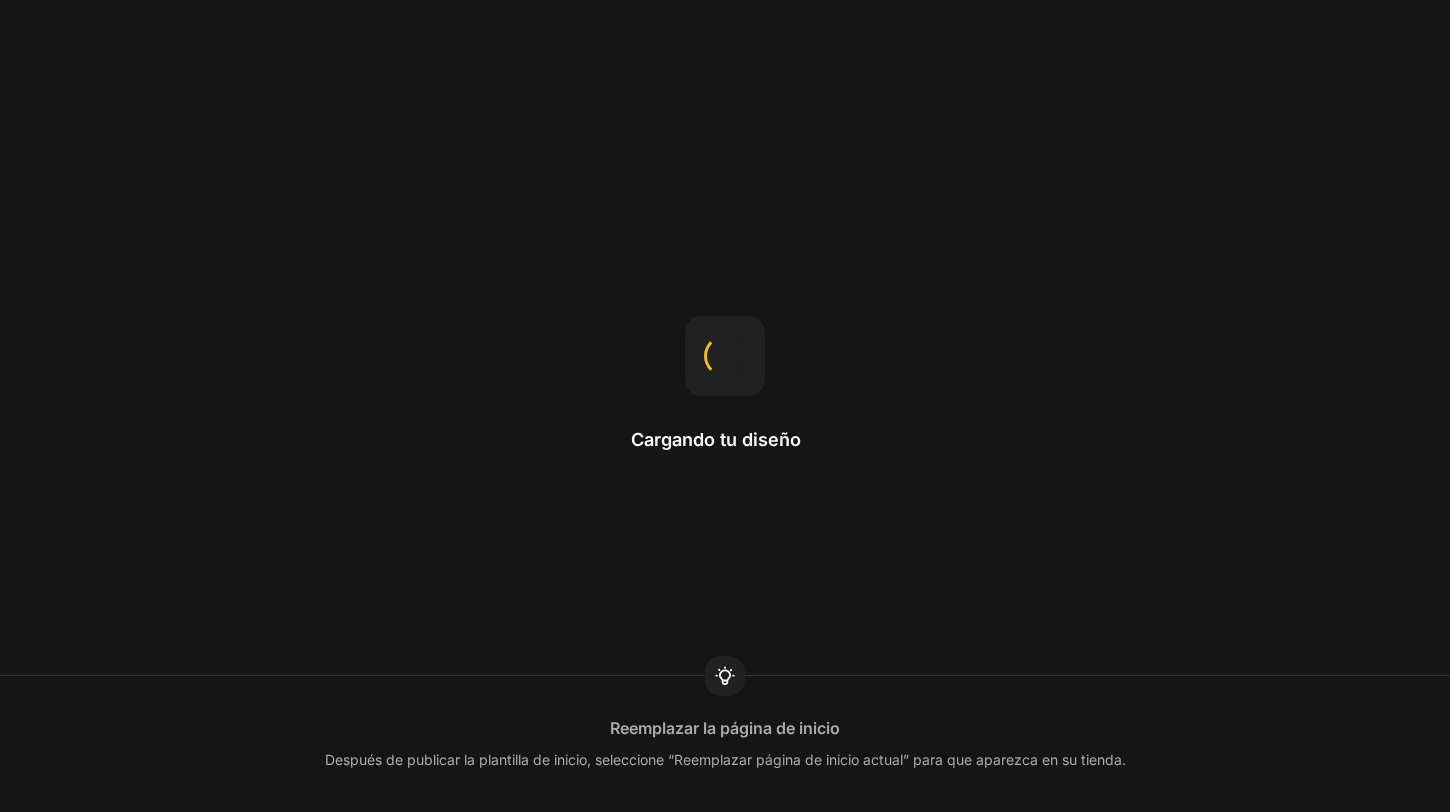 scroll, scrollTop: 0, scrollLeft: 0, axis: both 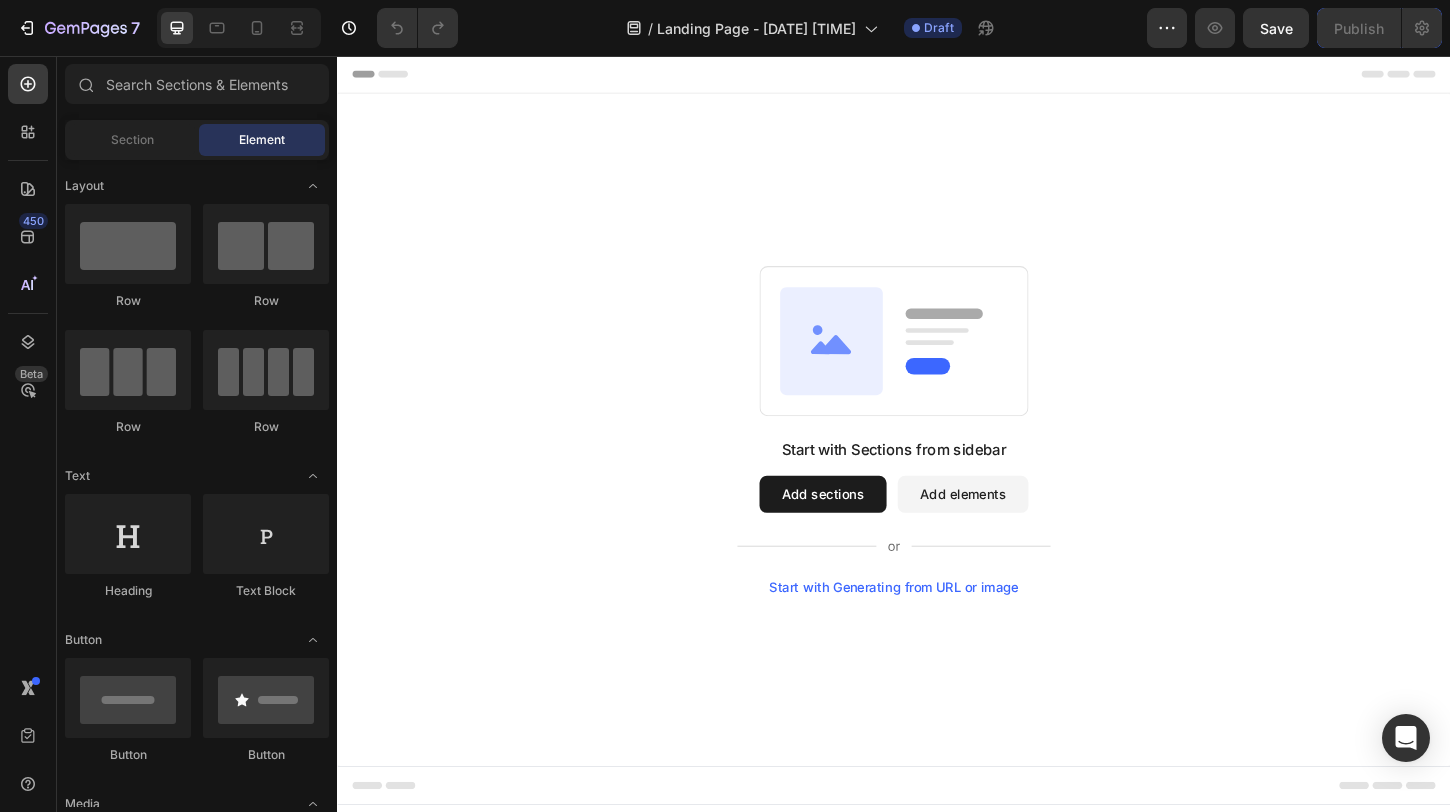 click on "Start with Sections from sidebar Add sections Add elements Start with Generating from URL or image" at bounding box center [937, 459] 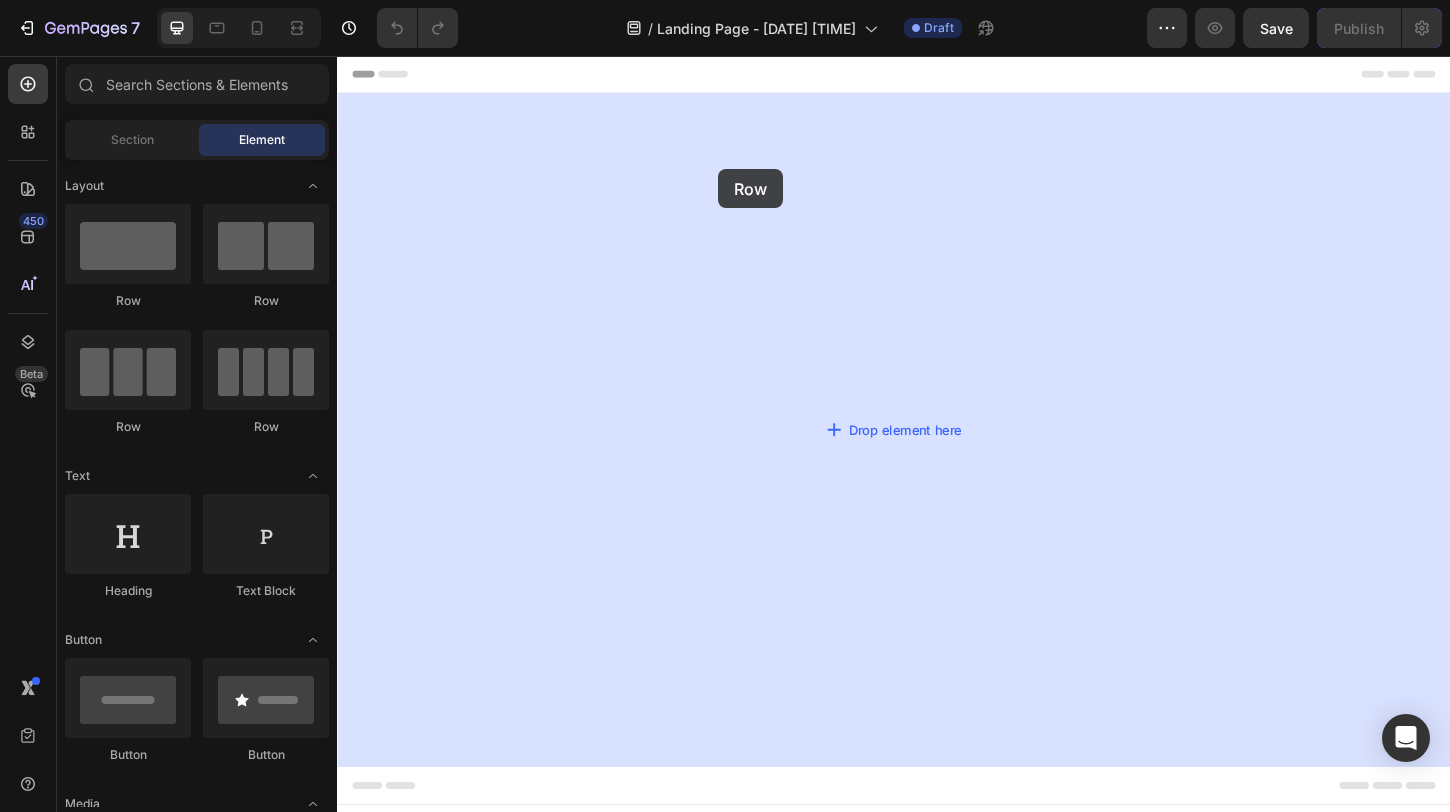 drag, startPoint x: 606, startPoint y: 311, endPoint x: 757, endPoint y: 190, distance: 193.49936 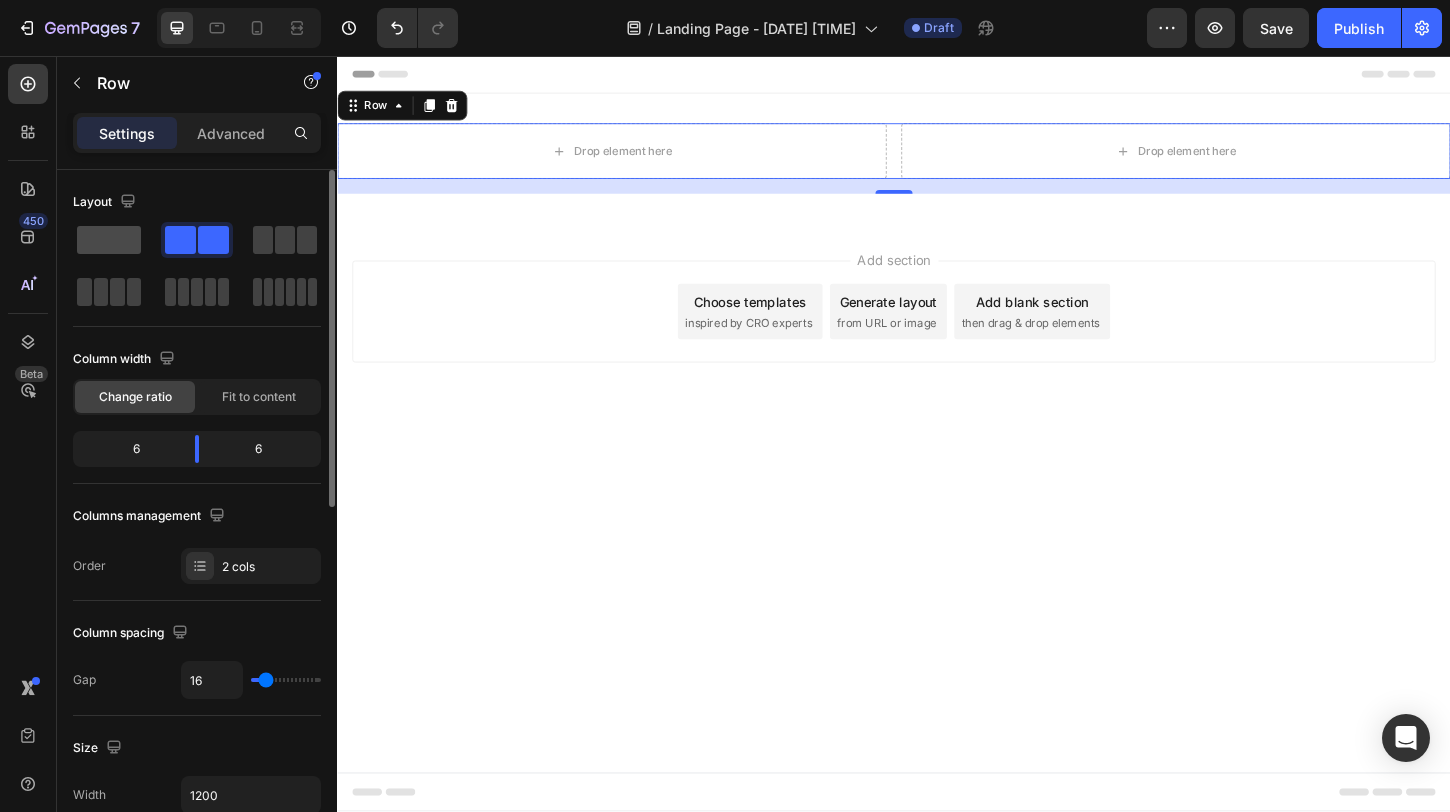 click 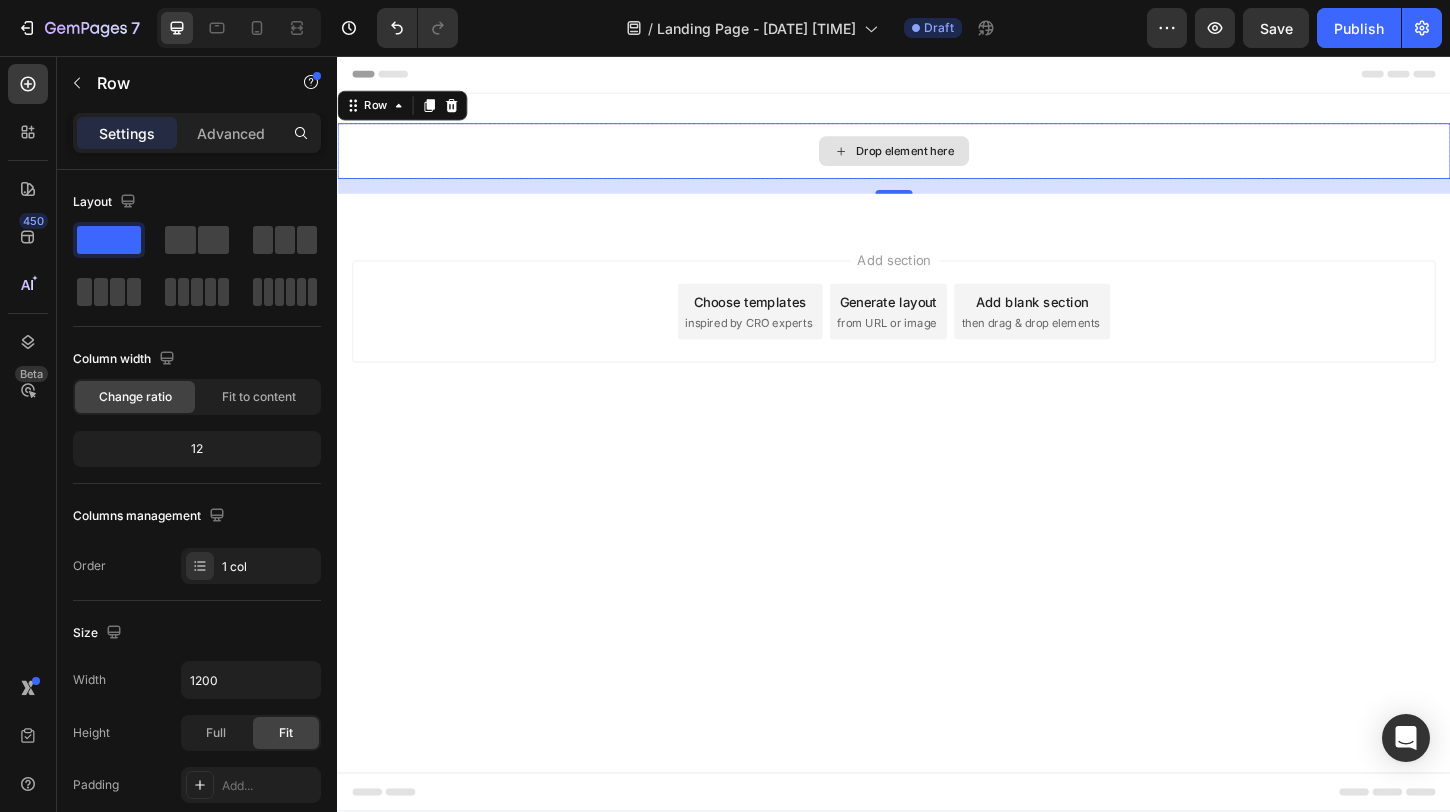 click on "Drop element here" at bounding box center [937, 159] 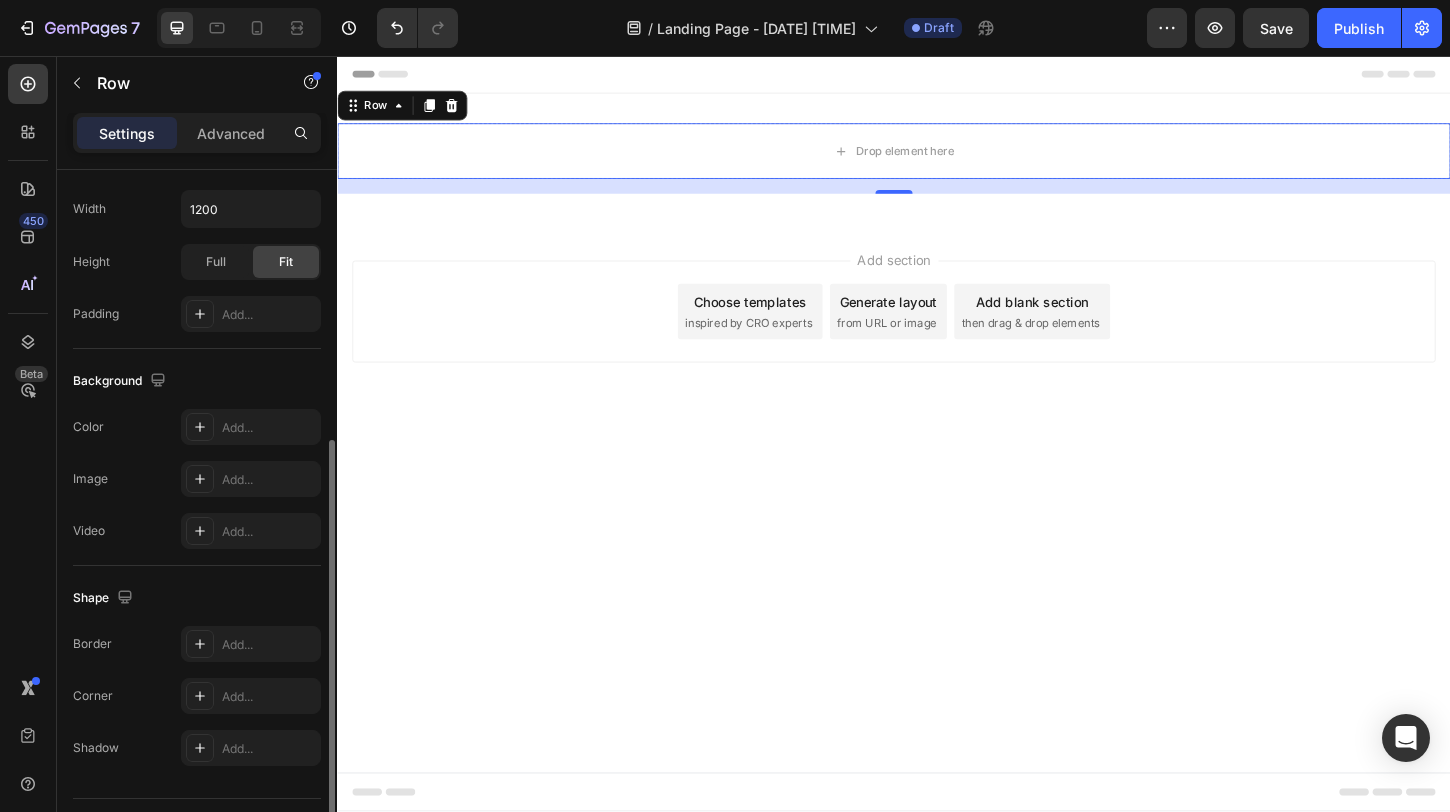 scroll, scrollTop: 521, scrollLeft: 0, axis: vertical 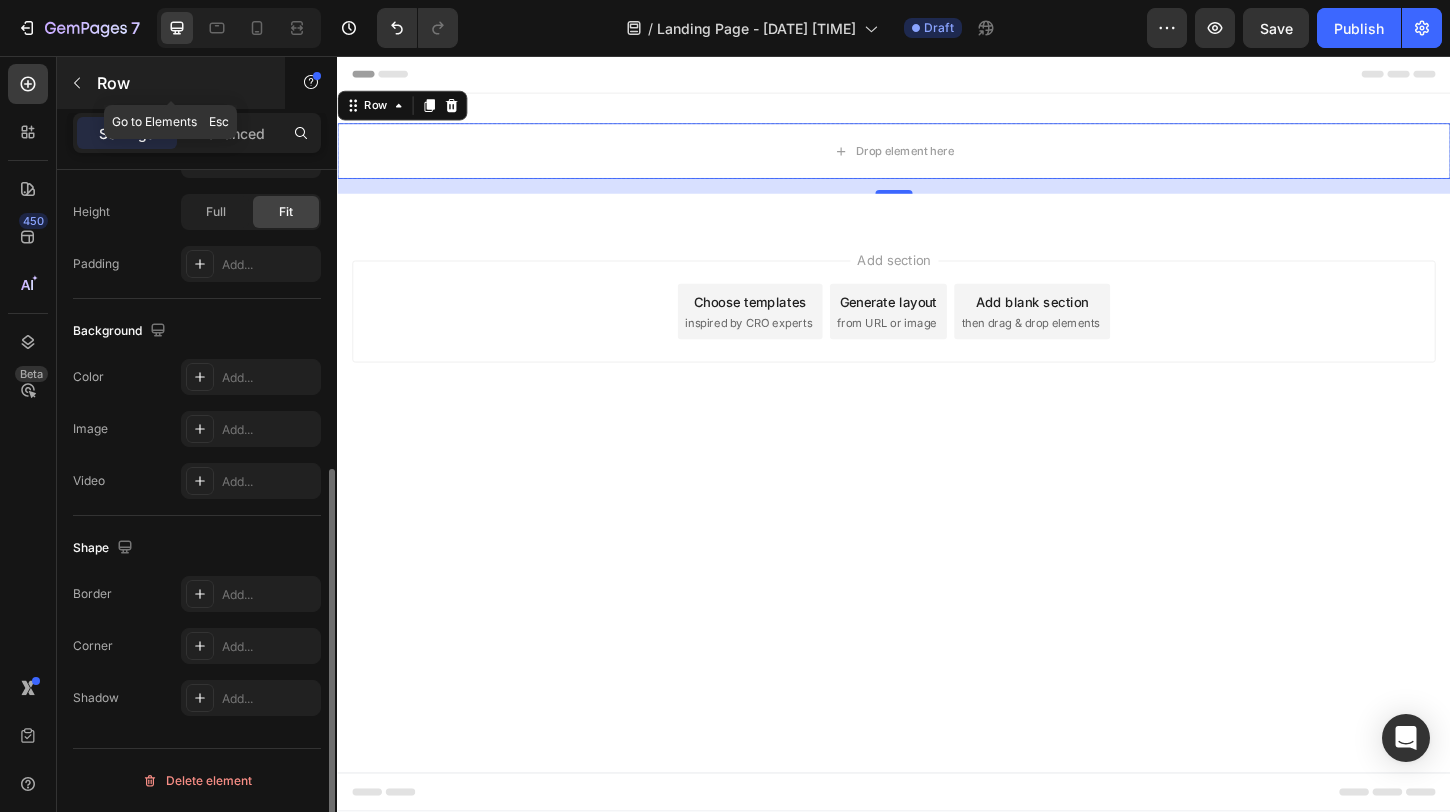 click at bounding box center [77, 83] 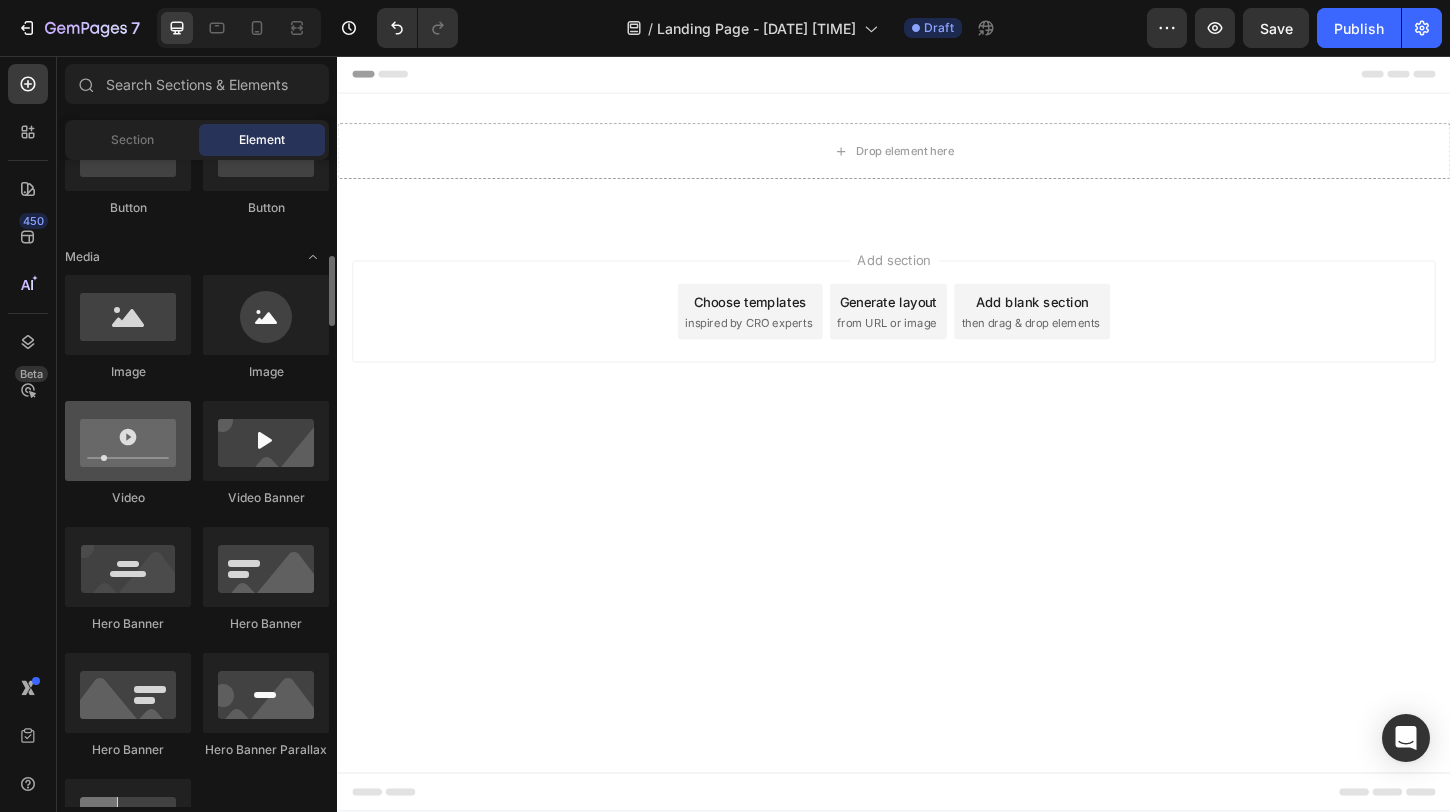 scroll, scrollTop: 524, scrollLeft: 0, axis: vertical 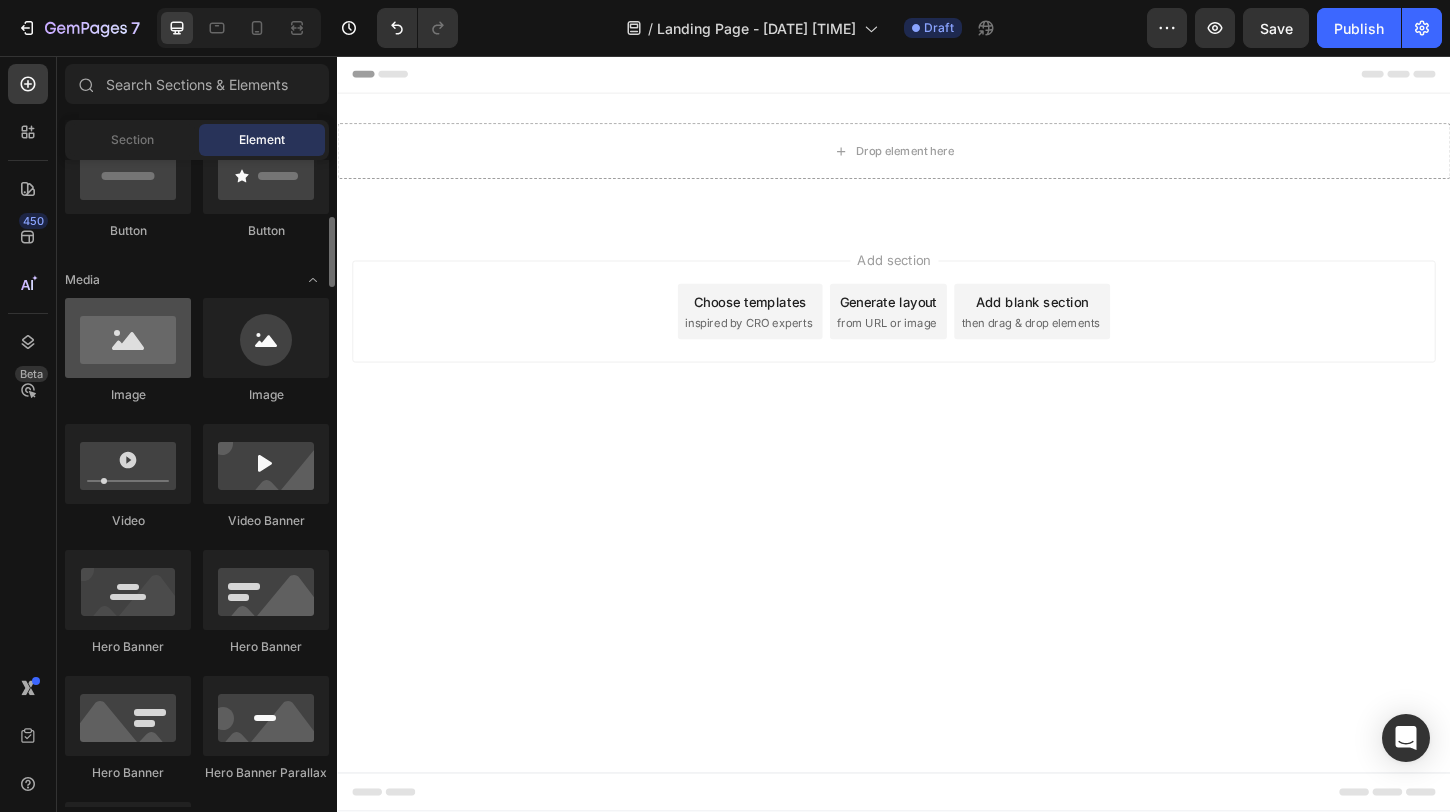 click at bounding box center [128, 338] 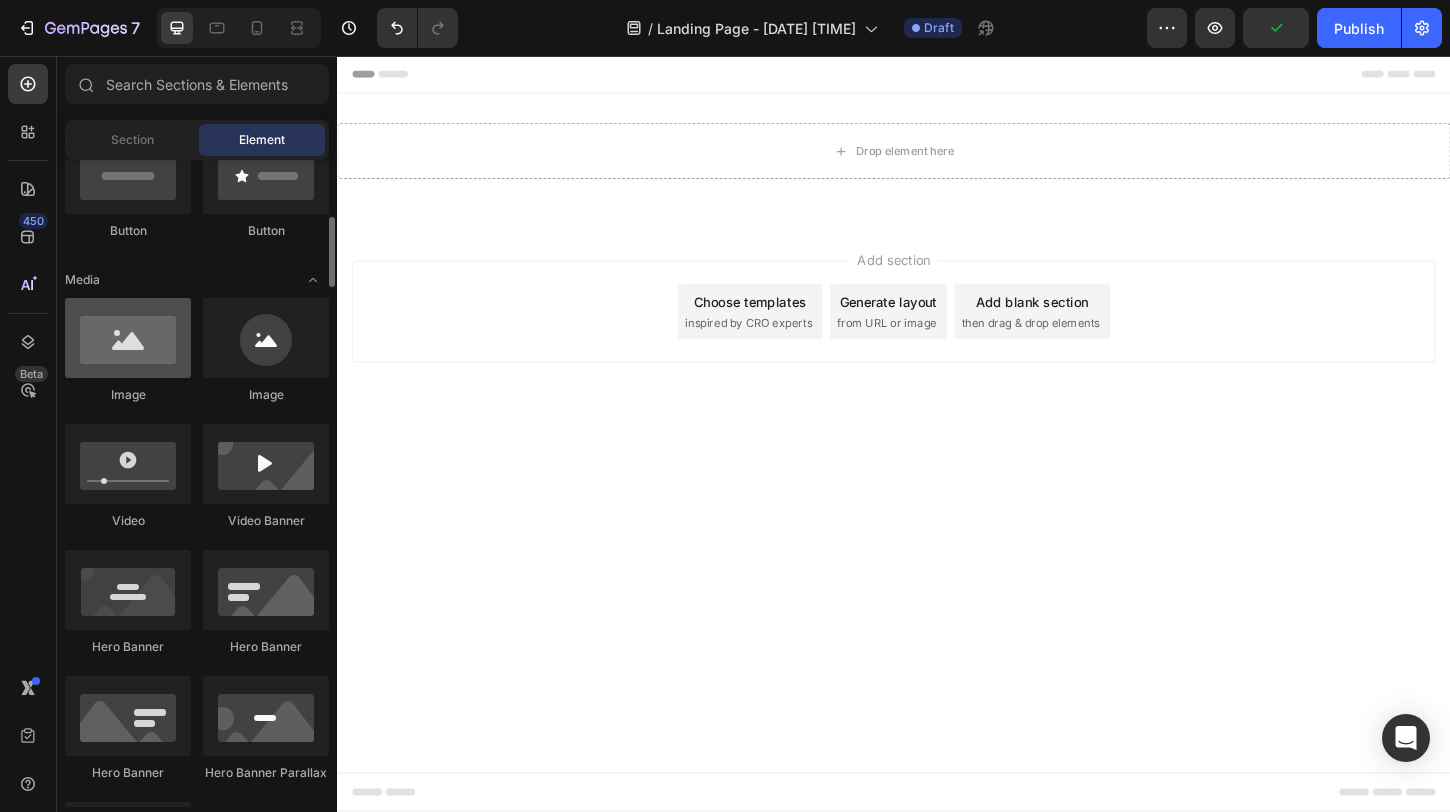 click at bounding box center [128, 338] 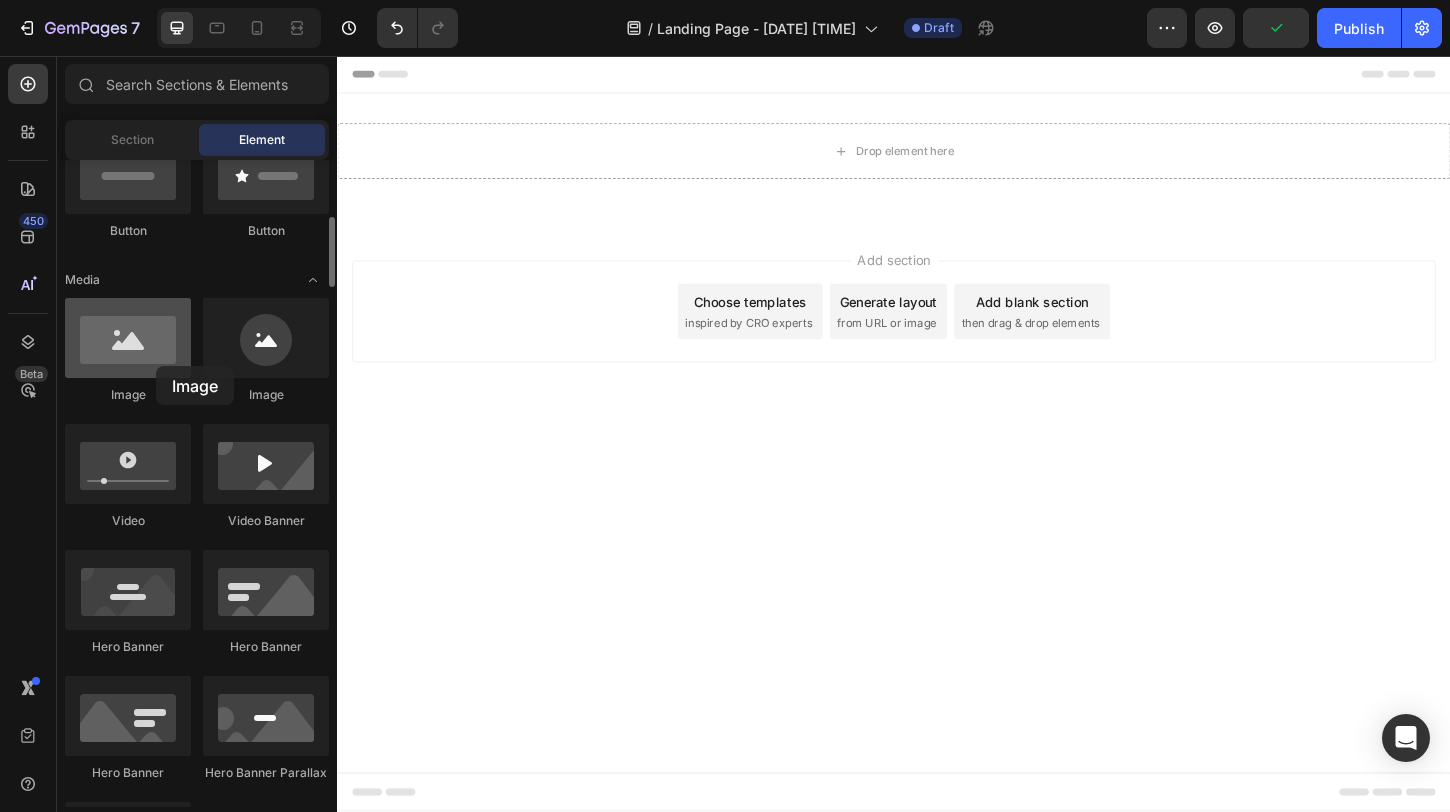 click at bounding box center [128, 338] 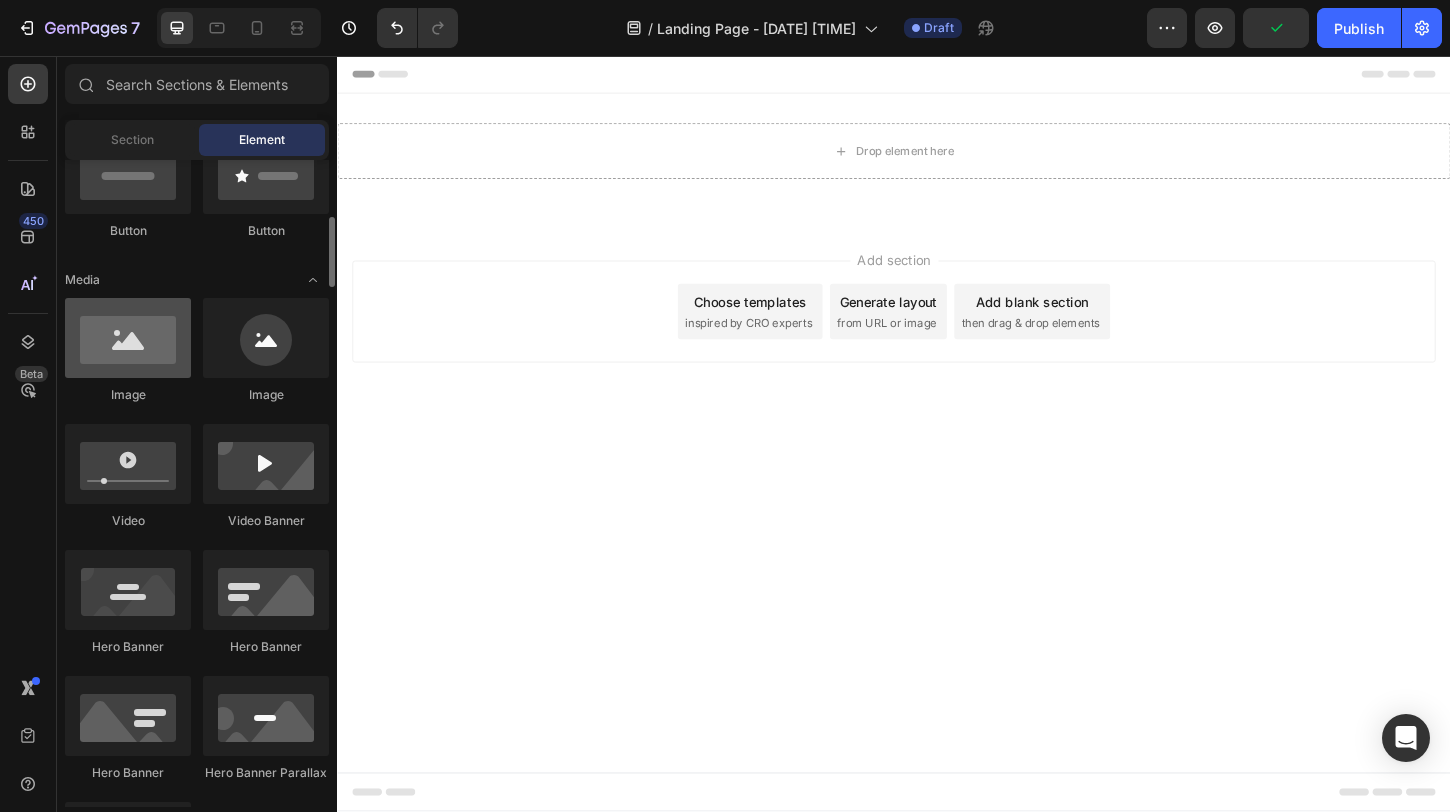 scroll, scrollTop: 0, scrollLeft: 0, axis: both 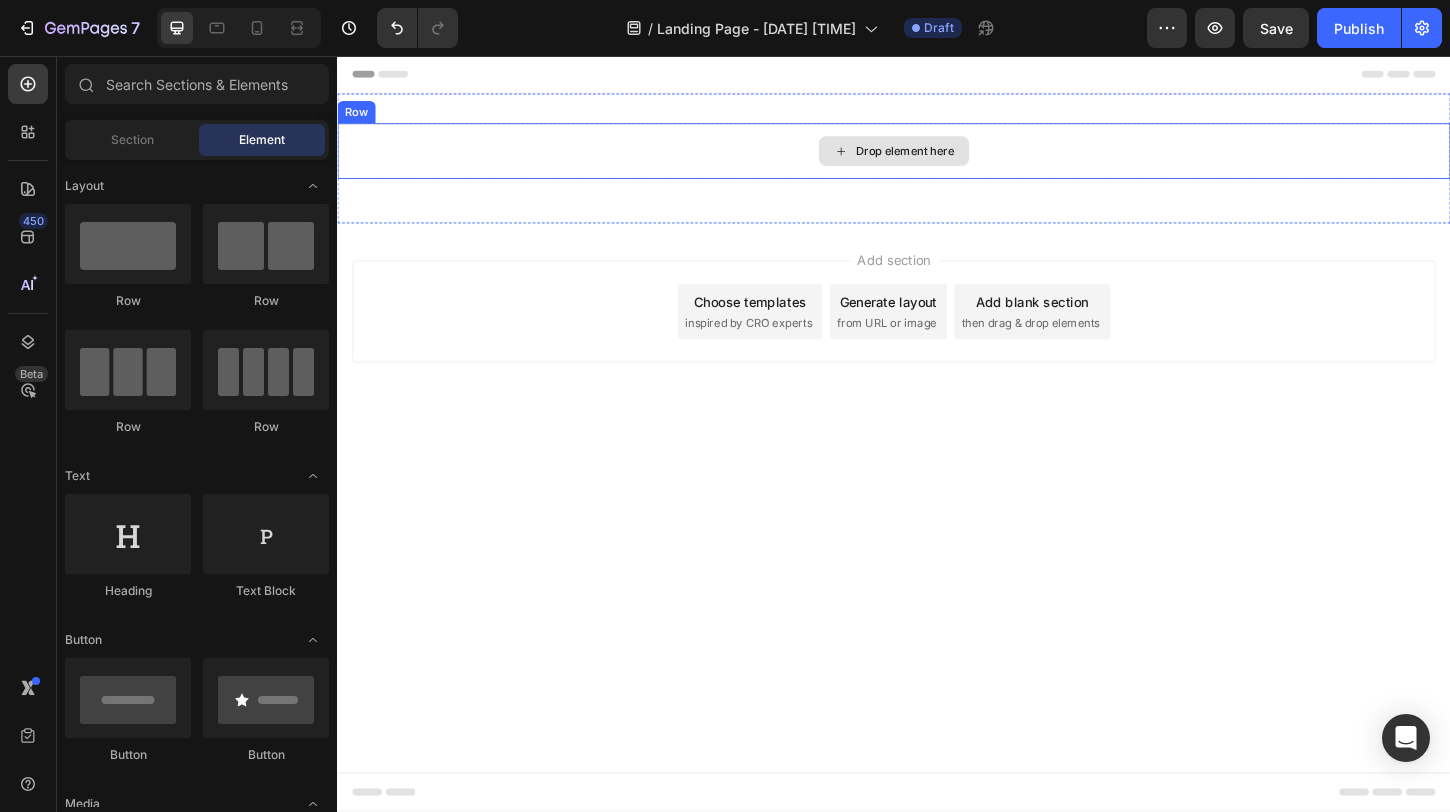 click on "Drop element here" at bounding box center [937, 159] 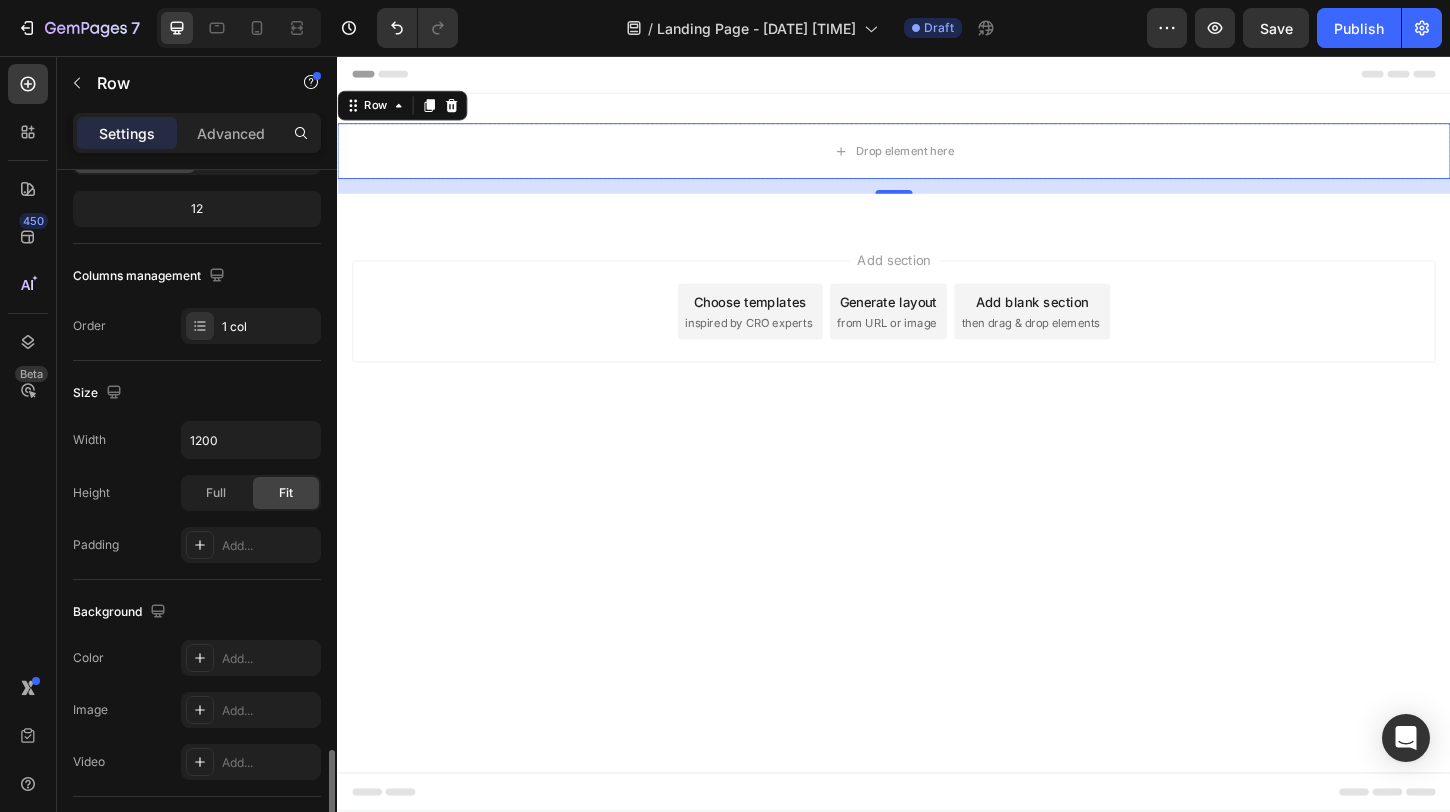 scroll, scrollTop: 521, scrollLeft: 0, axis: vertical 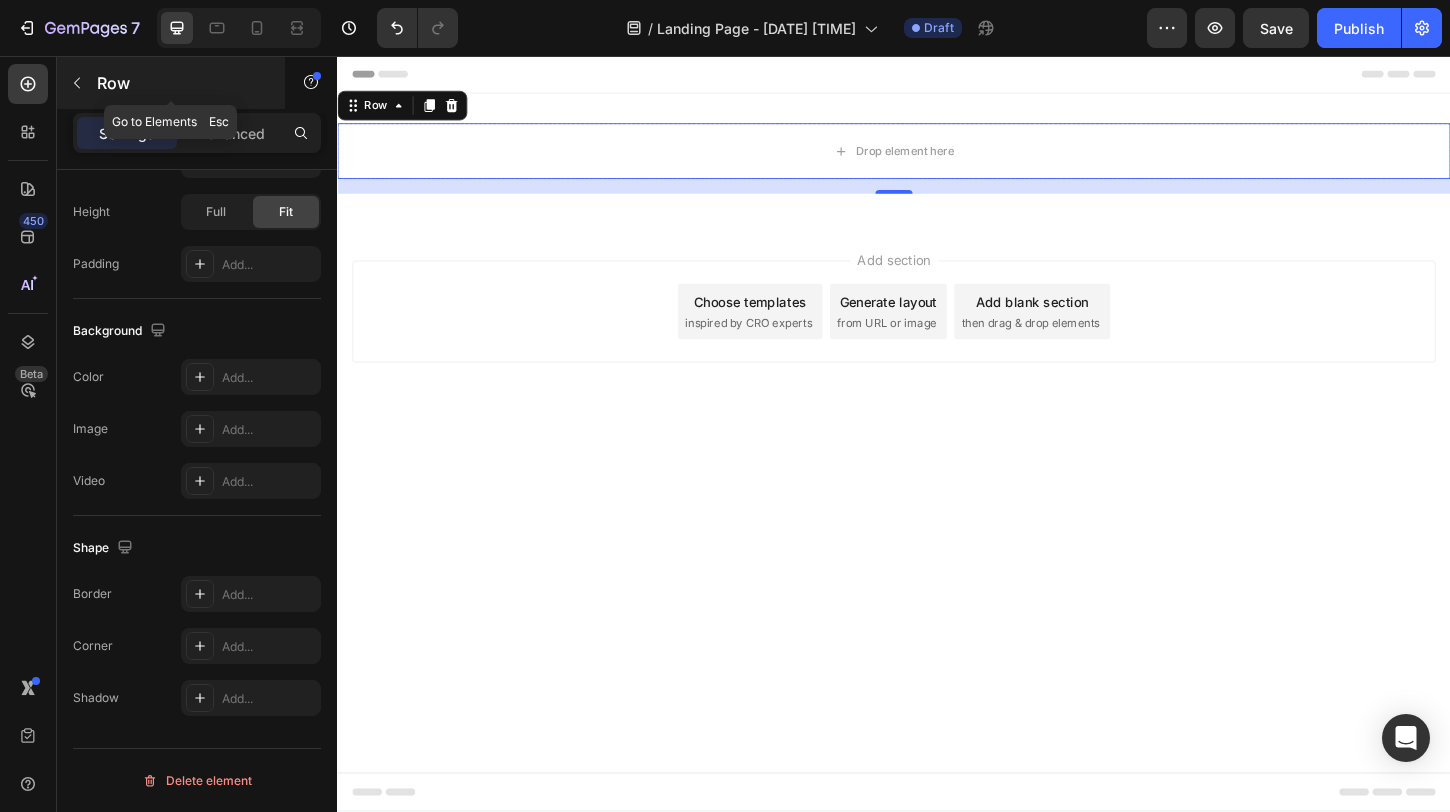 click 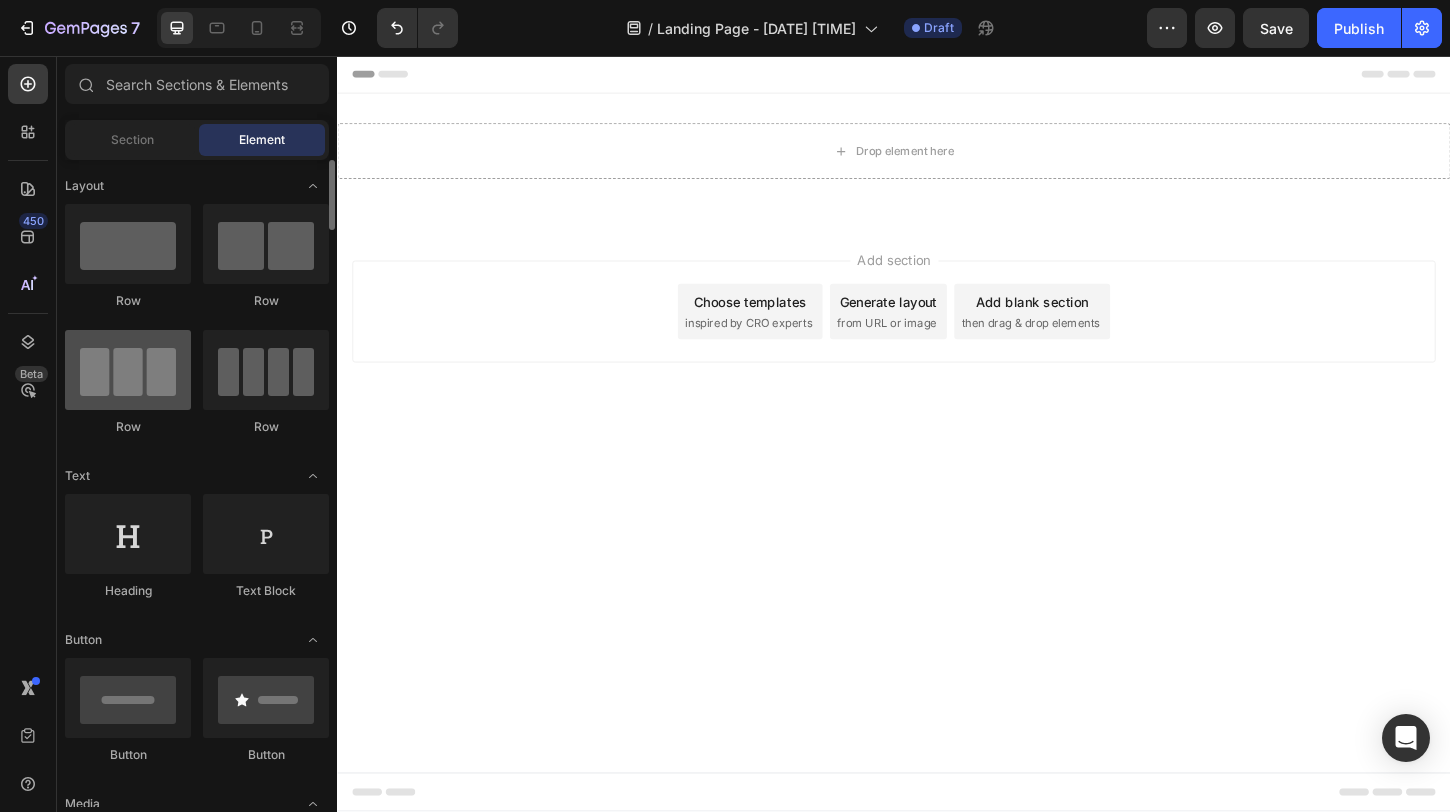 click at bounding box center (128, 370) 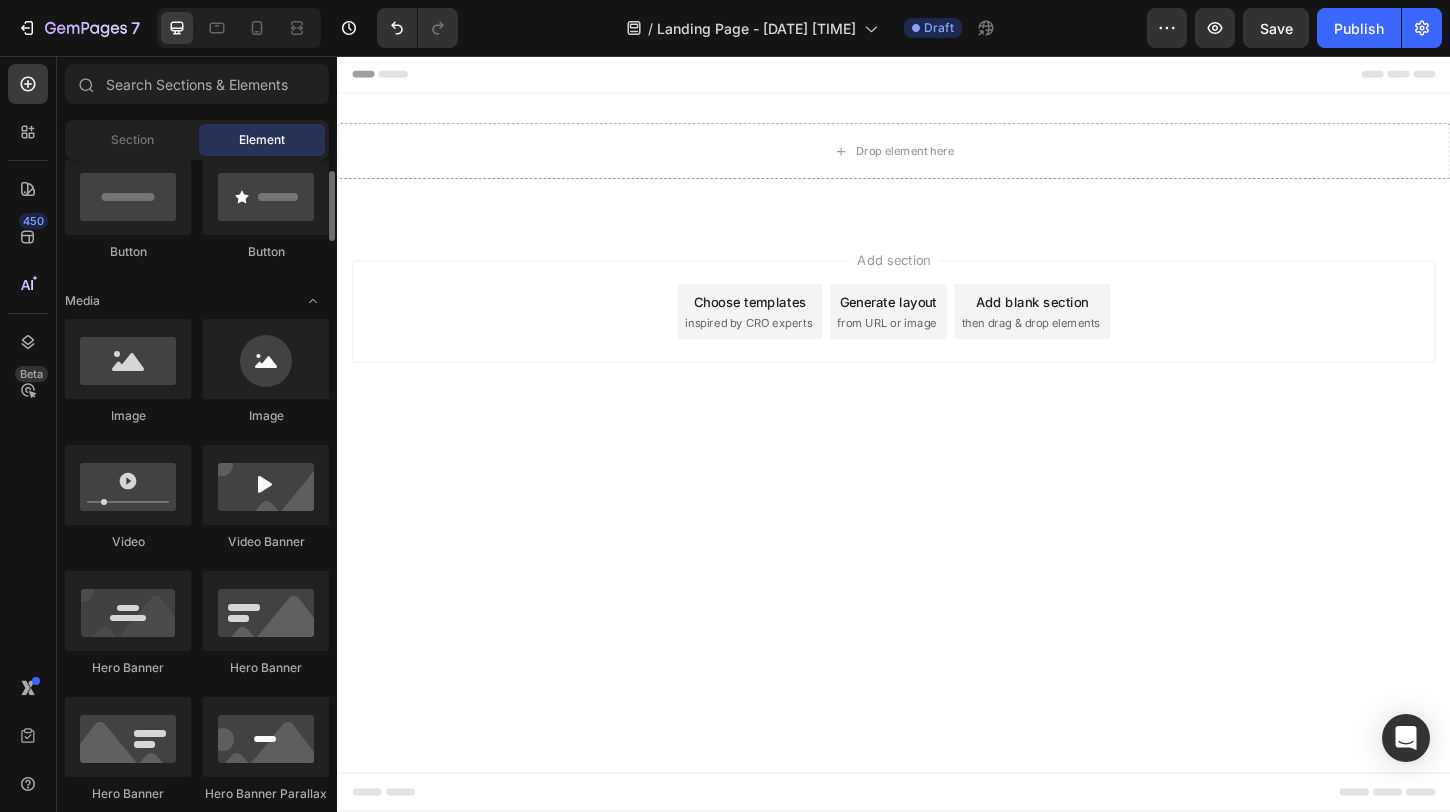 scroll, scrollTop: 464, scrollLeft: 0, axis: vertical 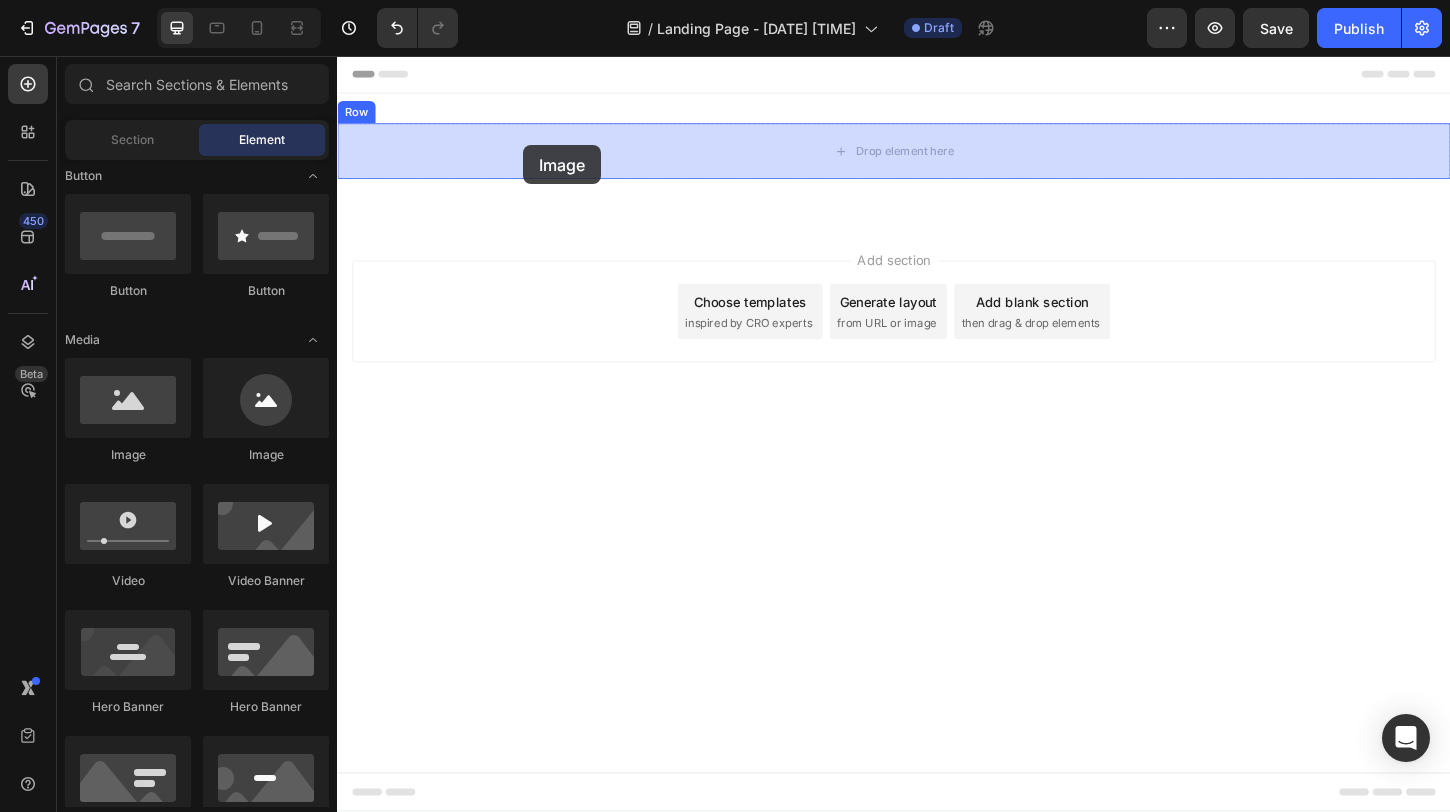 drag, startPoint x: 468, startPoint y: 483, endPoint x: 538, endPoint y: 152, distance: 338.32086 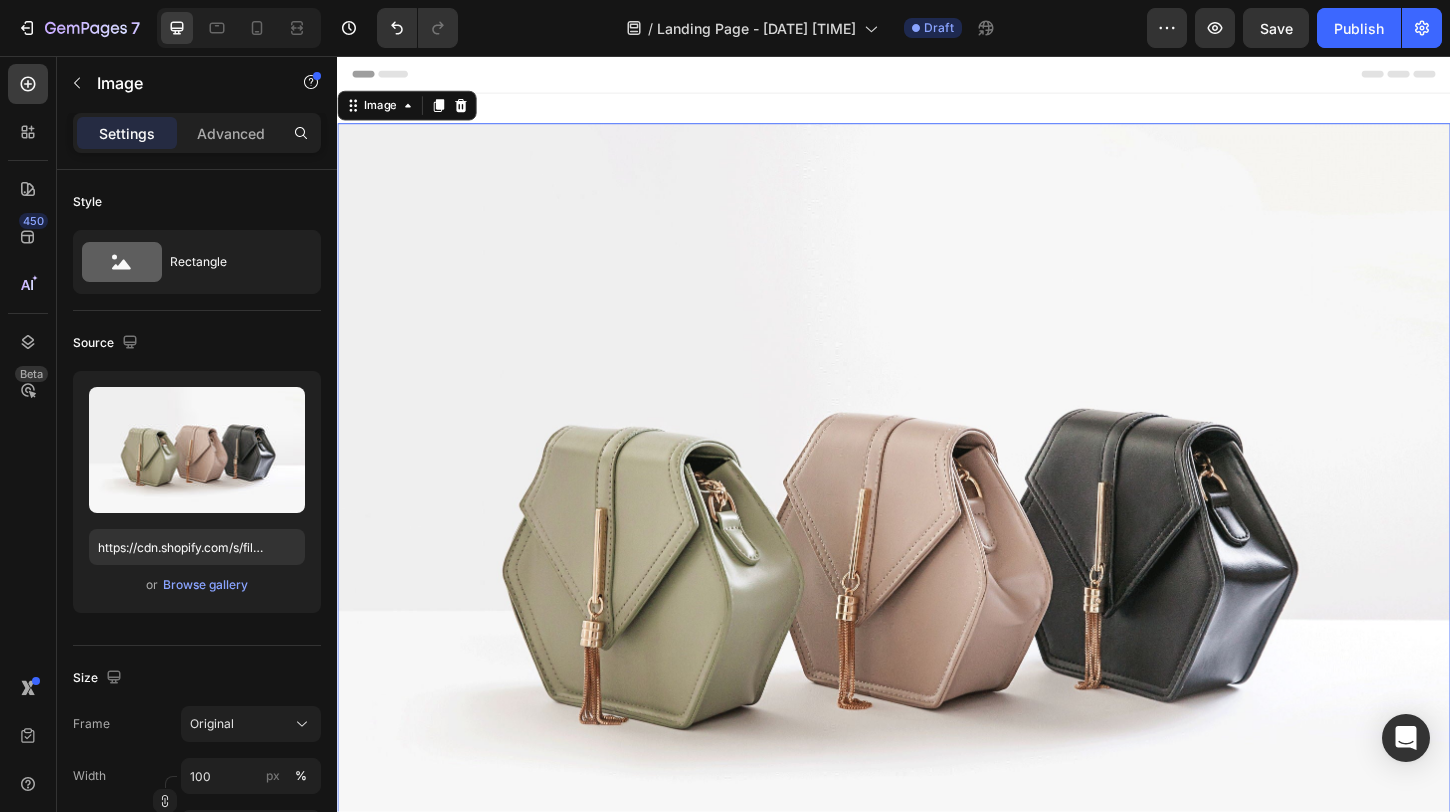 click at bounding box center (937, 579) 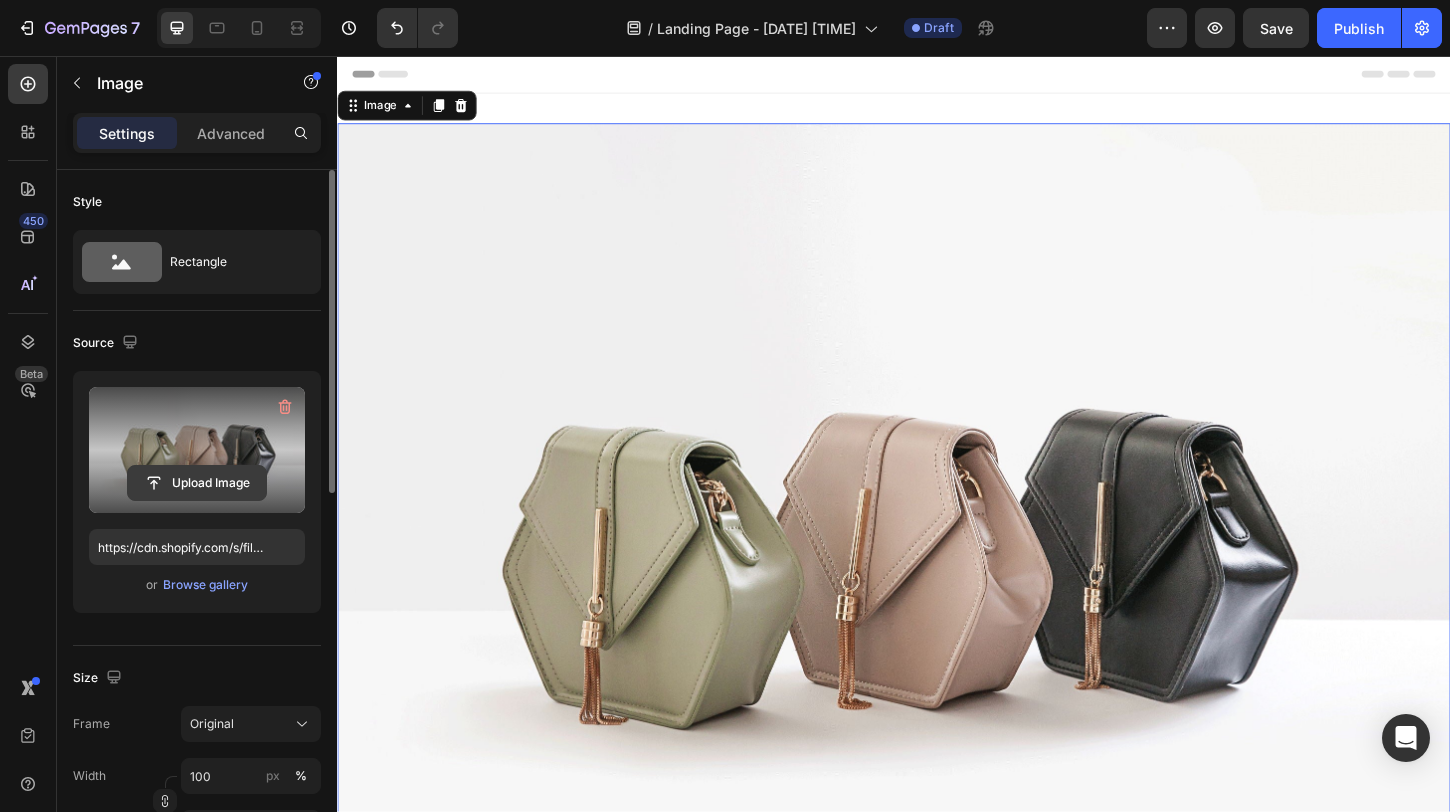 click on "Upload Image" at bounding box center (197, 483) 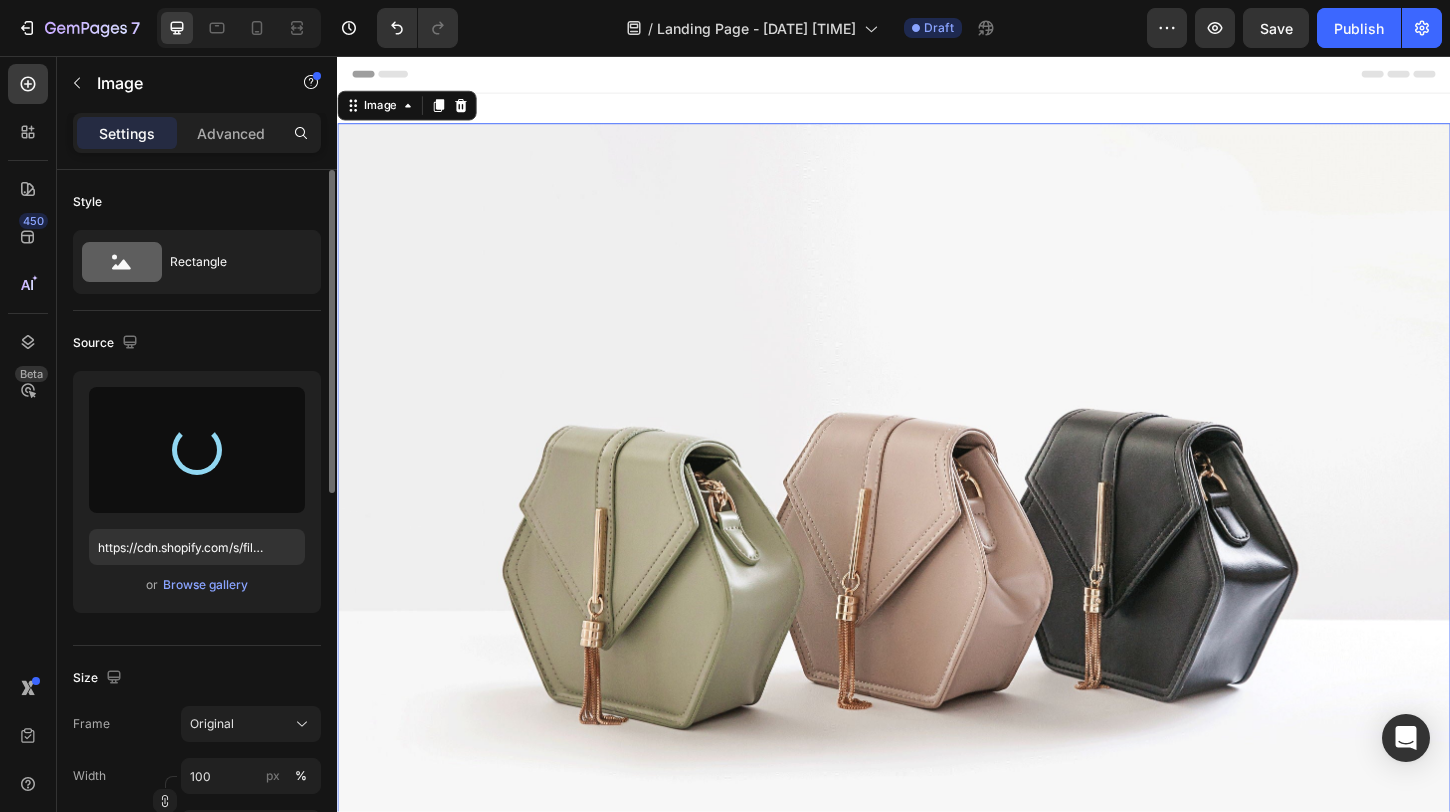 type on "https://cdn.shopify.com/s/files/1/0904/2254/2678/files/gempages_569451424715375637-24043b38-6a86-497d-98ad-df95bbe91ce7.jpg" 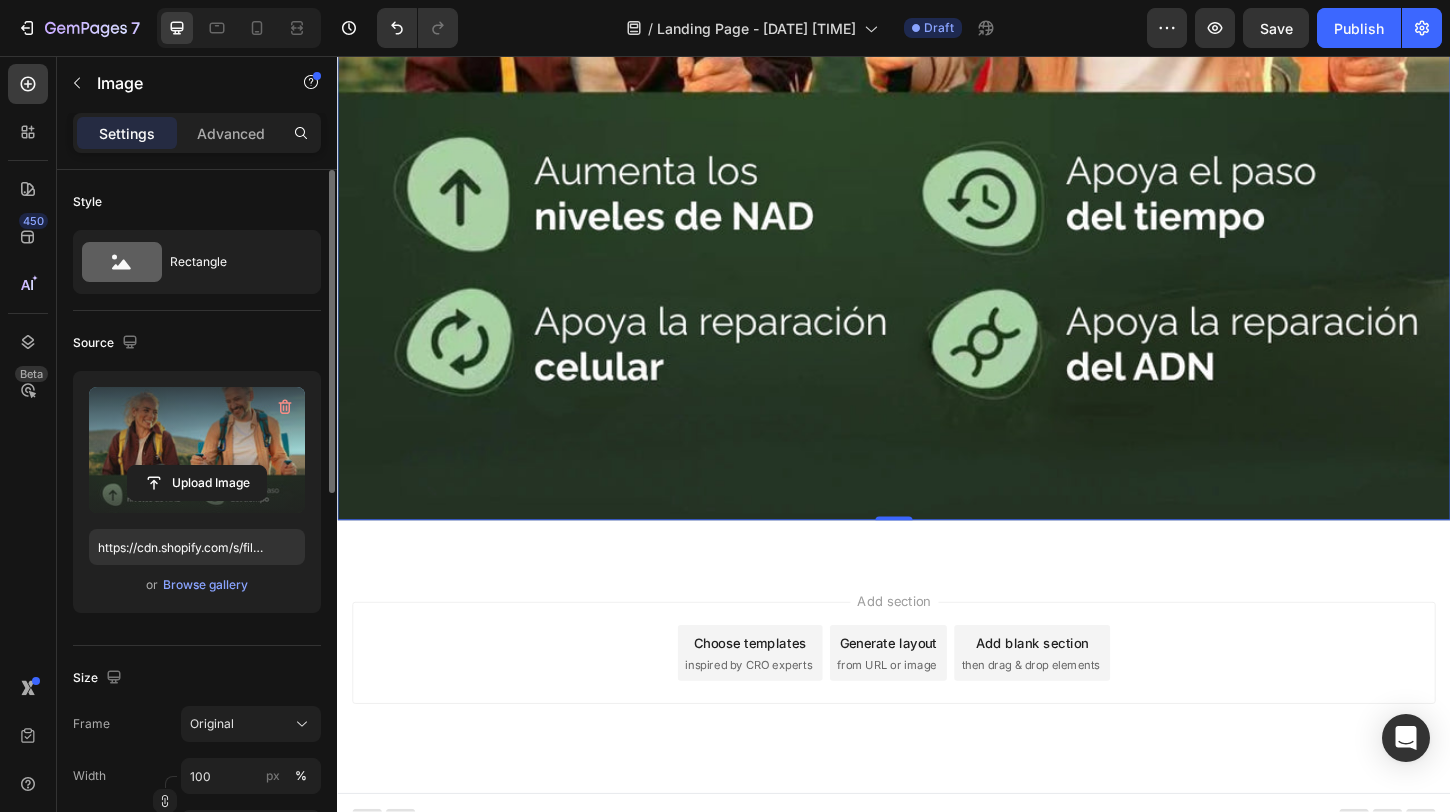 scroll, scrollTop: 793, scrollLeft: 0, axis: vertical 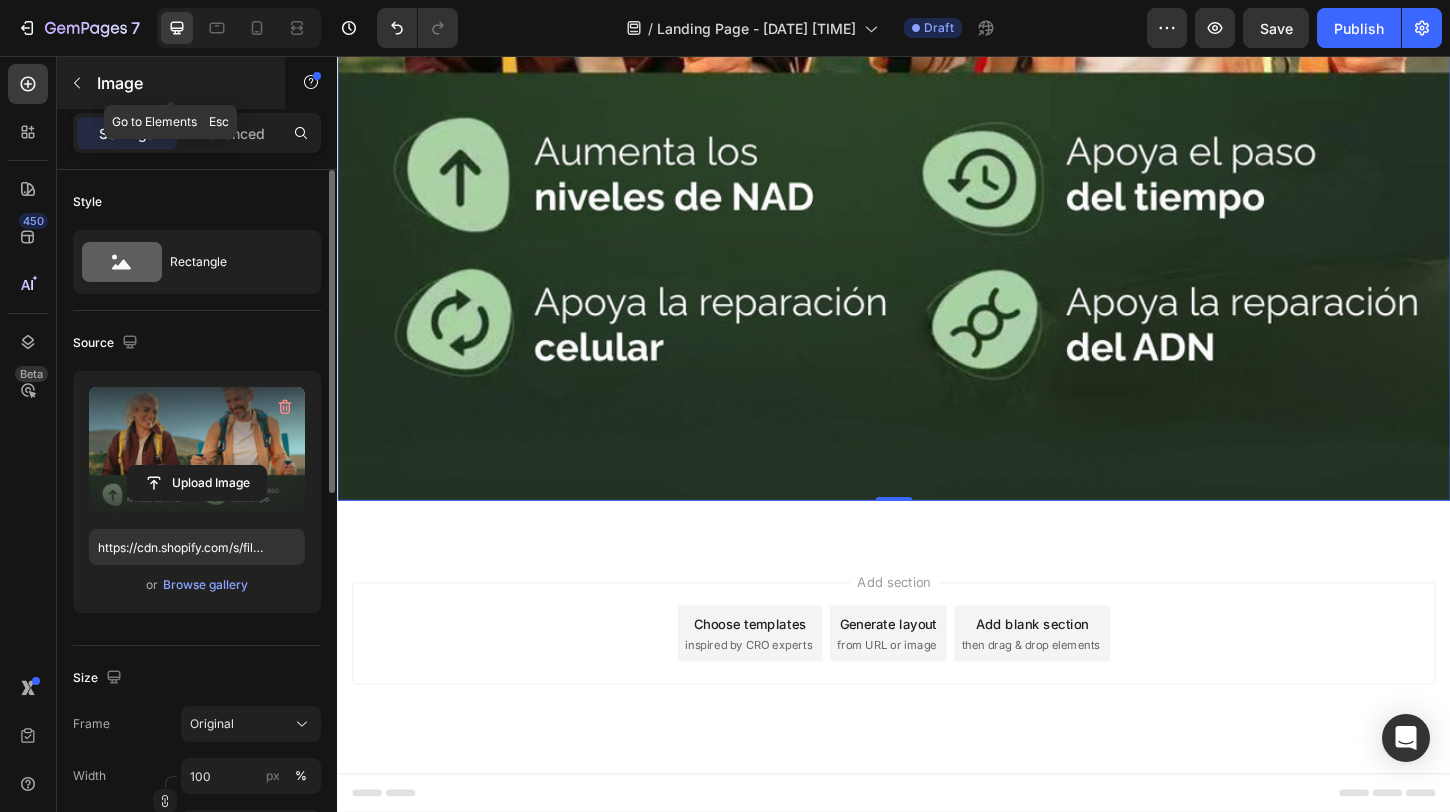 click 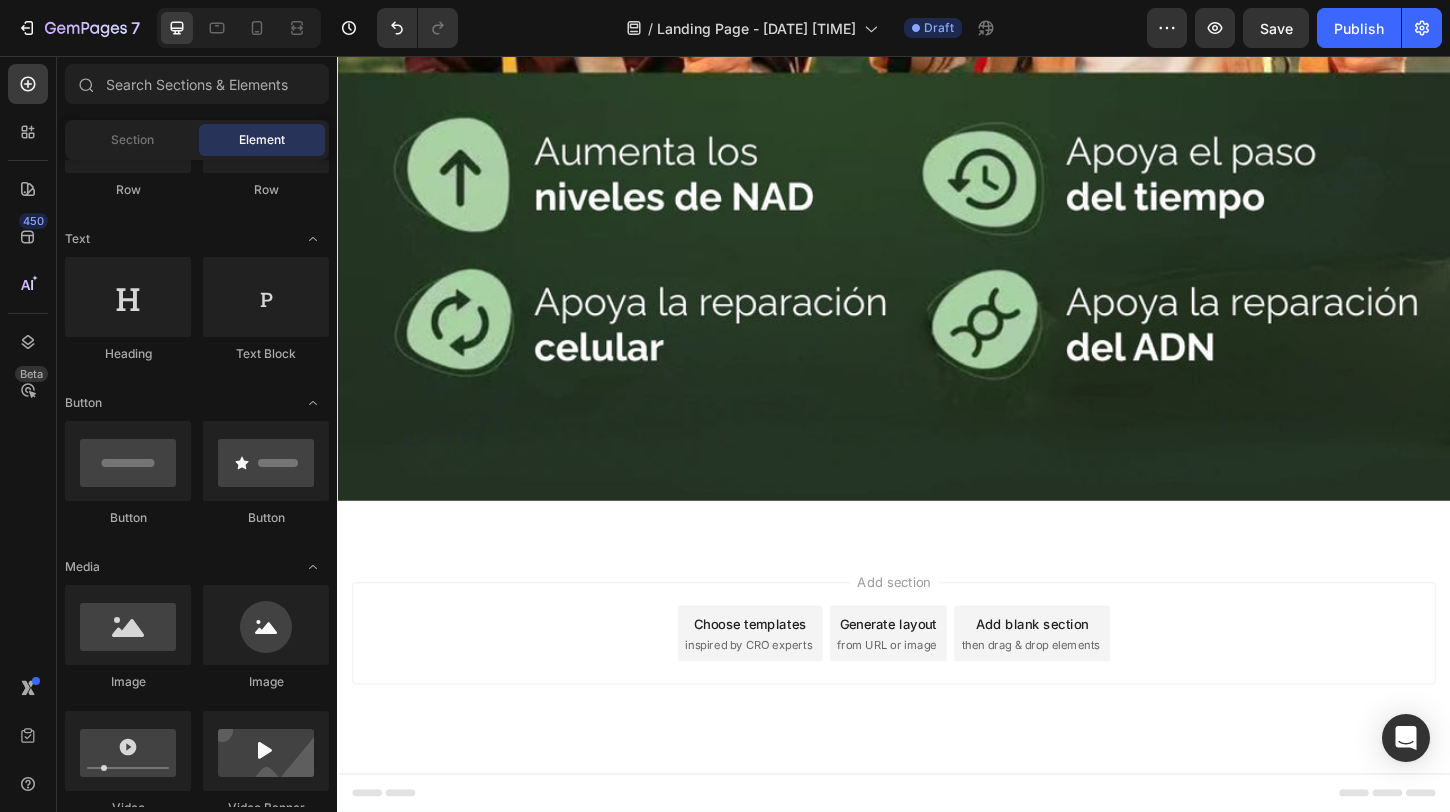 scroll, scrollTop: 0, scrollLeft: 0, axis: both 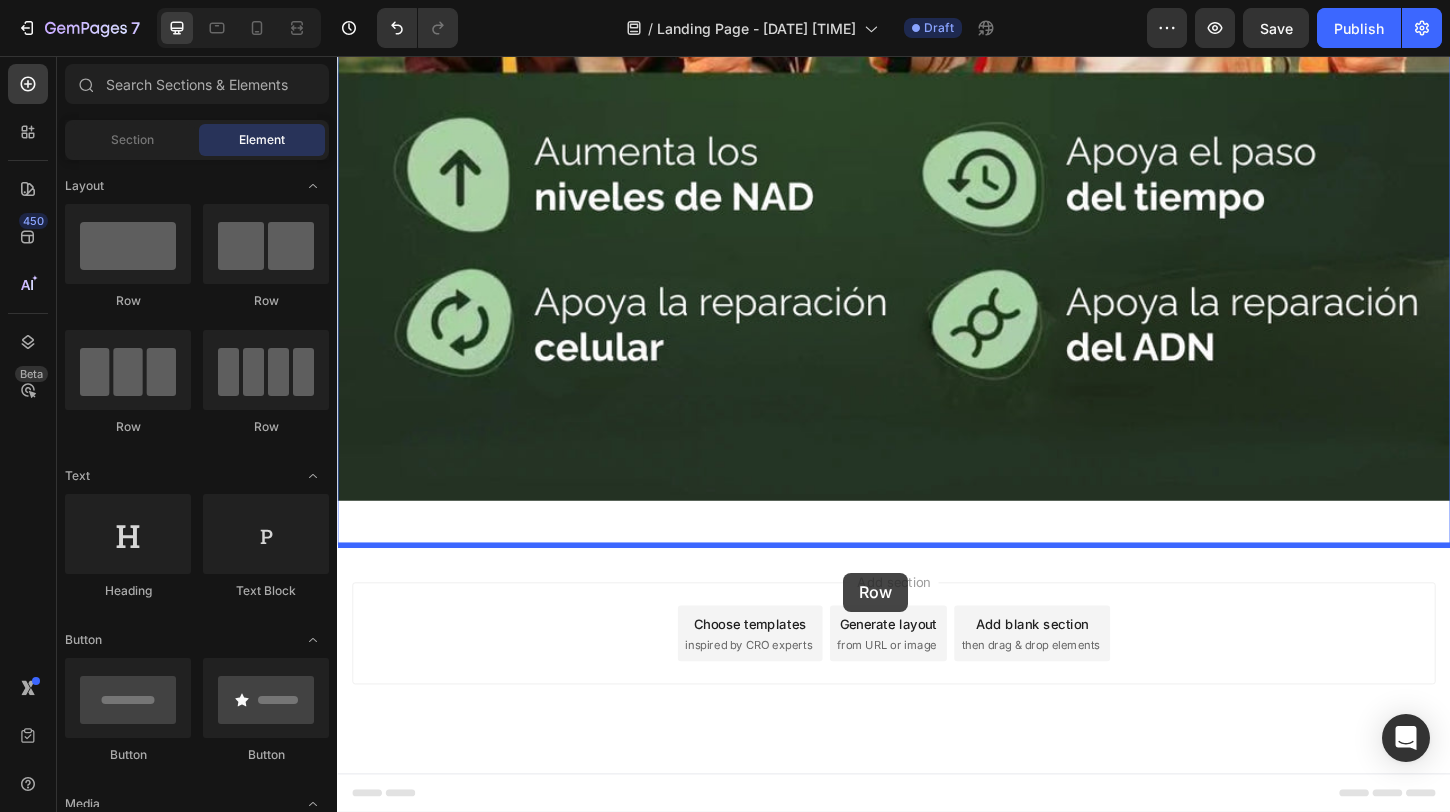 drag, startPoint x: 483, startPoint y: 327, endPoint x: 883, endPoint y: 613, distance: 491.72757 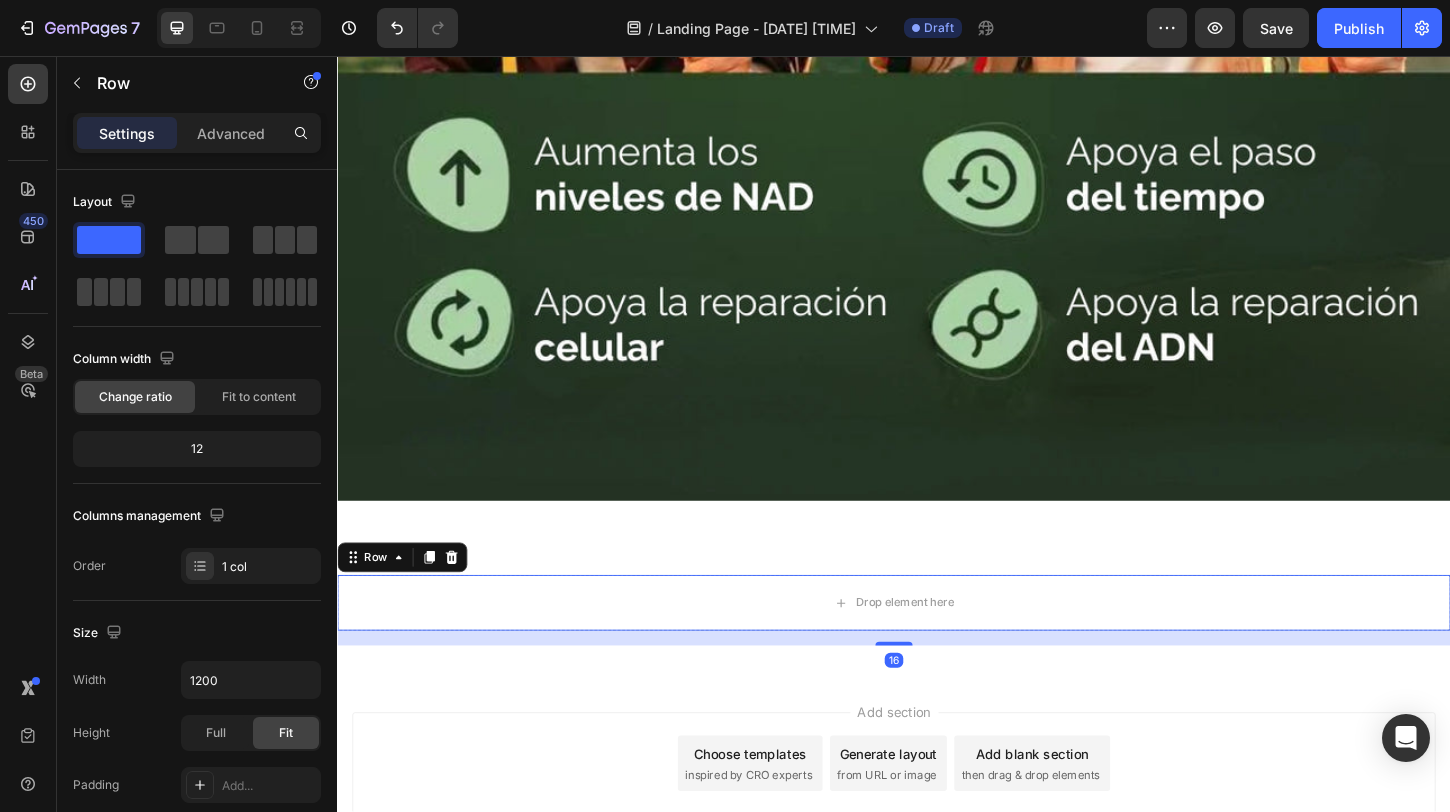 click on "16" at bounding box center [937, 684] 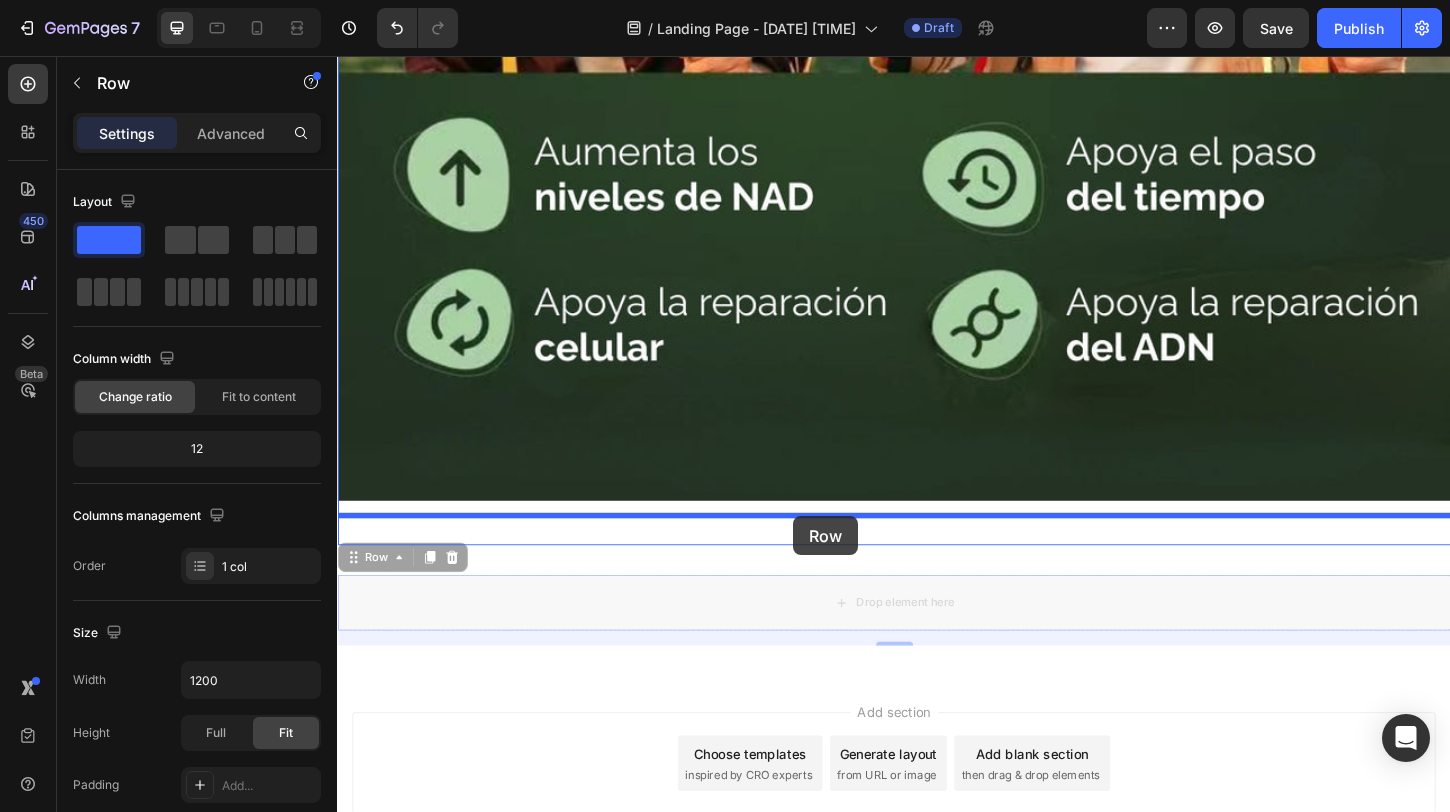 drag, startPoint x: 829, startPoint y: 618, endPoint x: 829, endPoint y: 552, distance: 66 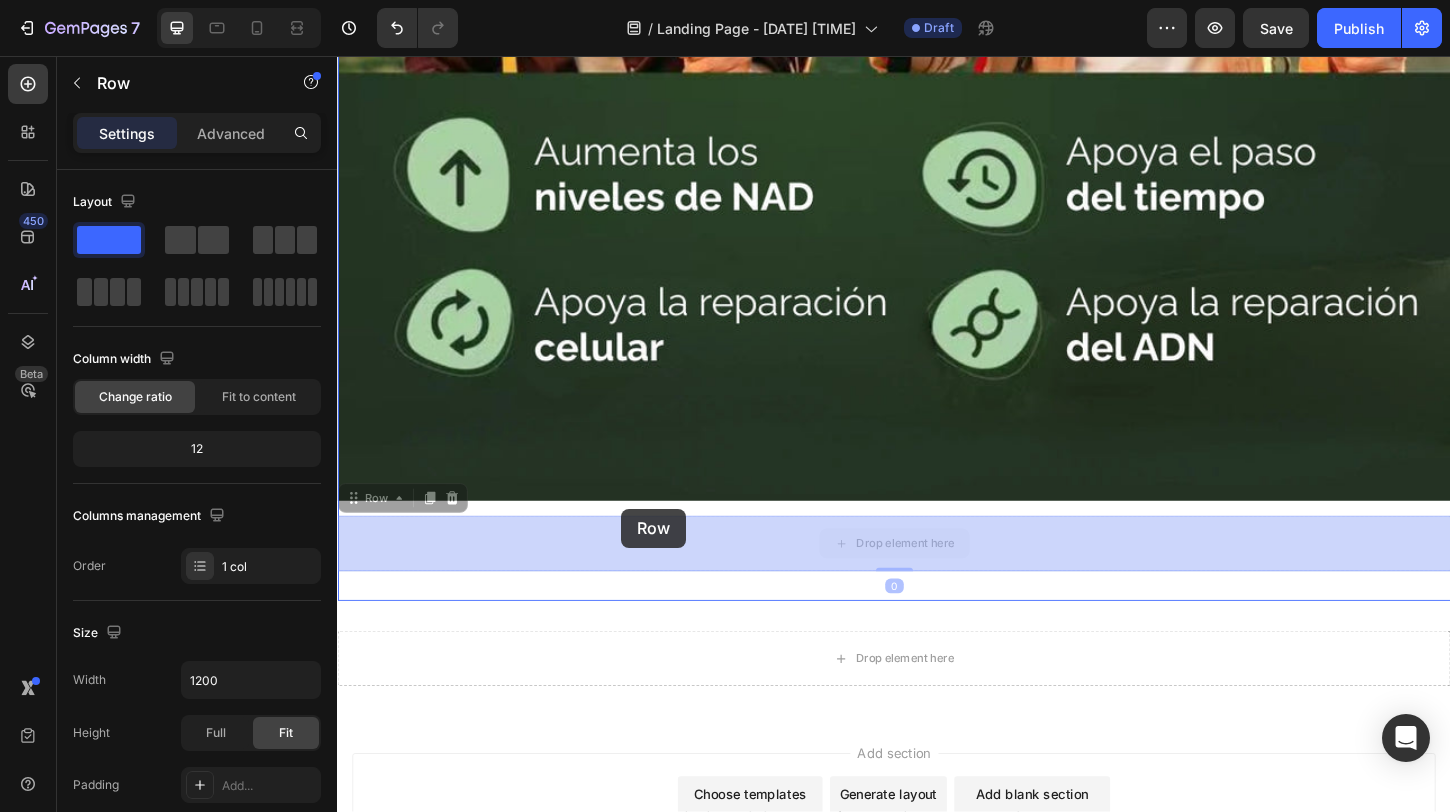 drag, startPoint x: 642, startPoint y: 572, endPoint x: 643, endPoint y: 544, distance: 28.01785 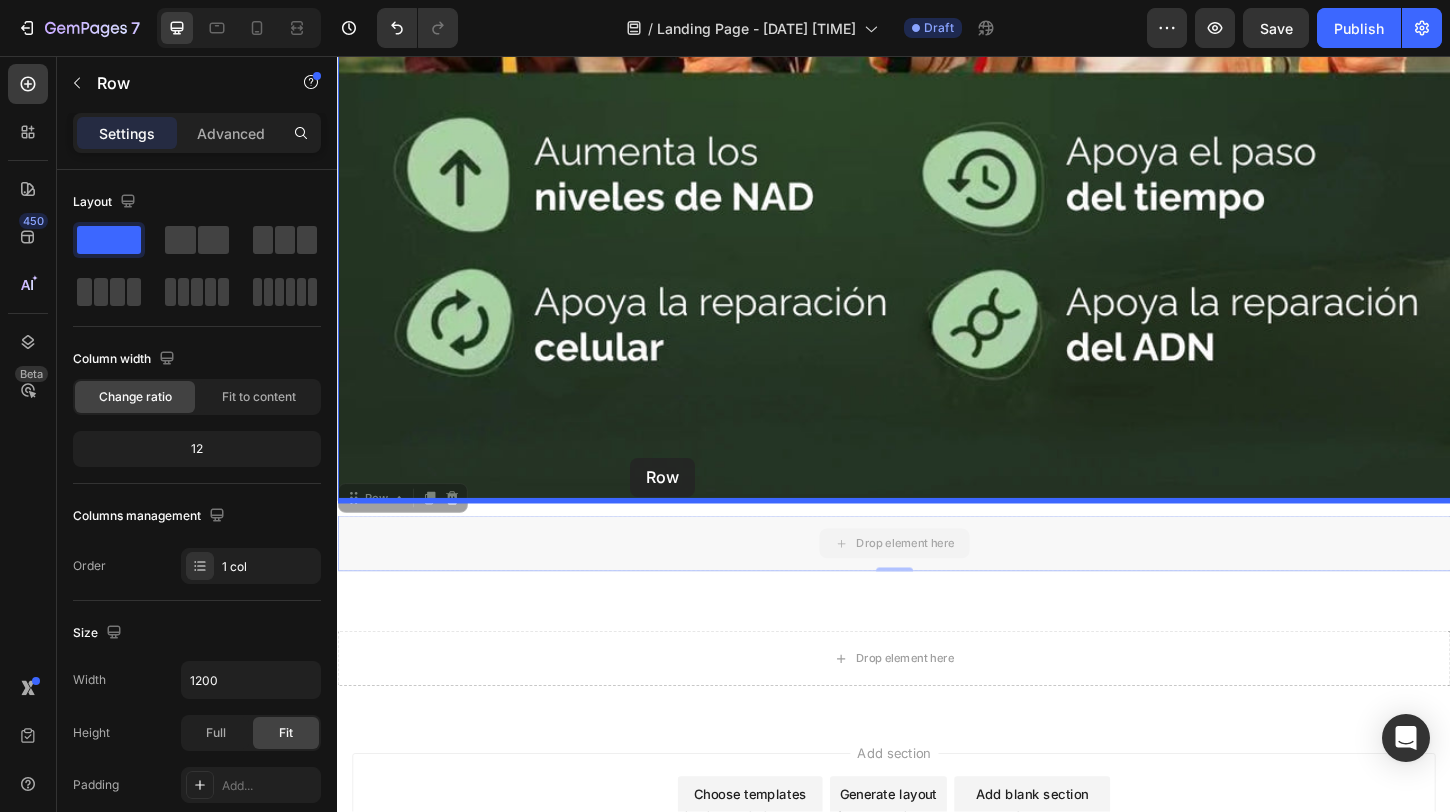 drag, startPoint x: 653, startPoint y: 584, endPoint x: 652, endPoint y: 489, distance: 95.005264 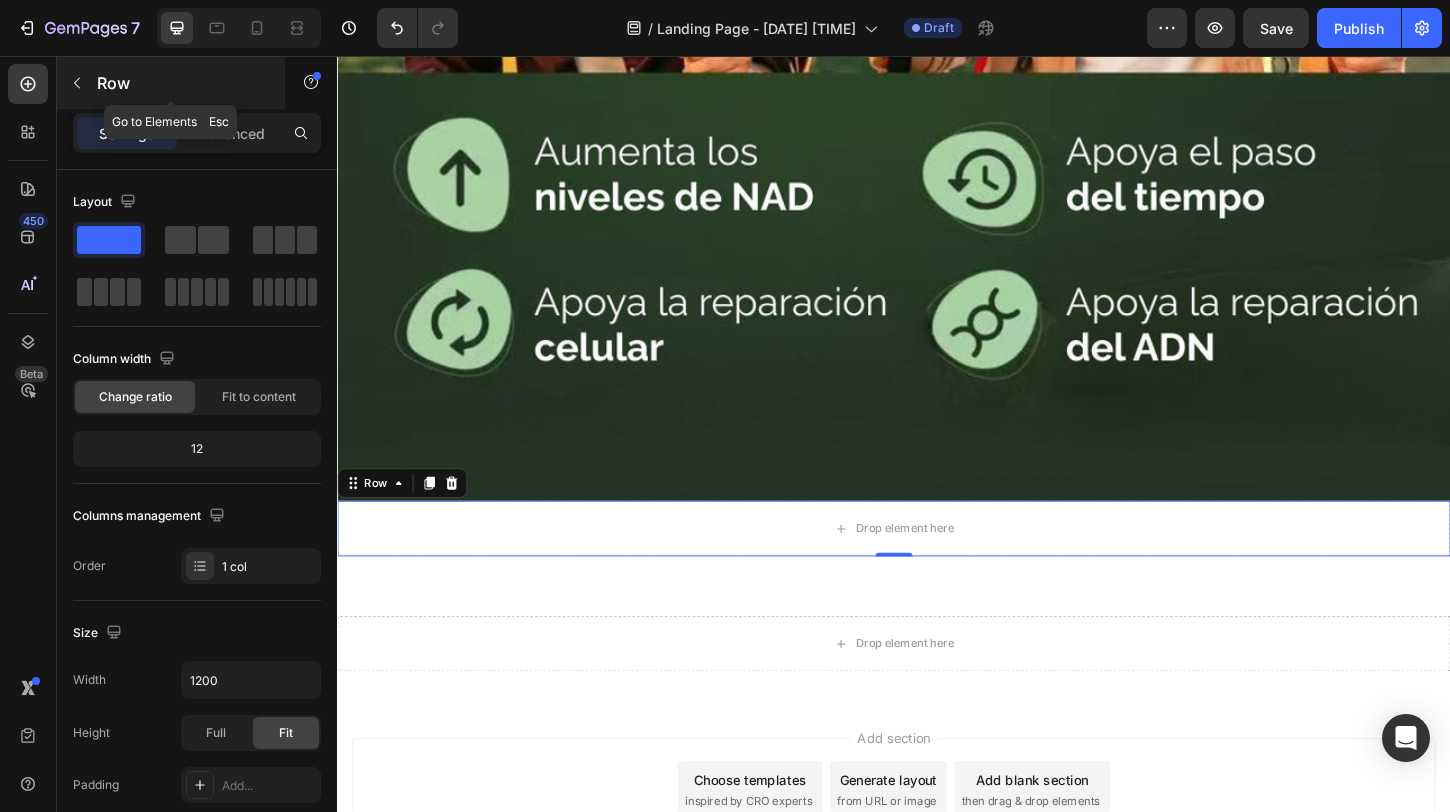 click 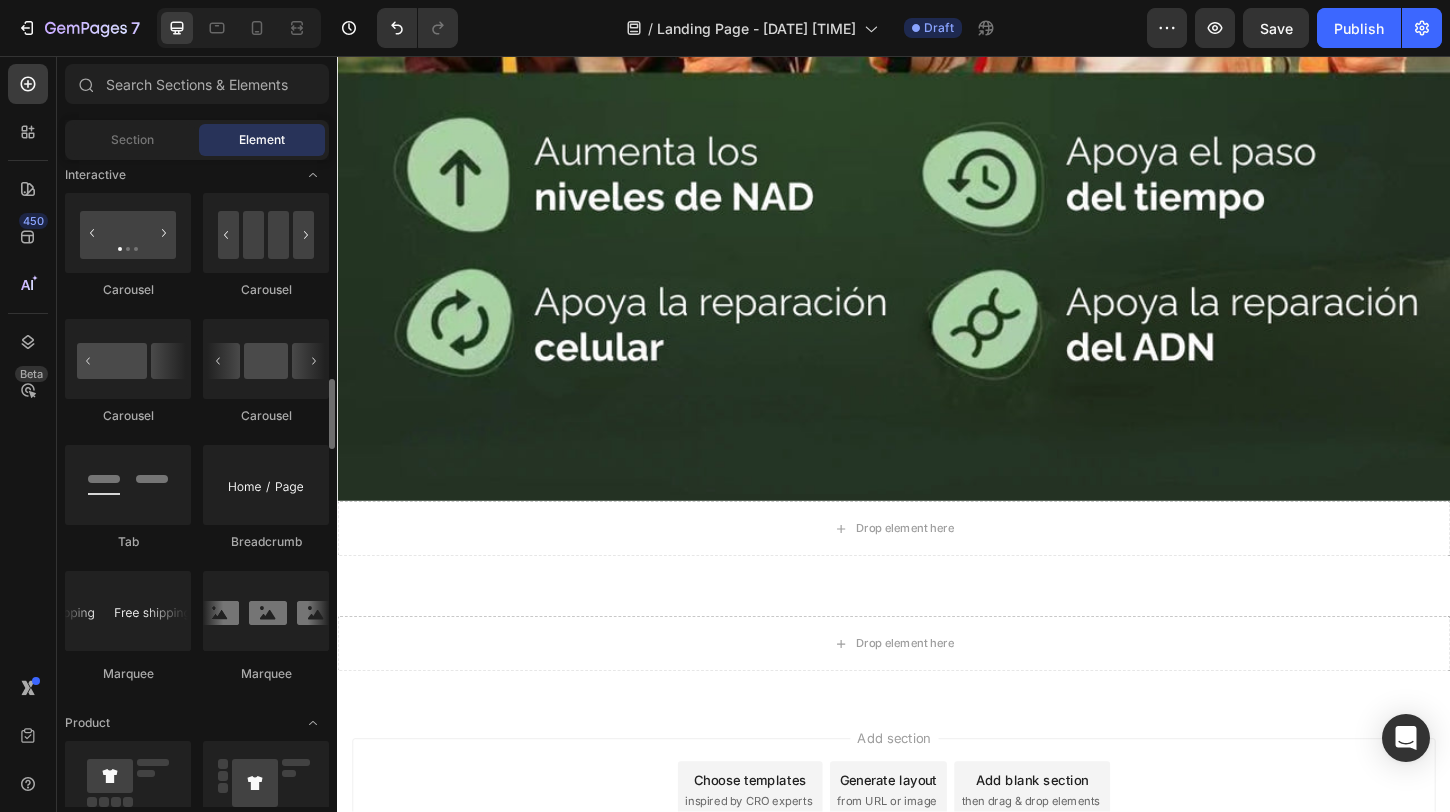 scroll, scrollTop: 2019, scrollLeft: 0, axis: vertical 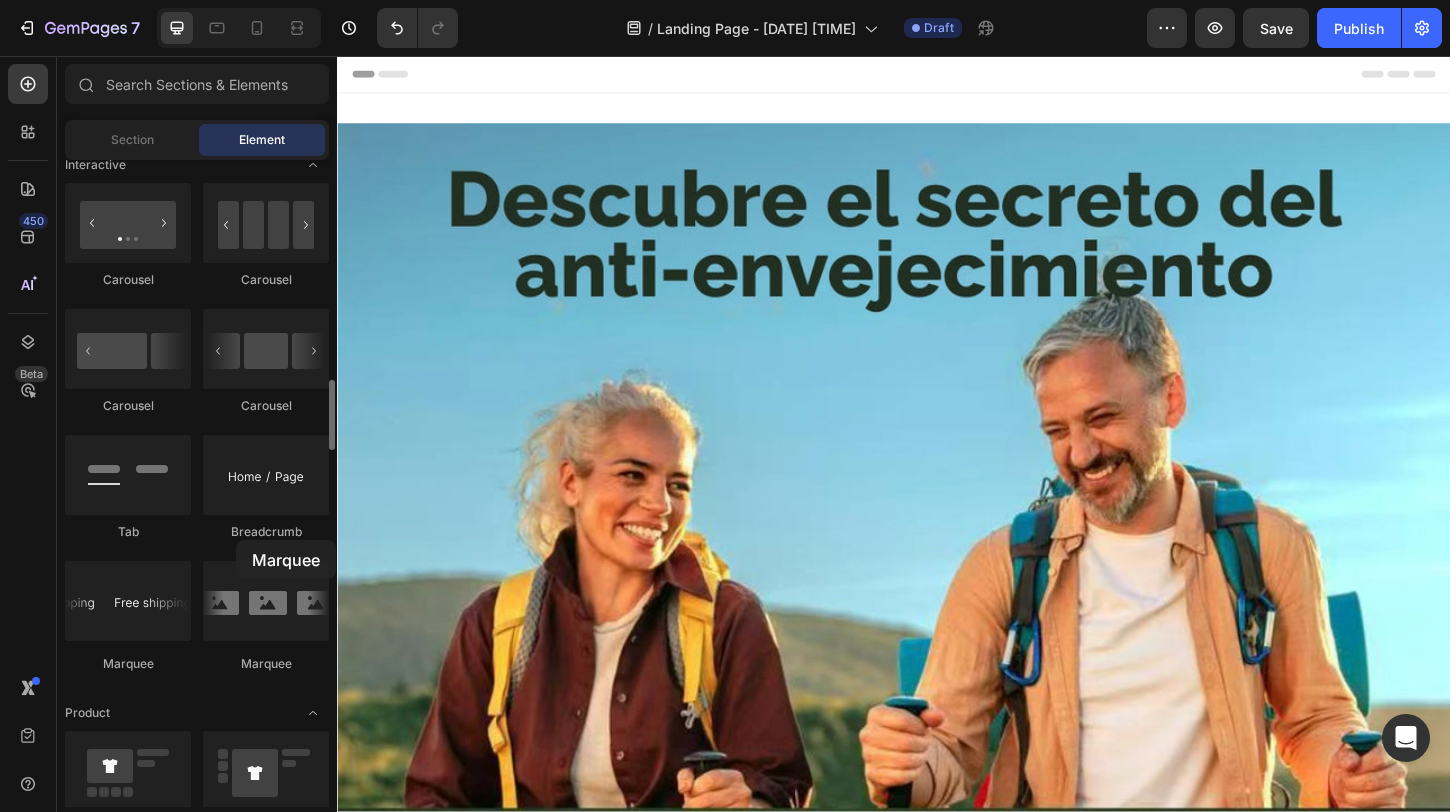drag, startPoint x: 156, startPoint y: 624, endPoint x: 215, endPoint y: 560, distance: 87.04597 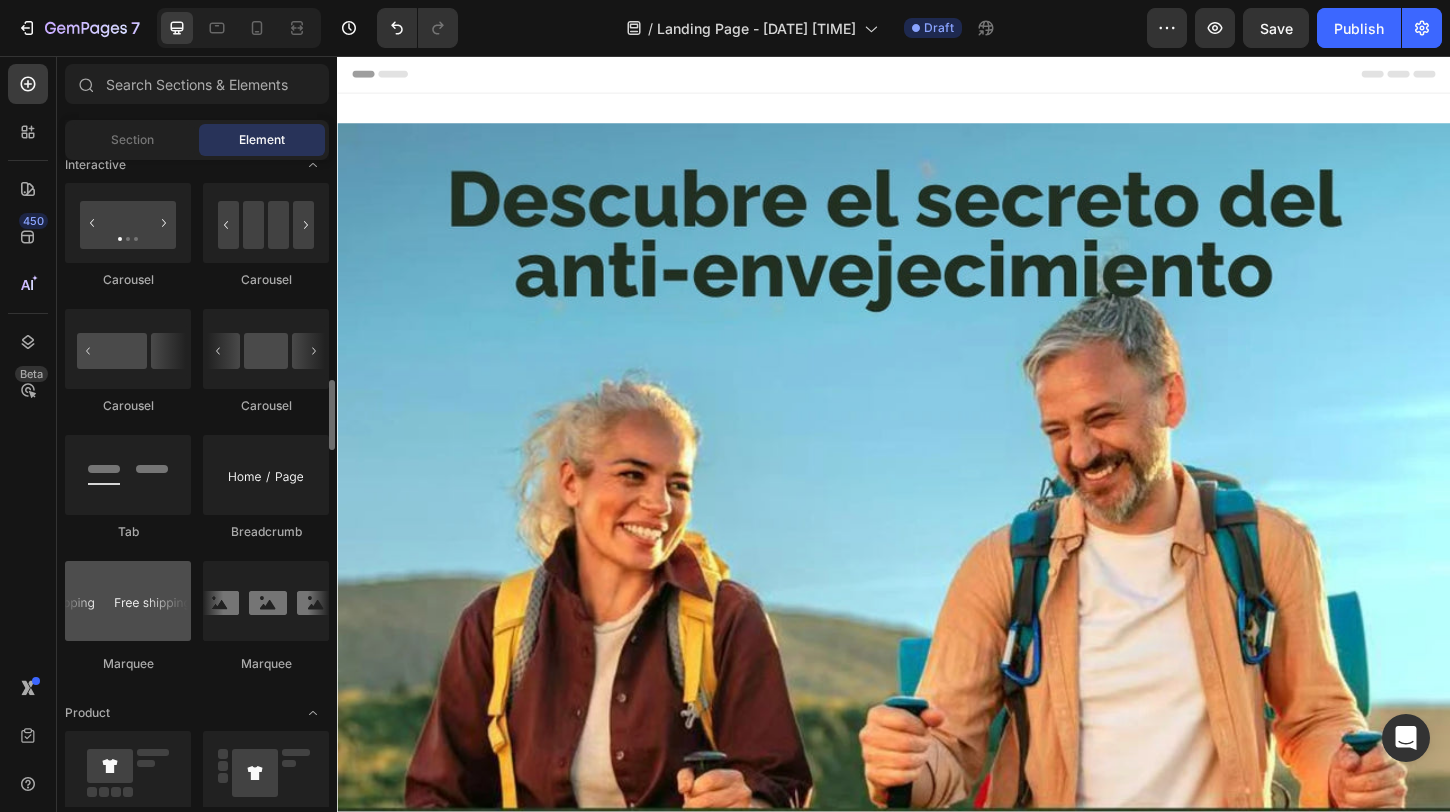 click at bounding box center (128, 601) 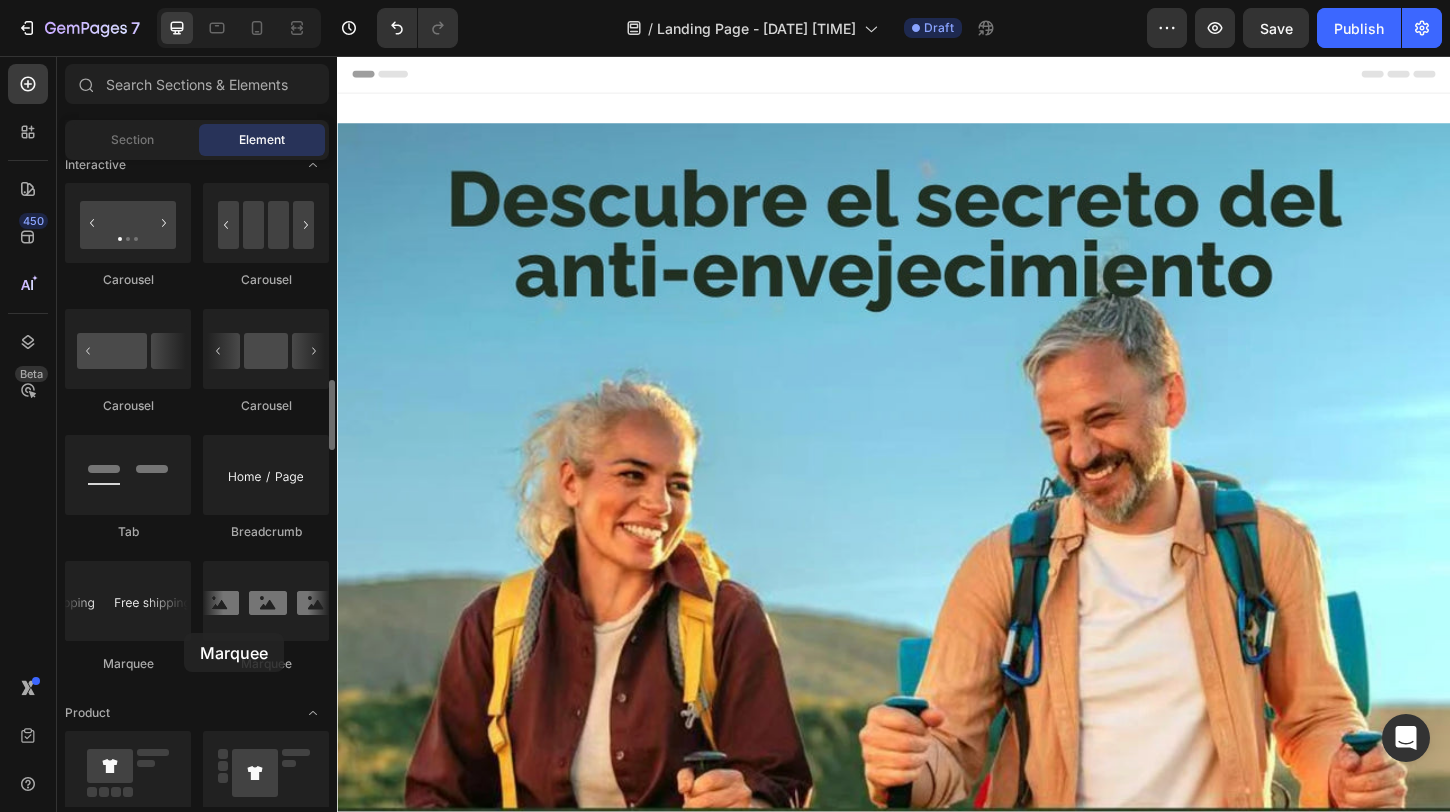drag, startPoint x: 143, startPoint y: 609, endPoint x: 120, endPoint y: 648, distance: 45.276924 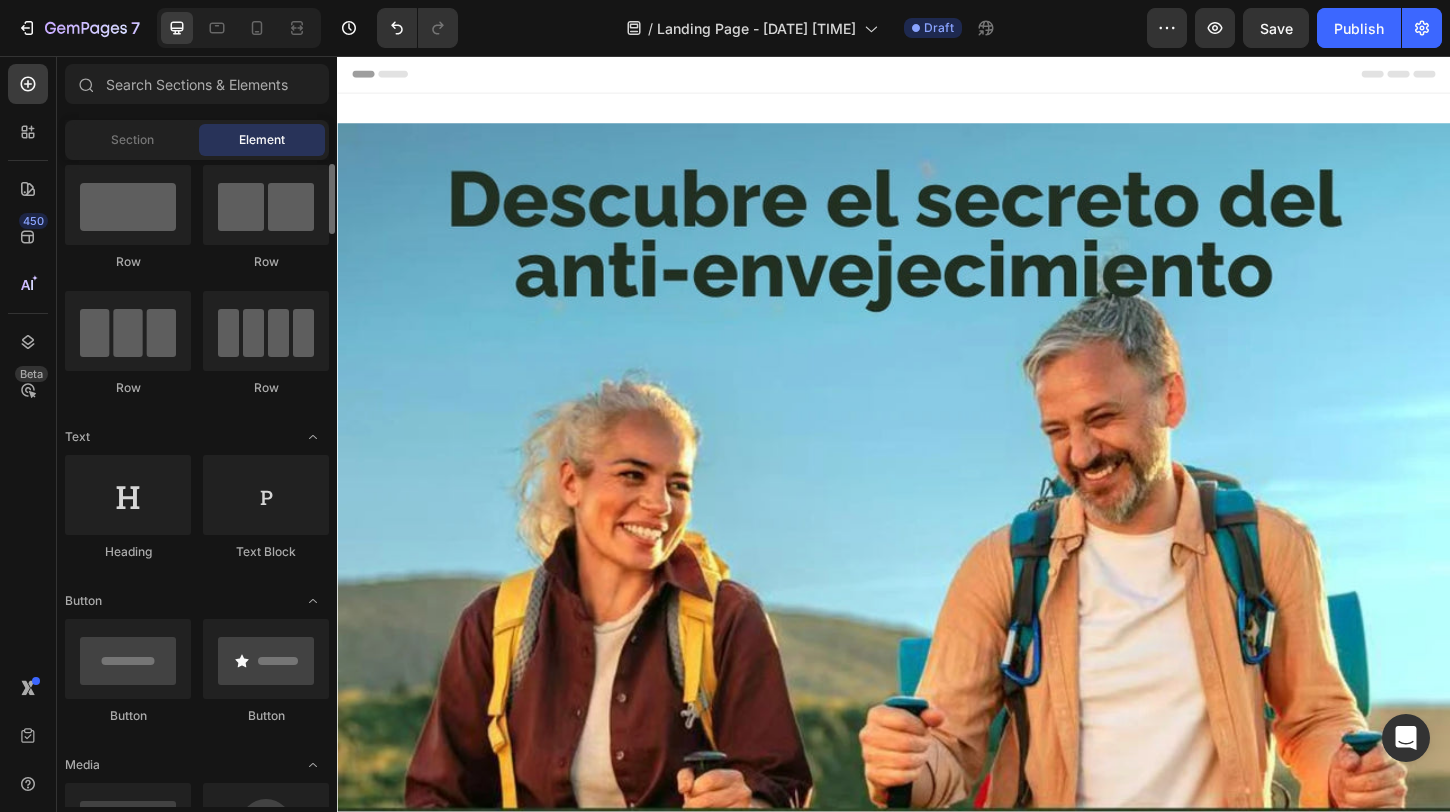 scroll, scrollTop: 0, scrollLeft: 0, axis: both 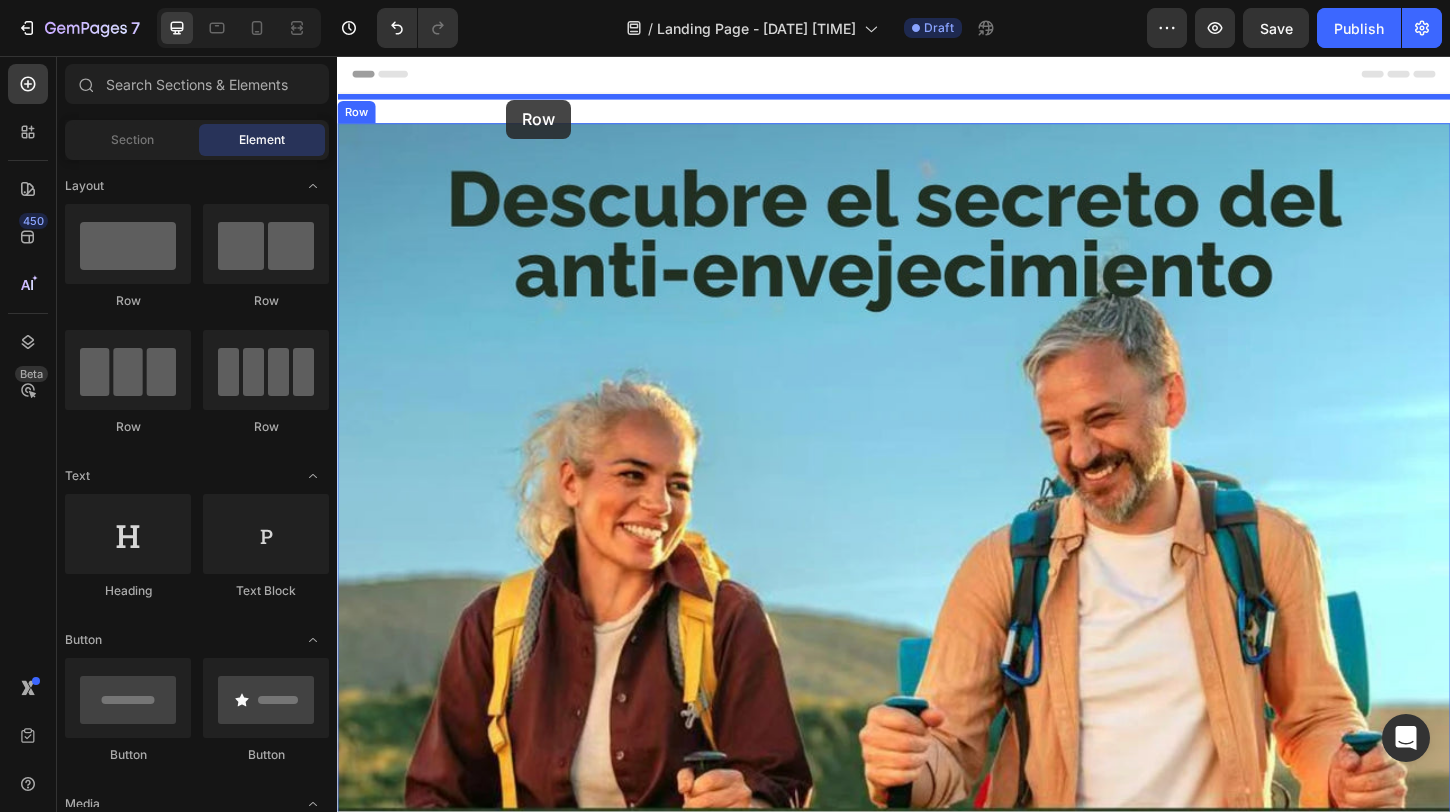 drag, startPoint x: 498, startPoint y: 327, endPoint x: 518, endPoint y: 103, distance: 224.89108 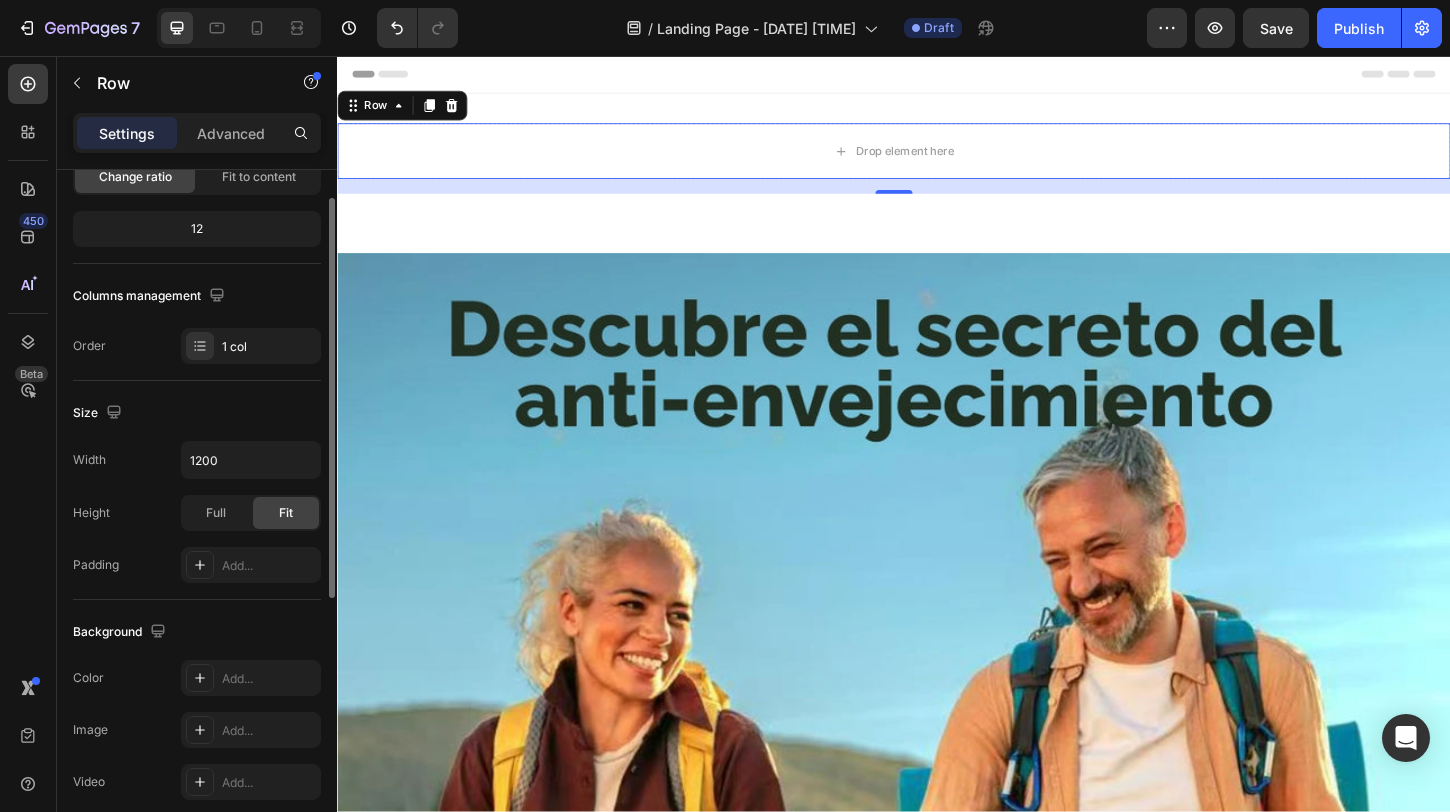scroll, scrollTop: 0, scrollLeft: 0, axis: both 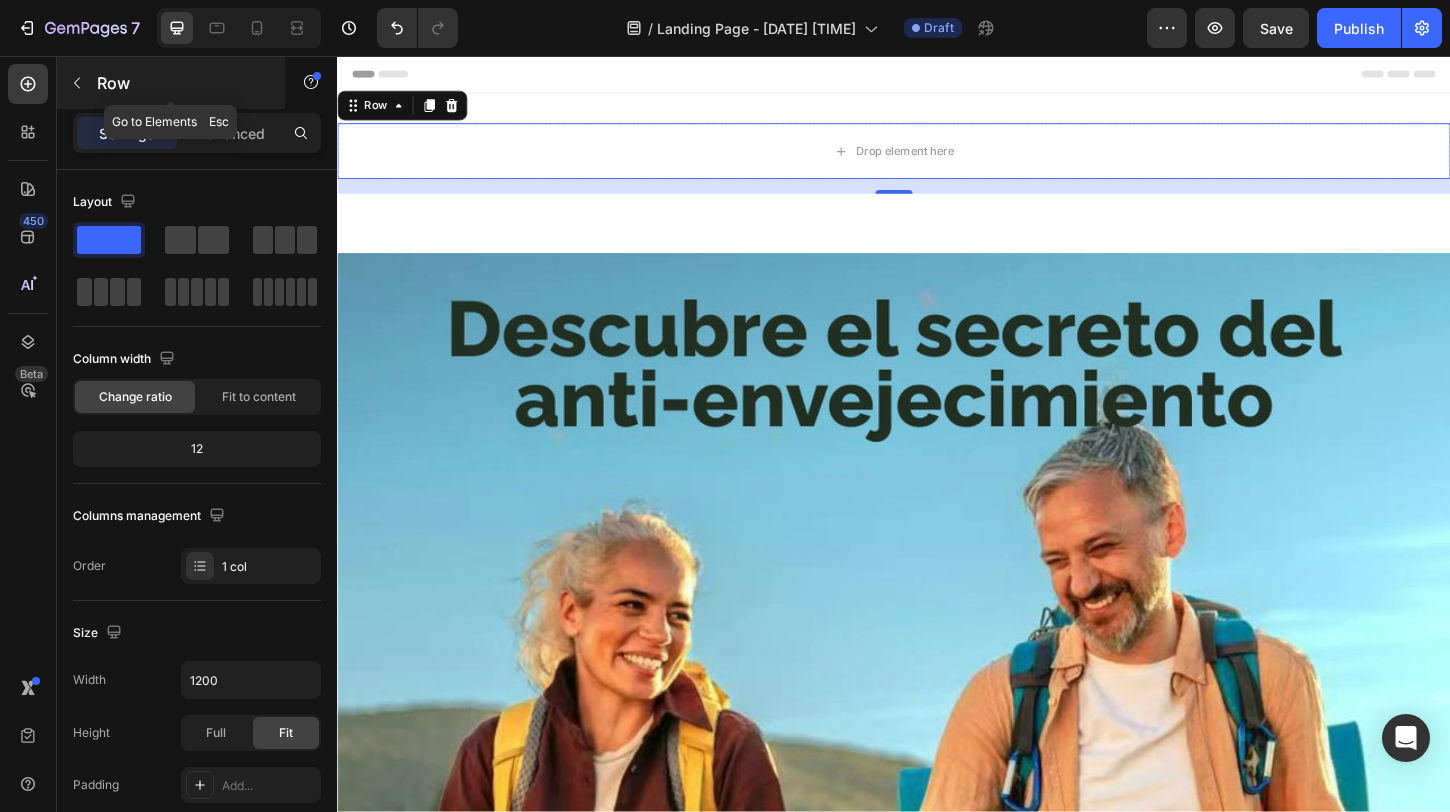 click 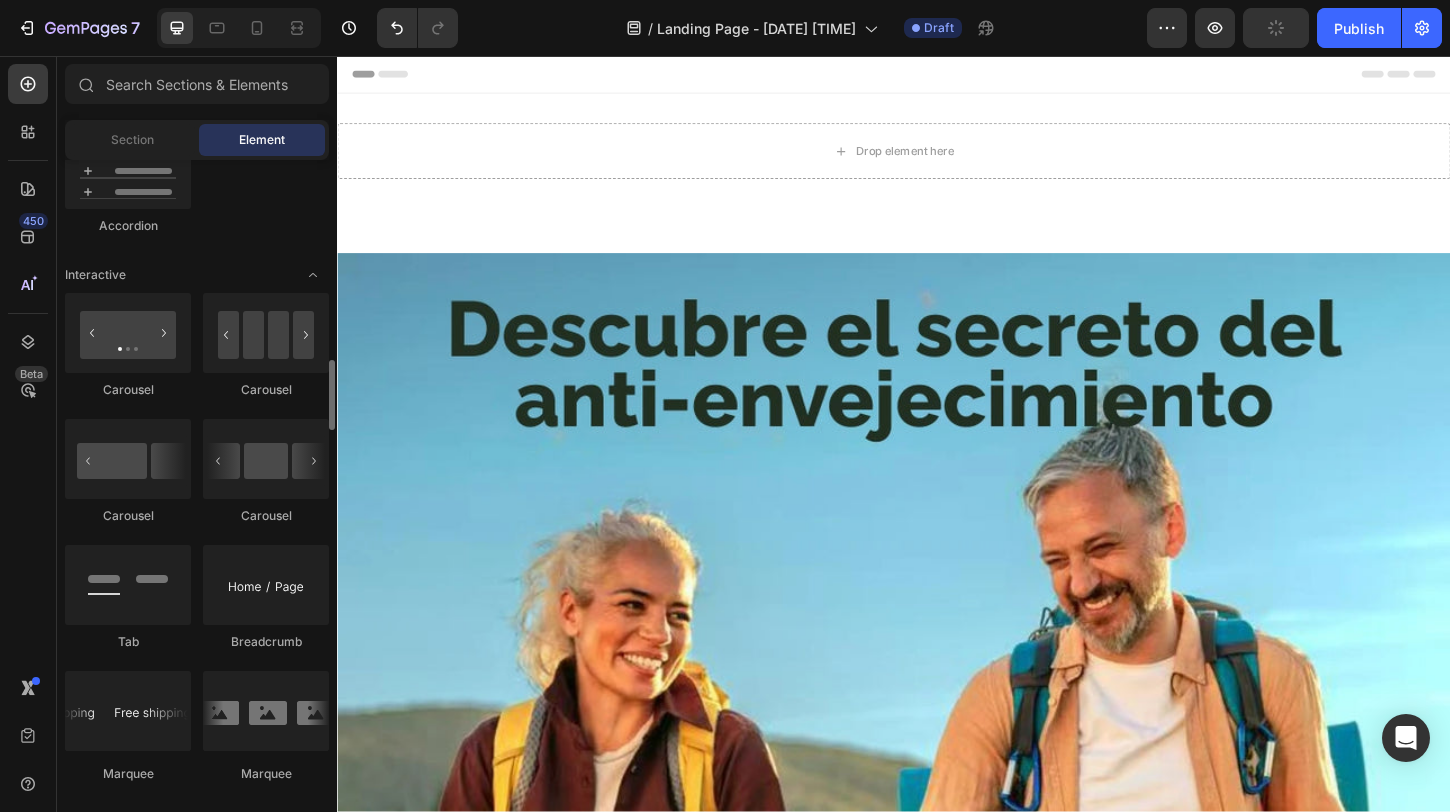 scroll, scrollTop: 1899, scrollLeft: 0, axis: vertical 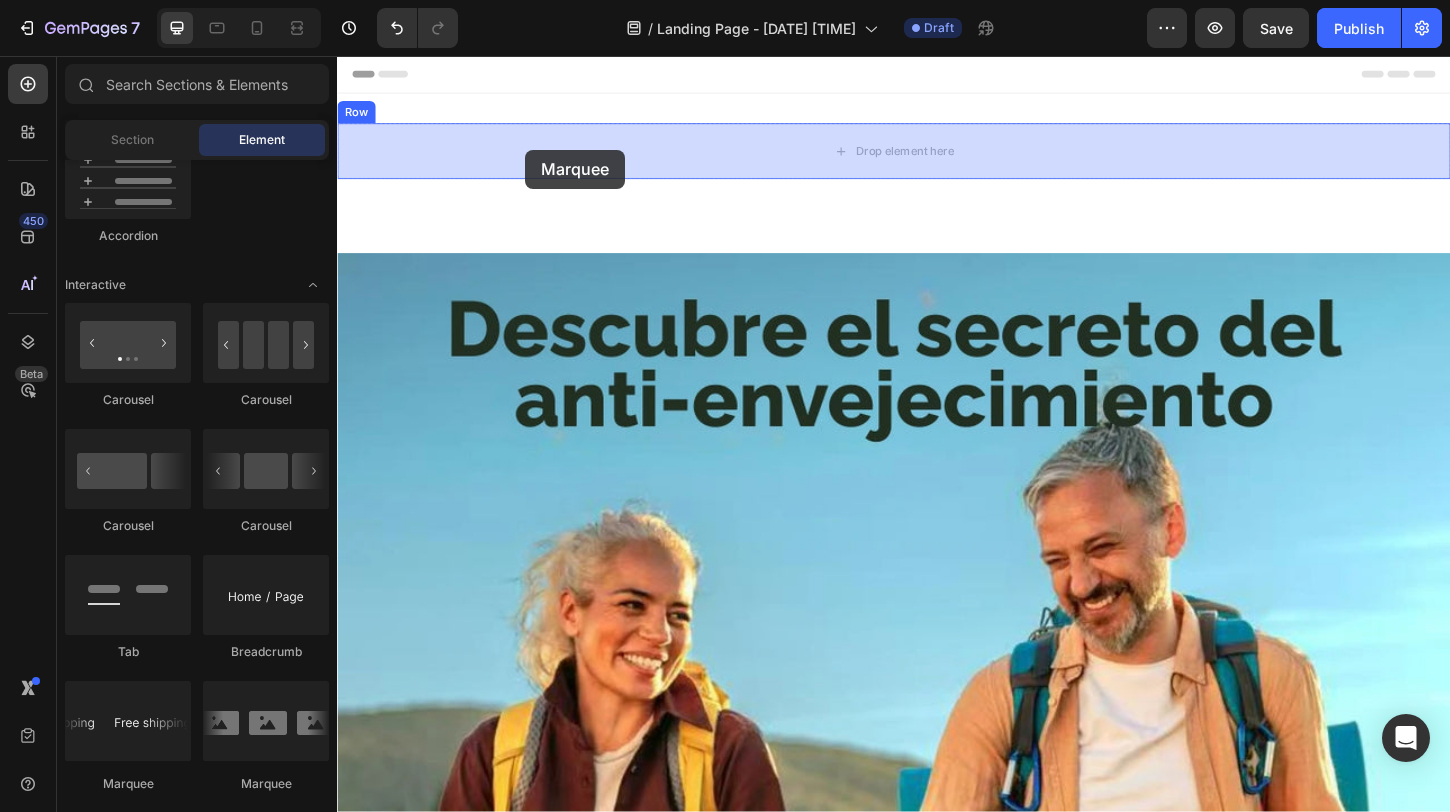 drag, startPoint x: 470, startPoint y: 755, endPoint x: 542, endPoint y: 157, distance: 602.31885 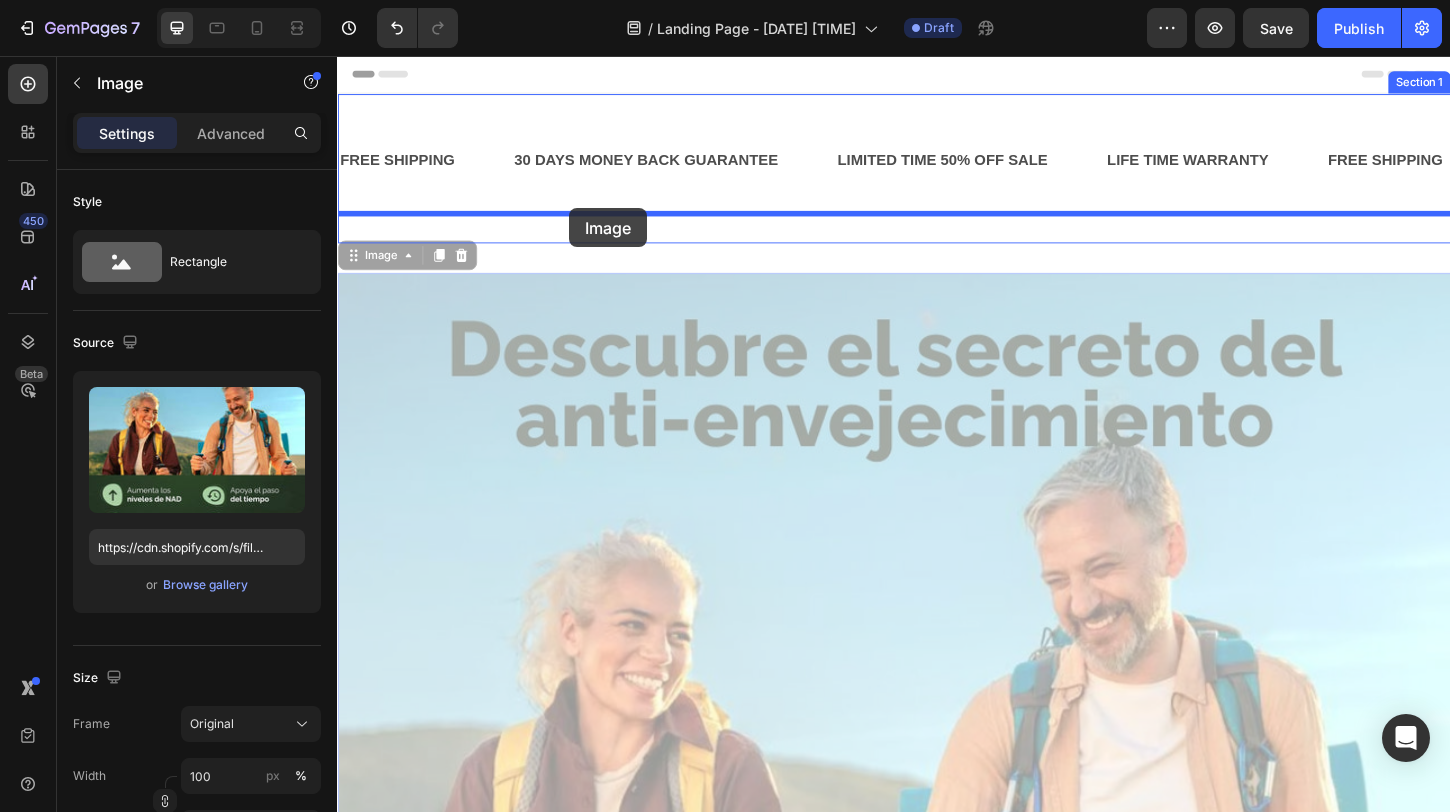 drag, startPoint x: 584, startPoint y: 349, endPoint x: 586, endPoint y: 220, distance: 129.0155 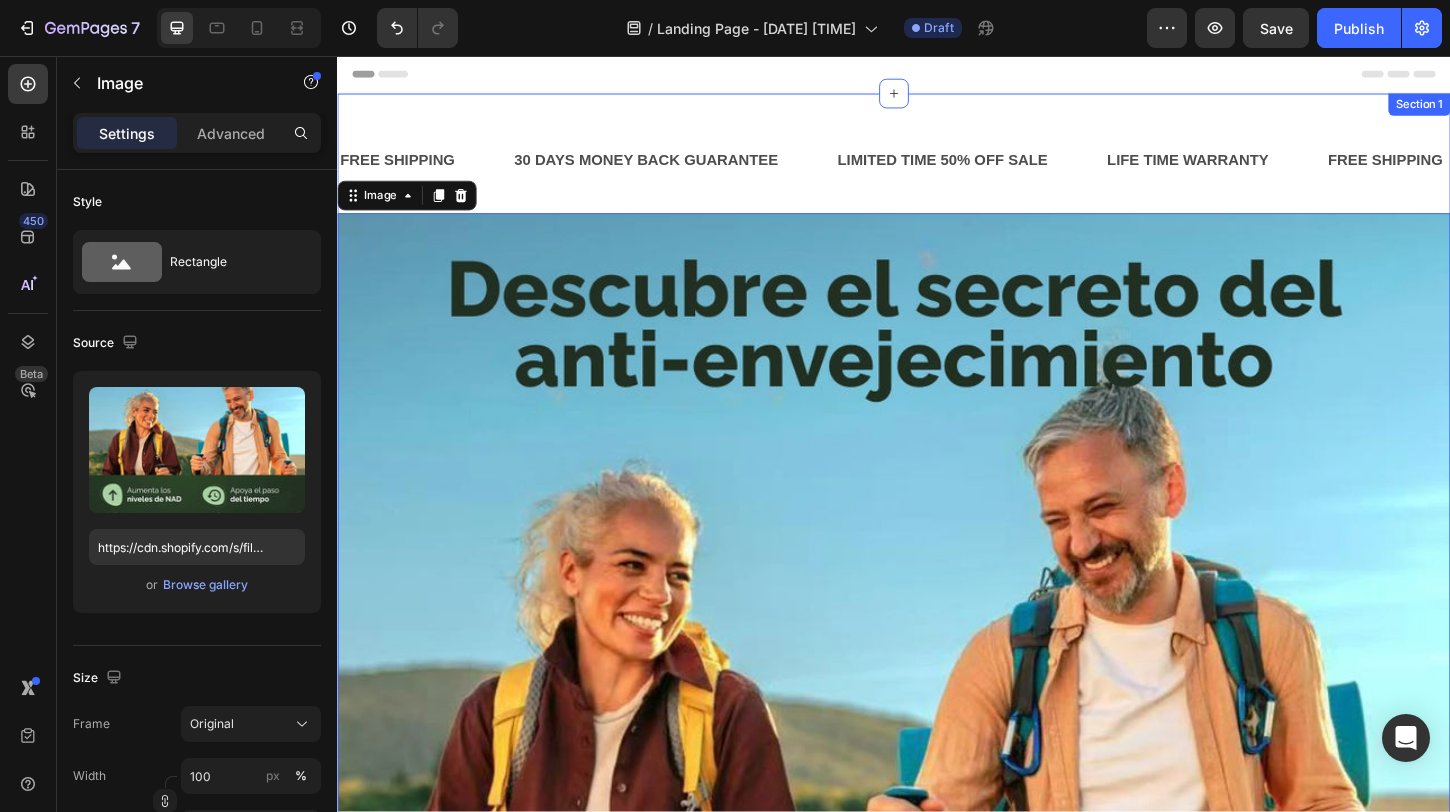 click on "FREE SHIPPING Text Block 30 DAYS MONEY BACK GUARANTEE Text Block LIMITED TIME 50% OFF SALE Text Block LIFE TIME WARRANTY Text Block FREE SHIPPING Text Block 30 DAYS MONEY BACK GUARANTEE Text Block LIMITED TIME 50% OFF SALE Text Block LIFE TIME WARRANTY Text Block FREE SHIPPING Text Block 30 DAYS MONEY BACK GUARANTEE Text Block LIMITED TIME 50% OFF SALE Text Block LIFE TIME WARRANTY Text Block FREE SHIPPING Text Block 30 DAYS MONEY BACK GUARANTEE Text Block LIMITED TIME 50% OFF SALE Text Block LIFE TIME WARRANTY Text Block FREE SHIPPING Text Block 30 DAYS MONEY BACK GUARANTEE Text Block LIMITED TIME 50% OFF SALE Text Block LIFE TIME WARRANTY Text Block FREE SHIPPING Text Block 30 DAYS MONEY BACK GUARANTEE Text Block LIMITED TIME 50% OFF SALE Text Block LIFE TIME WARRANTY Text Block Marquee Row Image   0 Section 1" at bounding box center (937, 777) 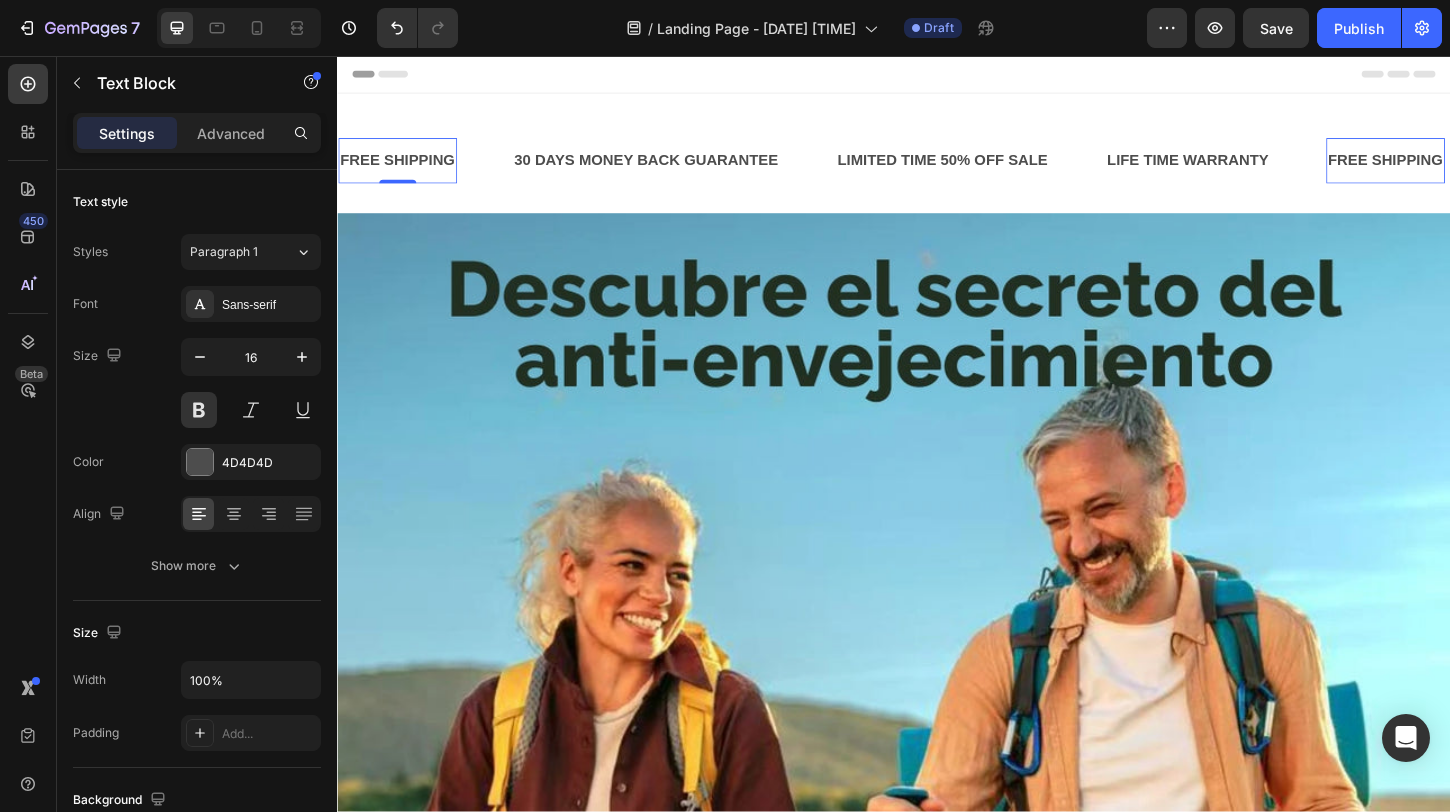 click on "FREE SHIPPING" at bounding box center [402, 169] 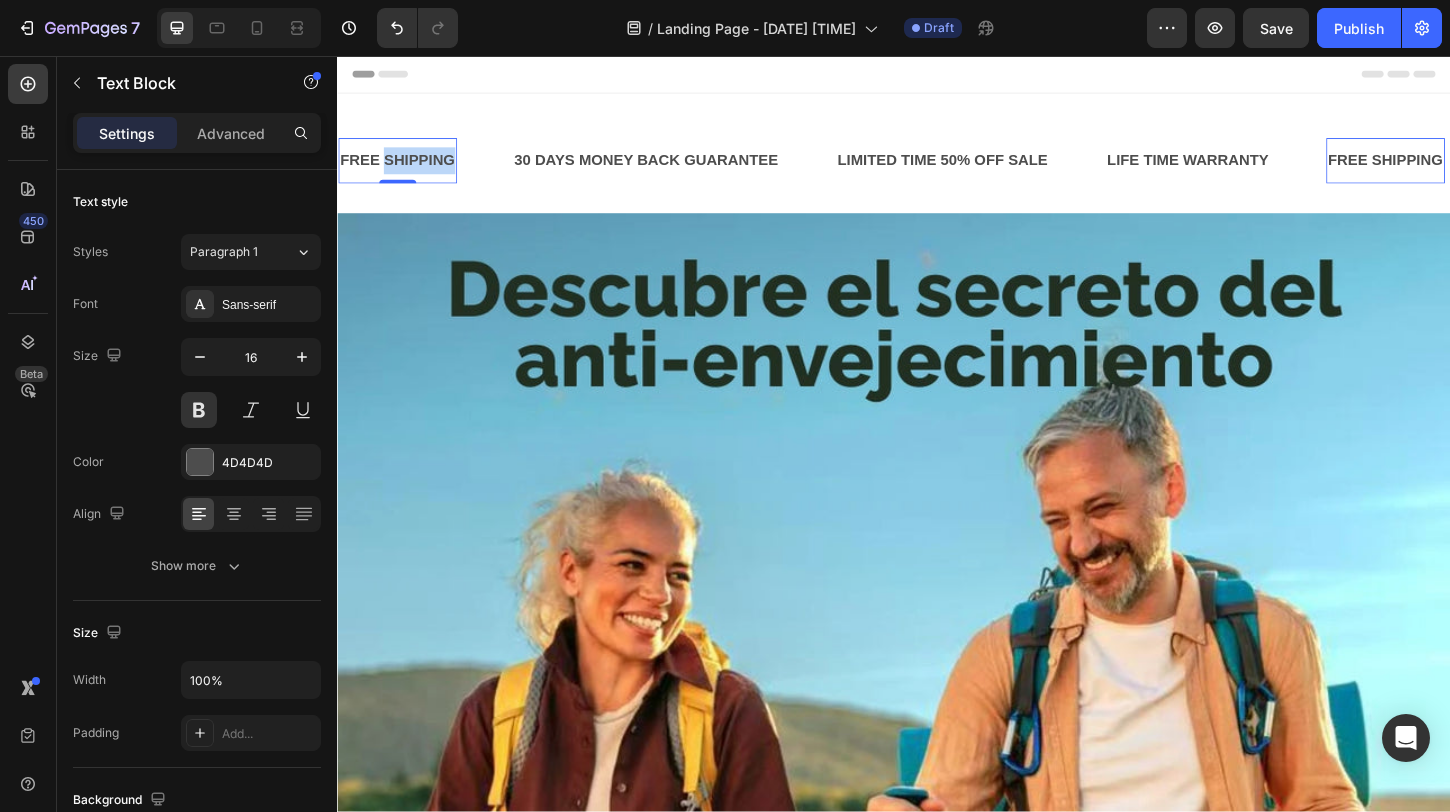 click on "FREE SHIPPING" at bounding box center (402, 169) 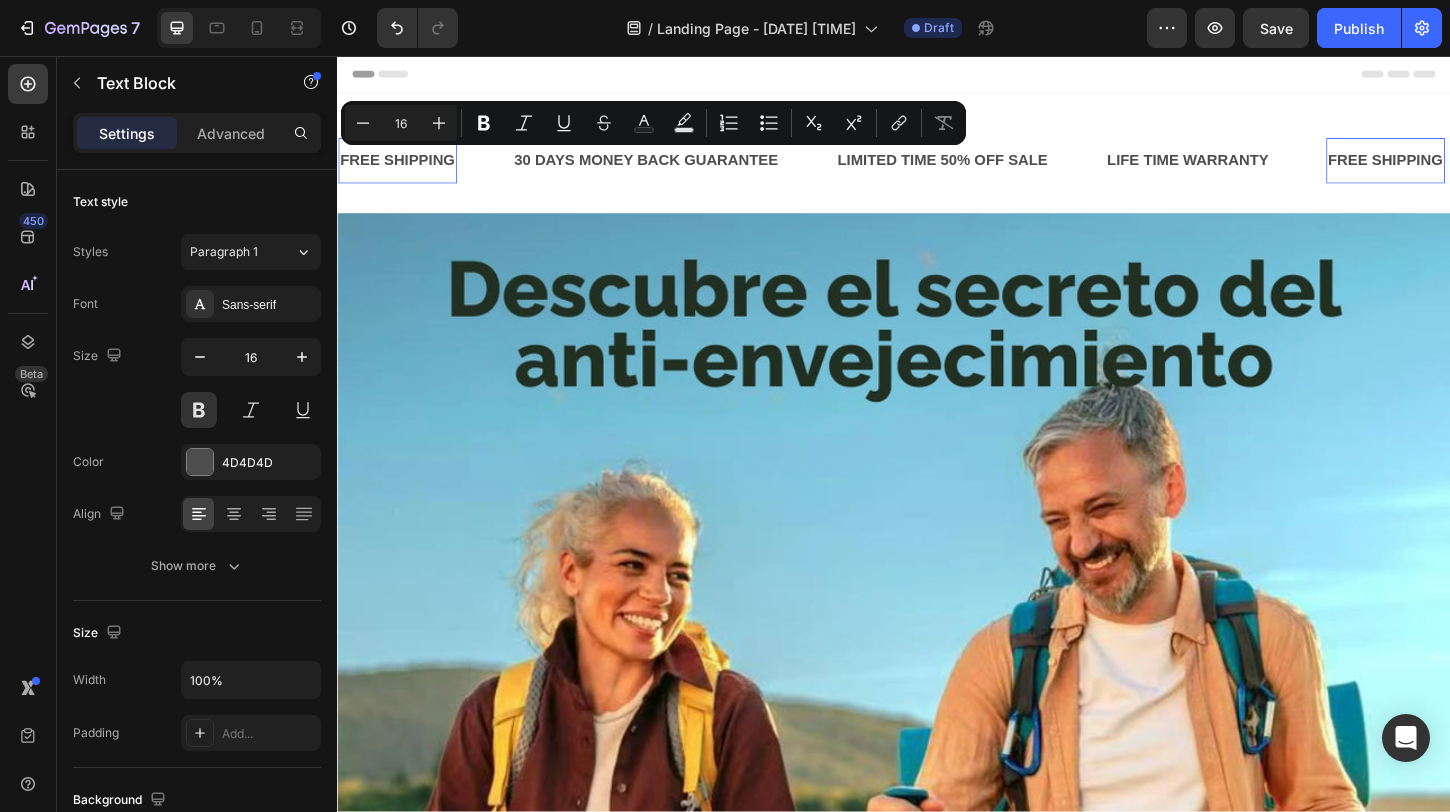 click on "FREE SHIPPING" at bounding box center [402, 169] 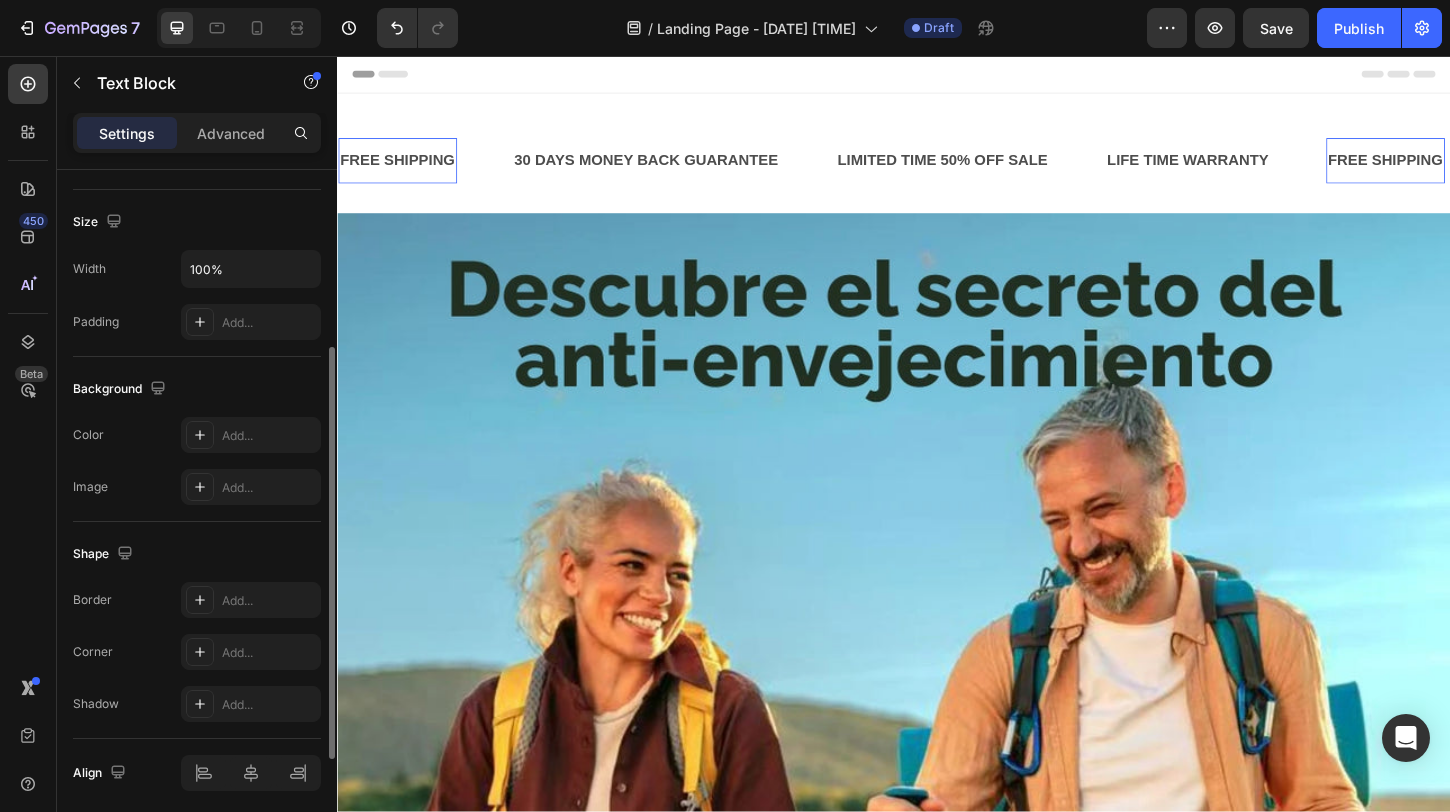 scroll, scrollTop: 0, scrollLeft: 0, axis: both 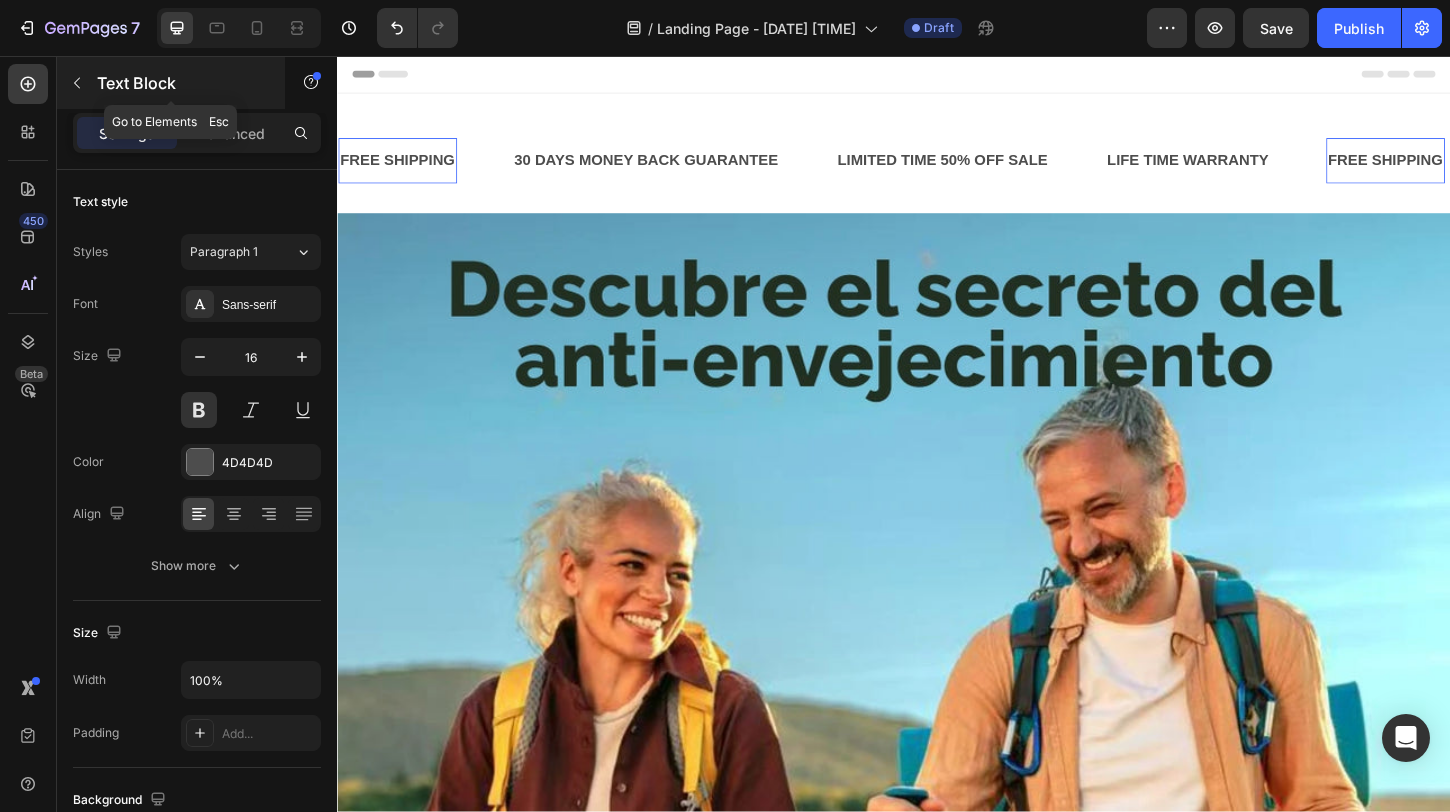 click 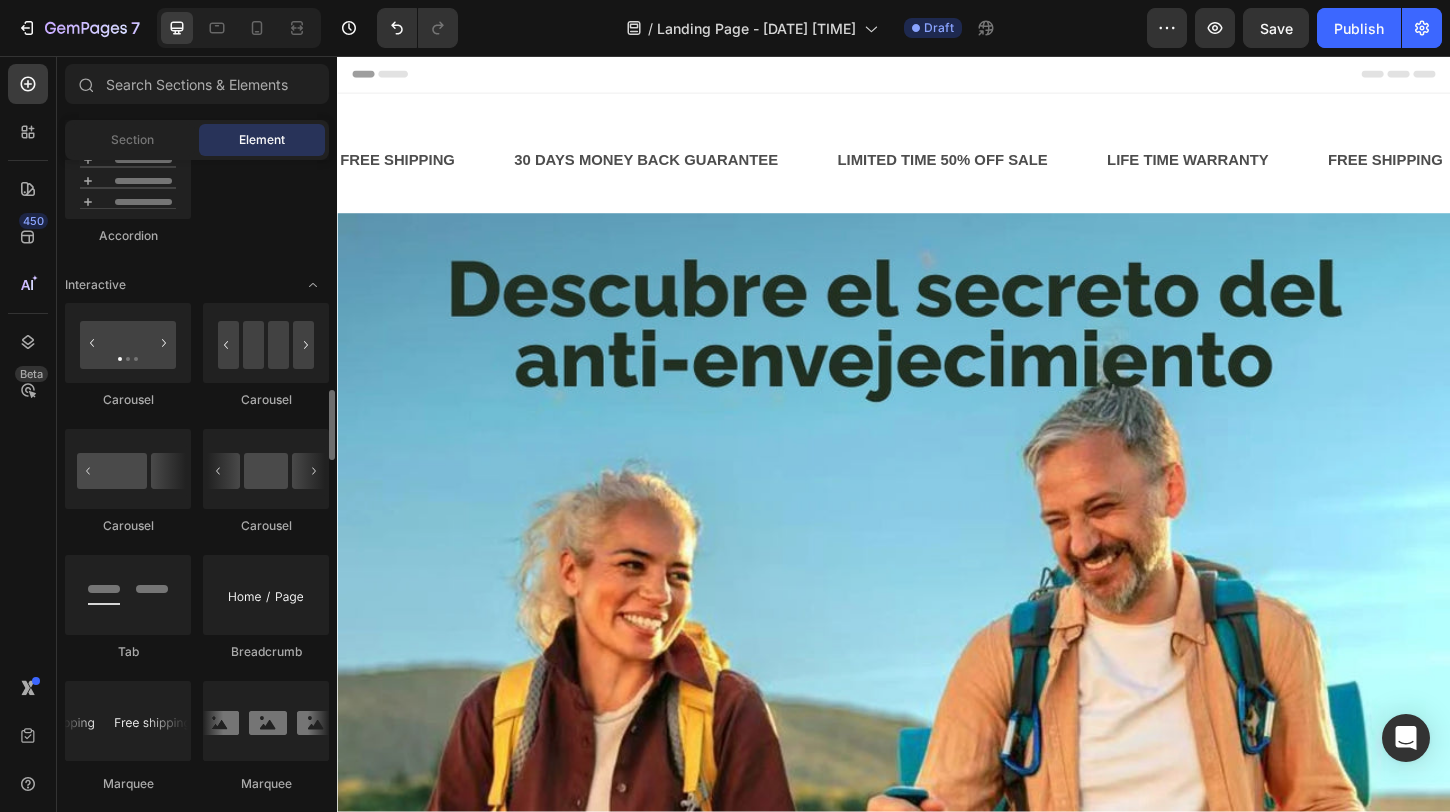 scroll, scrollTop: 2011, scrollLeft: 0, axis: vertical 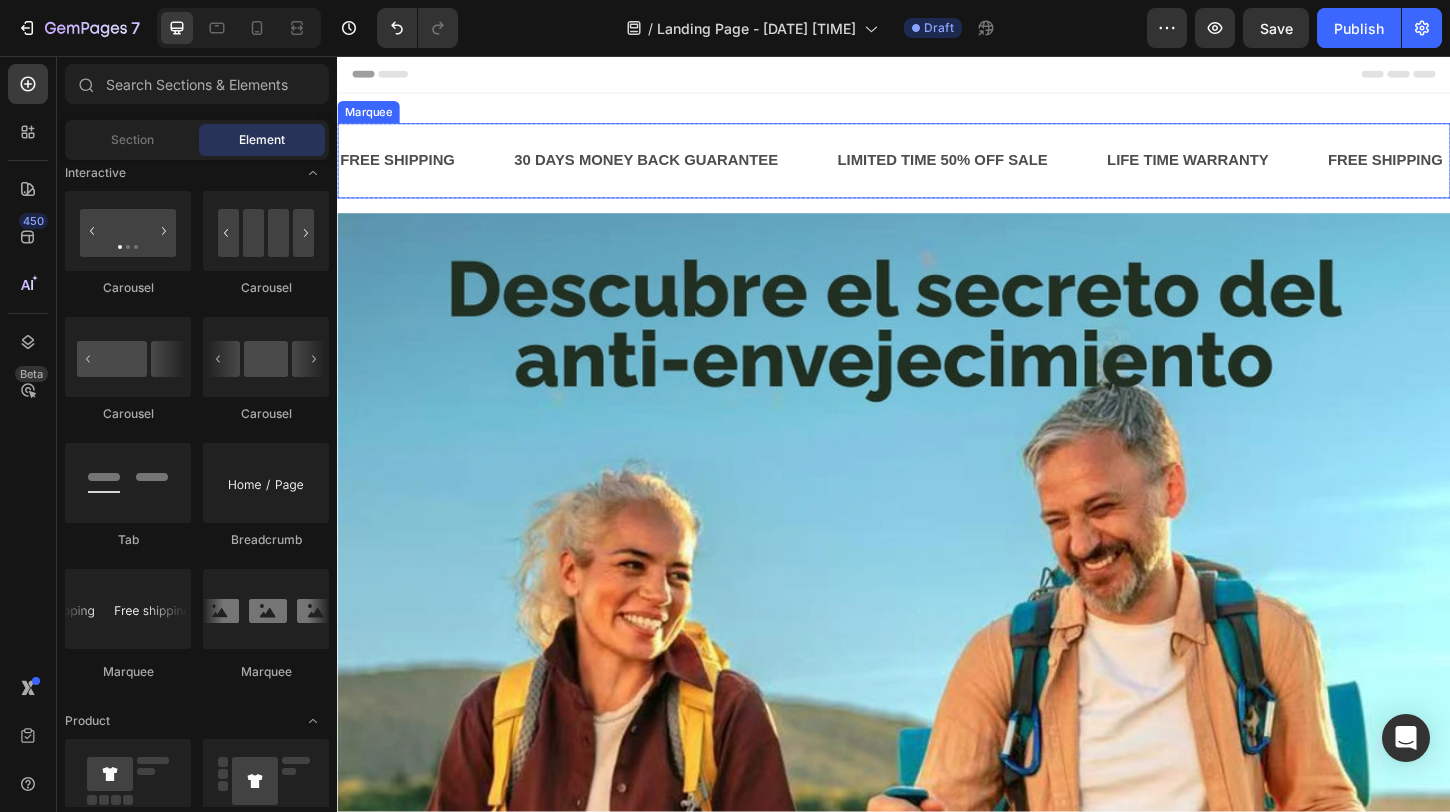 click on "FREE SHIPPING Text Block 30 DAYS MONEY BACK GUARANTEE Text Block LIMITED TIME 50% OFF SALE Text Block LIFE TIME WARRANTY Text Block FREE SHIPPING Text Block 30 DAYS MONEY BACK GUARANTEE Text Block LIMITED TIME 50% OFF SALE Text Block LIFE TIME WARRANTY Text Block FREE SHIPPING Text Block 30 DAYS MONEY BACK GUARANTEE Text Block LIMITED TIME 50% OFF SALE Text Block LIFE TIME WARRANTY Text Block FREE SHIPPING Text Block 30 DAYS MONEY BACK GUARANTEE Text Block LIMITED TIME 50% OFF SALE Text Block LIFE TIME WARRANTY Text Block FREE SHIPPING Text Block 30 DAYS MONEY BACK GUARANTEE Text Block LIMITED TIME 50% OFF SALE Text Block LIFE TIME WARRANTY Text Block FREE SHIPPING Text Block 30 DAYS MONEY BACK GUARANTEE Text Block LIMITED TIME 50% OFF SALE Text Block LIFE TIME WARRANTY Text Block Marquee" at bounding box center (937, 169) 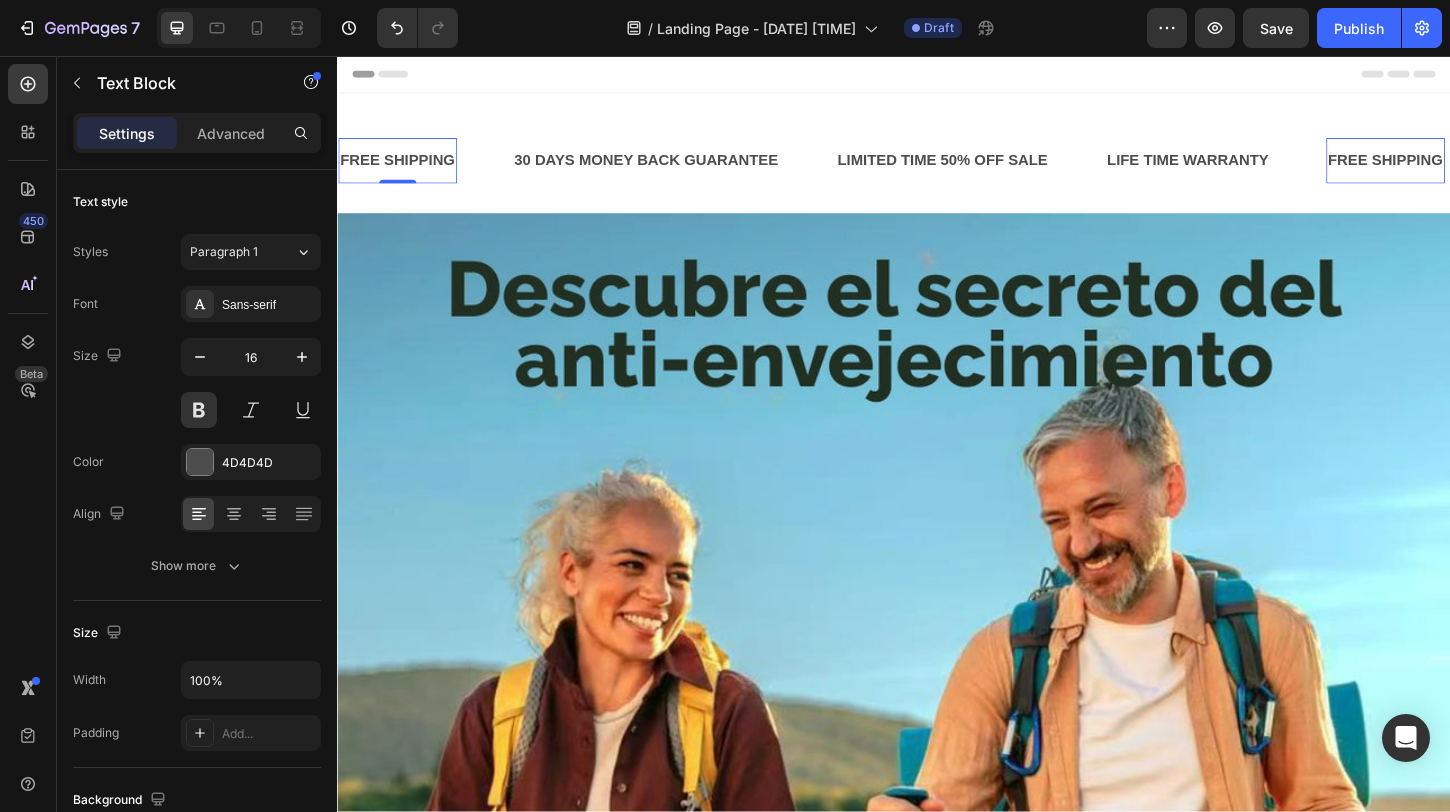 click on "FREE SHIPPING" at bounding box center [402, 169] 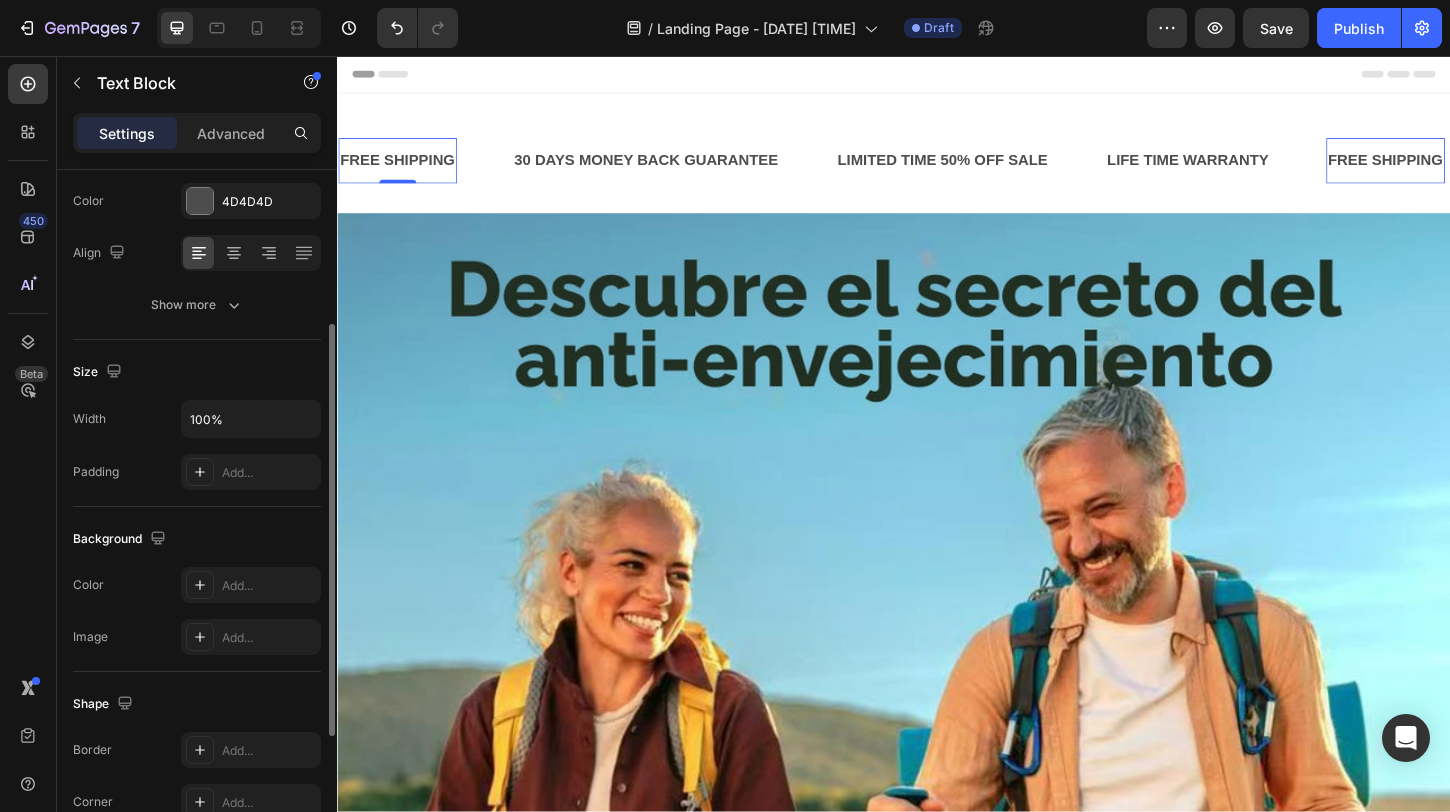 scroll, scrollTop: 0, scrollLeft: 0, axis: both 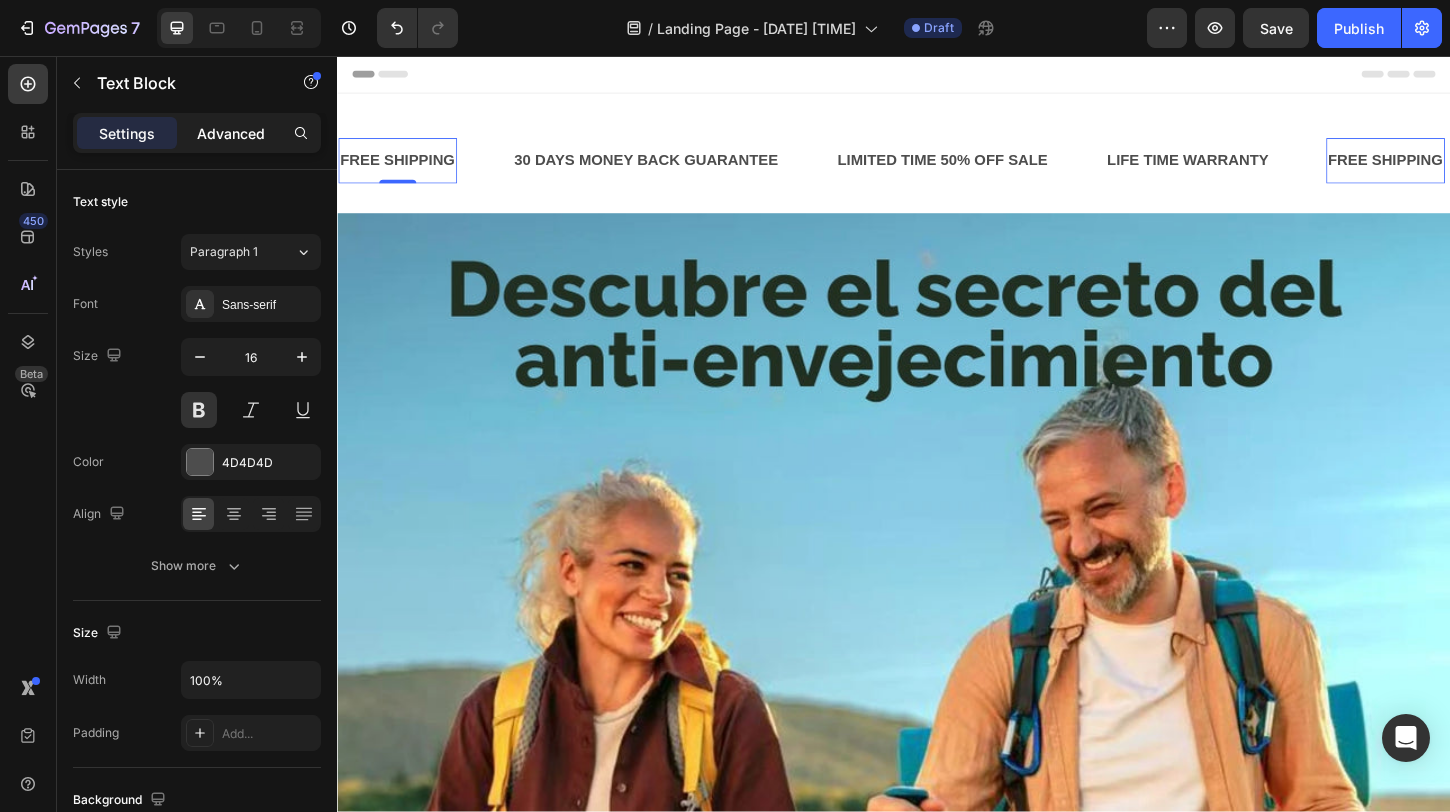 click on "Advanced" at bounding box center [231, 133] 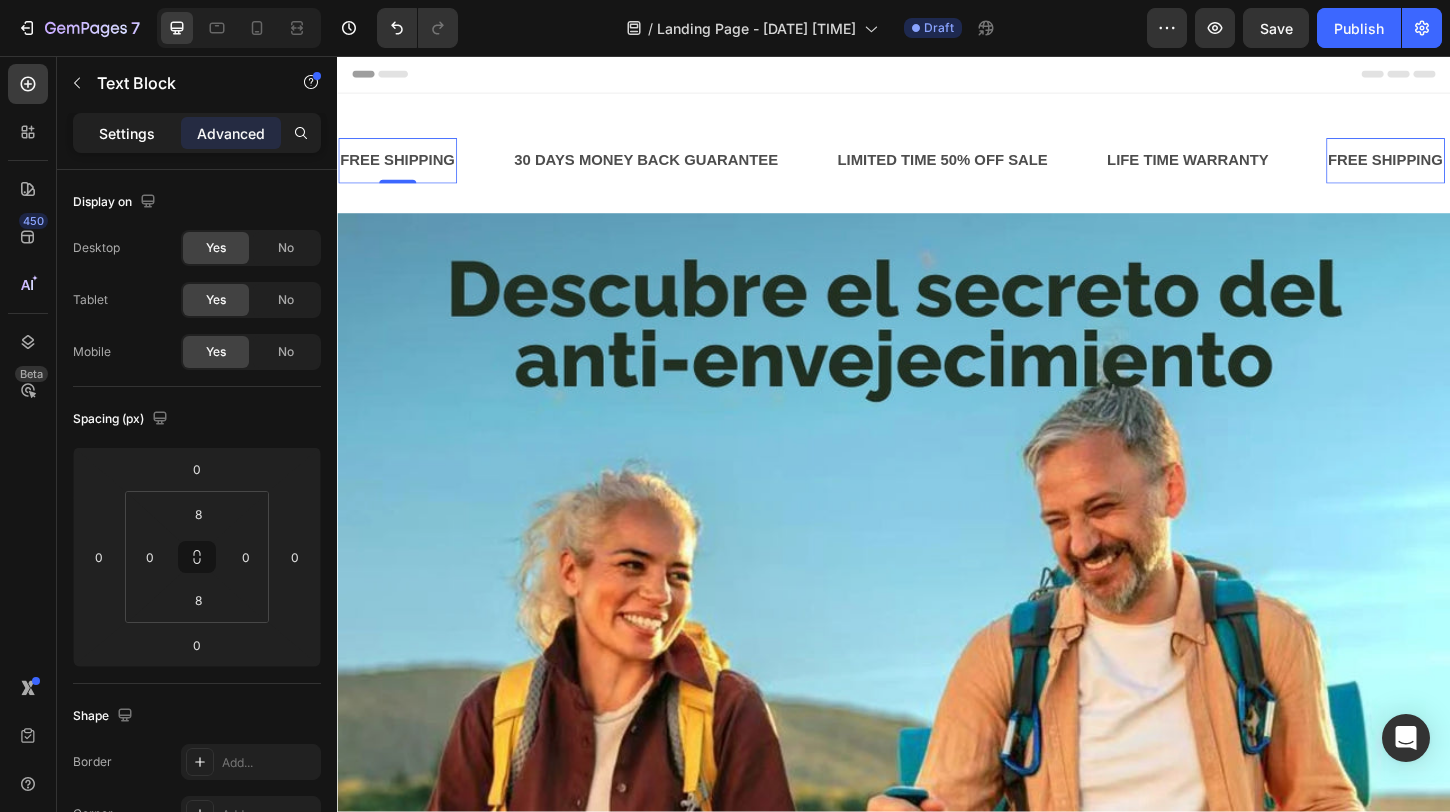 click on "Settings" at bounding box center [127, 133] 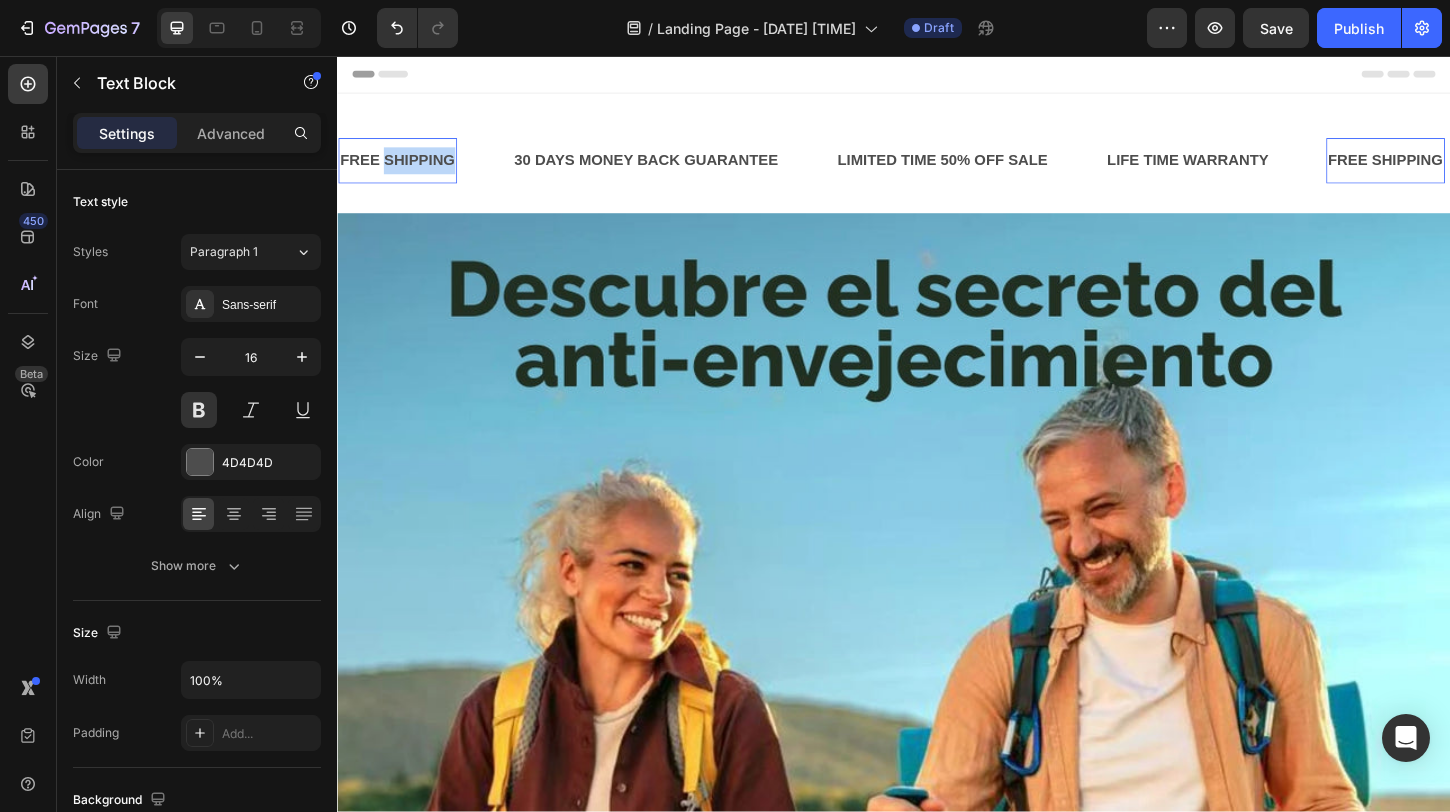 click on "FREE SHIPPING" at bounding box center (402, 169) 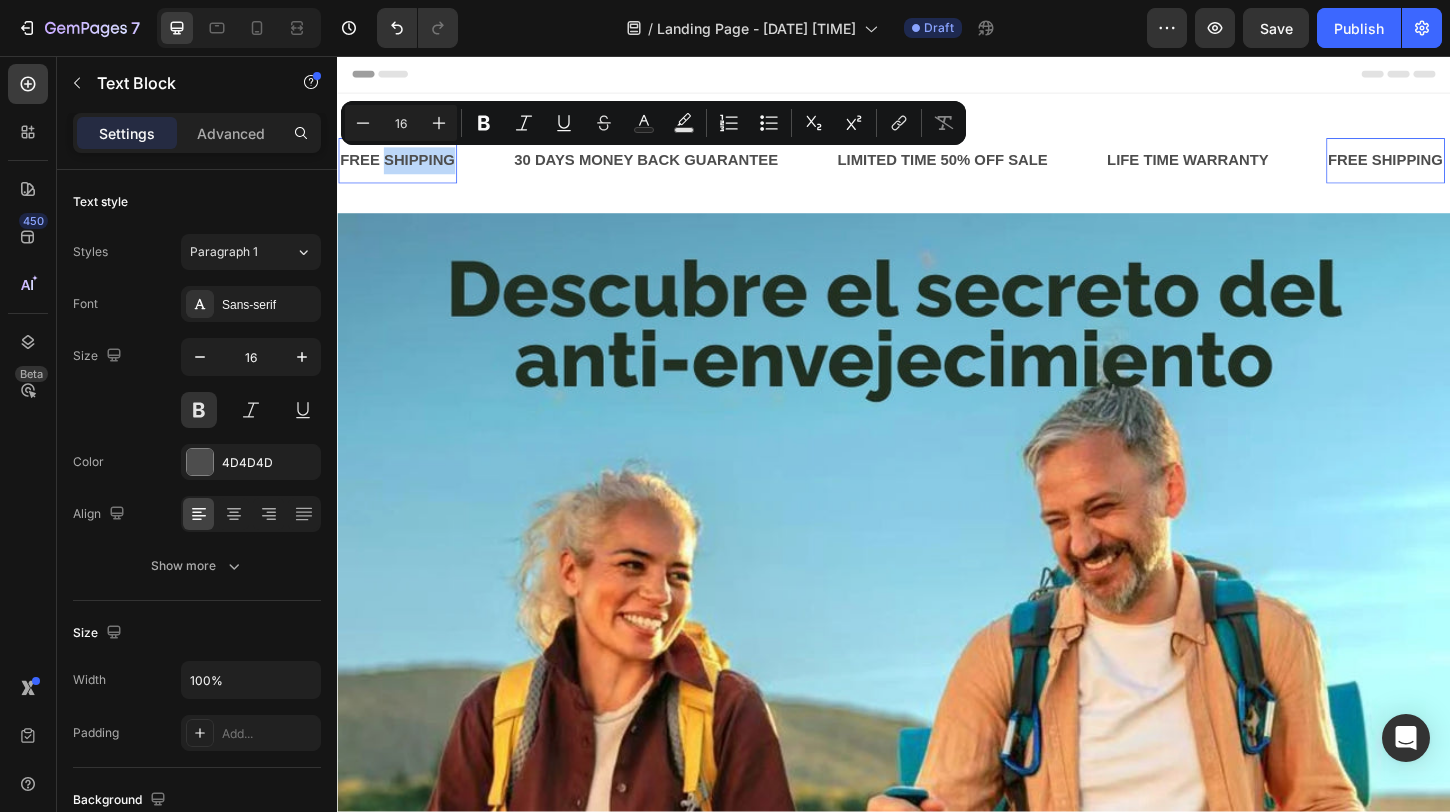 click on "FREE SHIPPING" at bounding box center (402, 169) 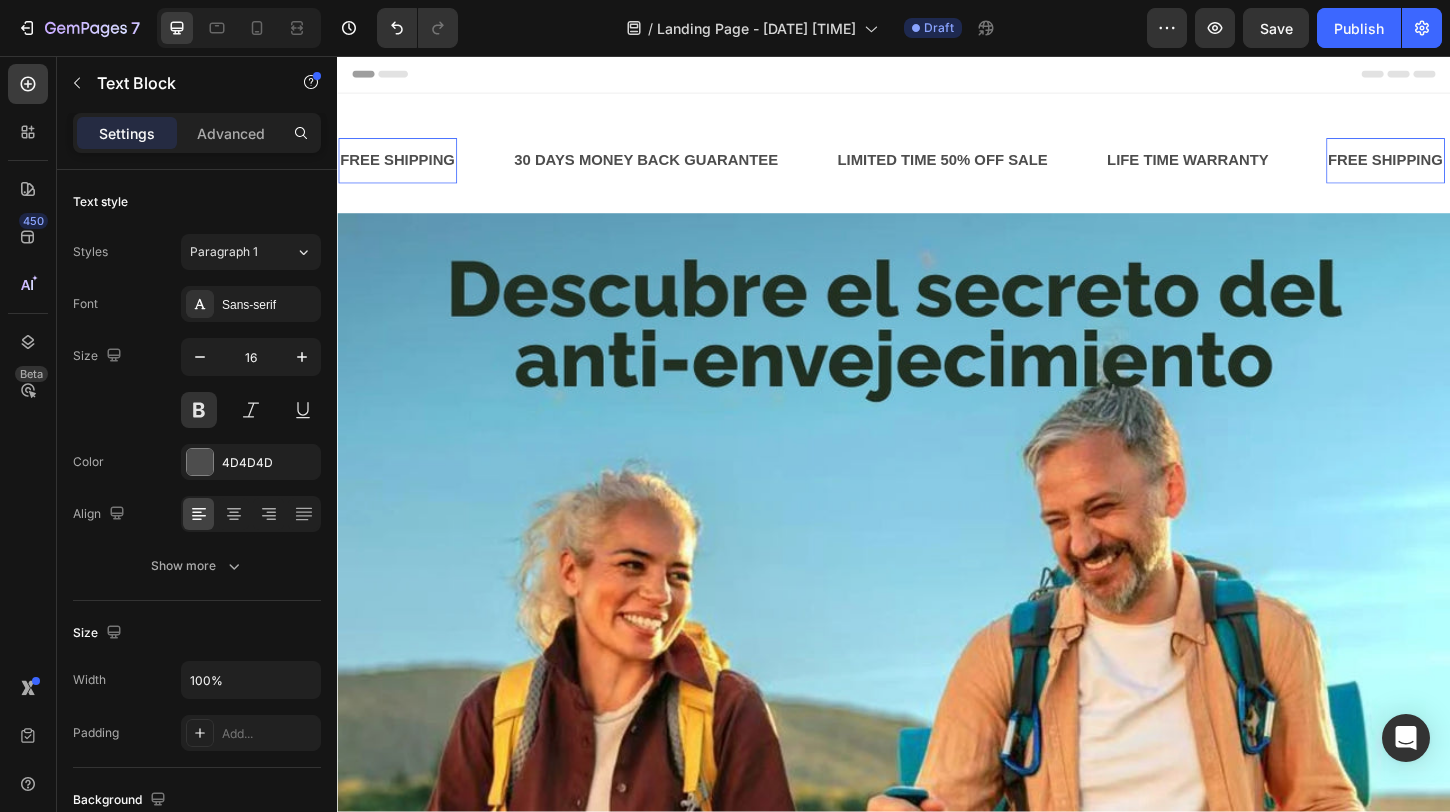 click on "FREE SHIPPING" at bounding box center (402, 169) 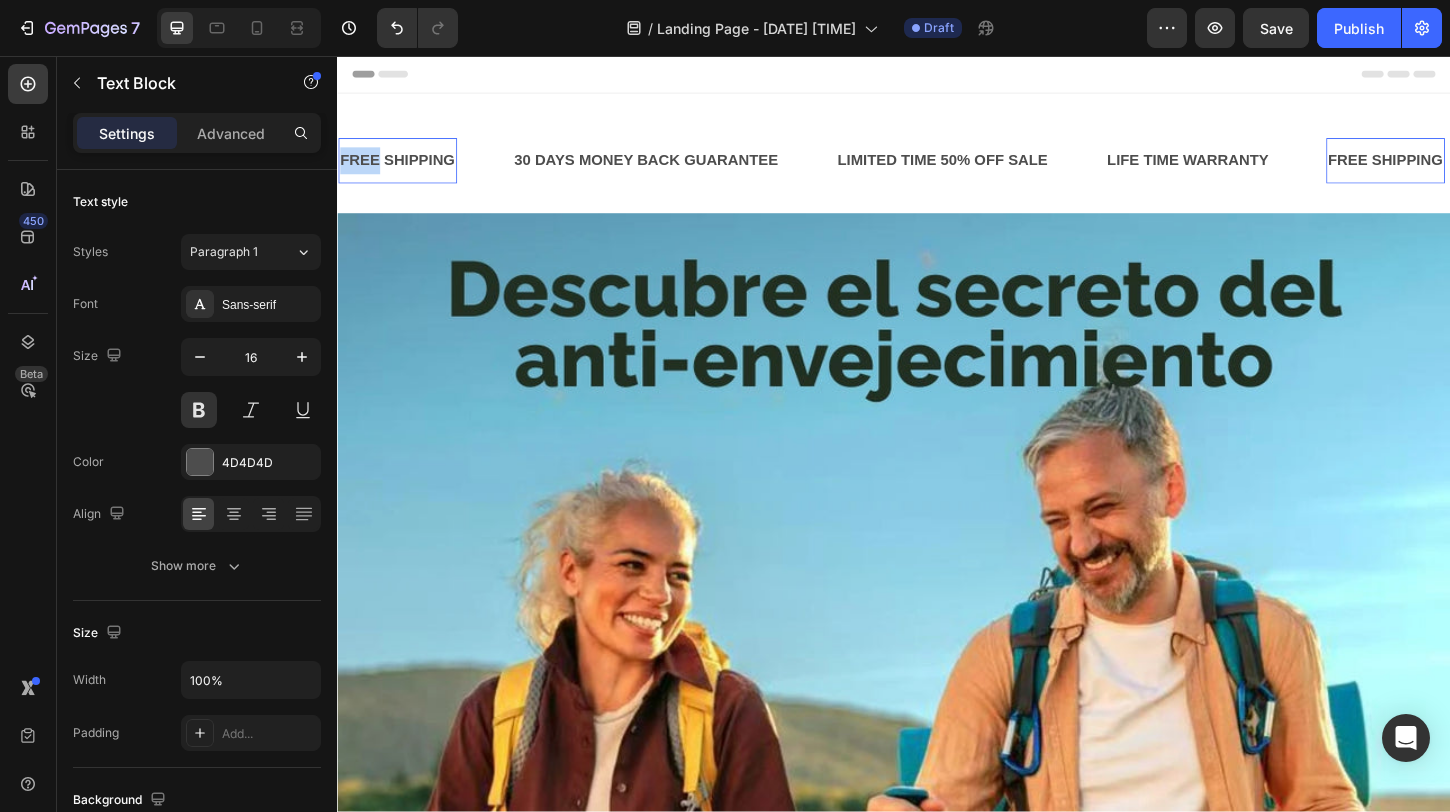 click on "FREE SHIPPING" at bounding box center (402, 169) 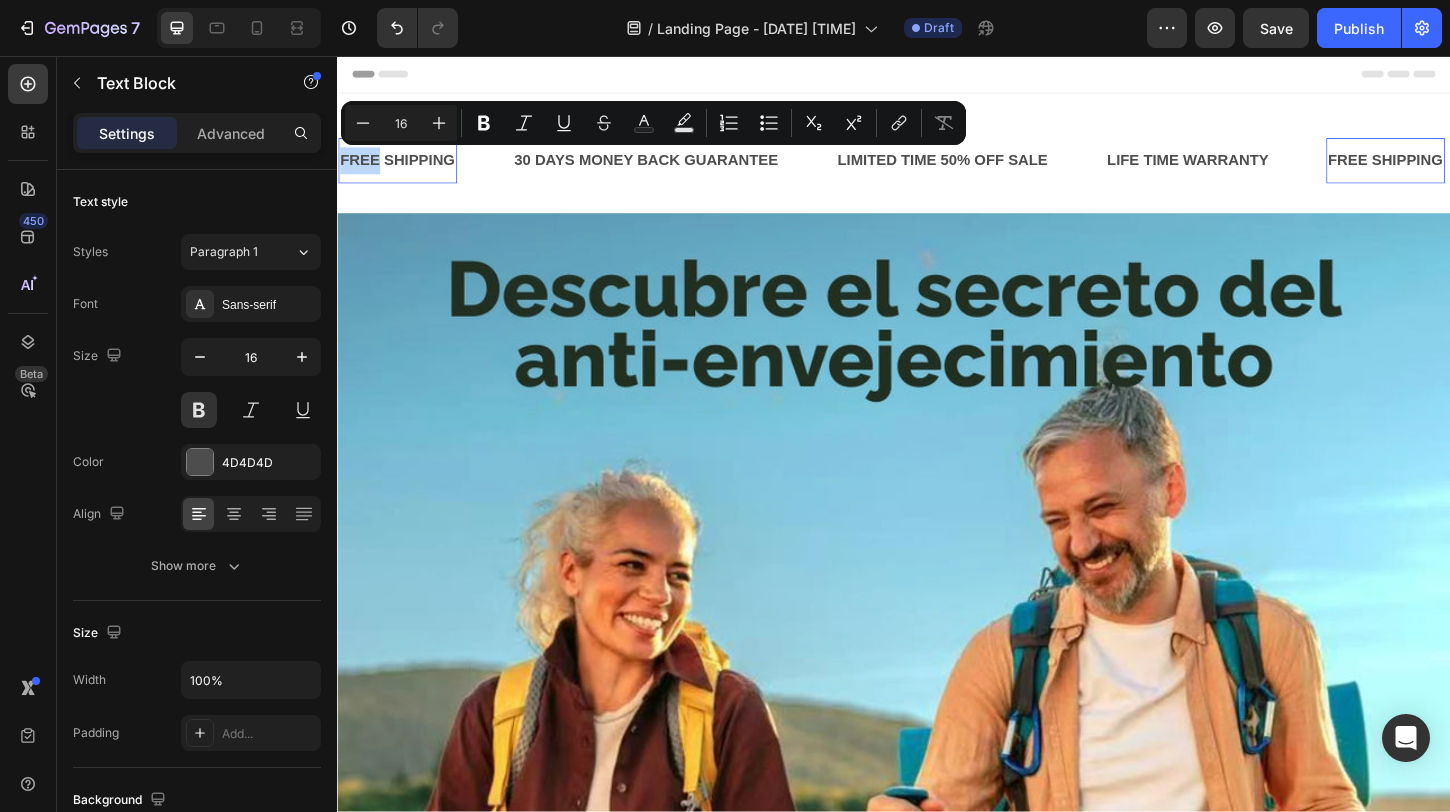 click on "FREE SHIPPING" at bounding box center (402, 169) 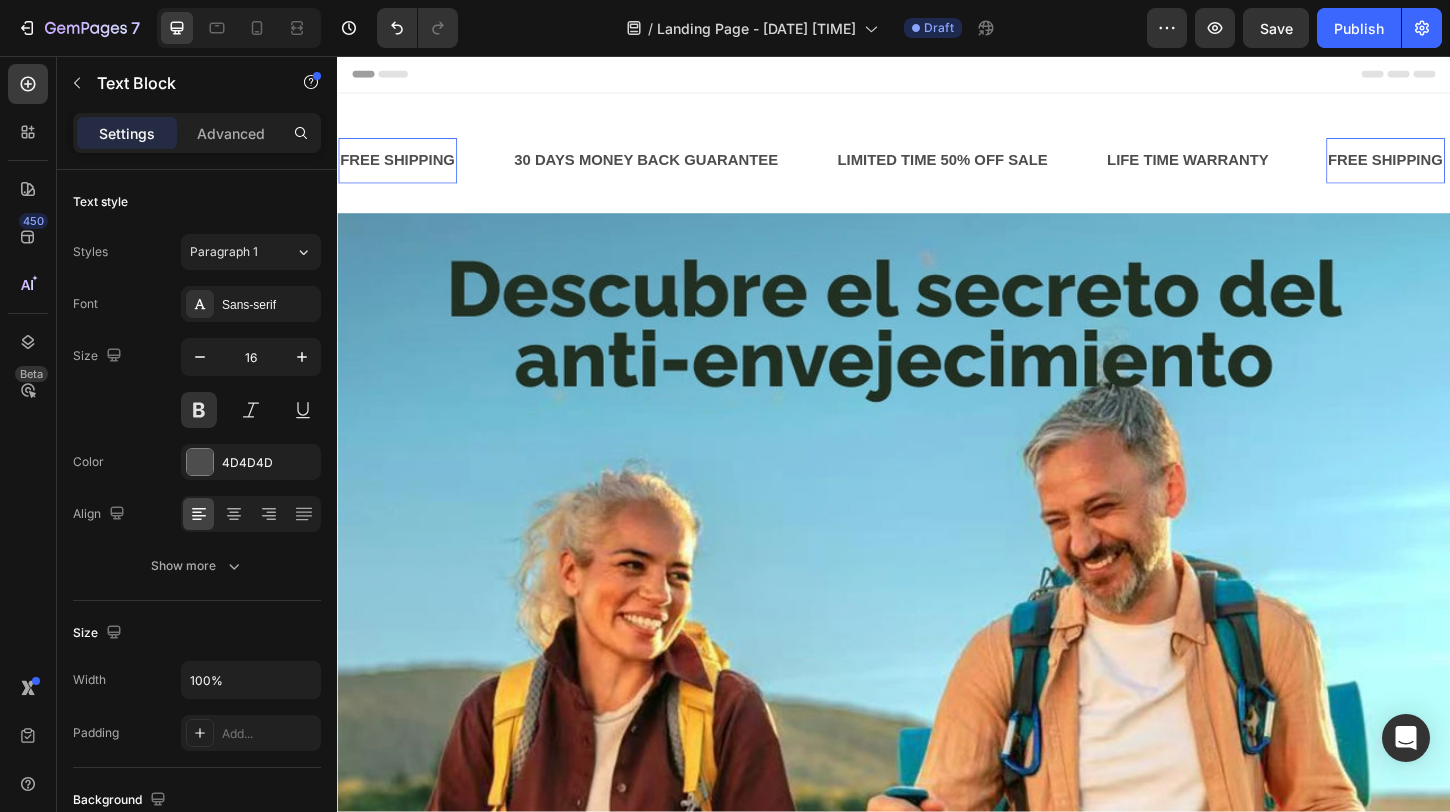click on "FREE SHIPPING" at bounding box center (402, 169) 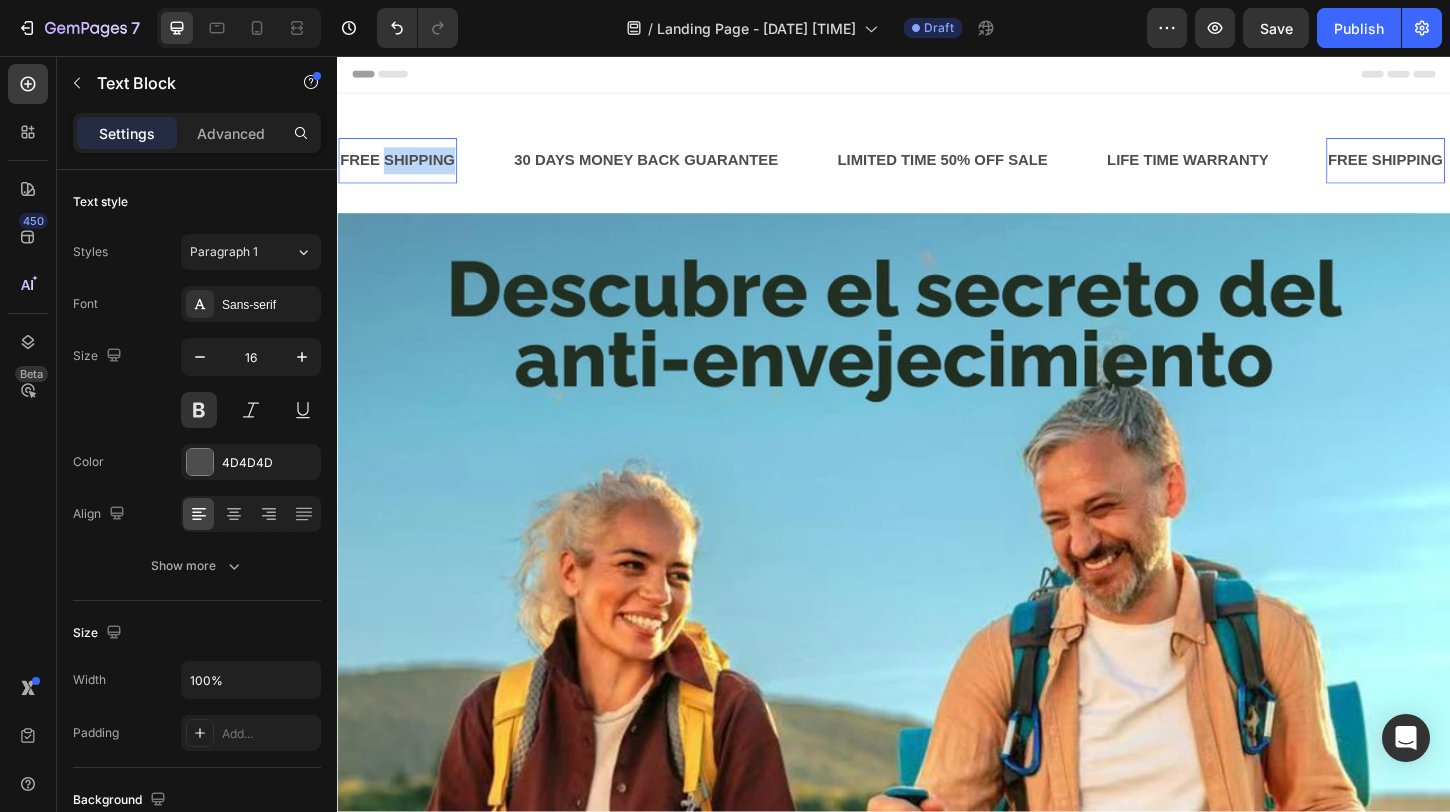 click on "FREE SHIPPING" at bounding box center (402, 169) 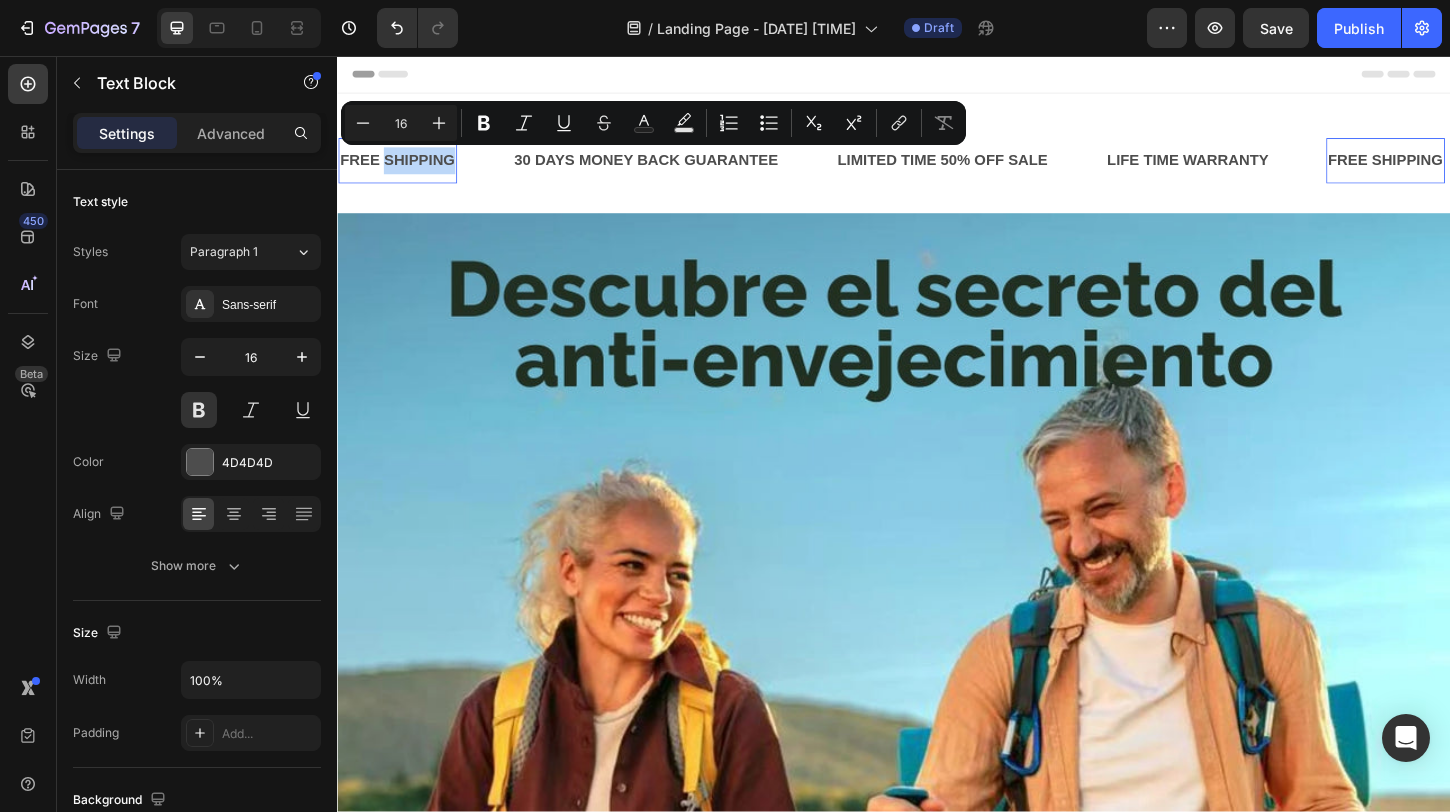 click on "FREE SHIPPING" at bounding box center (402, 169) 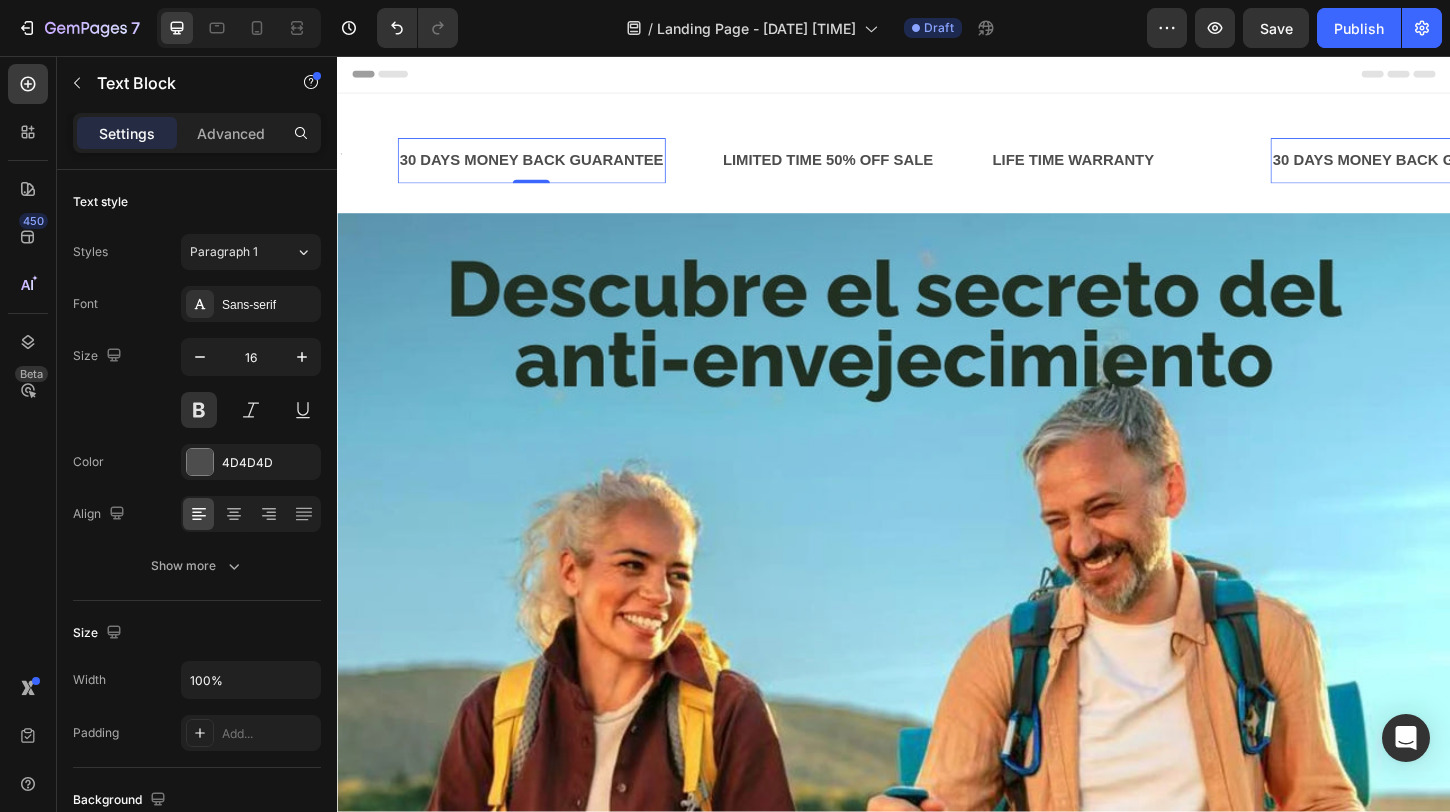 click on "30 DAYS MONEY BACK GUARANTEE" at bounding box center (546, 169) 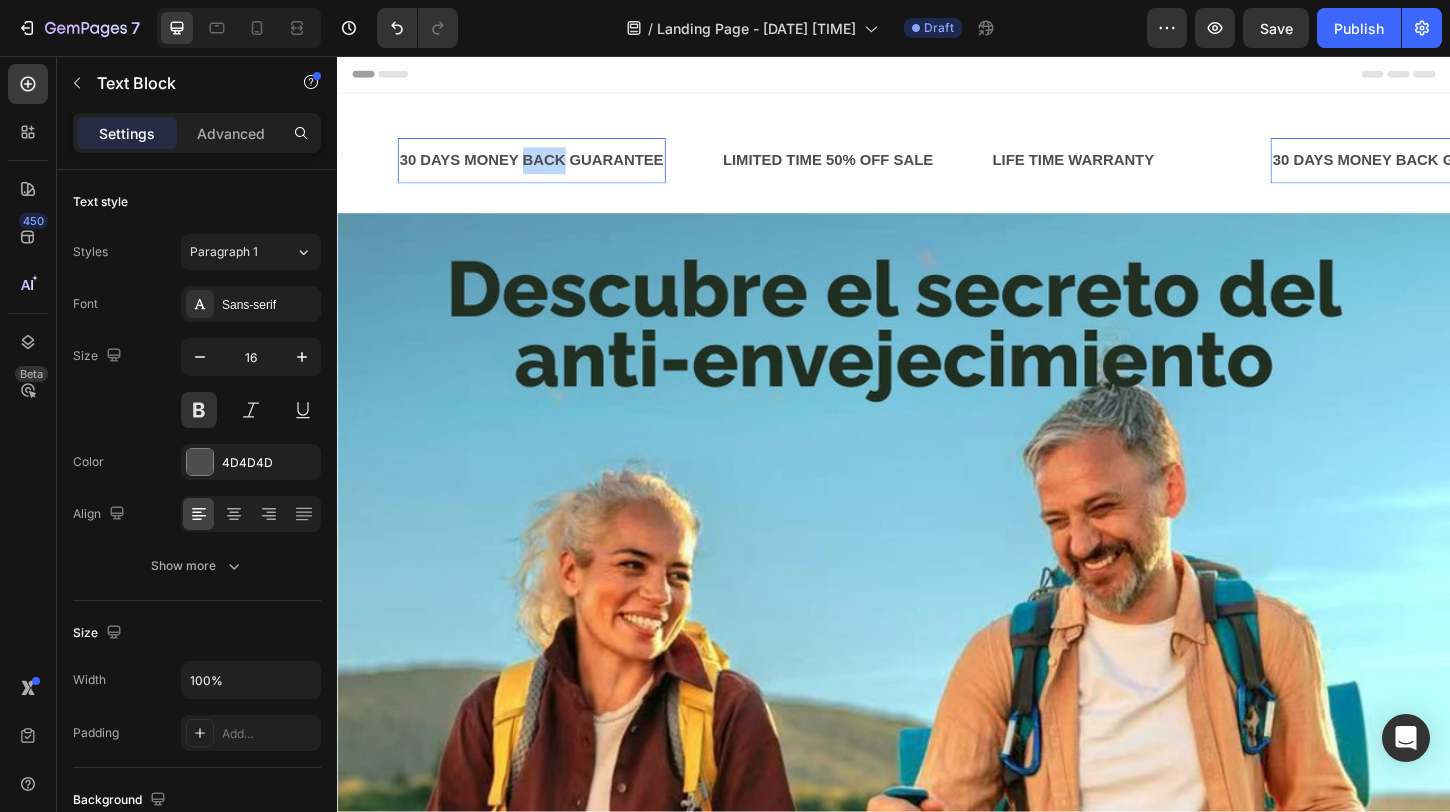 click on "30 DAYS MONEY BACK GUARANTEE" at bounding box center [546, 169] 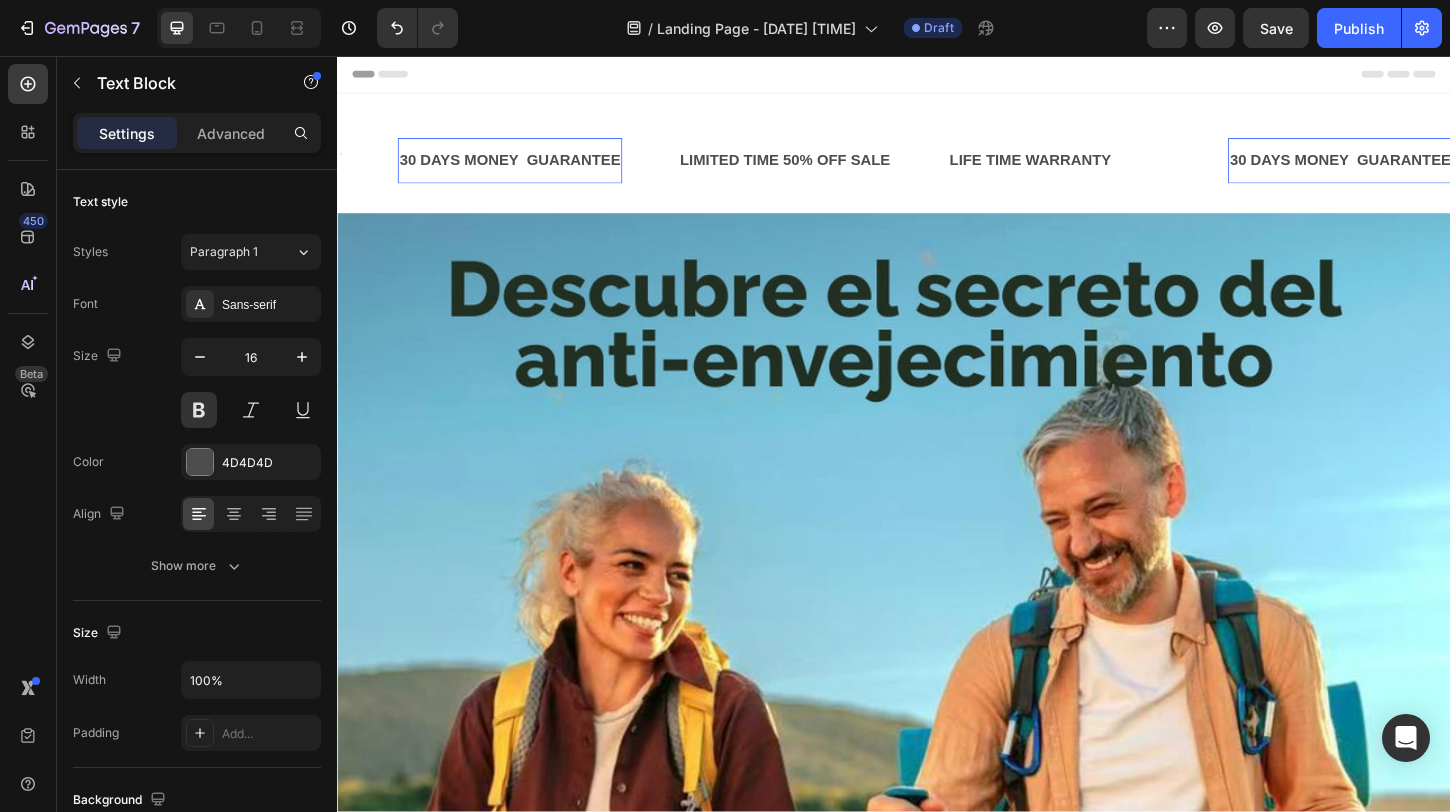 click on "30 DAYS MONEY  GUARANTEE" at bounding box center (523, 169) 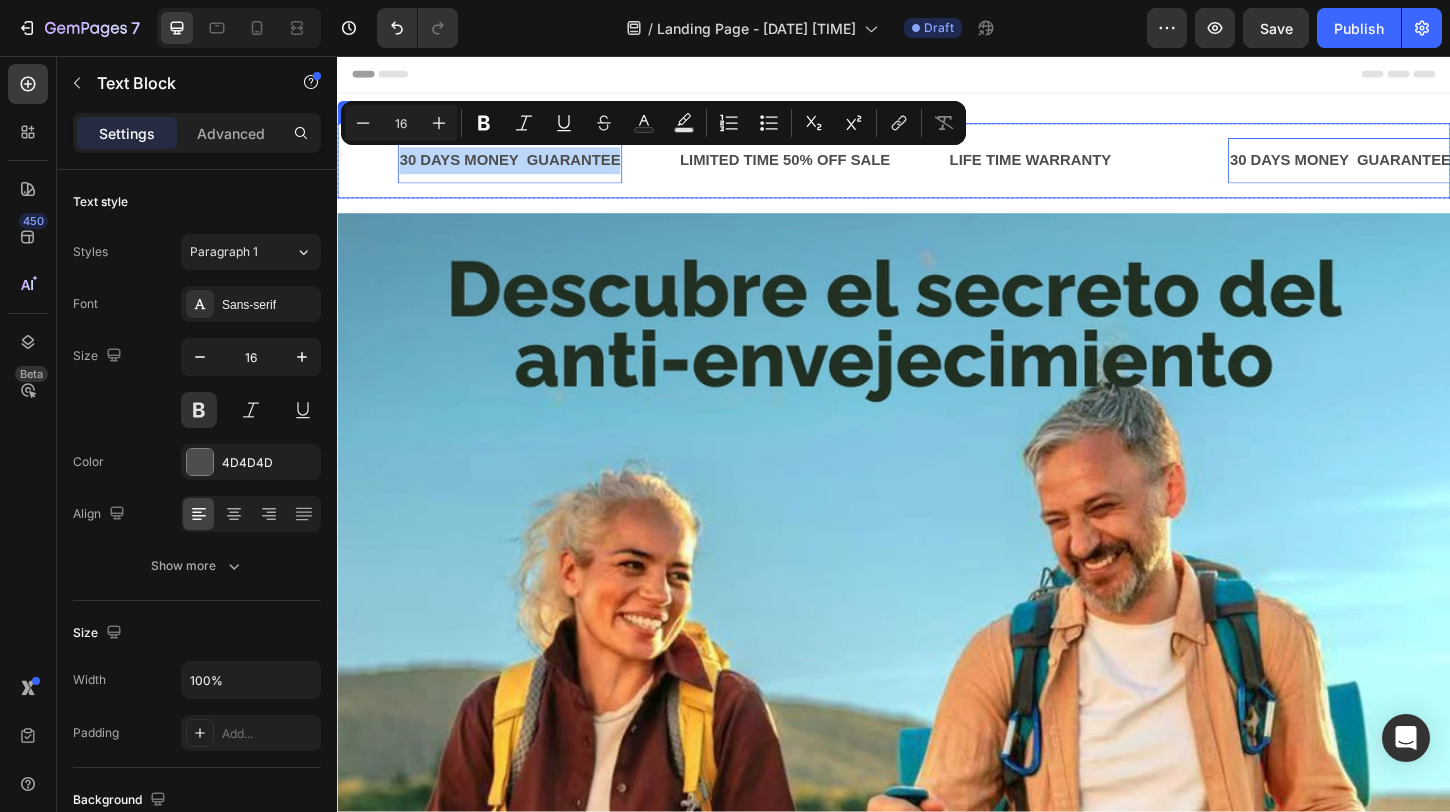 drag, startPoint x: 406, startPoint y: 169, endPoint x: 700, endPoint y: 178, distance: 294.13773 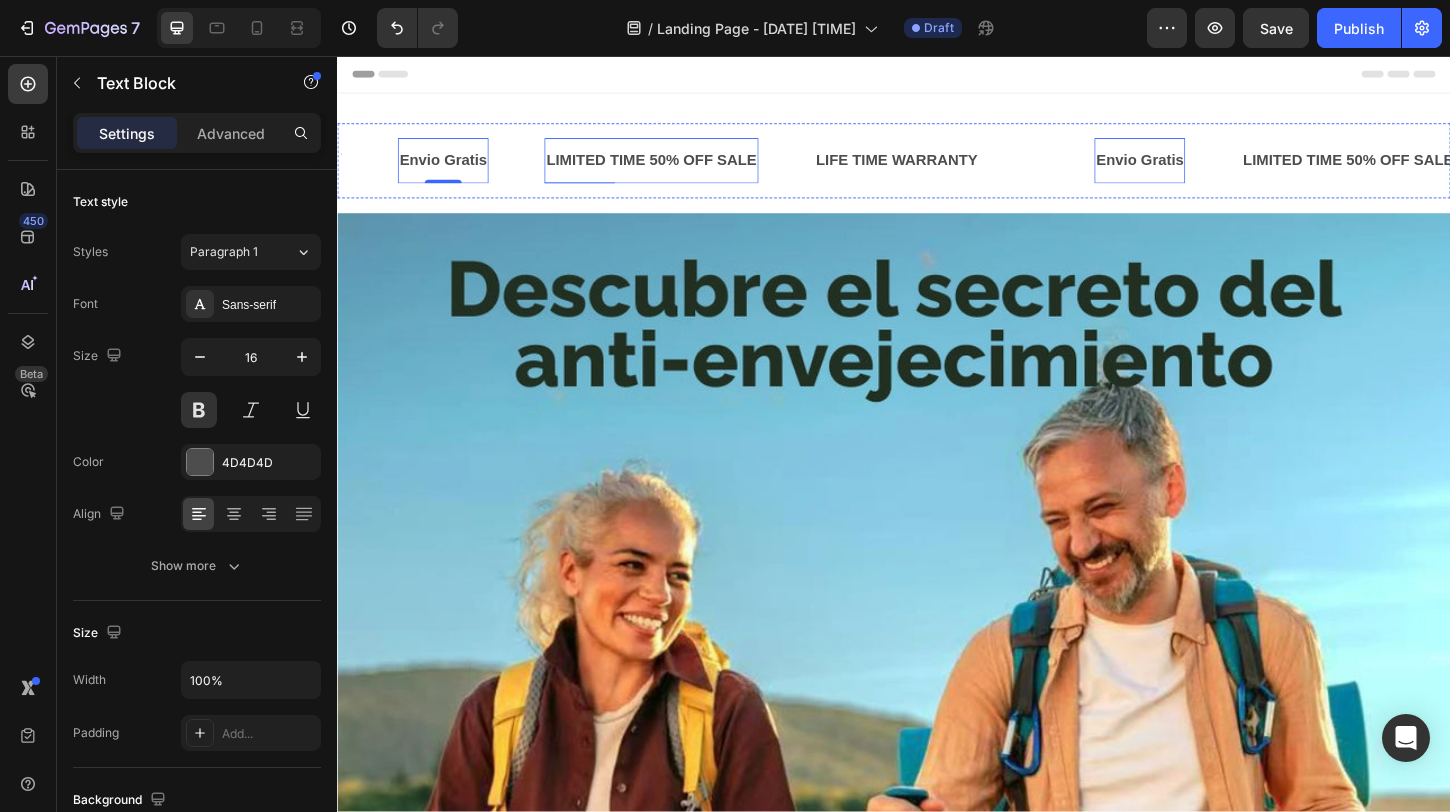 click on "LIMITED TIME 50% OFF SALE" at bounding box center (675, 169) 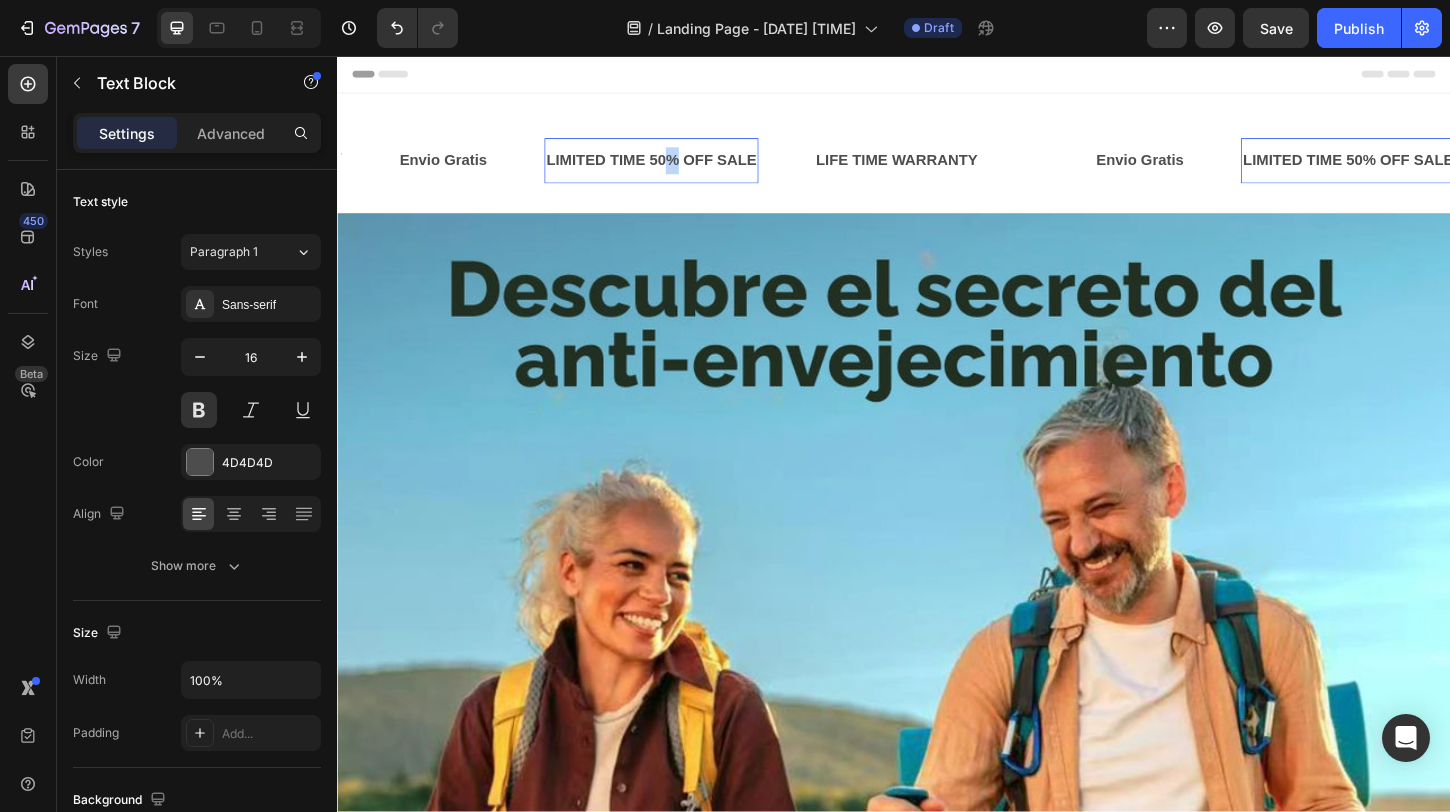 click on "LIMITED TIME 50% OFF SALE" at bounding box center (675, 169) 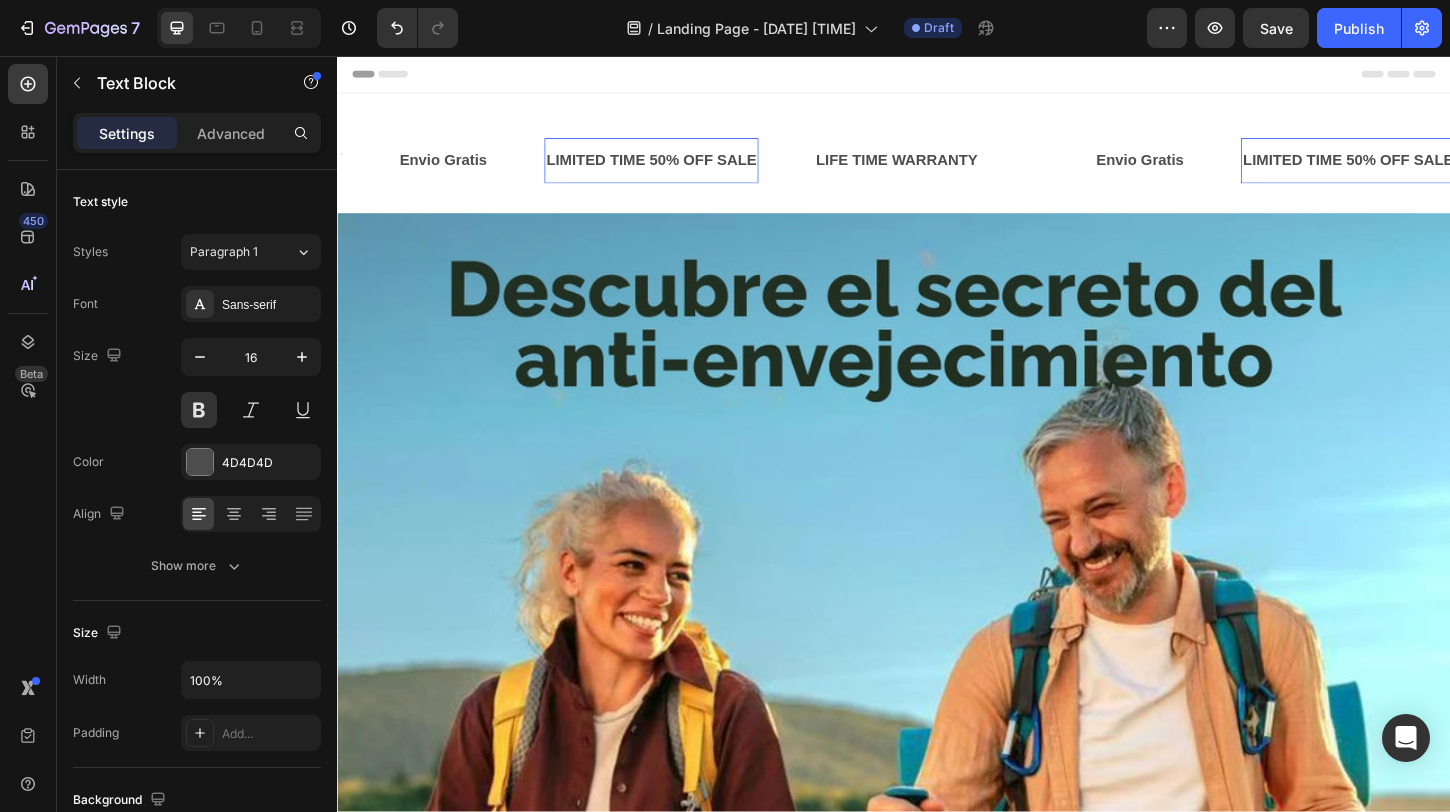 click on "LIMITED TIME 50% OFF SALE" at bounding box center [675, 169] 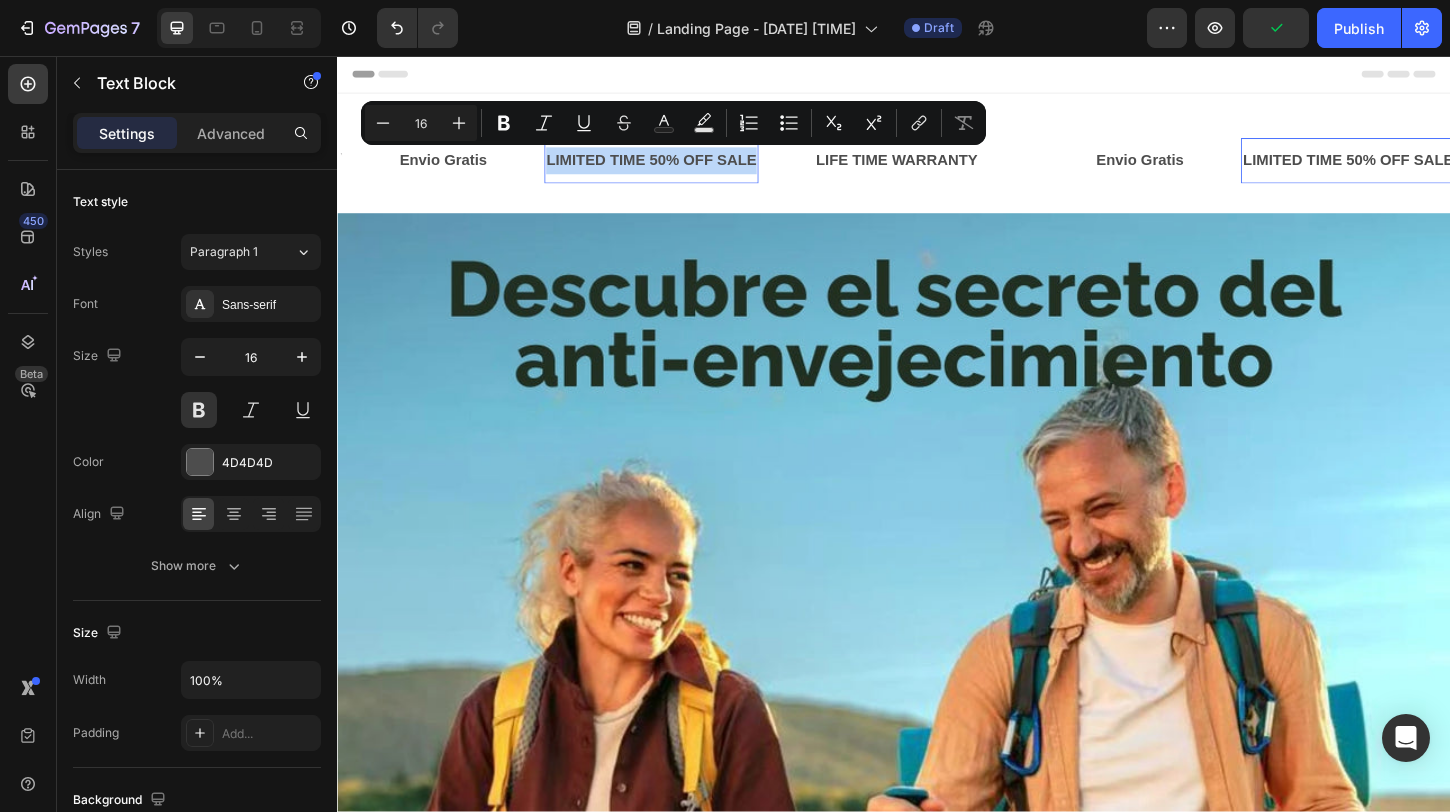 drag, startPoint x: 567, startPoint y: 166, endPoint x: 736, endPoint y: 192, distance: 170.9883 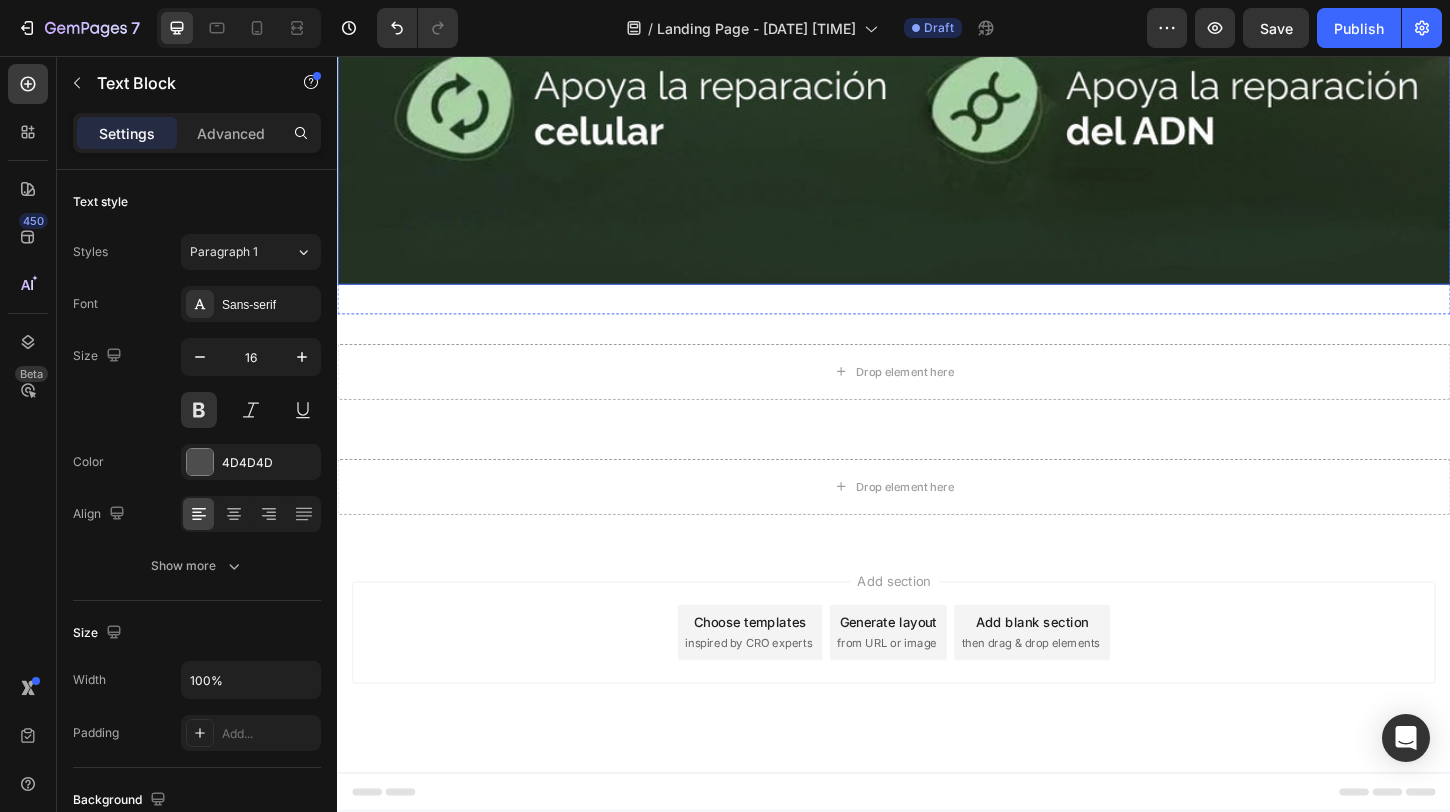 scroll, scrollTop: 1121, scrollLeft: 0, axis: vertical 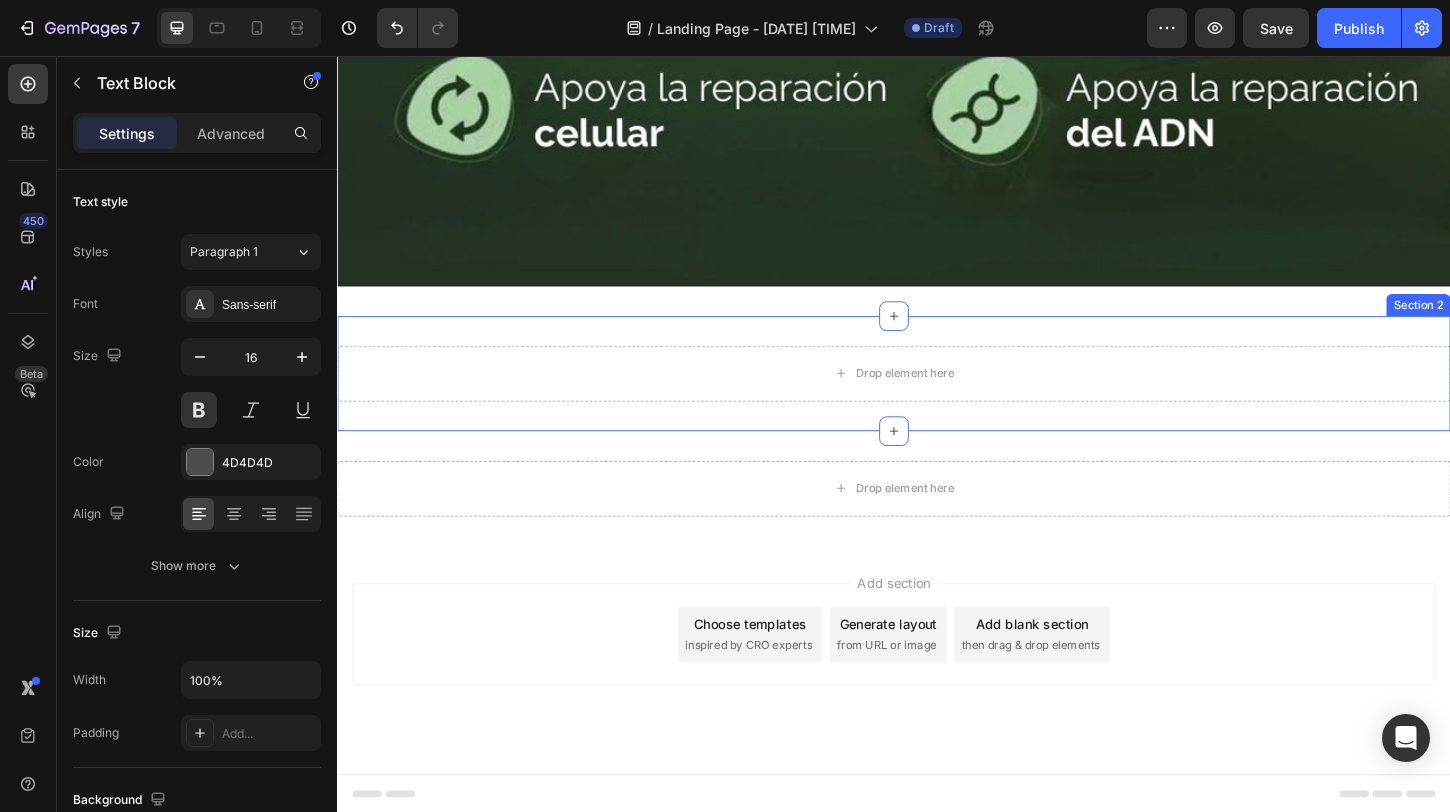 click on "Drop element here Row Row Section 2" at bounding box center (937, 399) 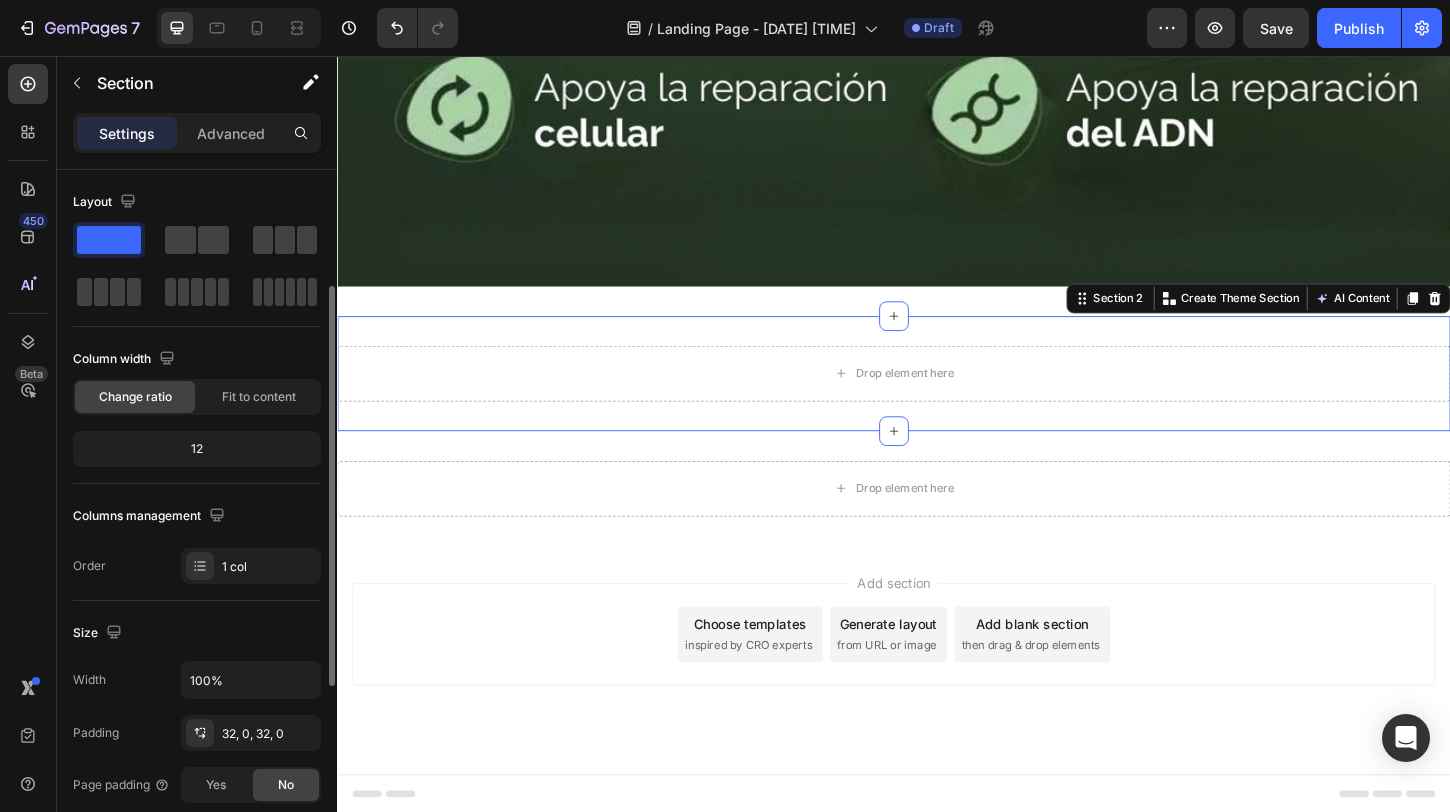 scroll, scrollTop: 521, scrollLeft: 0, axis: vertical 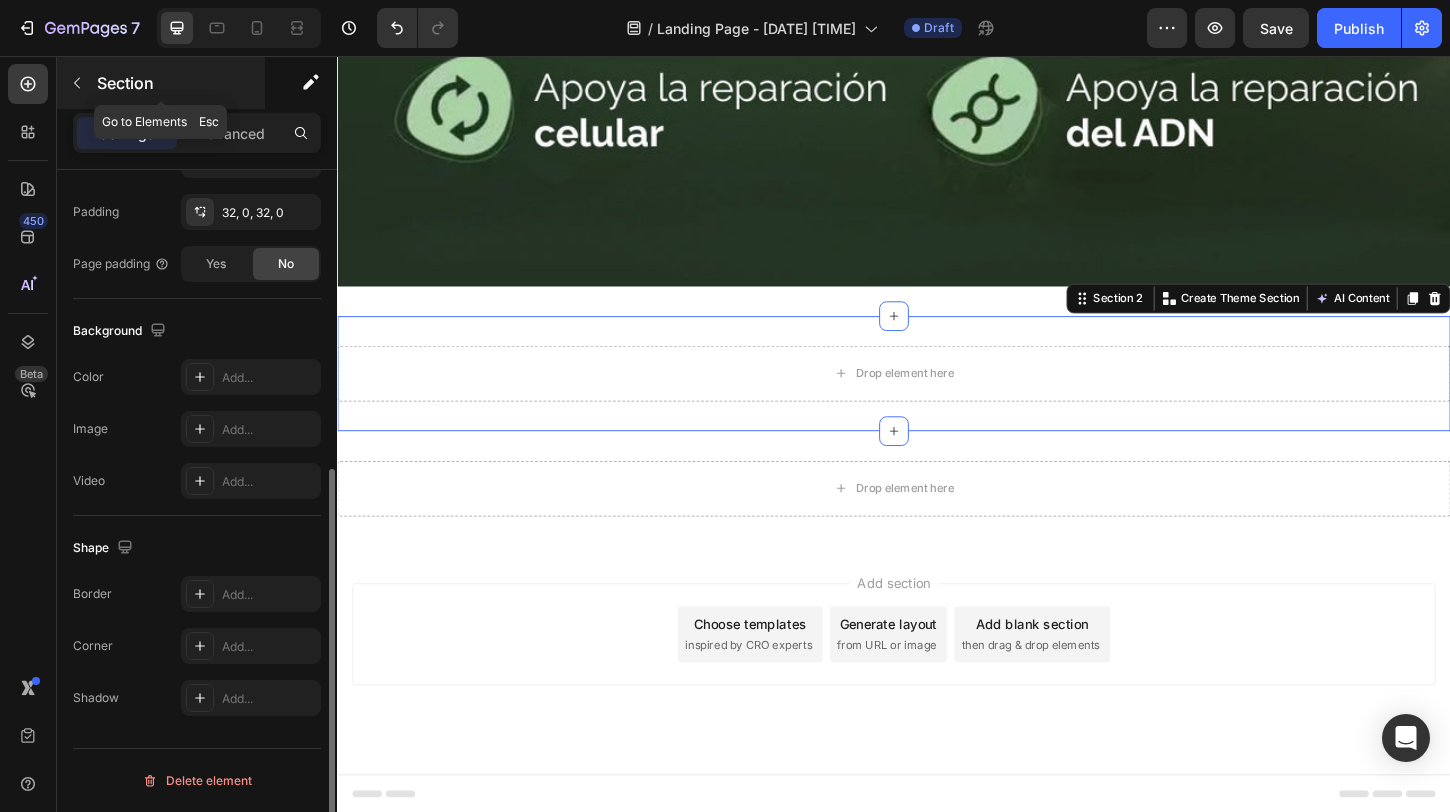 click at bounding box center (77, 83) 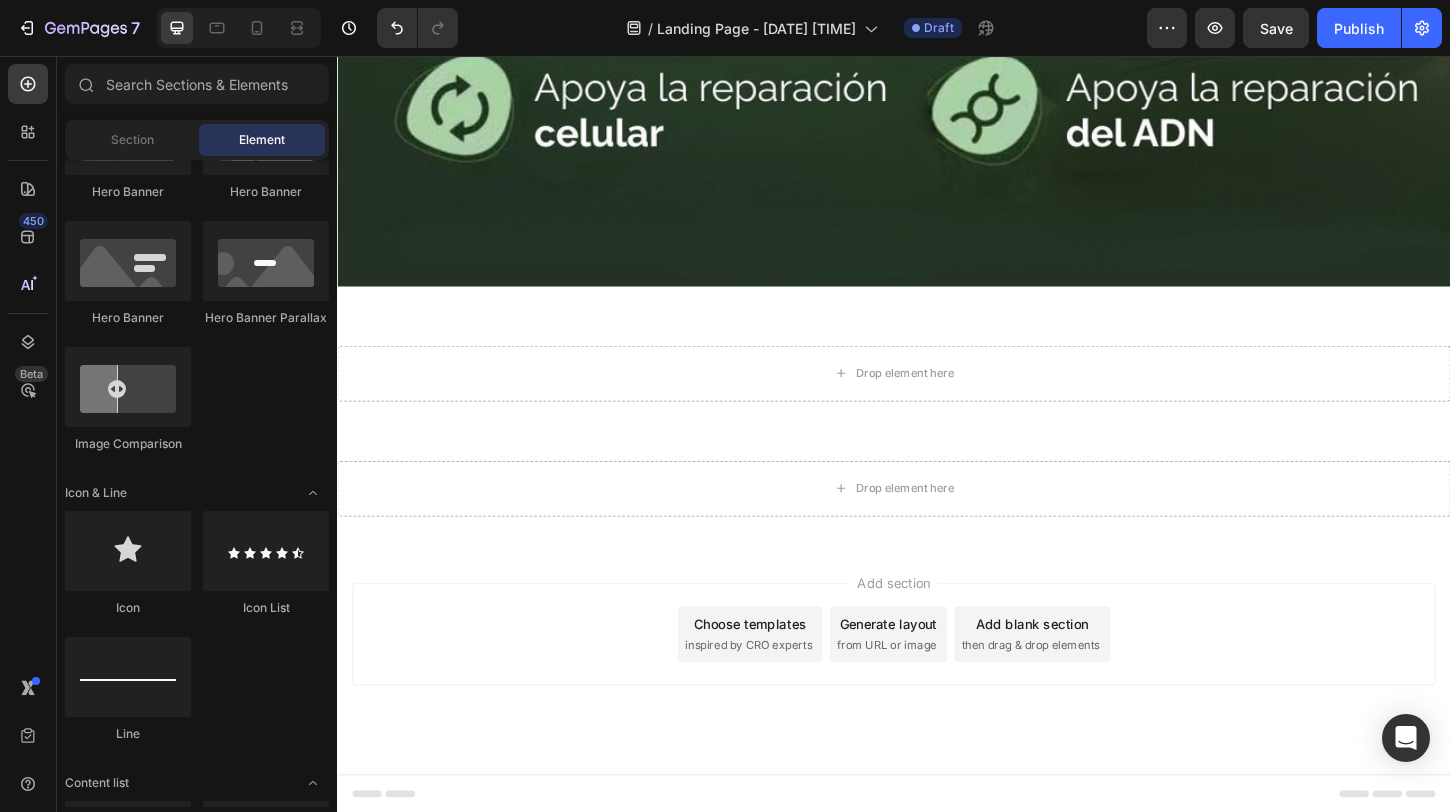 scroll, scrollTop: 1090, scrollLeft: 0, axis: vertical 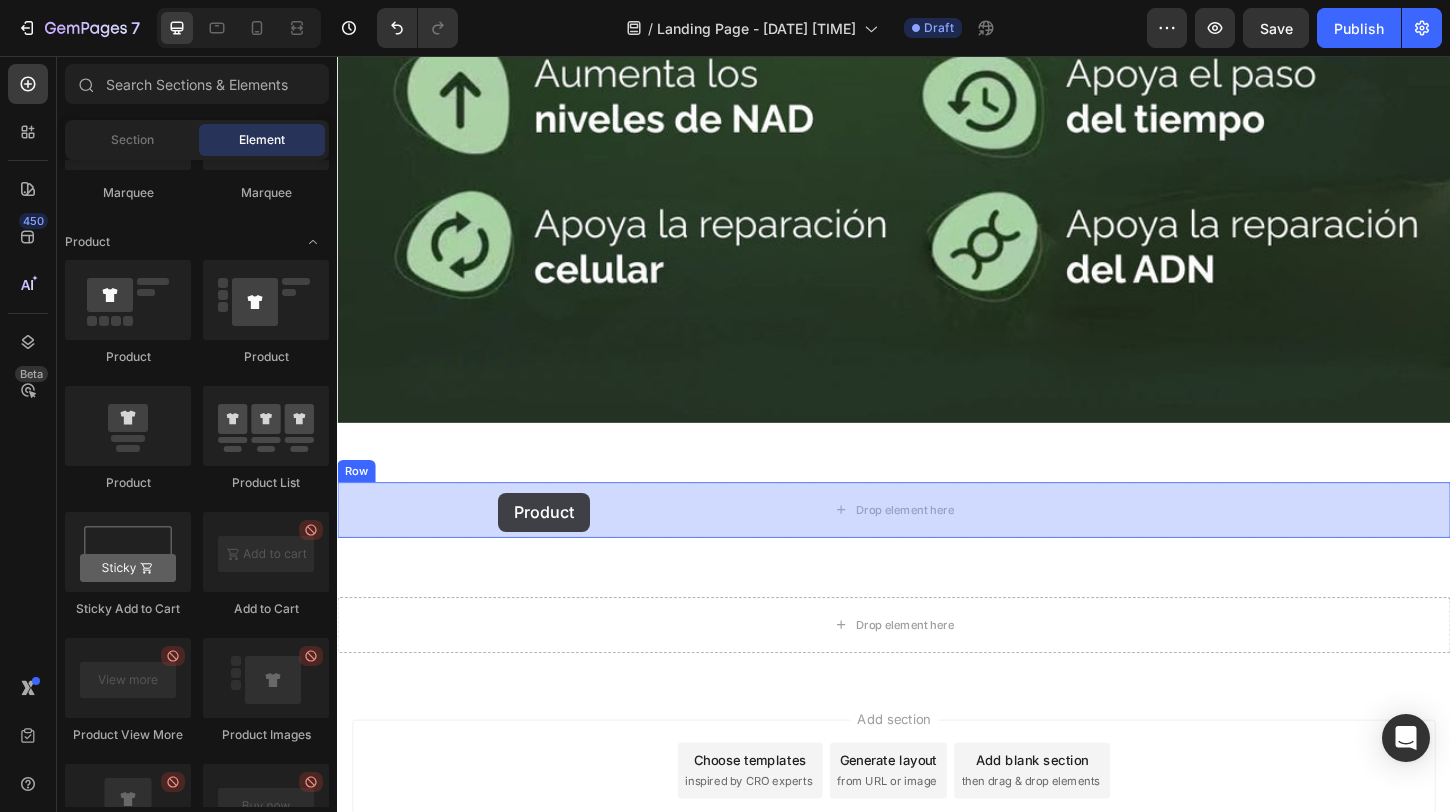drag, startPoint x: 471, startPoint y: 342, endPoint x: 509, endPoint y: 519, distance: 181.03314 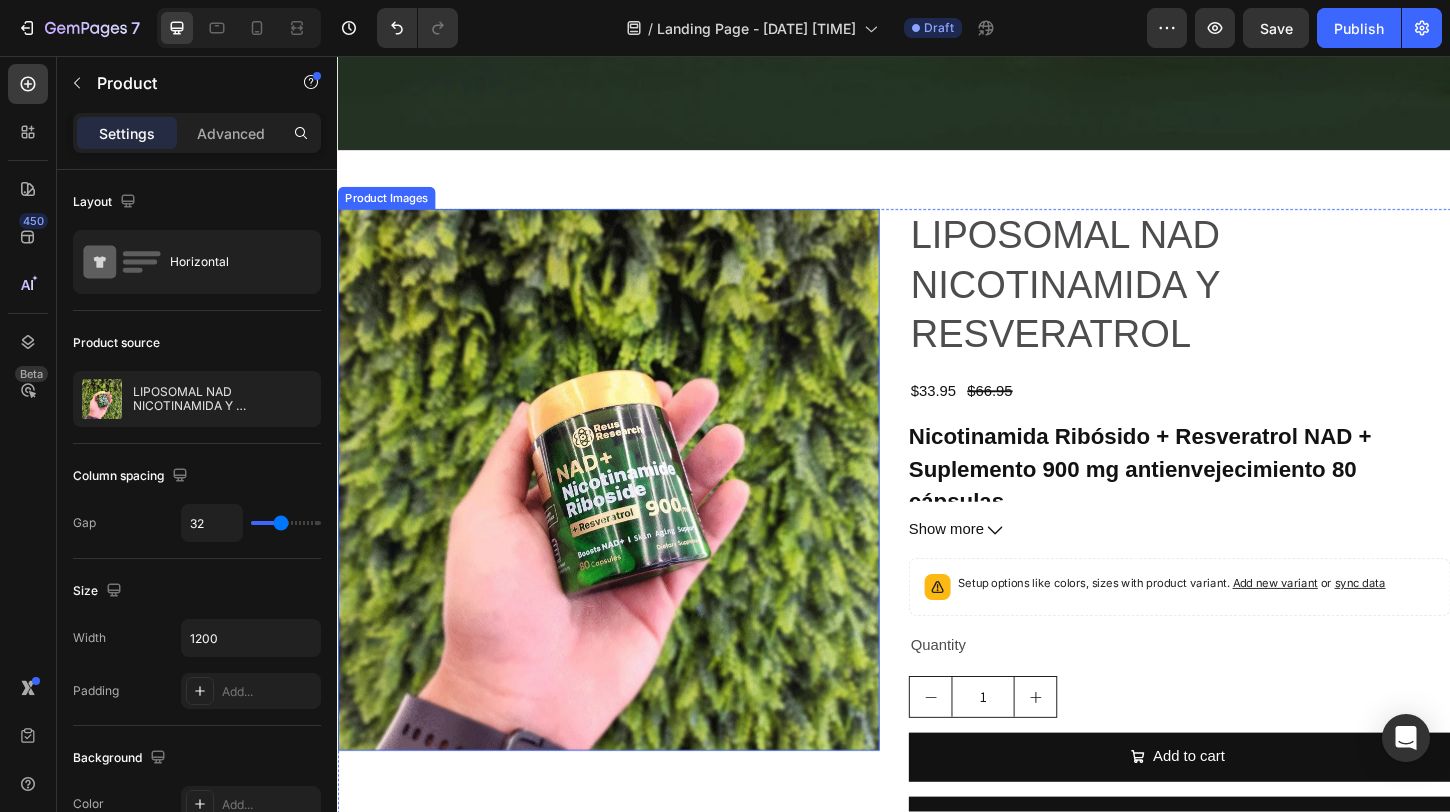 scroll, scrollTop: 1319, scrollLeft: 0, axis: vertical 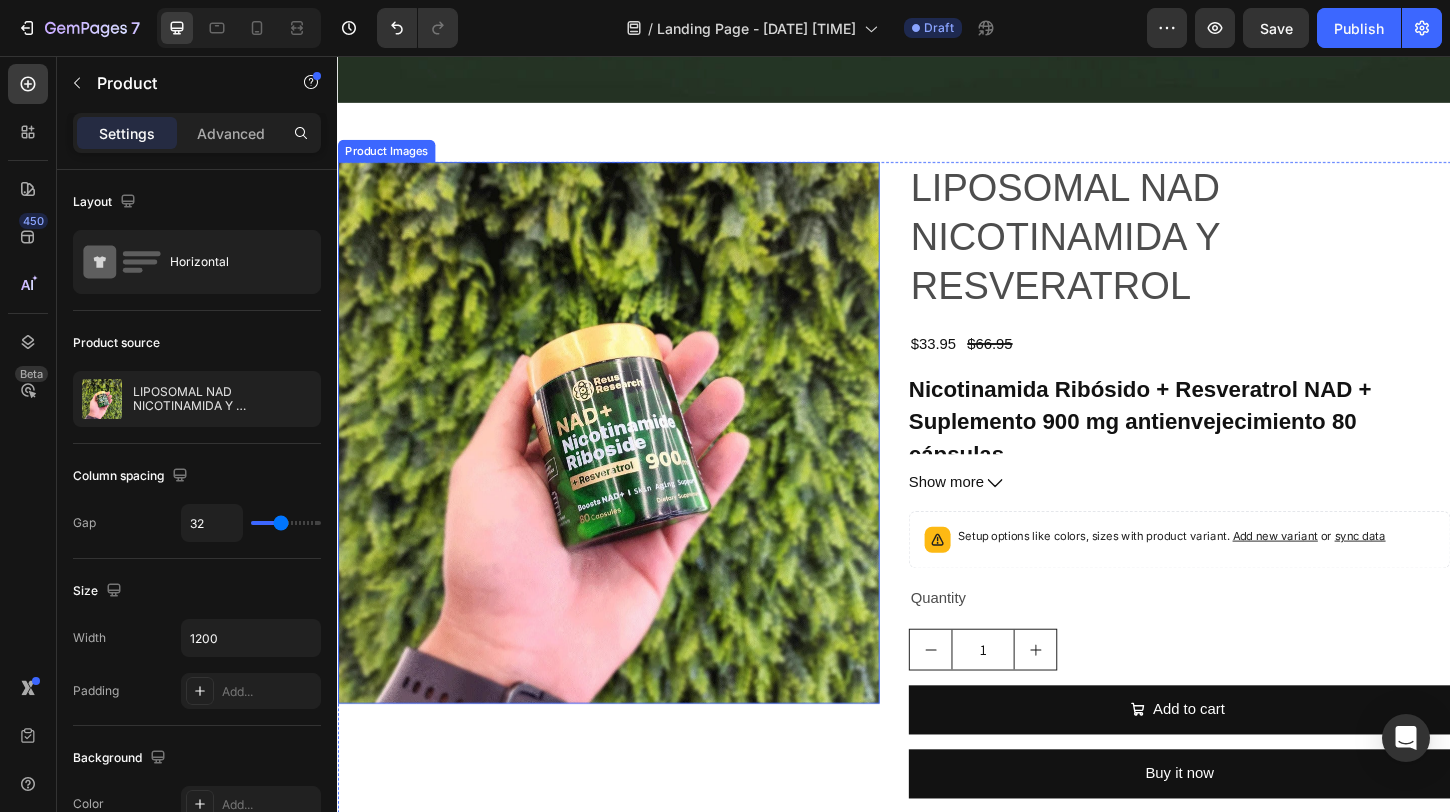 click at bounding box center (629, 463) 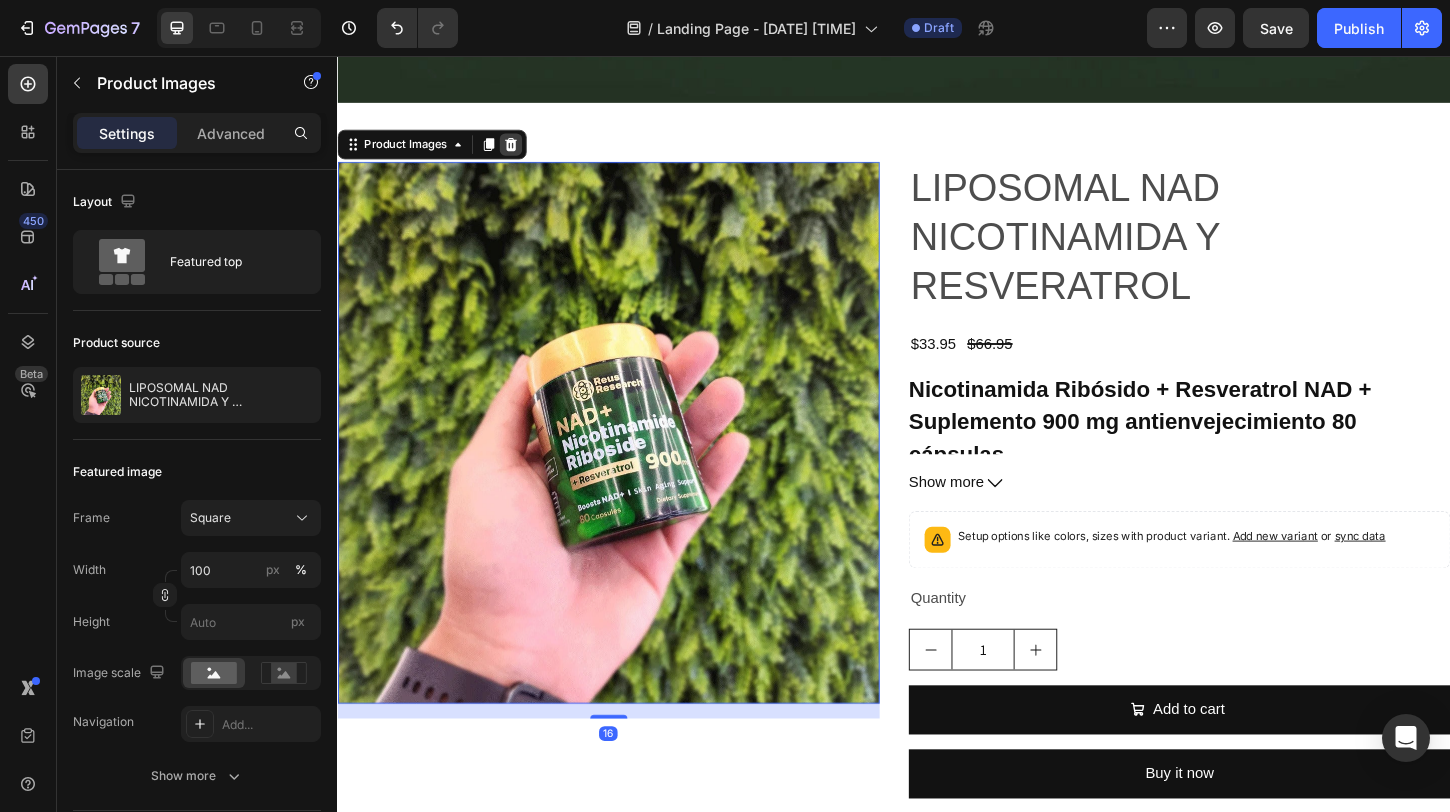 click 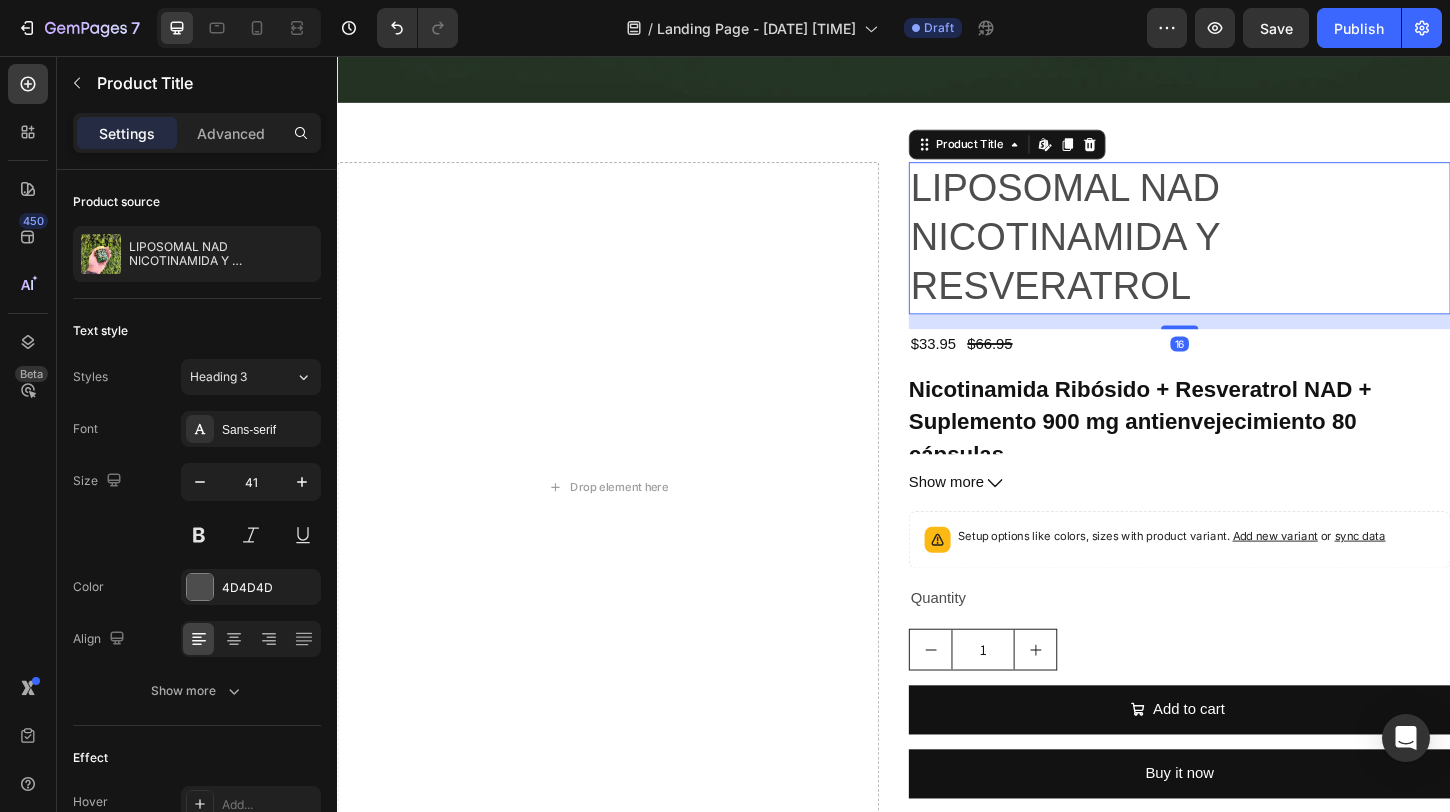 click on "LIPOSOMAL NAD NICOTINAMIDA Y RESVERATROL" at bounding box center (1245, 253) 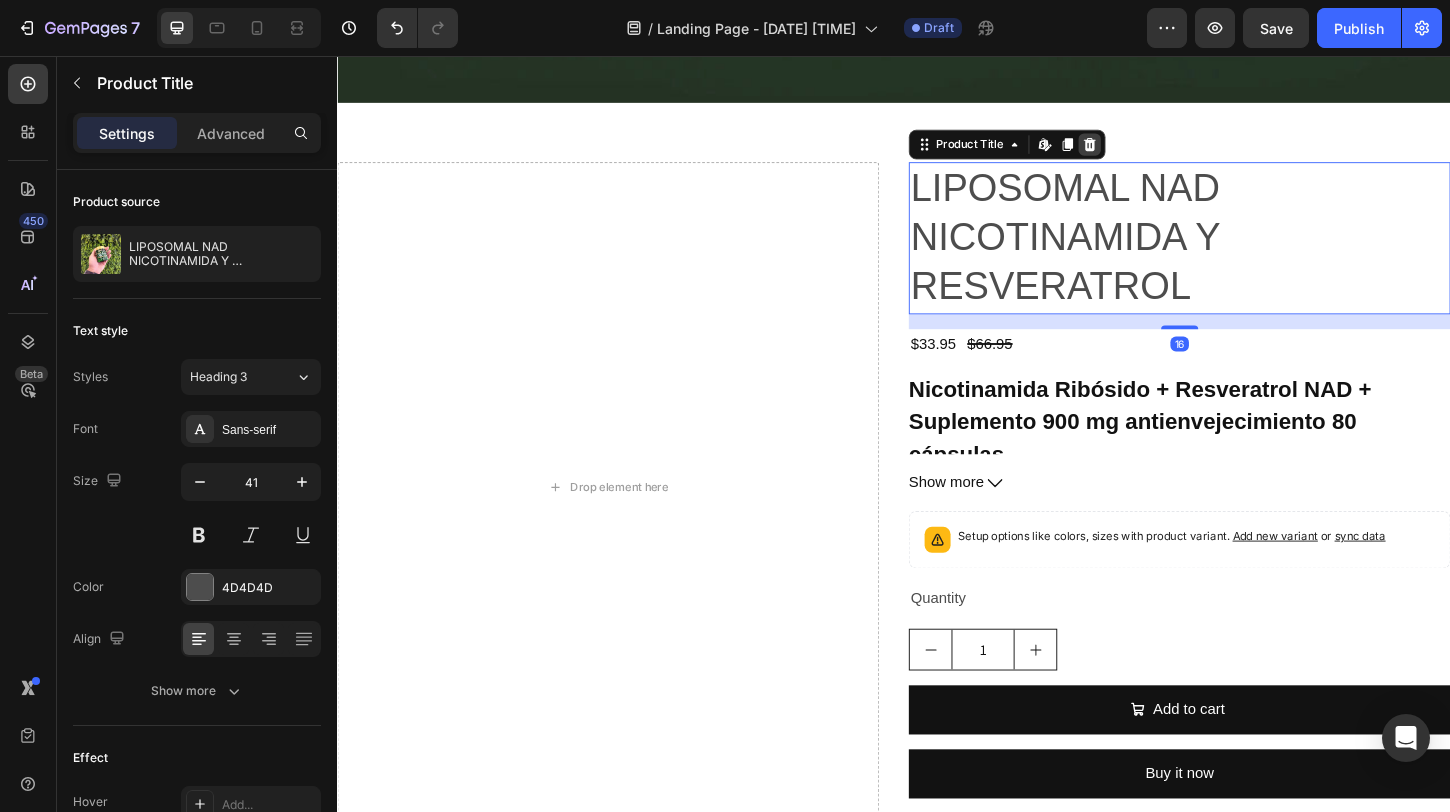click 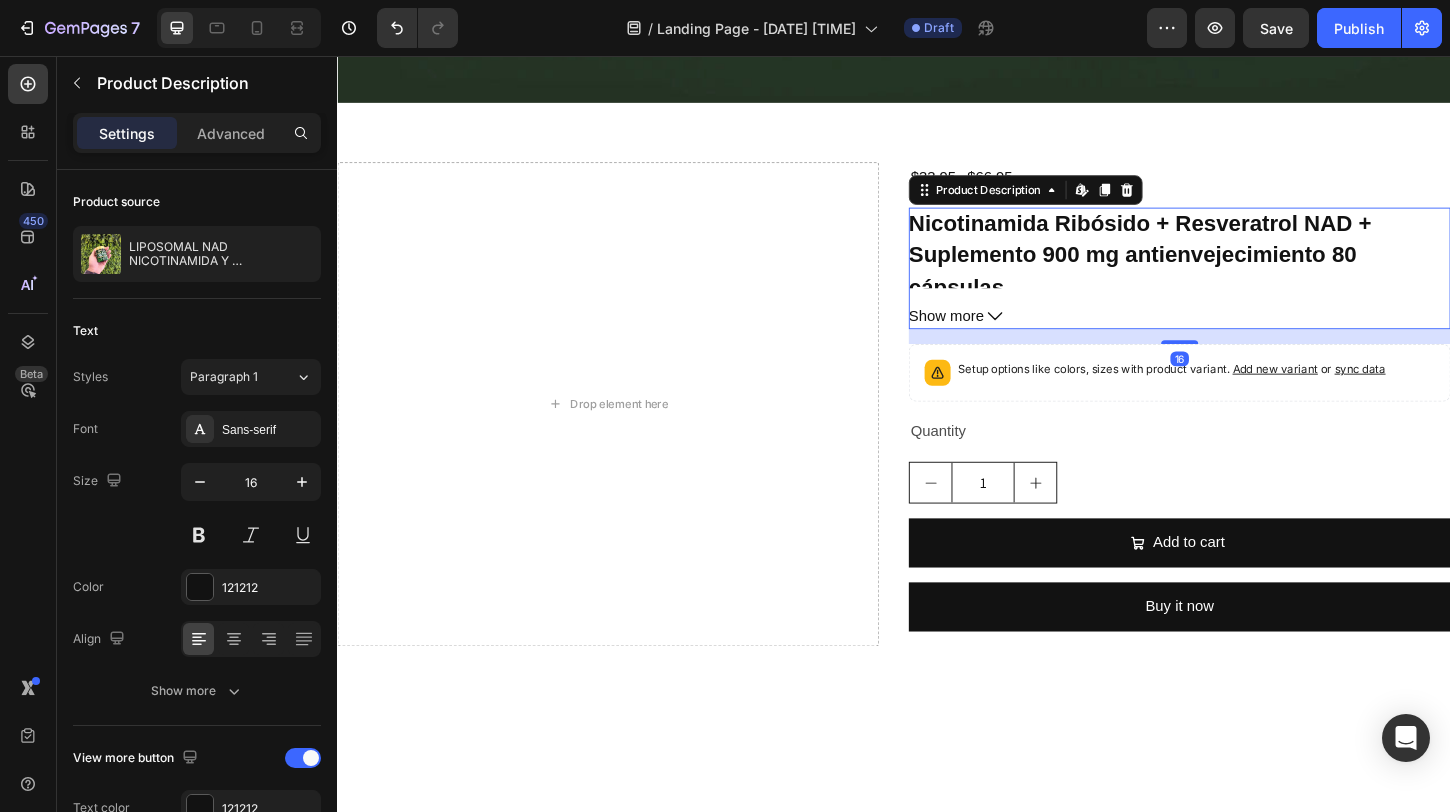 click on "Nicotinamida Ribósido + Resveratrol NAD + Suplemento 900 mg antienvejecimiento 80 cápsulas
(REUS RESEARCH)   Producto - Tamaño: 80 cápsulas (Paquete de 1) Suplemento de NAD+ con Resveratrol:  Libera el potencial de tu cuerpo con nuestras cápsulas de NAD+. Fórmula premium con una potente dosis de  900 mg de NAD+ por porción , brindando un apoyo esencial para la salud y el bienestar general. Con  80 cápsulas por botella , tendrás un suministro para  40 días  de este poderoso suplemento. SUPLEMENTO SUPER-NAD+:  A medida que los niveles de NAD+ disminuyen con la edad, estas cápsulas están diseñadas para ayudar a  impulsar los niveles de NAD+ , combatiendo la fatiga, favoreciendo un envejecimiento saludable y apoyando el funcionamiento óptimo del cuerpo. APOYO ENERGÉTICO:  Tomar  dos cápsulas al día  puede ayudarte a experimentar los beneficios de una mayor energía. Brindan el soporte energético y la claridad mental diaria que necesitas para rendir al máximo. VITALIDAD LIBERADA: (AAA)" at bounding box center (1245, 263) 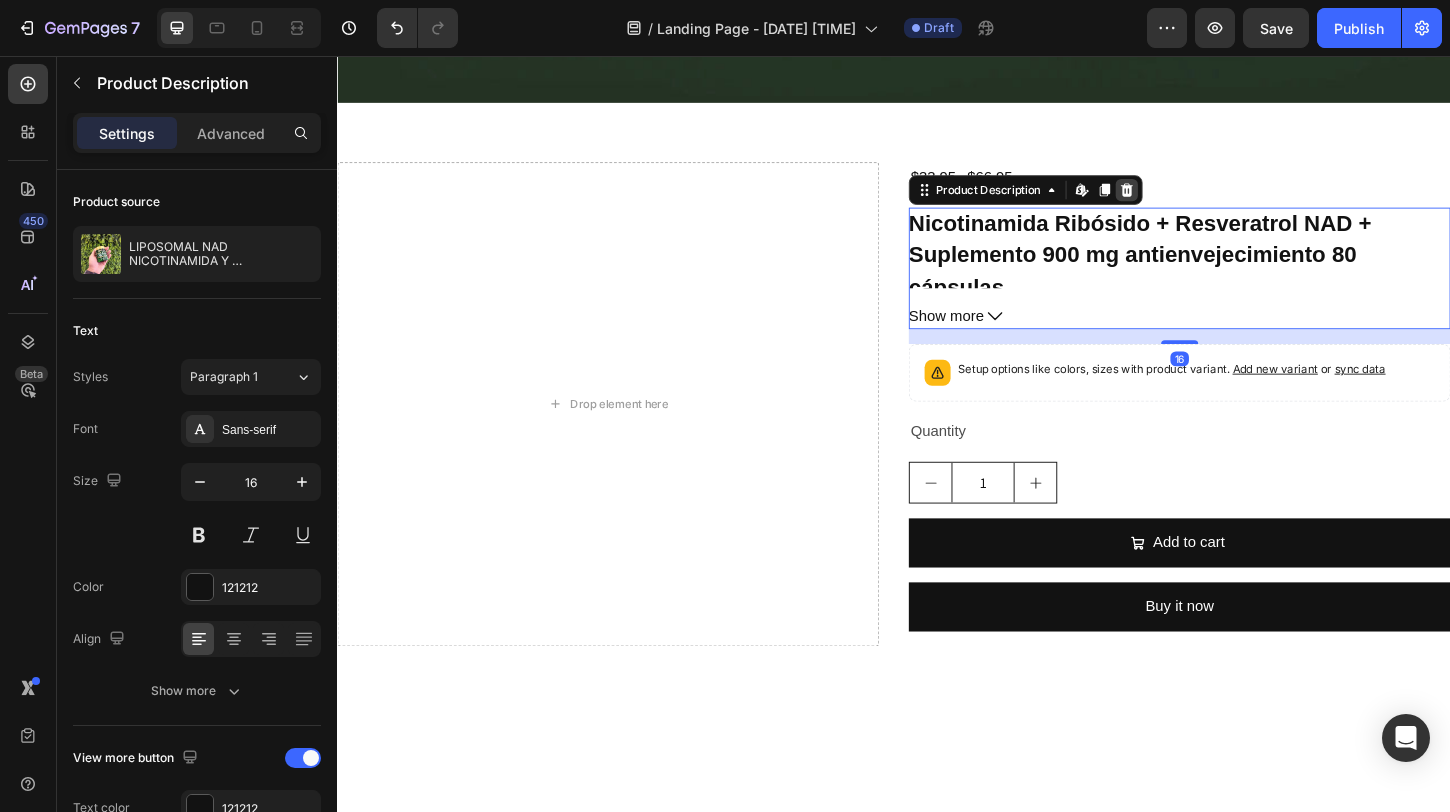 click 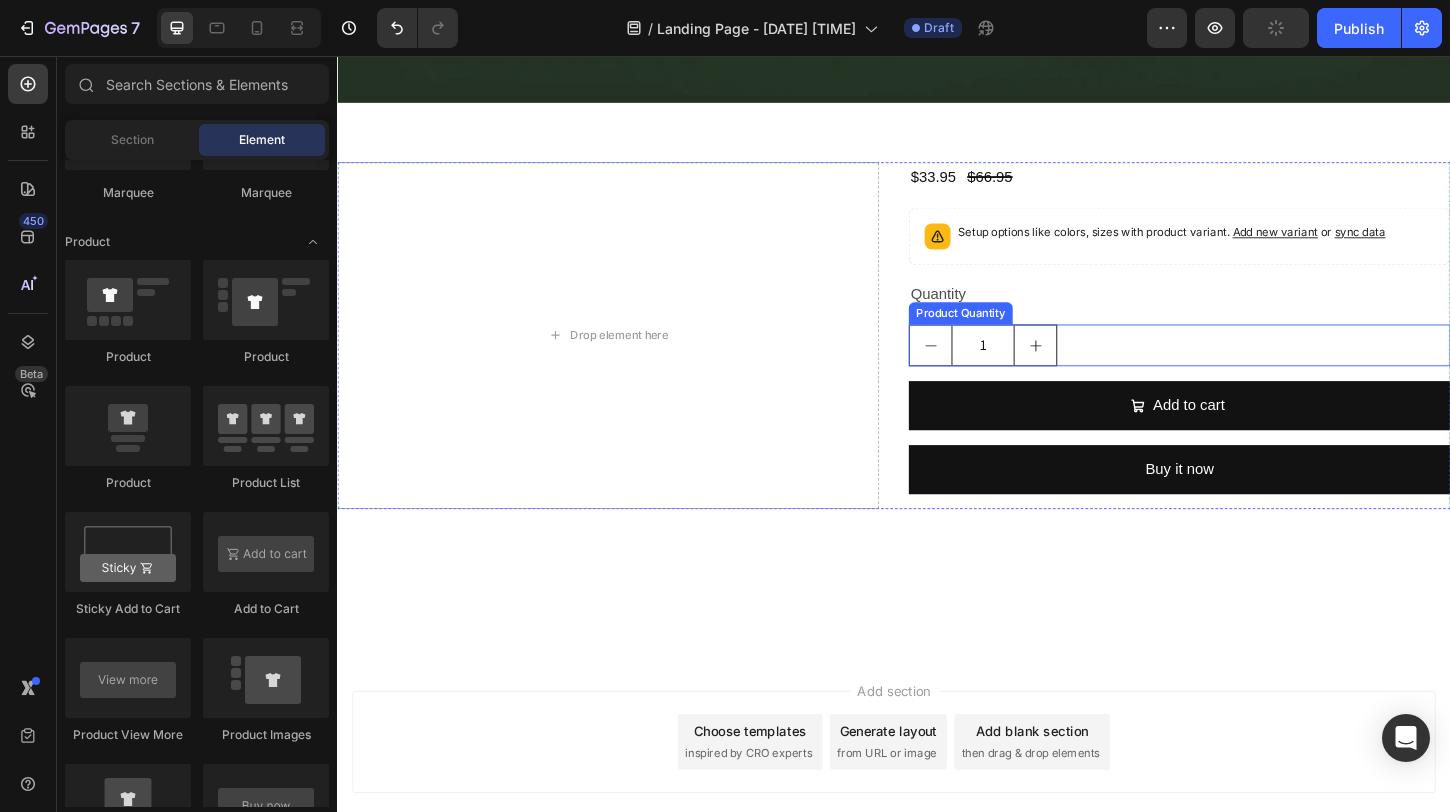 click on "1" at bounding box center (1245, 368) 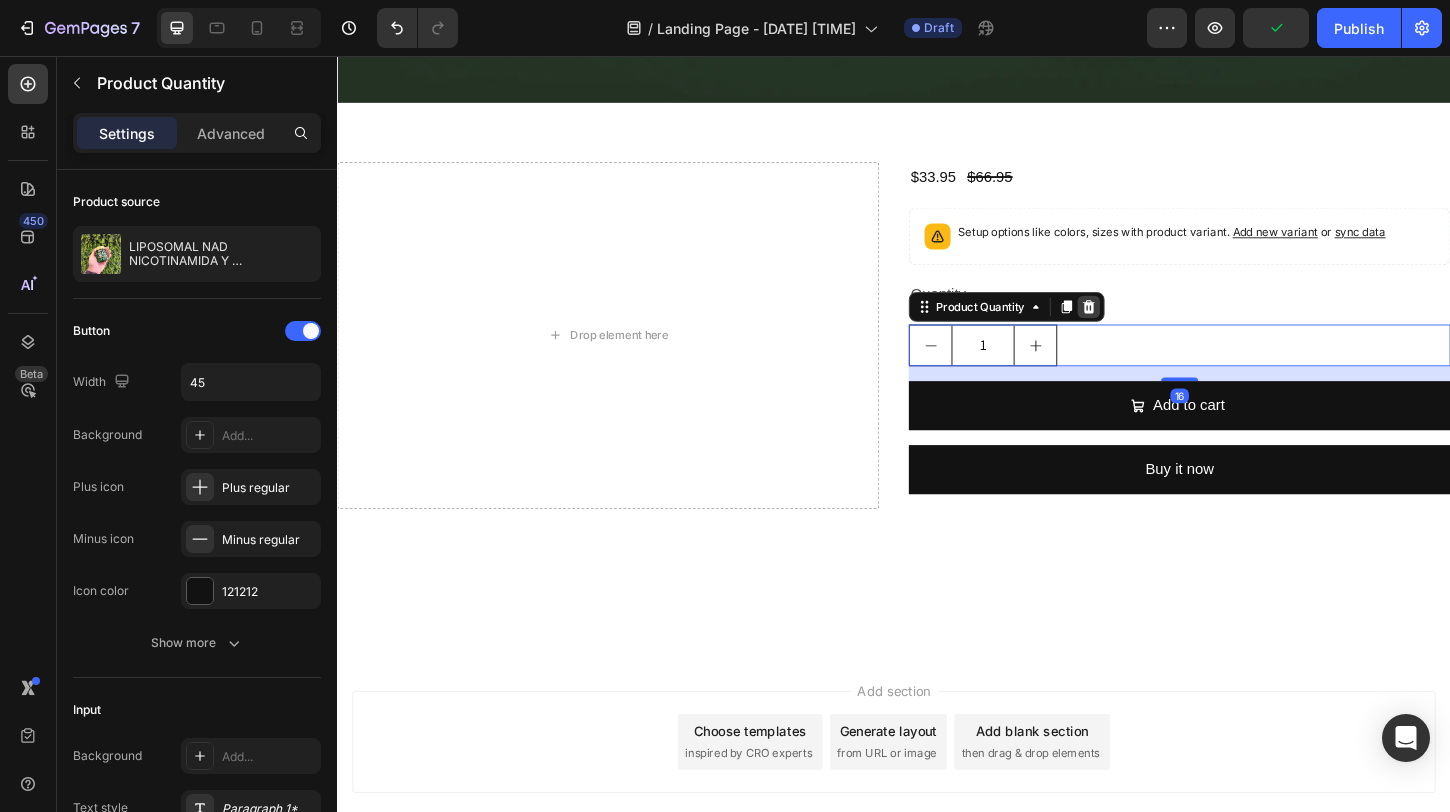 click 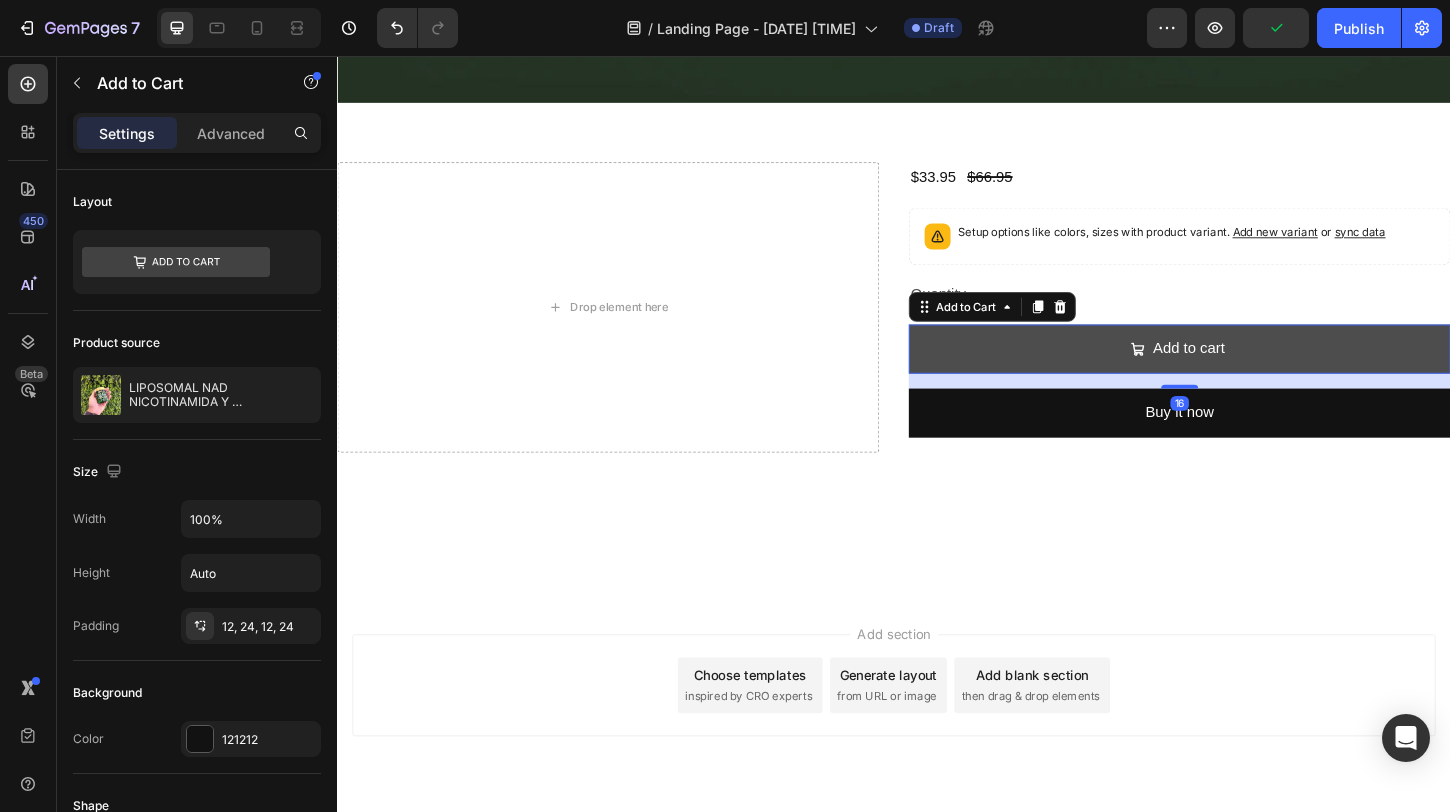 click on "Add to cart" at bounding box center [1245, 372] 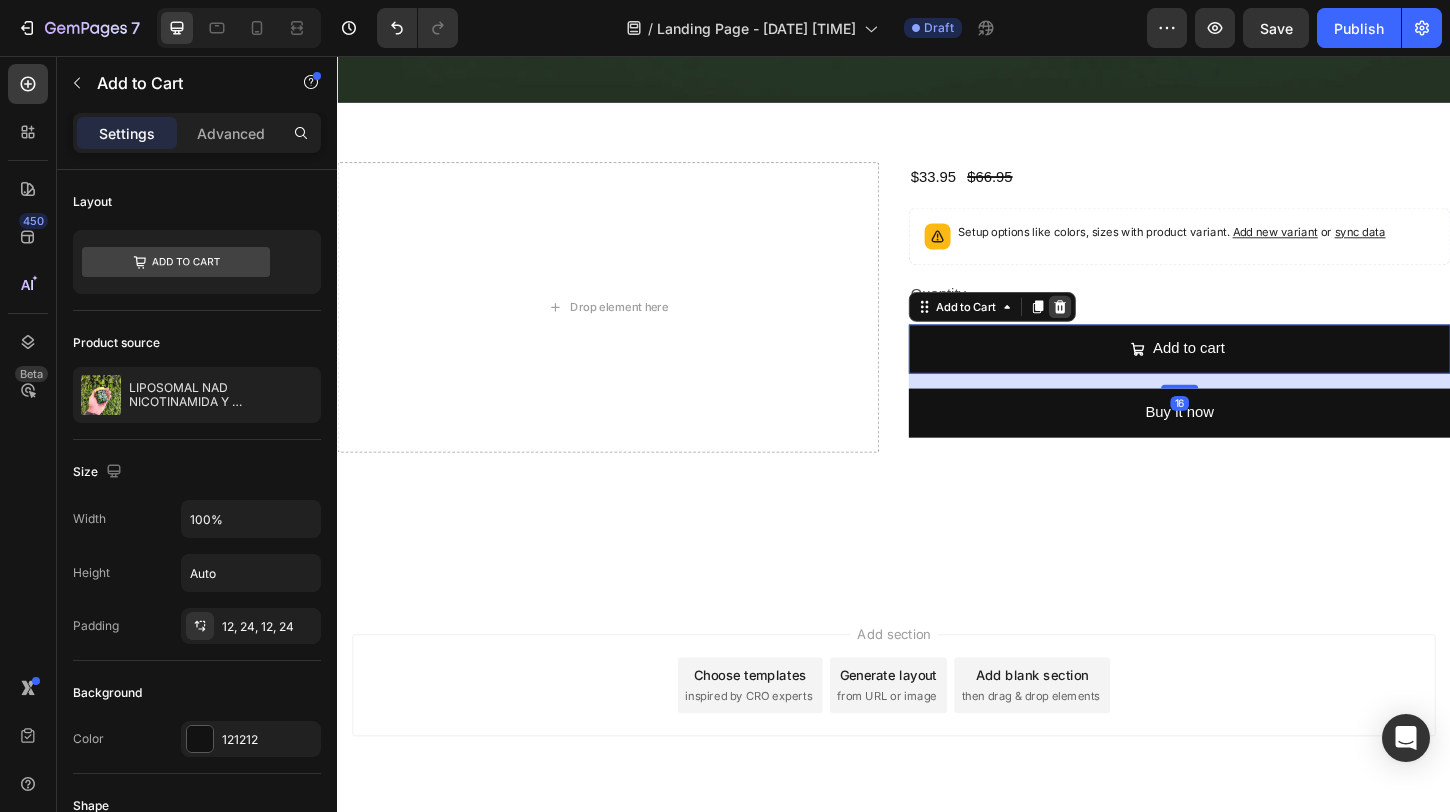 click at bounding box center (1116, 327) 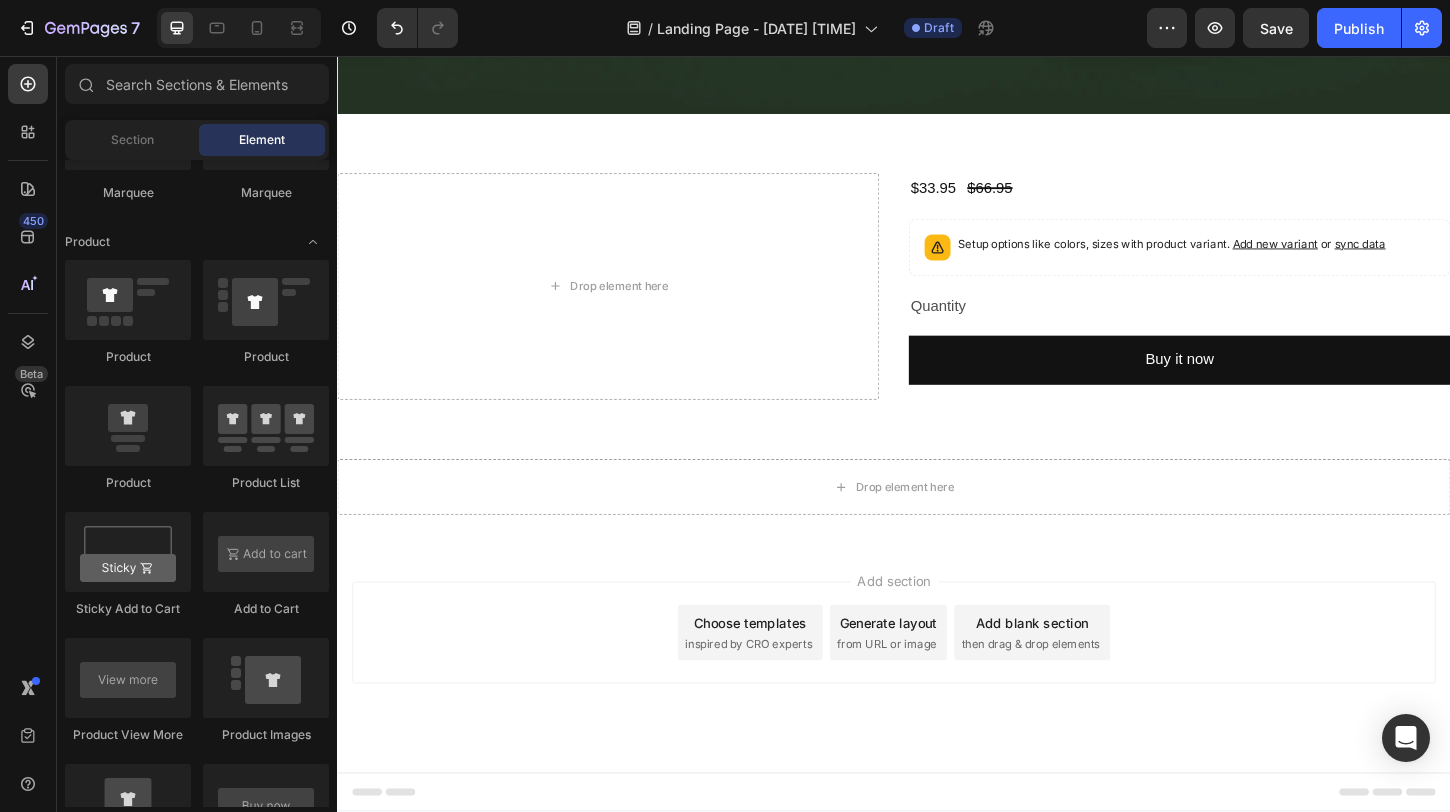 scroll, scrollTop: 1307, scrollLeft: 0, axis: vertical 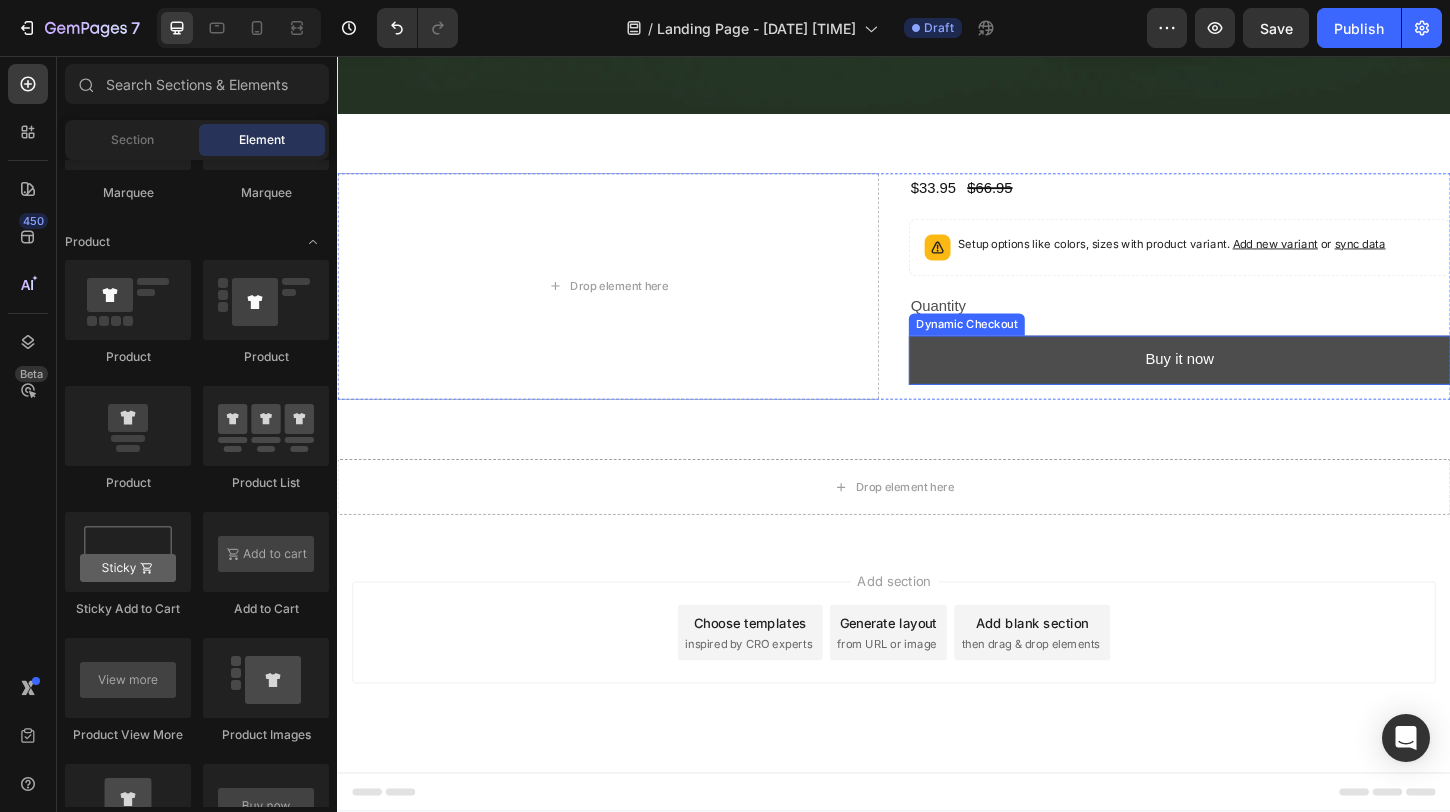 click on "Buy it now" at bounding box center [1245, 384] 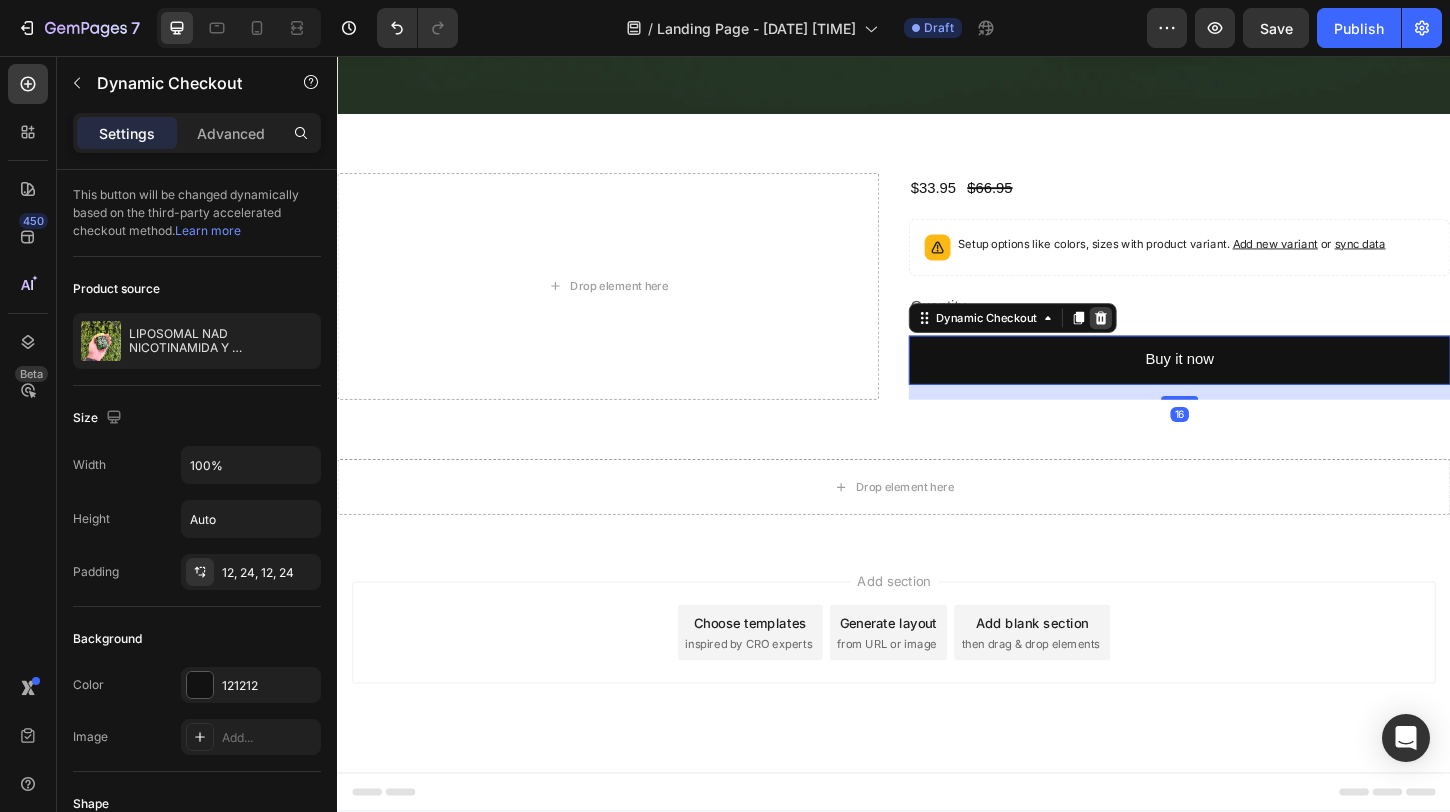 click 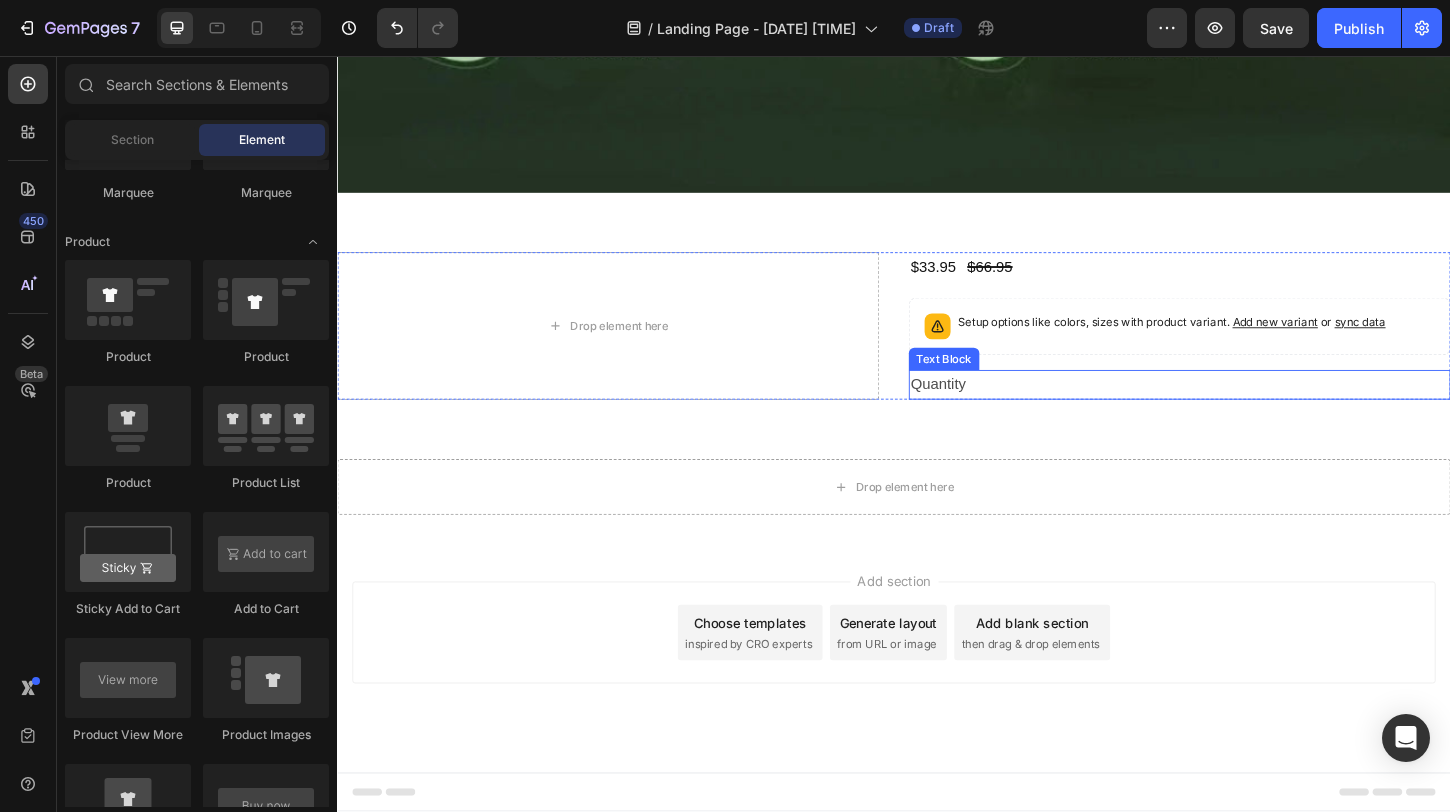 click on "Quantity" at bounding box center (1245, 411) 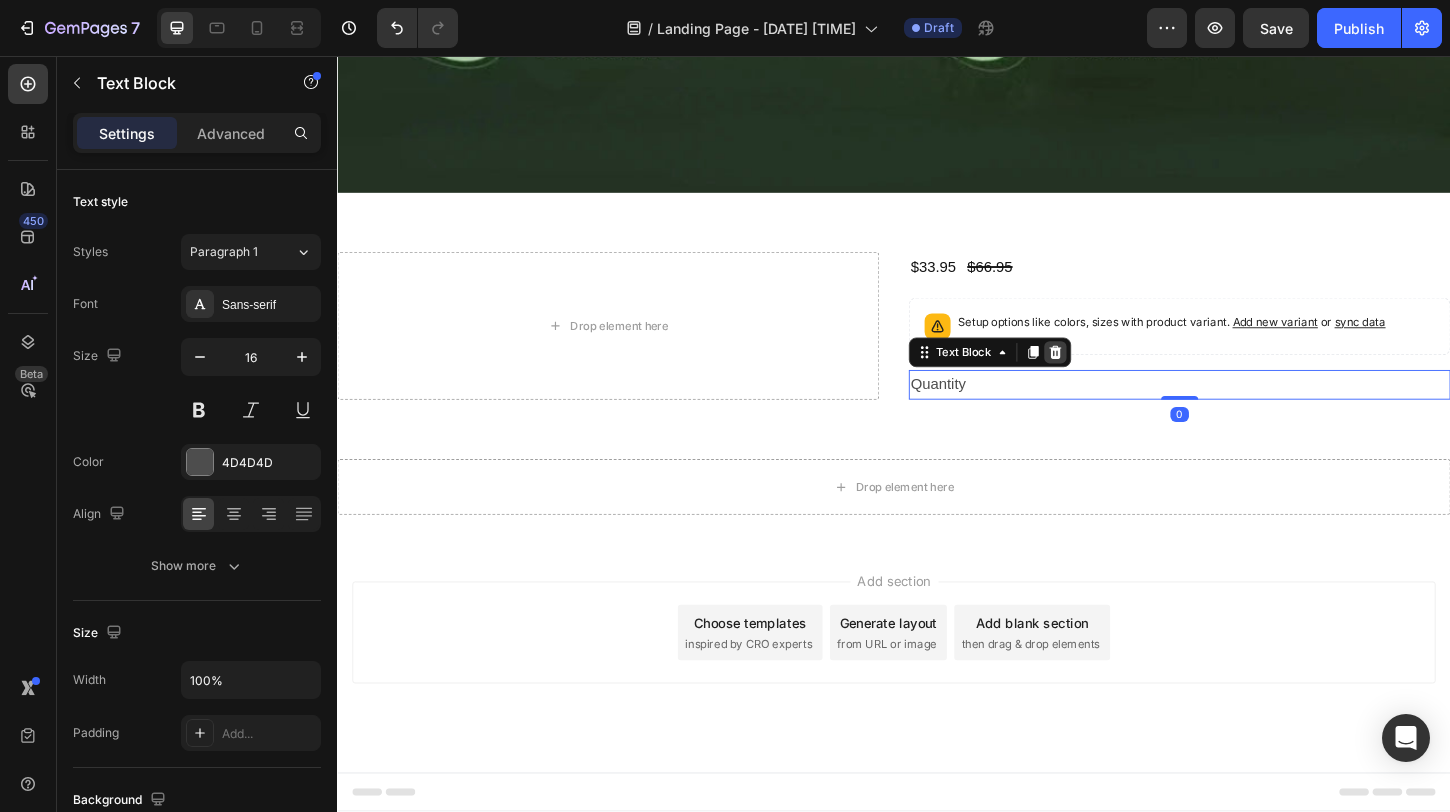 click 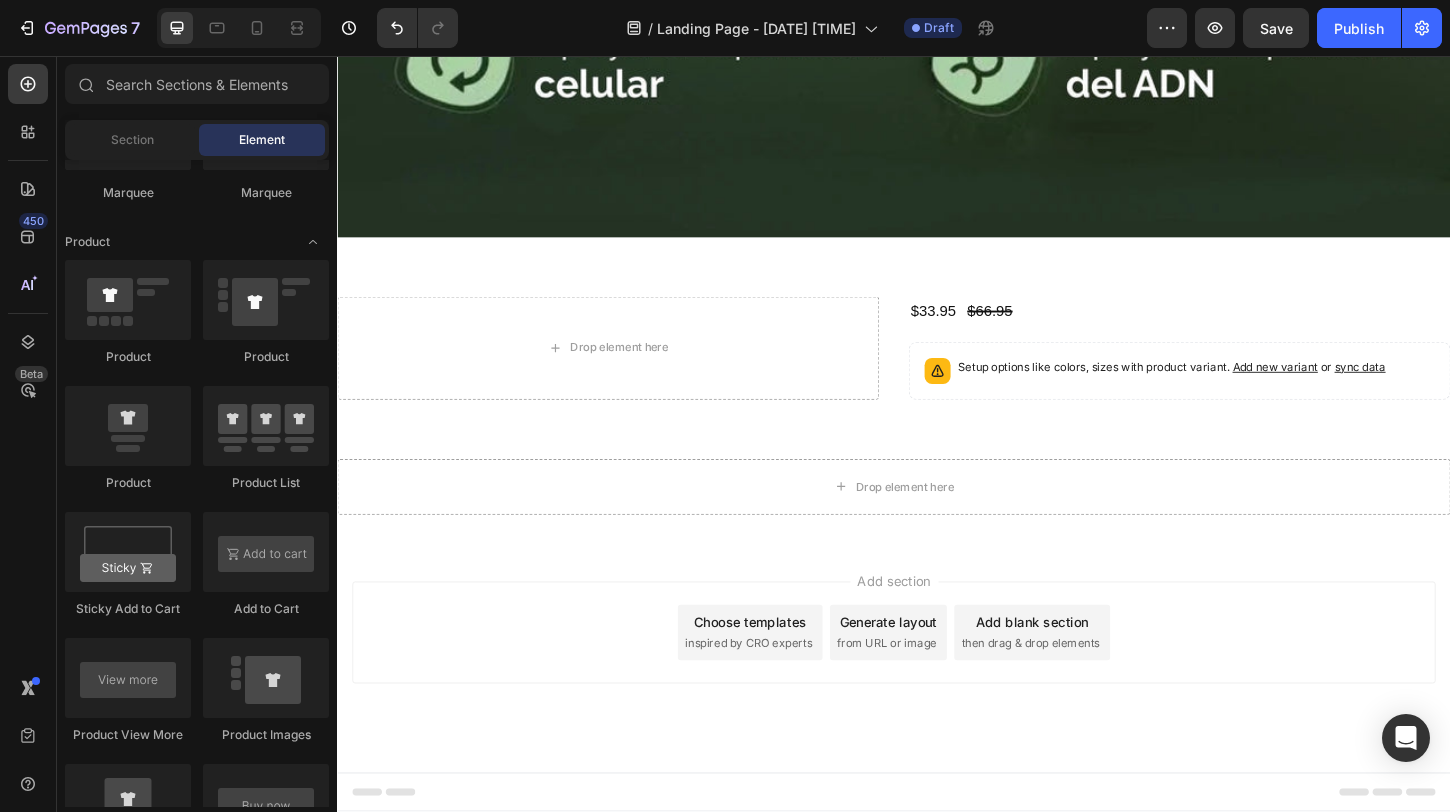 scroll, scrollTop: 1173, scrollLeft: 0, axis: vertical 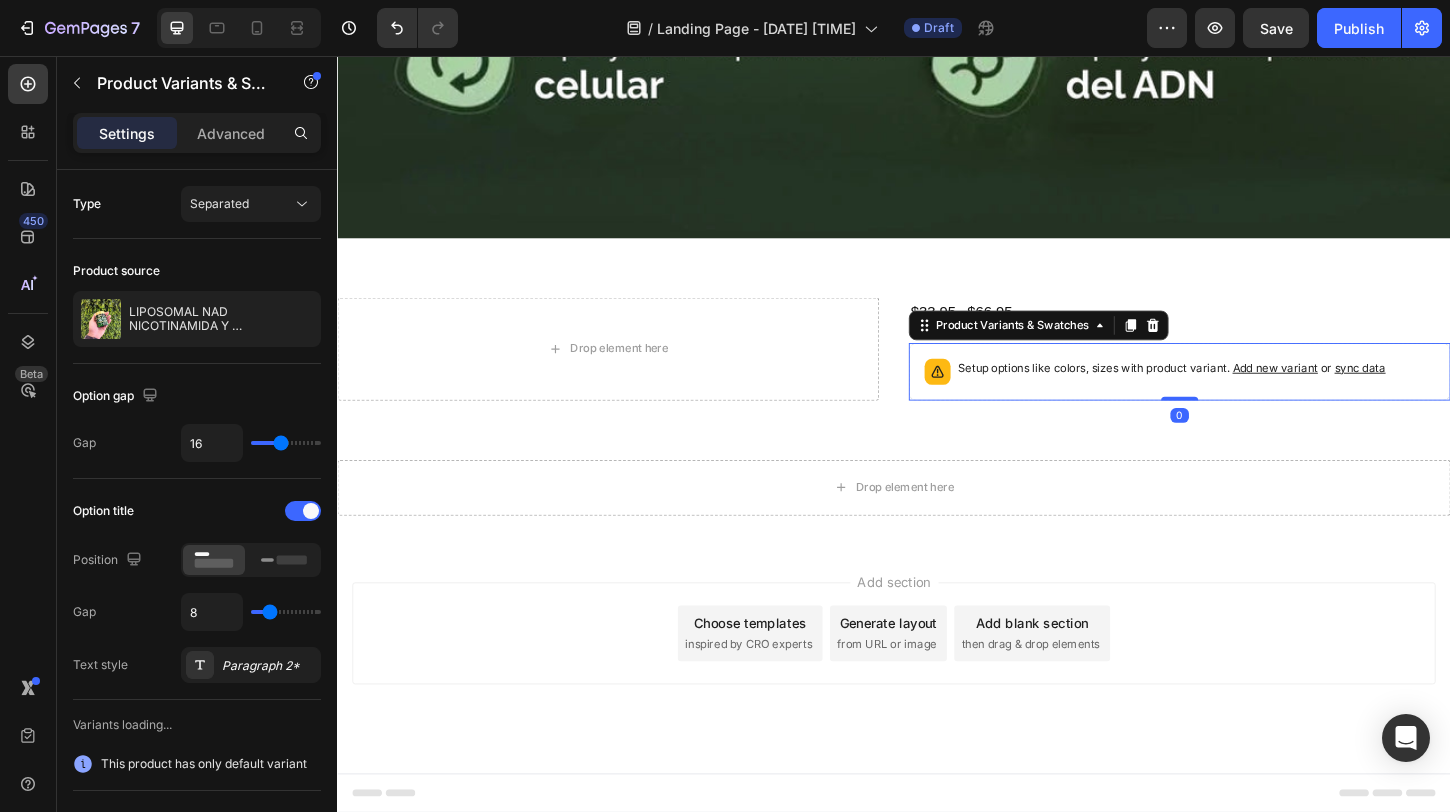 click on "Setup options like colors, sizes with product variant.       Add new variant   or   sync data" at bounding box center [1245, 397] 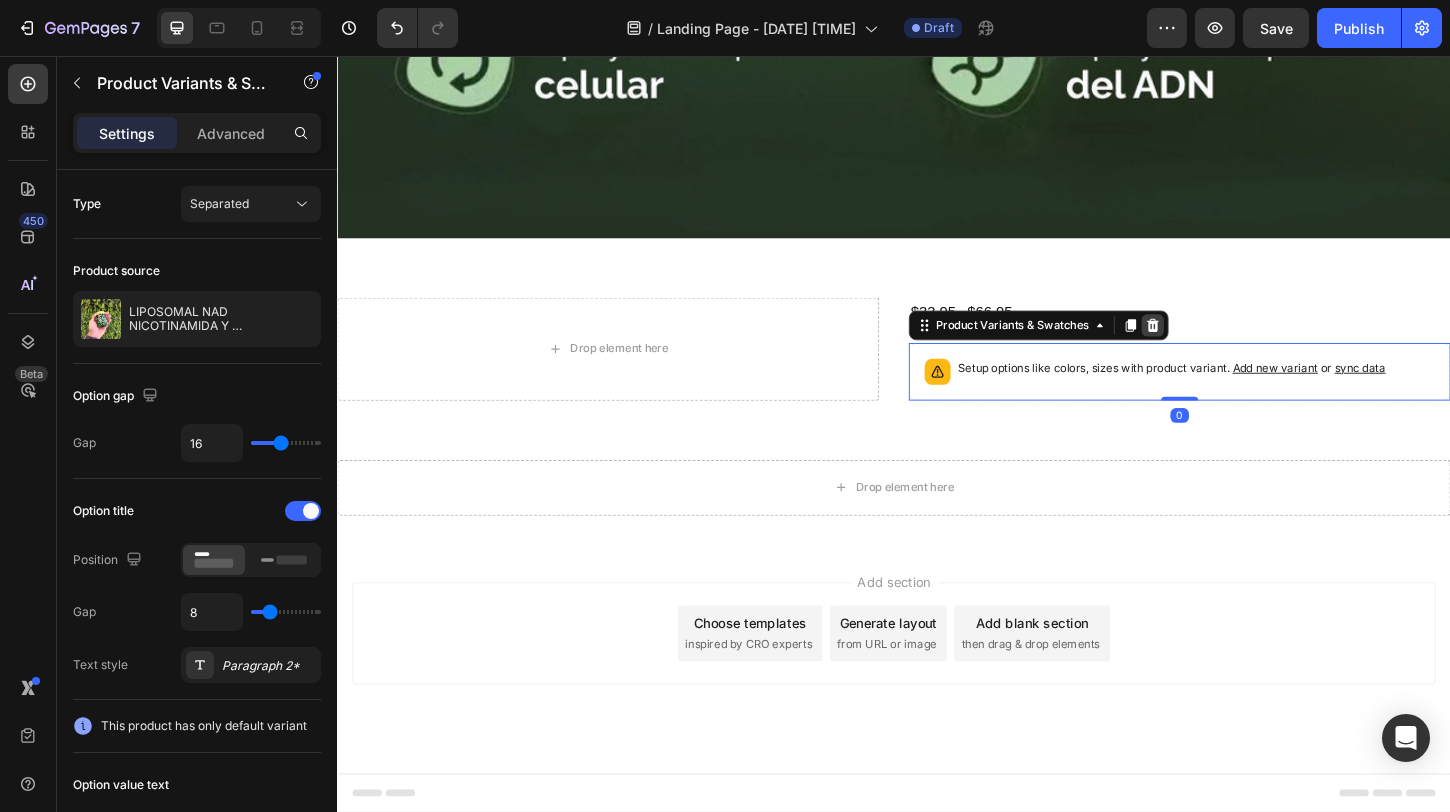 click 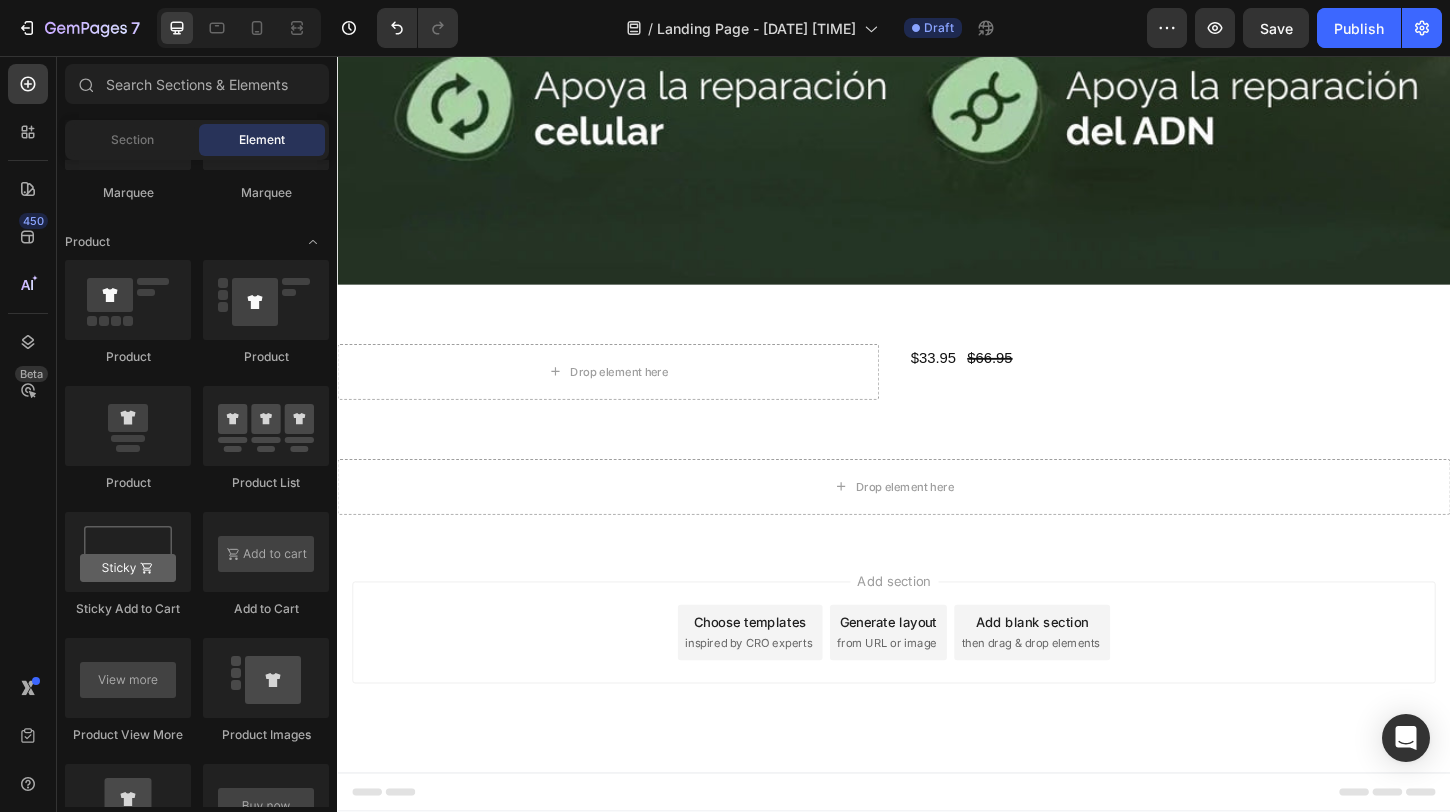 scroll, scrollTop: 1123, scrollLeft: 0, axis: vertical 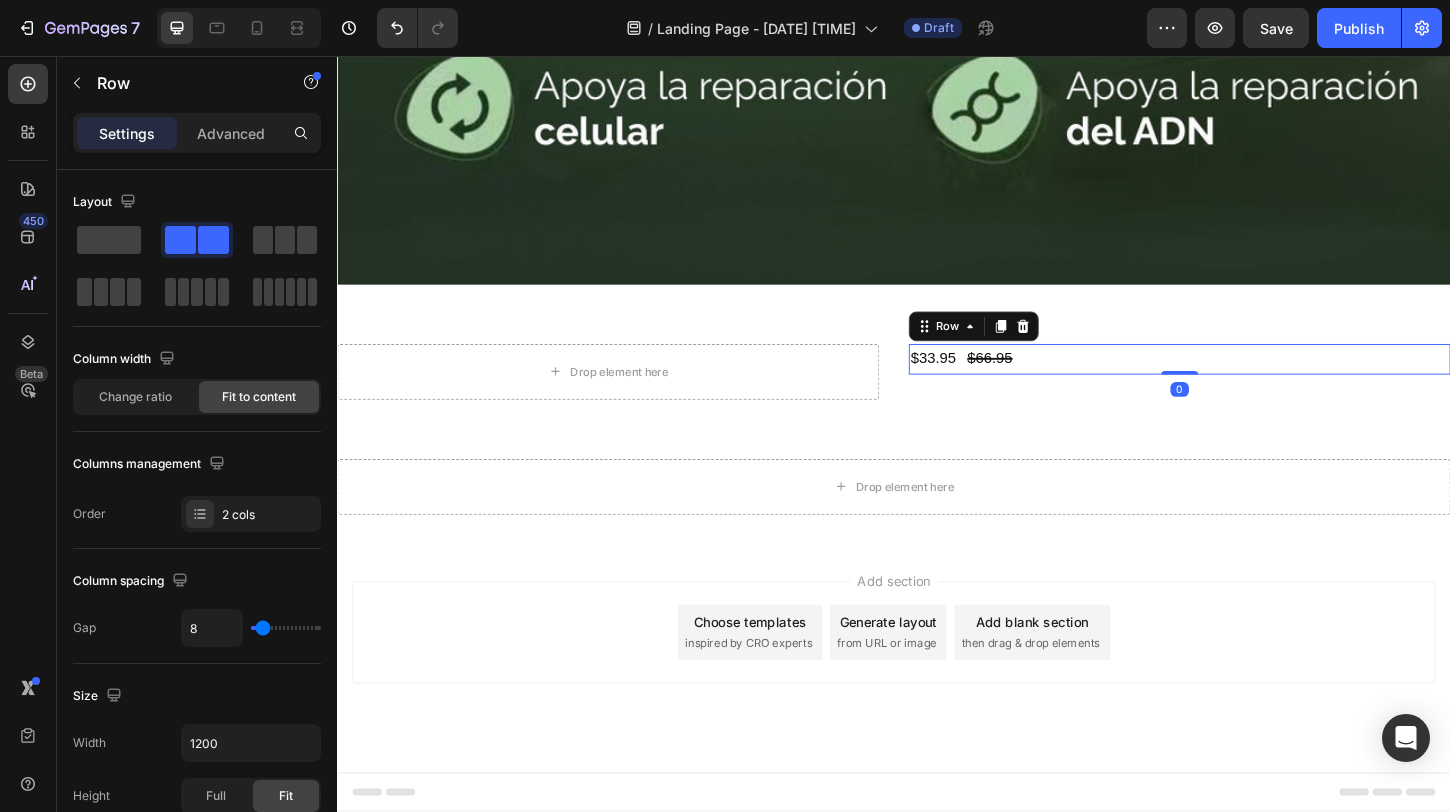 click on "$33.95 Product Price Product Price $66.95 Product Price Product Price Row   0" at bounding box center (1245, 383) 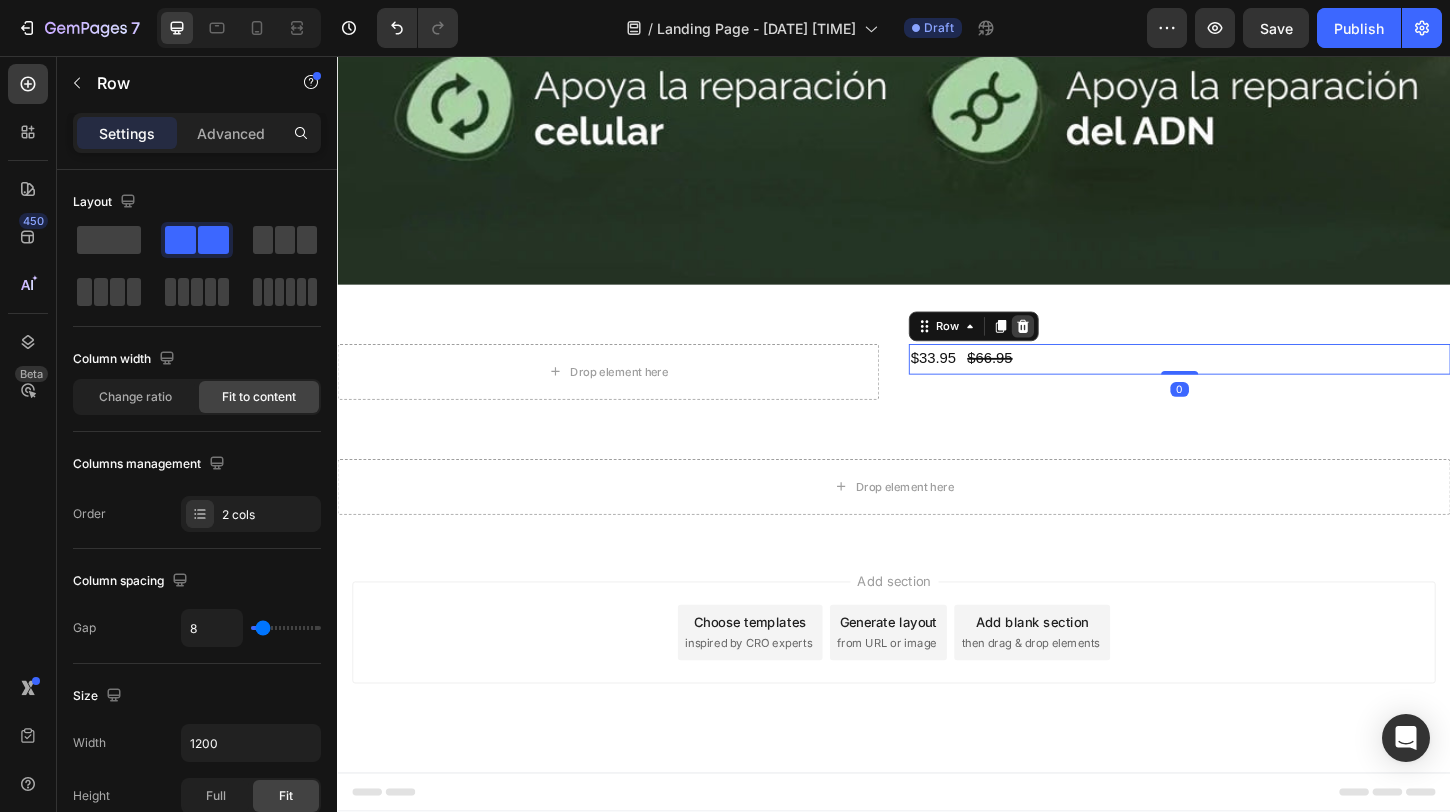 click 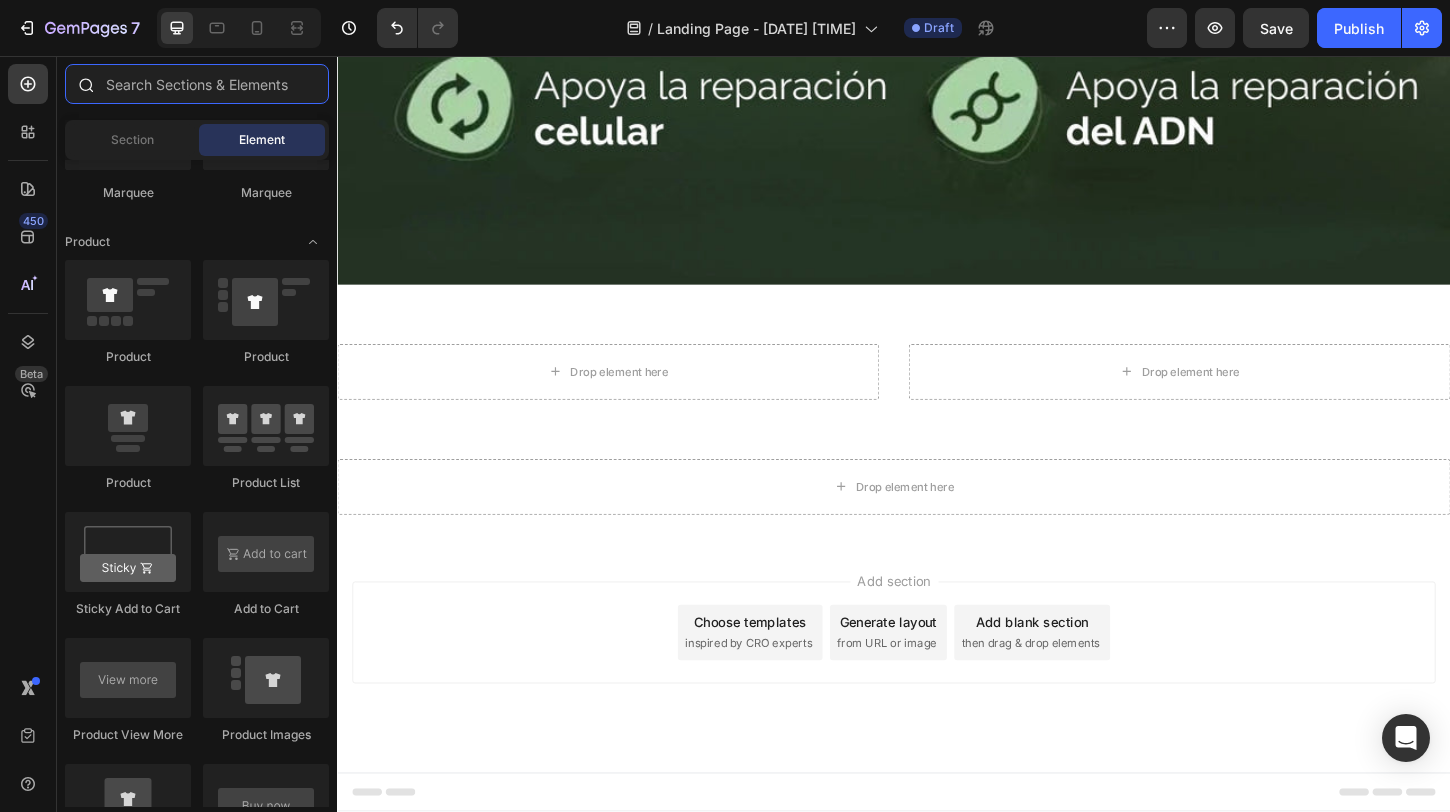 click at bounding box center (197, 84) 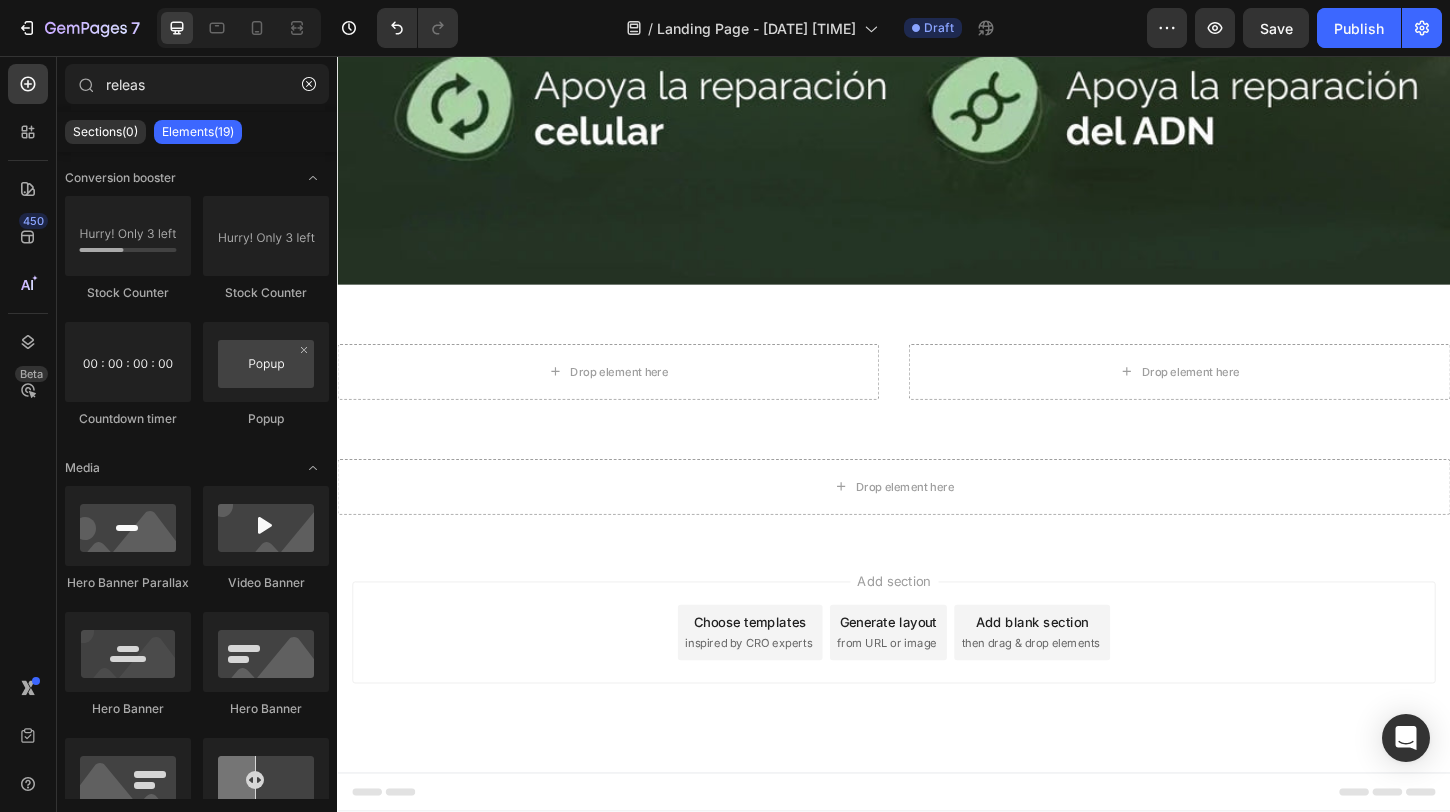 click on "Elements(19)" at bounding box center (198, 132) 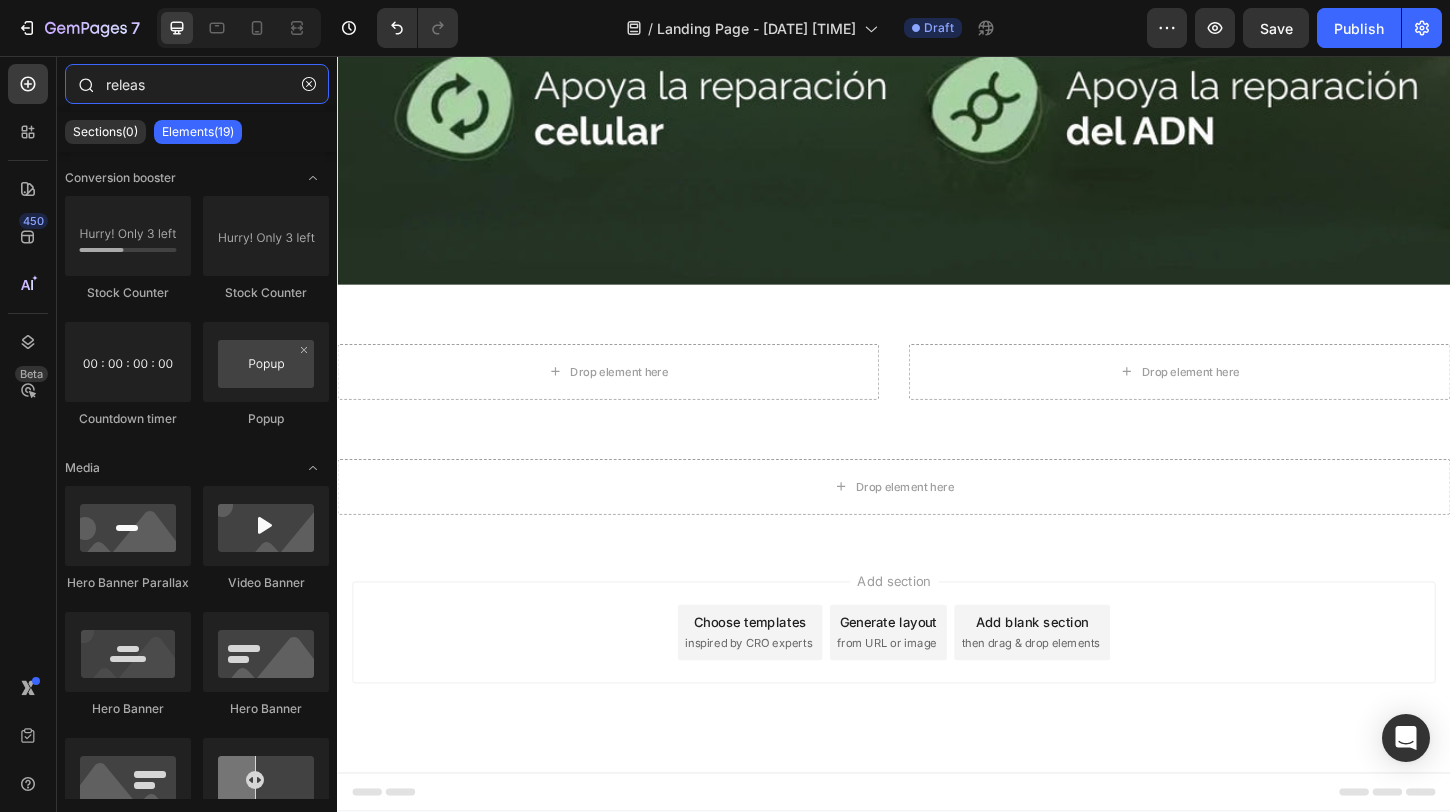 click on "releas" at bounding box center [197, 84] 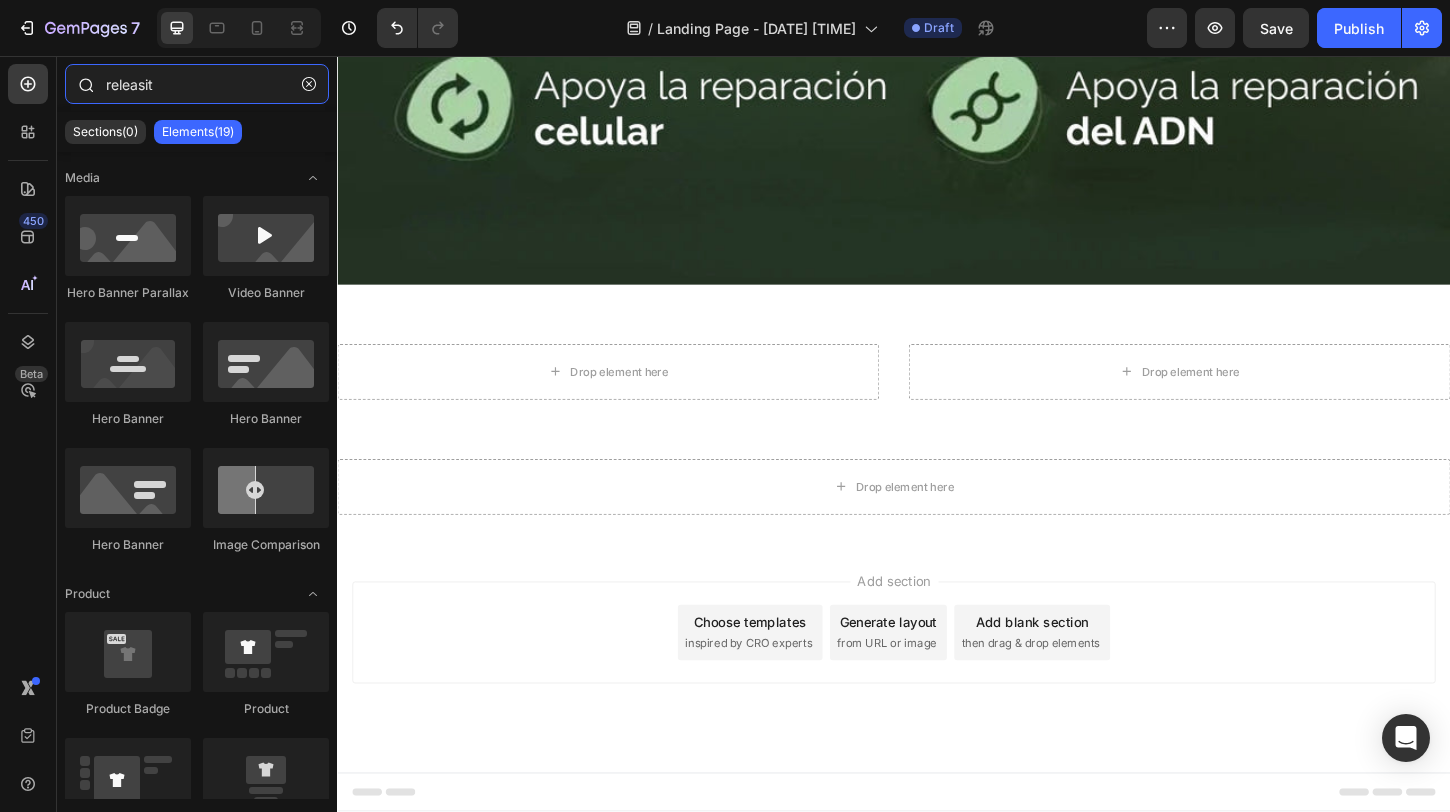type on "releasit" 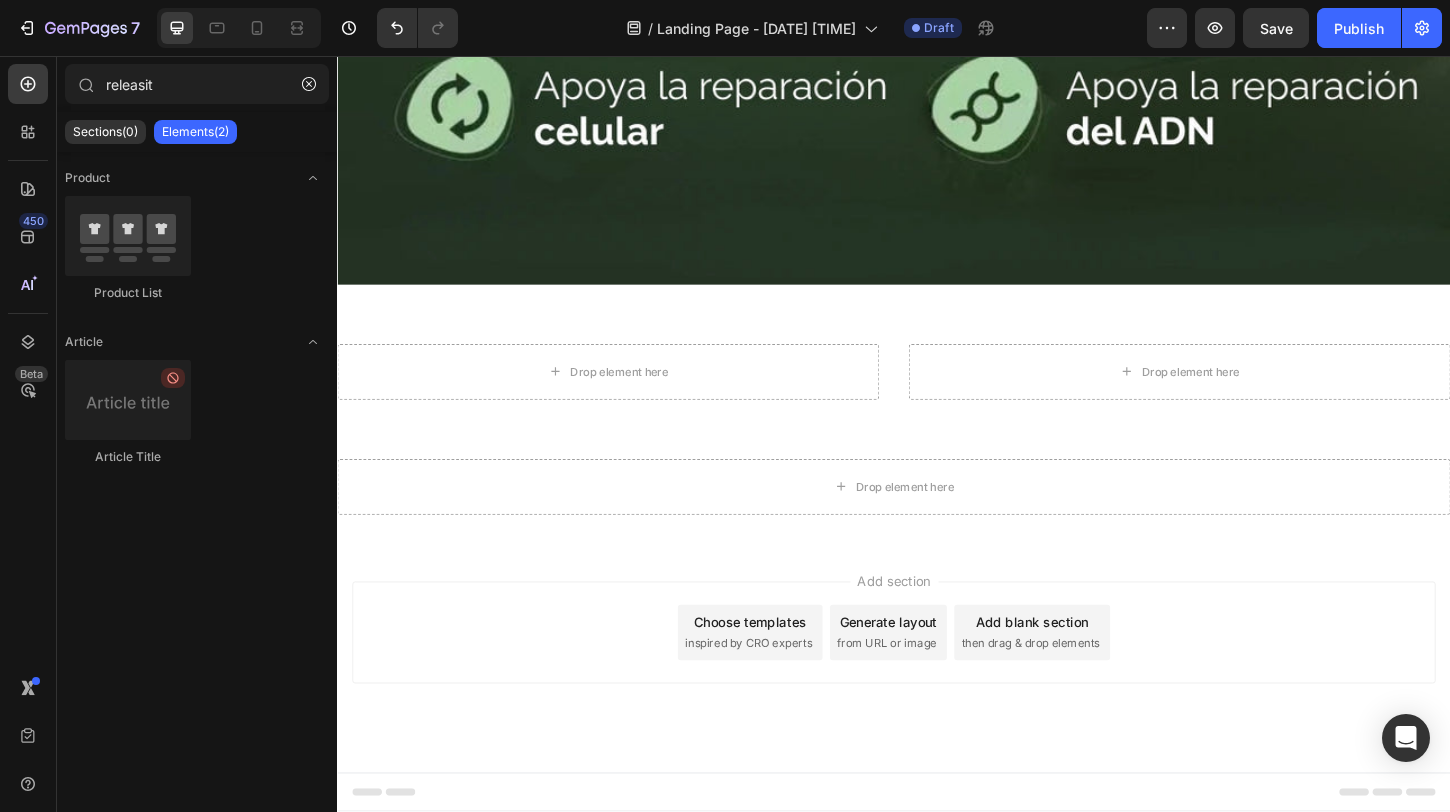 click on "Sections(0) Elements(2)" 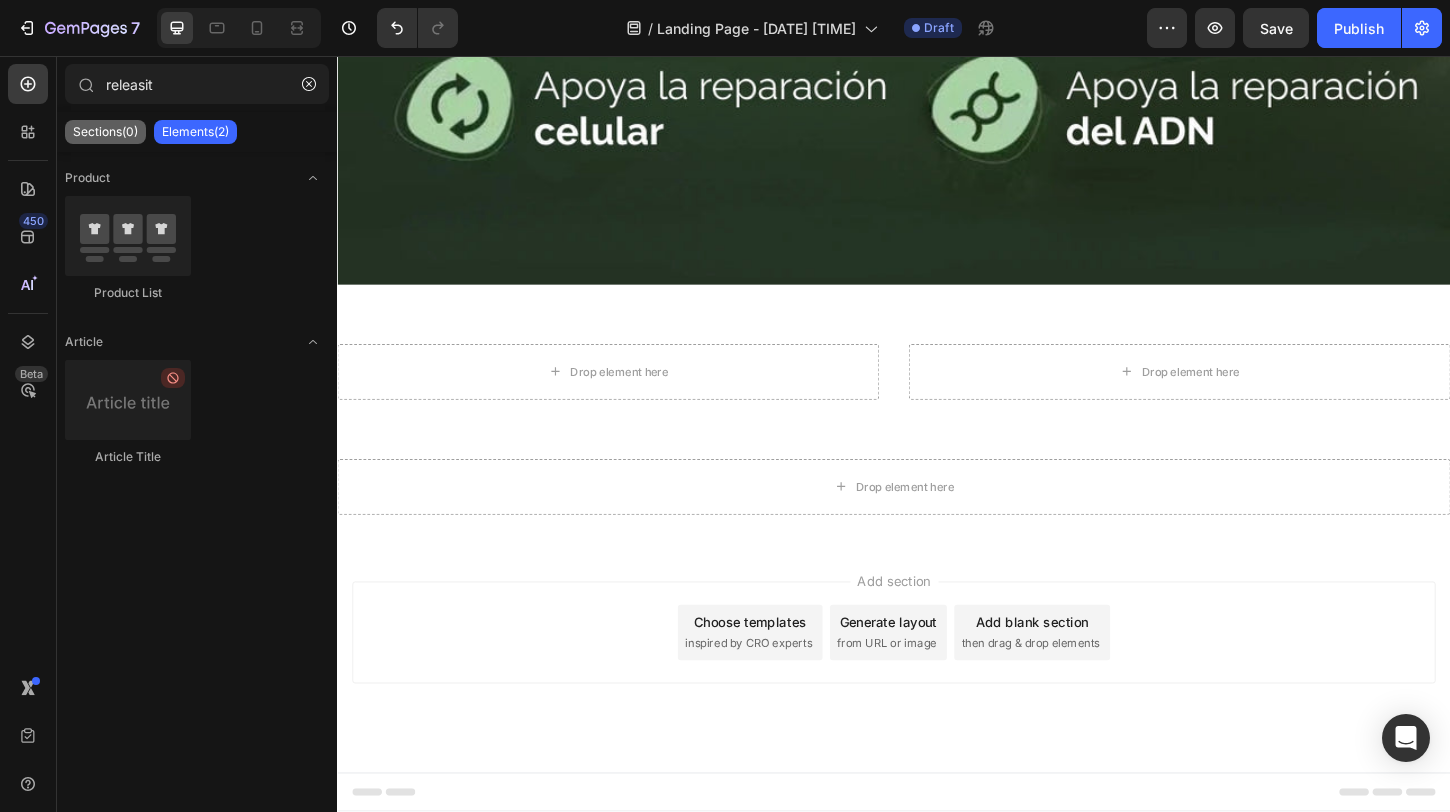 click on "Sections(0)" at bounding box center (105, 132) 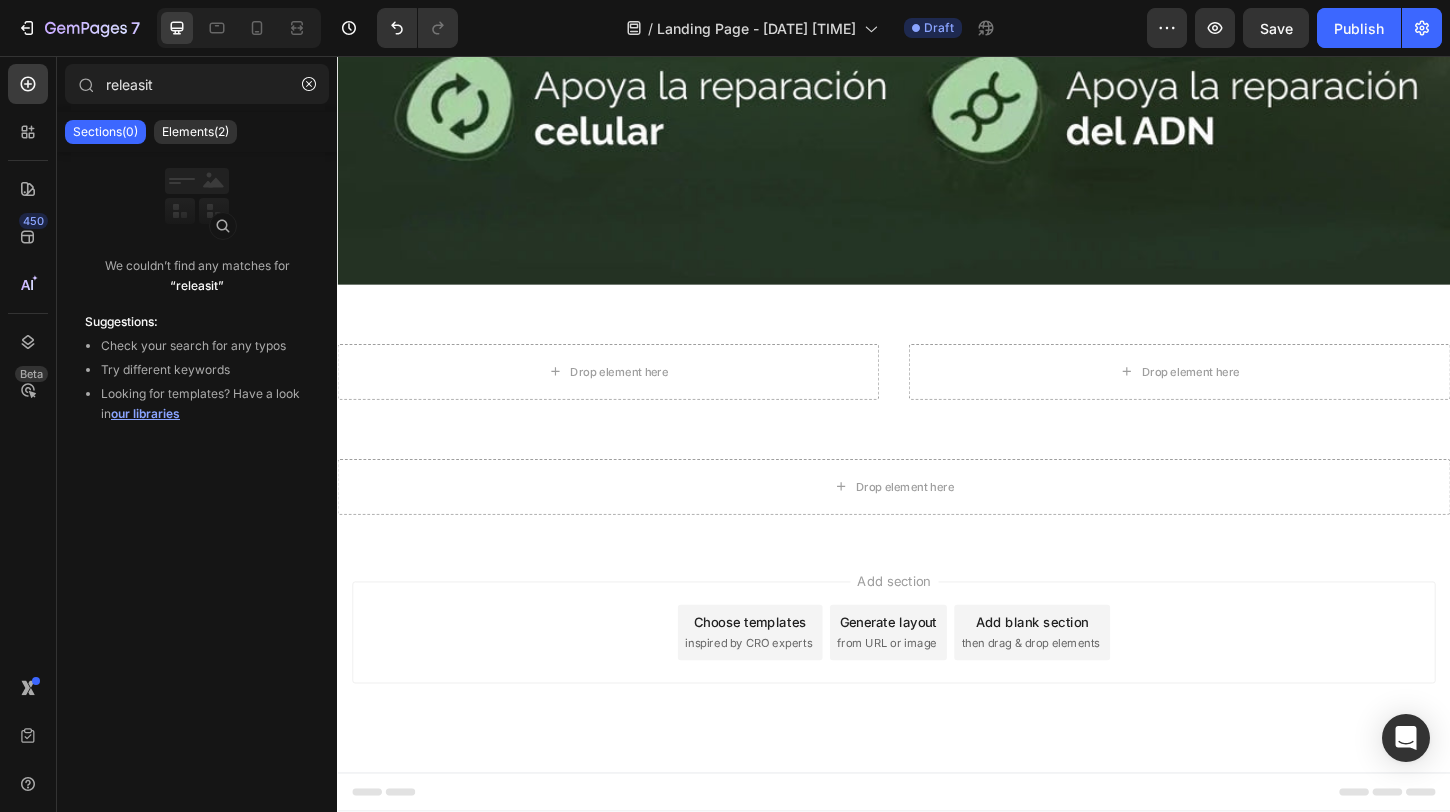 click on "Sections(0) Elements(2)" 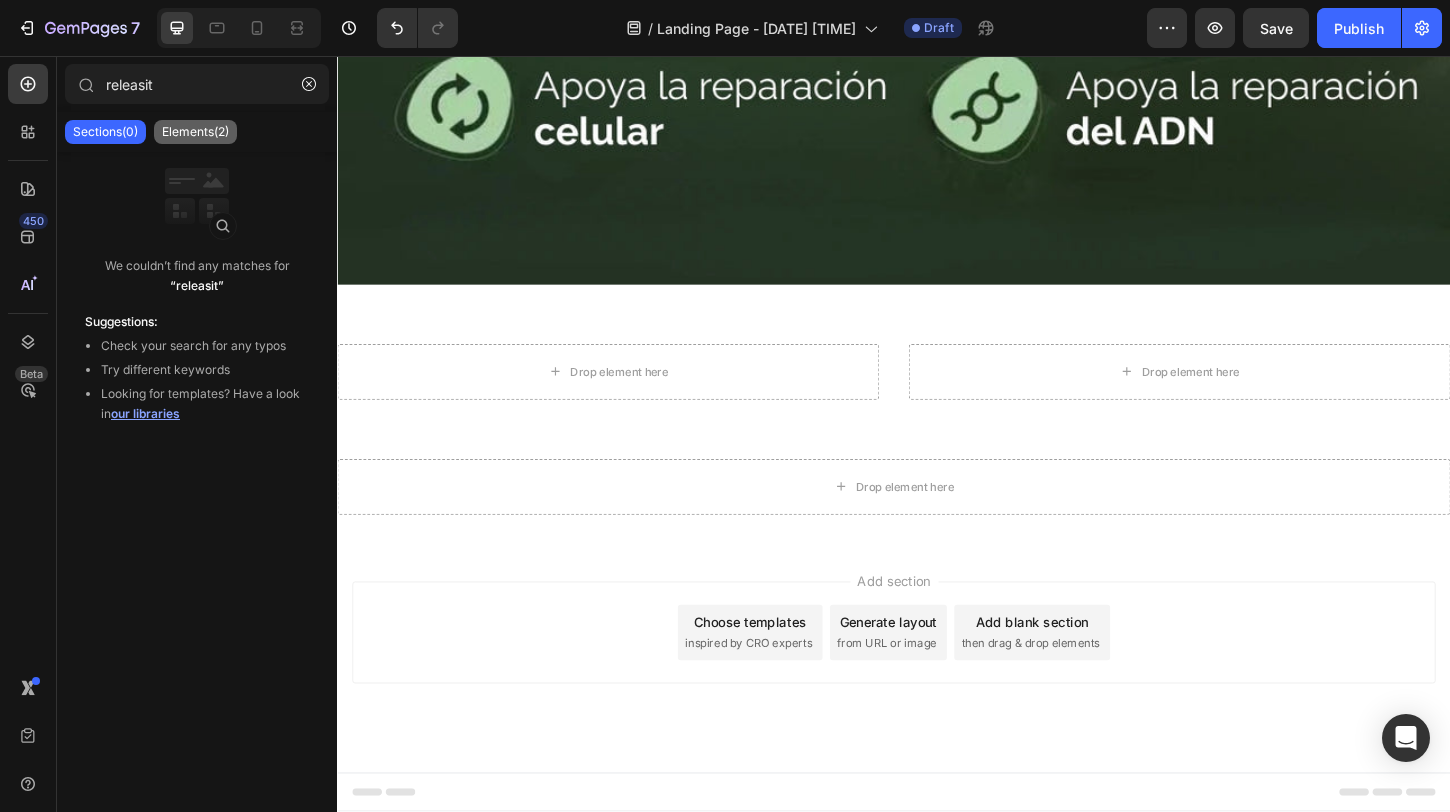 click on "Elements(2)" at bounding box center (195, 132) 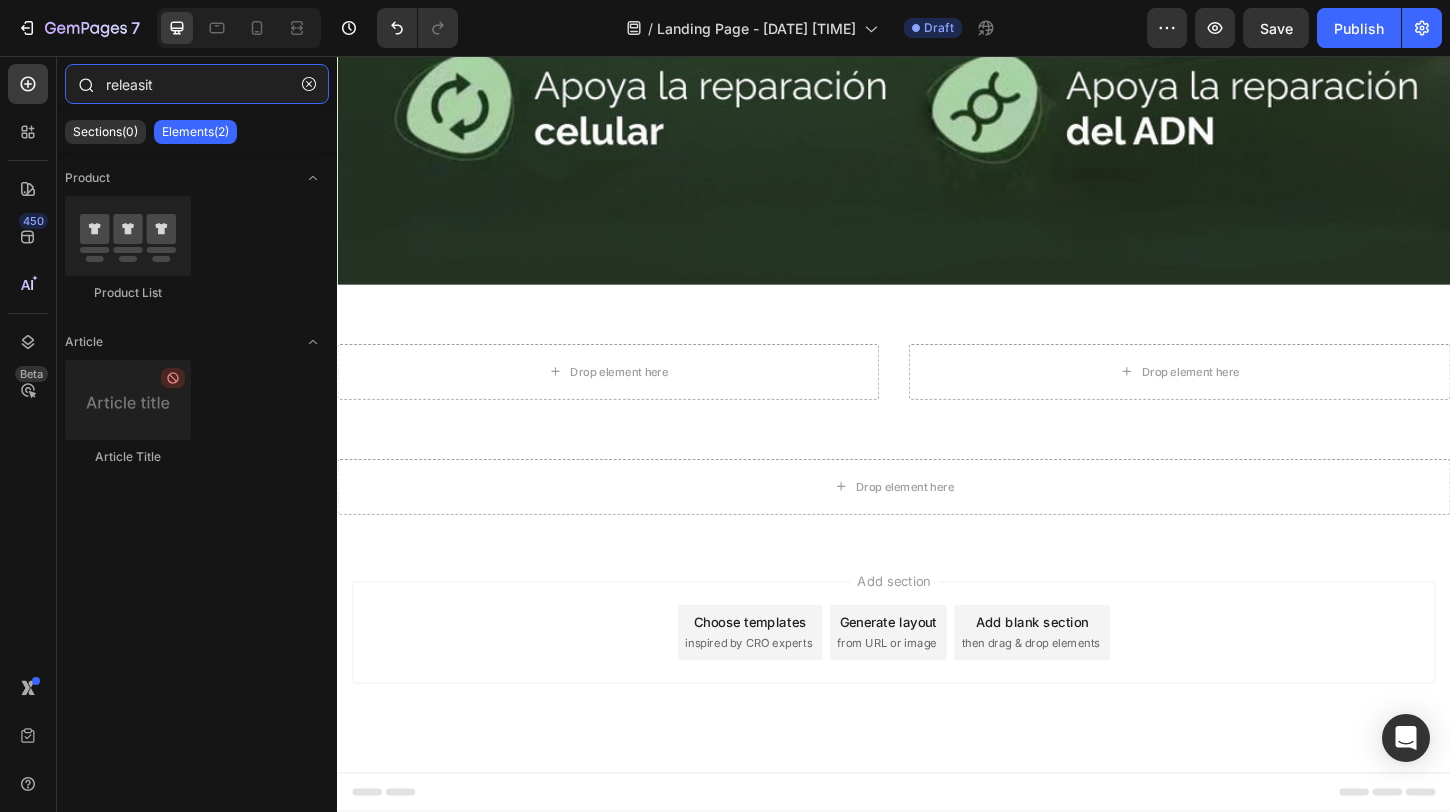 click on "releasit" at bounding box center [197, 84] 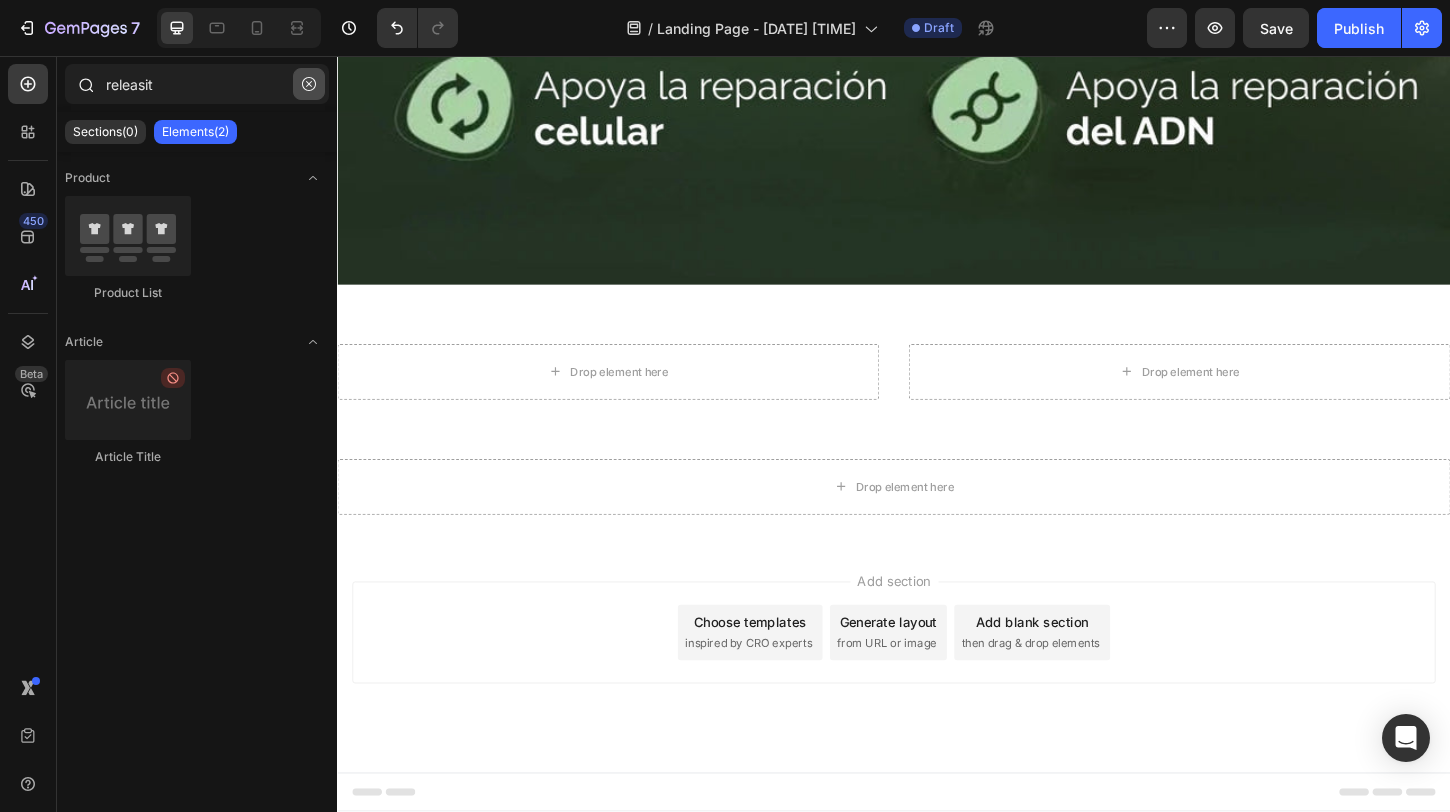 click 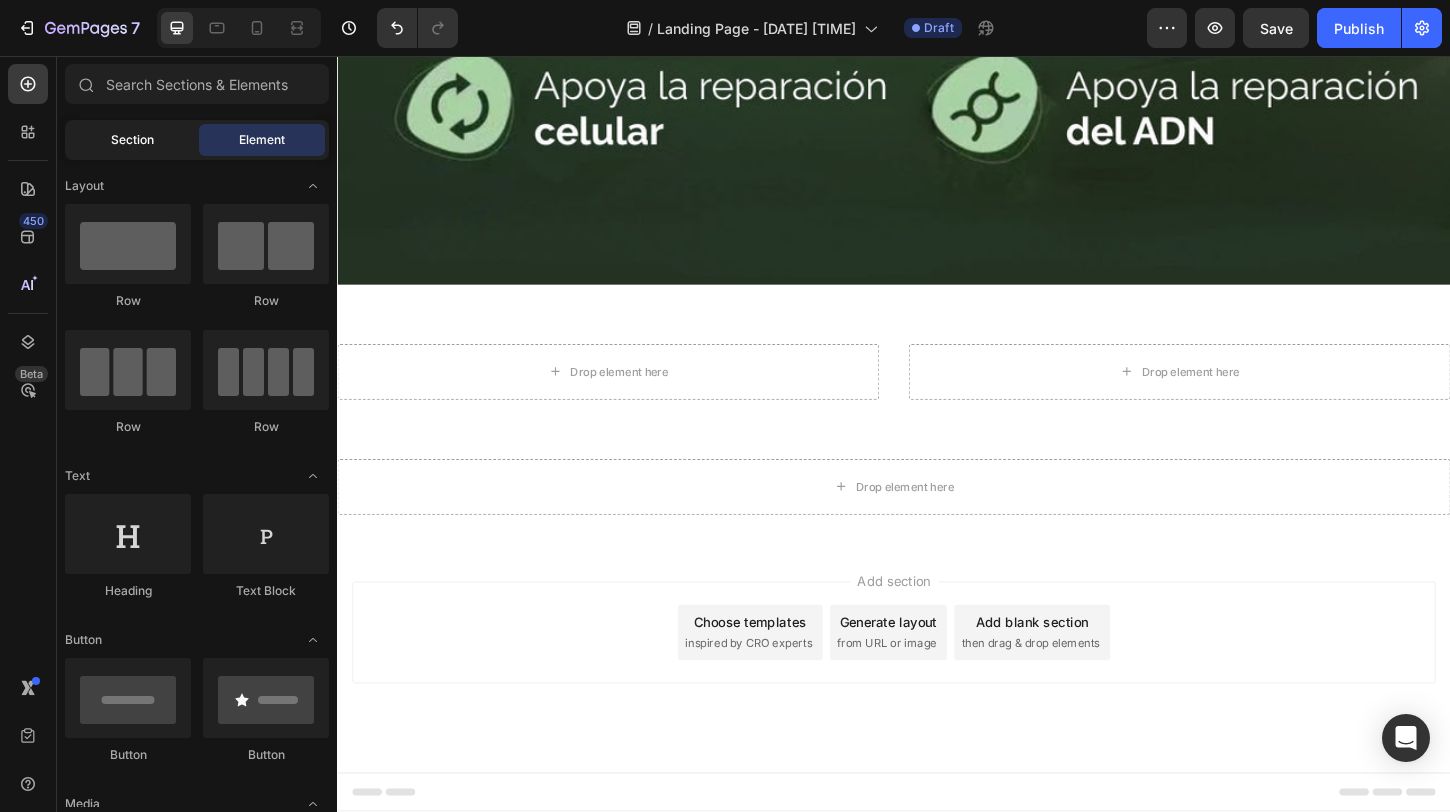 click on "Section" 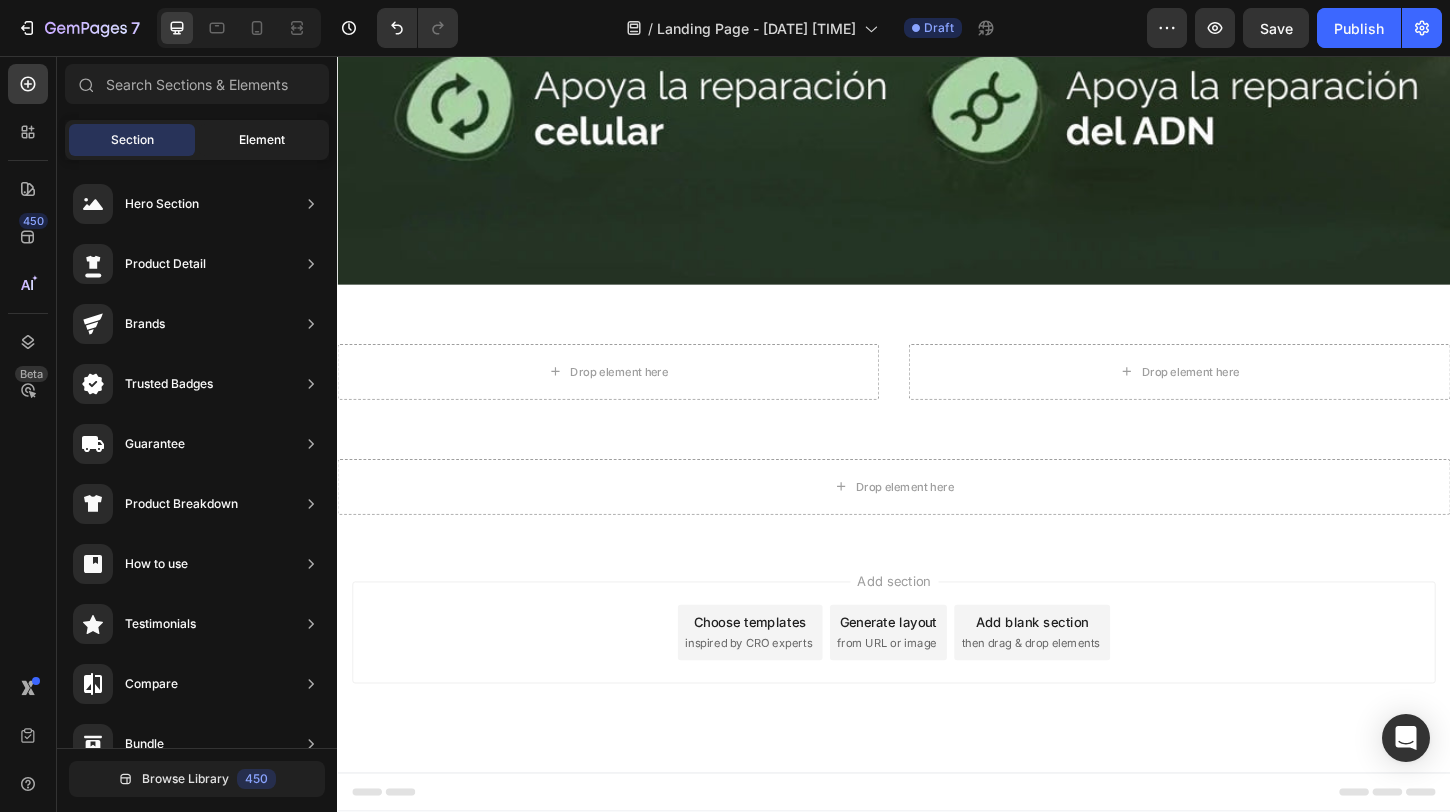 click on "Element" at bounding box center (262, 140) 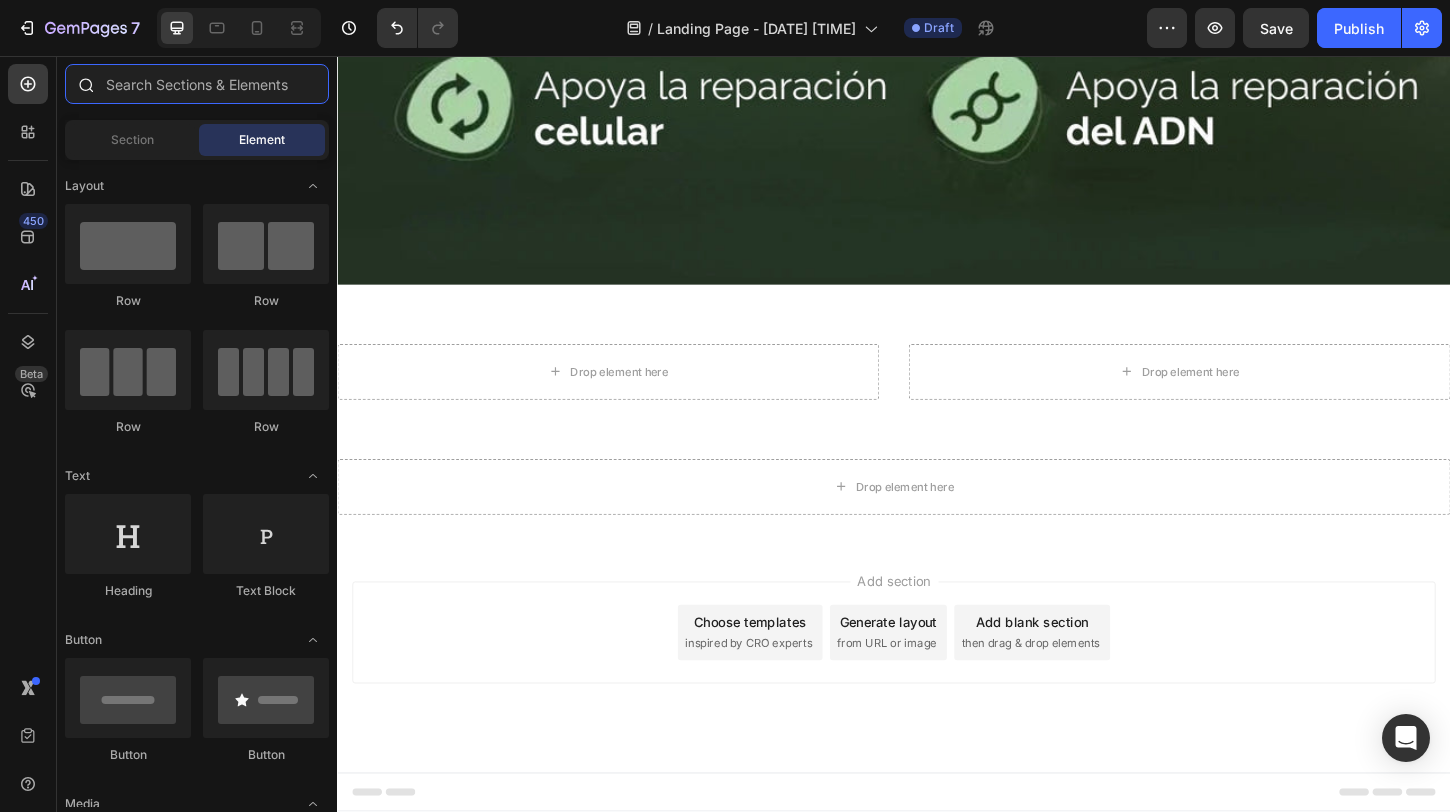 click at bounding box center (197, 84) 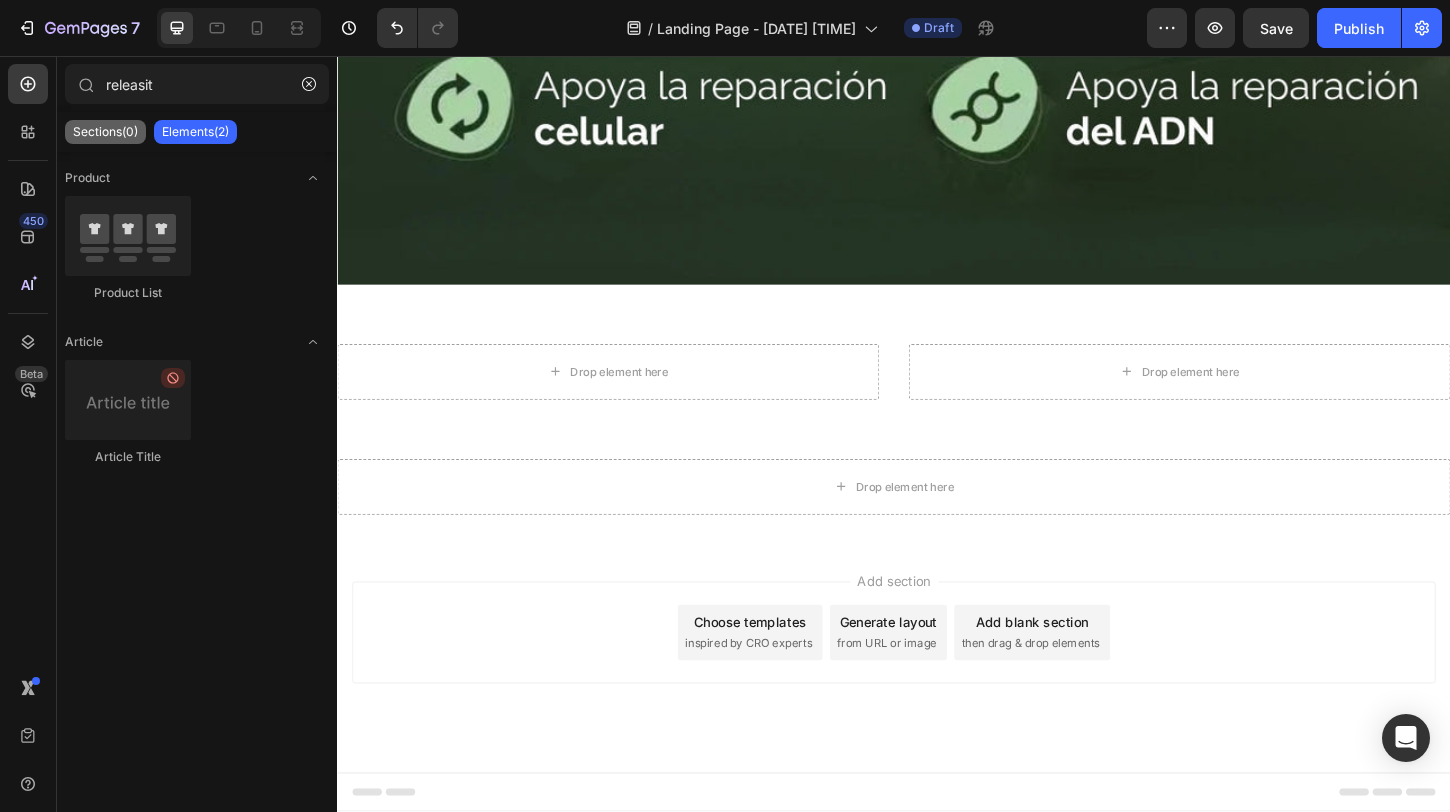 click on "Sections(0)" 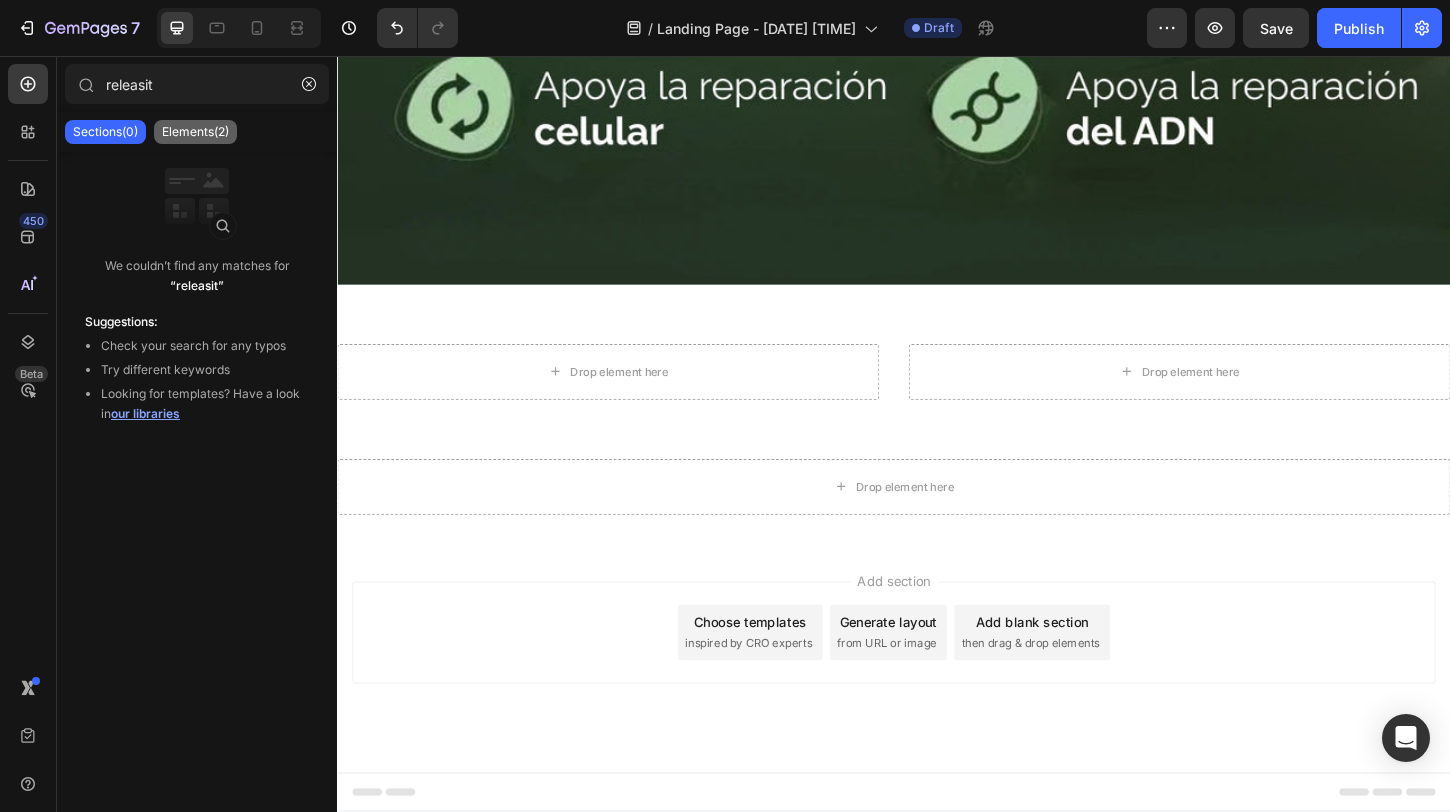 click on "Elements(2)" 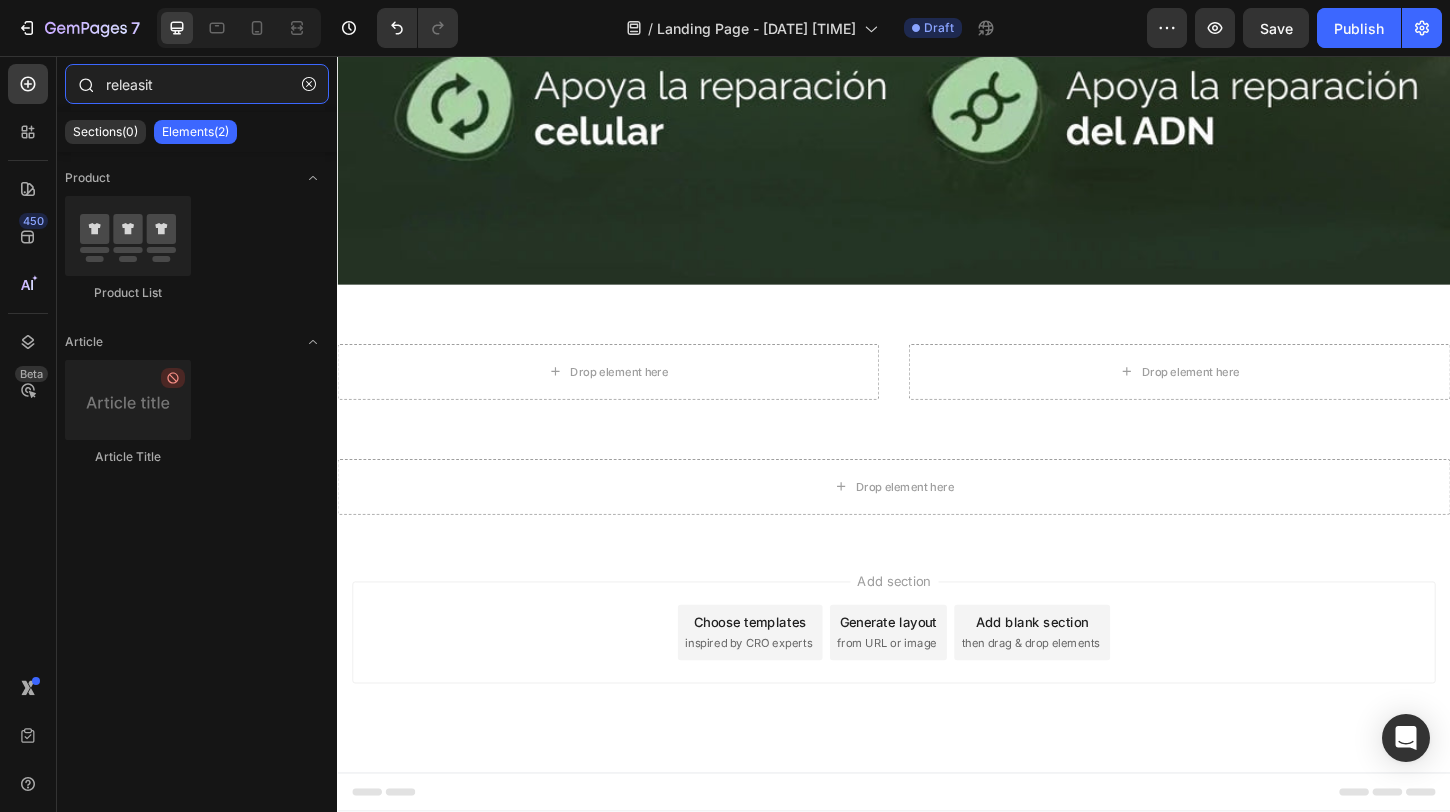 click on "releasit" at bounding box center (197, 84) 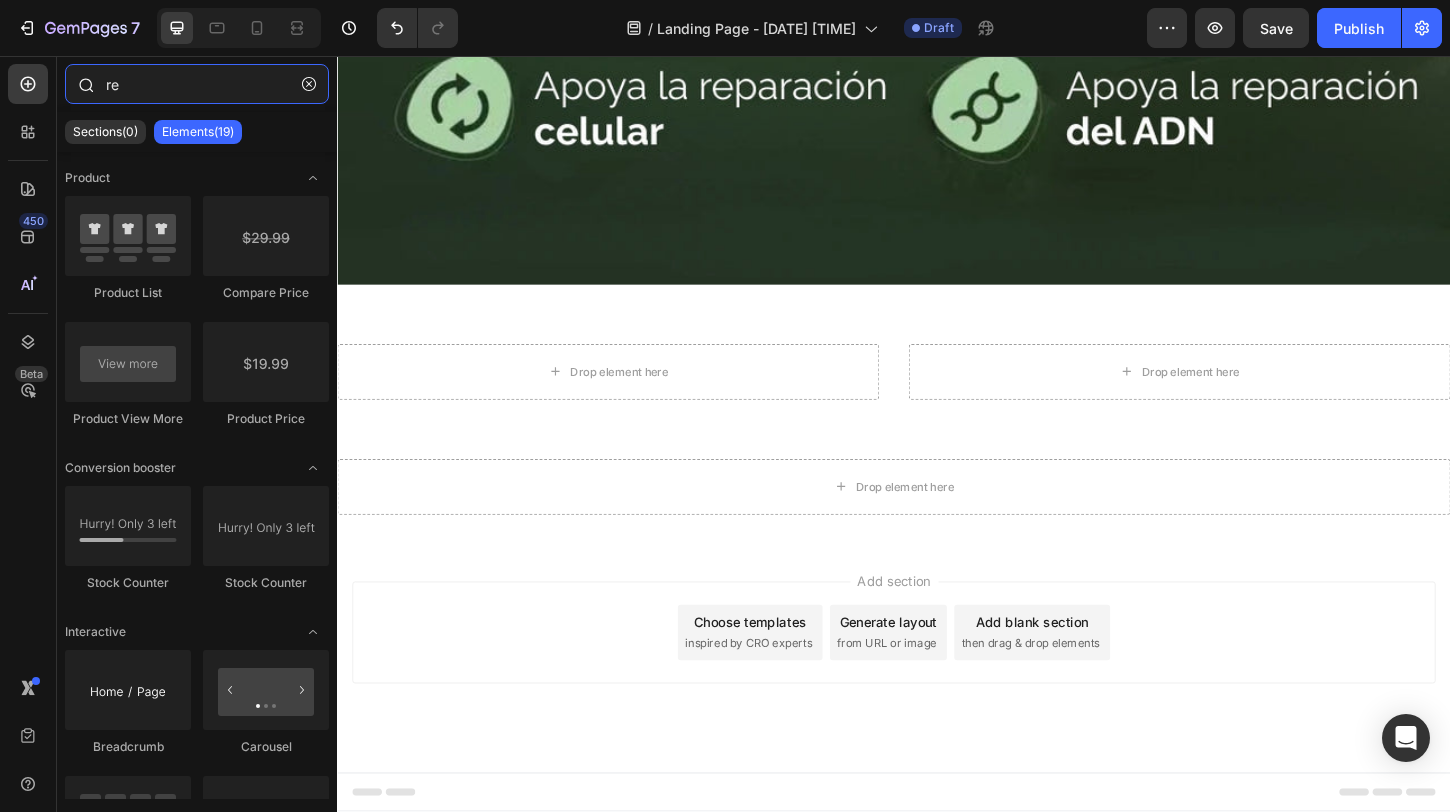 type on "r" 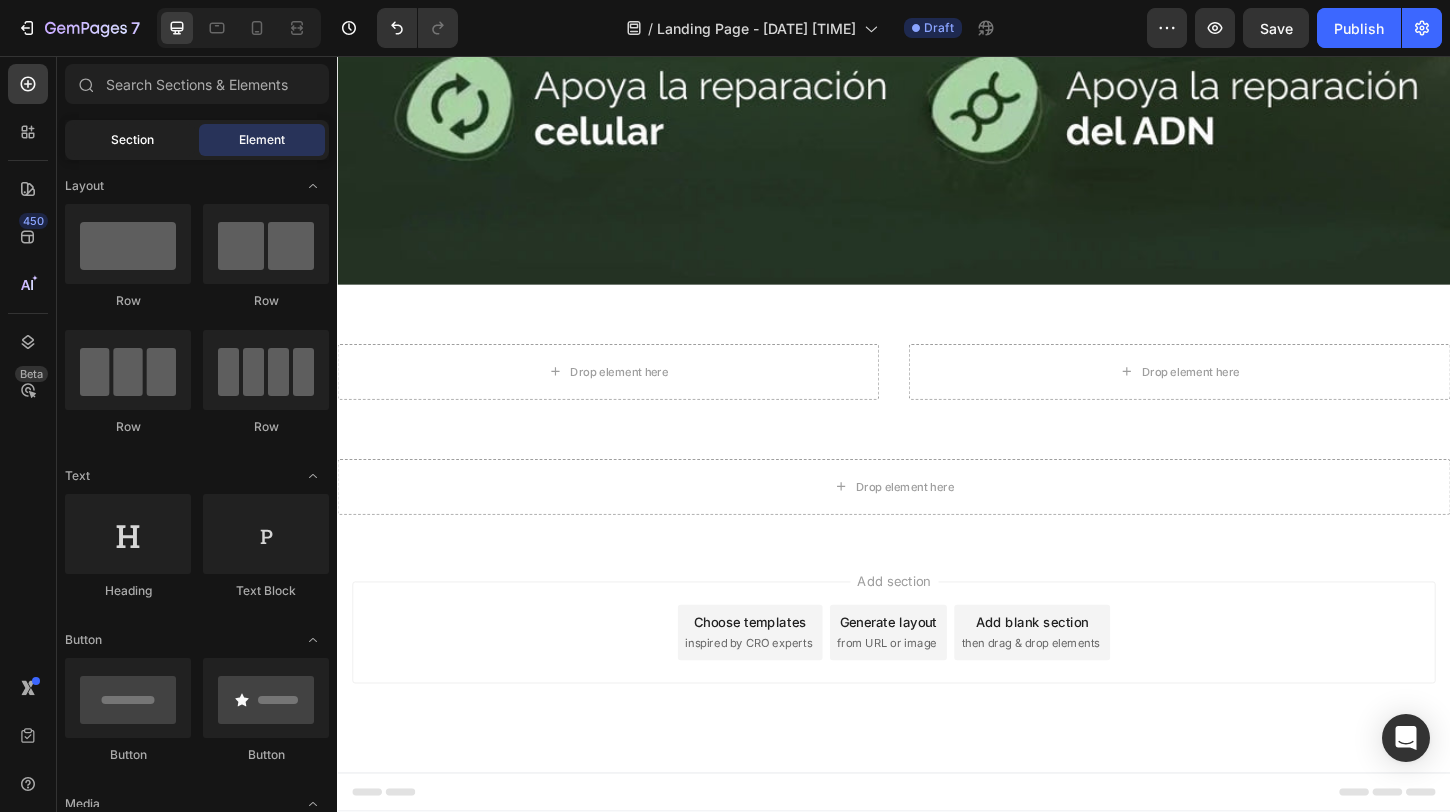 click on "Section" 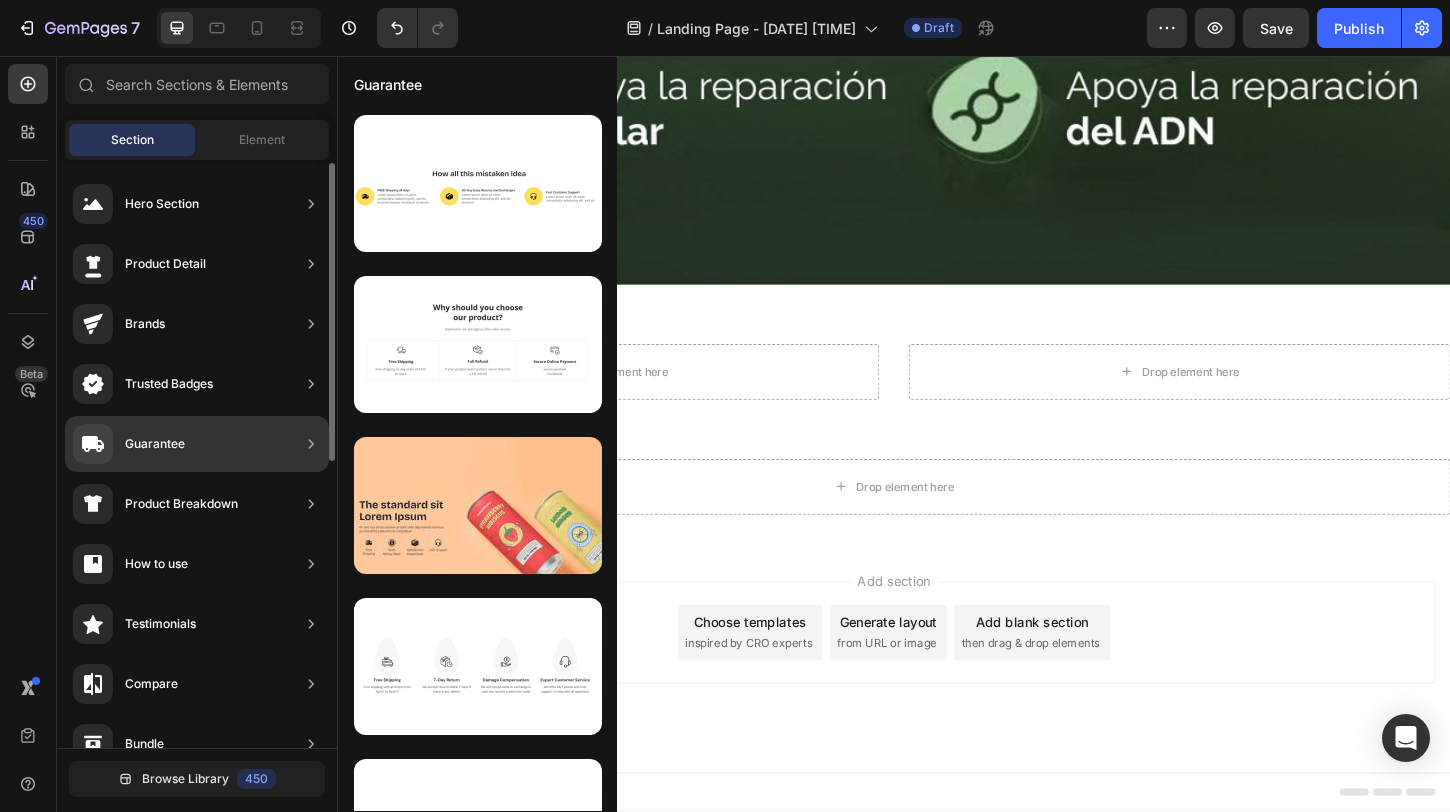 scroll, scrollTop: 572, scrollLeft: 0, axis: vertical 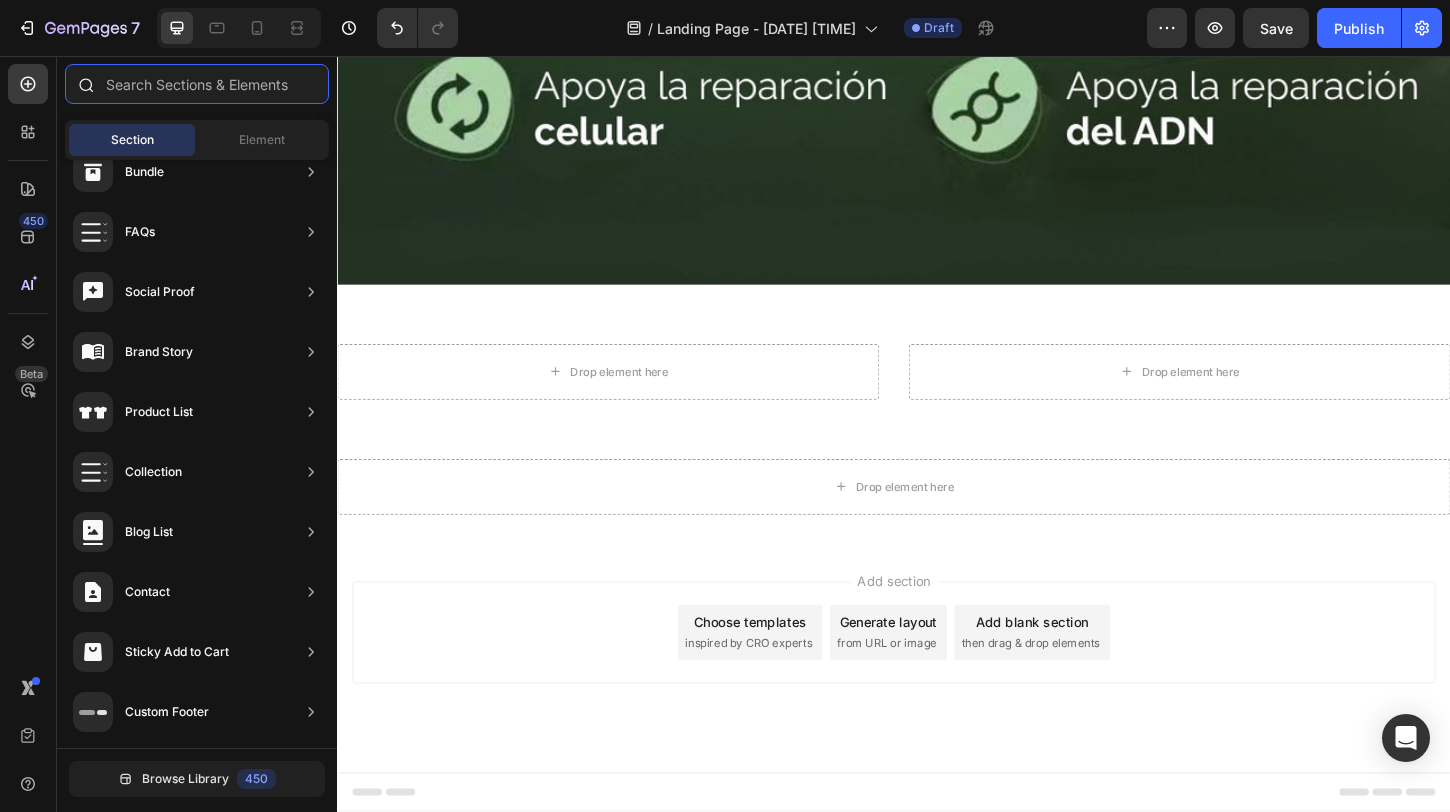 click at bounding box center [197, 84] 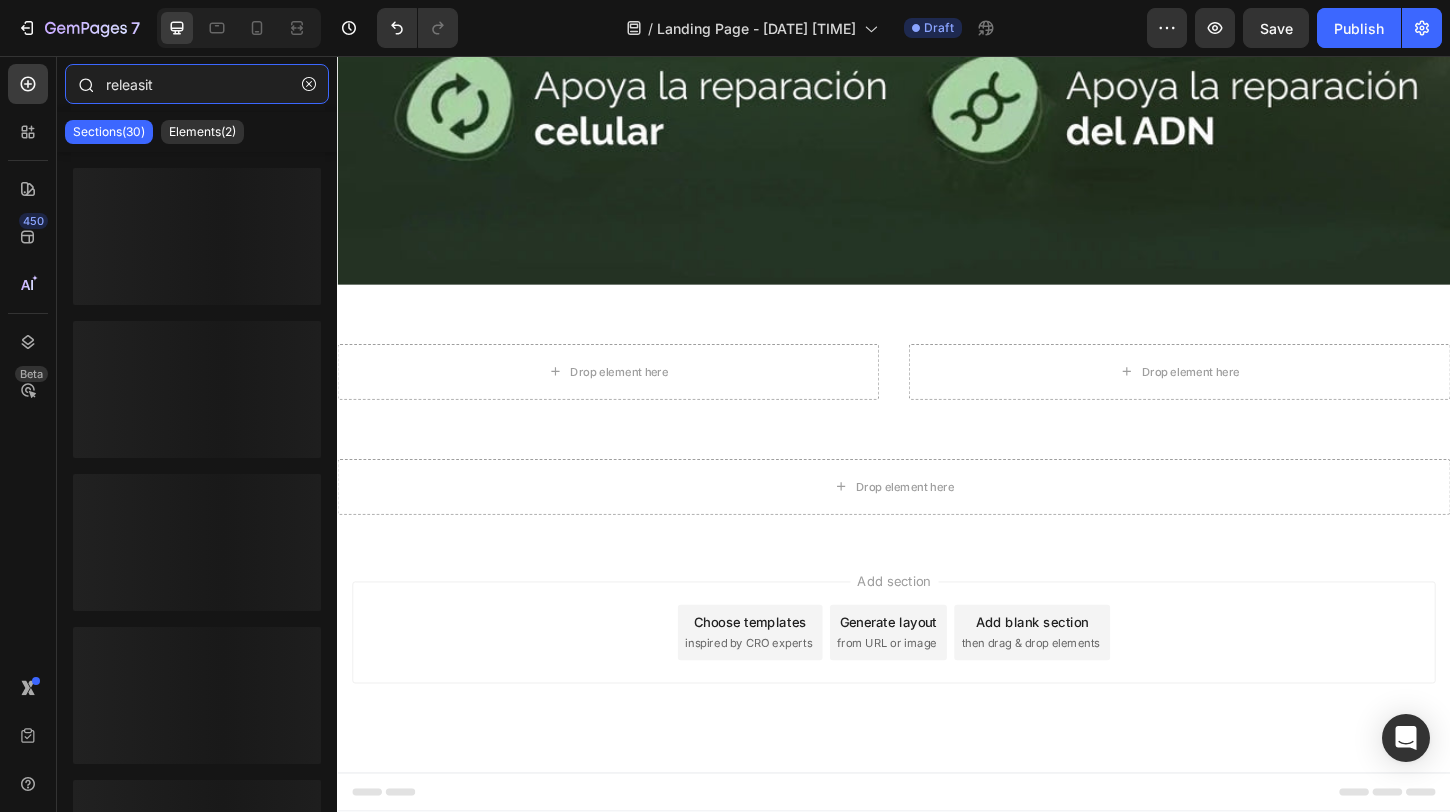 type on "releasit" 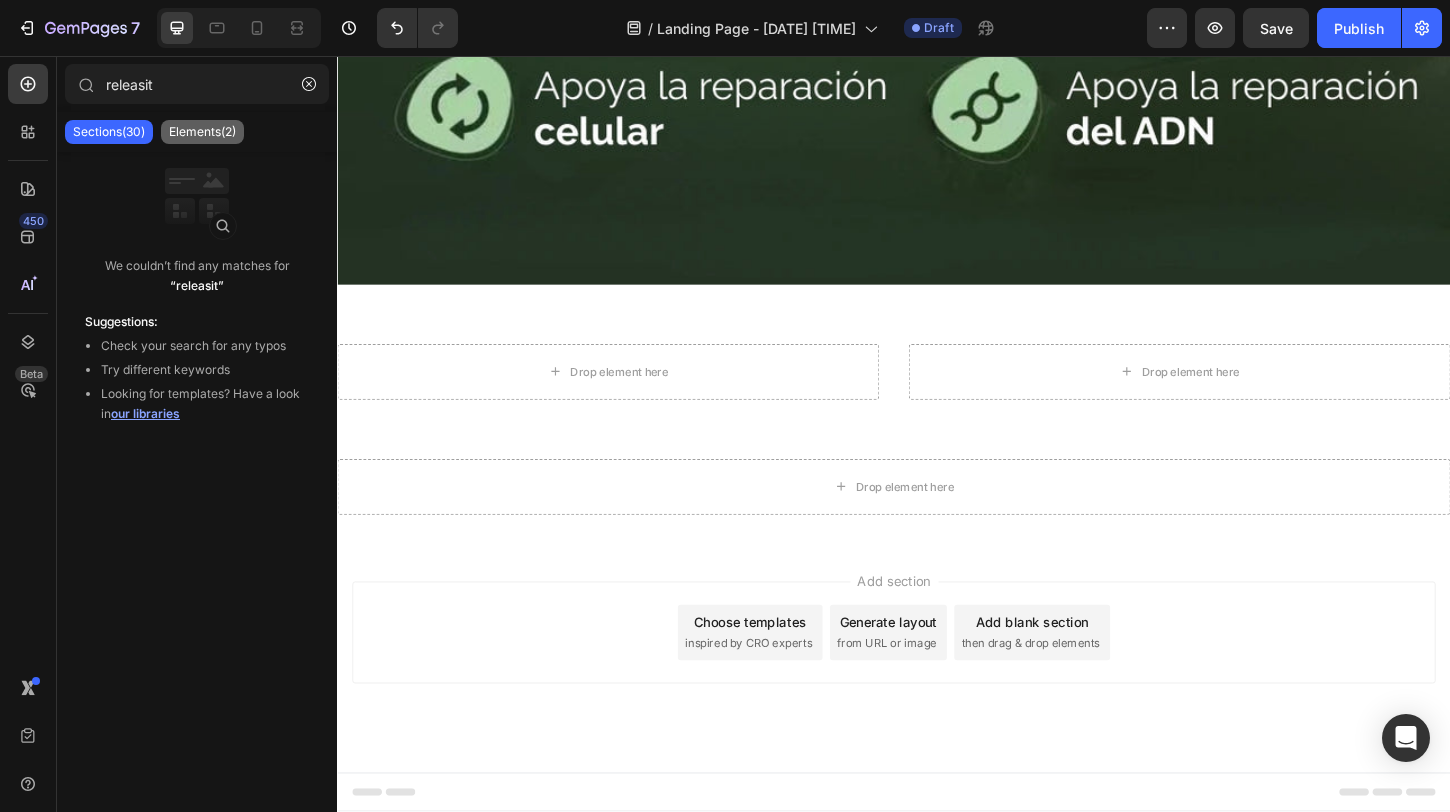 click on "Elements(2)" at bounding box center [202, 132] 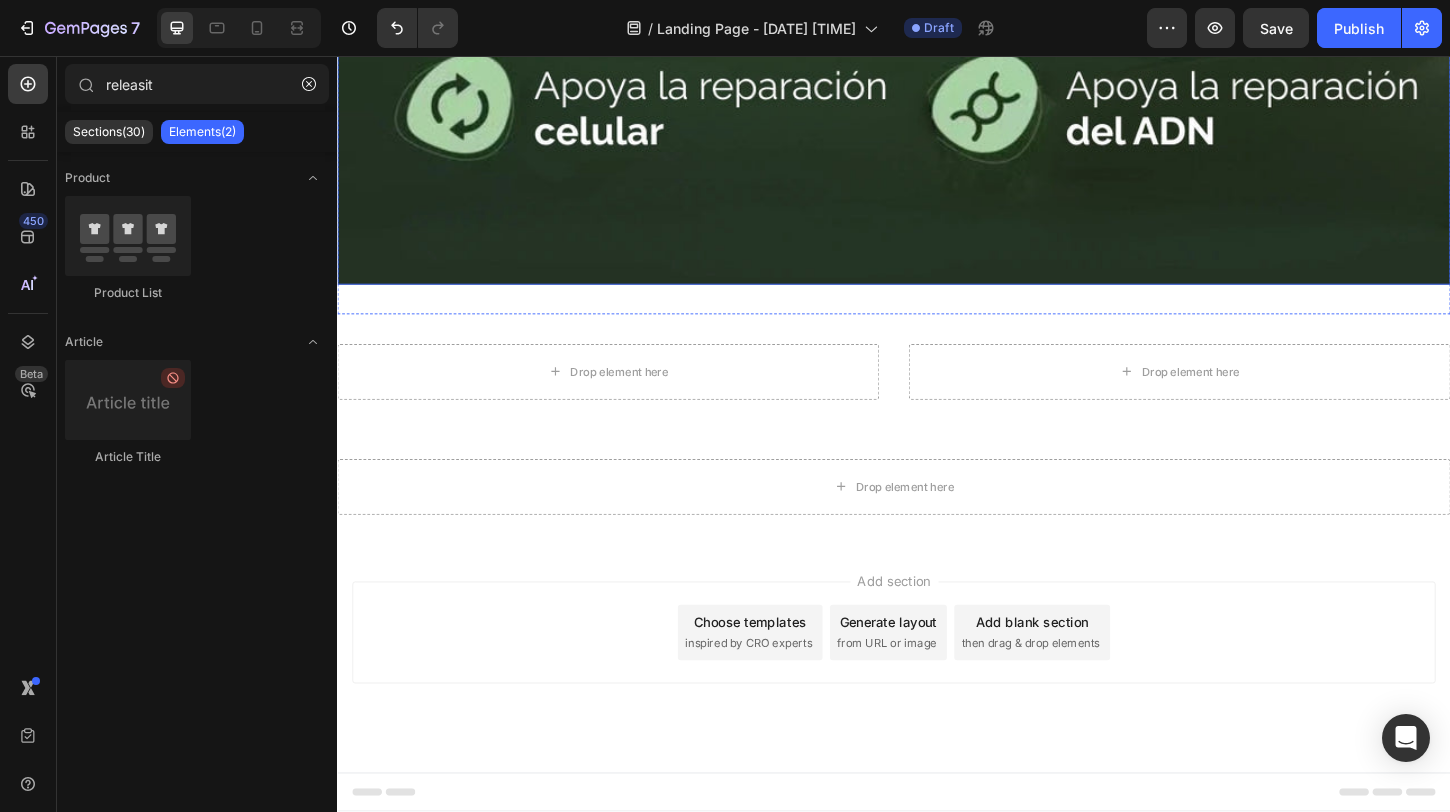 click at bounding box center [937, -297] 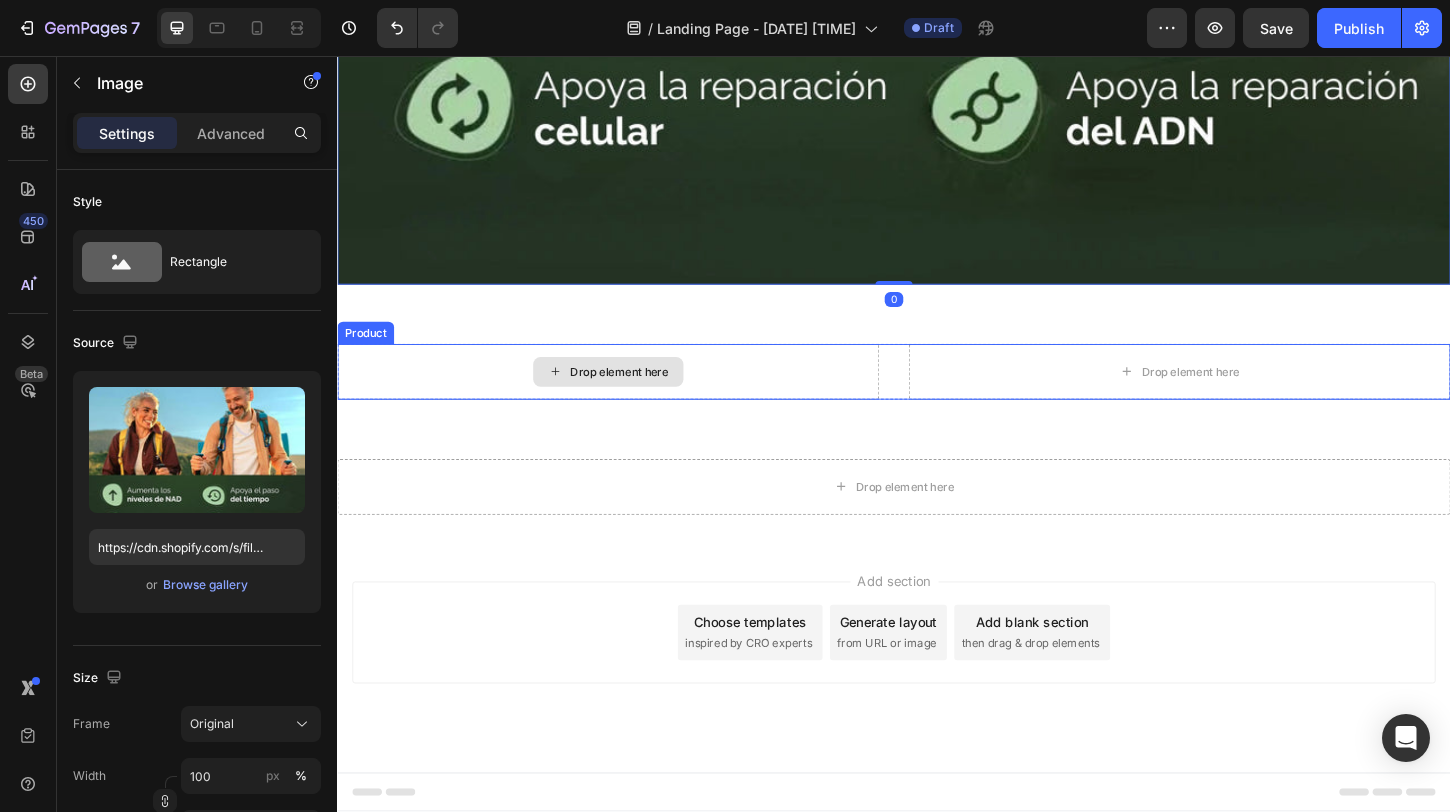 click on "Drop element here" at bounding box center (641, 397) 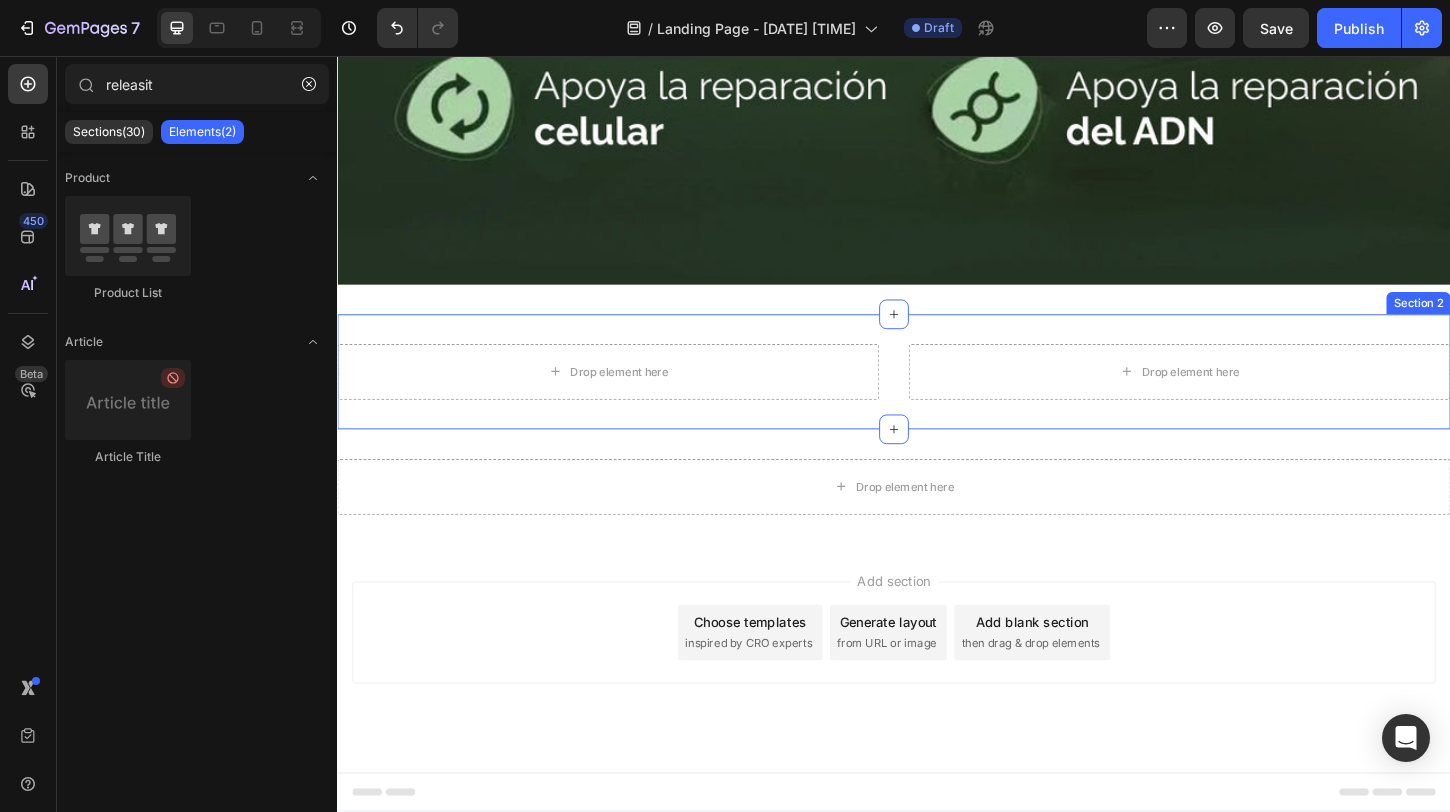click on "Drop element here
Drop element here Product Row Row Section 2" at bounding box center [937, 397] 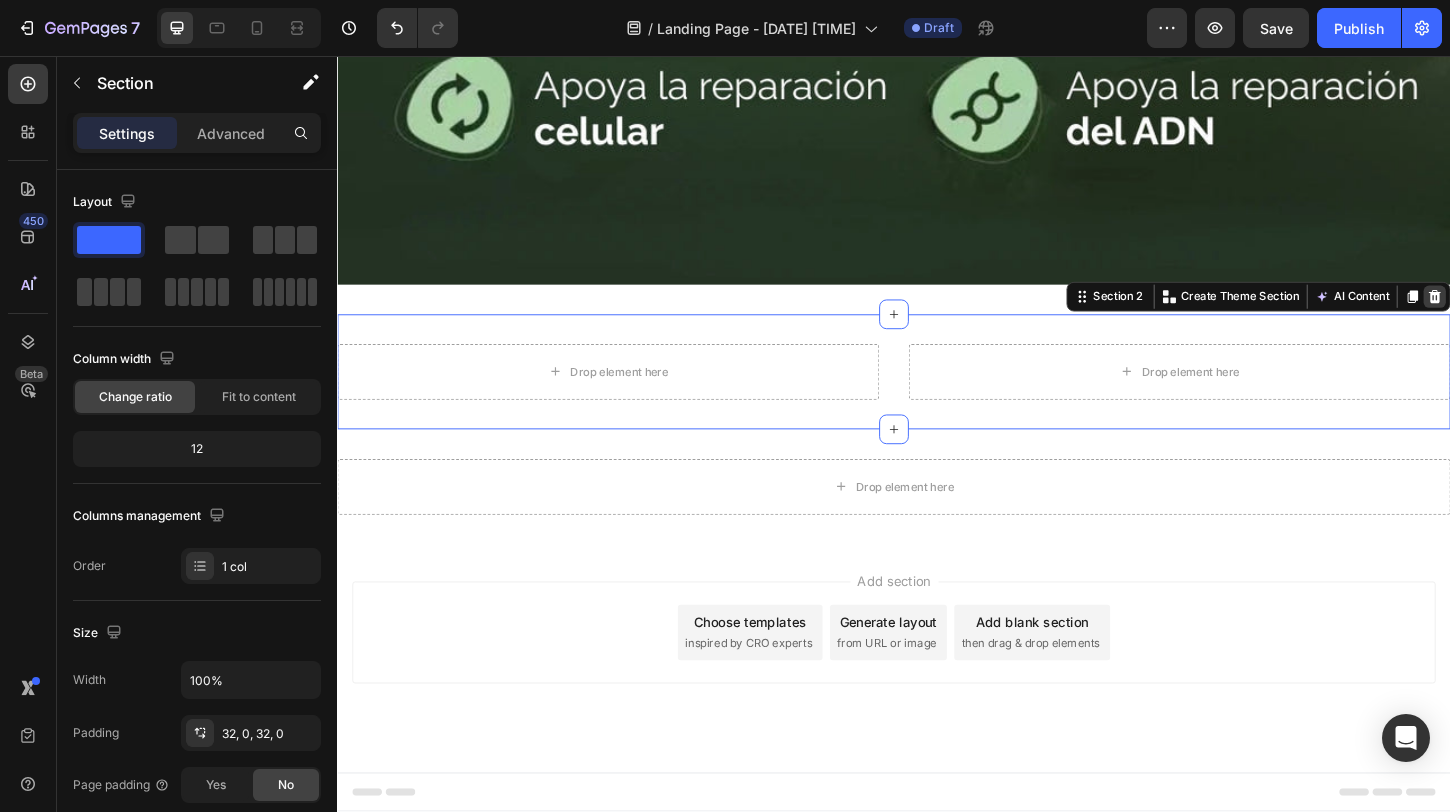 click at bounding box center (1520, 316) 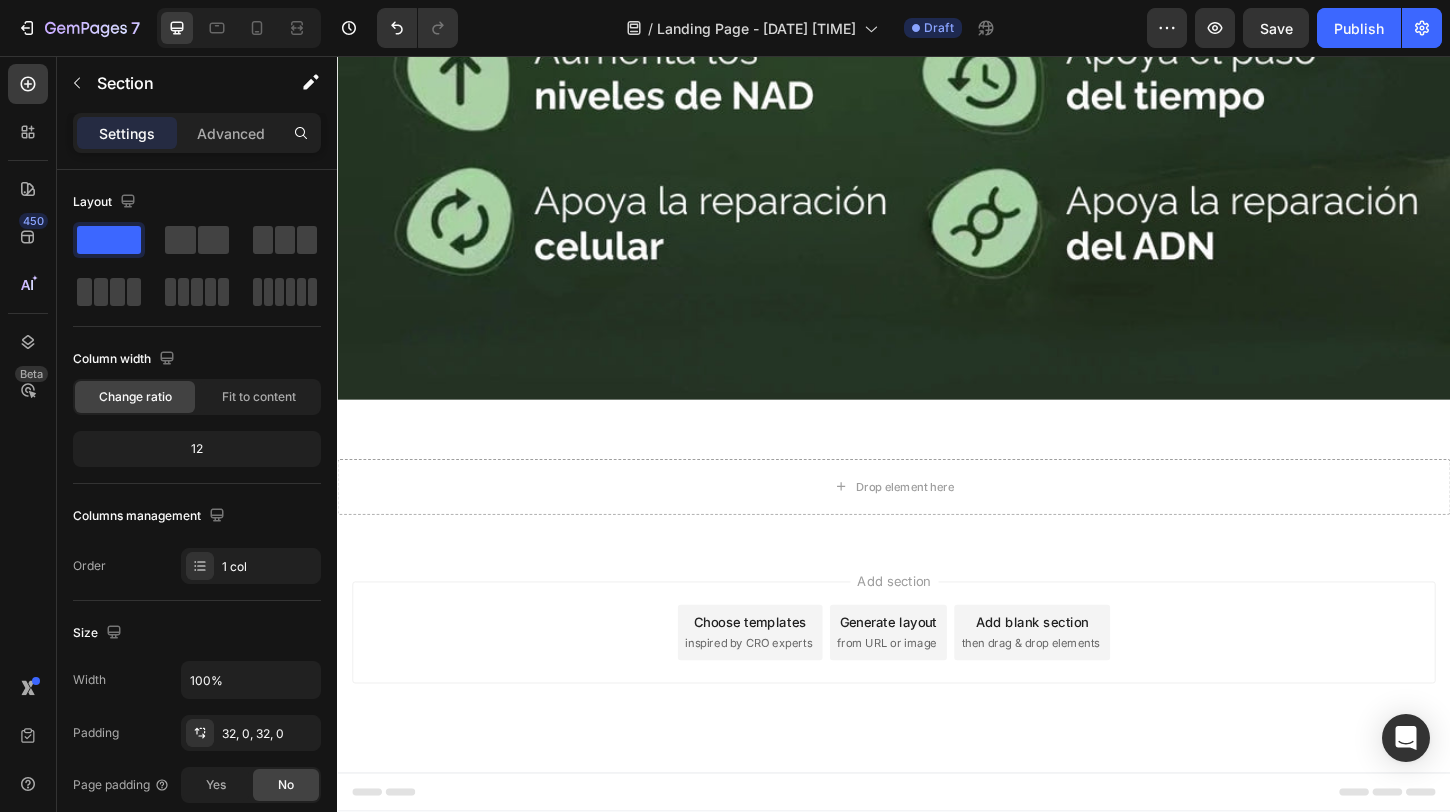 scroll, scrollTop: 999, scrollLeft: 0, axis: vertical 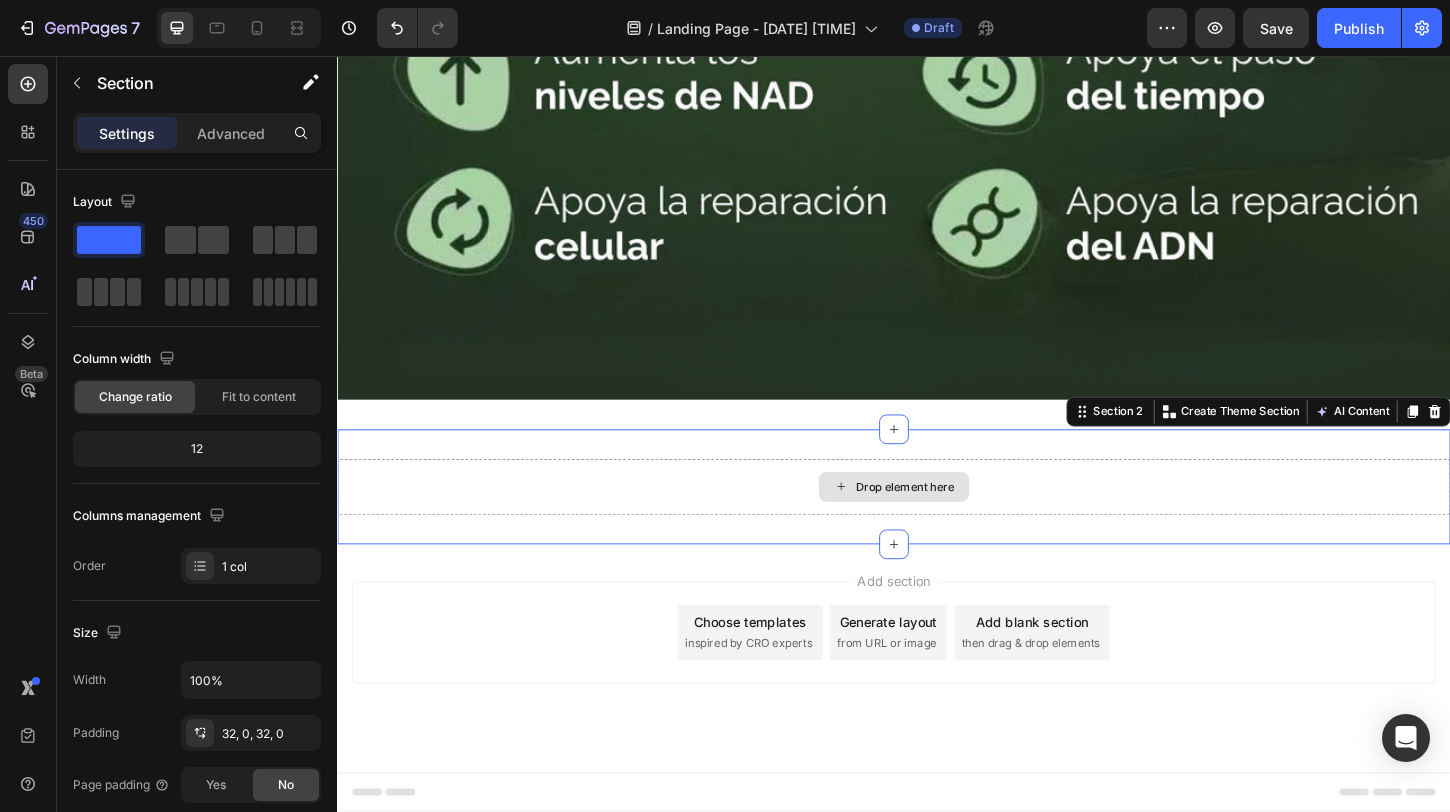click on "Drop element here" at bounding box center [937, 521] 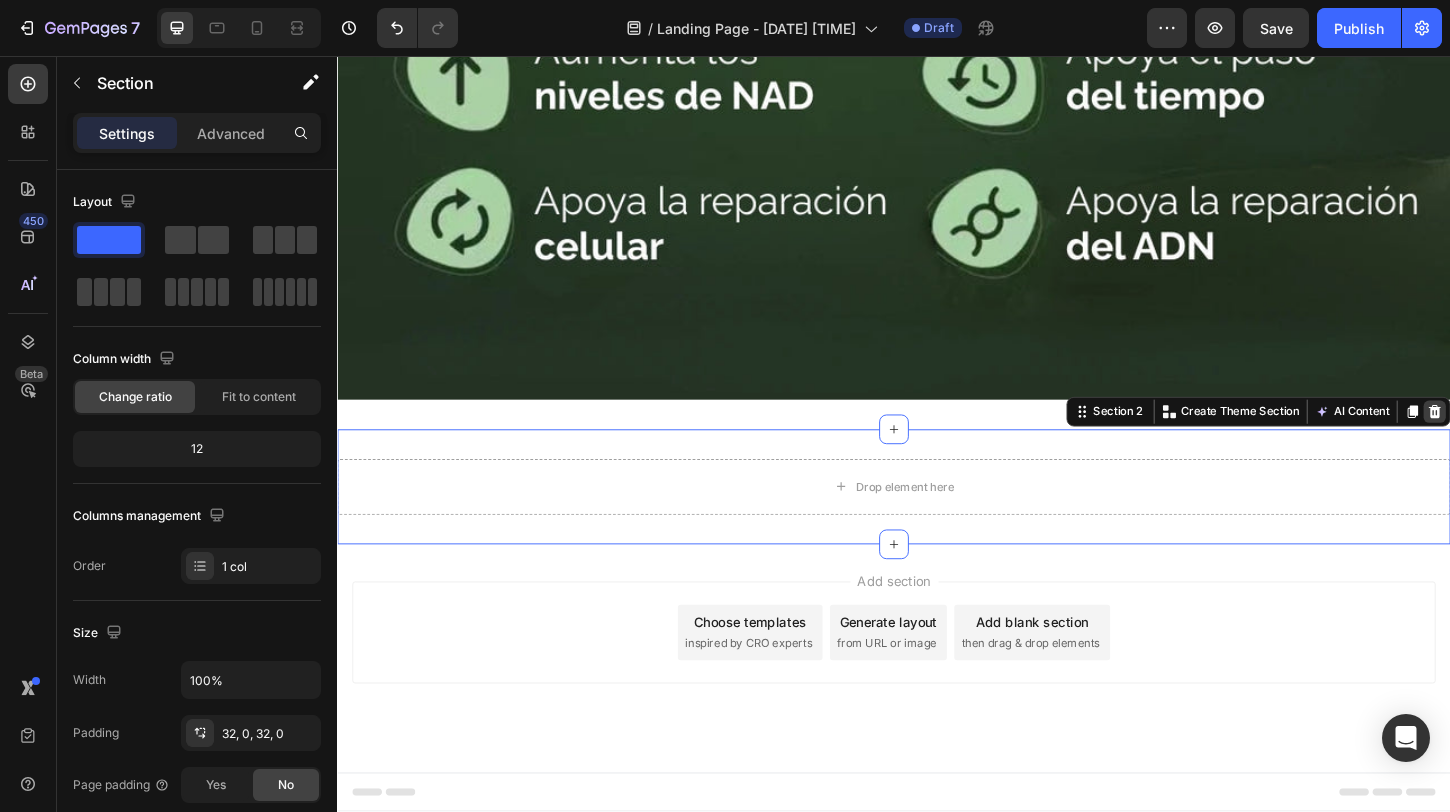 click 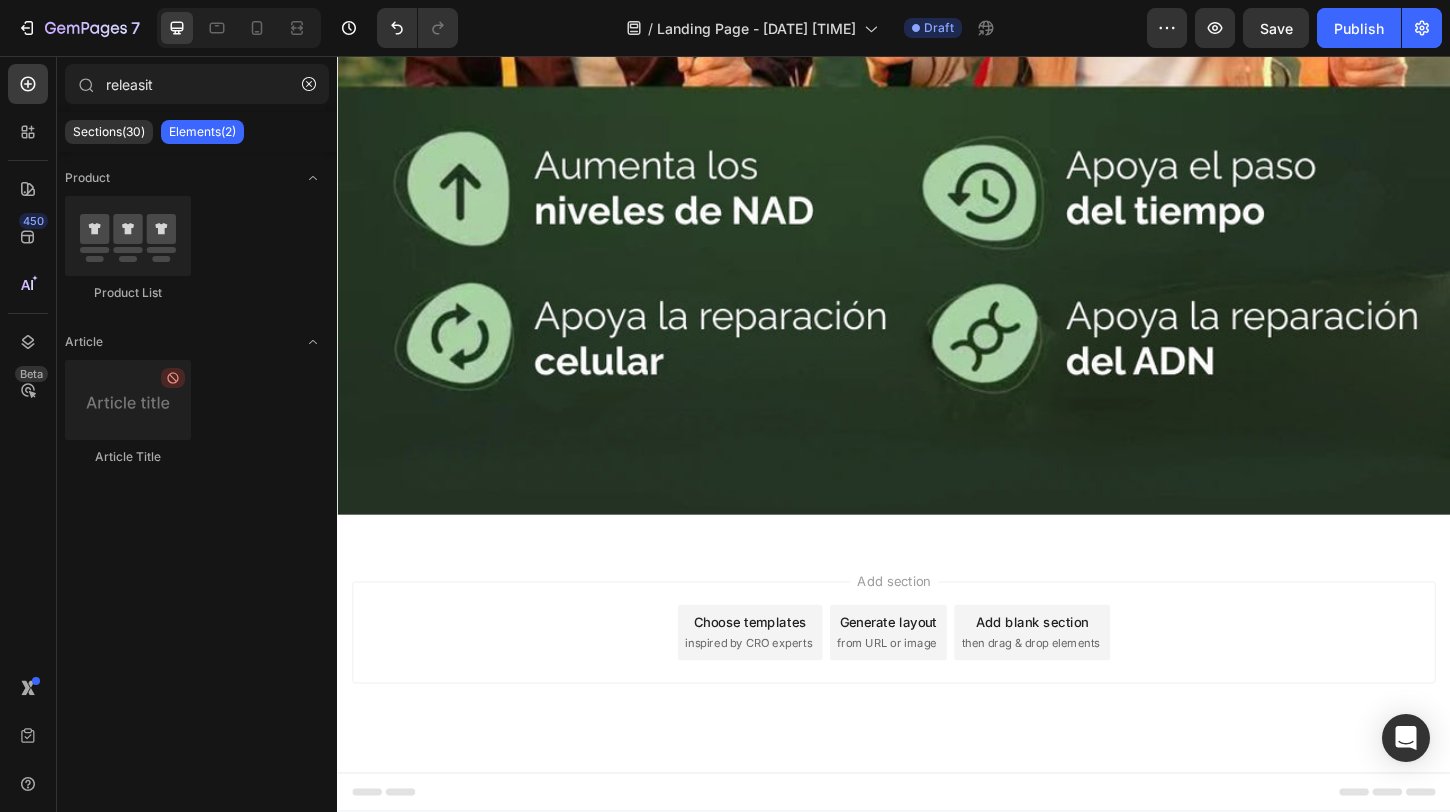 scroll, scrollTop: 875, scrollLeft: 0, axis: vertical 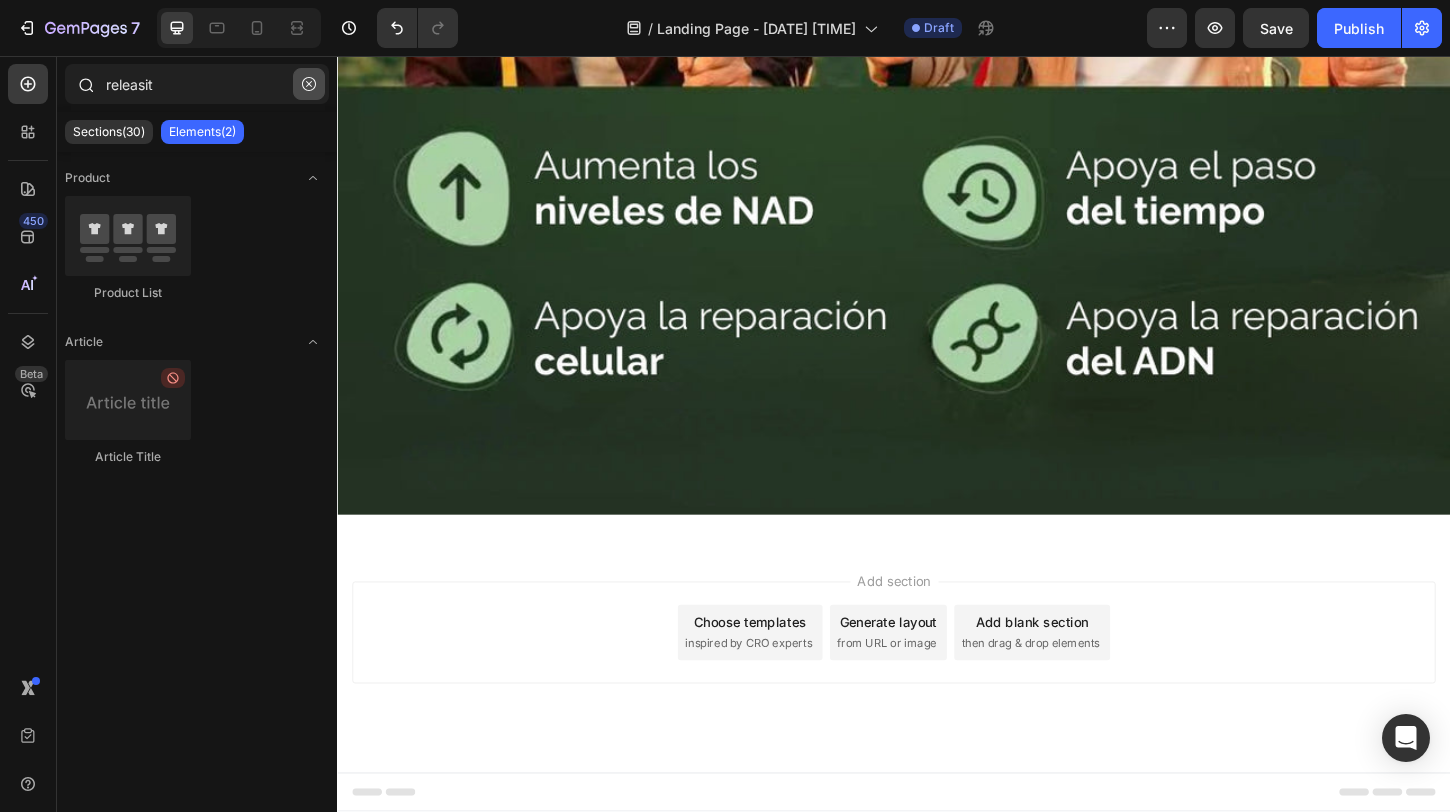 click 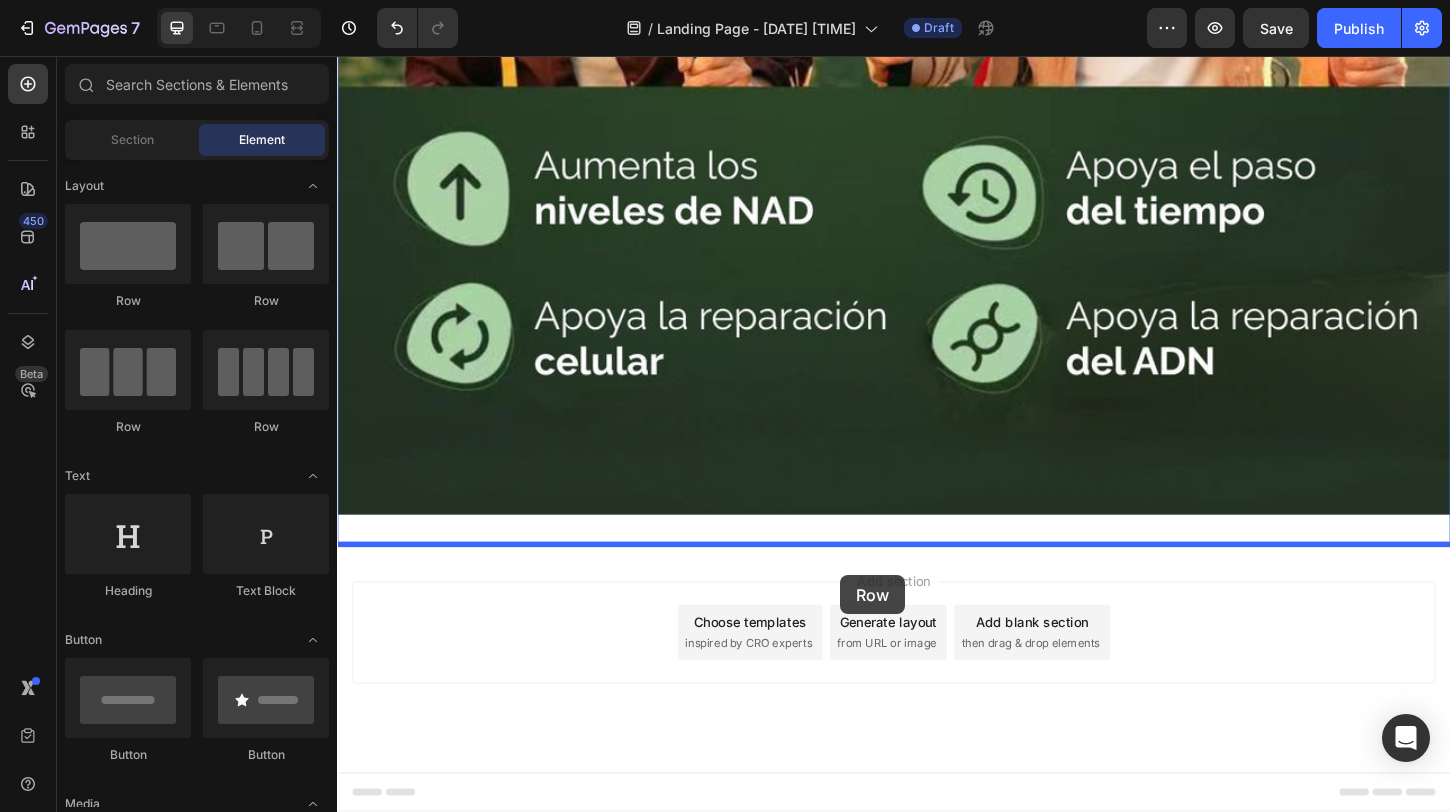 drag, startPoint x: 501, startPoint y: 331, endPoint x: 879, endPoint y: 616, distance: 473.40152 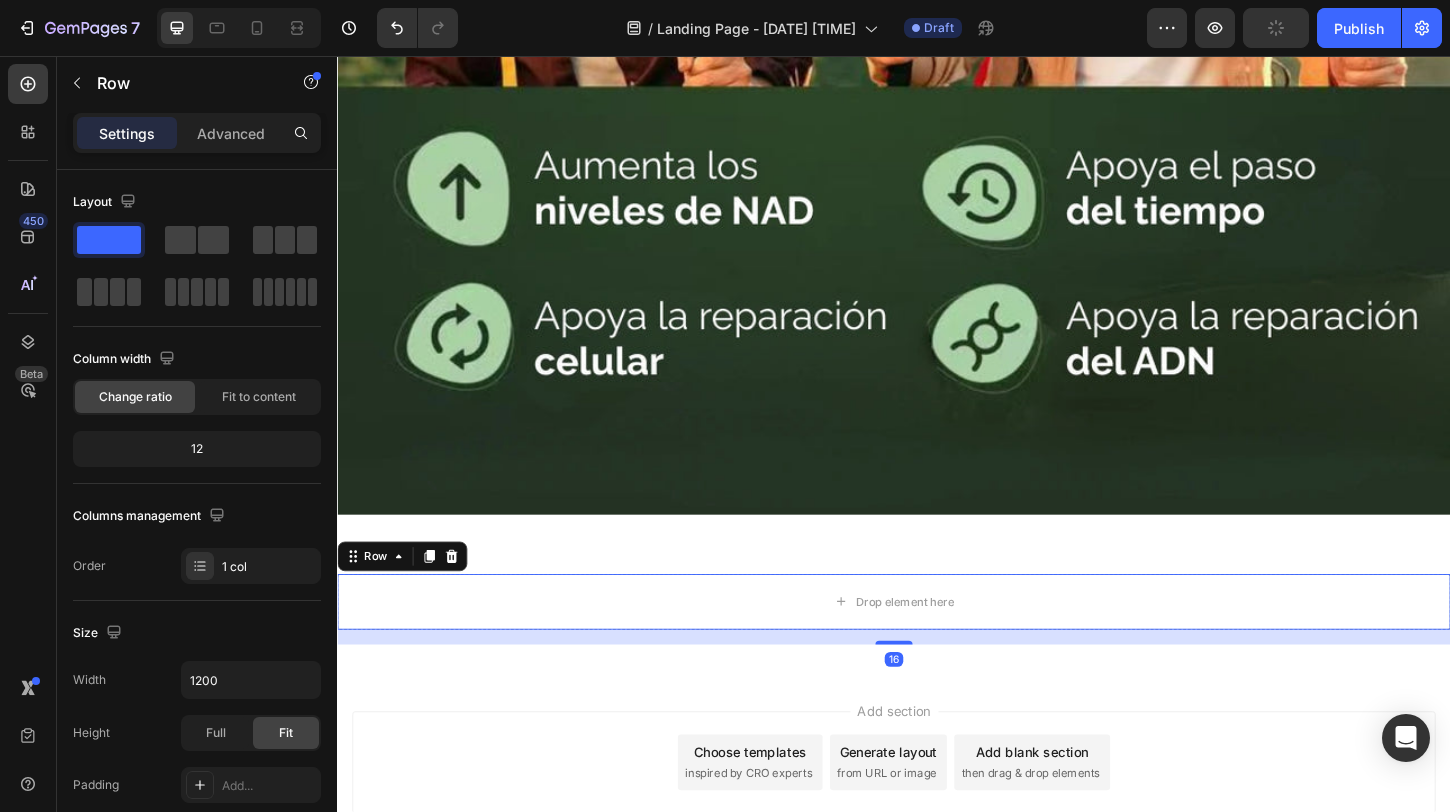 scroll, scrollTop: 1015, scrollLeft: 0, axis: vertical 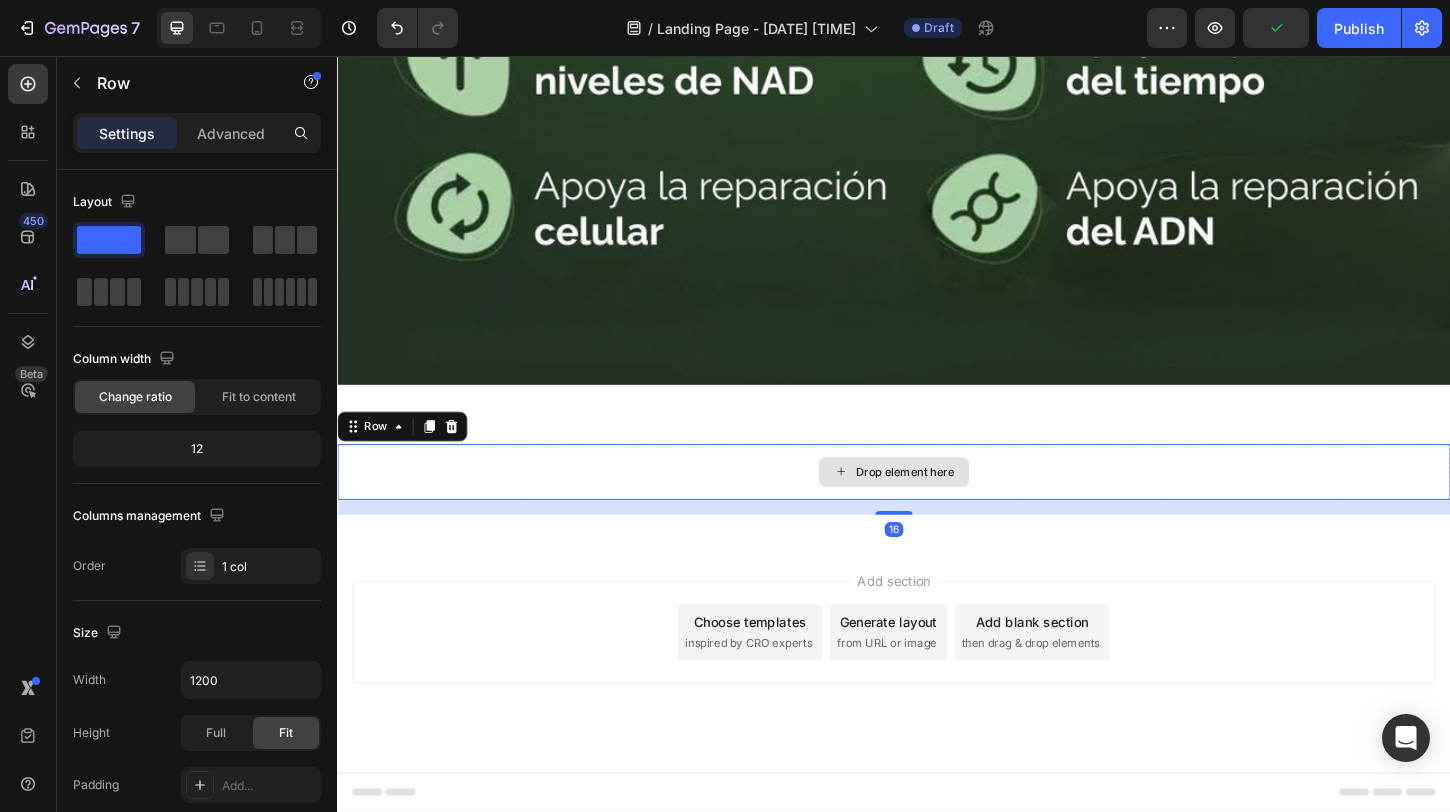 click on "Drop element here" at bounding box center [937, 505] 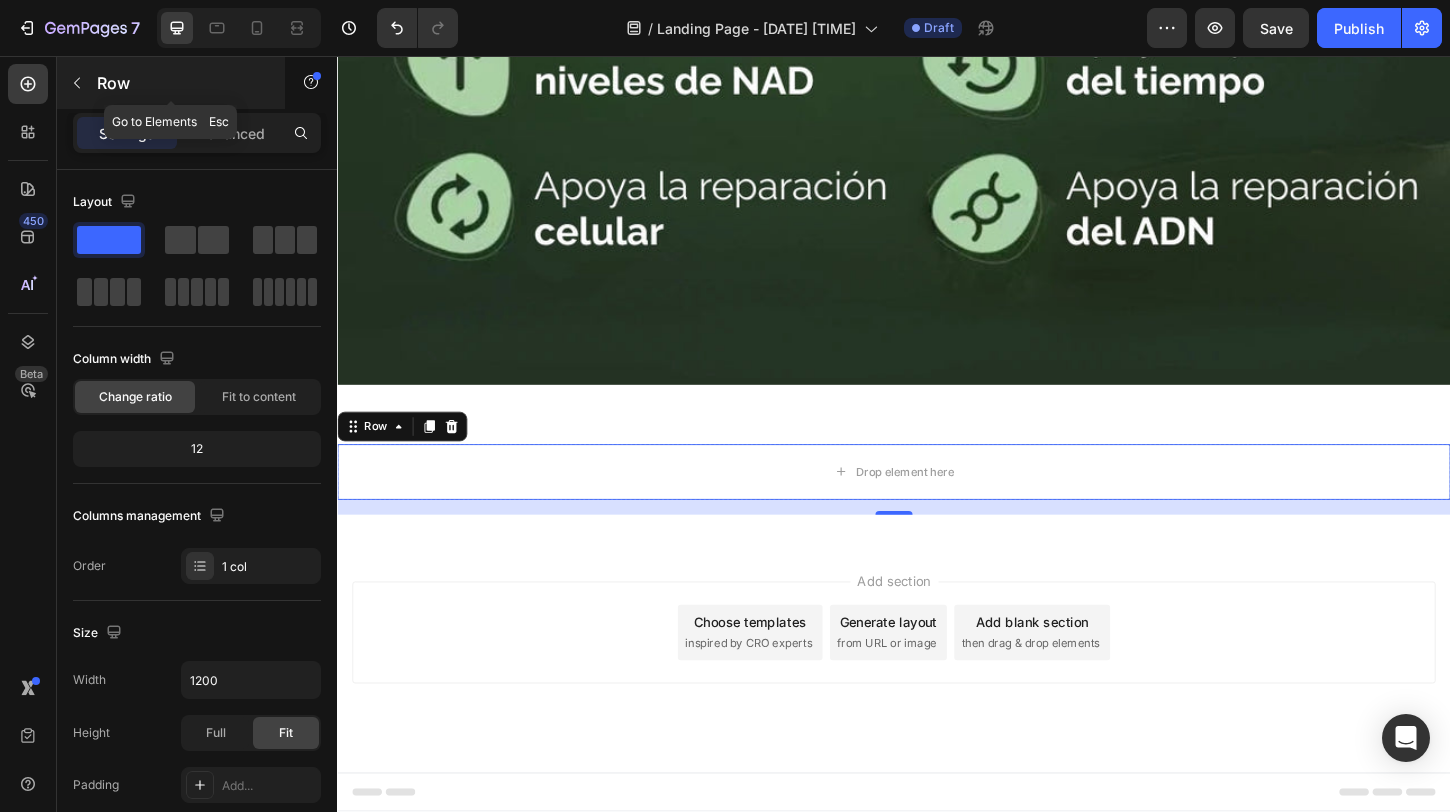 click at bounding box center [77, 83] 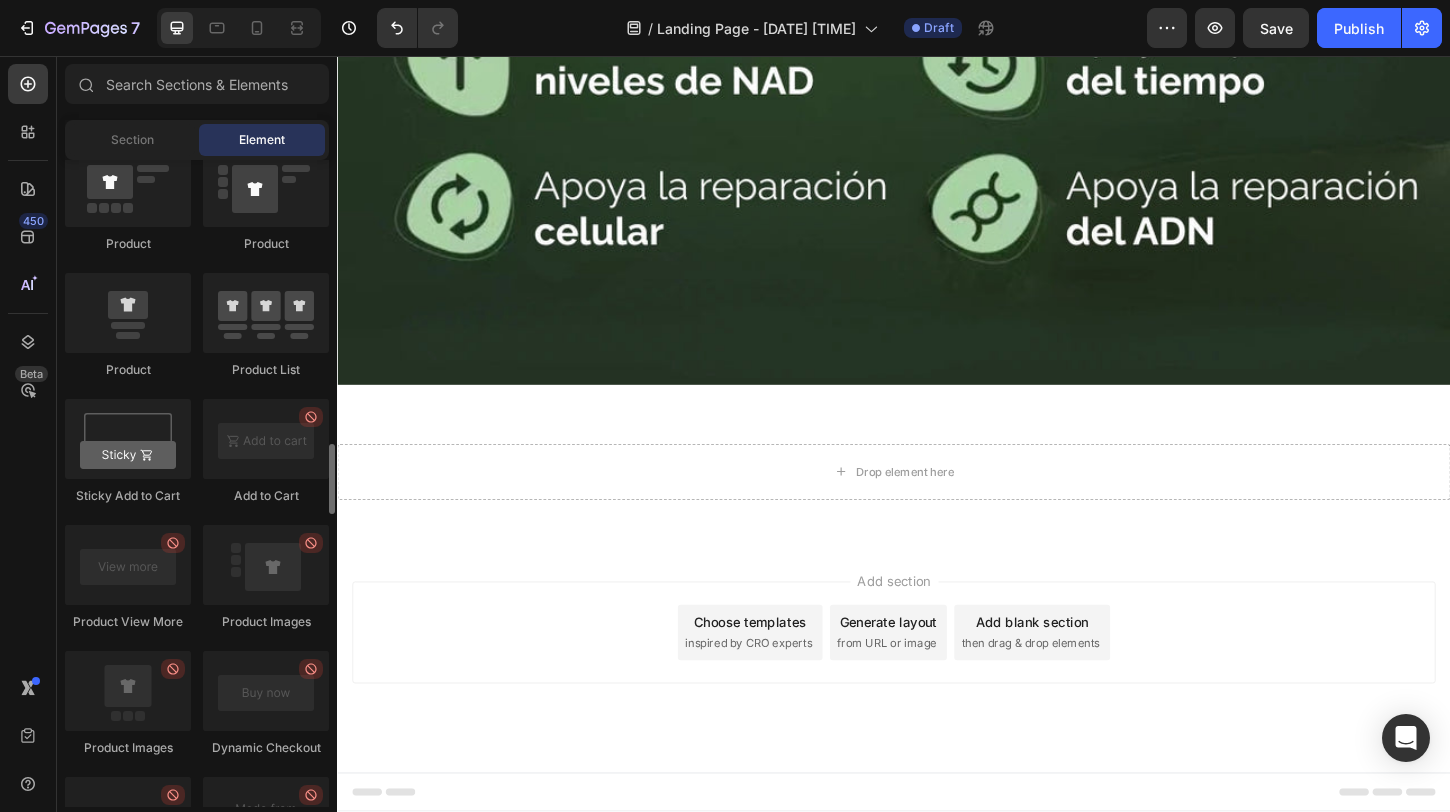 scroll, scrollTop: 2602, scrollLeft: 0, axis: vertical 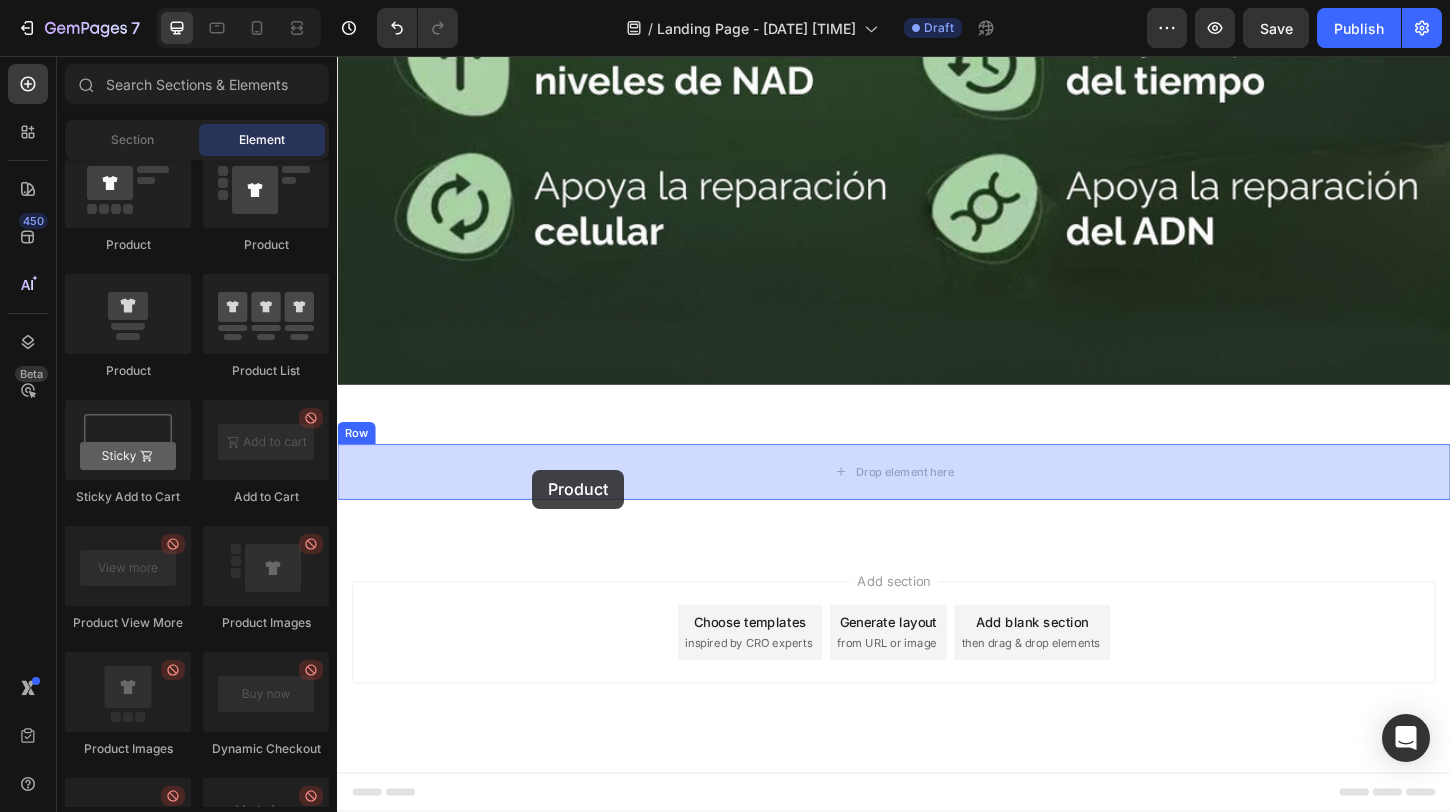 drag, startPoint x: 484, startPoint y: 277, endPoint x: 547, endPoint y: 502, distance: 233.6536 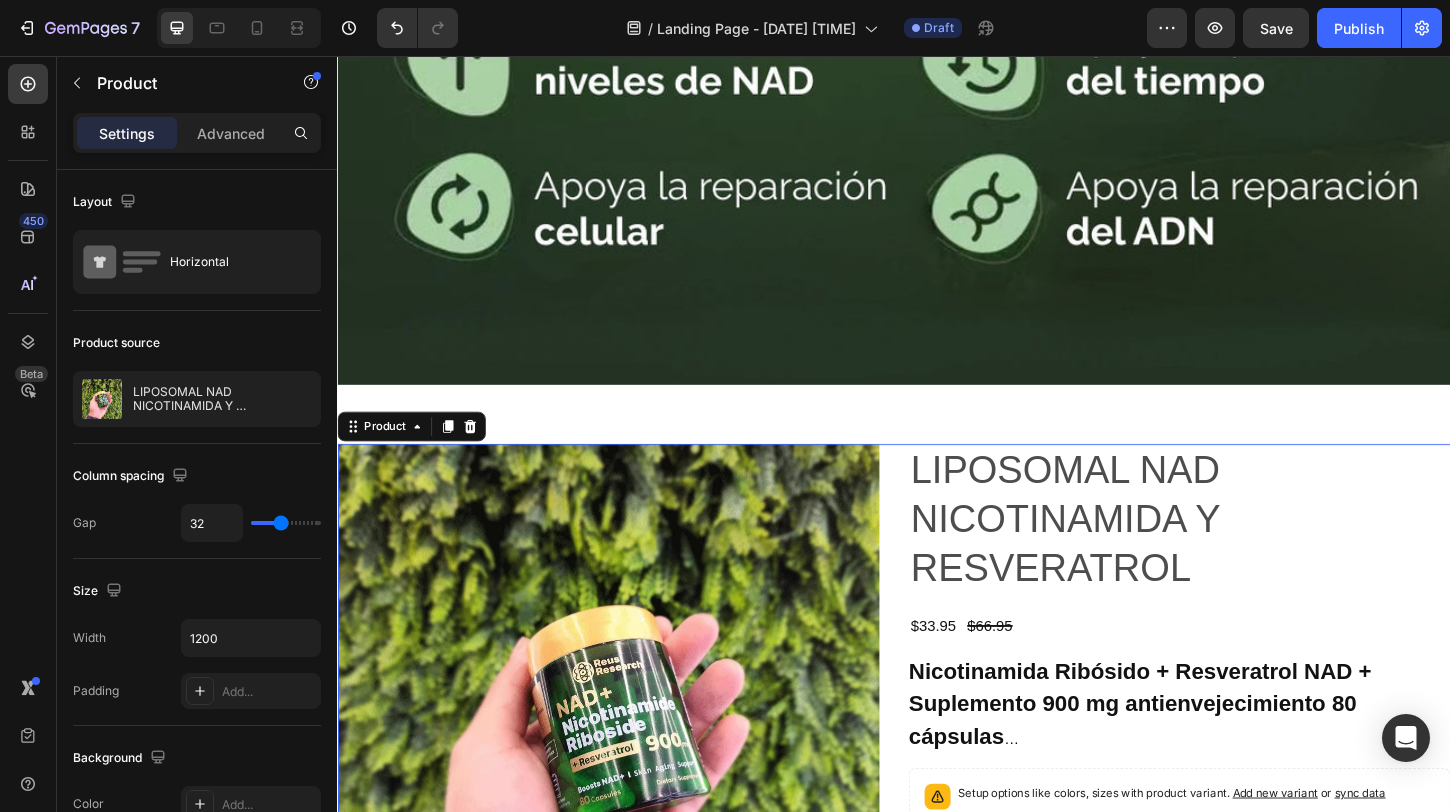 scroll, scrollTop: 1307, scrollLeft: 0, axis: vertical 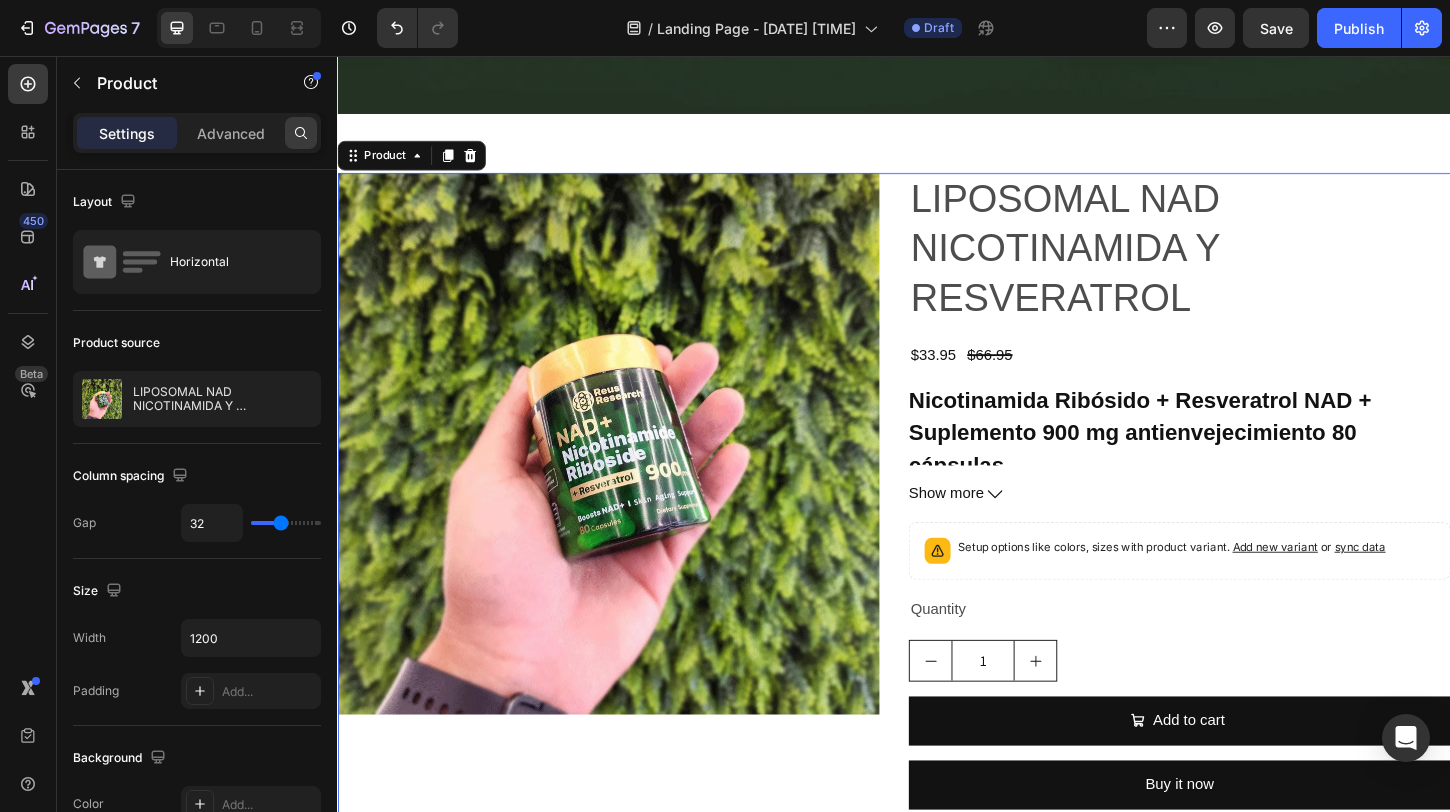 click 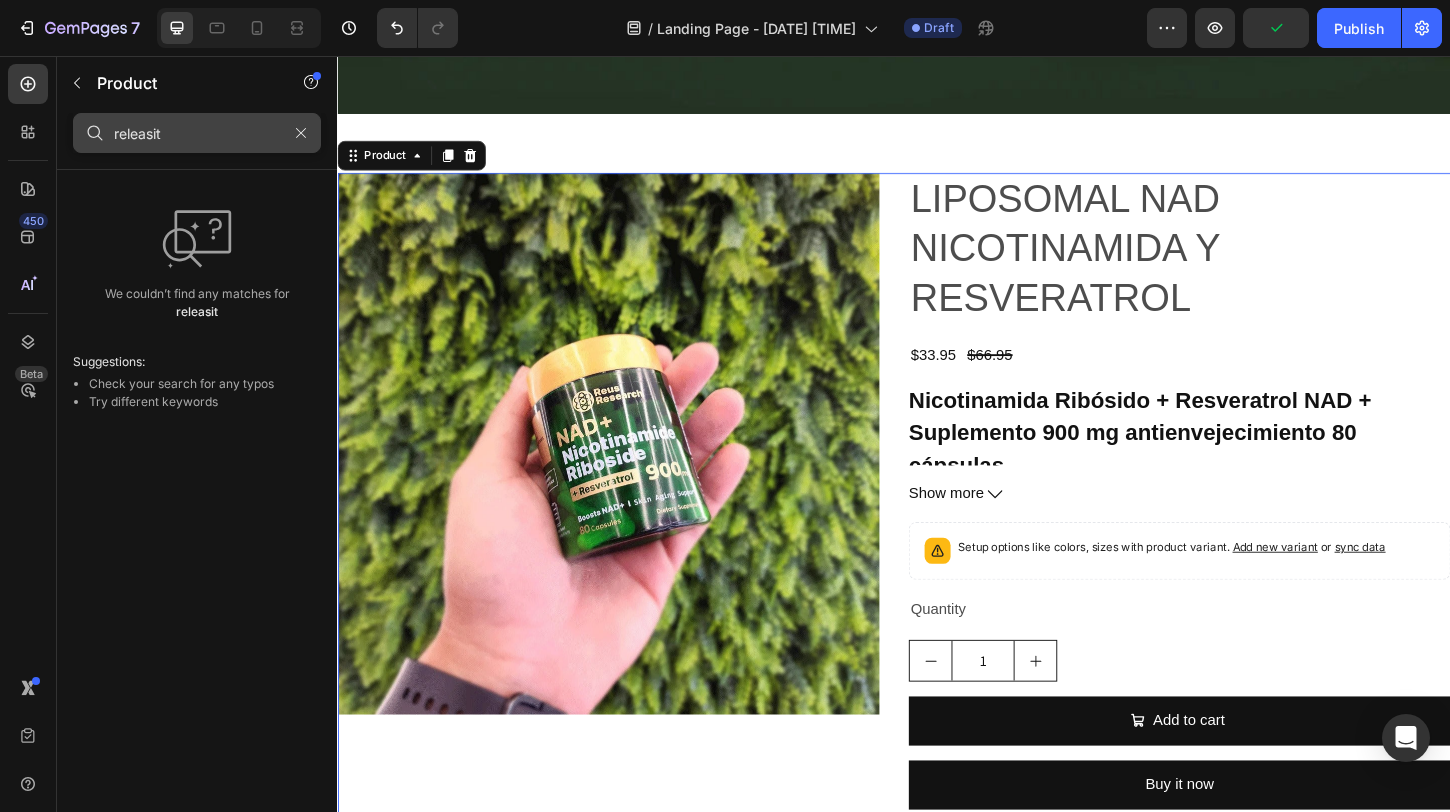 type on "releasit" 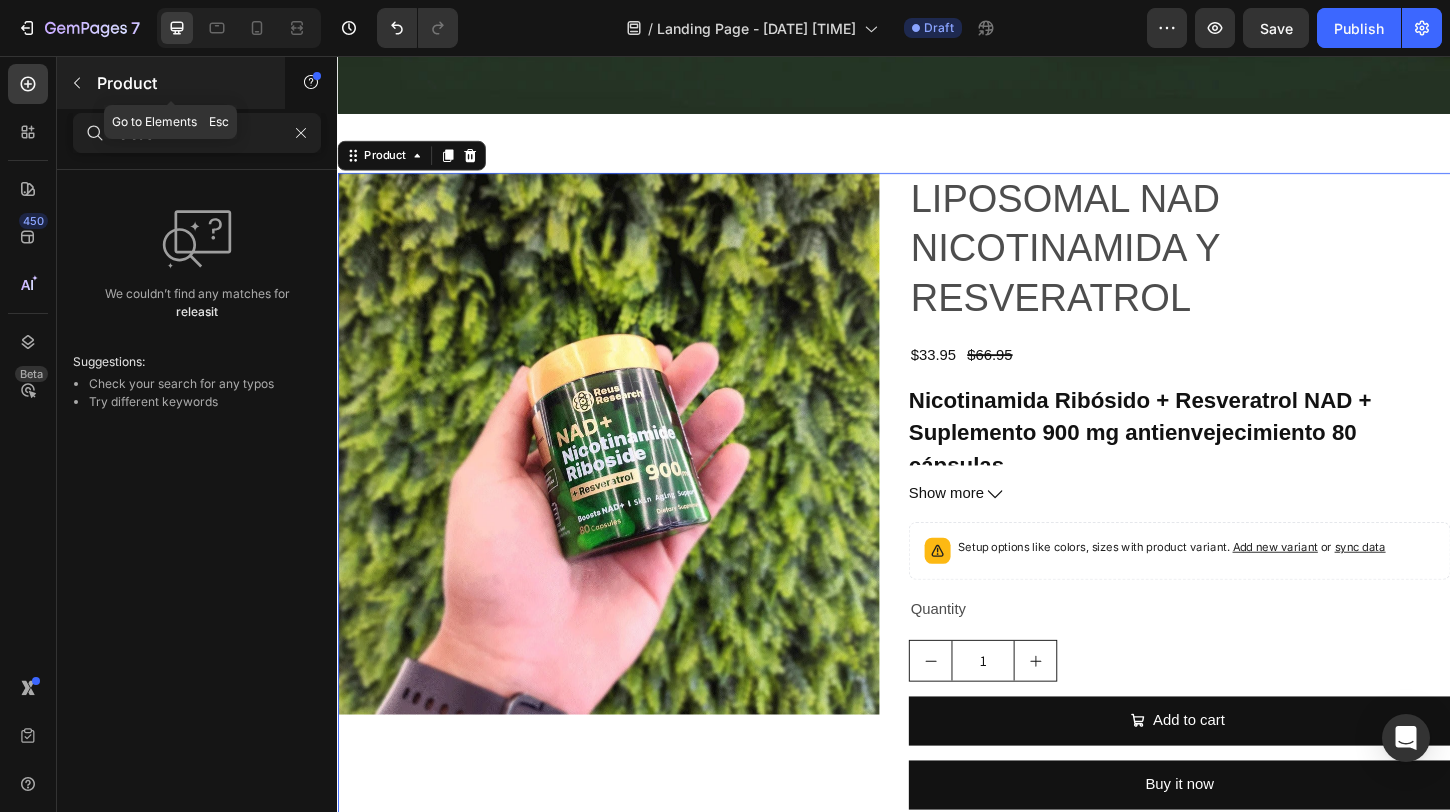click at bounding box center [77, 83] 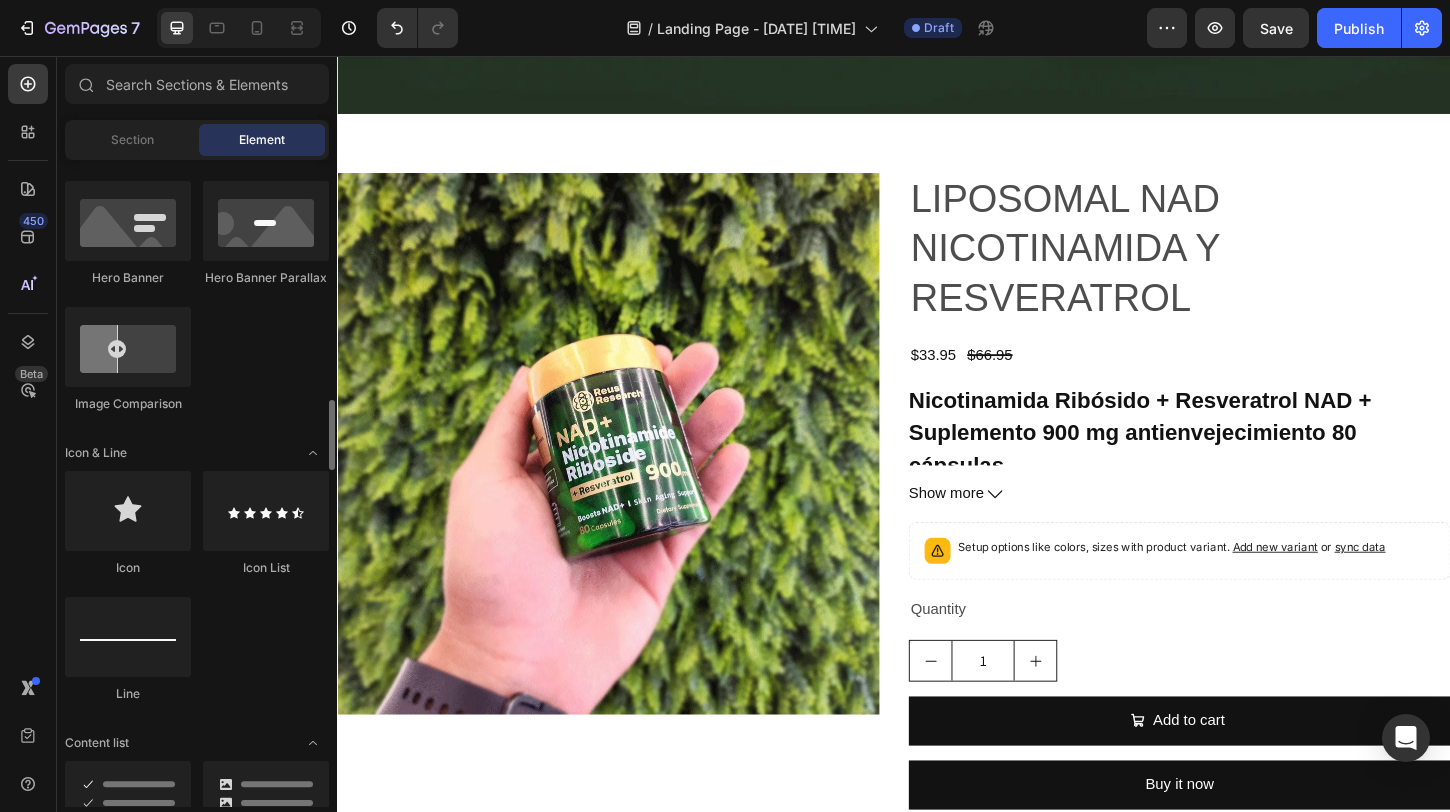 scroll, scrollTop: 0, scrollLeft: 0, axis: both 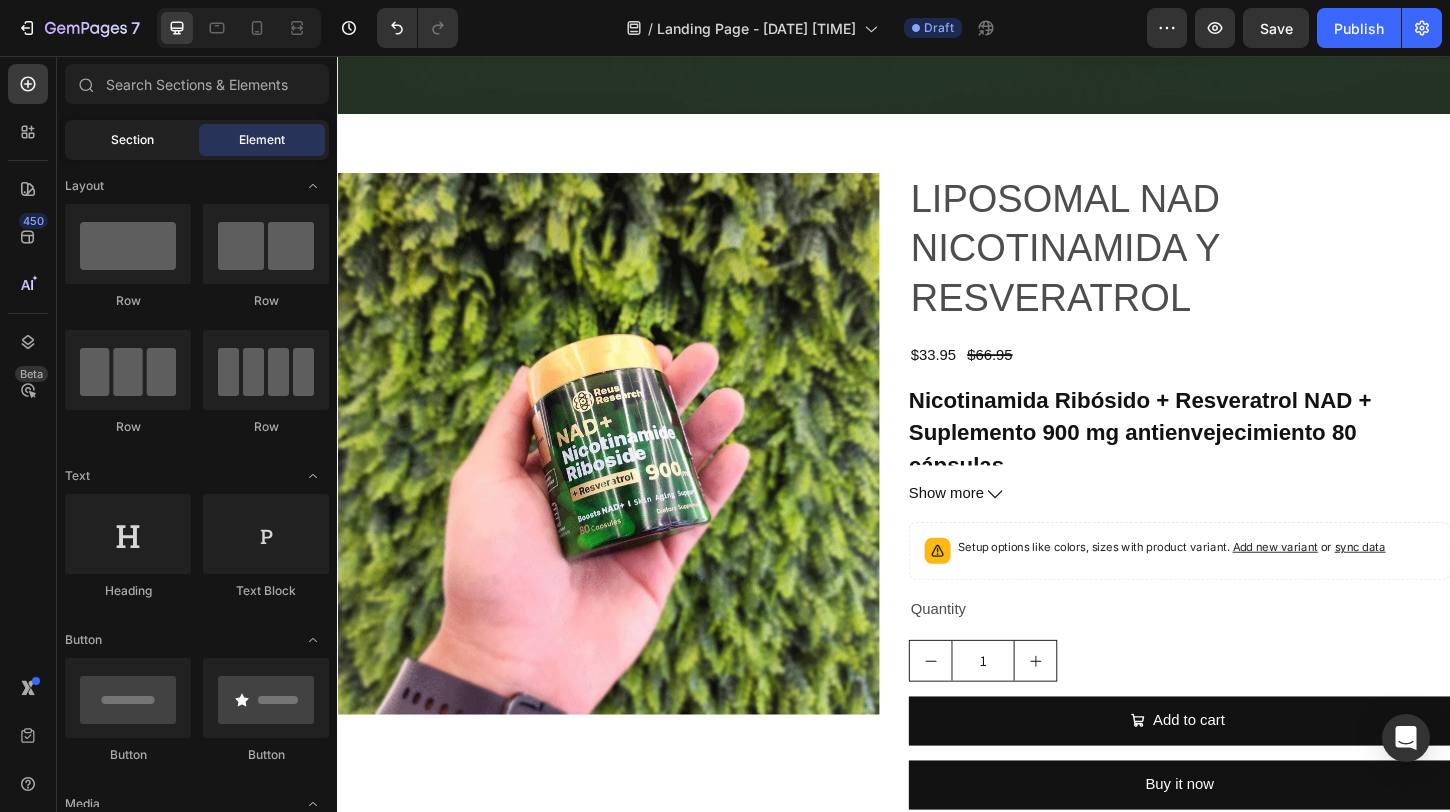 click on "Section" 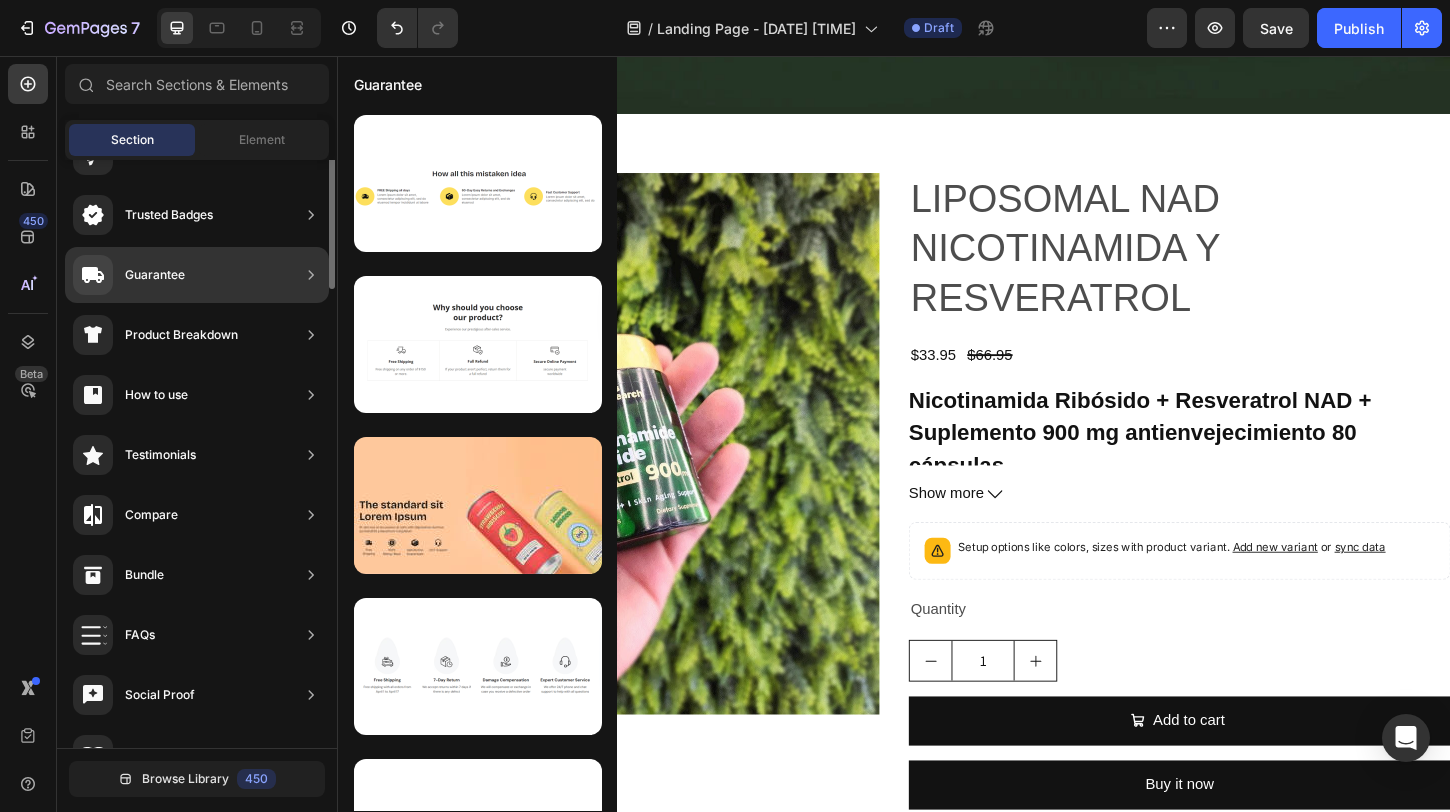 scroll, scrollTop: 0, scrollLeft: 0, axis: both 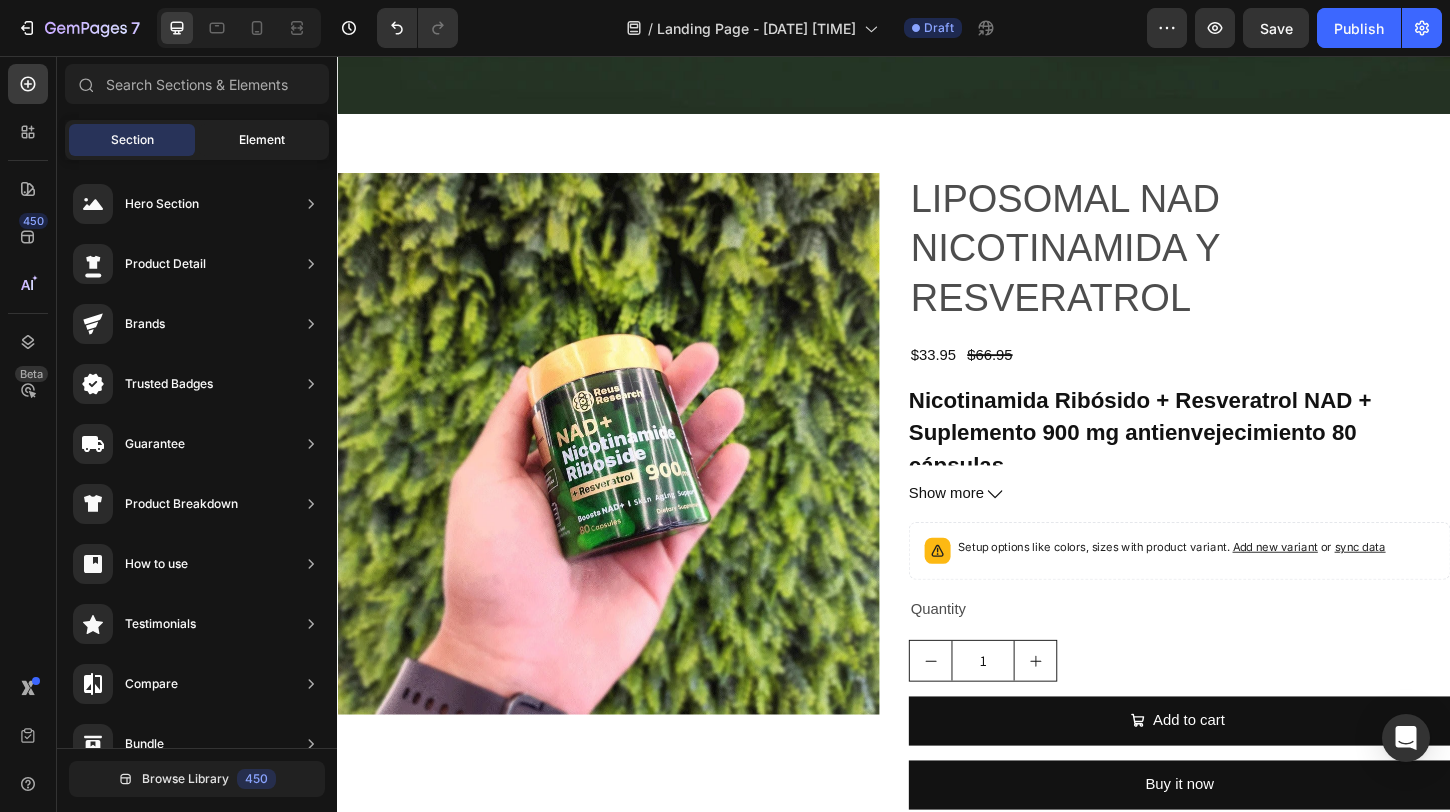 click on "Element" 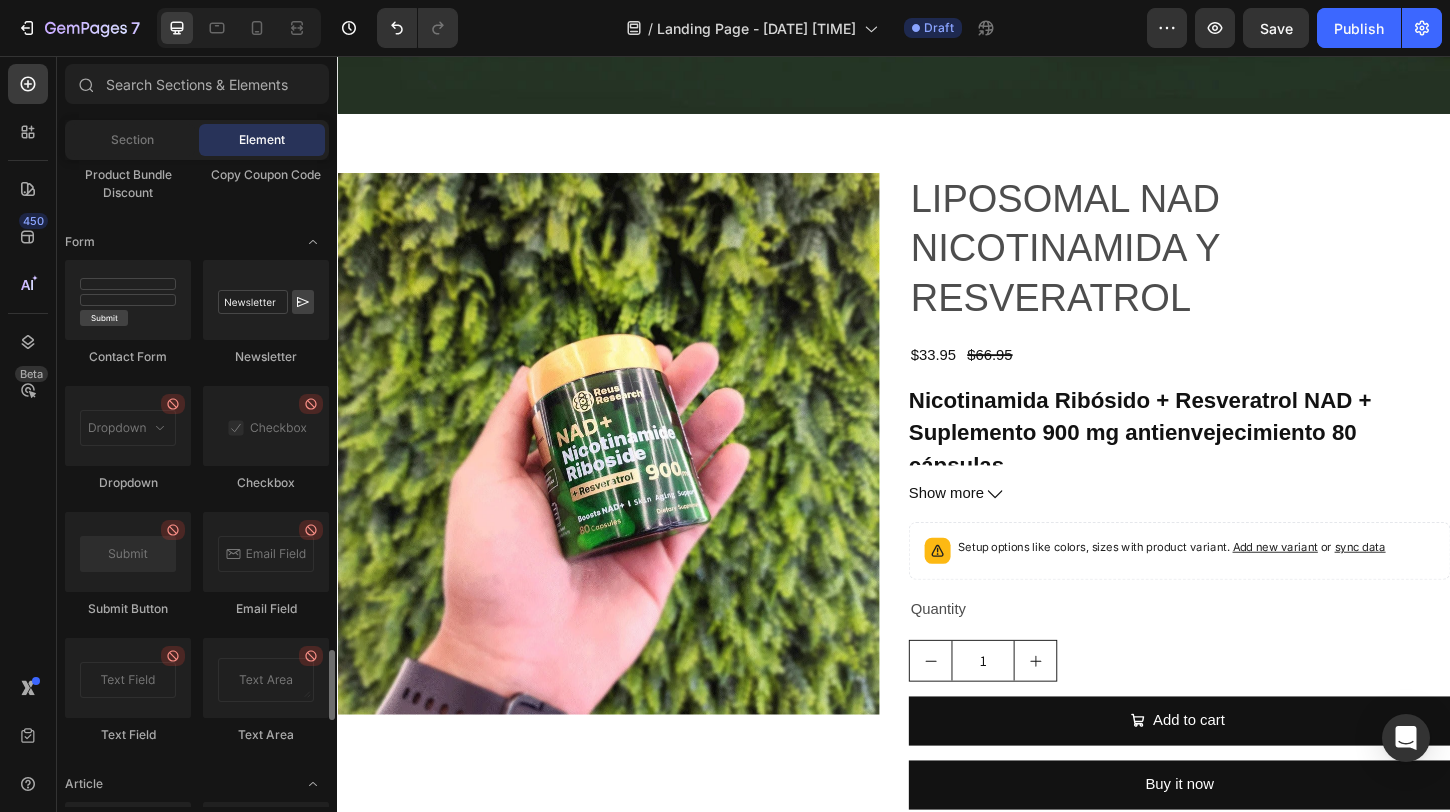 scroll, scrollTop: 4429, scrollLeft: 0, axis: vertical 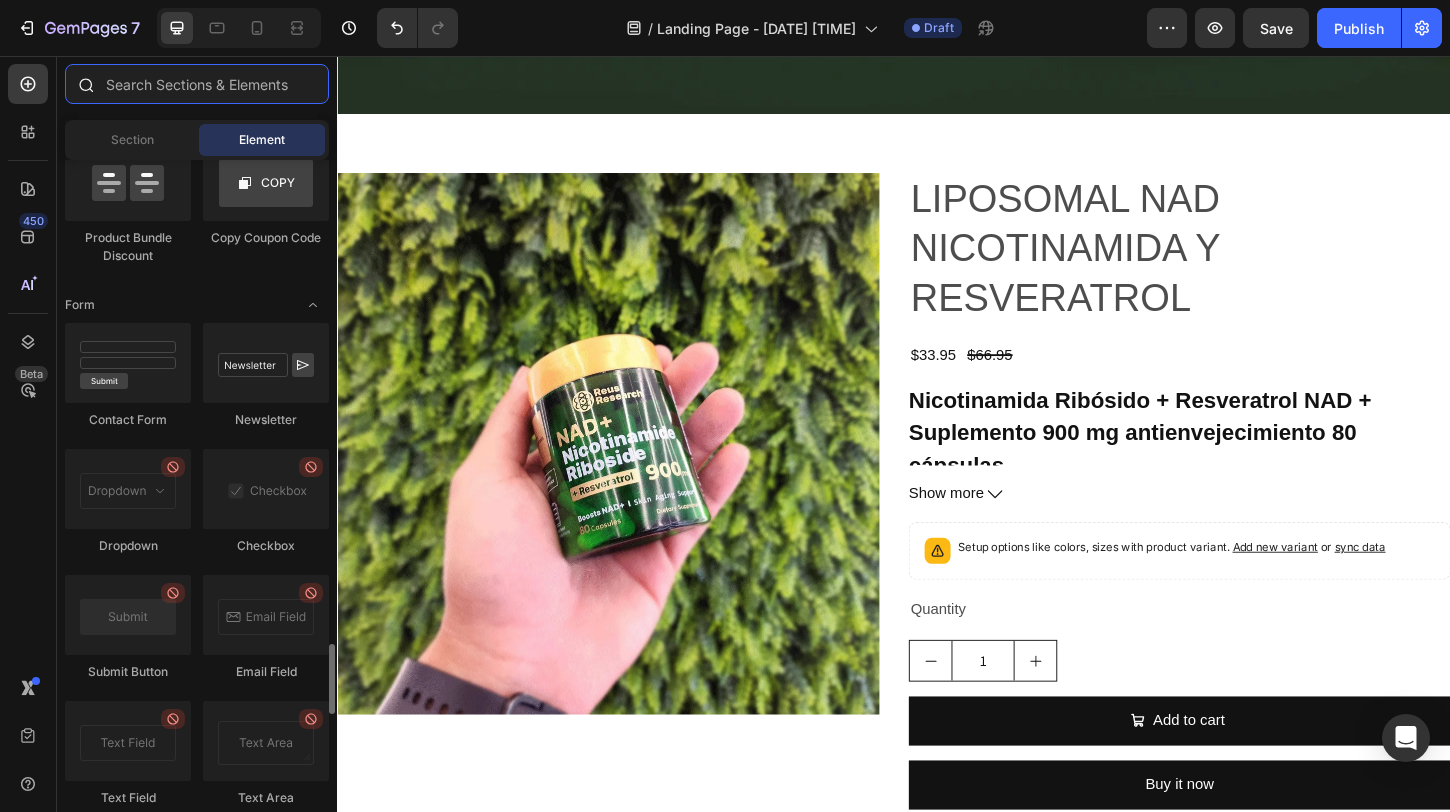 click at bounding box center (197, 84) 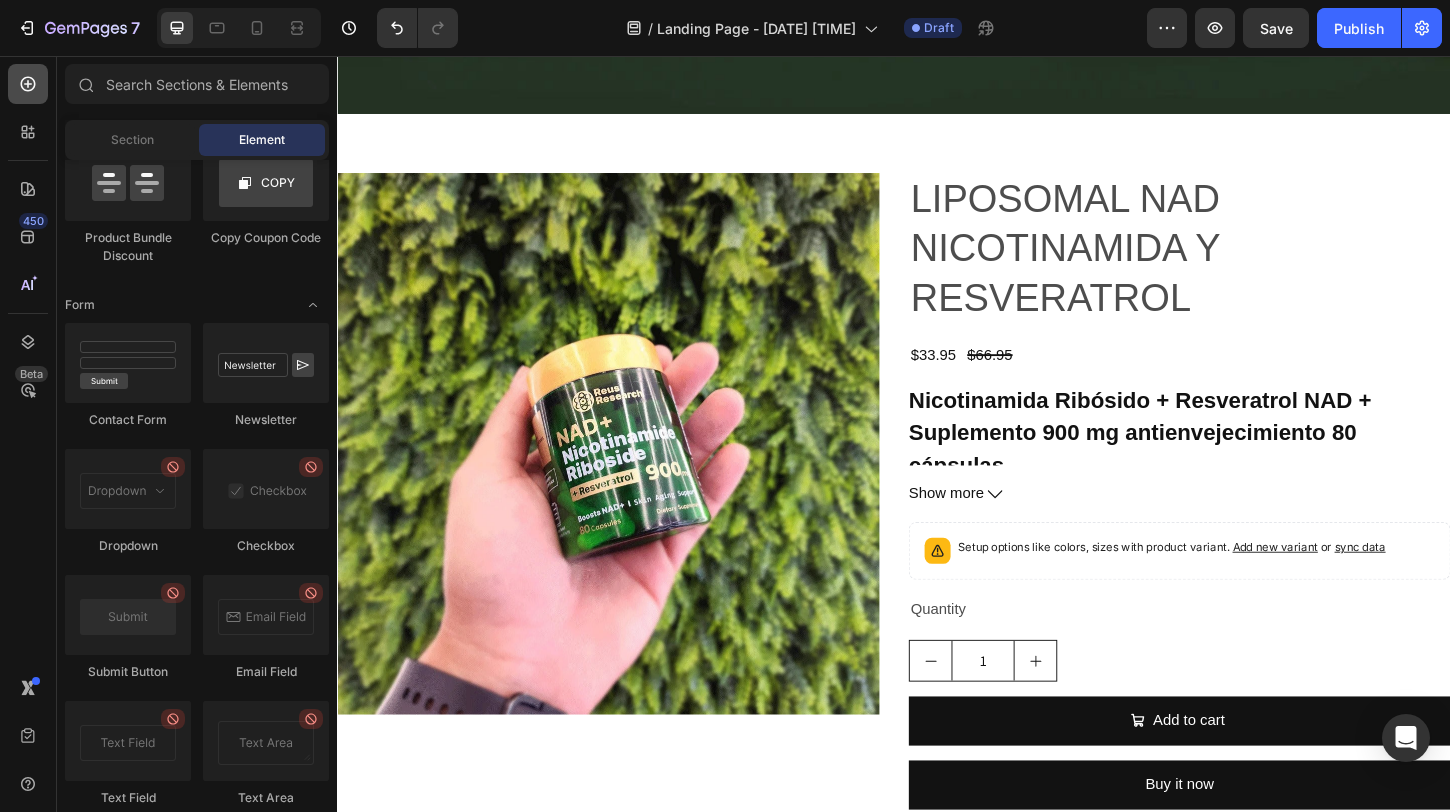 click 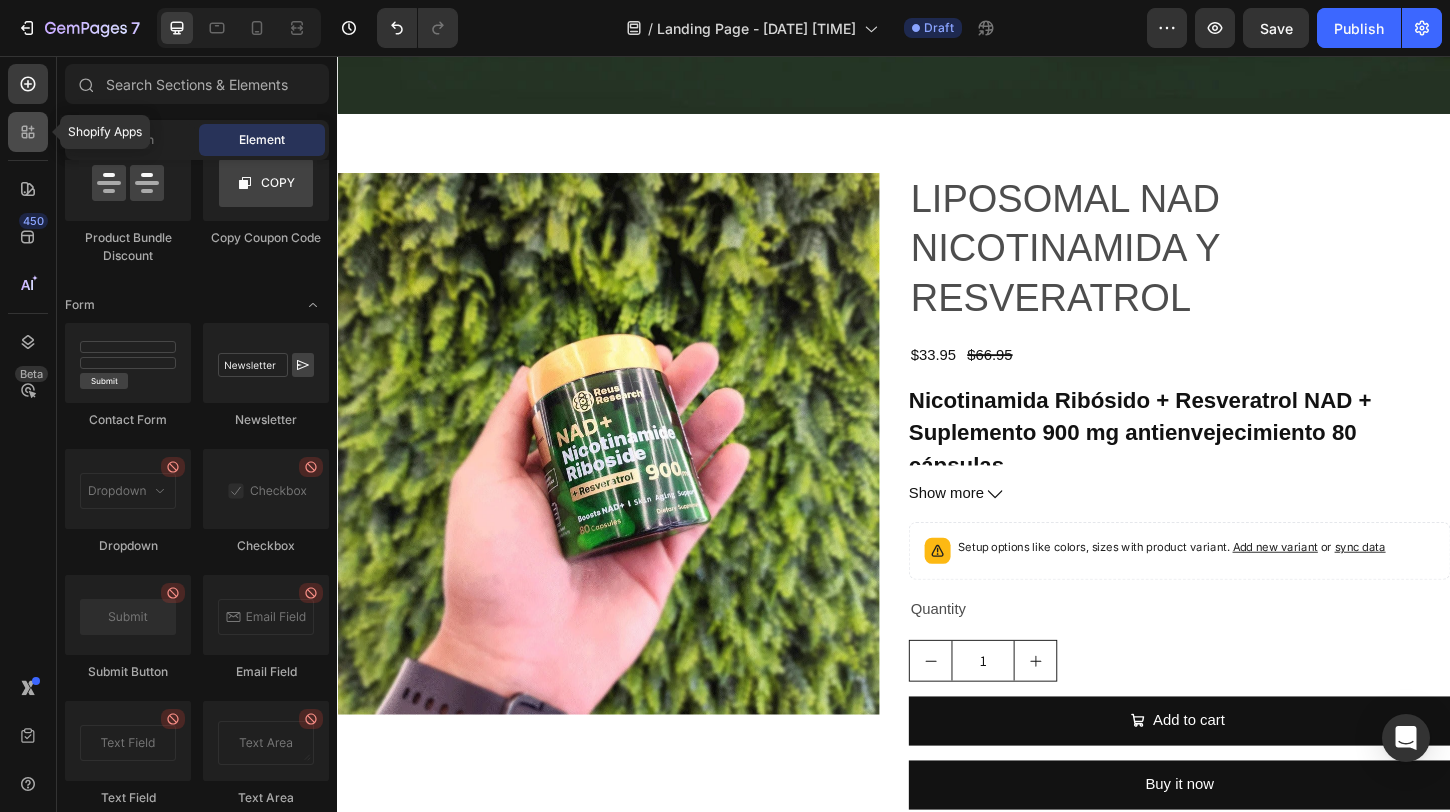 click 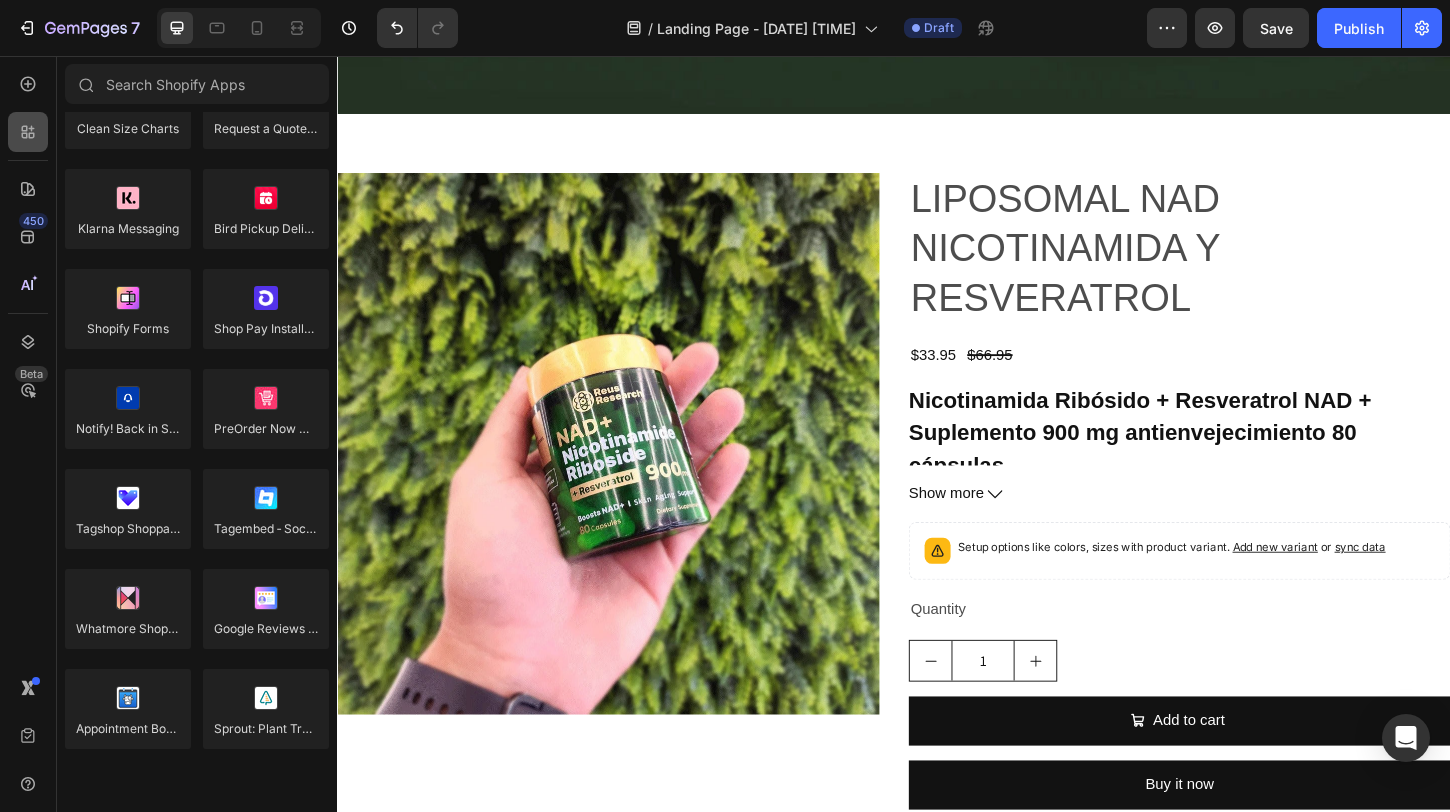 click 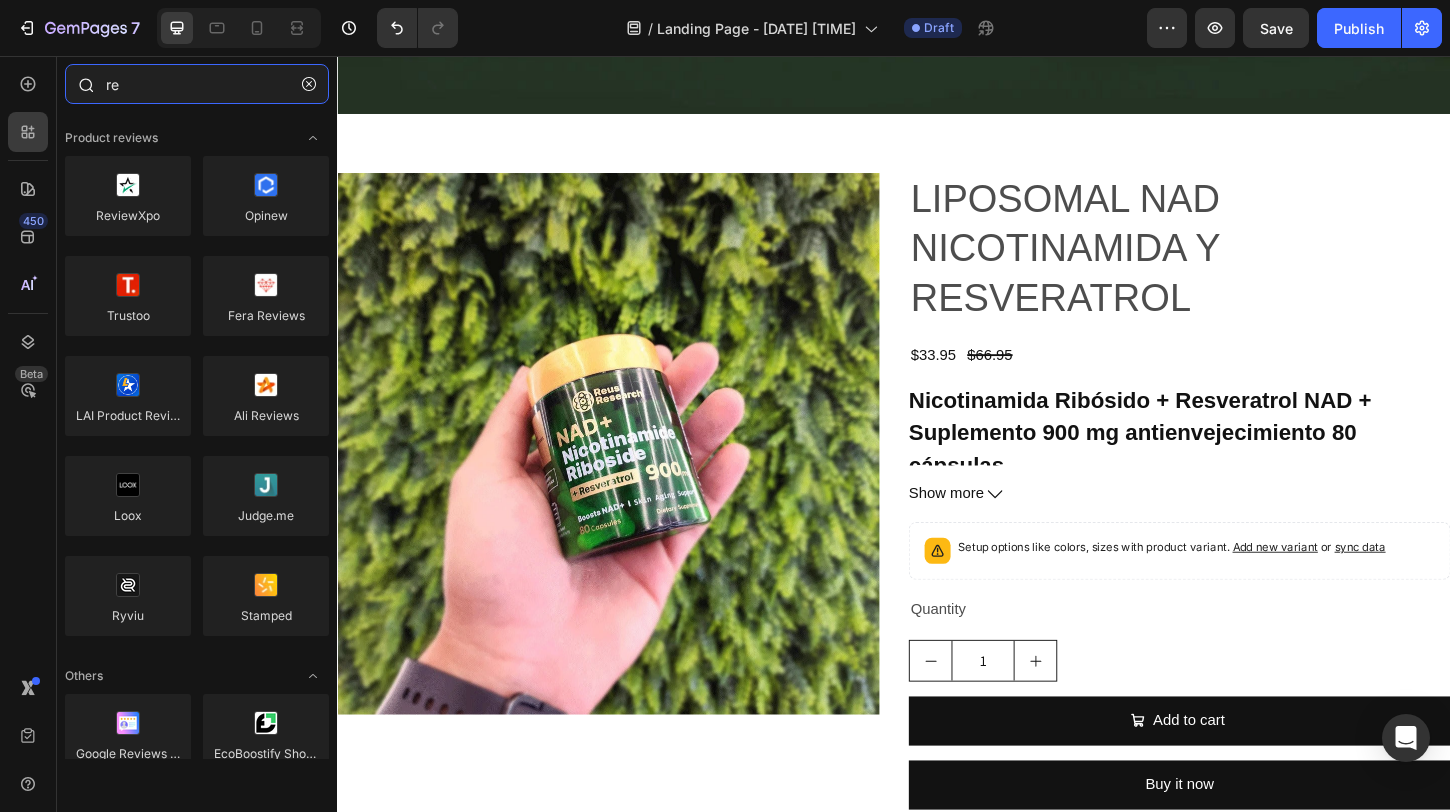 type on "rel" 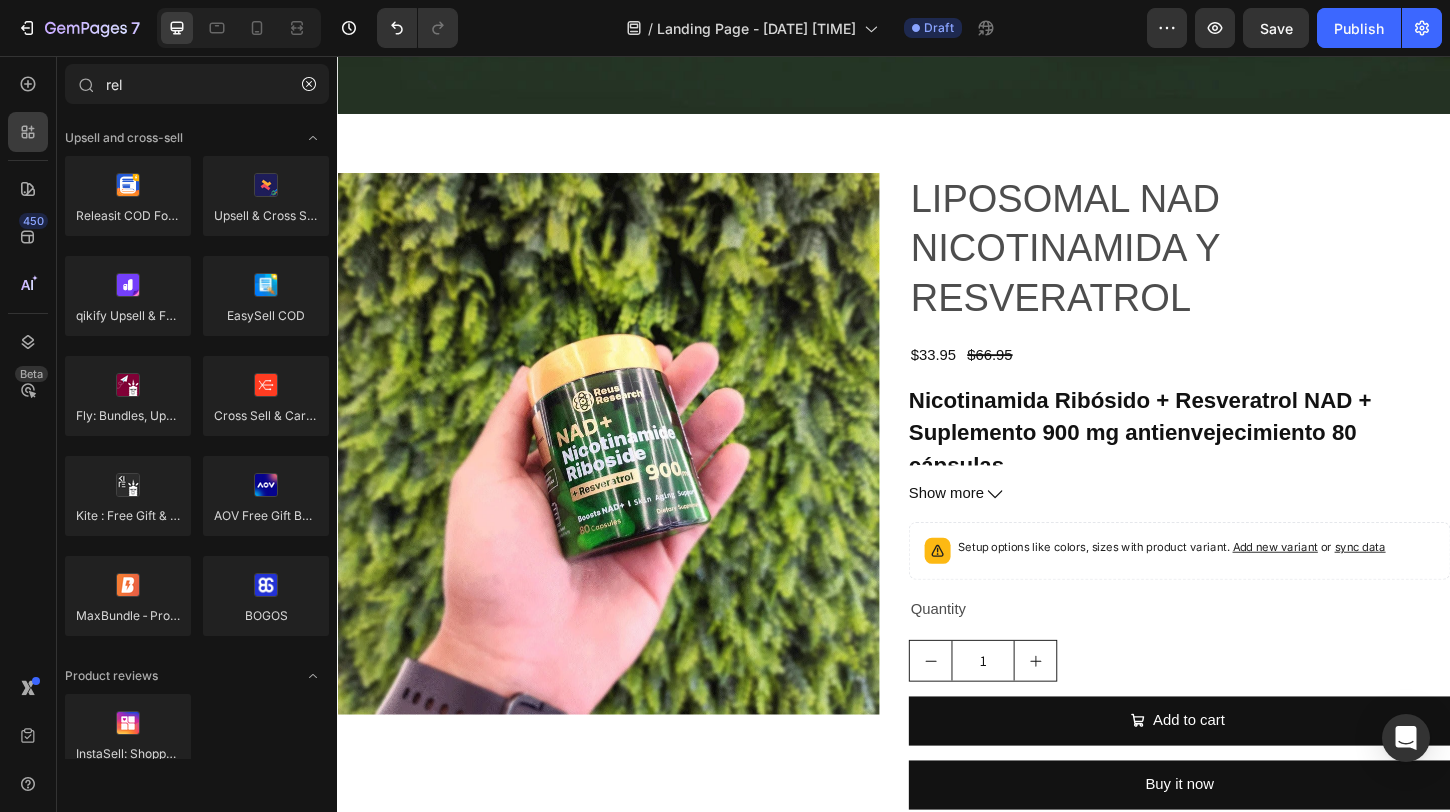 click at bounding box center [937, -481] 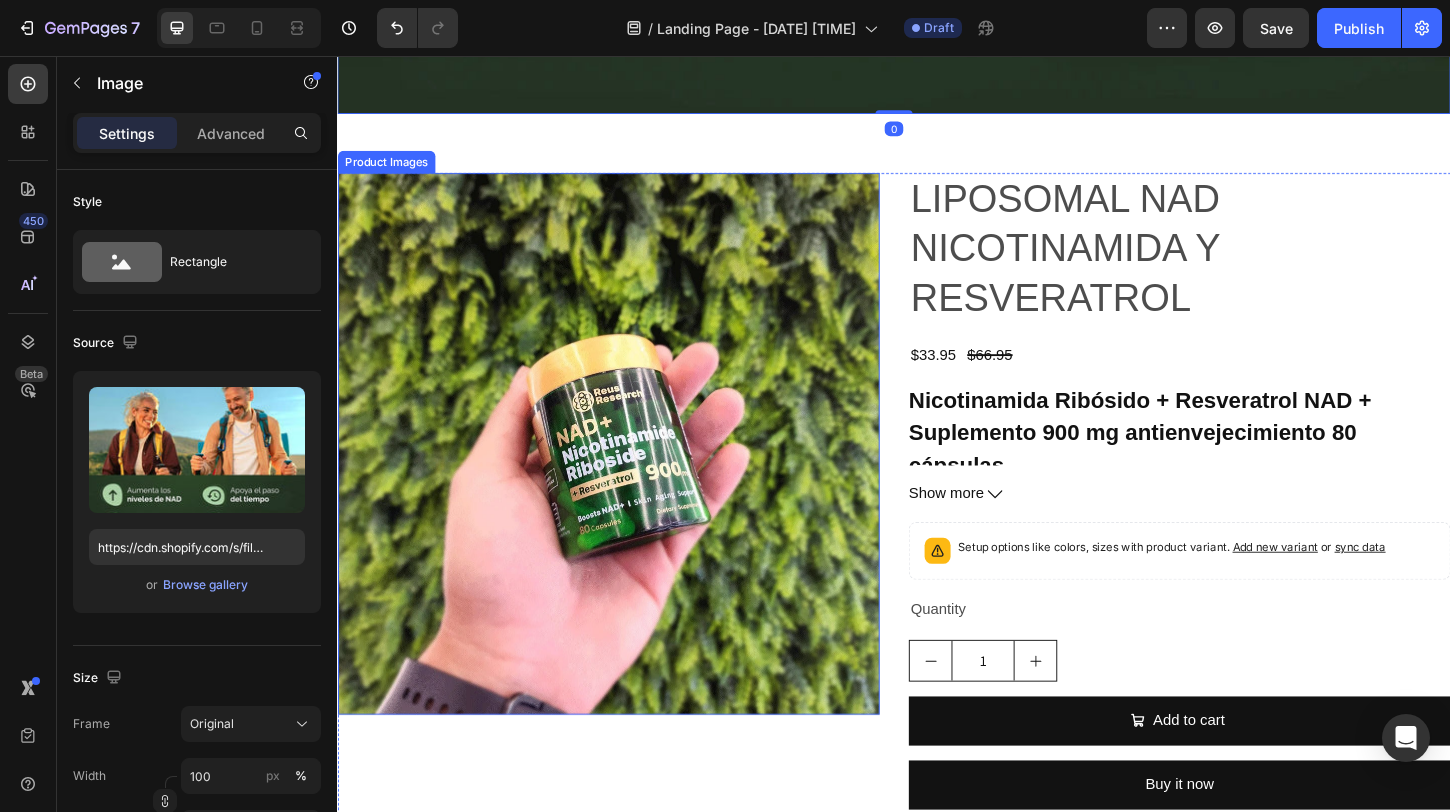 click at bounding box center (629, 475) 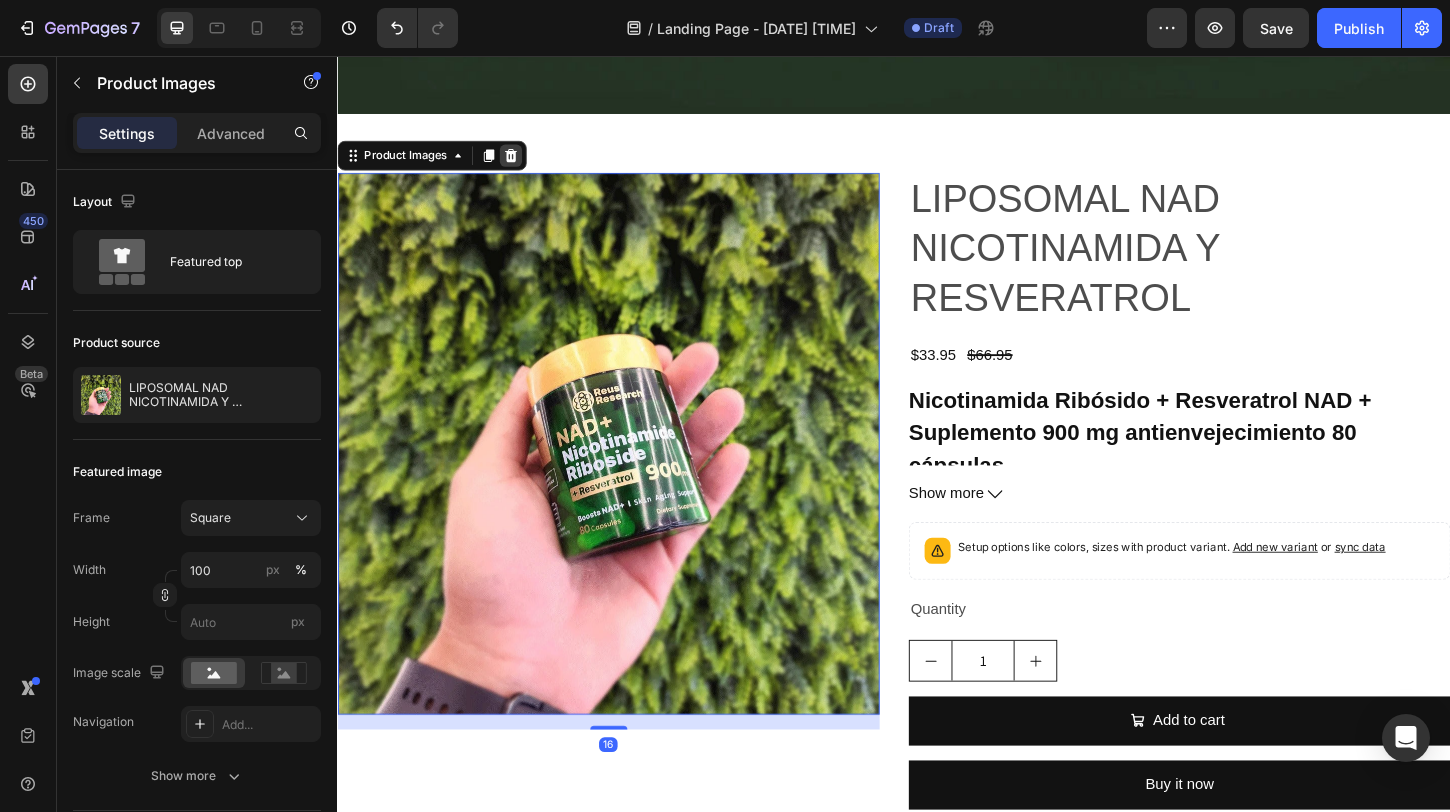 click 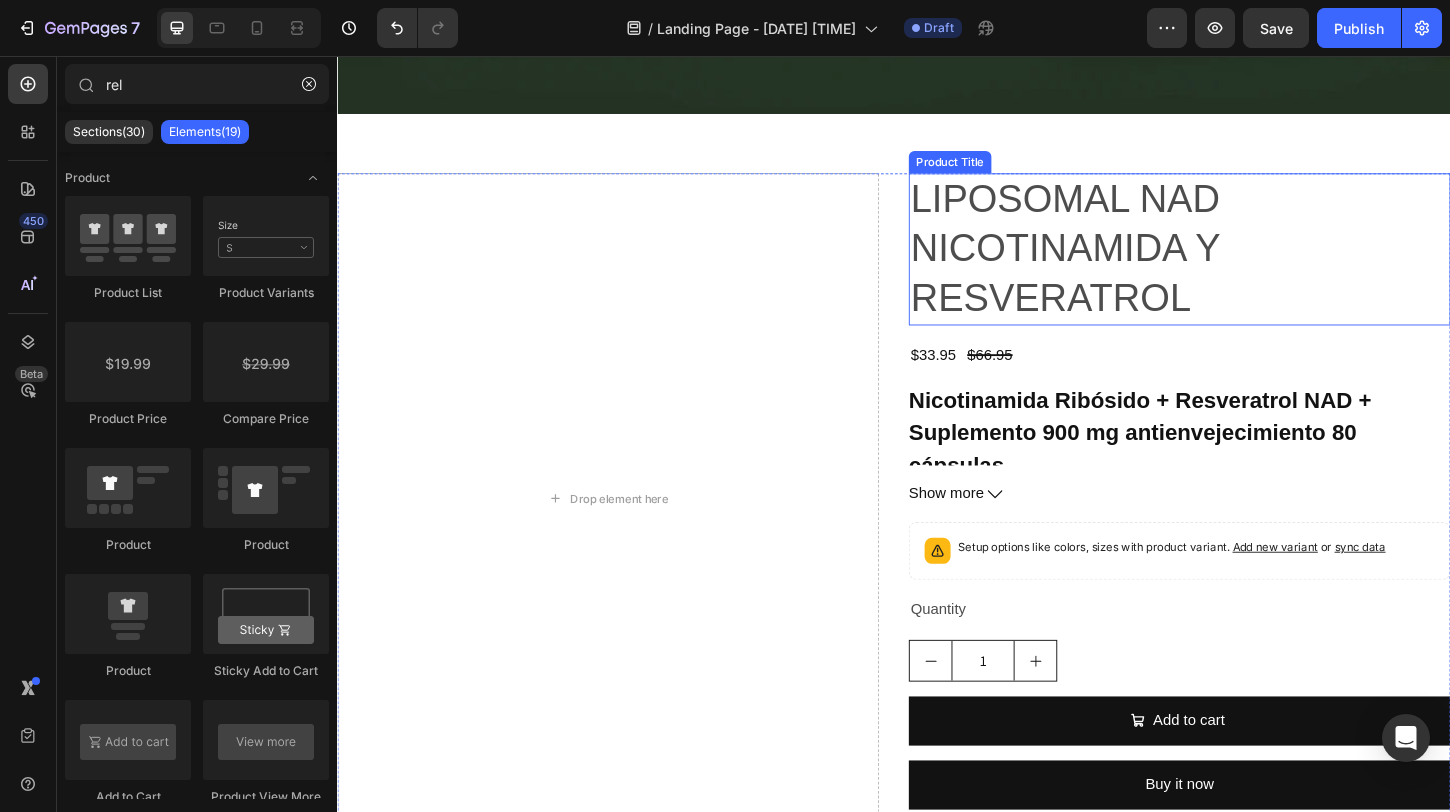 click on "LIPOSOMAL NAD NICOTINAMIDA Y RESVERATROL" at bounding box center [1245, 265] 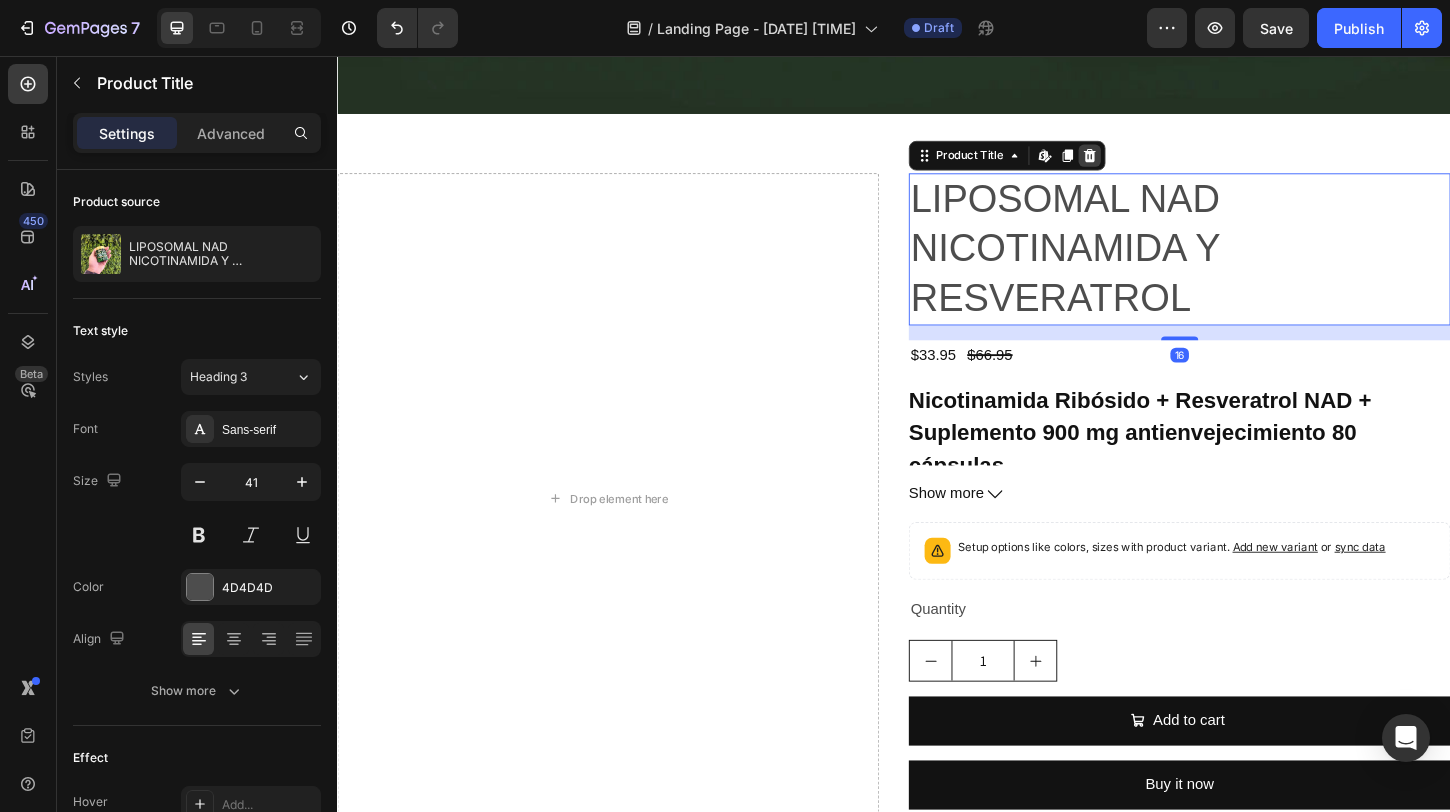 click 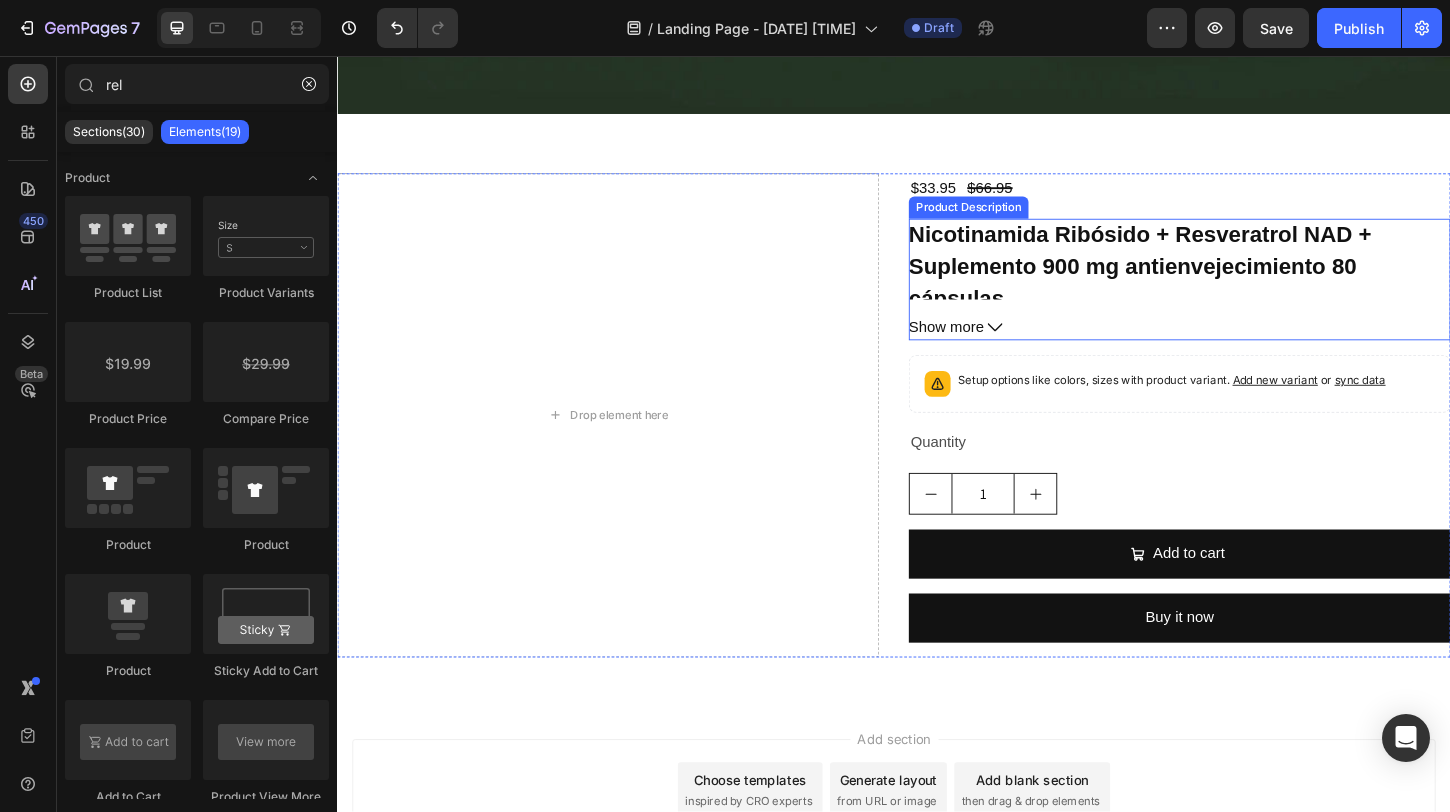 click on "Nicotinamida Ribósido + Resveratrol NAD + Suplemento 900 mg antienvejecimiento 80 cápsulas" at bounding box center (1202, 283) 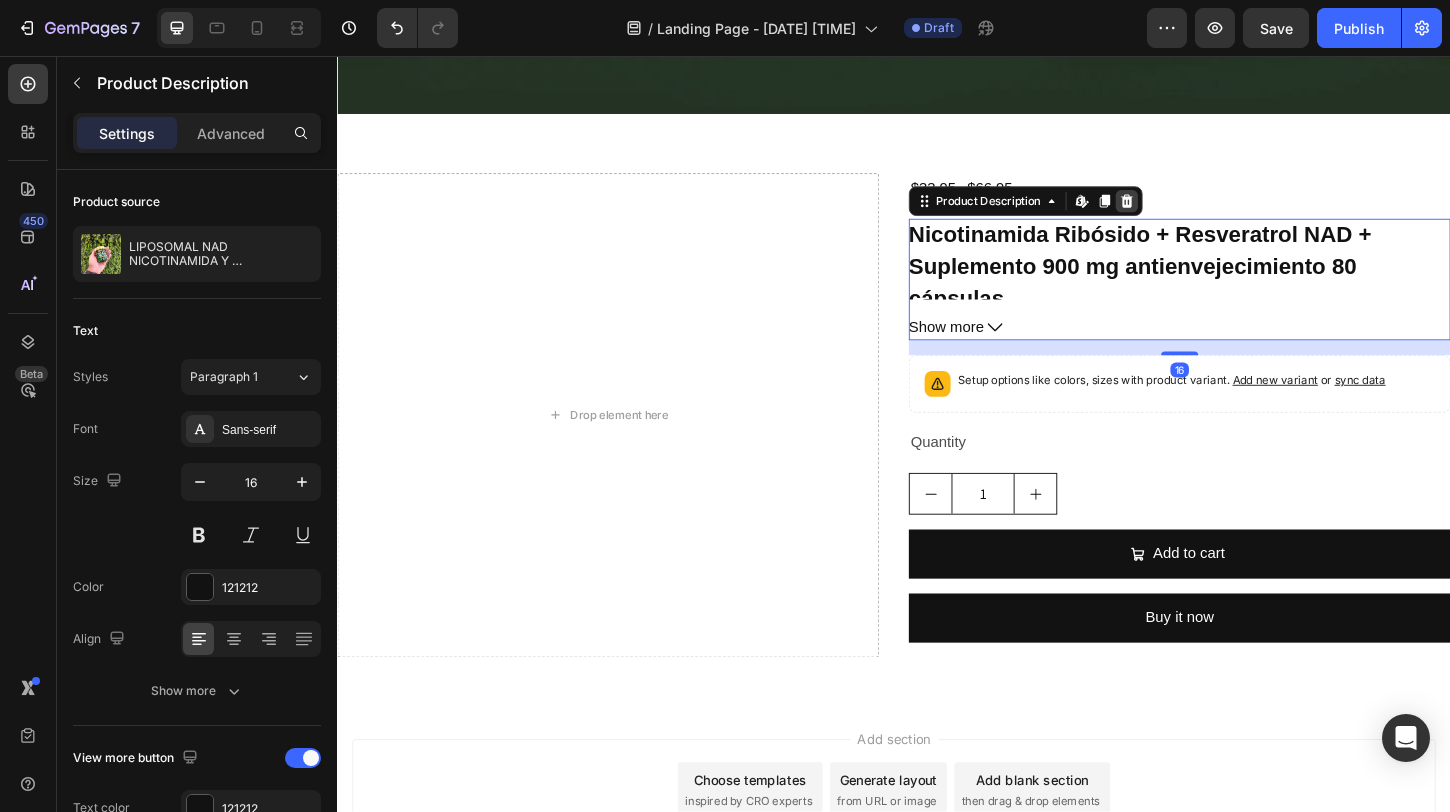 click 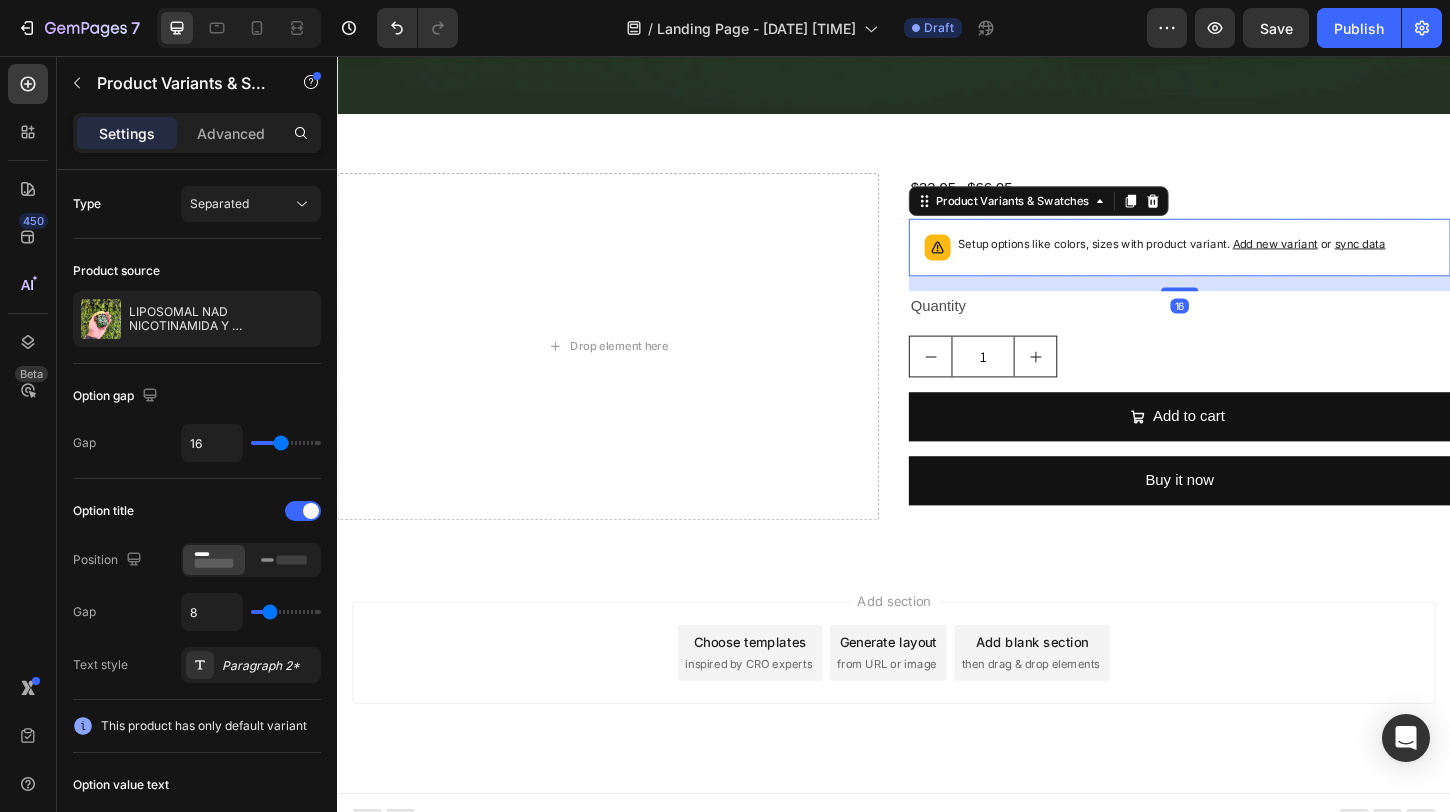 click on "Setup options like colors, sizes with product variant.       Add new variant   or   sync data" at bounding box center (1245, 263) 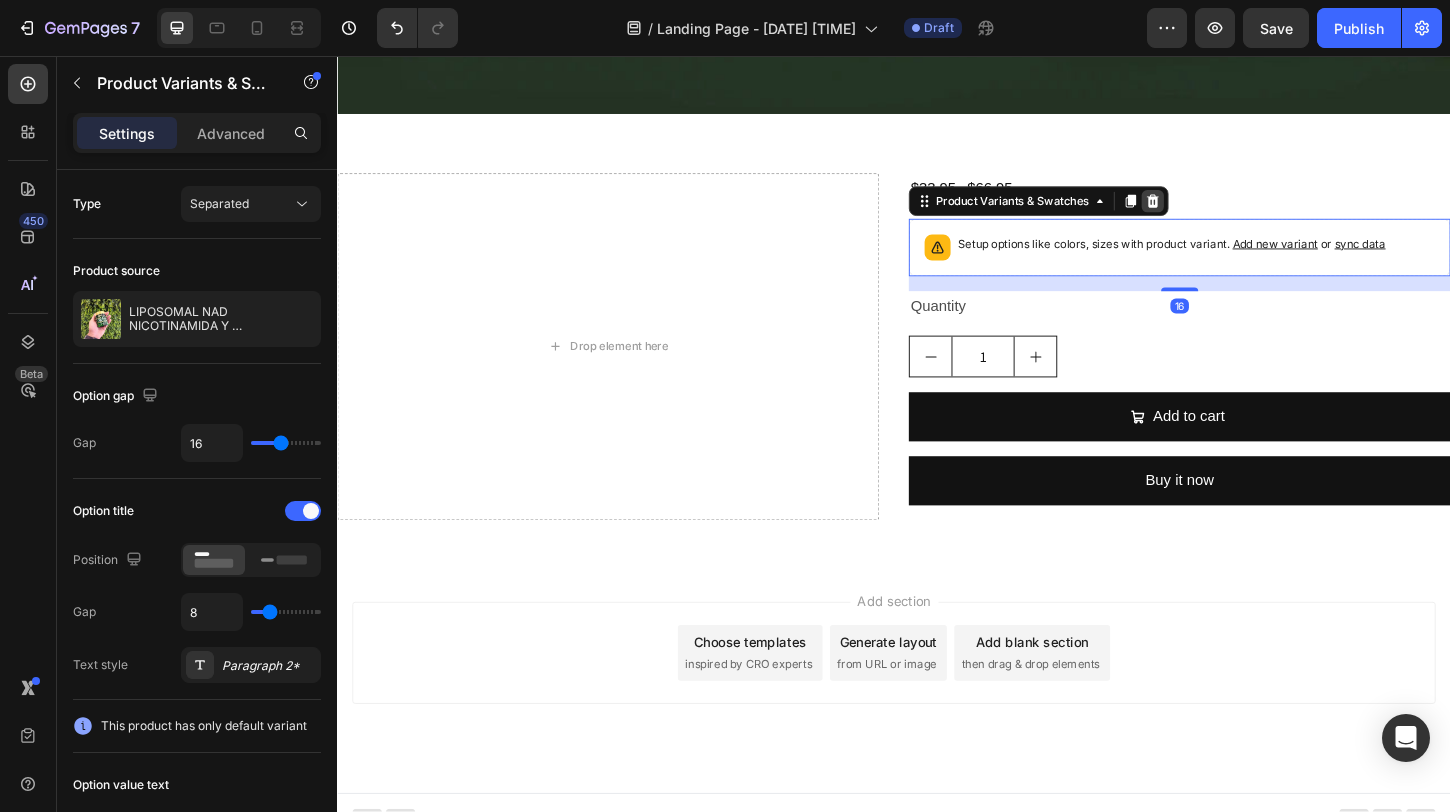 click 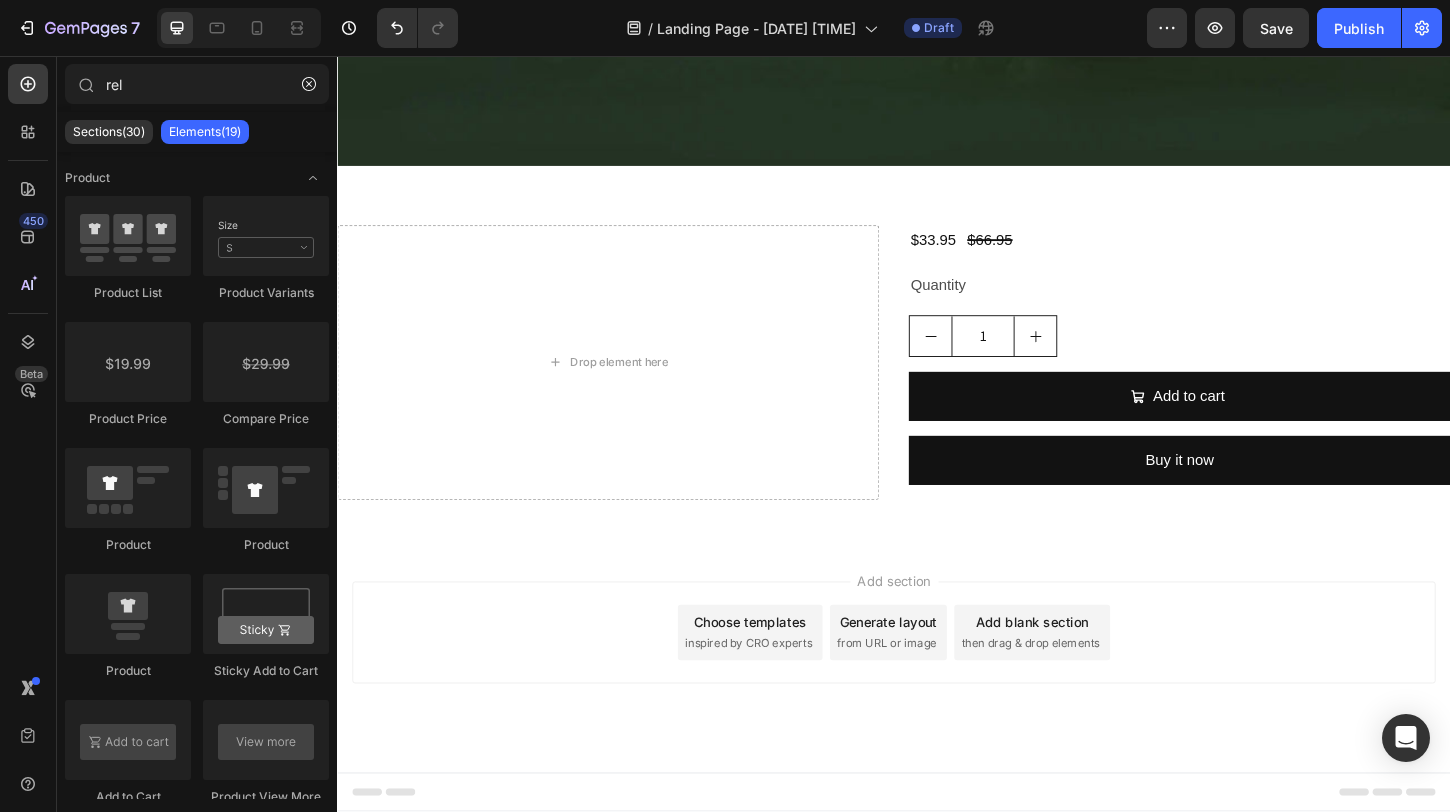 scroll, scrollTop: 1251, scrollLeft: 0, axis: vertical 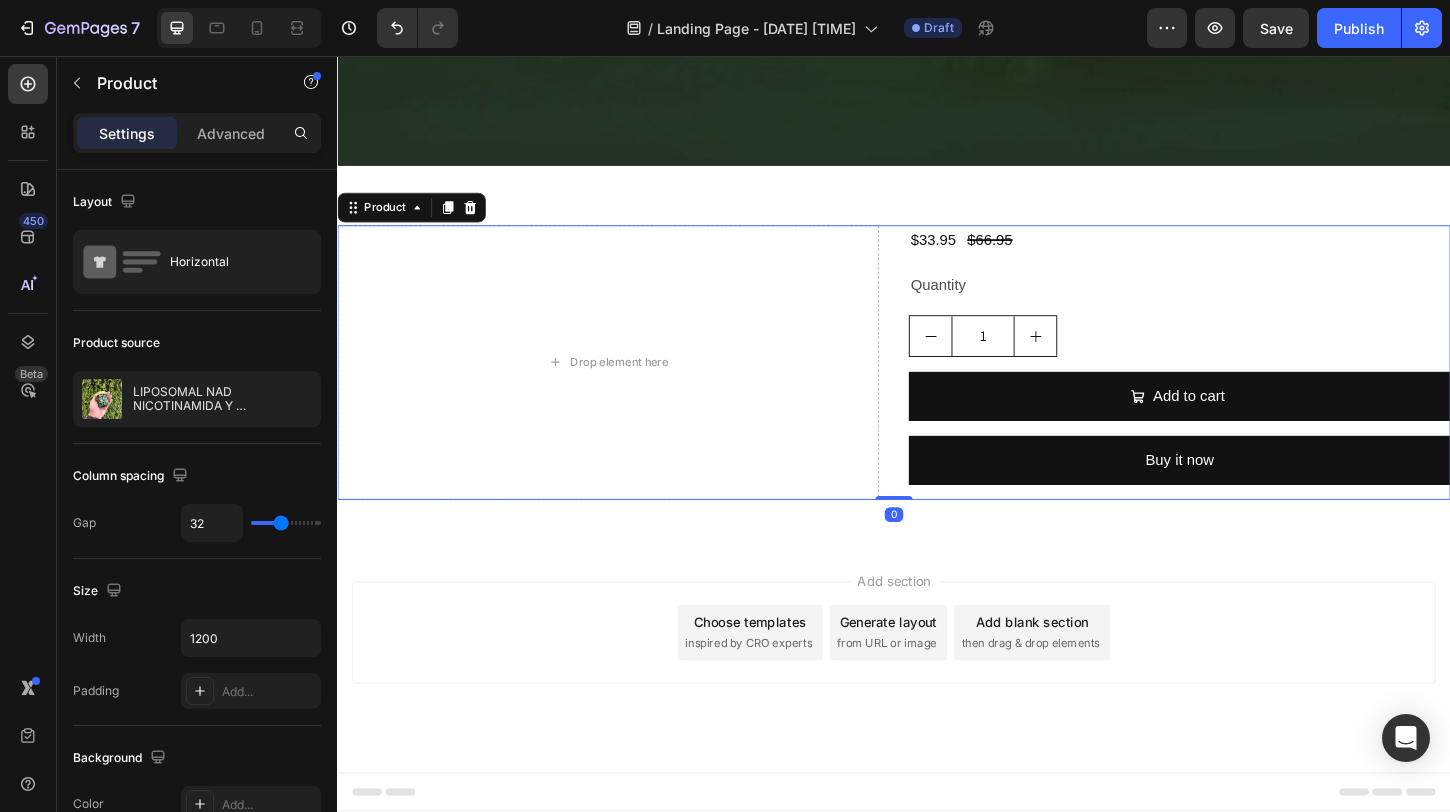 click on "$33.95 Product Price Product Price $66.95 Product Price Product Price Row Quantity Text Block
1
Product Quantity
Add to cart Add to Cart Buy it now Dynamic Checkout" at bounding box center [1245, 387] 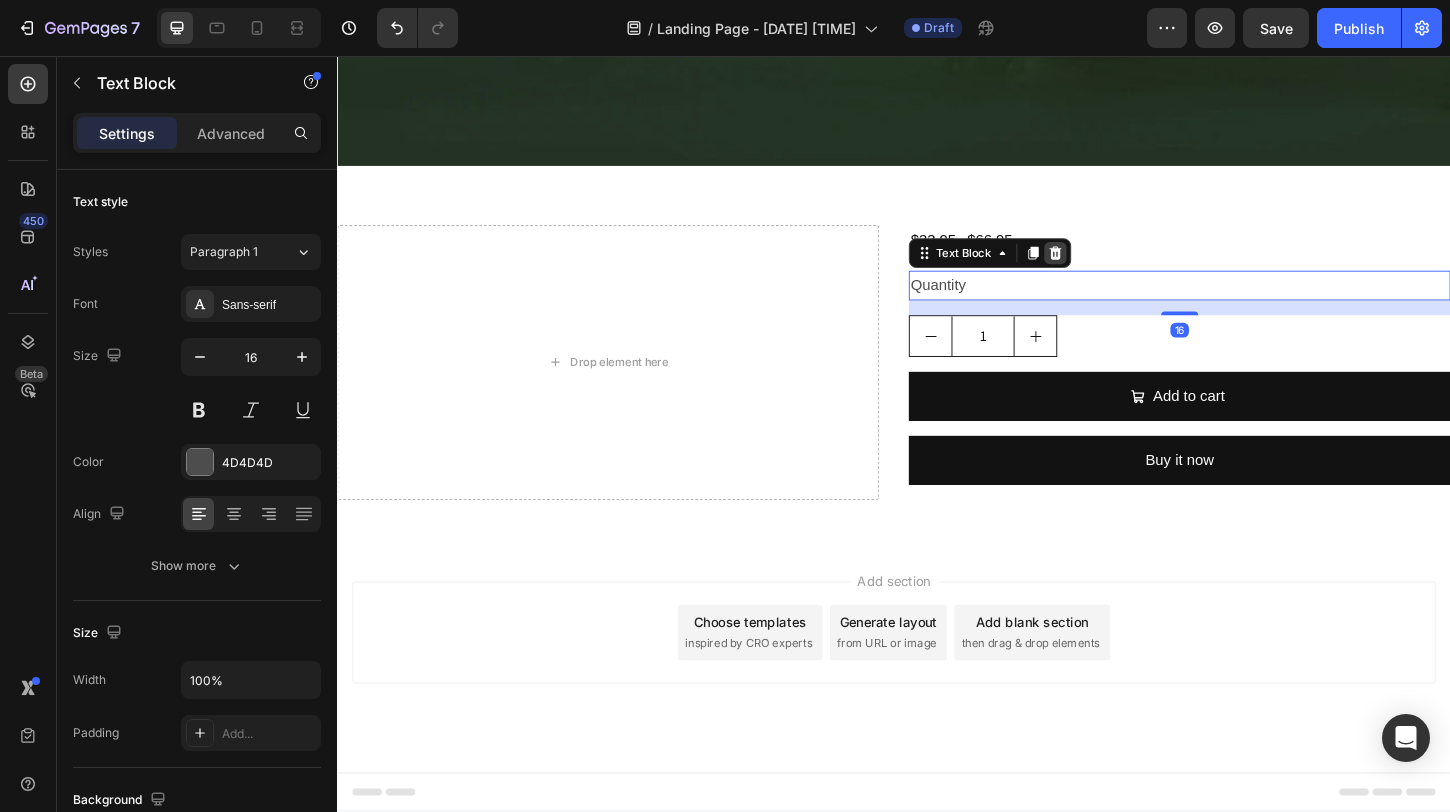click 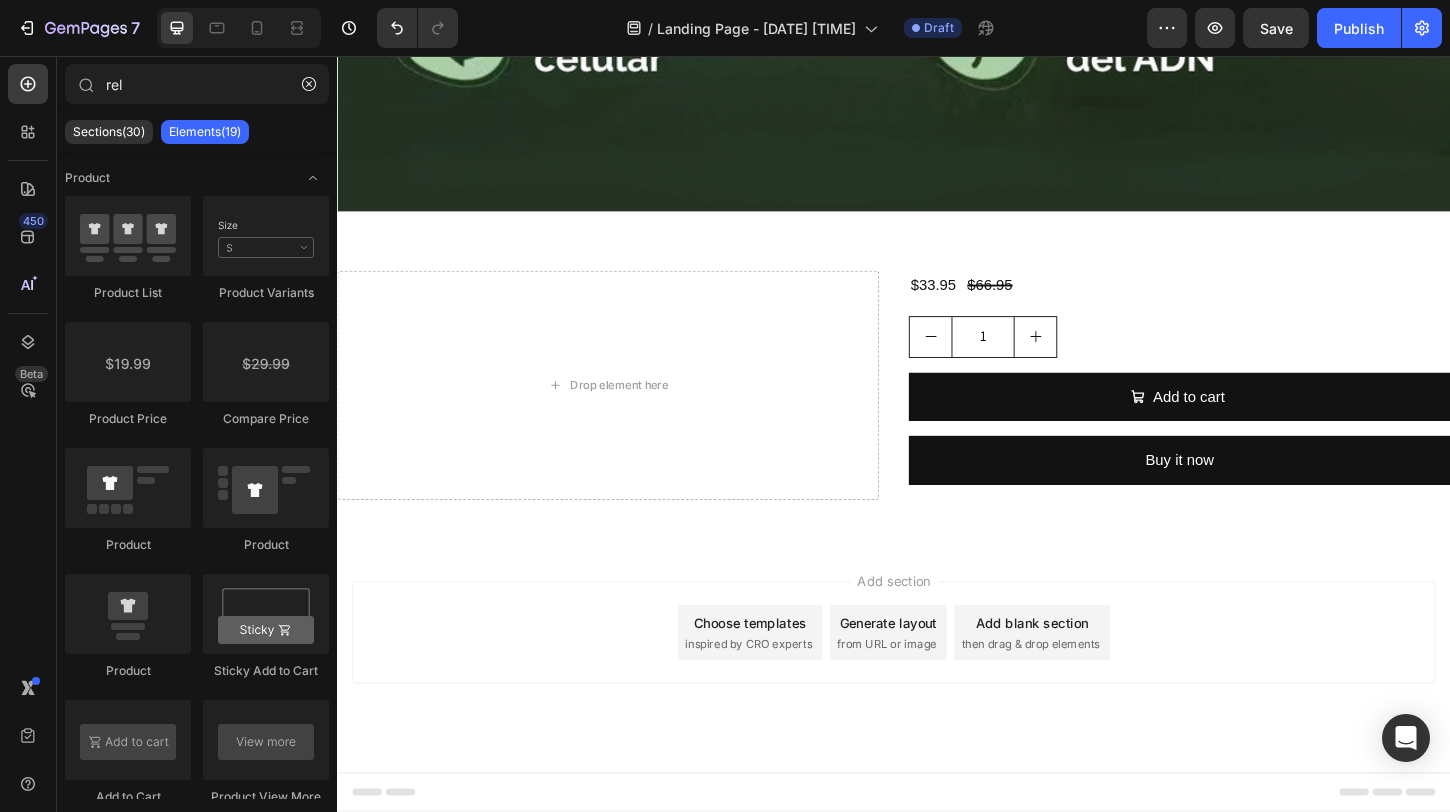 scroll, scrollTop: 1202, scrollLeft: 0, axis: vertical 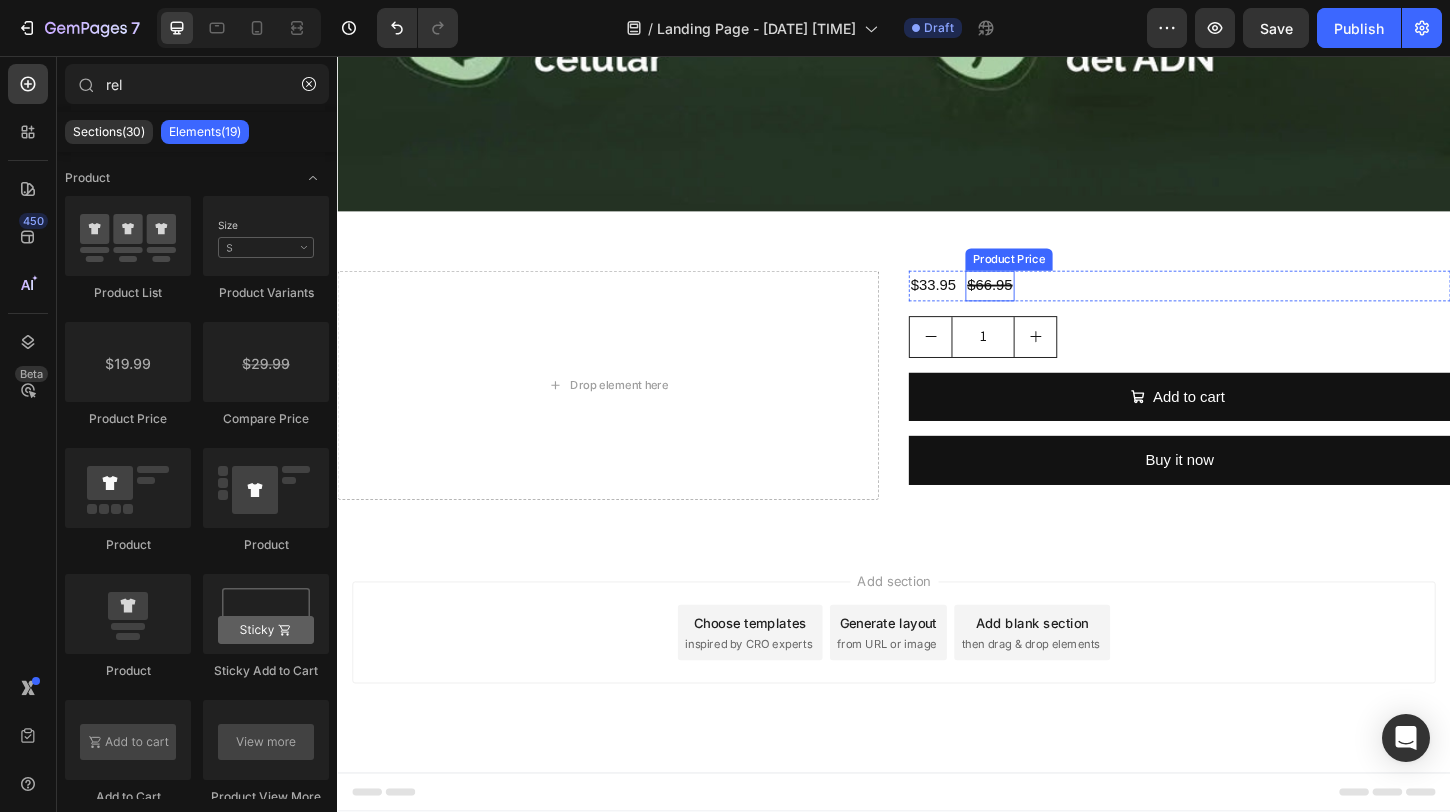 click on "$66.95" at bounding box center [1040, 304] 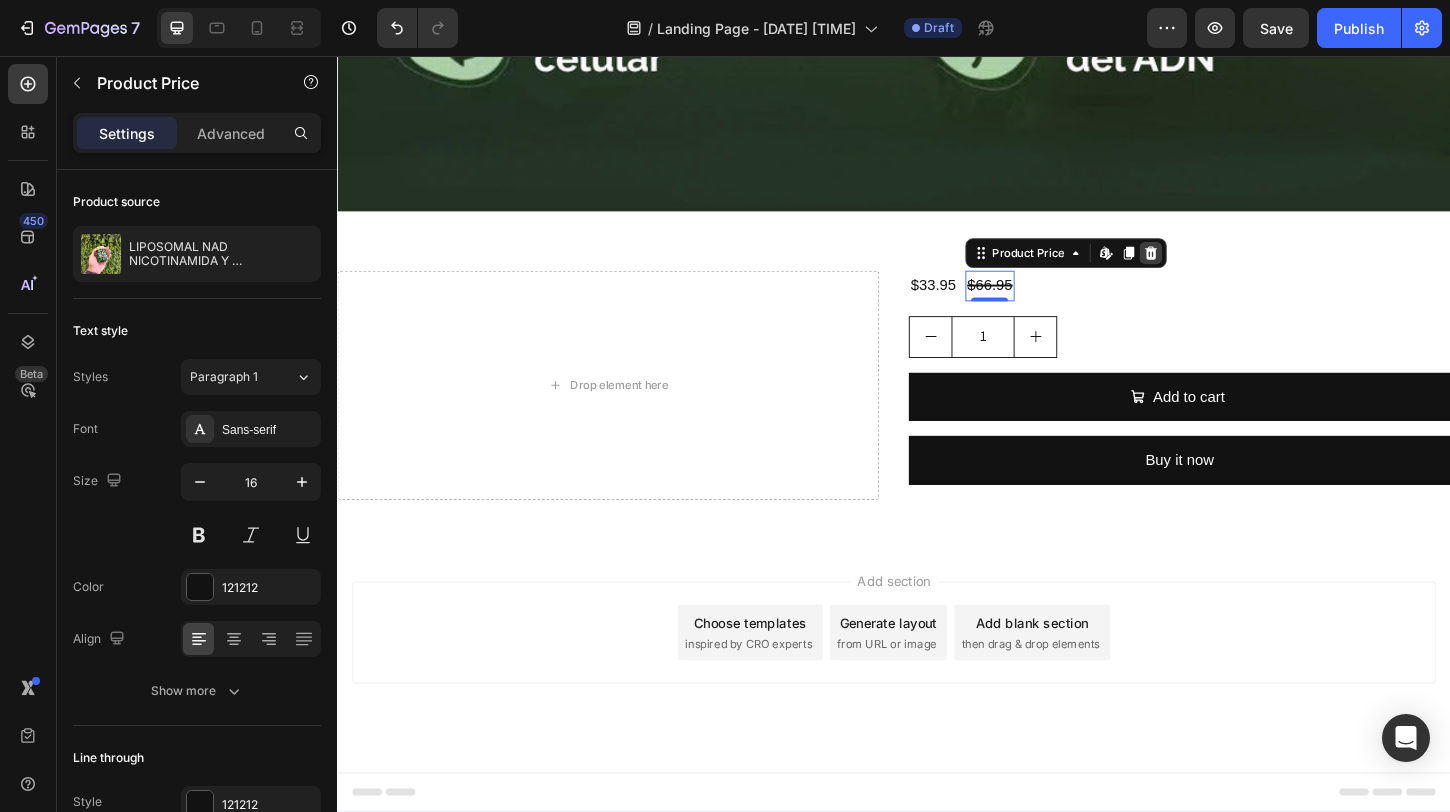 click 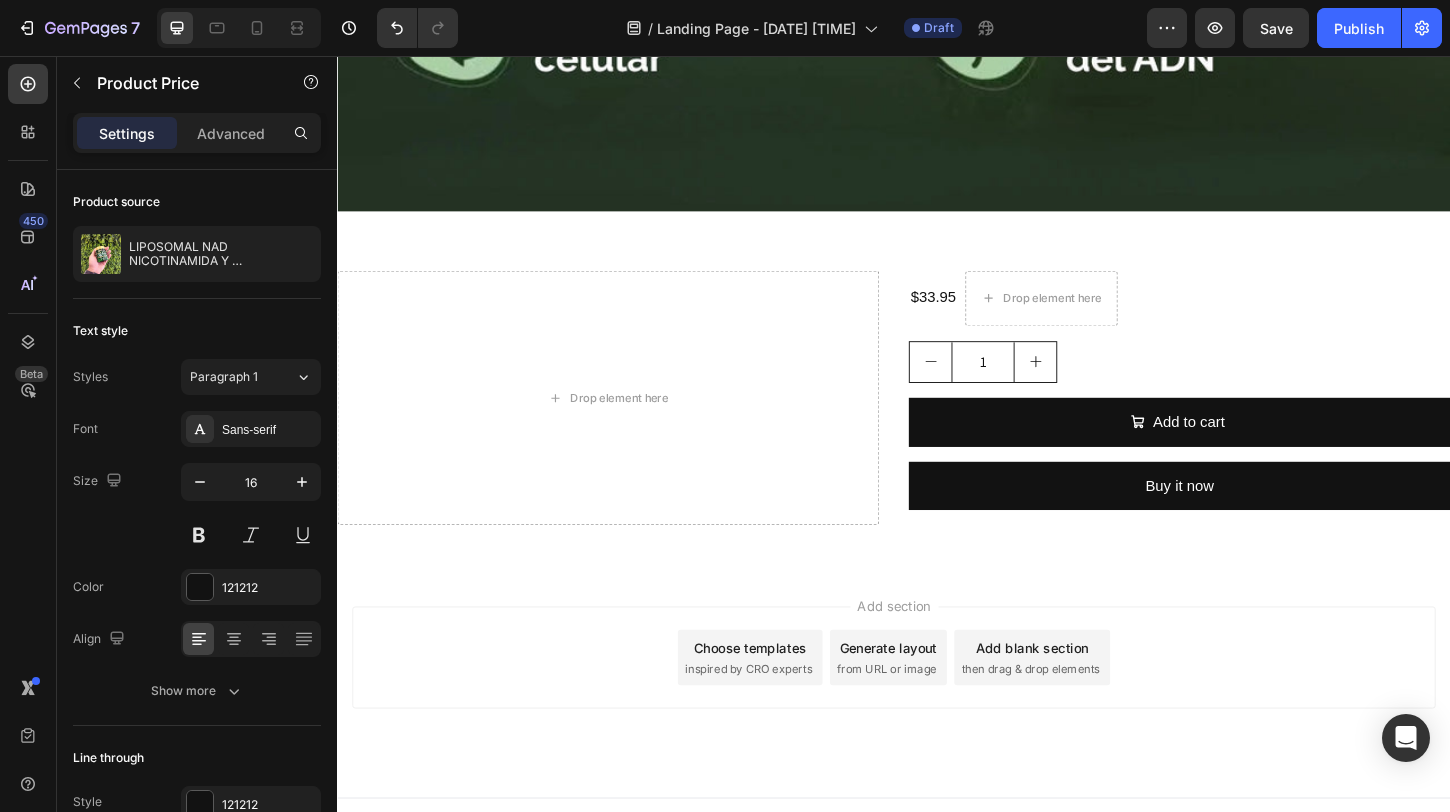 scroll, scrollTop: 1229, scrollLeft: 0, axis: vertical 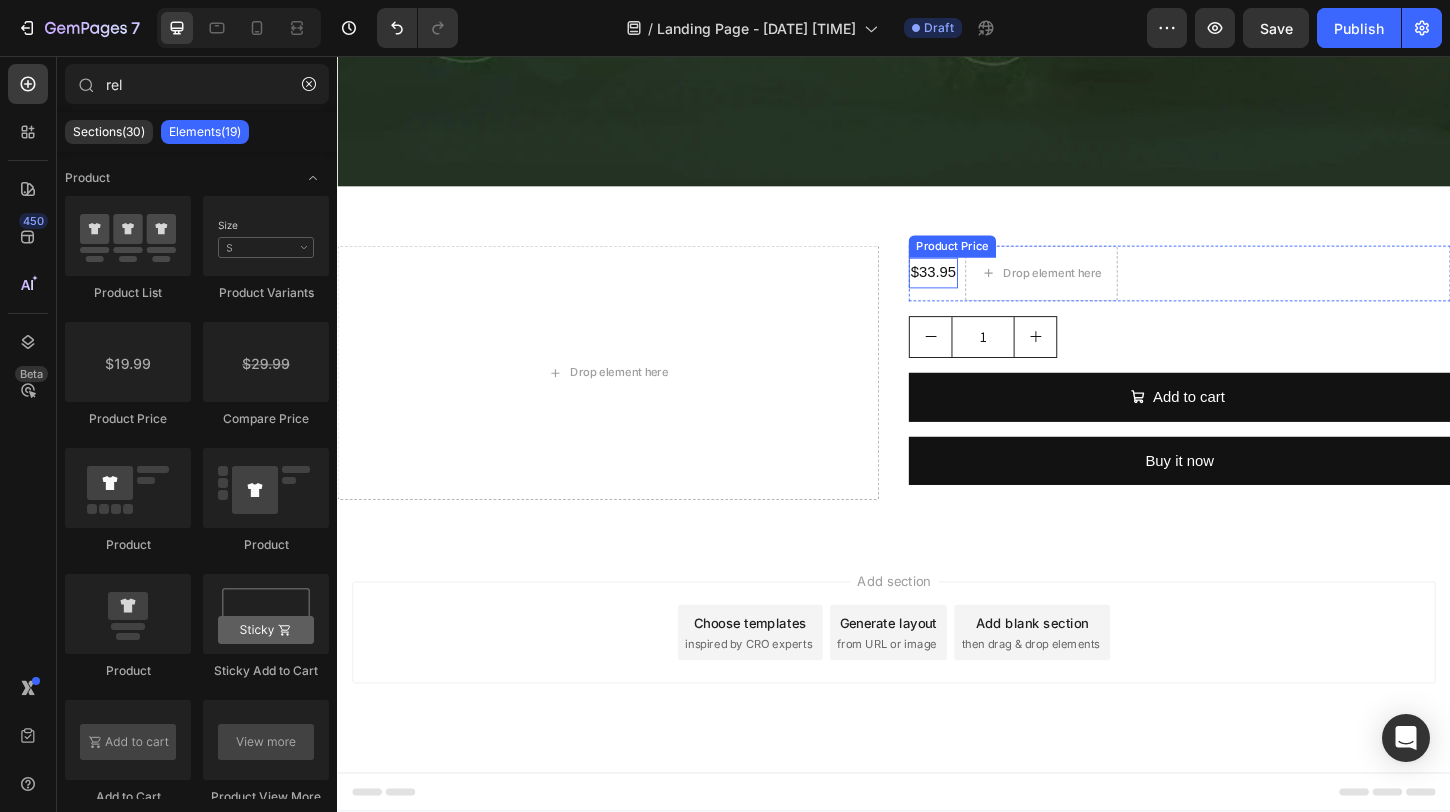 click on "$33.95" at bounding box center [979, 290] 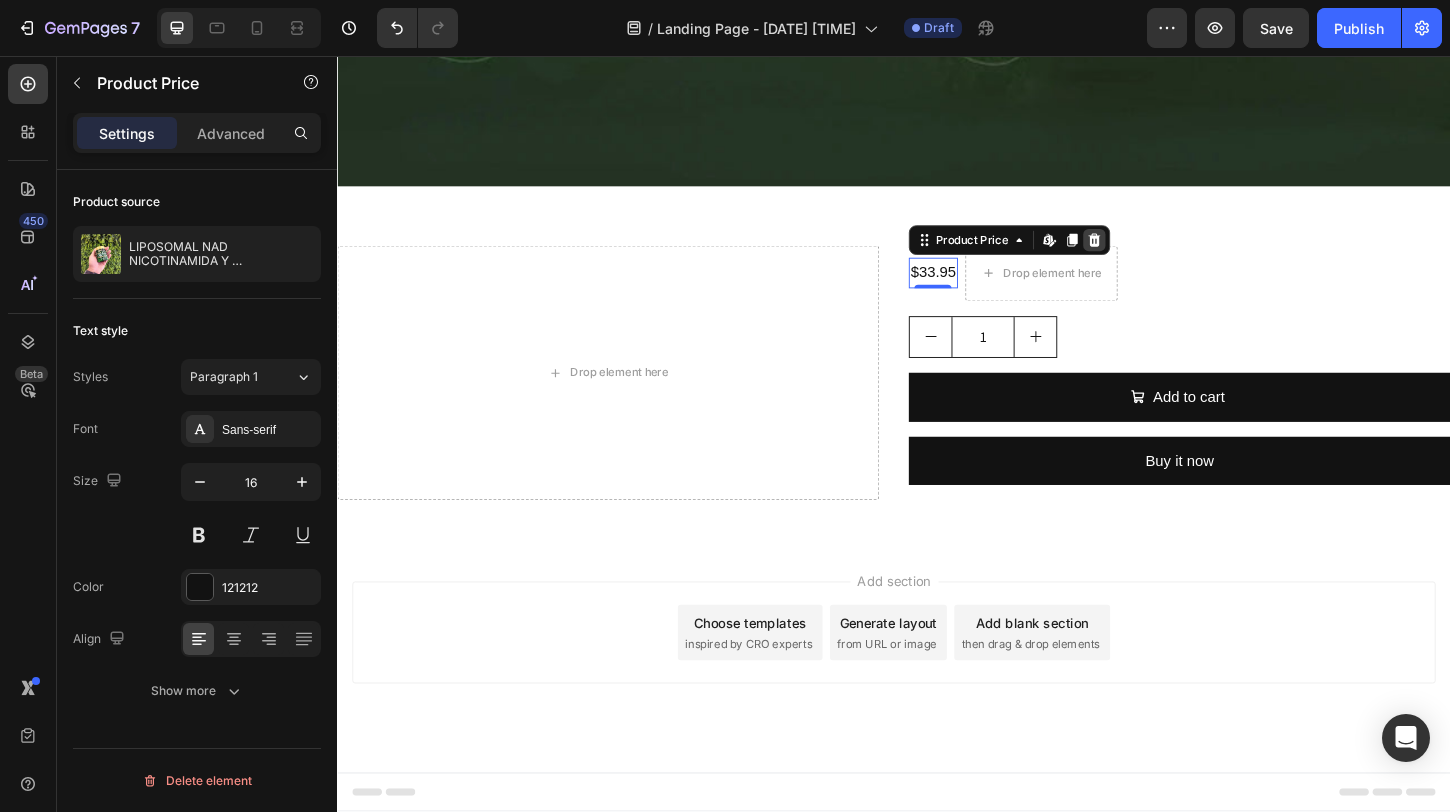 click 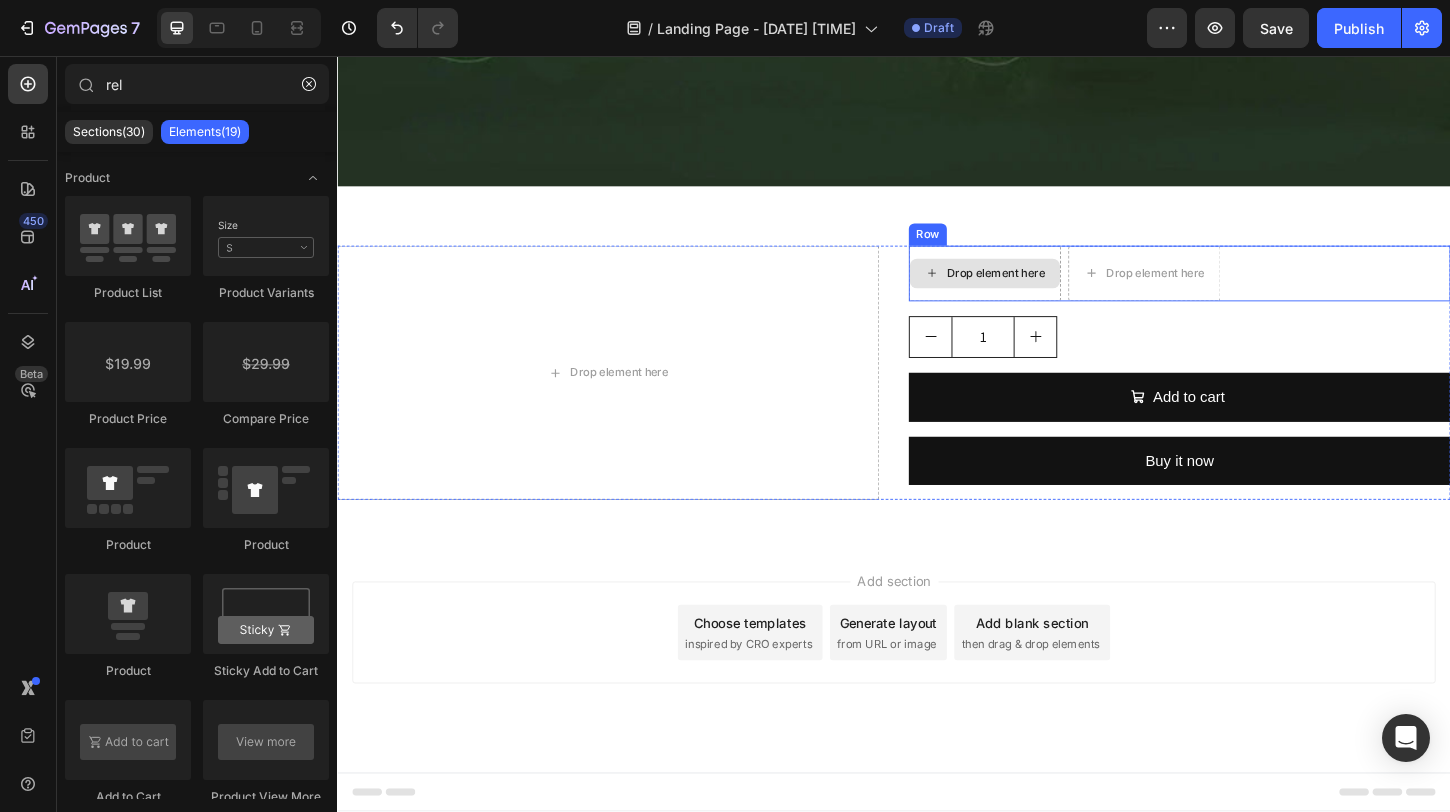 click on "Drop element here" at bounding box center (1035, 291) 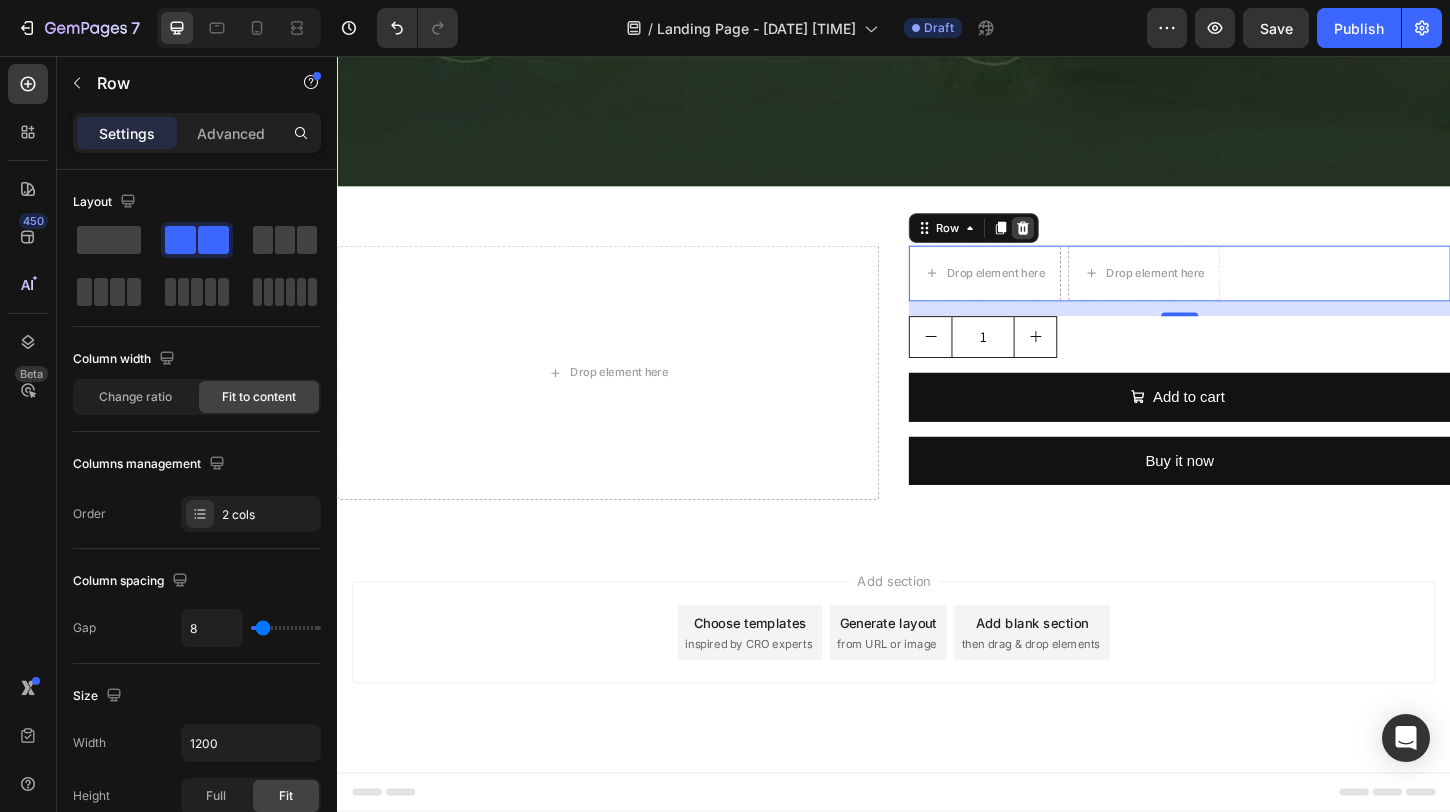 click 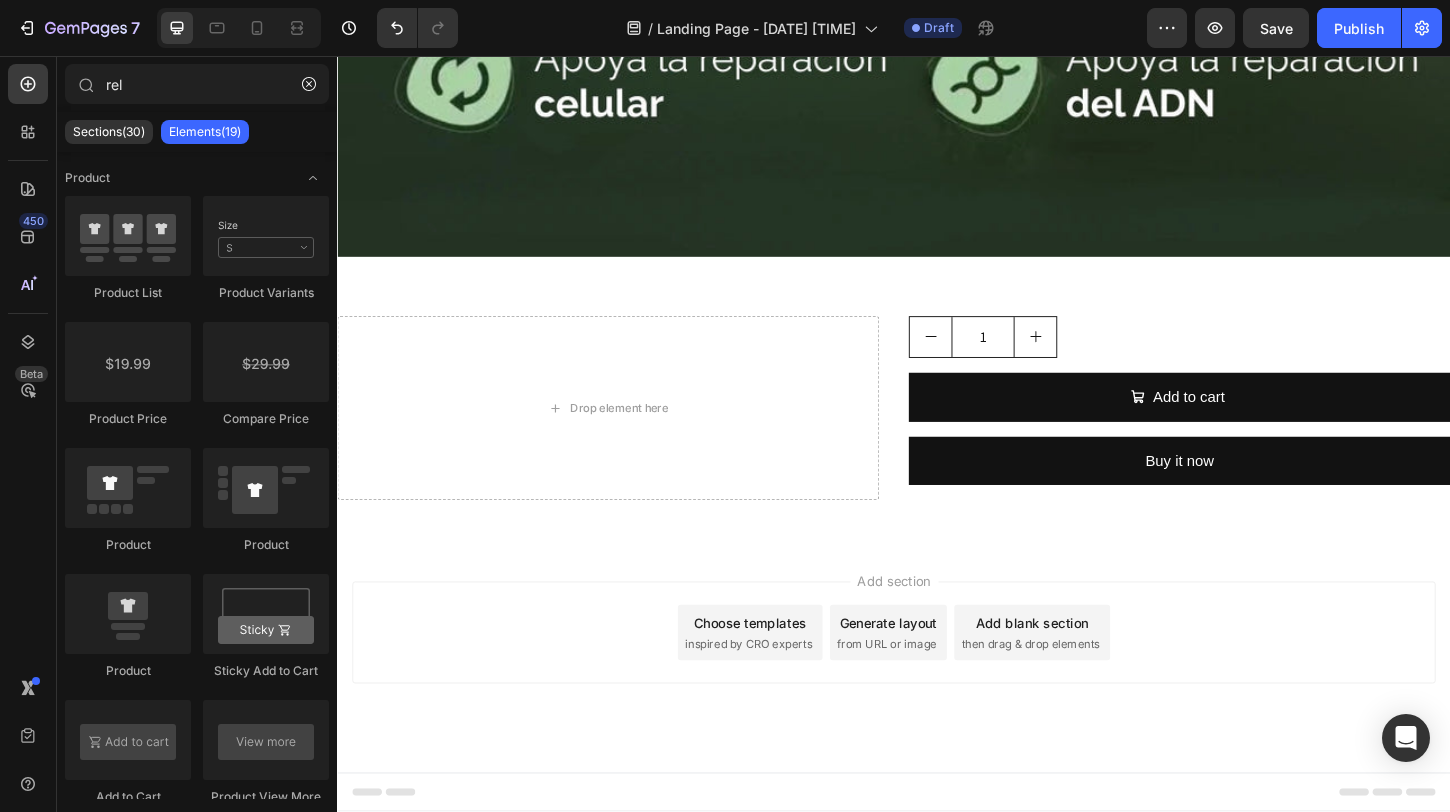 scroll, scrollTop: 1153, scrollLeft: 0, axis: vertical 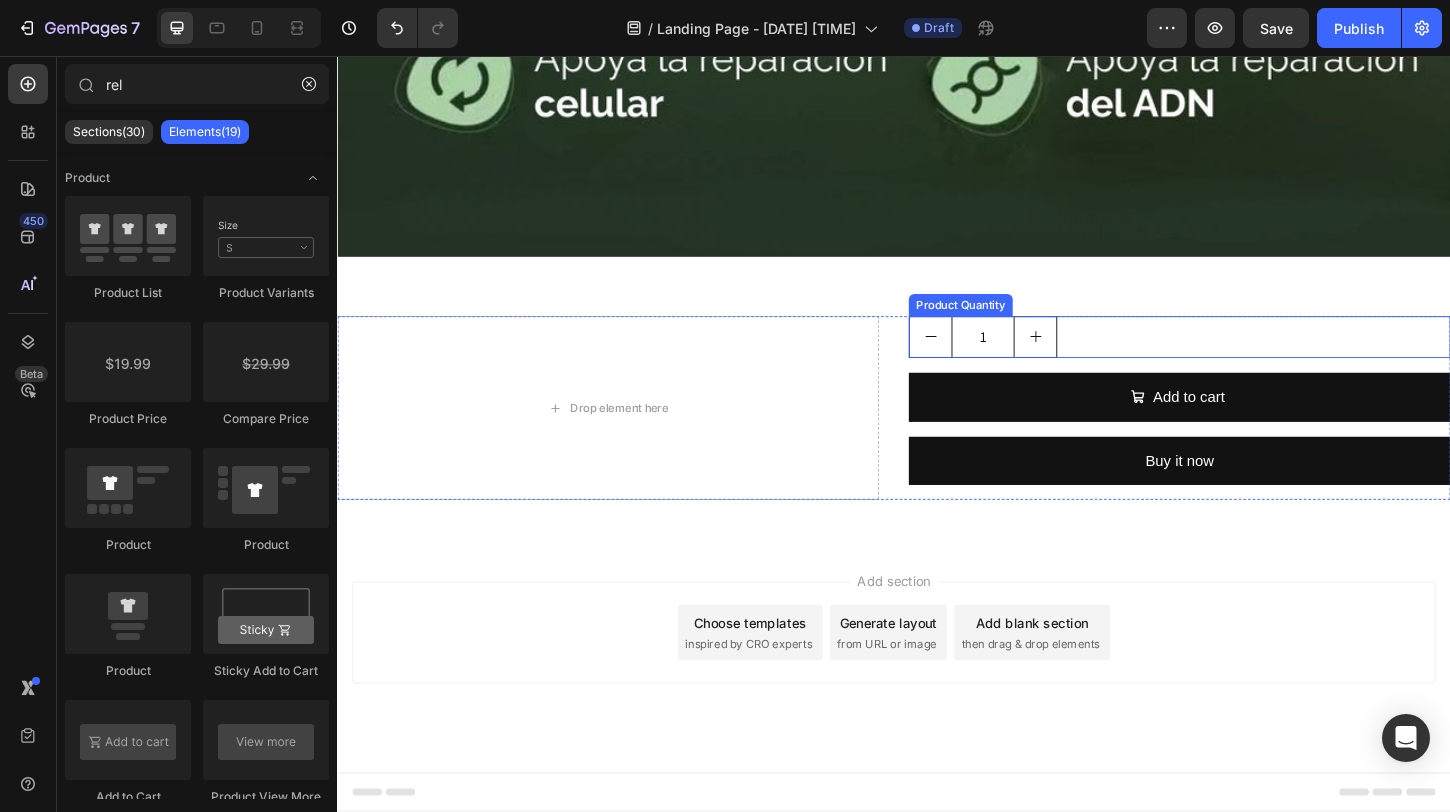 click at bounding box center (1089, 359) 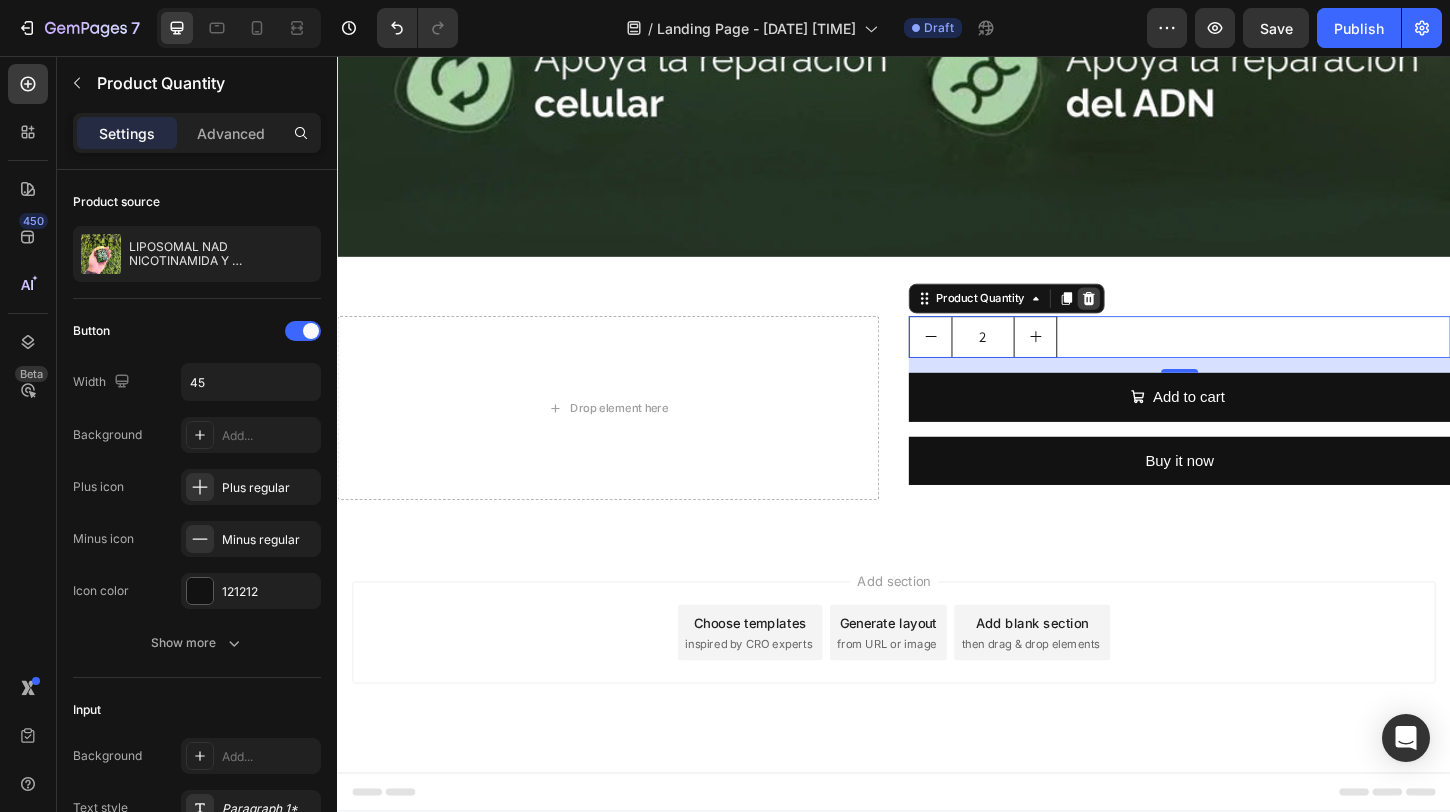 click 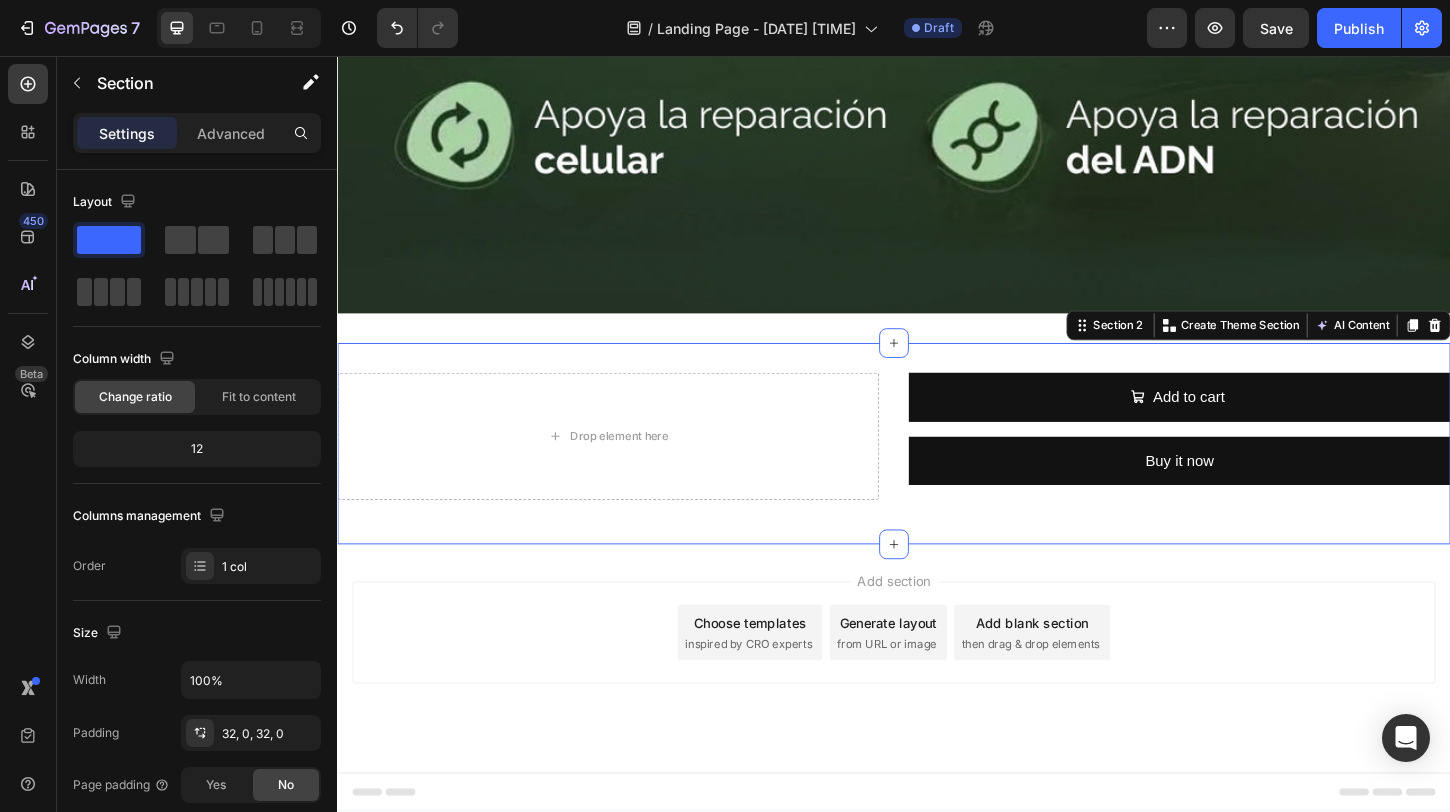 click on "Drop element here
Add to cart Add to Cart Buy it now Dynamic Checkout Product Row Section 2   You can create reusable sections Create Theme Section AI Content Write with GemAI What would you like to describe here? Tone and Voice Persuasive Product LIPOSOMAL NAD NICOTINAMIDA Y RESVERATROL Show more Generate" at bounding box center (937, 475) 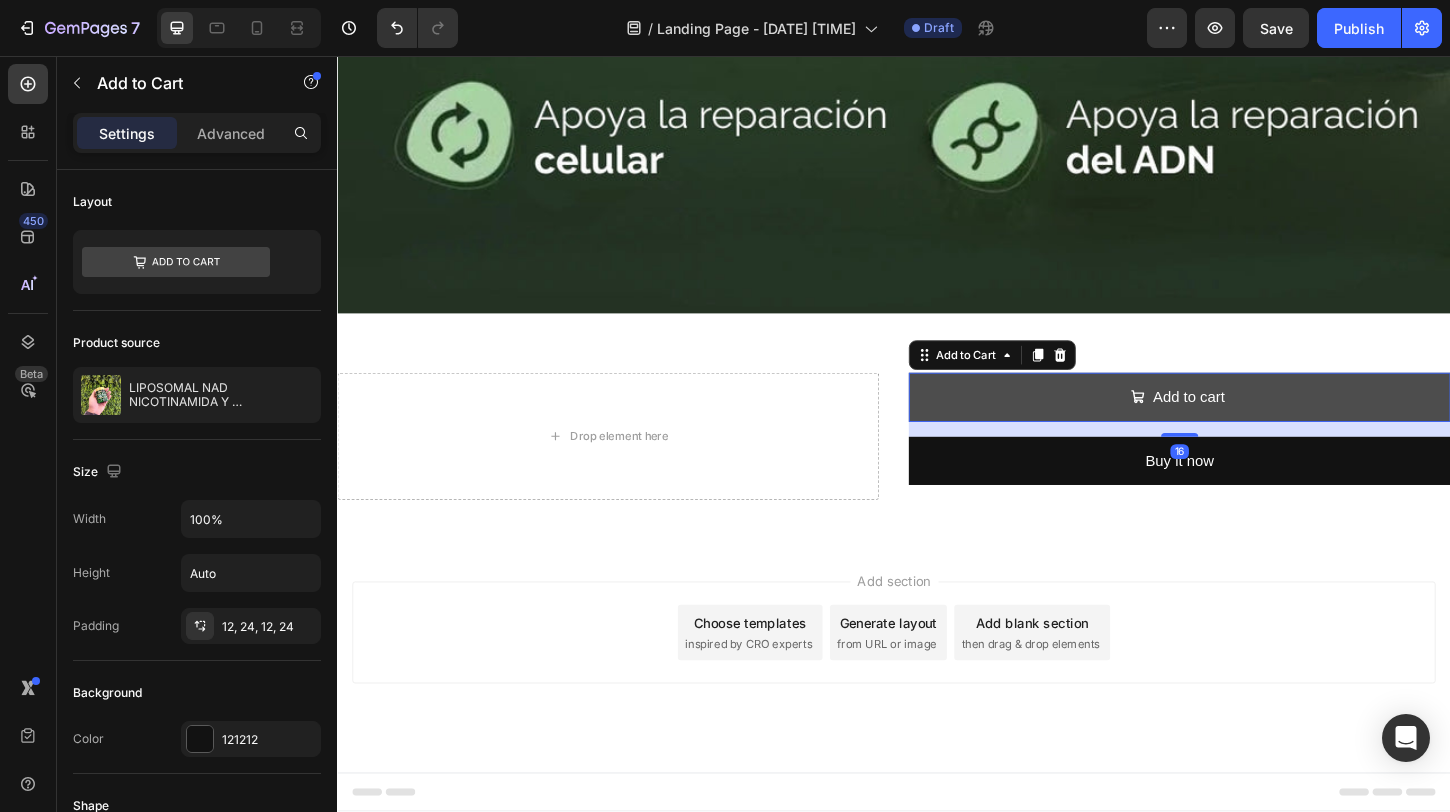 click on "Add to cart" at bounding box center (1245, 424) 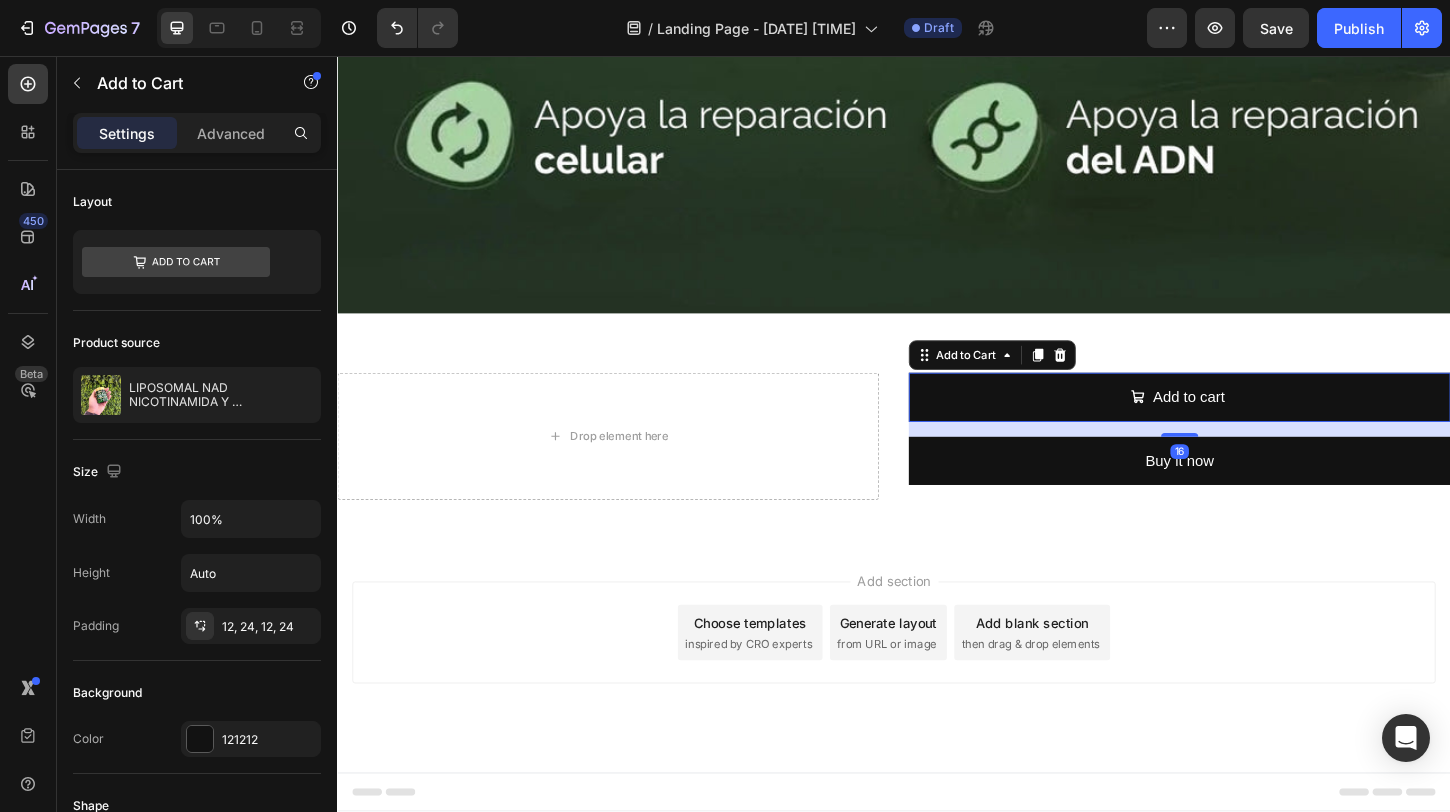 click on "Add to Cart" at bounding box center (1043, 379) 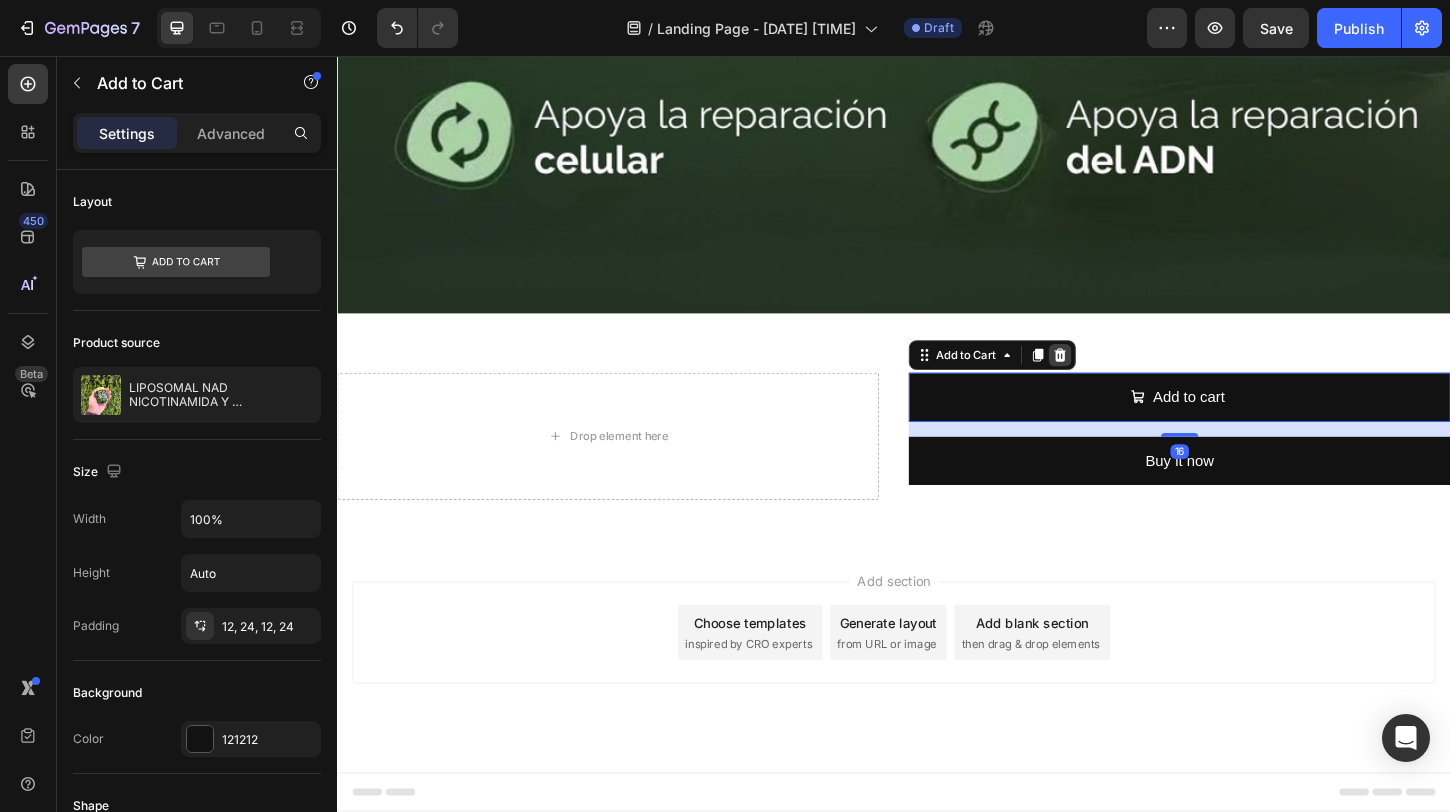 click 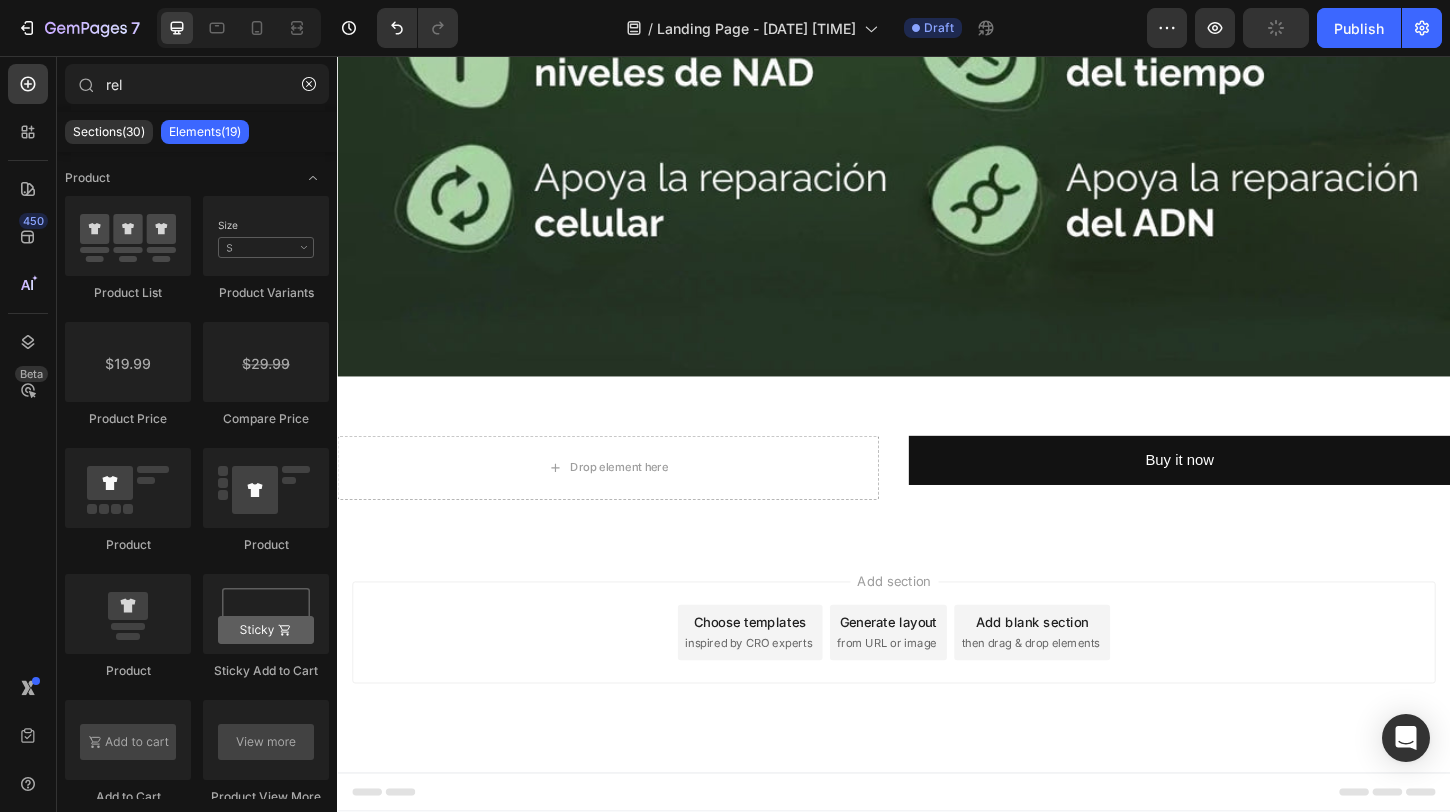 scroll, scrollTop: 1023, scrollLeft: 0, axis: vertical 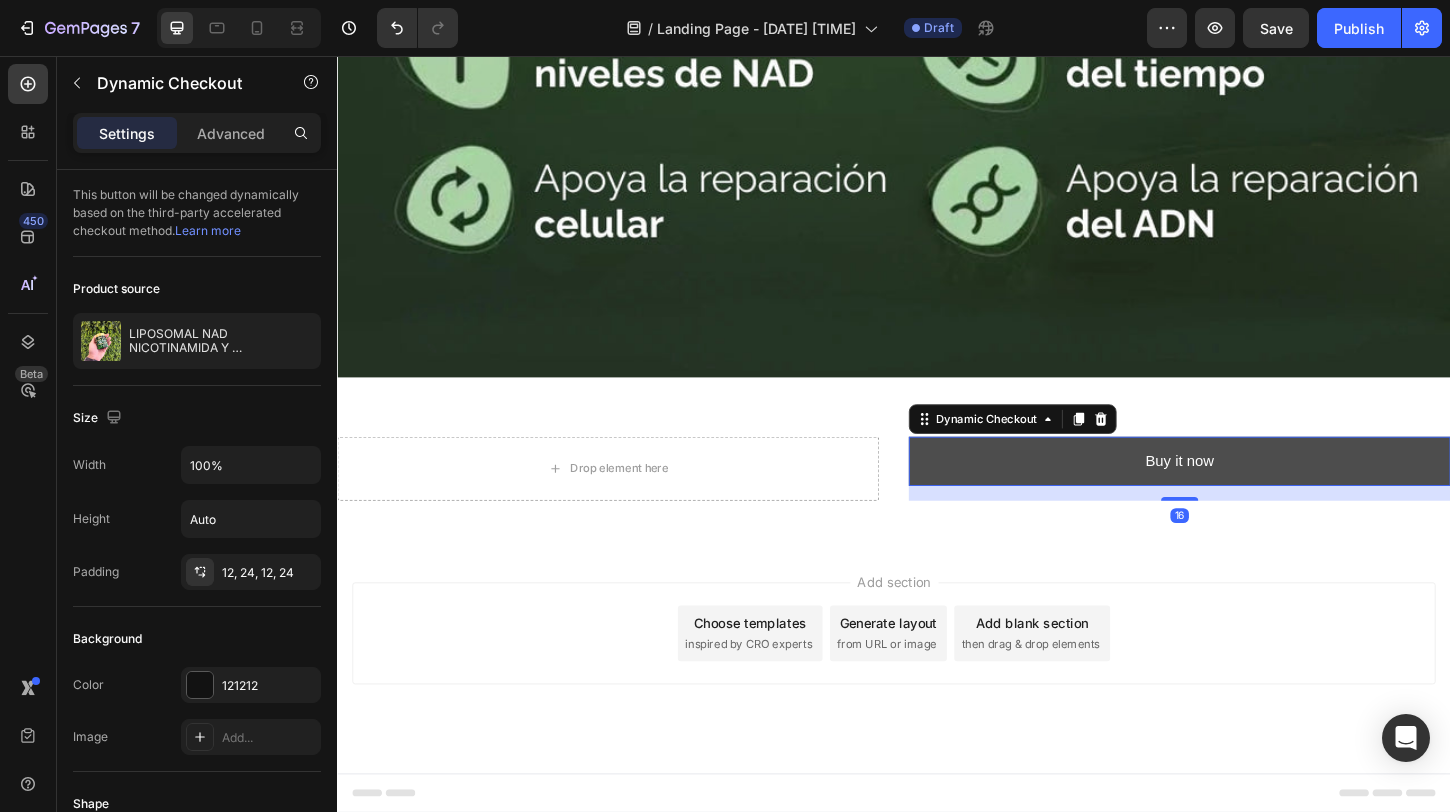 click on "Buy it now" at bounding box center (1245, 493) 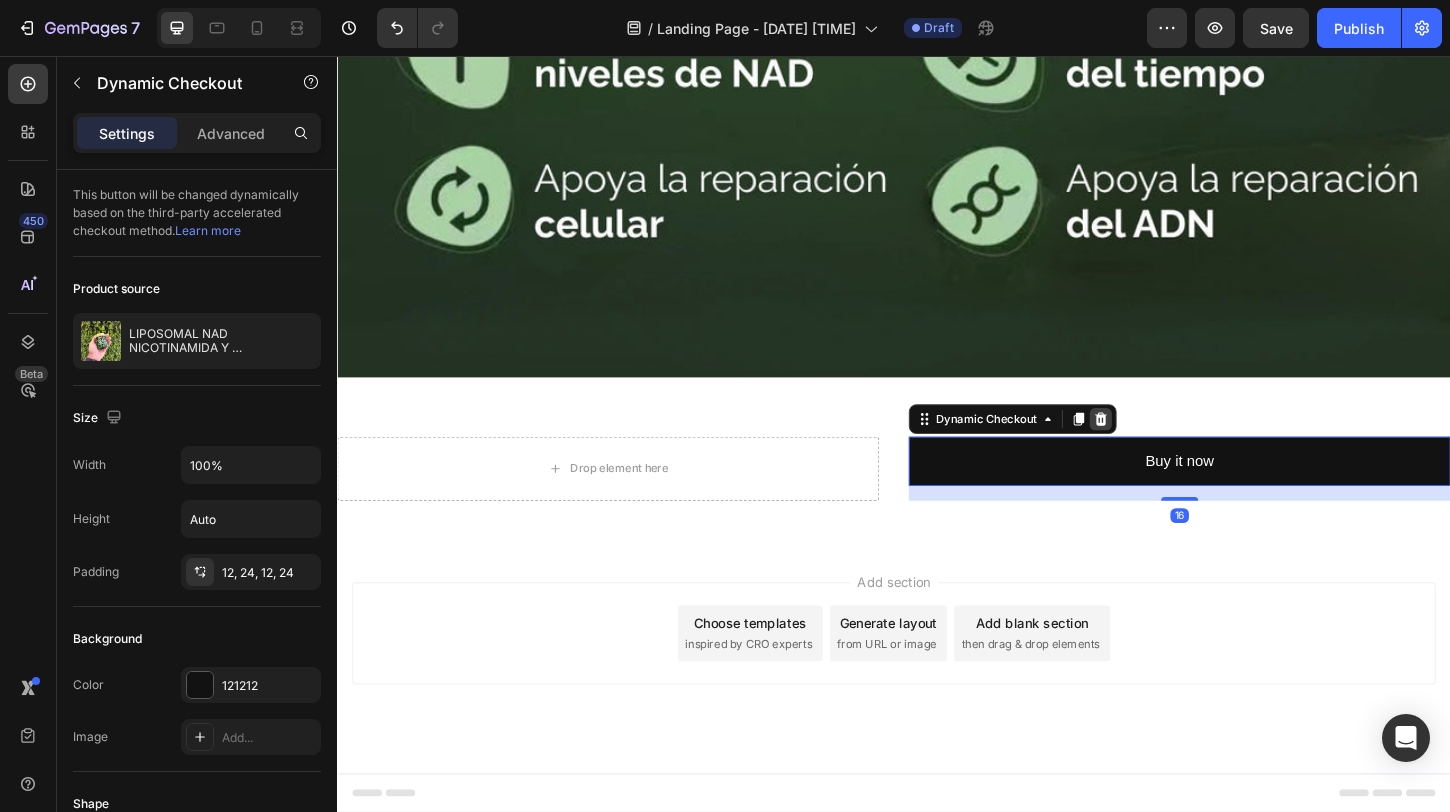 click 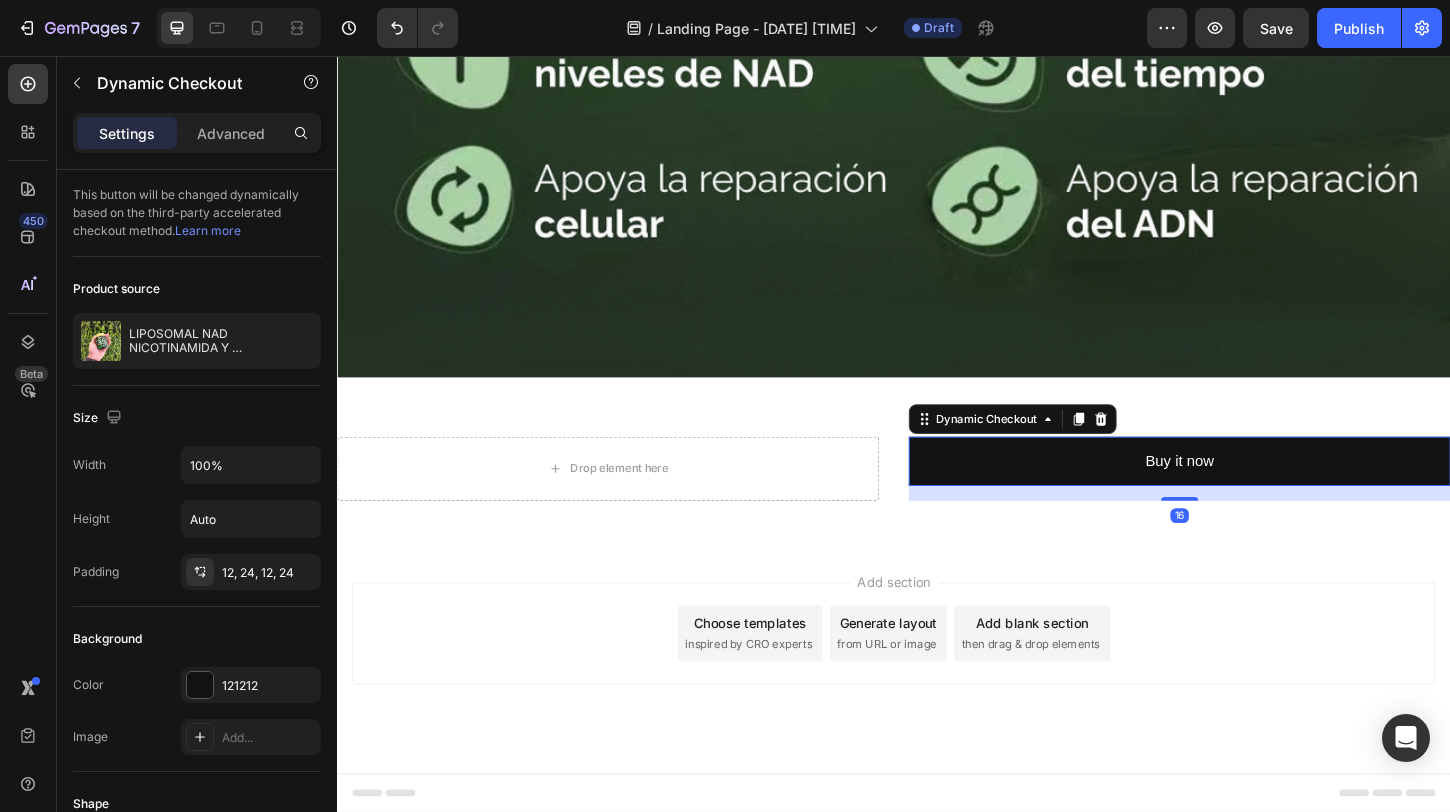 scroll, scrollTop: 1015, scrollLeft: 0, axis: vertical 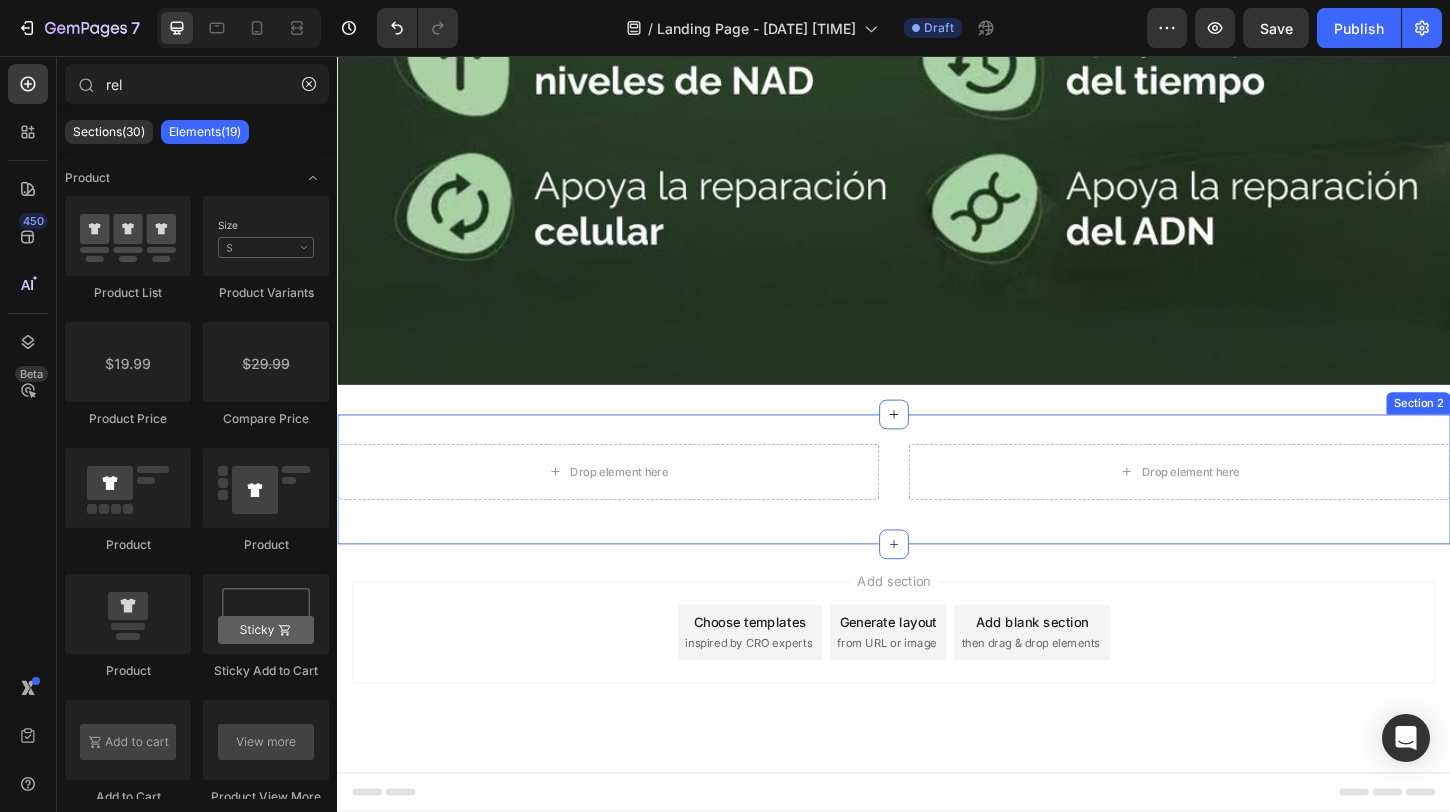click on "Drop element here
Drop element here Product Row Section 2" at bounding box center [937, 513] 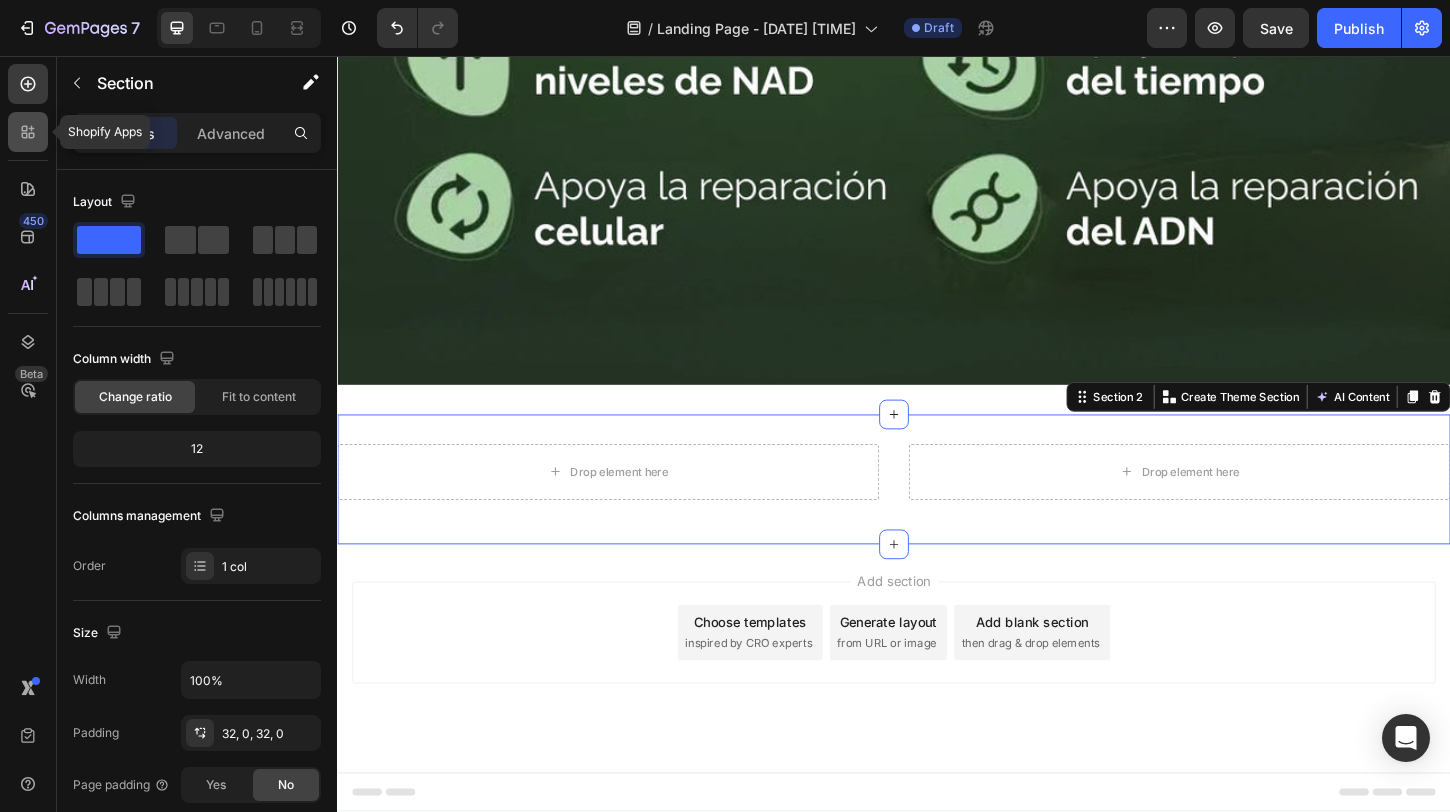 click 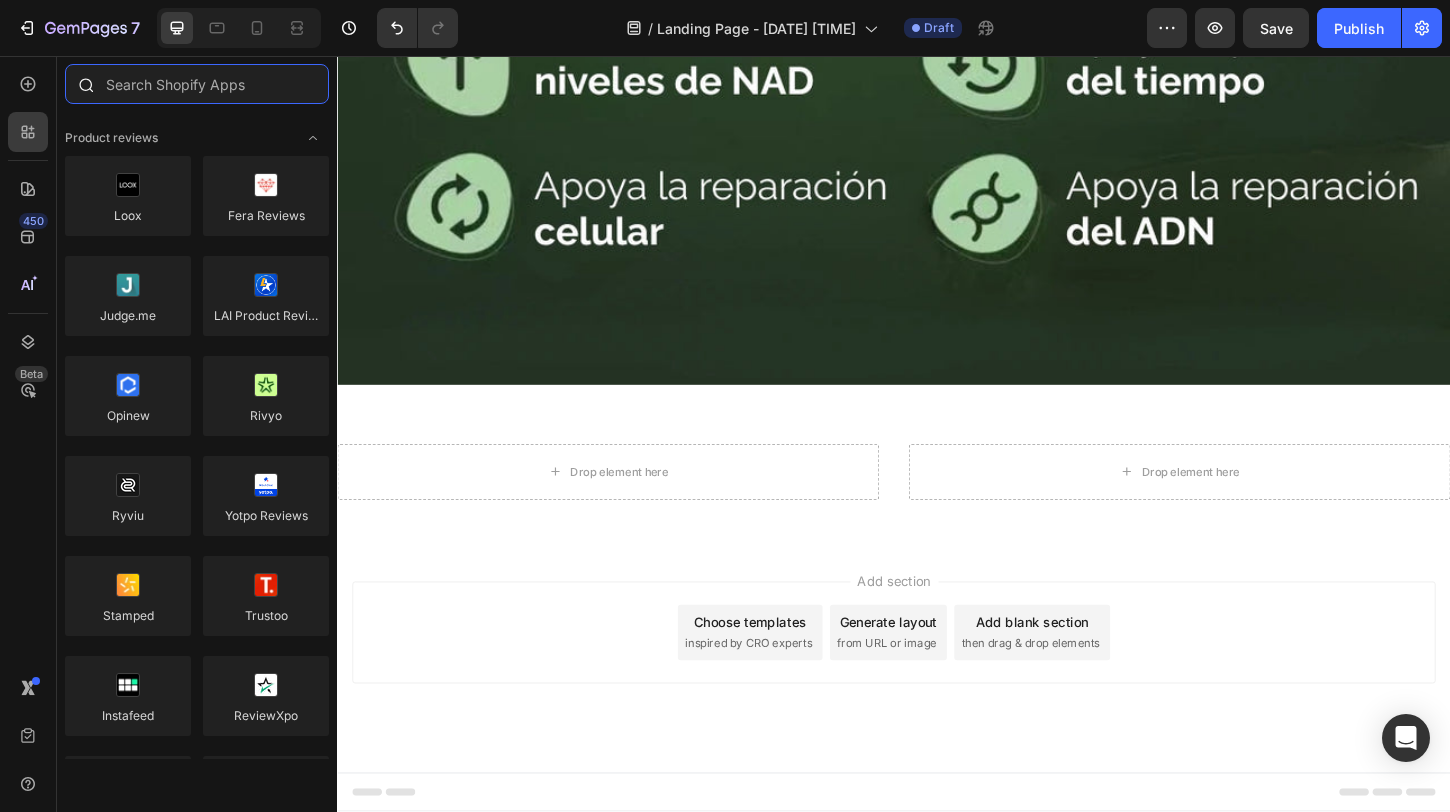 click at bounding box center (197, 84) 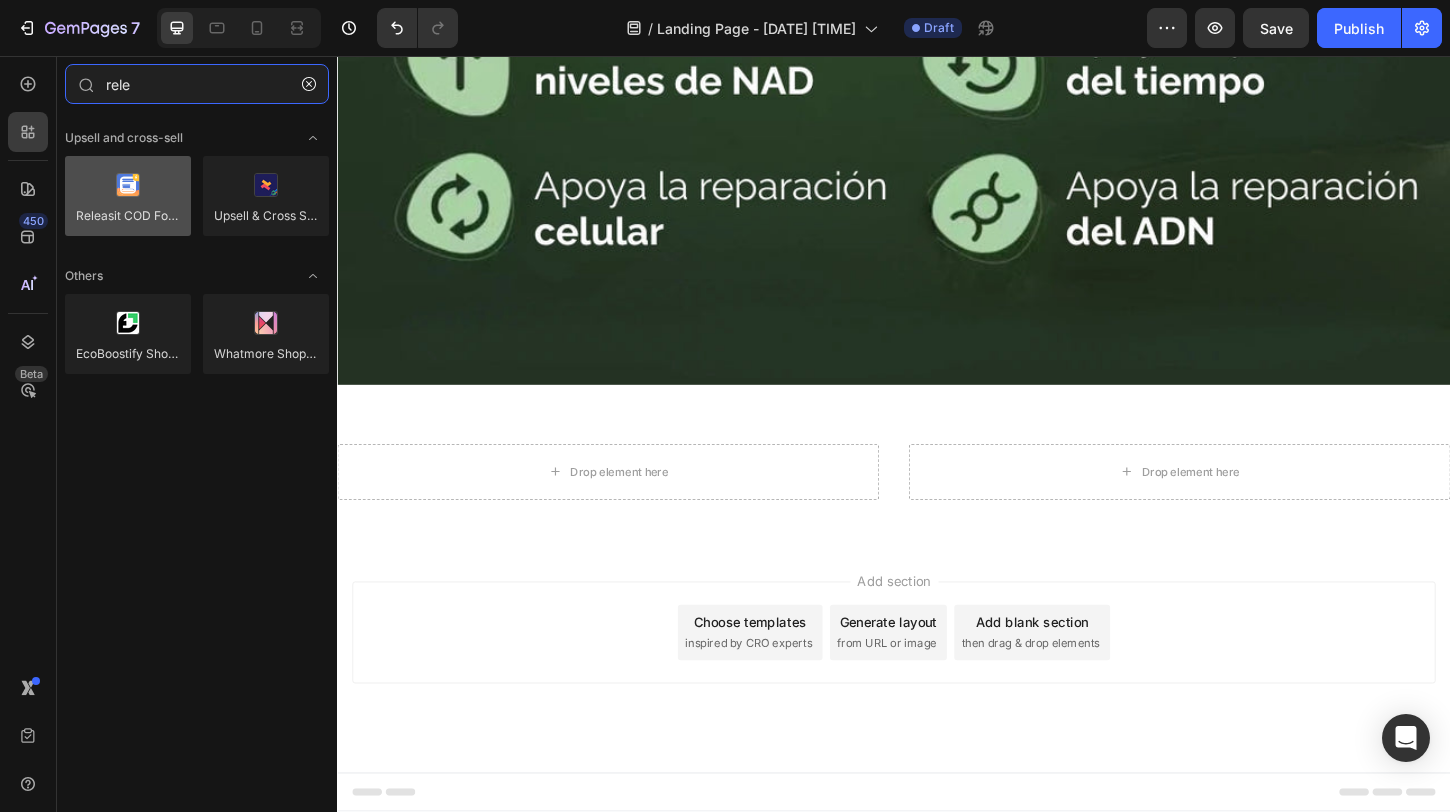 type on "rele" 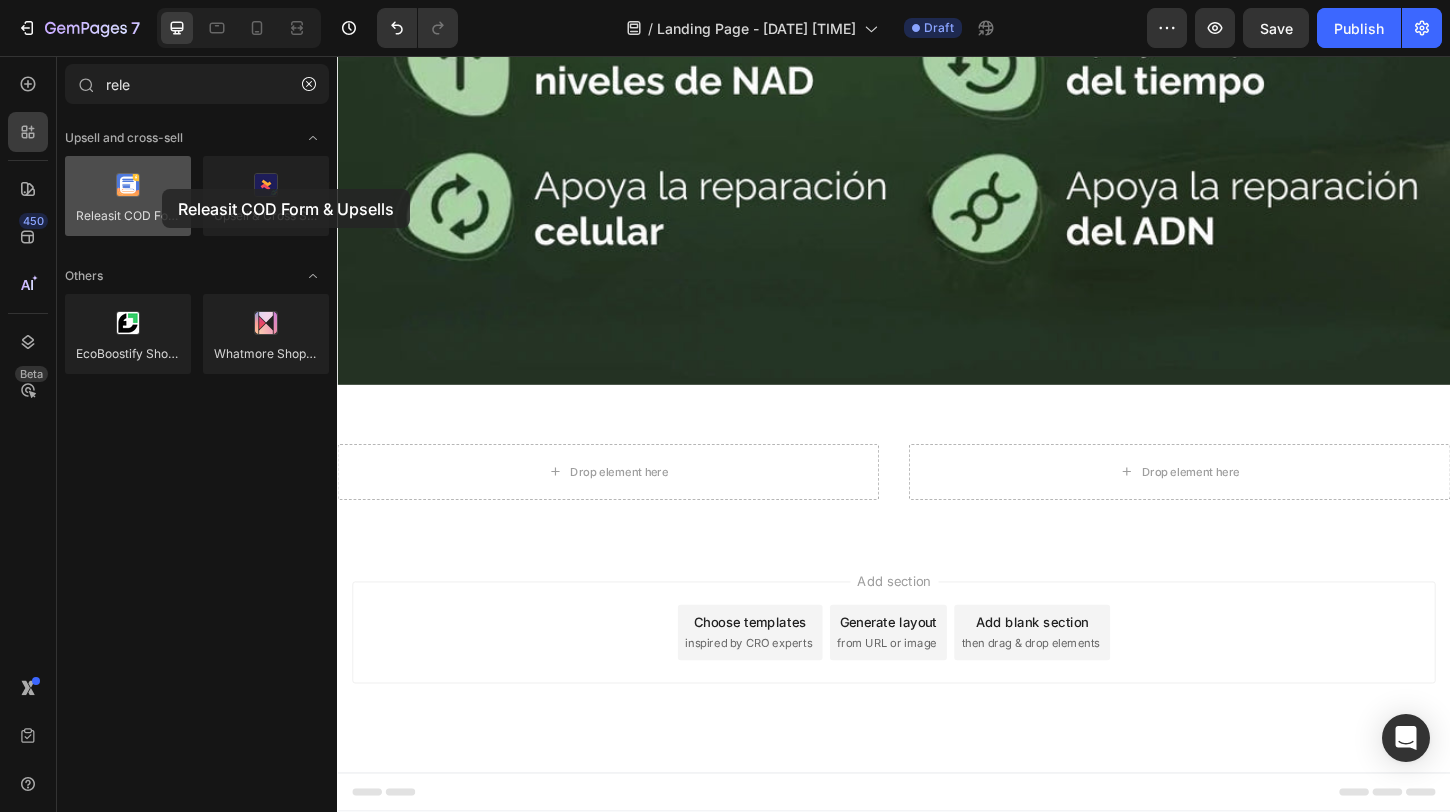 click at bounding box center [128, 196] 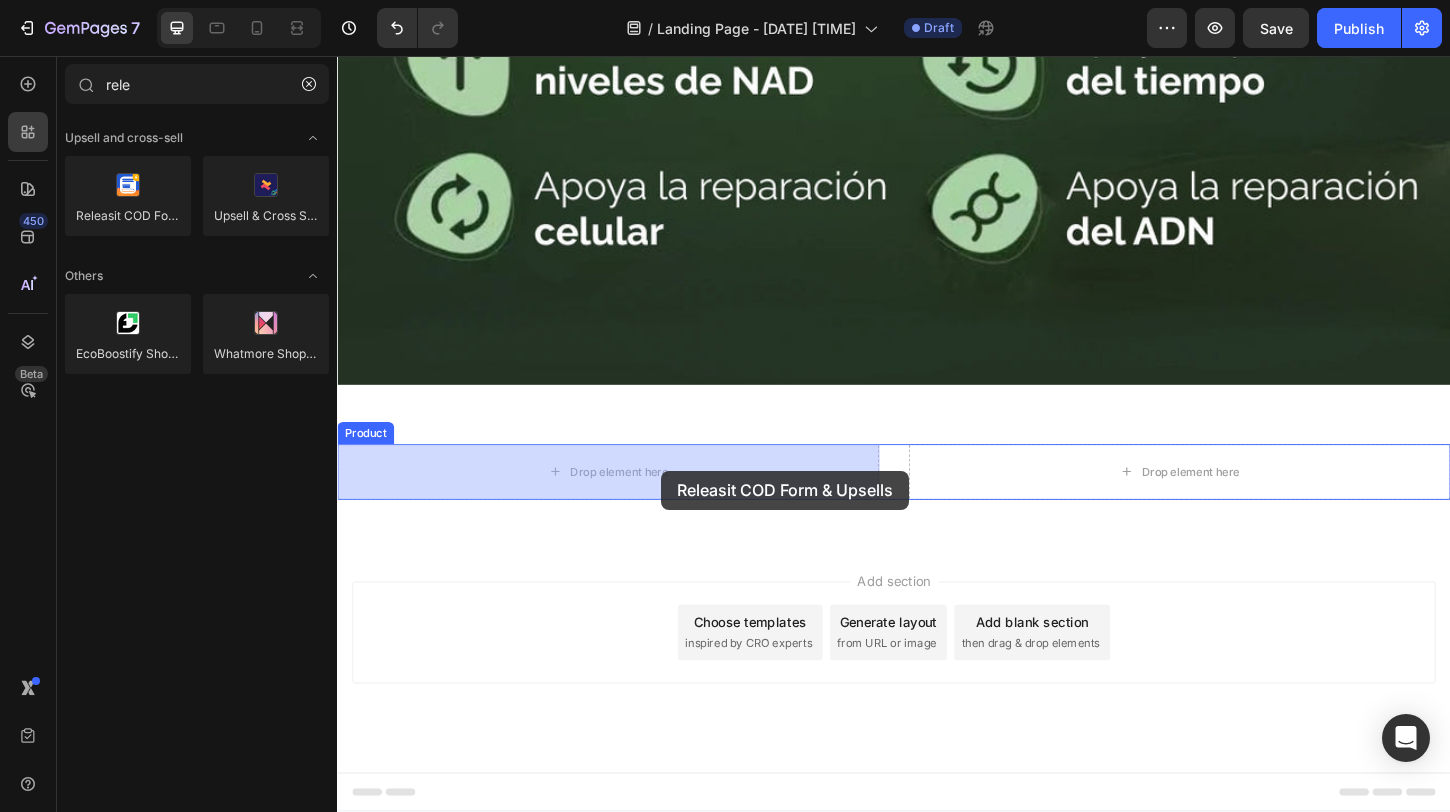 drag, startPoint x: 491, startPoint y: 245, endPoint x: 687, endPoint y: 504, distance: 324.803 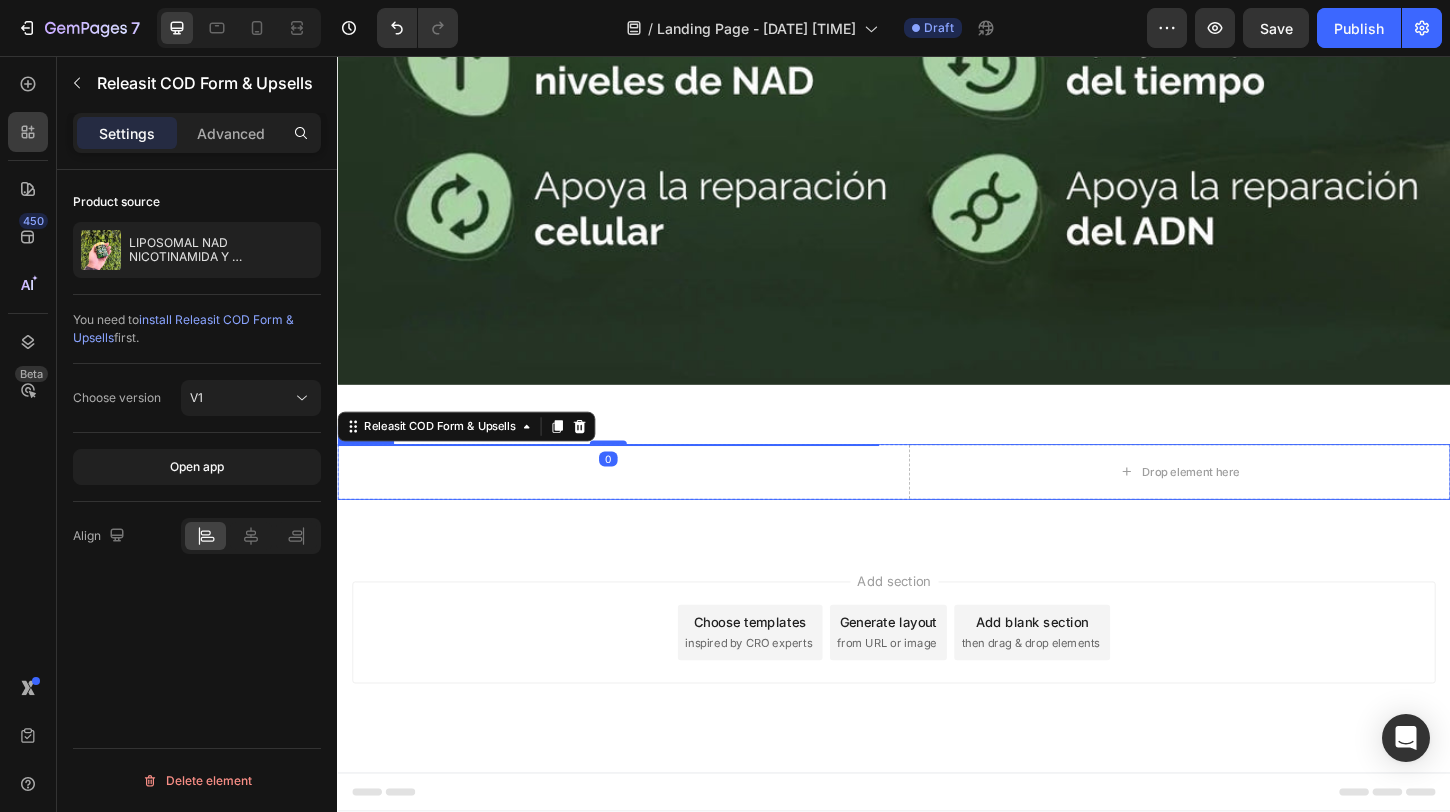scroll, scrollTop: 1019, scrollLeft: 0, axis: vertical 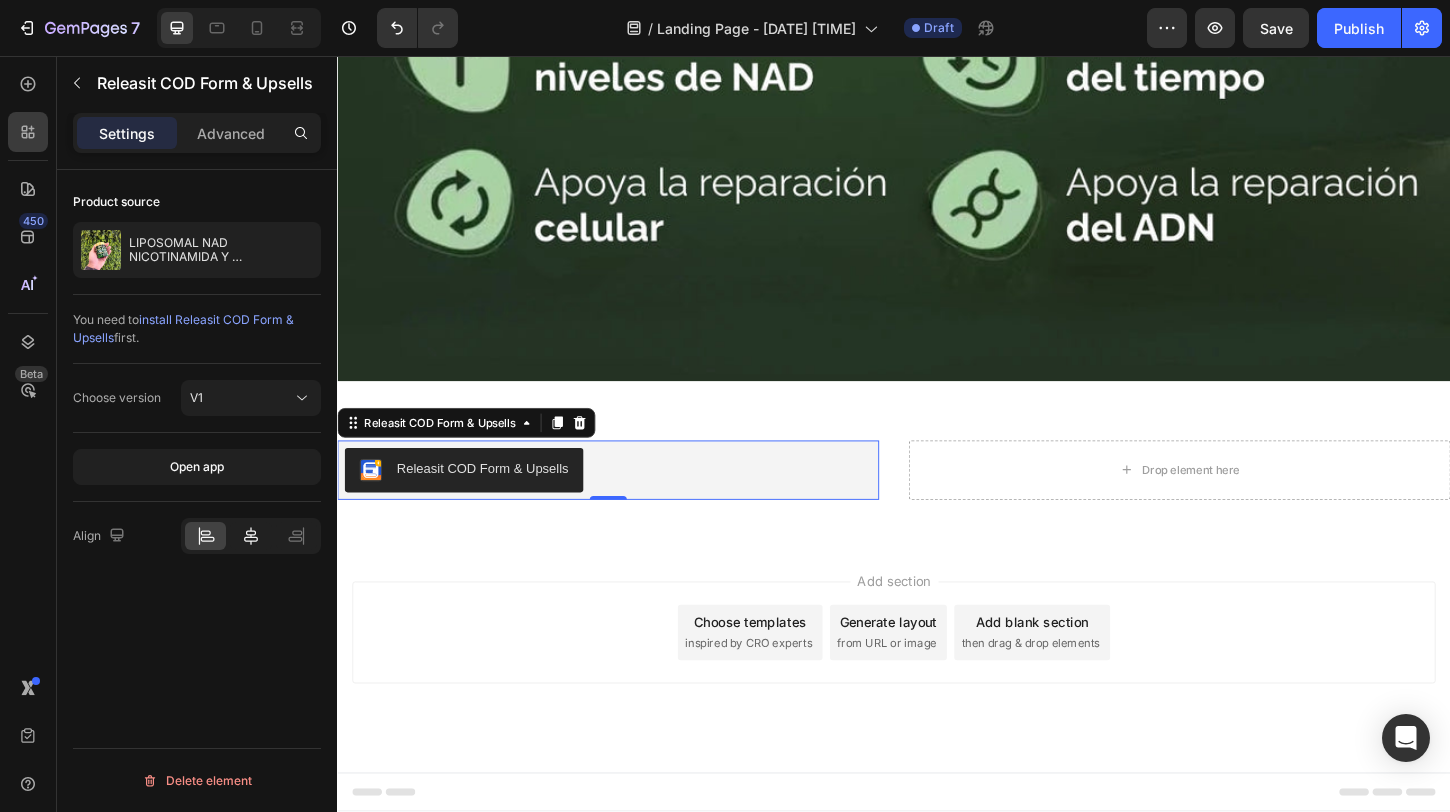 click 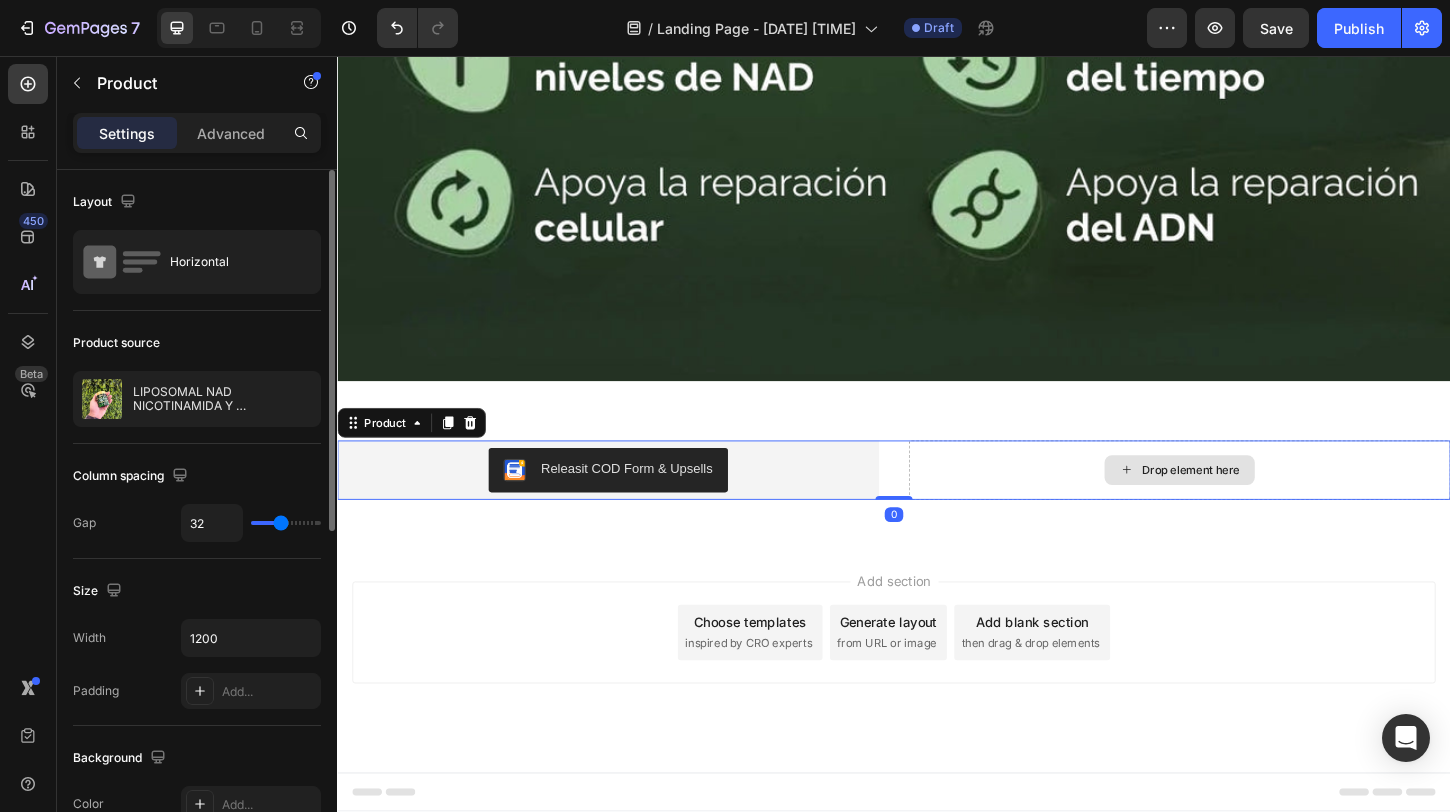 click on "Drop element here" at bounding box center (1245, 503) 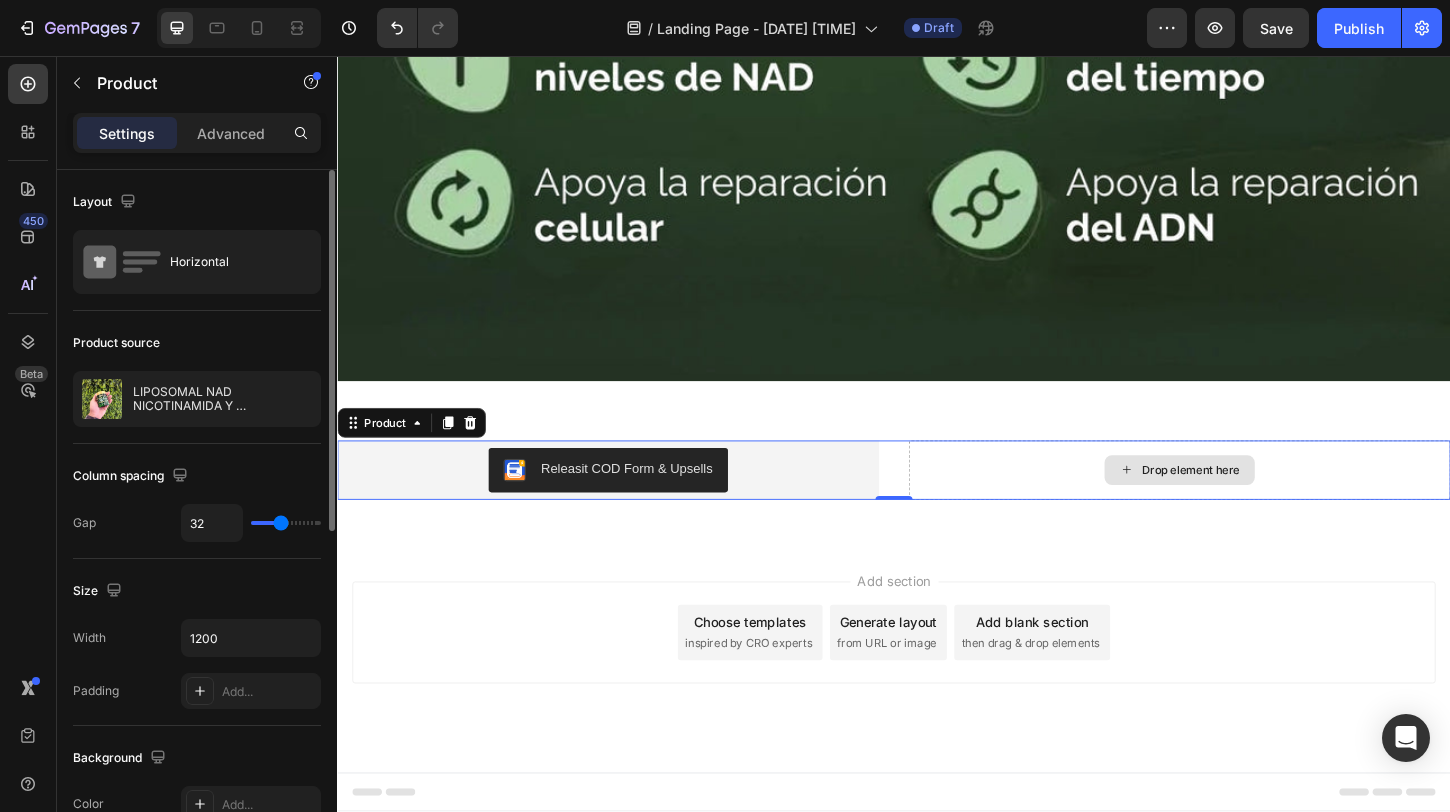 click 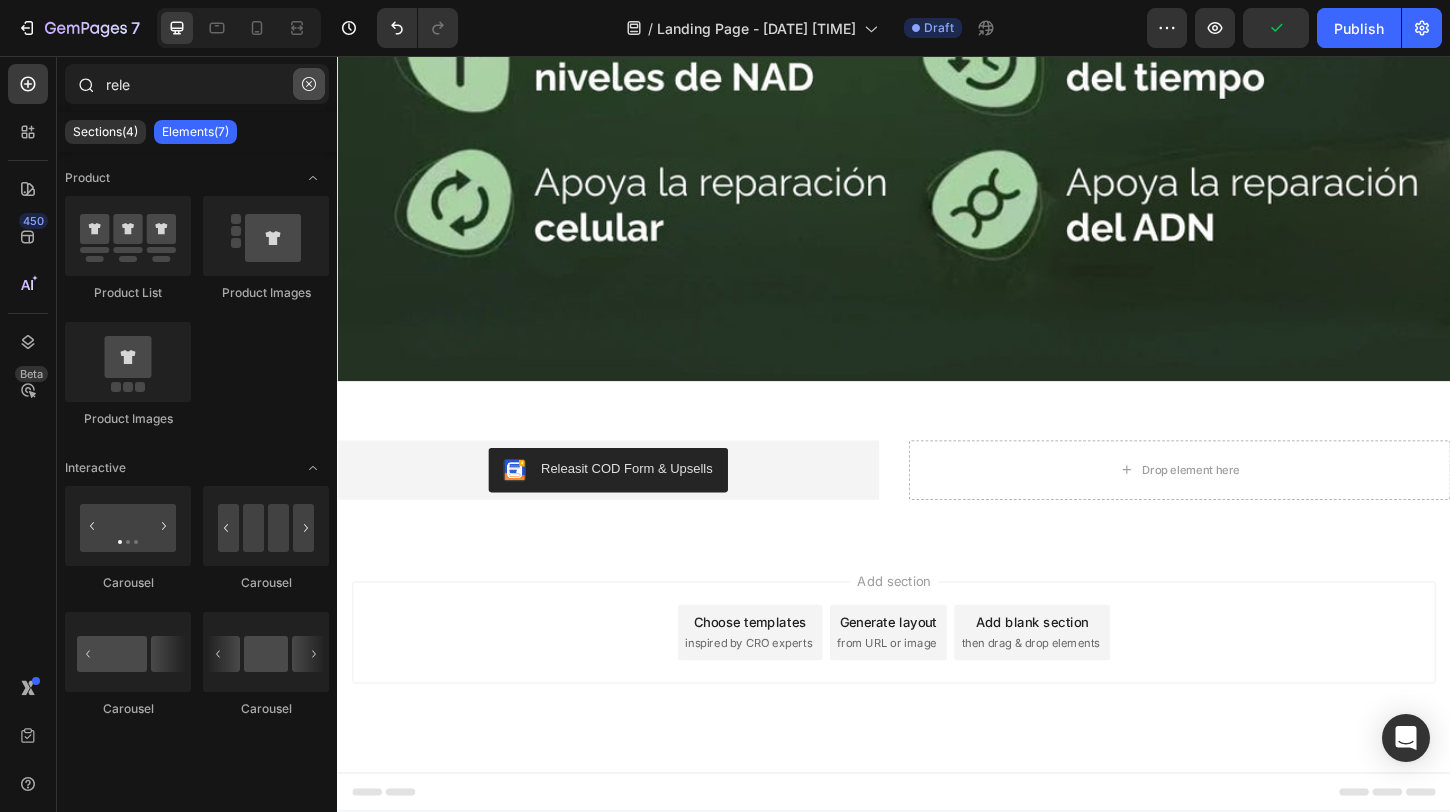 click 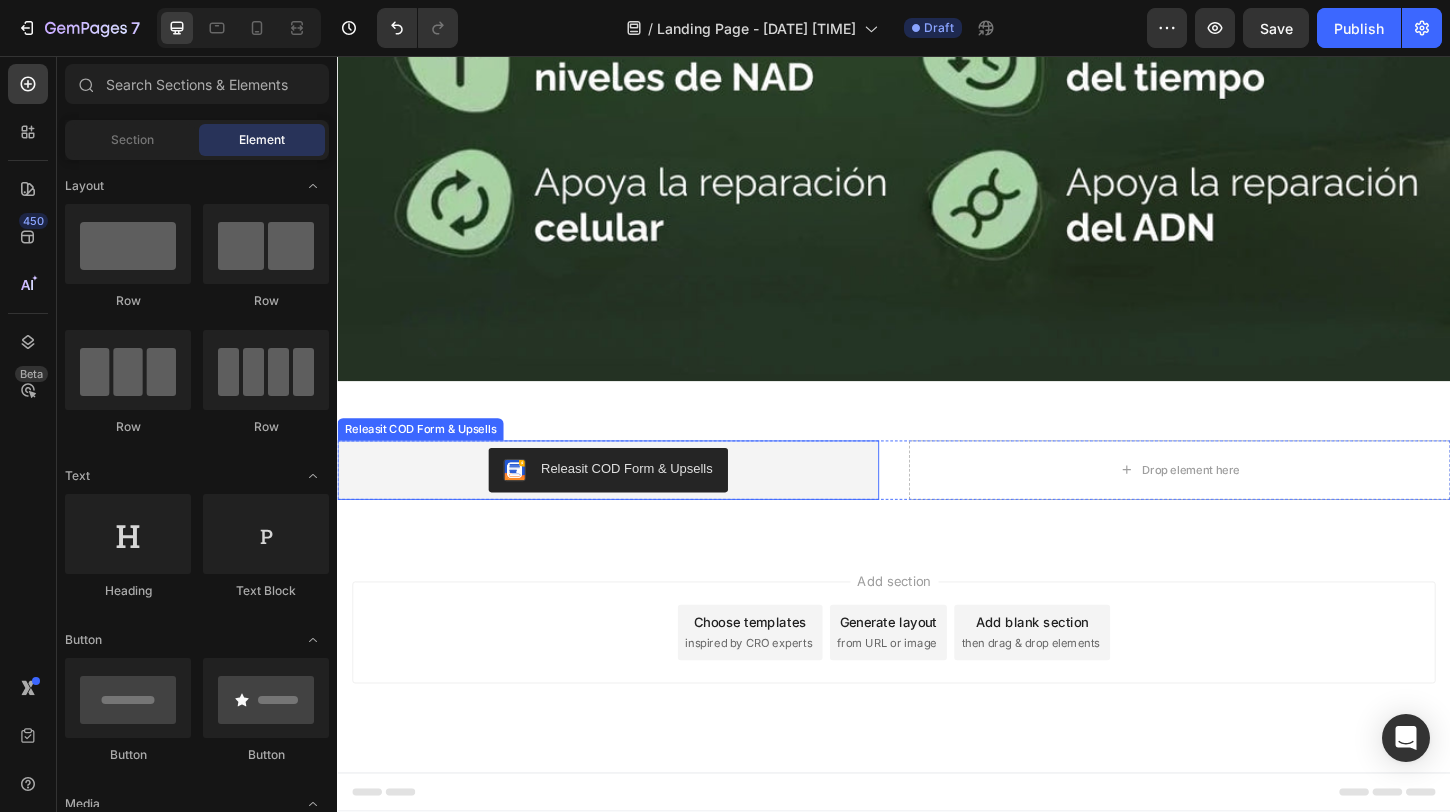 click on "Releasit COD Form & Upsells" at bounding box center (629, 503) 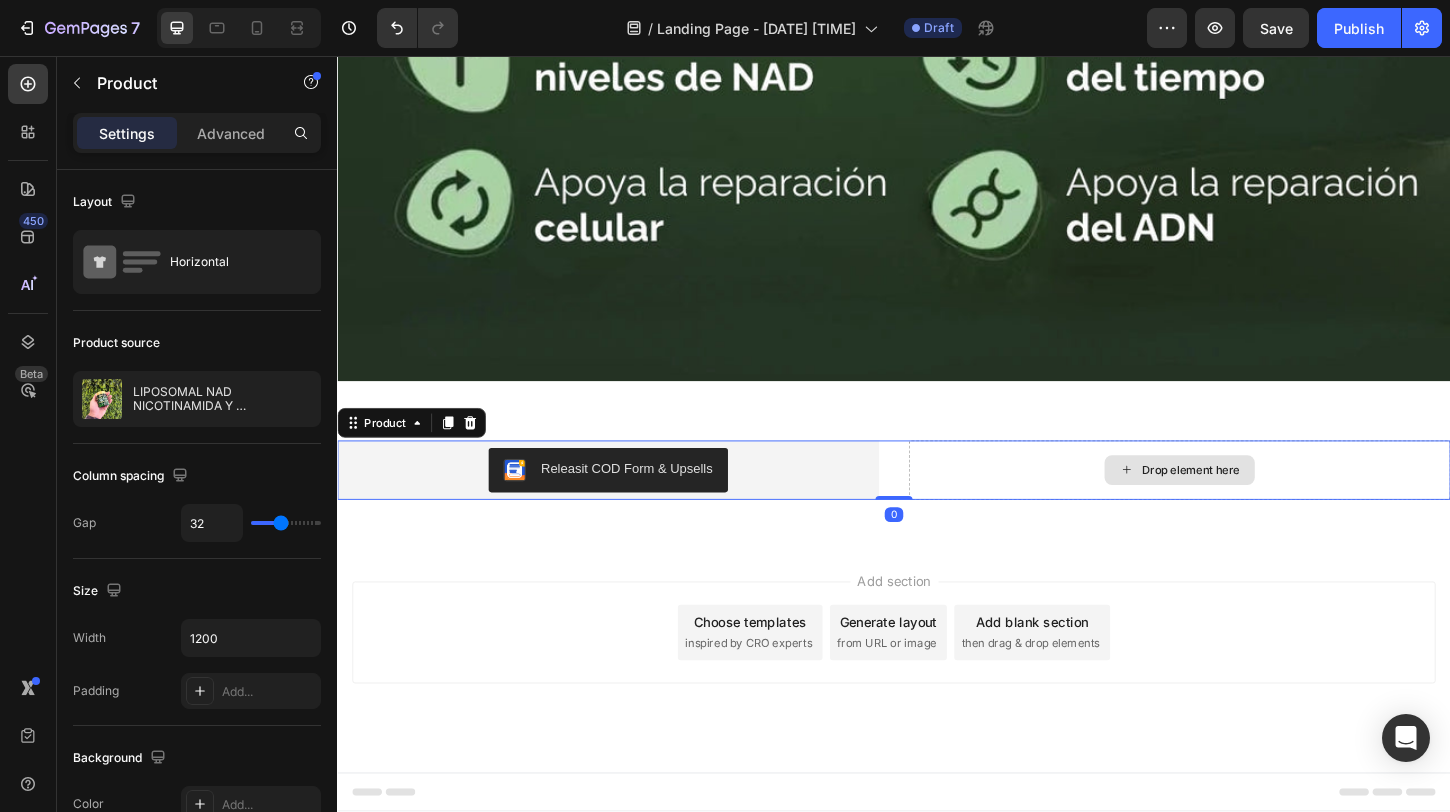 click on "Drop element here" at bounding box center [1245, 503] 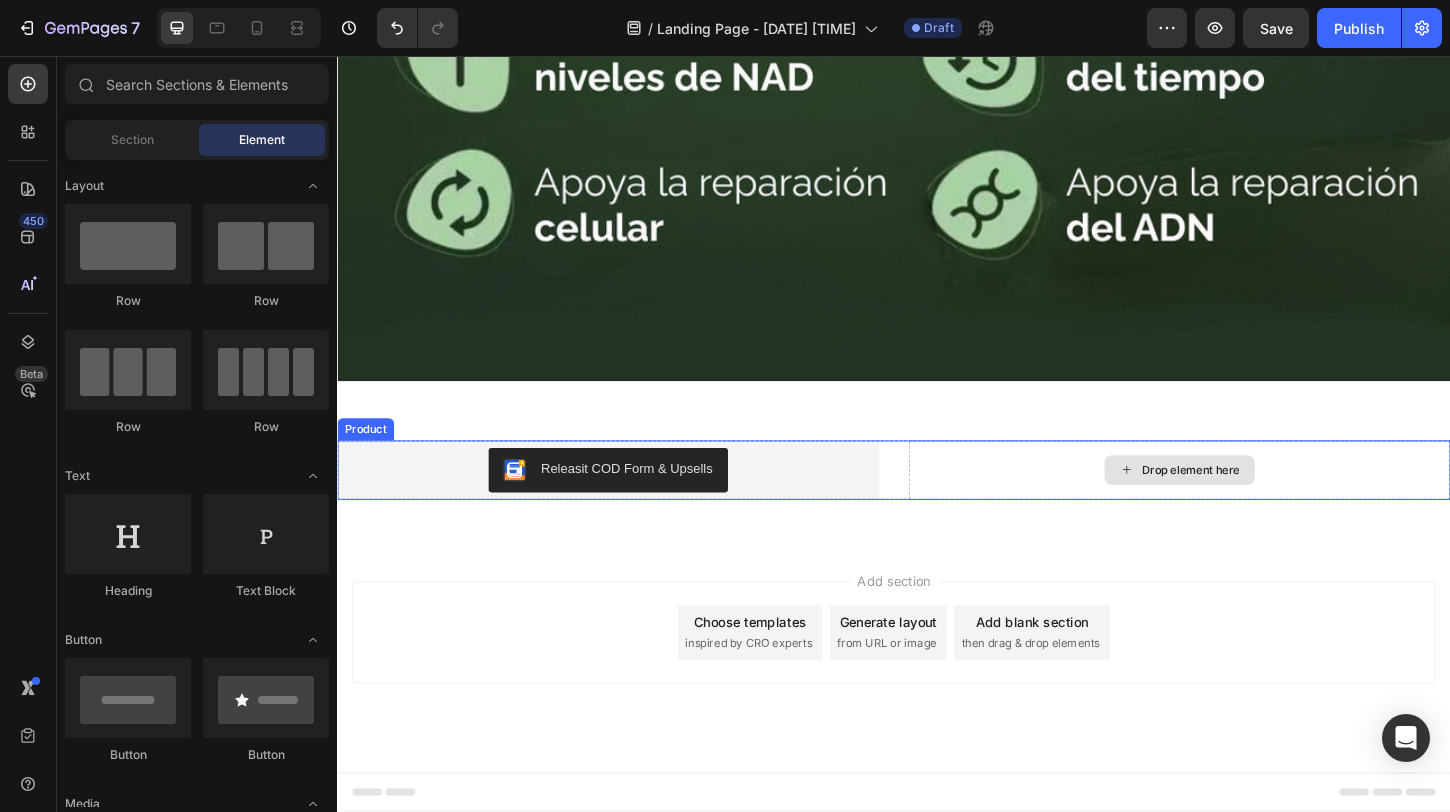 click on "Drop element here" at bounding box center (1257, 503) 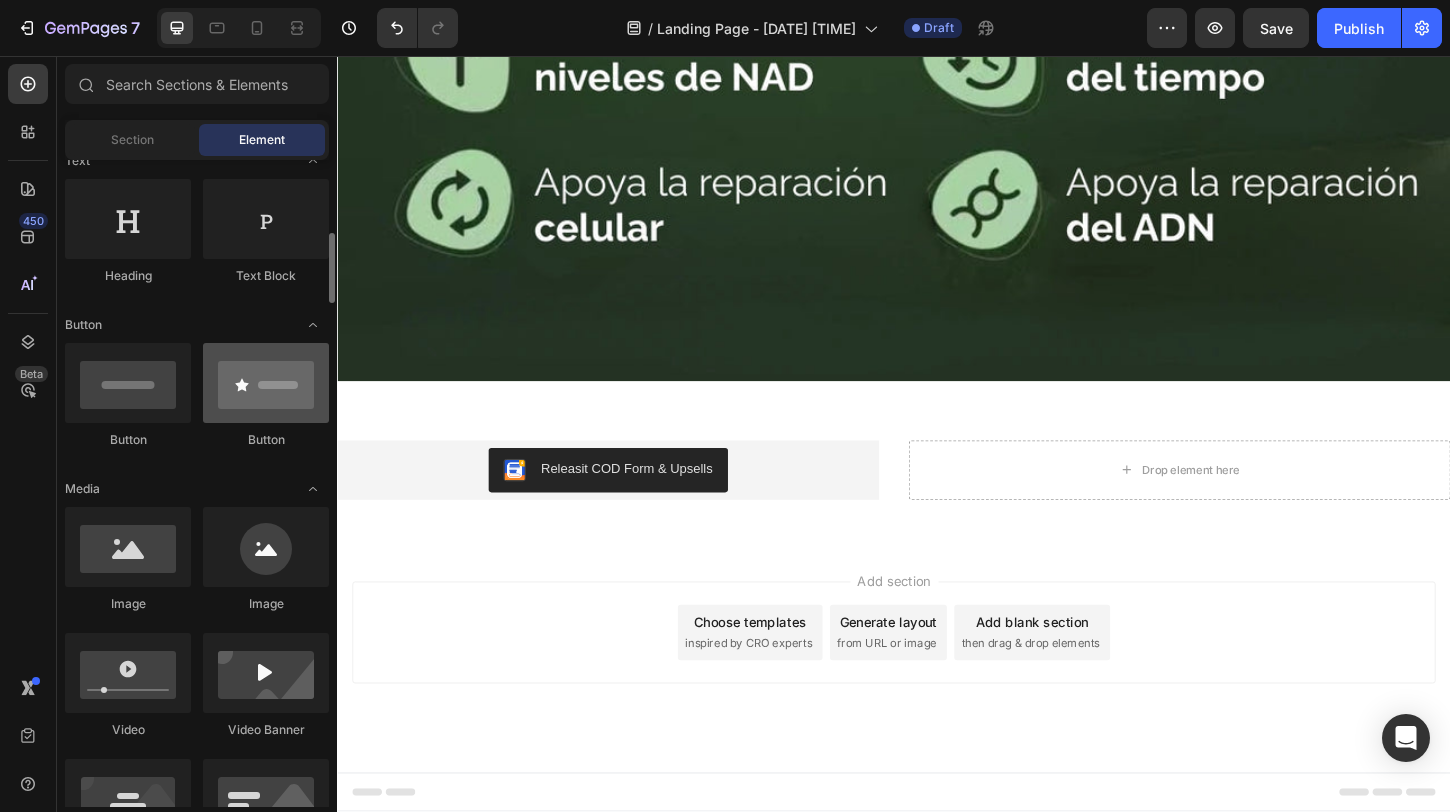 scroll, scrollTop: 350, scrollLeft: 0, axis: vertical 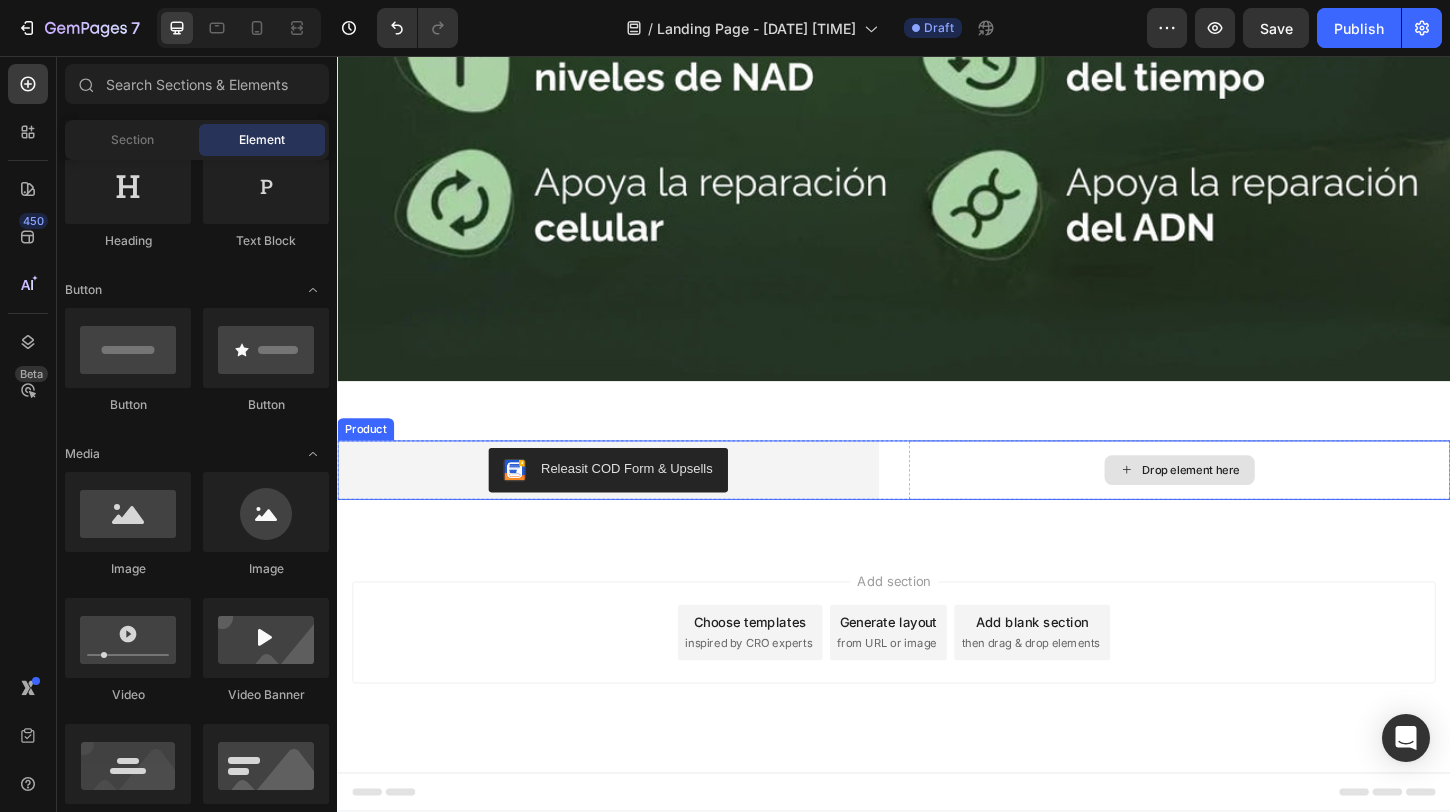 click on "Drop element here" at bounding box center [1245, 503] 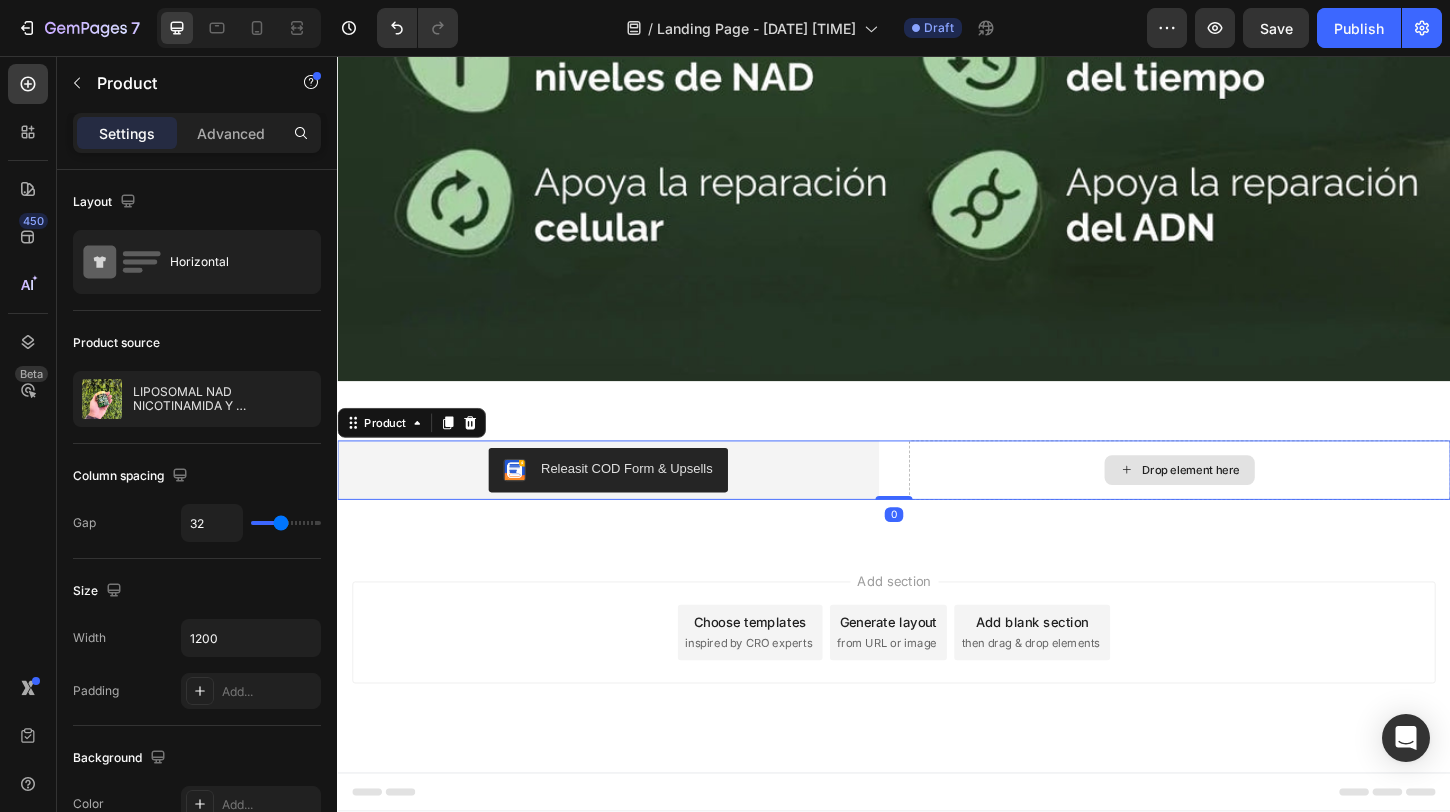 click on "Drop element here" at bounding box center [1245, 503] 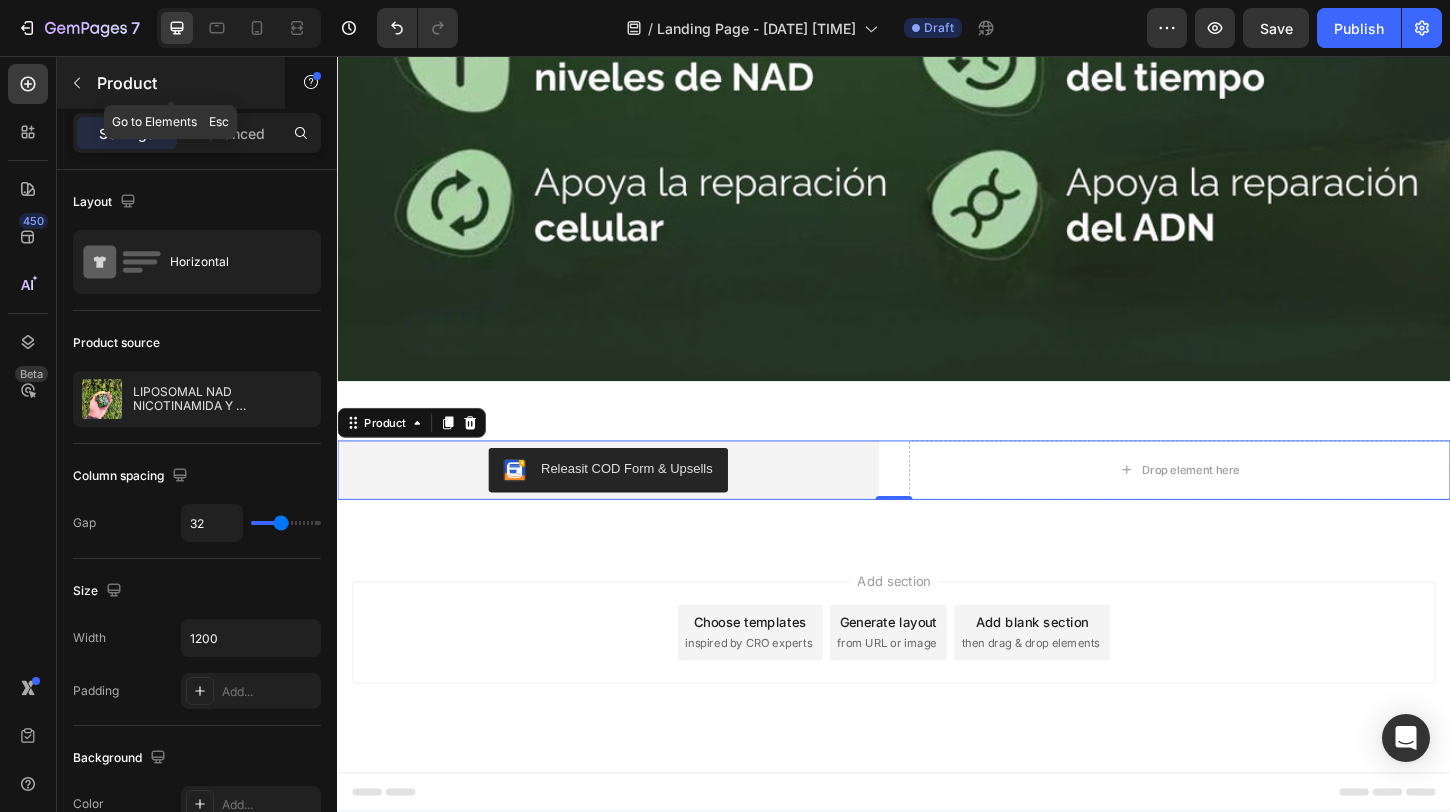 click at bounding box center (77, 83) 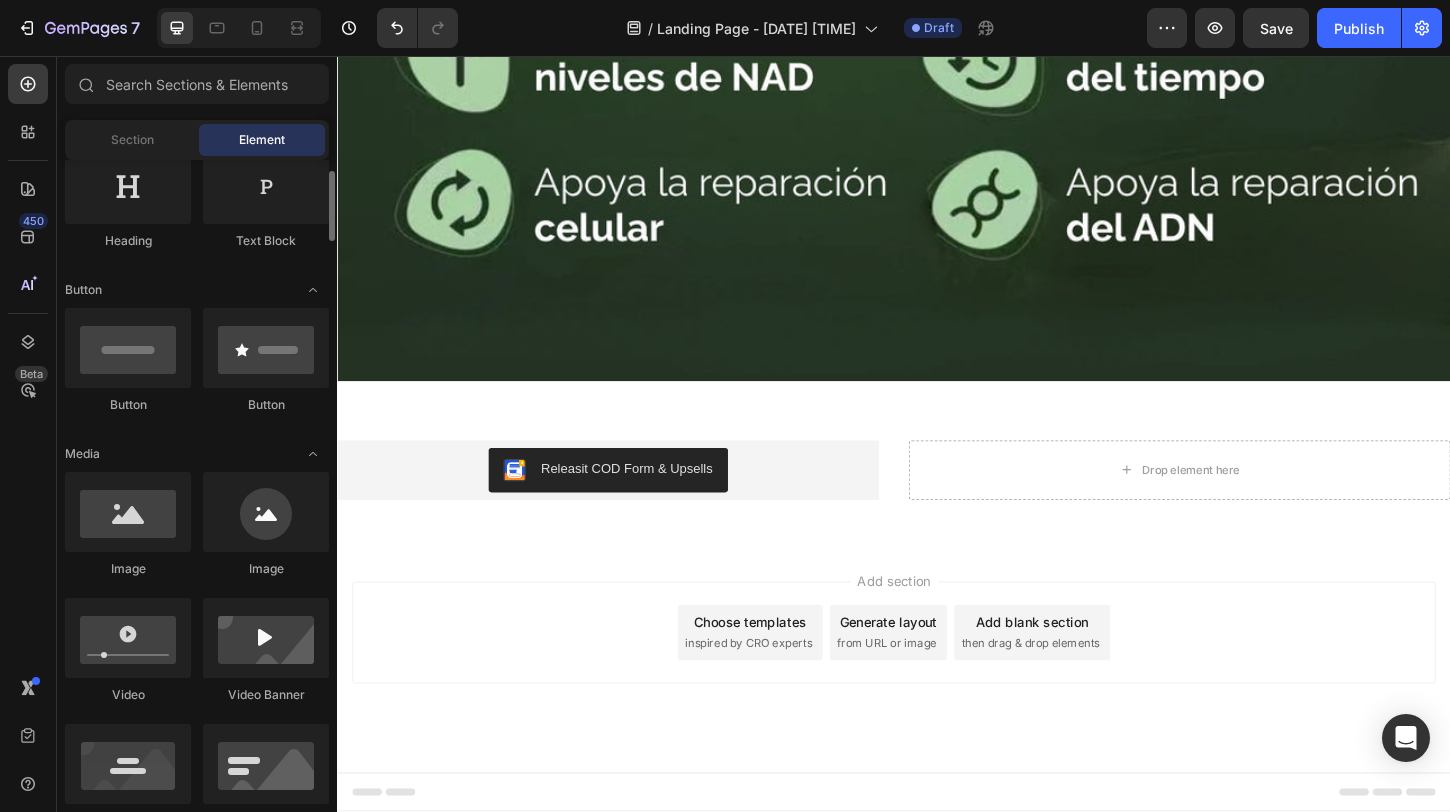 scroll, scrollTop: 0, scrollLeft: 0, axis: both 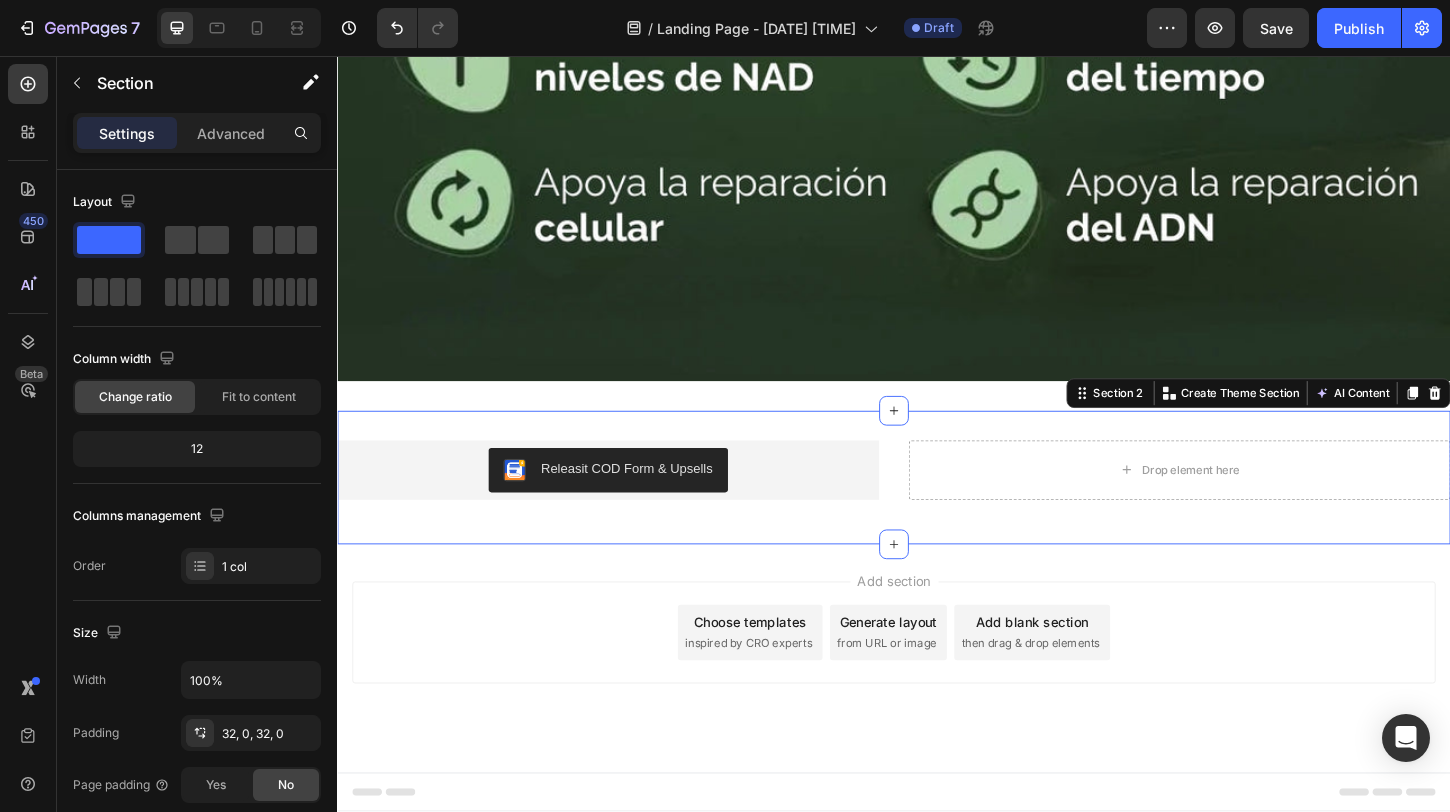 click on "Releasit COD Form & Upsells Releasit COD Form & Upsells
Drop element here Product Row Section 2   You can create reusable sections Create Theme Section AI Content Write with GemAI What would you like to describe here? Tone and Voice Persuasive Product LIPOSOMAL NAD NICOTINAMIDA Y RESVERATROL Show more Generate" at bounding box center [937, 511] 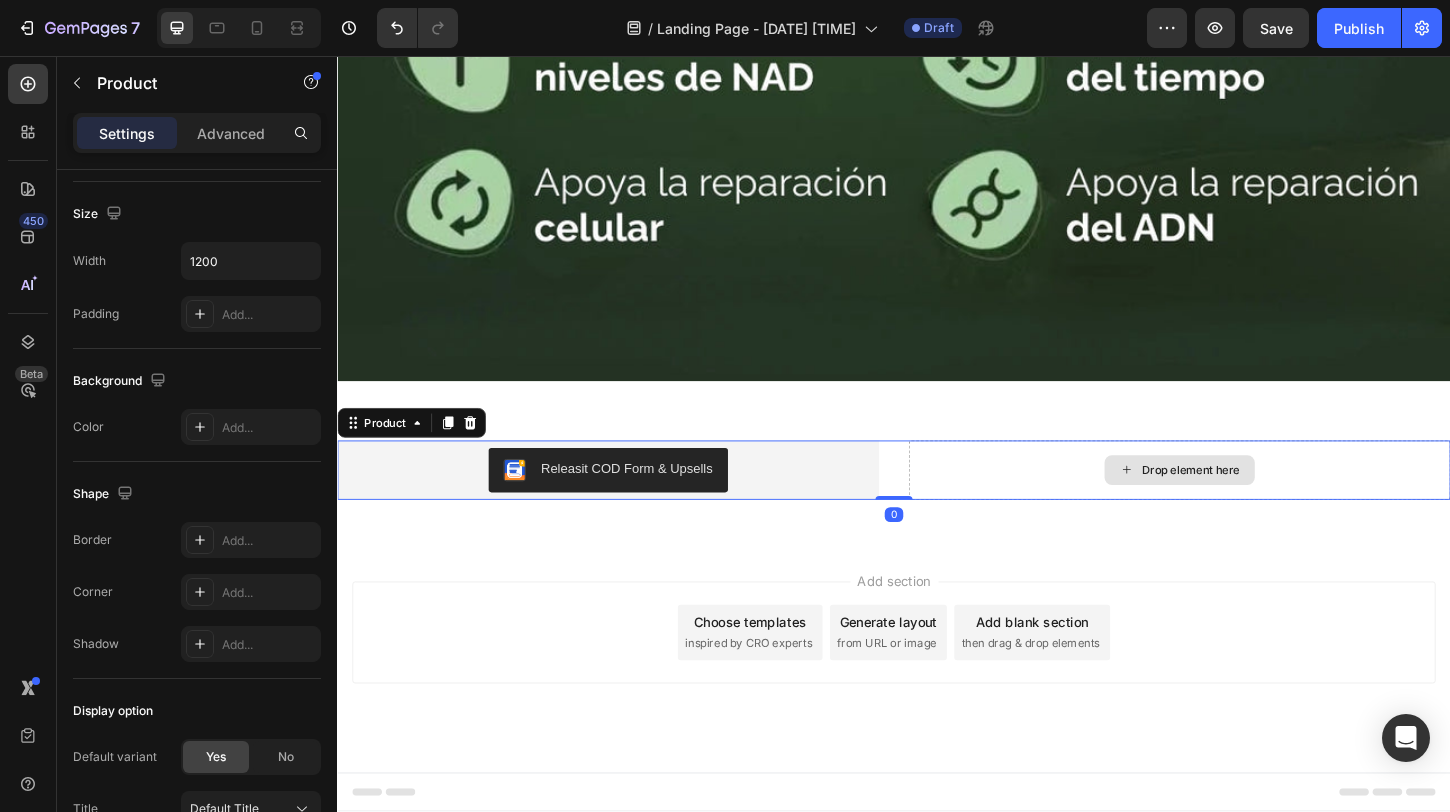 scroll, scrollTop: 0, scrollLeft: 0, axis: both 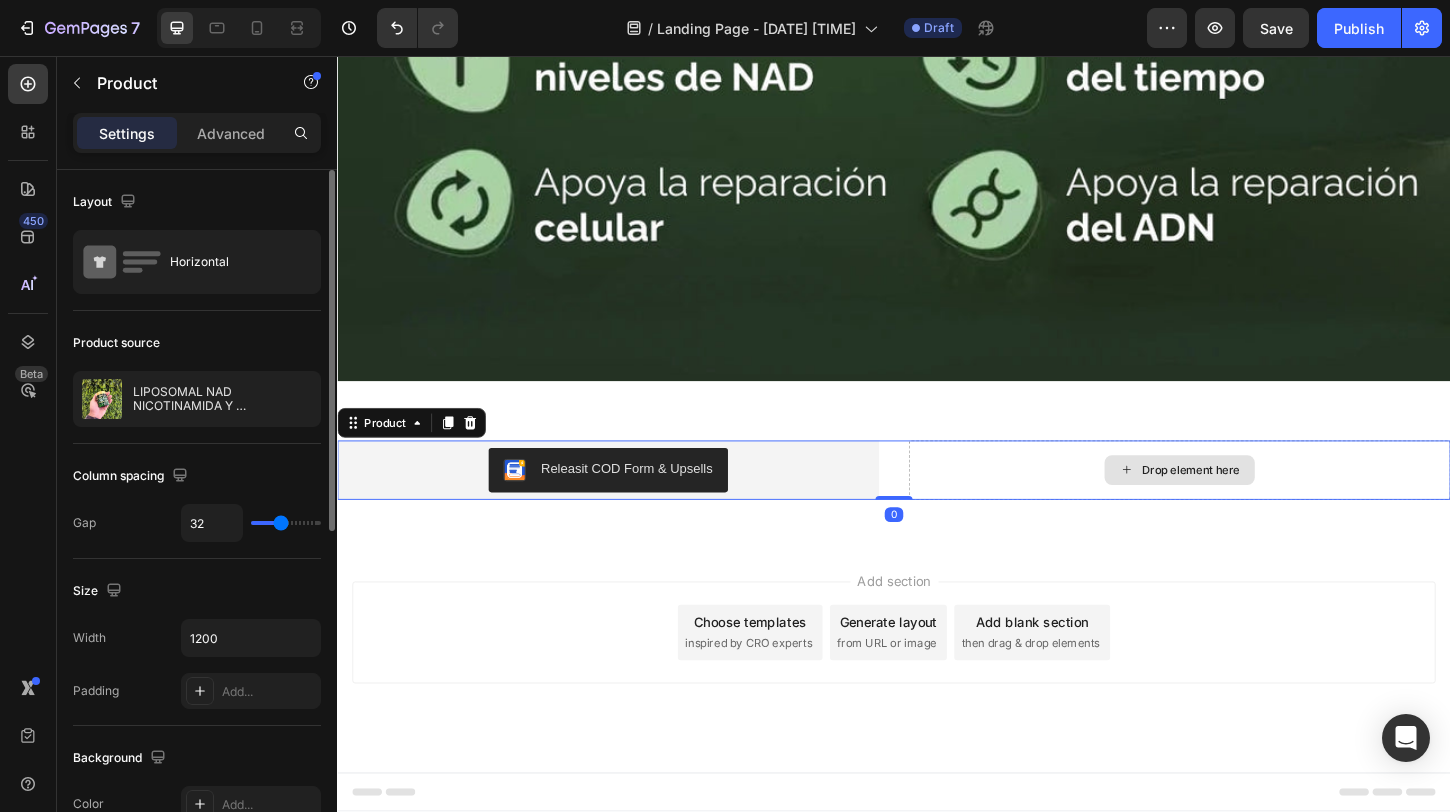 click on "Drop element here" at bounding box center (1245, 503) 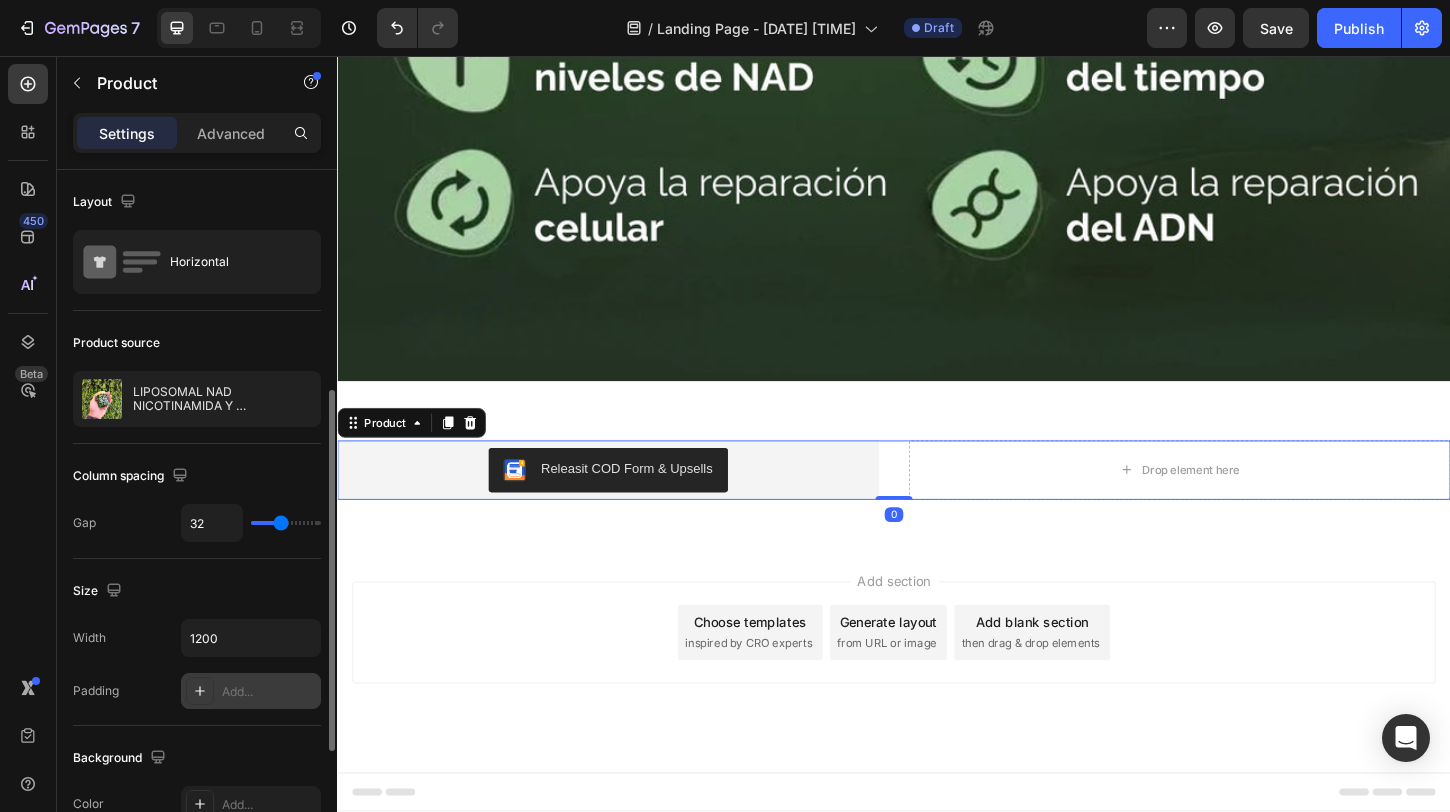 scroll, scrollTop: 653, scrollLeft: 0, axis: vertical 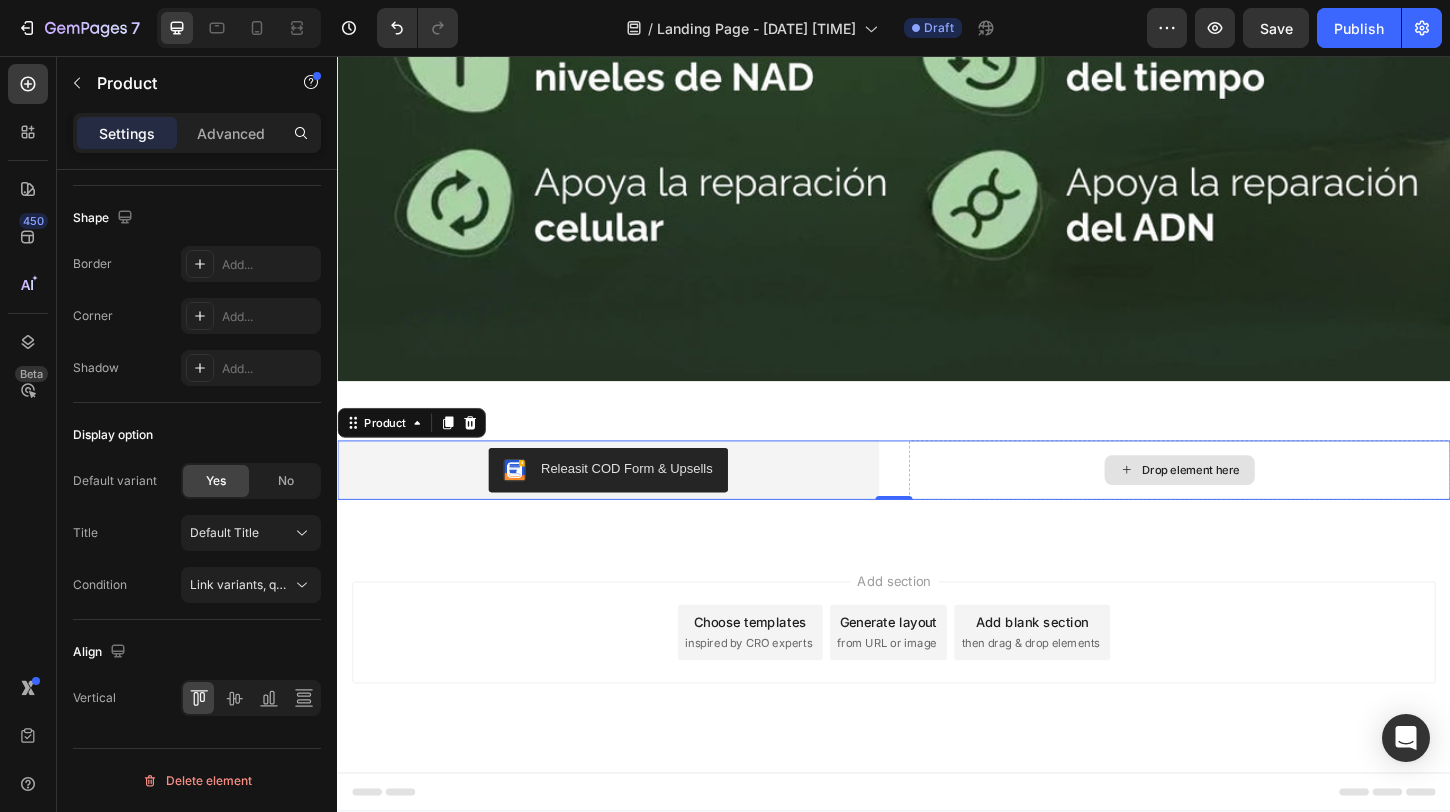 click on "Drop element here" at bounding box center [1245, 503] 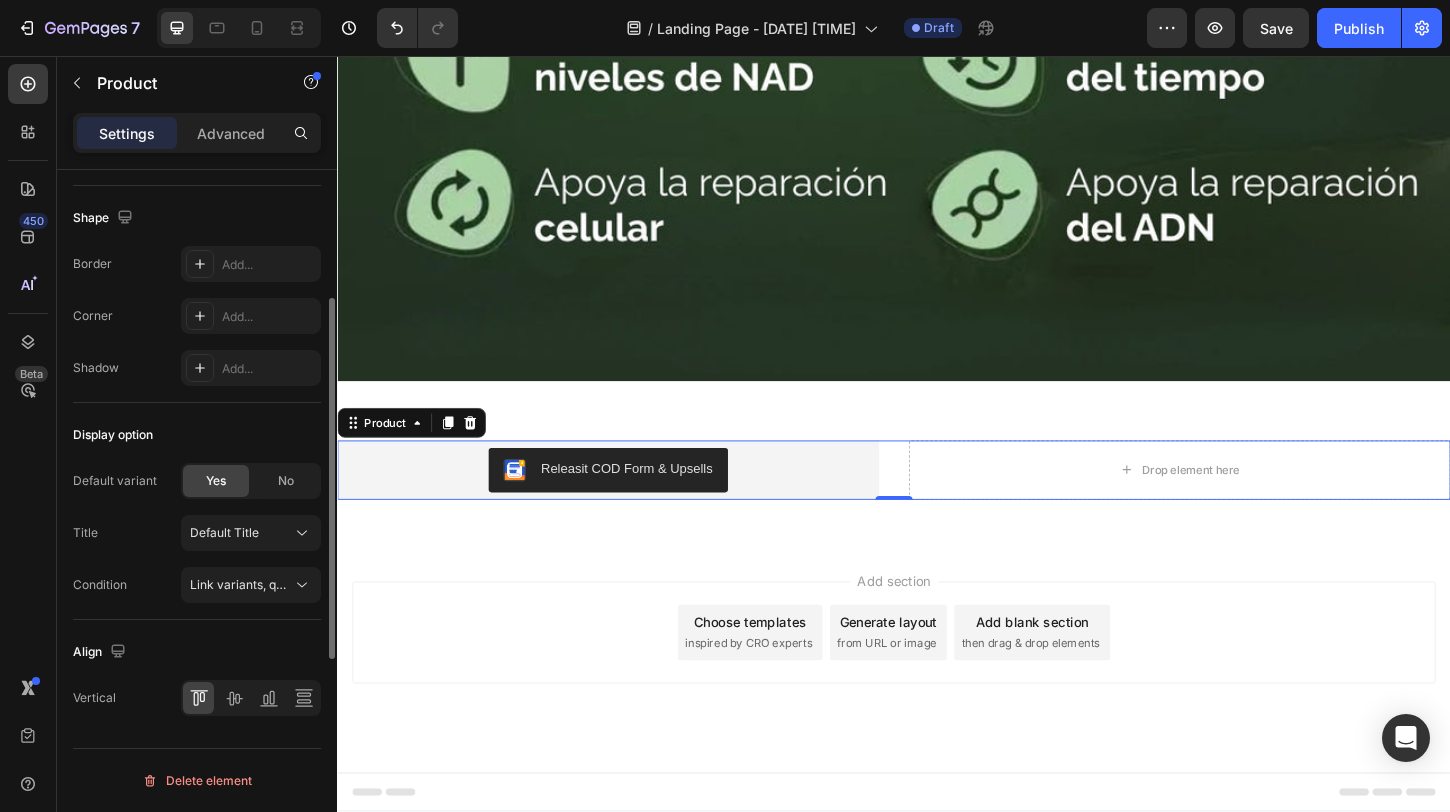scroll, scrollTop: 0, scrollLeft: 0, axis: both 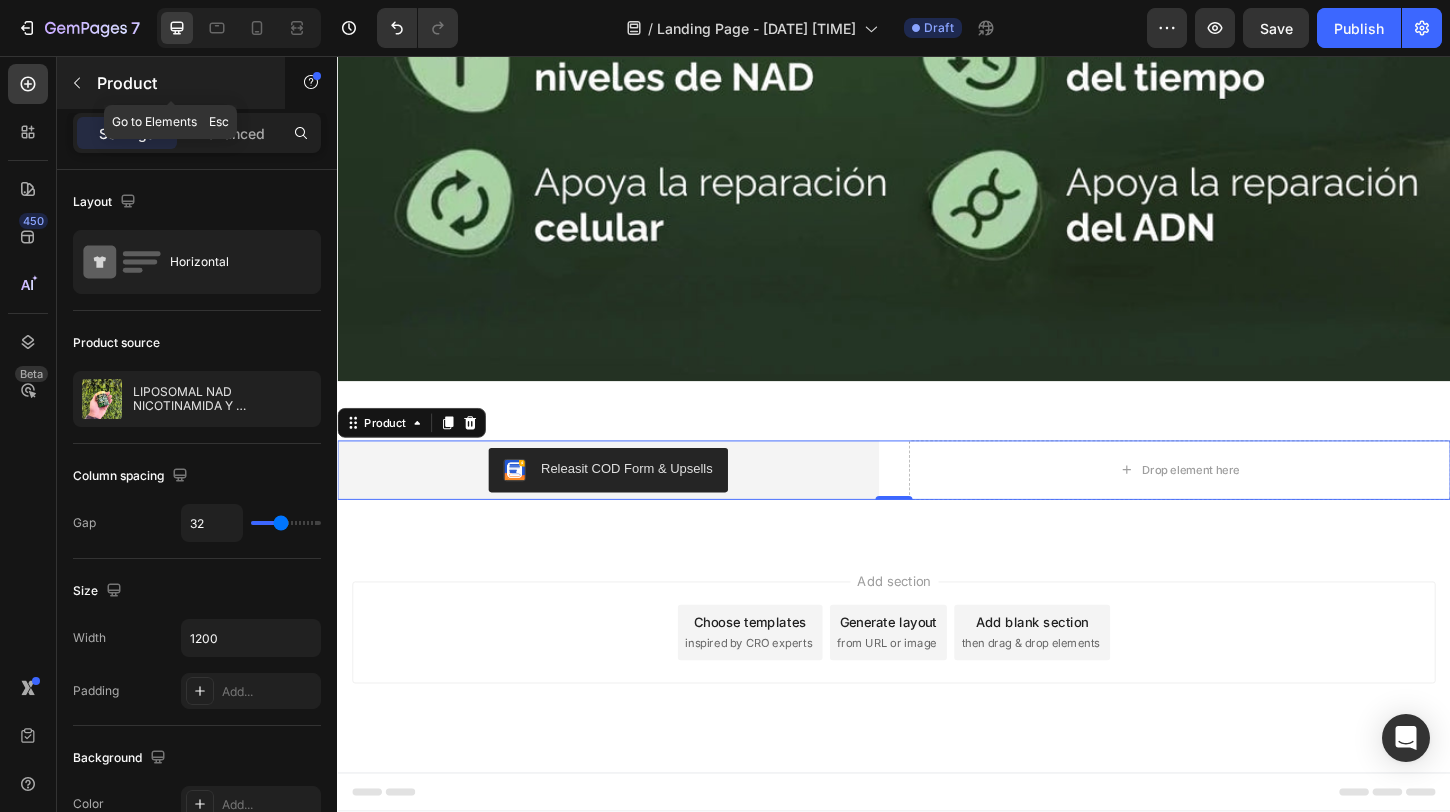 click at bounding box center [77, 83] 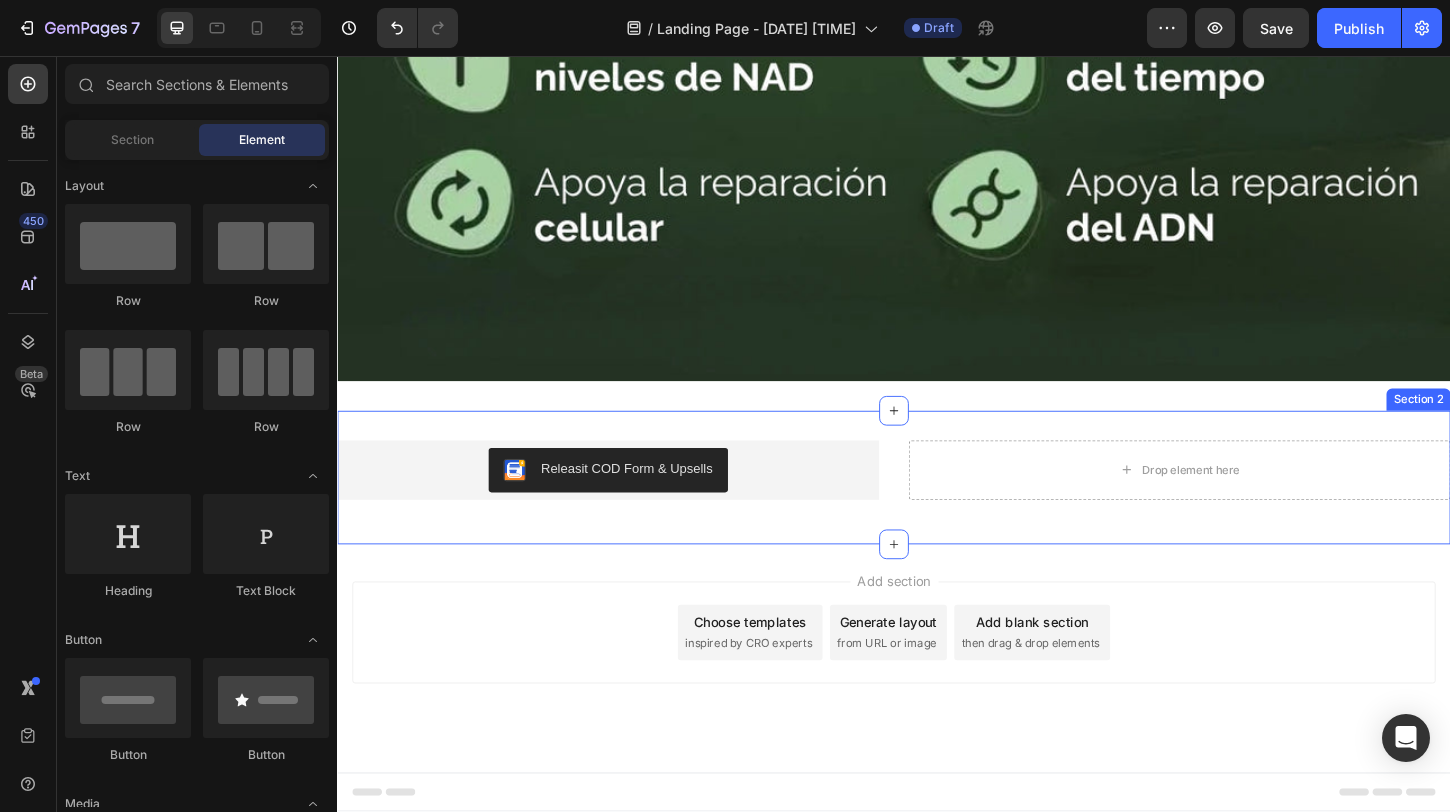 click on "Releasit COD Form & Upsells Releasit COD Form & Upsells
Drop element here Product Row Section 2" at bounding box center (937, 511) 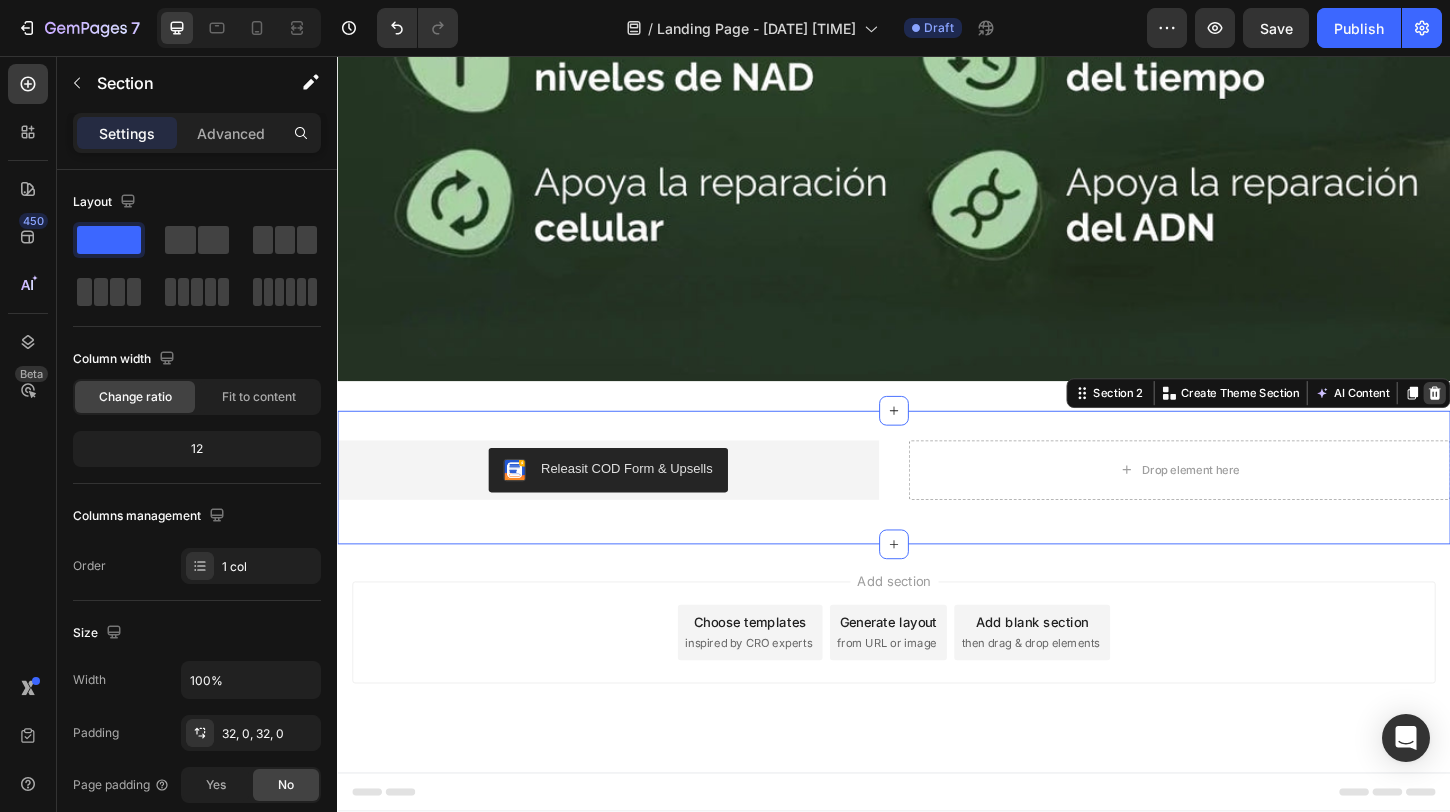 click 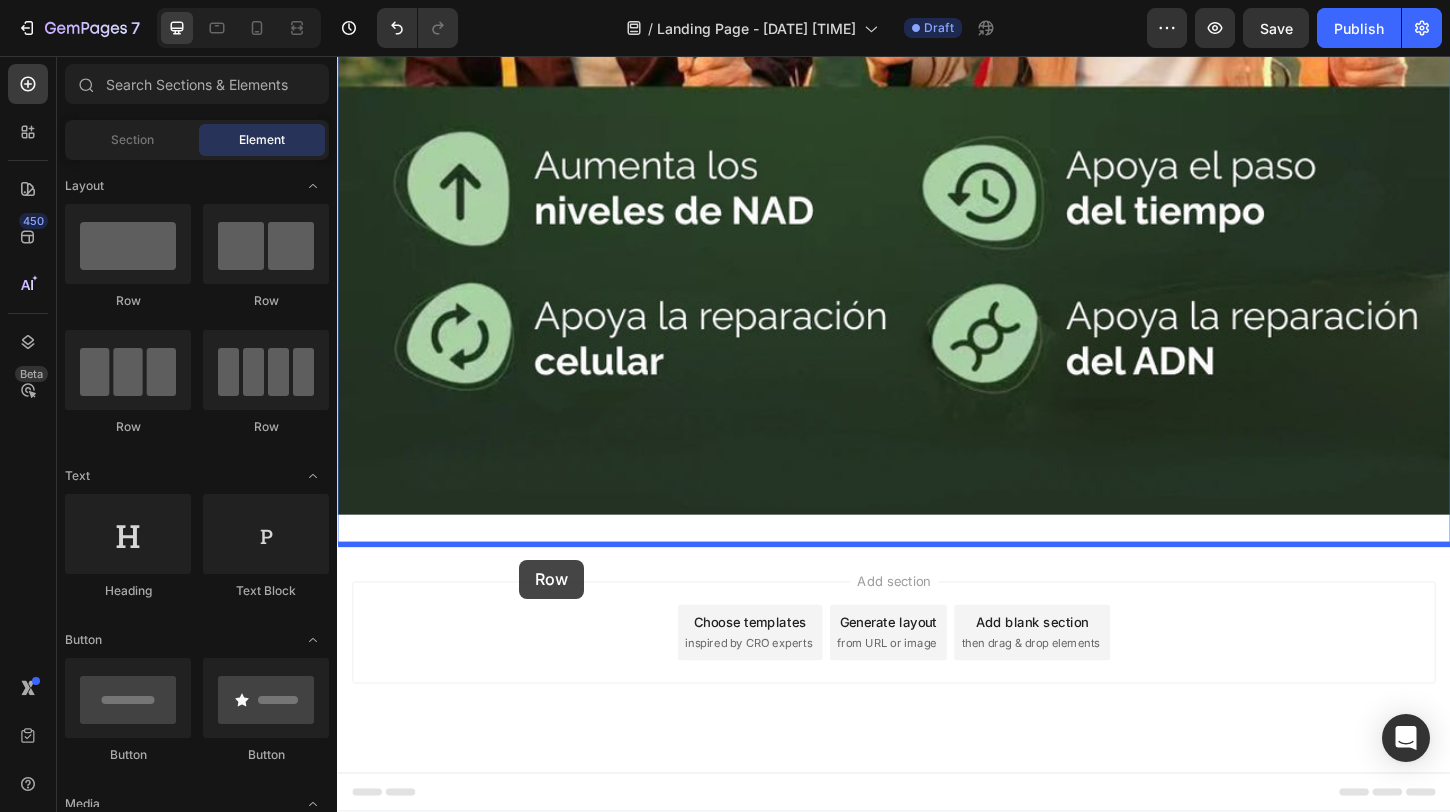 drag, startPoint x: 364, startPoint y: 426, endPoint x: 533, endPoint y: 599, distance: 241.84706 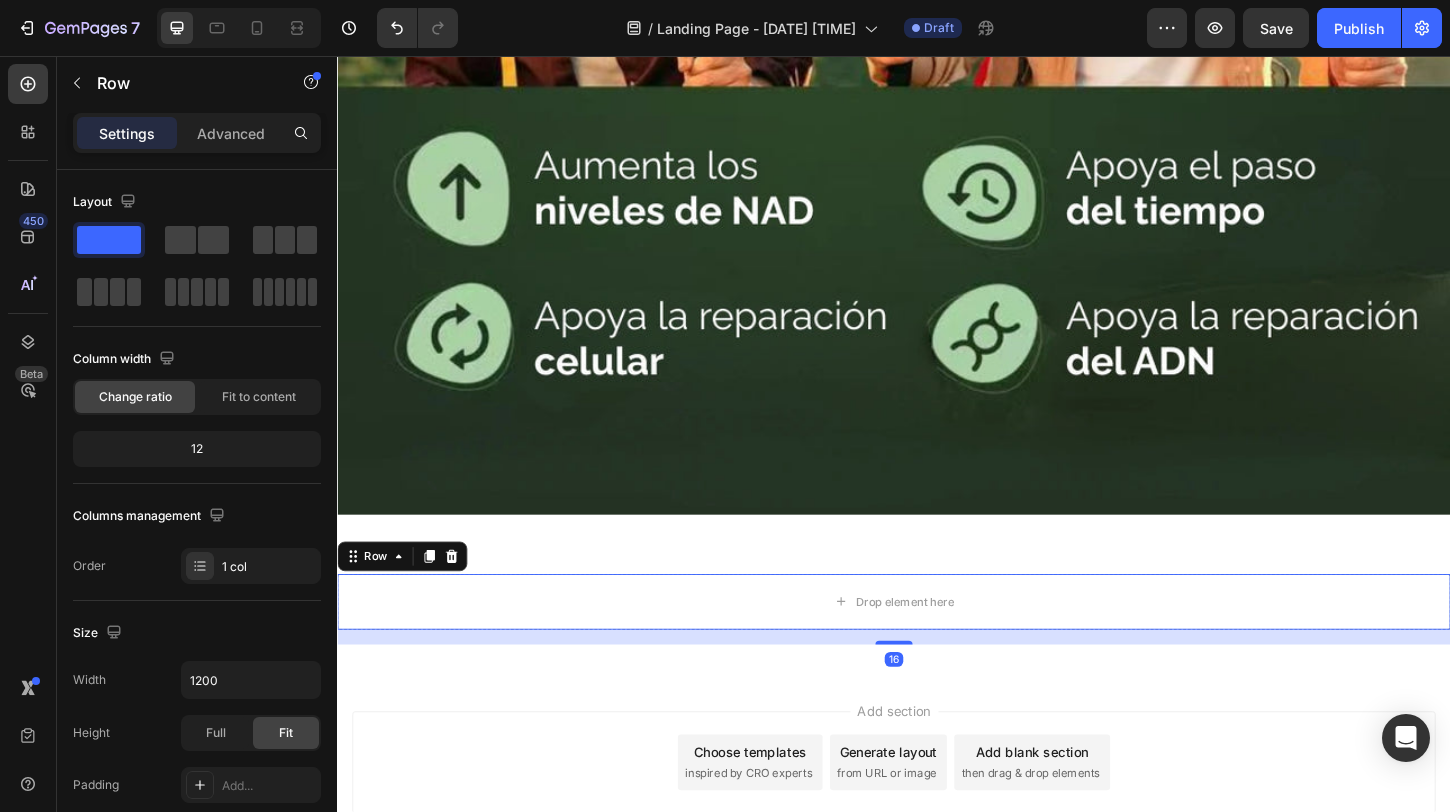 scroll, scrollTop: 1015, scrollLeft: 0, axis: vertical 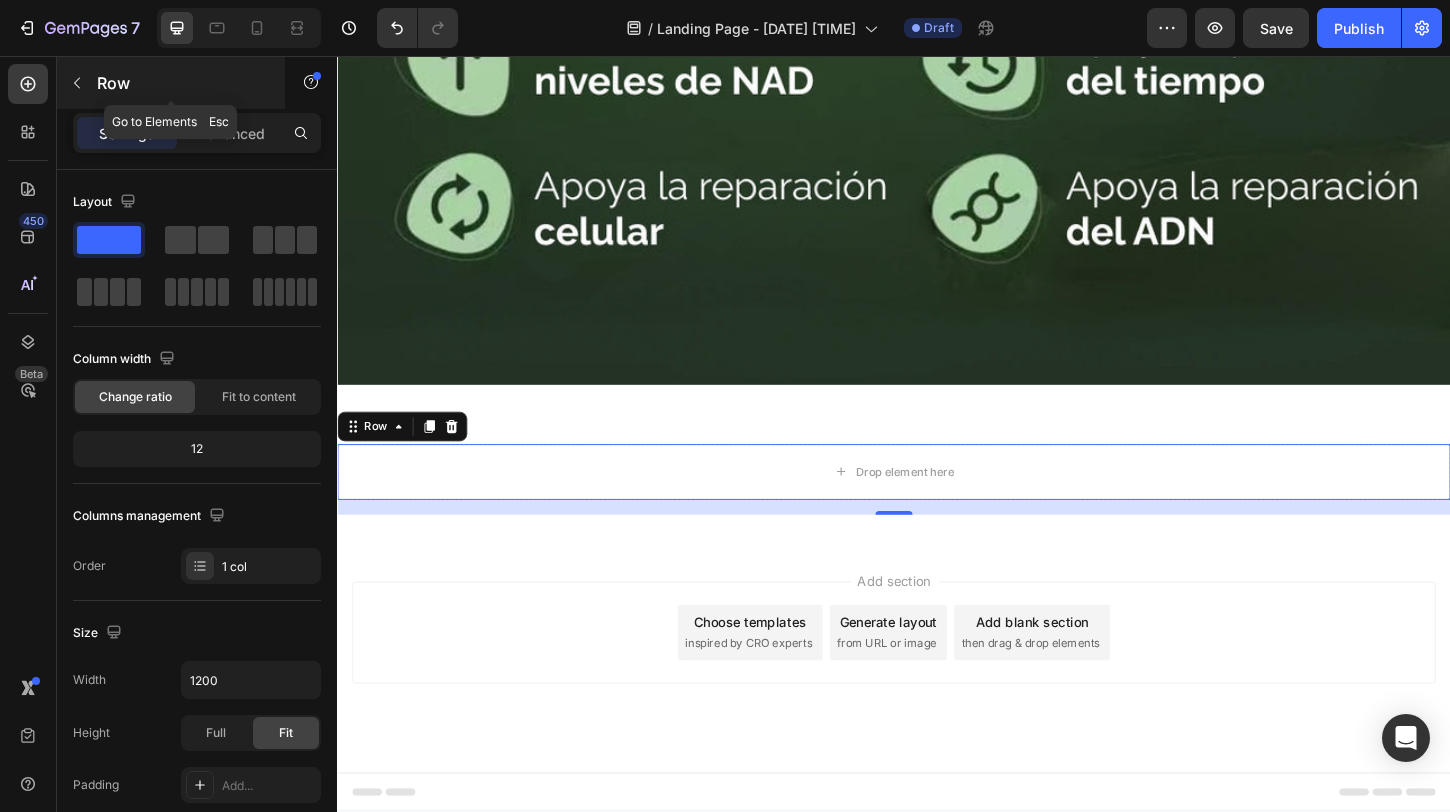 click at bounding box center (77, 83) 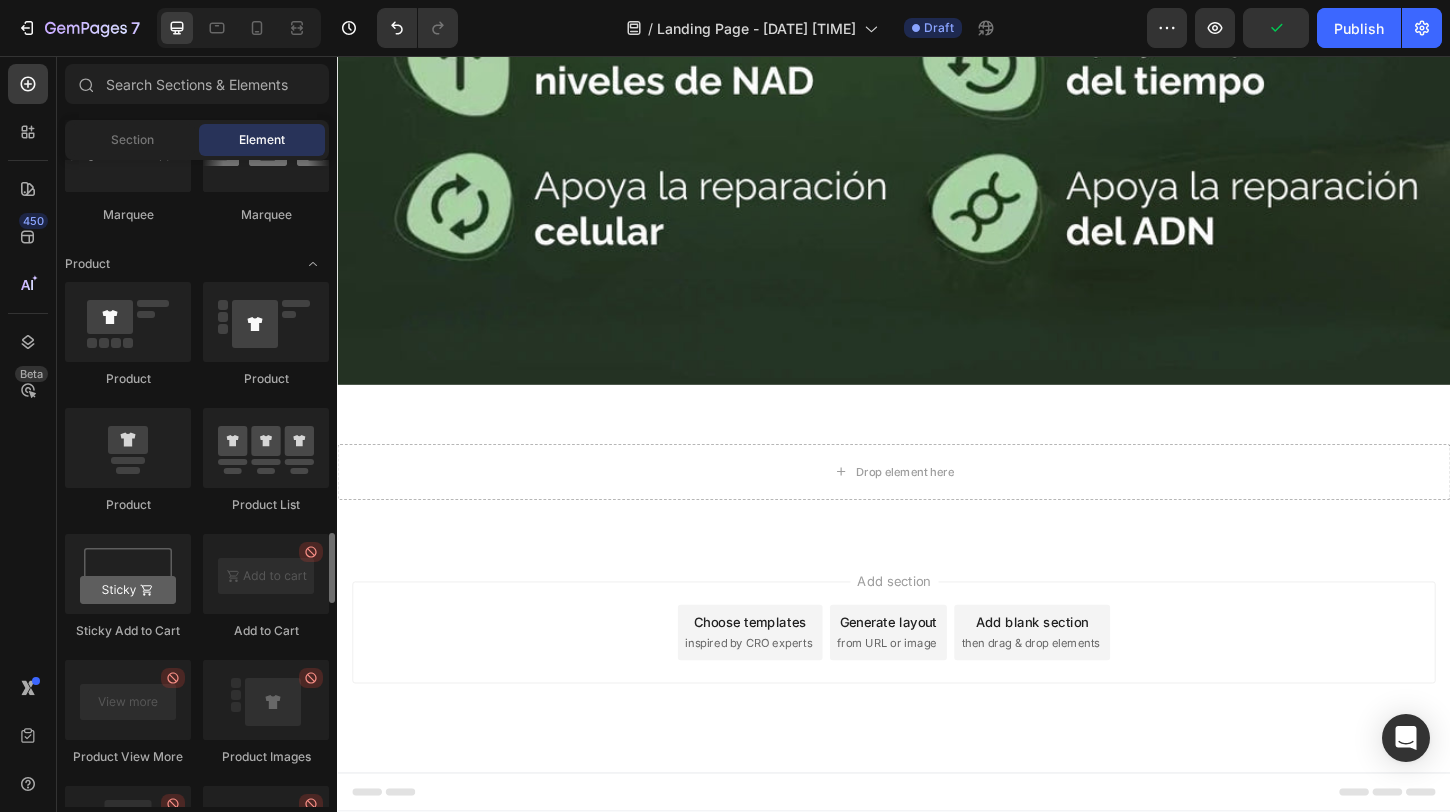 scroll, scrollTop: 2403, scrollLeft: 0, axis: vertical 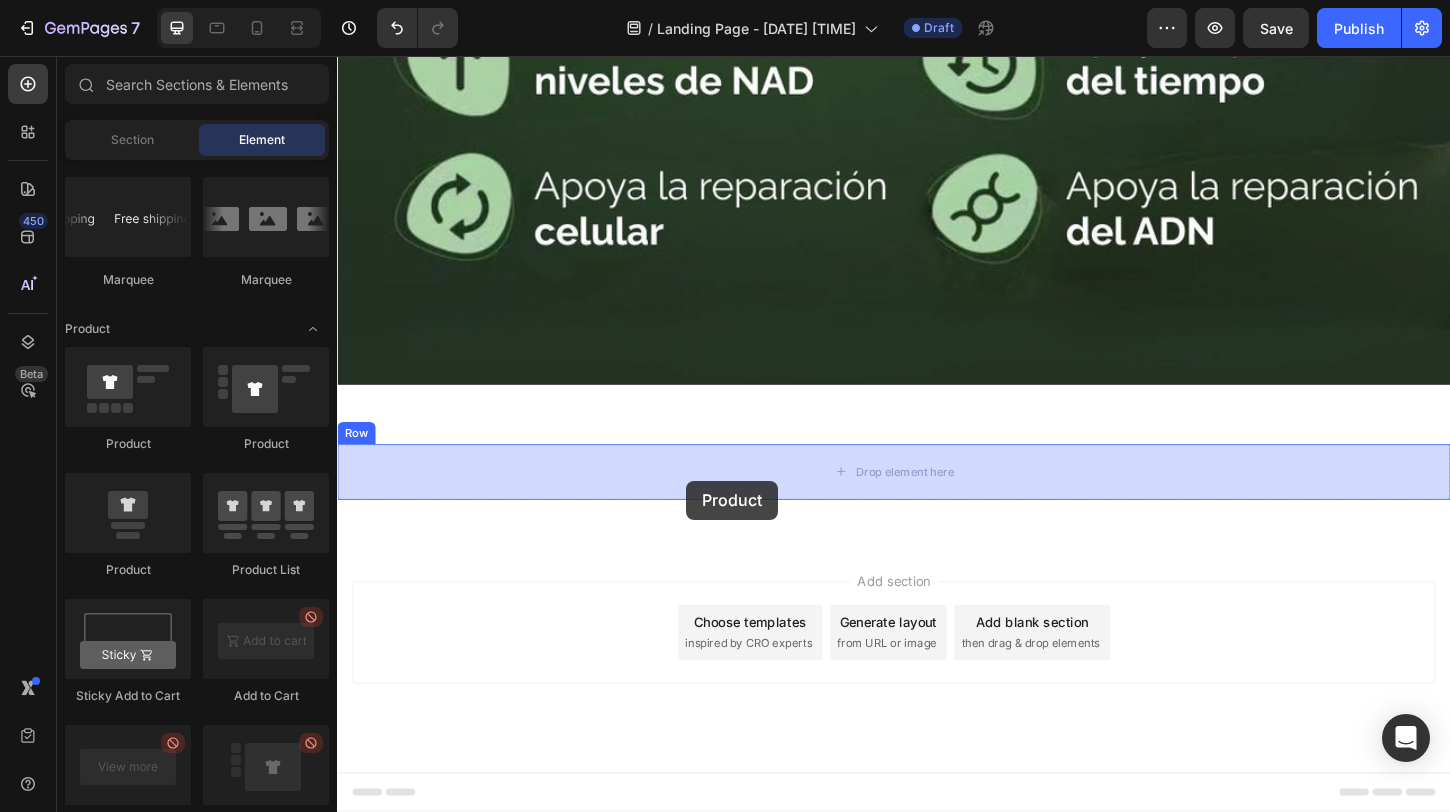 drag, startPoint x: 483, startPoint y: 436, endPoint x: 723, endPoint y: 498, distance: 247.879 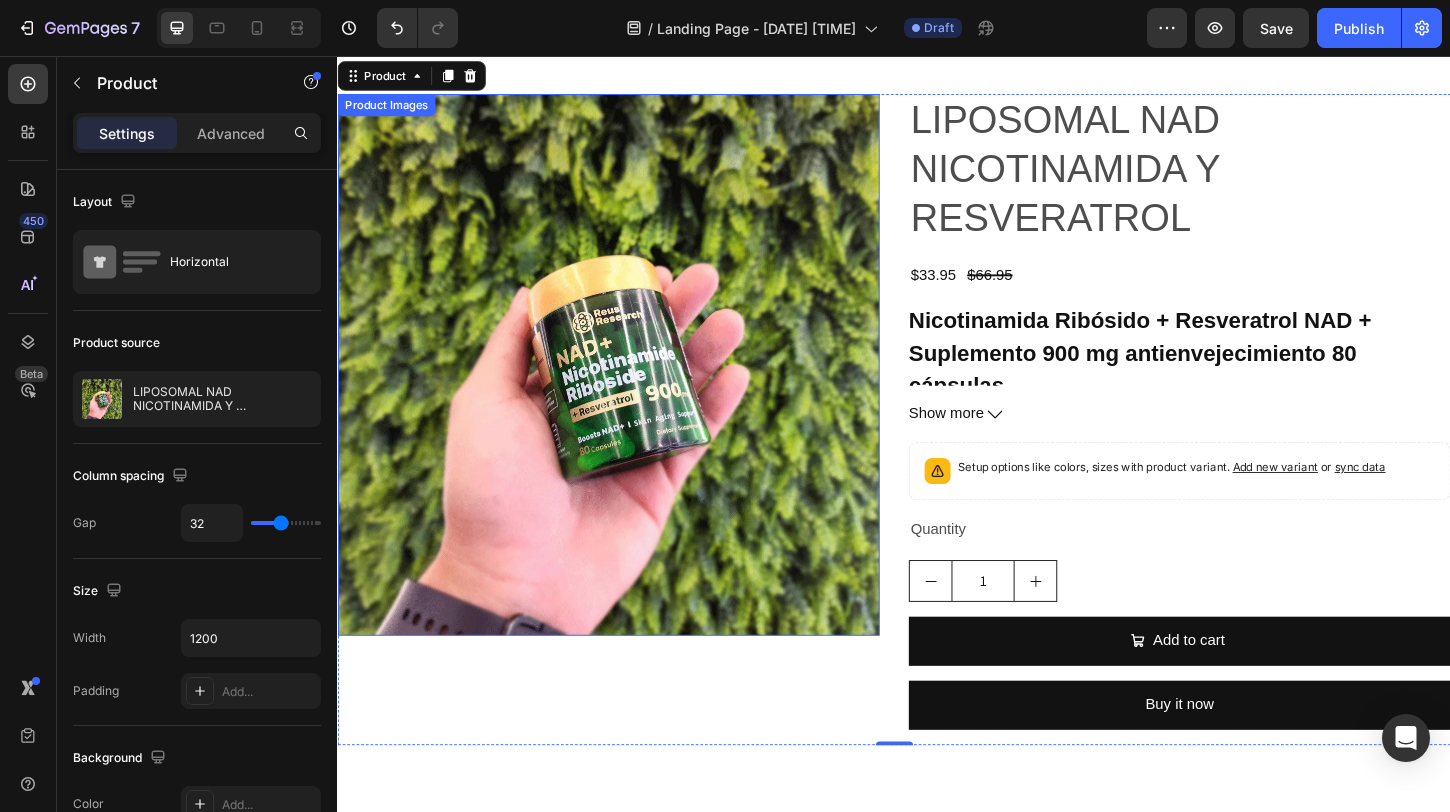 scroll, scrollTop: 1374, scrollLeft: 0, axis: vertical 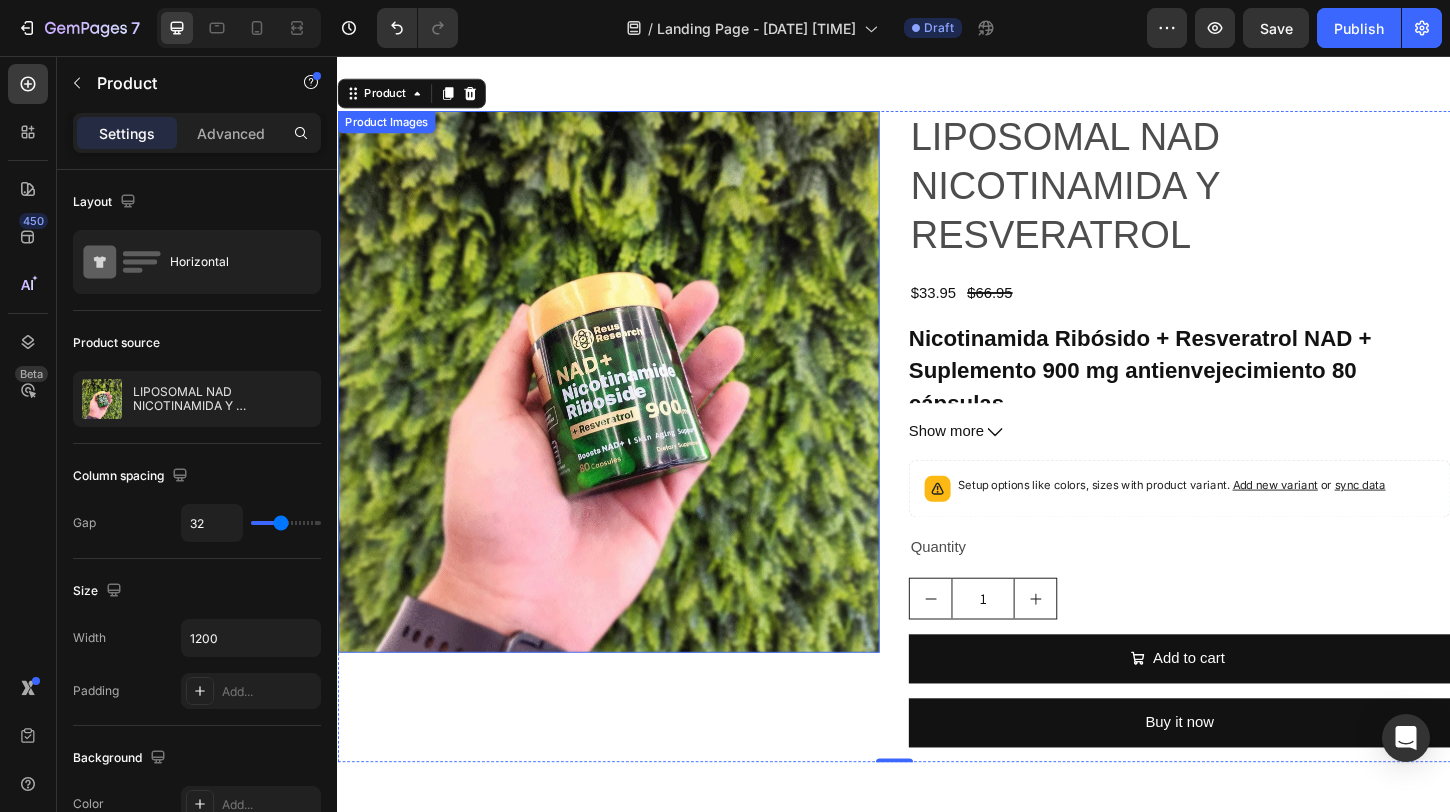 click at bounding box center [629, 408] 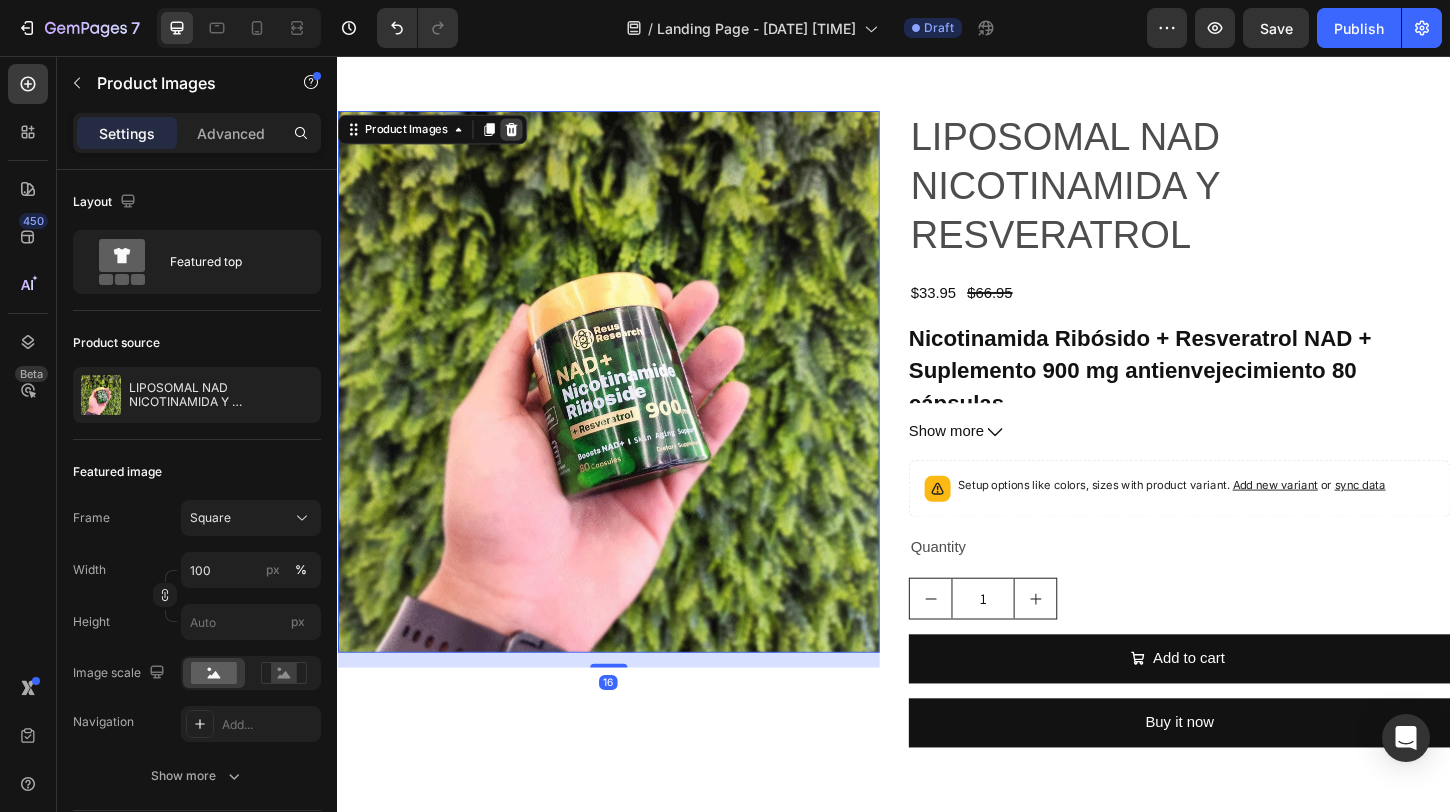 click at bounding box center (524, 136) 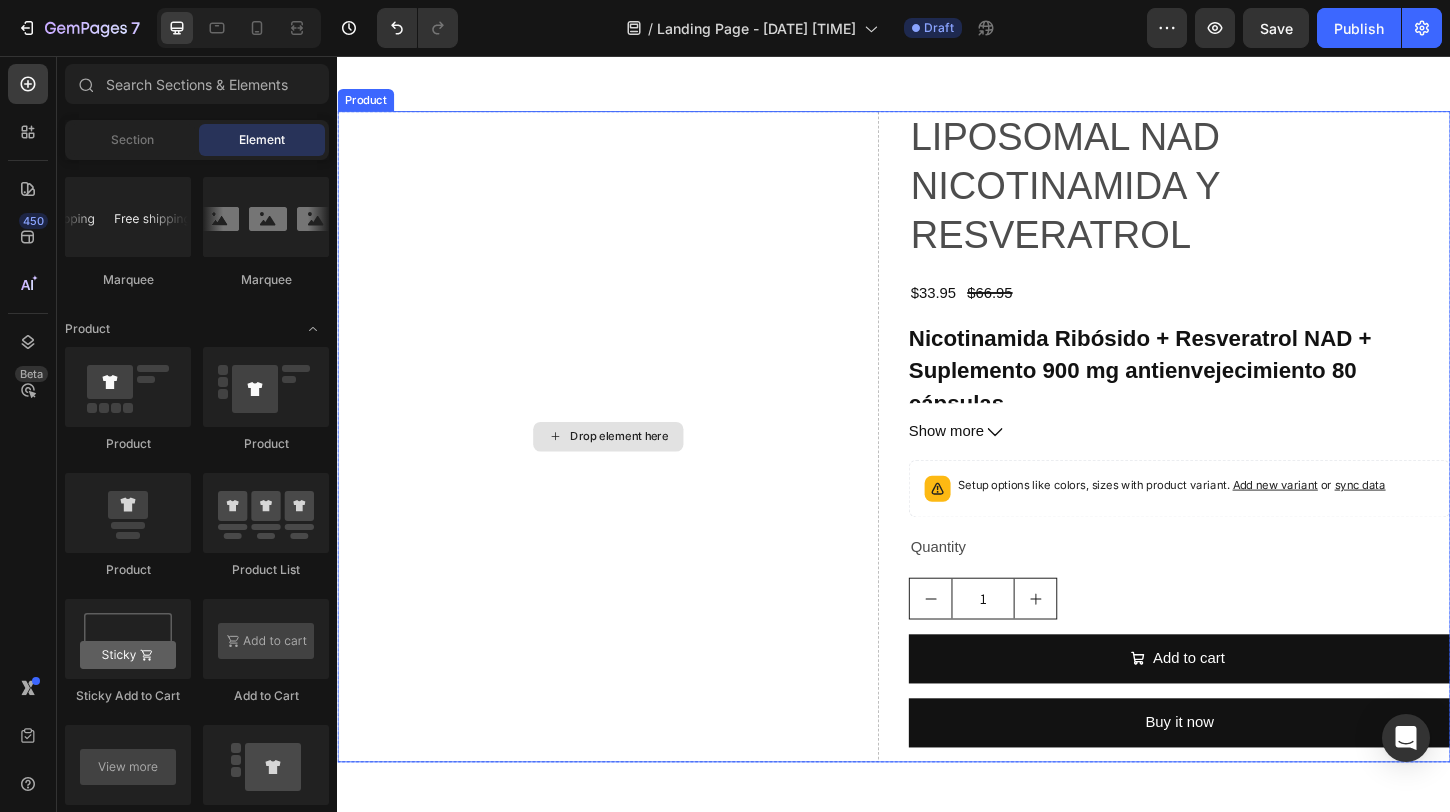 click on "Drop element here" at bounding box center (629, 467) 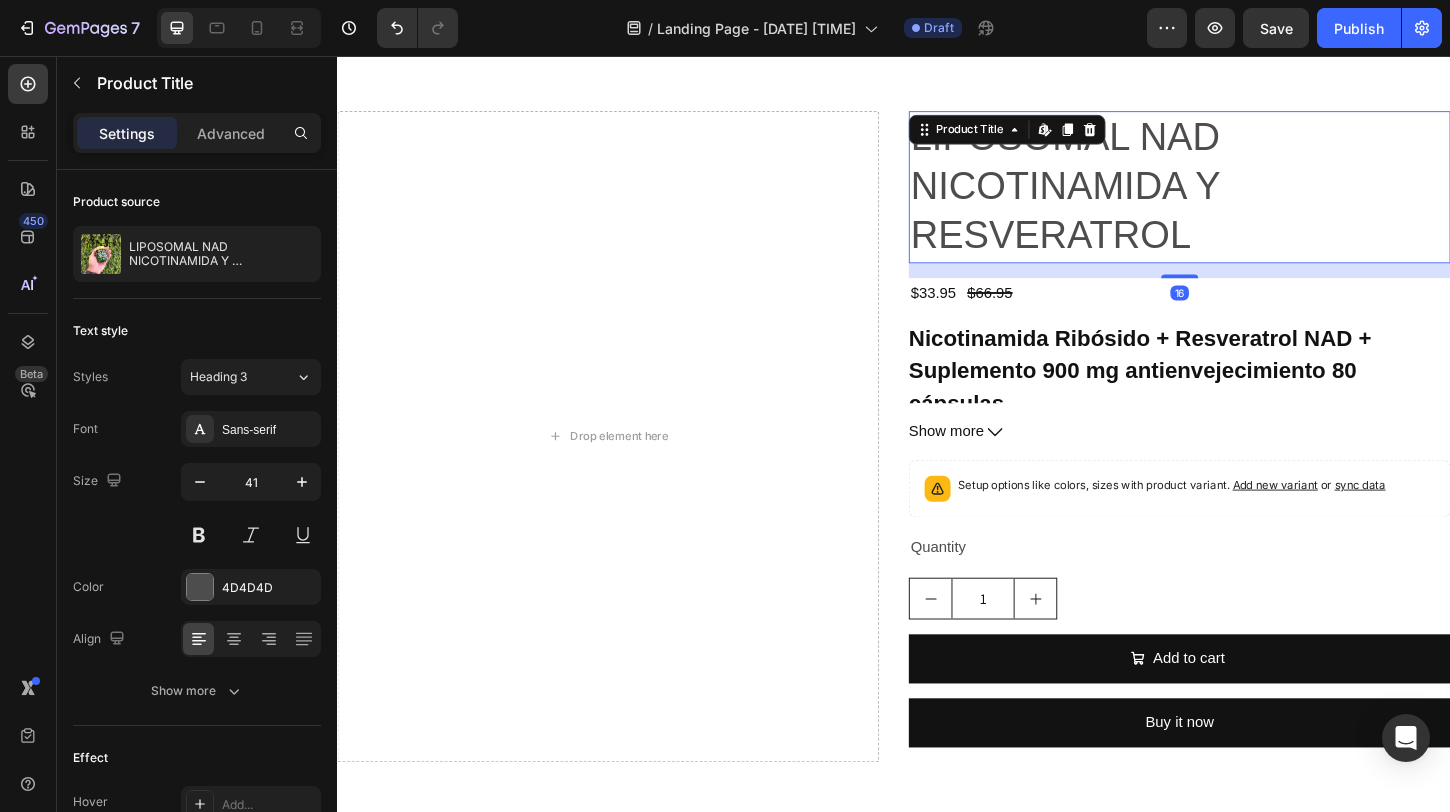 click on "LIPOSOMAL NAD NICOTINAMIDA Y RESVERATROL" at bounding box center [1245, 198] 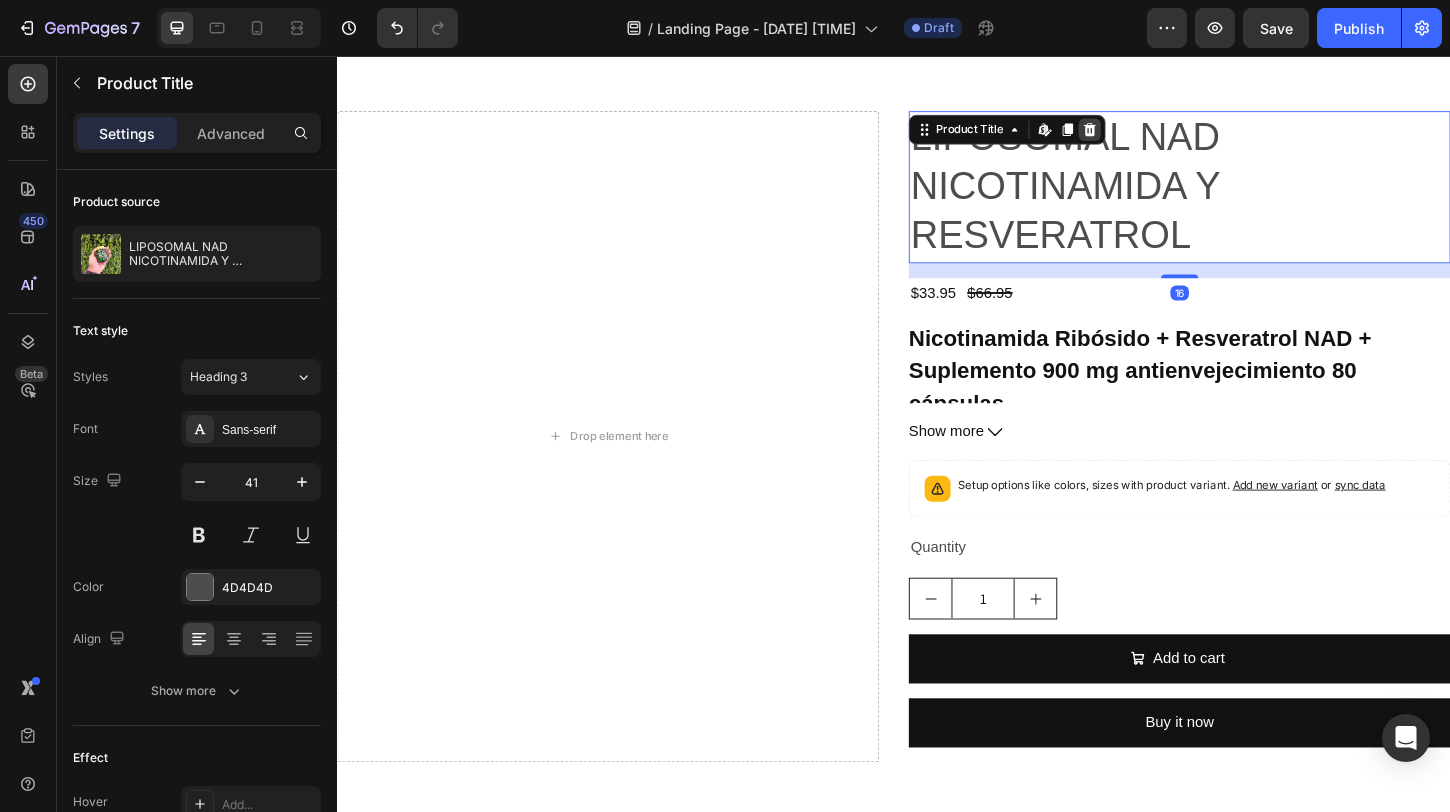 click 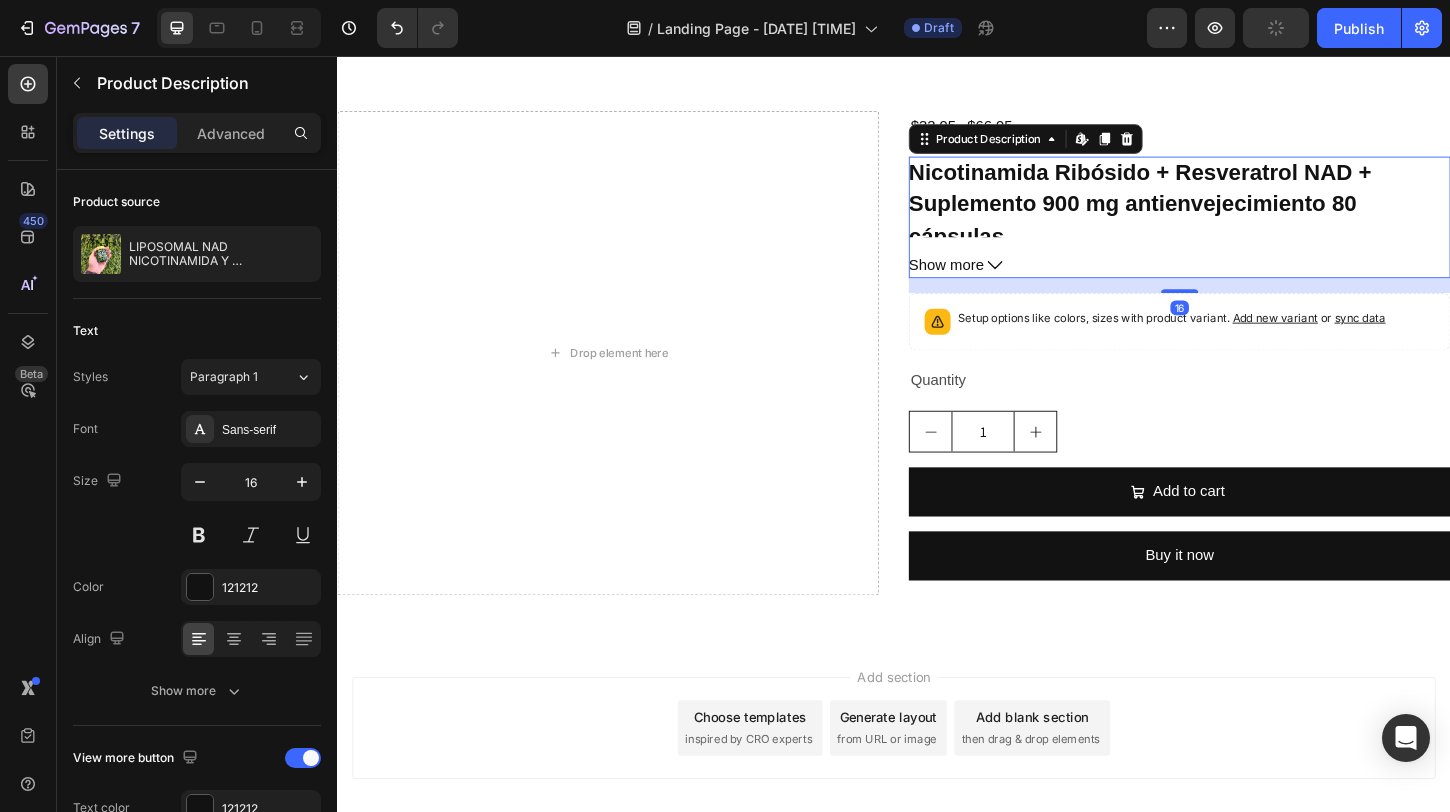 click on "$33.95 Product Price Product Price $66.95 Product Price Product Price Row Nicotinamida Ribósido + Resveratrol NAD + Suplemento 900 mg antienvejecimiento 80 cápsulas
(REUS RESEARCH)   Producto - Tamaño: 80 cápsulas (Paquete de 1) Suplemento de NAD+ con Resveratrol:  Libera el potencial de tu cuerpo con nuestras cápsulas de NAD+. Fórmula premium con una potente dosis de  900 mg de NAD+ por porción , brindando un apoyo esencial para la salud y el bienestar general. Con  80 cápsulas por botella , tendrás un suministro para  40 días  de este poderoso suplemento. SUPLEMENTO SUPER-NAD+:  A medida que los niveles de NAD+ disminuyen con la edad, estas cápsulas están diseñadas para ayudar a  impulsar los niveles de NAD+ , combatiendo la fatiga, favoreciendo un envejecimiento saludable y apoyando el funcionamiento óptimo del cuerpo. APOYO ENERGÉTICO:  Tomar  dos cápsulas al día VITALIDAD LIBERADA: Haz tu pedido ahora  y comienza una vida llena de  energía renovada, resistencia y bienestar. (AAA)" at bounding box center [1245, 377] 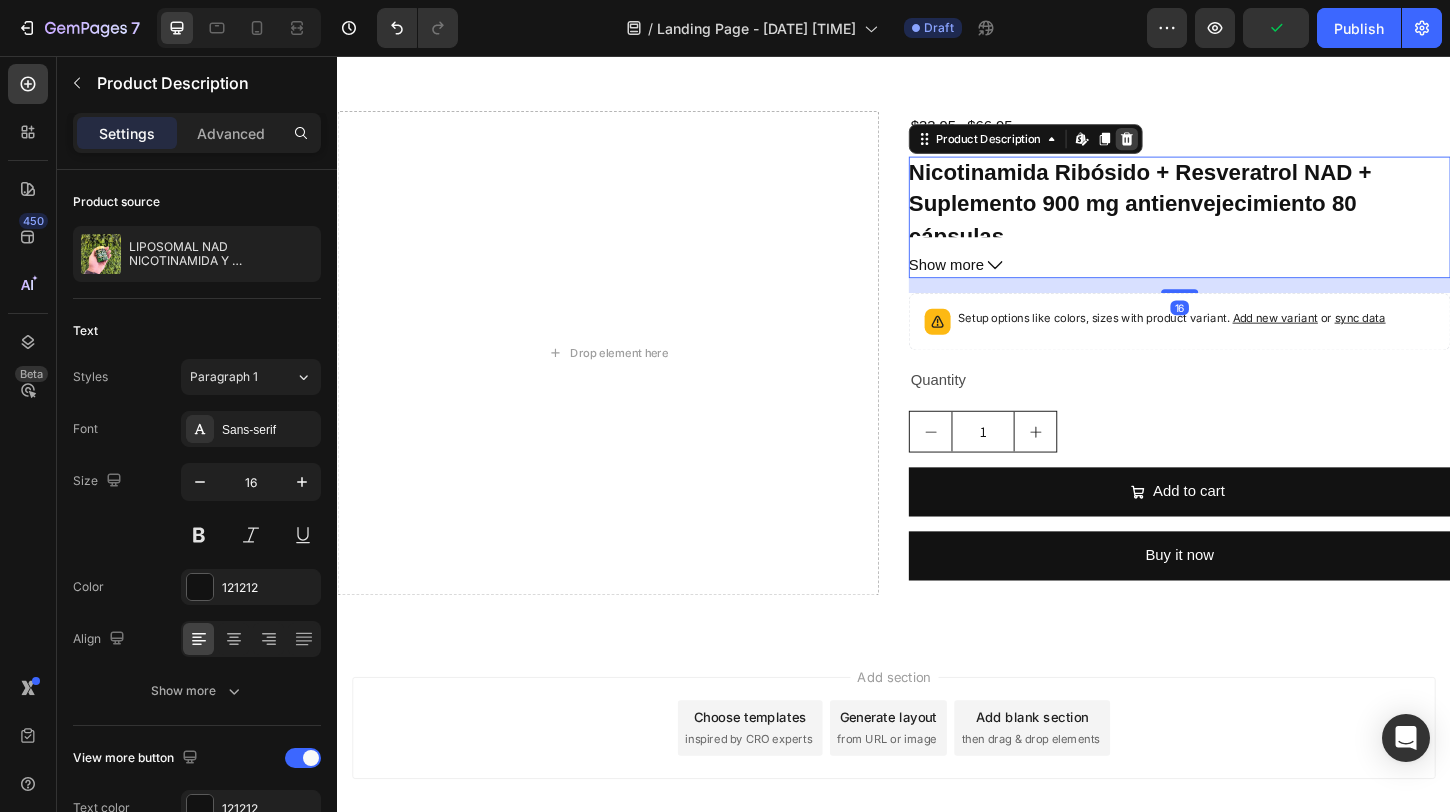 click 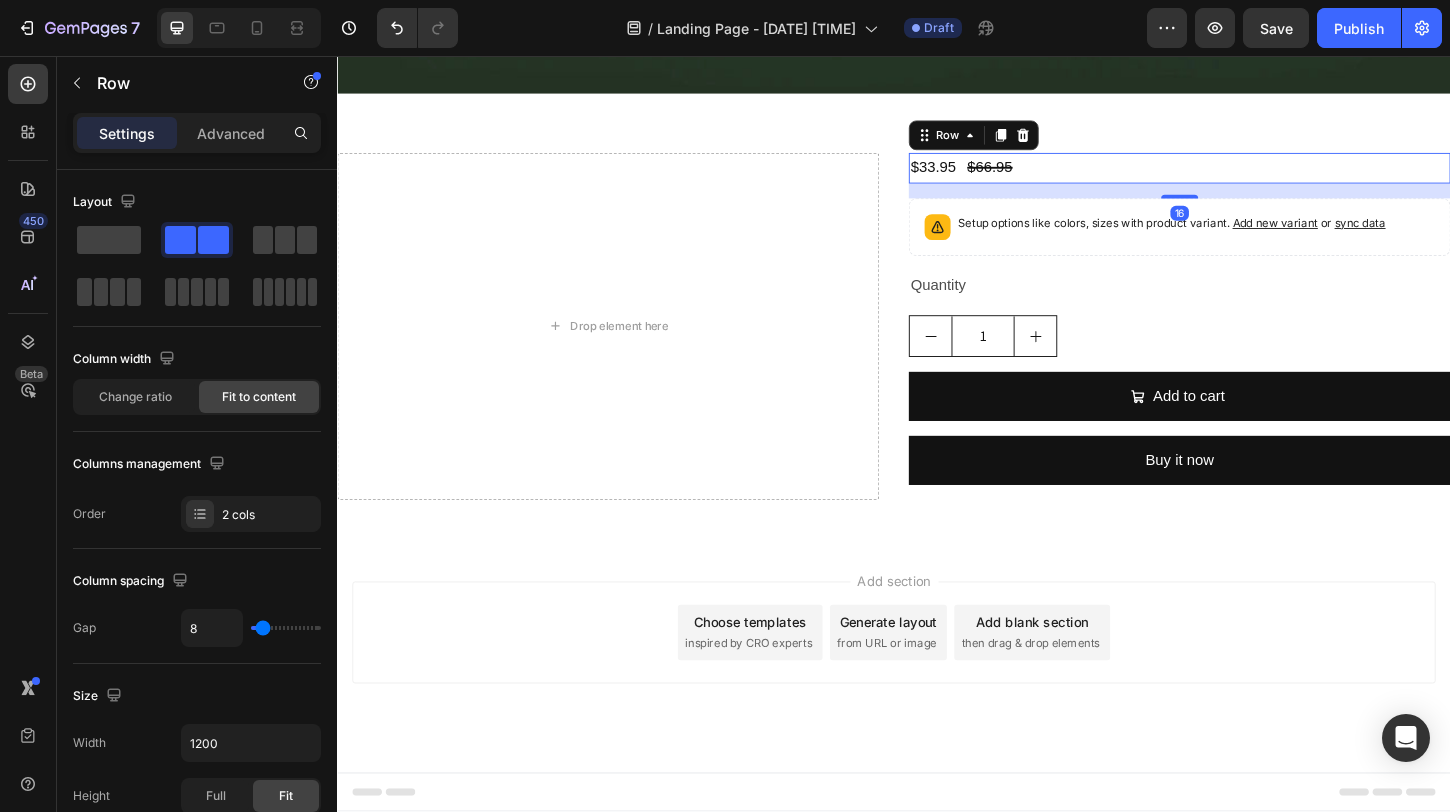 click on "$33.95 Product Price Product Price $66.95 Product Price Product Price Row   16" at bounding box center (1245, 177) 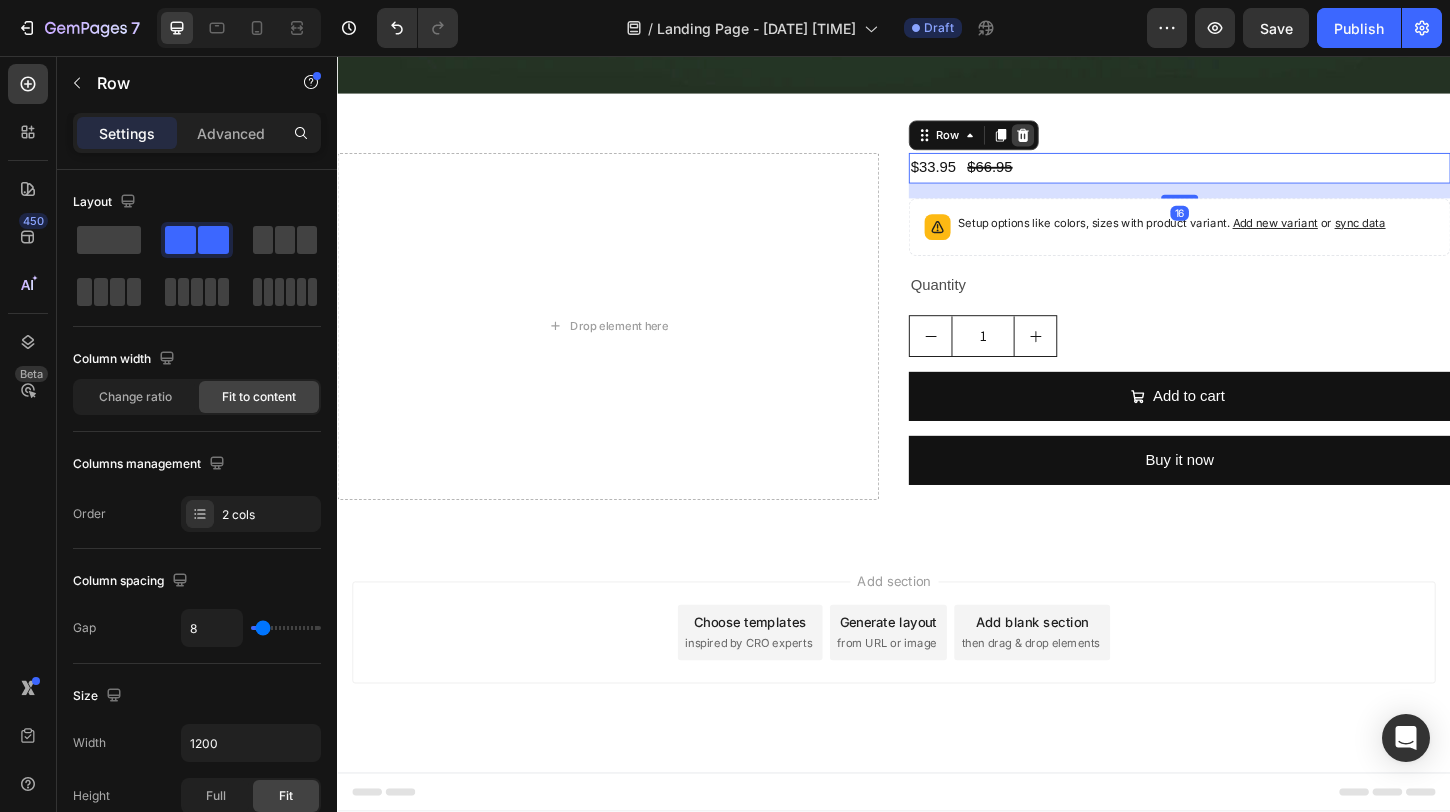click at bounding box center (1076, 142) 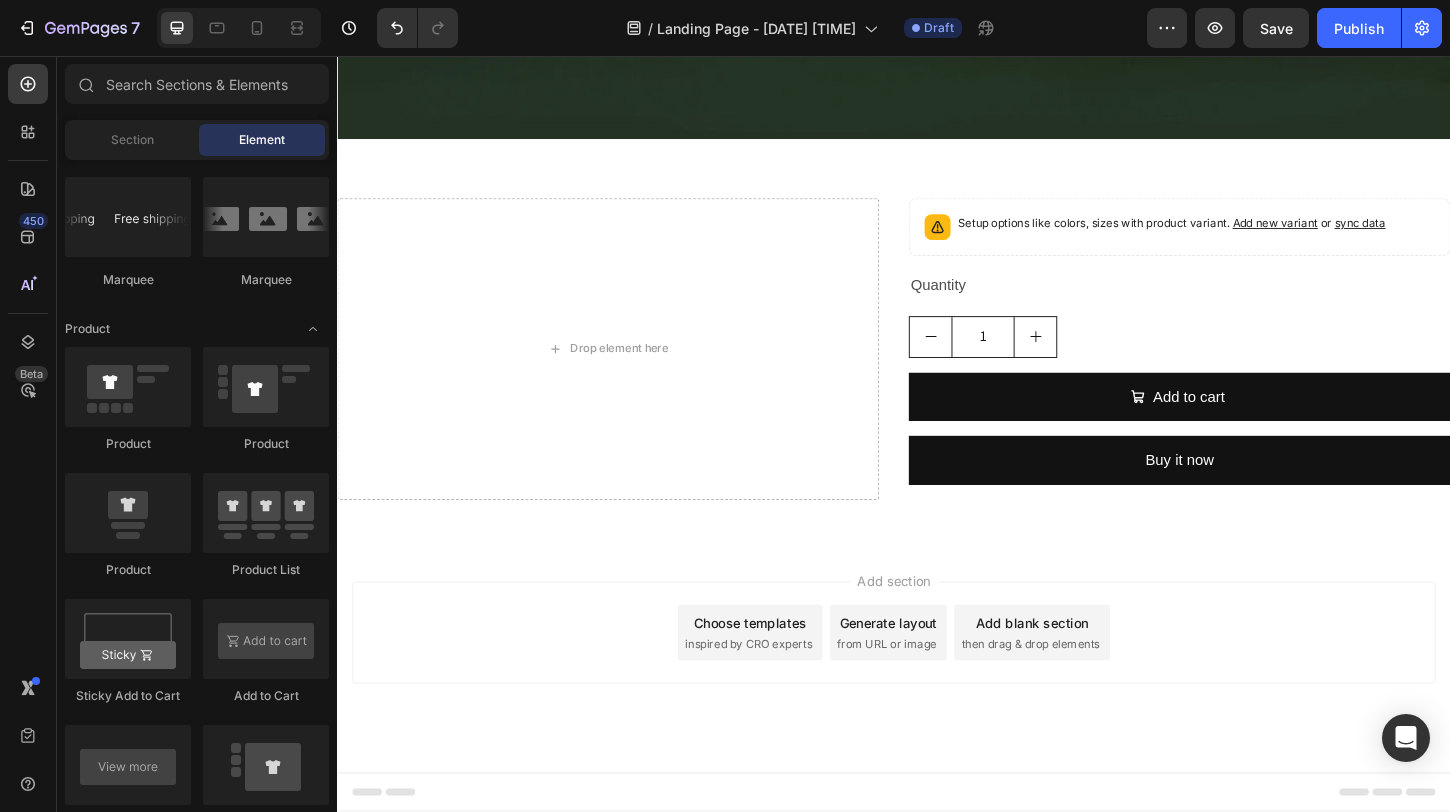 scroll, scrollTop: 1280, scrollLeft: 0, axis: vertical 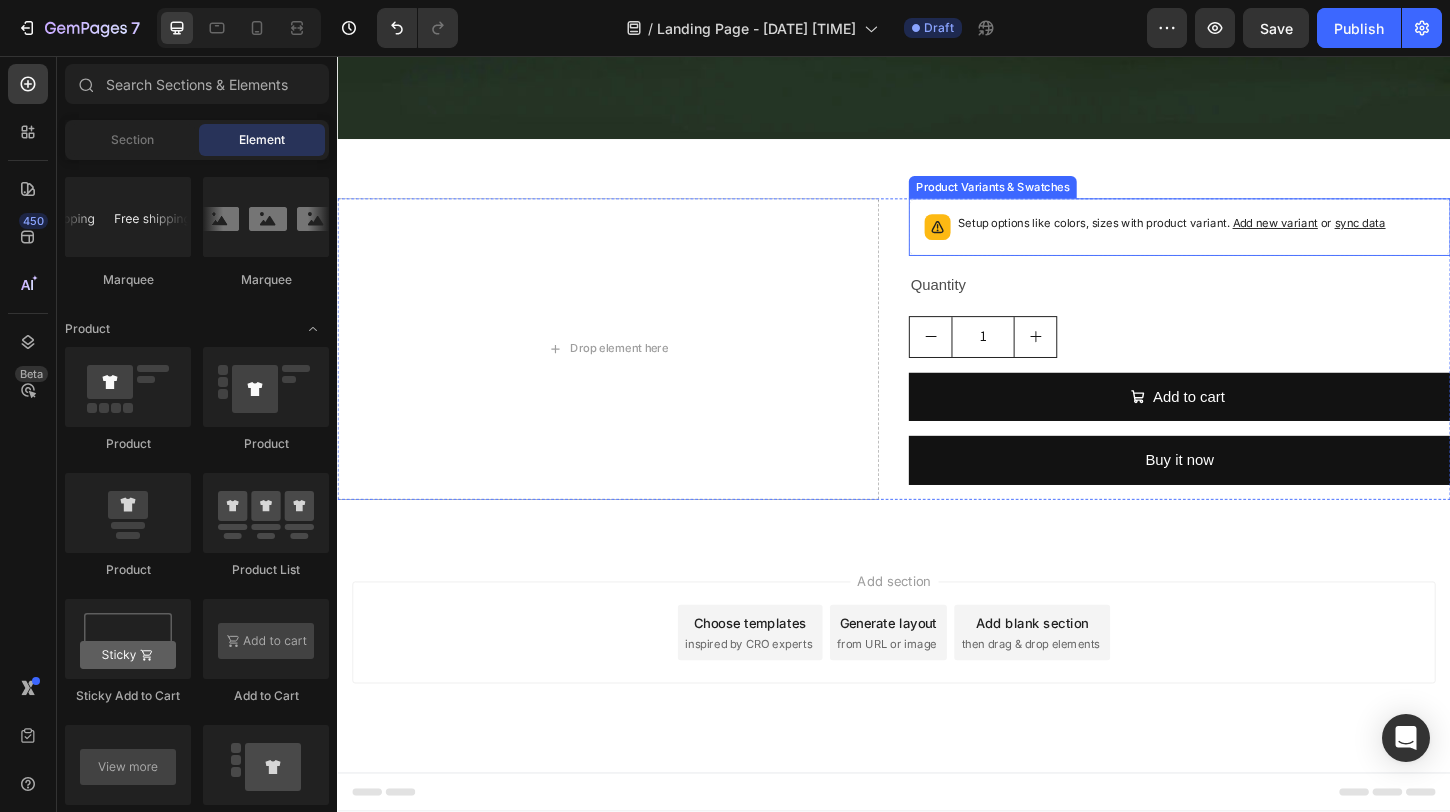 click on "Setup options like colors, sizes with product variant.       Add new variant   or   sync data" at bounding box center (1245, 241) 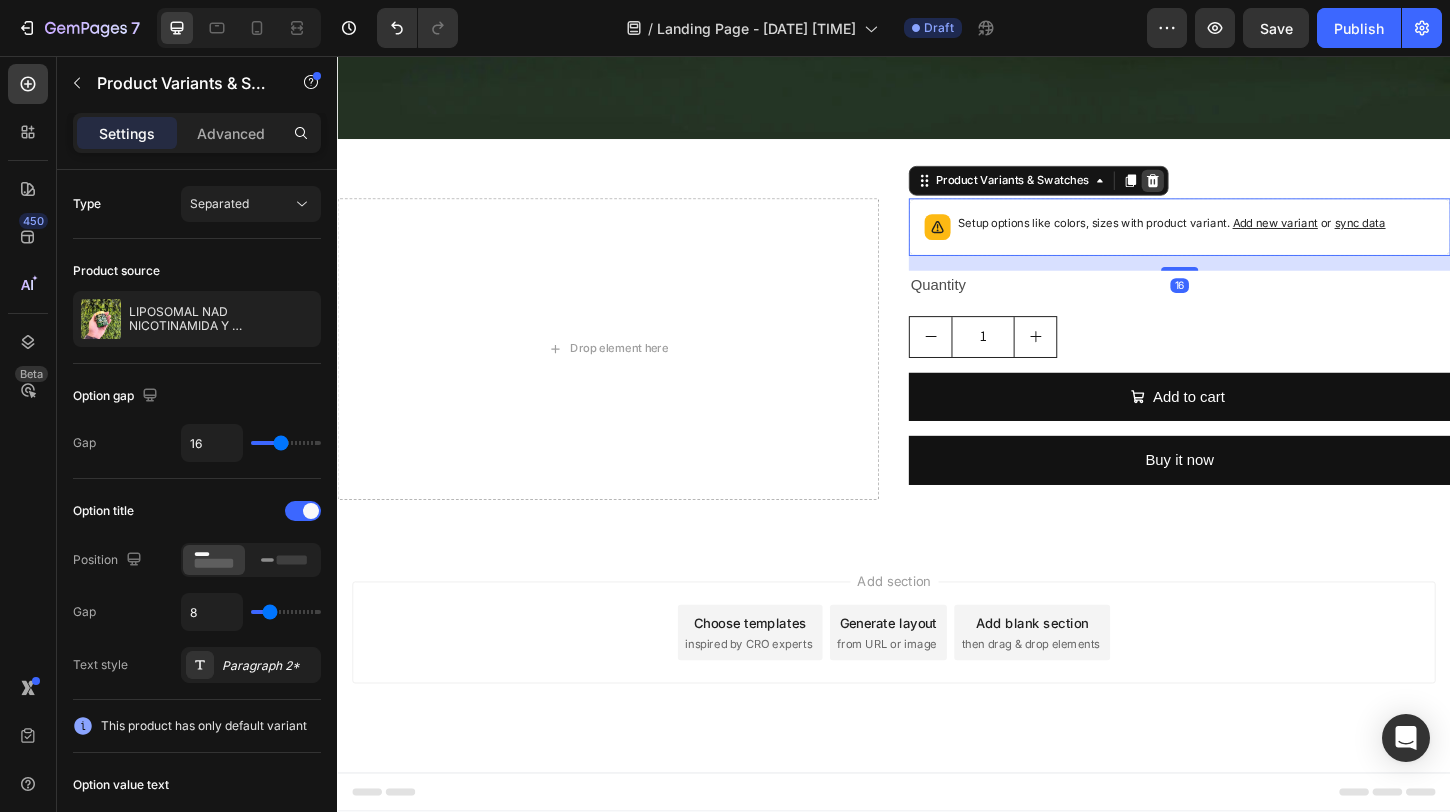 click 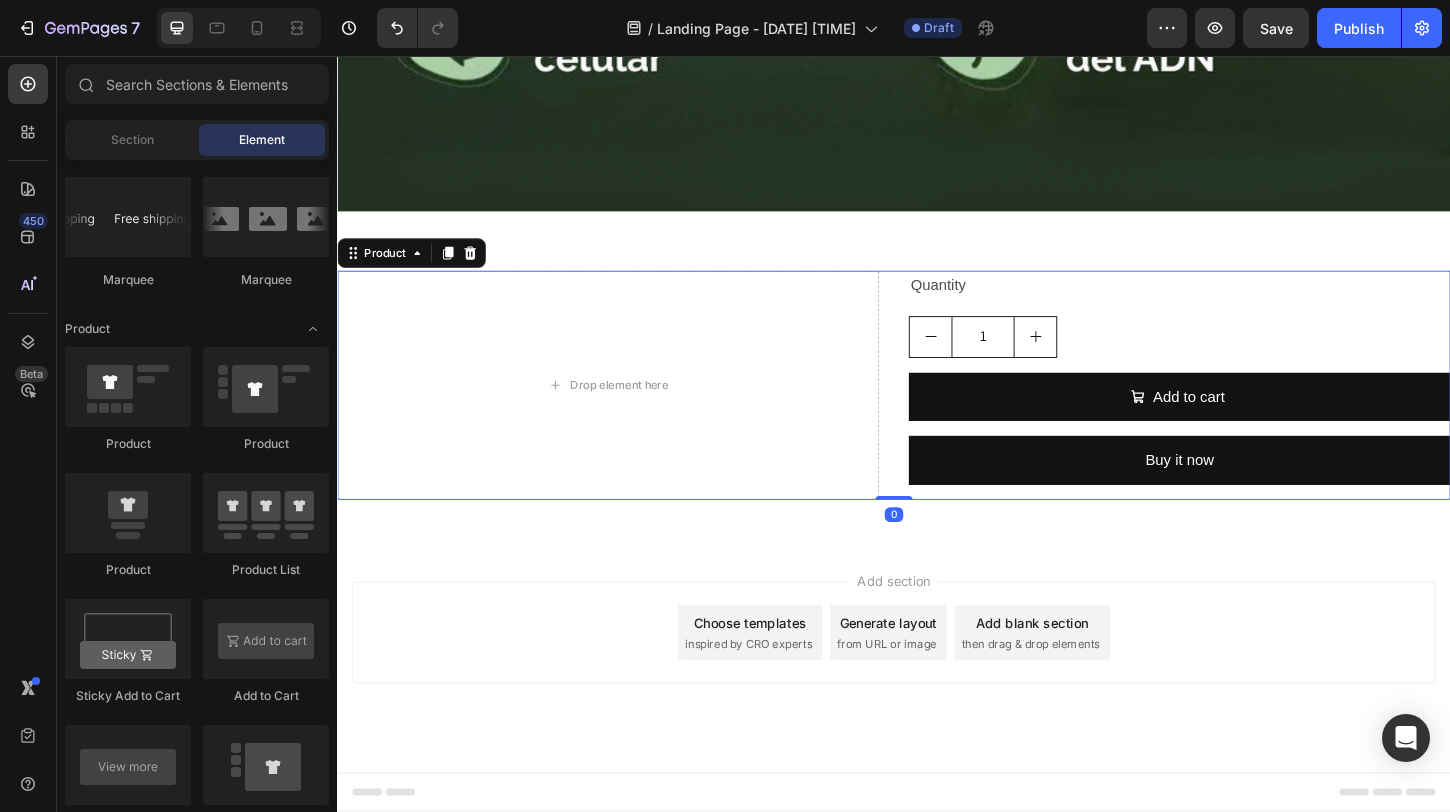 click on "Quantity Text Block
1
Product Quantity
Add to cart Add to Cart Buy it now Dynamic Checkout" at bounding box center (1245, 411) 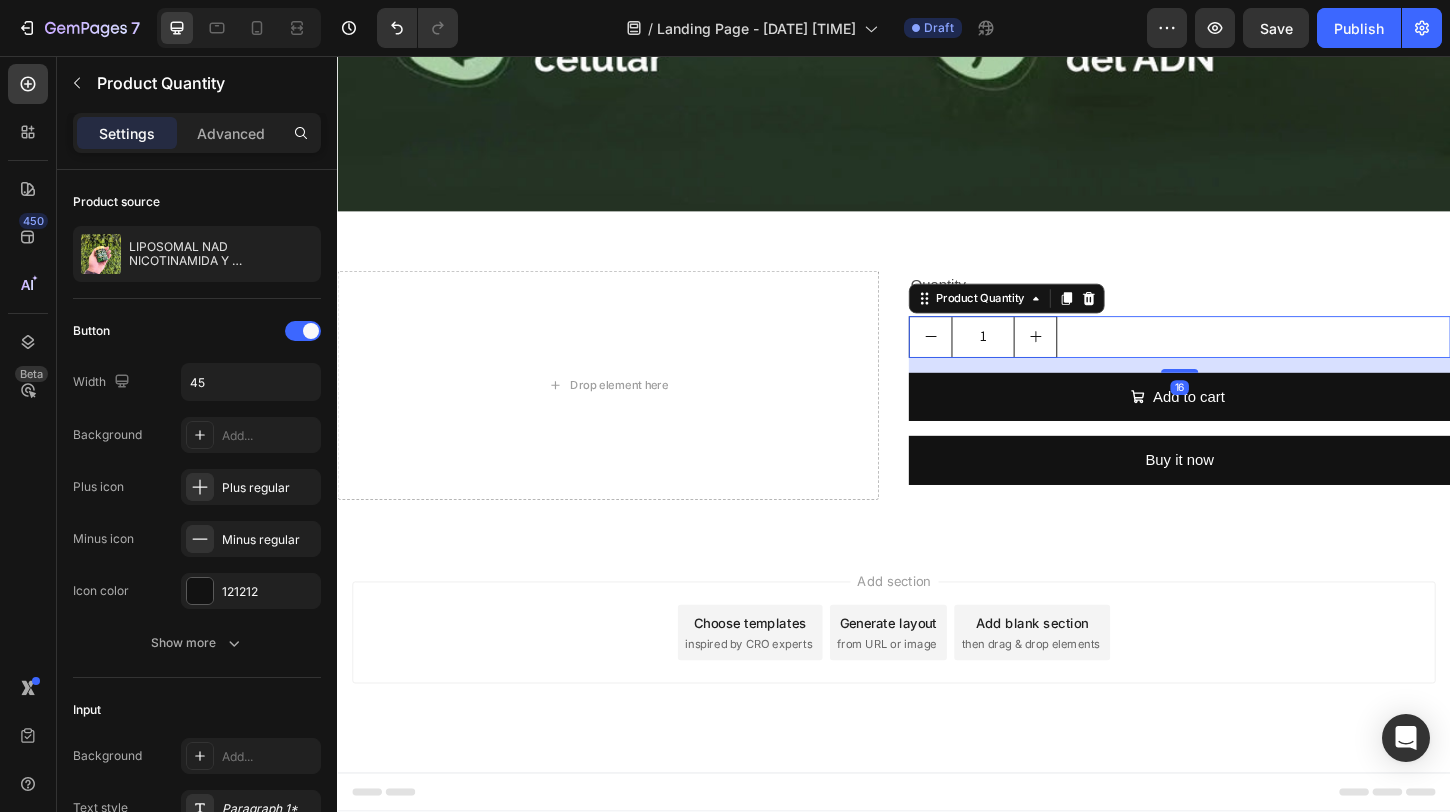 click at bounding box center (1089, 359) 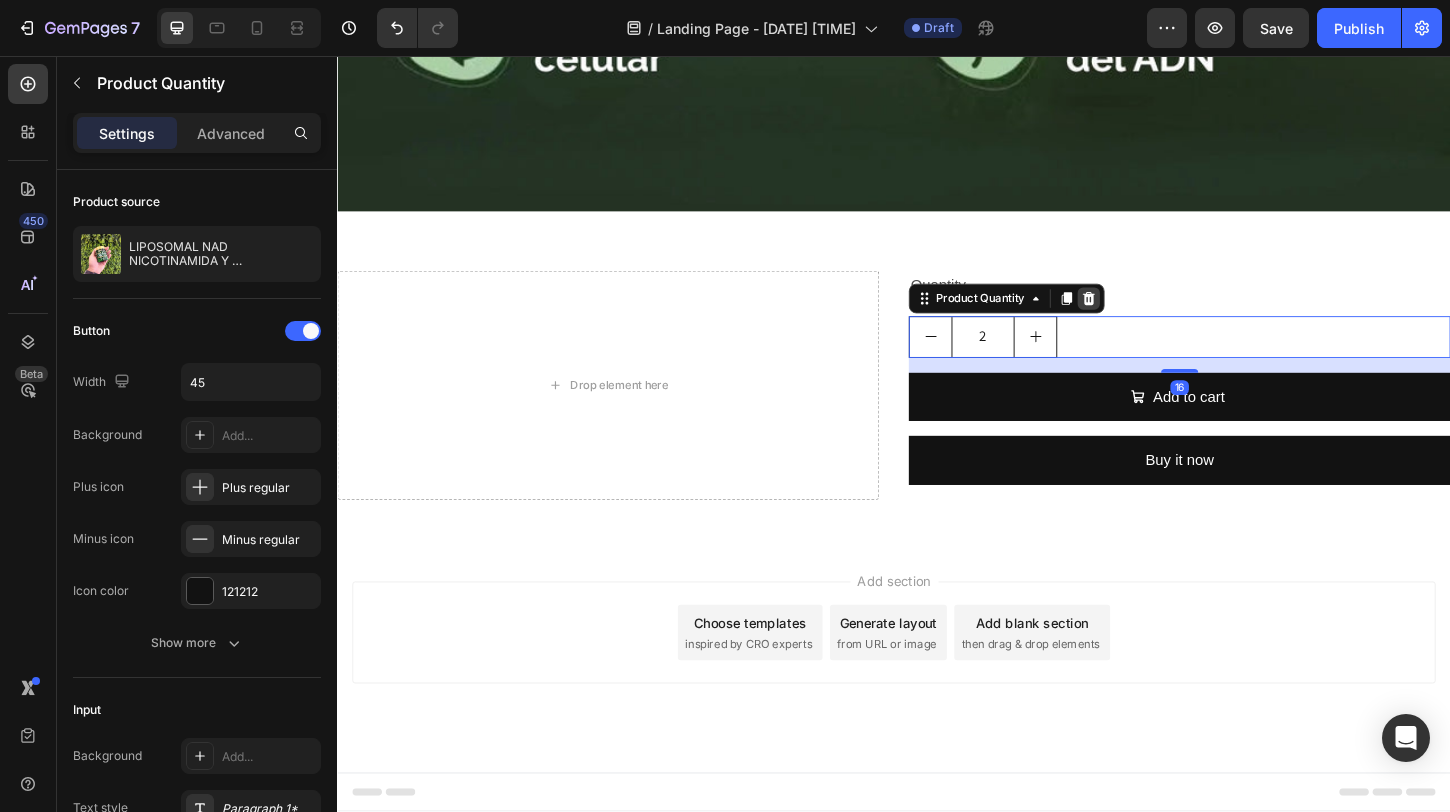 click 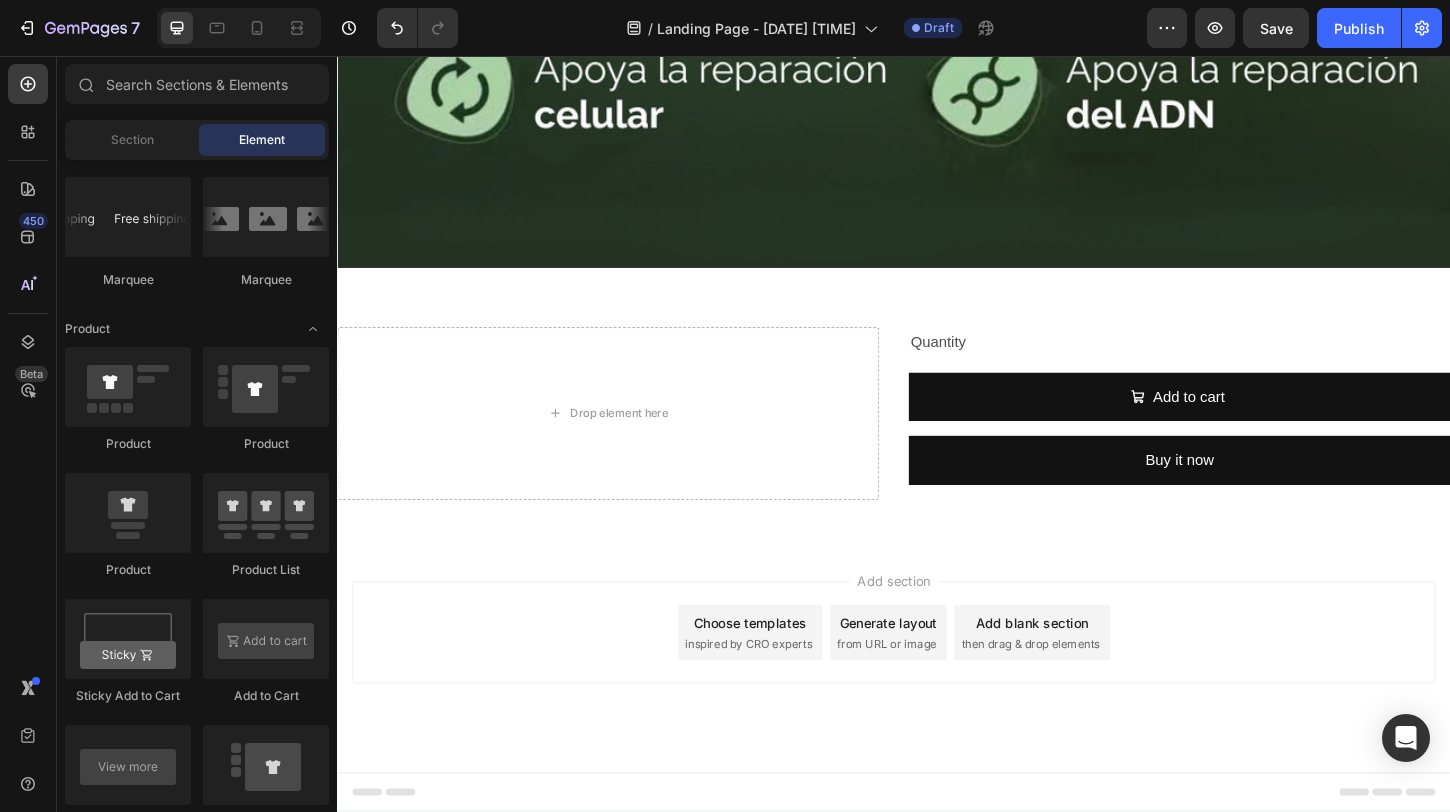 scroll, scrollTop: 1141, scrollLeft: 0, axis: vertical 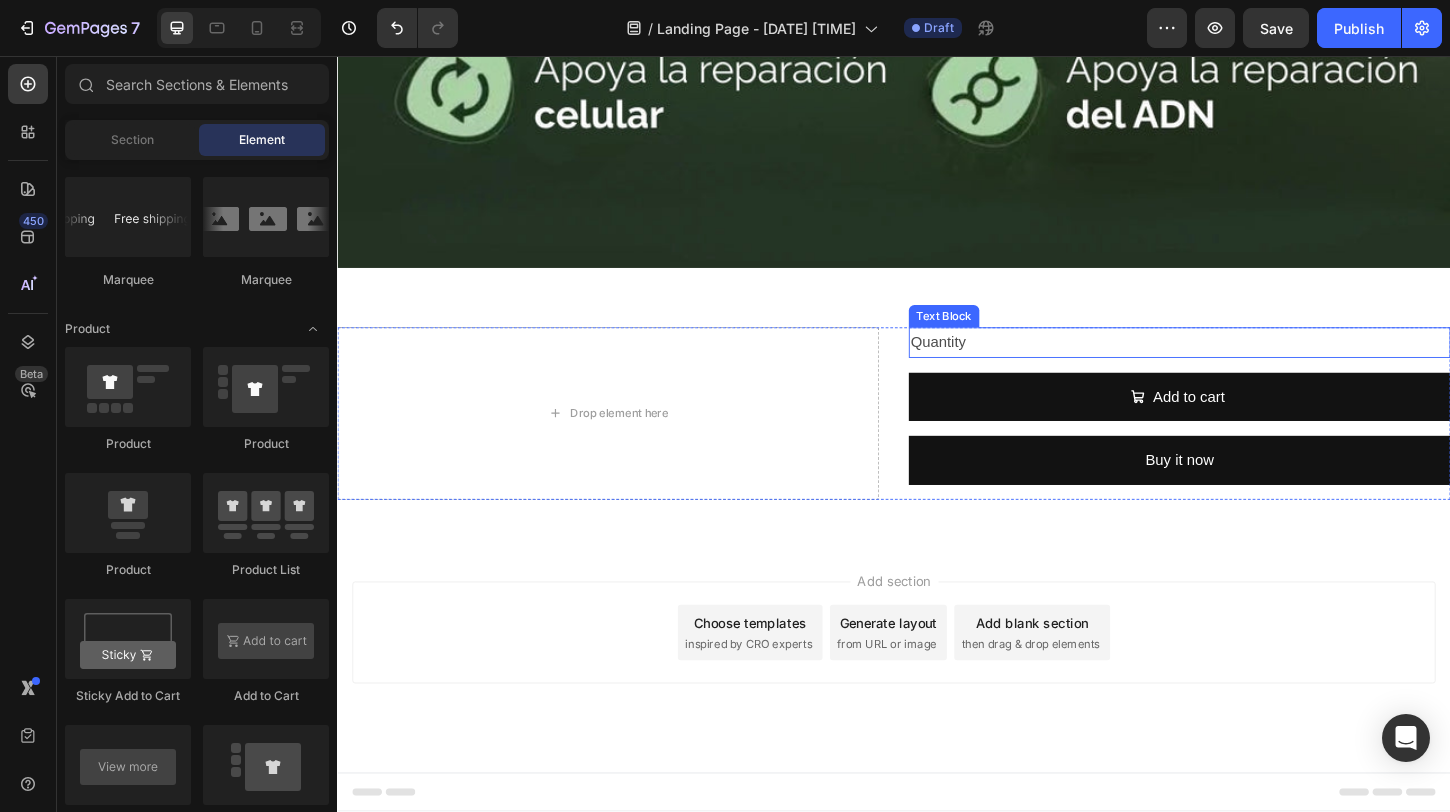 click on "Quantity" at bounding box center [1245, 365] 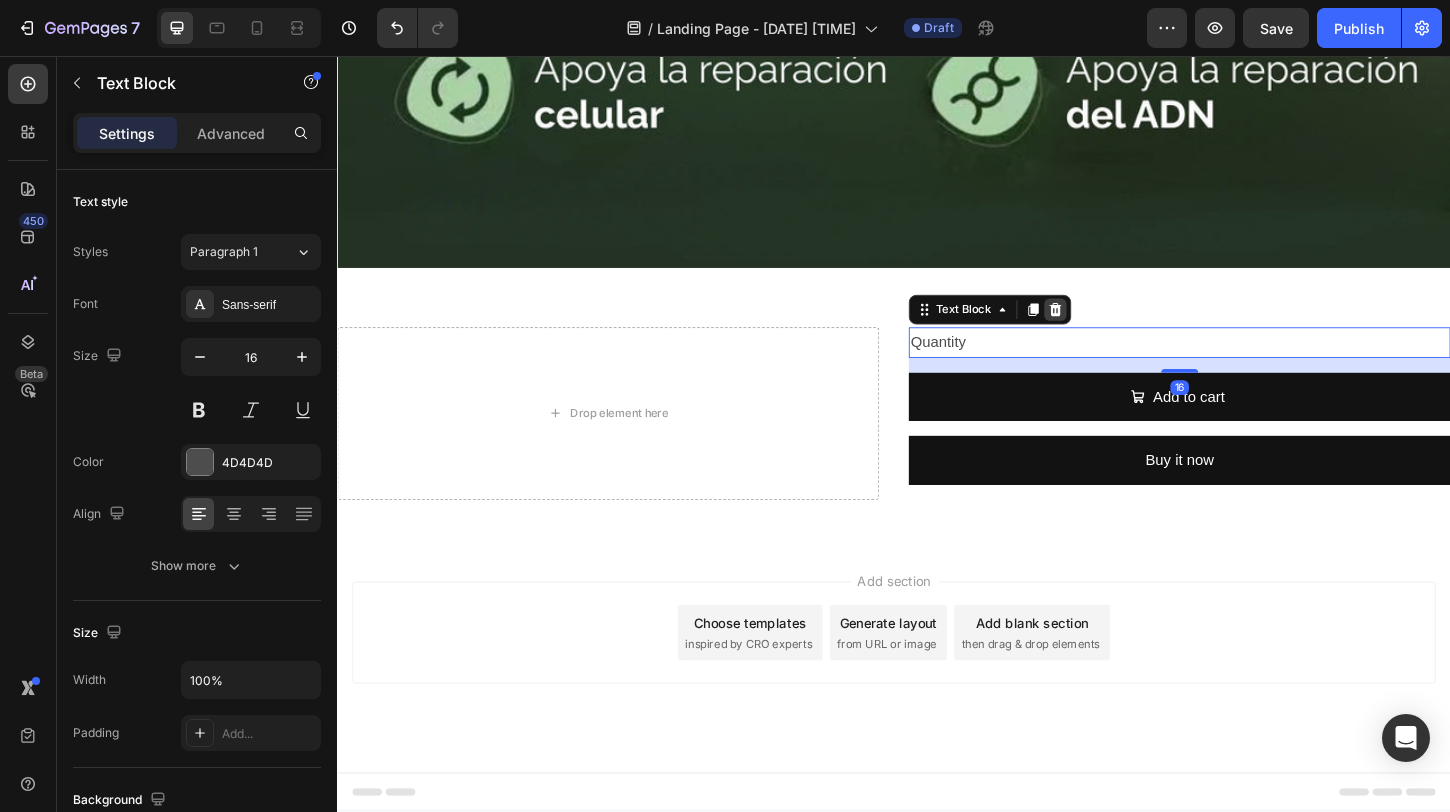 click 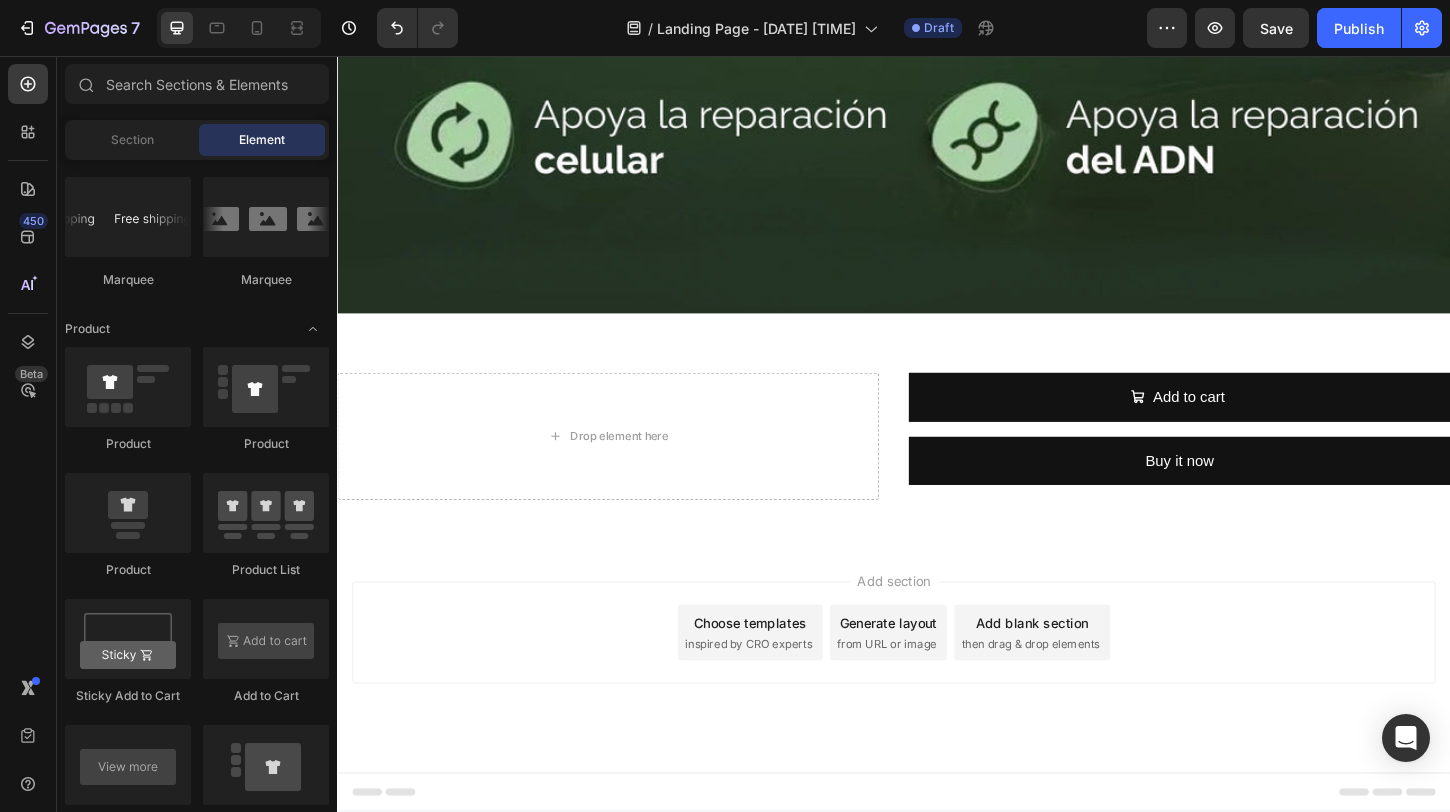 scroll, scrollTop: 1092, scrollLeft: 0, axis: vertical 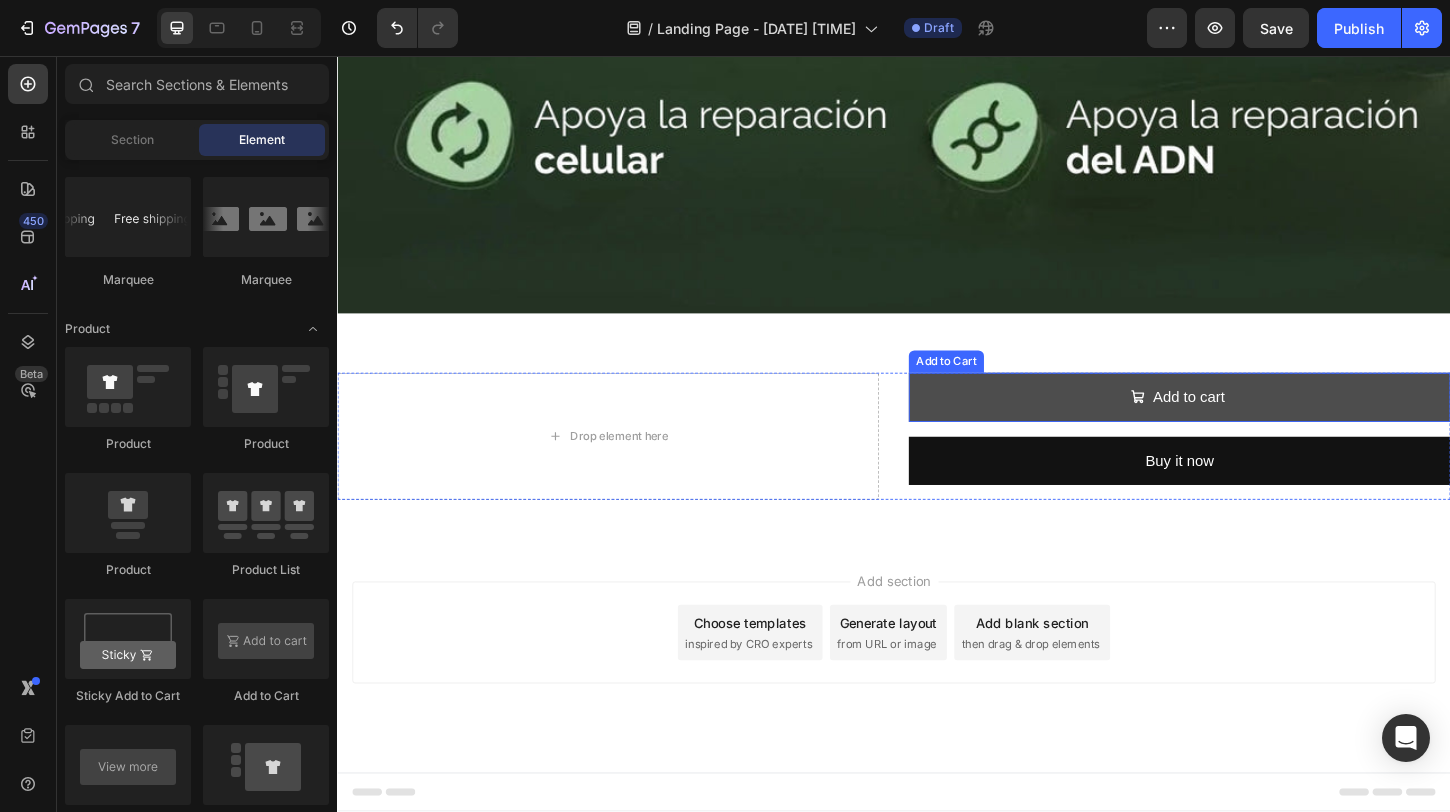 click on "Add to cart" at bounding box center [1245, 424] 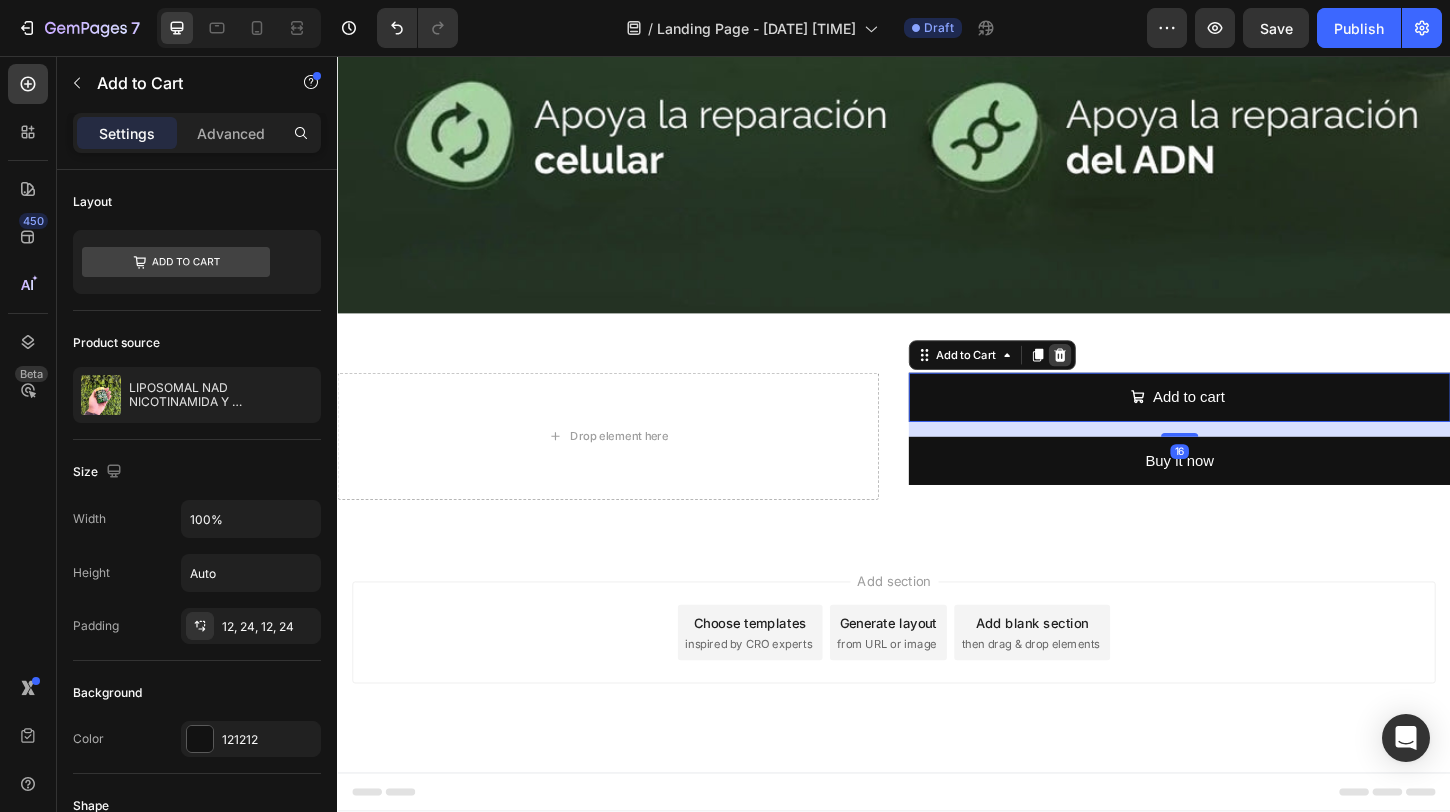 click at bounding box center (1116, 379) 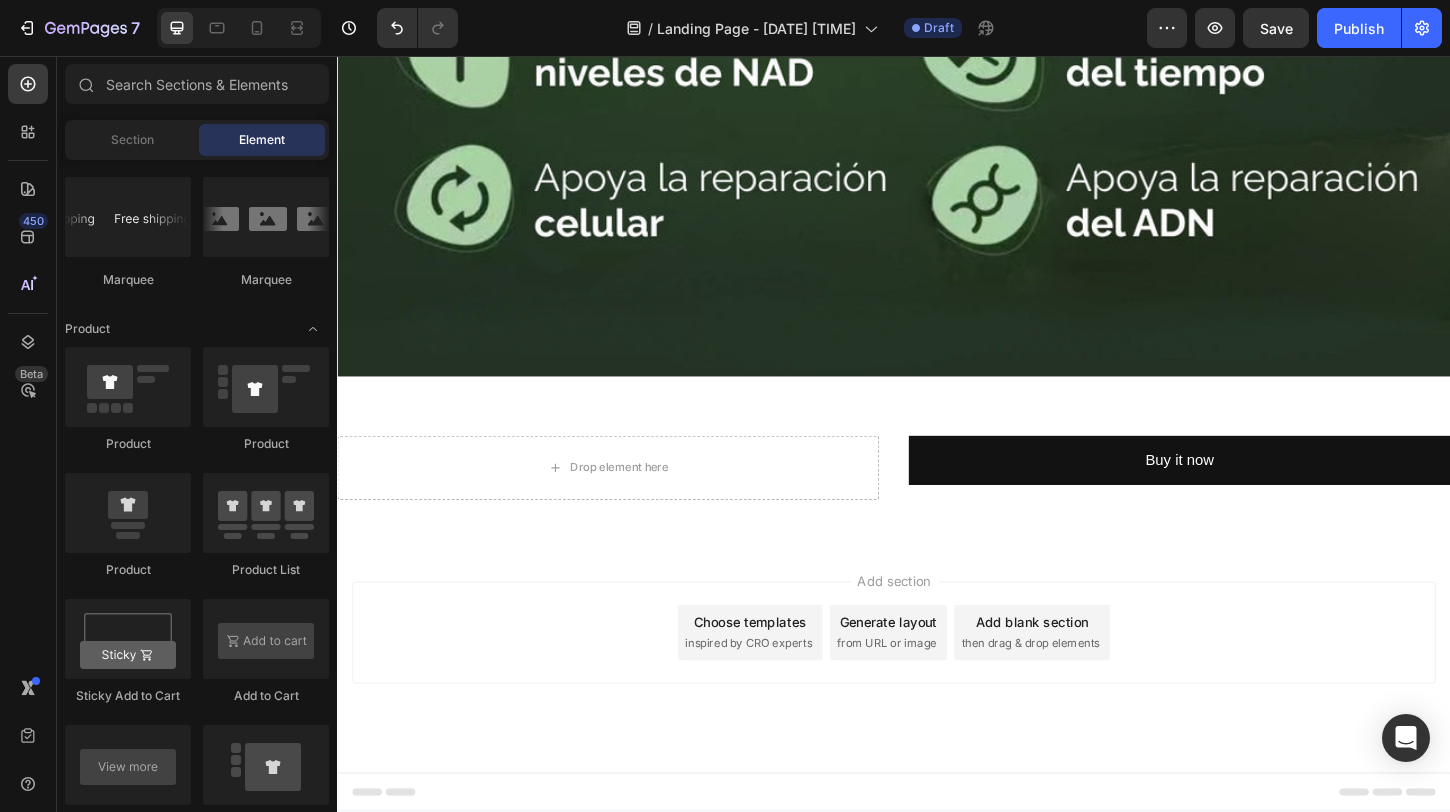 scroll, scrollTop: 1023, scrollLeft: 0, axis: vertical 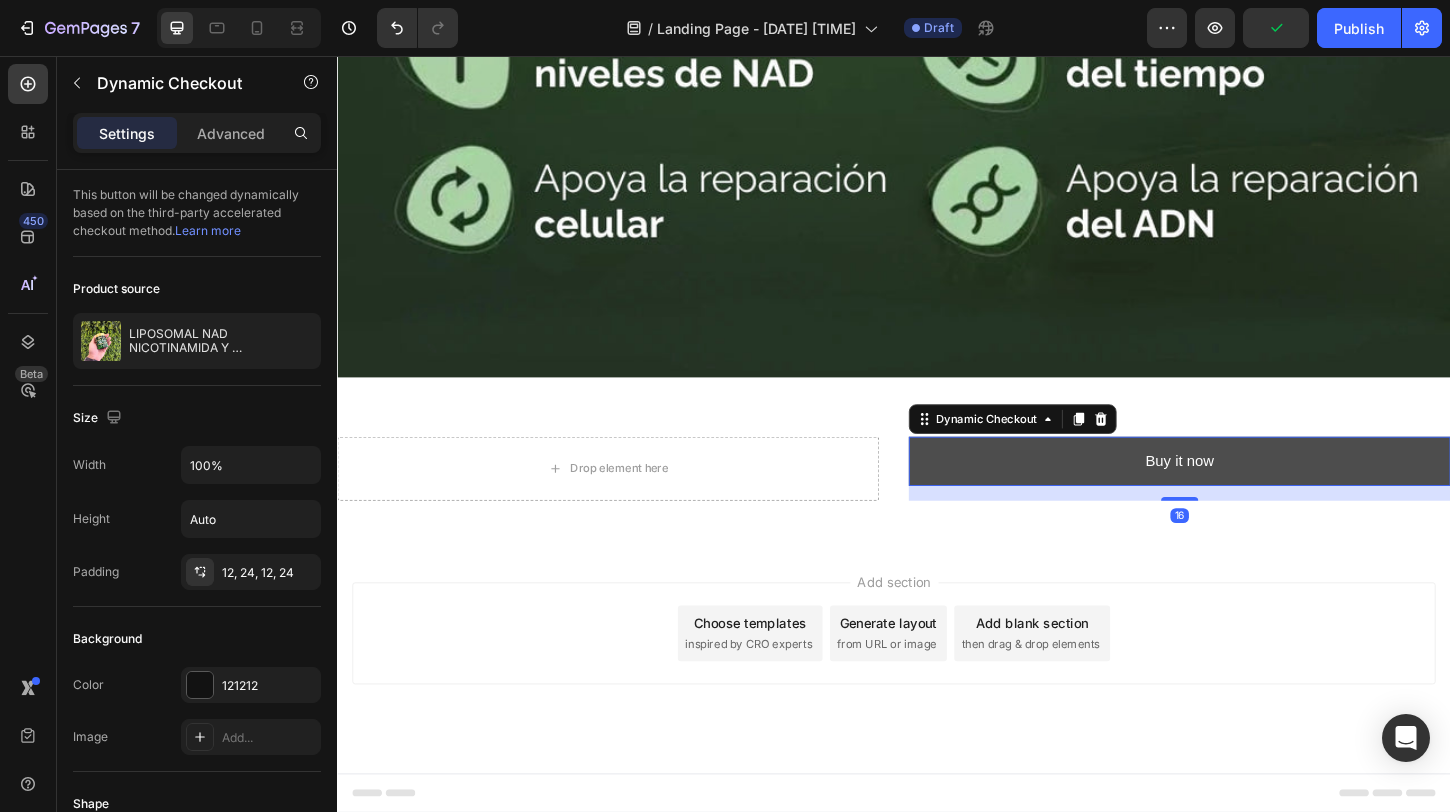 click on "Buy it now" at bounding box center [1245, 493] 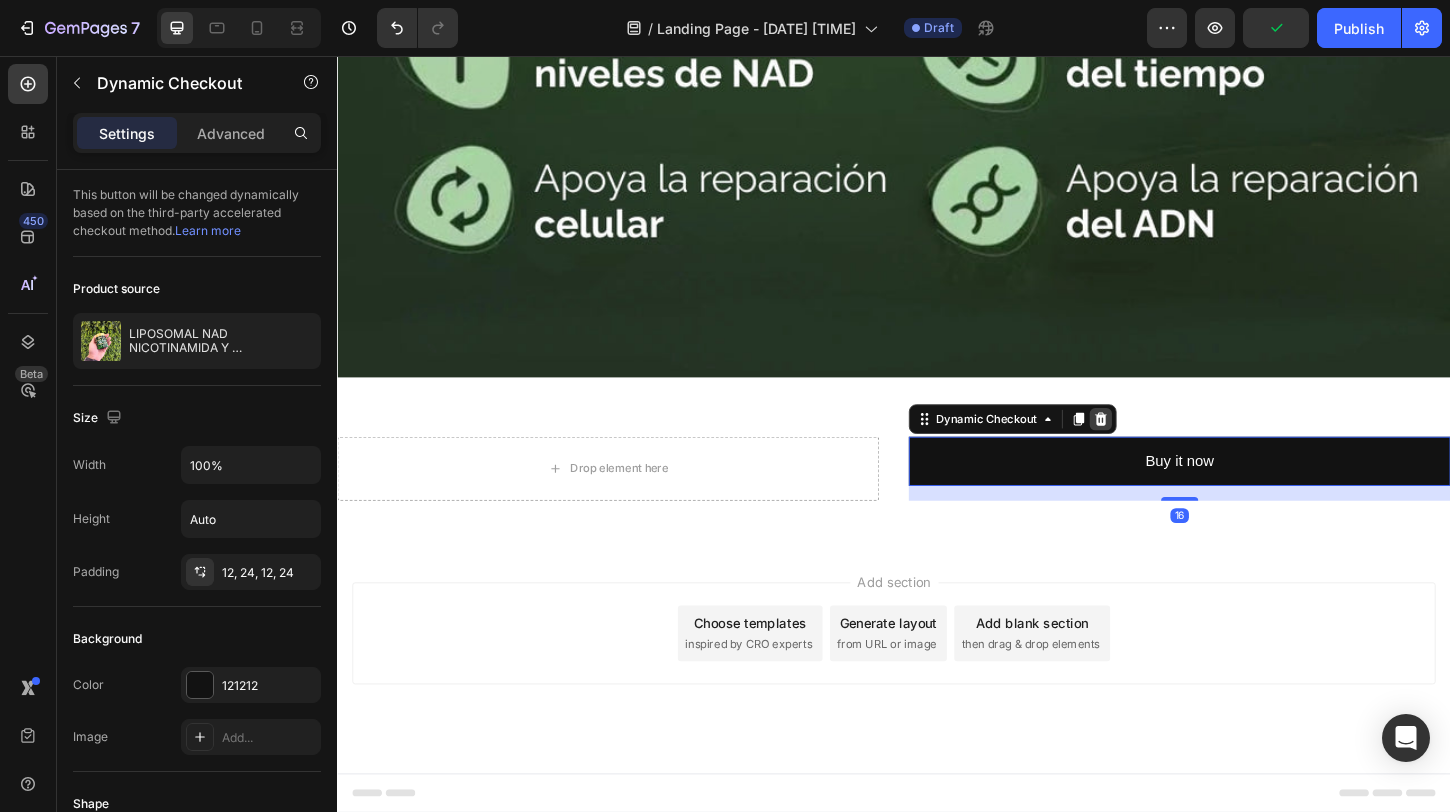 click 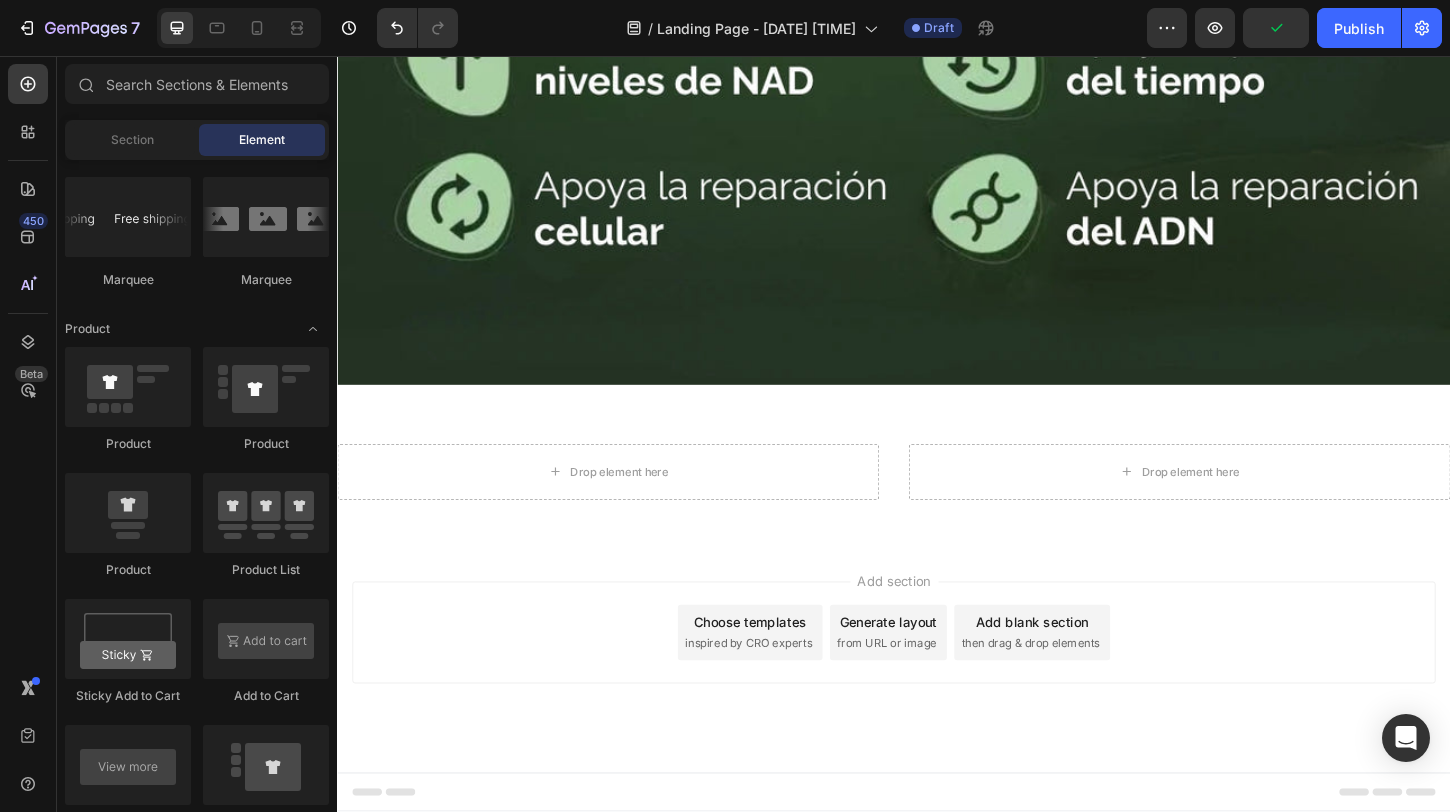scroll, scrollTop: 1015, scrollLeft: 0, axis: vertical 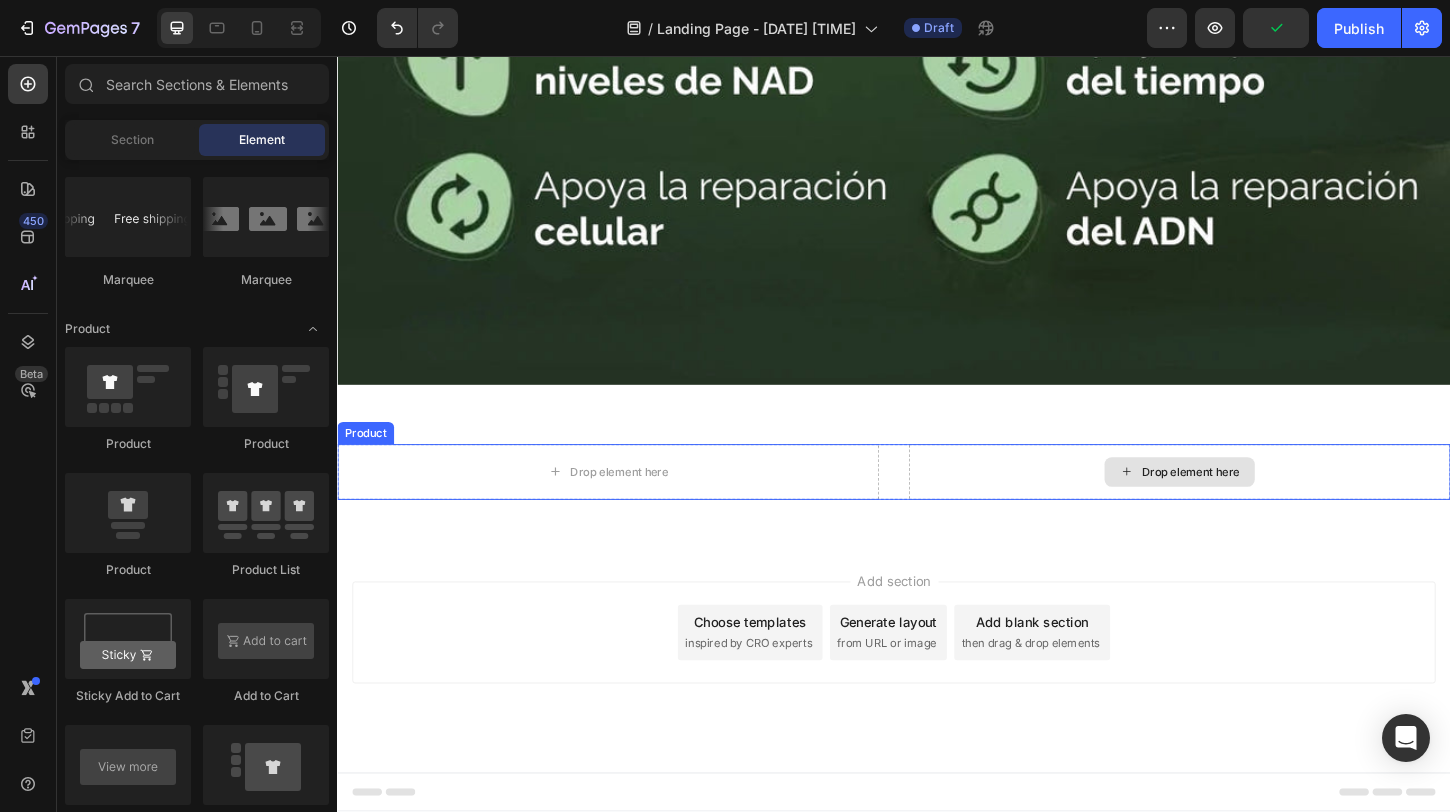 click on "Drop element here" at bounding box center (1245, 505) 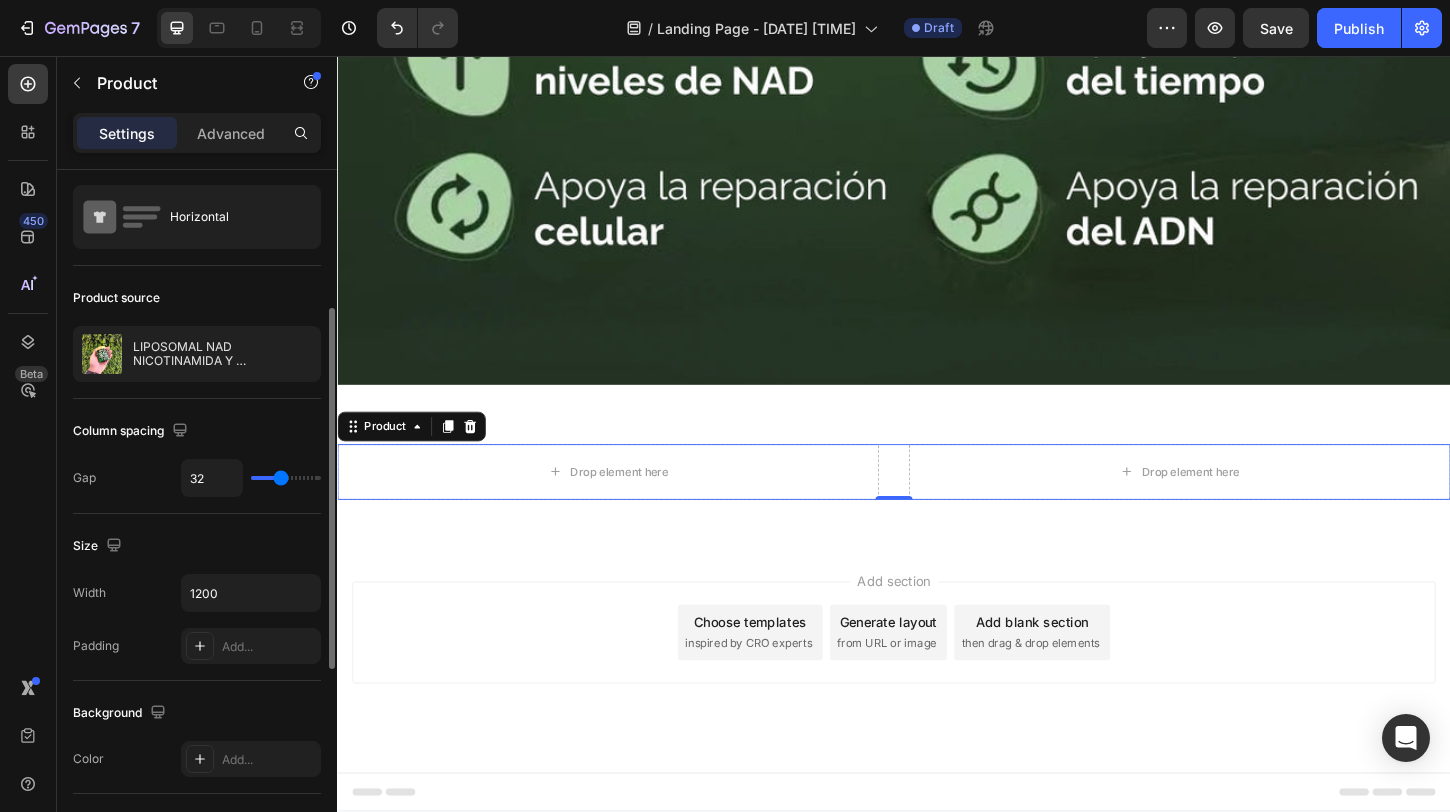 scroll, scrollTop: 0, scrollLeft: 0, axis: both 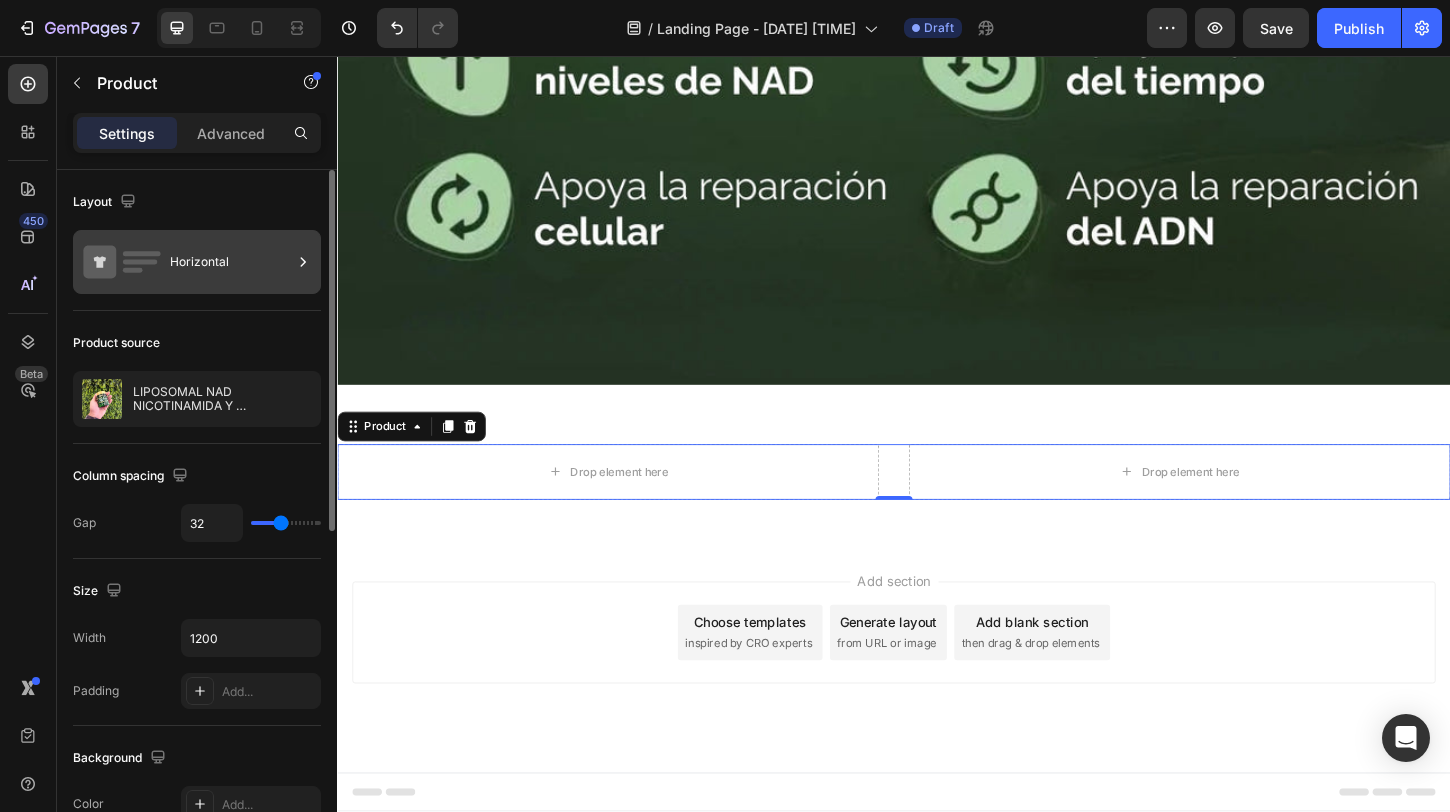 click on "Horizontal" at bounding box center (231, 262) 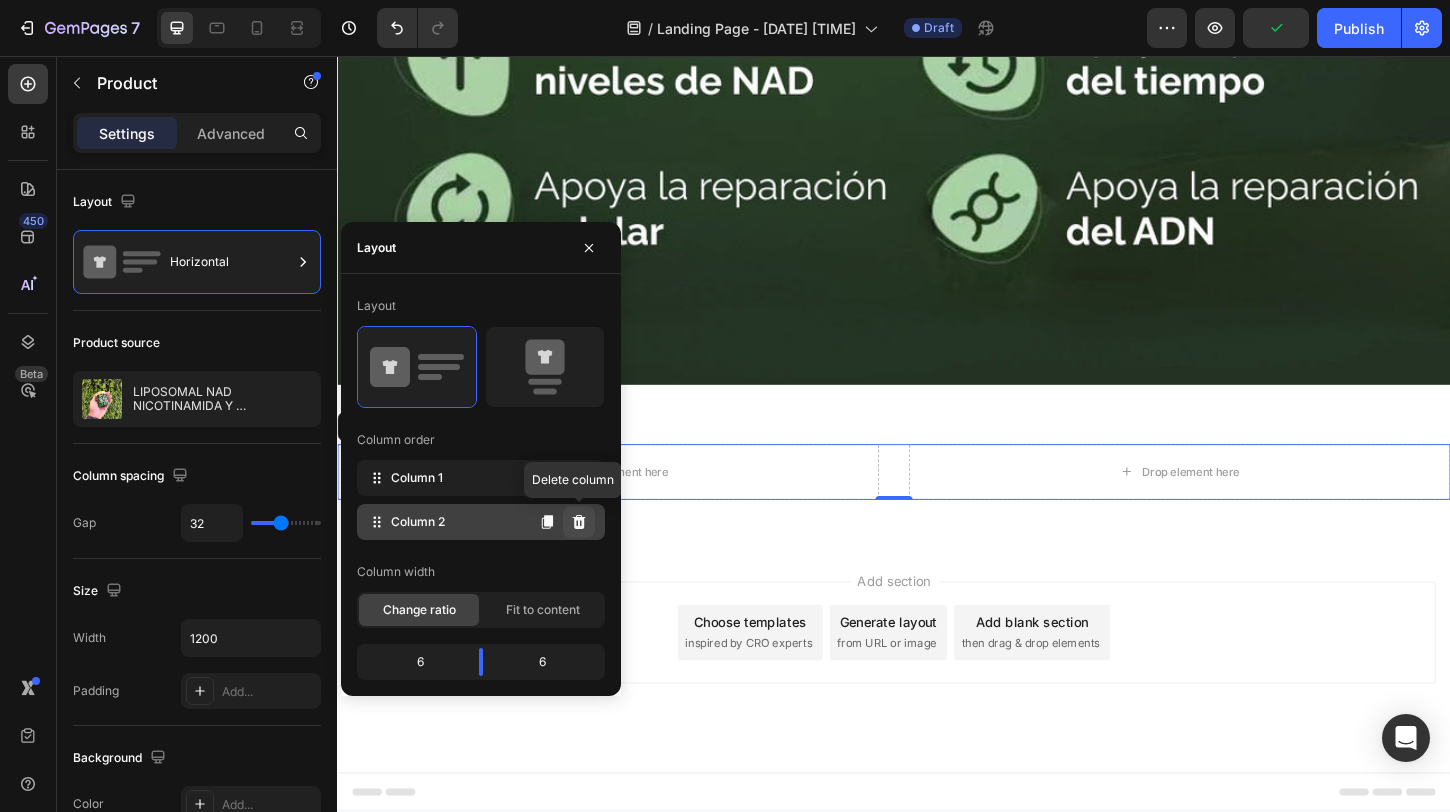 click 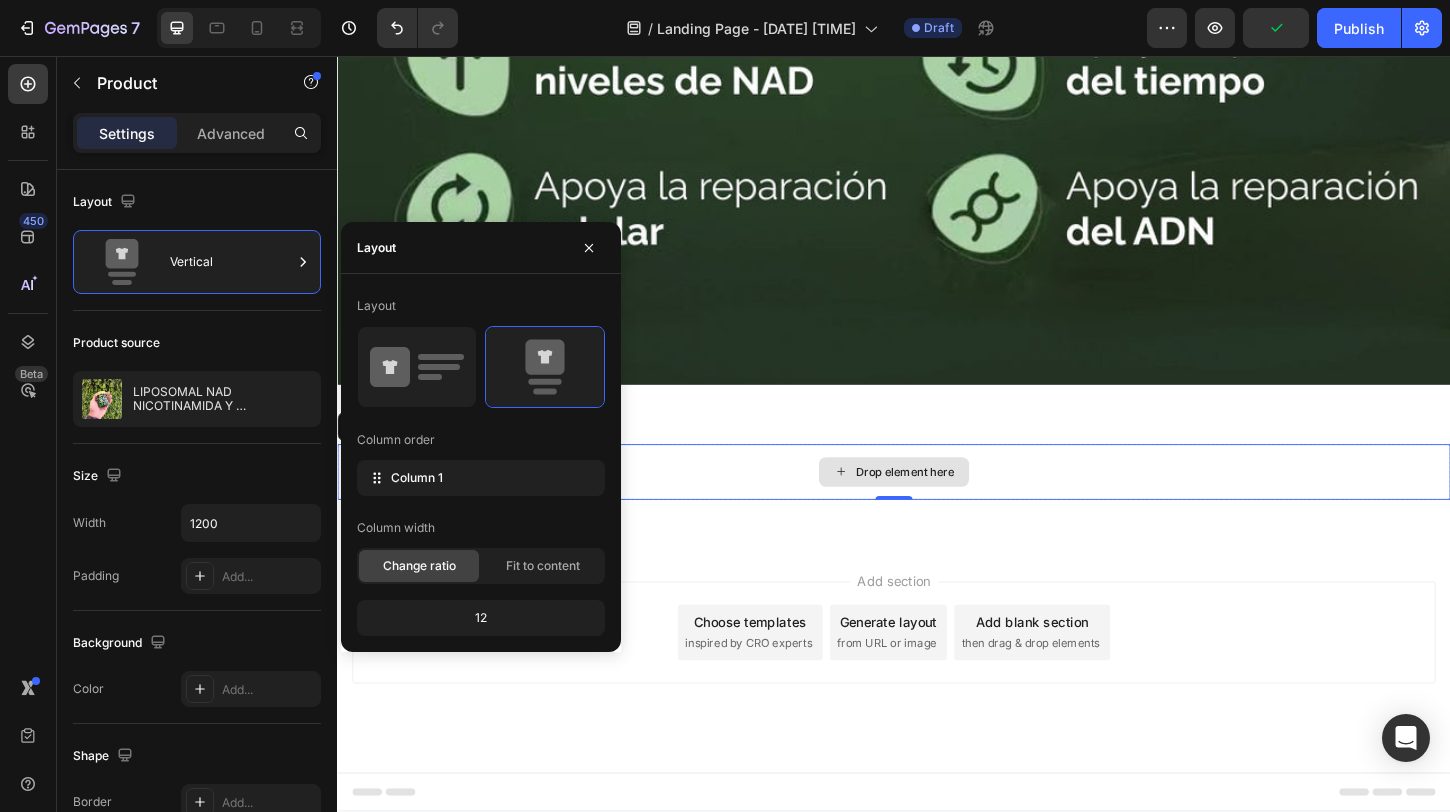 click on "Drop element here" at bounding box center (937, 505) 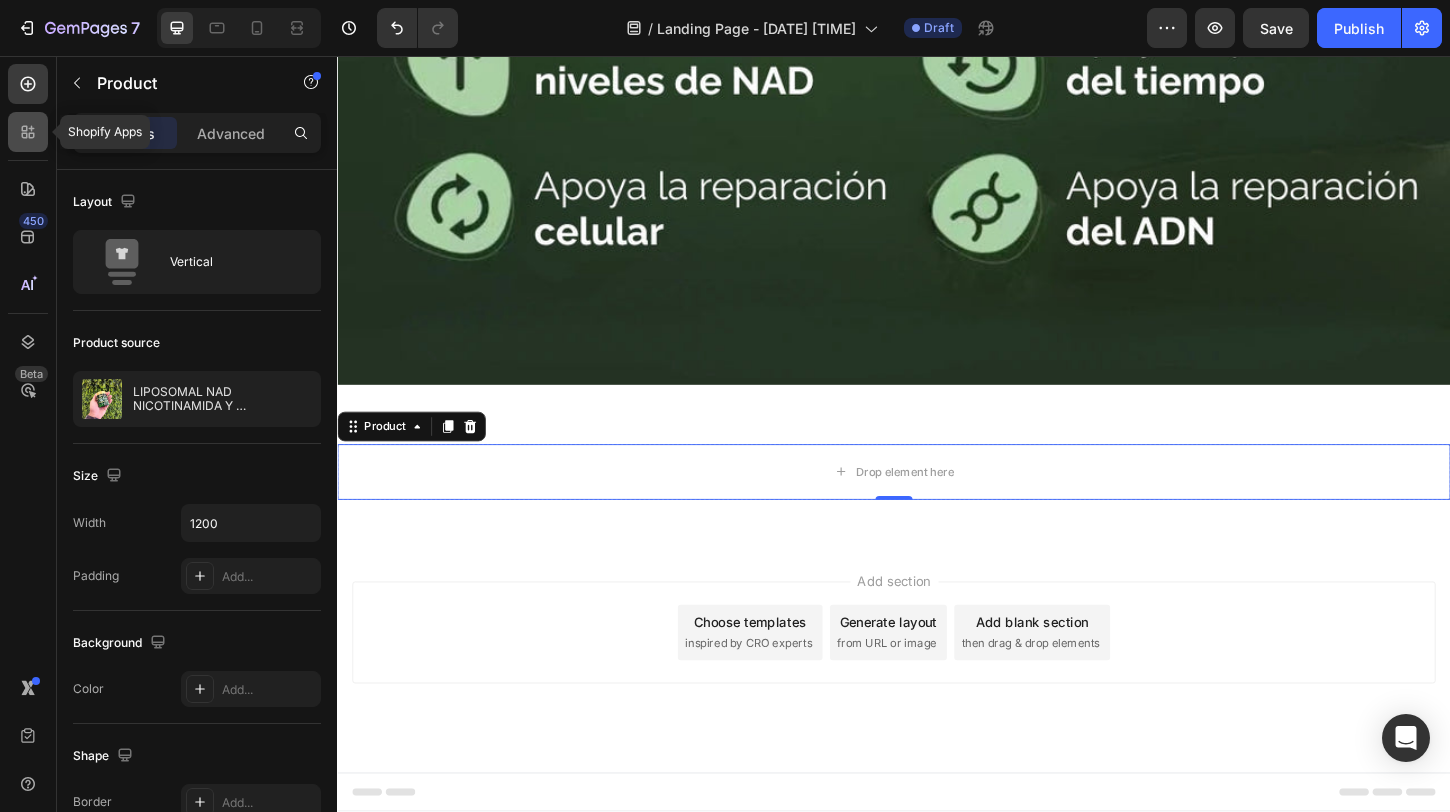click 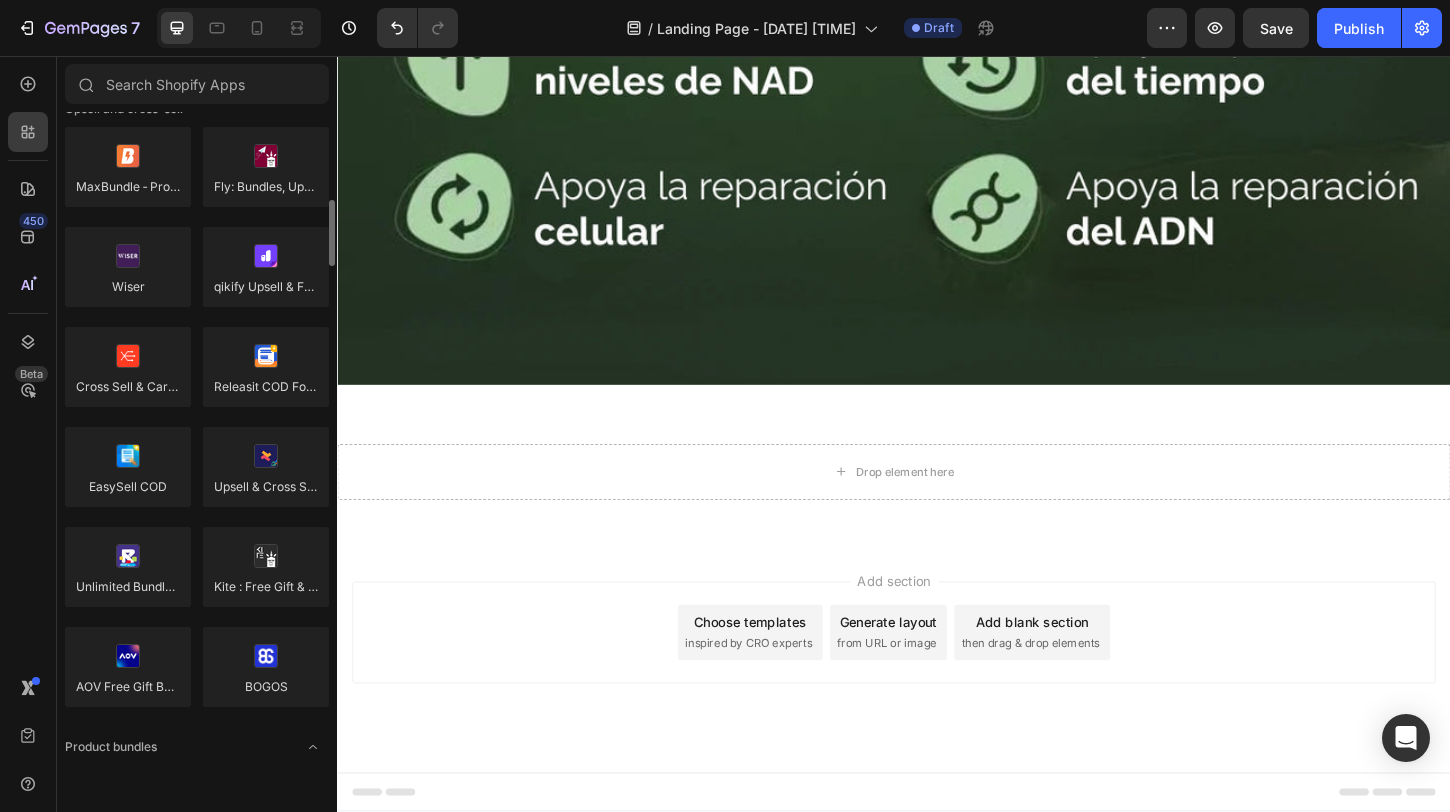 scroll, scrollTop: 668, scrollLeft: 0, axis: vertical 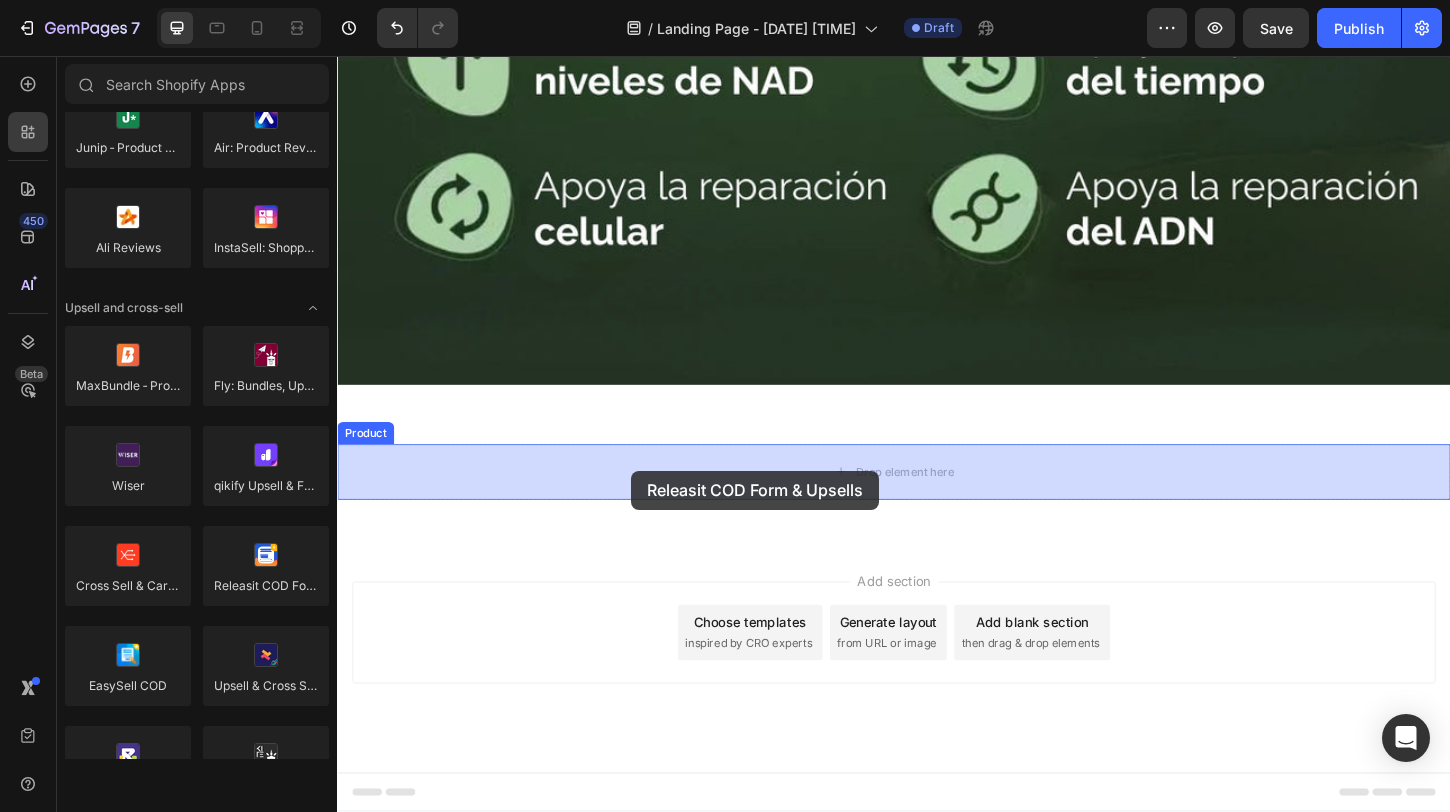 drag, startPoint x: 603, startPoint y: 618, endPoint x: 654, endPoint y: 503, distance: 125.80143 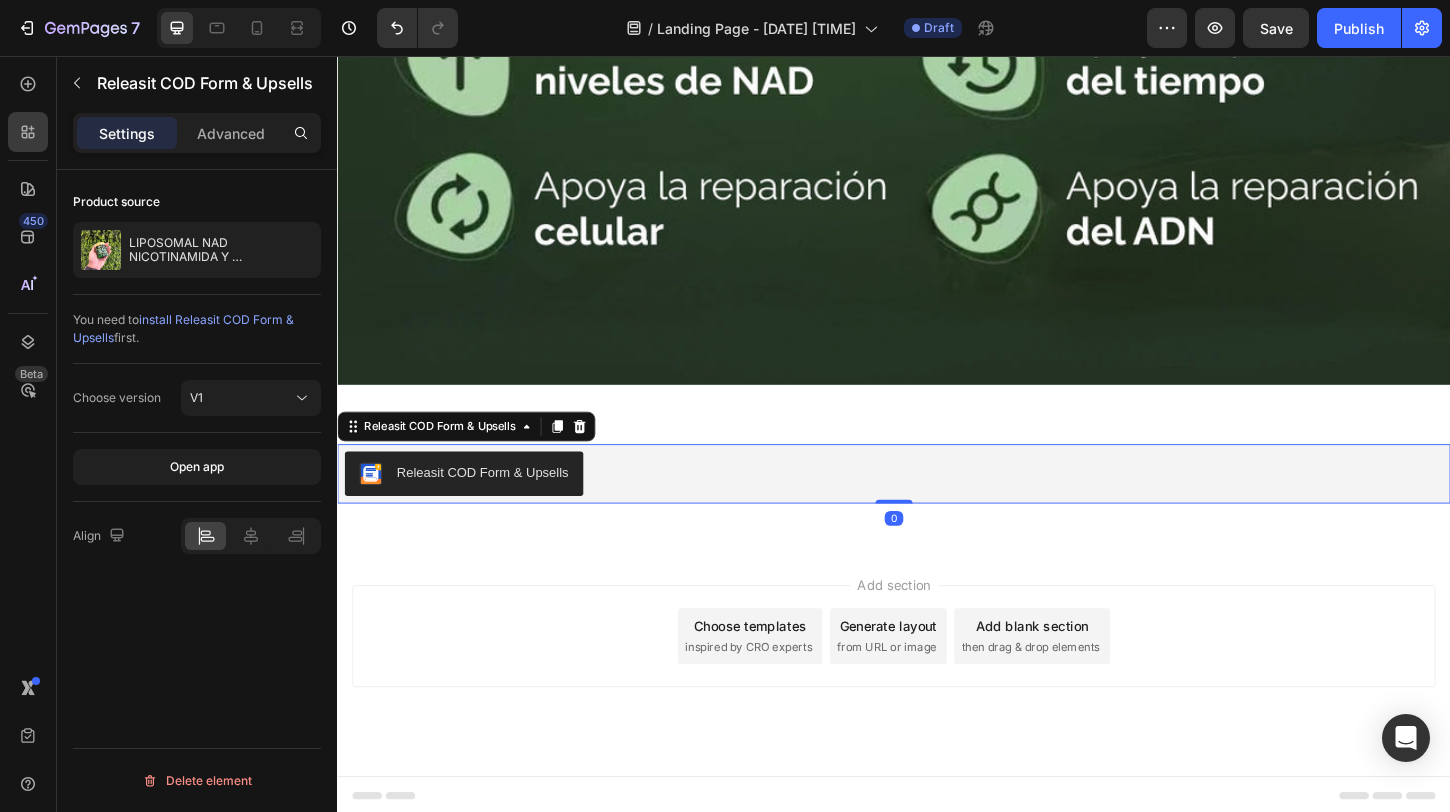 scroll, scrollTop: 1019, scrollLeft: 0, axis: vertical 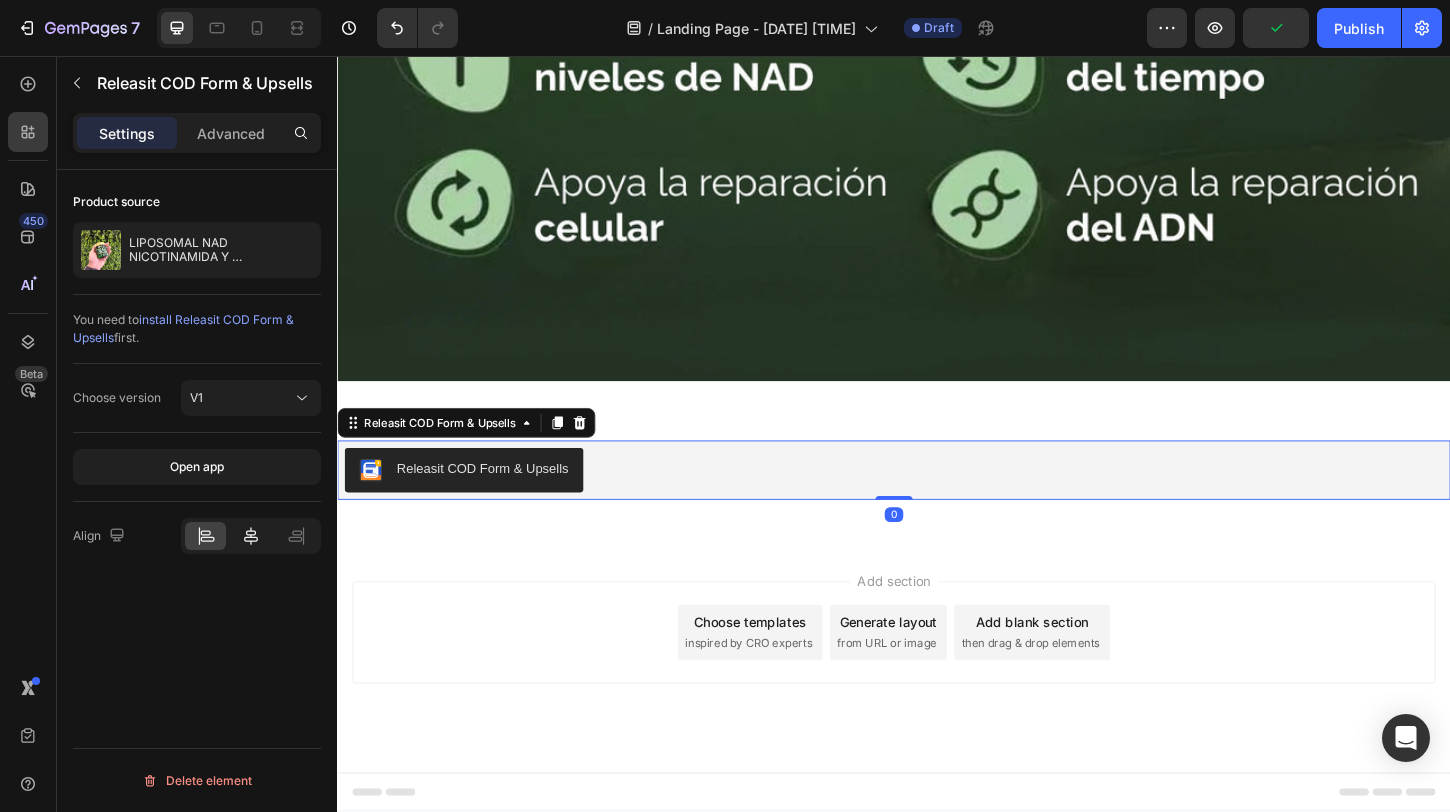 click 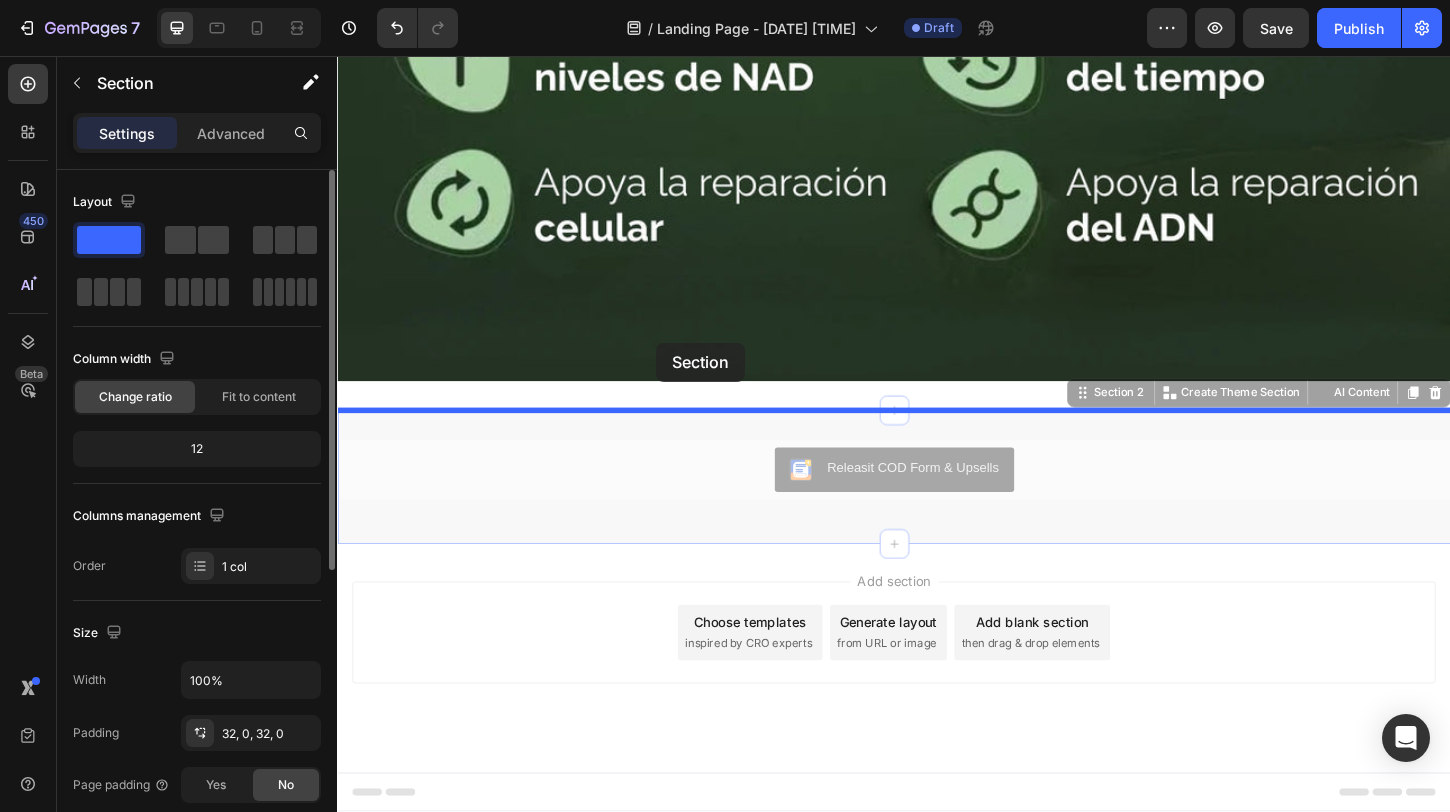 drag, startPoint x: 669, startPoint y: 444, endPoint x: 681, endPoint y: 365, distance: 79.9062 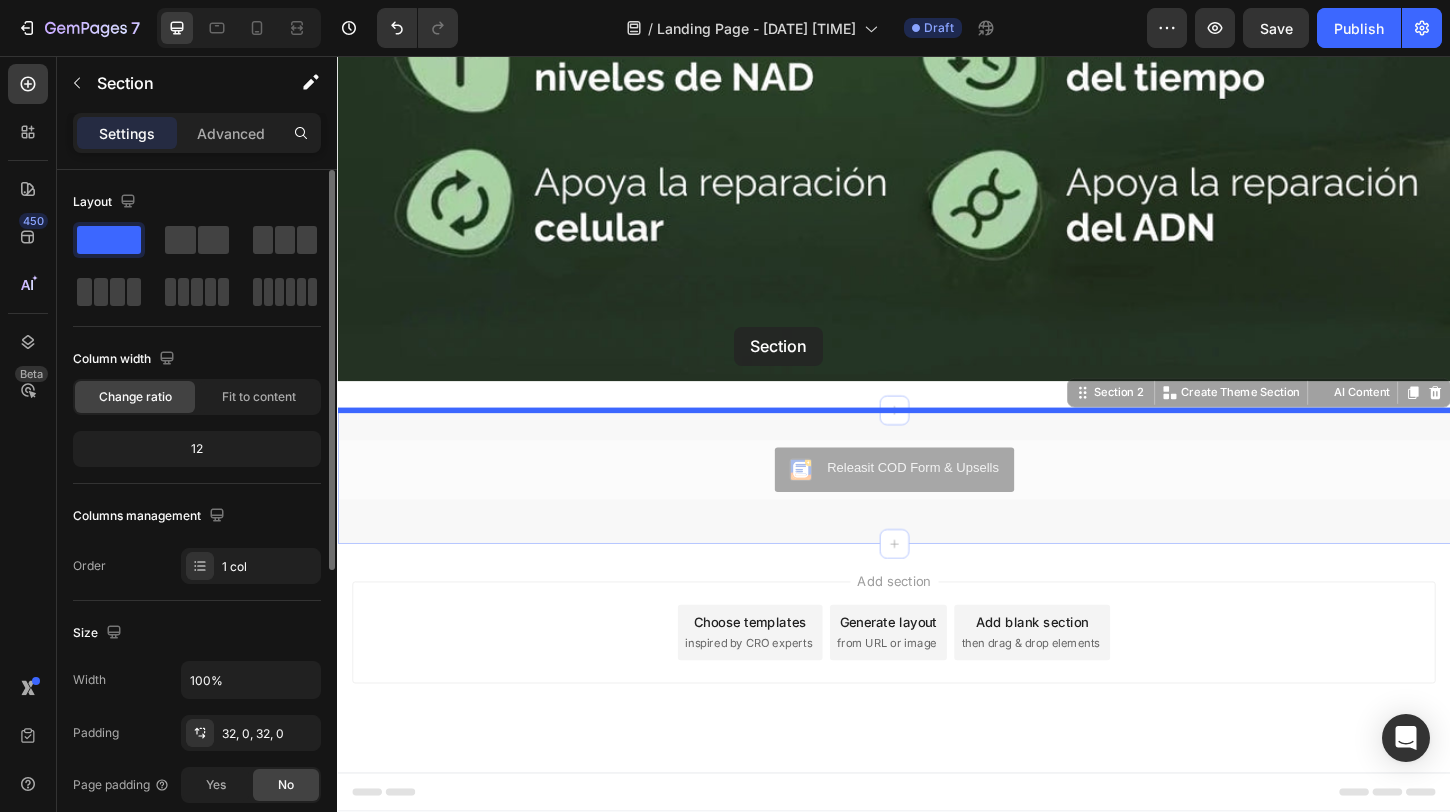 drag, startPoint x: 740, startPoint y: 448, endPoint x: 765, endPoint y: 348, distance: 103.077644 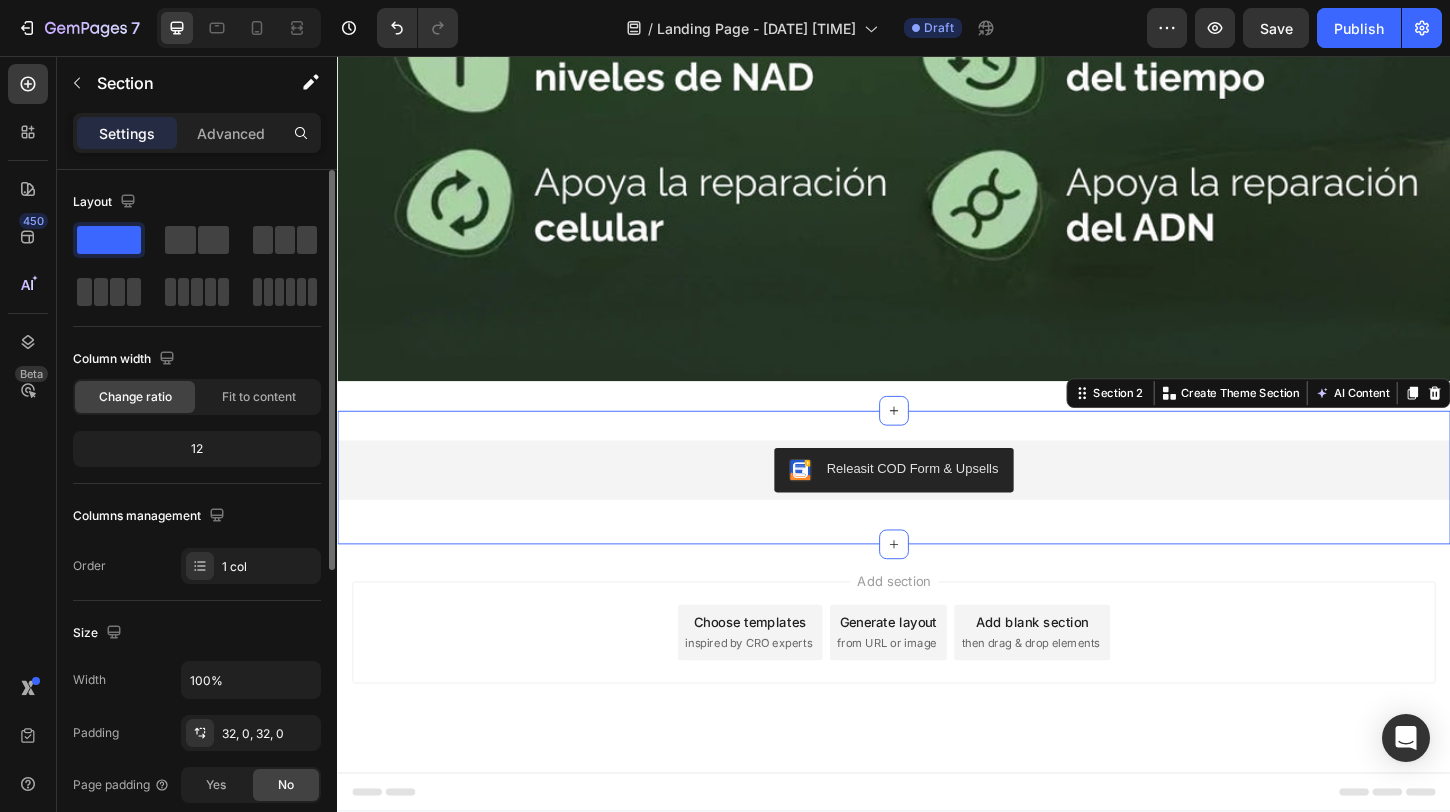 click on "Add section Choose templates inspired by CRO experts Generate layout from URL or image Add blank section then drag & drop elements" at bounding box center [937, 678] 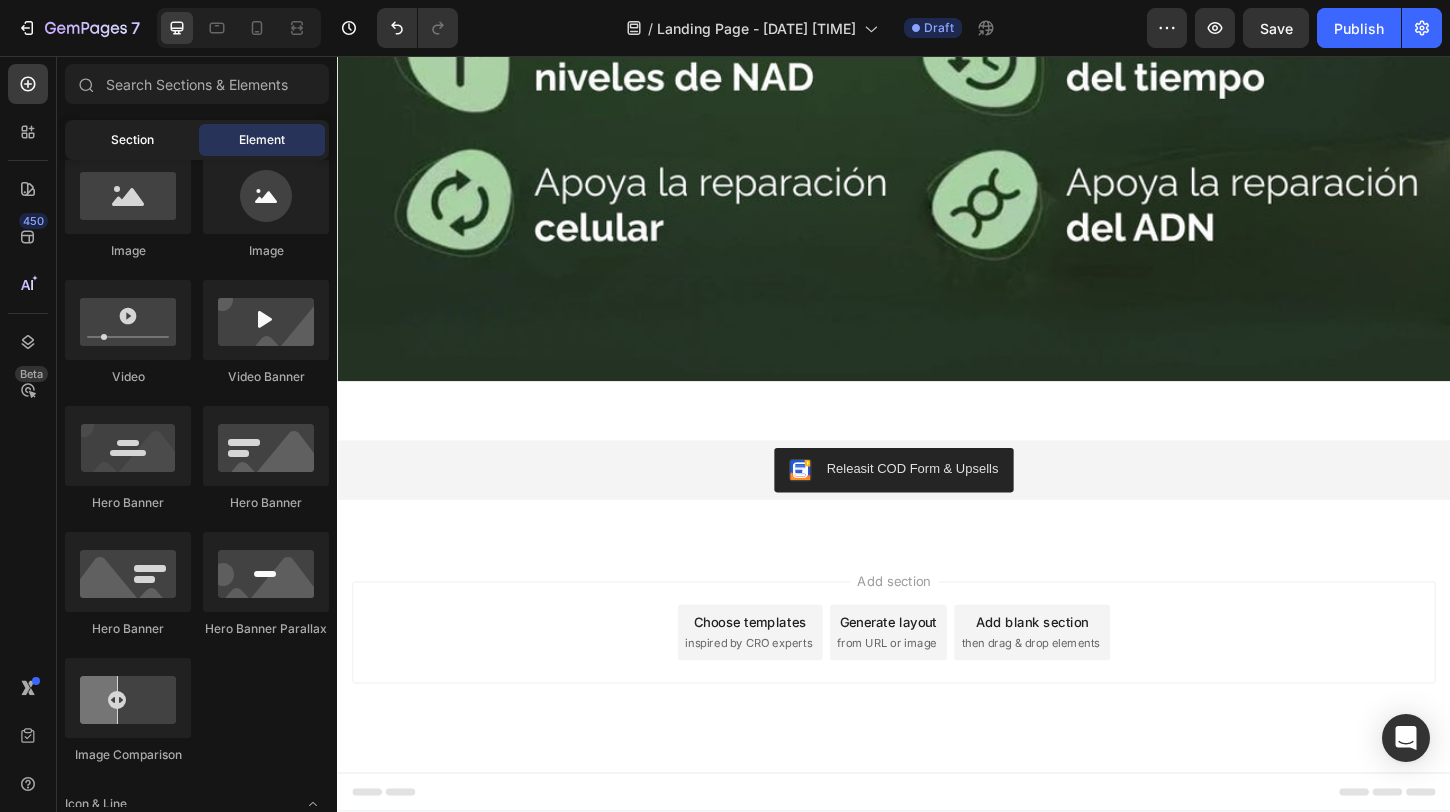 click on "Section" 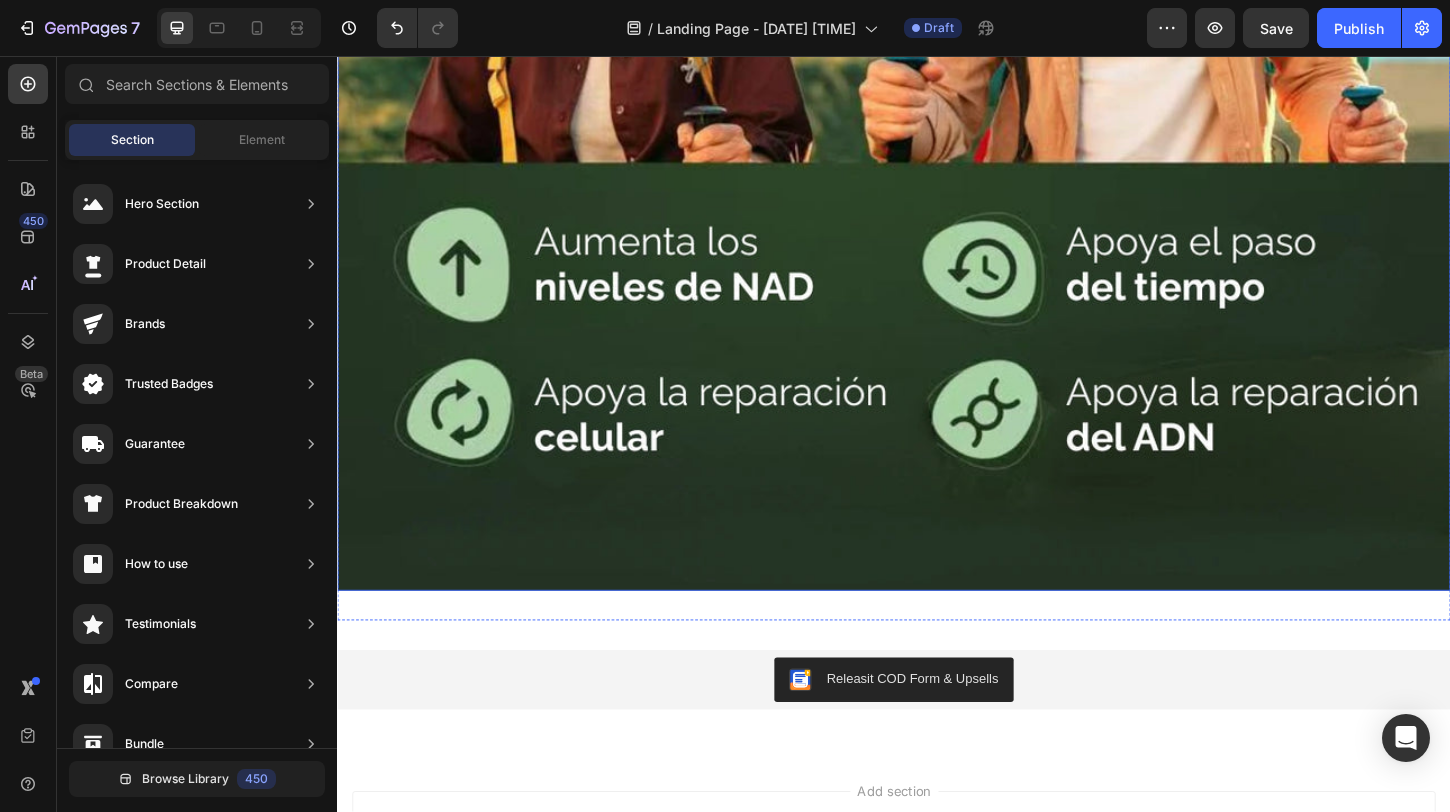 scroll, scrollTop: 1019, scrollLeft: 0, axis: vertical 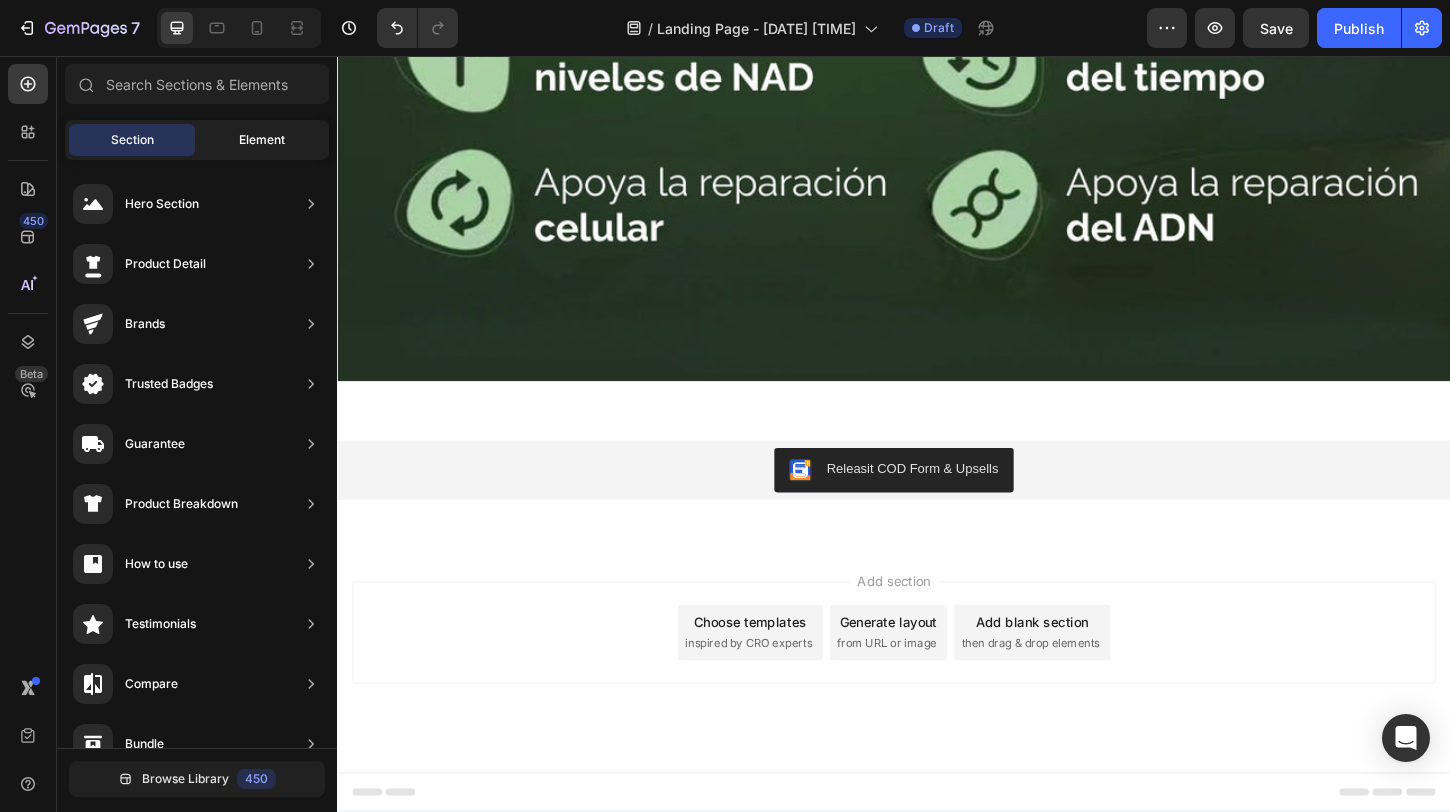 click on "Element" 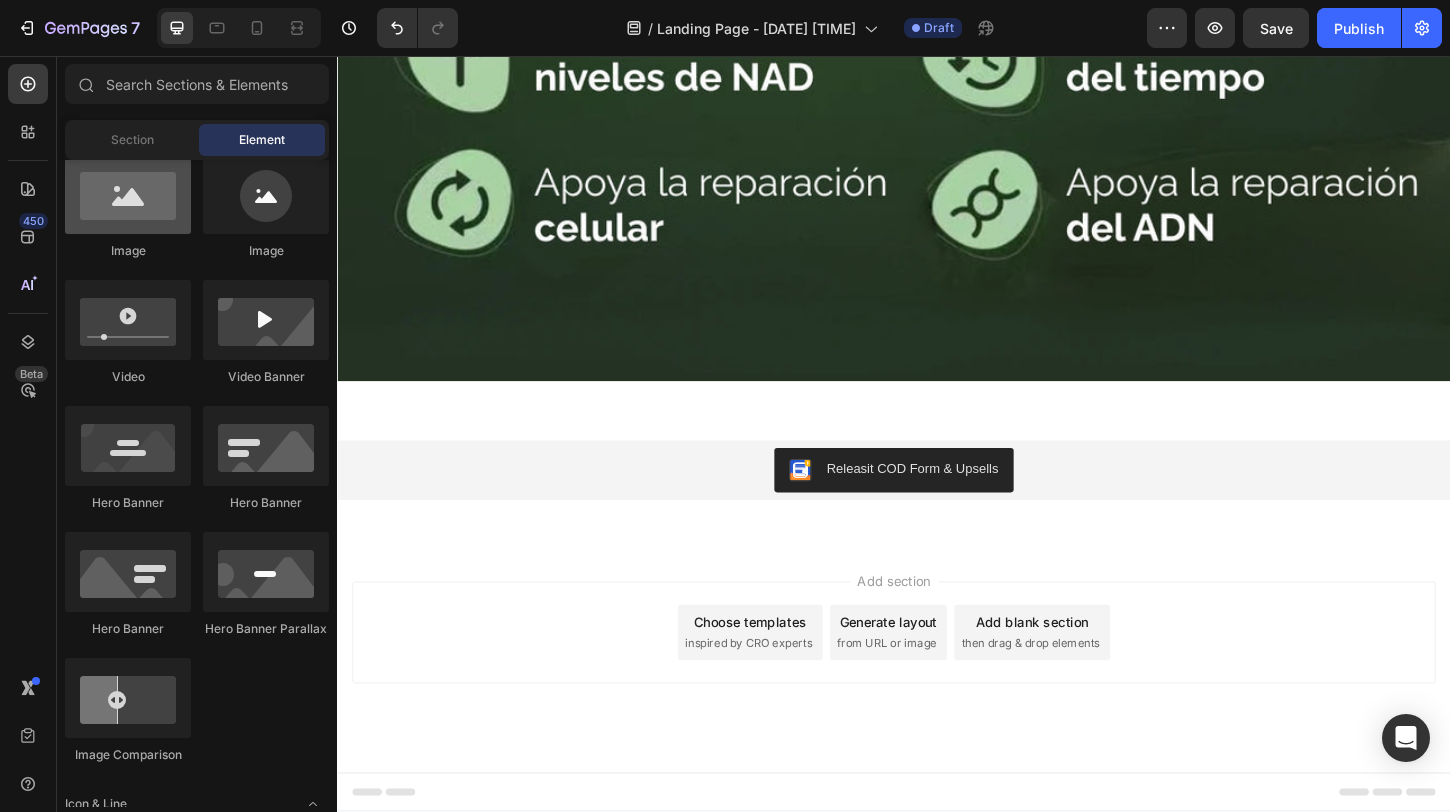 scroll, scrollTop: 0, scrollLeft: 0, axis: both 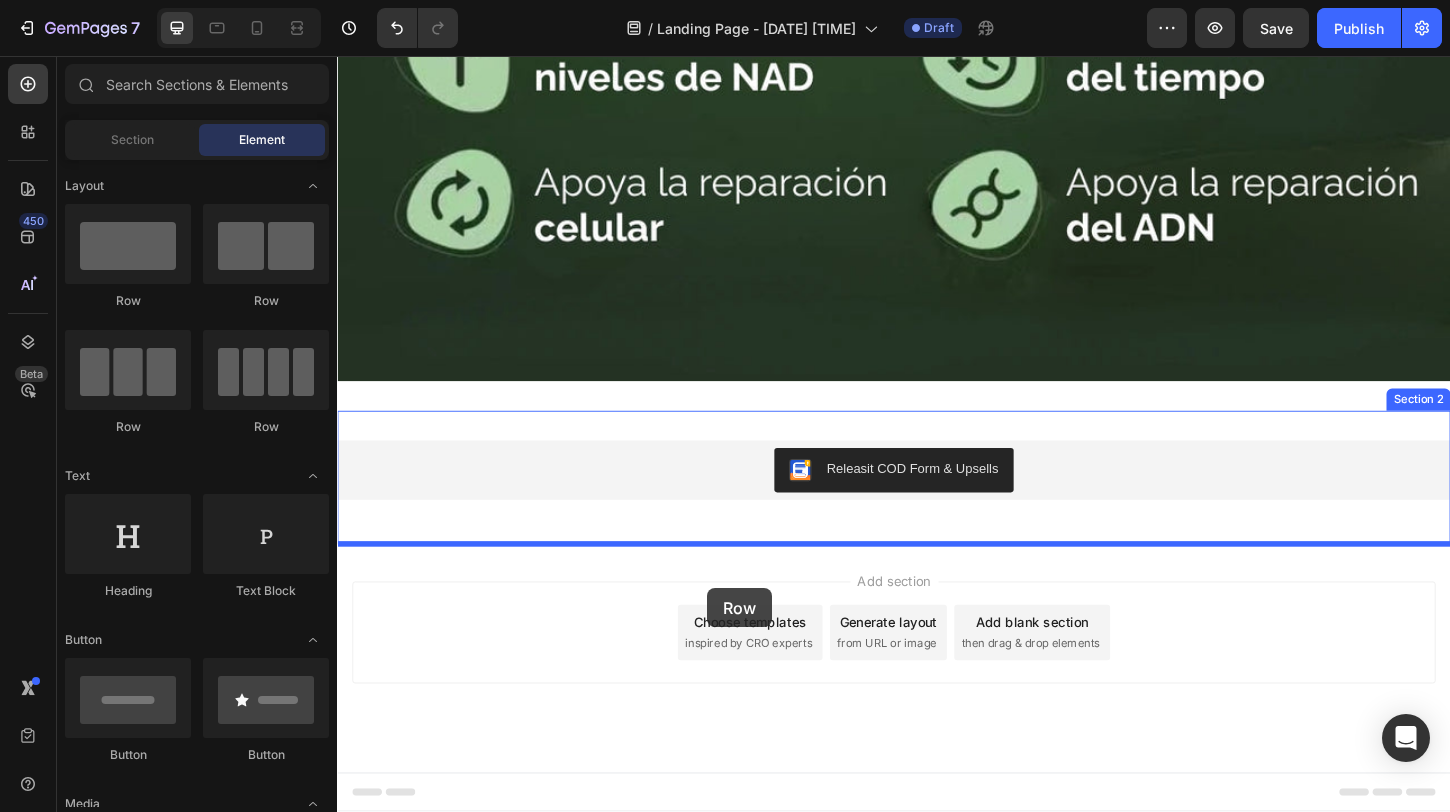 drag, startPoint x: 463, startPoint y: 319, endPoint x: 736, endPoint y: 630, distance: 413.82364 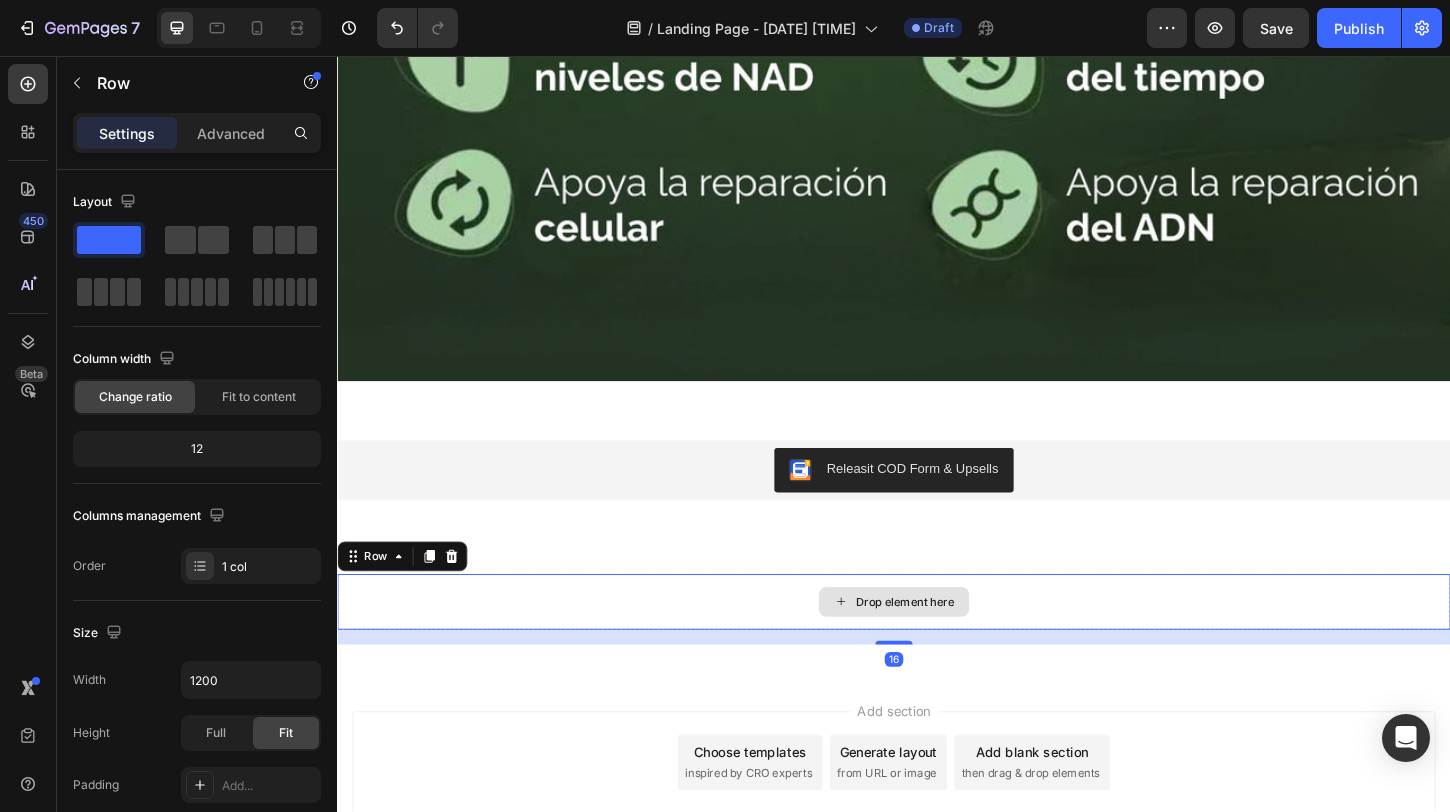 click on "Drop element here" at bounding box center (937, 645) 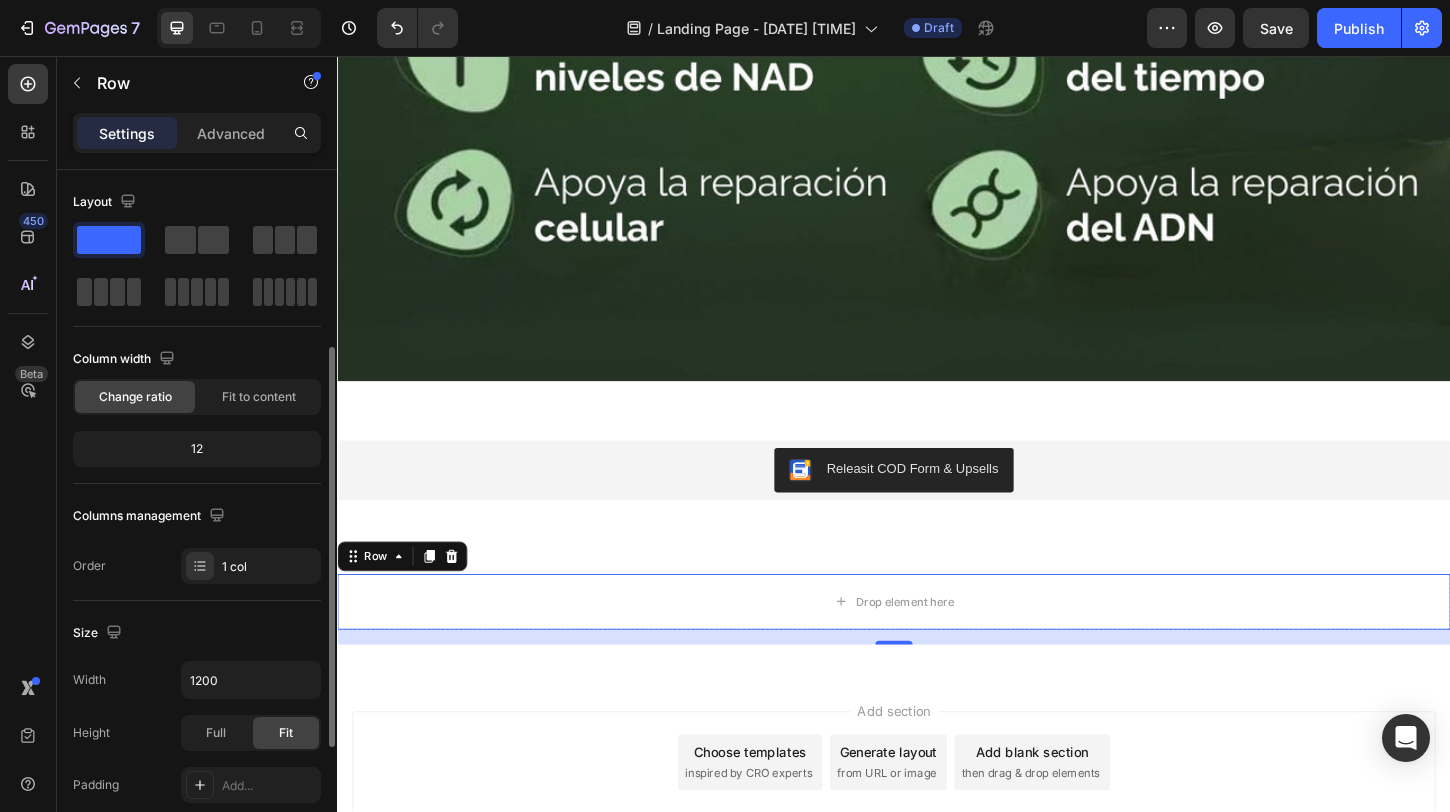 scroll, scrollTop: 521, scrollLeft: 0, axis: vertical 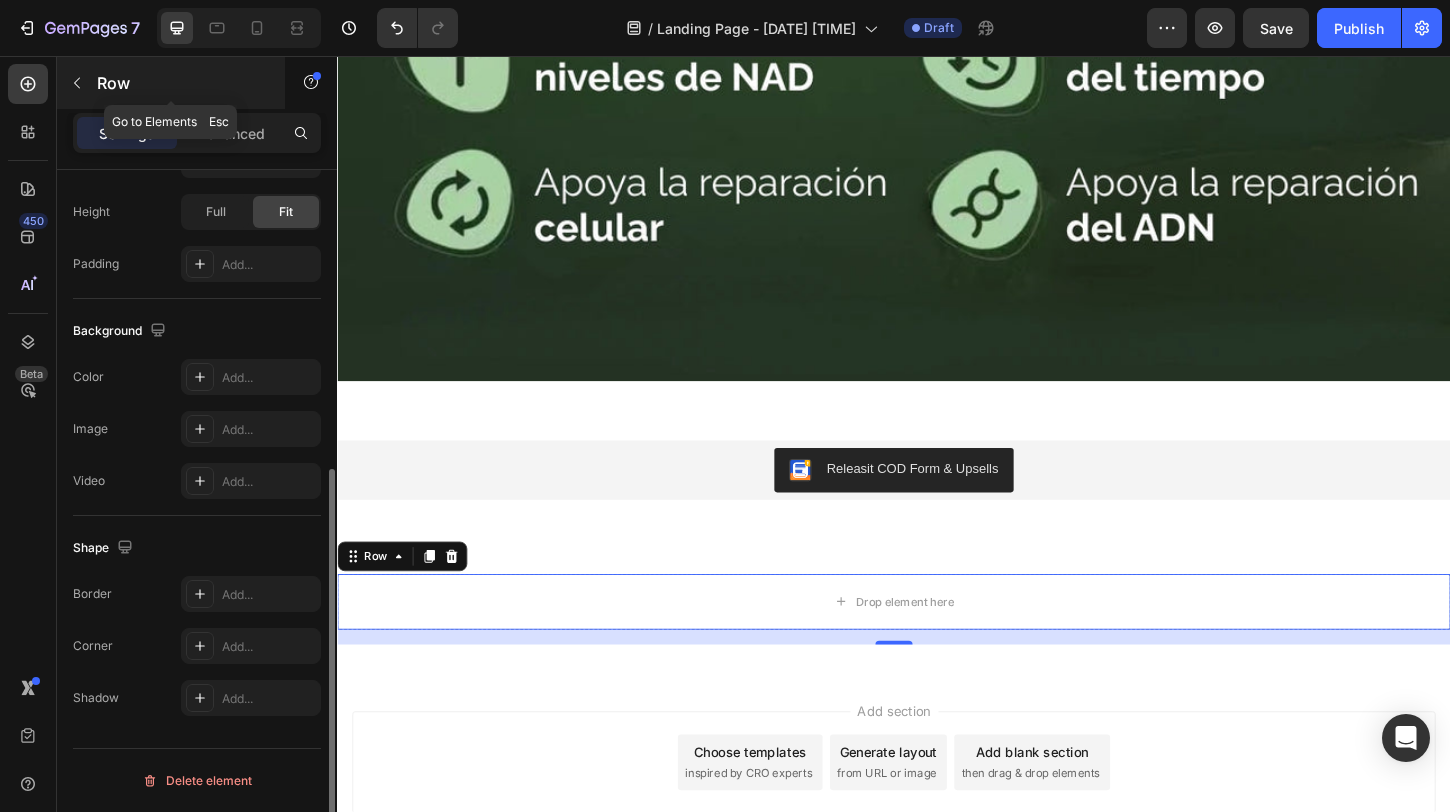 click at bounding box center (77, 83) 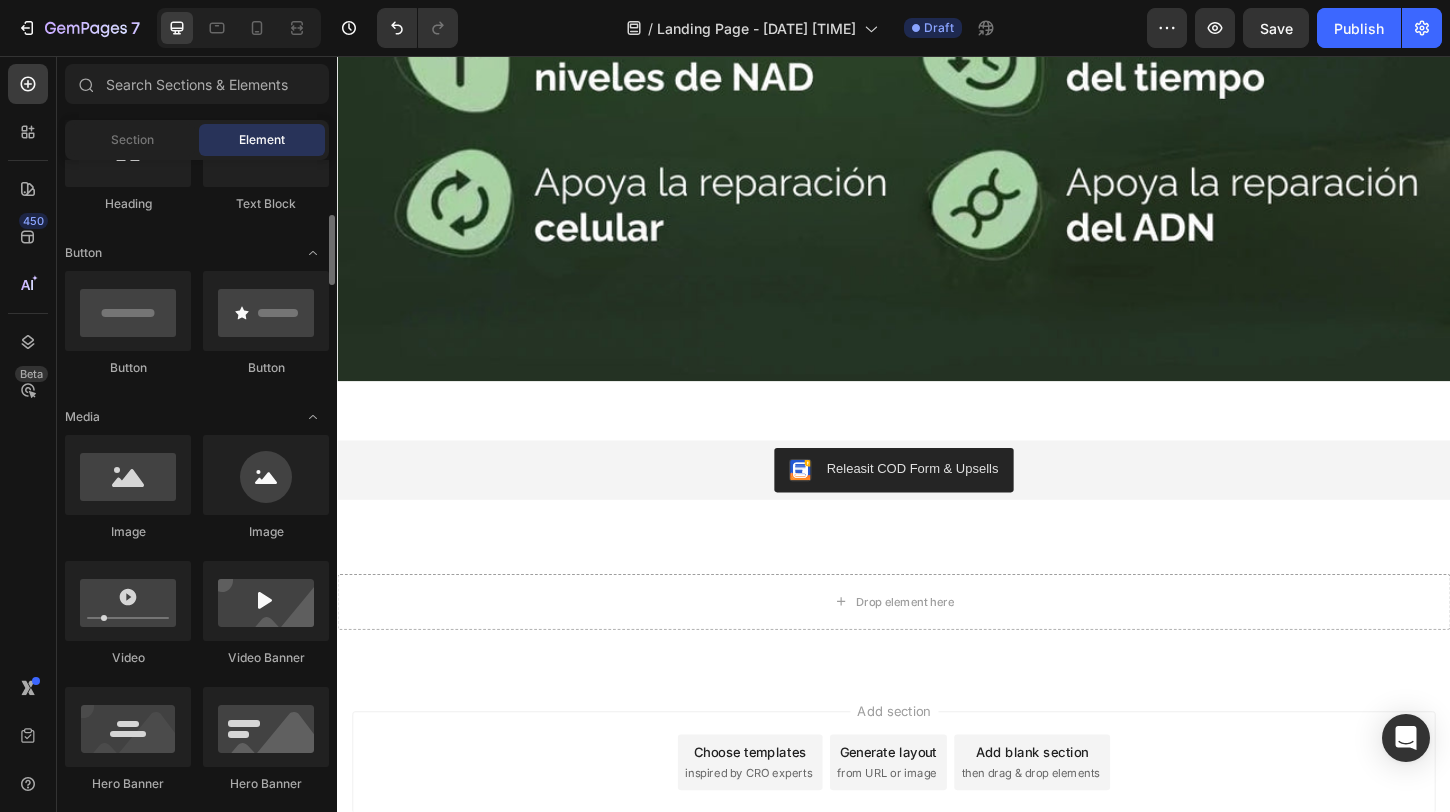 scroll, scrollTop: 400, scrollLeft: 0, axis: vertical 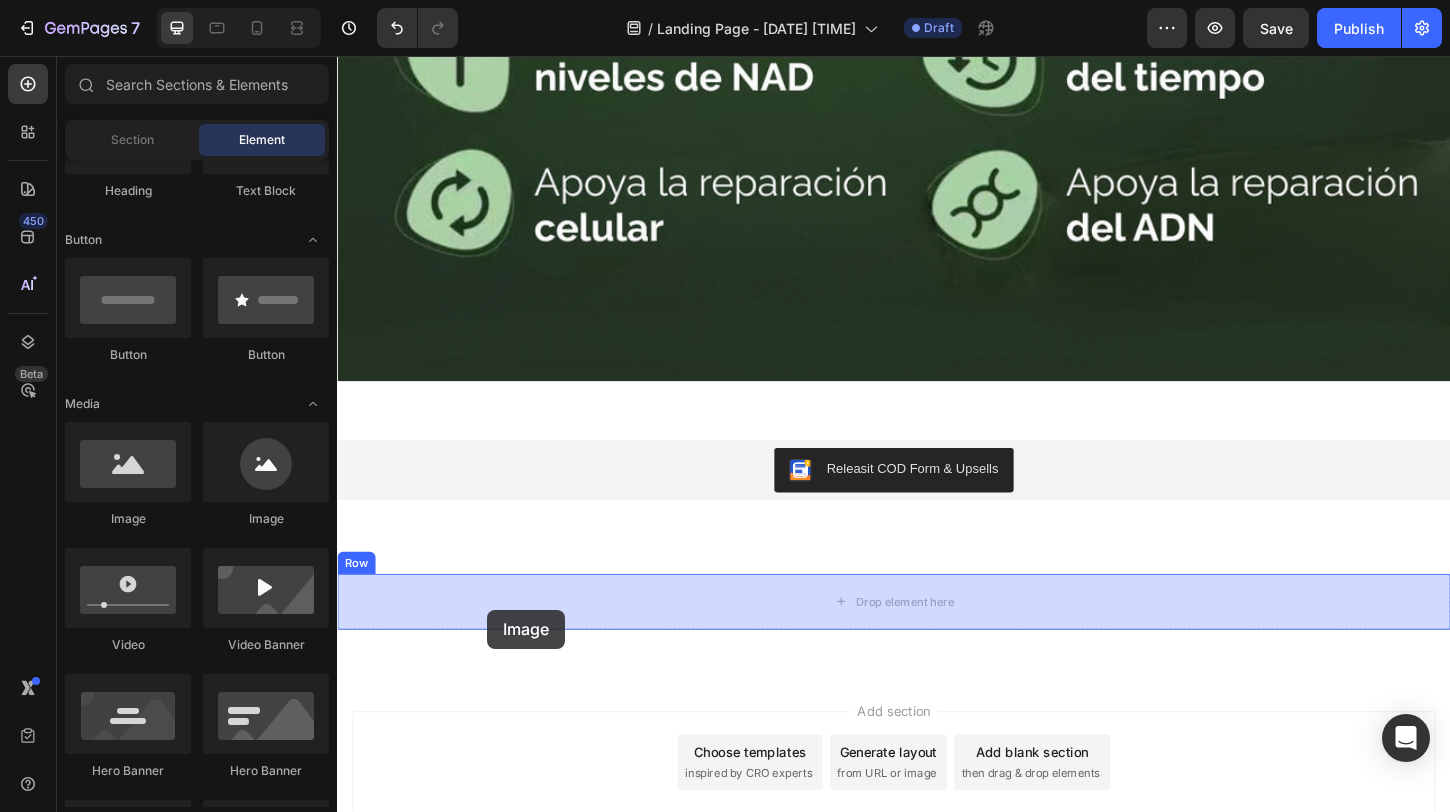 drag, startPoint x: 471, startPoint y: 542, endPoint x: 499, endPoint y: 653, distance: 114.47707 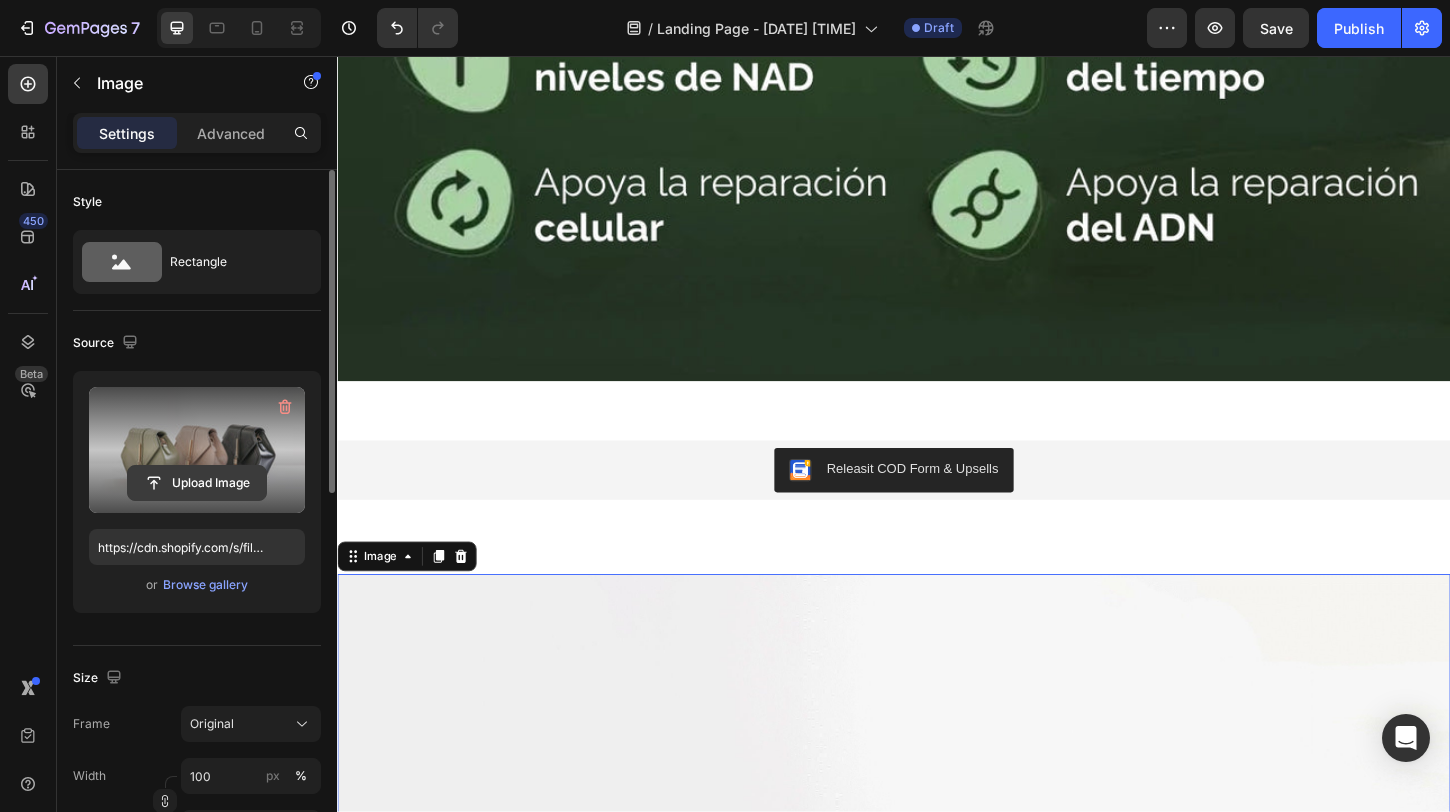 click 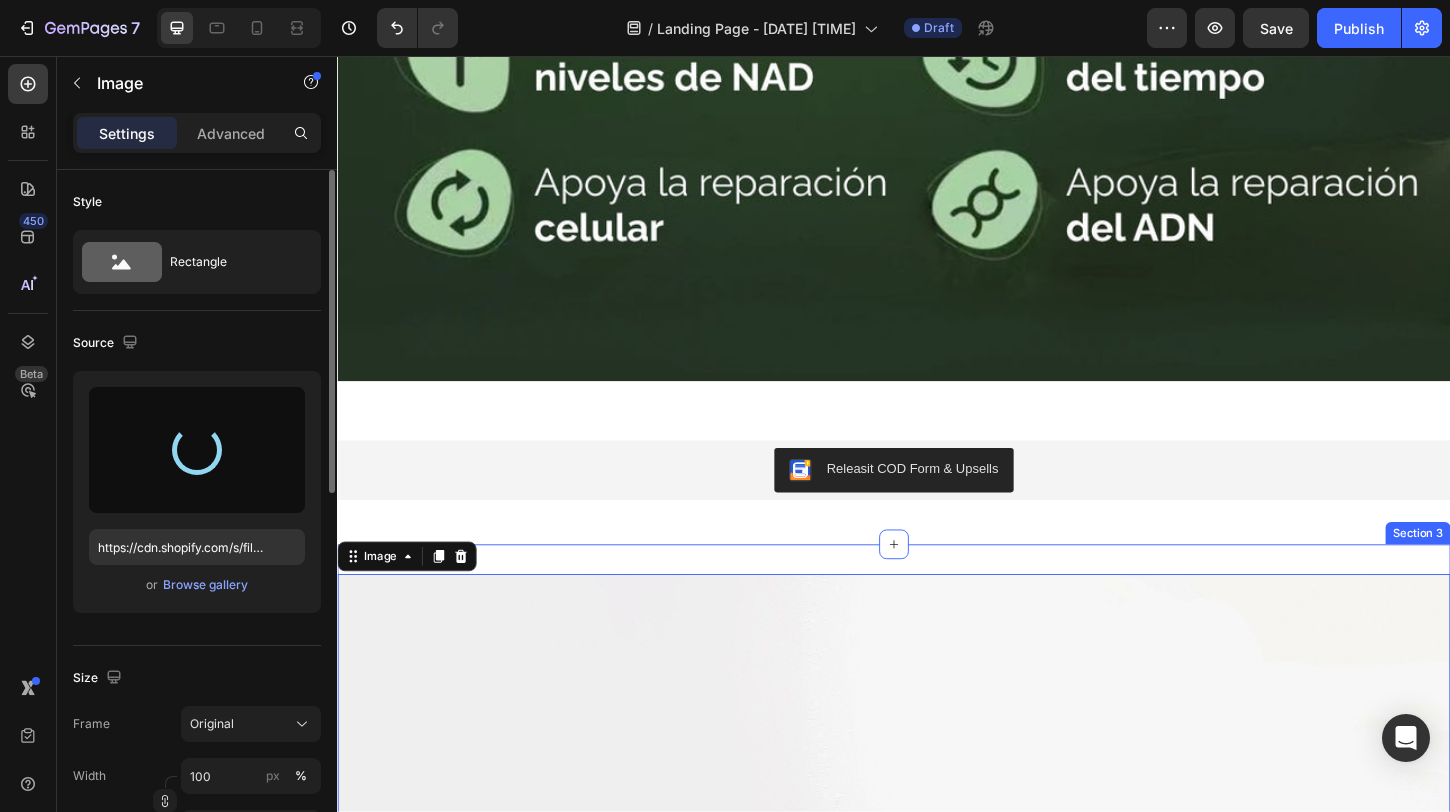 type on "https://cdn.shopify.com/s/files/1/0904/2254/2678/files/gempages_569451424715375637-4fb83348-341b-40ae-97e2-6238d8f18b8c.webp" 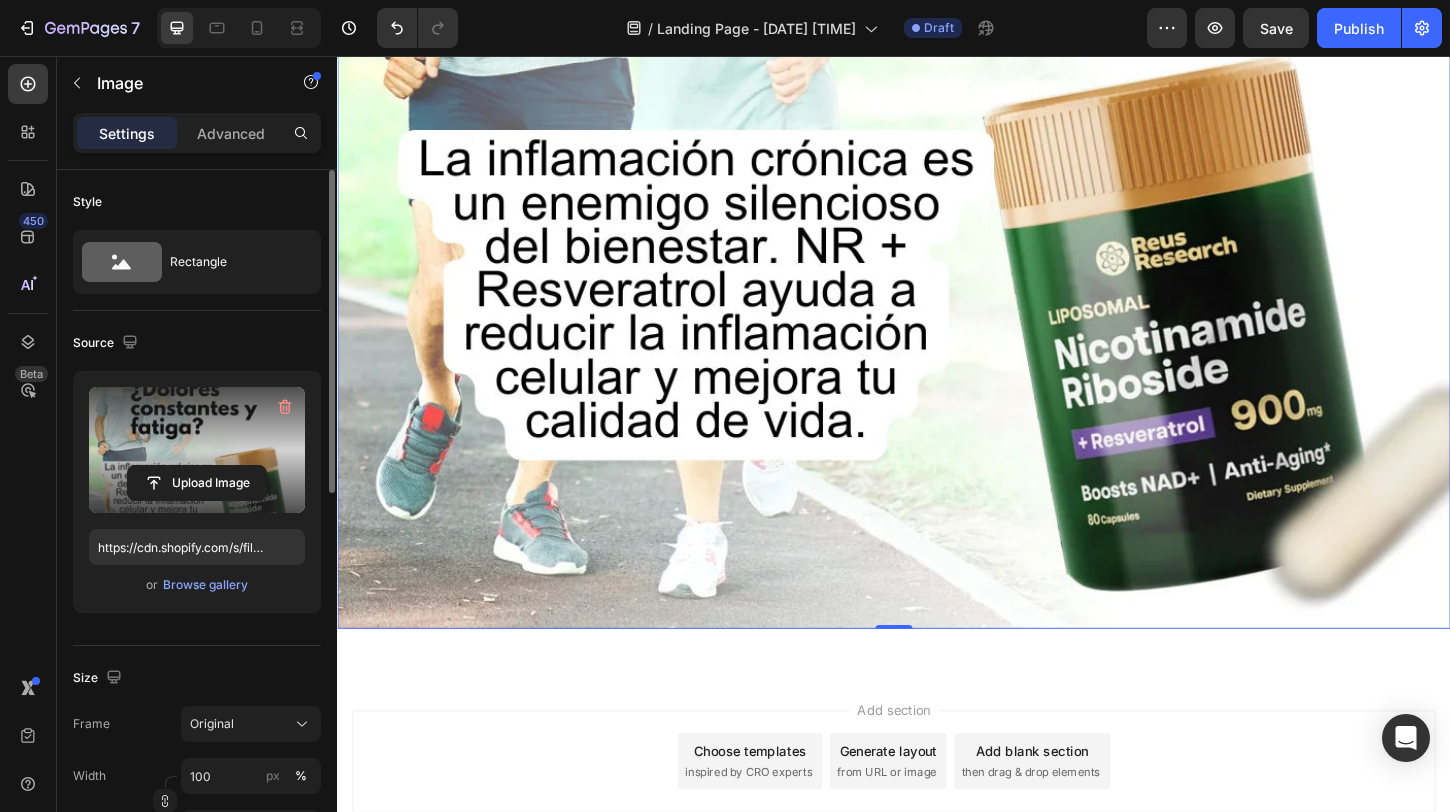 scroll, scrollTop: 2299, scrollLeft: 0, axis: vertical 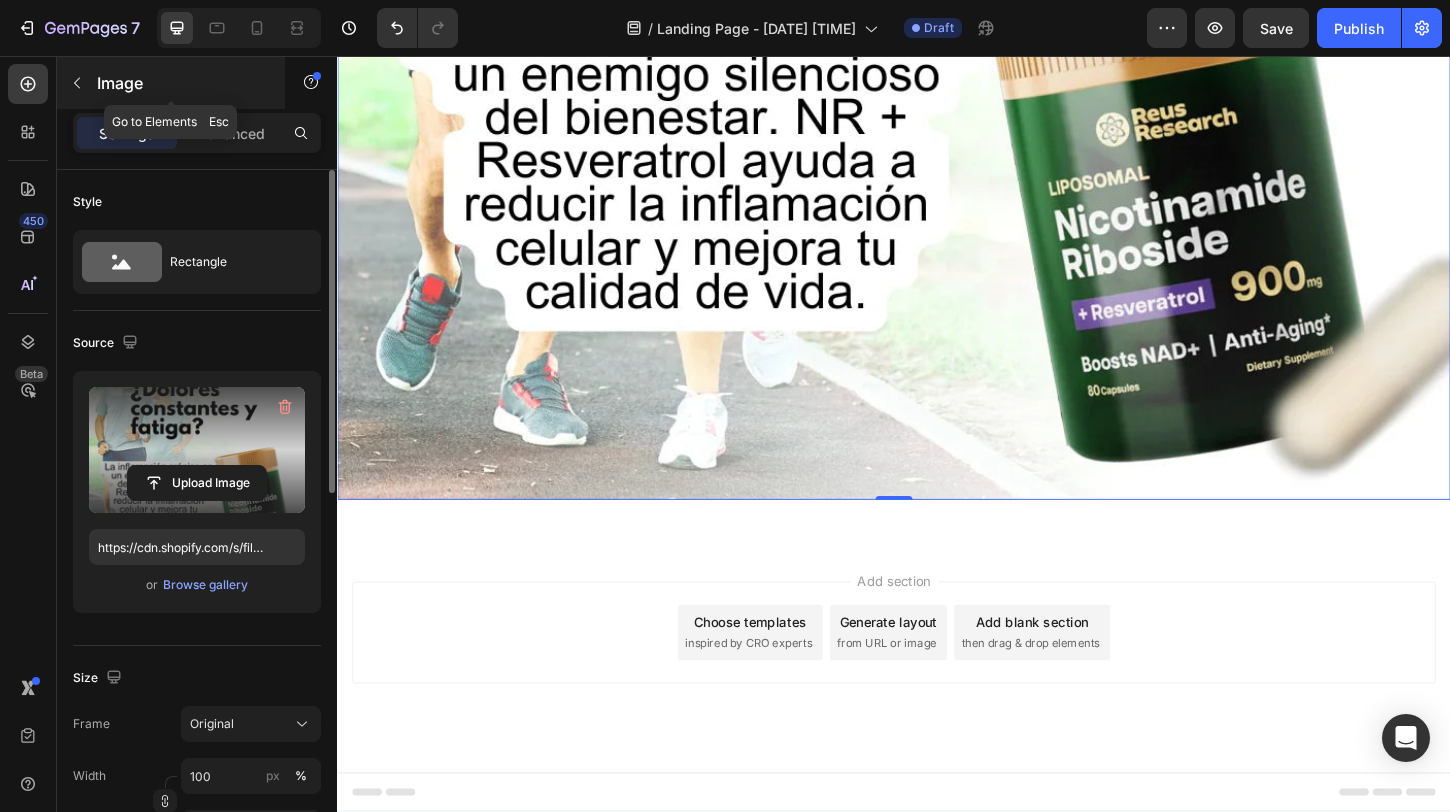 click at bounding box center [77, 83] 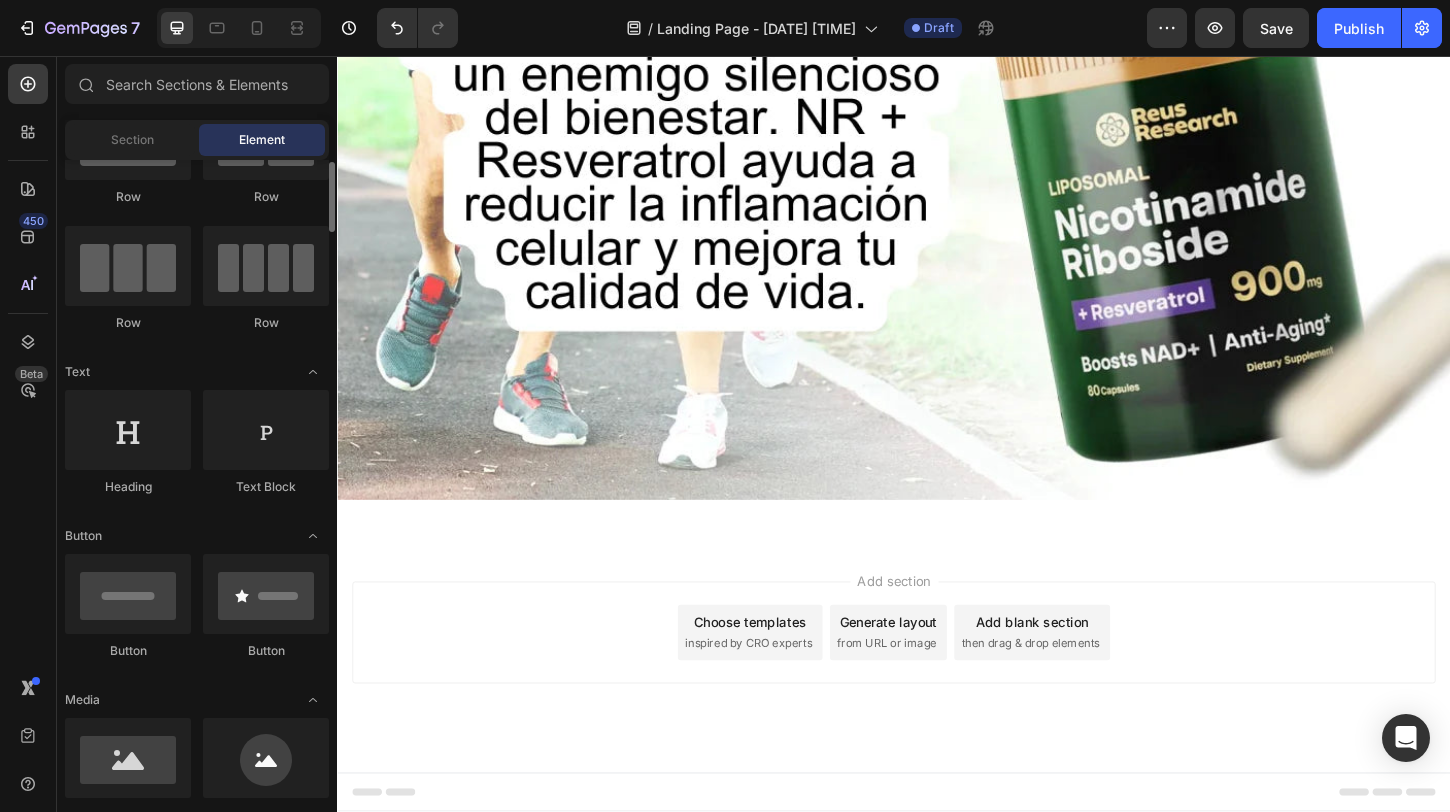 scroll, scrollTop: 0, scrollLeft: 0, axis: both 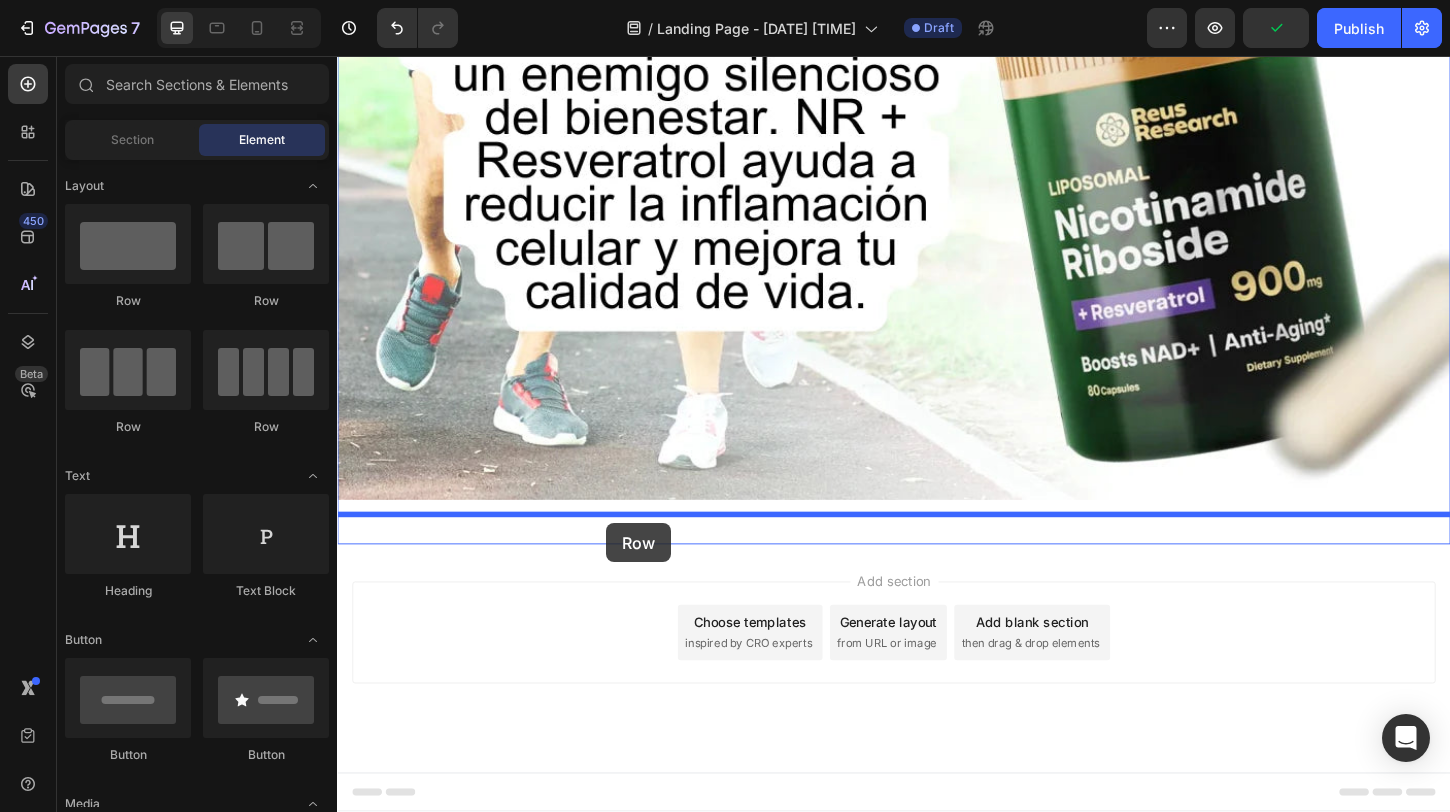 drag, startPoint x: 453, startPoint y: 285, endPoint x: 627, endPoint y: 560, distance: 325.42435 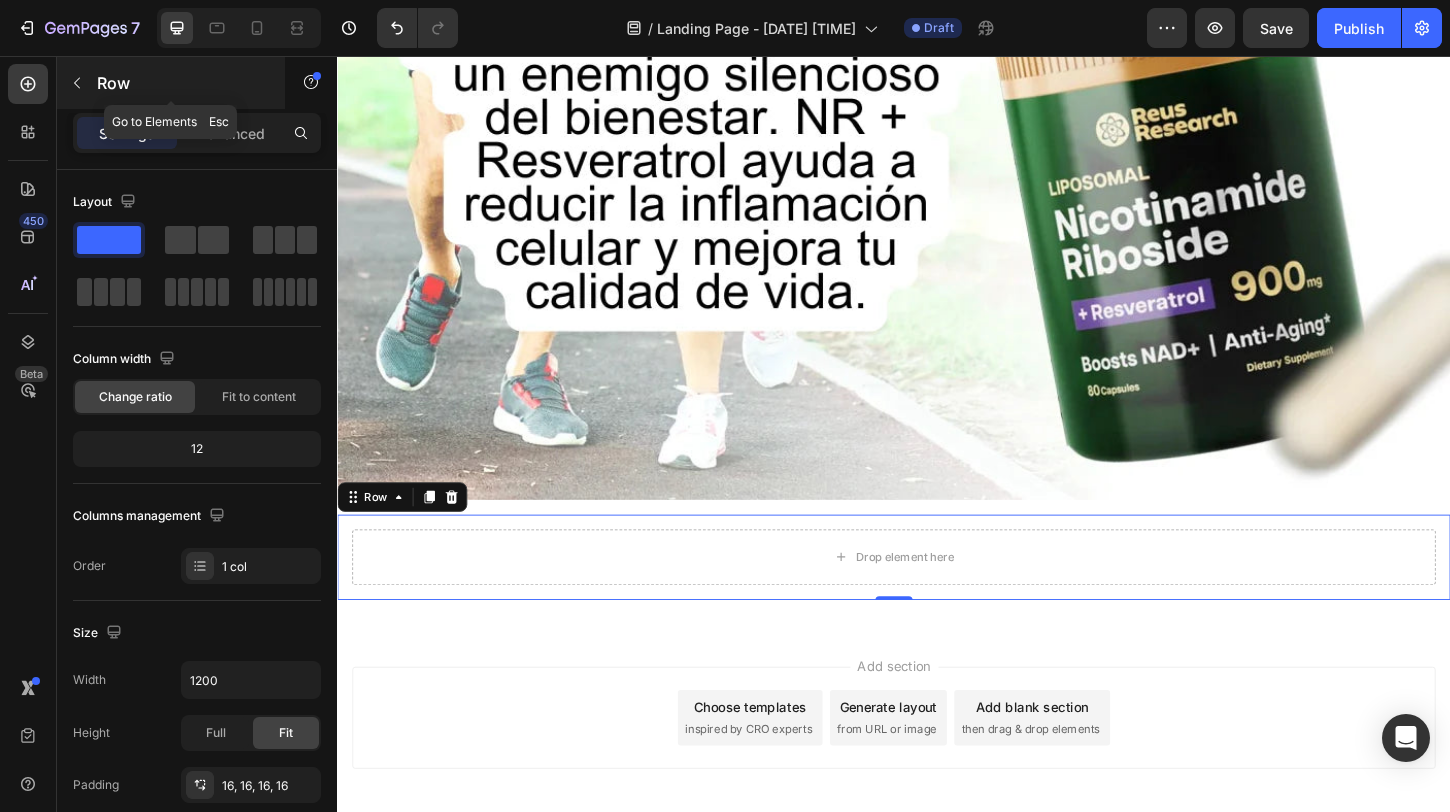 click 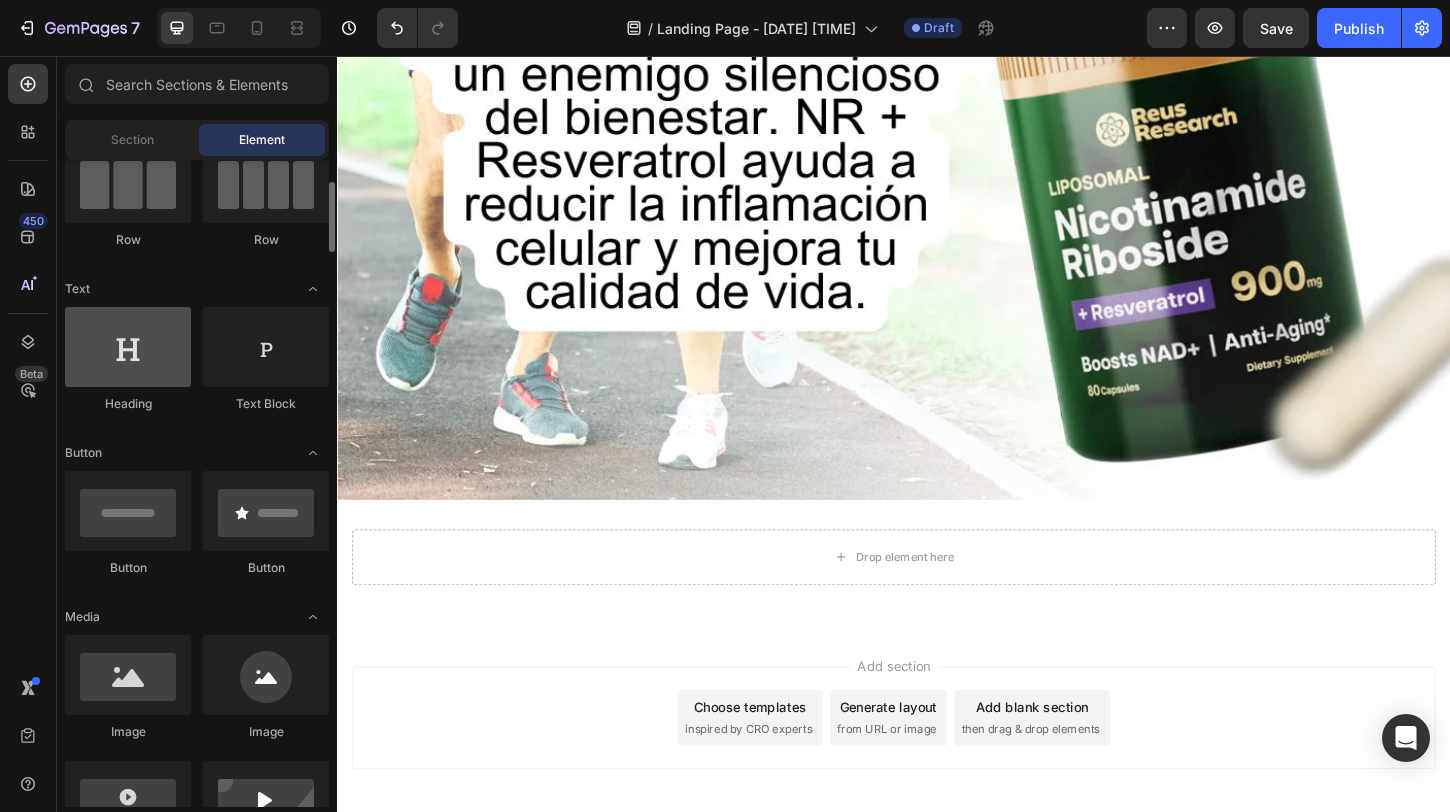 scroll, scrollTop: 195, scrollLeft: 0, axis: vertical 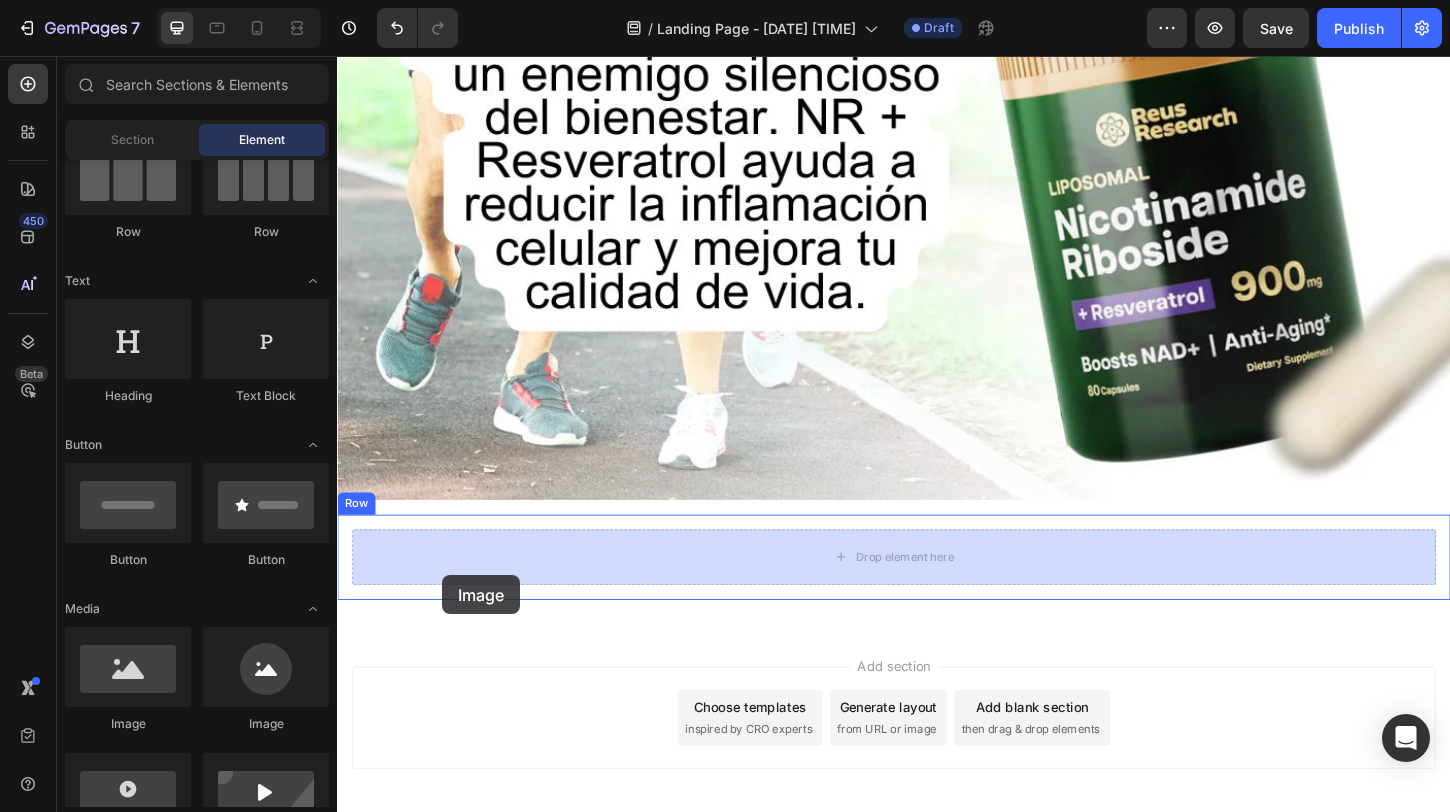 drag, startPoint x: 450, startPoint y: 754, endPoint x: 450, endPoint y: 616, distance: 138 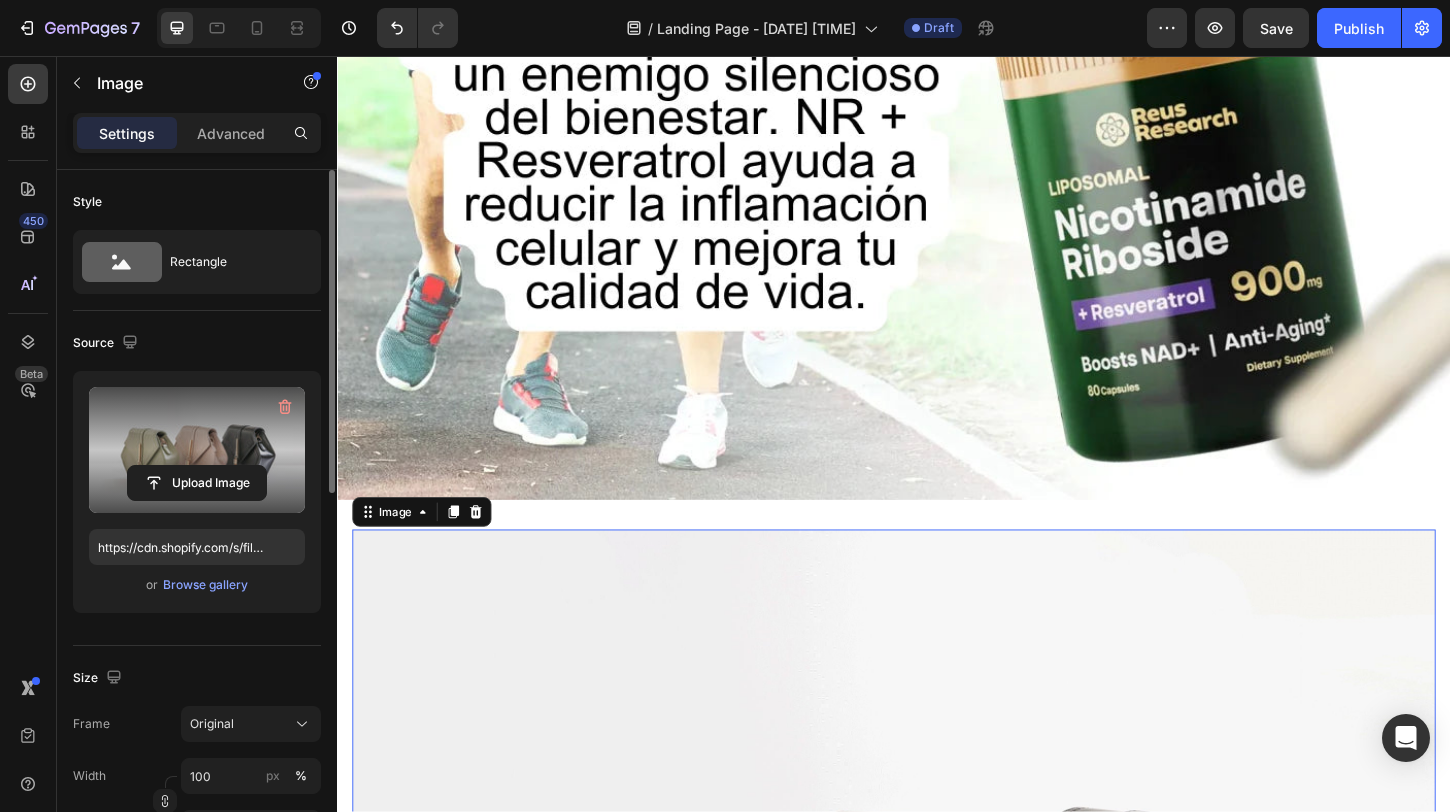 click at bounding box center (197, 450) 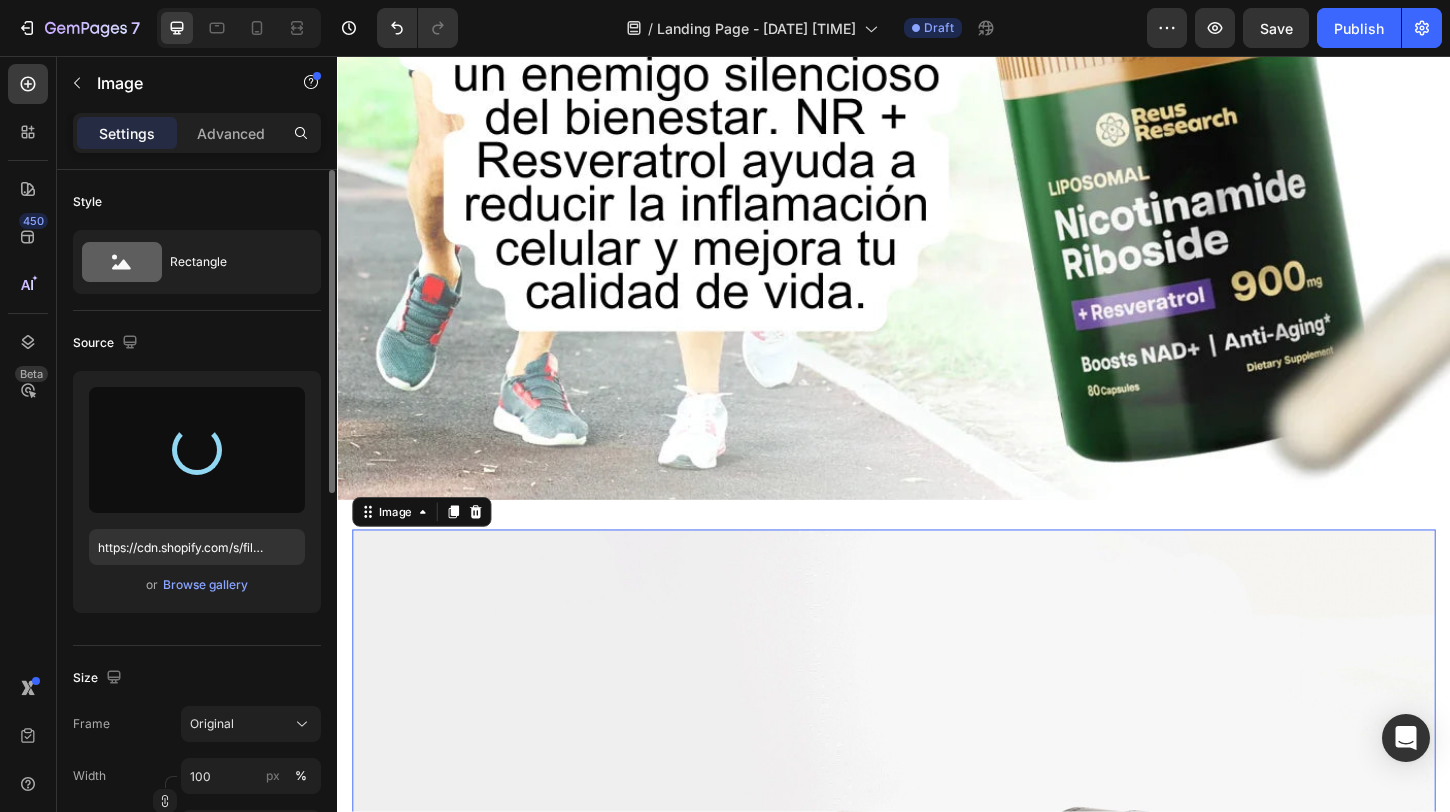type on "https://cdn.shopify.com/s/files/1/0904/2254/2678/files/gempages_569451424715375637-4e590c5a-c303-41a0-a94d-e6619d362349.webp" 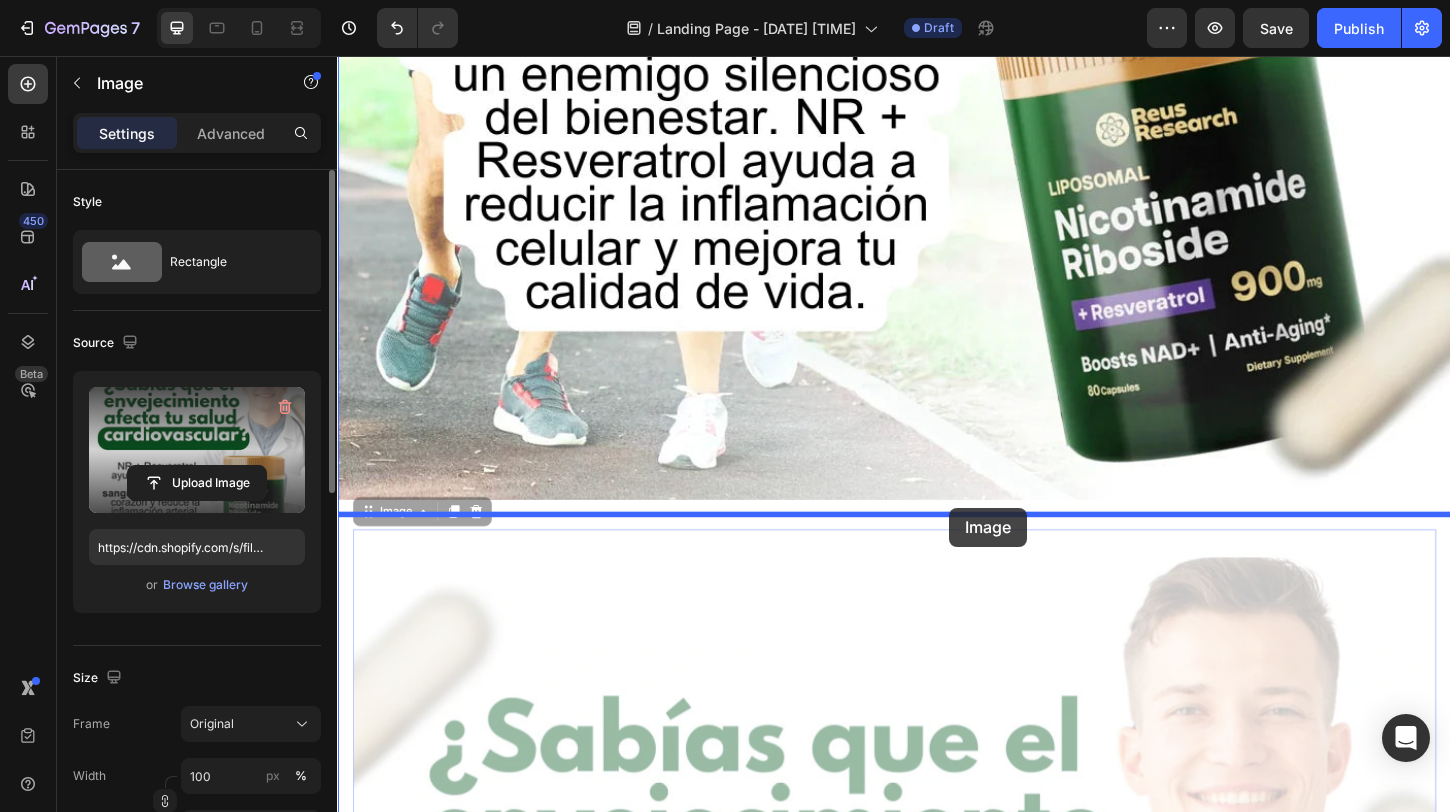 drag, startPoint x: 1007, startPoint y: 647, endPoint x: 997, endPoint y: 543, distance: 104.47966 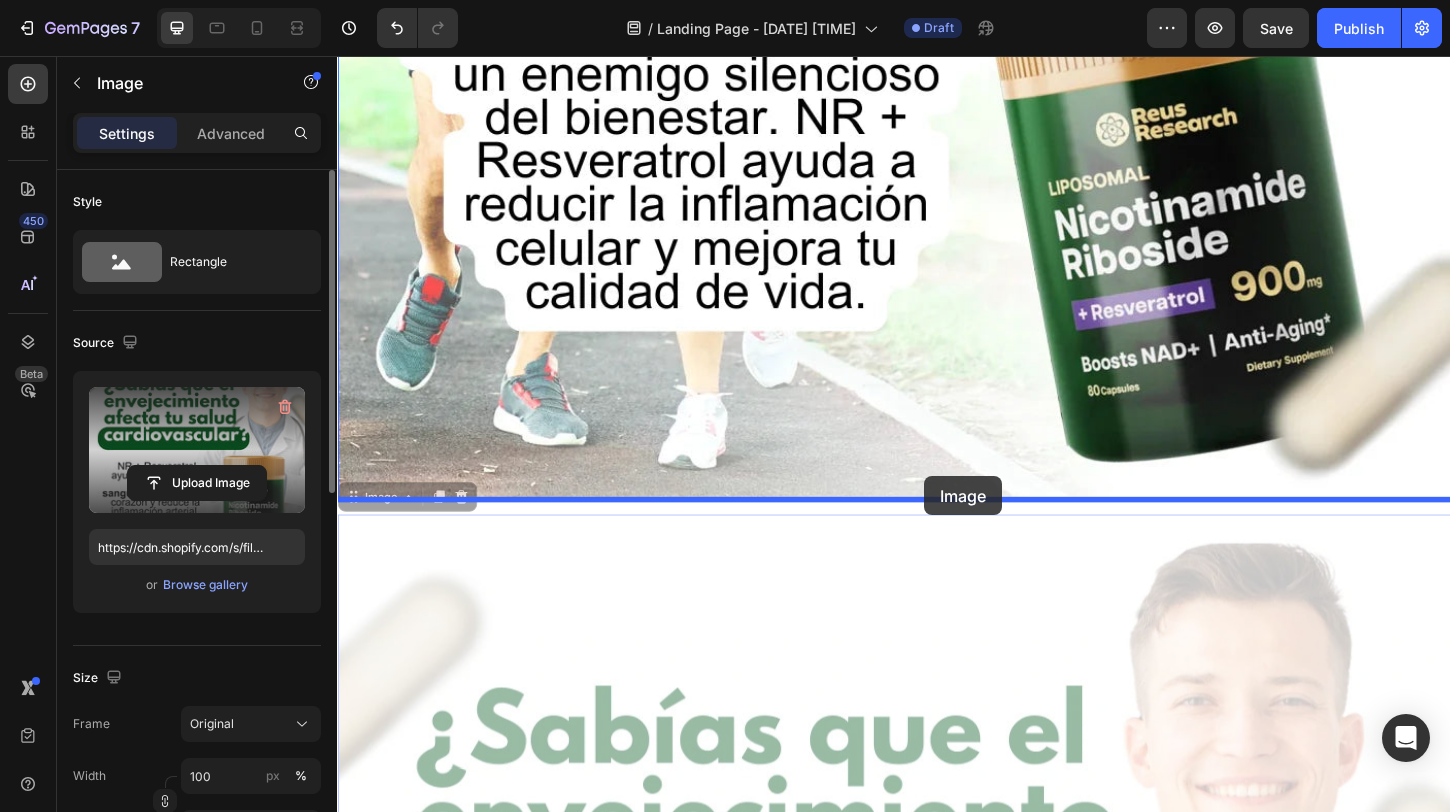 drag, startPoint x: 974, startPoint y: 602, endPoint x: 969, endPoint y: 508, distance: 94.13288 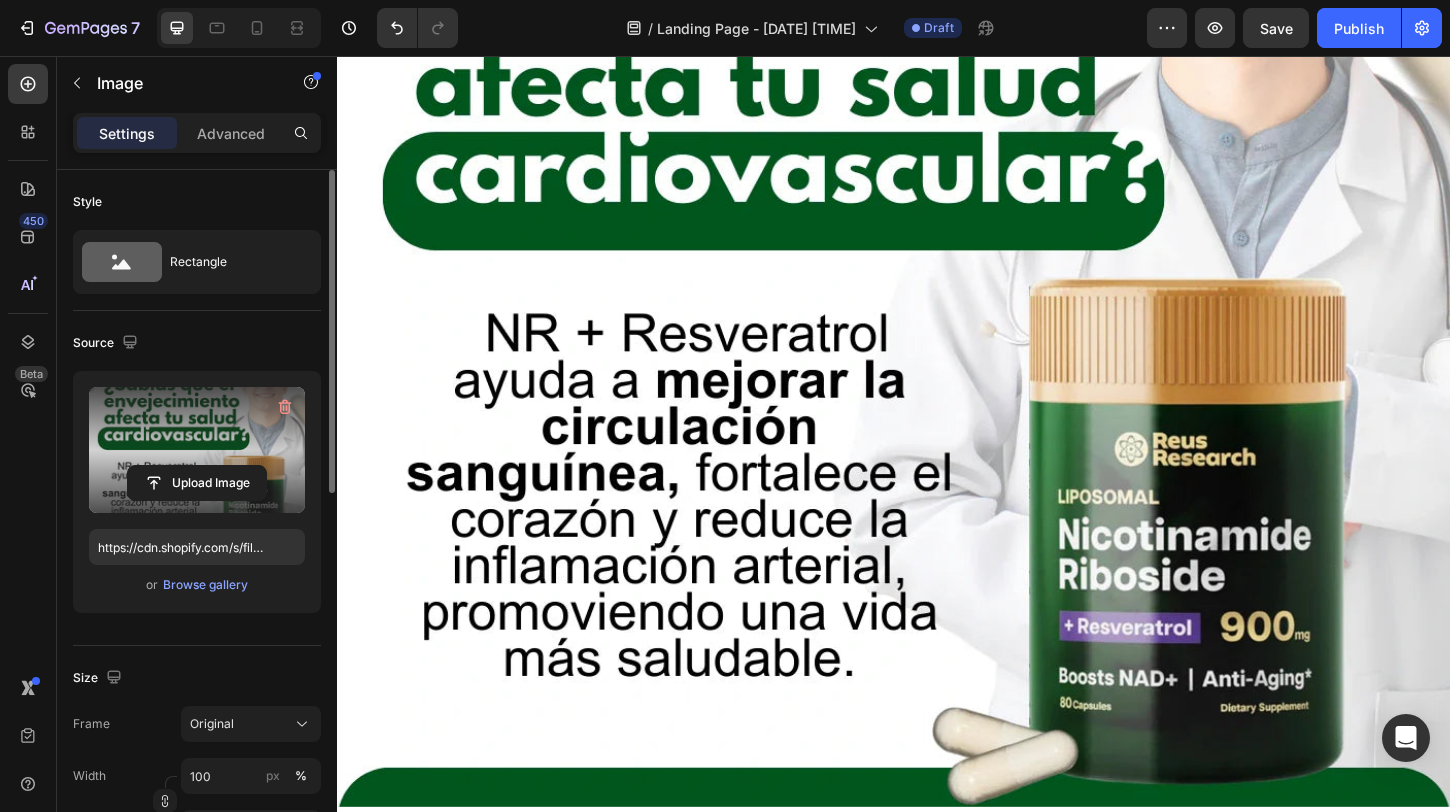 scroll, scrollTop: 3591, scrollLeft: 0, axis: vertical 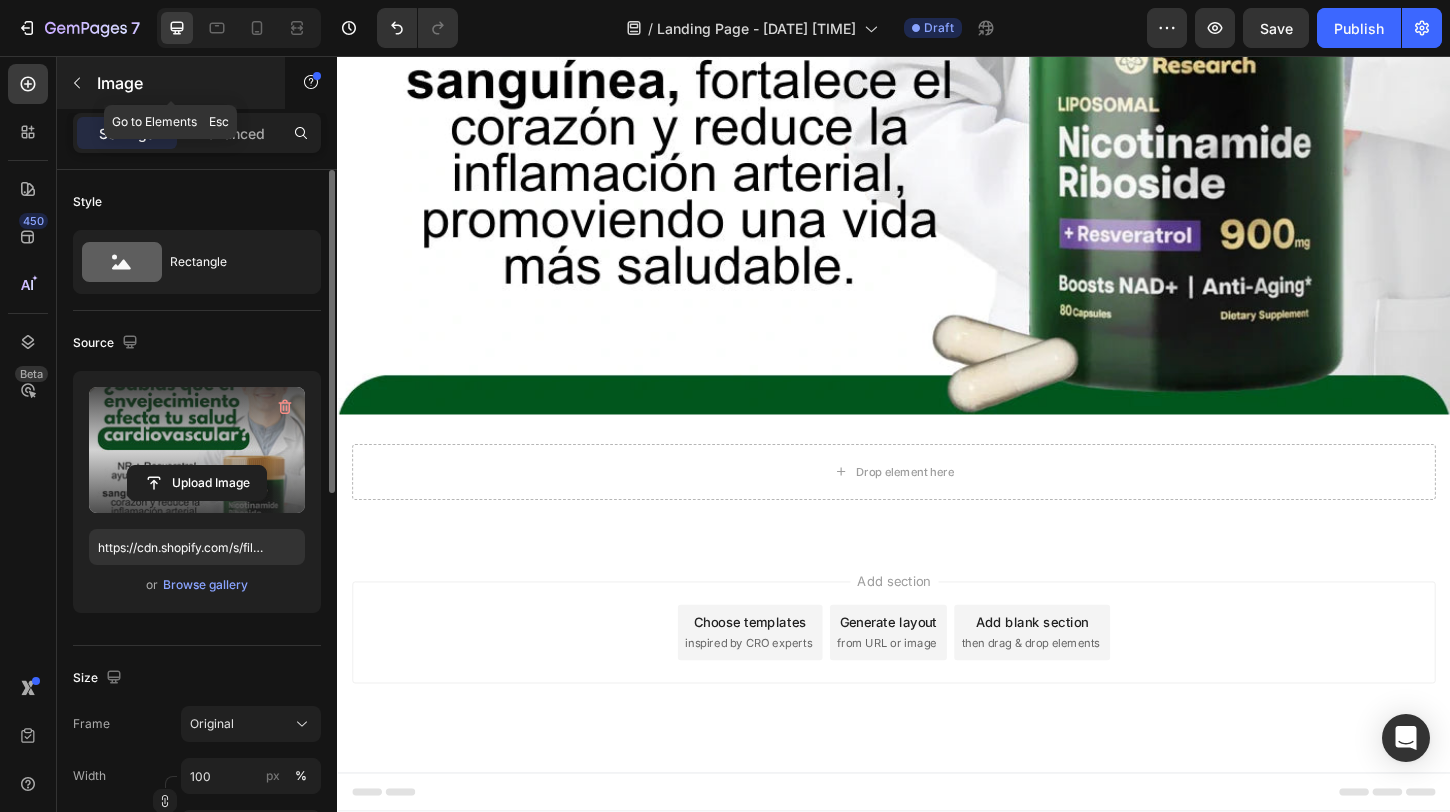 click 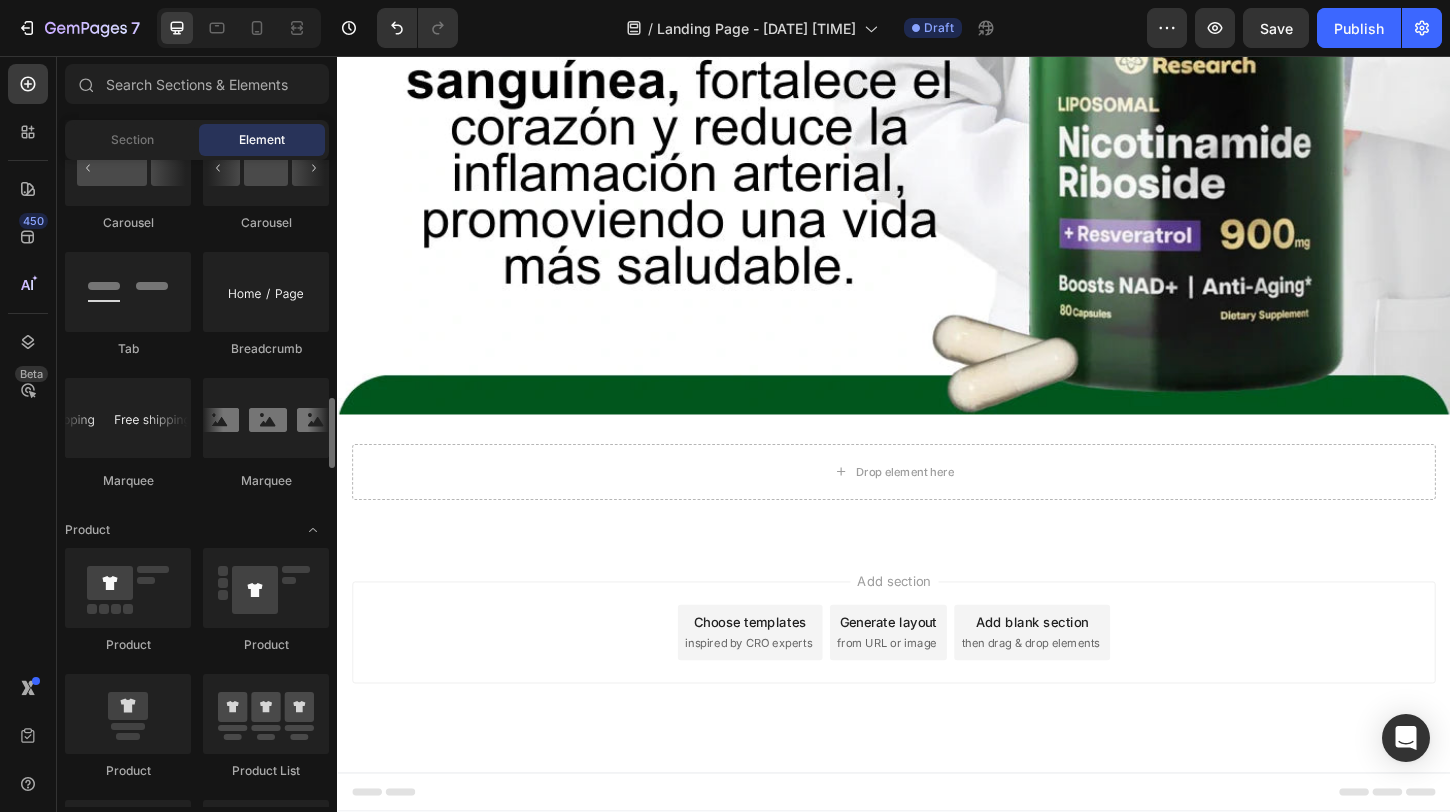scroll, scrollTop: 2200, scrollLeft: 0, axis: vertical 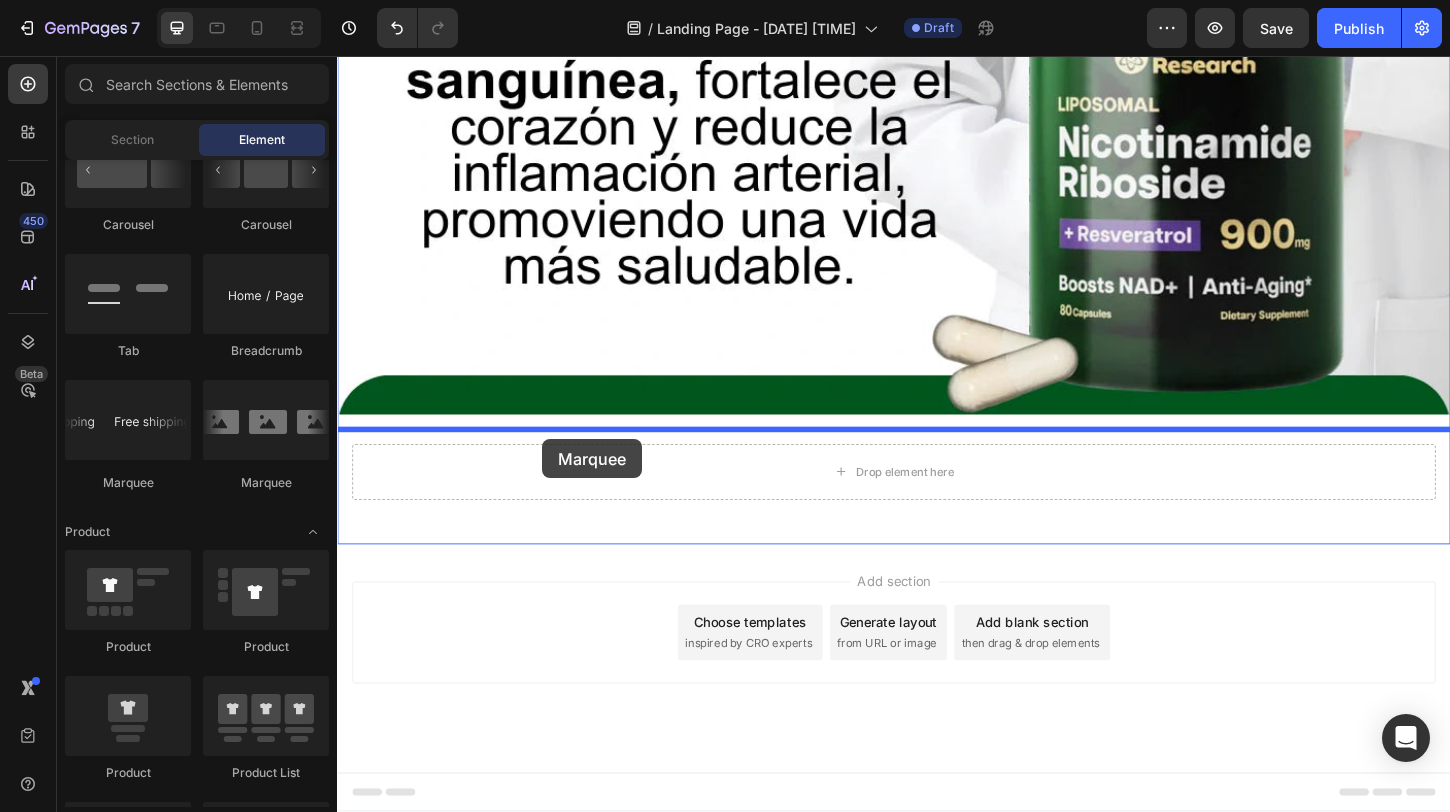 drag, startPoint x: 579, startPoint y: 480, endPoint x: 558, endPoint y: 469, distance: 23.70654 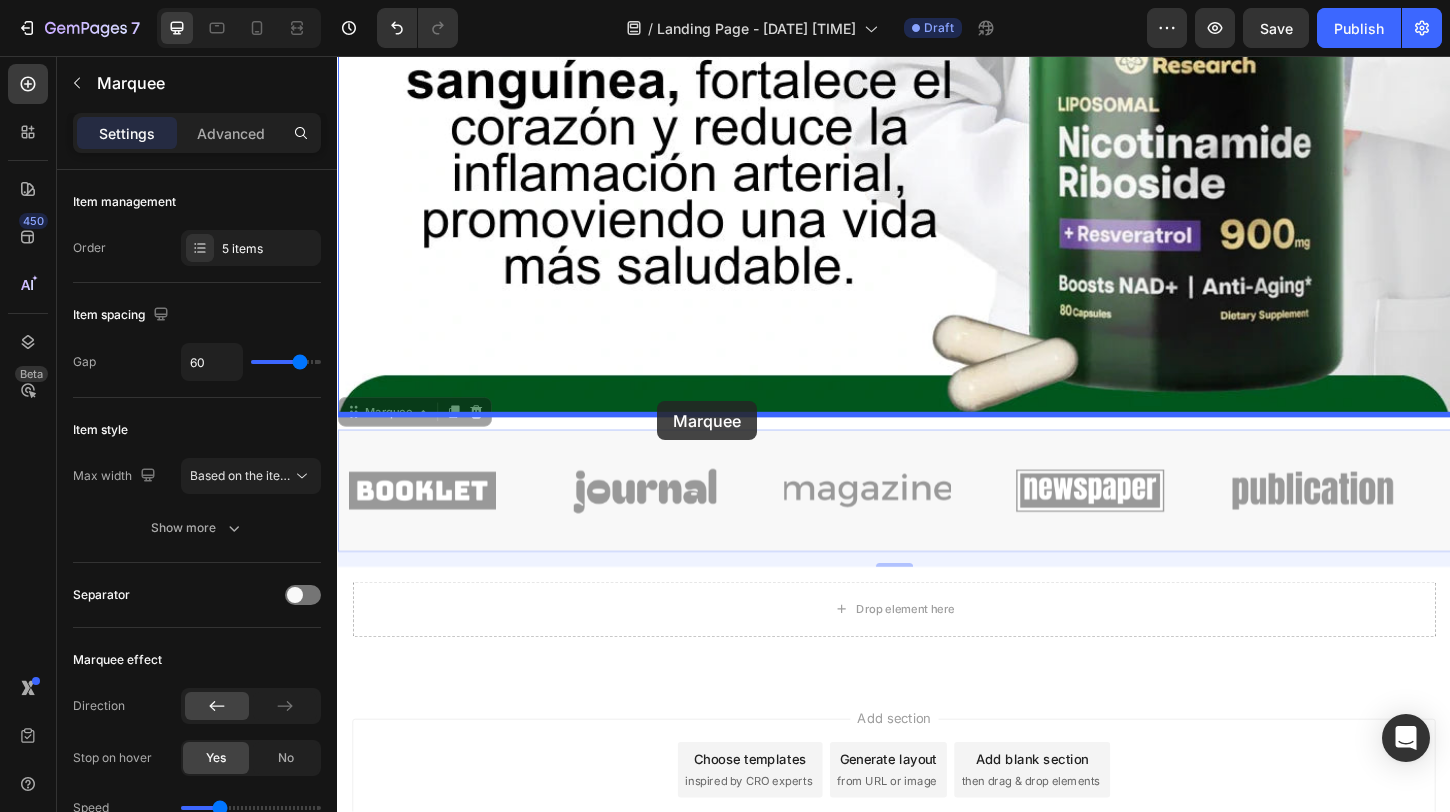 drag, startPoint x: 679, startPoint y: 462, endPoint x: 682, endPoint y: 428, distance: 34.132095 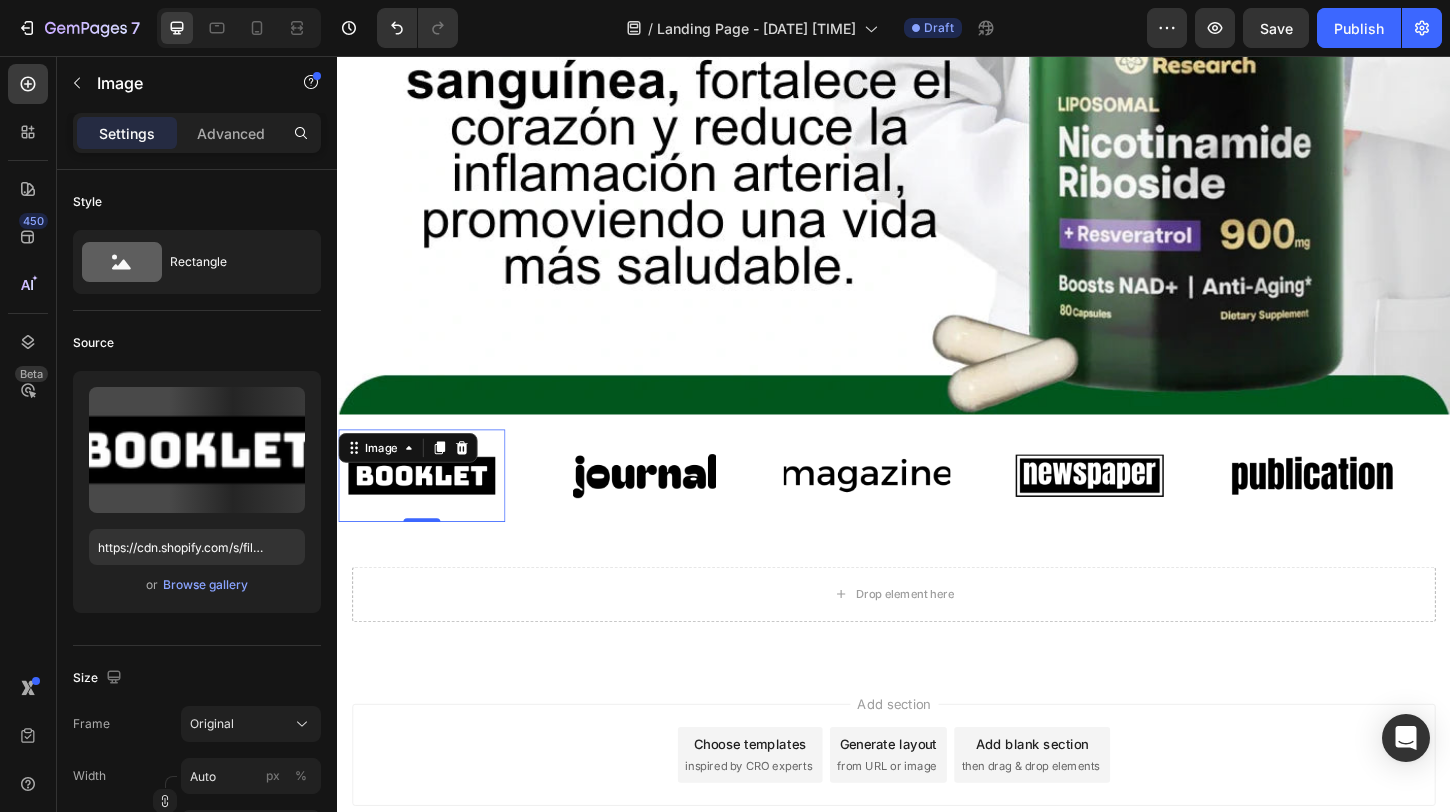 click on "Image   0" at bounding box center [428, 509] 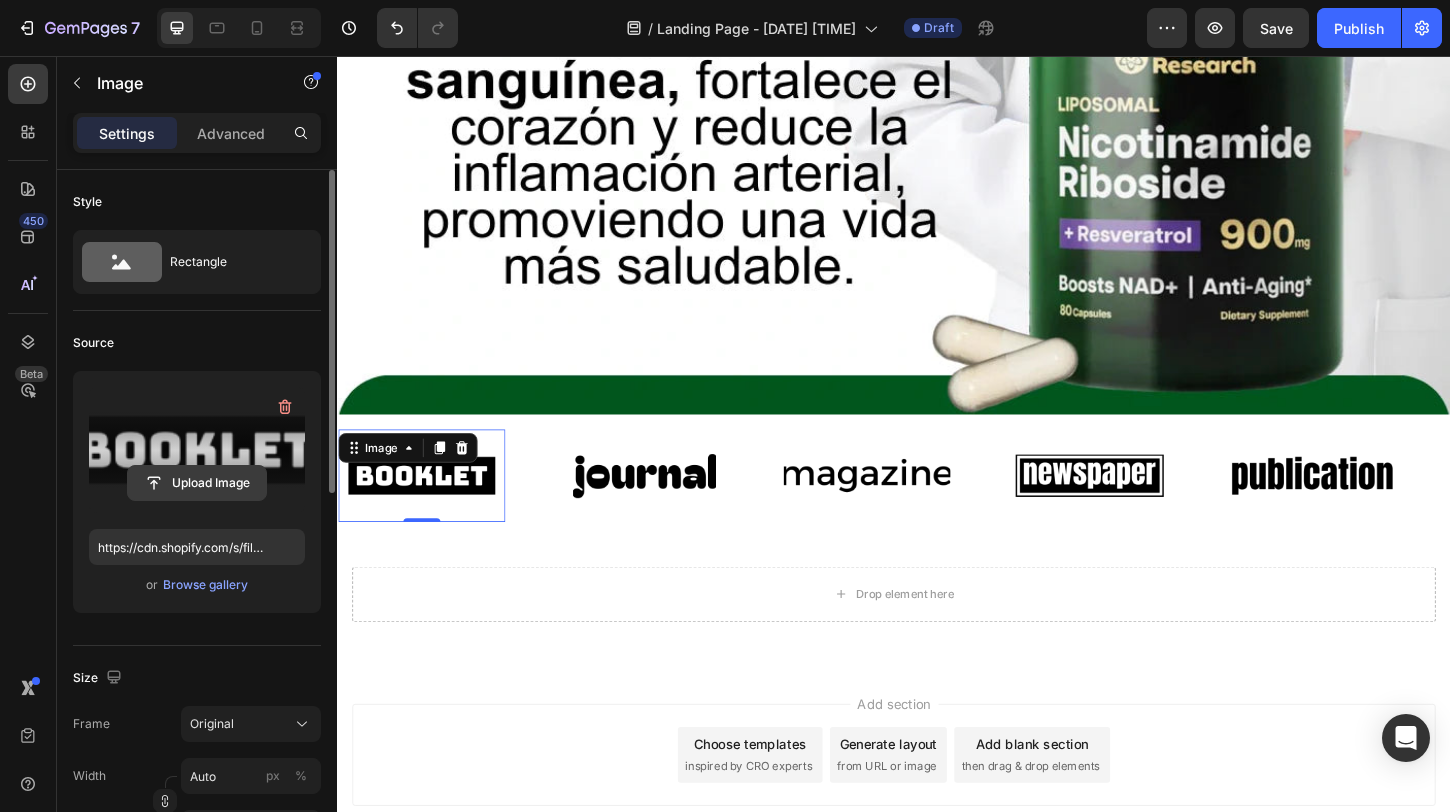click 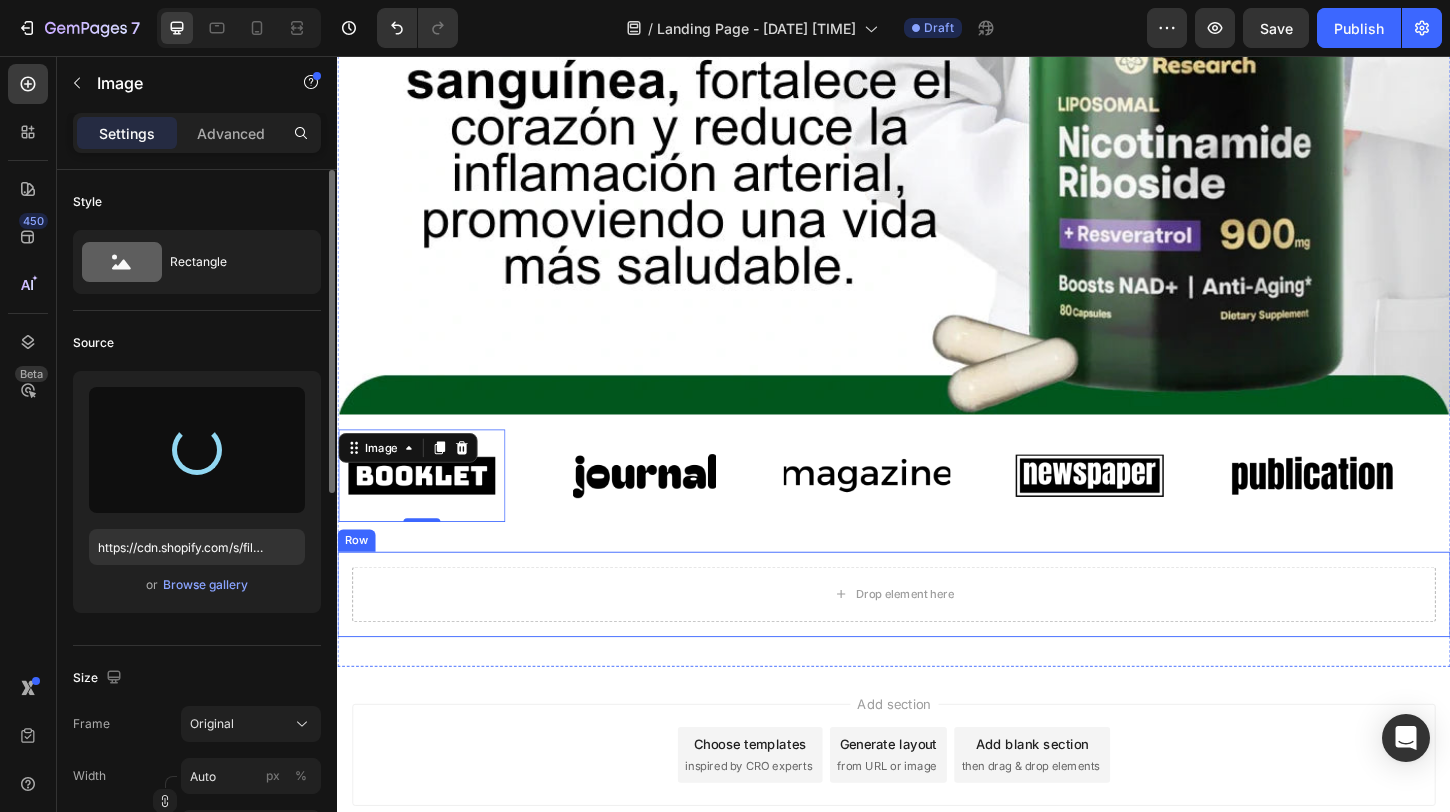type on "https://cdn.shopify.com/s/files/1/0904/2254/2678/files/gempages_569451424715375637-5f98eb1f-5553-4aba-bf2a-78421b6a33b4.png" 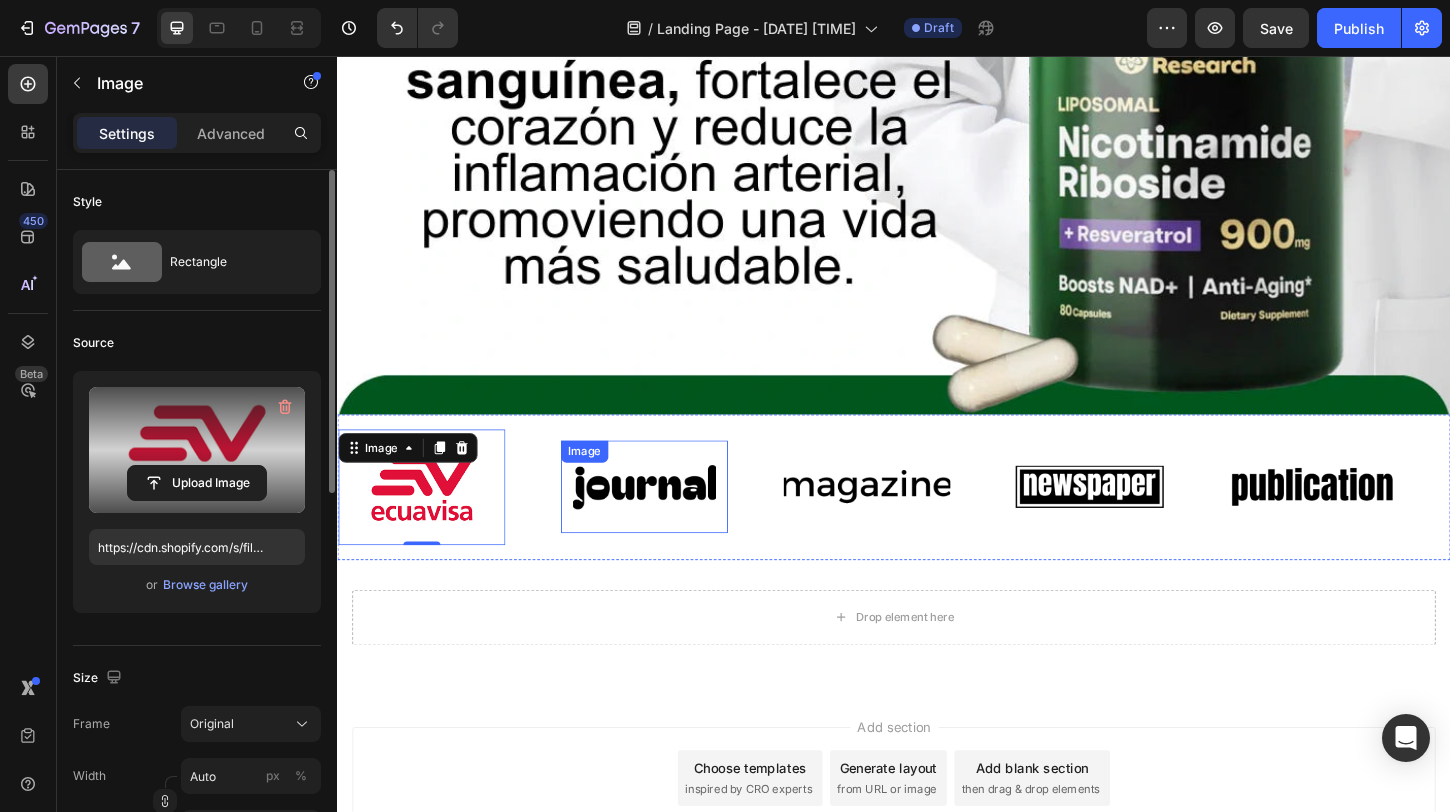 click at bounding box center (668, 521) 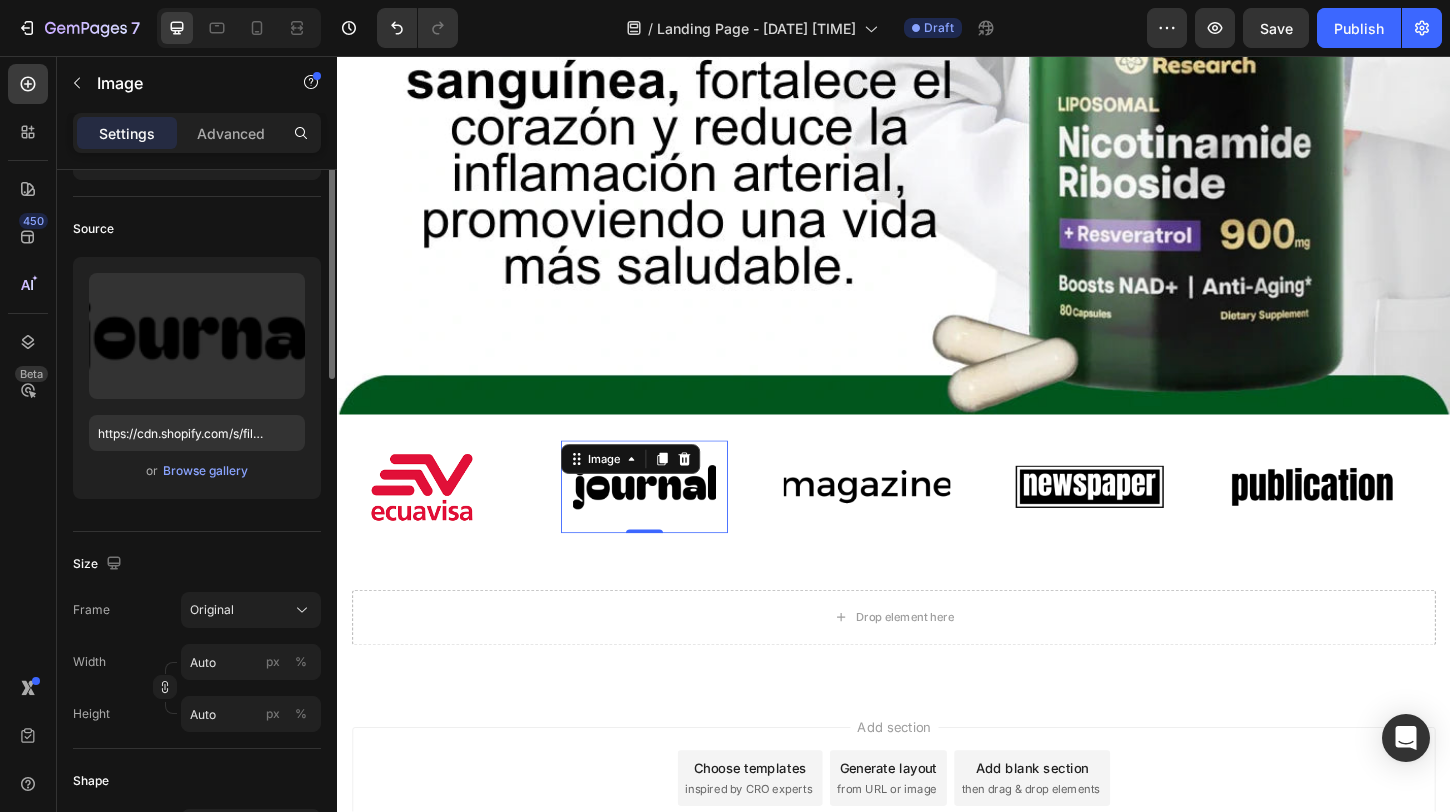 scroll, scrollTop: 0, scrollLeft: 0, axis: both 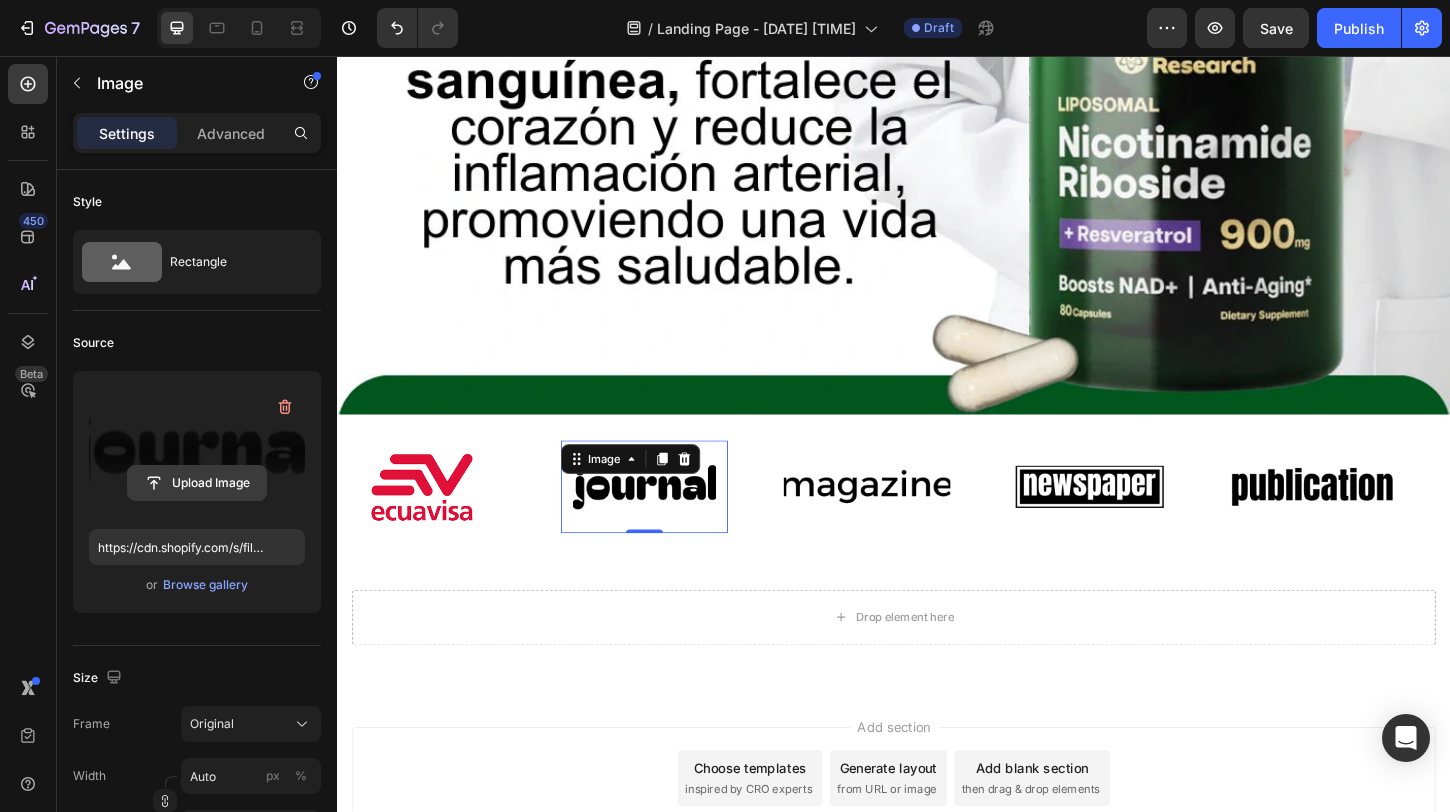 click 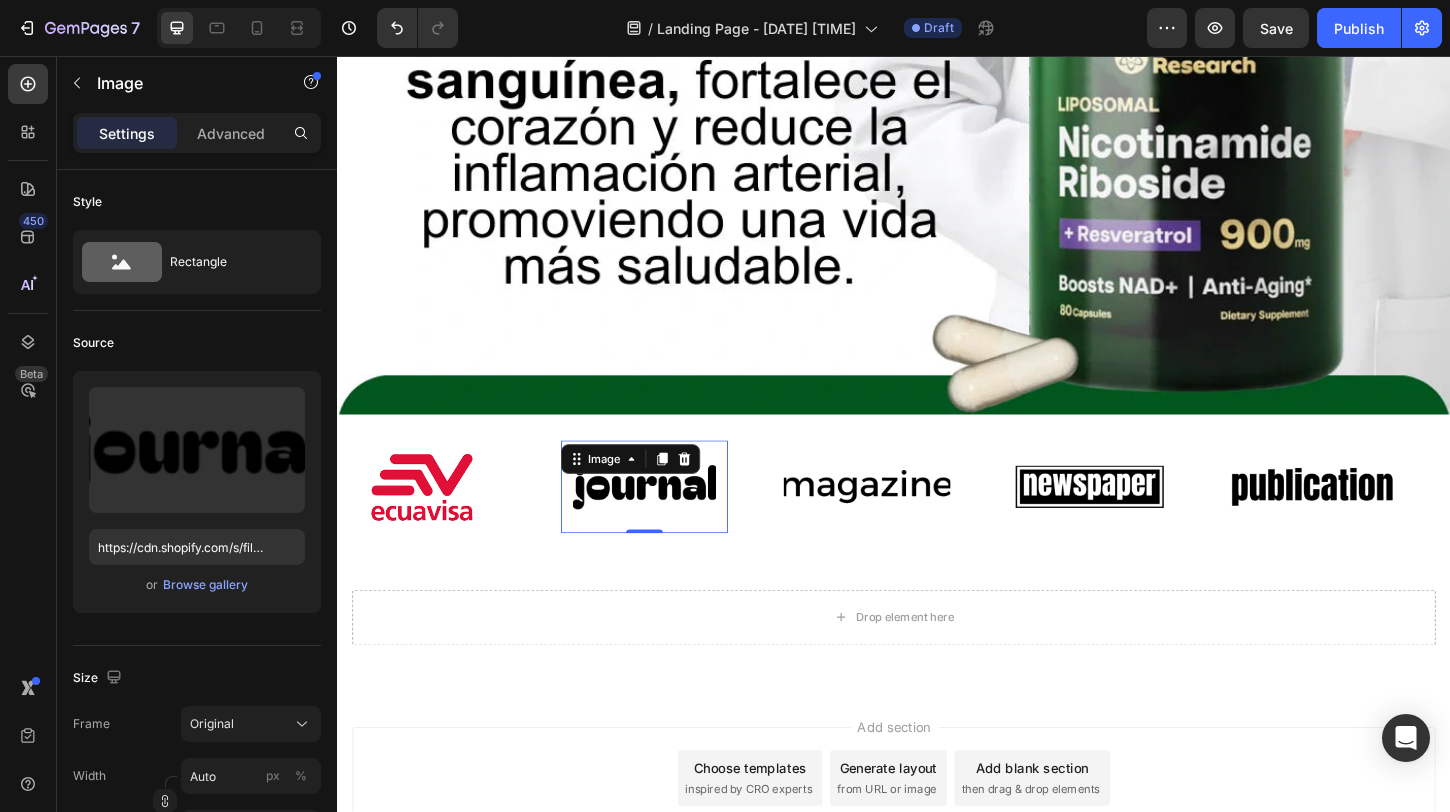 type on "https://cdn.shopify.com/s/files/1/0904/2254/2678/files/gempages_569451424715375637-71a748e7-4a09-48ac-8354-e8aae9514b7f.webp" 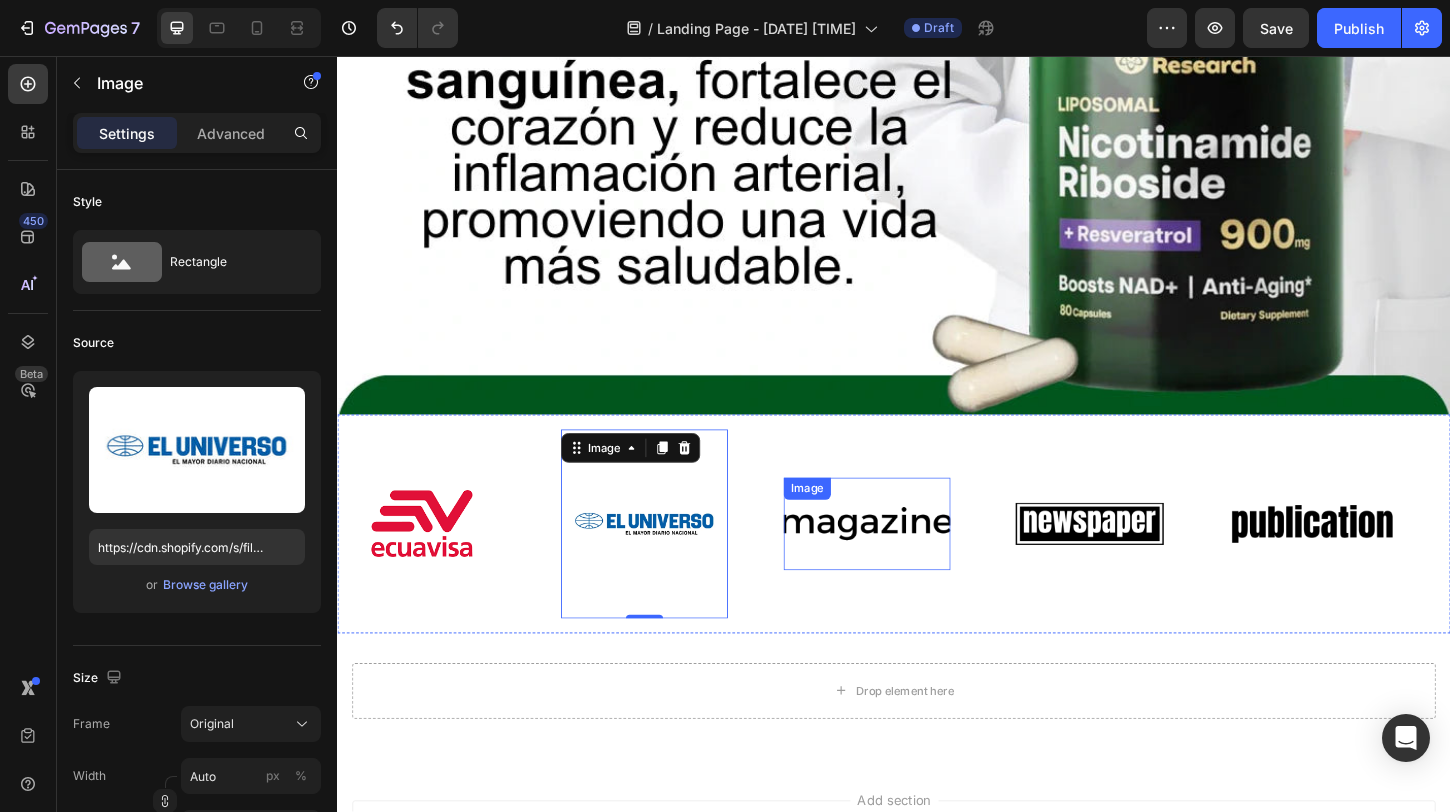 click at bounding box center (908, 561) 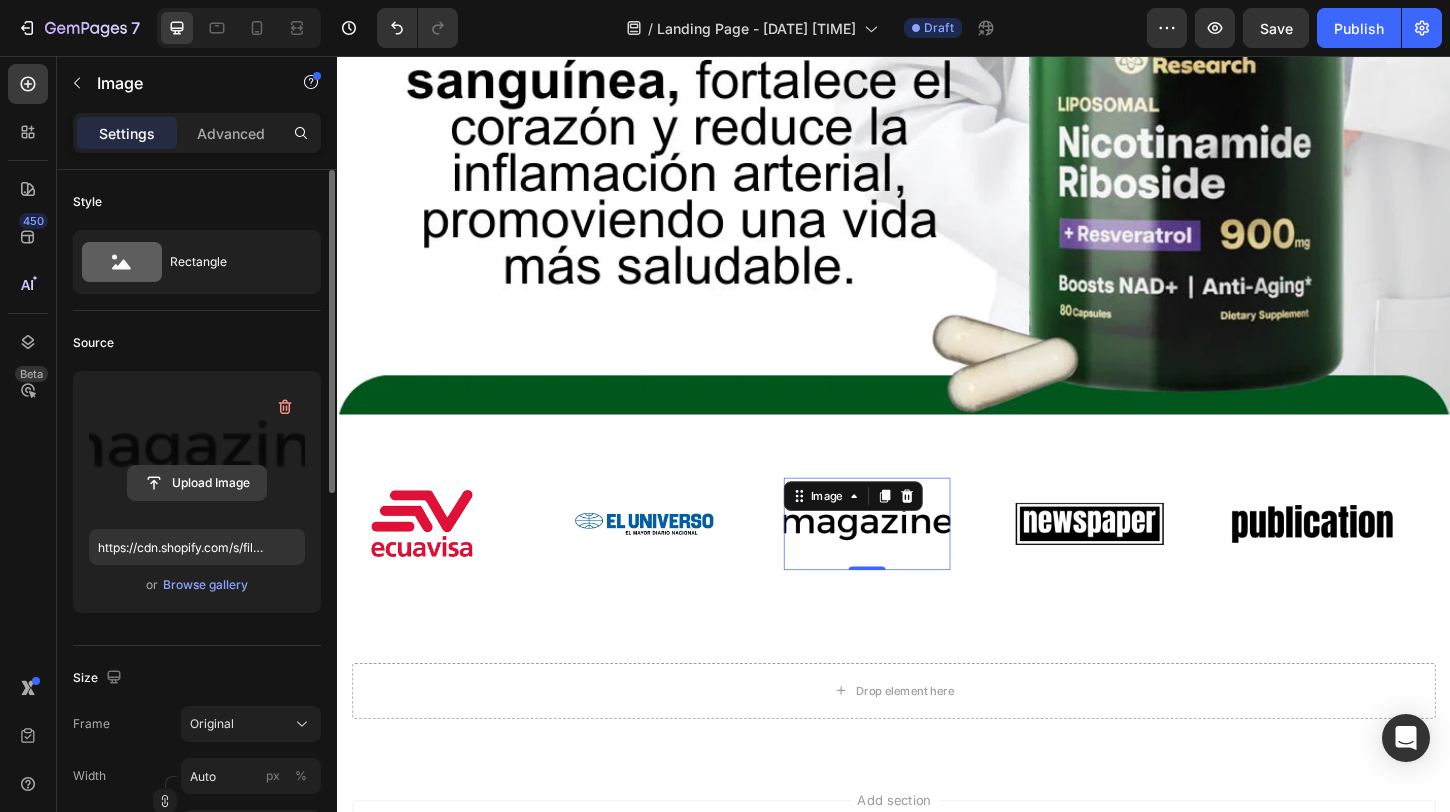 click 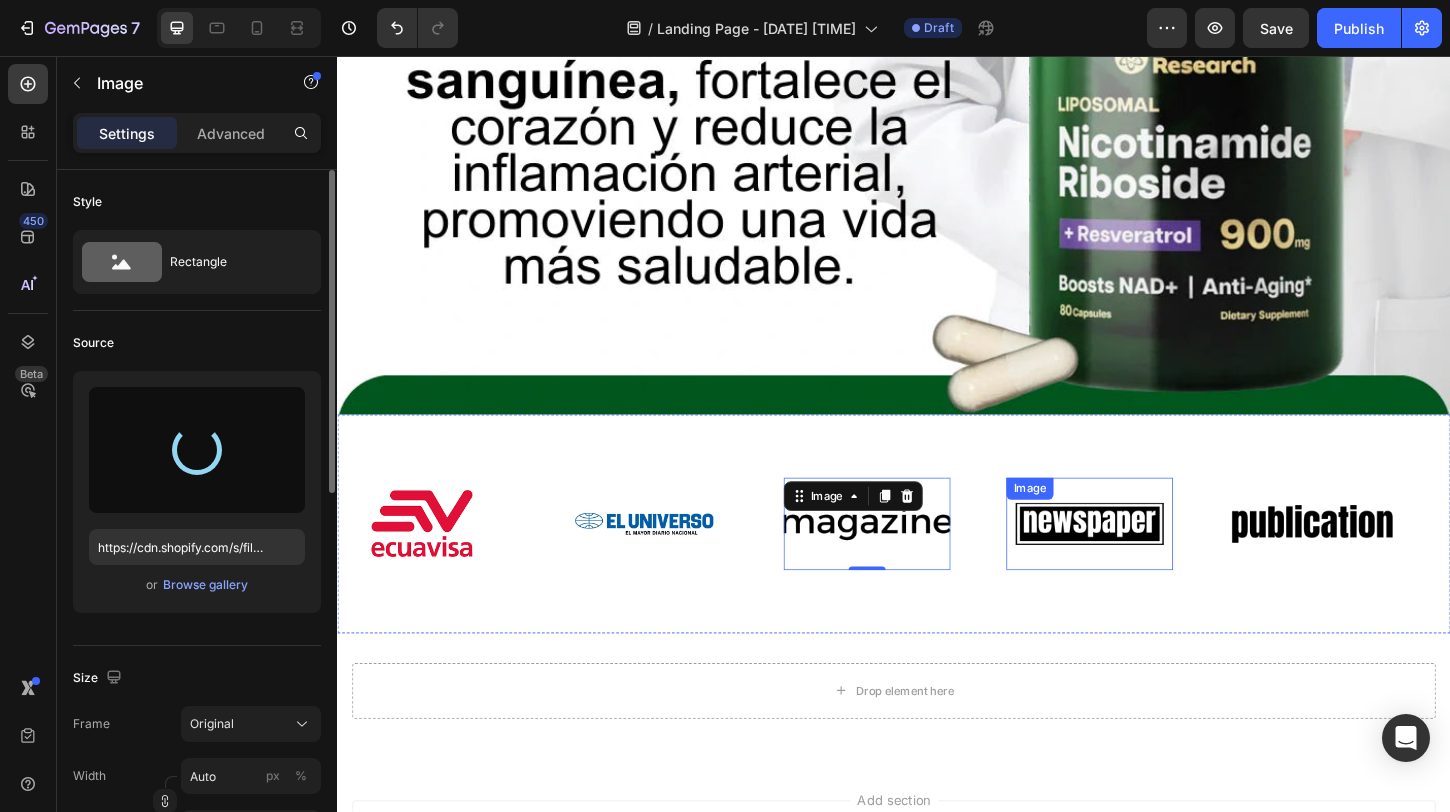 type on "https://cdn.shopify.com/s/files/1/0904/2254/2678/files/gempages_569451424715375637-899bb657-5e82-44a7-bc26-e5b7eac5187f.webp" 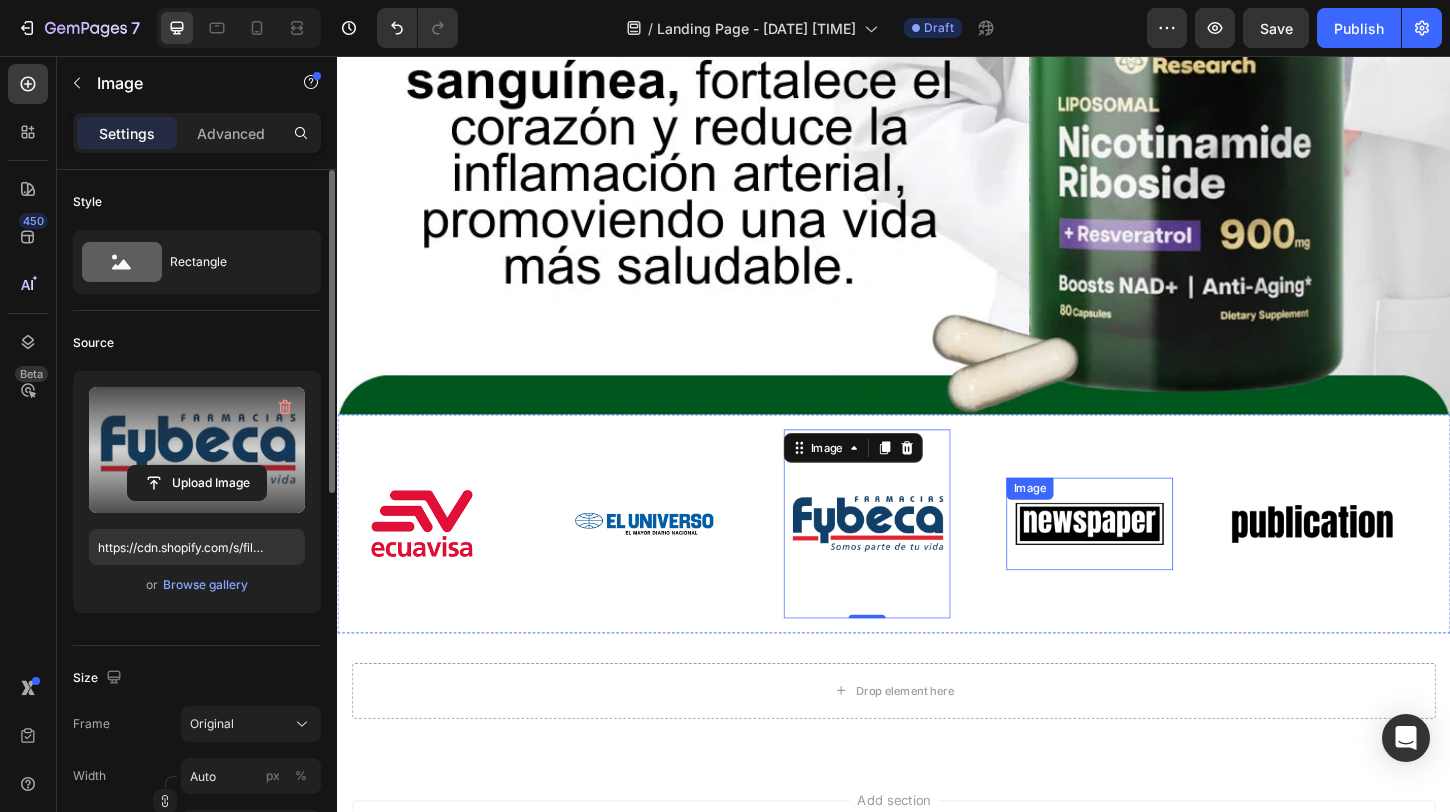 click on "Image" at bounding box center [1148, 561] 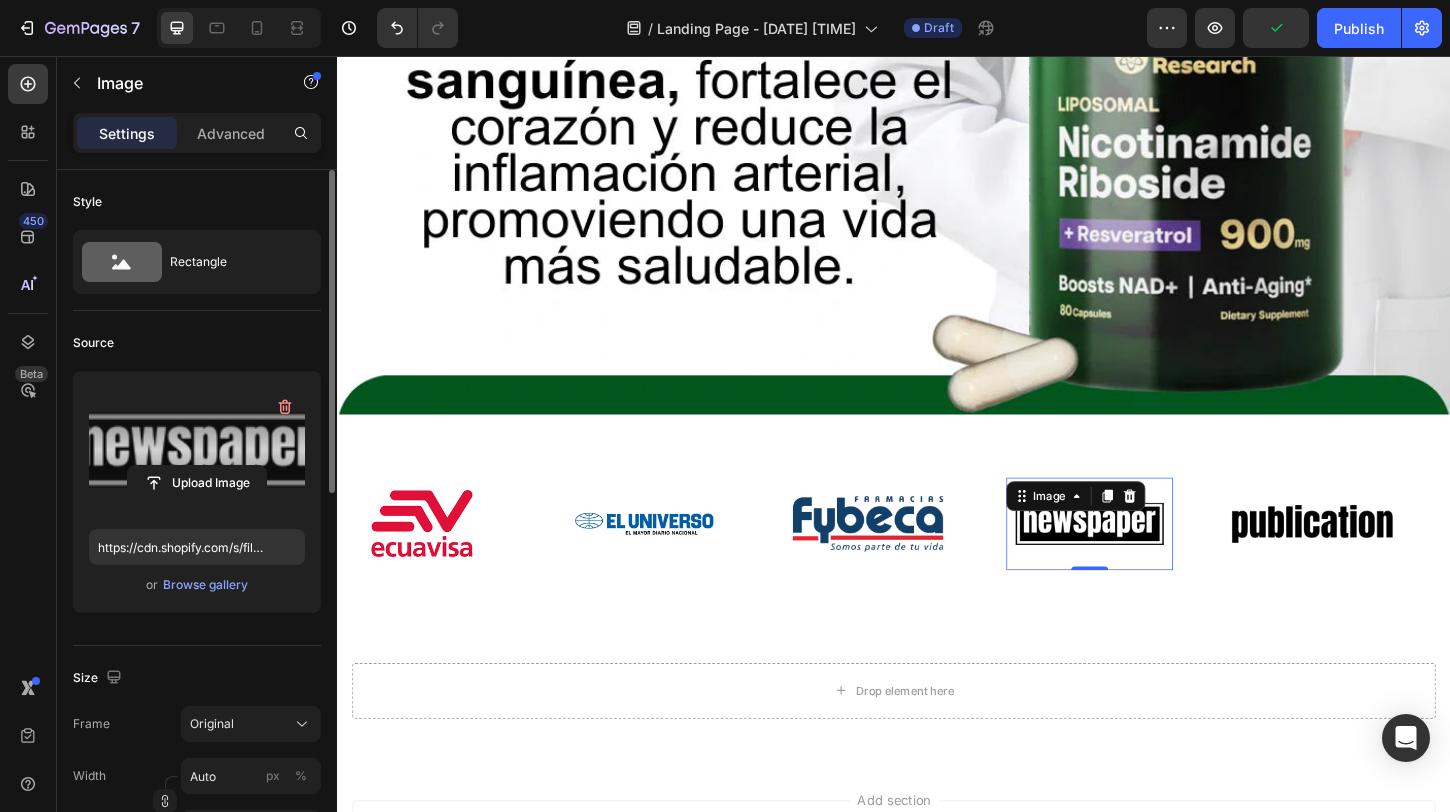 click at bounding box center [197, 450] 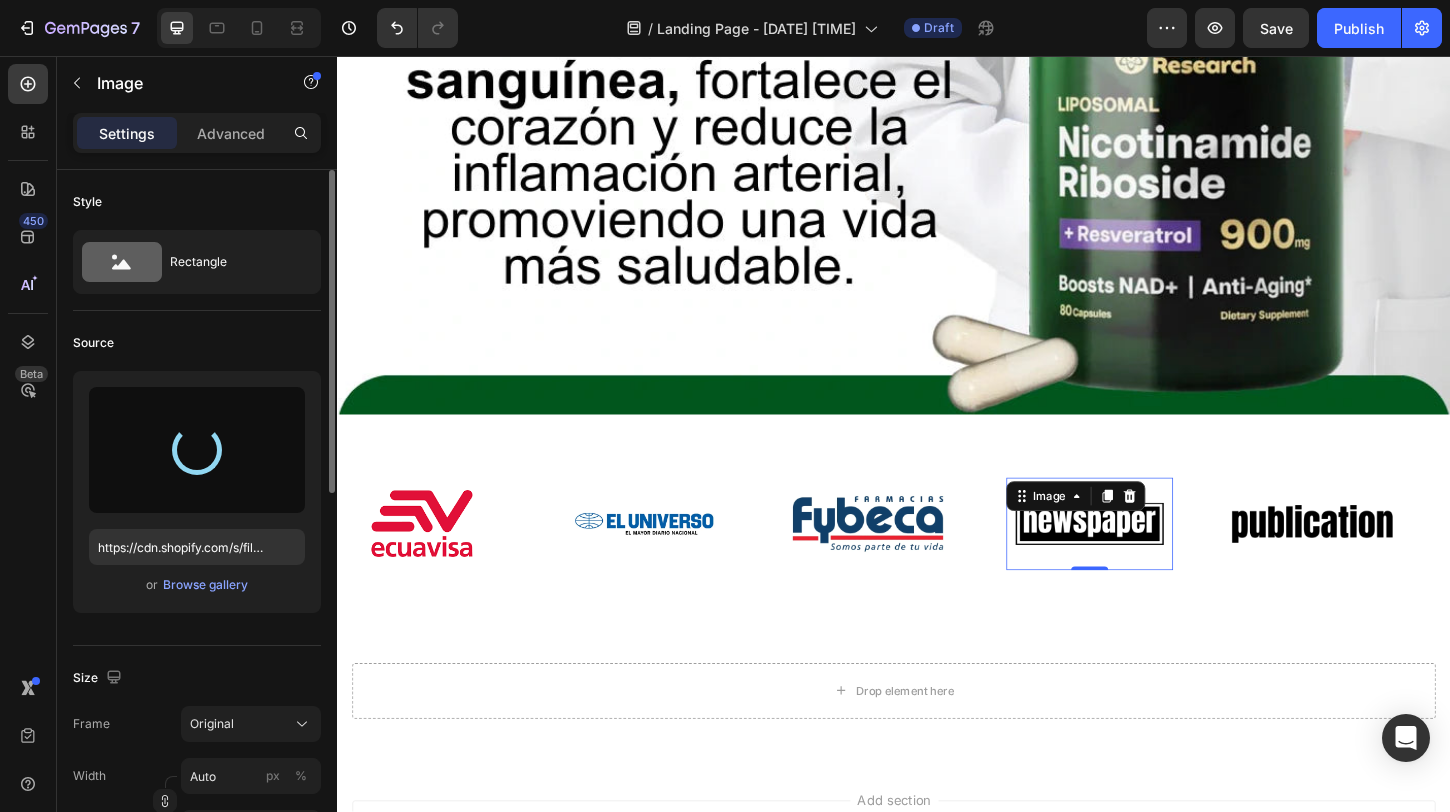 type on "https://cdn.shopify.com/s/files/1/0904/2254/2678/files/gempages_569451424715375637-0a8862fa-30a2-4ccd-ab07-3912816995fe.jpg" 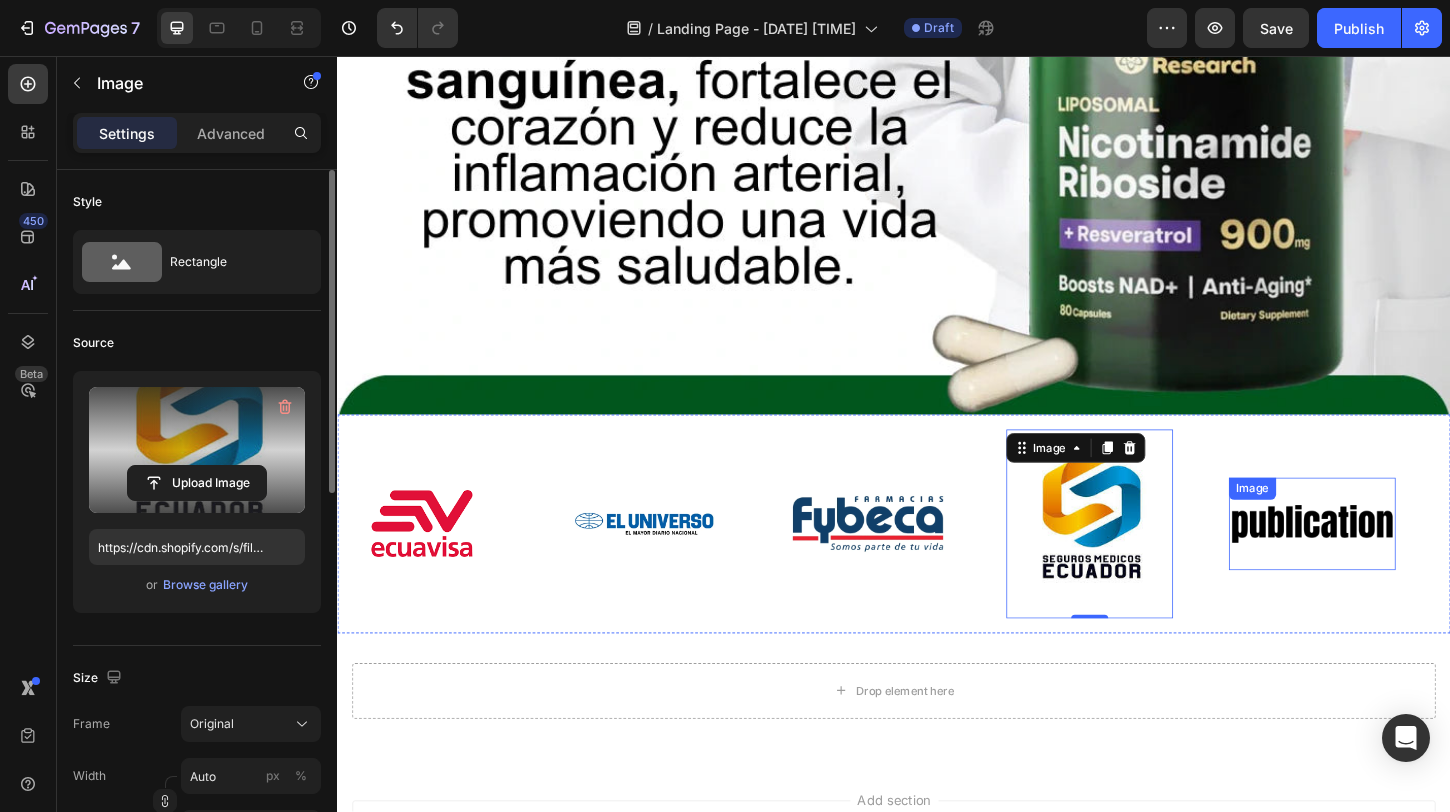 click at bounding box center [1388, 561] 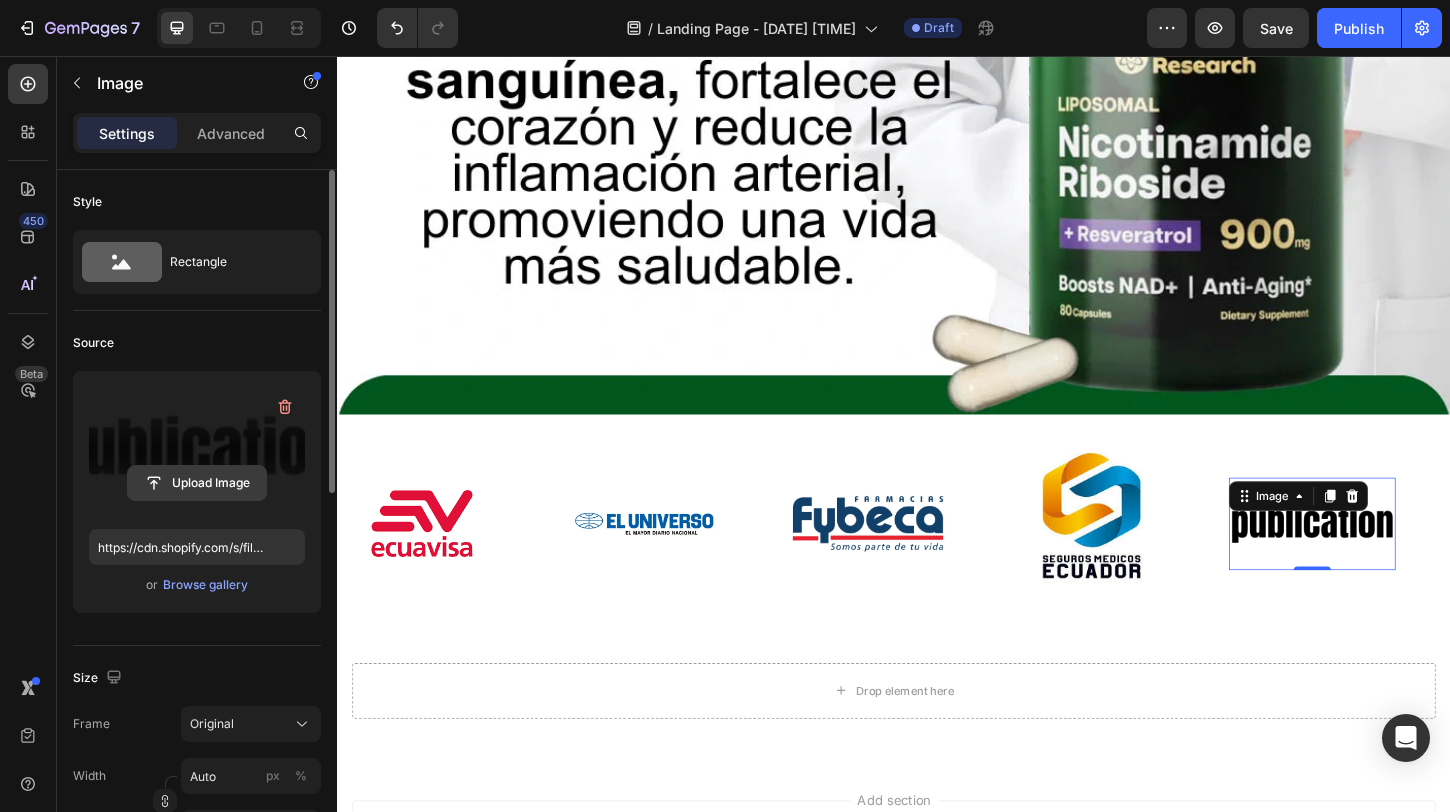 click 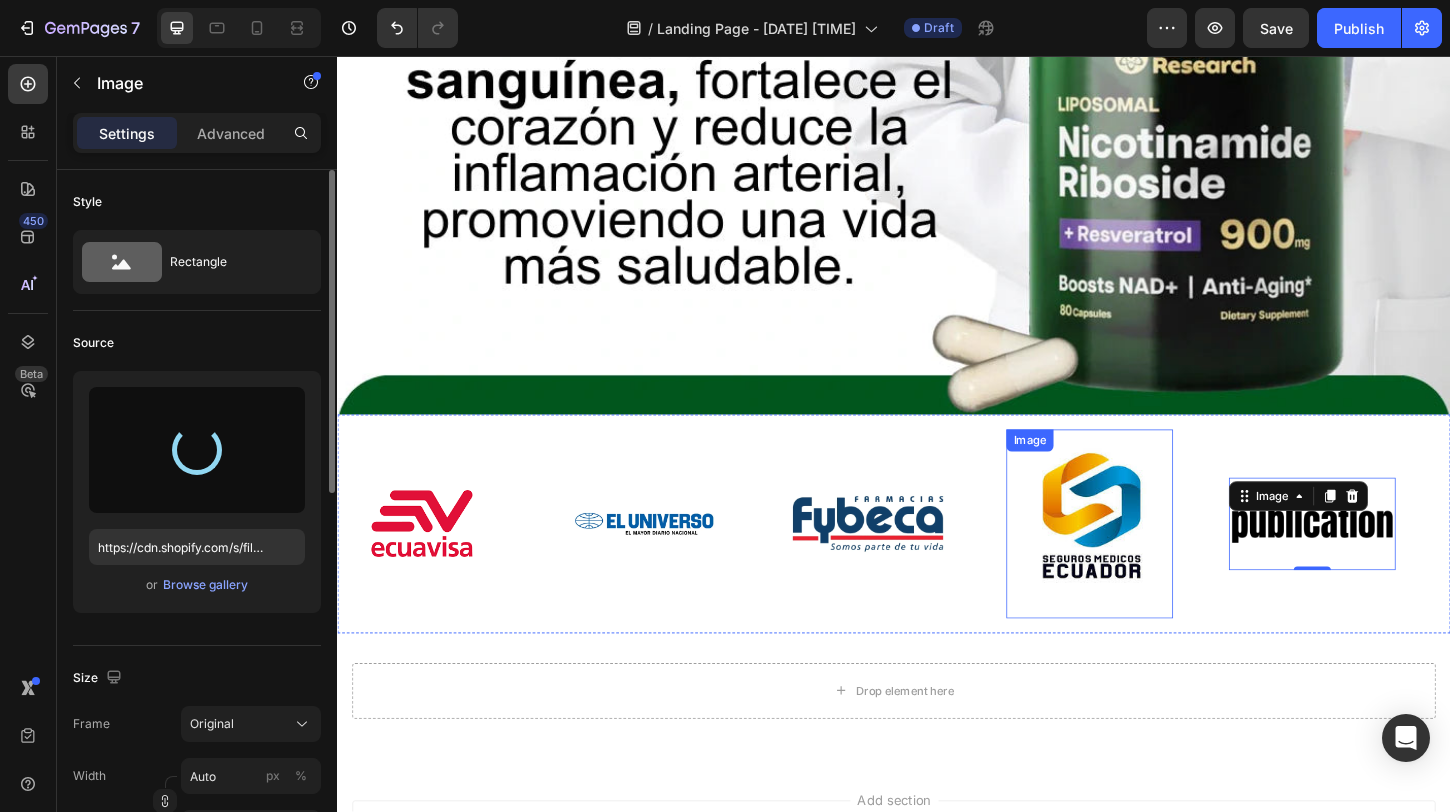 type on "https://cdn.shopify.com/s/files/1/0904/2254/2678/files/gempages_569451424715375637-408fbc33-0a5e-4213-b53a-3cdd6107d81b.png" 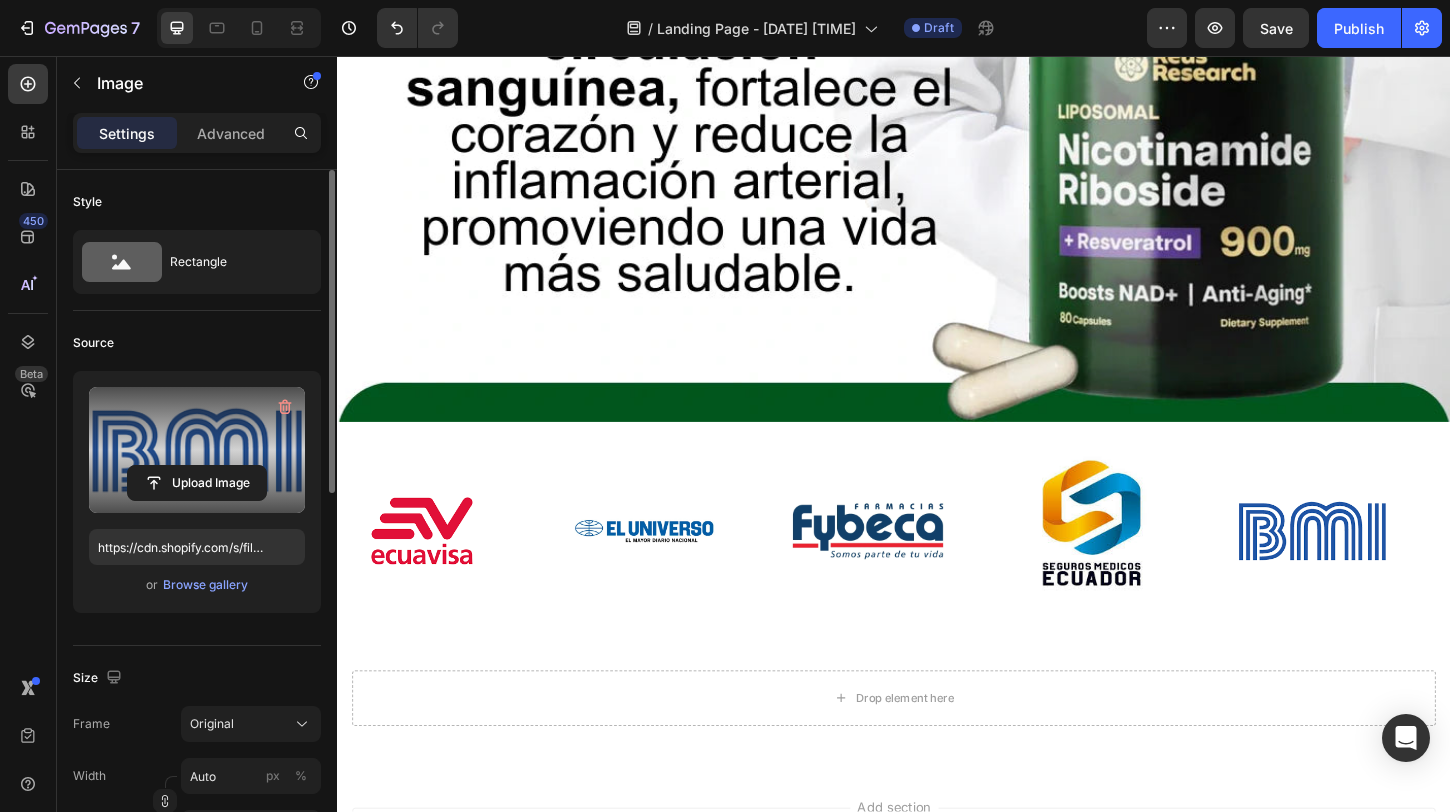 scroll, scrollTop: 3827, scrollLeft: 0, axis: vertical 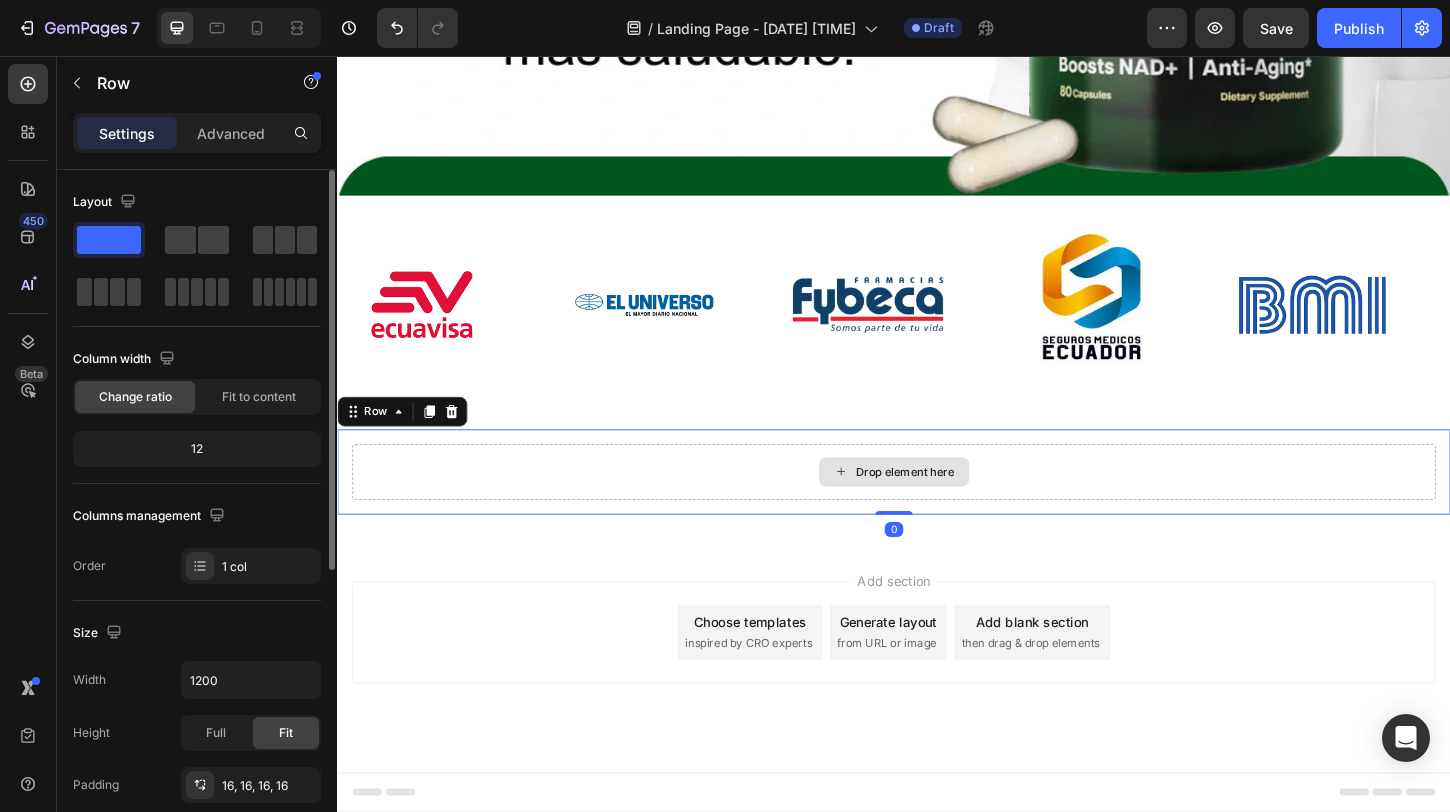 click on "Drop element here" at bounding box center [937, 505] 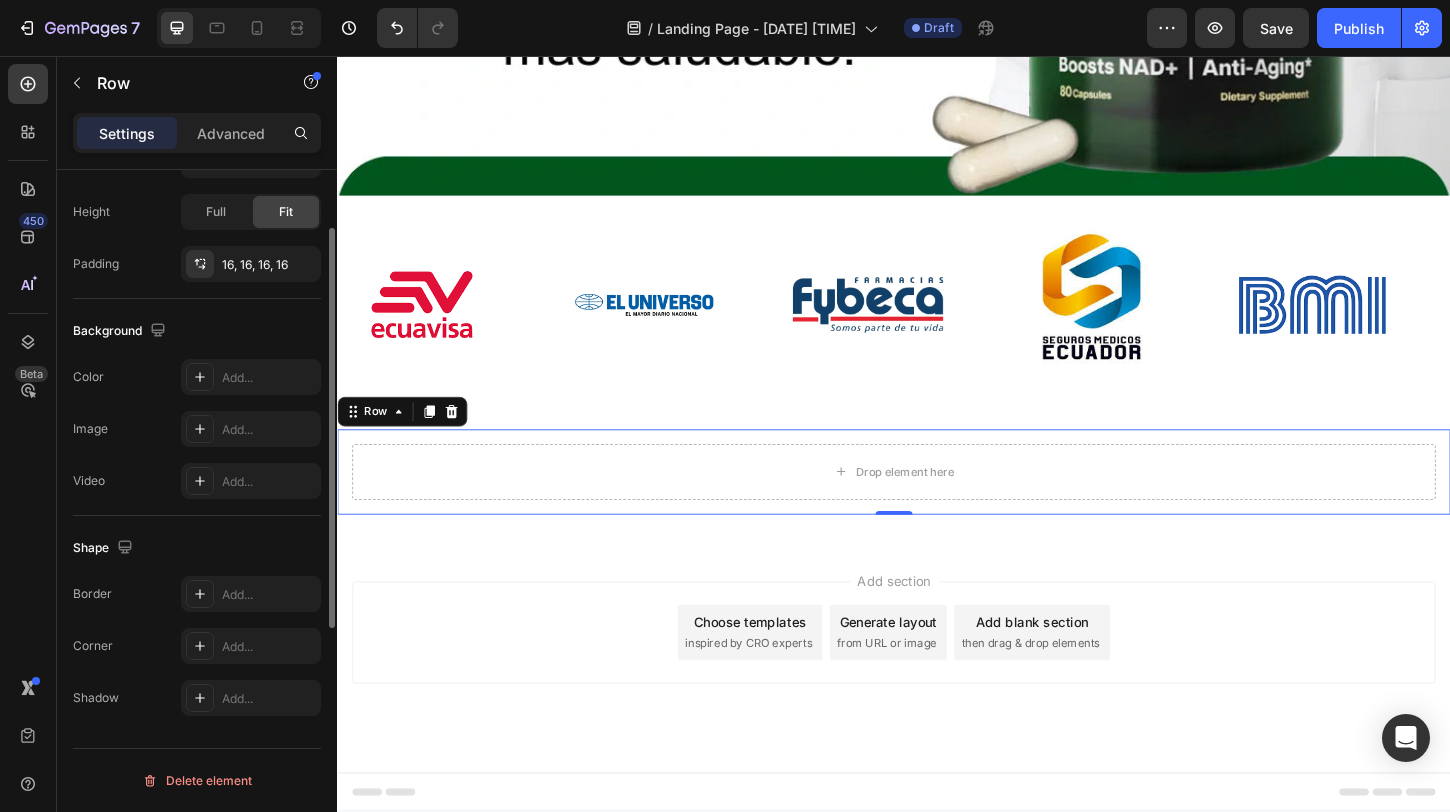 scroll, scrollTop: 0, scrollLeft: 0, axis: both 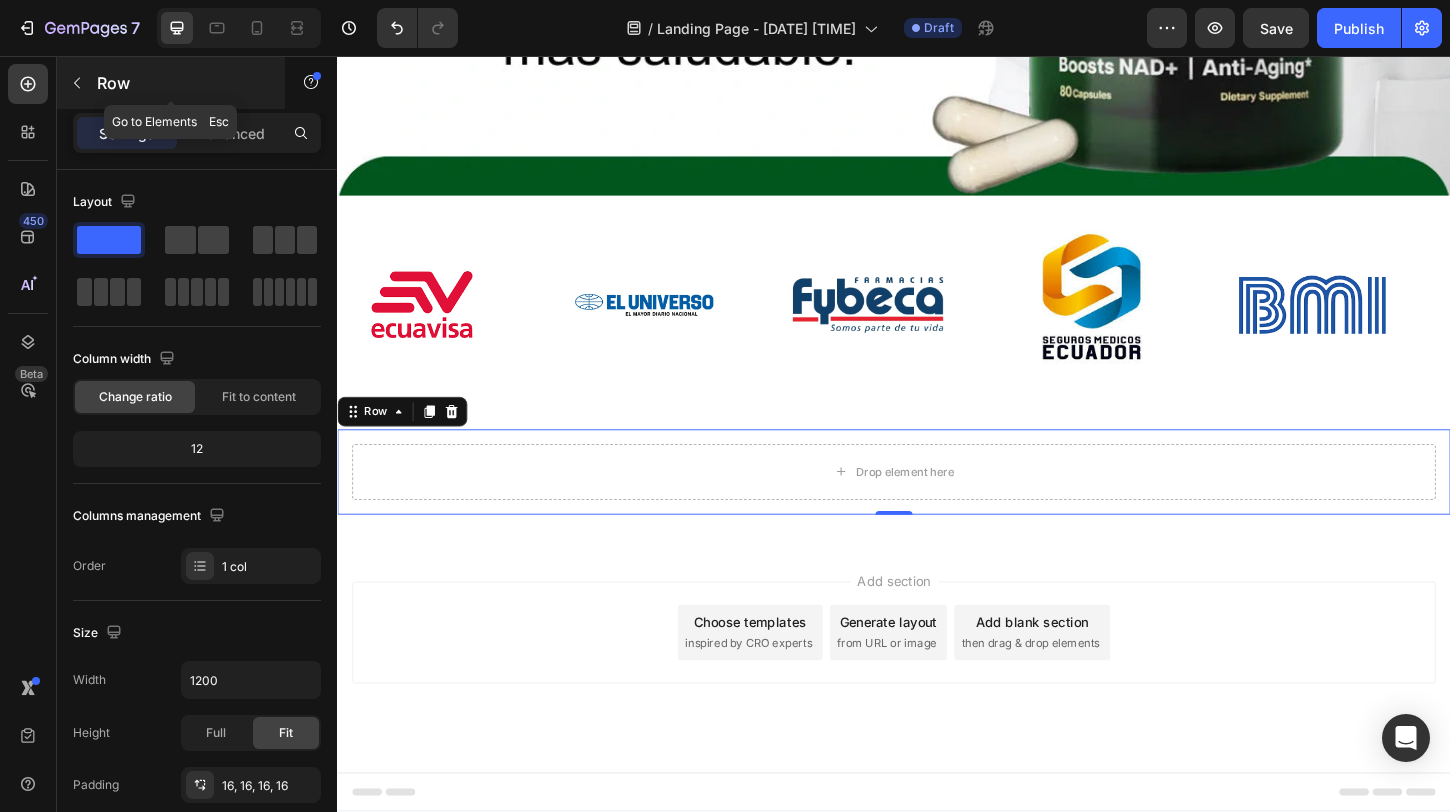 click at bounding box center (77, 83) 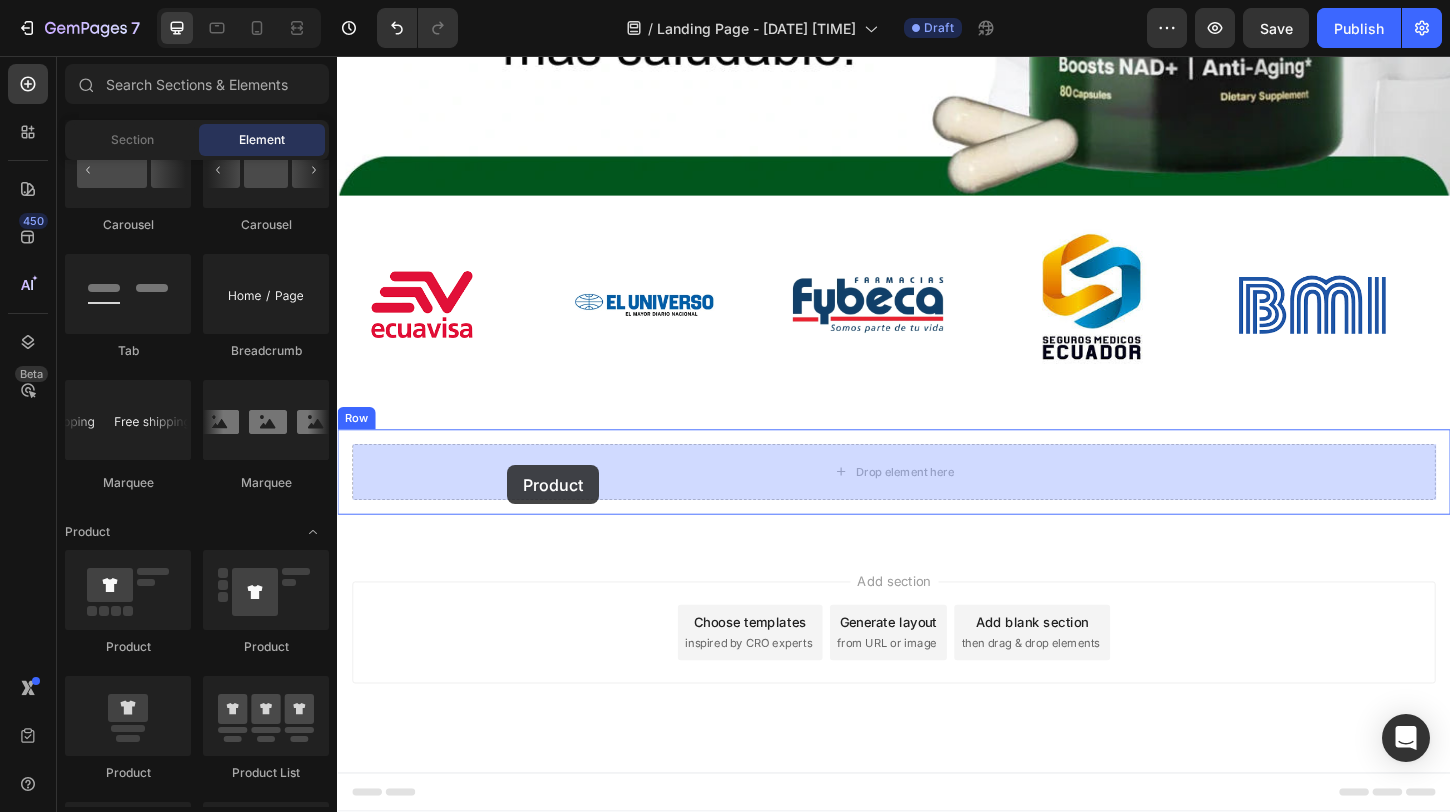 drag, startPoint x: 470, startPoint y: 673, endPoint x: 520, endPoint y: 497, distance: 182.96448 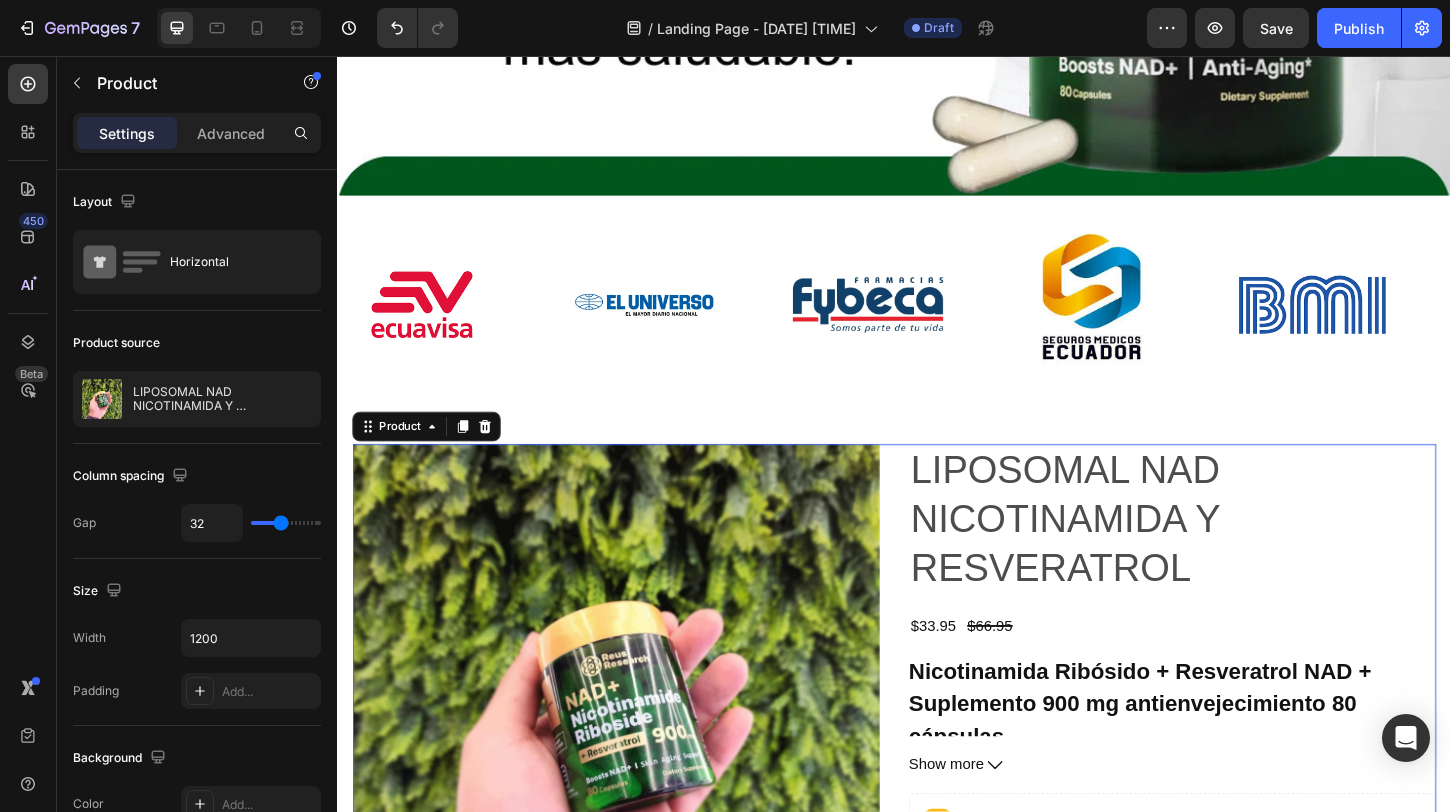click at bounding box center (637, 759) 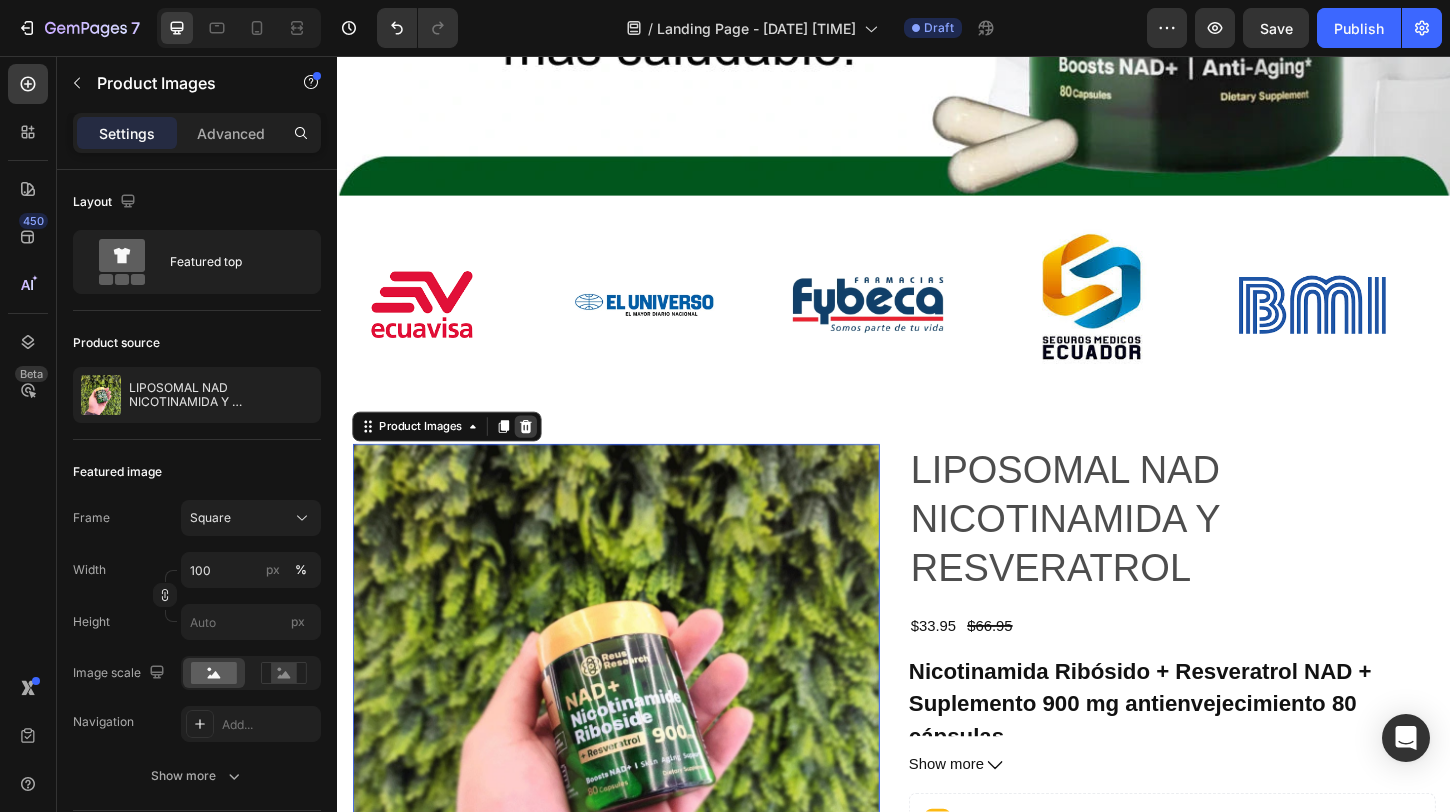 click 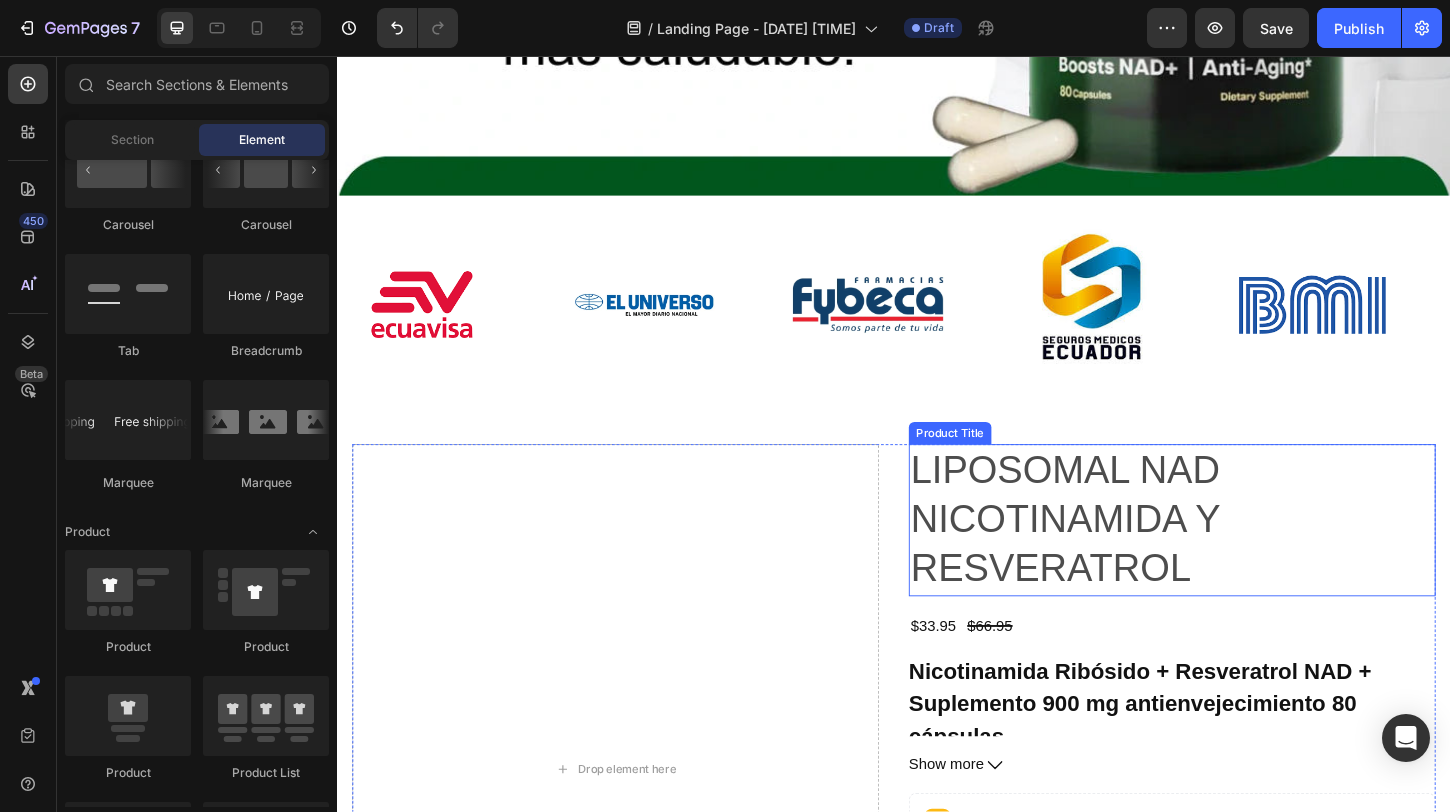 click on "LIPOSOMAL NAD NICOTINAMIDA Y RESVERATROL" at bounding box center (1237, 557) 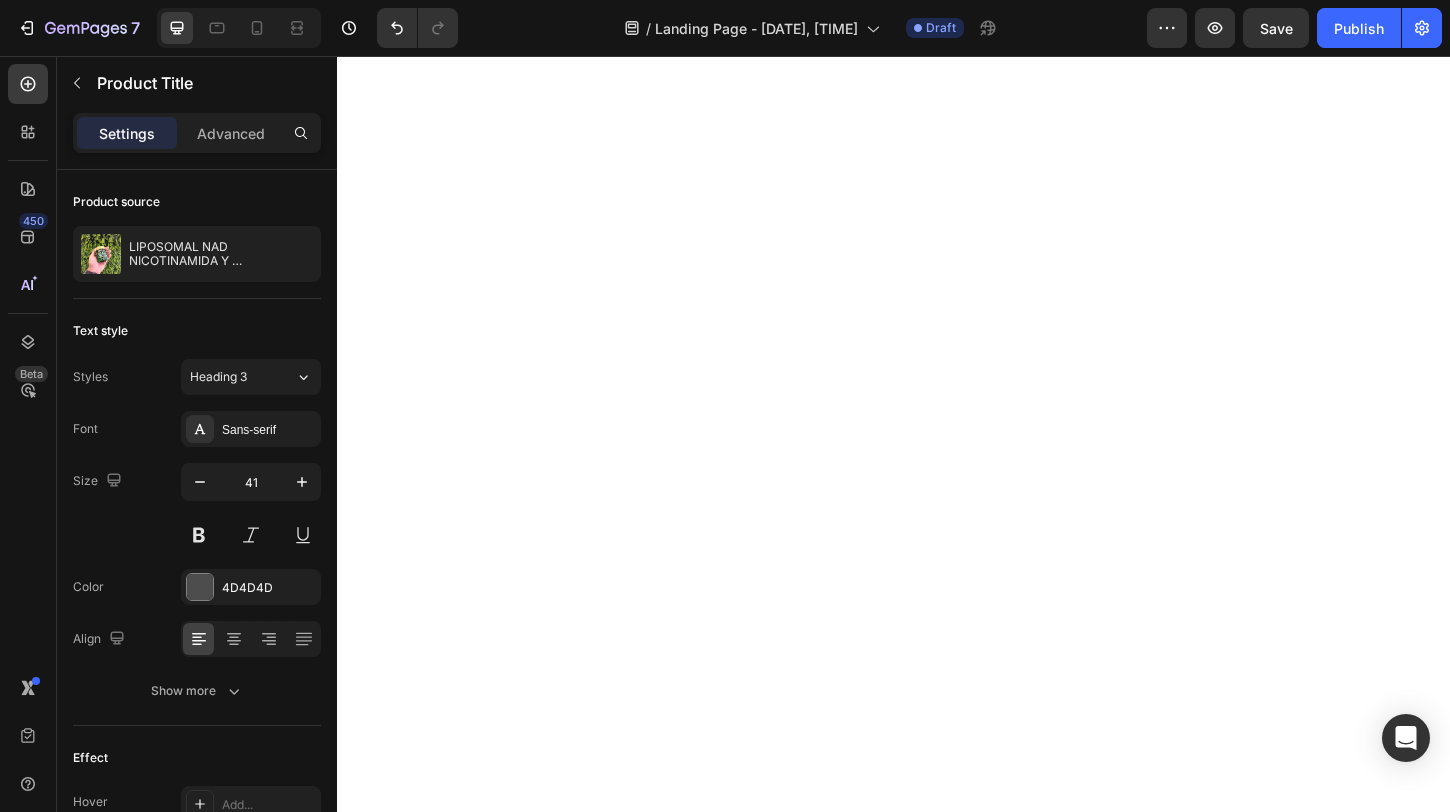 scroll, scrollTop: 0, scrollLeft: 0, axis: both 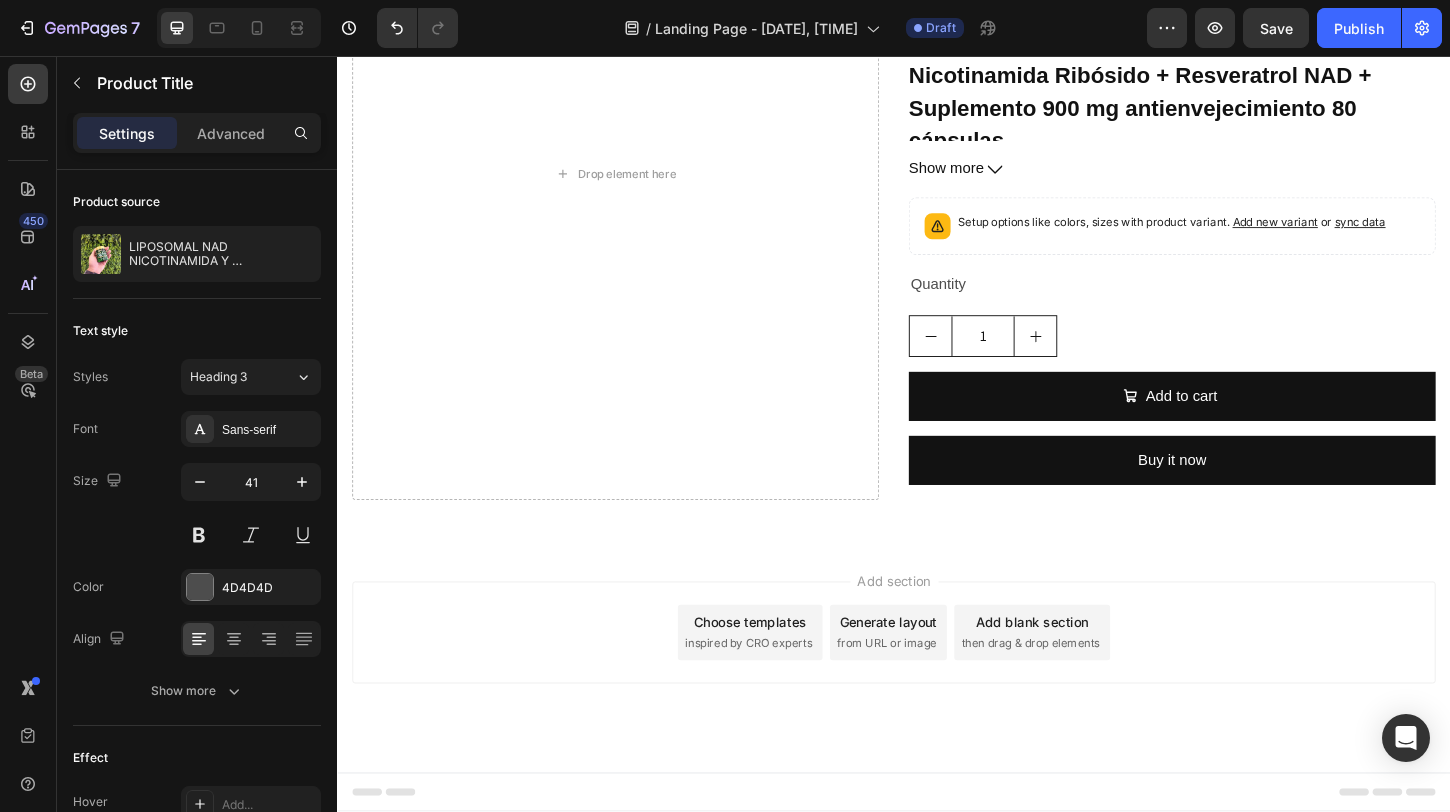 click 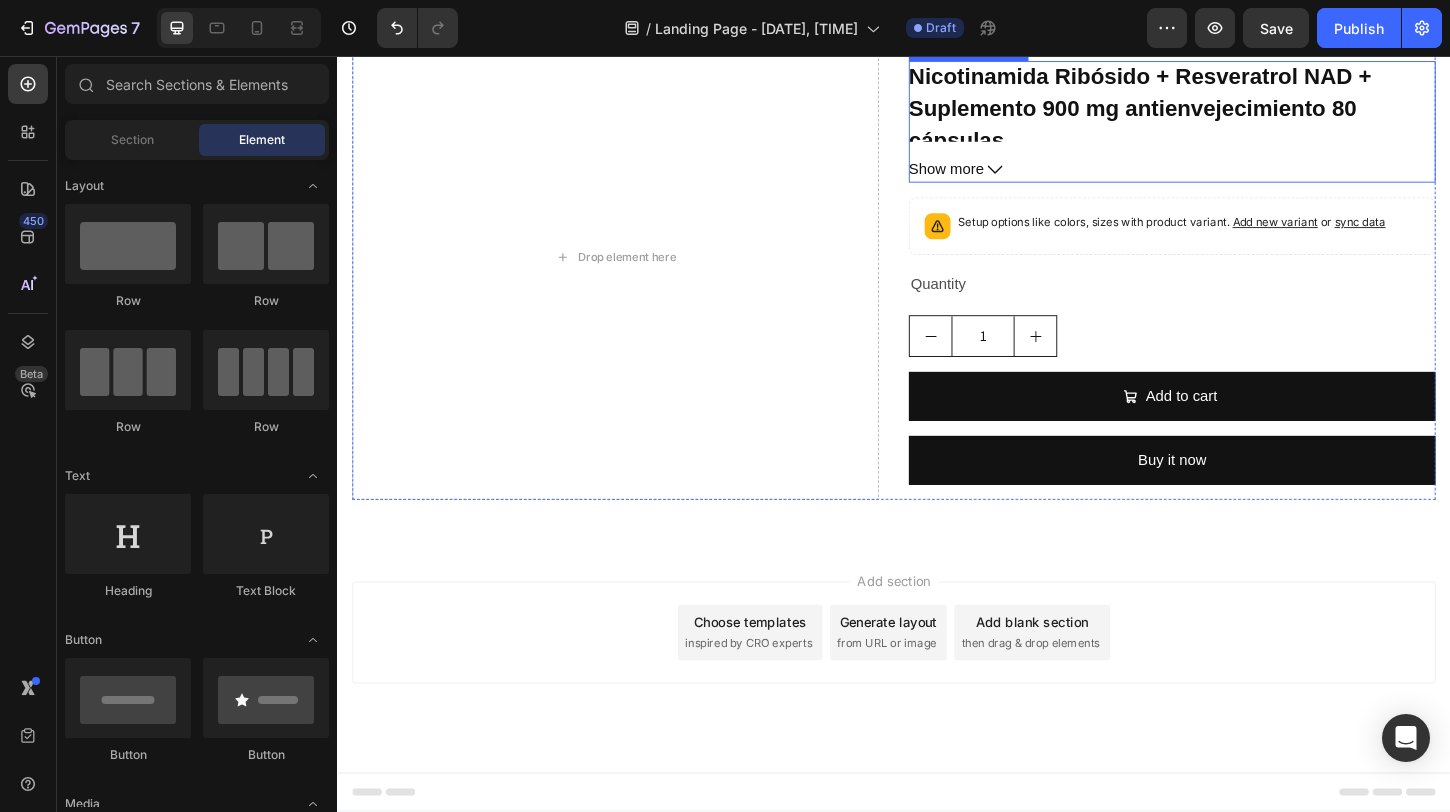 click on "Nicotinamida Ribósido + Resveratrol NAD + Suplemento 900 mg antienvejecimiento 80 cápsulas" at bounding box center [1202, 113] 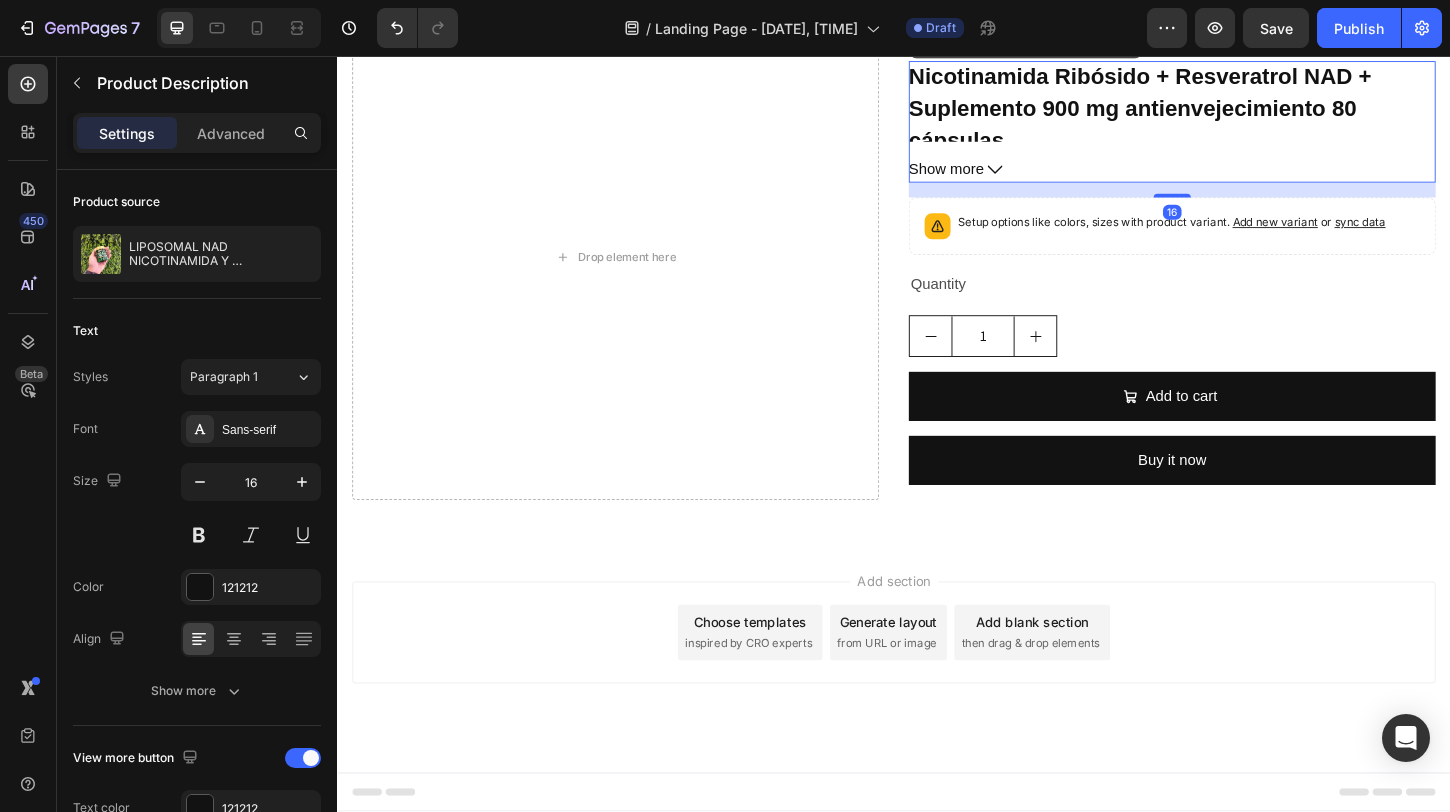 click 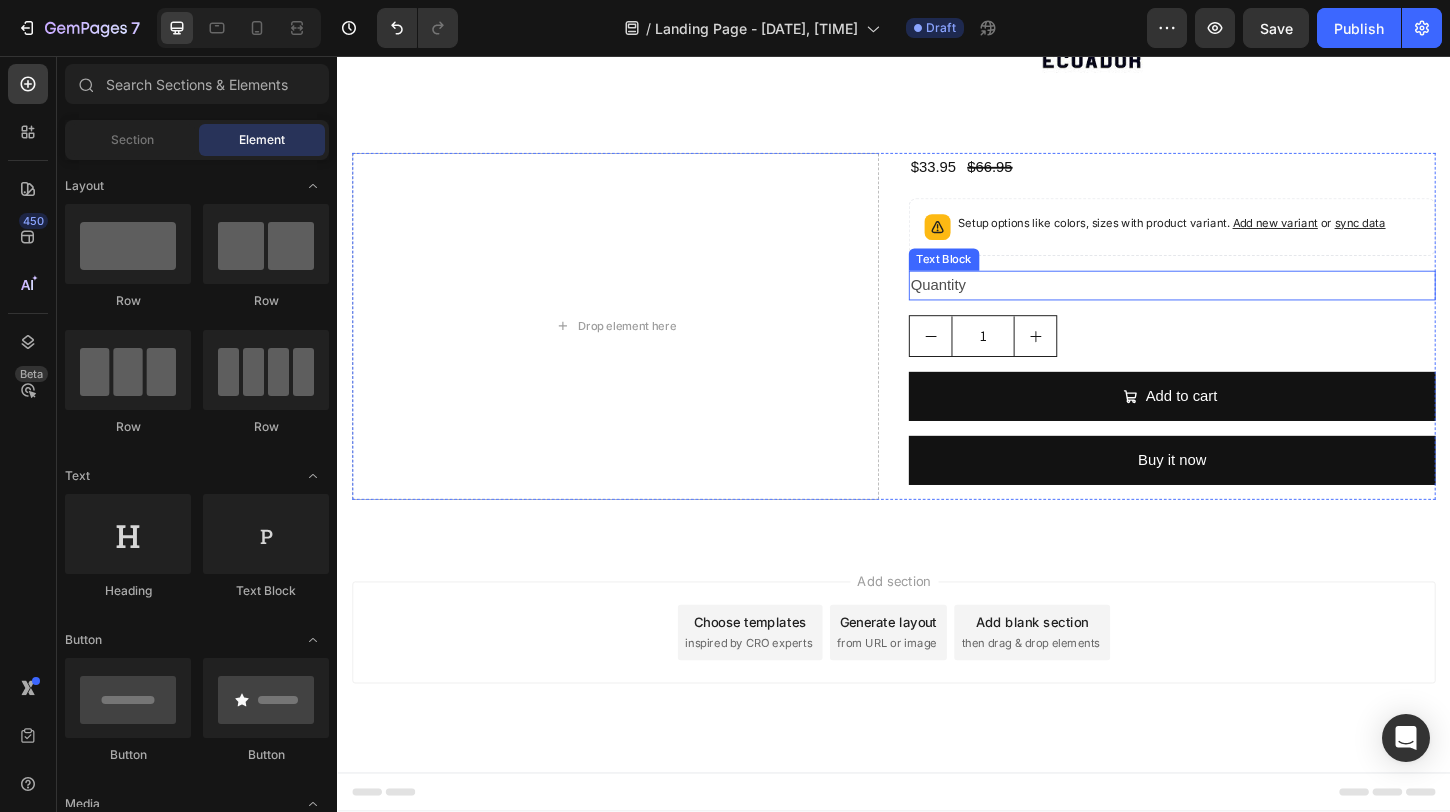 click on "Quantity" at bounding box center [1237, 304] 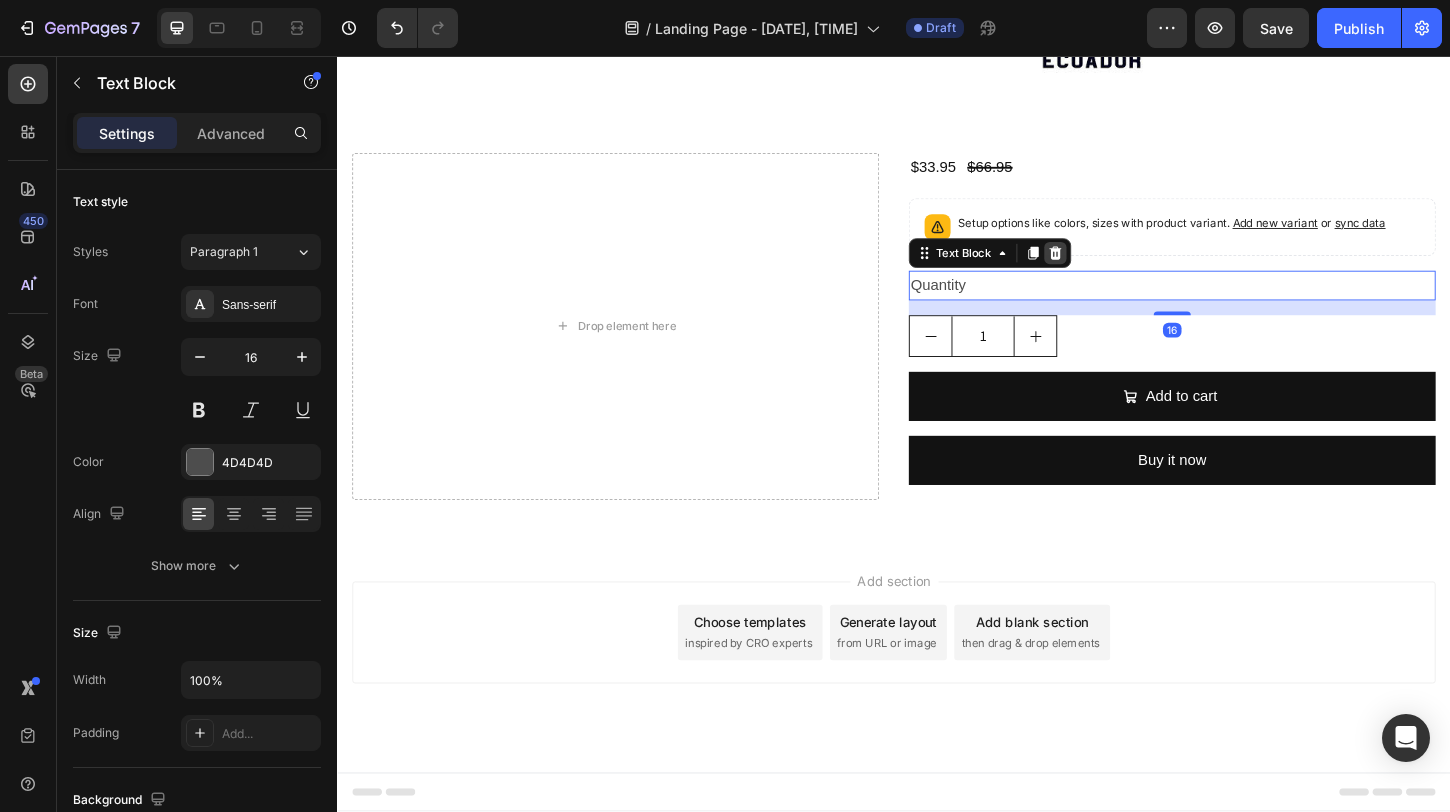 click 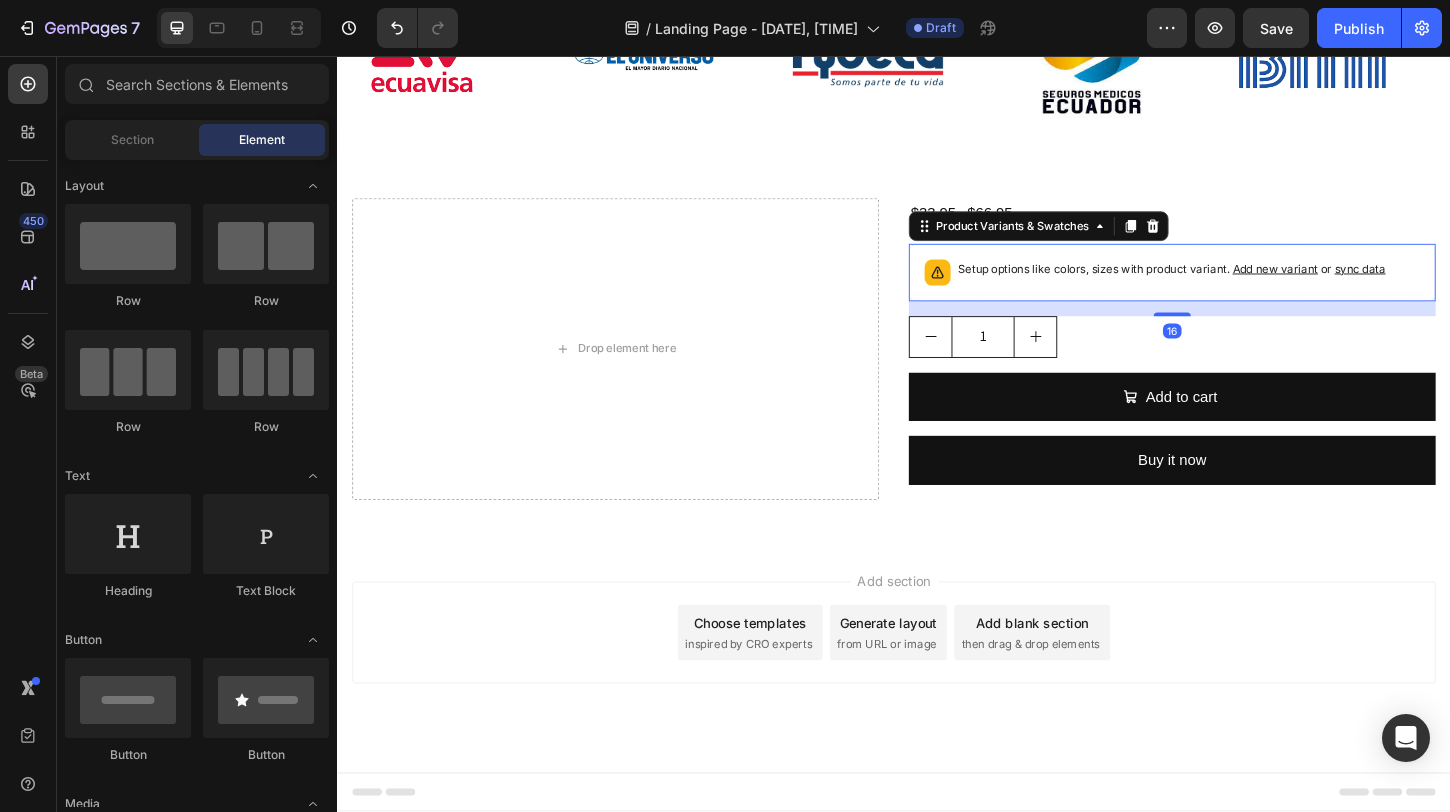 click on "Setup options like colors, sizes with product variant.       Add new variant   or   sync data" at bounding box center [1236, 286] 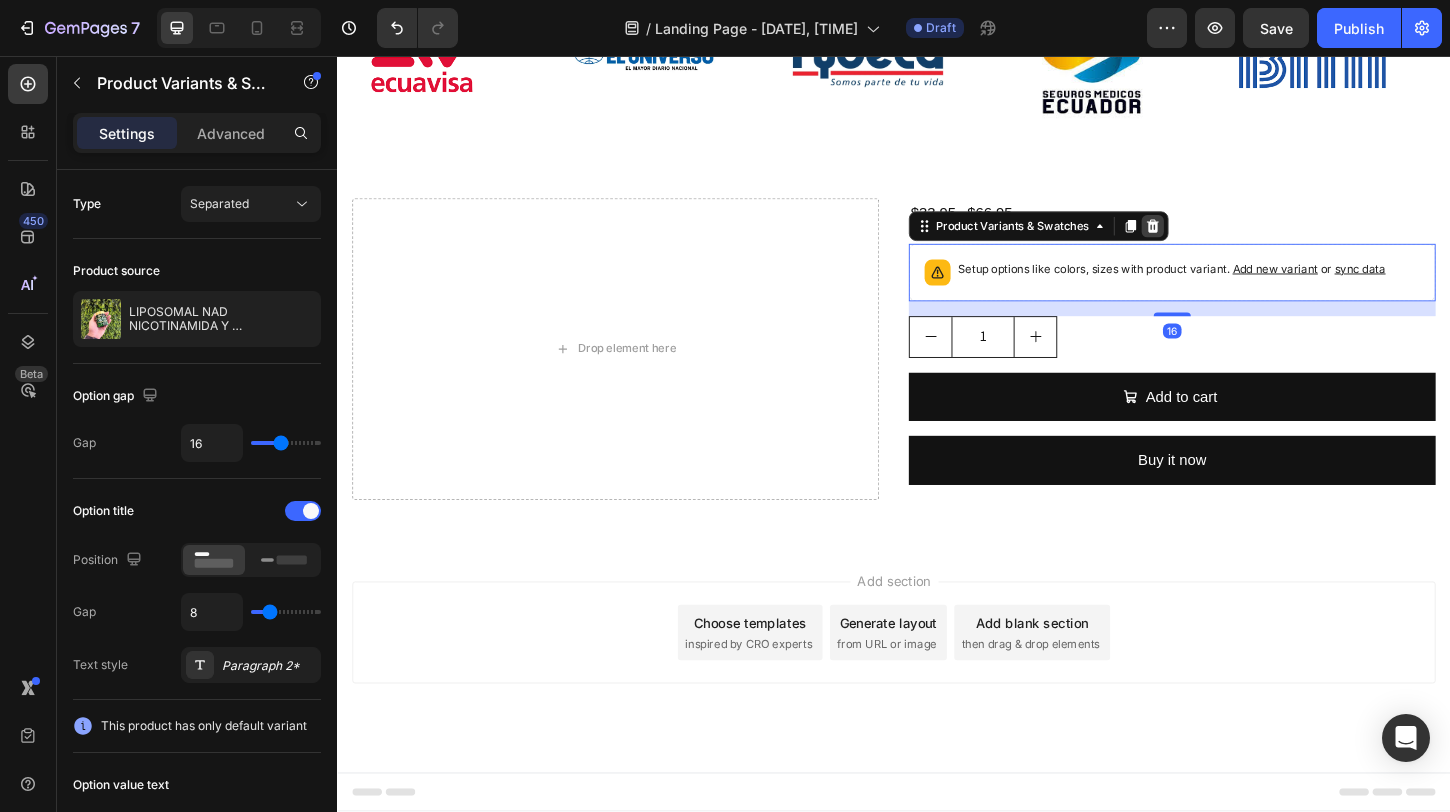 click at bounding box center (1216, 240) 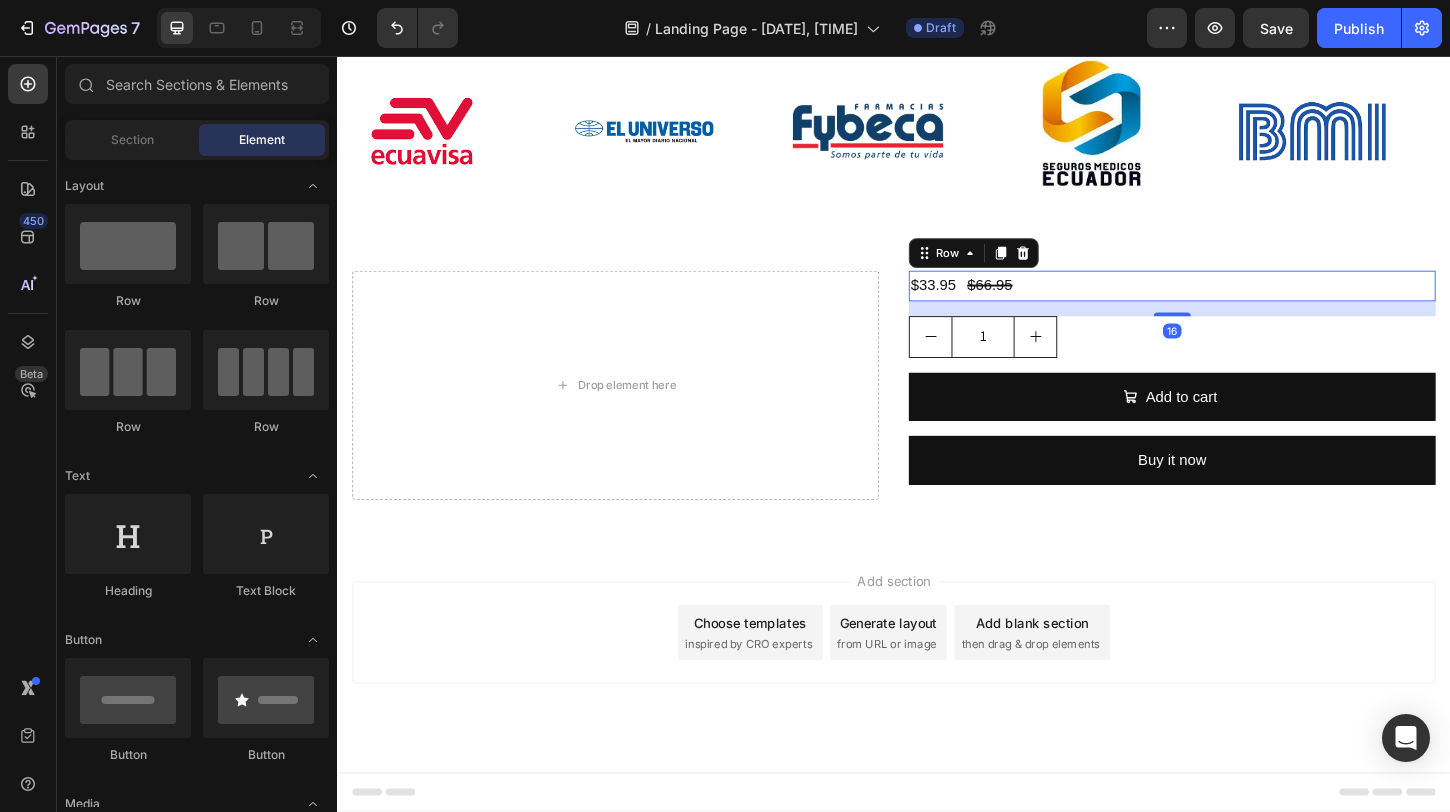 click on "$33.95 Product Price Product Price $66.95 Product Price Product Price Row   16" at bounding box center [1237, 304] 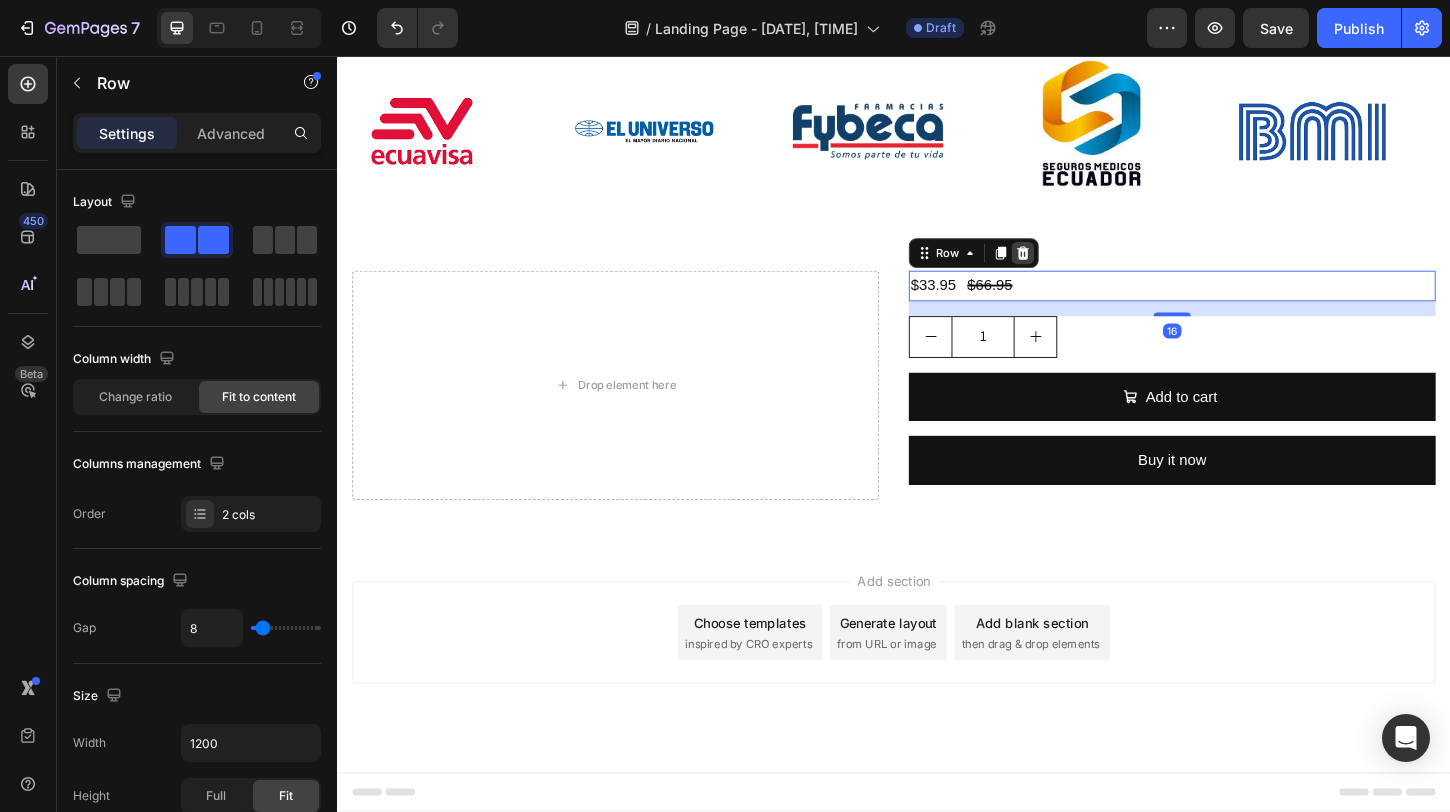 click 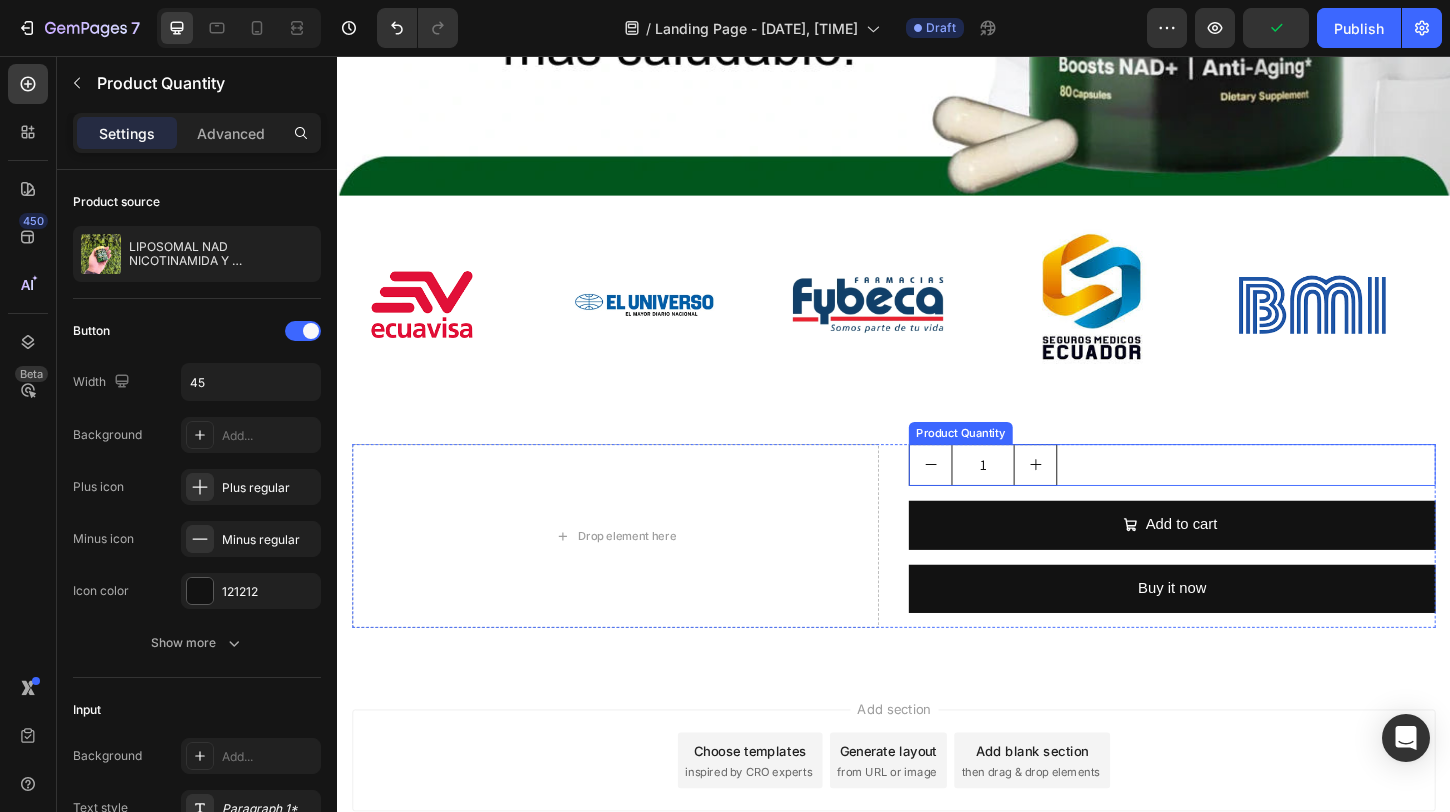 click on "1" at bounding box center (1237, 497) 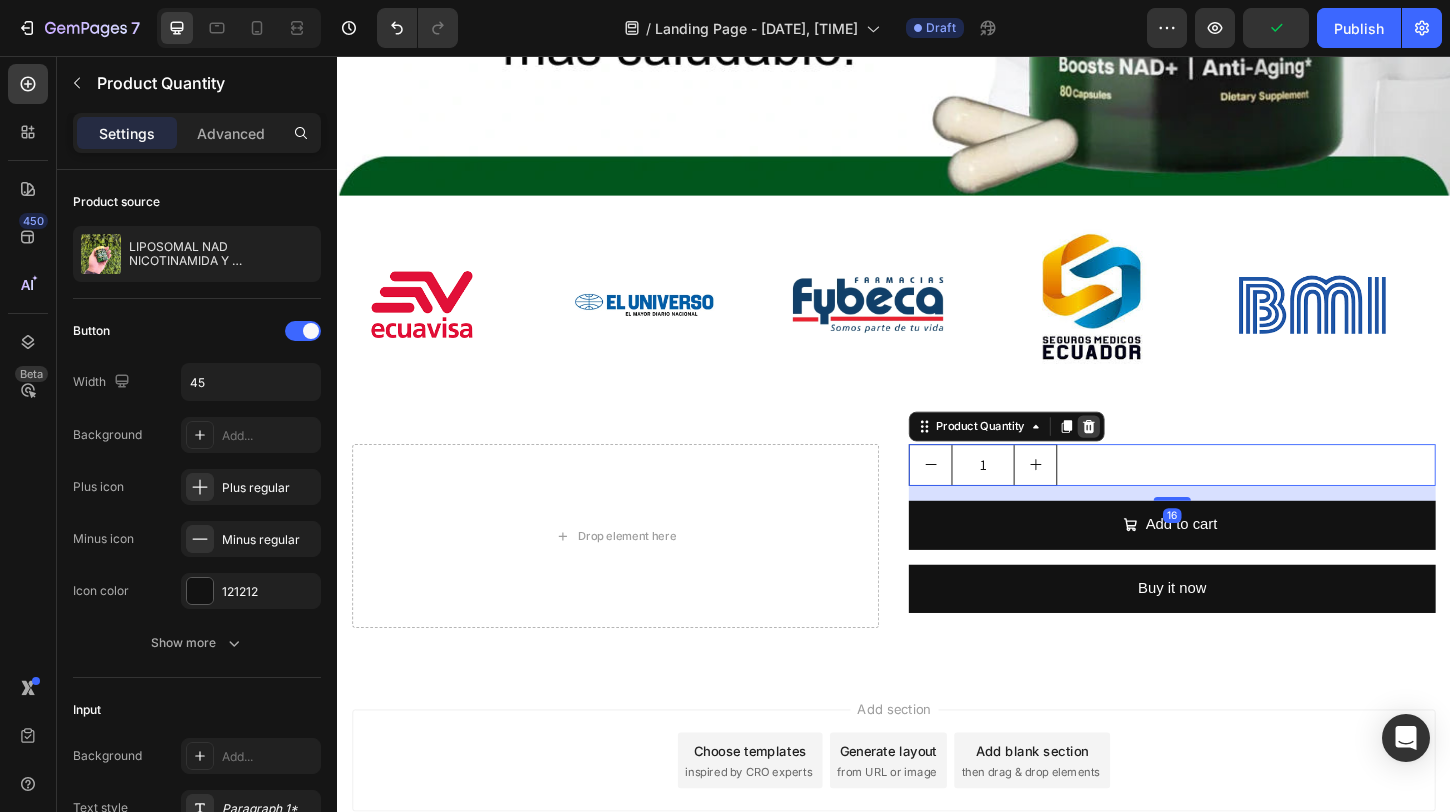 click 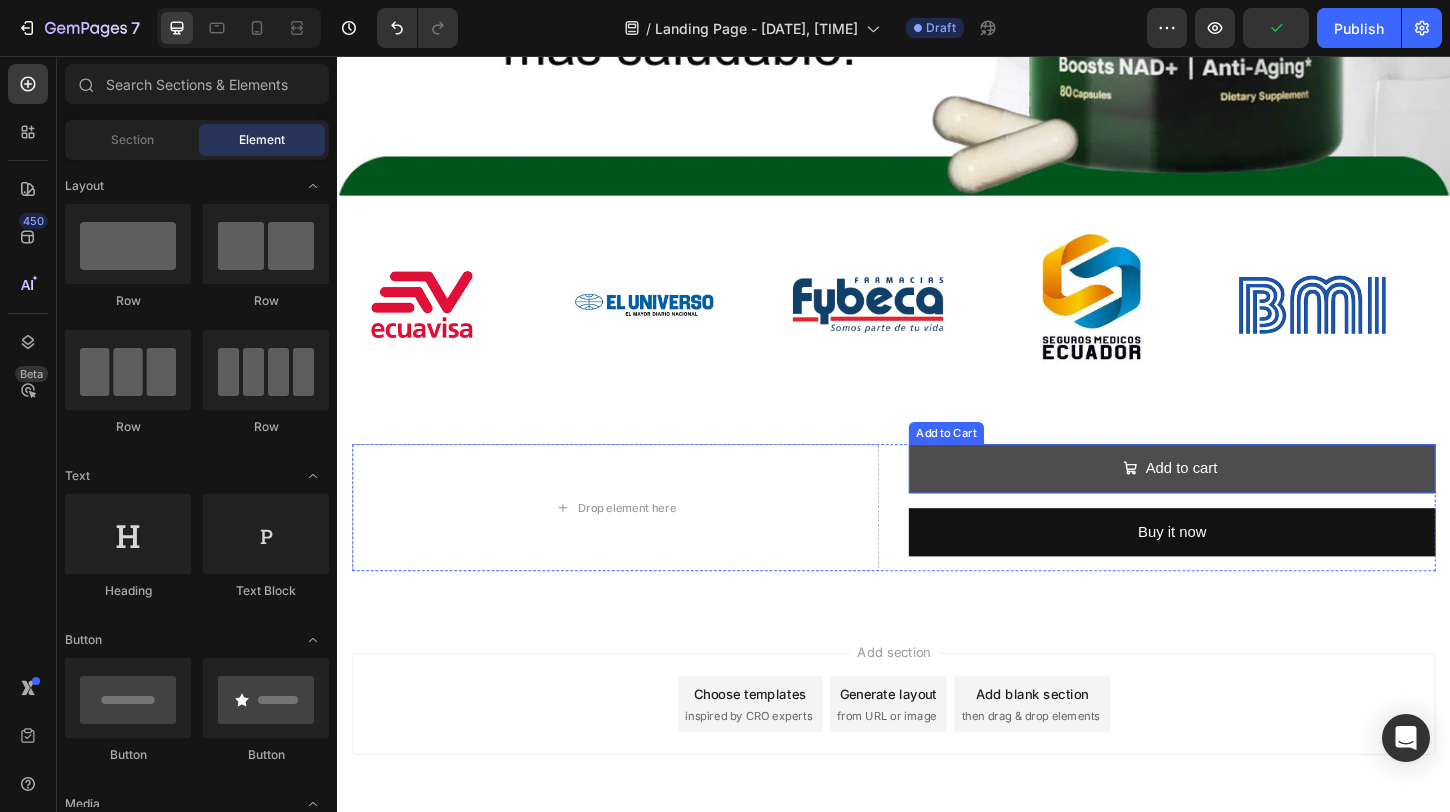 click on "Add to cart" at bounding box center [1237, 501] 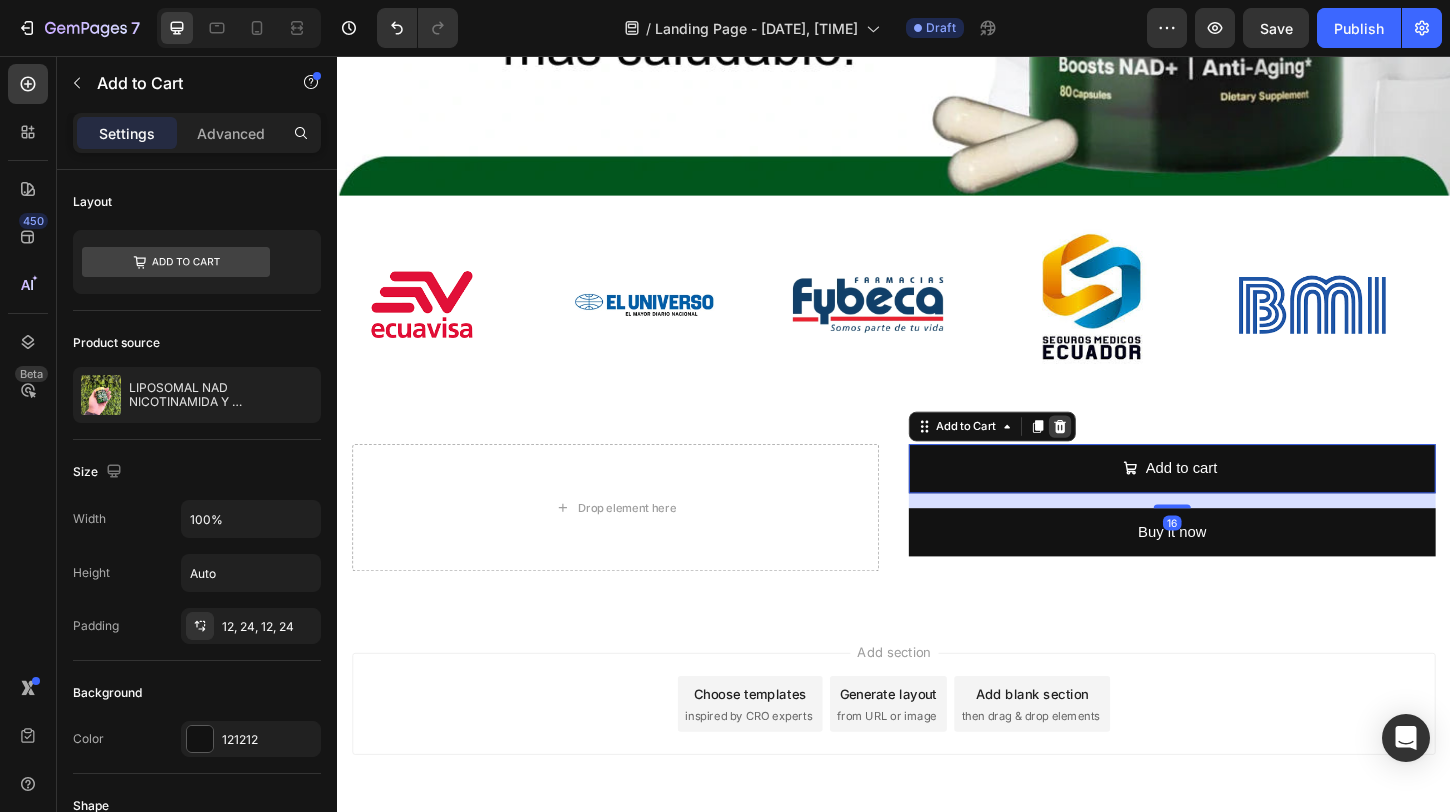 click 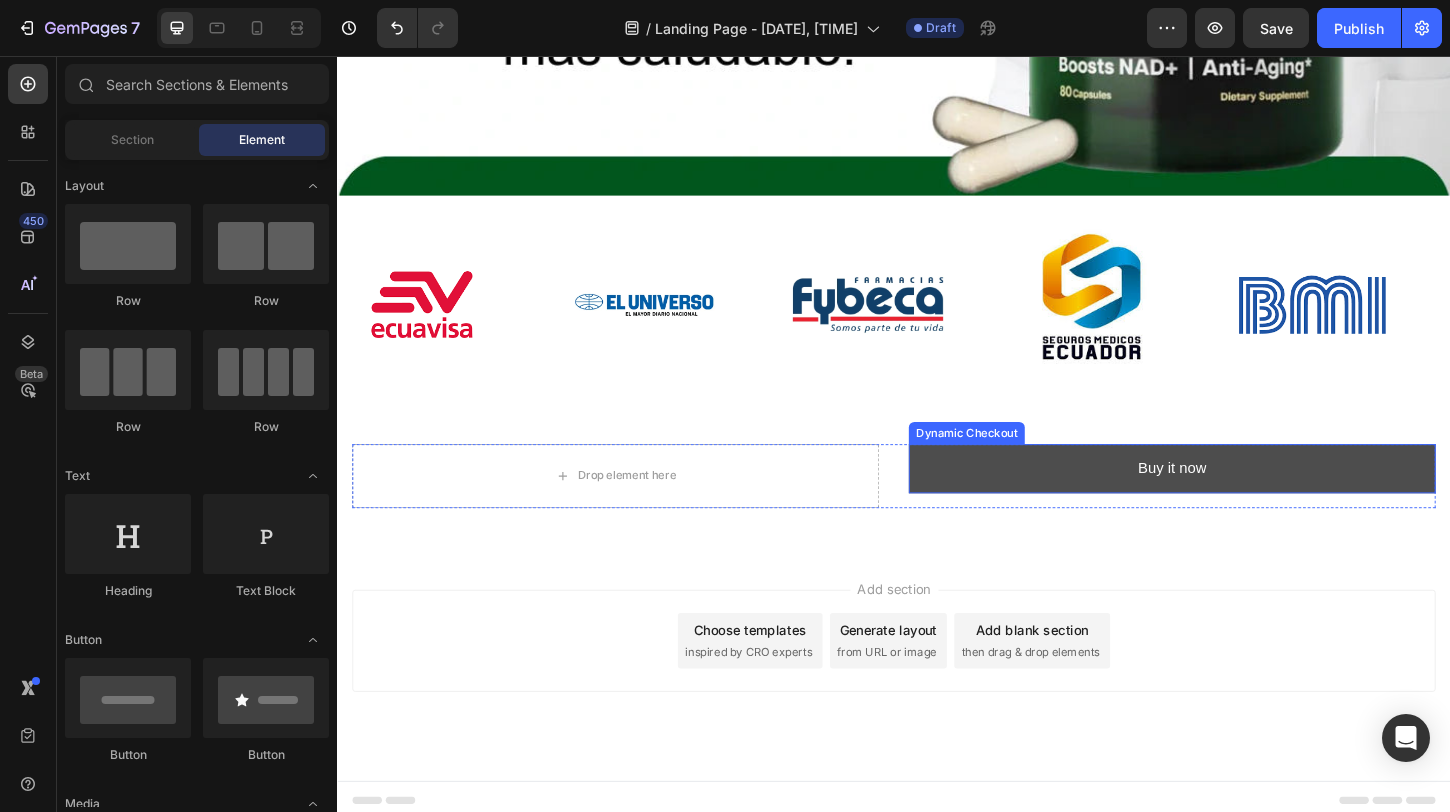 click on "Buy it now" at bounding box center [1237, 501] 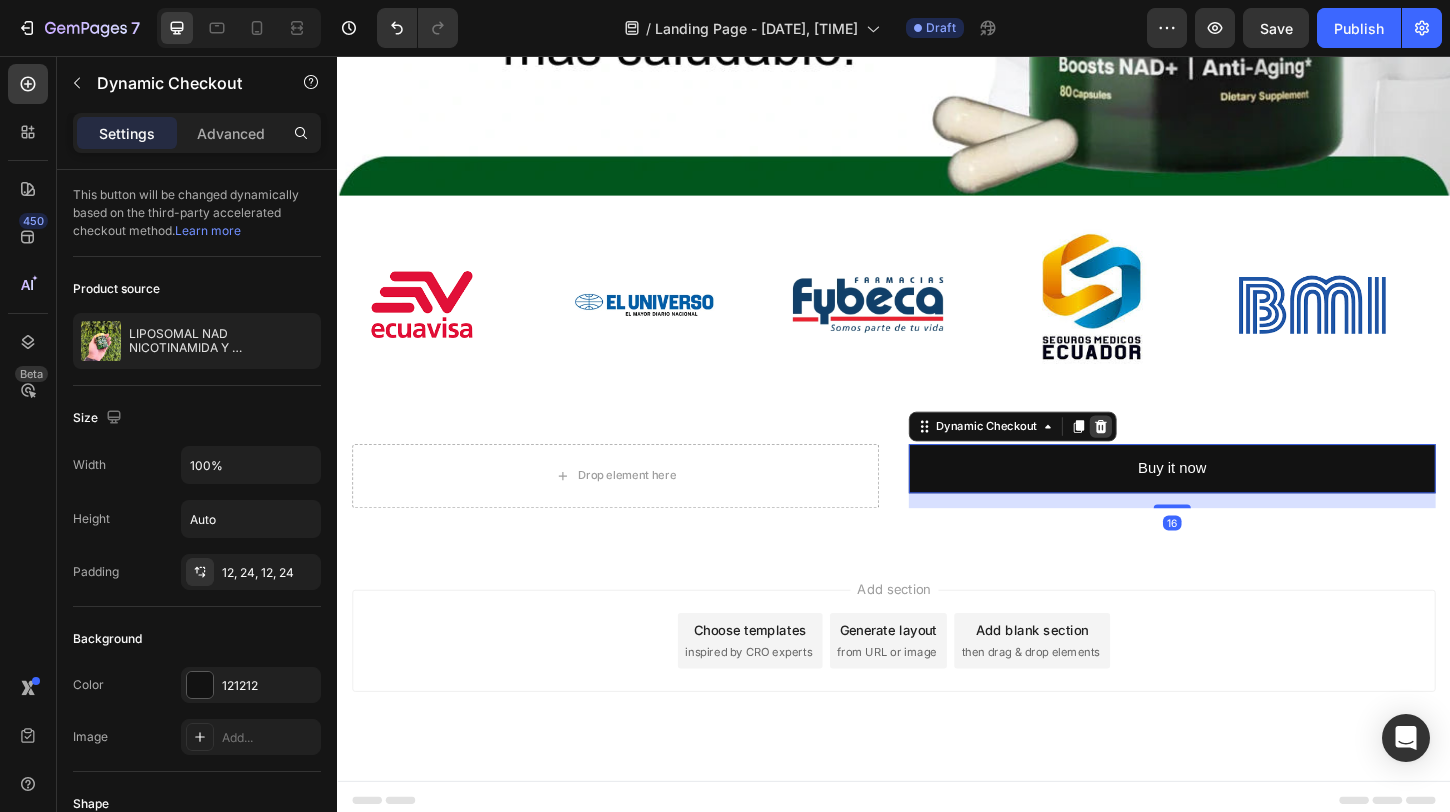 click 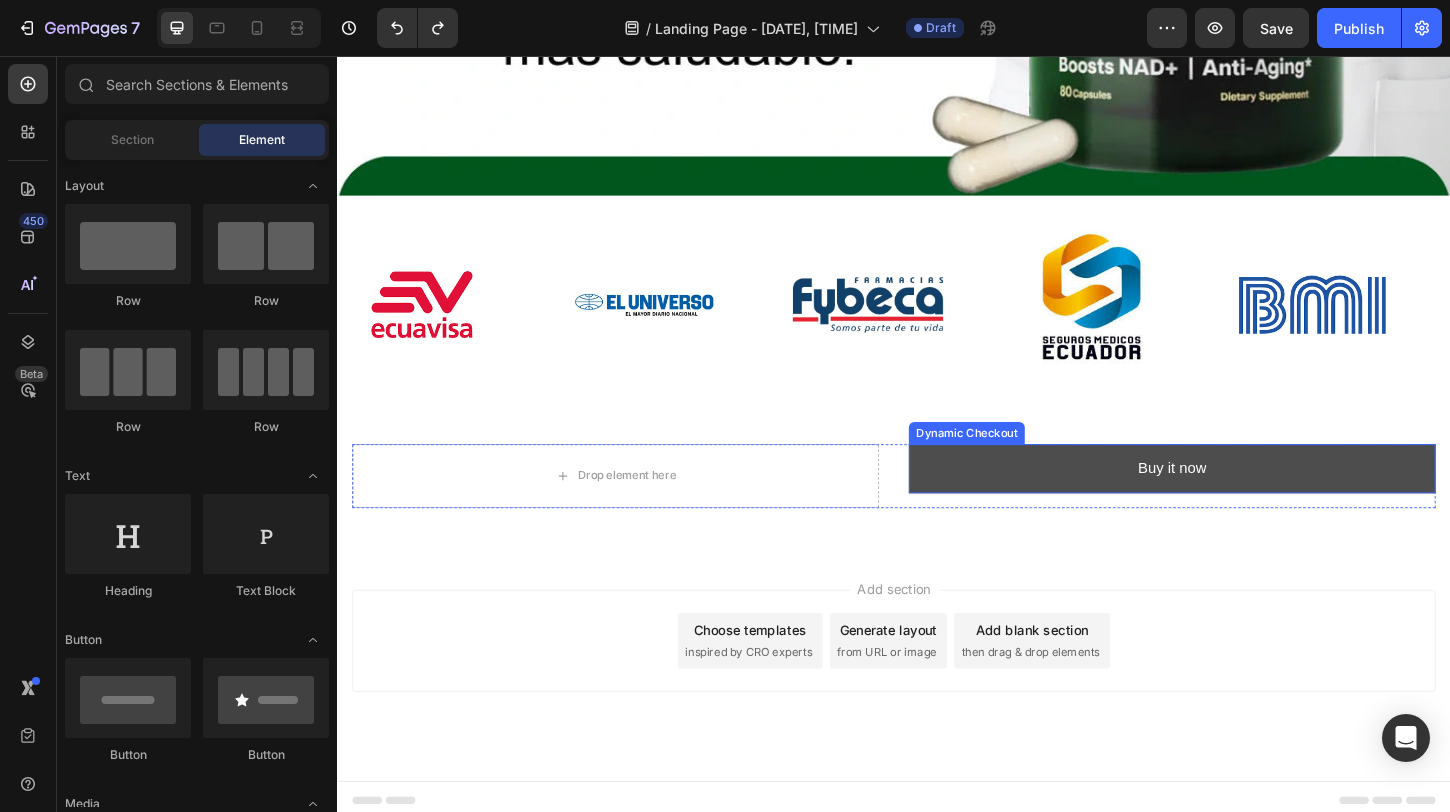 click on "Buy it now" at bounding box center [1237, 501] 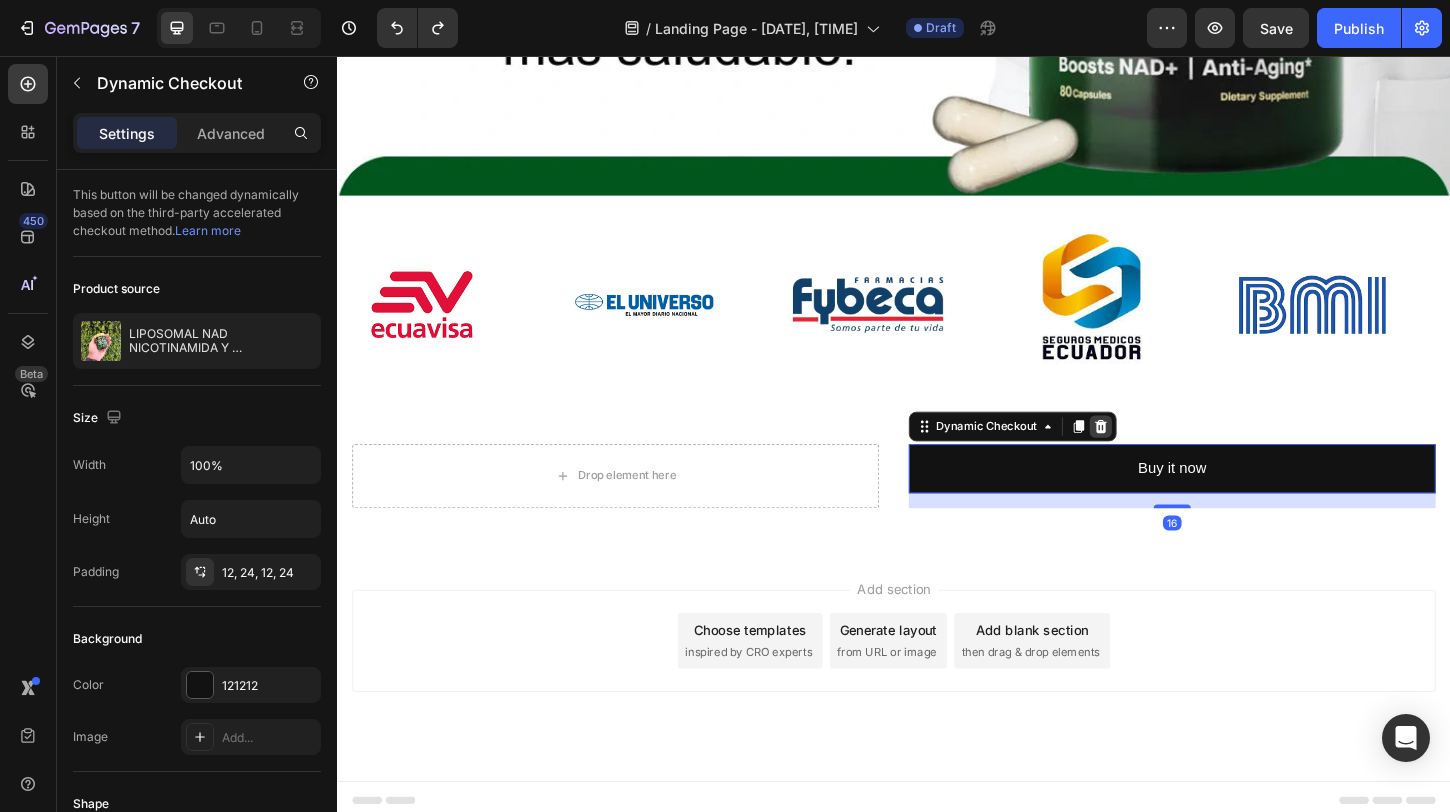 click 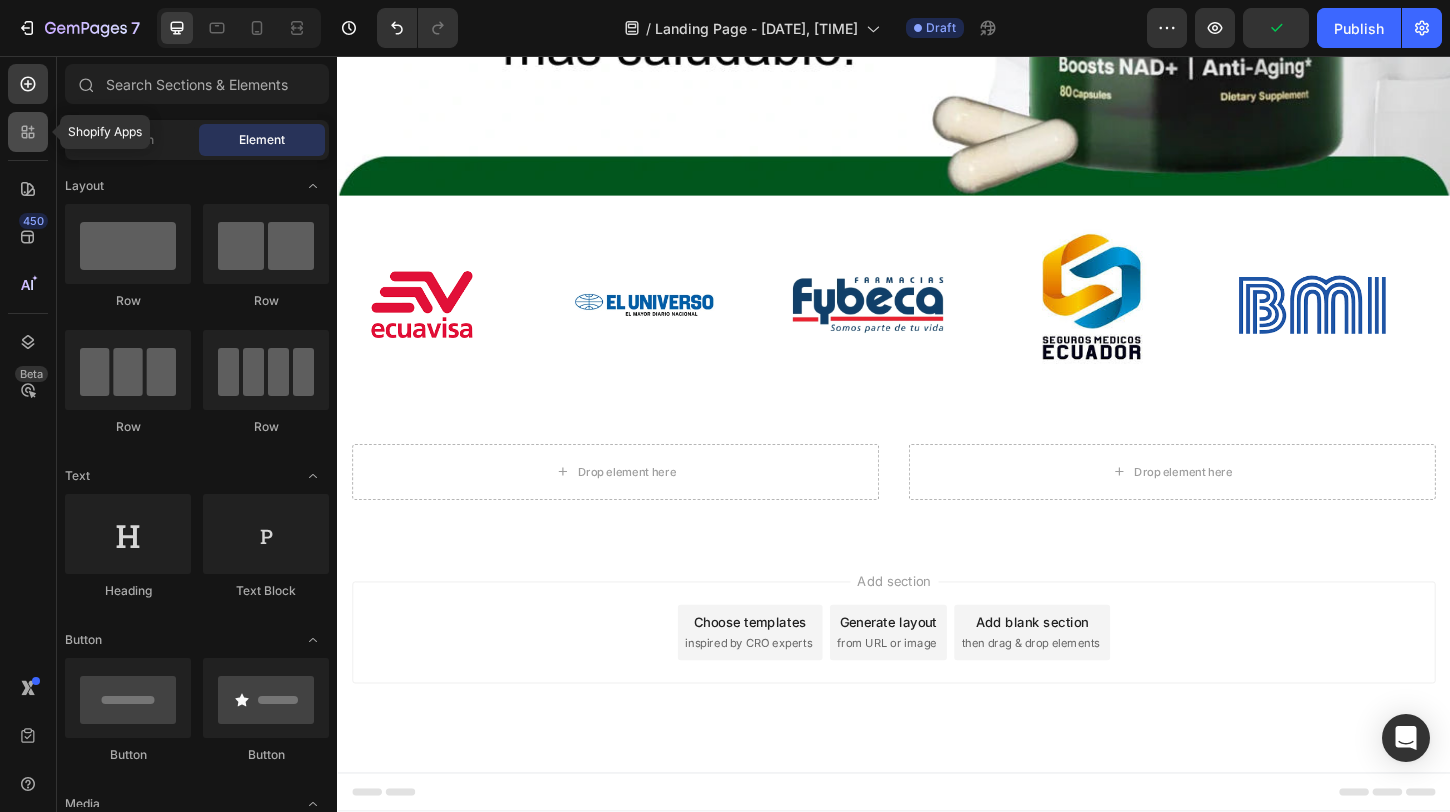 click 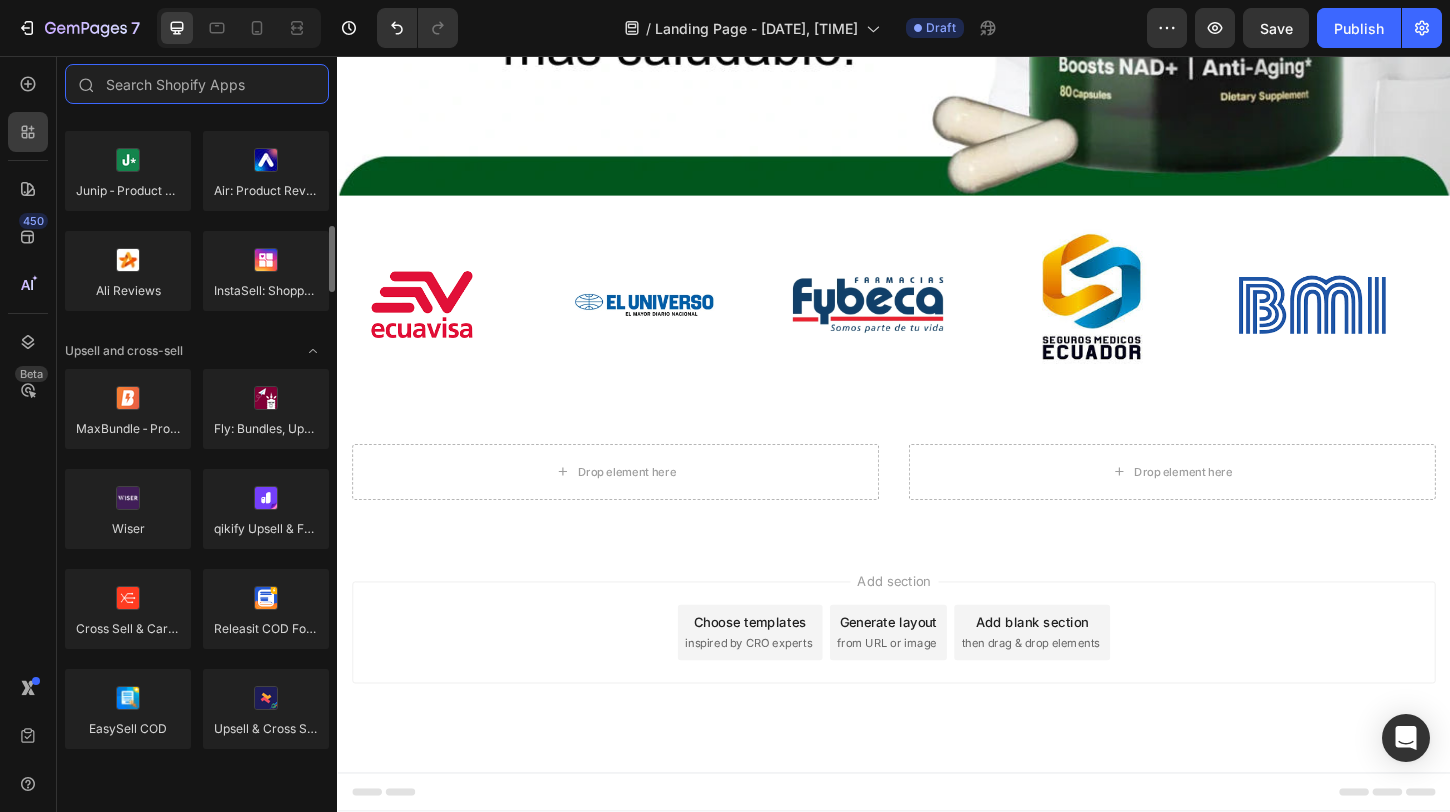 scroll, scrollTop: 692, scrollLeft: 0, axis: vertical 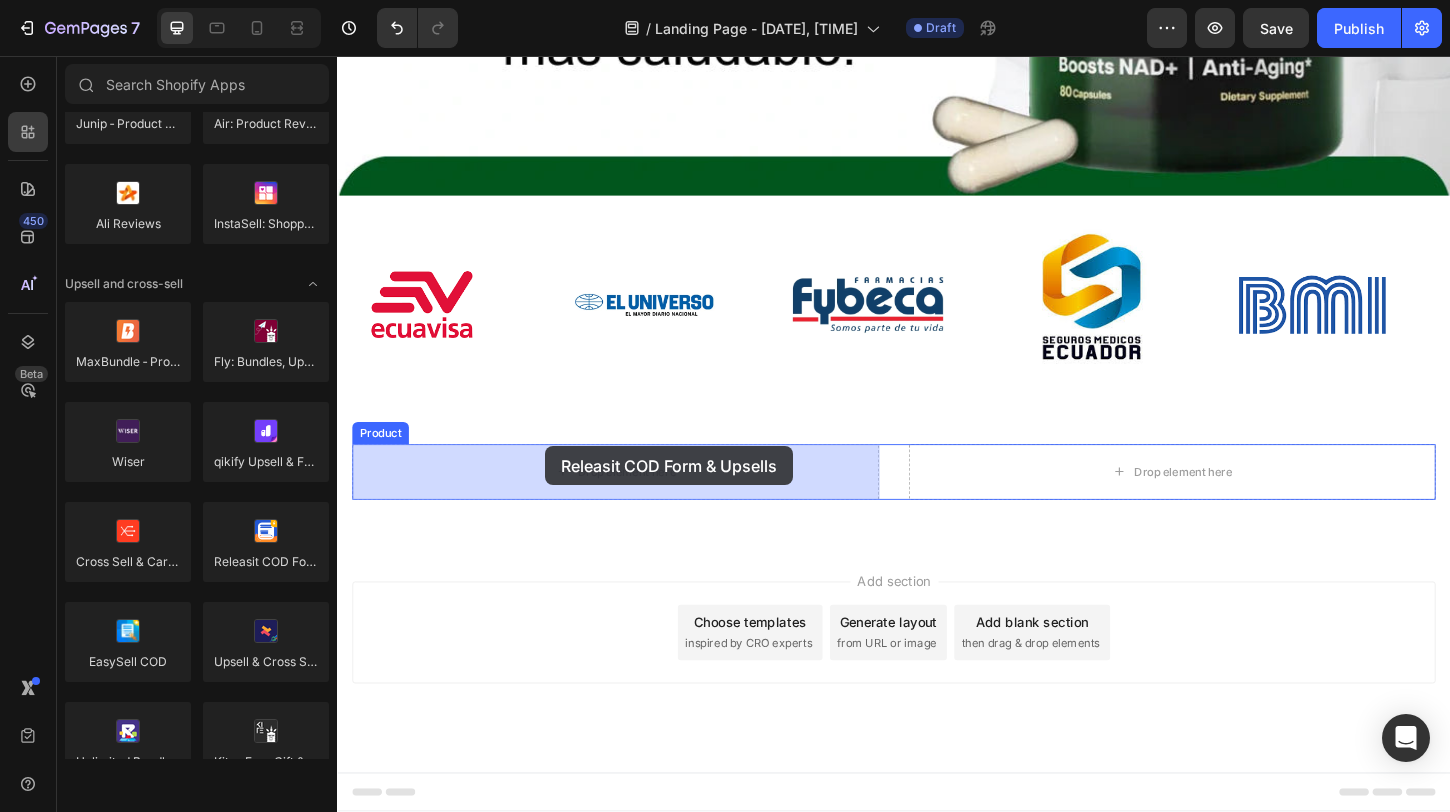 drag, startPoint x: 589, startPoint y: 579, endPoint x: 561, endPoint y: 477, distance: 105.773346 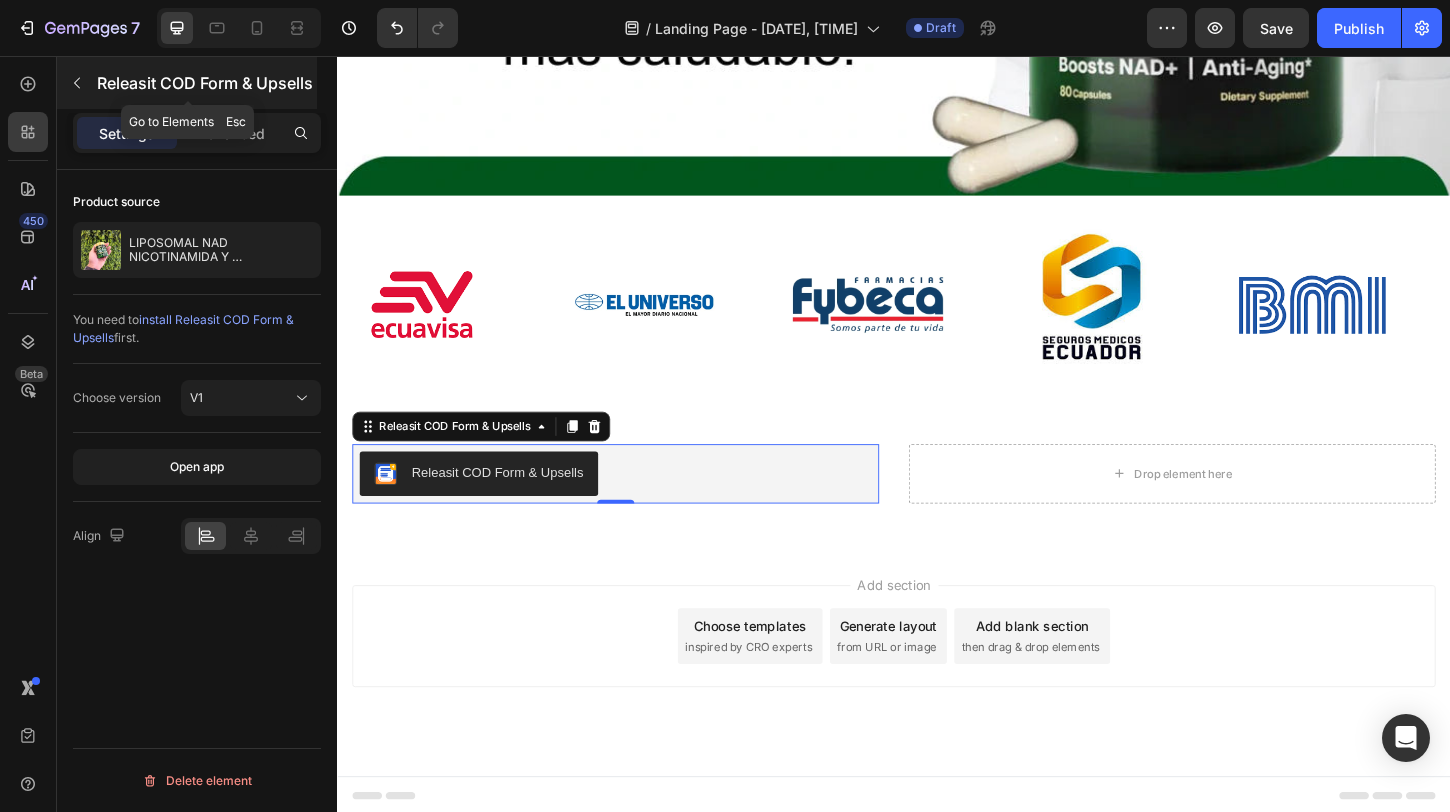 click at bounding box center [77, 83] 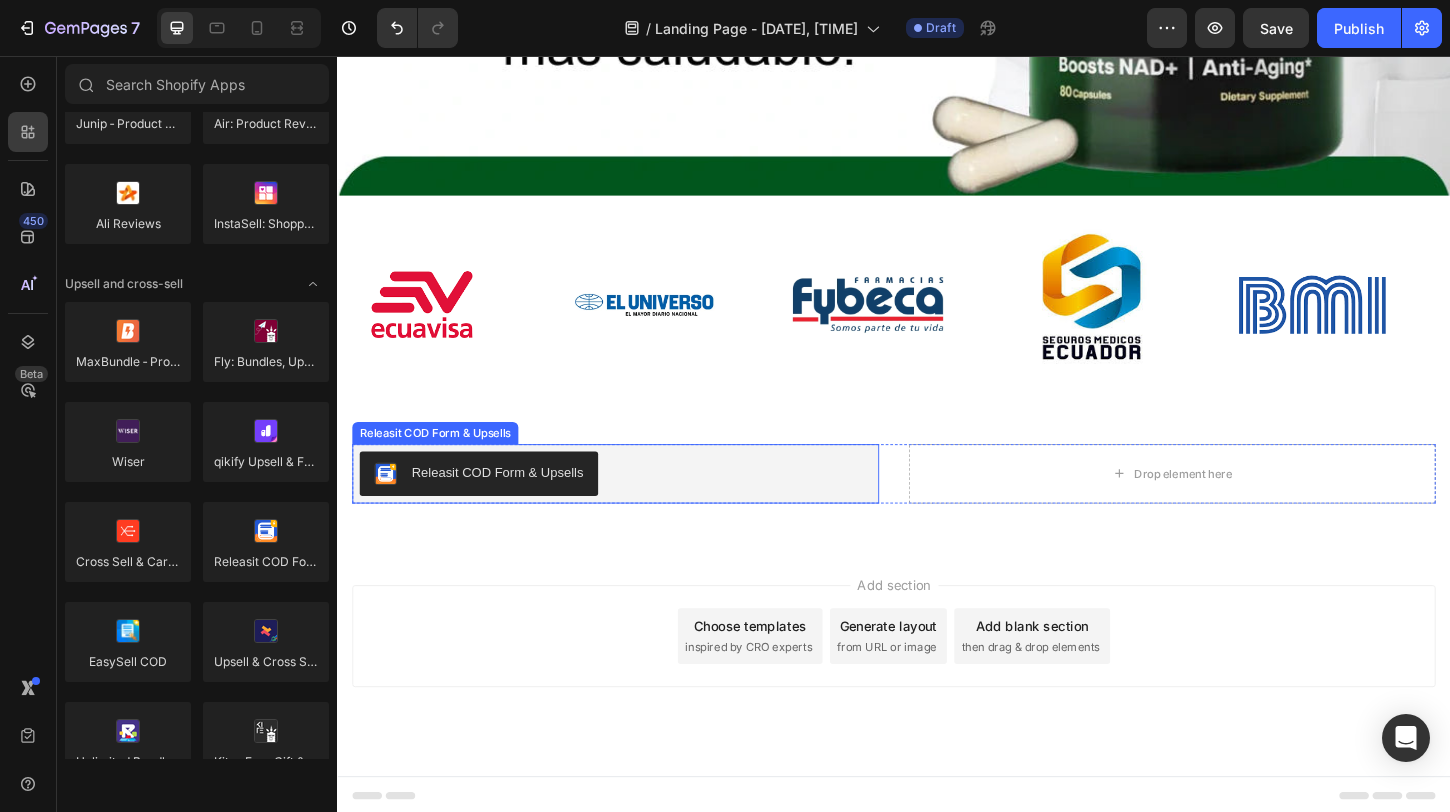 click on "Releasit COD Form & Upsells" at bounding box center [489, 507] 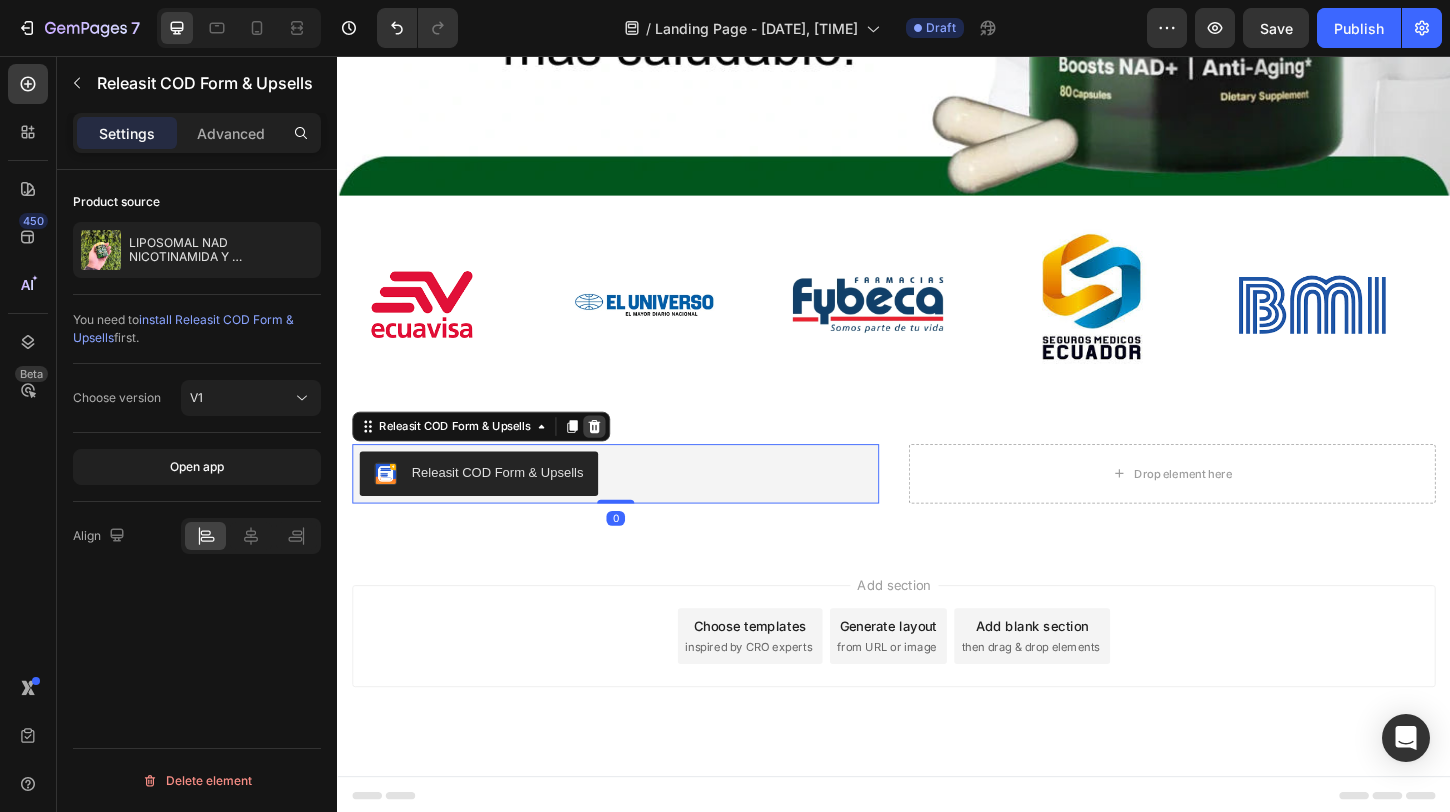 click 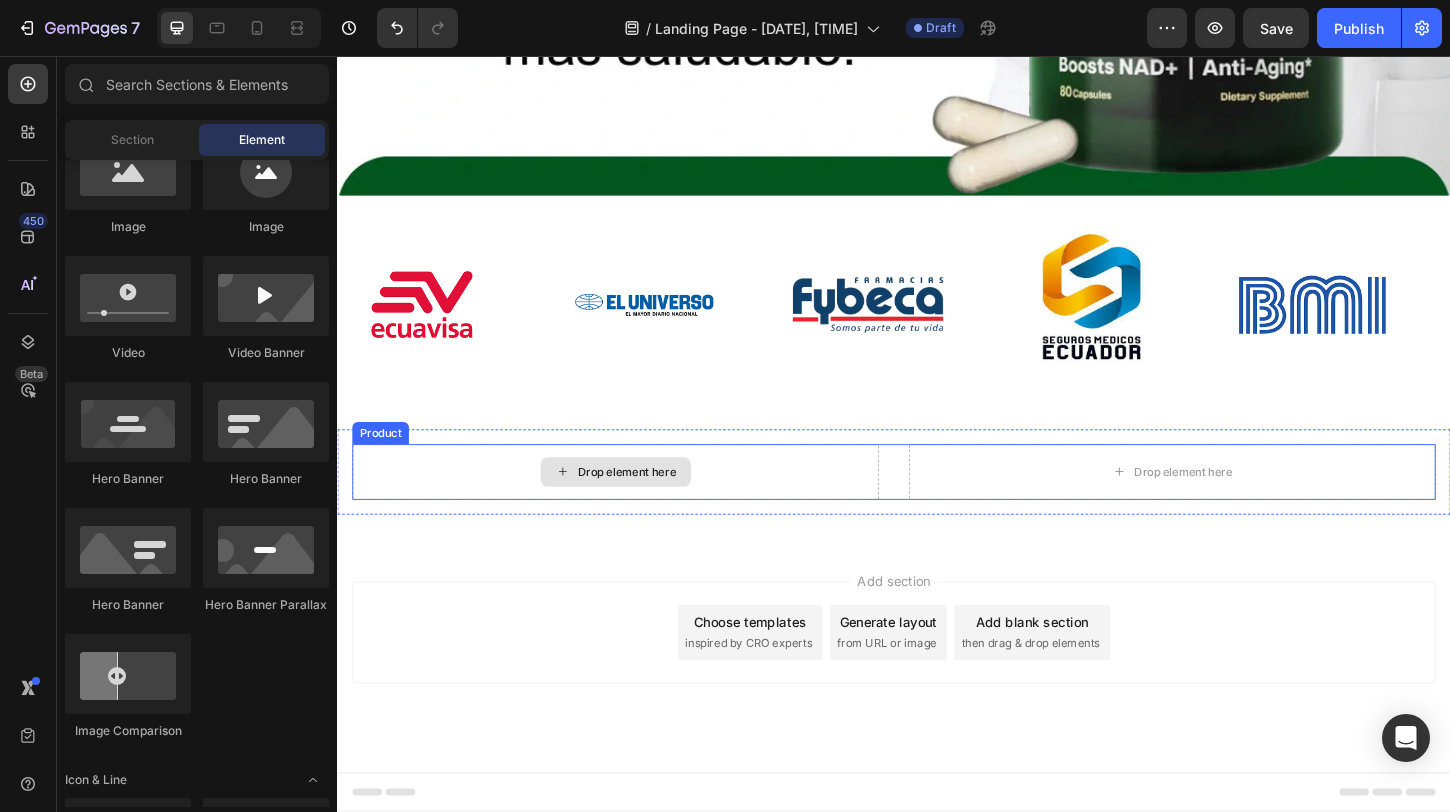 click on "Drop element here" at bounding box center (649, 505) 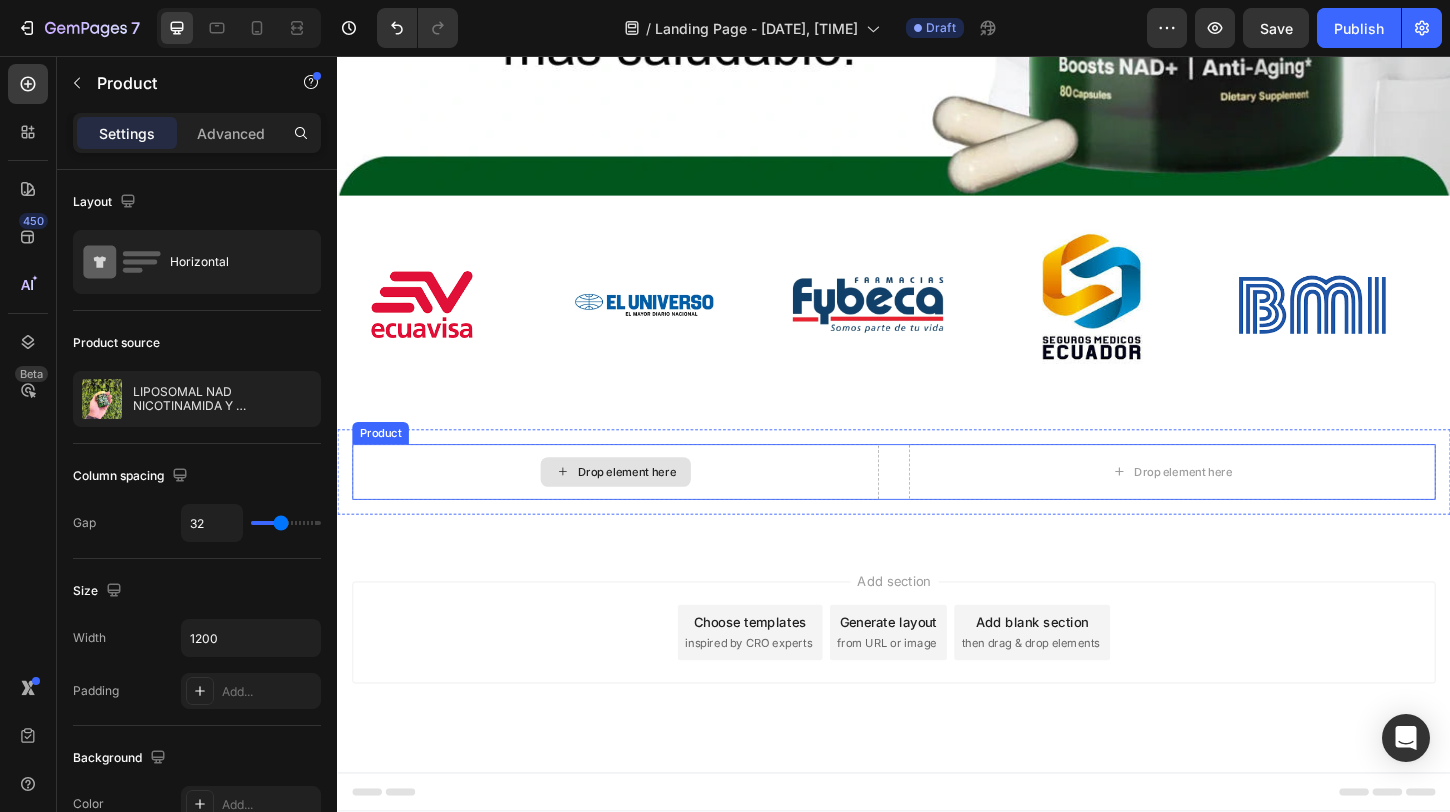 click on "Drop element here" at bounding box center [637, 505] 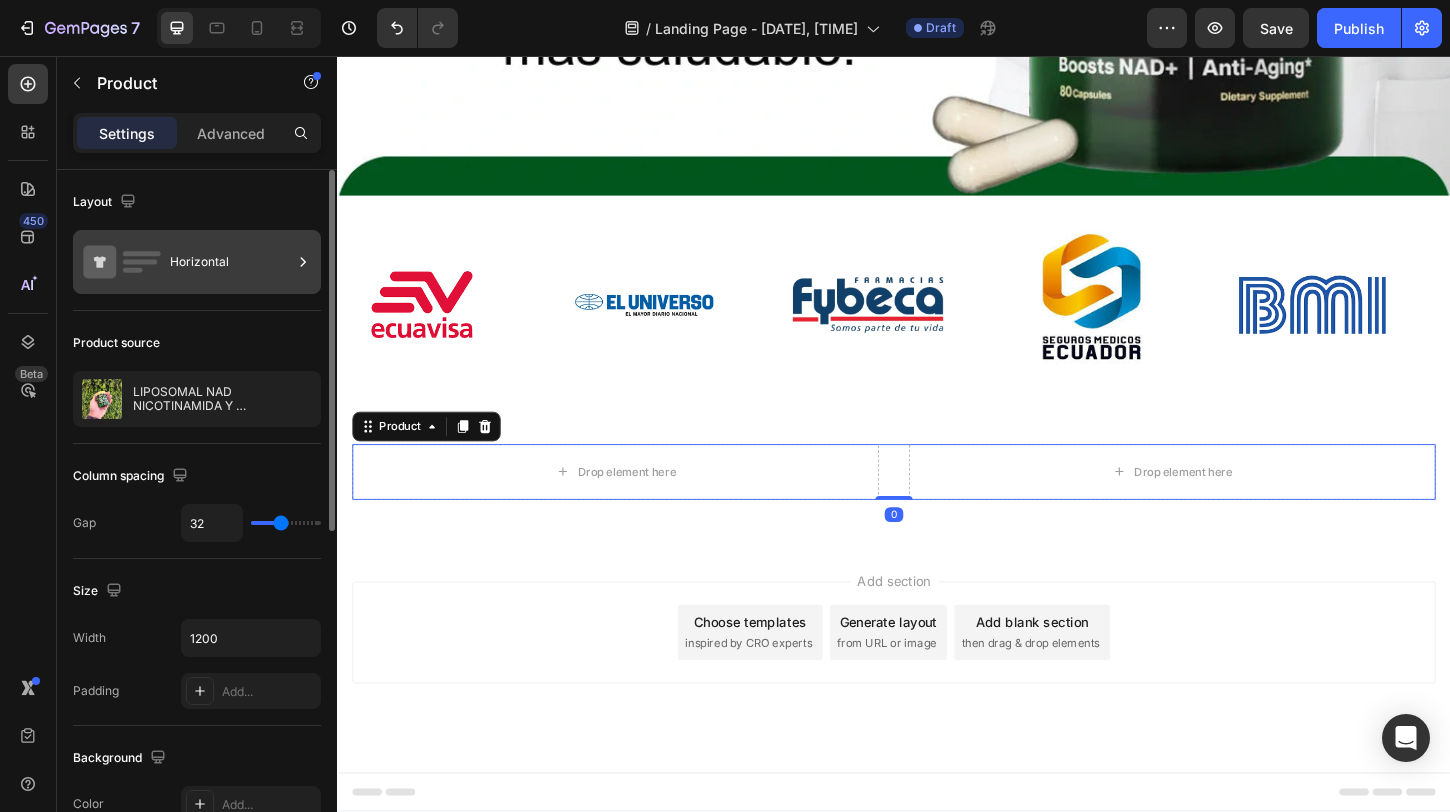 click on "Horizontal" at bounding box center (231, 262) 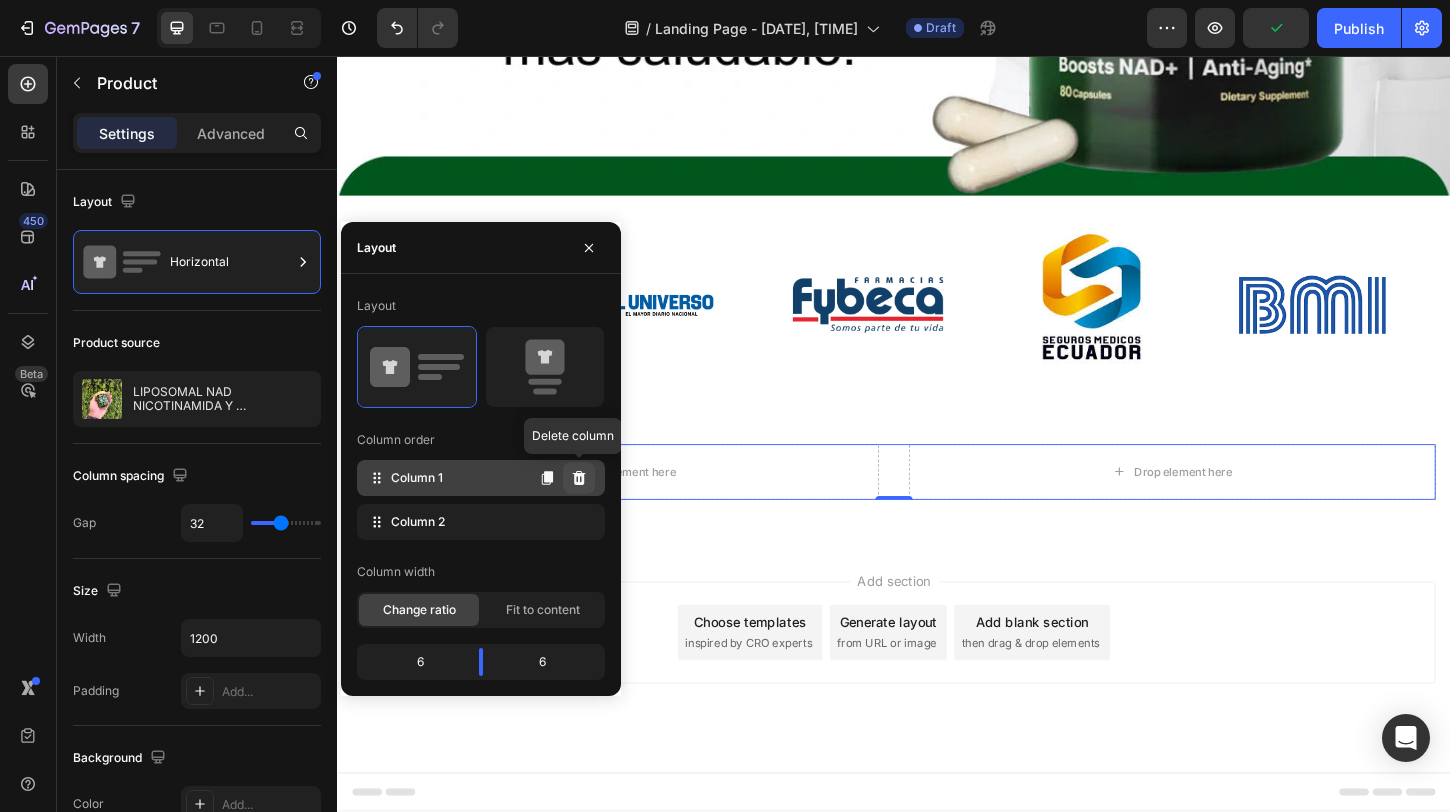 click 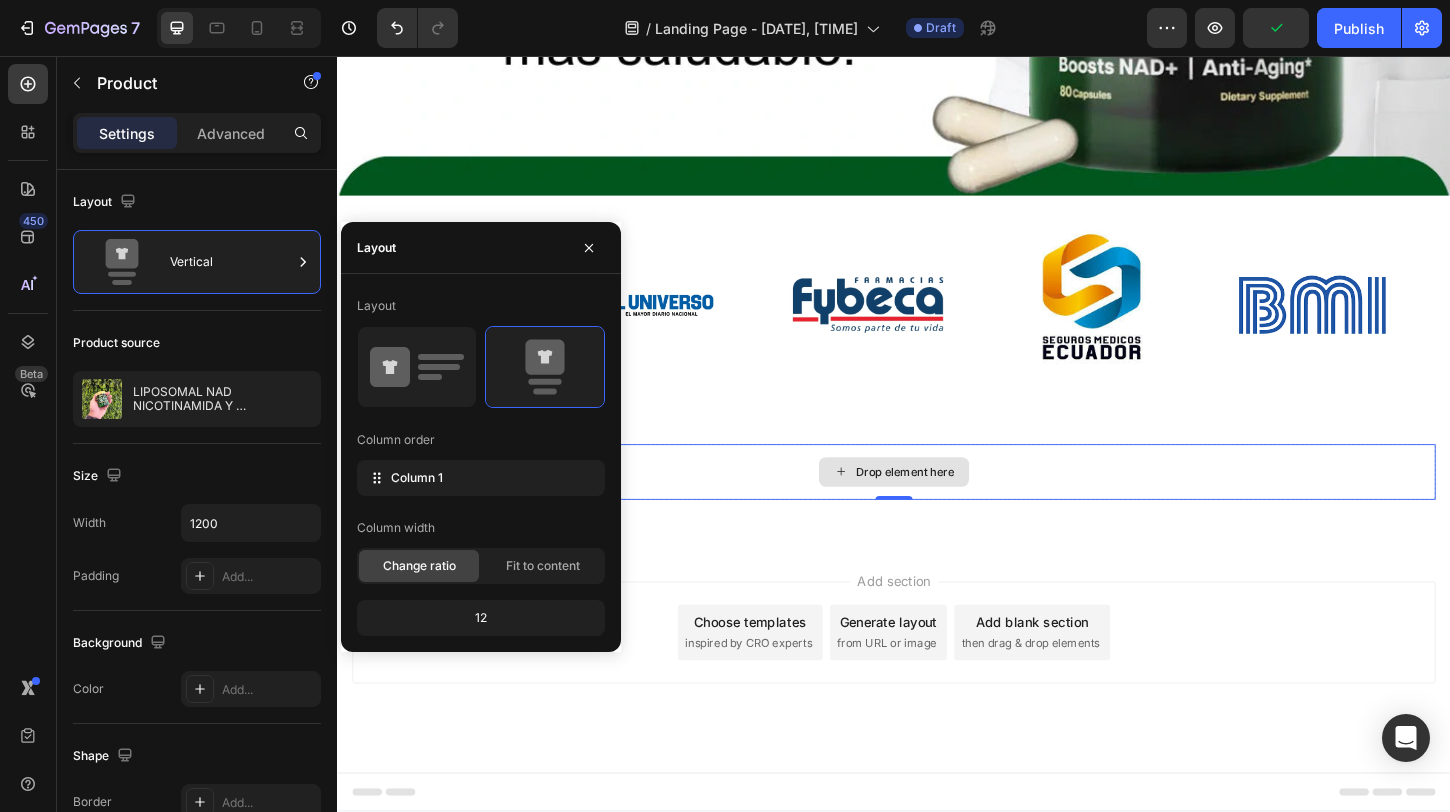 click on "Drop element here" at bounding box center (937, 505) 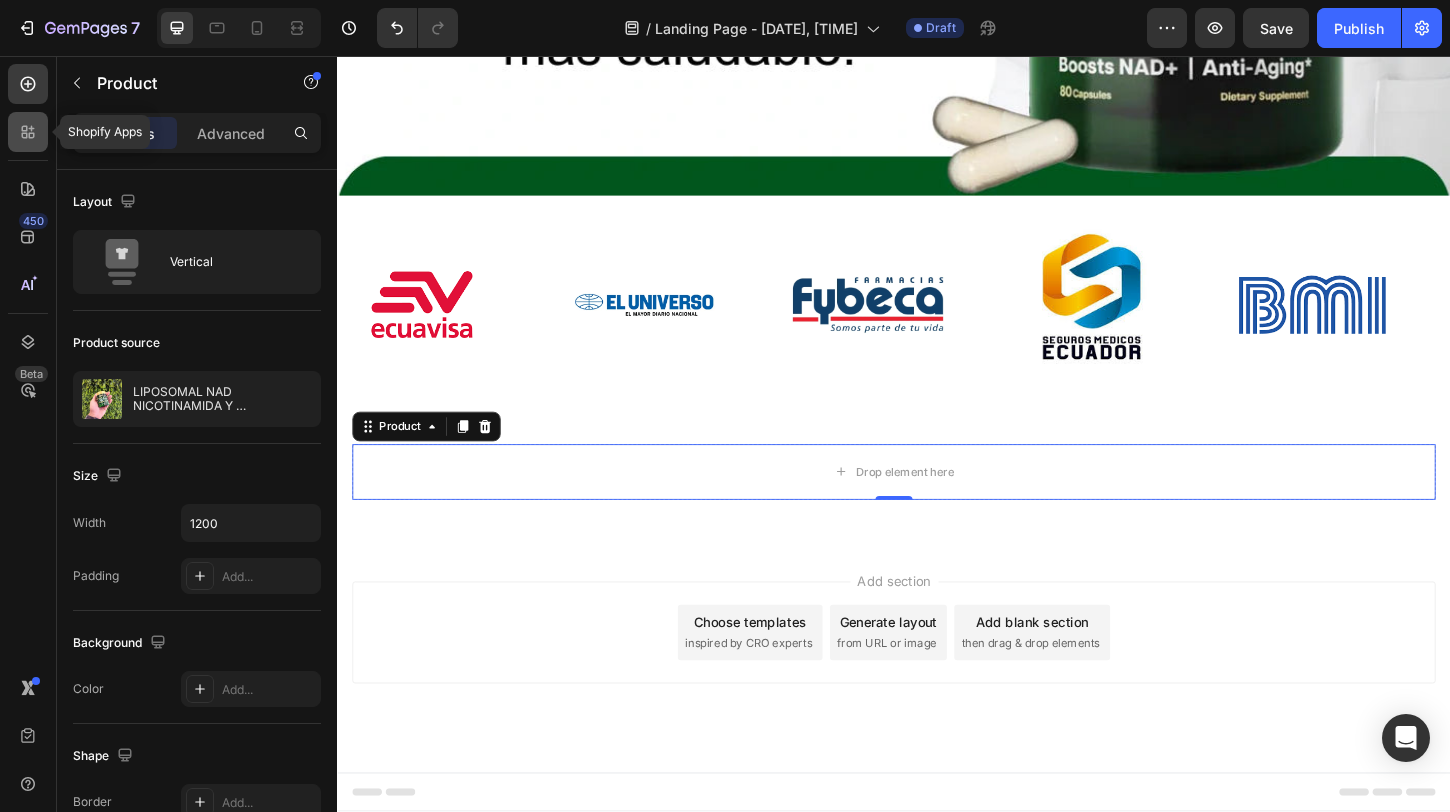 click 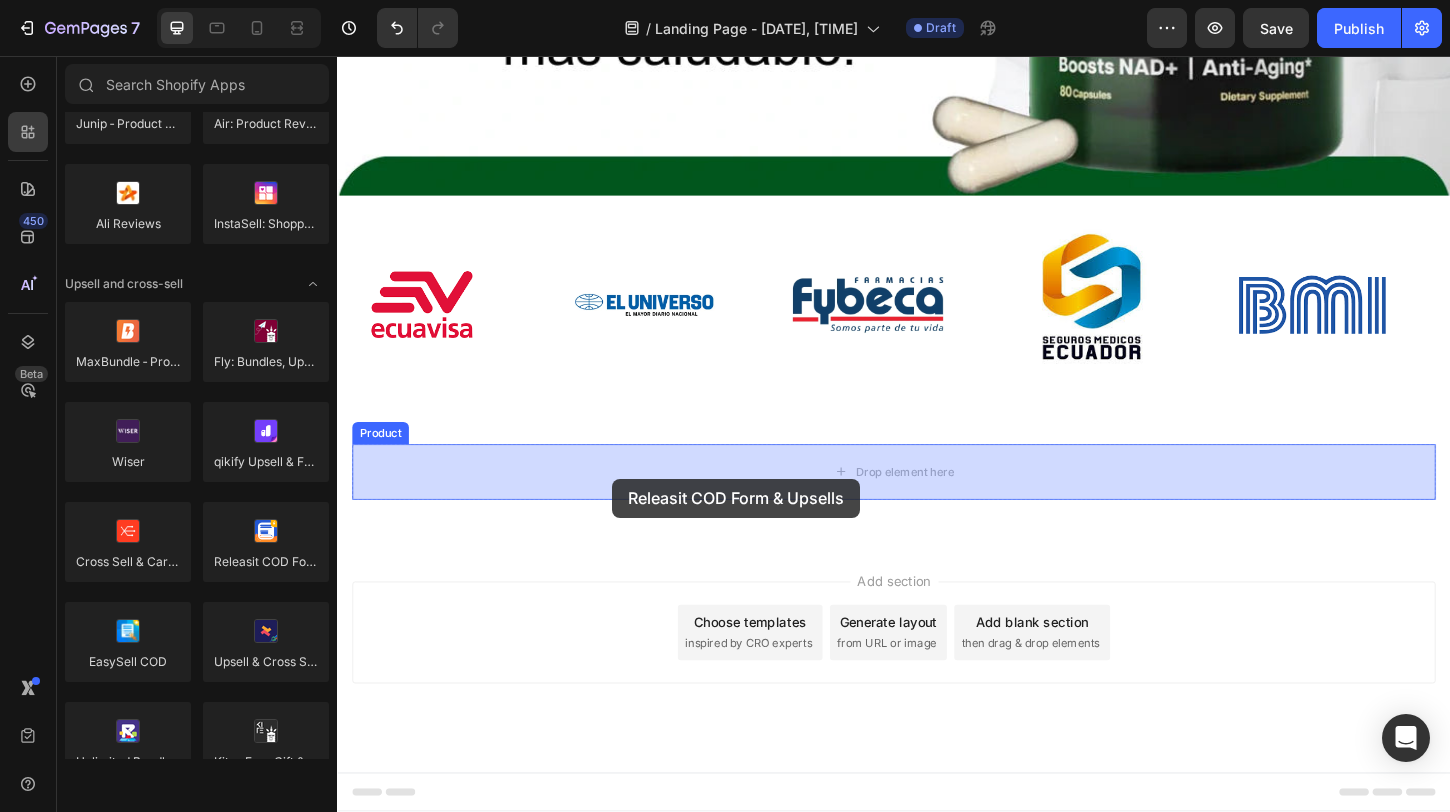 drag, startPoint x: 614, startPoint y: 620, endPoint x: 634, endPoint y: 512, distance: 109.83624 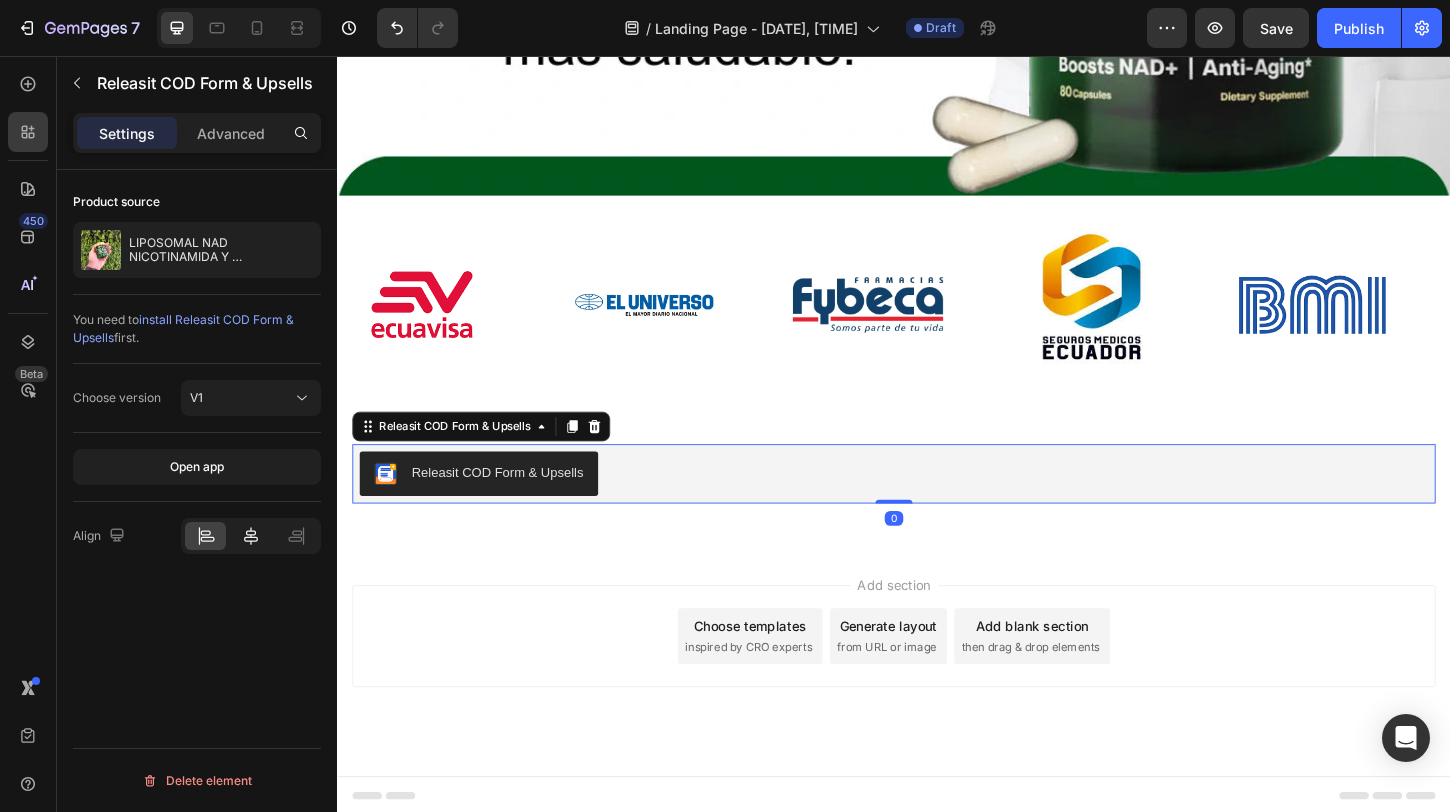 click 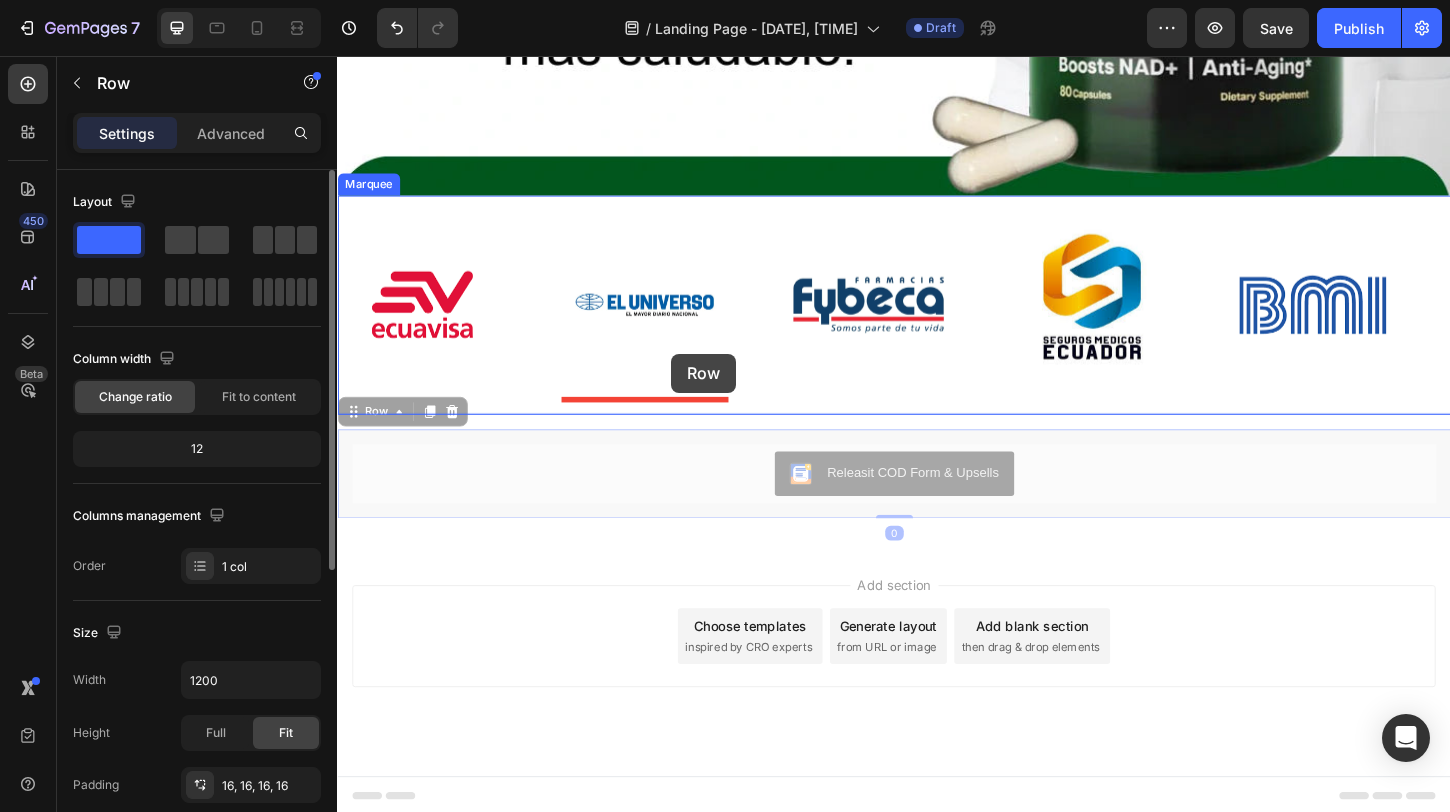 drag, startPoint x: 688, startPoint y: 464, endPoint x: 697, endPoint y: 377, distance: 87.46428 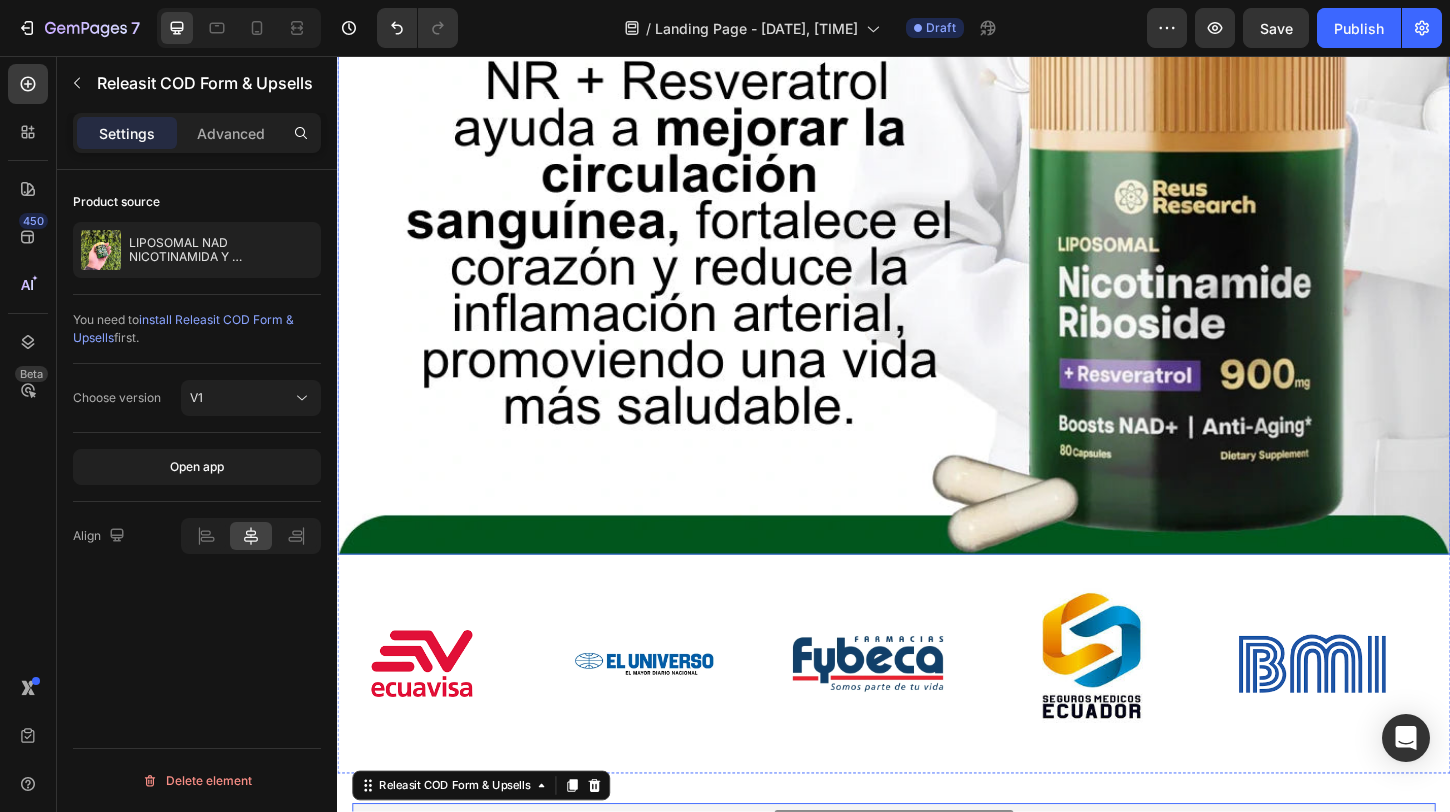 scroll, scrollTop: 3831, scrollLeft: 0, axis: vertical 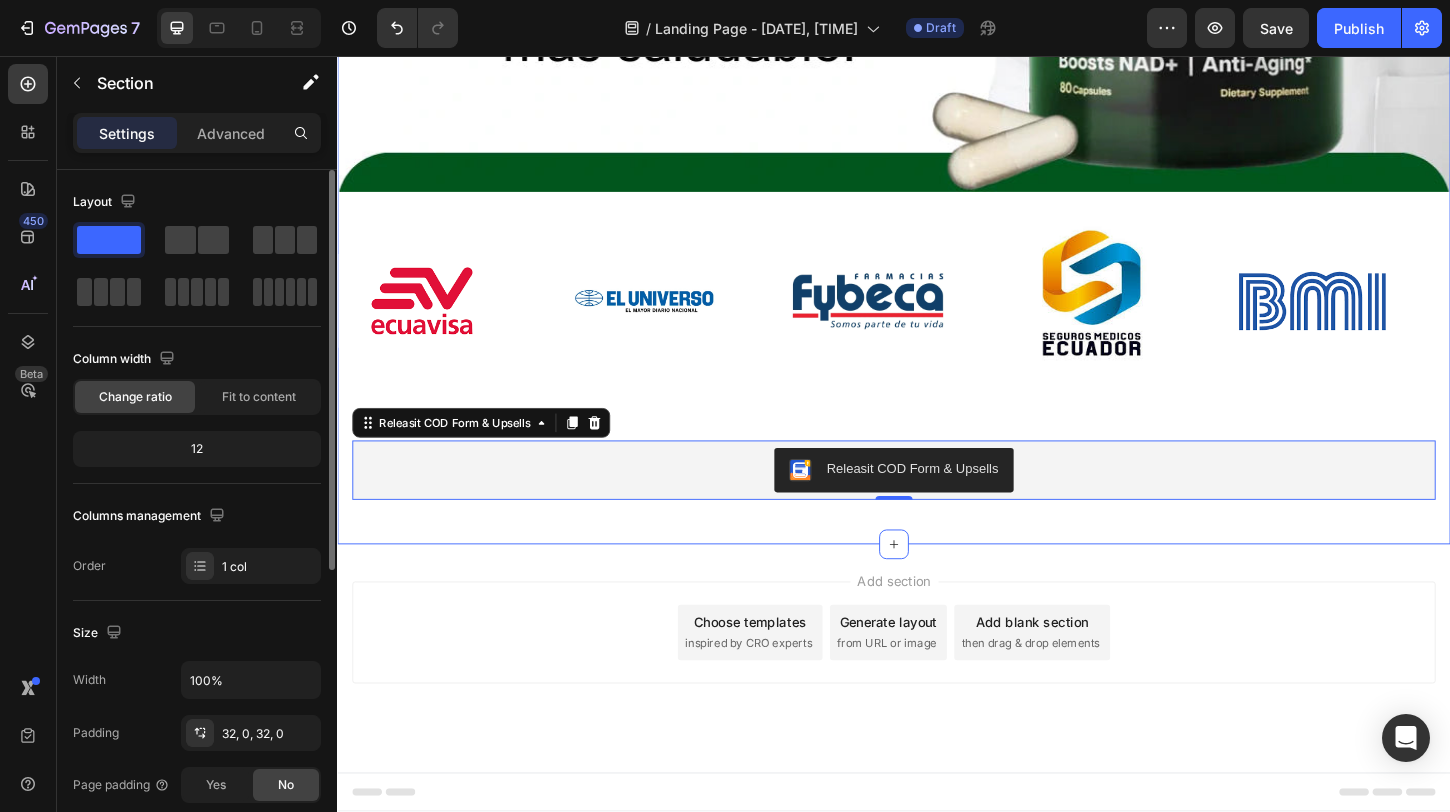click on "Image Image Image Image Image Image Image Image Image Image Image Image Marquee Row Releasit COD Form & Upsells Releasit COD Form & Upsells   0 Product Row Section 3" at bounding box center [937, -823] 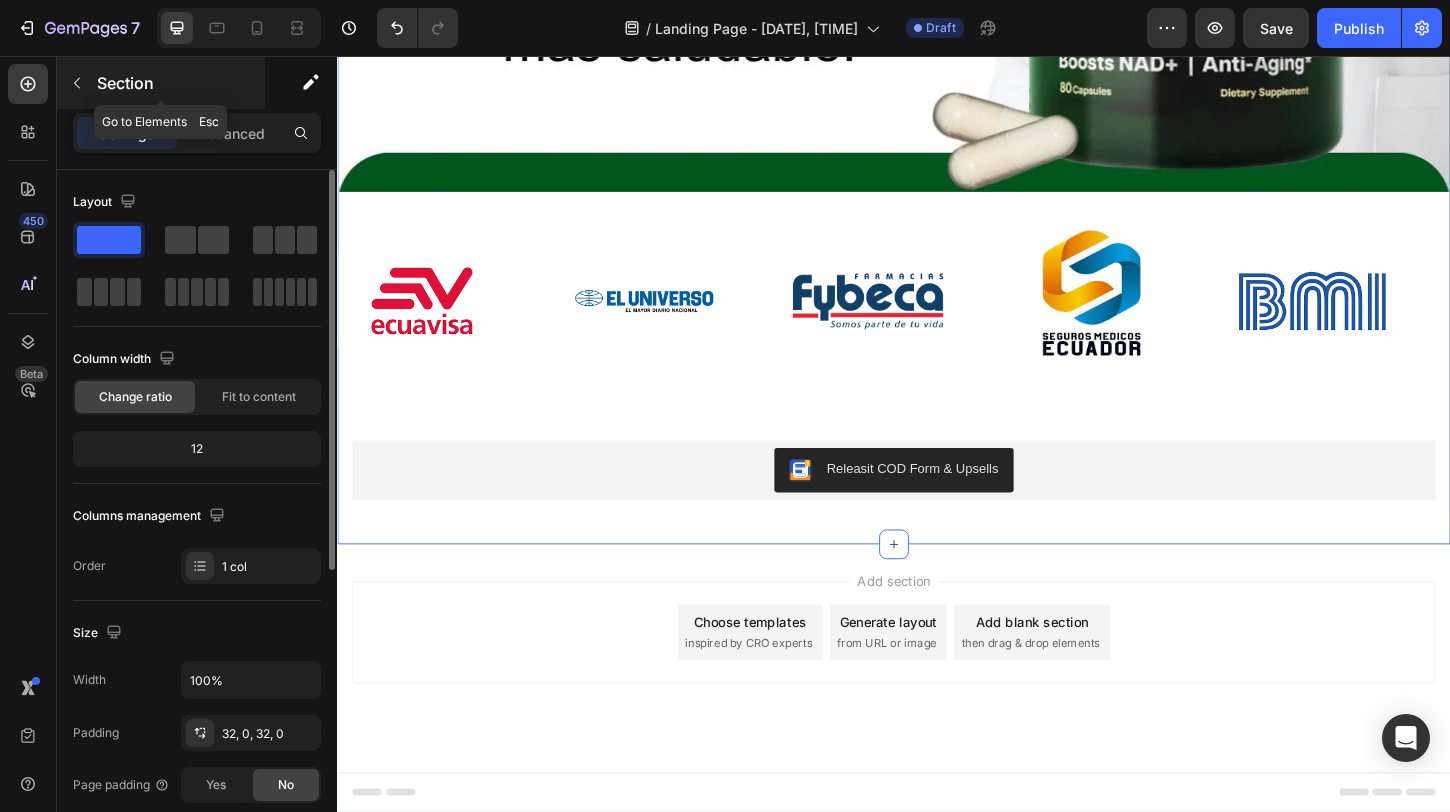 click at bounding box center [77, 83] 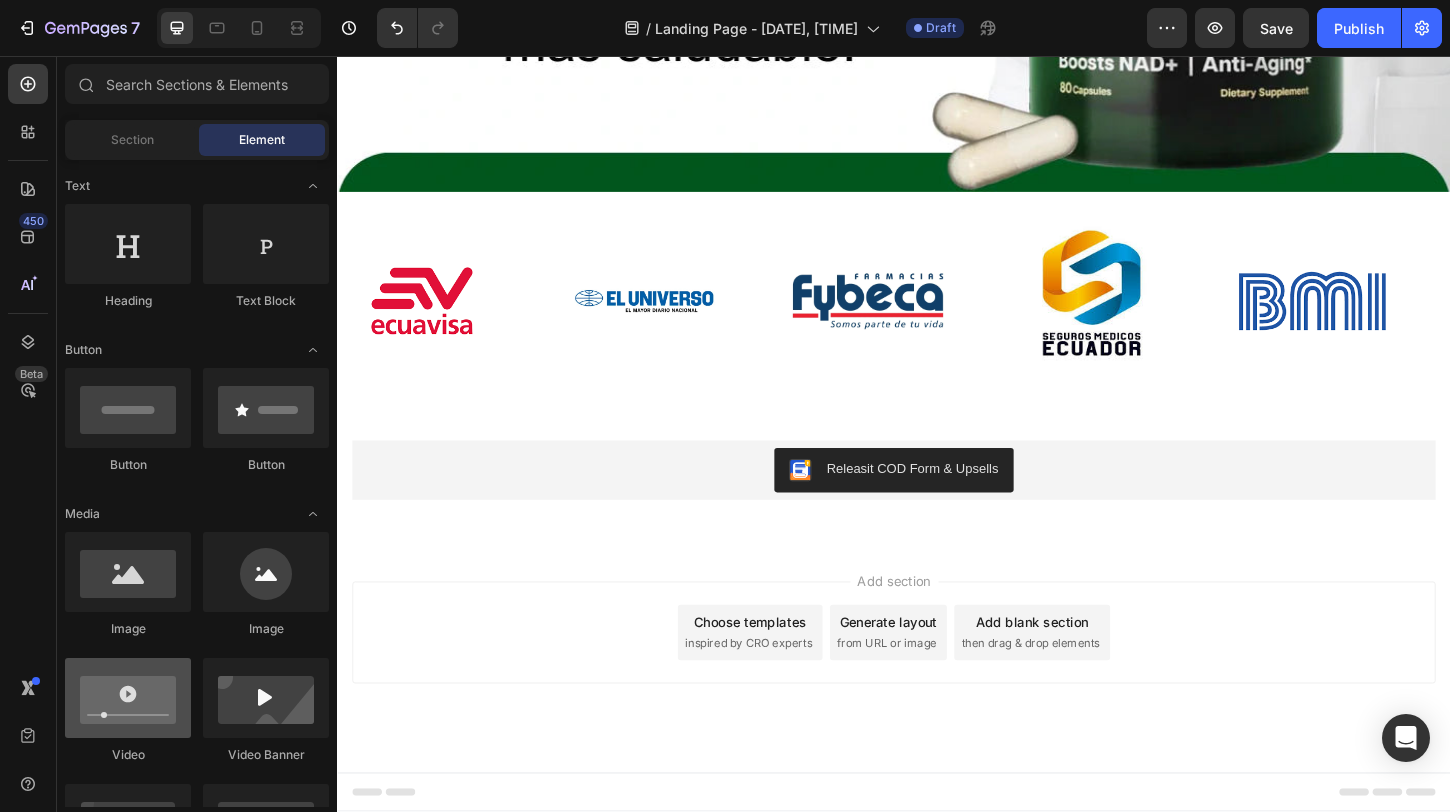 scroll, scrollTop: 0, scrollLeft: 0, axis: both 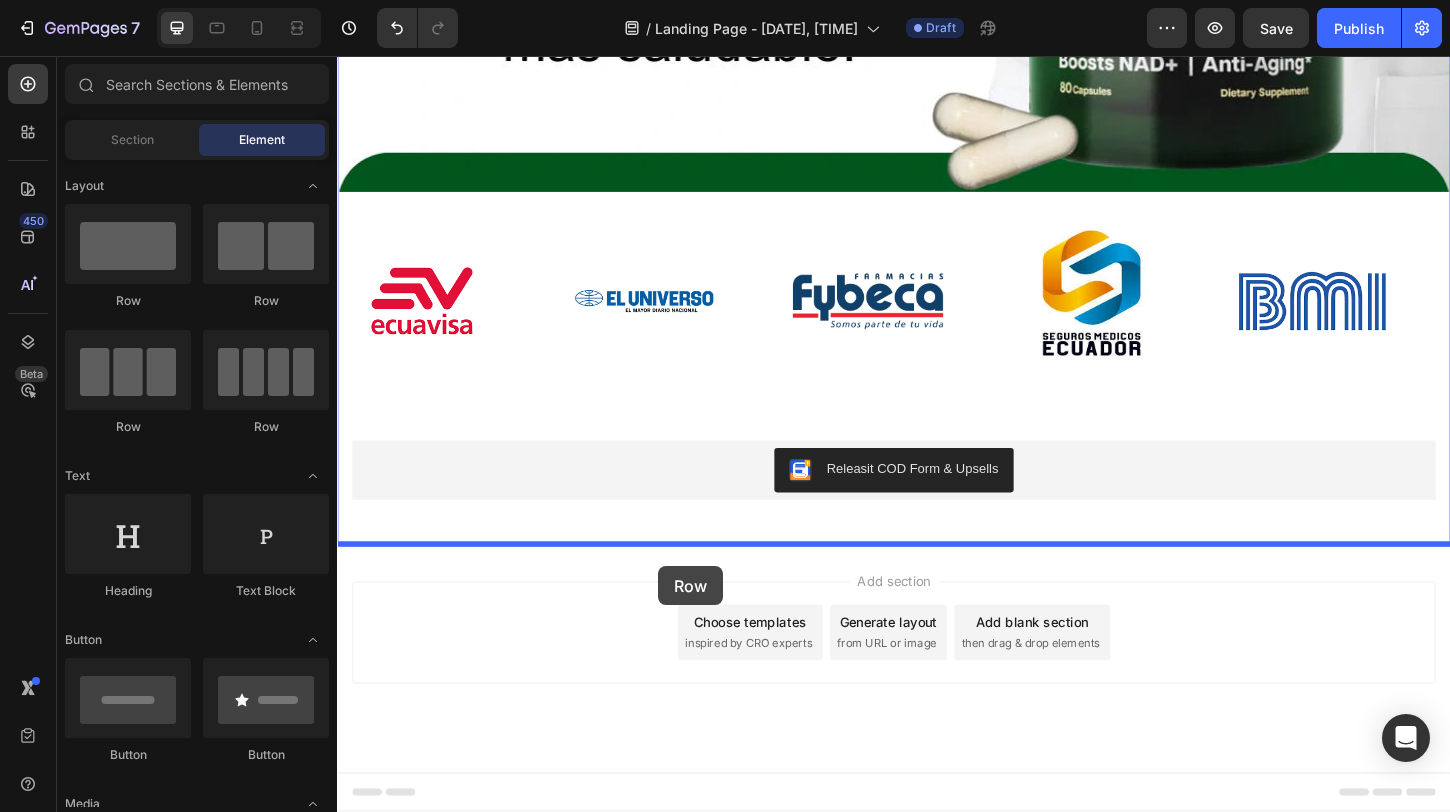 drag, startPoint x: 471, startPoint y: 318, endPoint x: 683, endPoint y: 606, distance: 357.61432 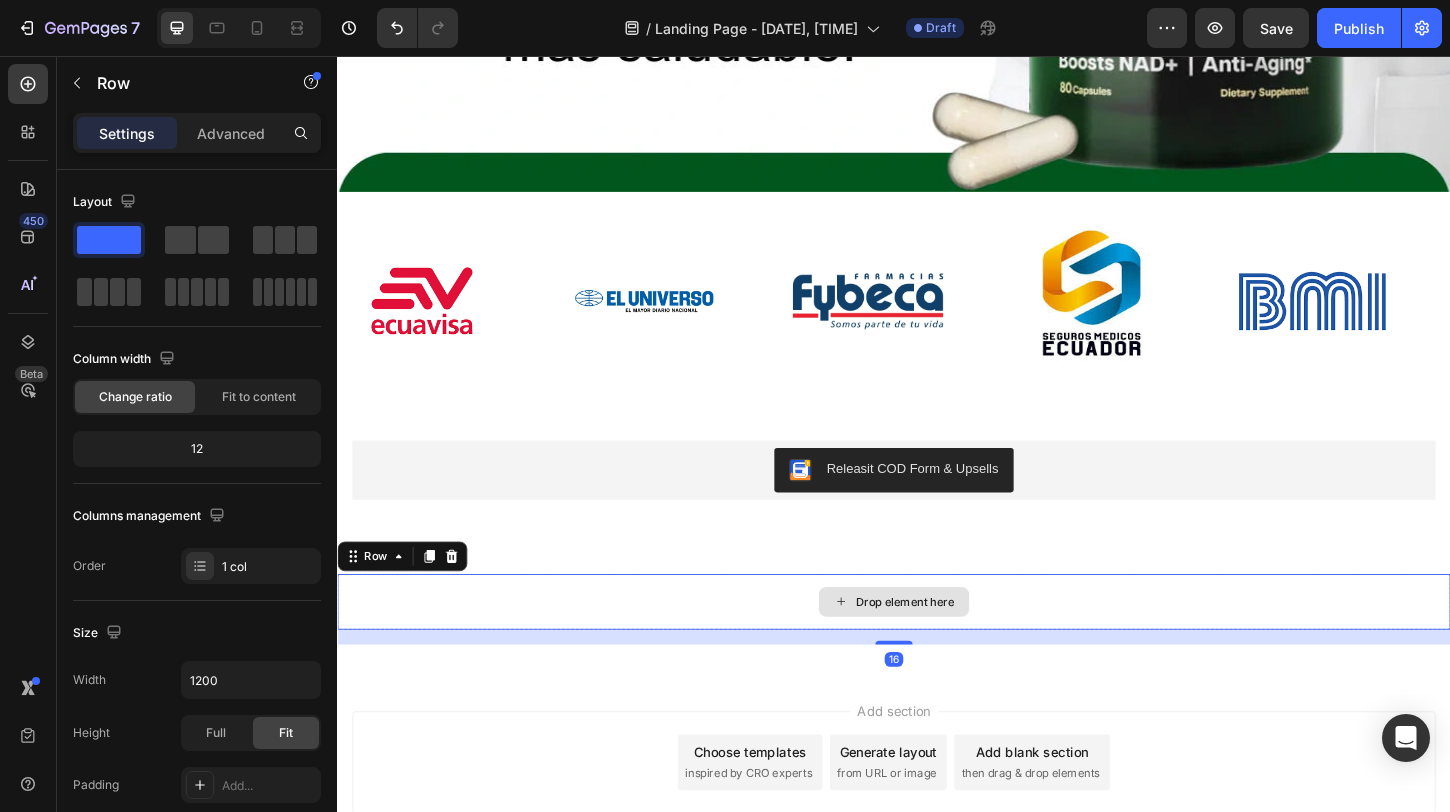 click on "Drop element here" at bounding box center (937, 645) 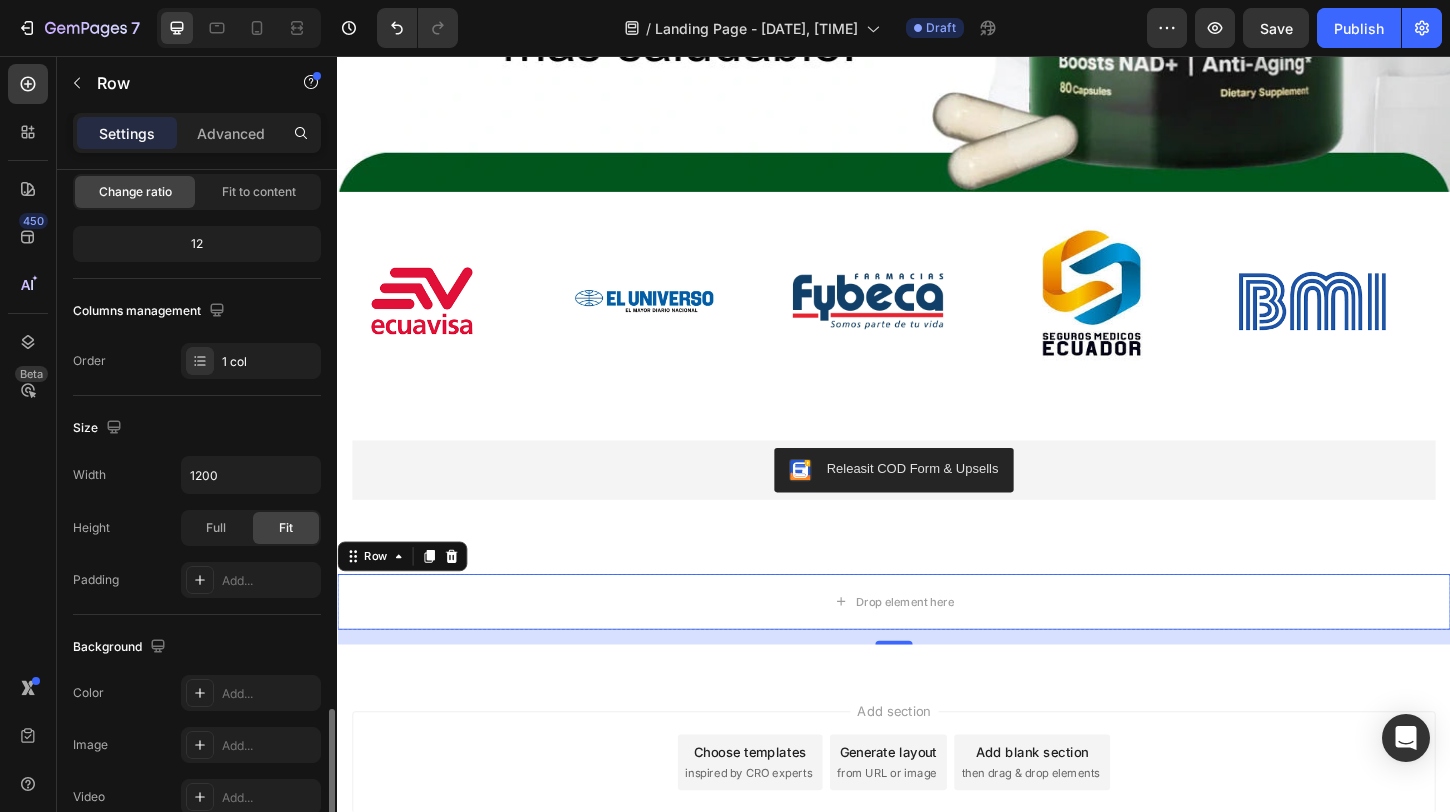 scroll, scrollTop: 521, scrollLeft: 0, axis: vertical 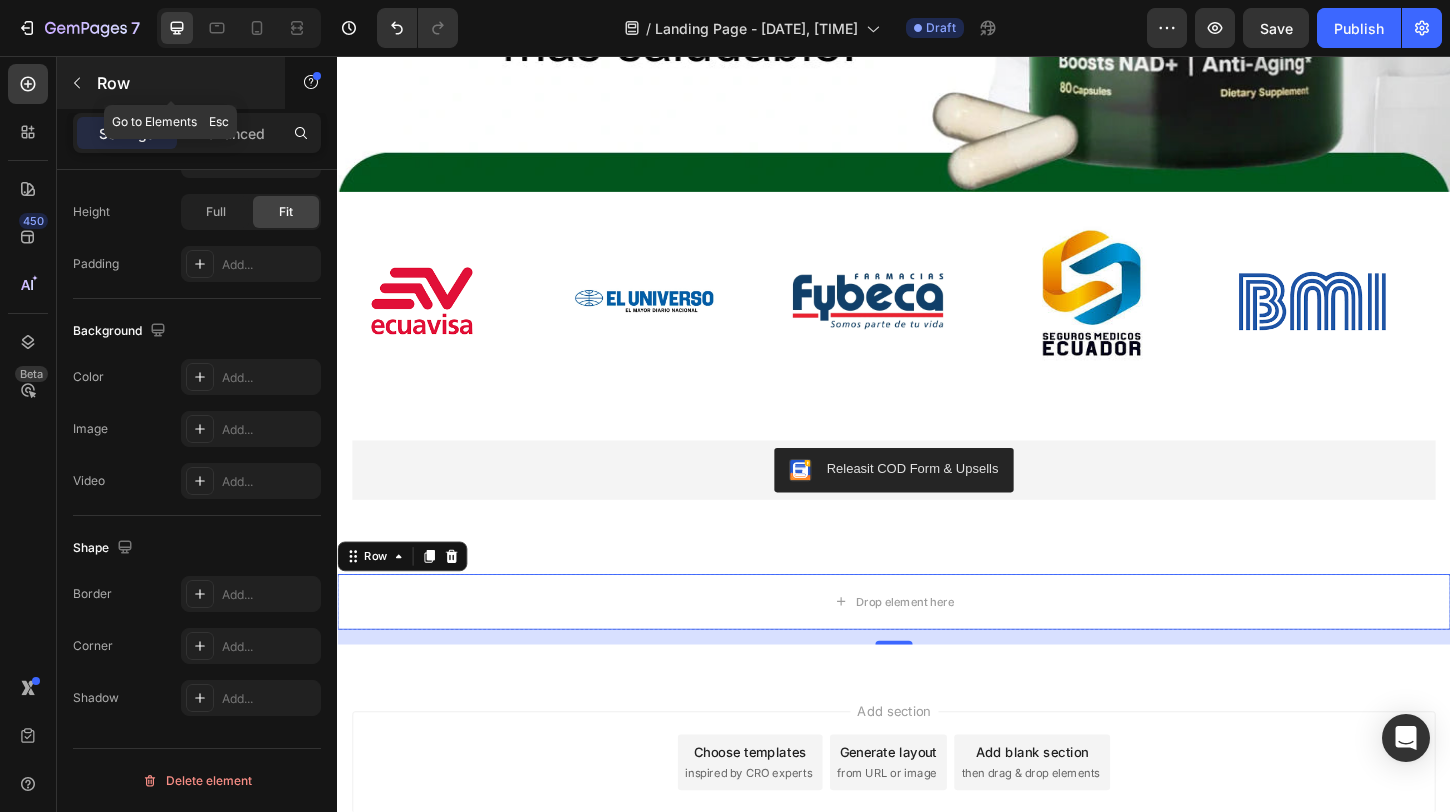 click 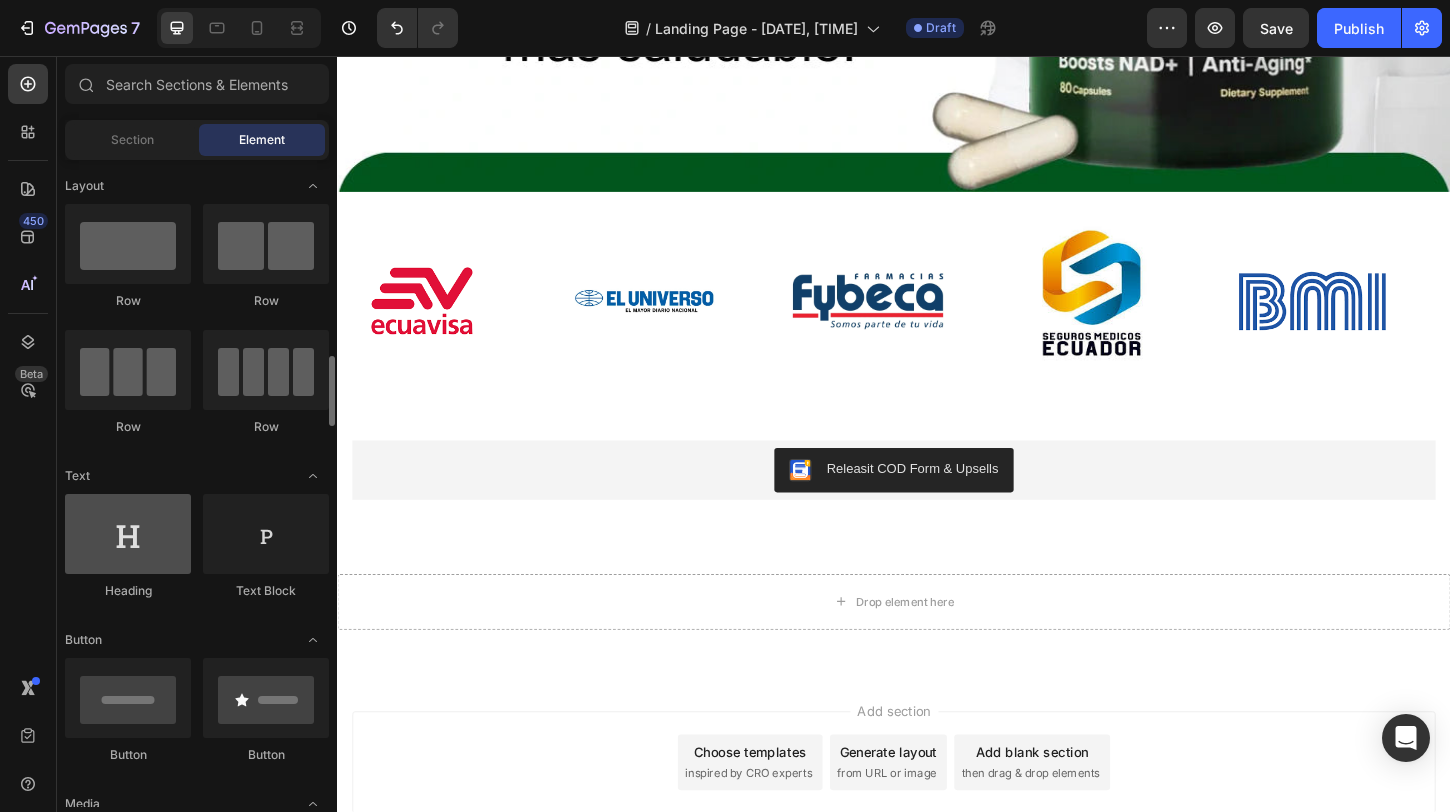 scroll, scrollTop: 485, scrollLeft: 0, axis: vertical 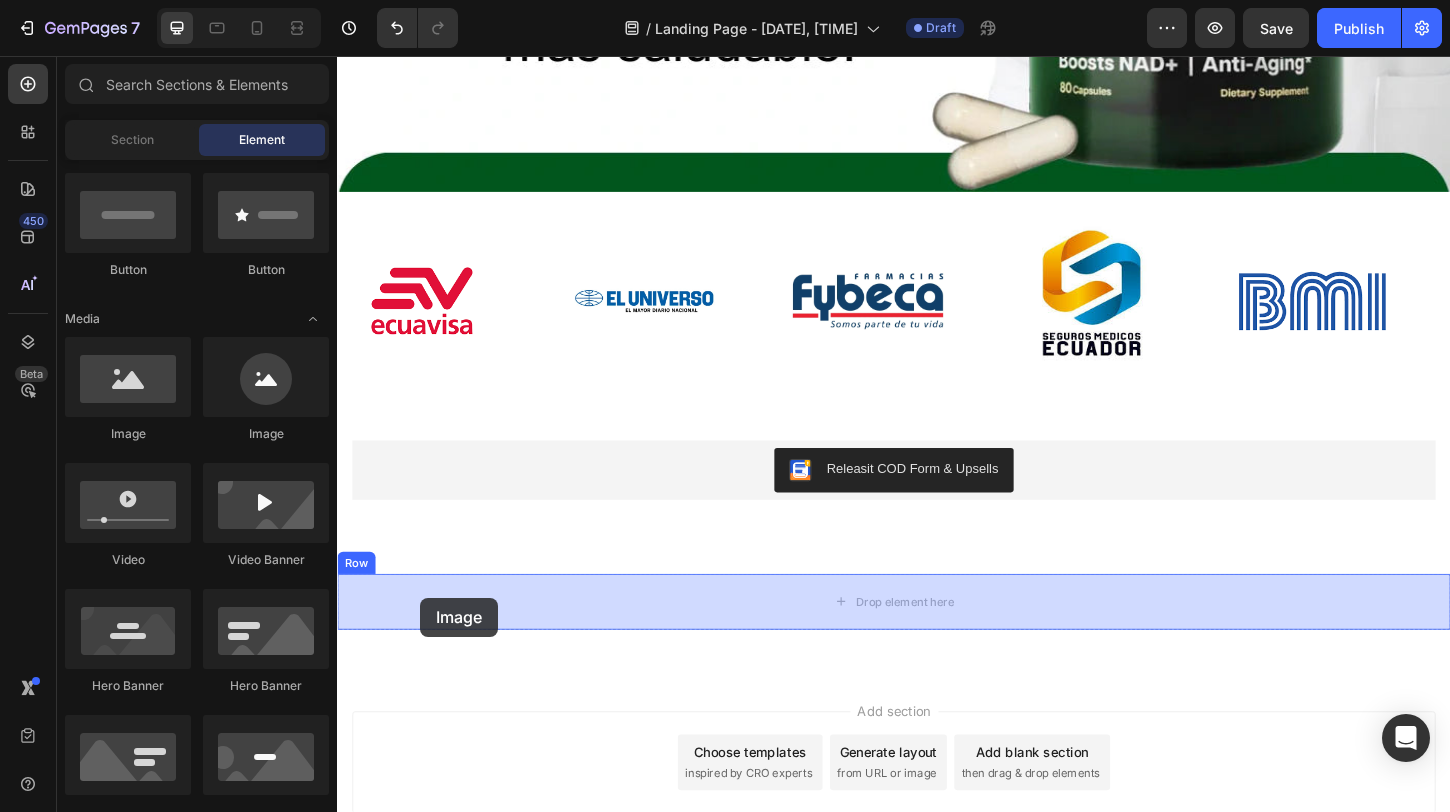 drag, startPoint x: 465, startPoint y: 412, endPoint x: 426, endPoint y: 640, distance: 231.31148 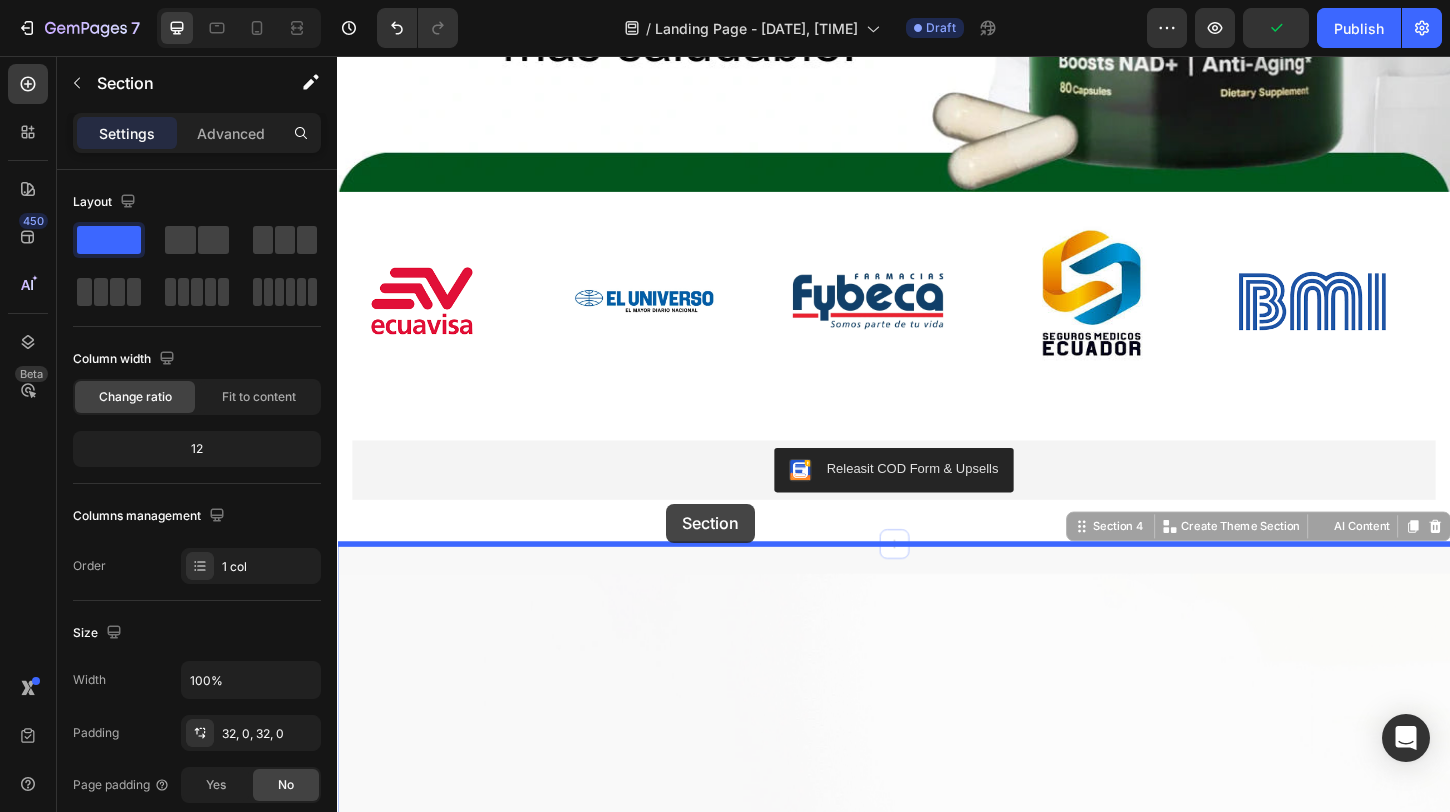 drag, startPoint x: 692, startPoint y: 599, endPoint x: 690, endPoint y: 539, distance: 60.033325 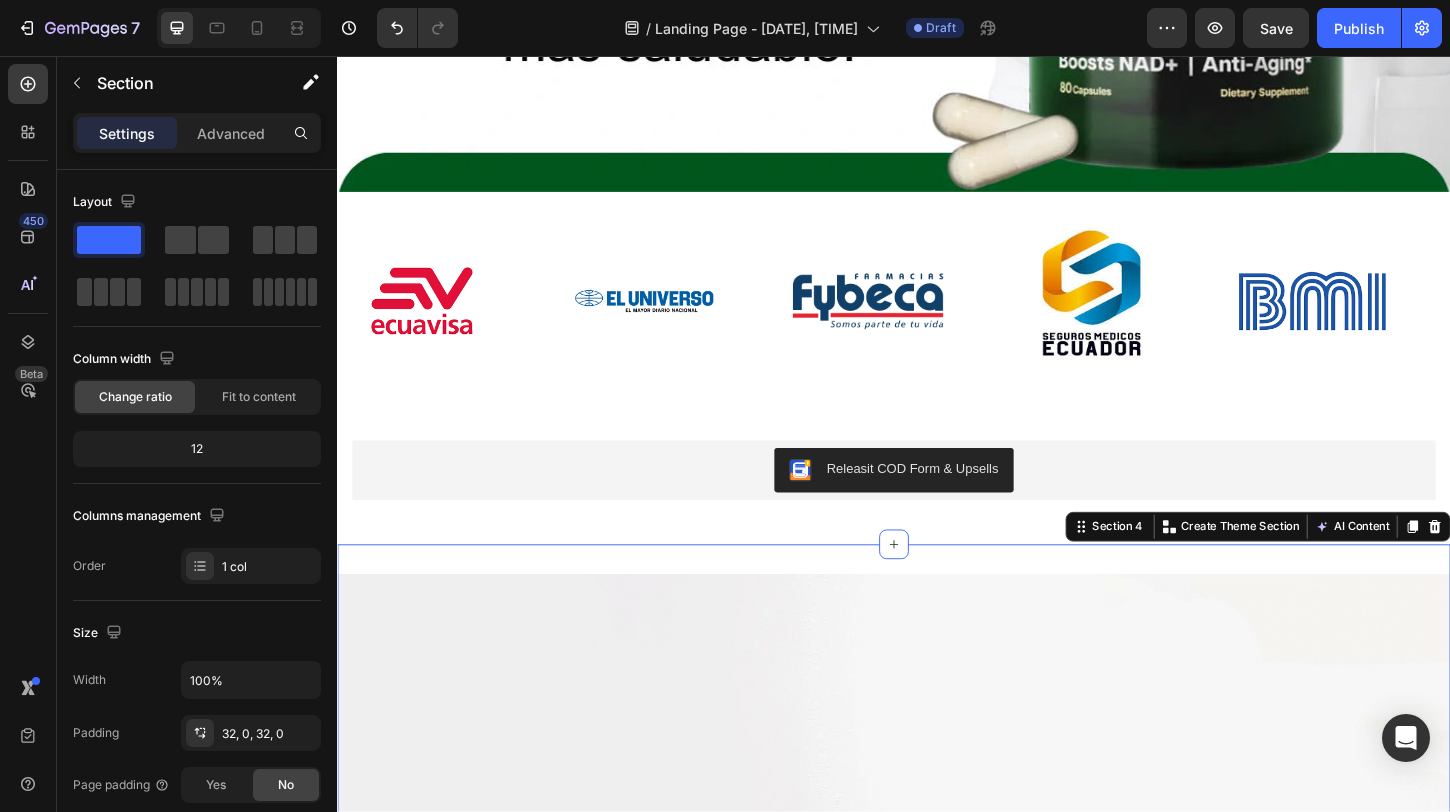 click on "Image Row Section 4   You can create reusable sections Create Theme Section AI Content Write with GemAI What would you like to describe here? Tone and Voice Persuasive Product LIPOSOMAL NAD NICOTINAMIDA Y RESVERATROL Show more Generate" at bounding box center [937, 1073] 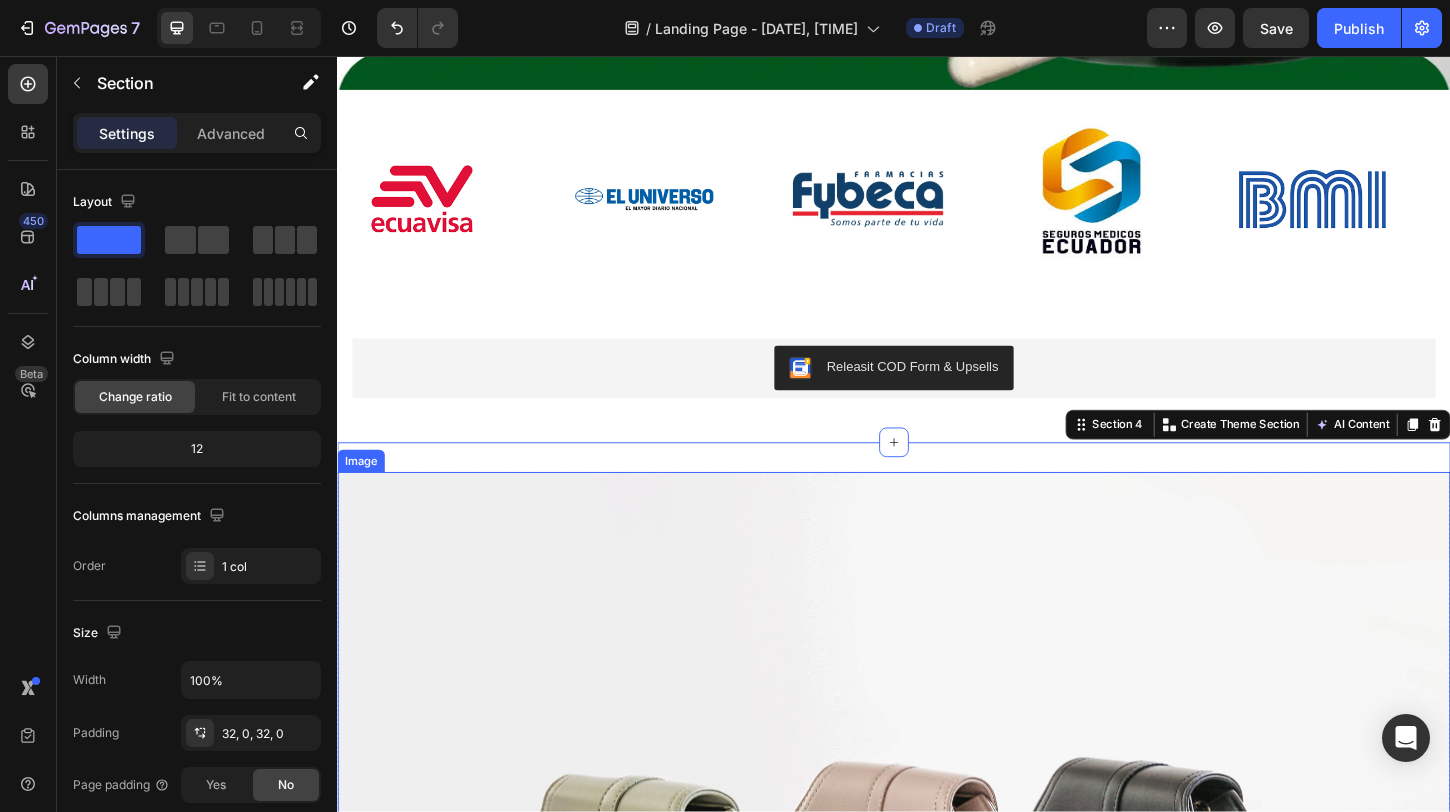 scroll, scrollTop: 4088, scrollLeft: 0, axis: vertical 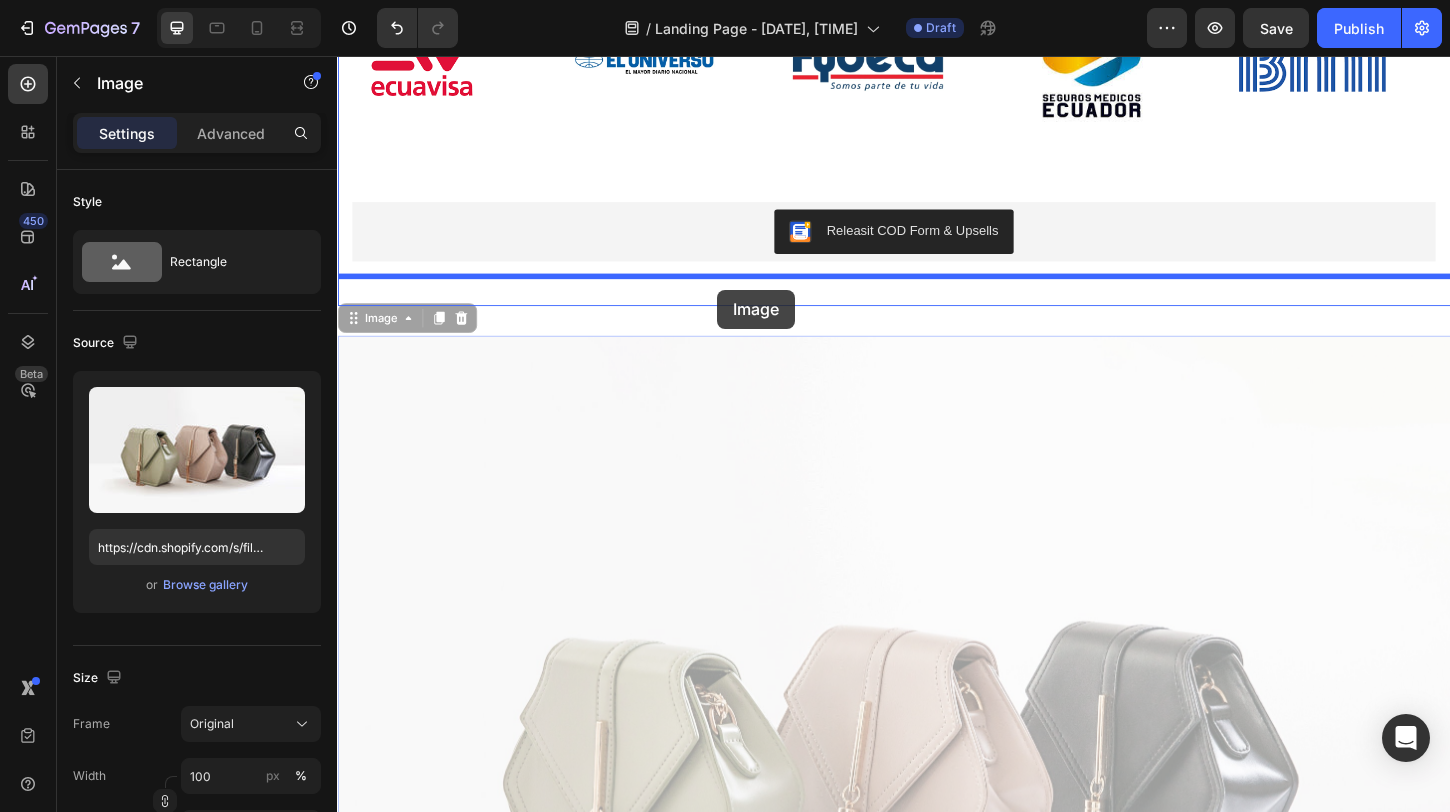 drag, startPoint x: 747, startPoint y: 362, endPoint x: 747, endPoint y: 309, distance: 53 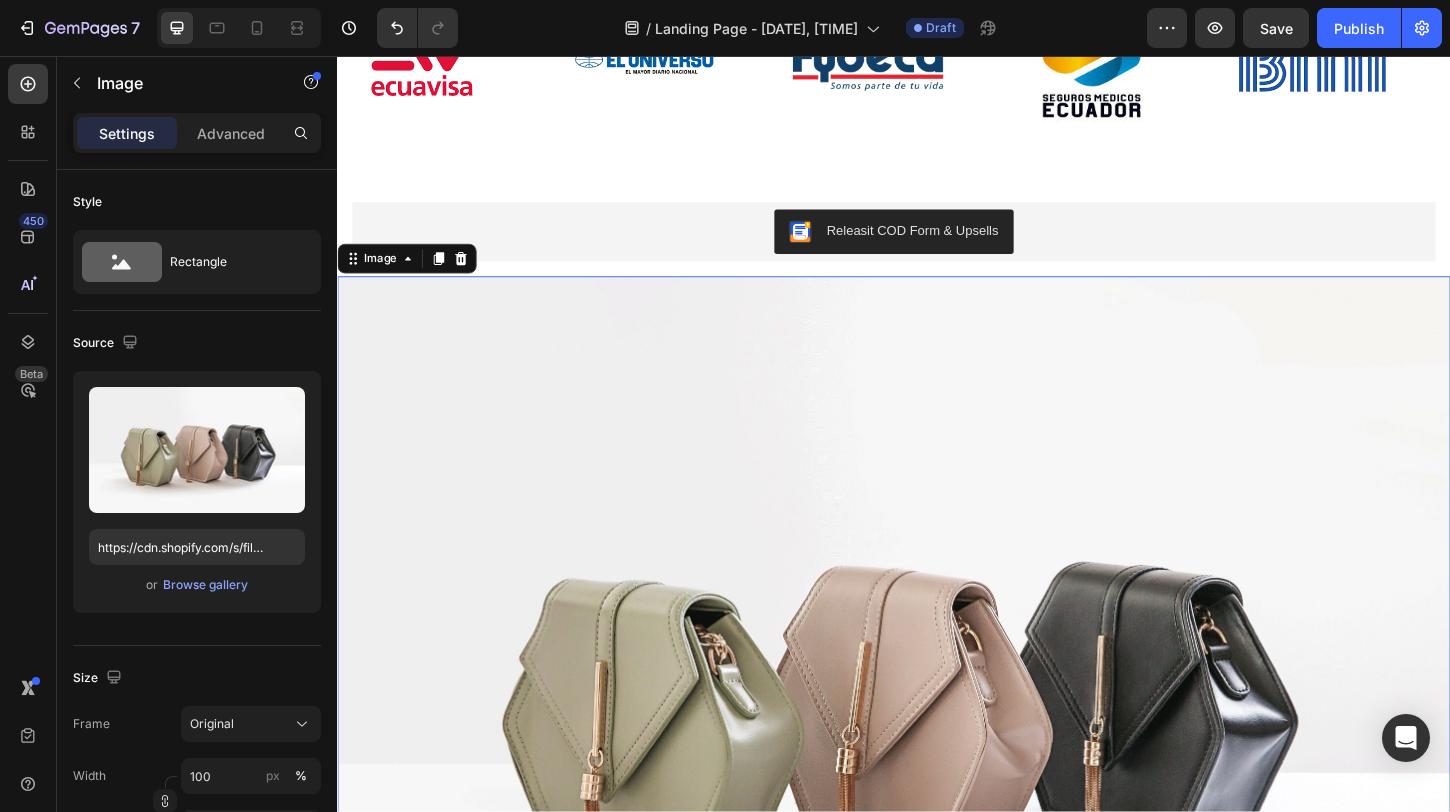 click at bounding box center [937, 744] 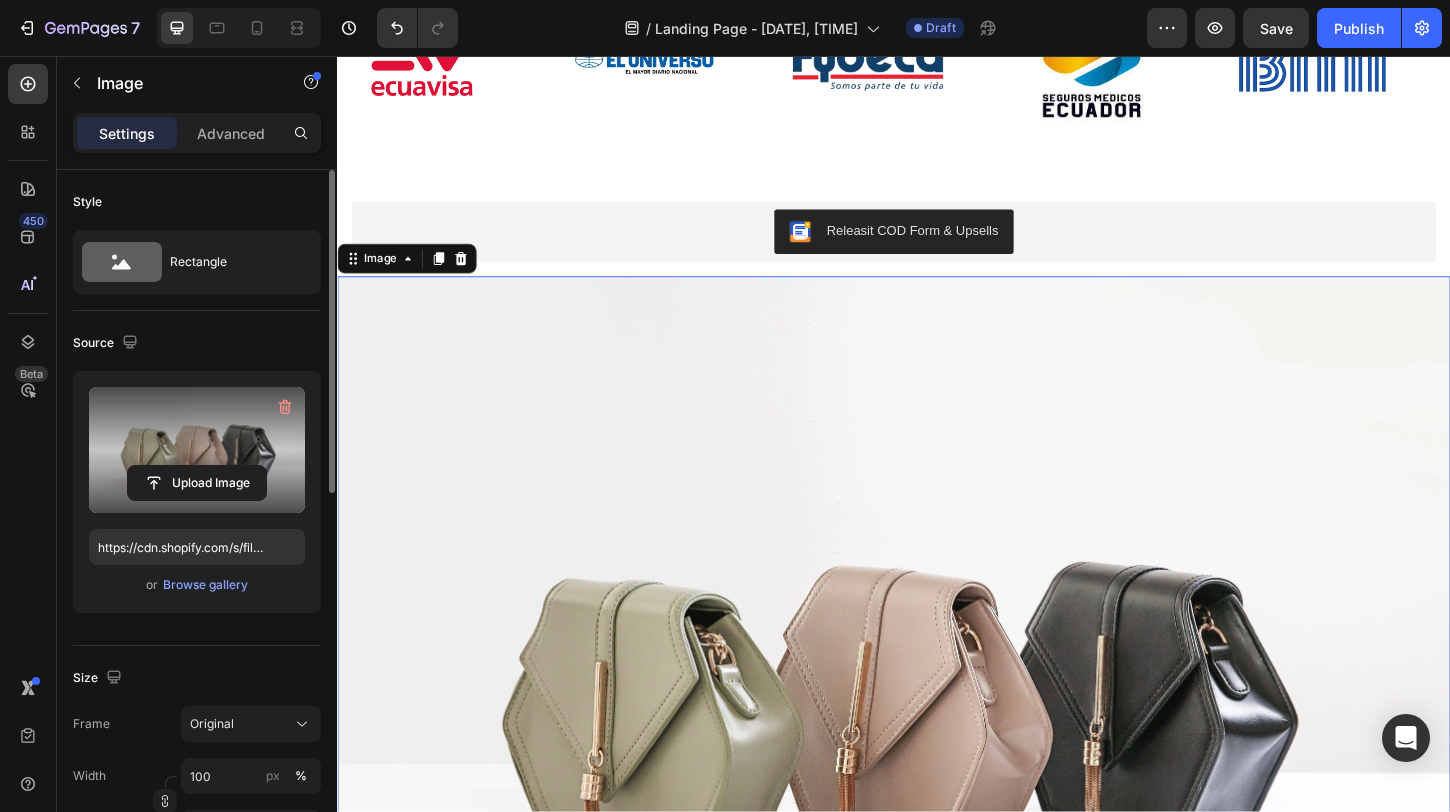 click at bounding box center [197, 450] 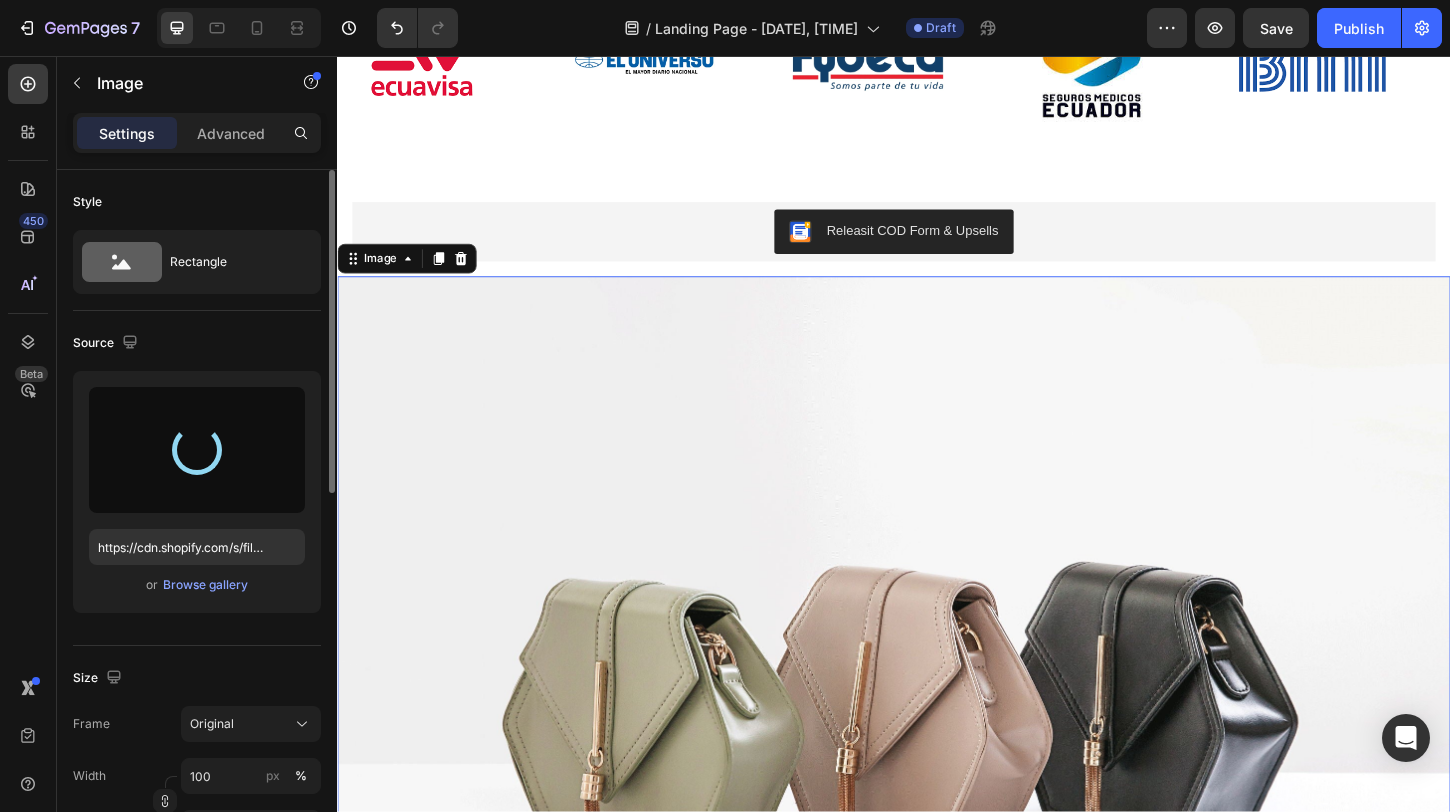 type on "https://cdn.shopify.com/s/files/1/0904/2254/2678/files/gempages_569451424715375637-4655d05d-918b-4a3c-acda-4ab0cba8560b.webp" 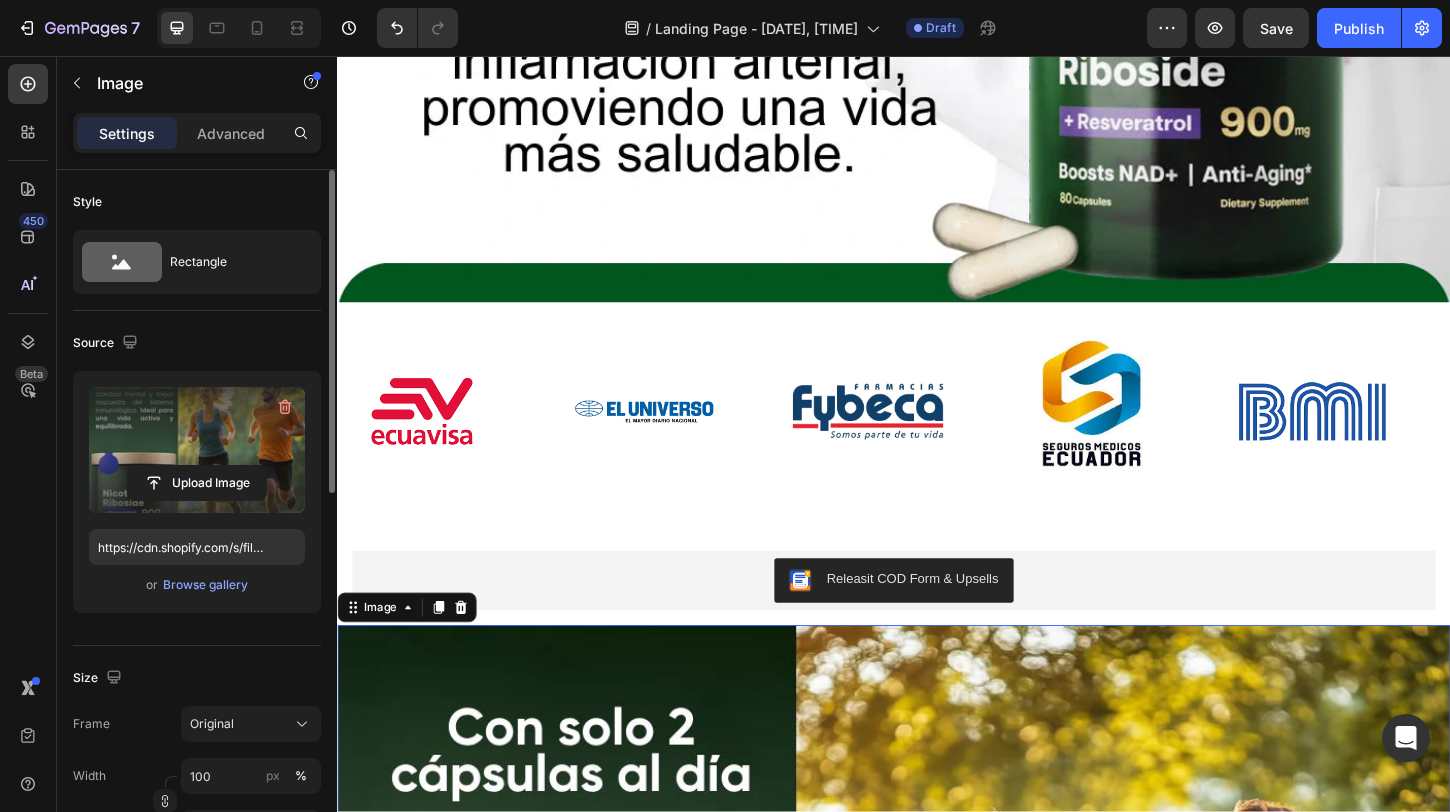 scroll, scrollTop: 3711, scrollLeft: 0, axis: vertical 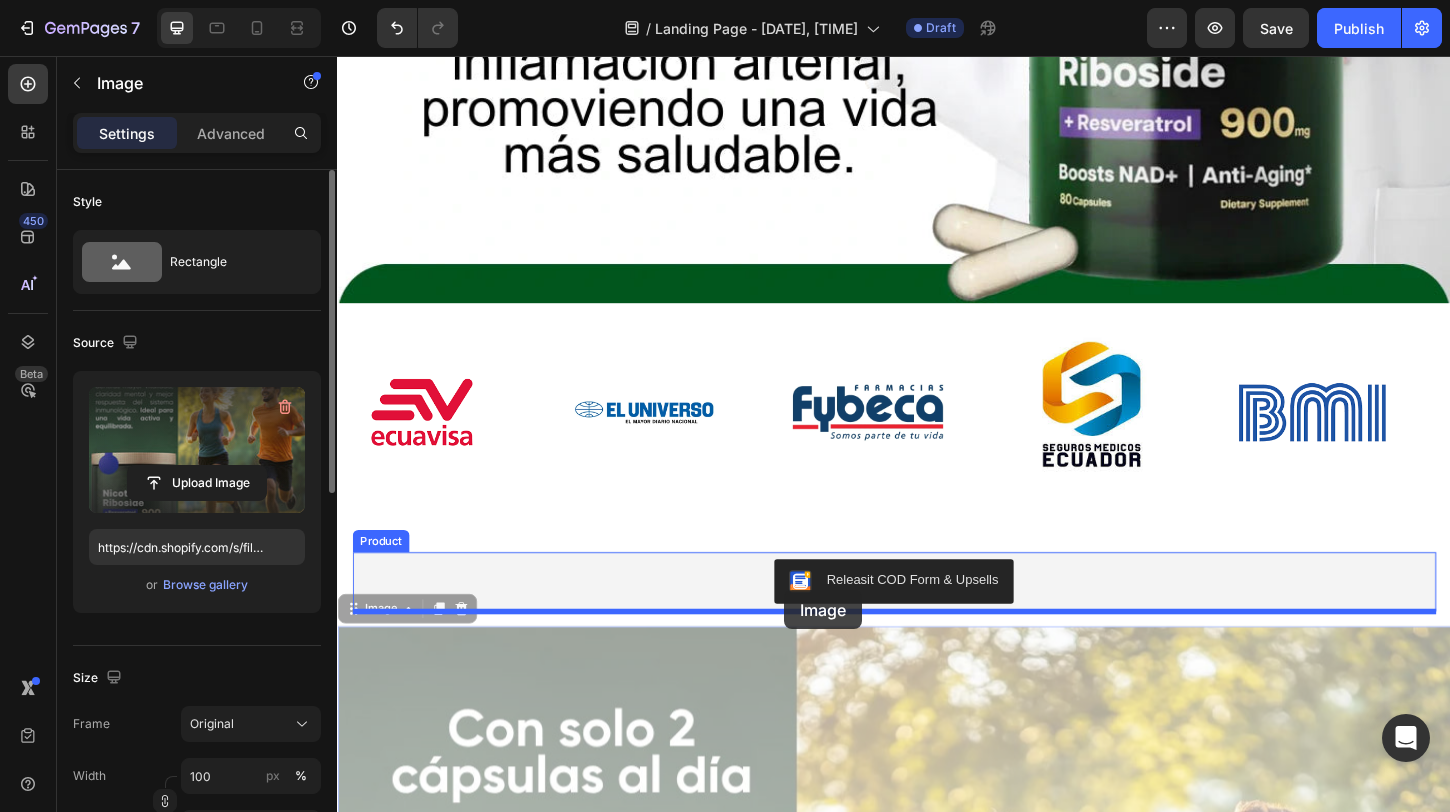 drag, startPoint x: 814, startPoint y: 675, endPoint x: 819, endPoint y: 632, distance: 43.289722 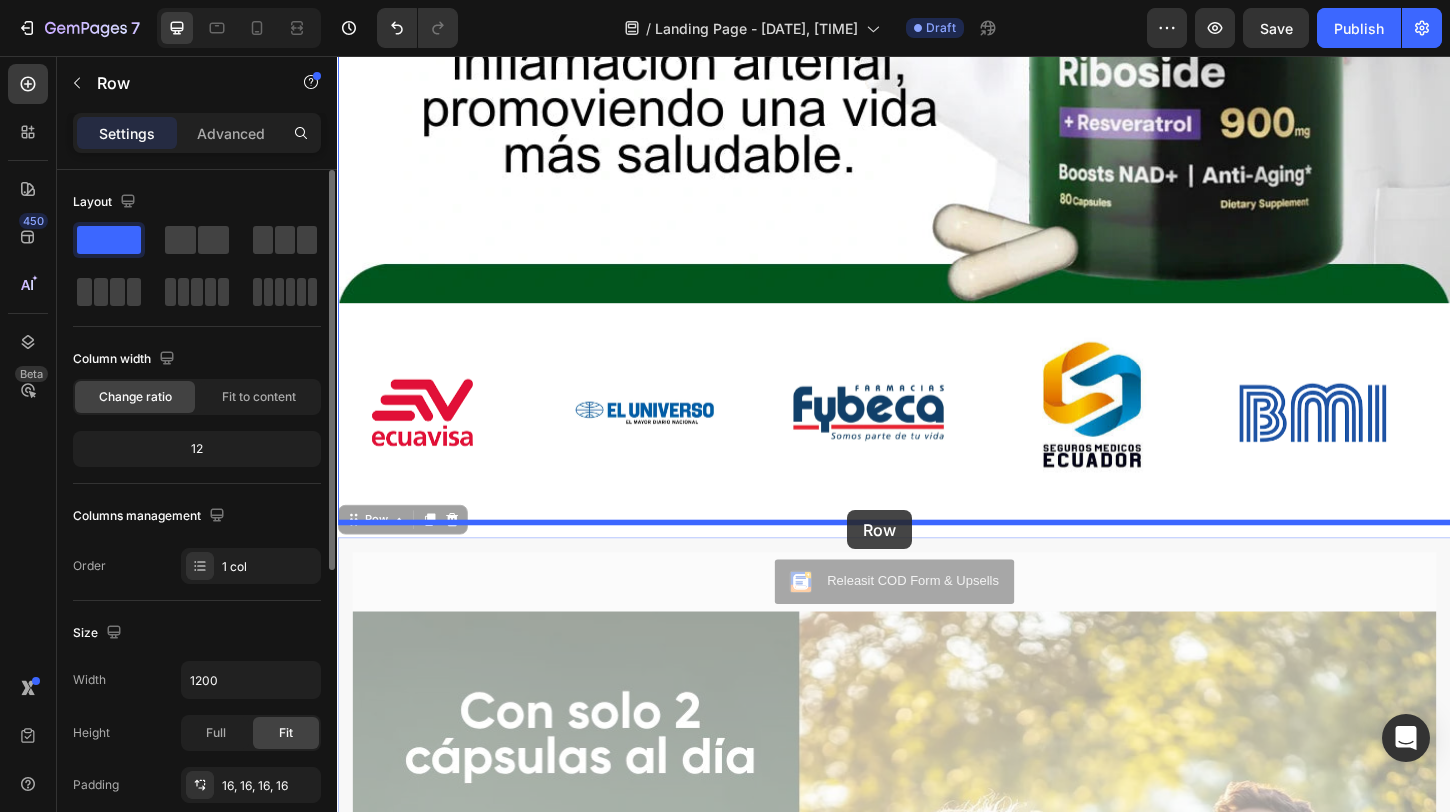 drag, startPoint x: 879, startPoint y: 588, endPoint x: 887, endPoint y: 546, distance: 42.755116 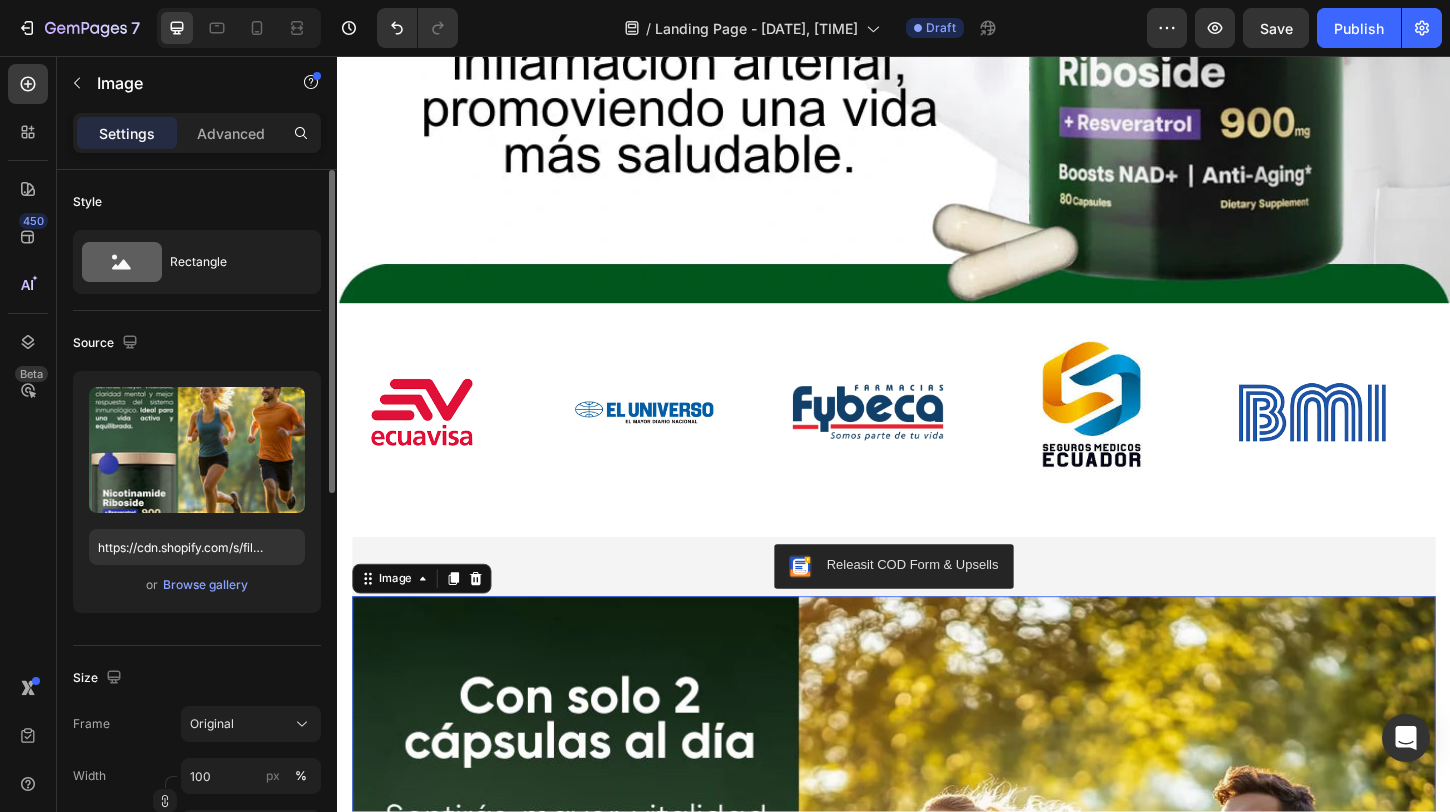 click at bounding box center [937, 1223] 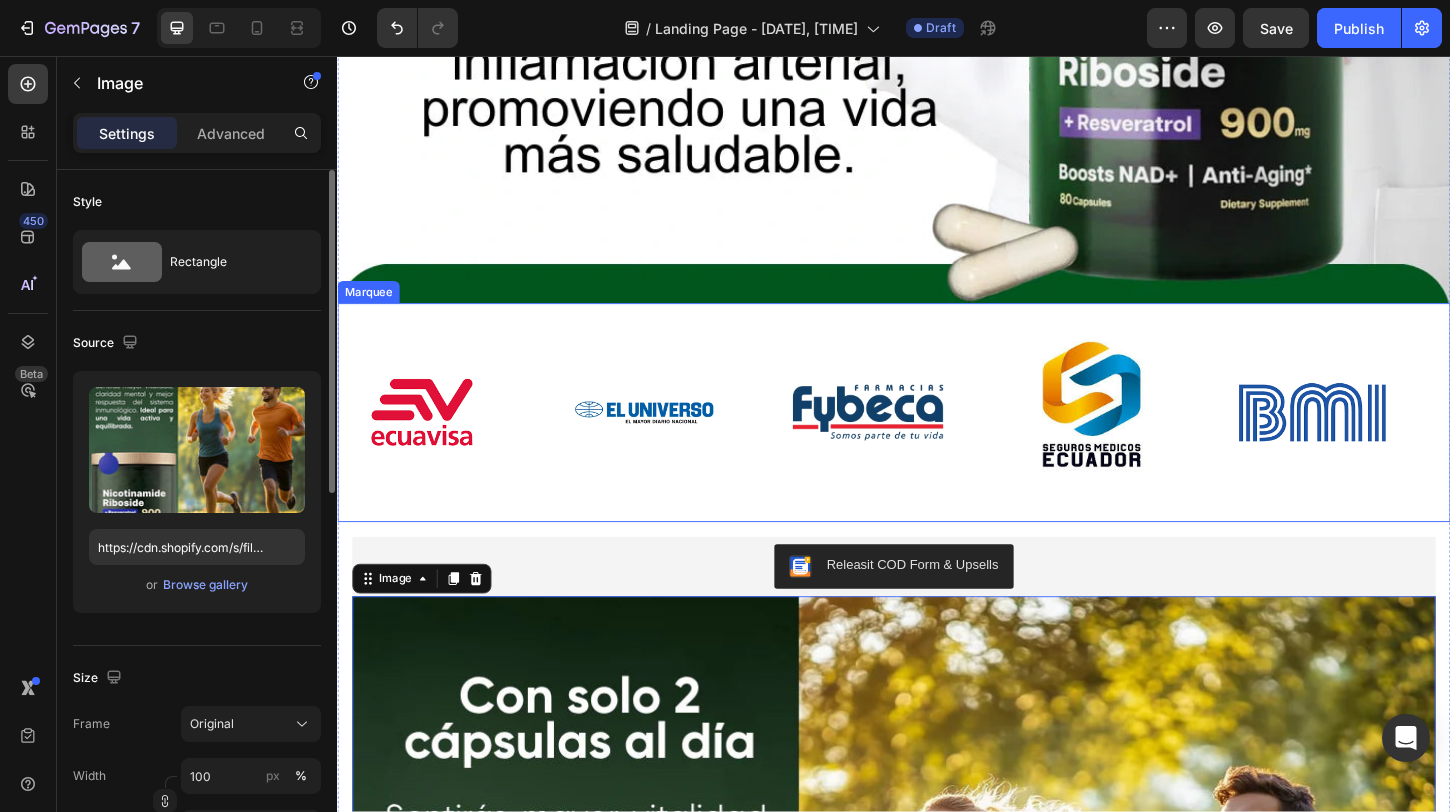 click on "Image" at bounding box center [698, 441] 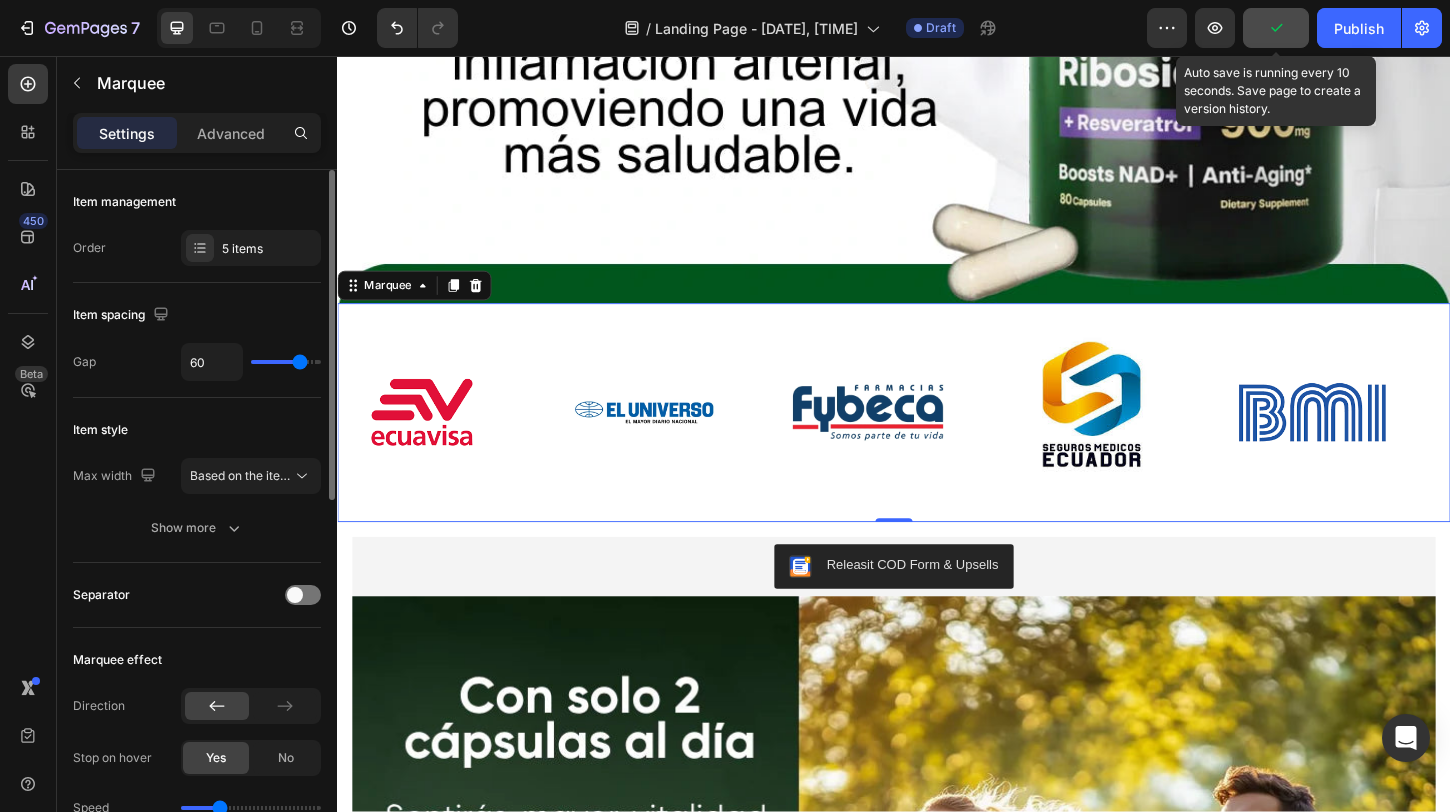click 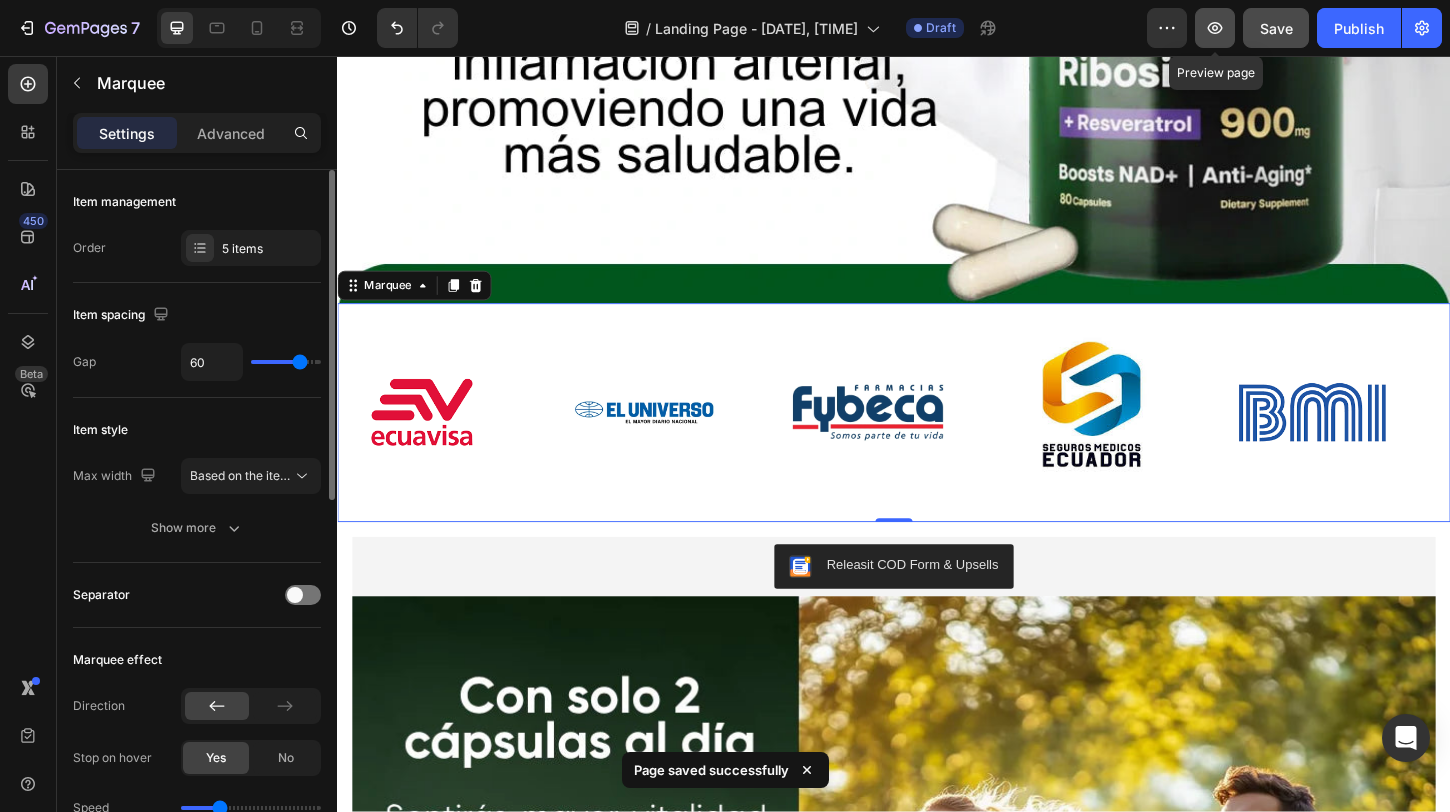 click 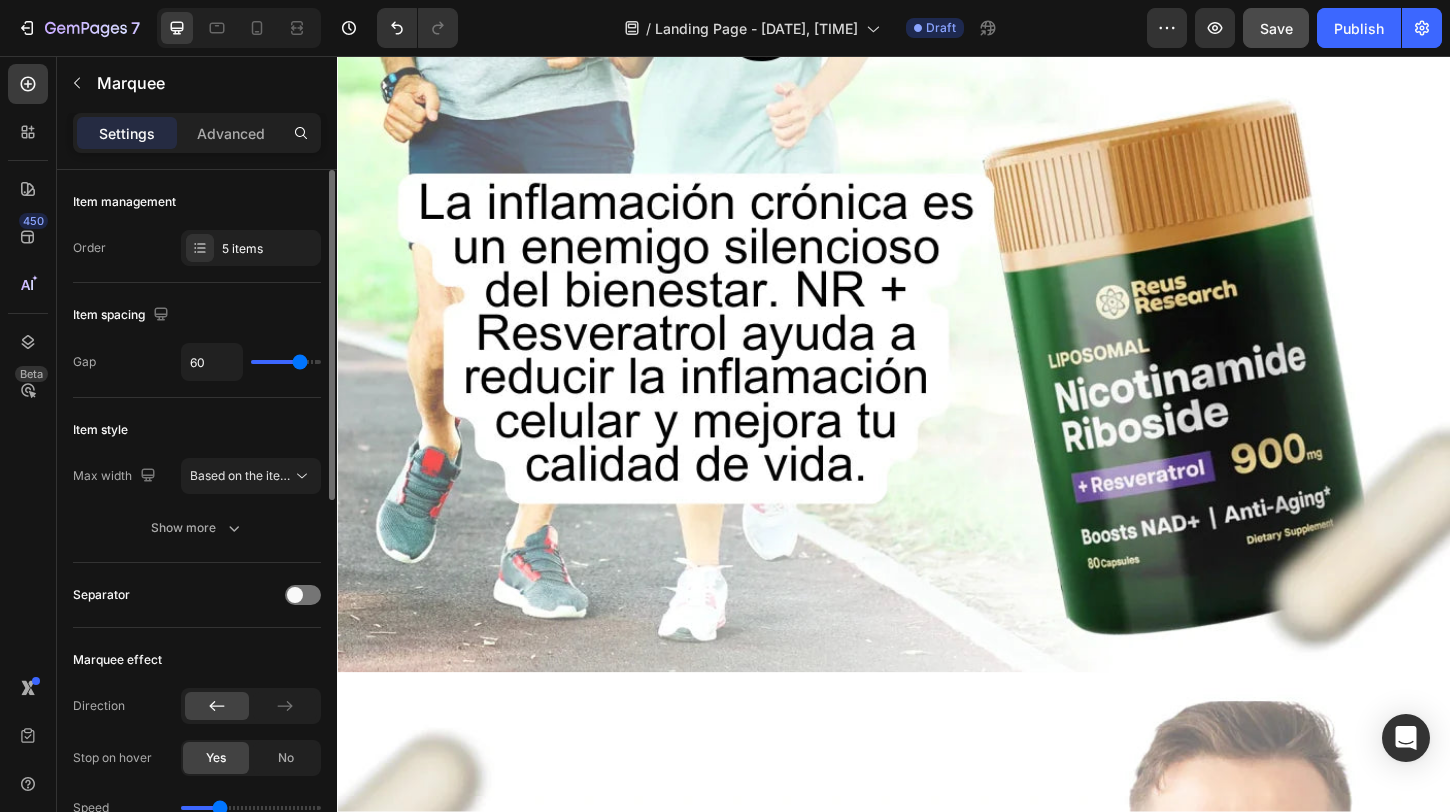 scroll, scrollTop: 912, scrollLeft: 0, axis: vertical 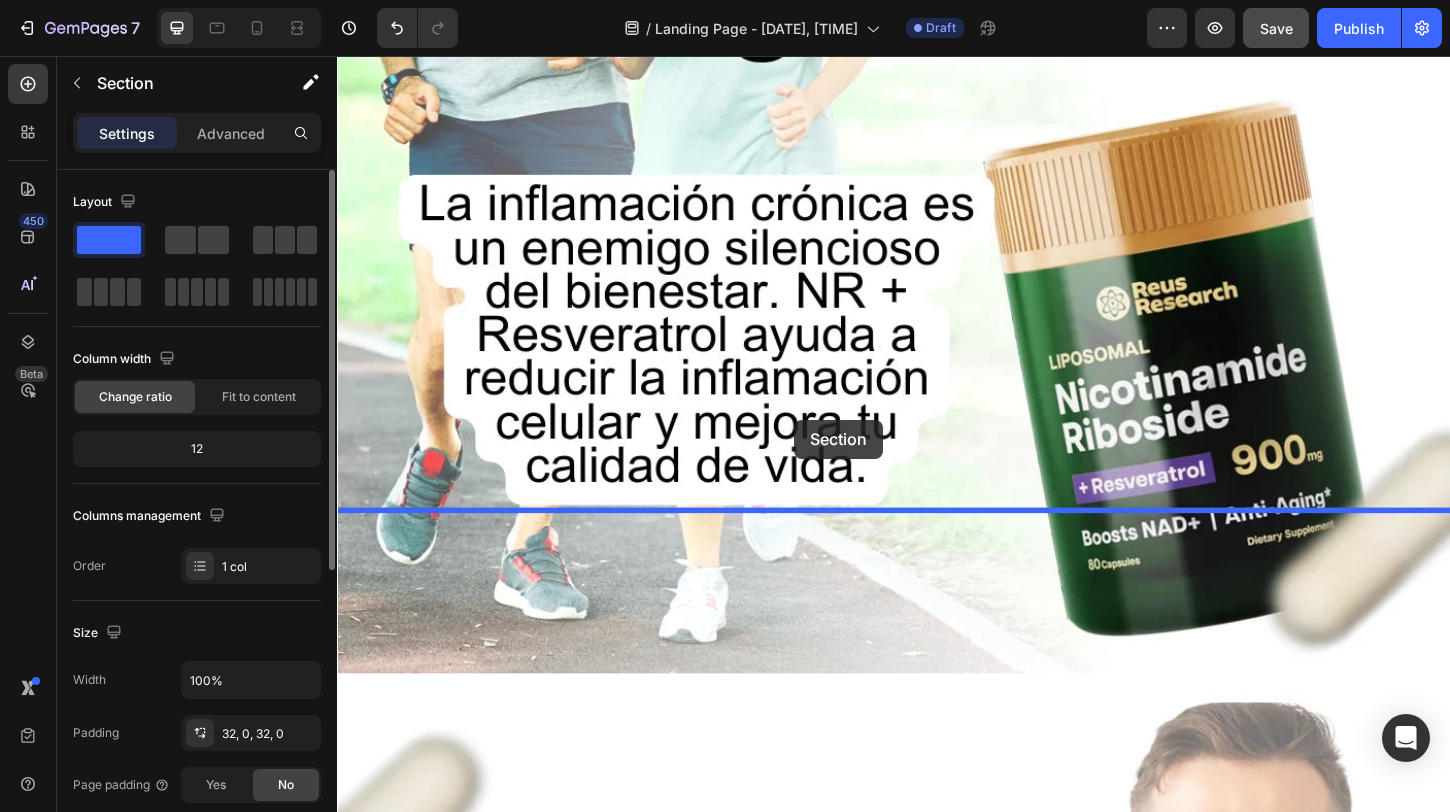 drag, startPoint x: 830, startPoint y: 547, endPoint x: 830, endPoint y: 448, distance: 99 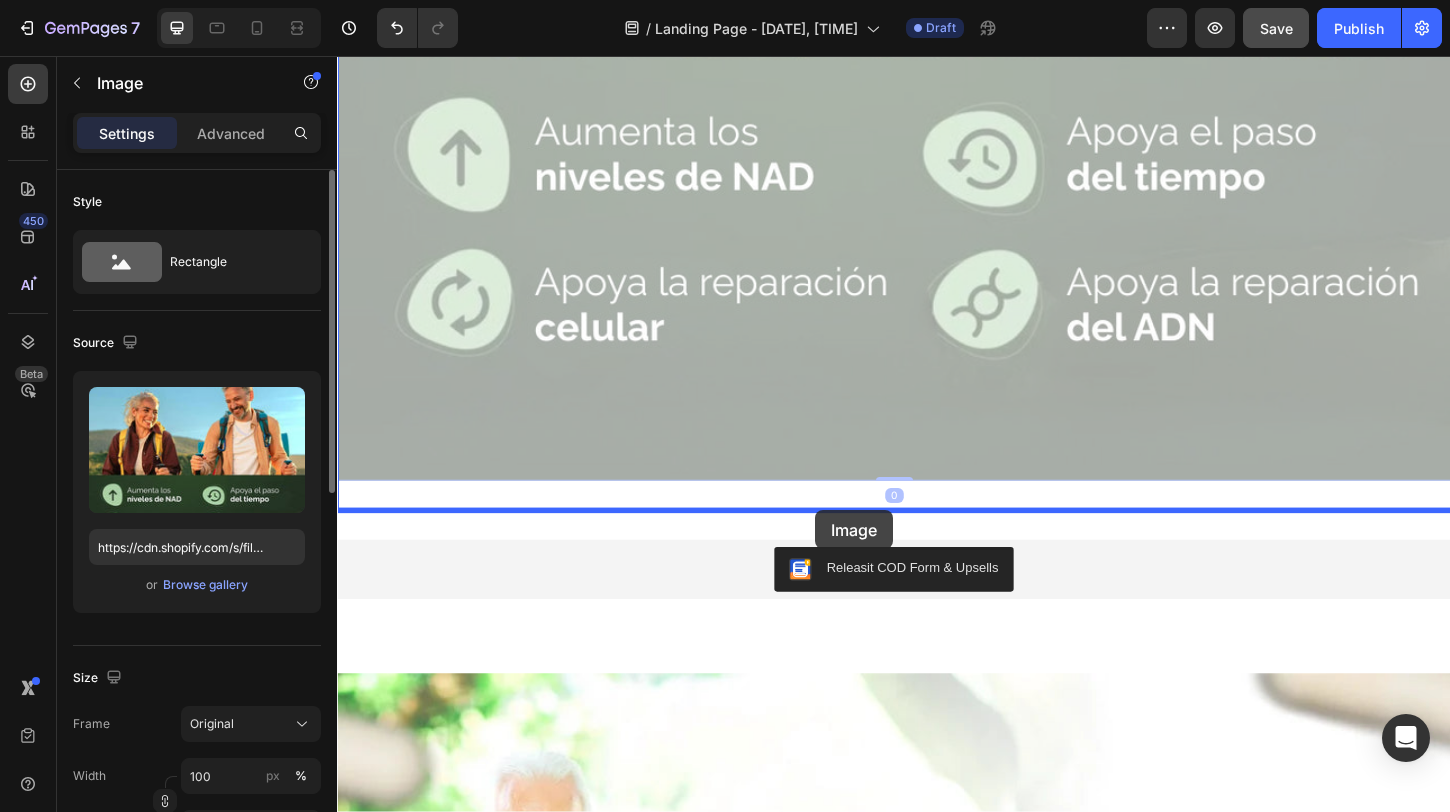 drag, startPoint x: 845, startPoint y: 404, endPoint x: 852, endPoint y: 546, distance: 142.17242 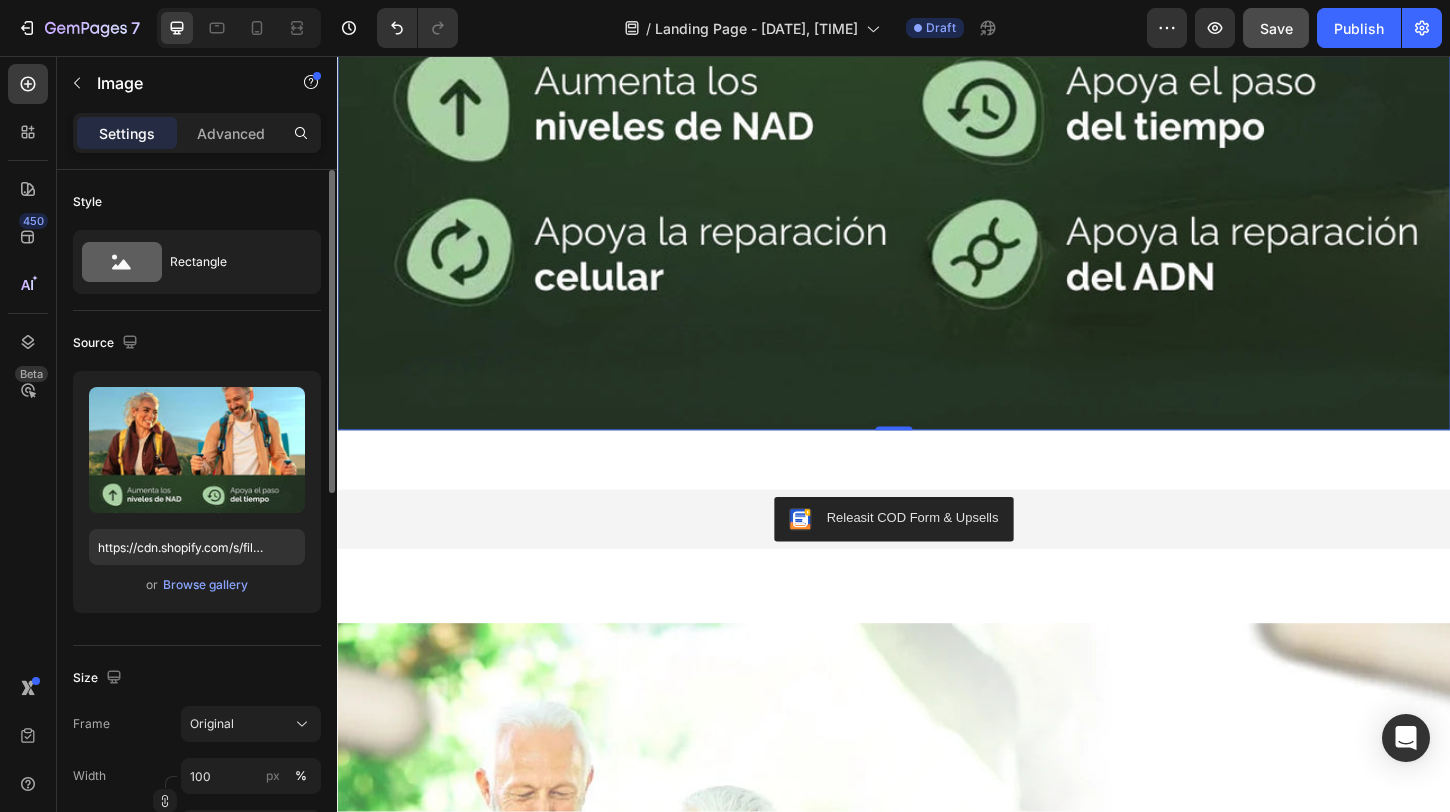 scroll, scrollTop: 1061, scrollLeft: 0, axis: vertical 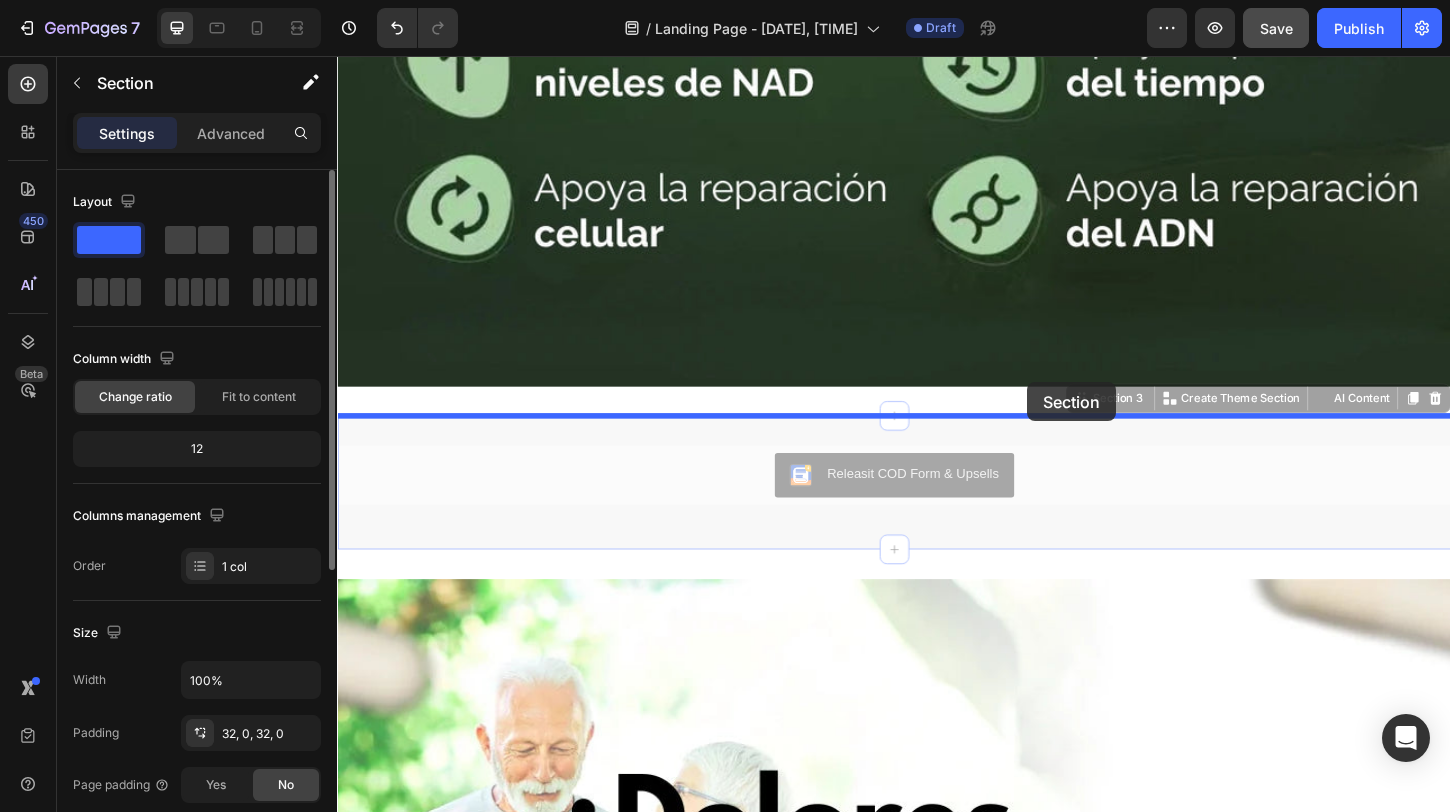 drag, startPoint x: 1081, startPoint y: 454, endPoint x: 1081, endPoint y: 408, distance: 46 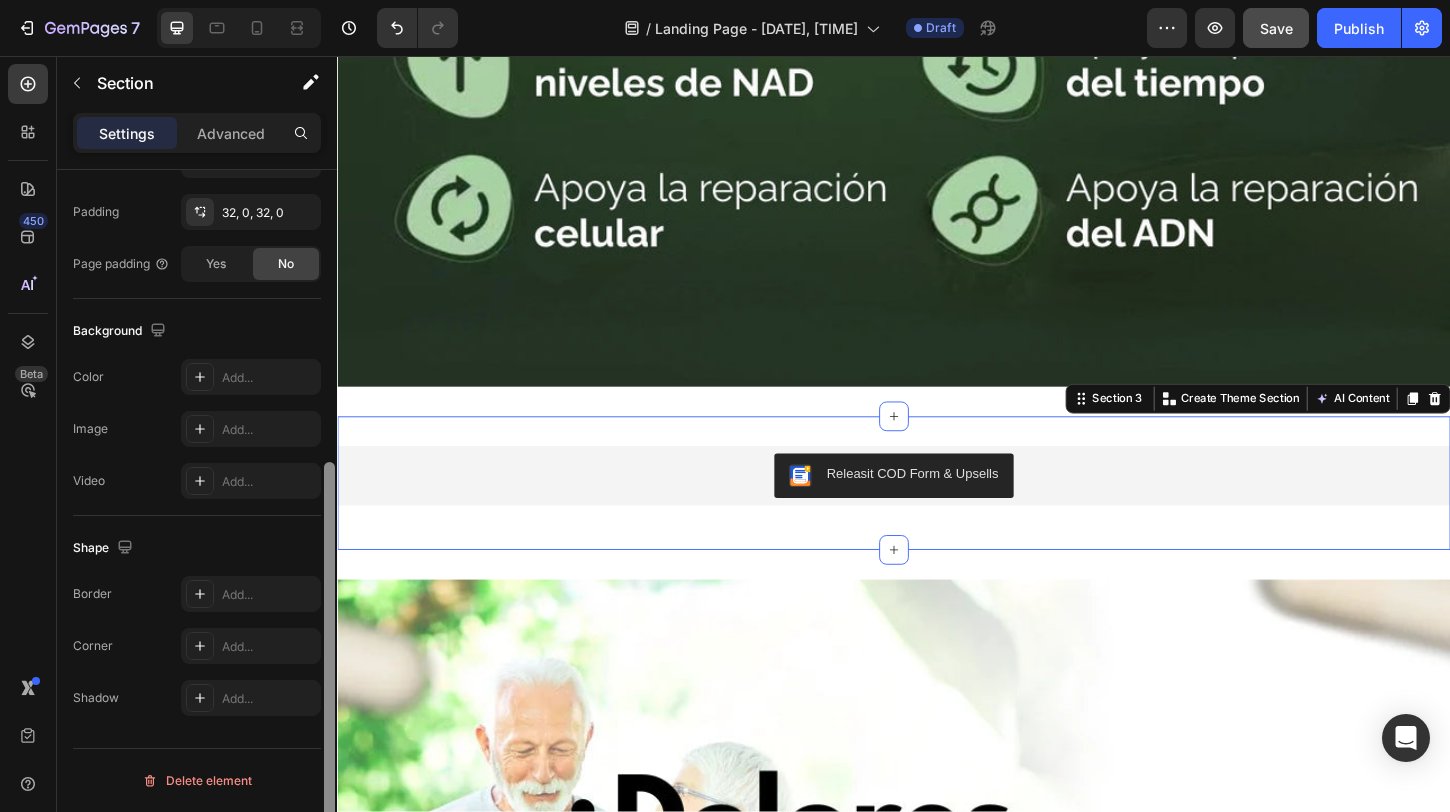 scroll, scrollTop: 0, scrollLeft: 0, axis: both 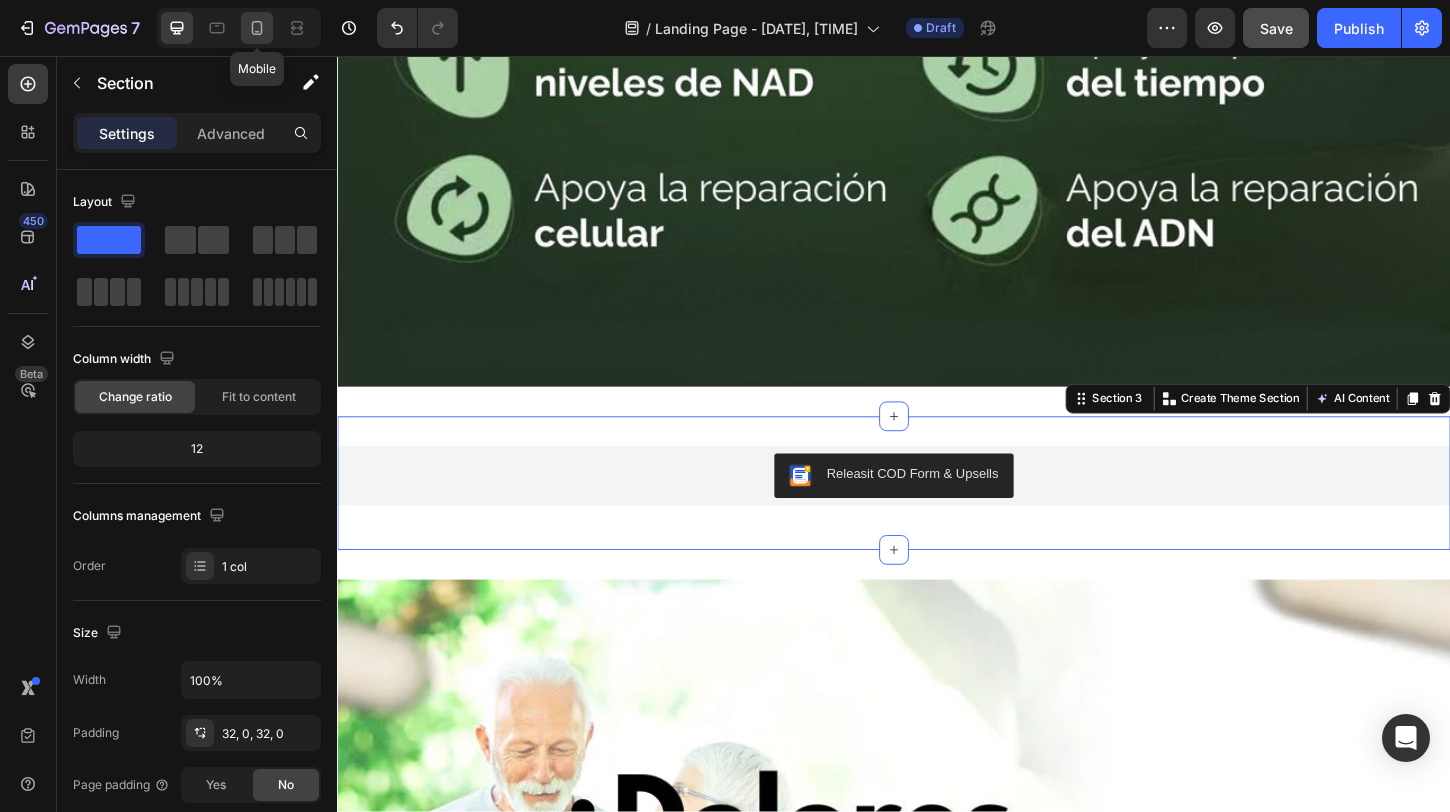 click 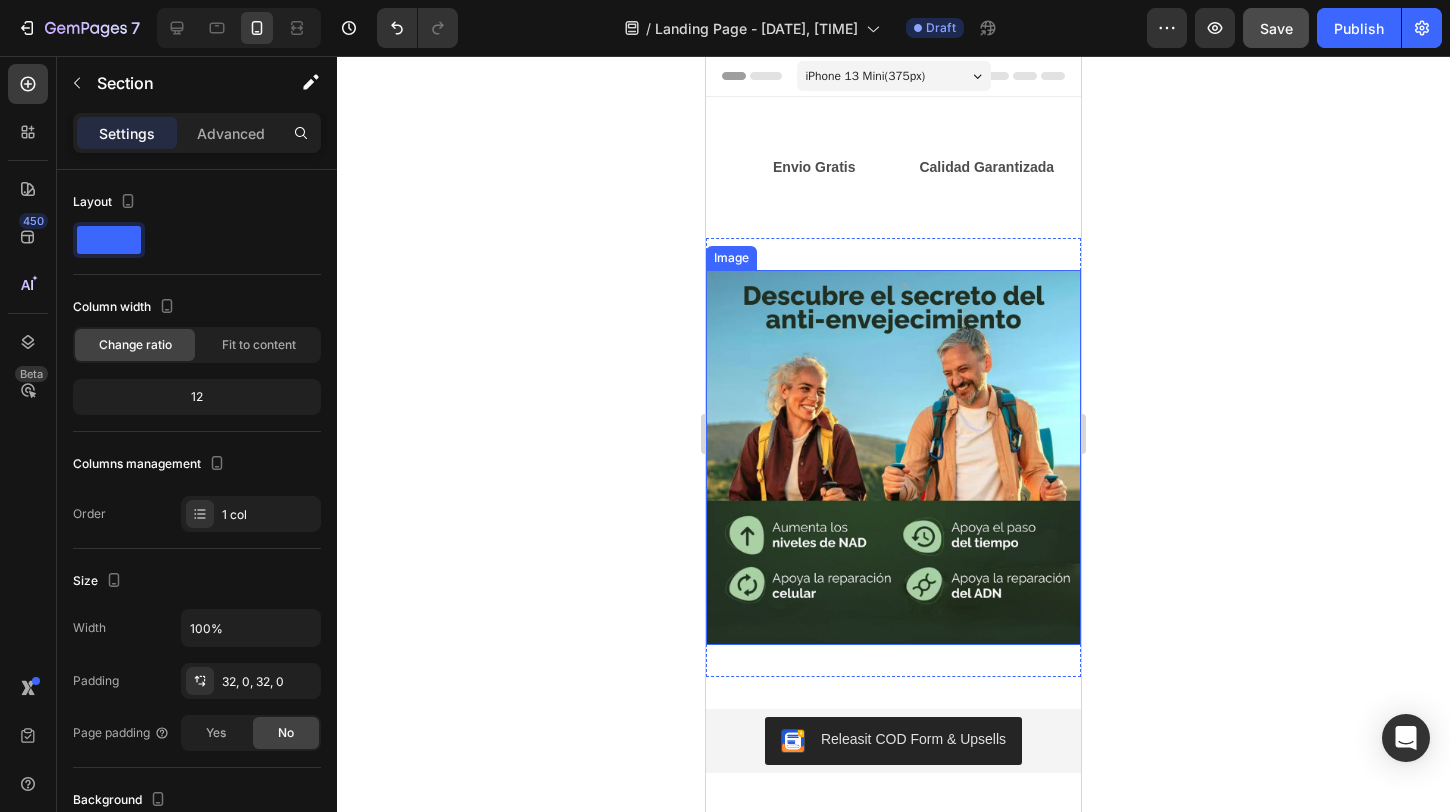 scroll, scrollTop: 1, scrollLeft: 0, axis: vertical 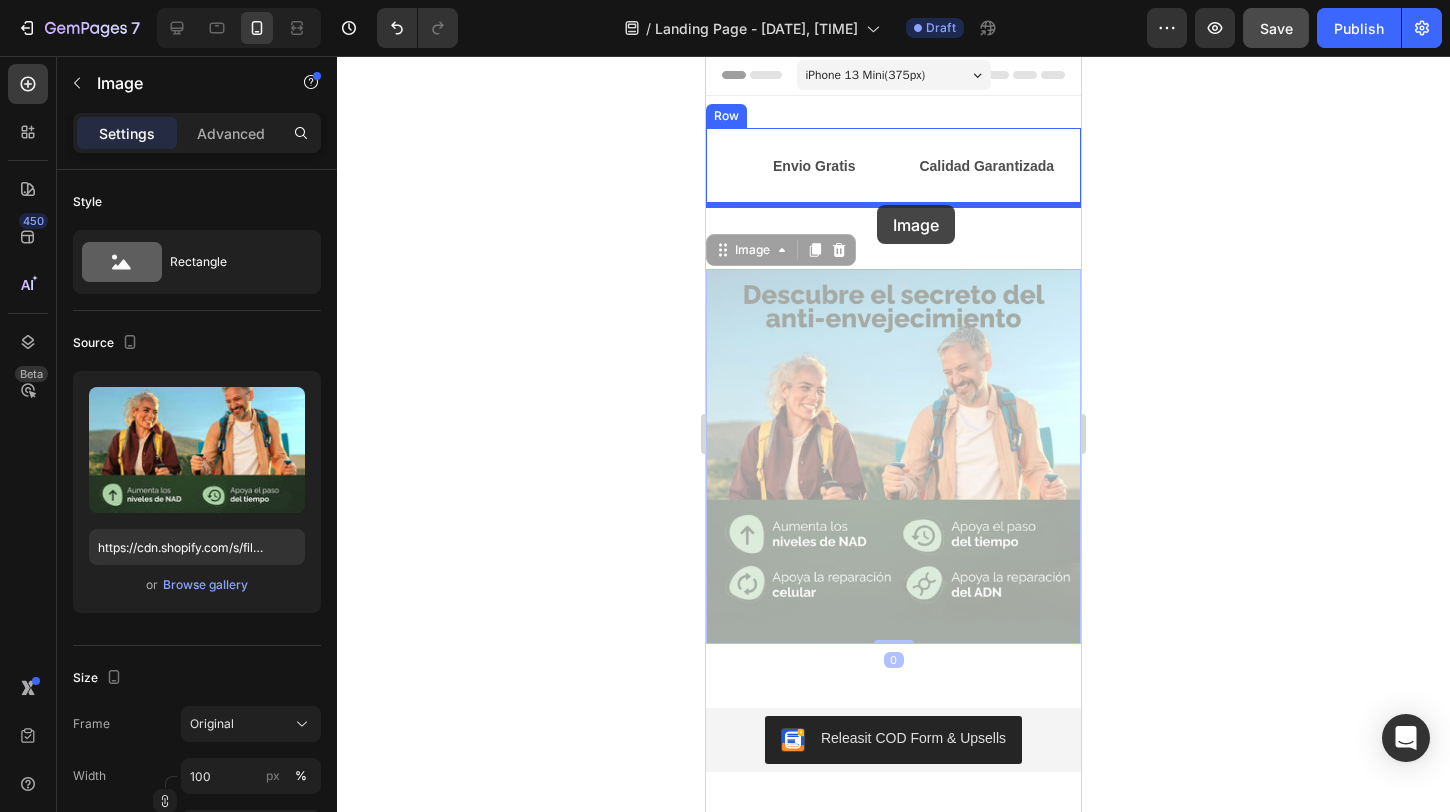 drag, startPoint x: 877, startPoint y: 279, endPoint x: 877, endPoint y: 205, distance: 74 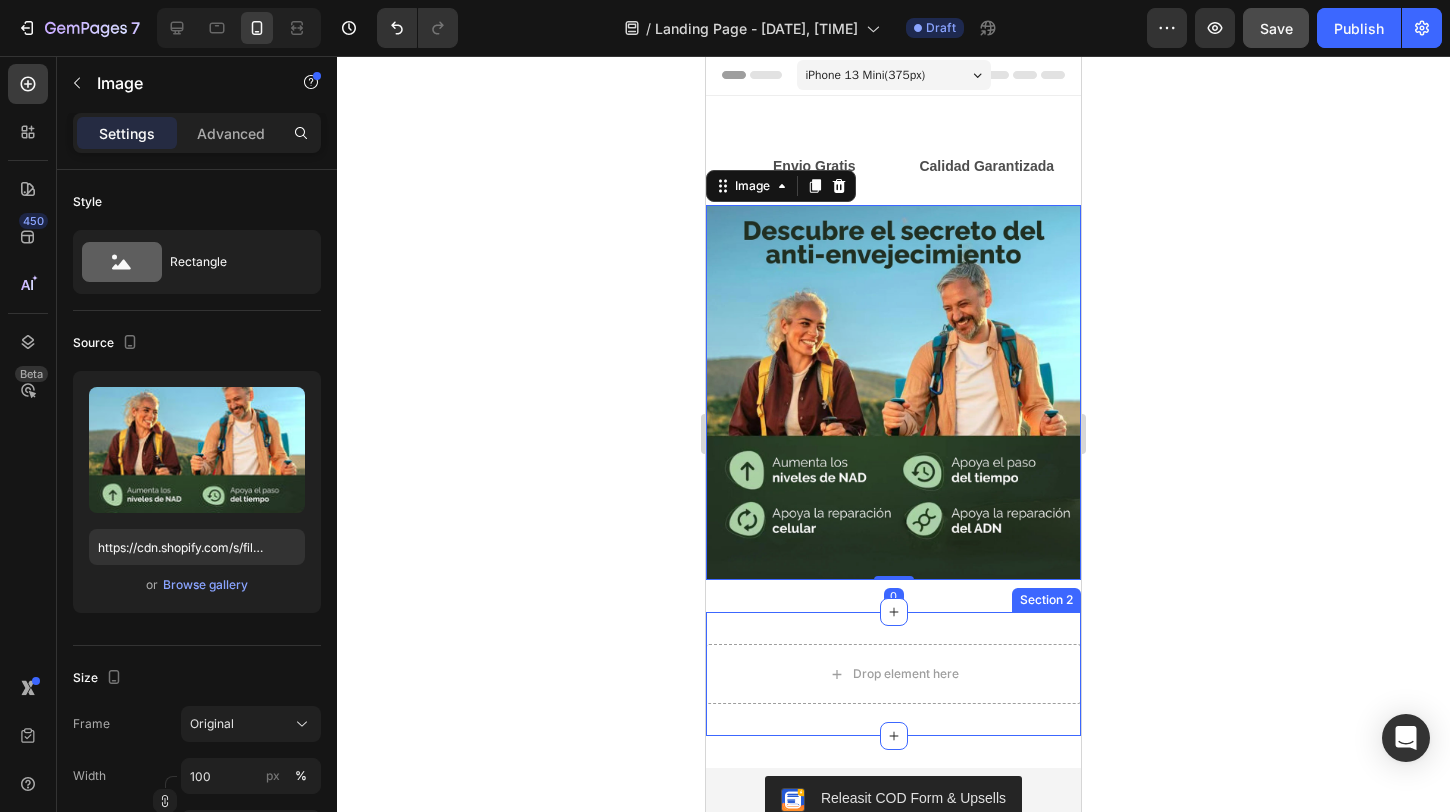 click on "Drop element here Section 2" at bounding box center [893, 674] 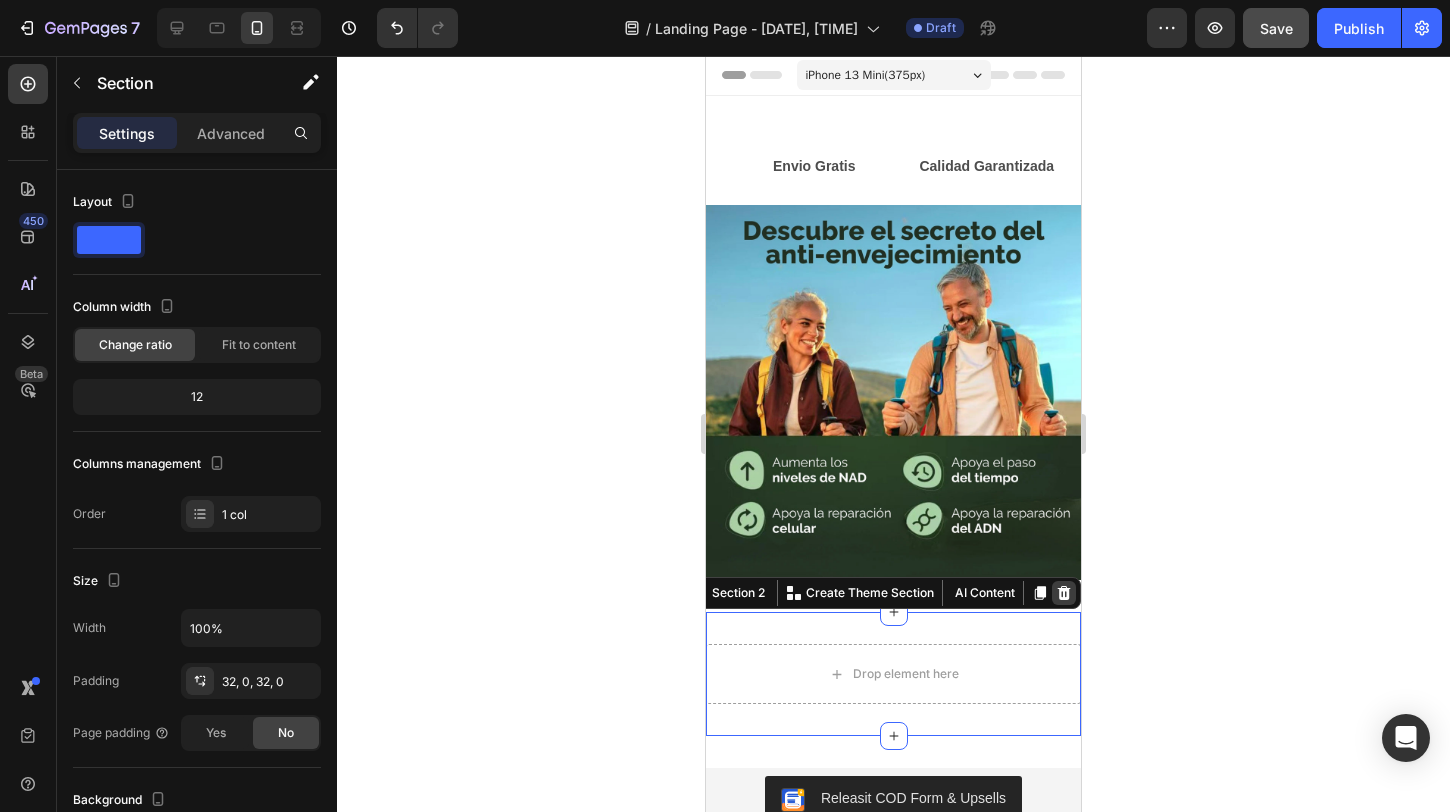 click 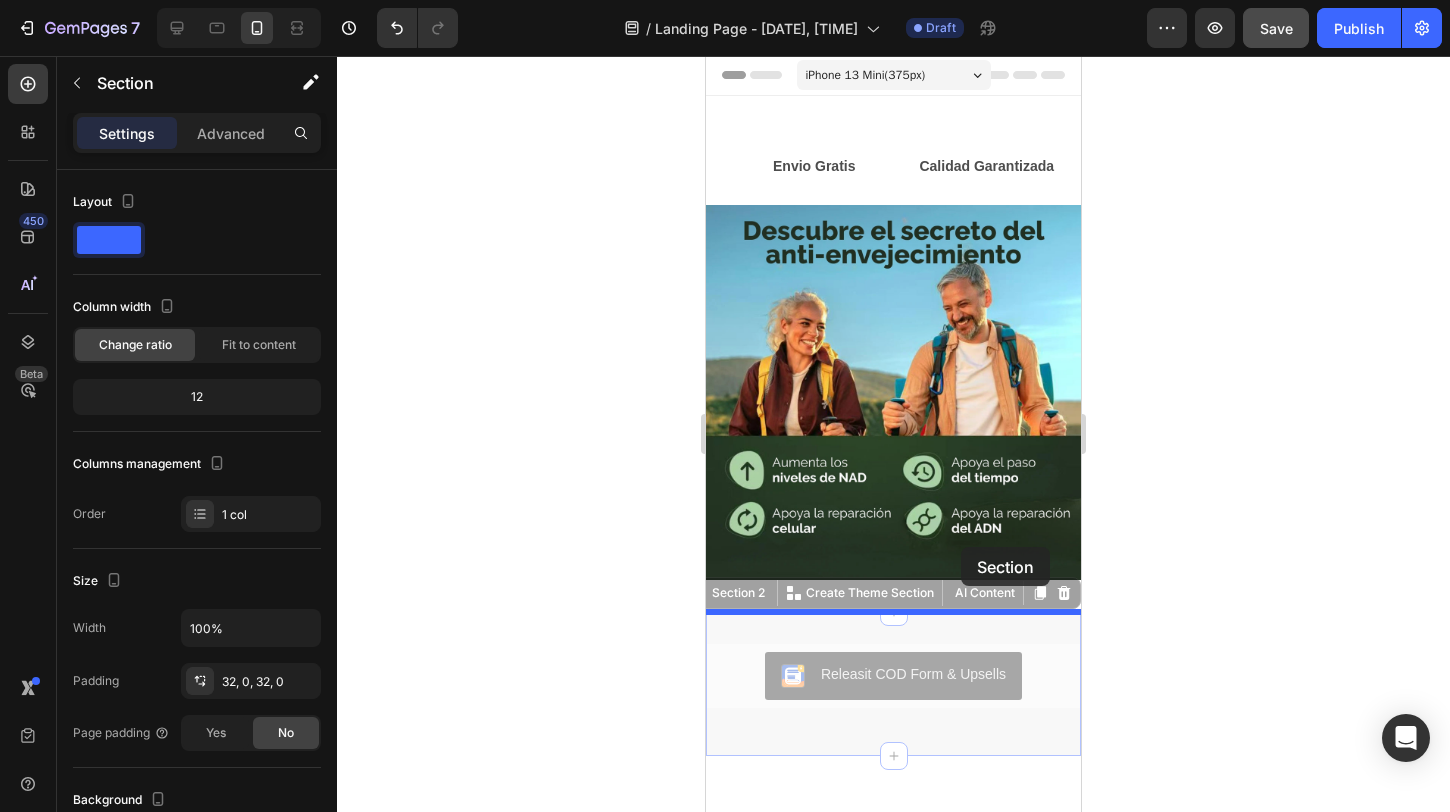 drag, startPoint x: 966, startPoint y: 623, endPoint x: 961, endPoint y: 547, distance: 76.1643 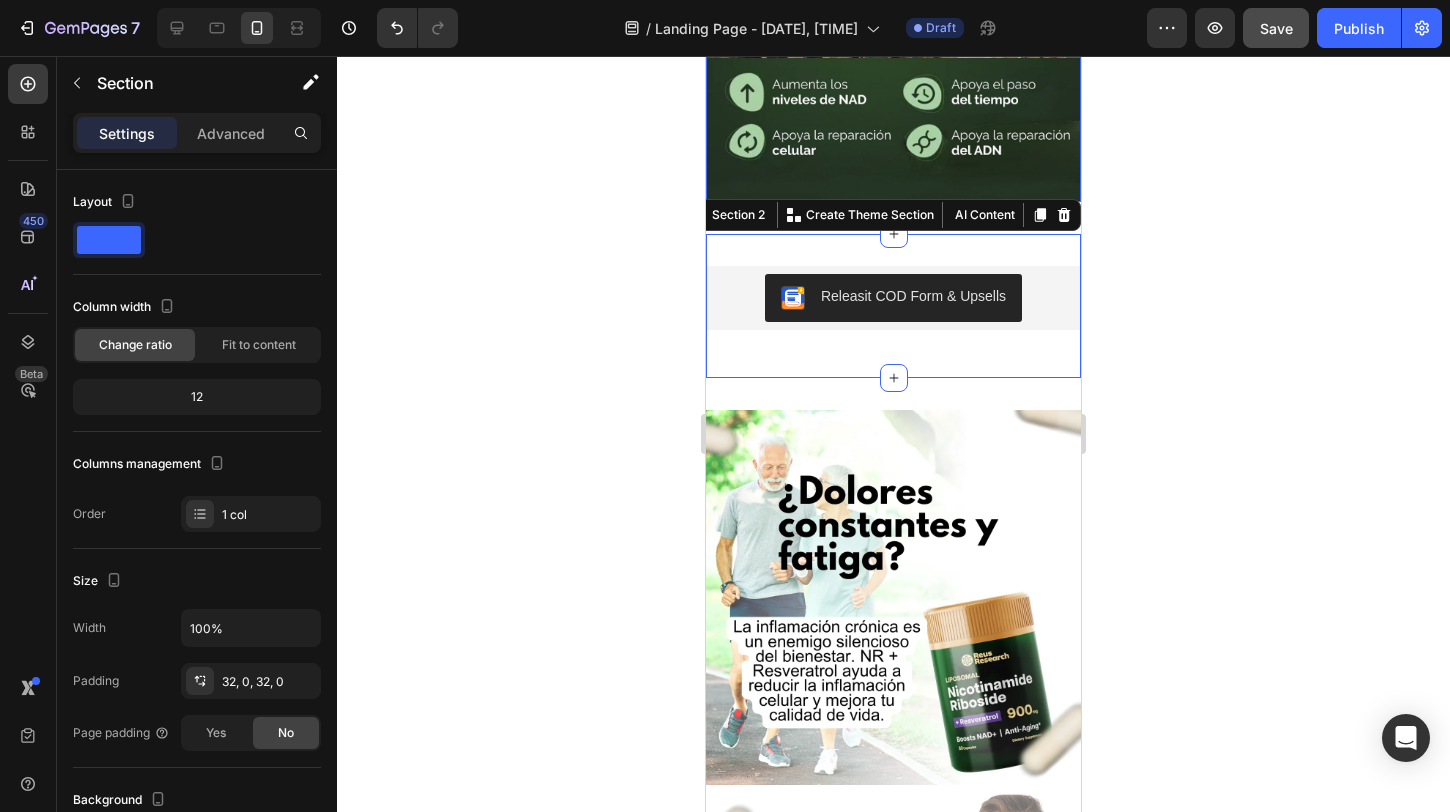 scroll, scrollTop: 386, scrollLeft: 0, axis: vertical 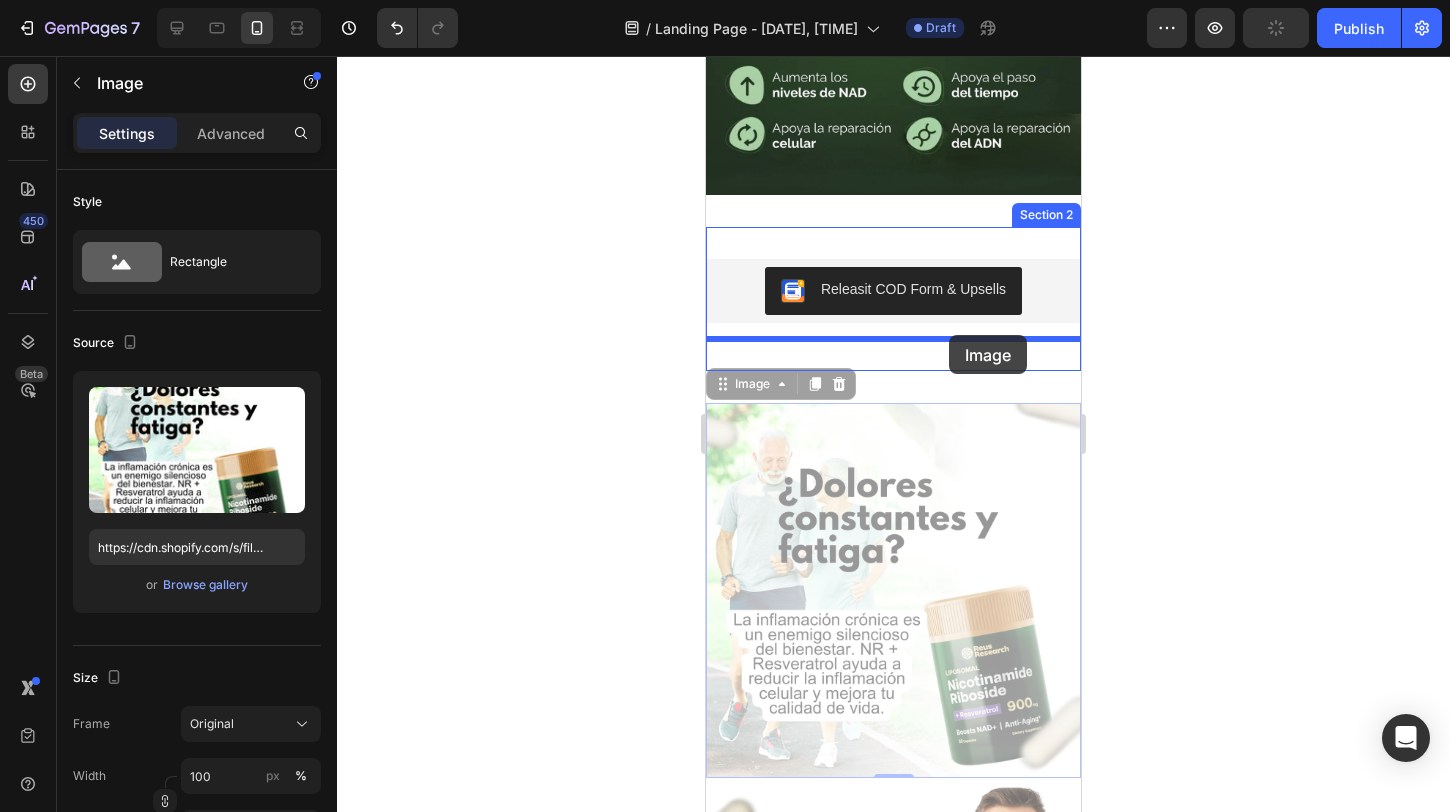 drag, startPoint x: 953, startPoint y: 432, endPoint x: 949, endPoint y: 335, distance: 97.082436 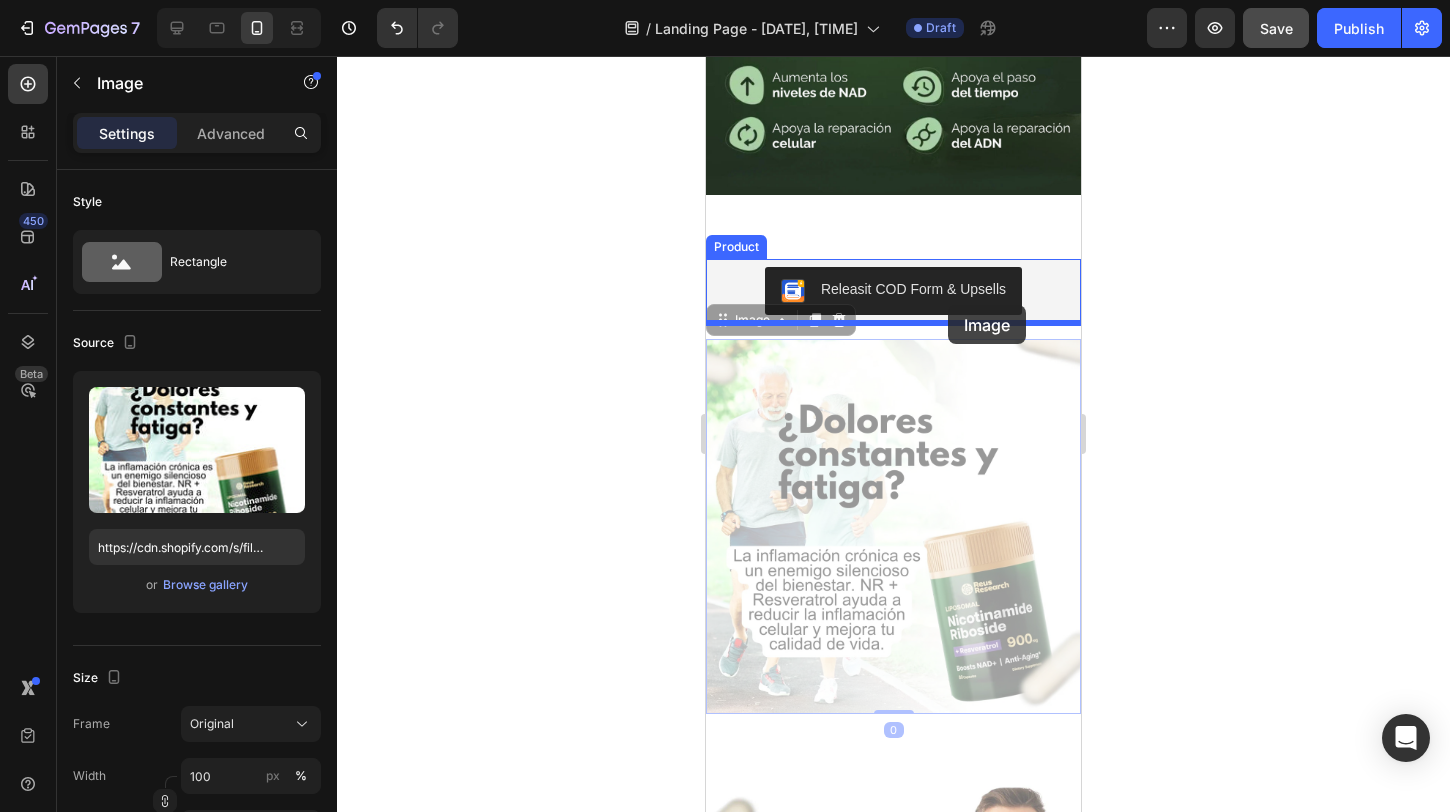 drag, startPoint x: 949, startPoint y: 375, endPoint x: 948, endPoint y: 305, distance: 70.00714 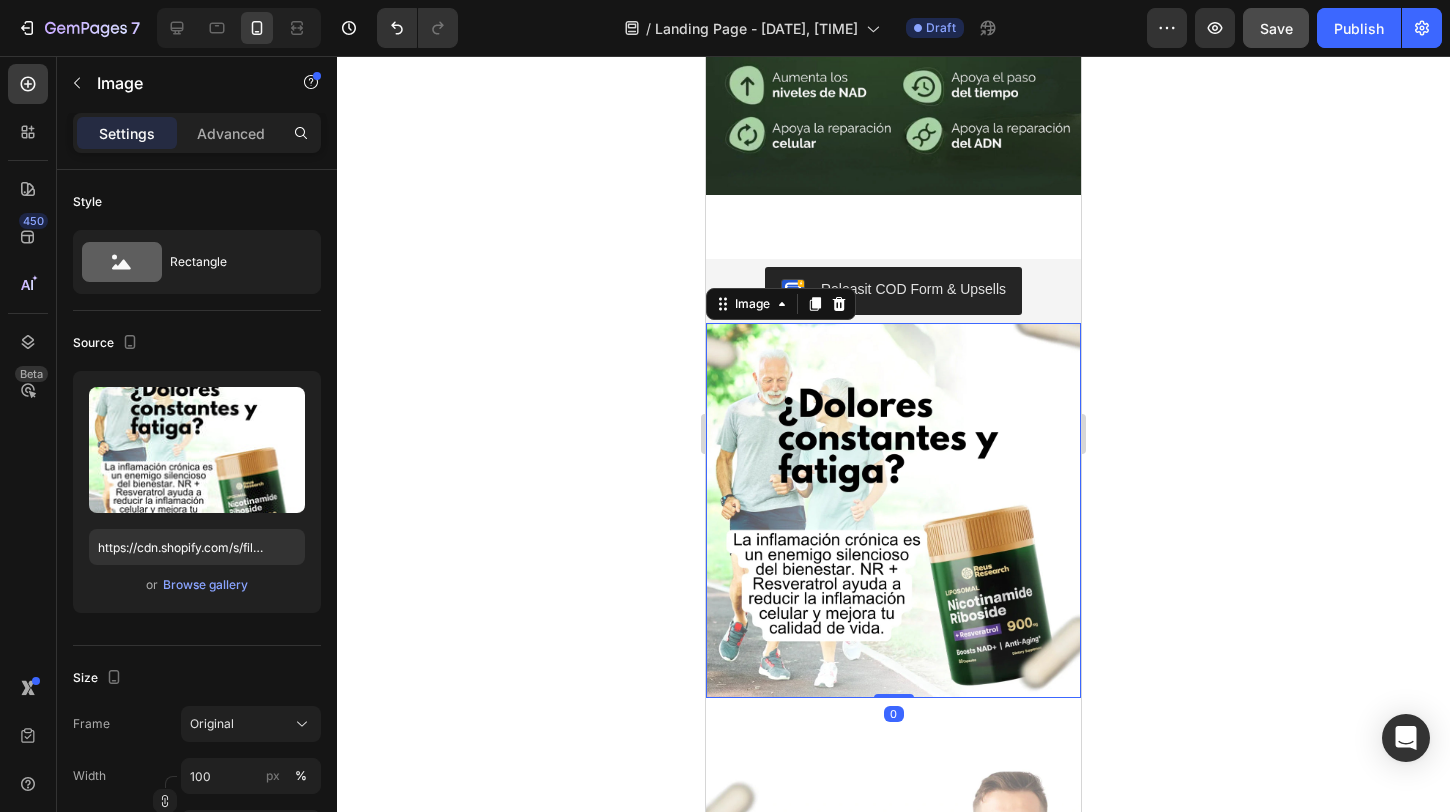 click at bounding box center [893, 510] 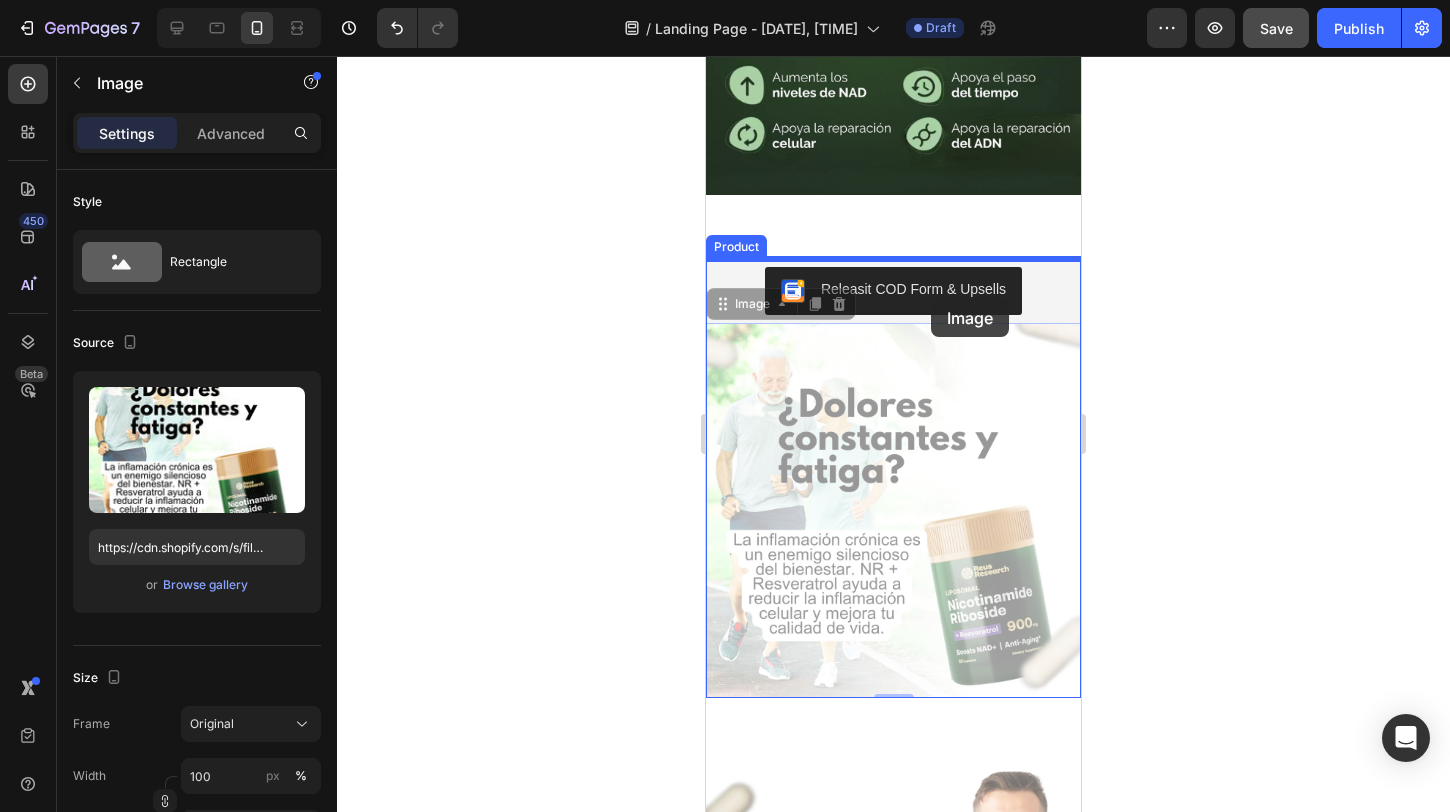 drag, startPoint x: 933, startPoint y: 362, endPoint x: 931, endPoint y: 298, distance: 64.03124 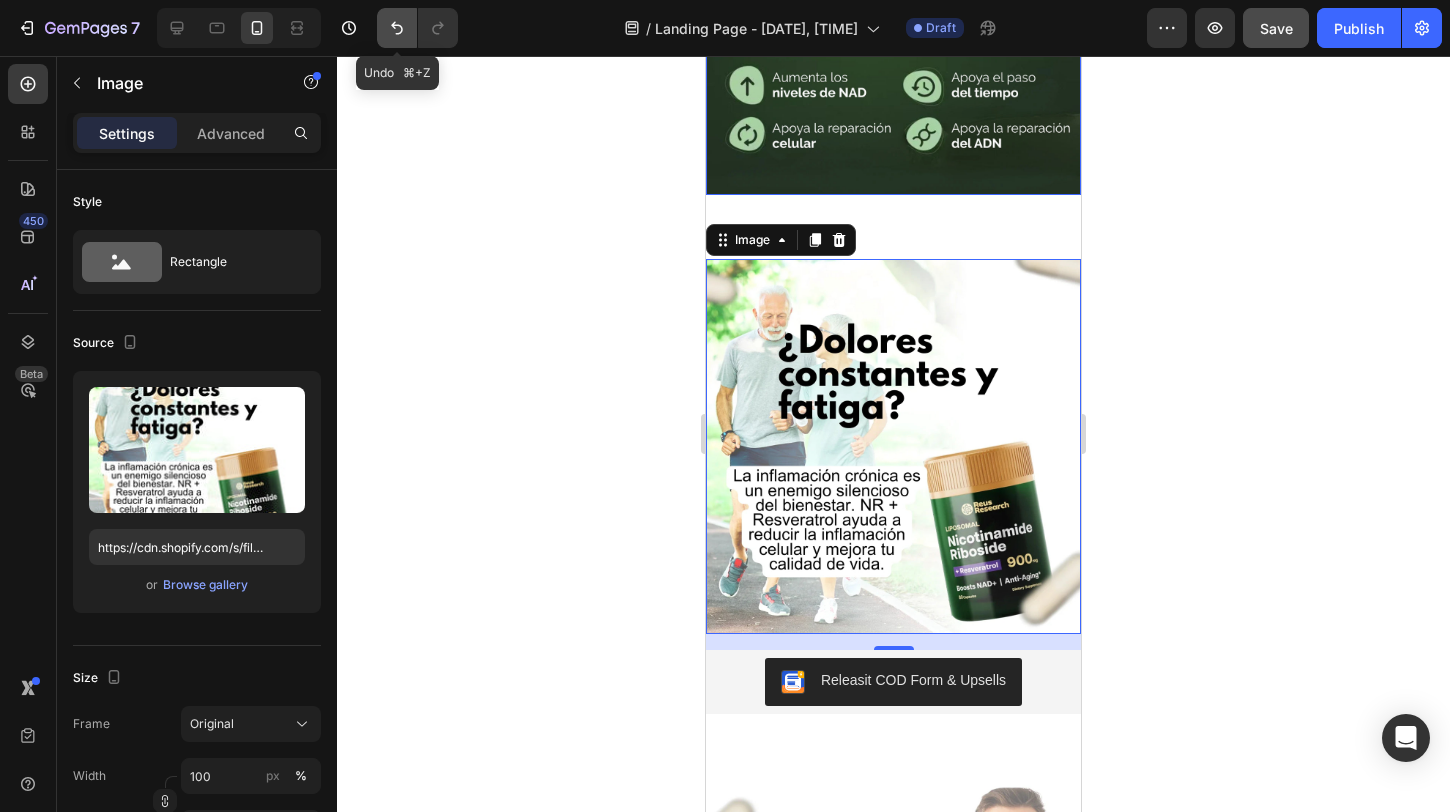 click 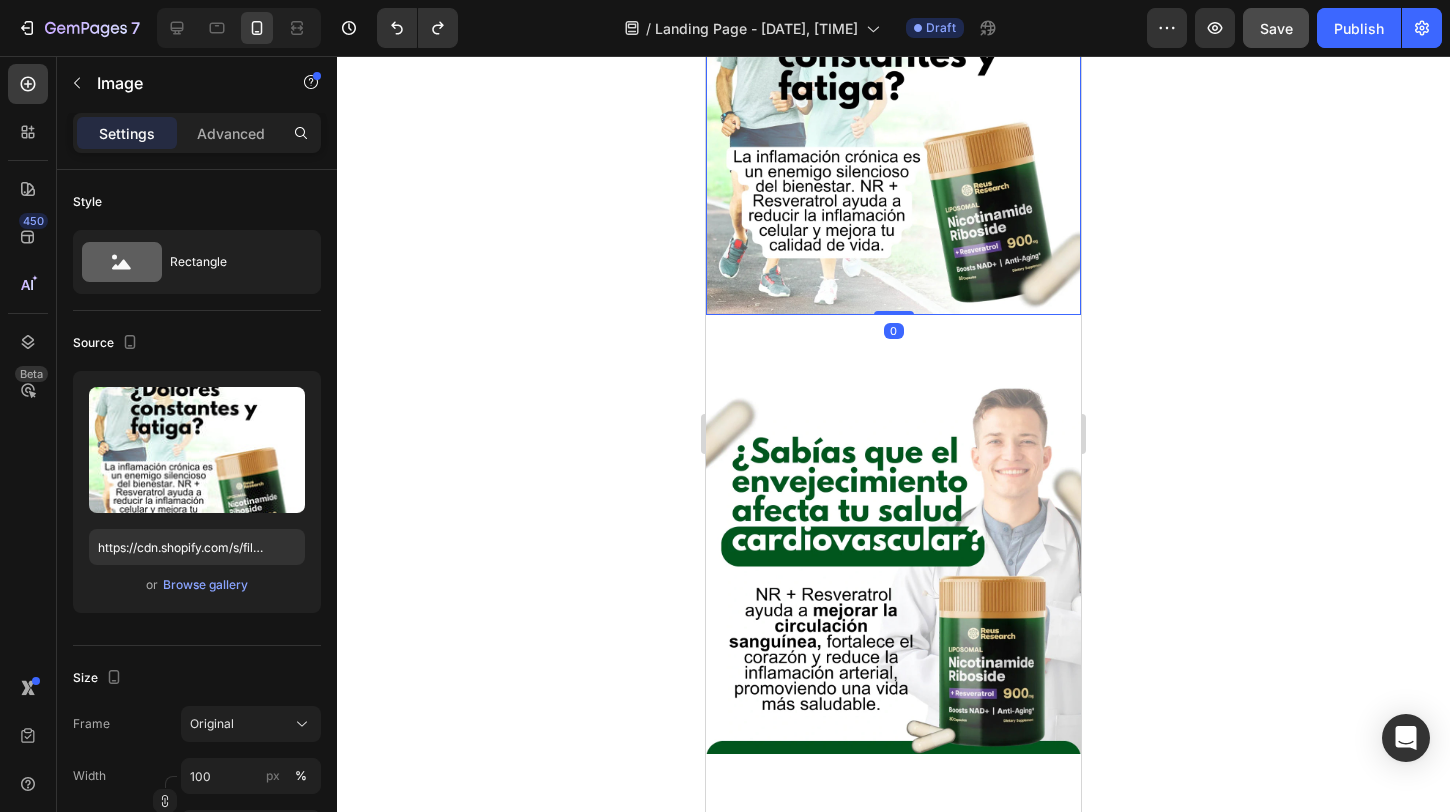 scroll, scrollTop: 776, scrollLeft: 0, axis: vertical 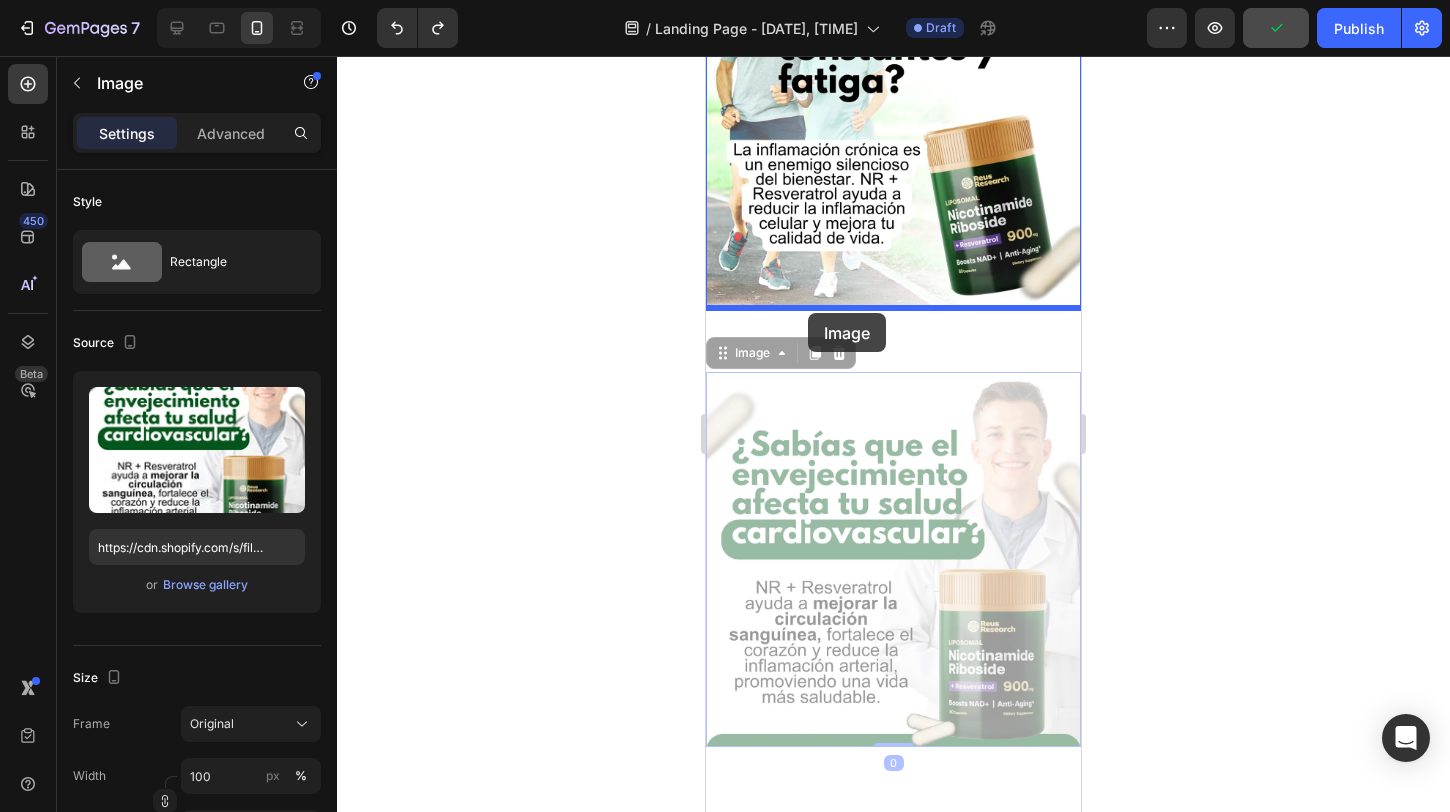 drag, startPoint x: 806, startPoint y: 433, endPoint x: 808, endPoint y: 313, distance: 120.01666 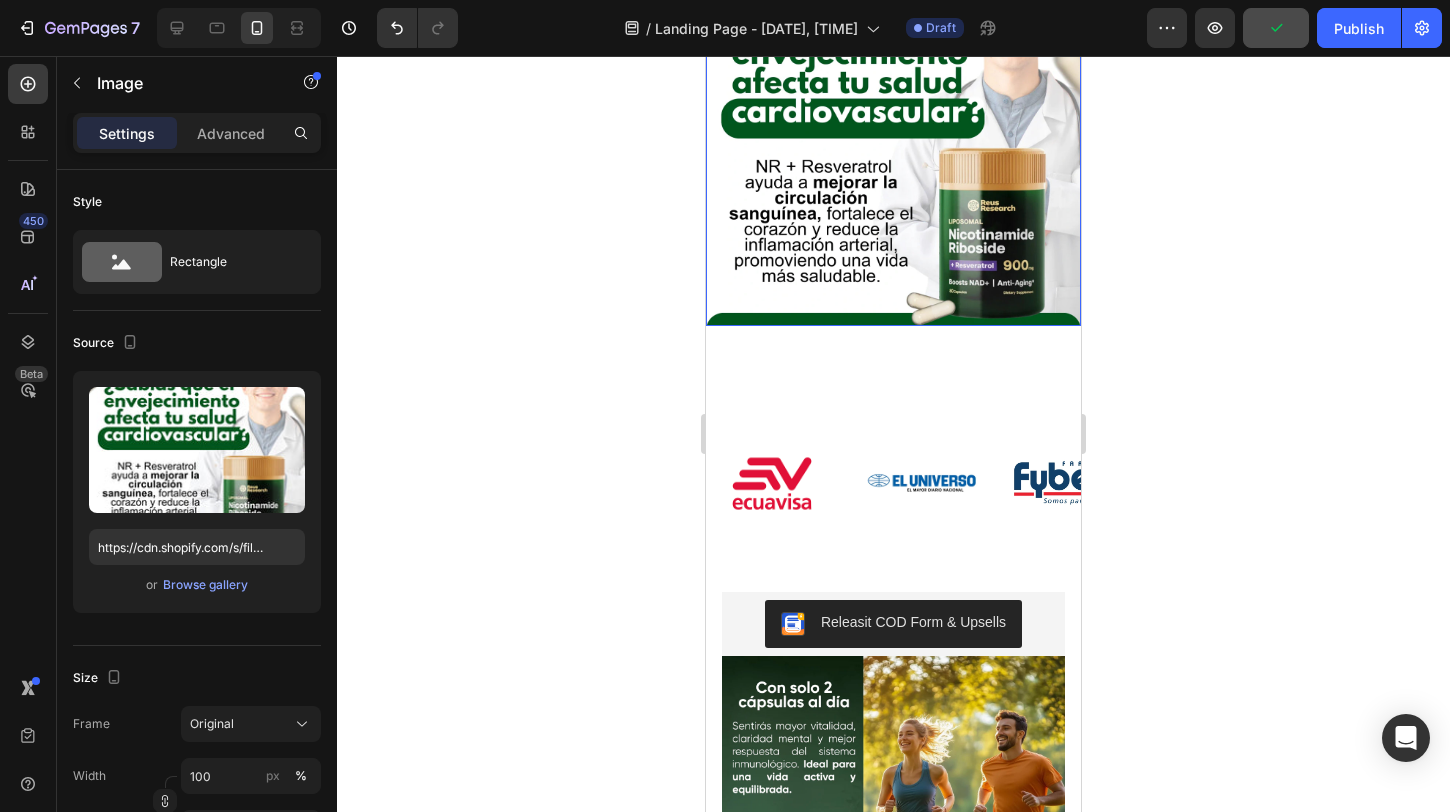 scroll, scrollTop: 1146, scrollLeft: 0, axis: vertical 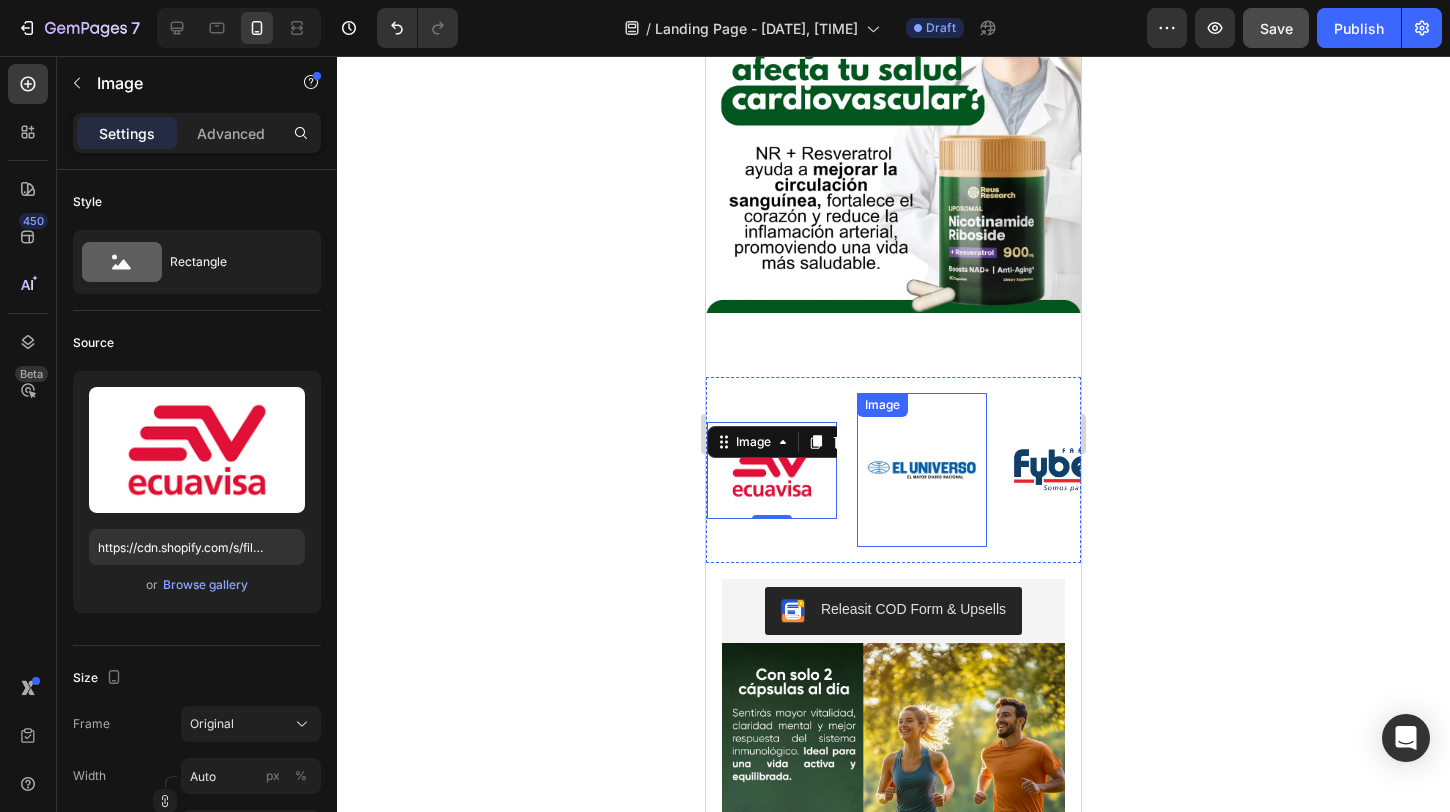 click on "Image" at bounding box center (882, 405) 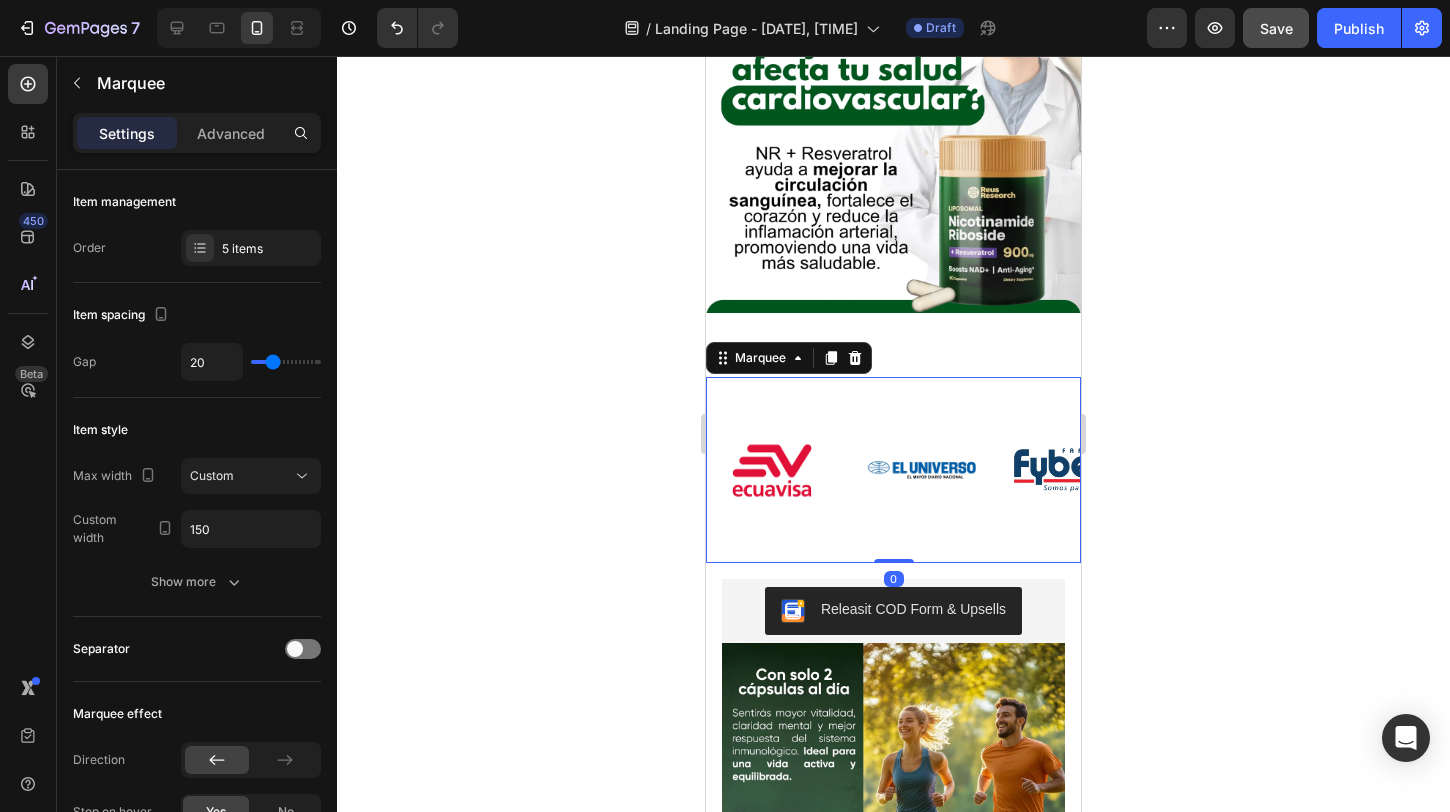 click on "Image Image Image Image Image Image Image Image Image Image Marquee   0" at bounding box center [893, 470] 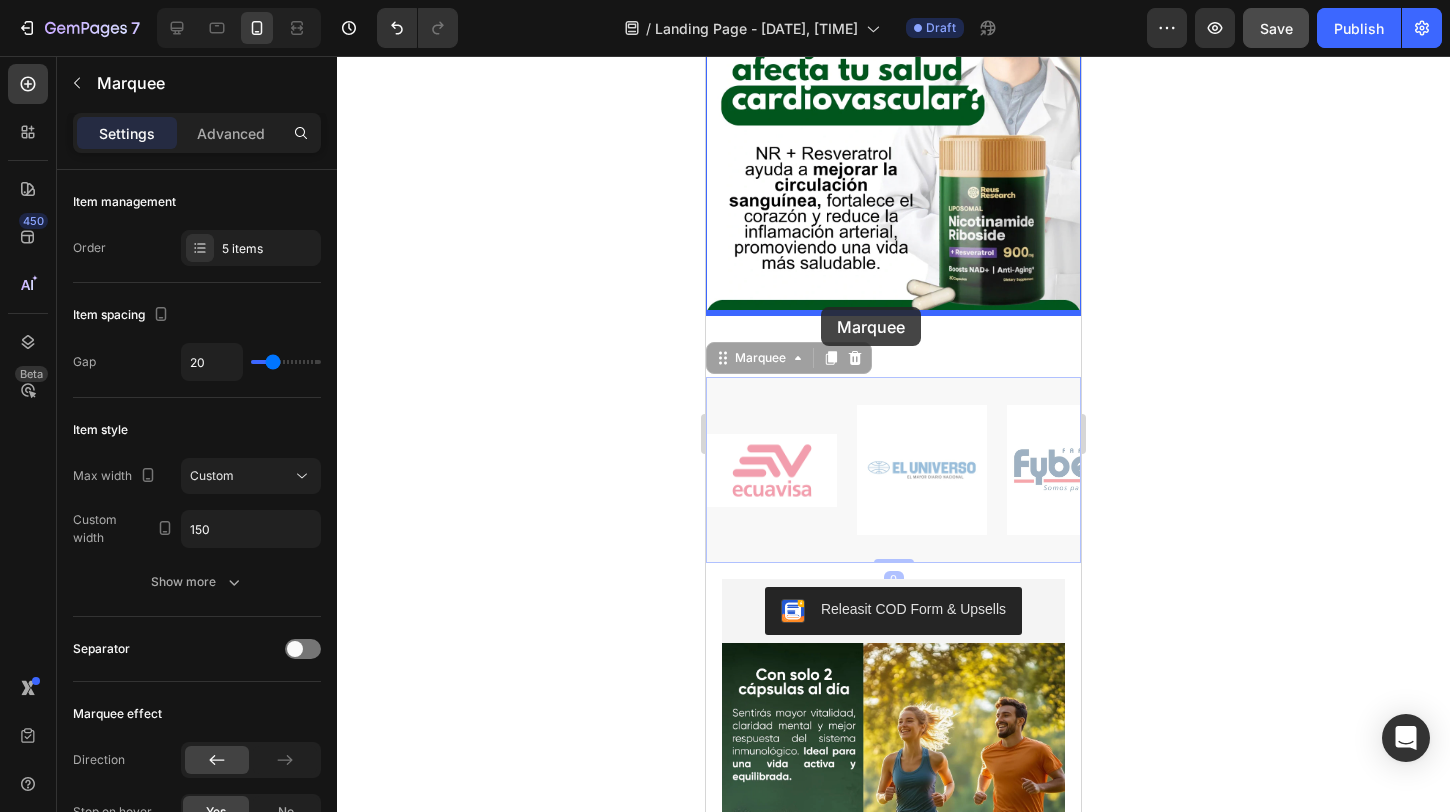 drag, startPoint x: 824, startPoint y: 389, endPoint x: 821, endPoint y: 307, distance: 82.05486 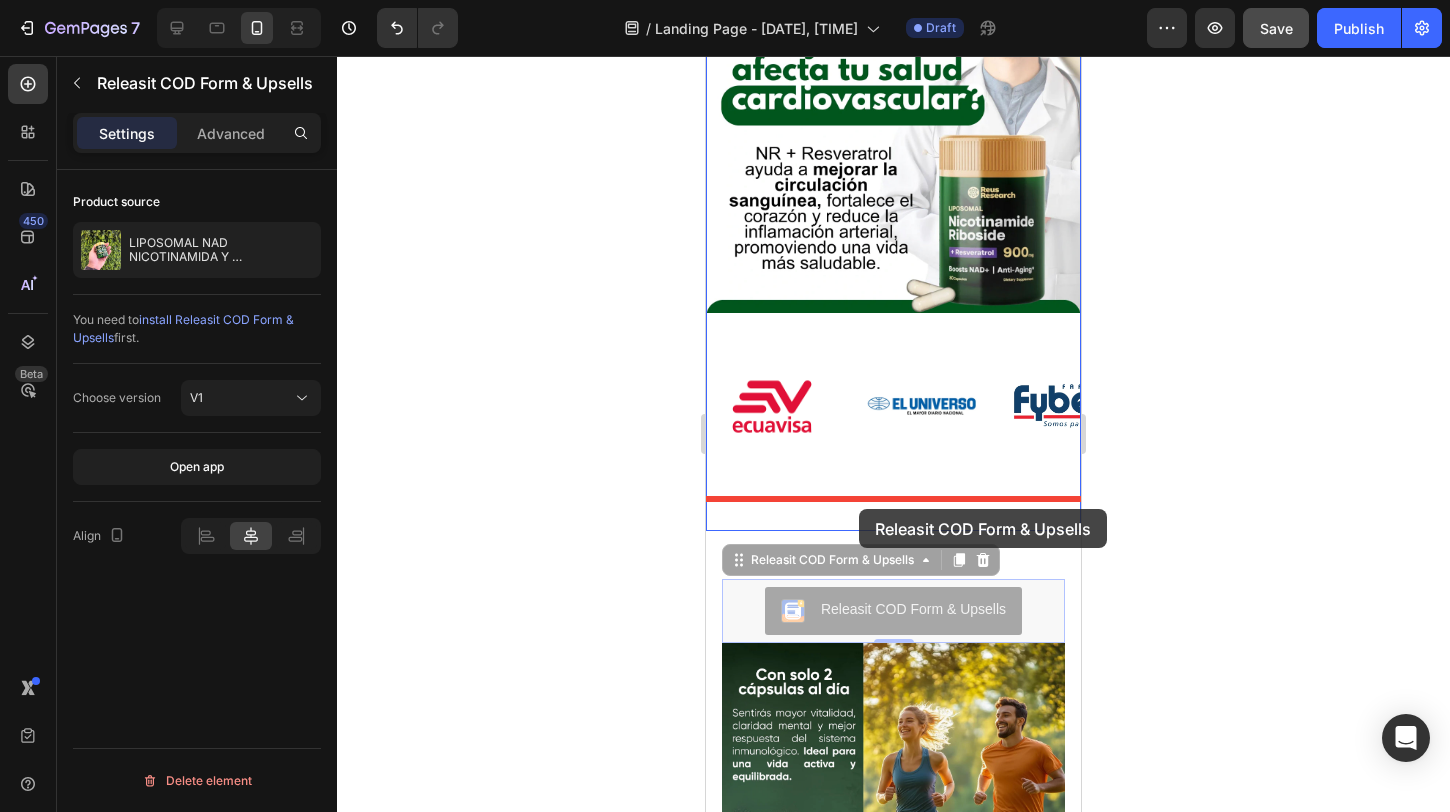 drag, startPoint x: 864, startPoint y: 581, endPoint x: 859, endPoint y: 509, distance: 72.1734 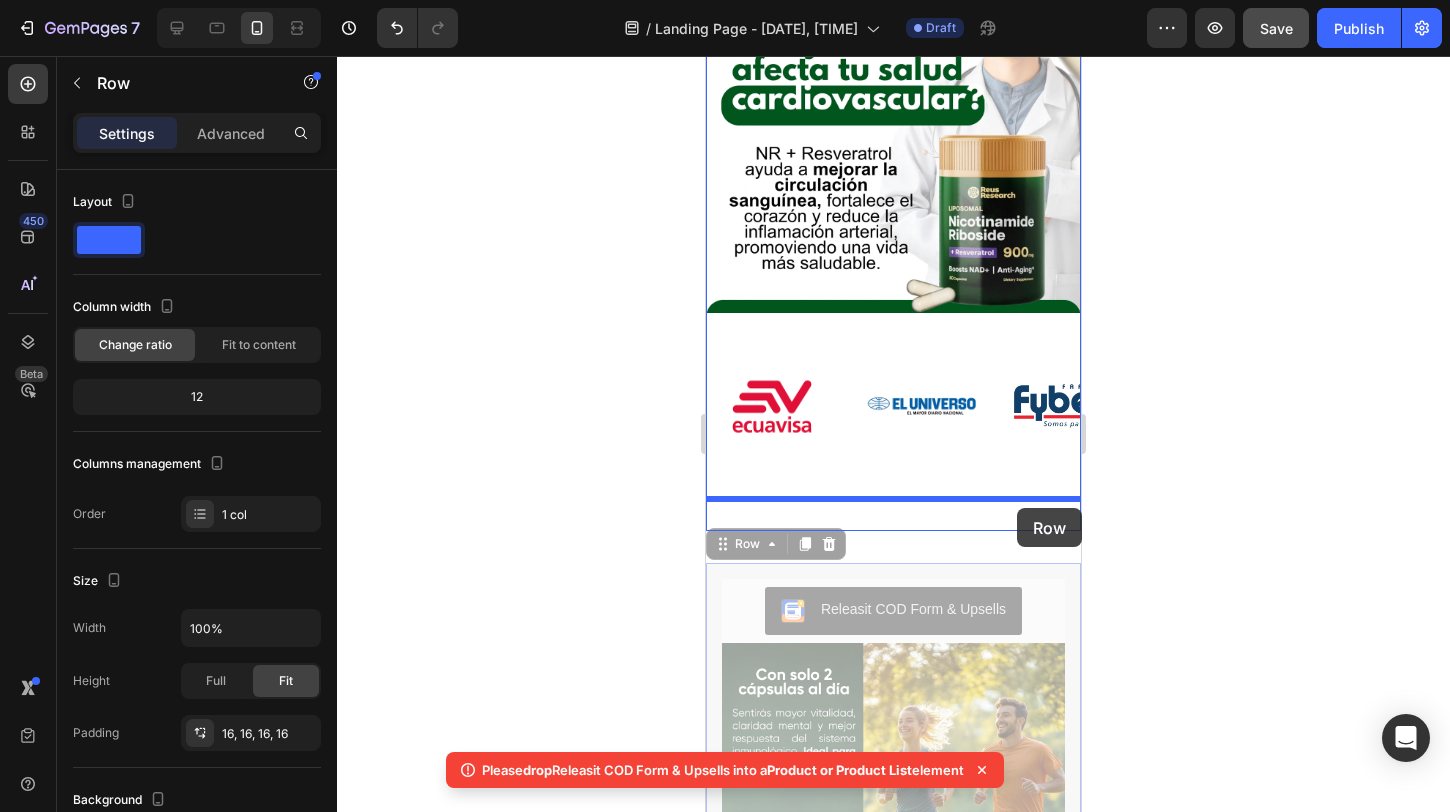 drag, startPoint x: 1028, startPoint y: 578, endPoint x: 1017, endPoint y: 508, distance: 70.85902 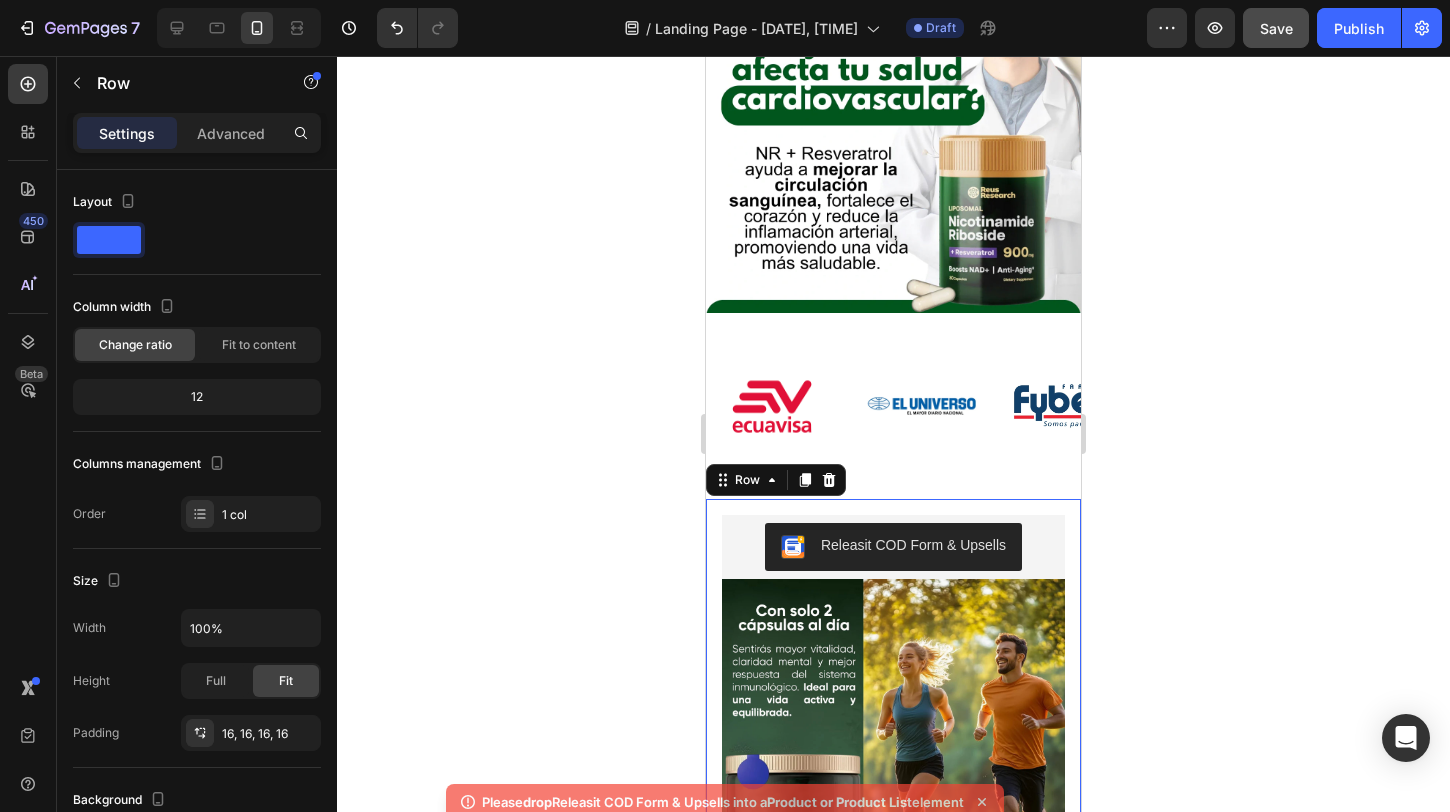 click 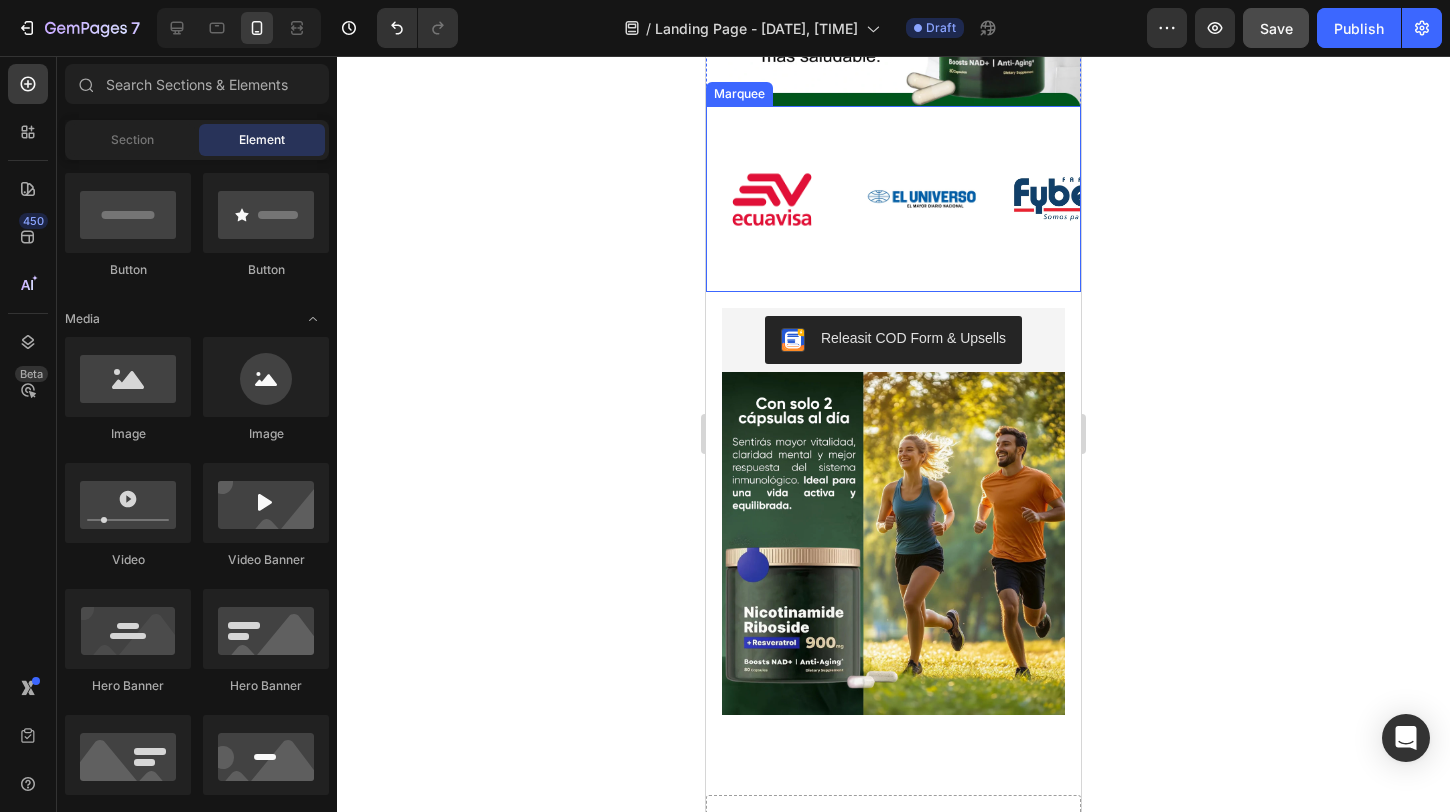 scroll, scrollTop: 1440, scrollLeft: 0, axis: vertical 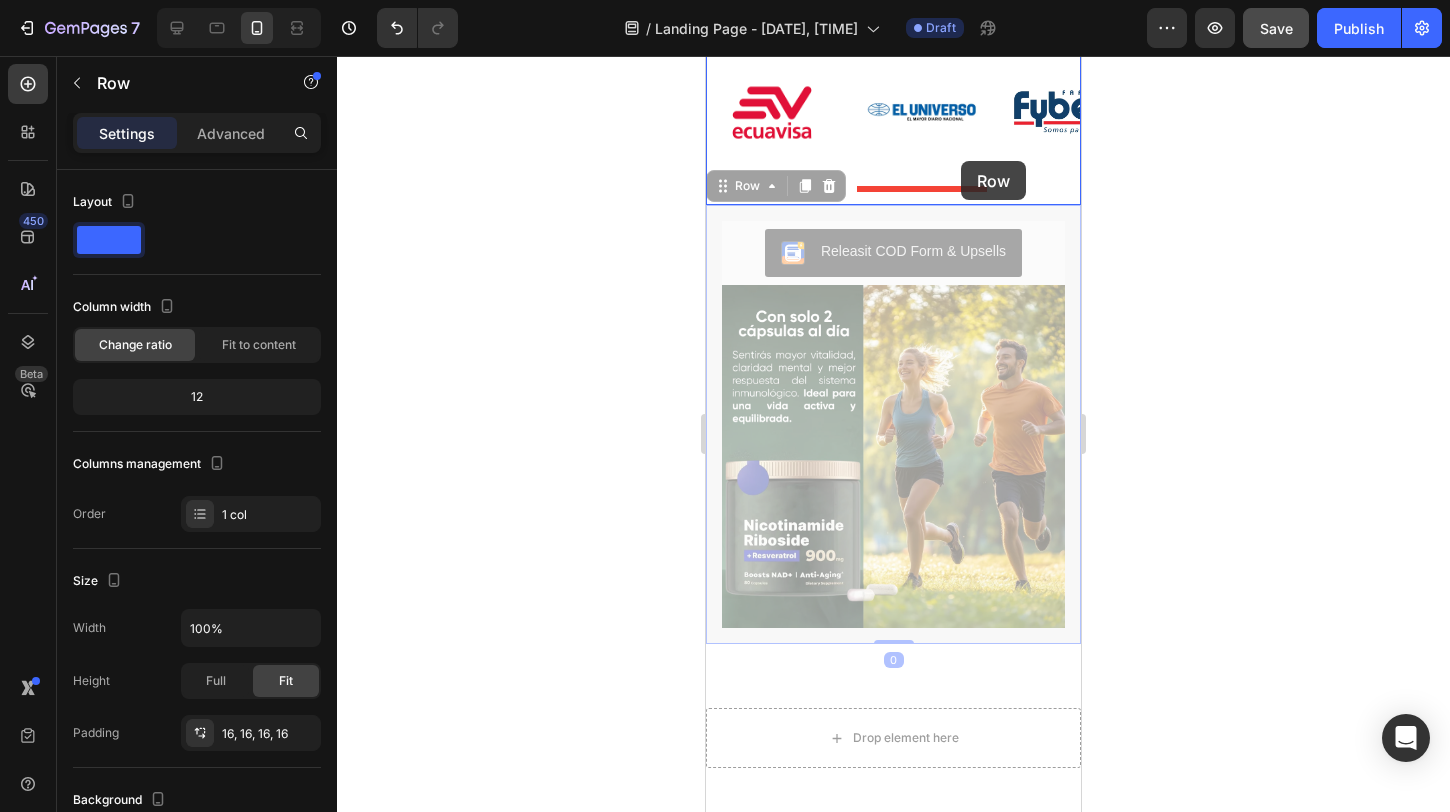 drag, startPoint x: 965, startPoint y: 215, endPoint x: 961, endPoint y: 161, distance: 54.147945 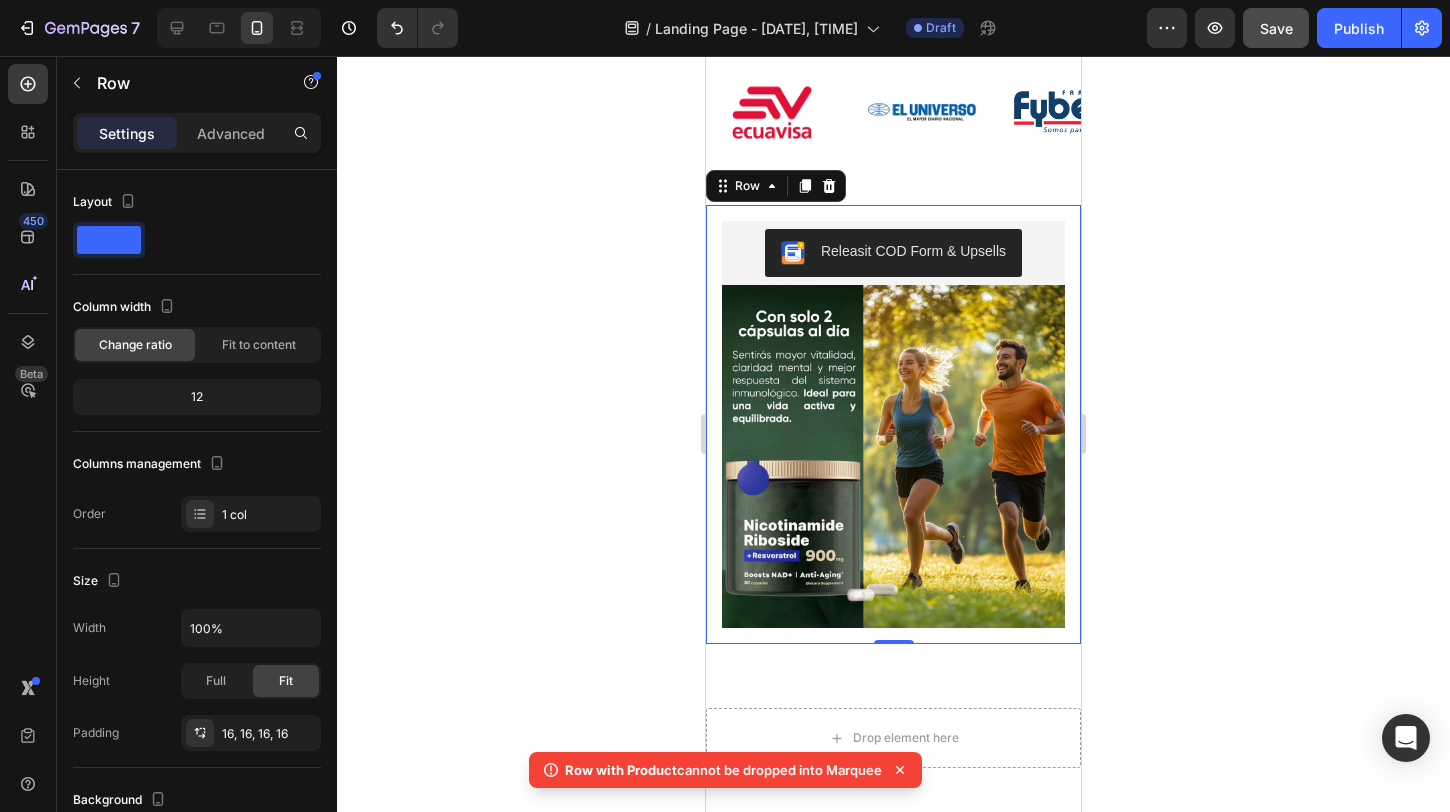 click on "Releasit COD Form & Upsells Releasit COD Form & Upsells Image Product Row   0" at bounding box center [893, 424] 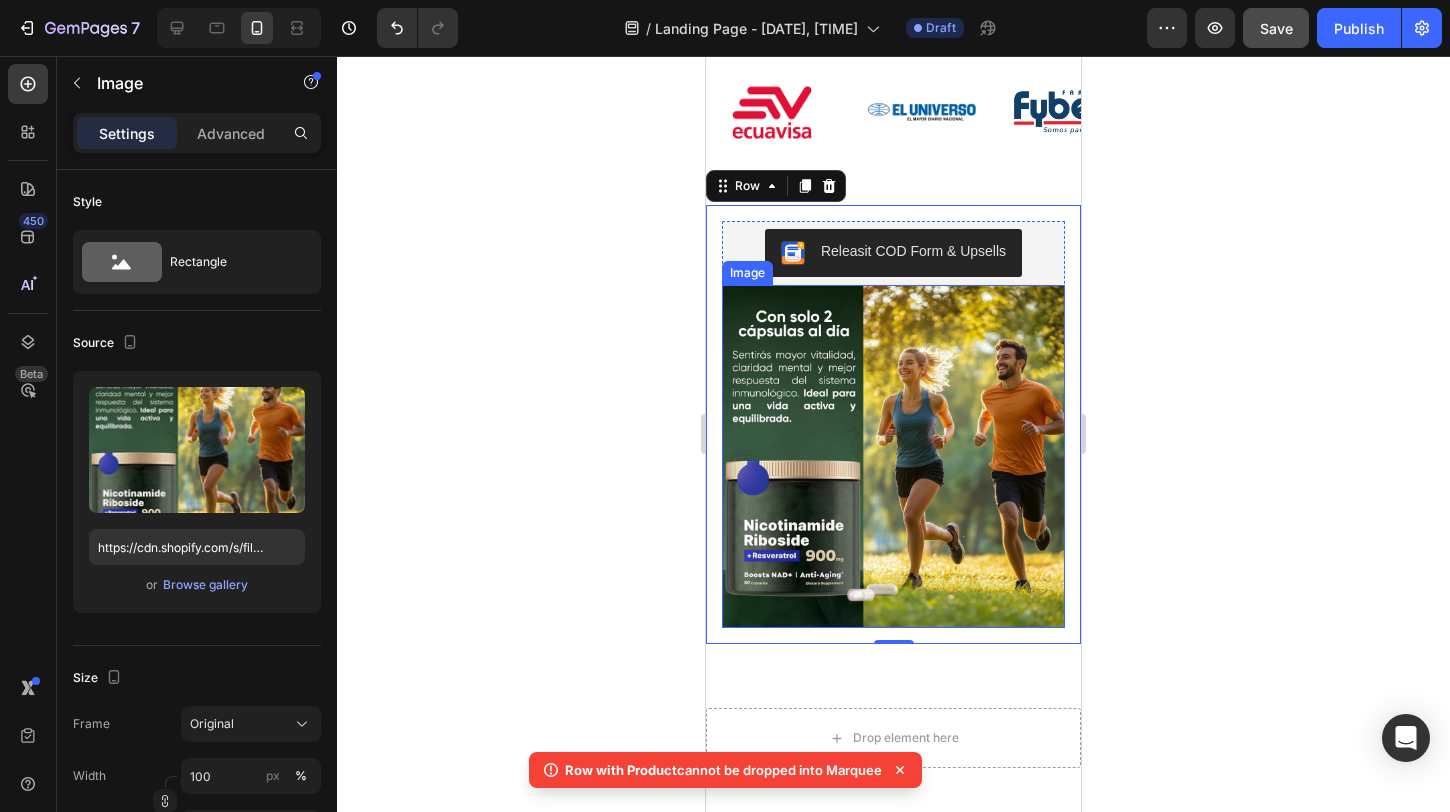 click at bounding box center [893, 456] 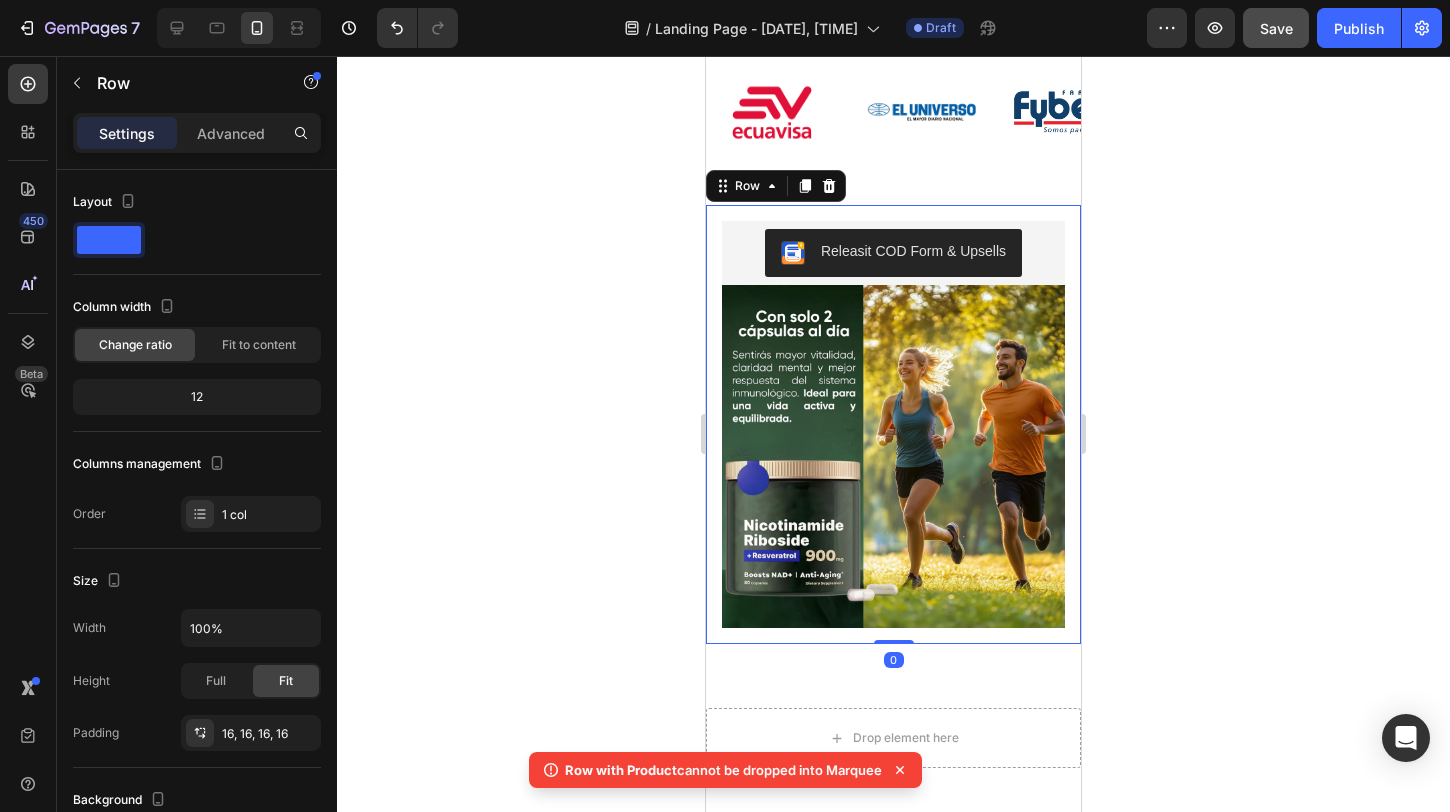 click on "Releasit COD Form & Upsells Releasit COD Form & Upsells Image Product Row   0" at bounding box center [893, 424] 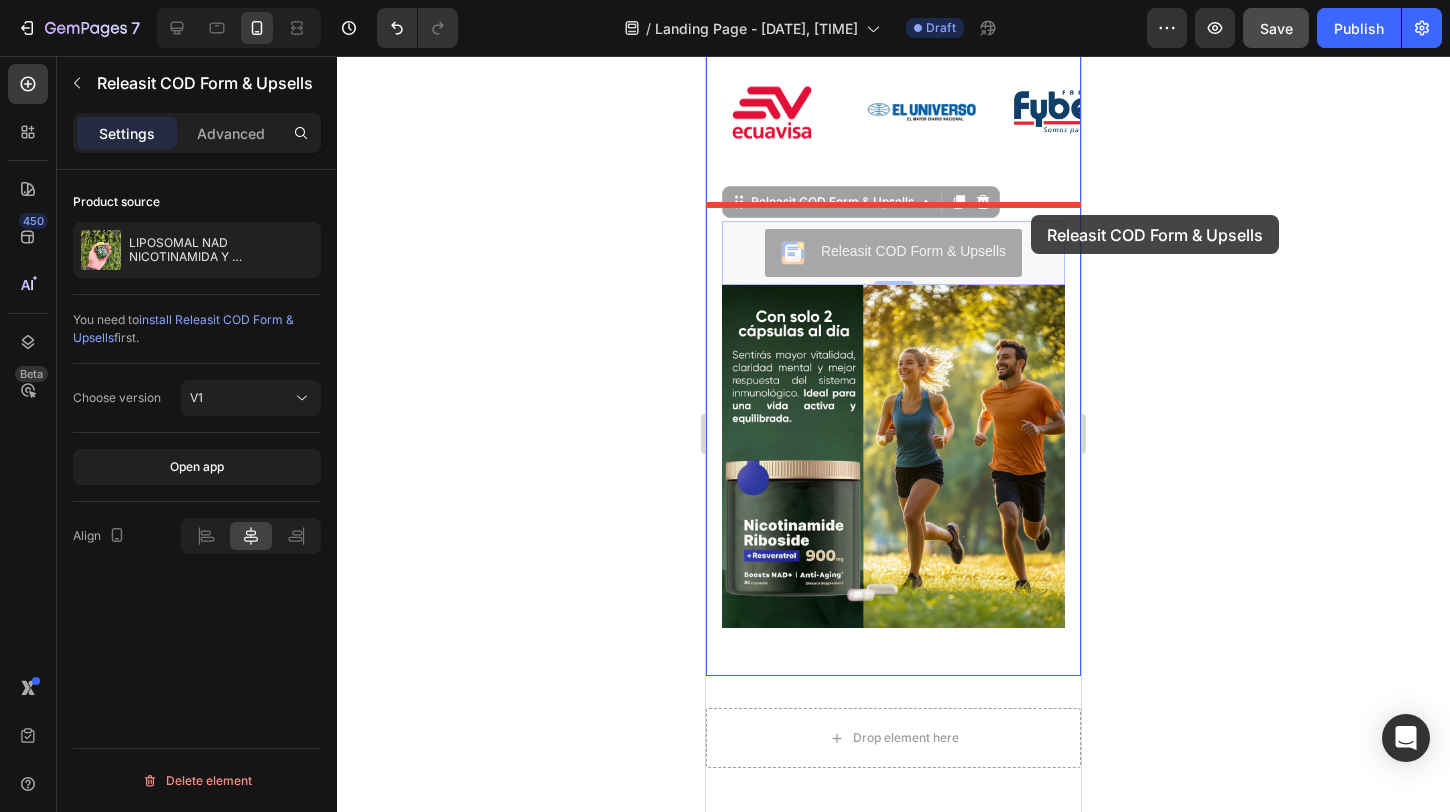 click on "iPhone 13 Mini  ( 375 px) iPhone 13 Mini iPhone 13 Pro iPhone 11 Pro Max iPhone 15 Pro Max Pixel 7 Galaxy S8+ Galaxy S20 Ultra iPad Mini iPad Air iPad Pro Header Releasit COD Form & Upsells Releasit COD Form & Upsells Image Product Image Image Image Image Image Image Image Image Image Image Image Marquee Row Releasit COD Form & Upsells Releasit COD Form & Upsells   0 Releasit COD Form & Upsells Releasit COD Form & Upsells   0 Image Product Row Section 2
Drop element here Row Section 3
Drop element here Row Section 4 Root Start with Sections from sidebar Add sections Add elements Start with Generating from URL or image Add section Choose templates inspired by CRO experts Generate layout from URL or image Add blank section then drag & drop elements Footer" at bounding box center [893, -10] 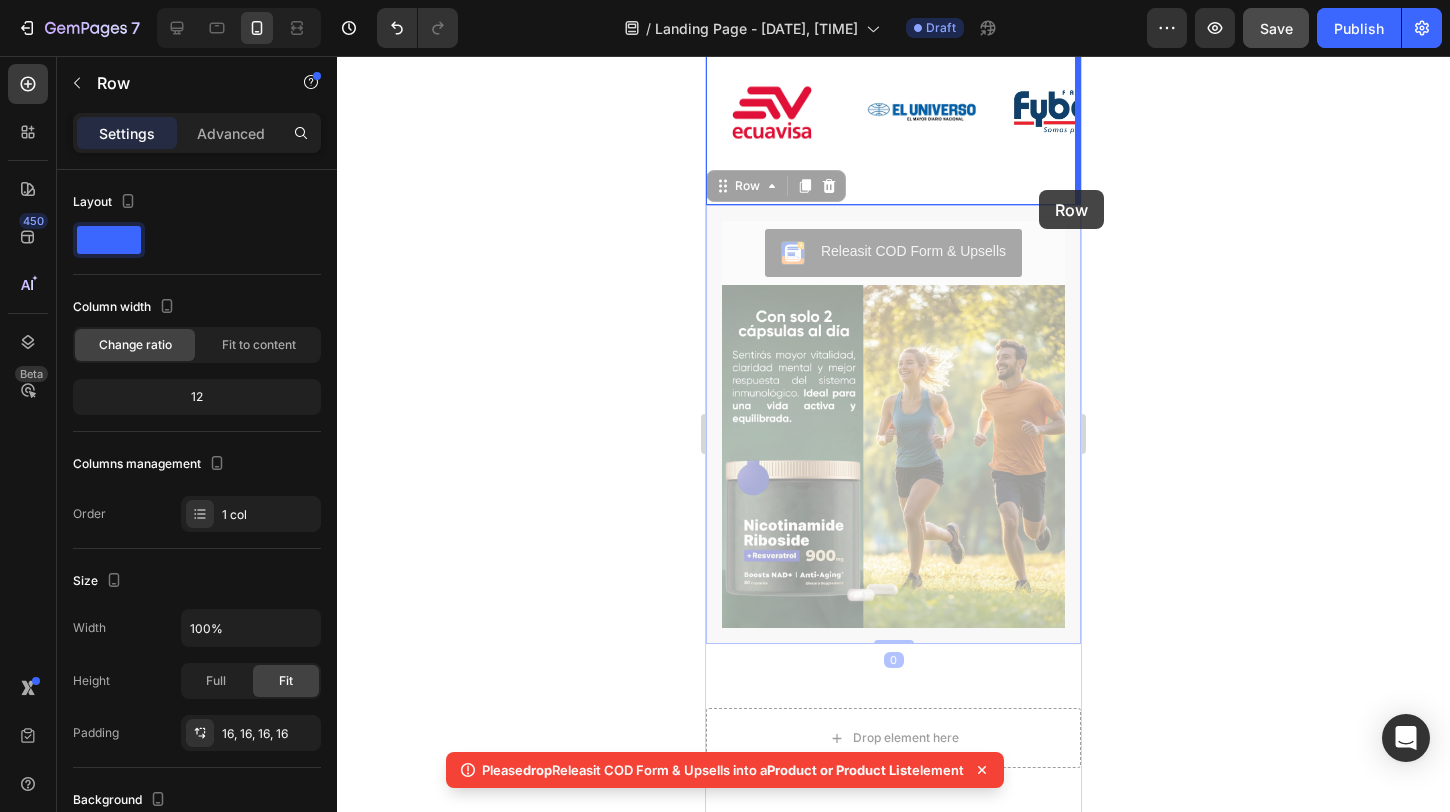 drag, startPoint x: 1048, startPoint y: 207, endPoint x: 1039, endPoint y: 190, distance: 19.235384 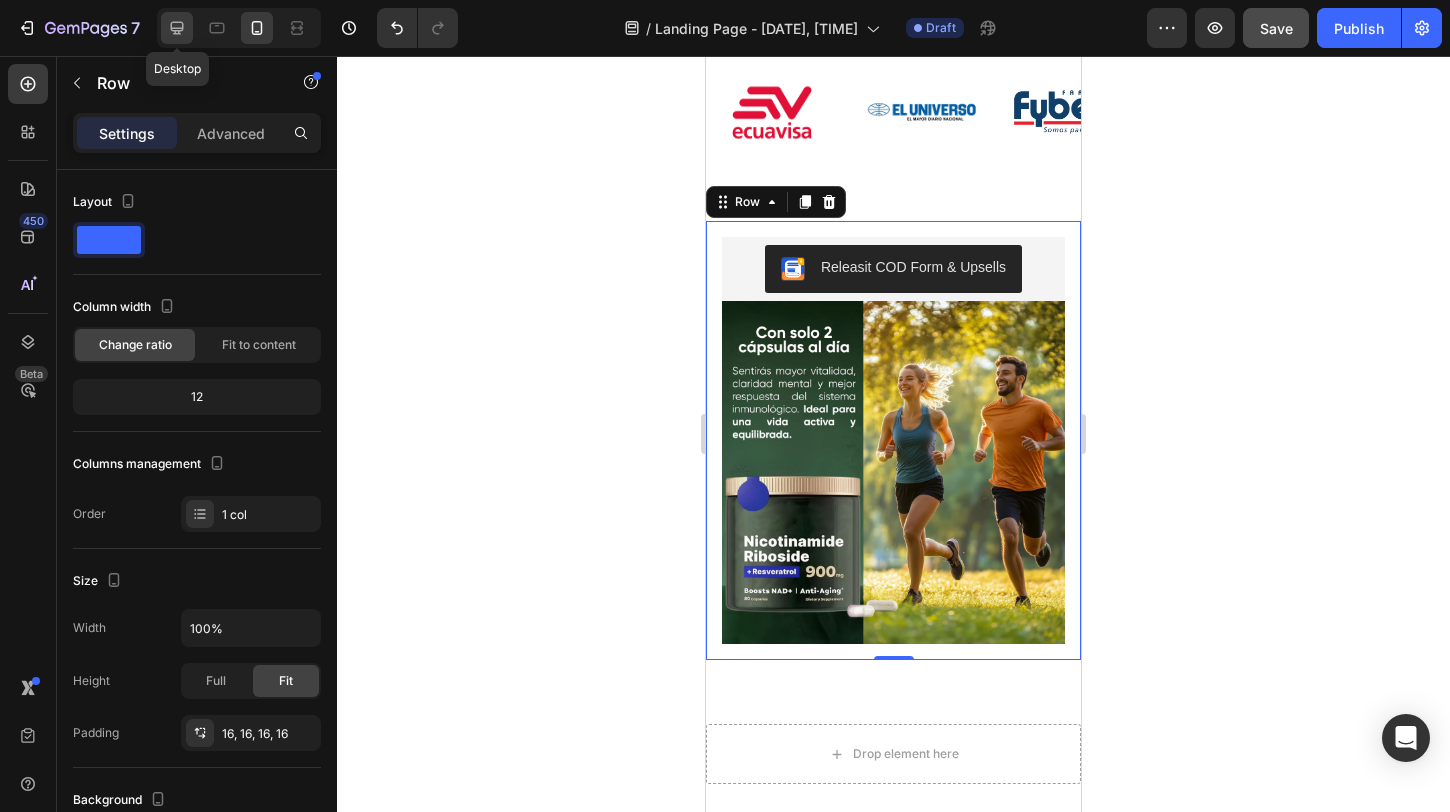 click 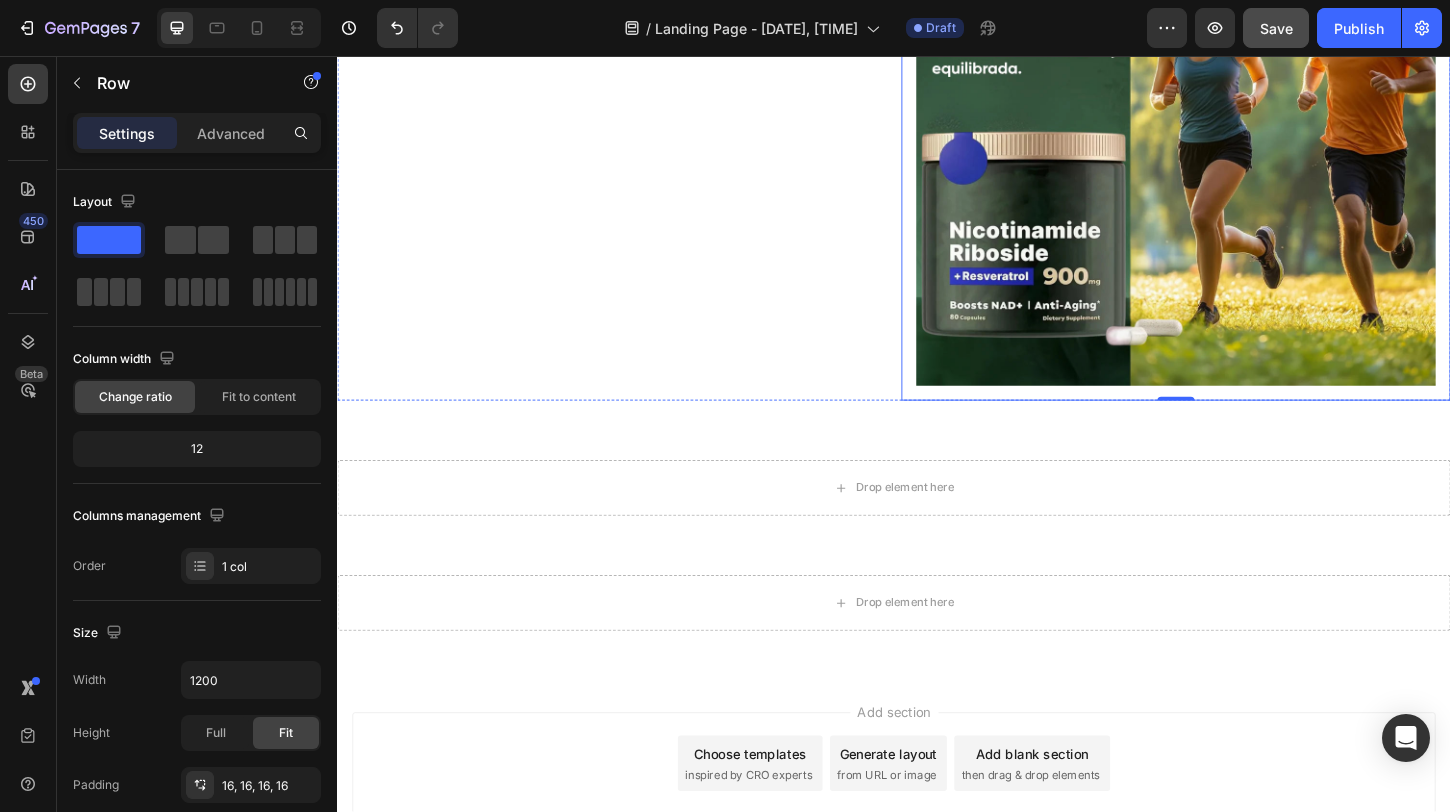 scroll, scrollTop: 3478, scrollLeft: 0, axis: vertical 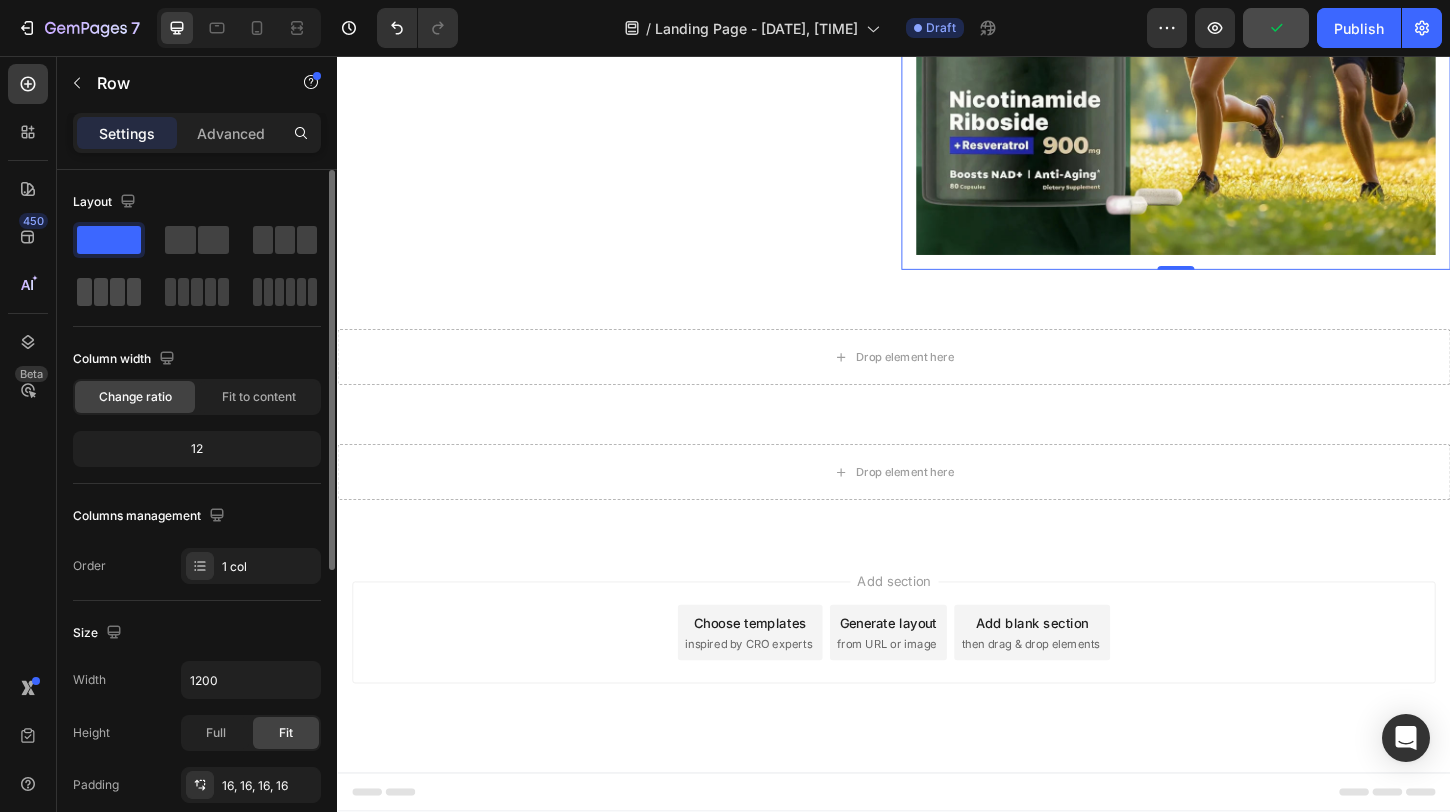 click 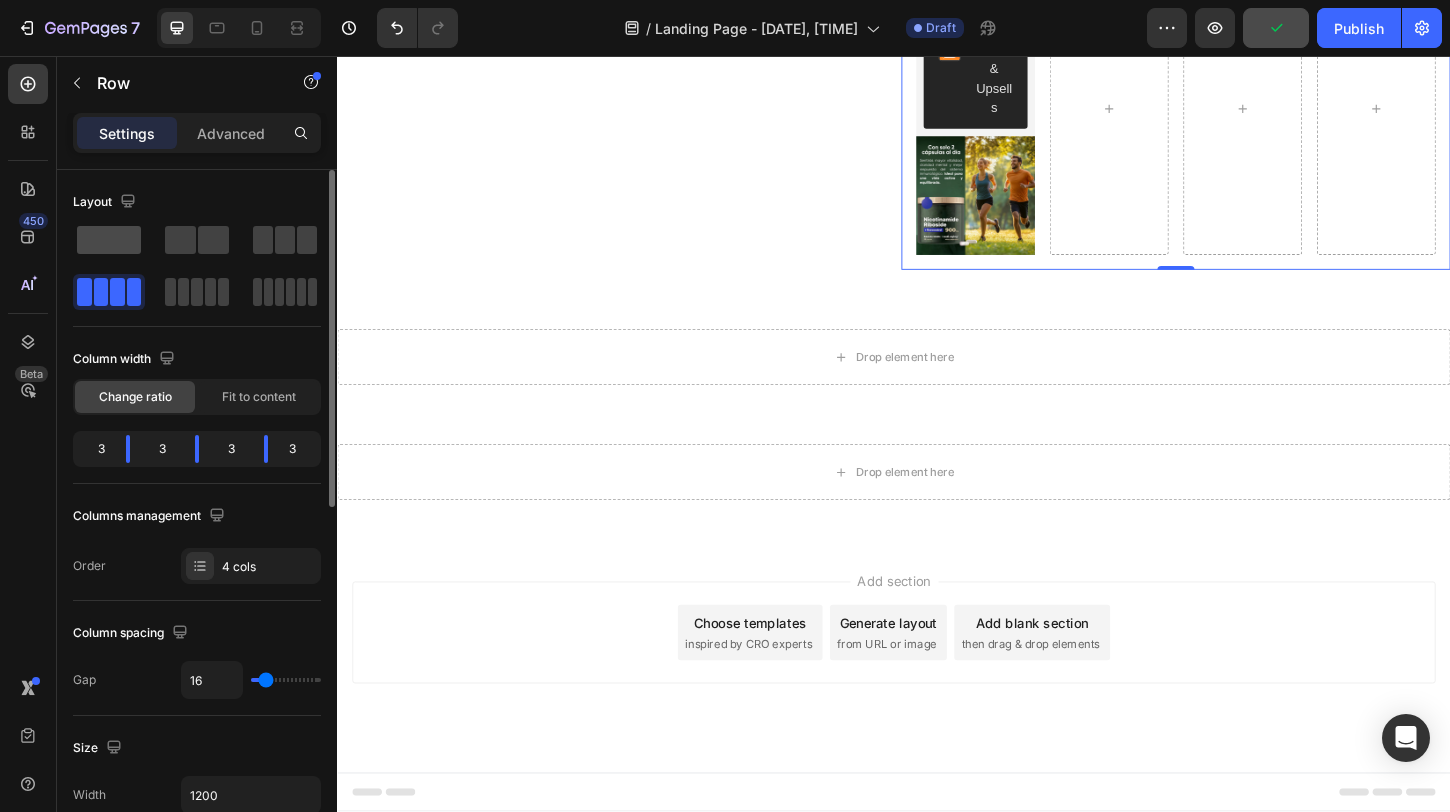 click 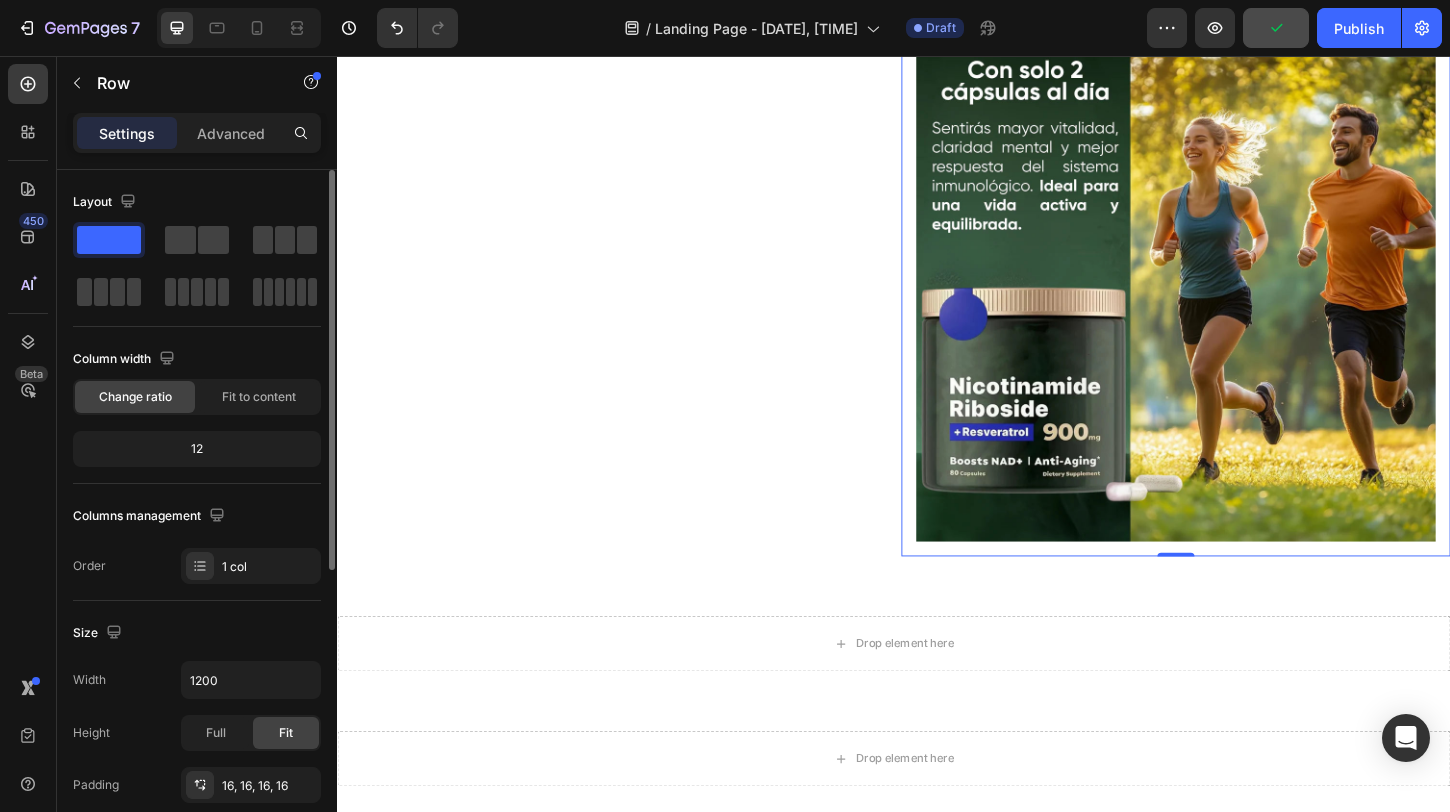 scroll, scrollTop: 3478, scrollLeft: 0, axis: vertical 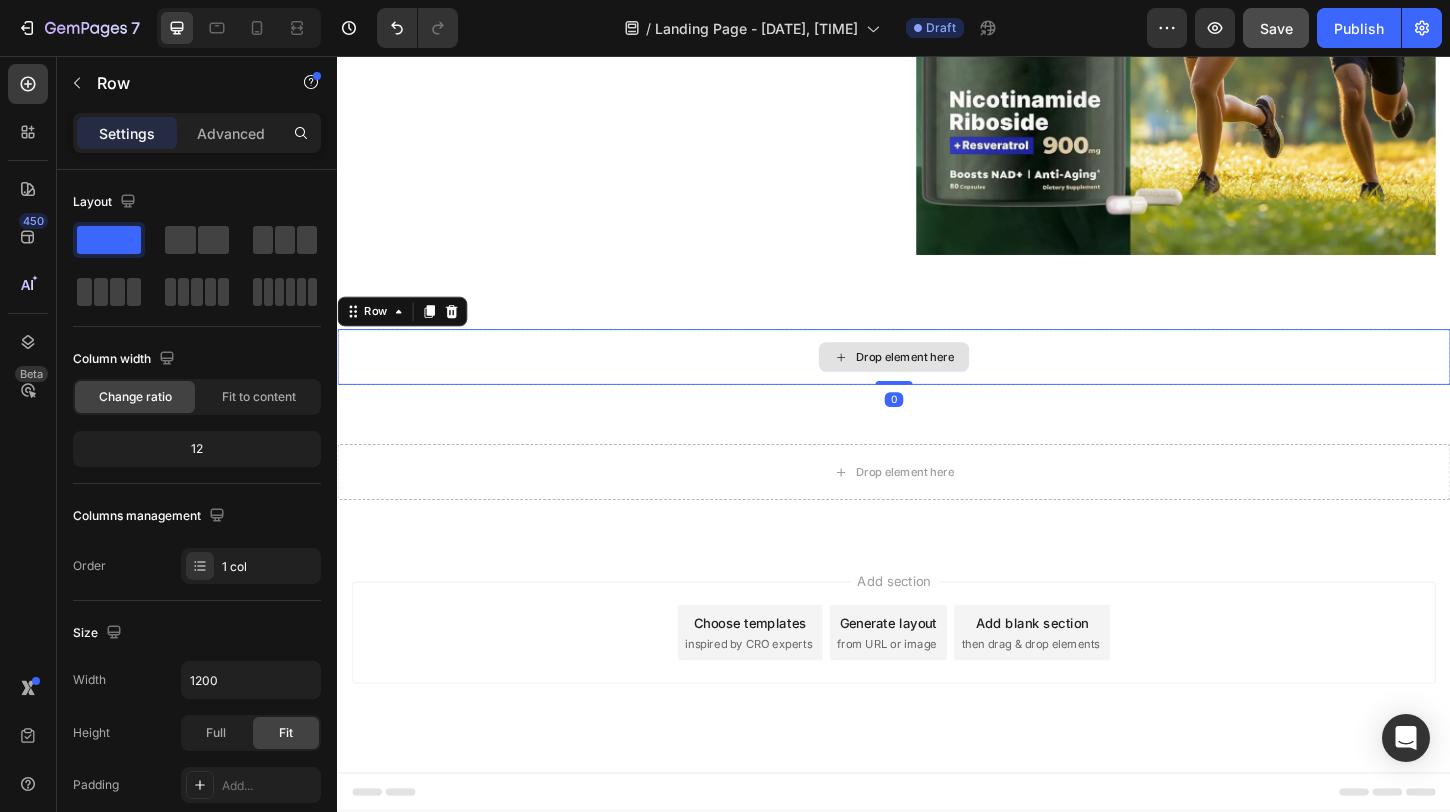 click on "Drop element here" at bounding box center (937, 381) 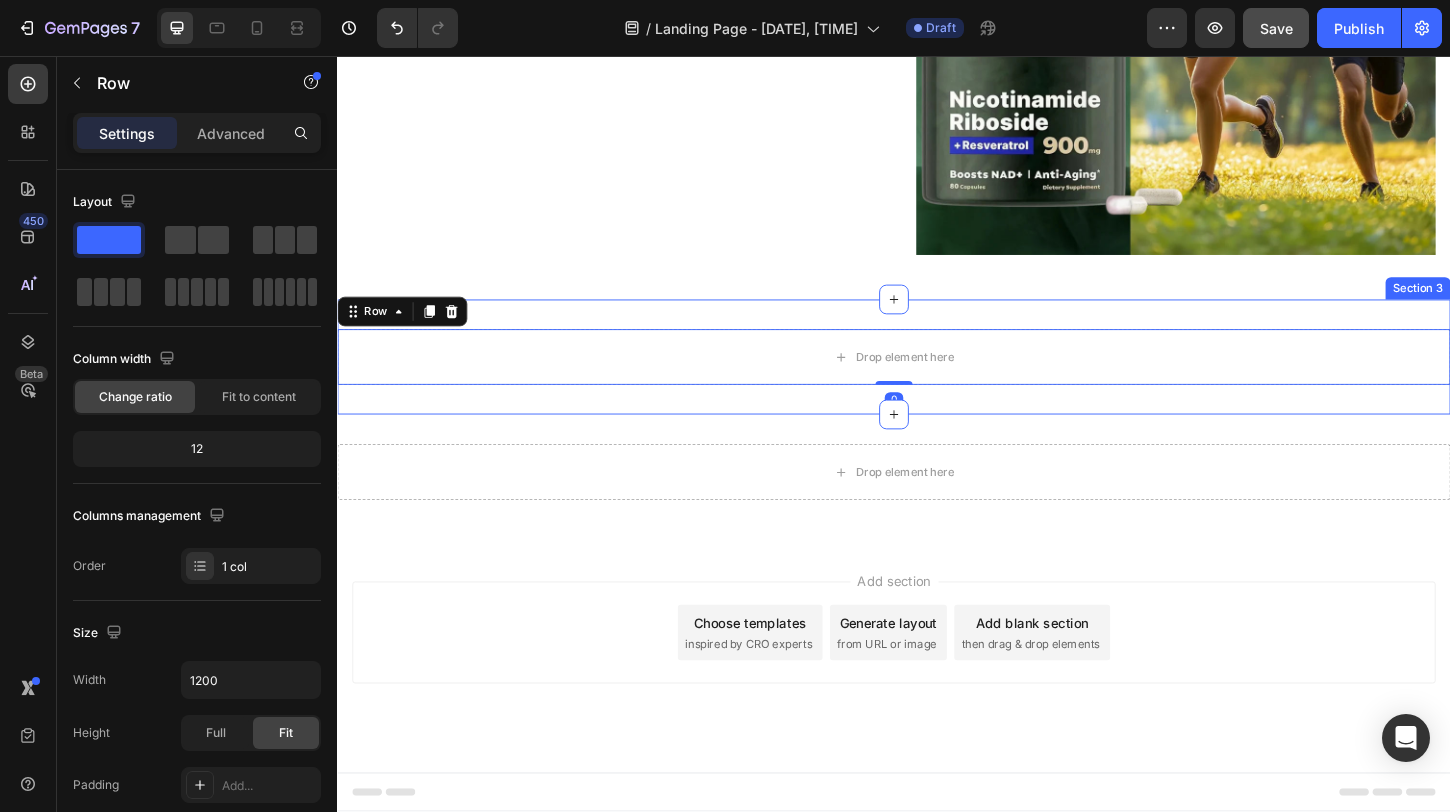 click on "Drop element here Row   0 Section 3" at bounding box center [937, 381] 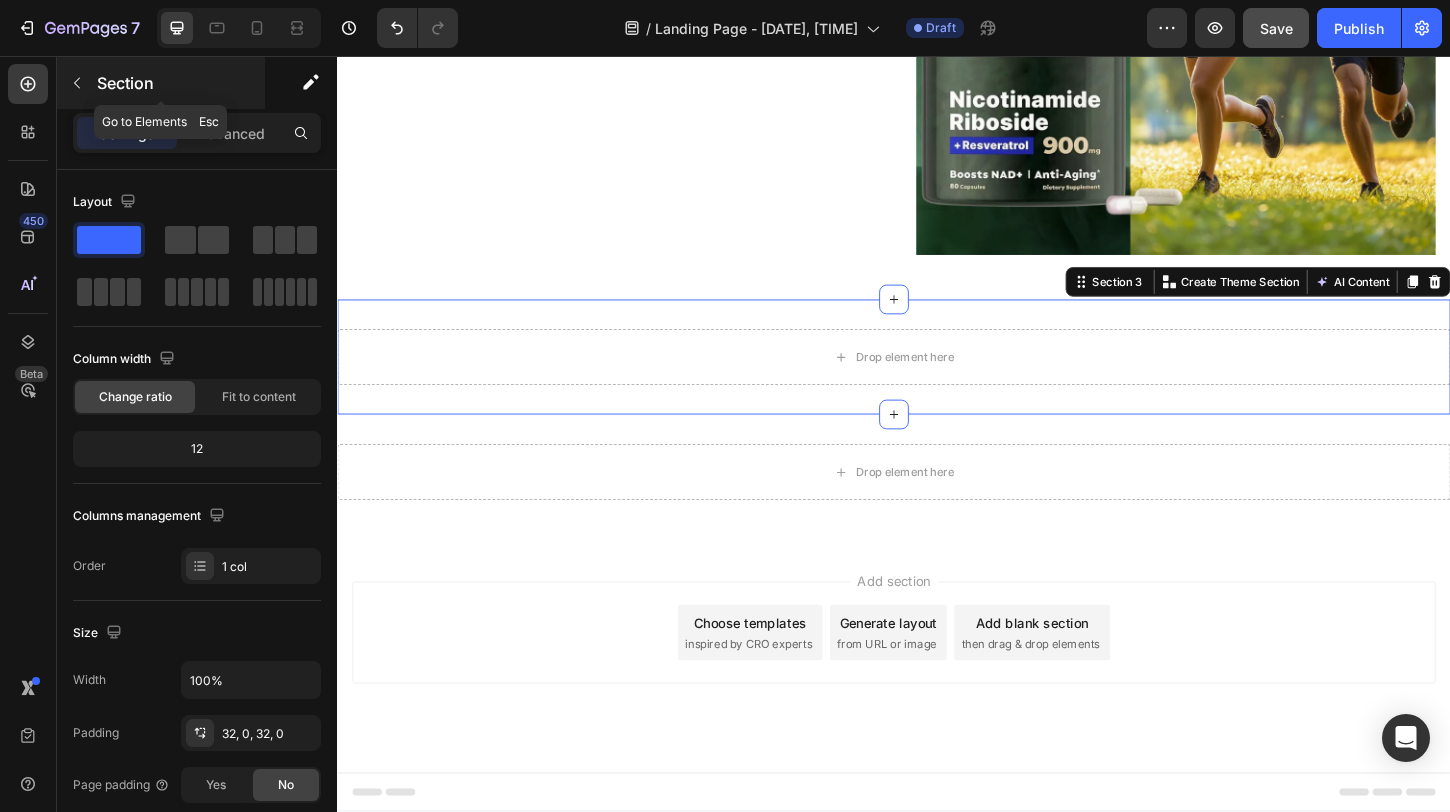click at bounding box center [77, 83] 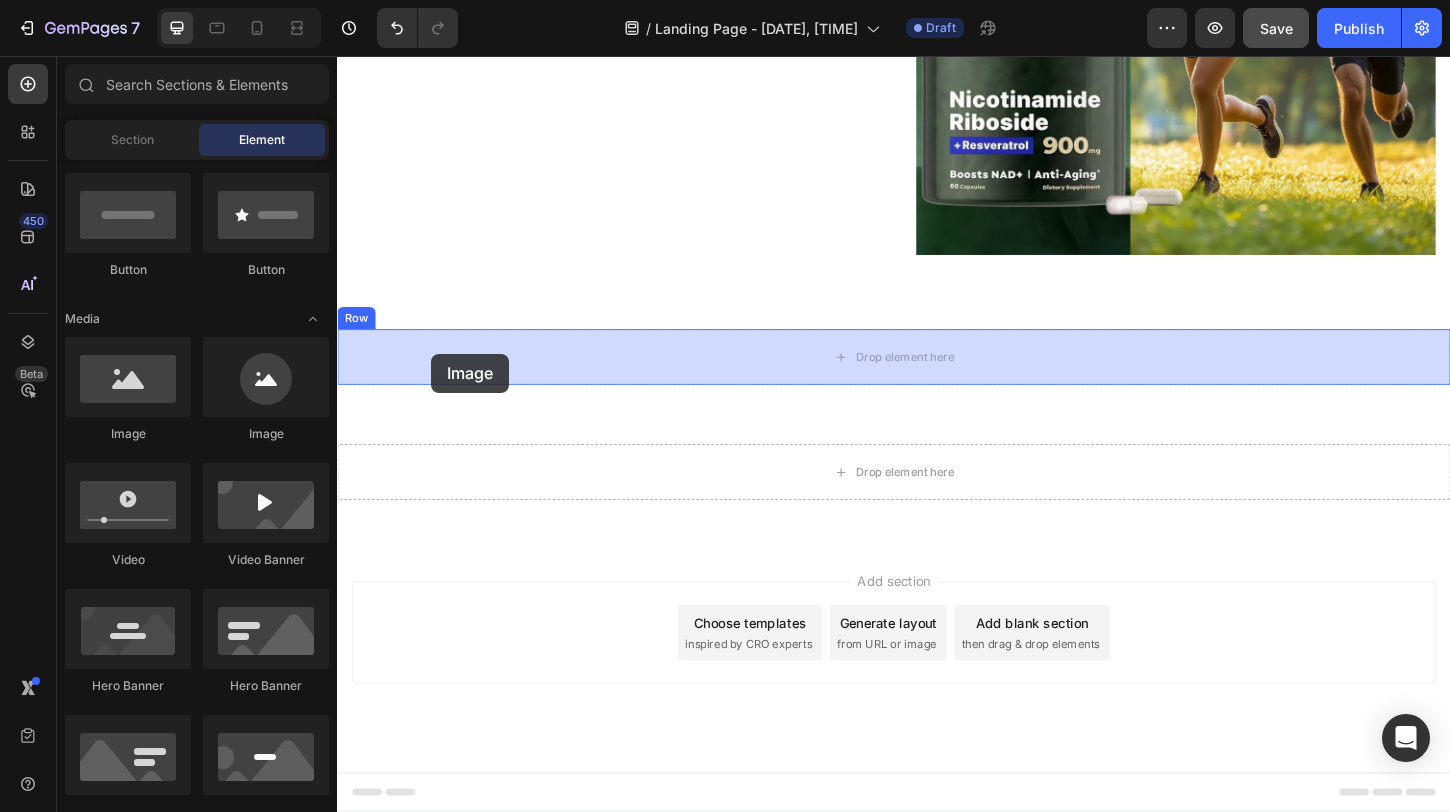 drag, startPoint x: 463, startPoint y: 463, endPoint x: 436, endPoint y: 377, distance: 90.13878 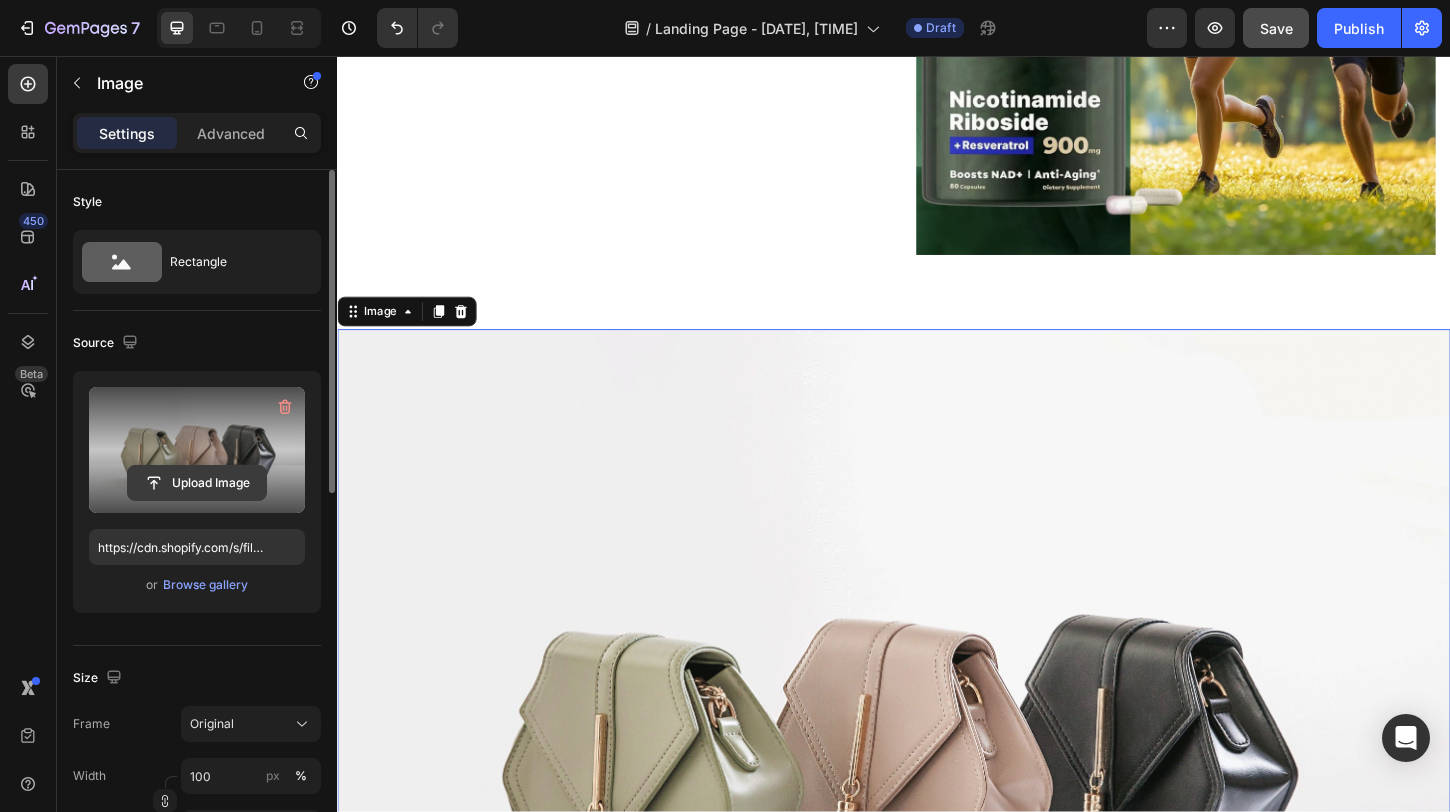 click 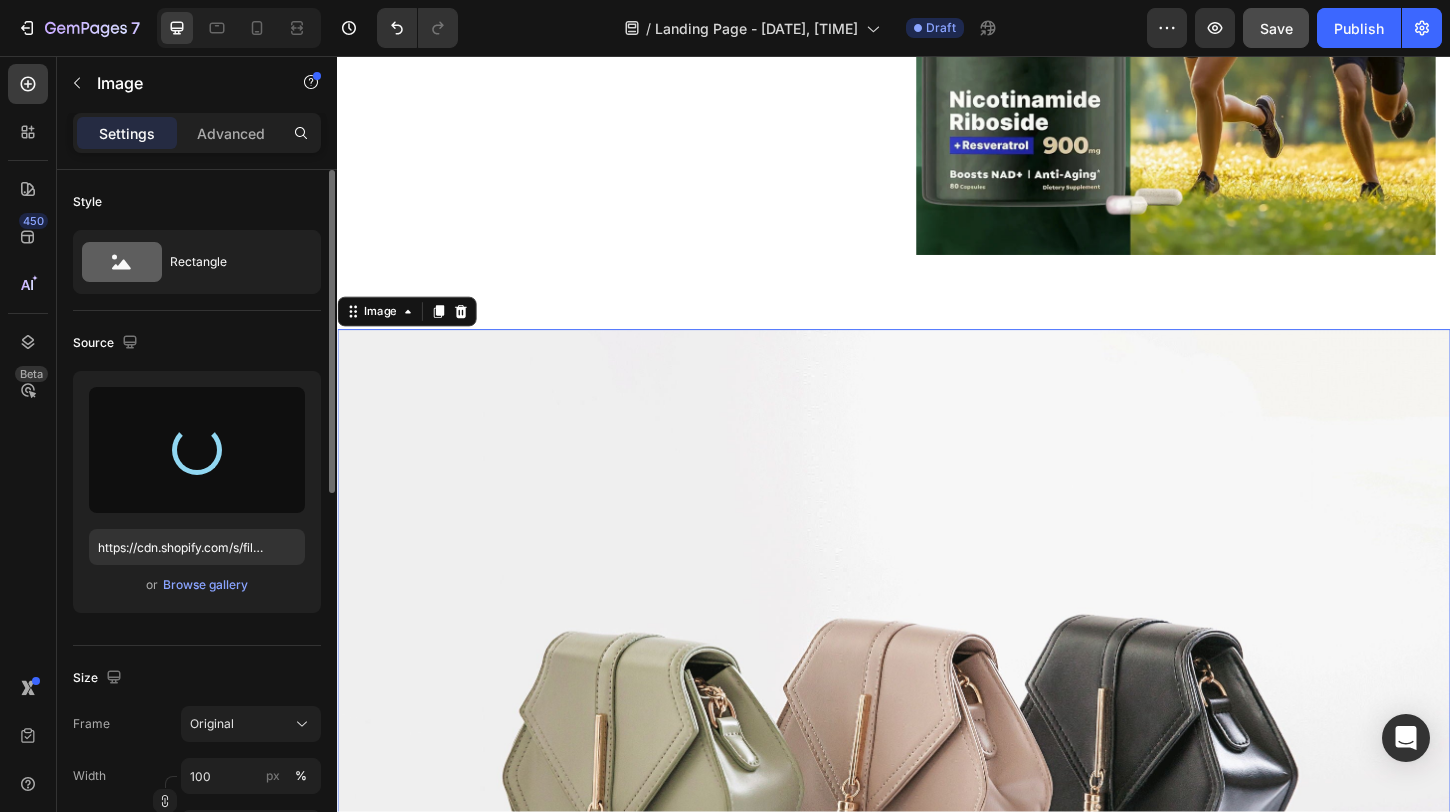 type on "https://cdn.shopify.com/s/files/1/0904/2254/2678/files/gempages_569451424715375637-32a1a2b7-36a7-431d-a134-7d2050071a39.webp" 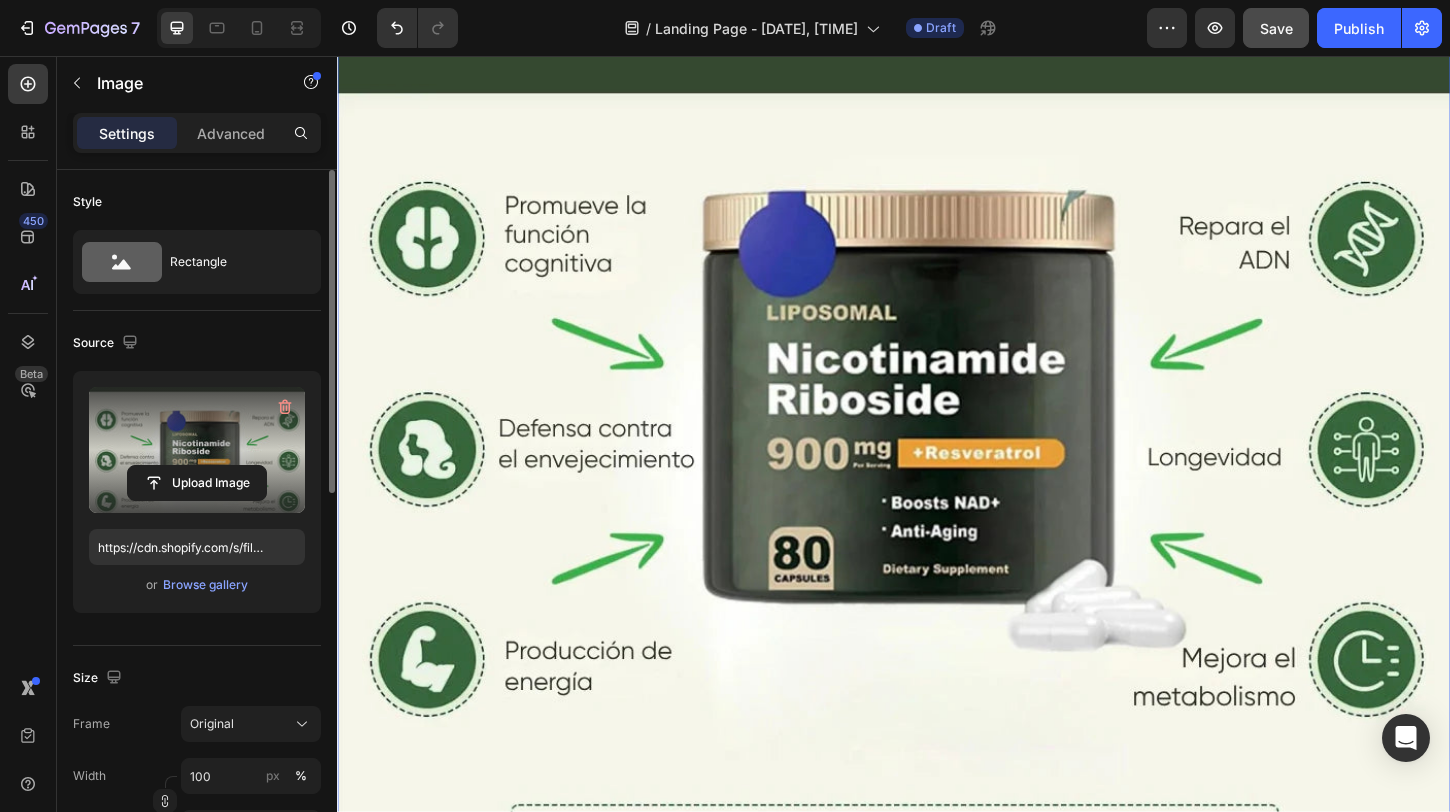 scroll, scrollTop: 3977, scrollLeft: 0, axis: vertical 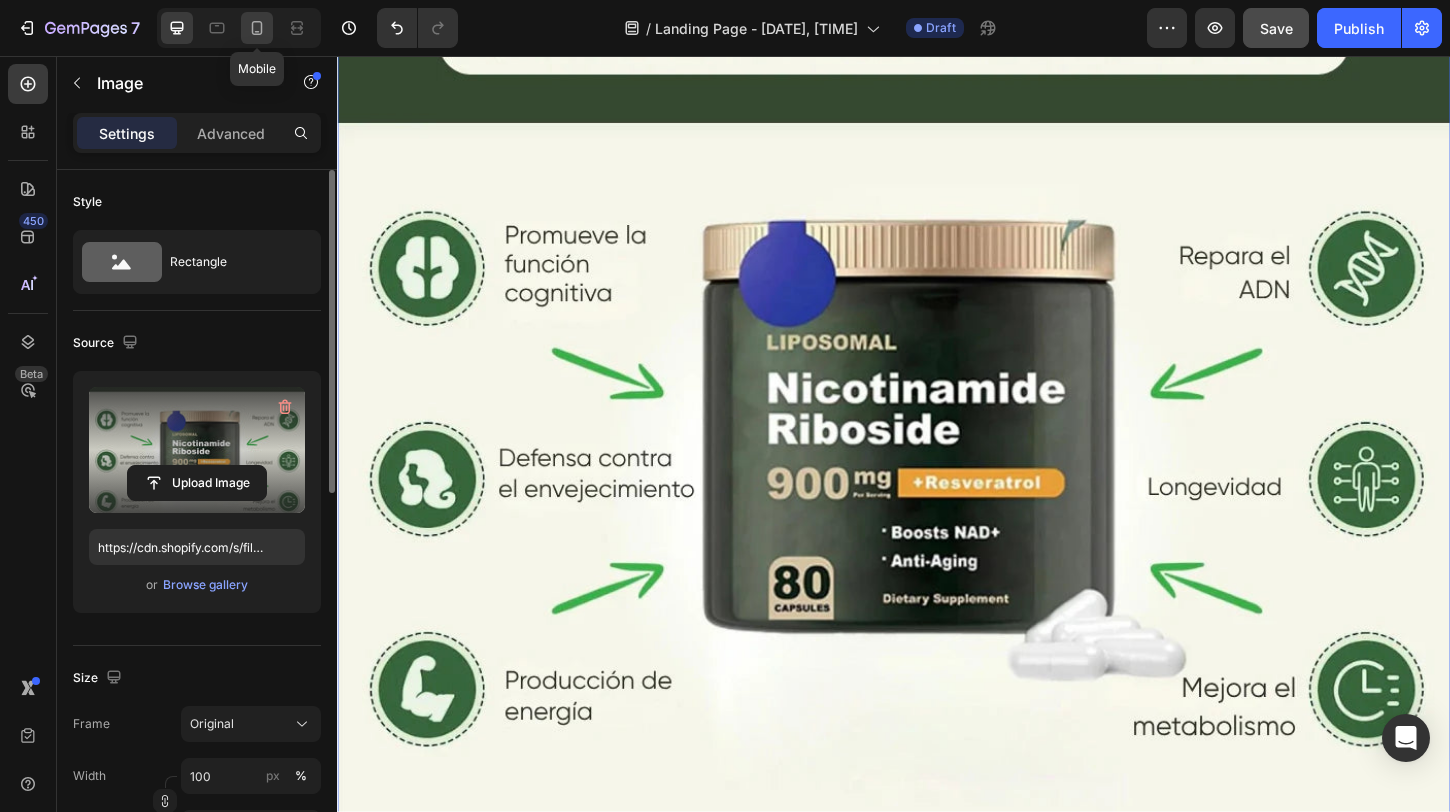 click 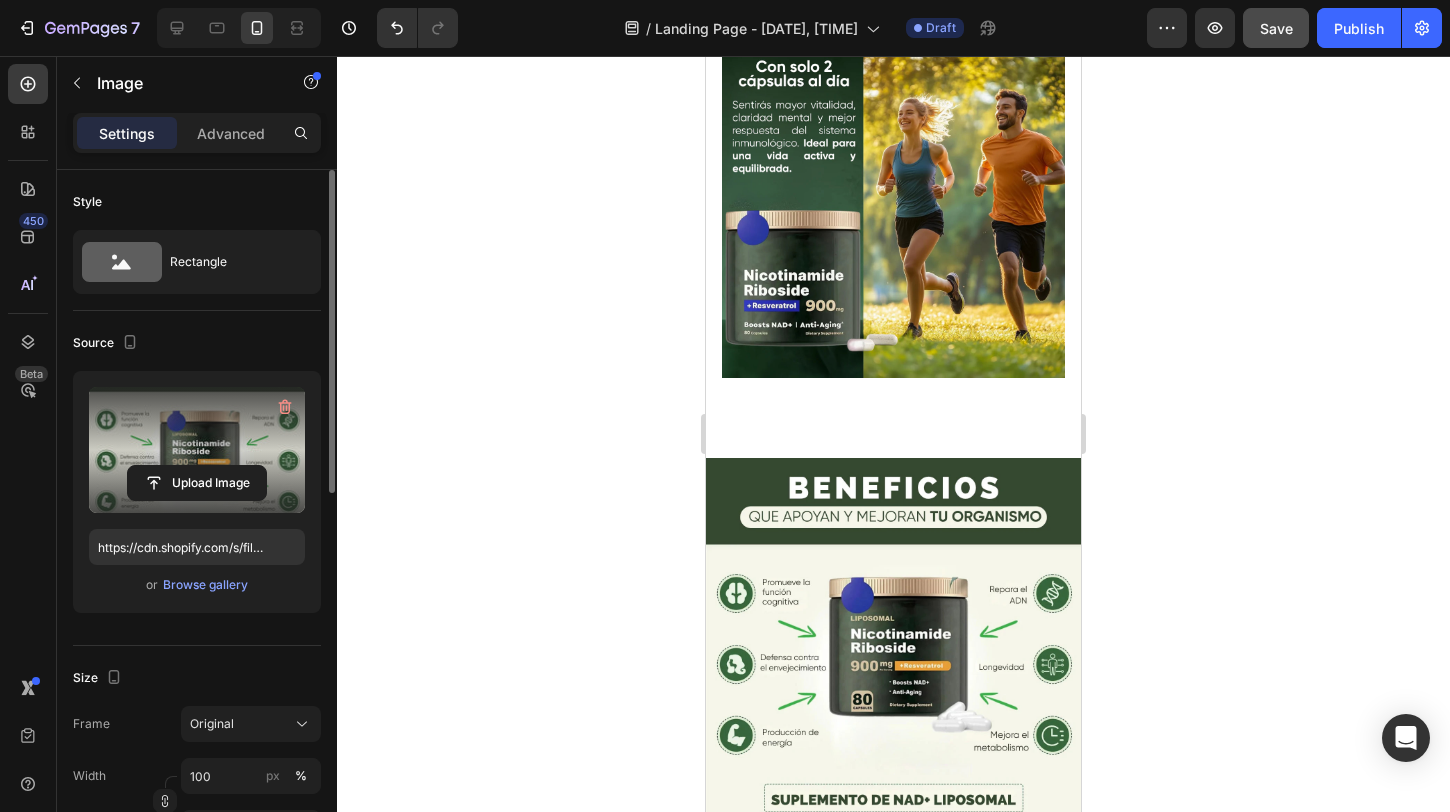 scroll, scrollTop: 1339, scrollLeft: 0, axis: vertical 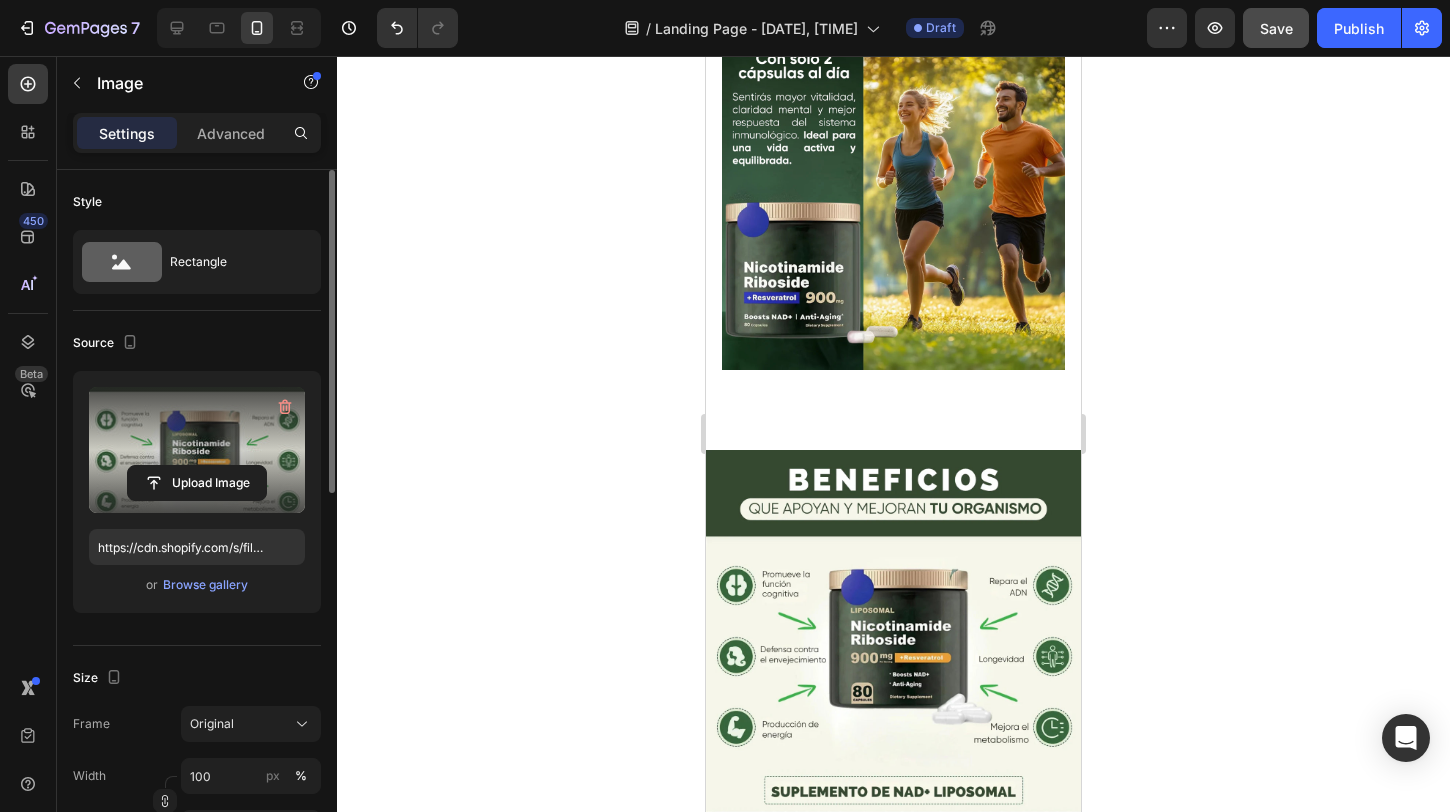 click at bounding box center [893, 637] 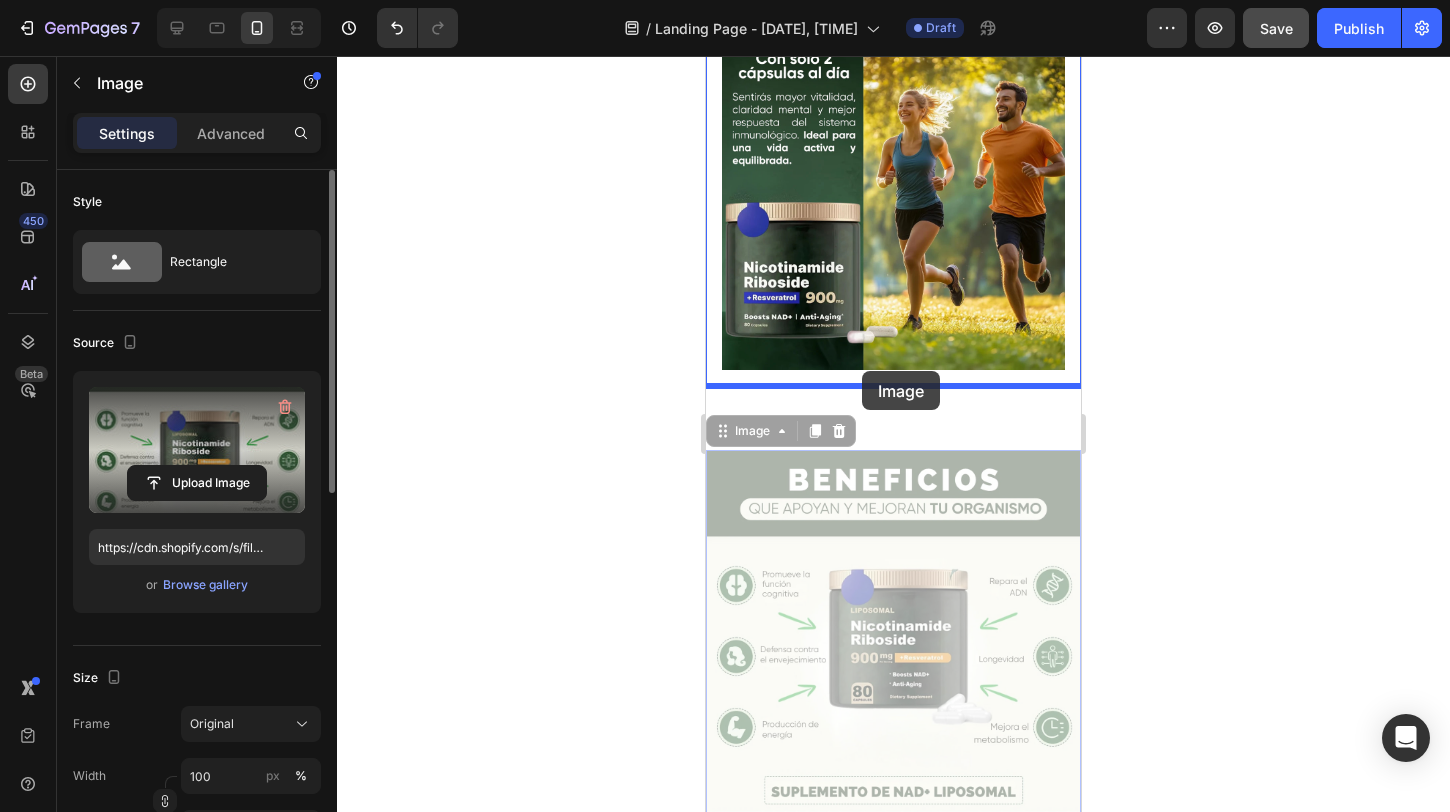 drag, startPoint x: 853, startPoint y: 494, endPoint x: 861, endPoint y: 371, distance: 123.25989 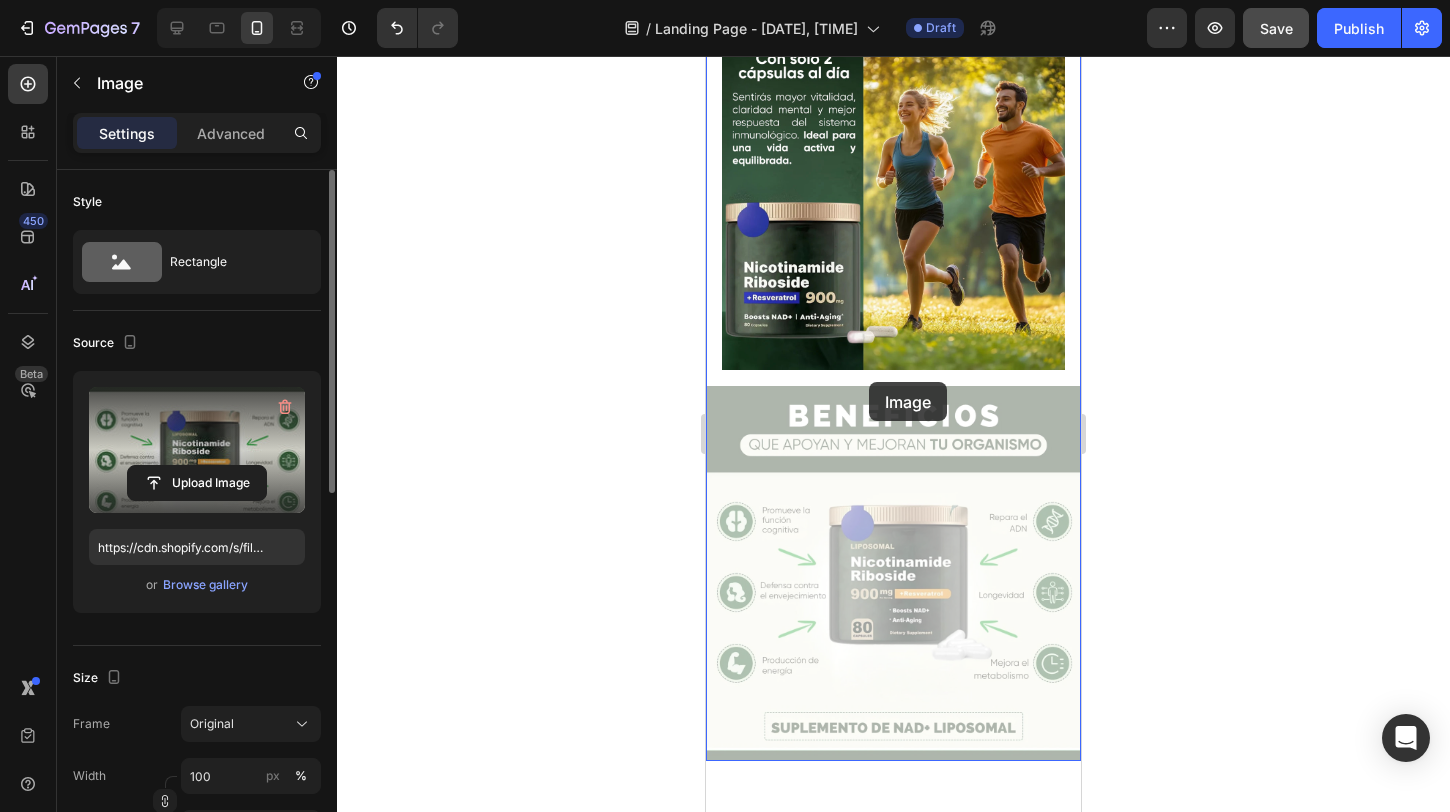 drag, startPoint x: 872, startPoint y: 426, endPoint x: 869, endPoint y: 382, distance: 44.102154 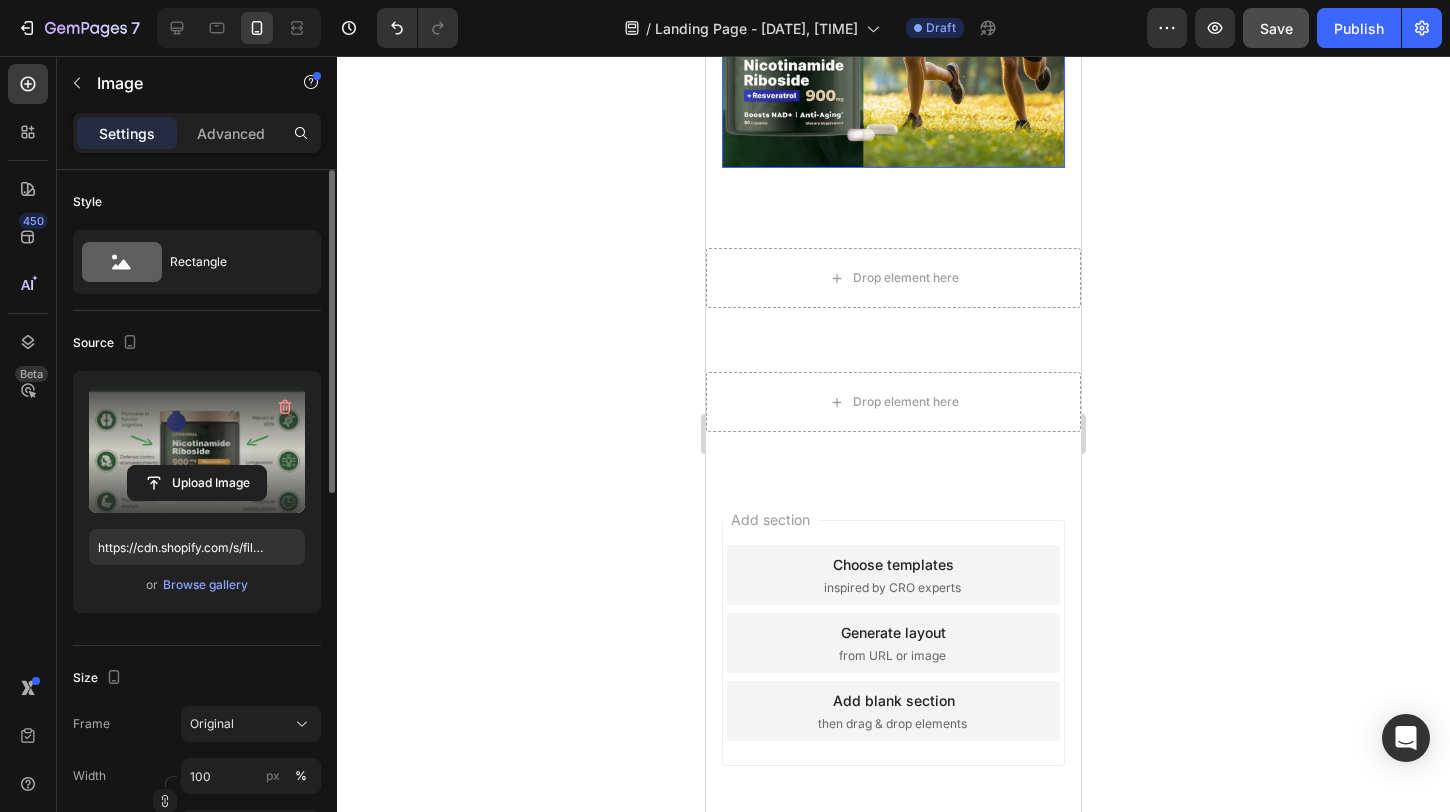 scroll, scrollTop: 1935, scrollLeft: 0, axis: vertical 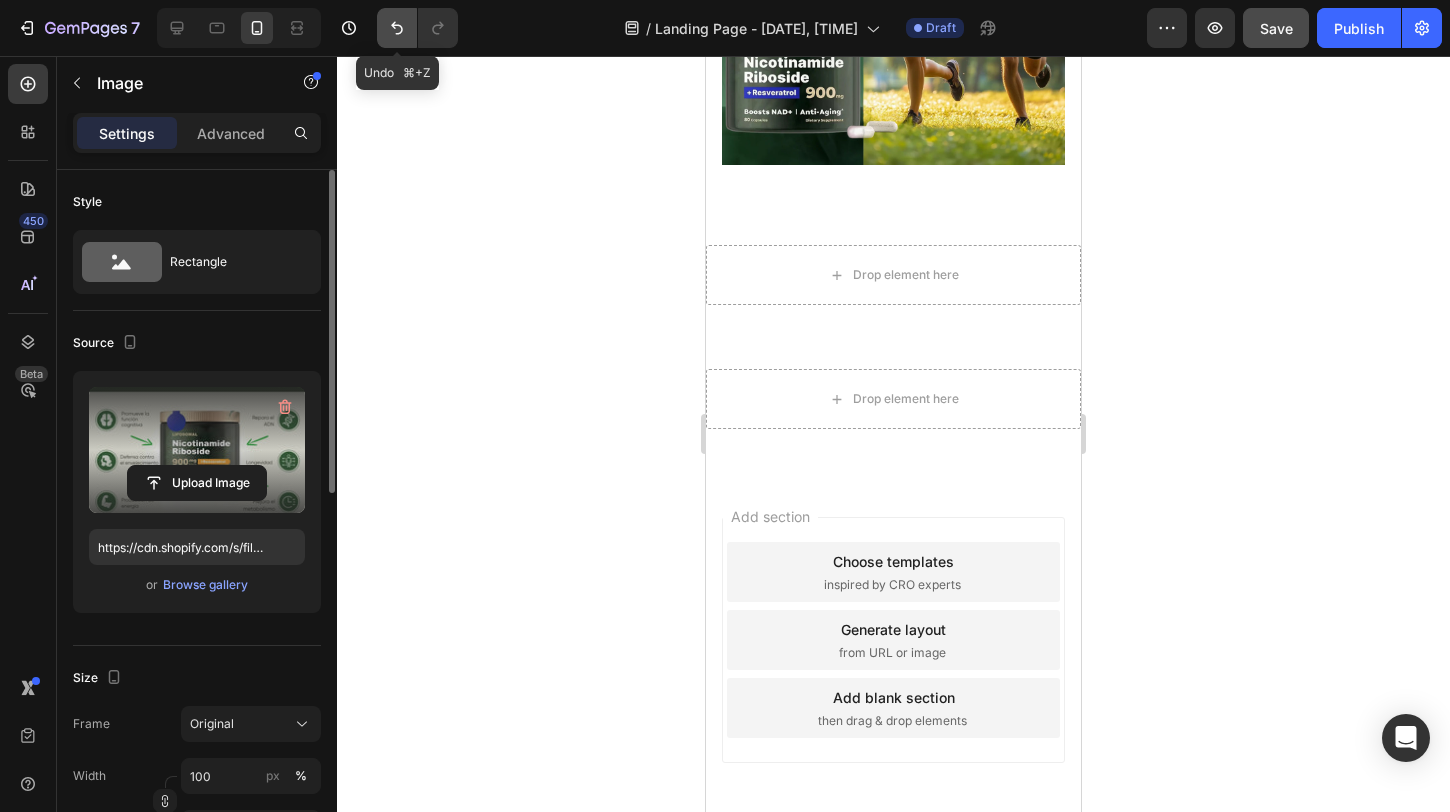 click 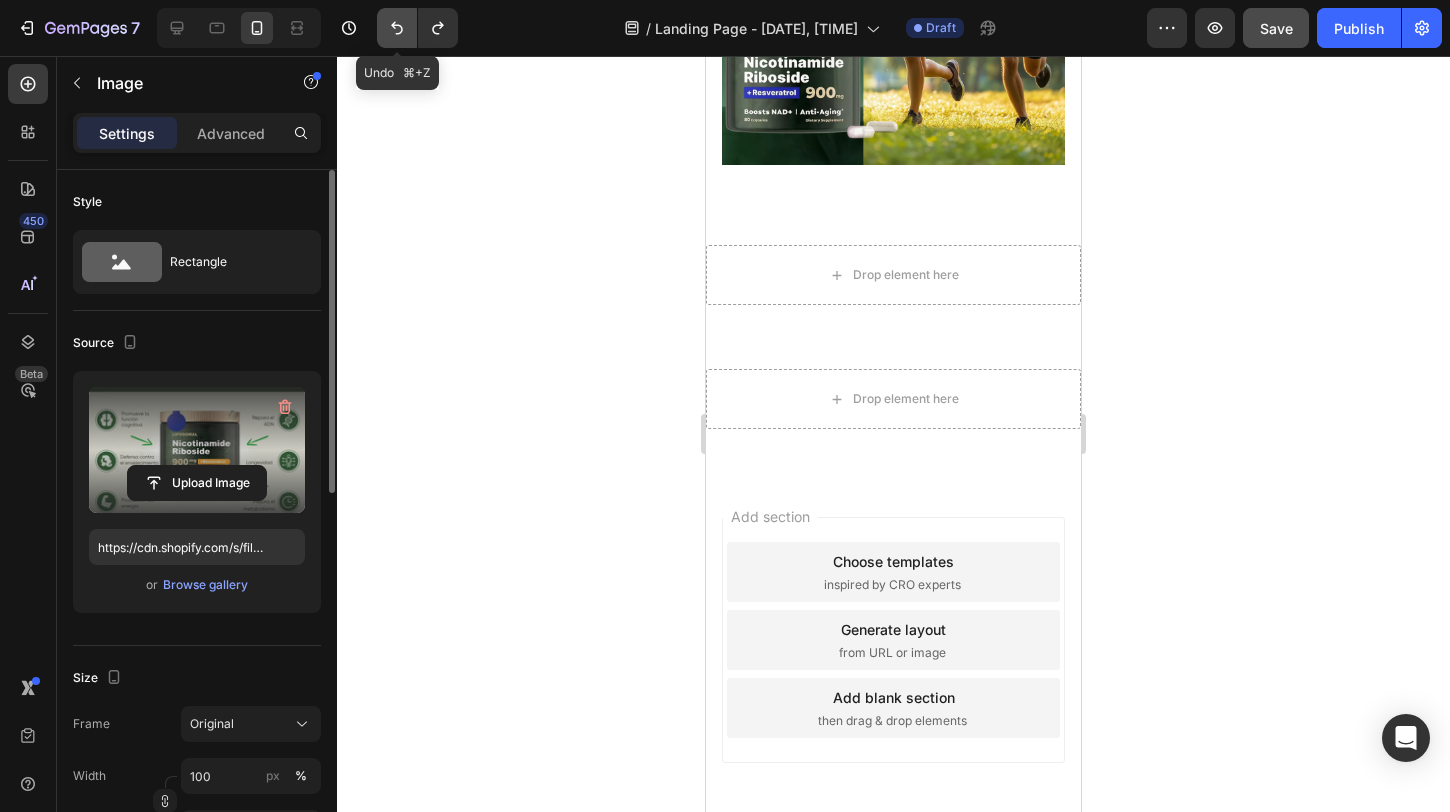 scroll, scrollTop: 1544, scrollLeft: 0, axis: vertical 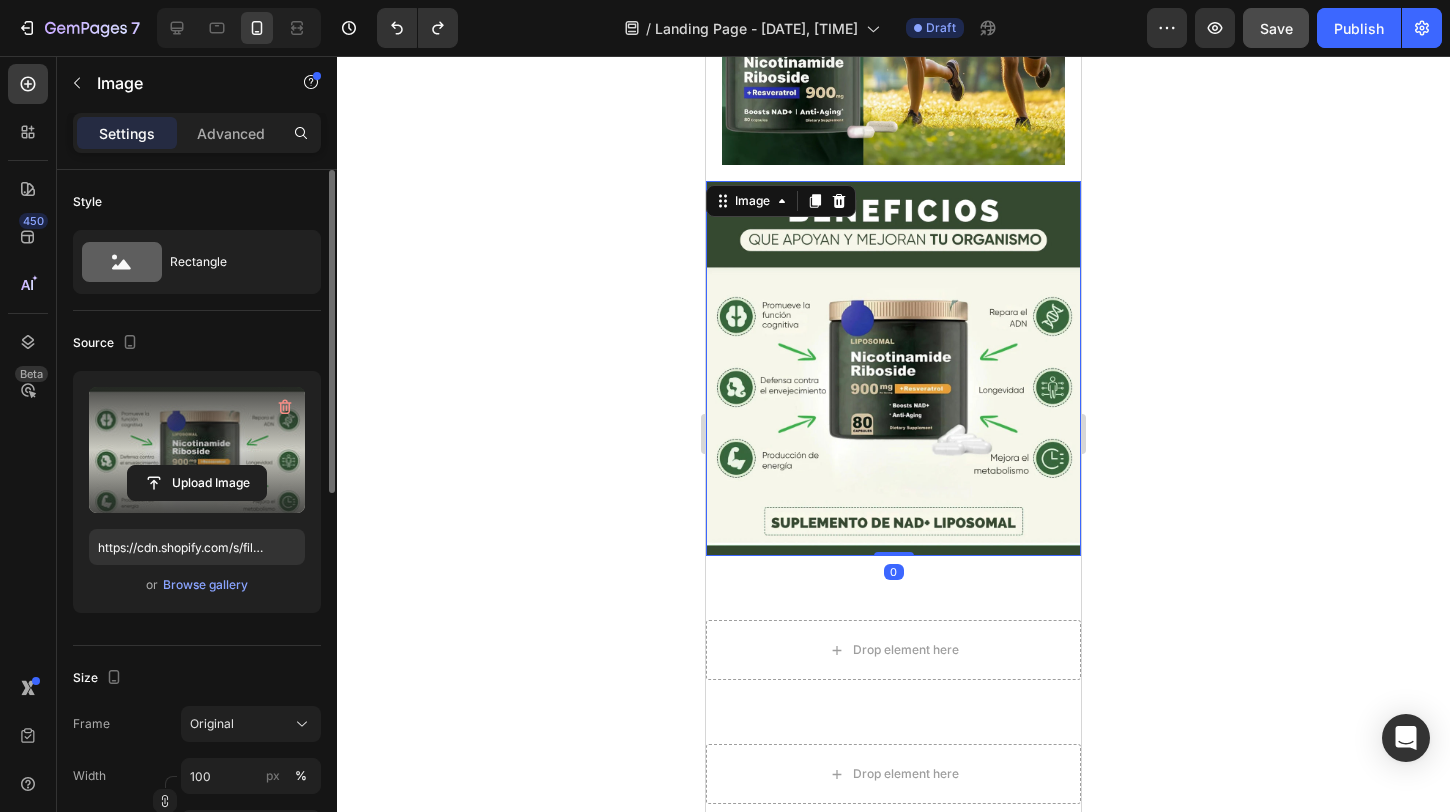 click 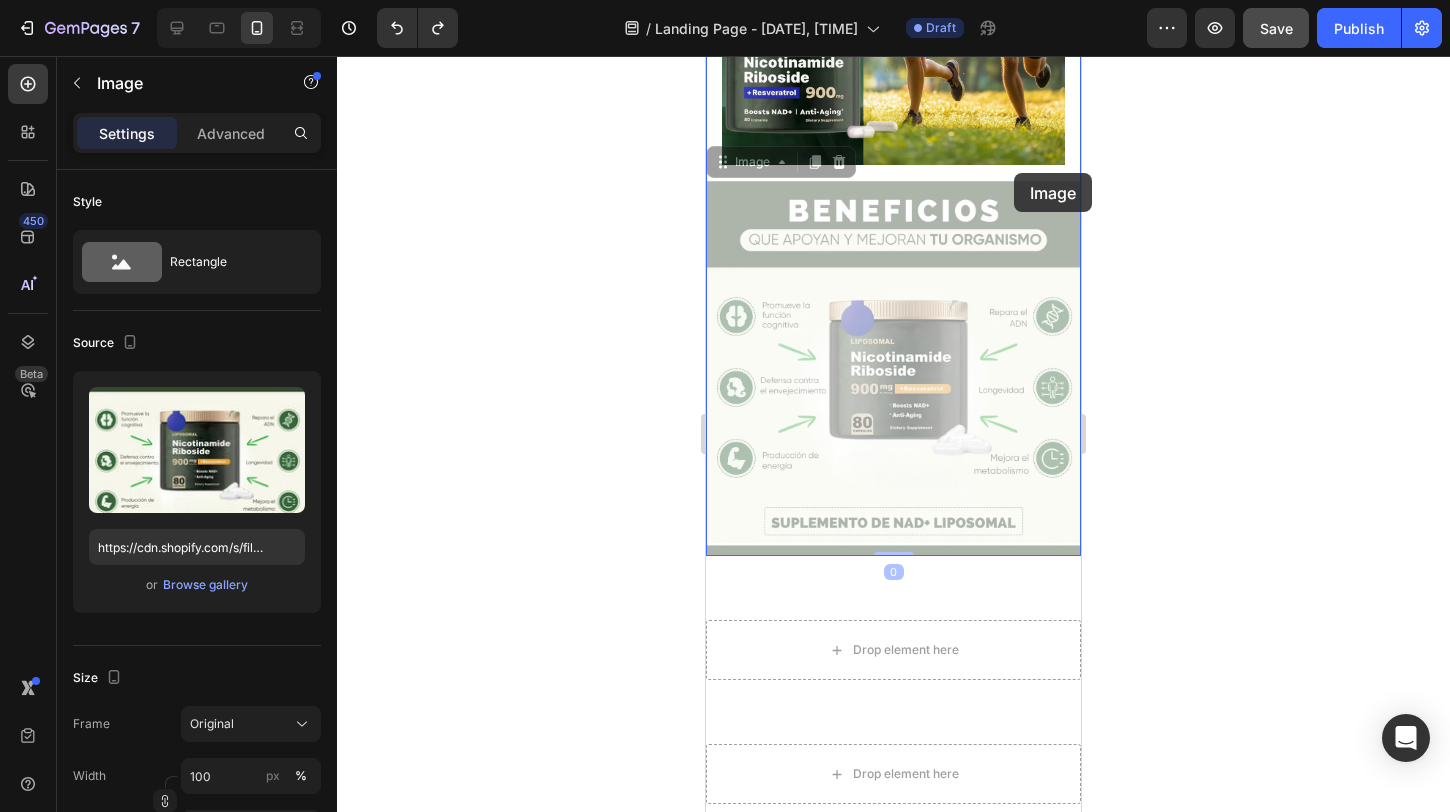 drag, startPoint x: 1012, startPoint y: 209, endPoint x: 1014, endPoint y: 173, distance: 36.05551 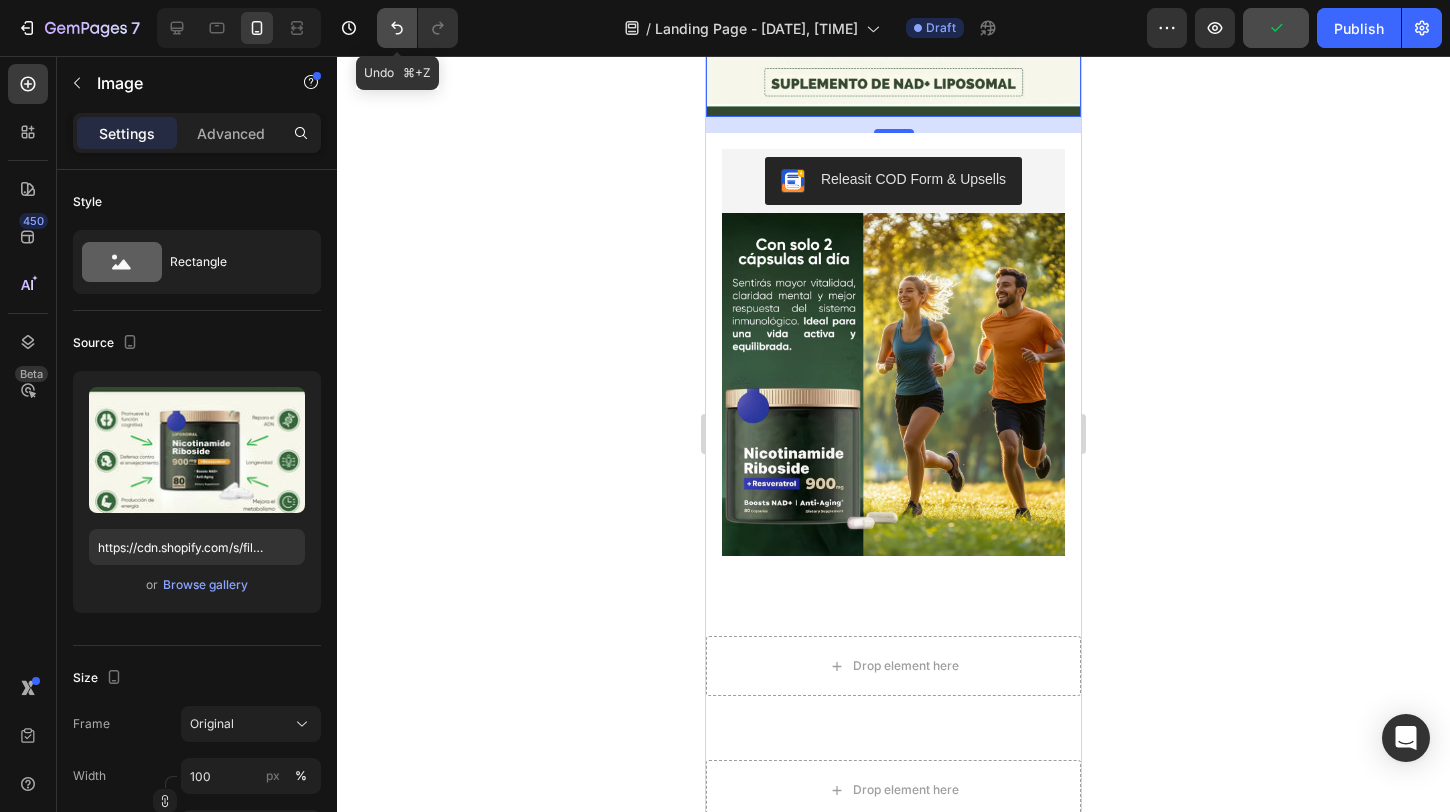 click 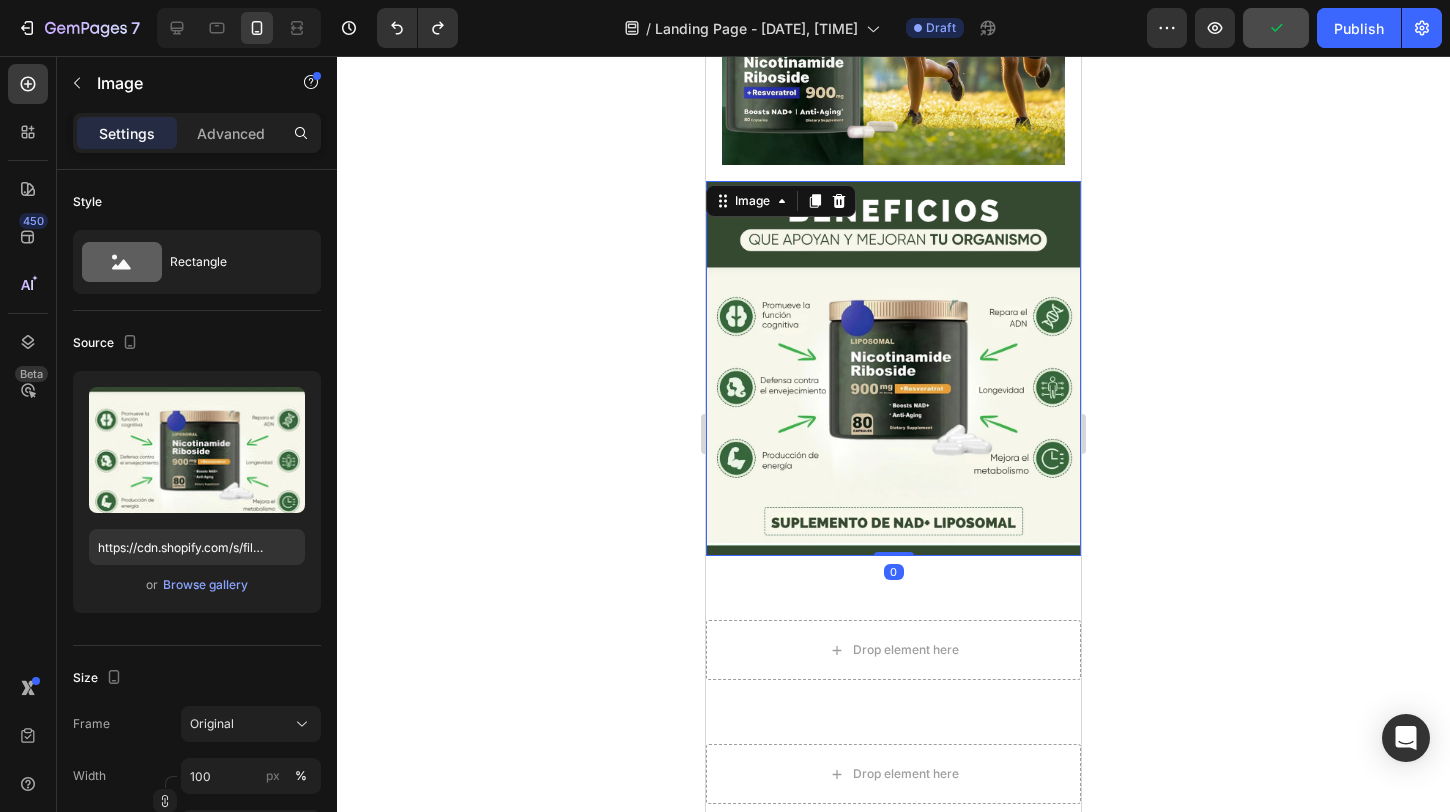 click 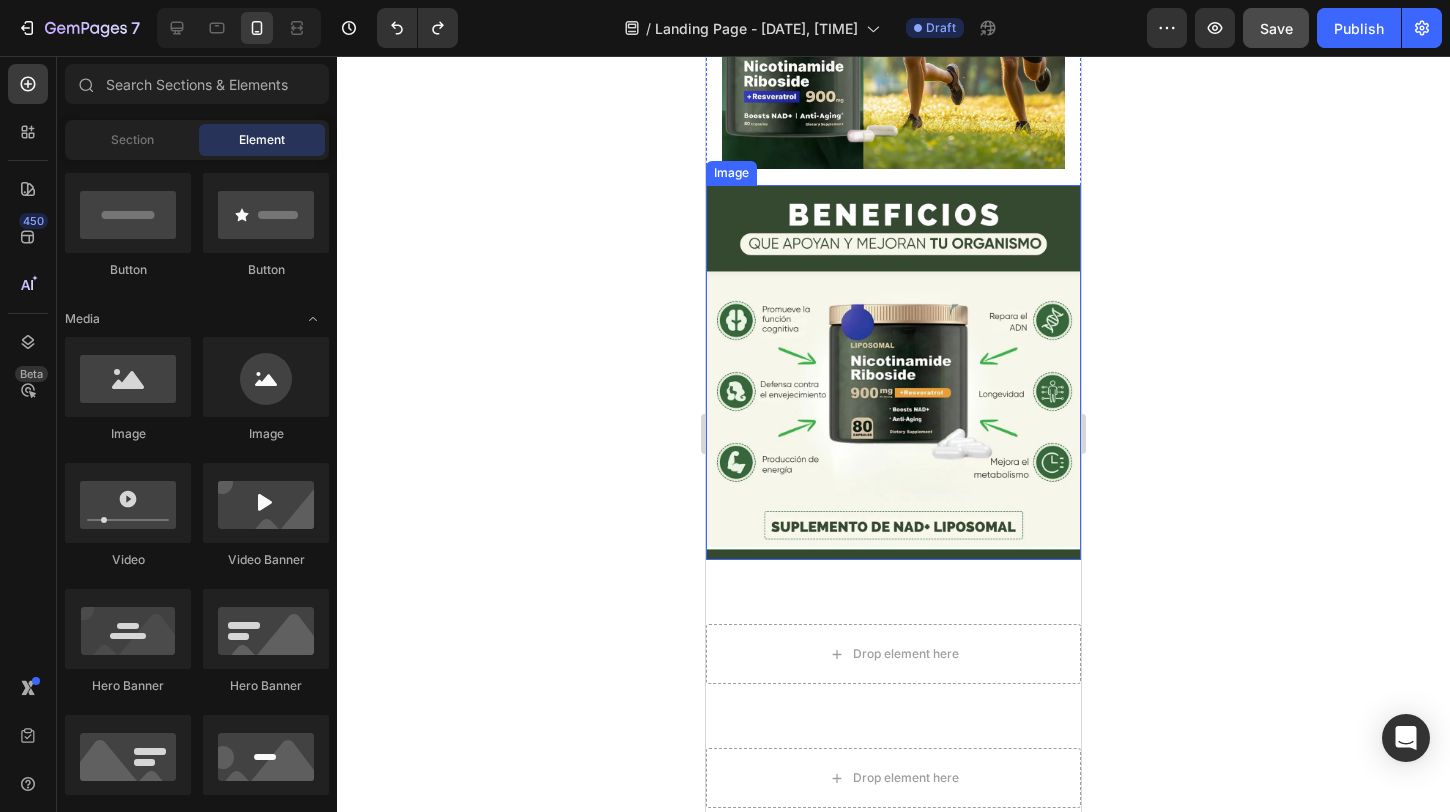 scroll, scrollTop: 1632, scrollLeft: 0, axis: vertical 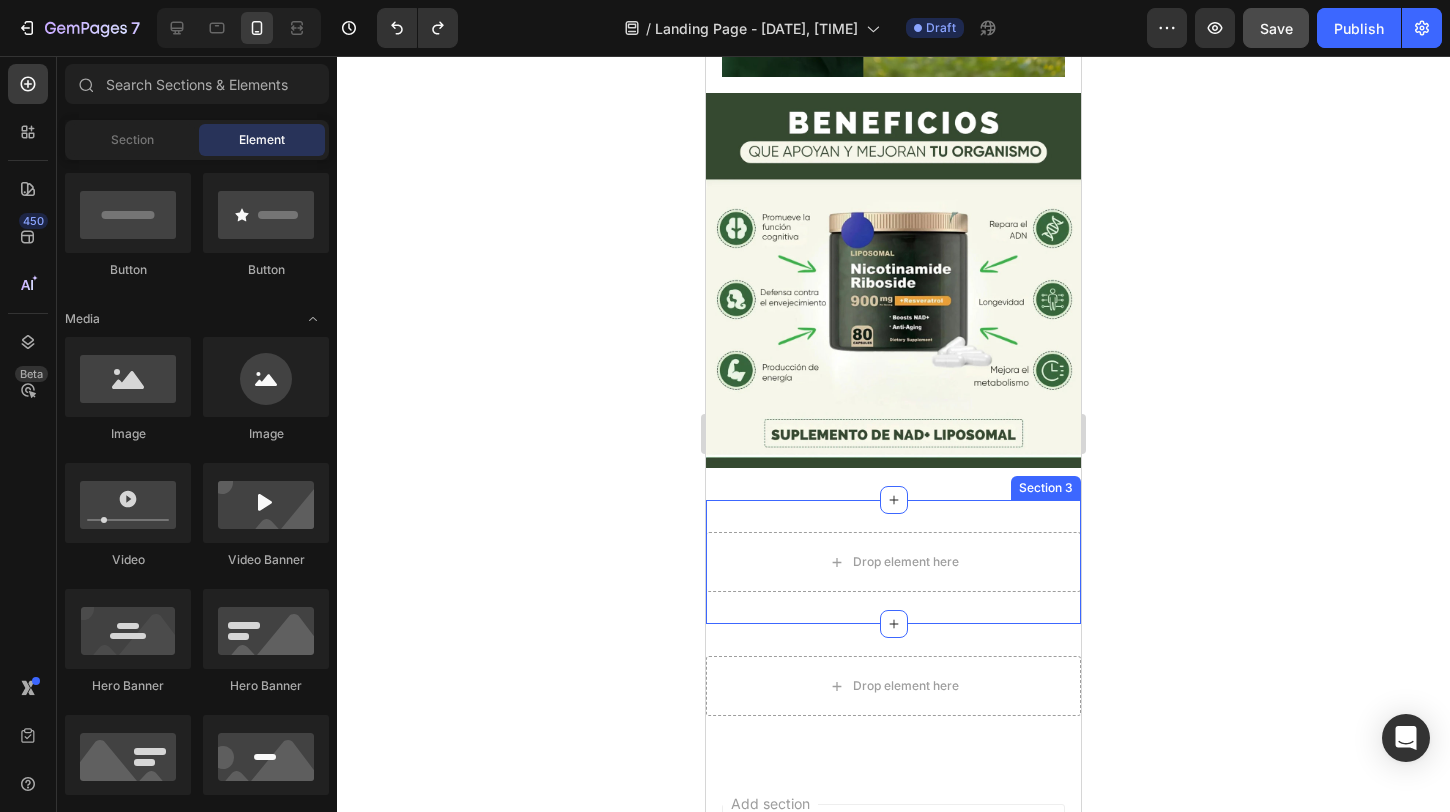 click on "Drop element here Row Section 3" at bounding box center [893, 562] 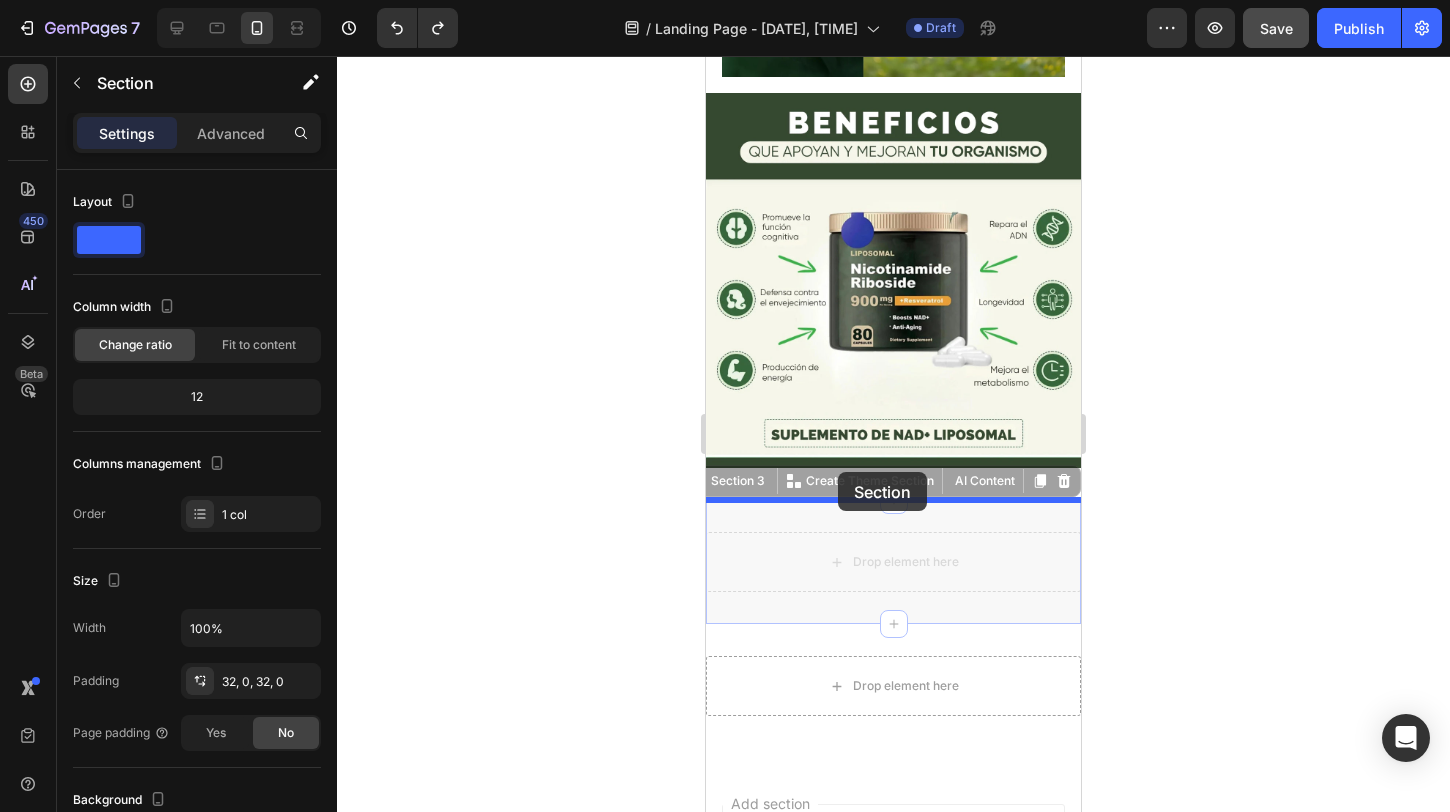 drag, startPoint x: 831, startPoint y: 522, endPoint x: 838, endPoint y: 472, distance: 50.48762 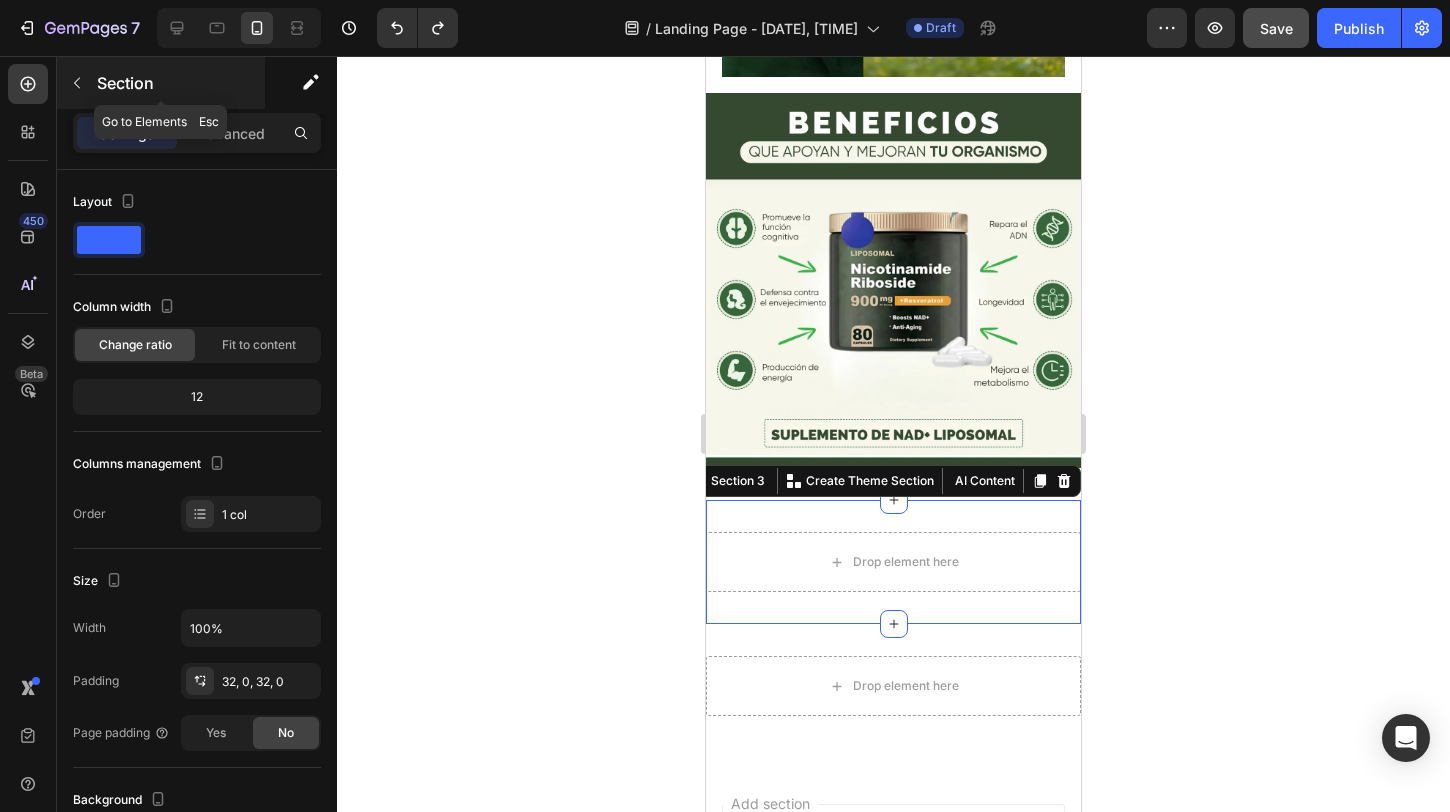 click 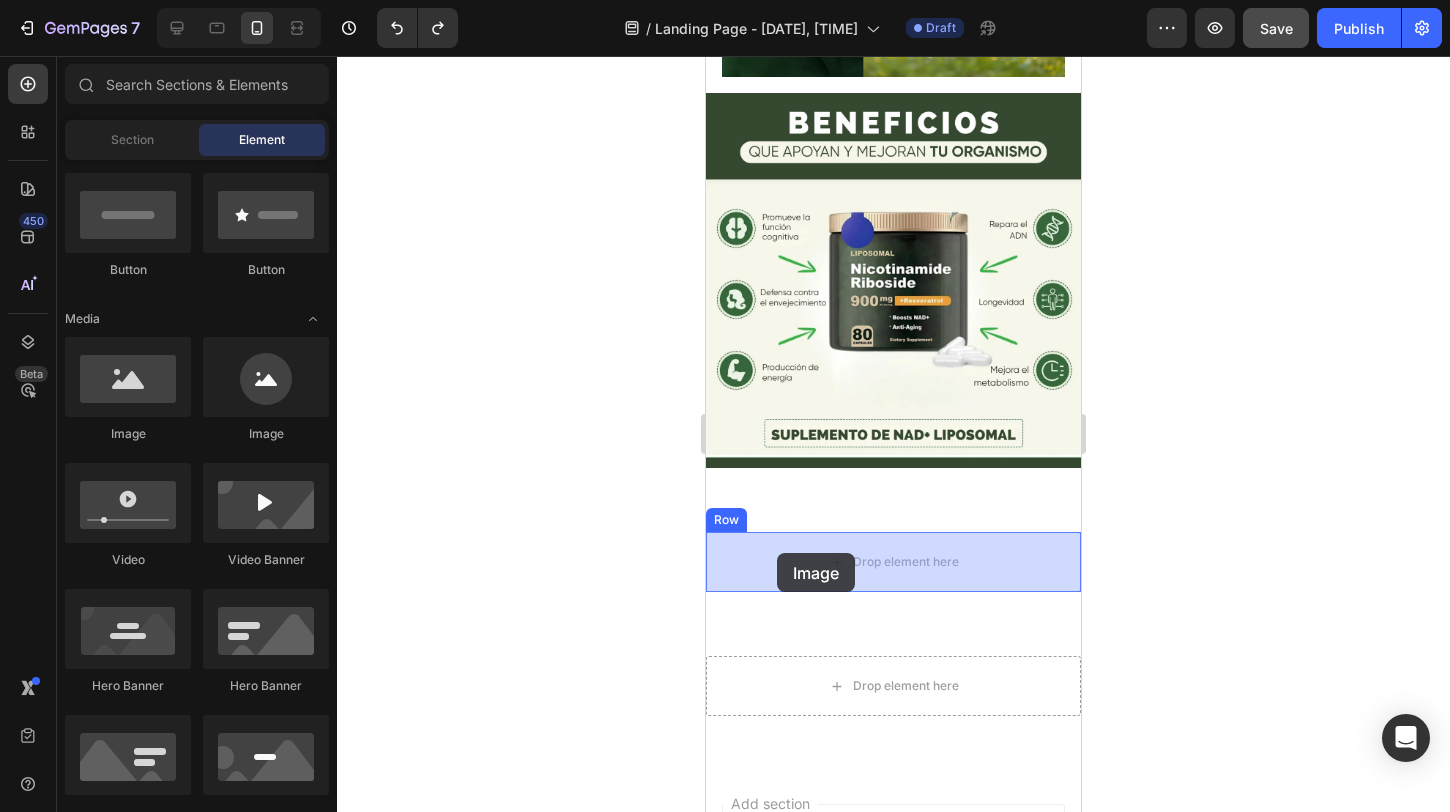 drag, startPoint x: 829, startPoint y: 467, endPoint x: 778, endPoint y: 553, distance: 99.985 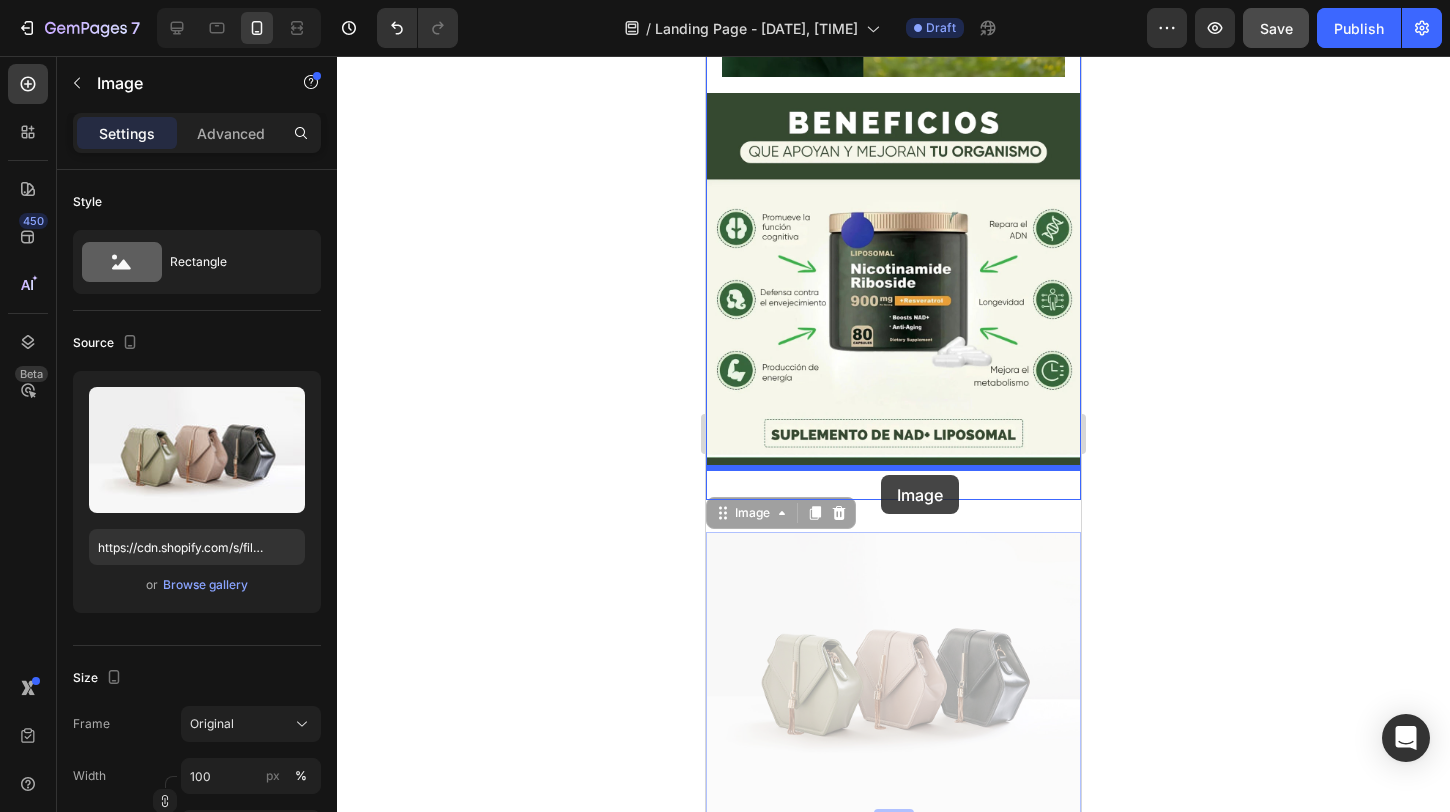 drag, startPoint x: 877, startPoint y: 560, endPoint x: 881, endPoint y: 475, distance: 85.09406 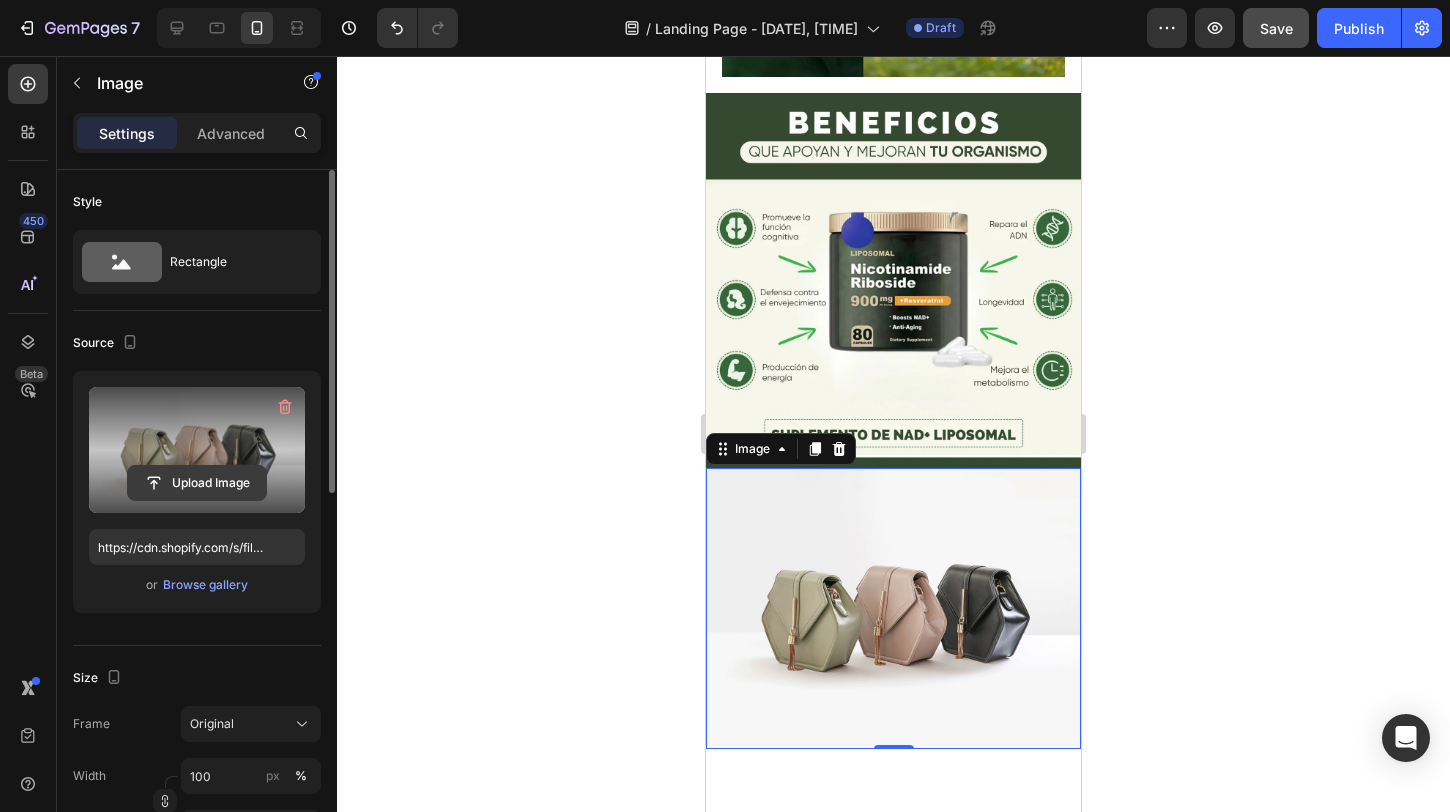 click 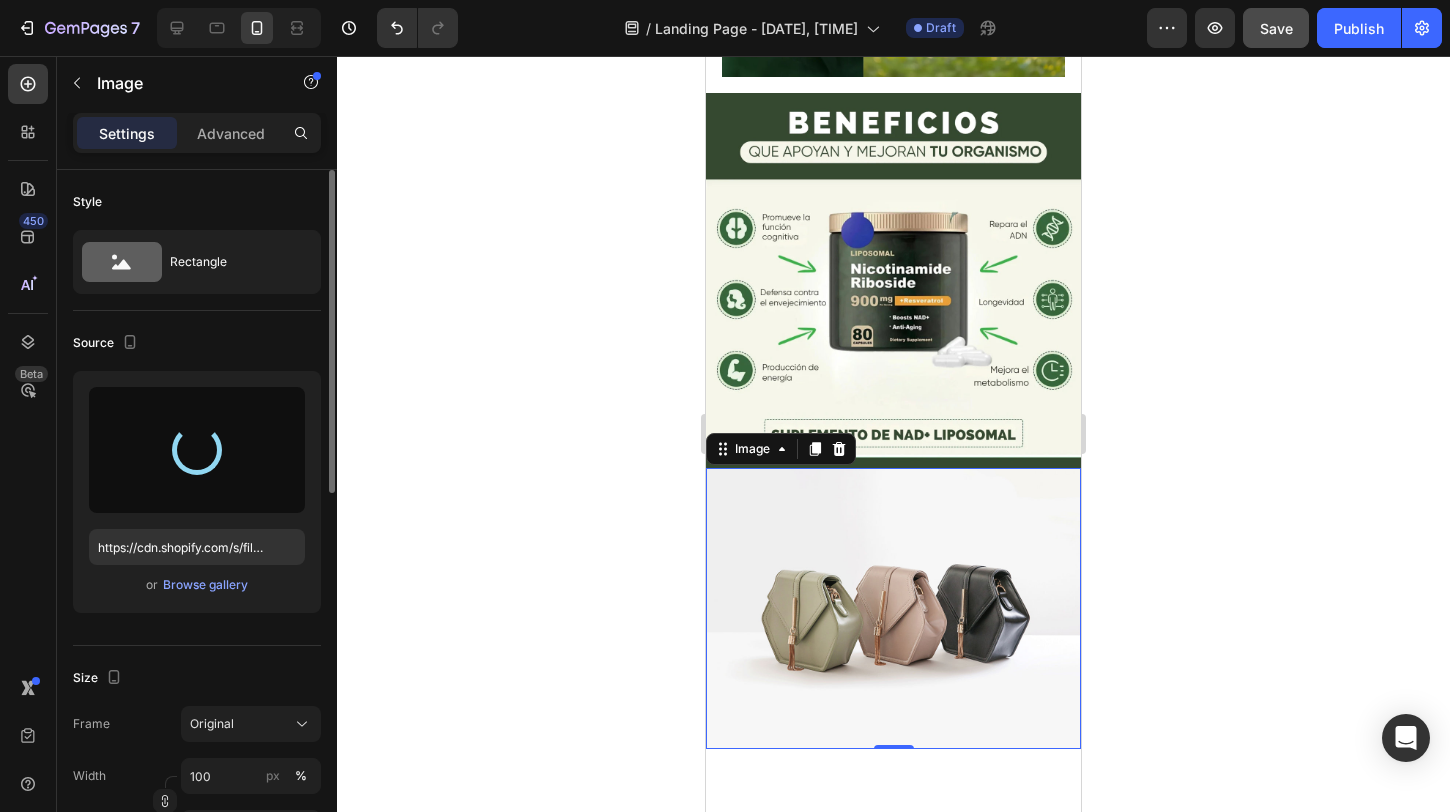 type on "https://cdn.shopify.com/s/files/1/0904/2254/2678/files/gempages_569451424715375637-7a46749c-107e-473d-b618-89bf930e1af7.webp" 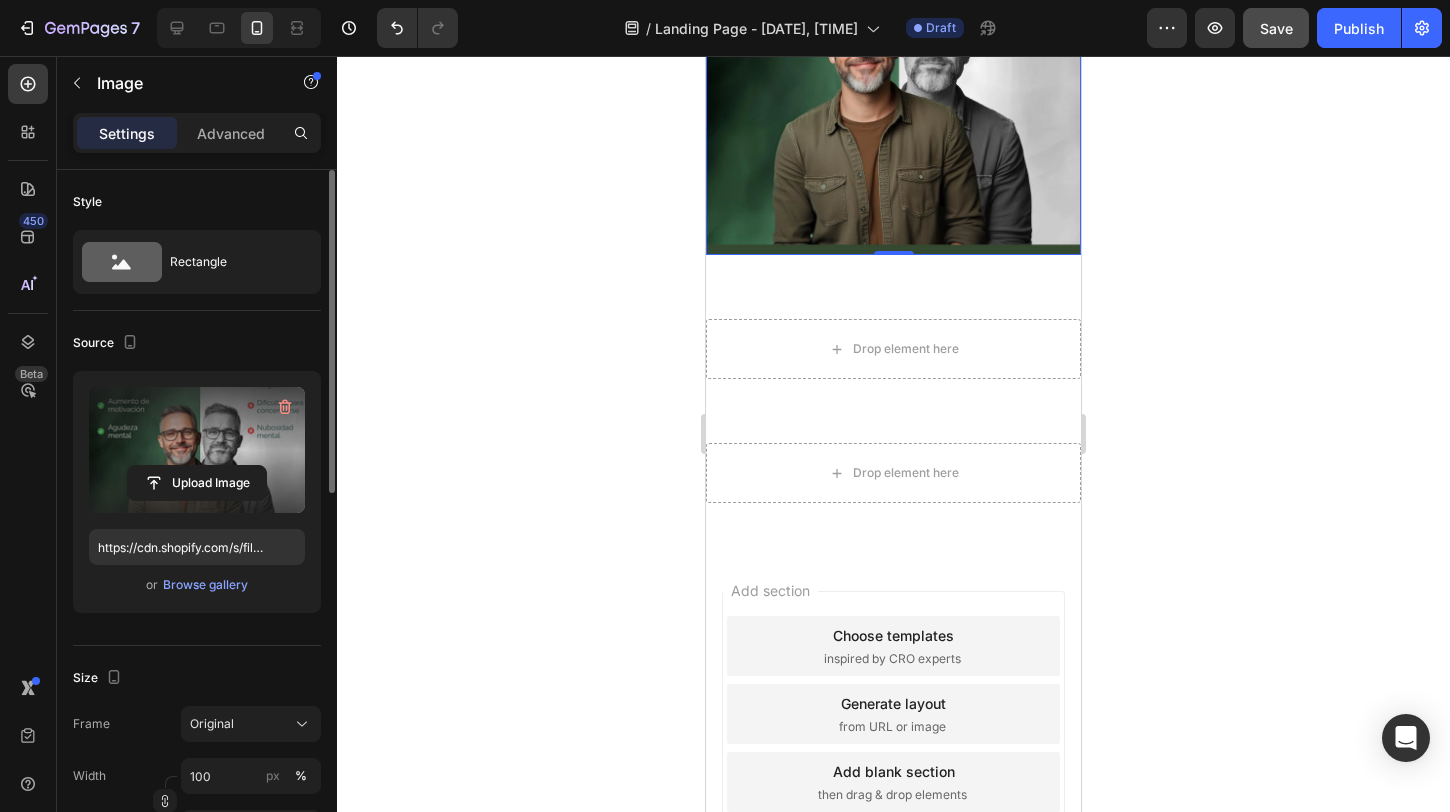 scroll, scrollTop: 2592, scrollLeft: 0, axis: vertical 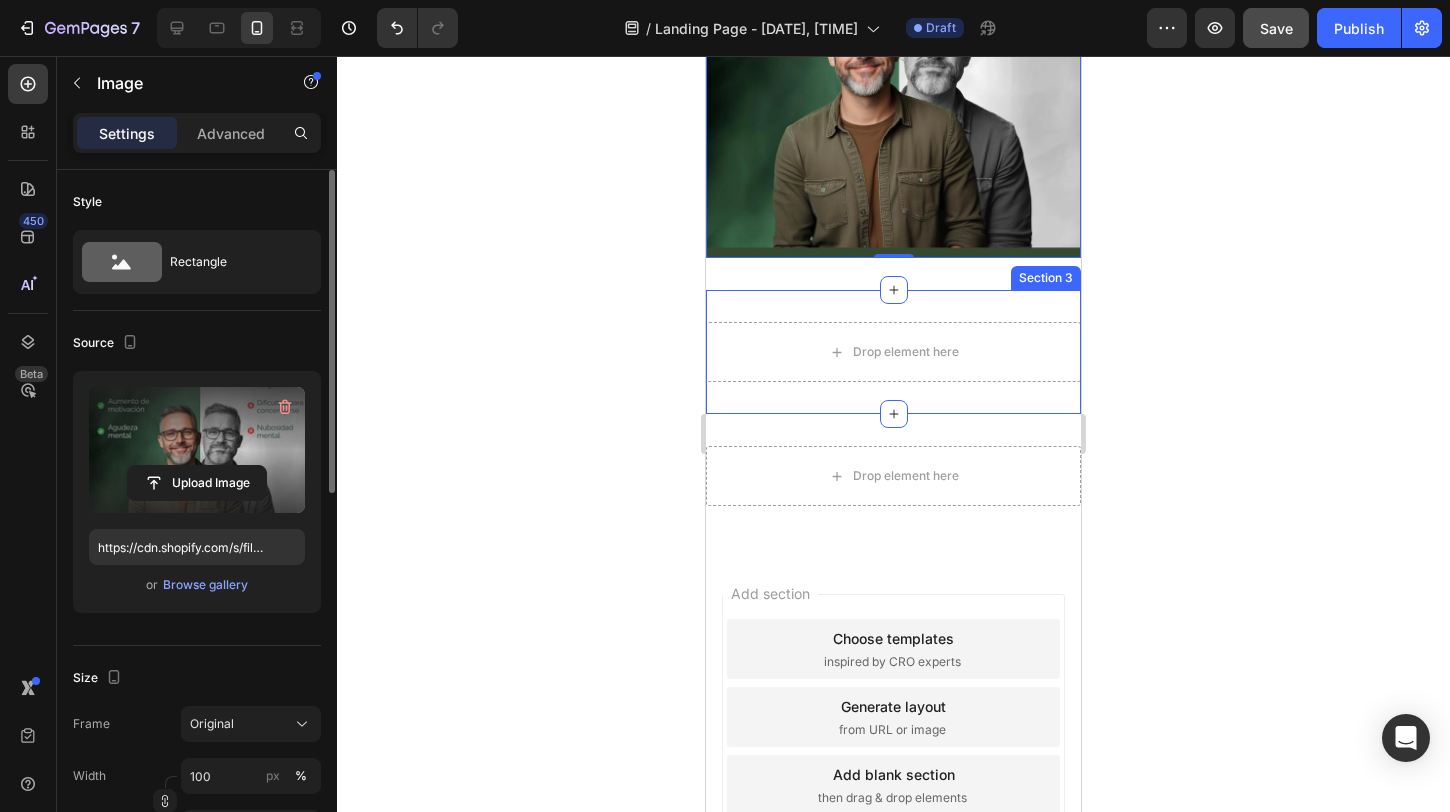 click on "Drop element here Row Section 3" at bounding box center (893, 352) 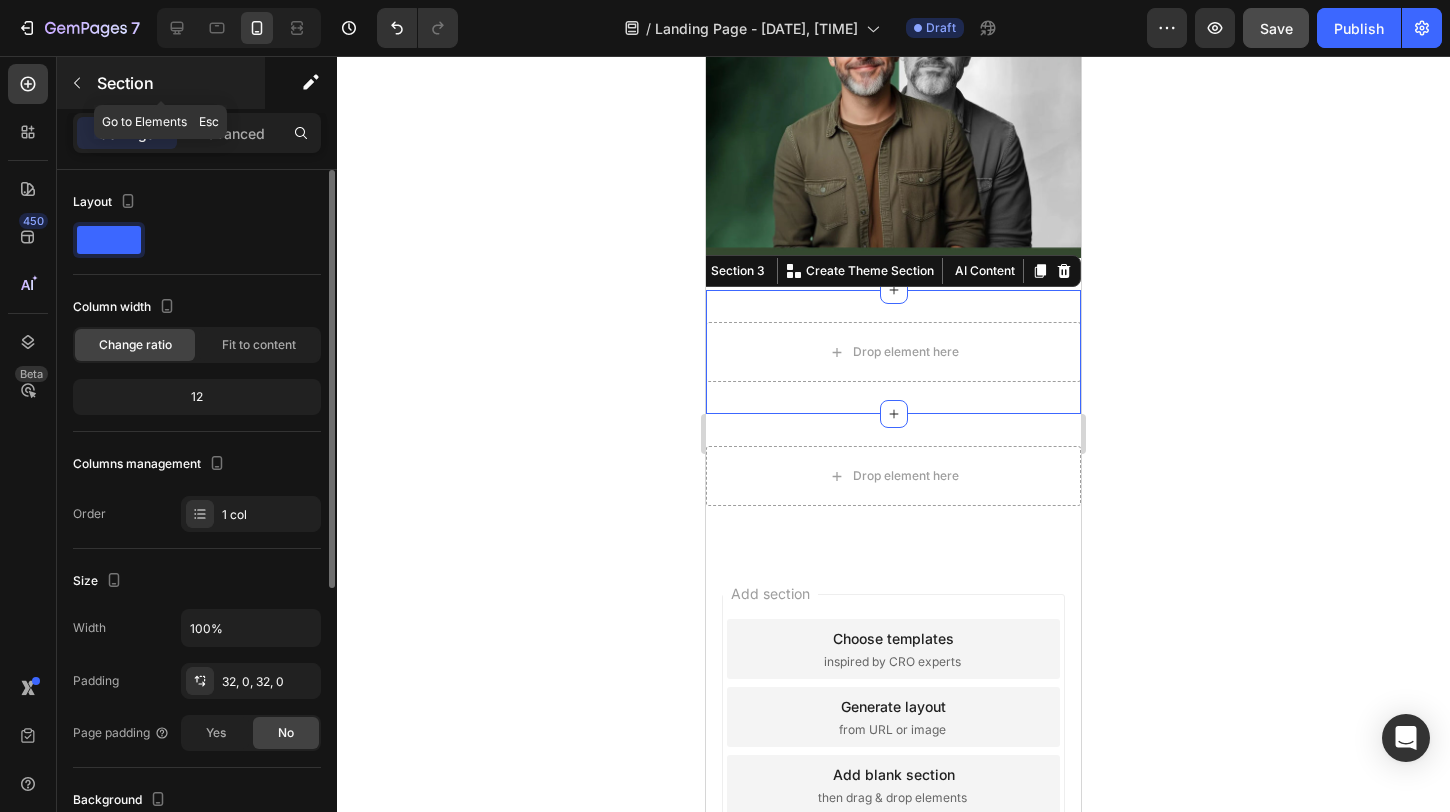 click 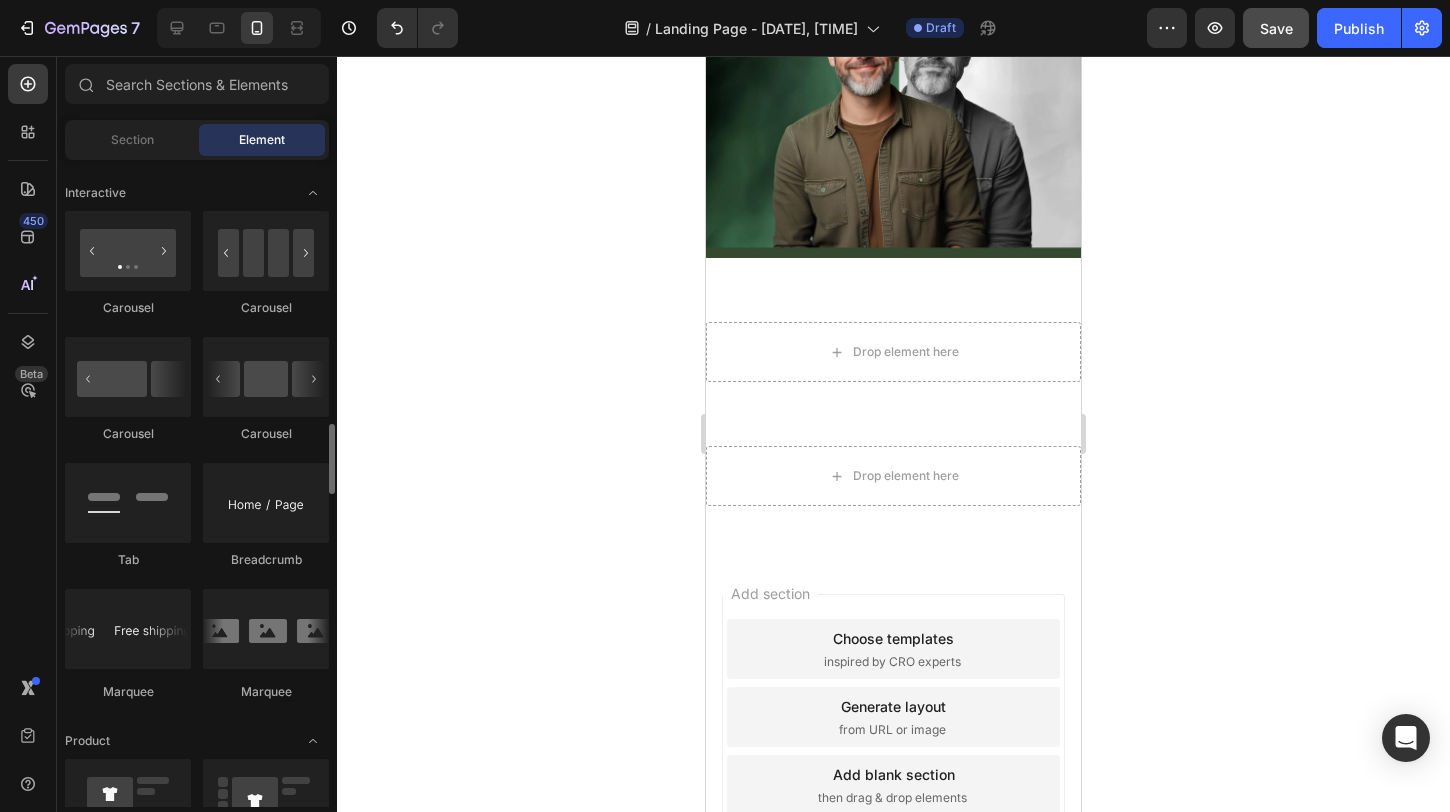 scroll, scrollTop: 2446, scrollLeft: 0, axis: vertical 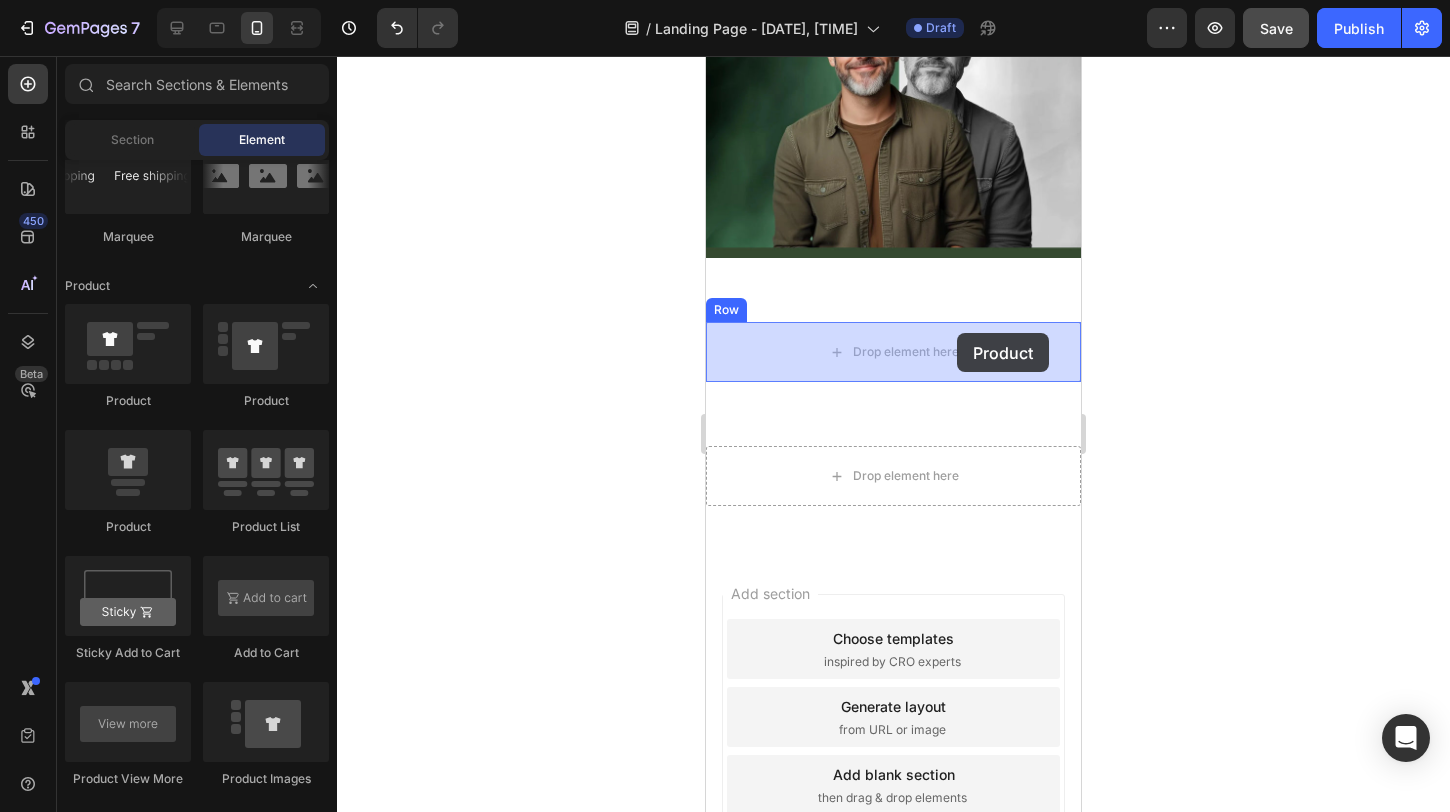 drag, startPoint x: 868, startPoint y: 420, endPoint x: 957, endPoint y: 333, distance: 124.45883 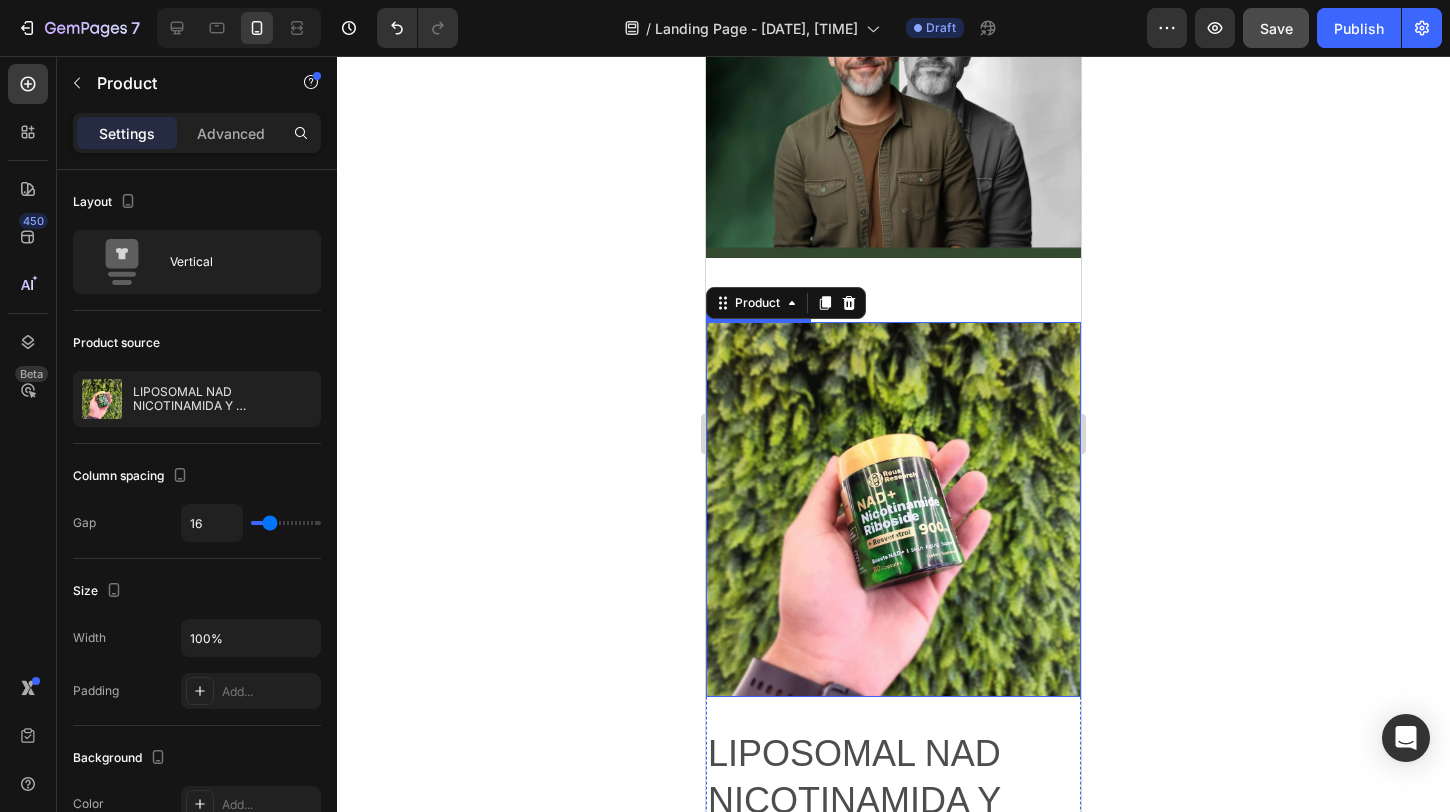 click at bounding box center [893, 509] 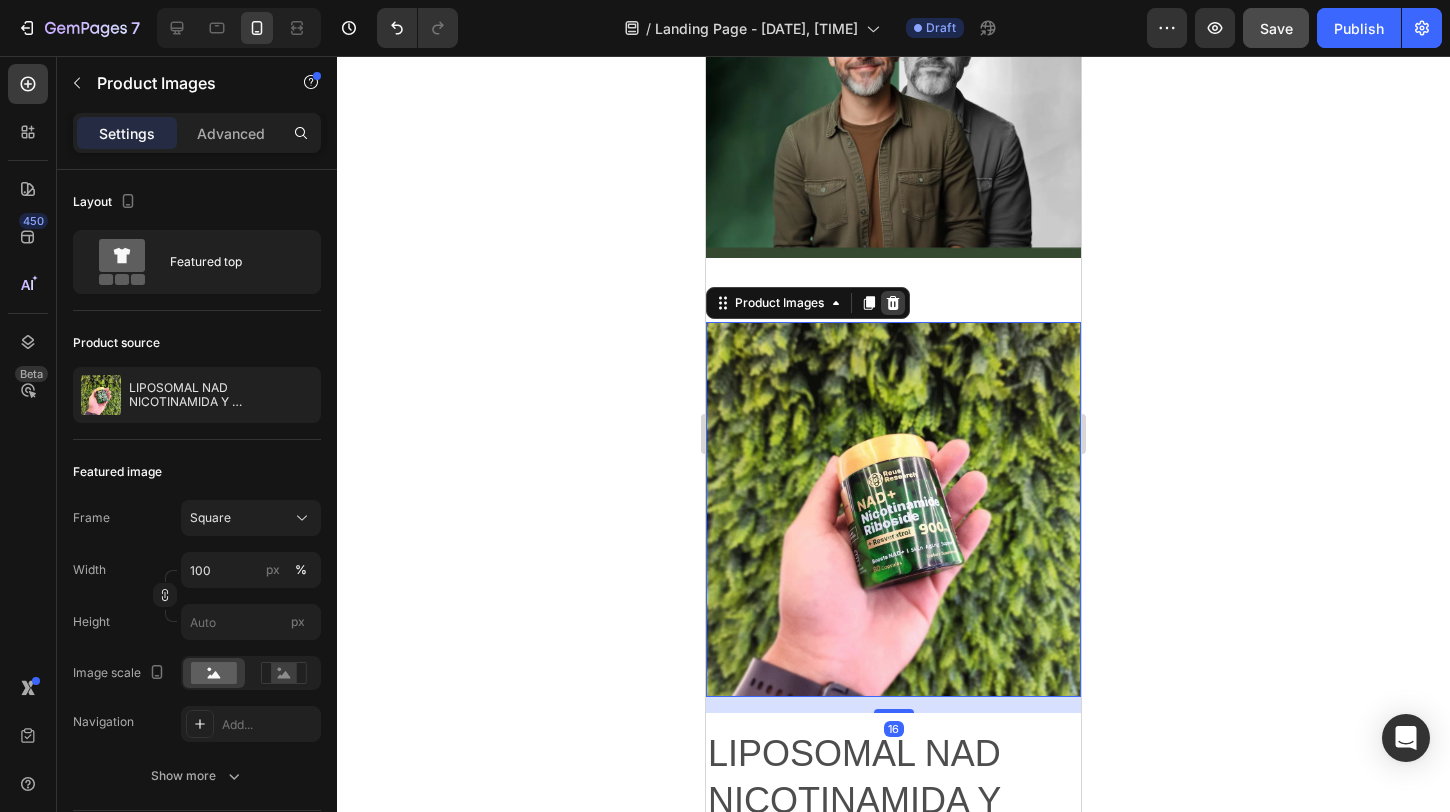 click 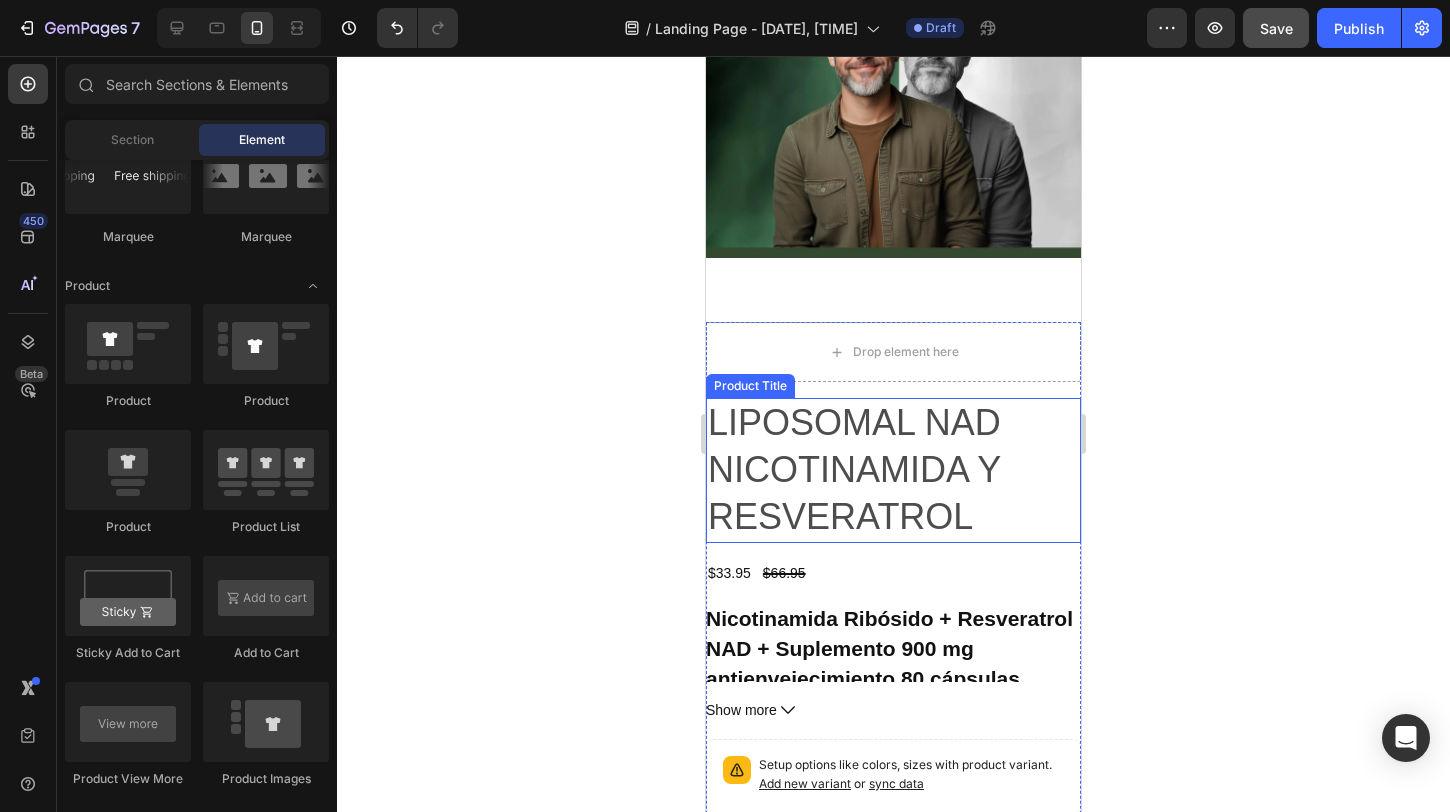 click on "LIPOSOMAL NAD NICOTINAMIDA Y RESVERATROL" at bounding box center (893, 470) 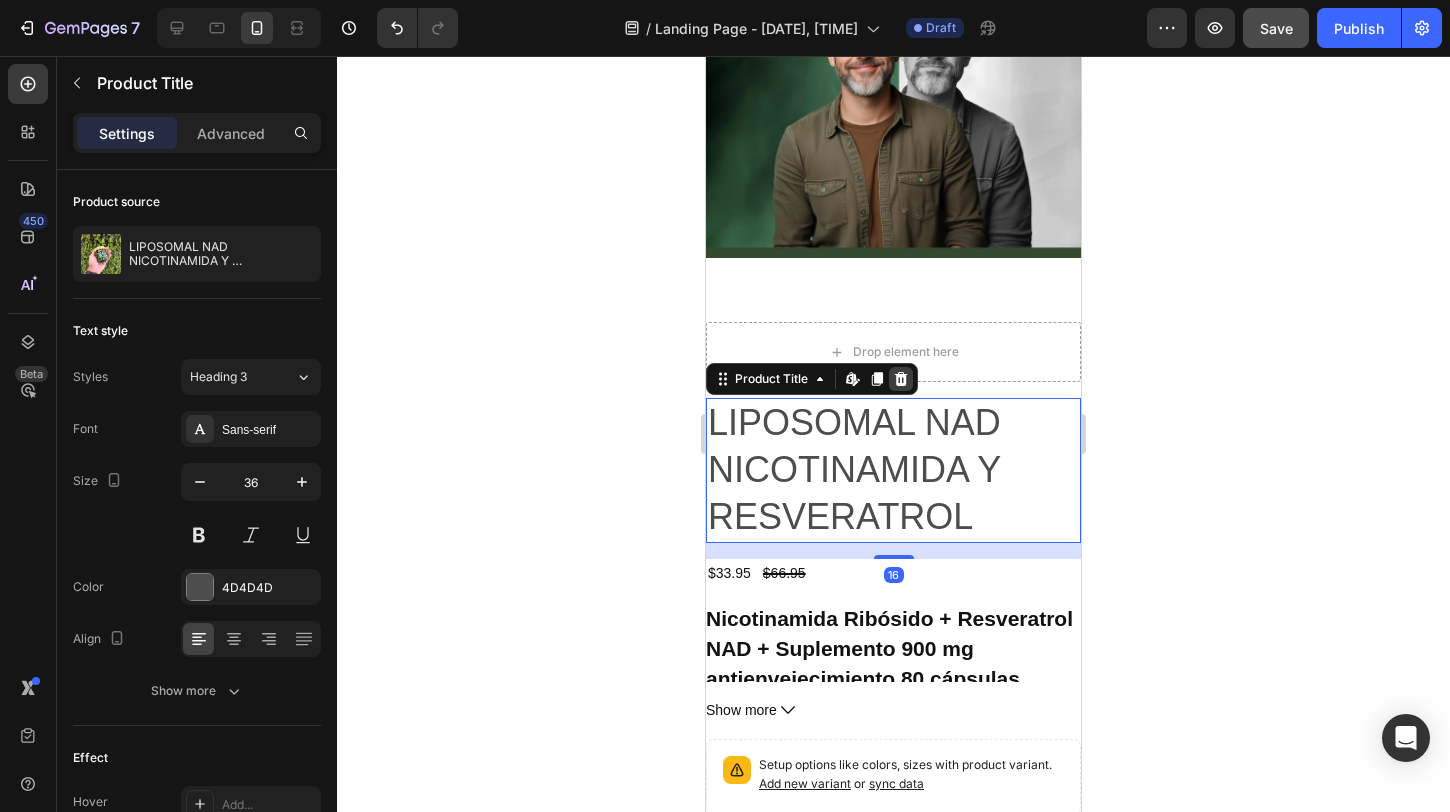 click 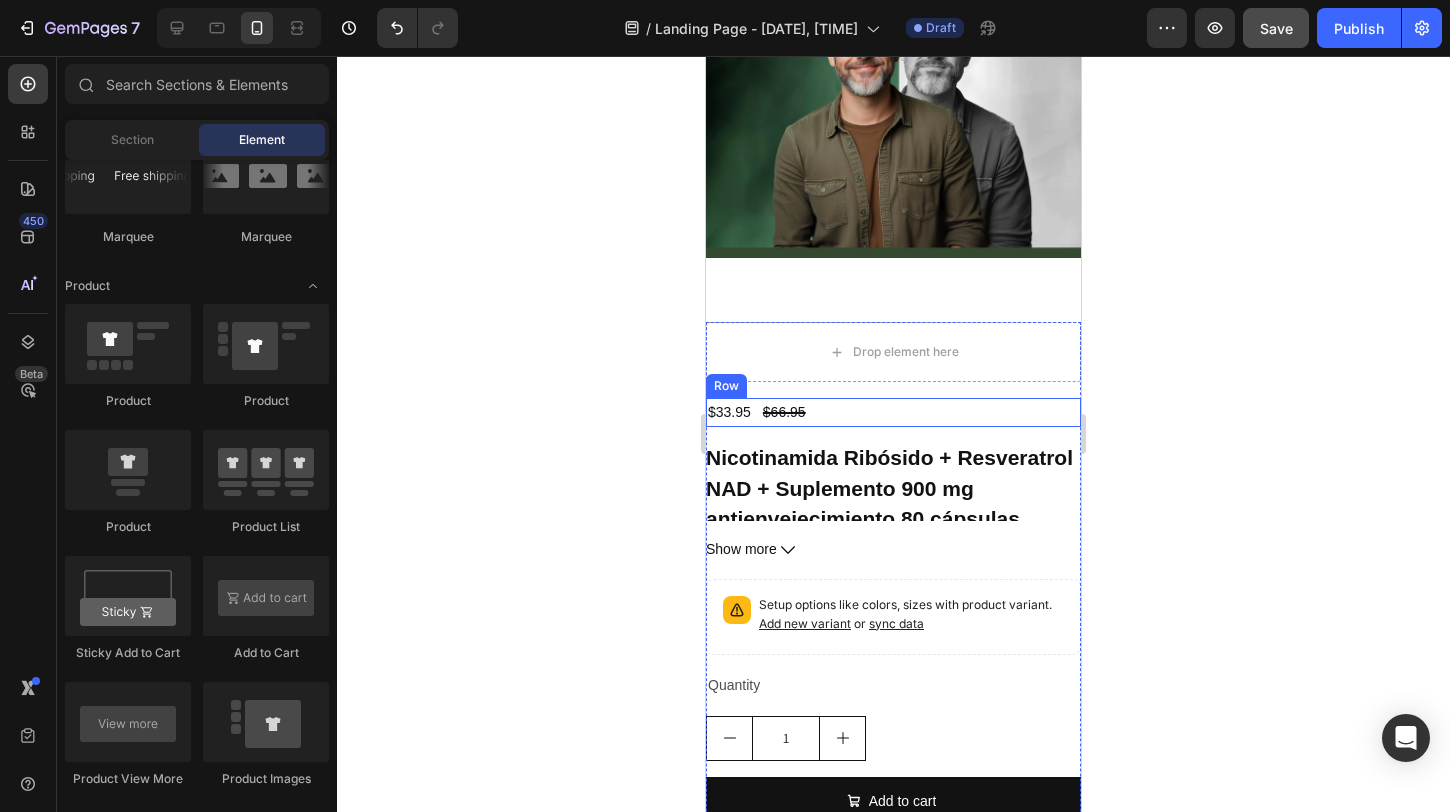 click on "$33.95 Product Price Product Price $66.95 Product Price Product Price Row" at bounding box center (893, 412) 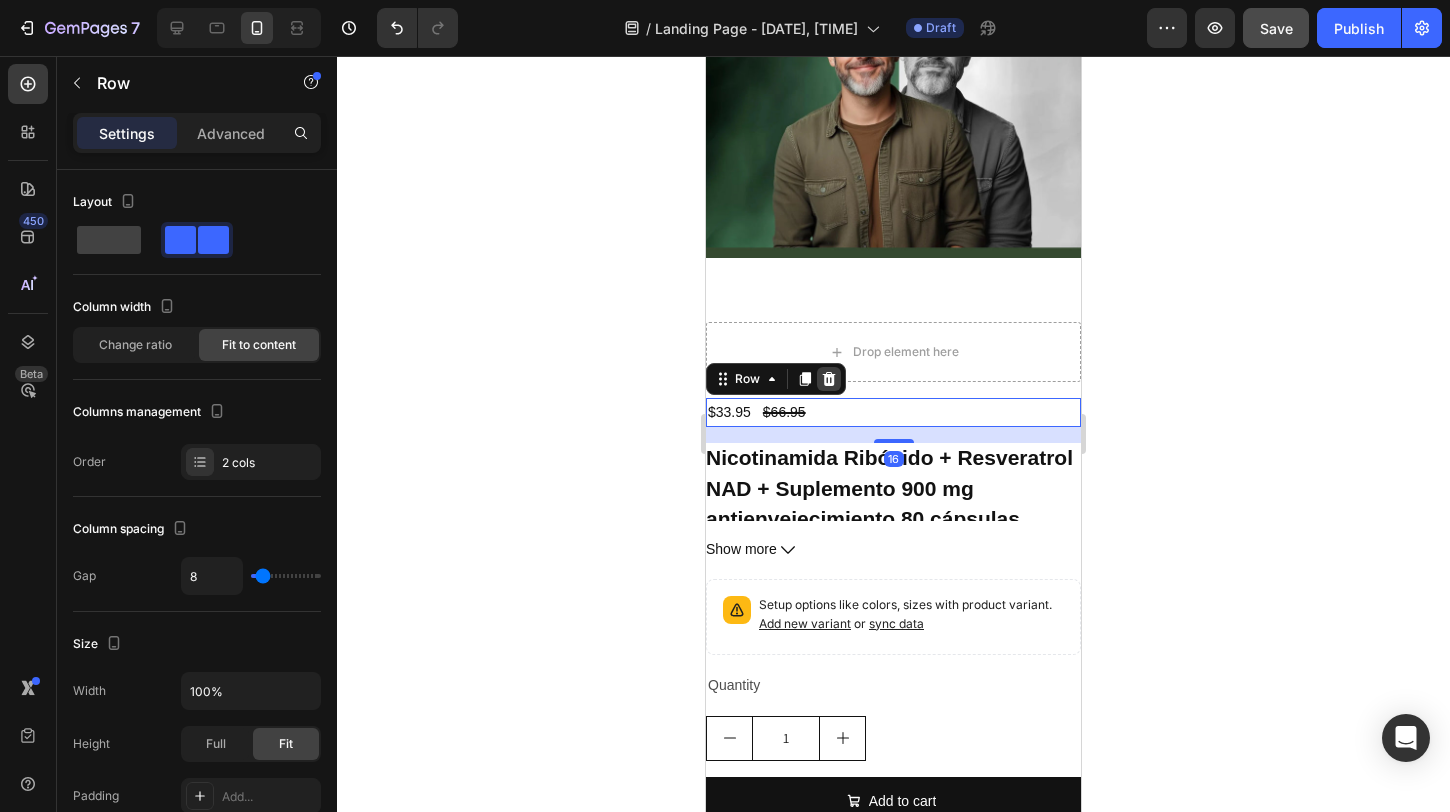 click 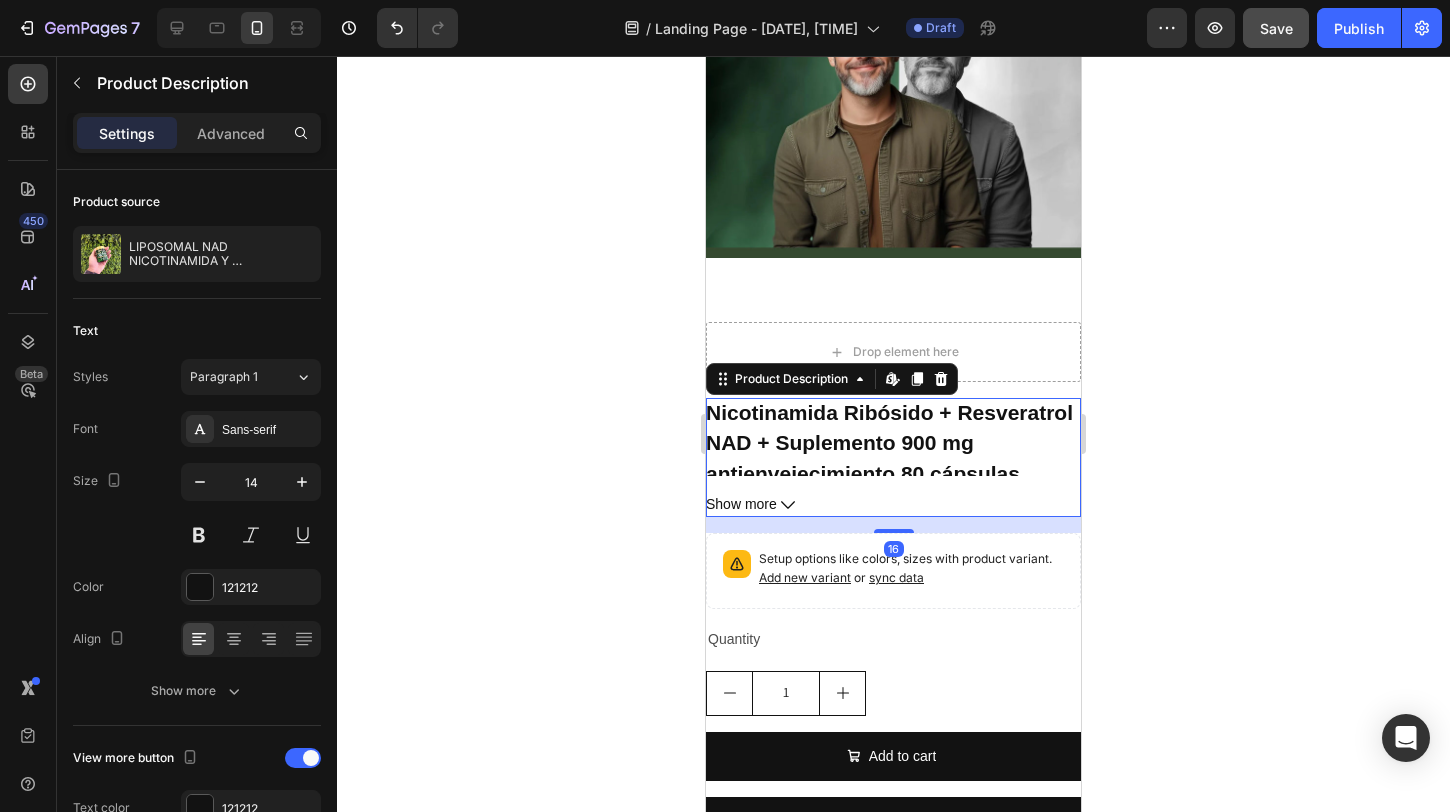 click on "Nicotinamida Ribósido + Resveratrol NAD + Suplemento 900 mg antienvejecimiento 80 cápsulas" at bounding box center [889, 442] 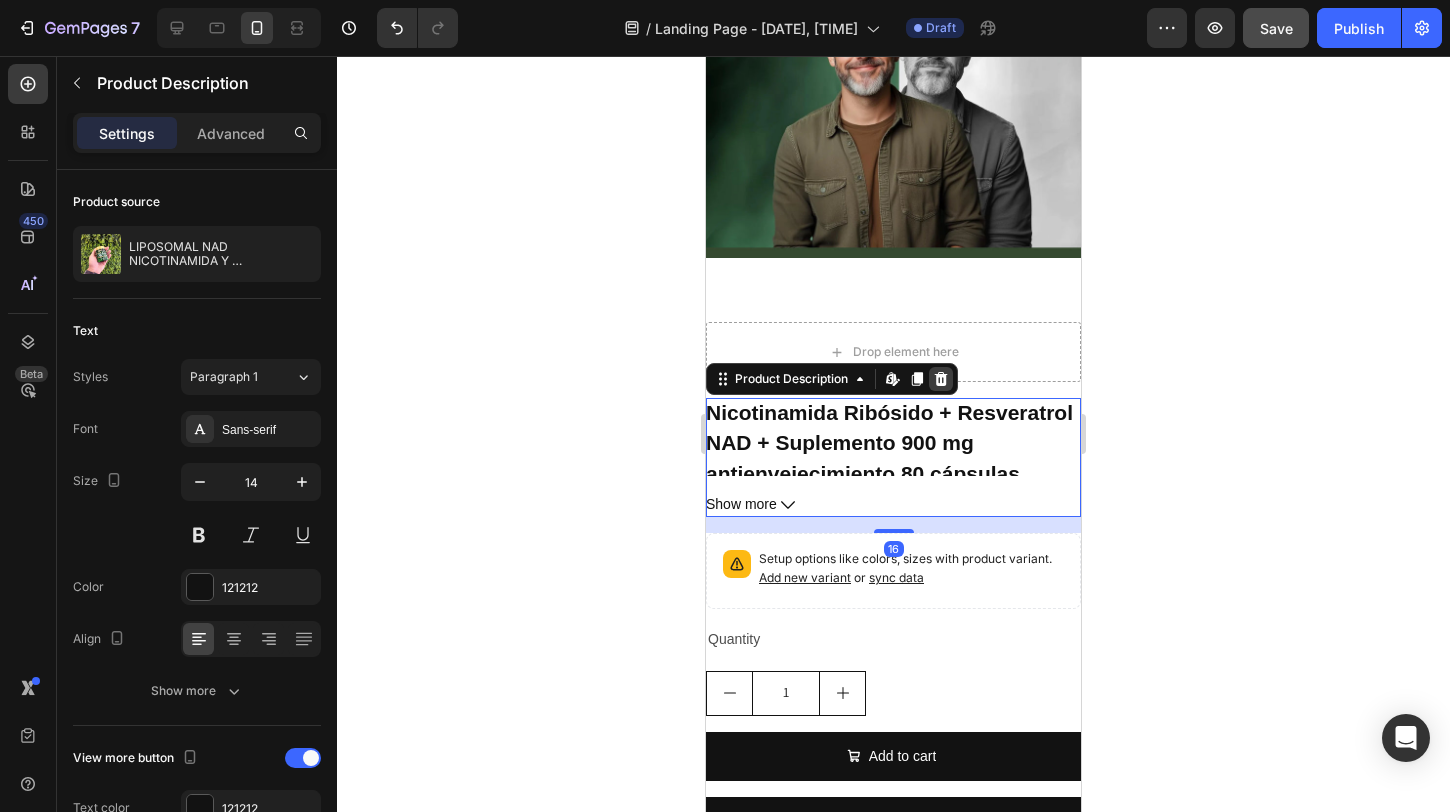 click 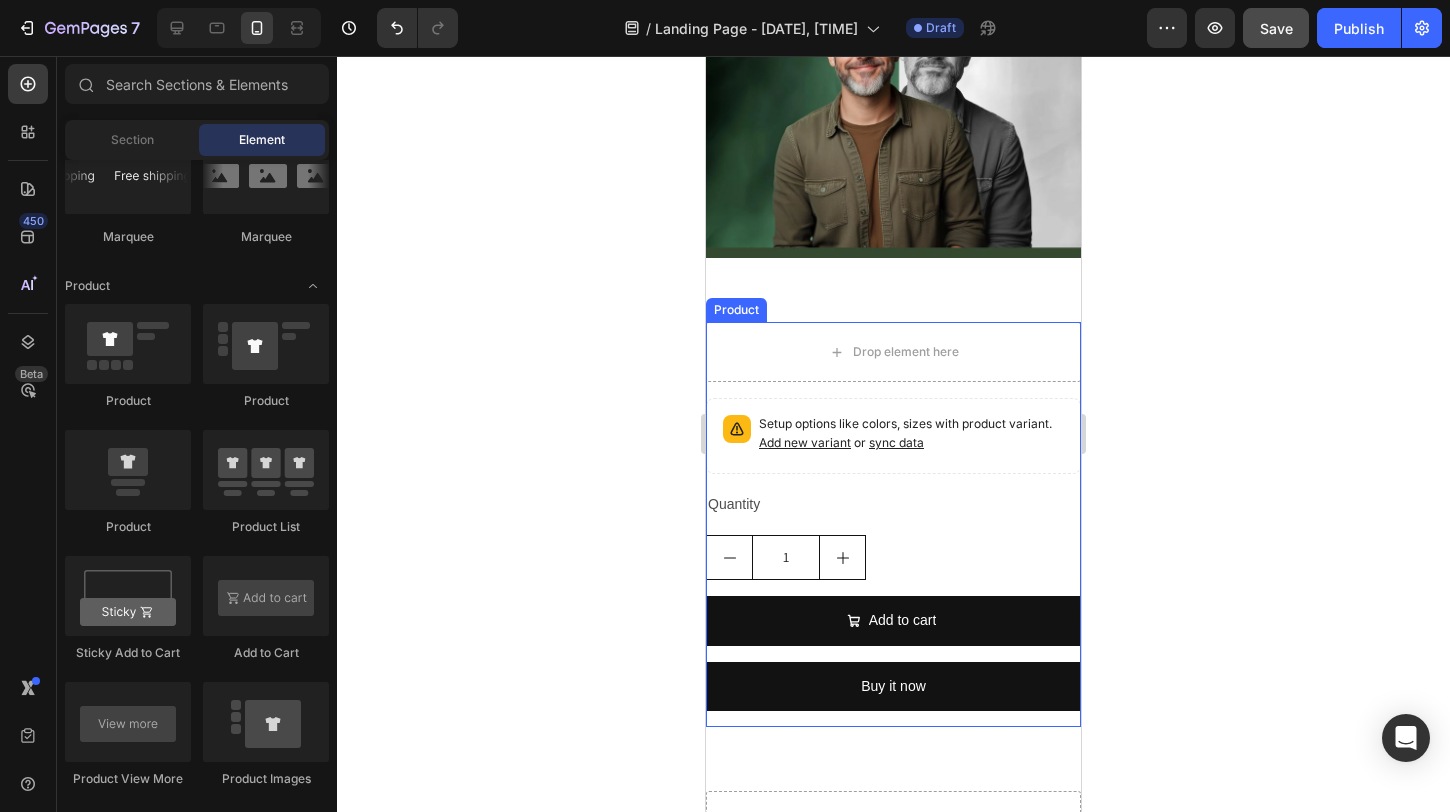 click on "Setup options like colors, sizes with product variant.       Add new variant   or   sync data Product Variants & Swatches Quantity Text Block
1
Product Quantity
Add to cart Add to Cart Buy it now Dynamic Checkout" at bounding box center (893, 562) 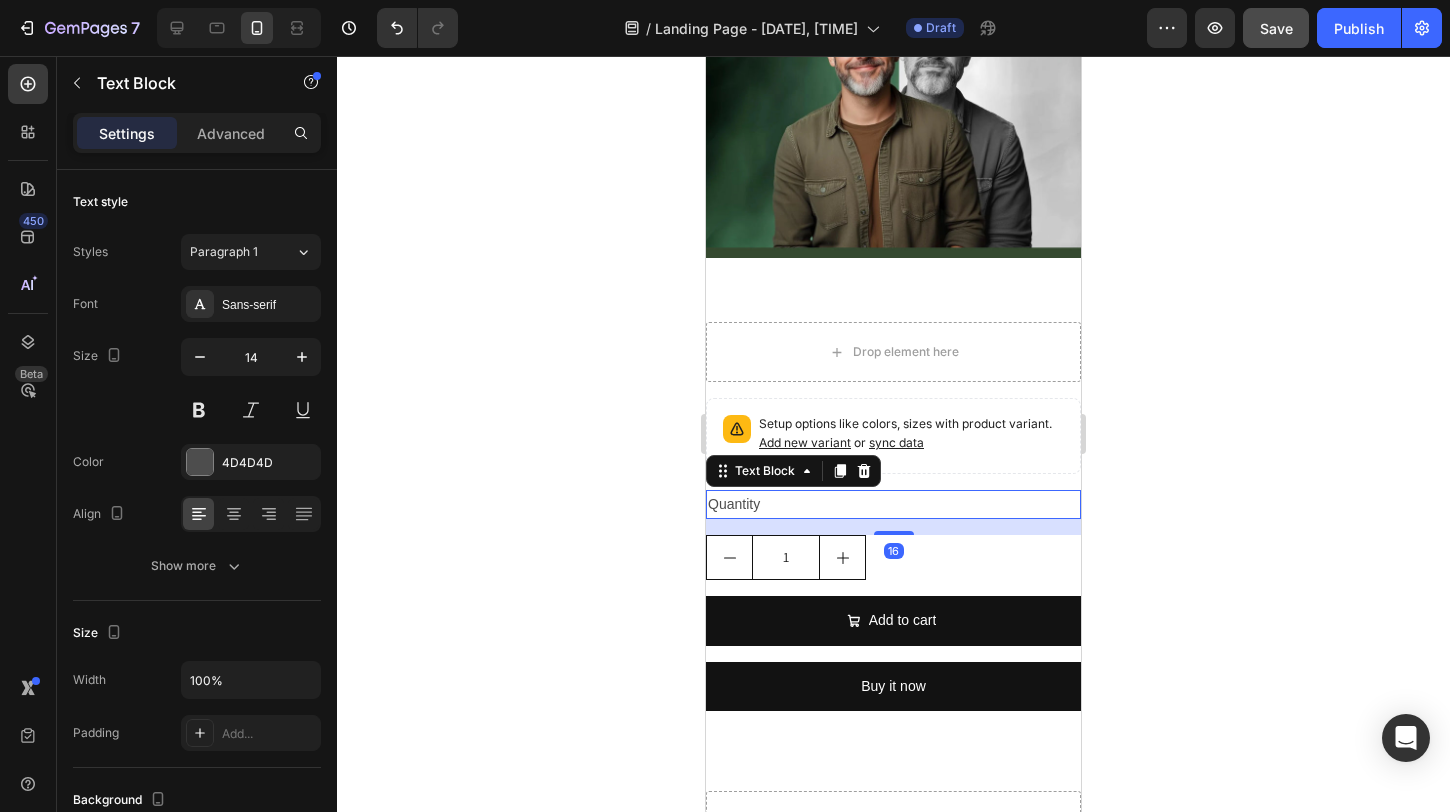 click on "Quantity" at bounding box center [893, 504] 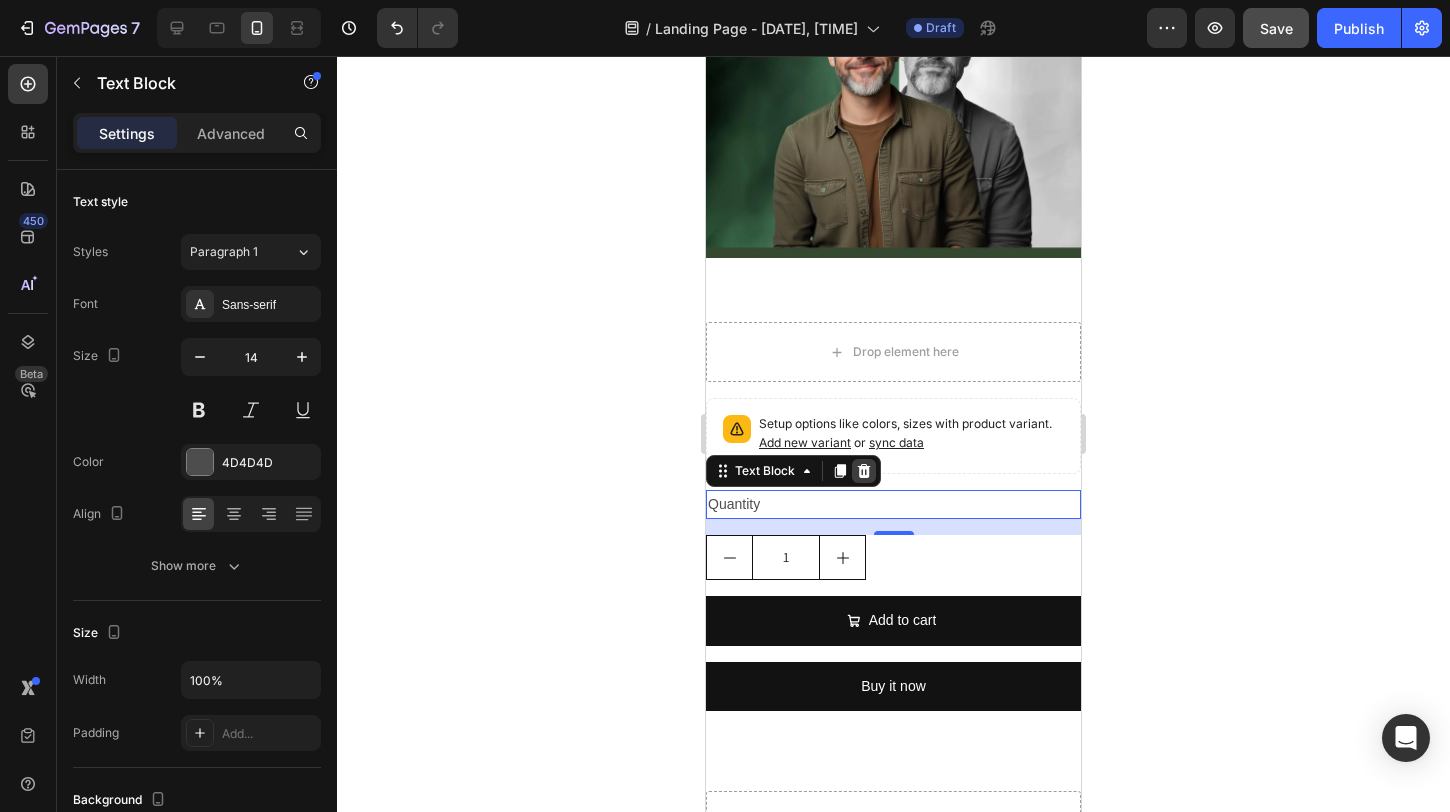 click 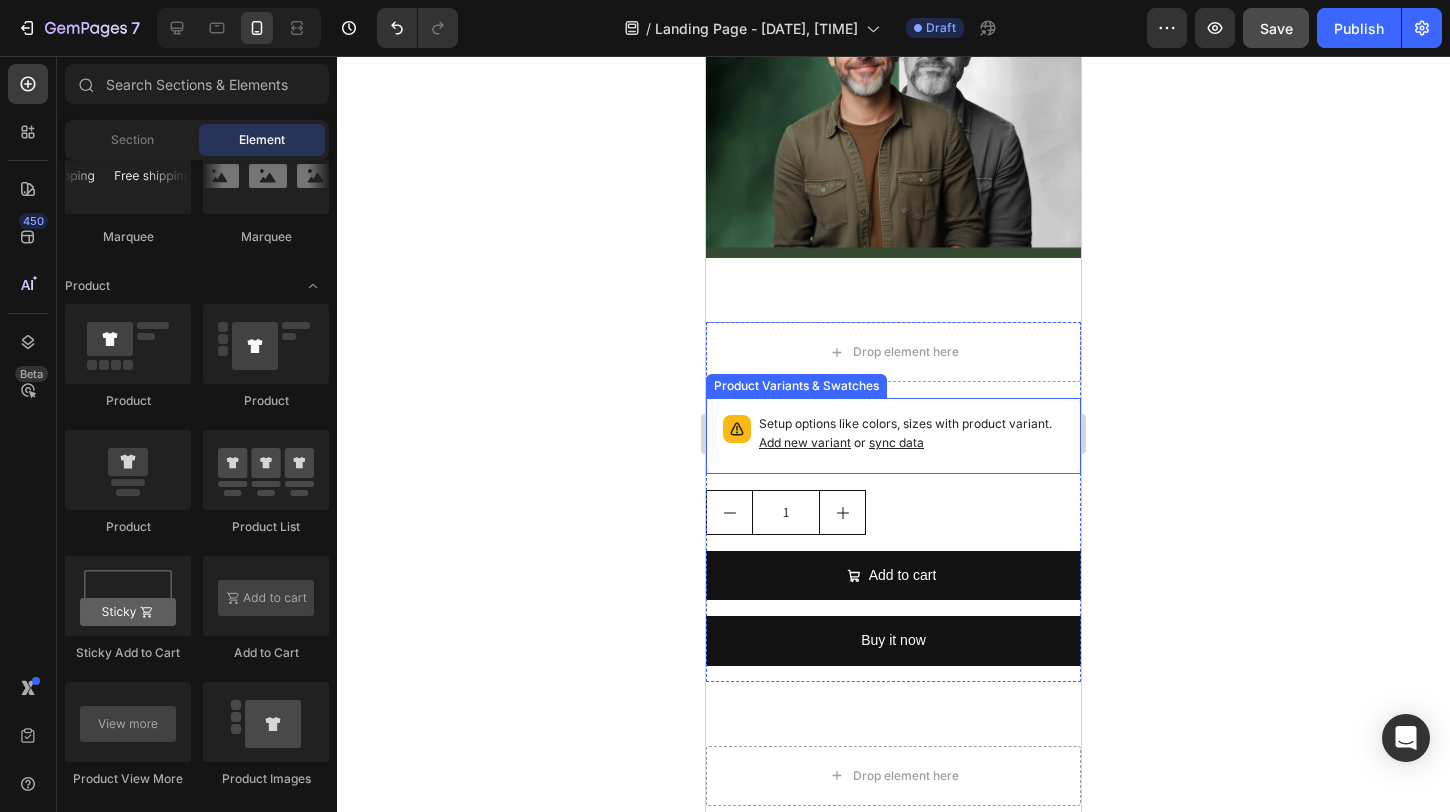 click on "Add new variant" at bounding box center [805, 442] 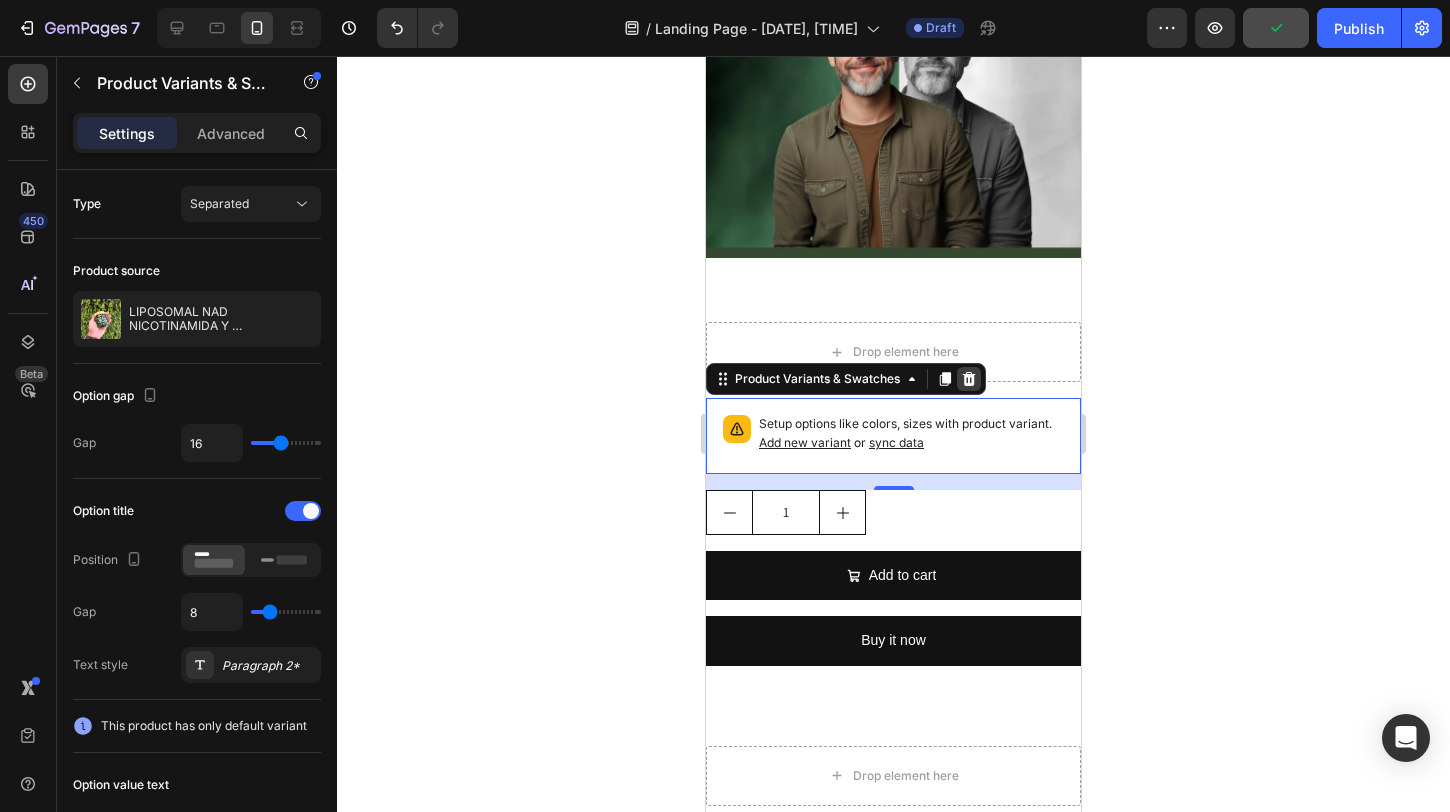 click 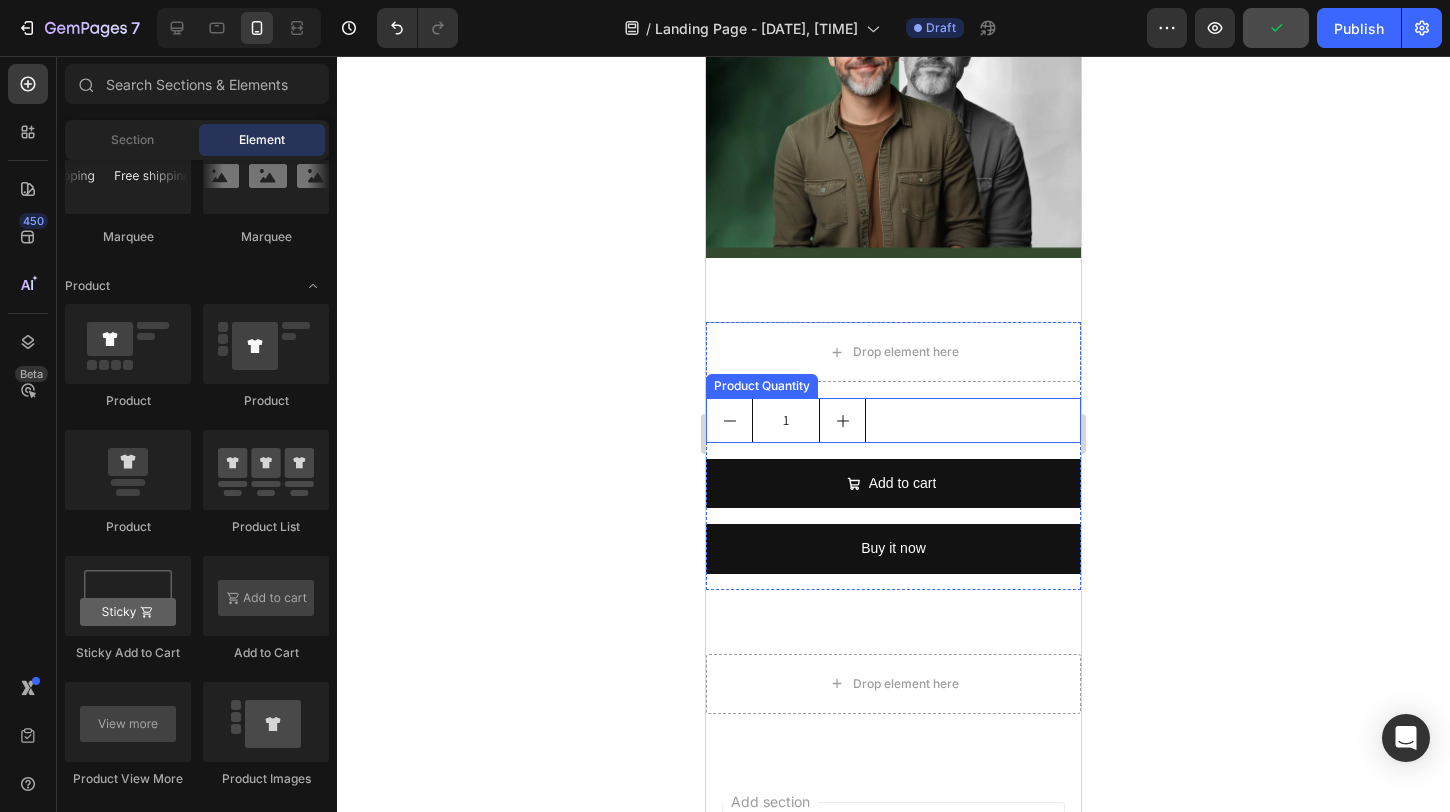 click at bounding box center [842, 420] 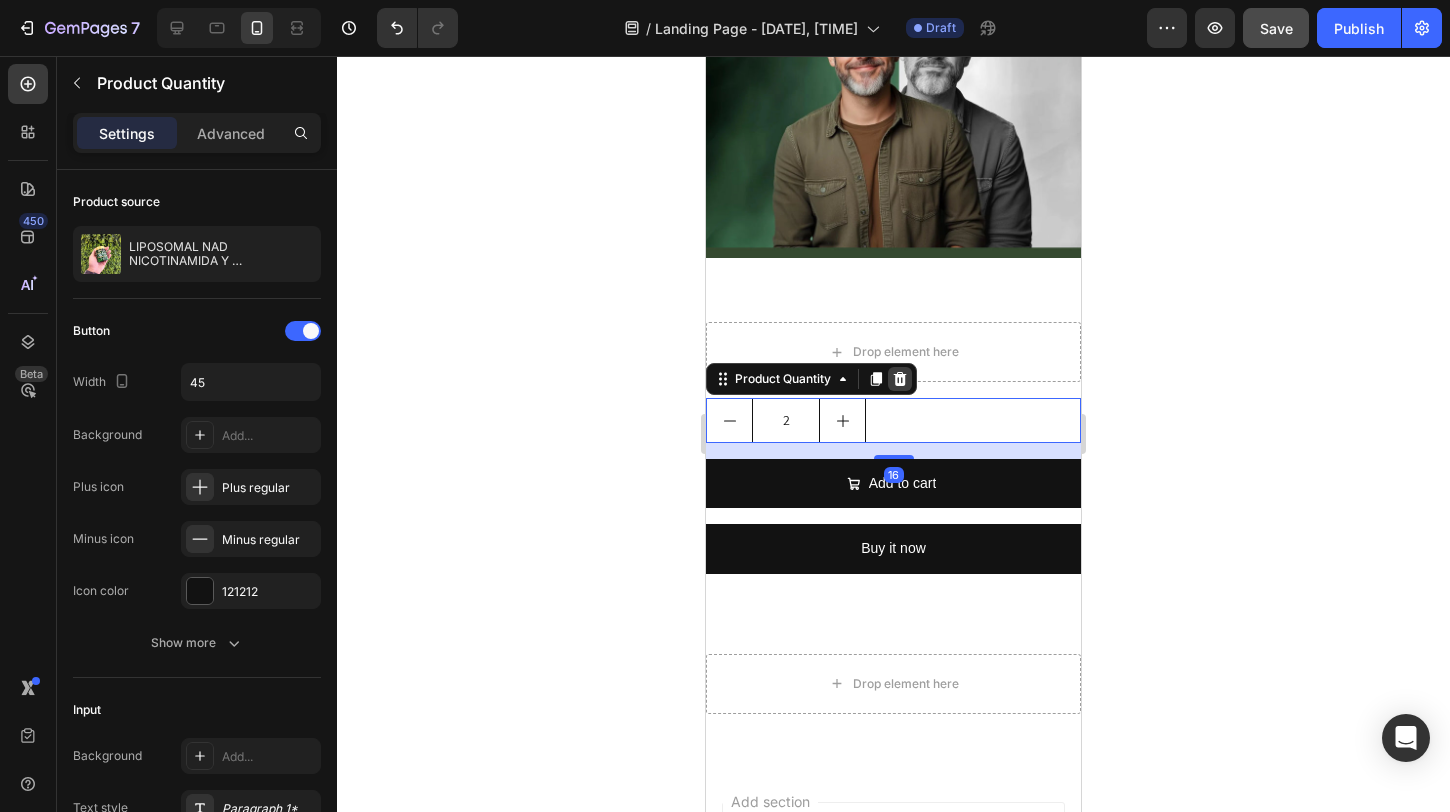 click 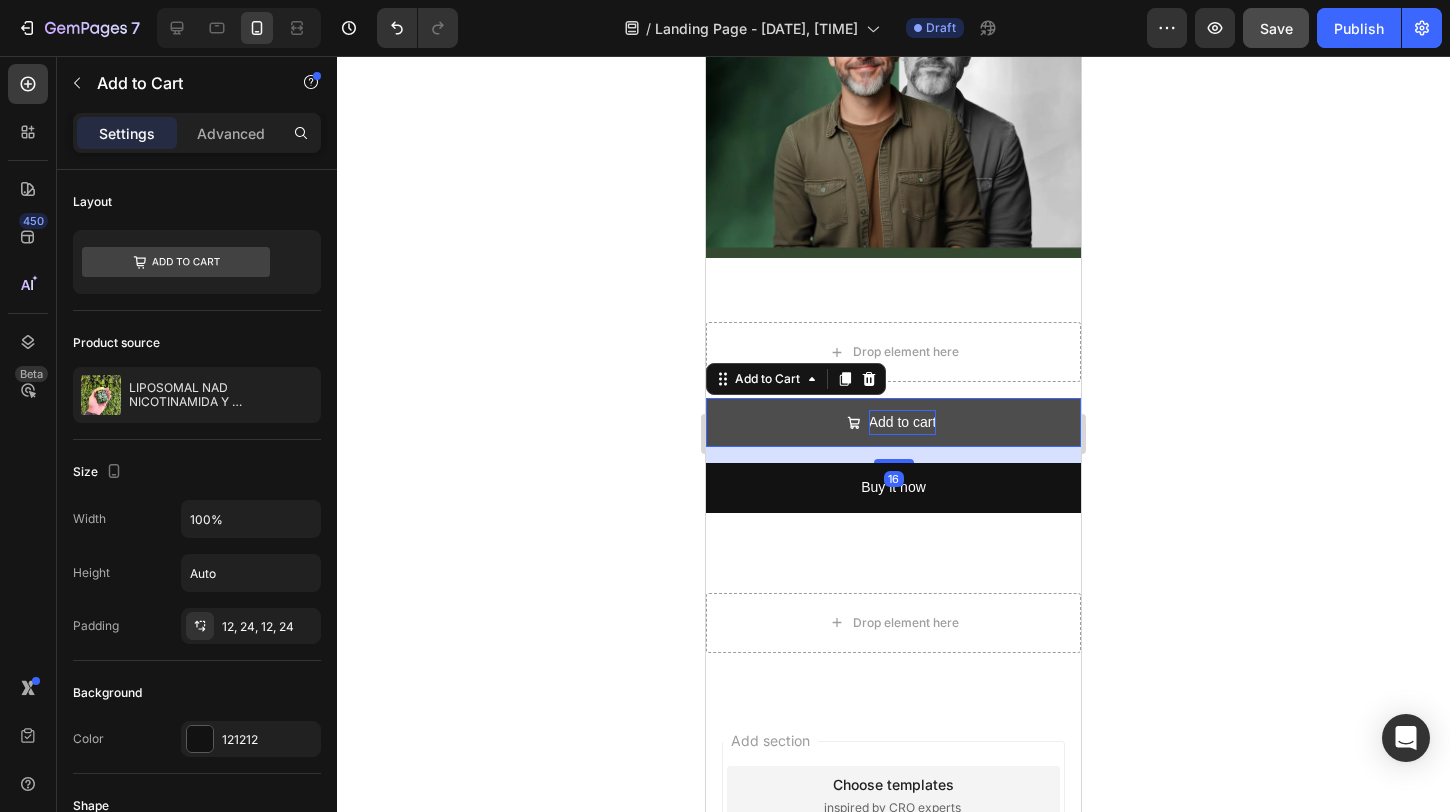 click on "Add to cart" at bounding box center [903, 422] 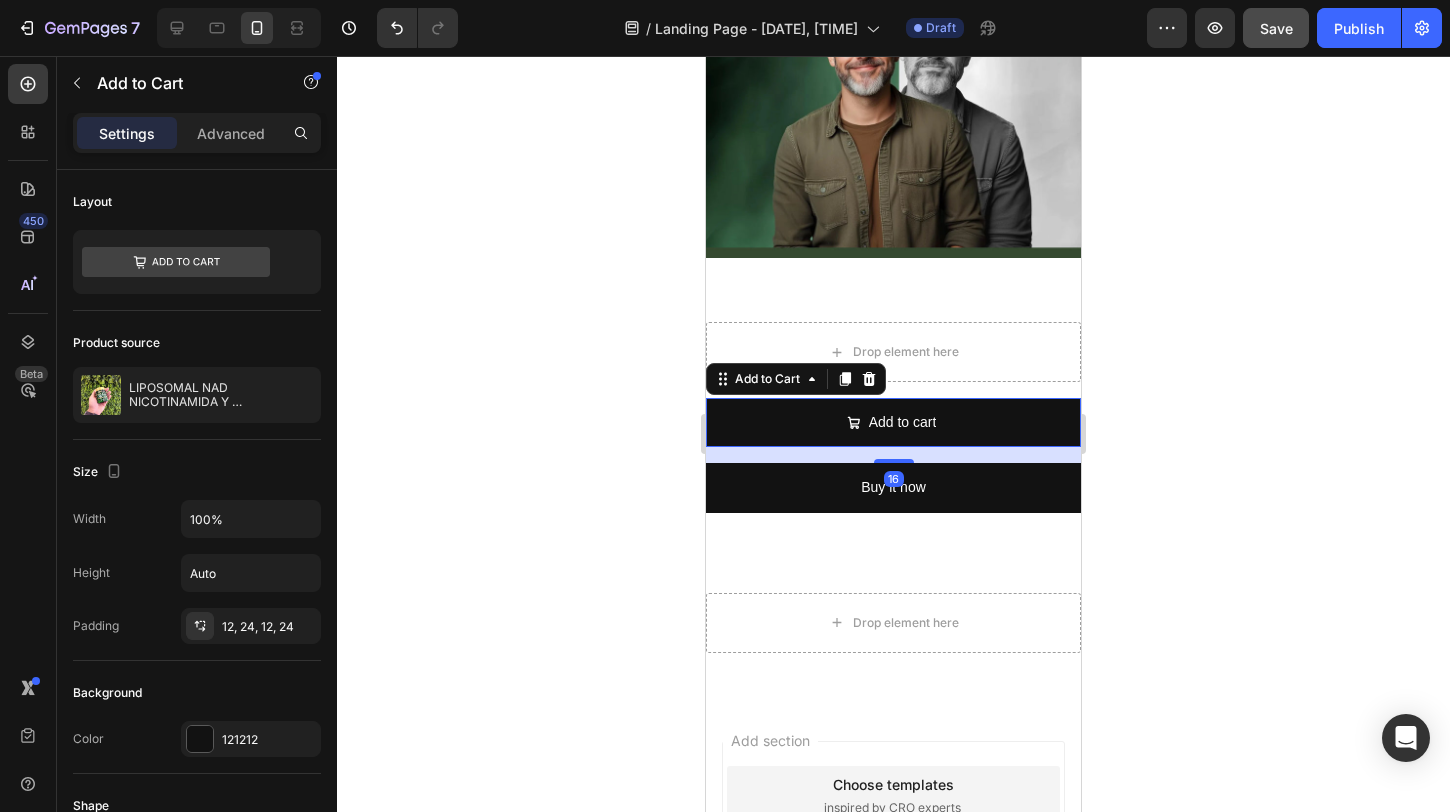 click on "Add to Cart" at bounding box center (796, 379) 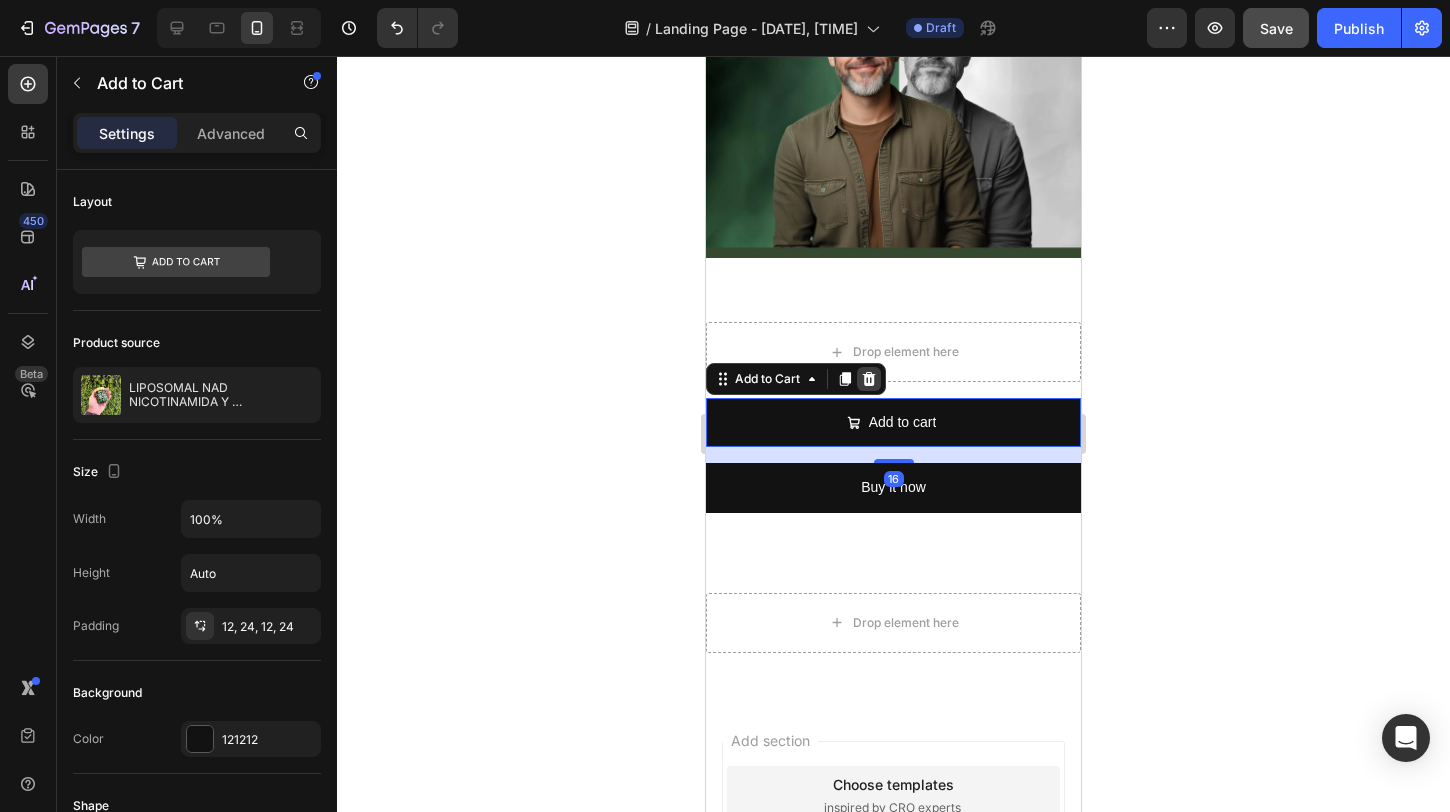 click 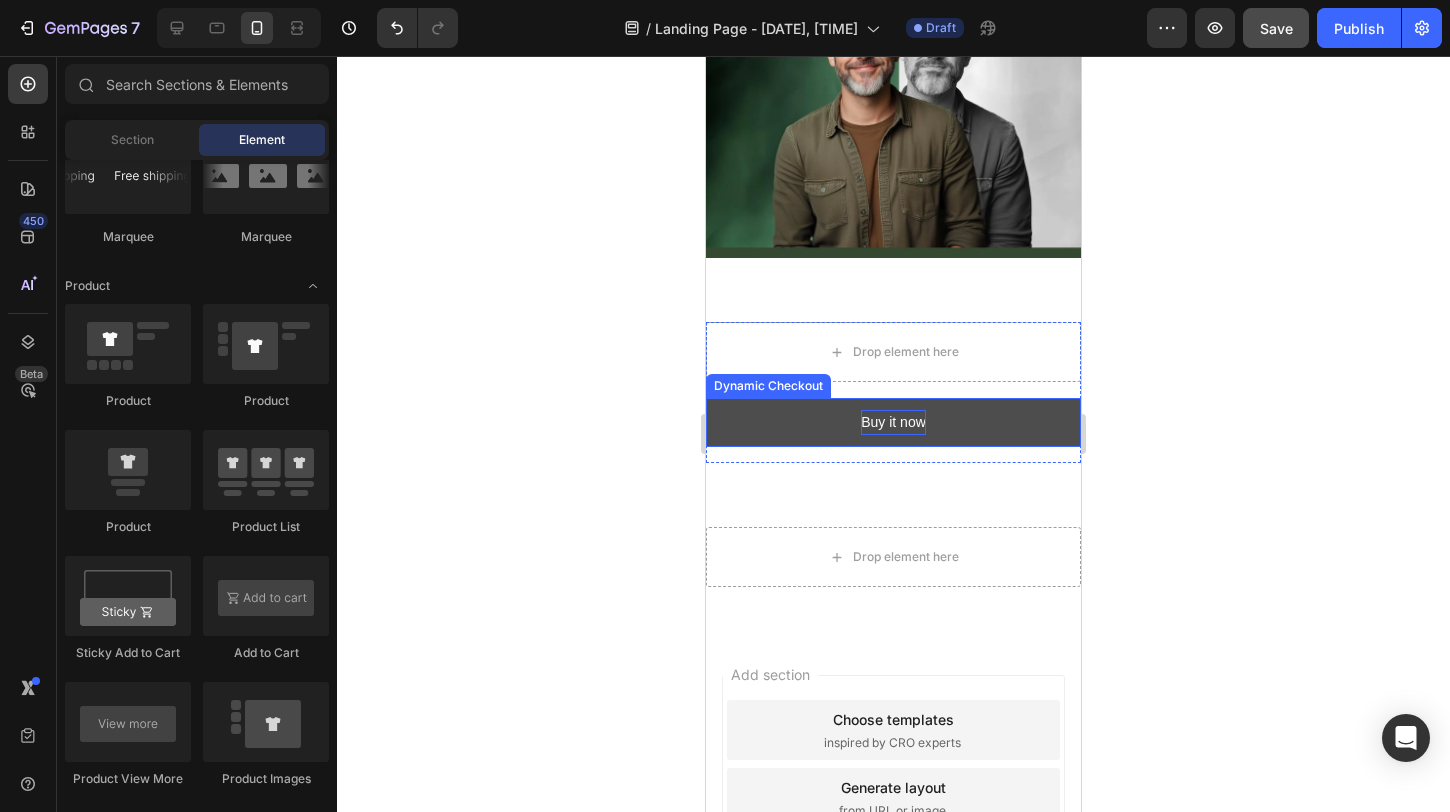 click on "Buy it now" at bounding box center (893, 422) 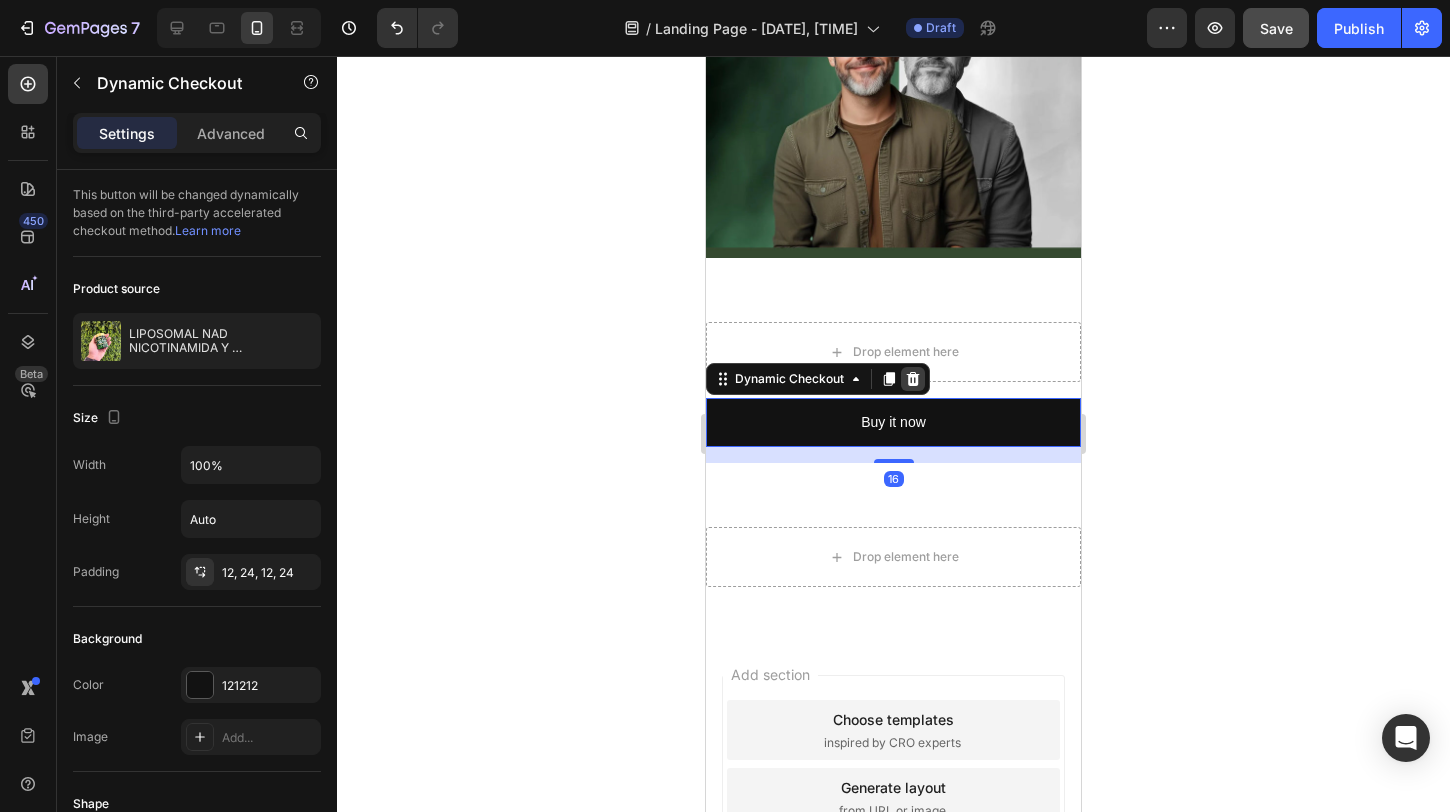 click 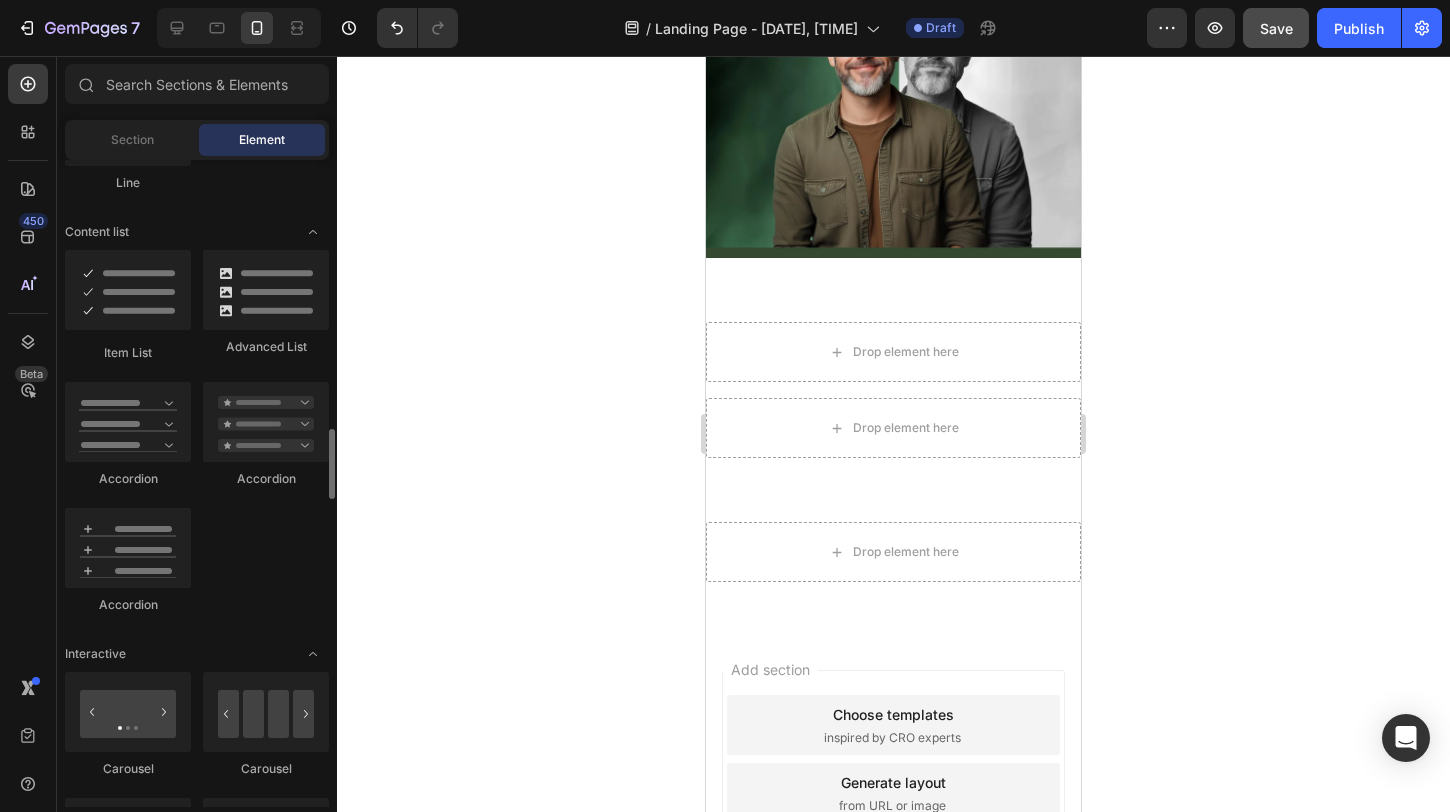 scroll, scrollTop: 813, scrollLeft: 0, axis: vertical 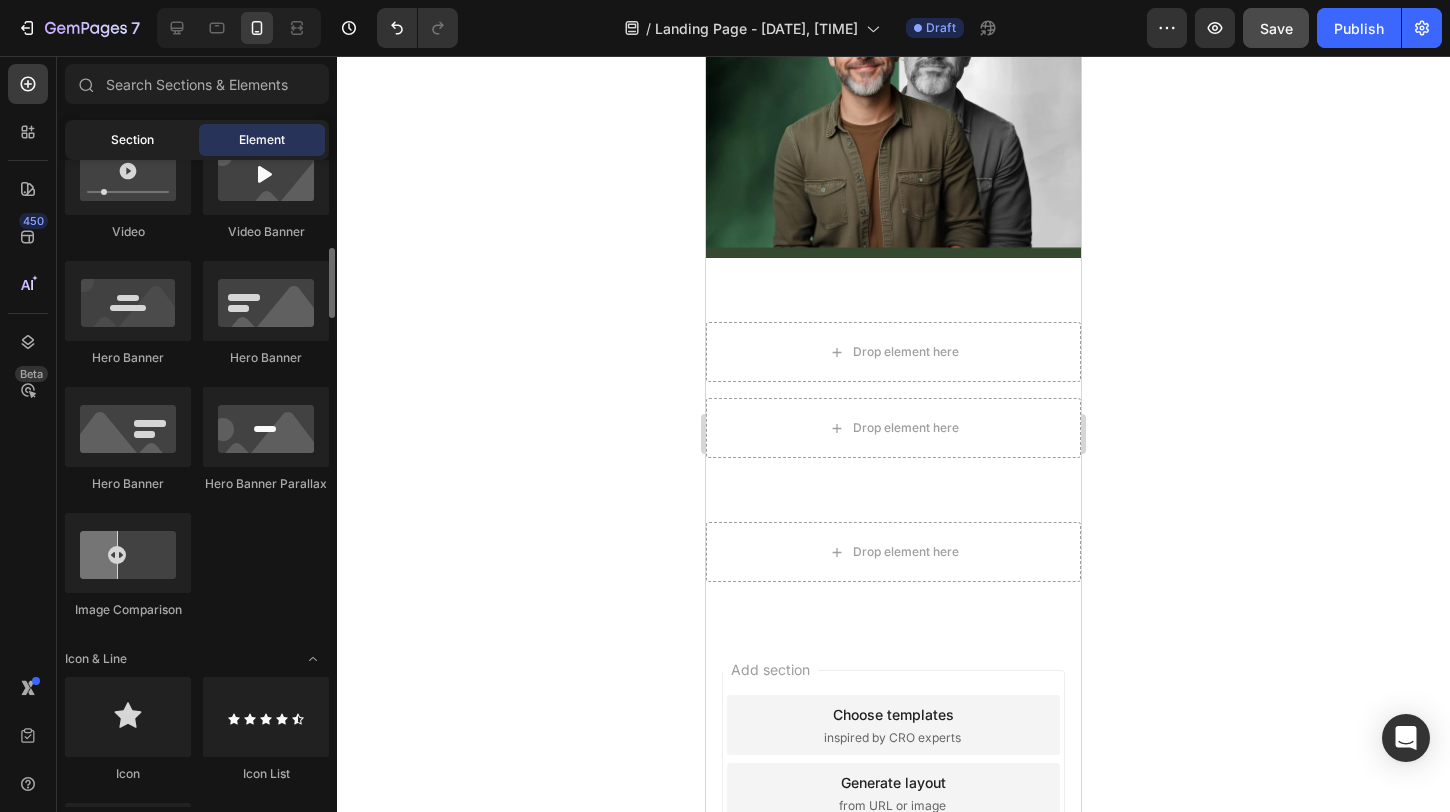 click on "Section" at bounding box center (132, 140) 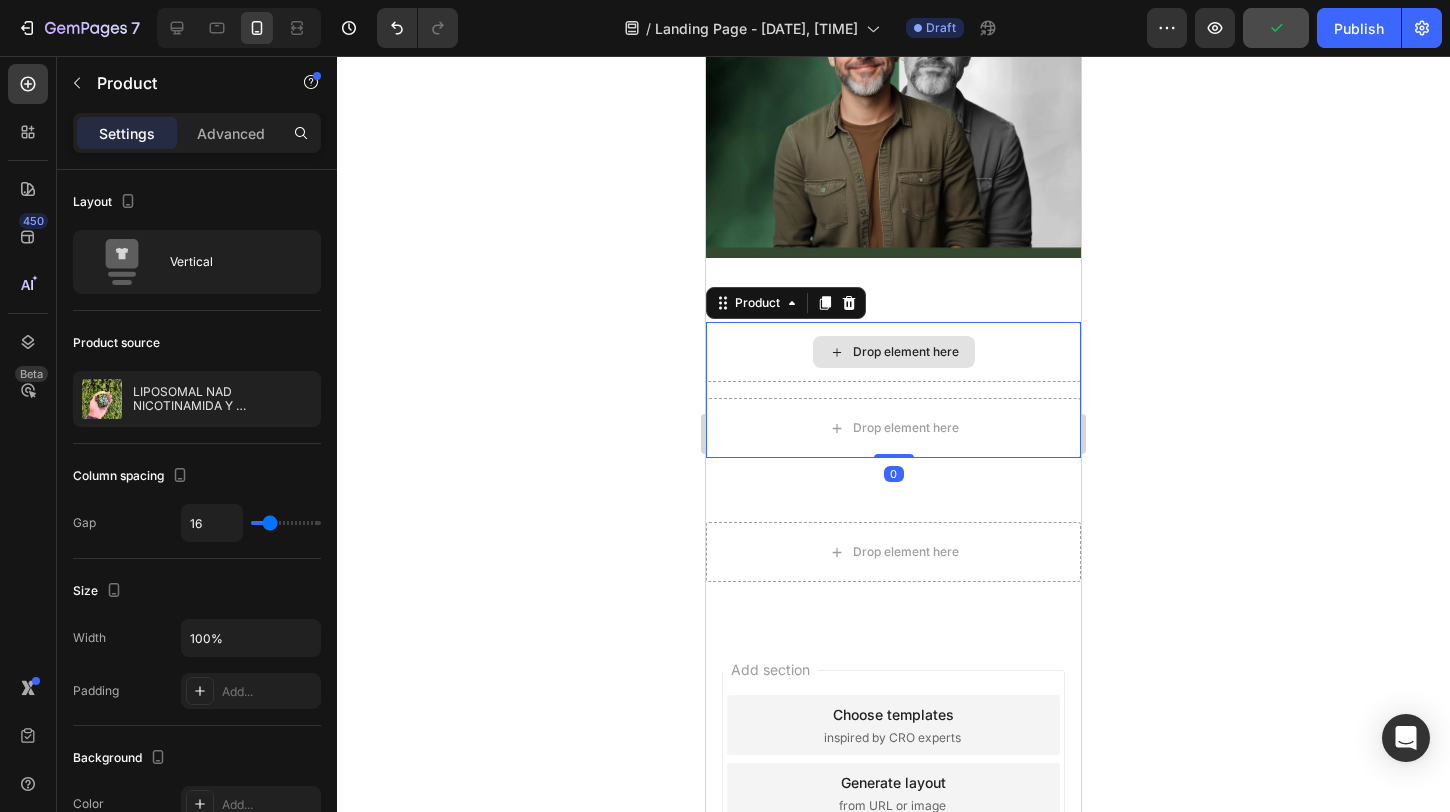 click on "Drop element here" at bounding box center (893, 352) 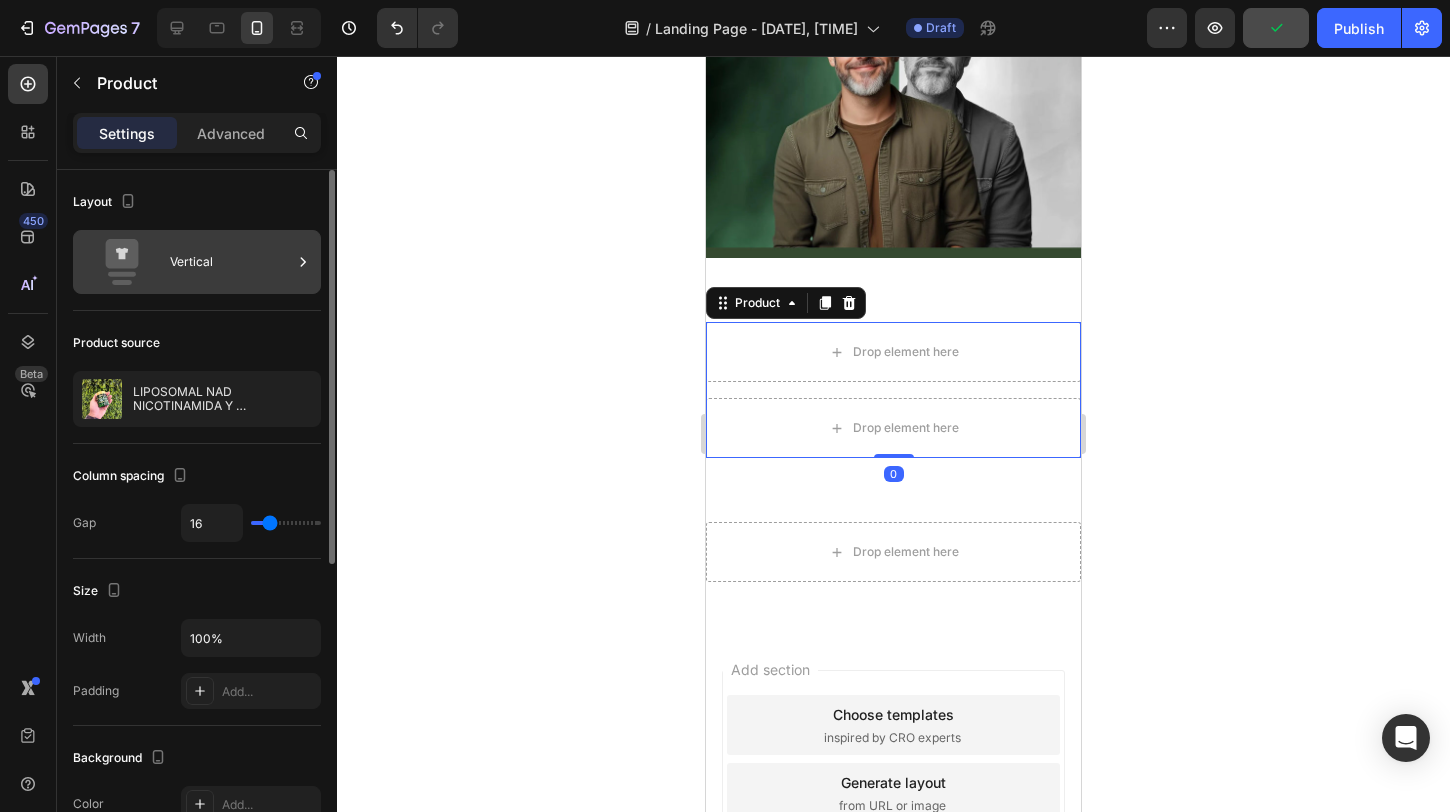 click on "Vertical" at bounding box center (231, 262) 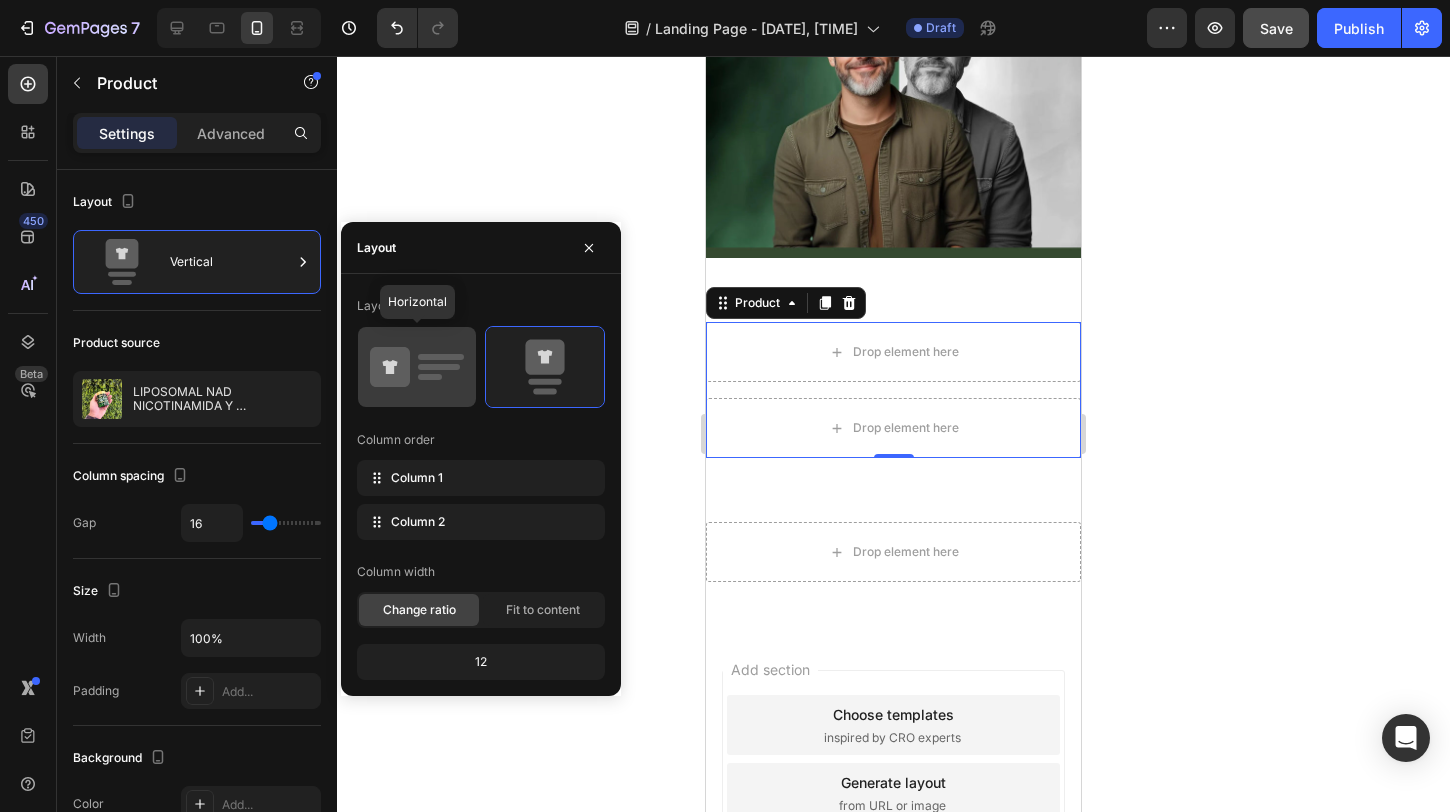 click 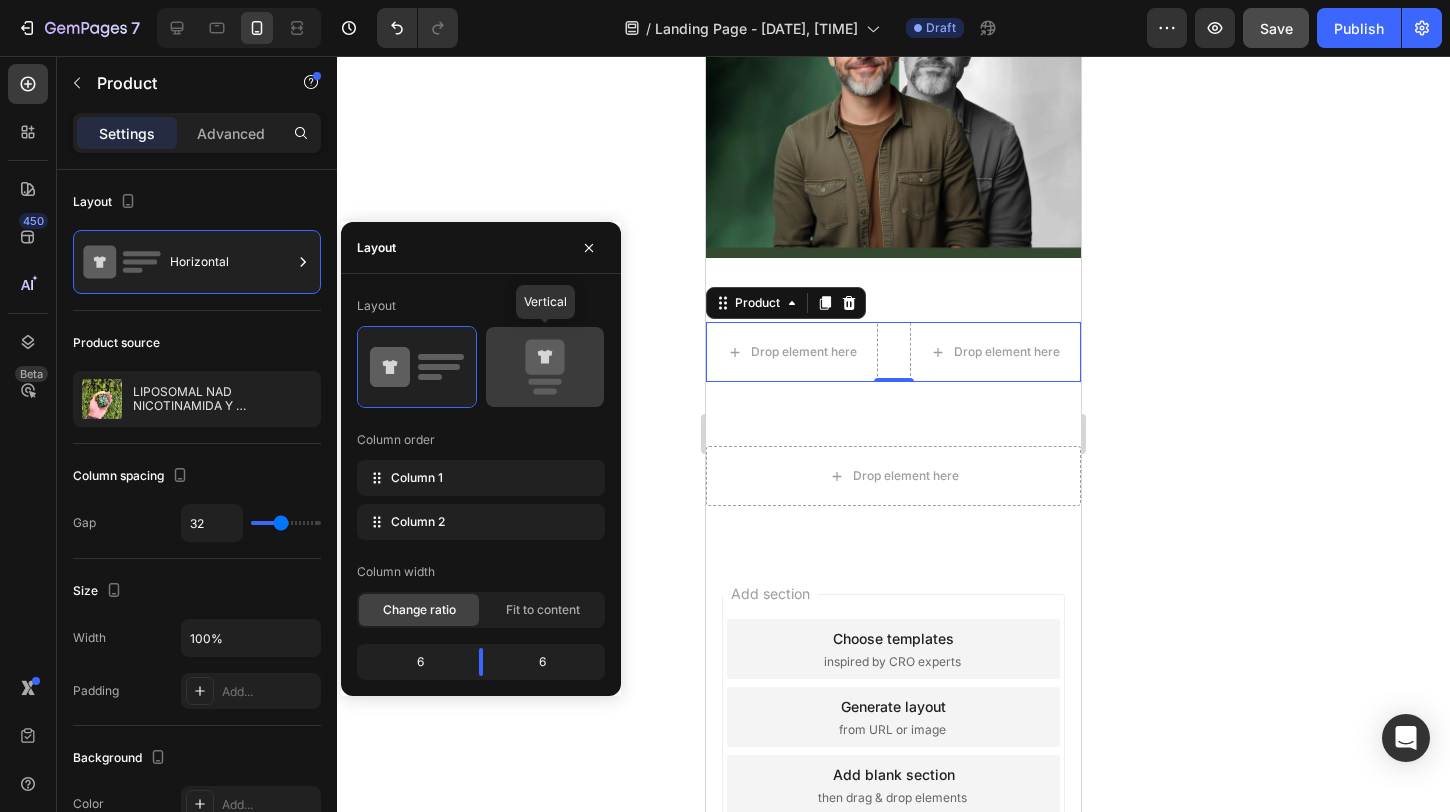click 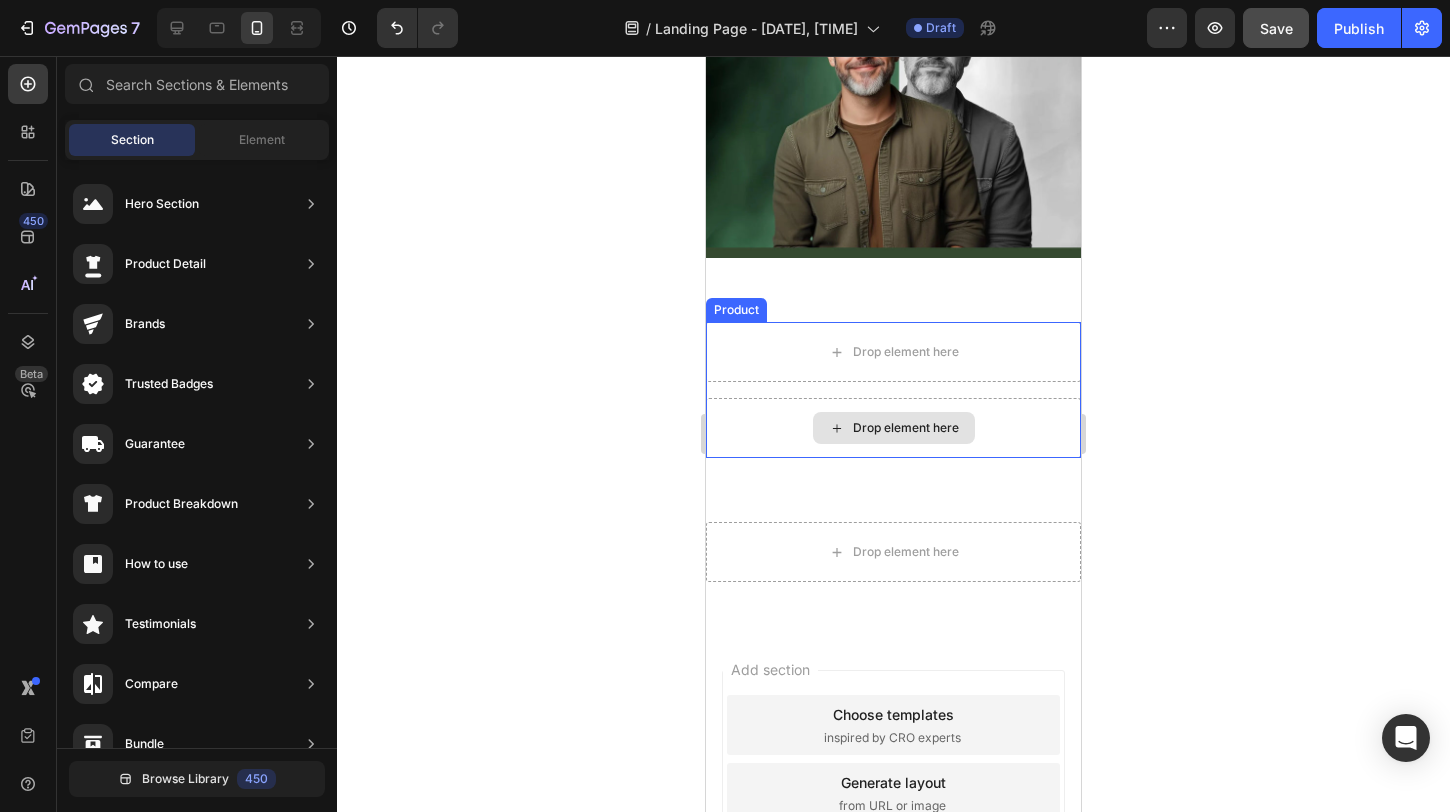 click on "Drop element here" at bounding box center [906, 428] 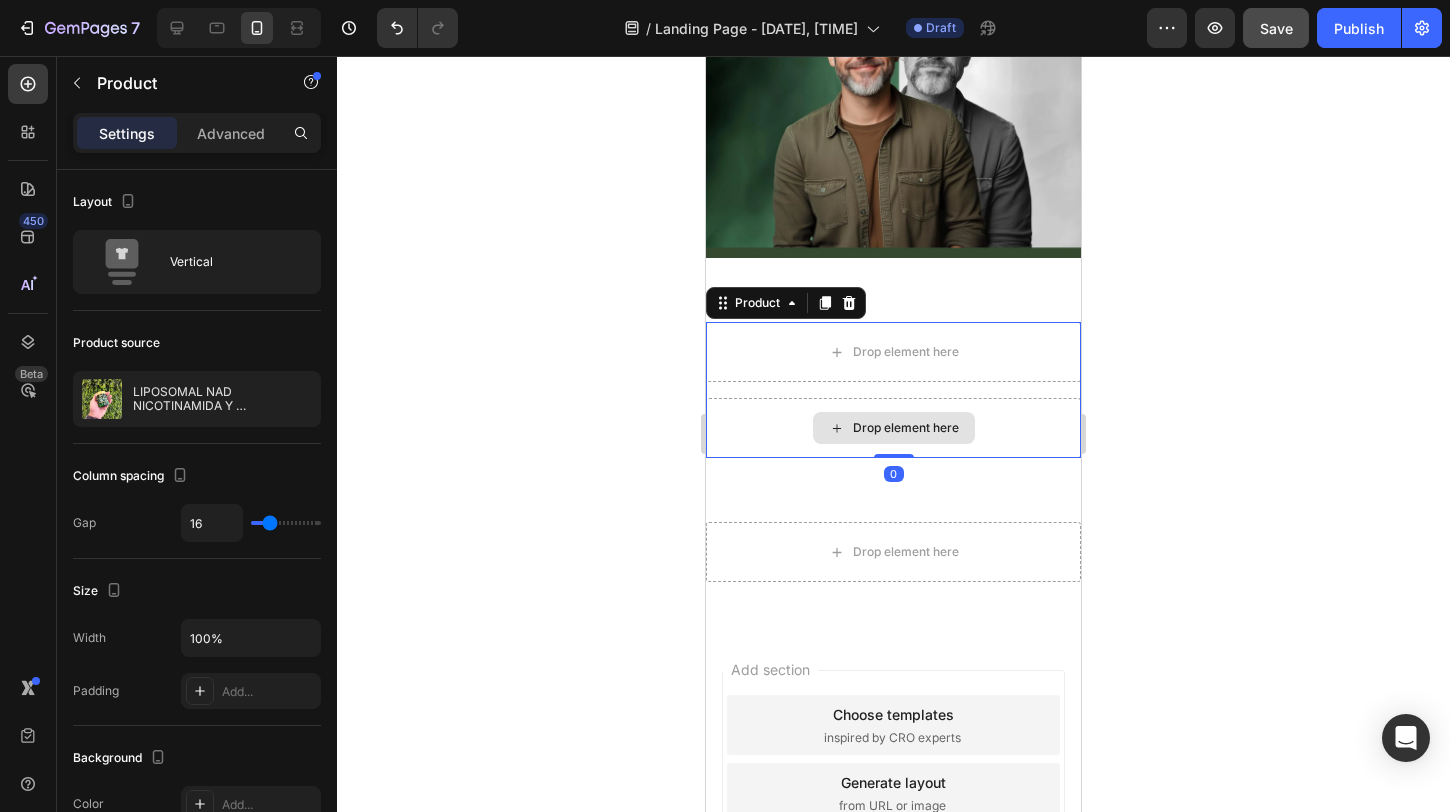 click on "Drop element here" at bounding box center (893, 428) 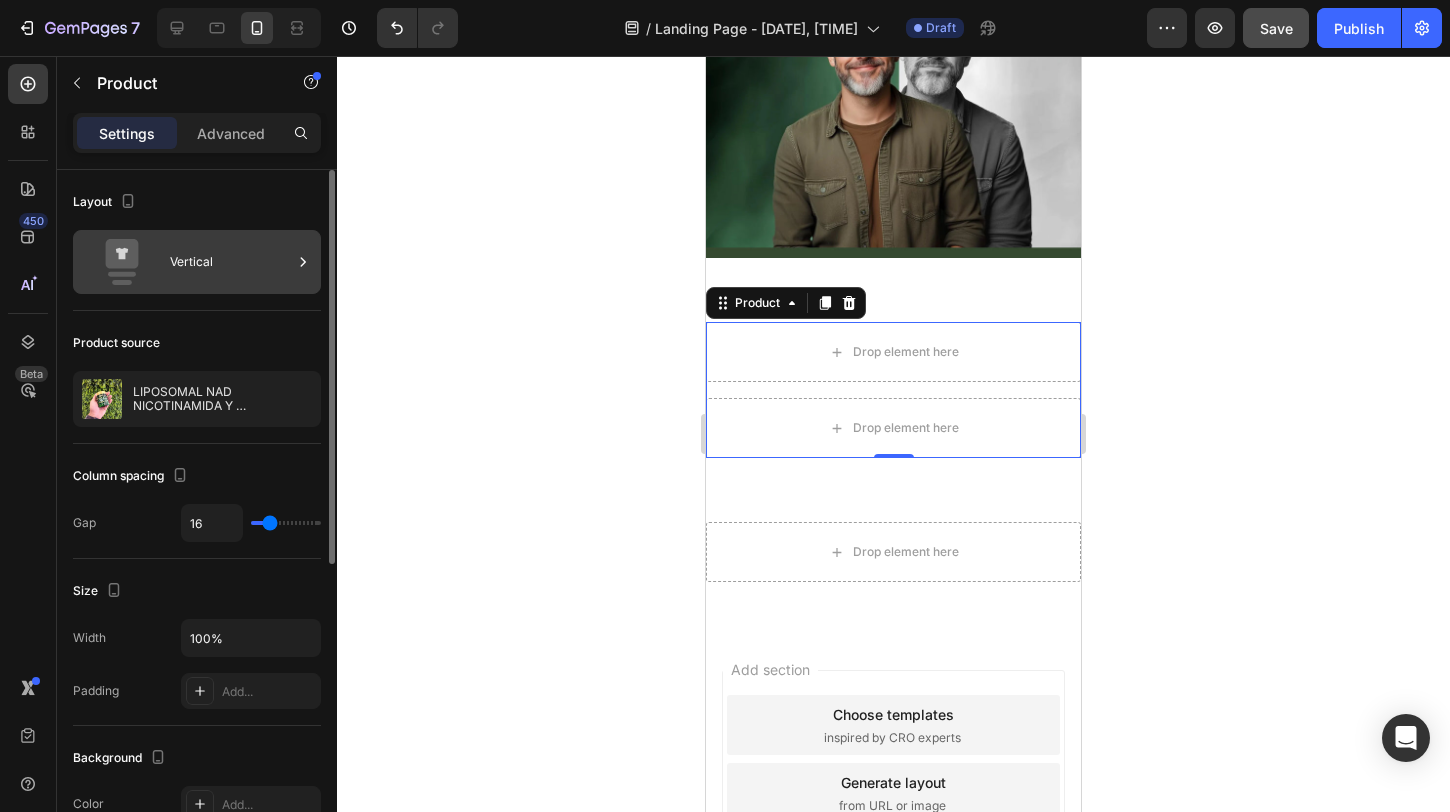 click on "Vertical" at bounding box center [231, 262] 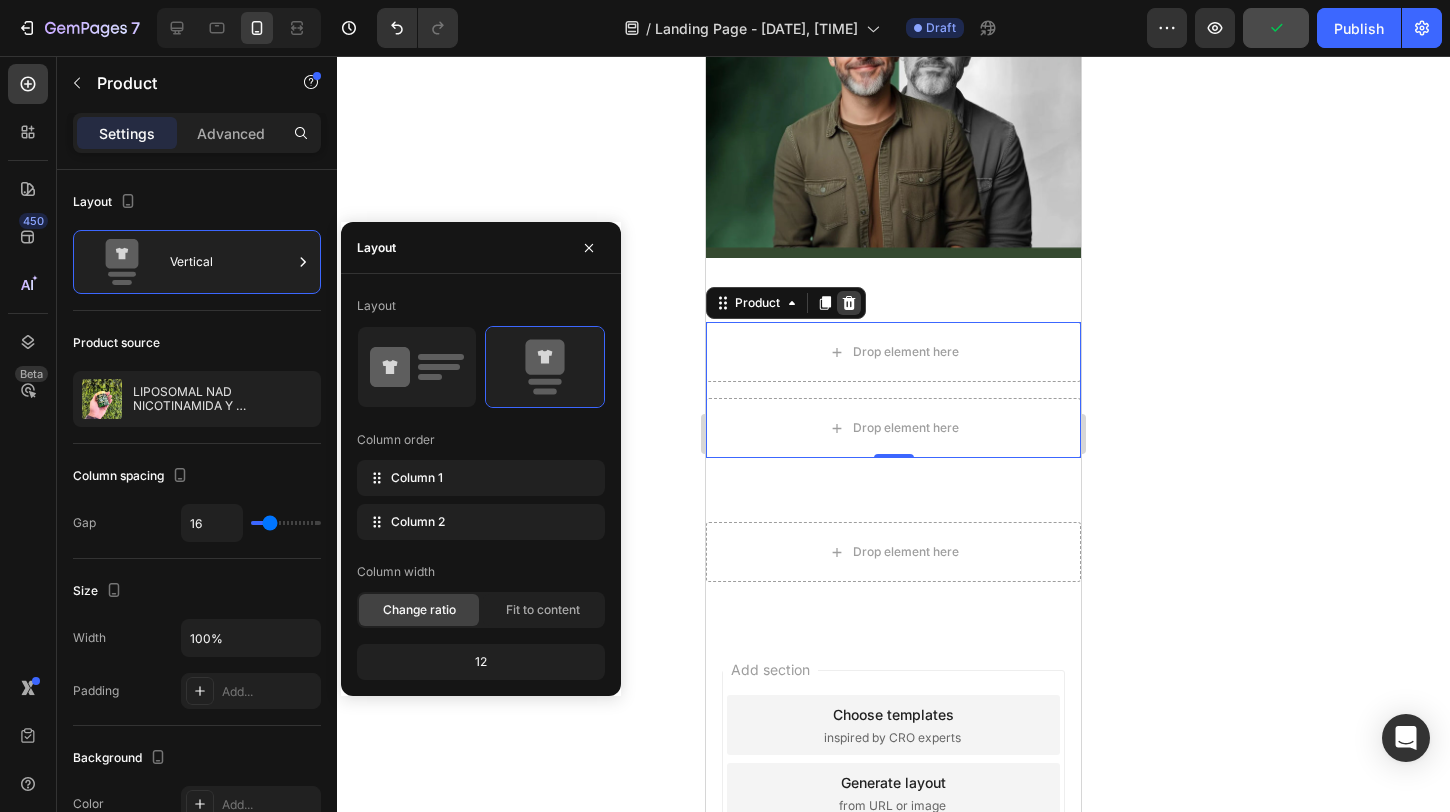 click 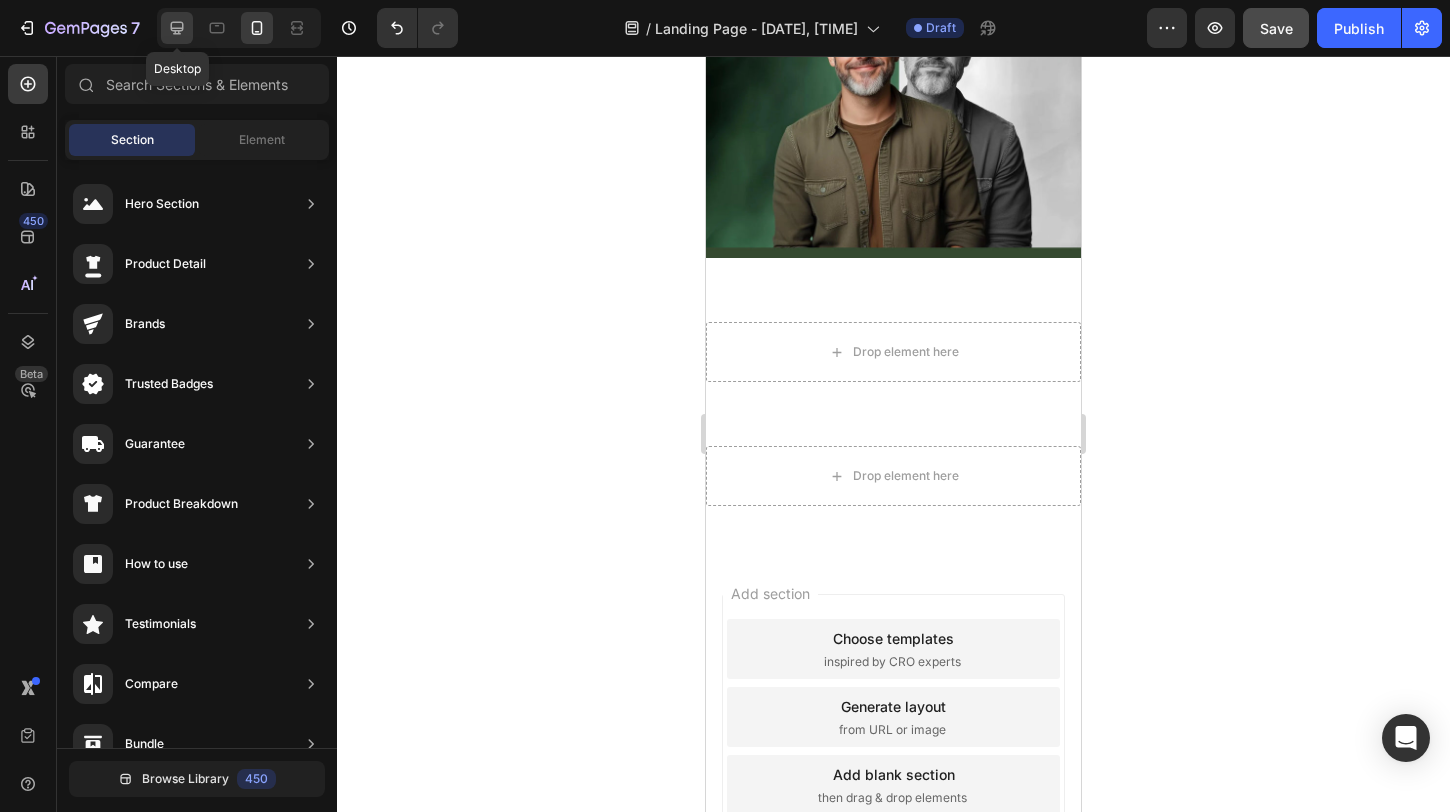 click 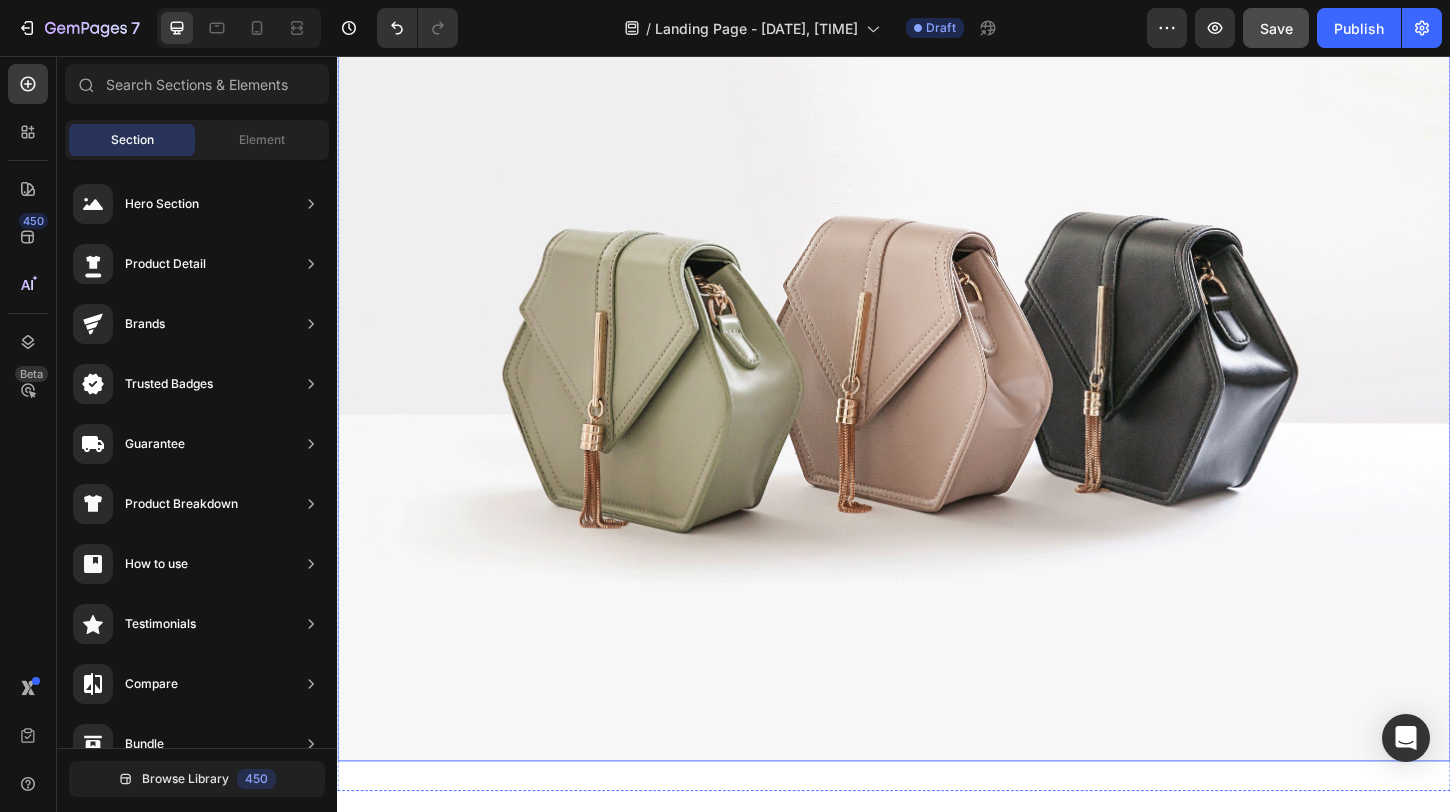 scroll, scrollTop: 4970, scrollLeft: 0, axis: vertical 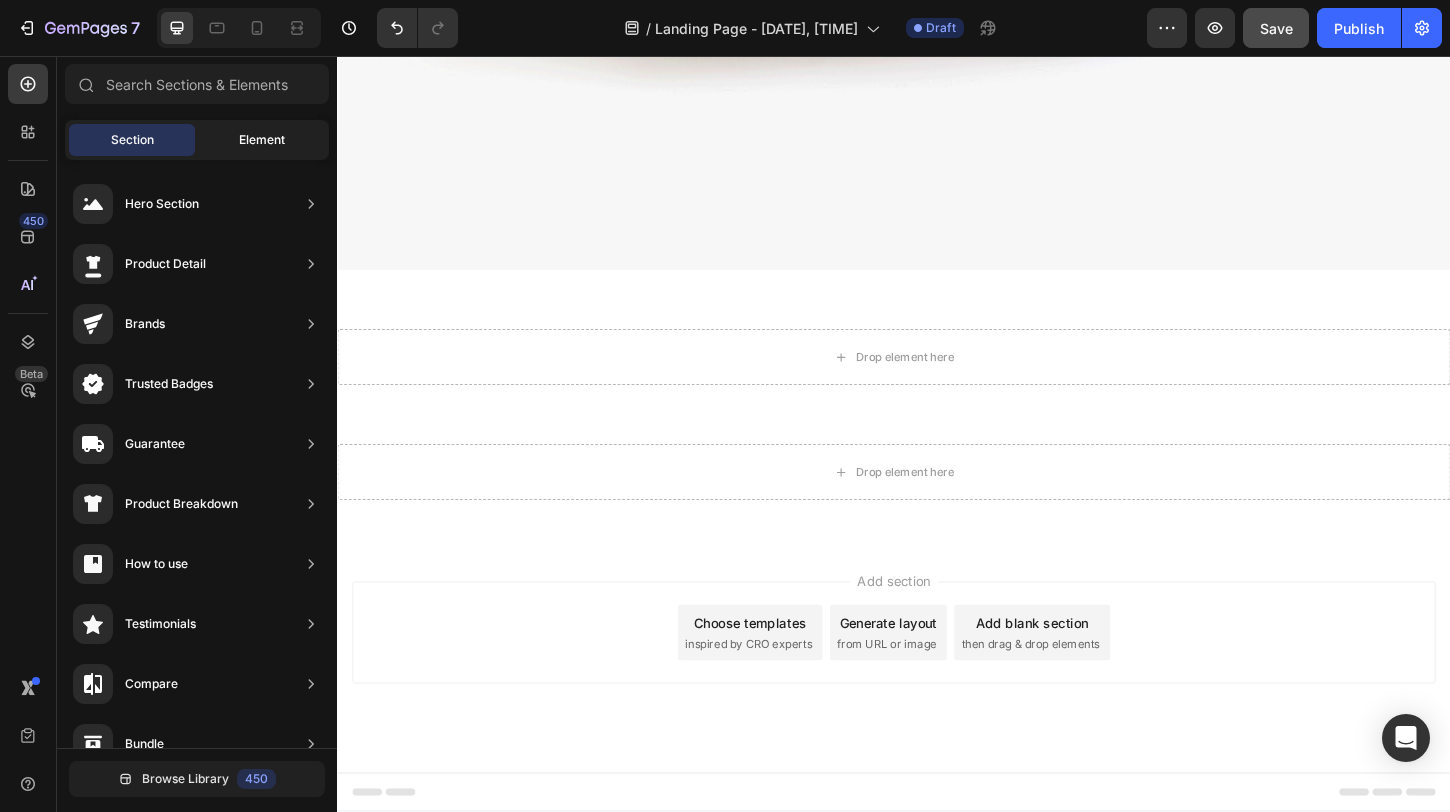click on "Element" 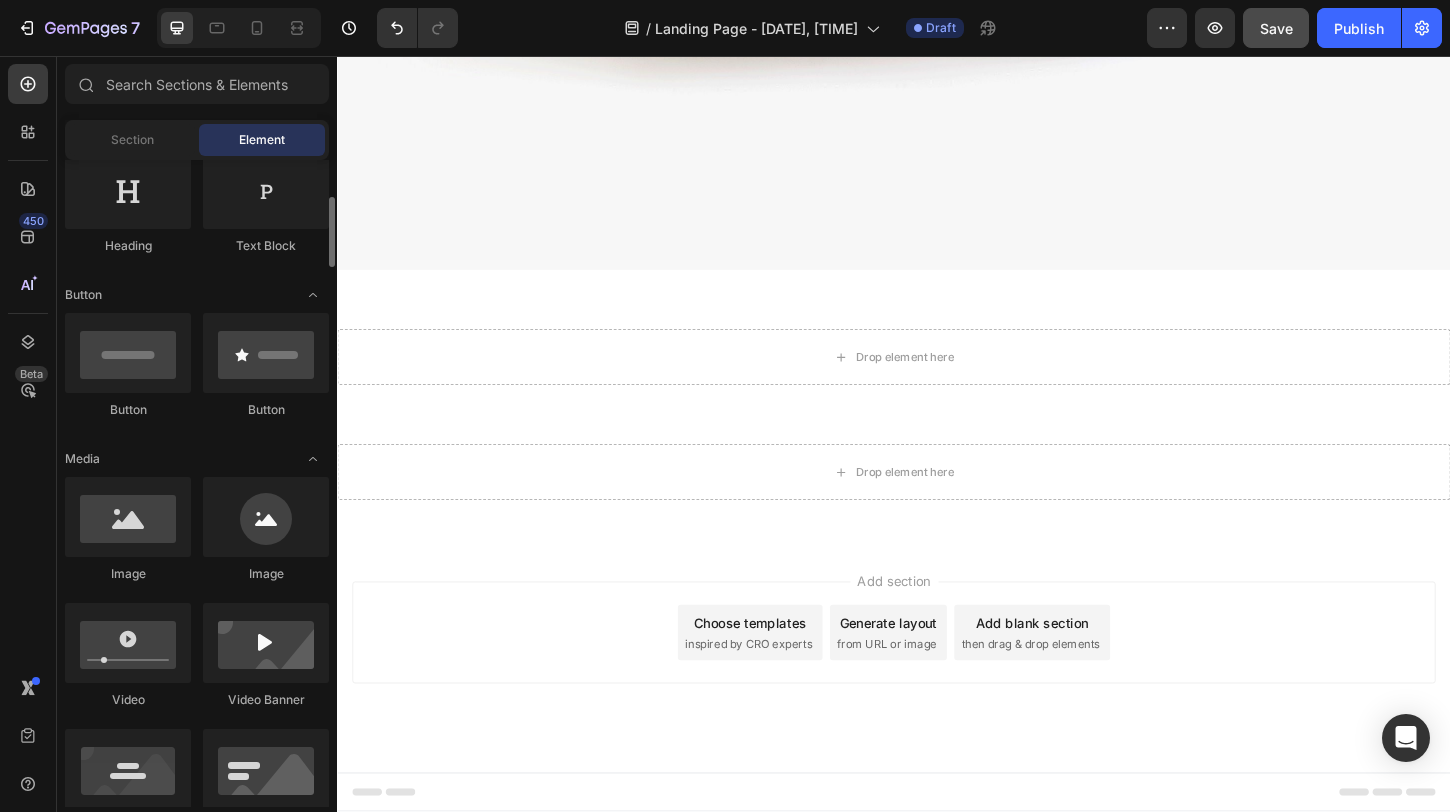 scroll, scrollTop: 0, scrollLeft: 0, axis: both 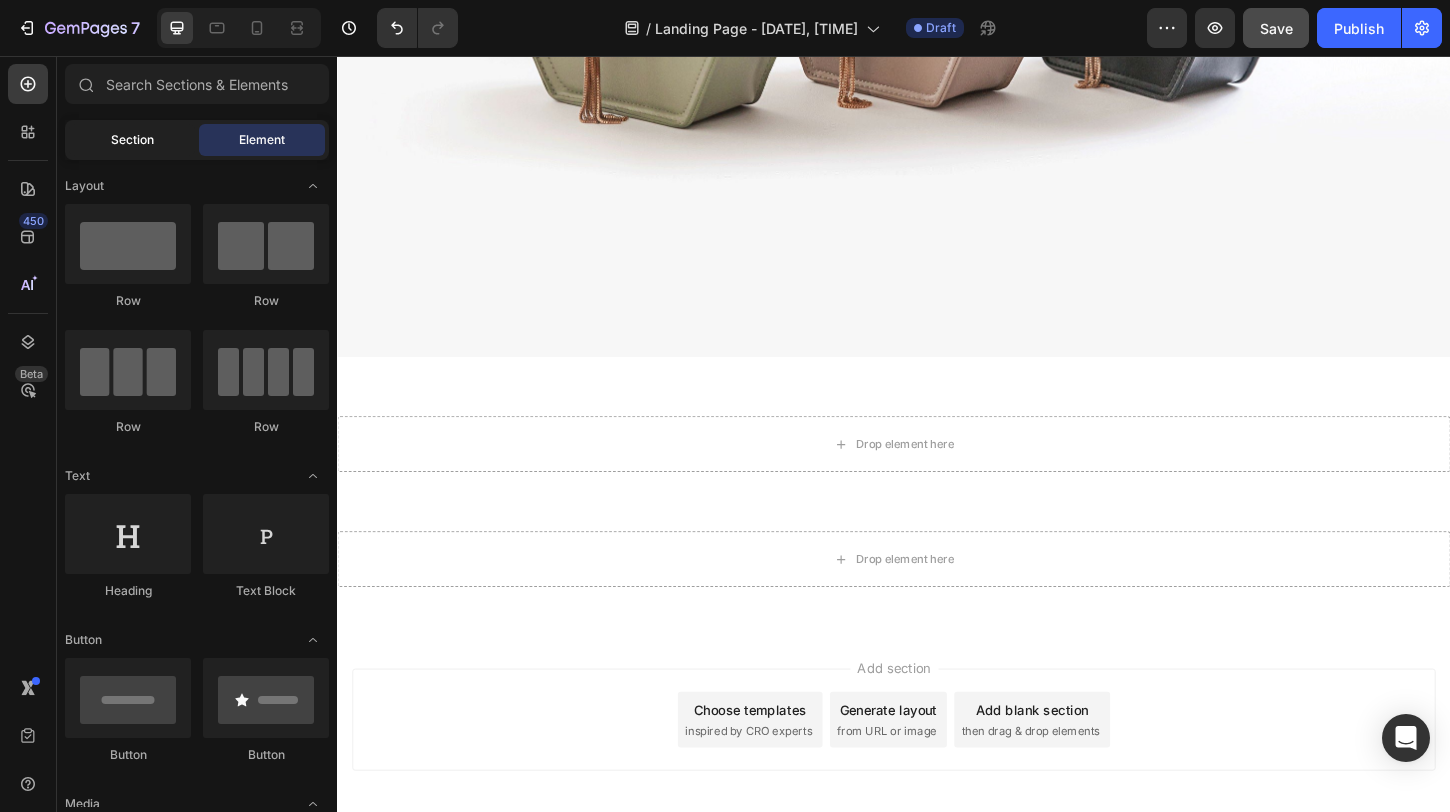 click on "Section" 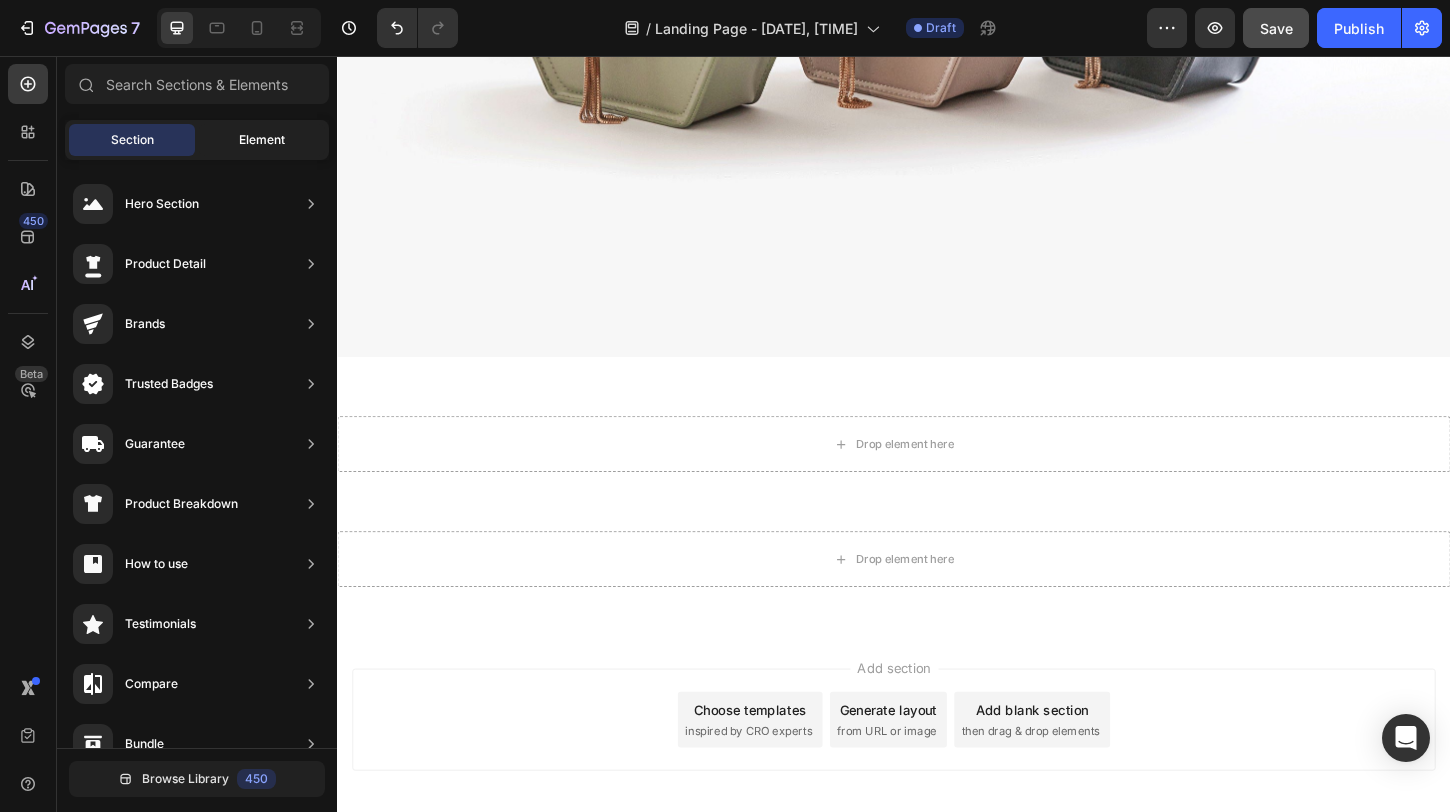 click on "Element" 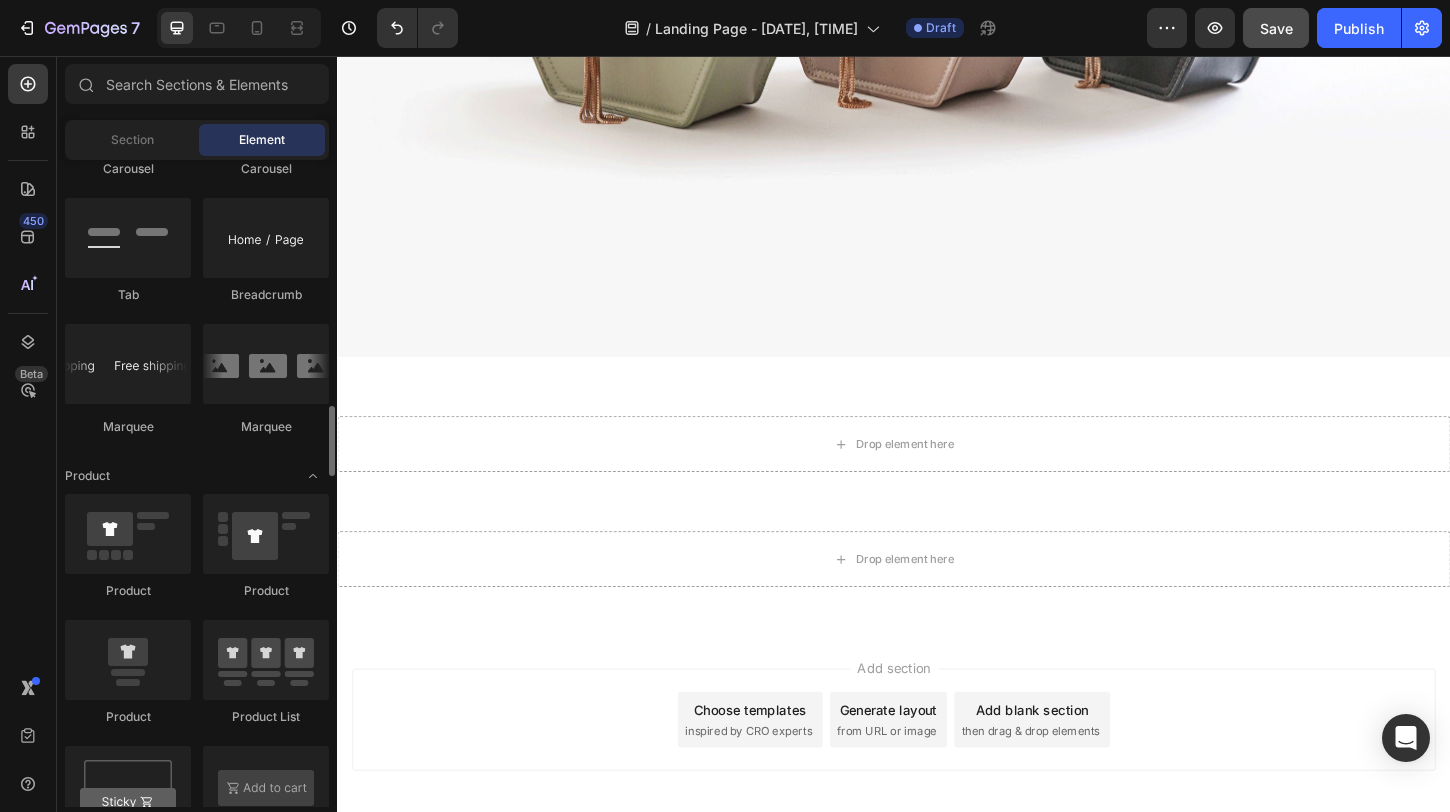scroll, scrollTop: 2403, scrollLeft: 0, axis: vertical 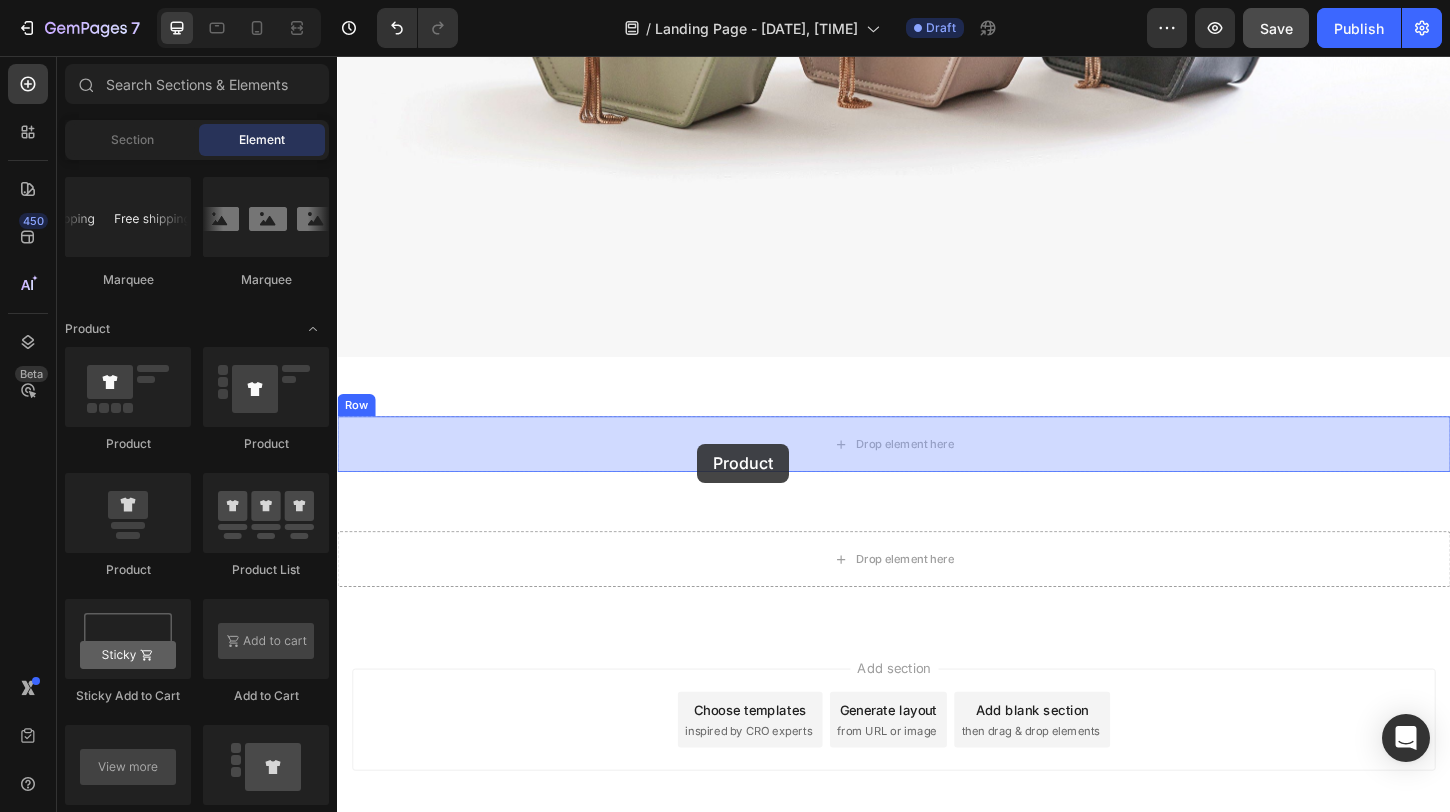 drag, startPoint x: 482, startPoint y: 467, endPoint x: 723, endPoint y: 474, distance: 241.10164 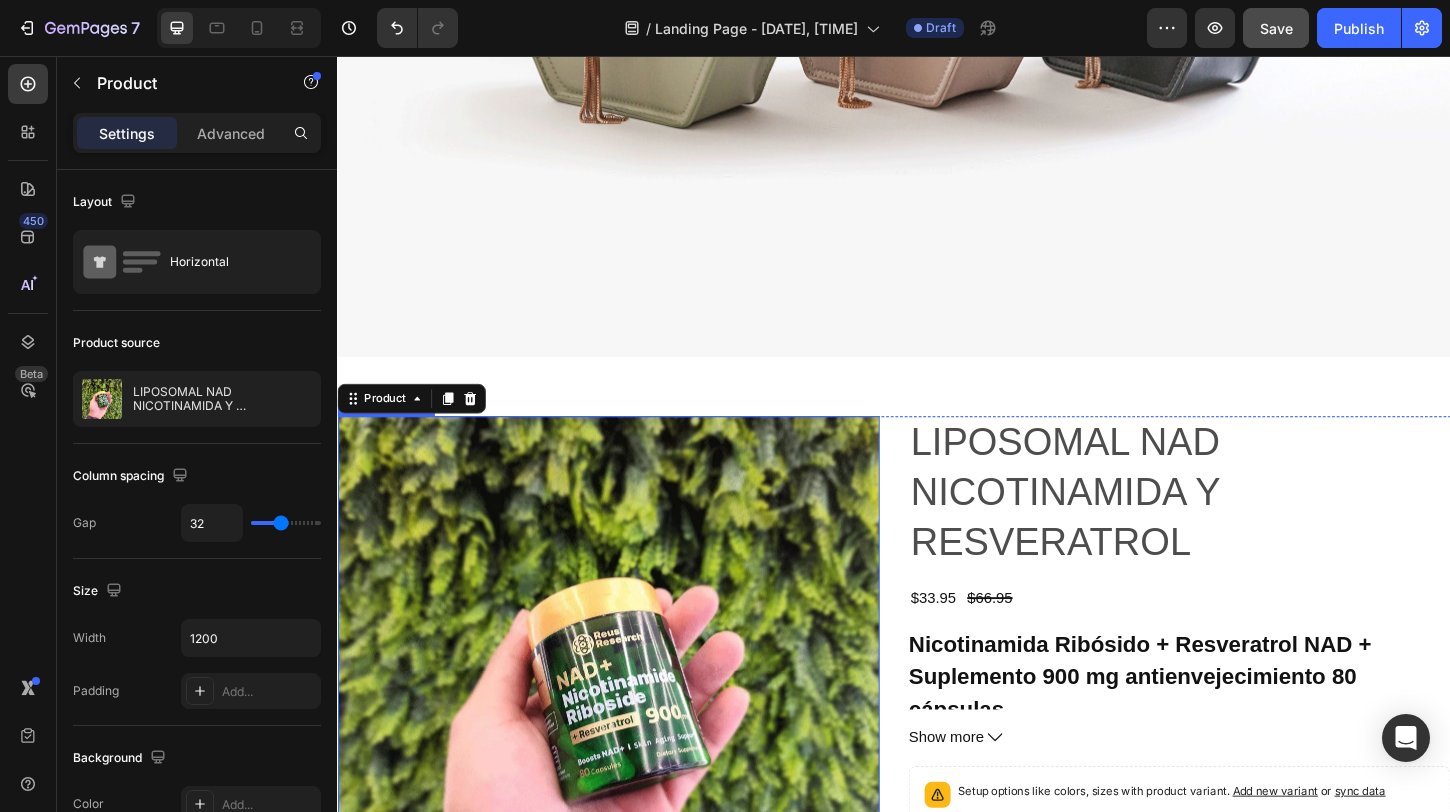scroll, scrollTop: 5060, scrollLeft: 0, axis: vertical 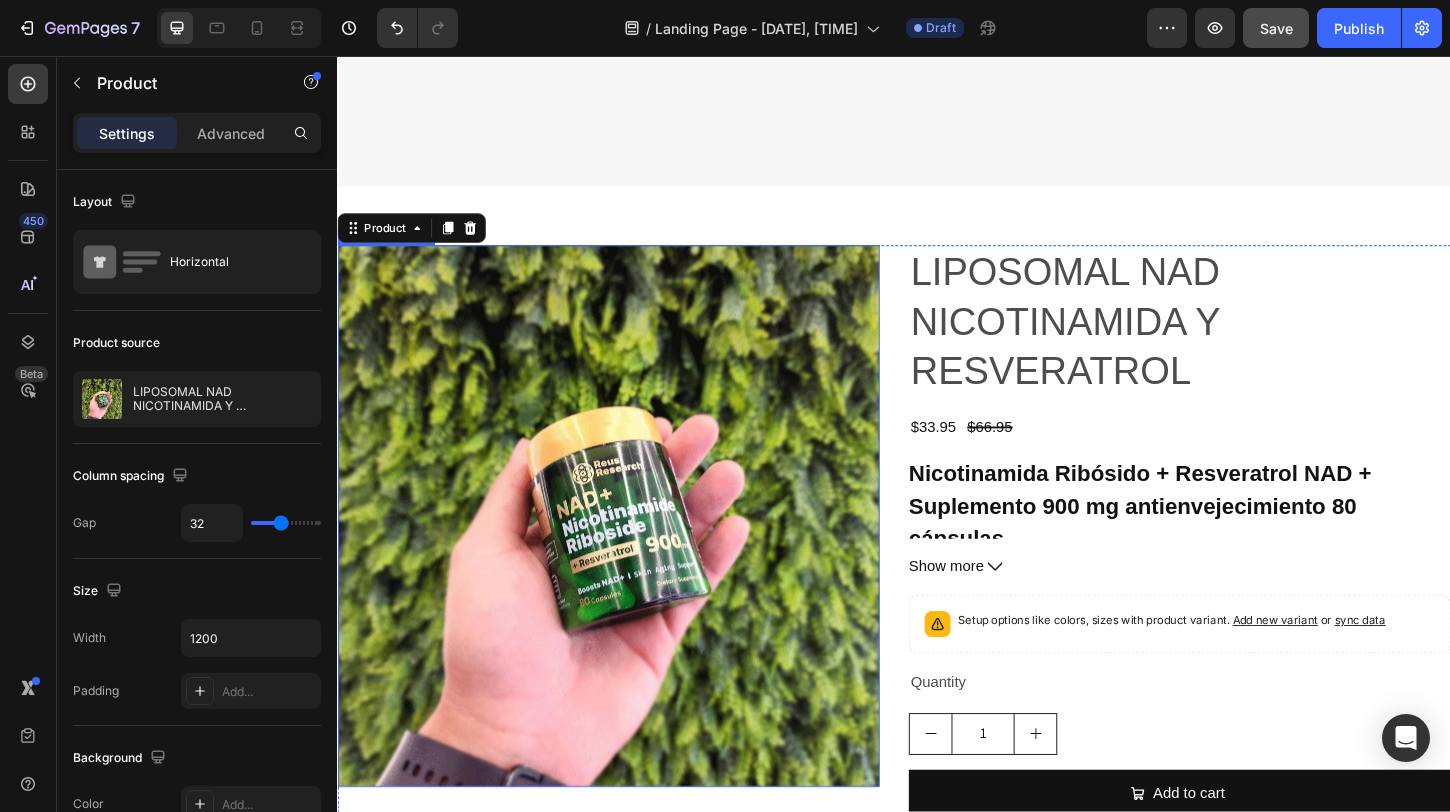 click at bounding box center (629, 553) 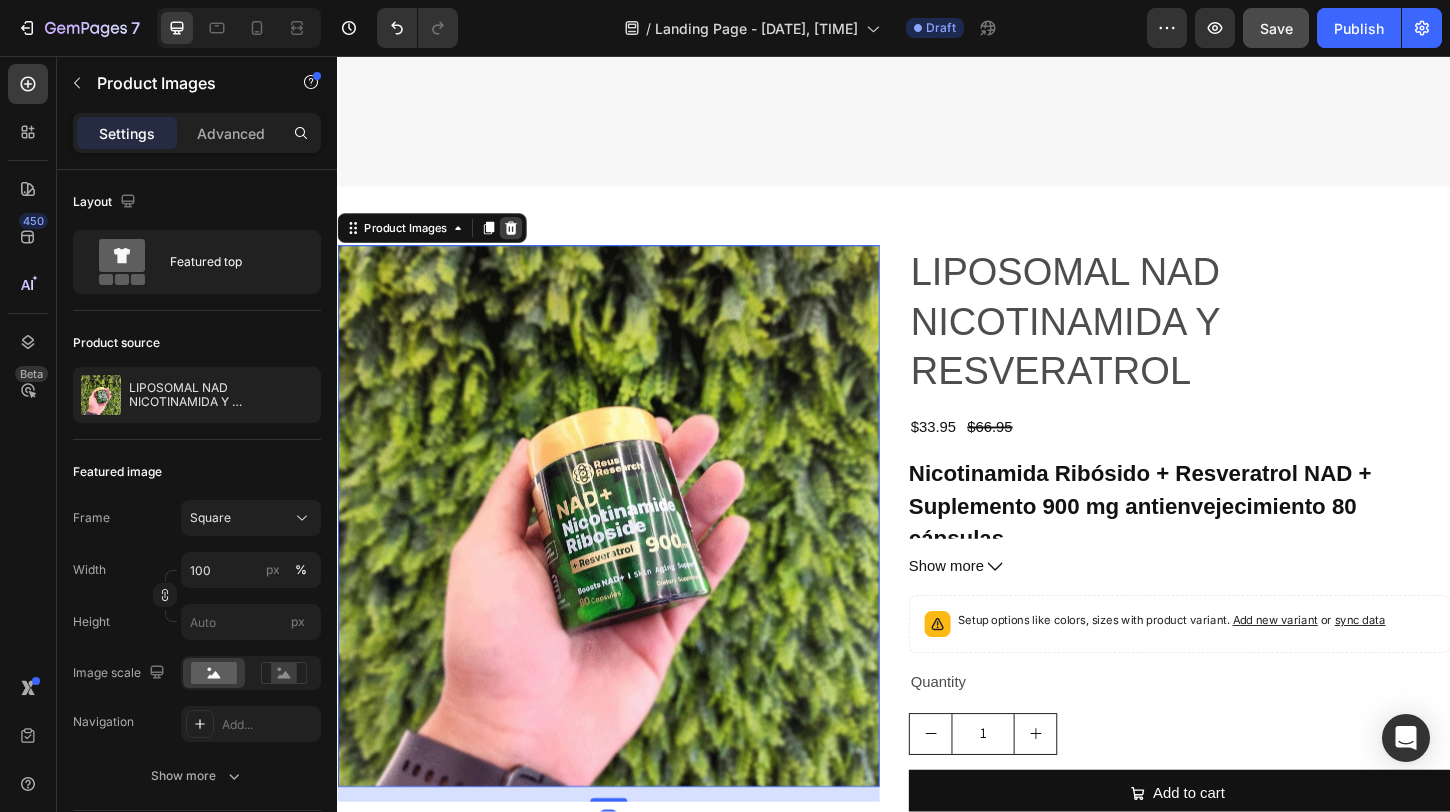 click 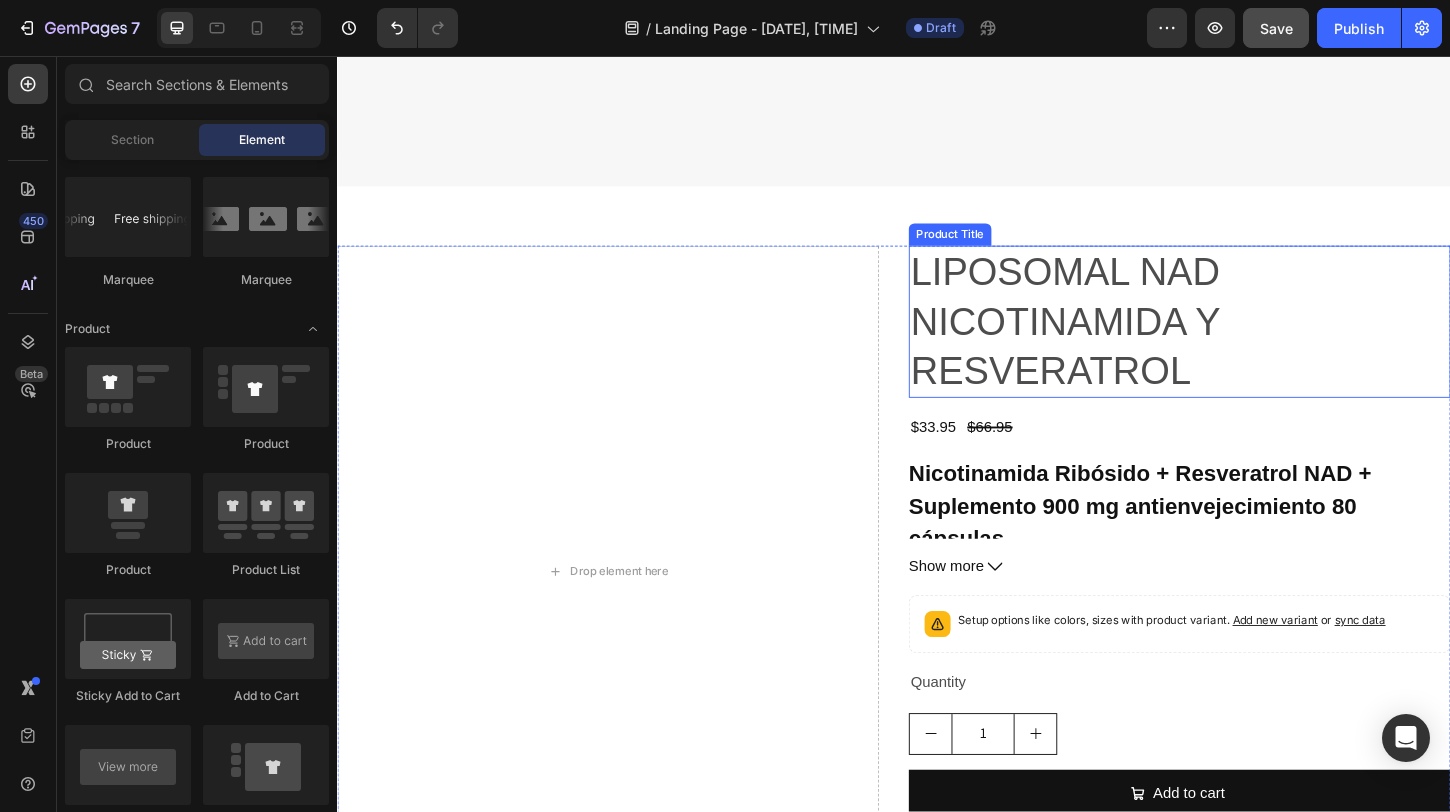 click on "LIPOSOMAL NAD NICOTINAMIDA Y RESVERATROL" at bounding box center (1245, 343) 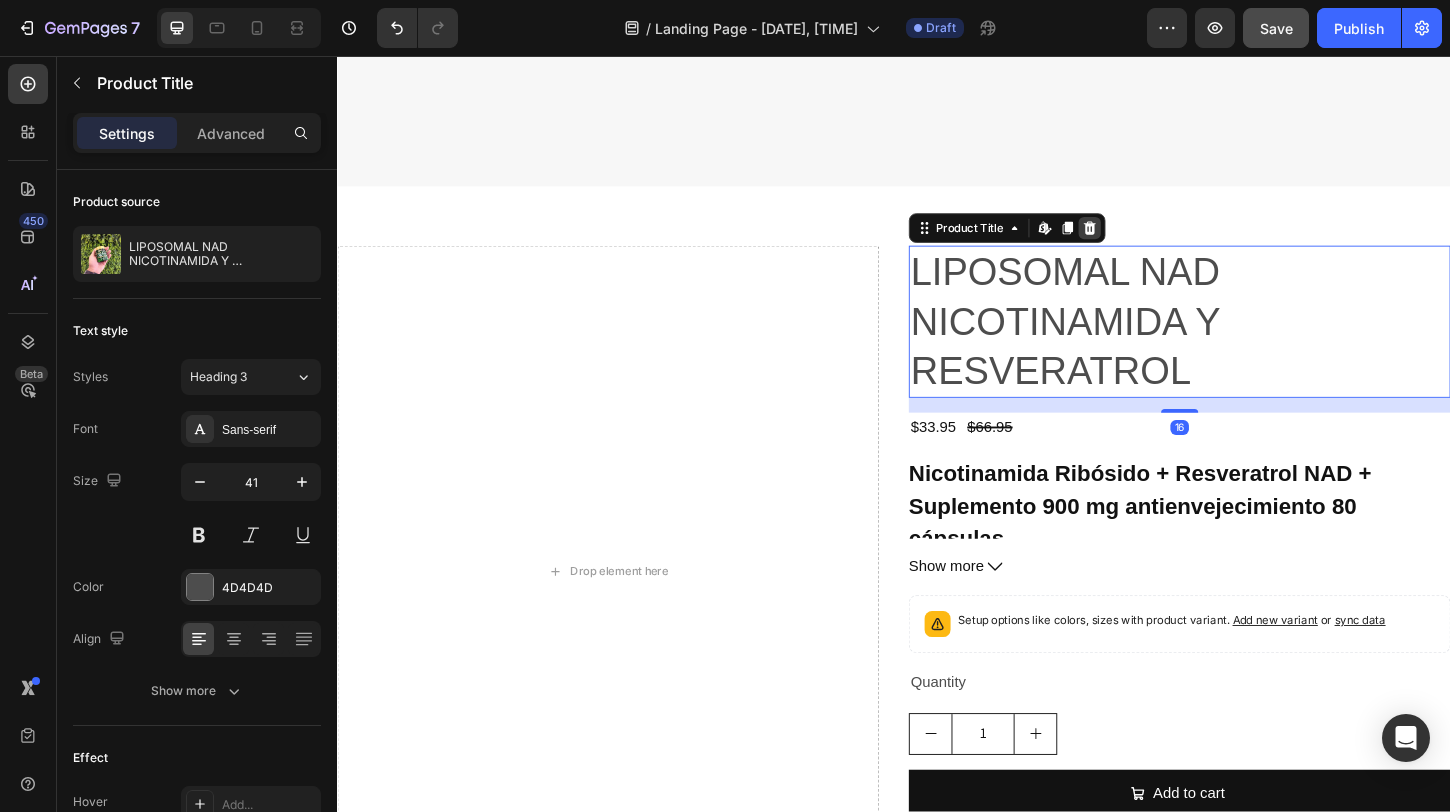 click 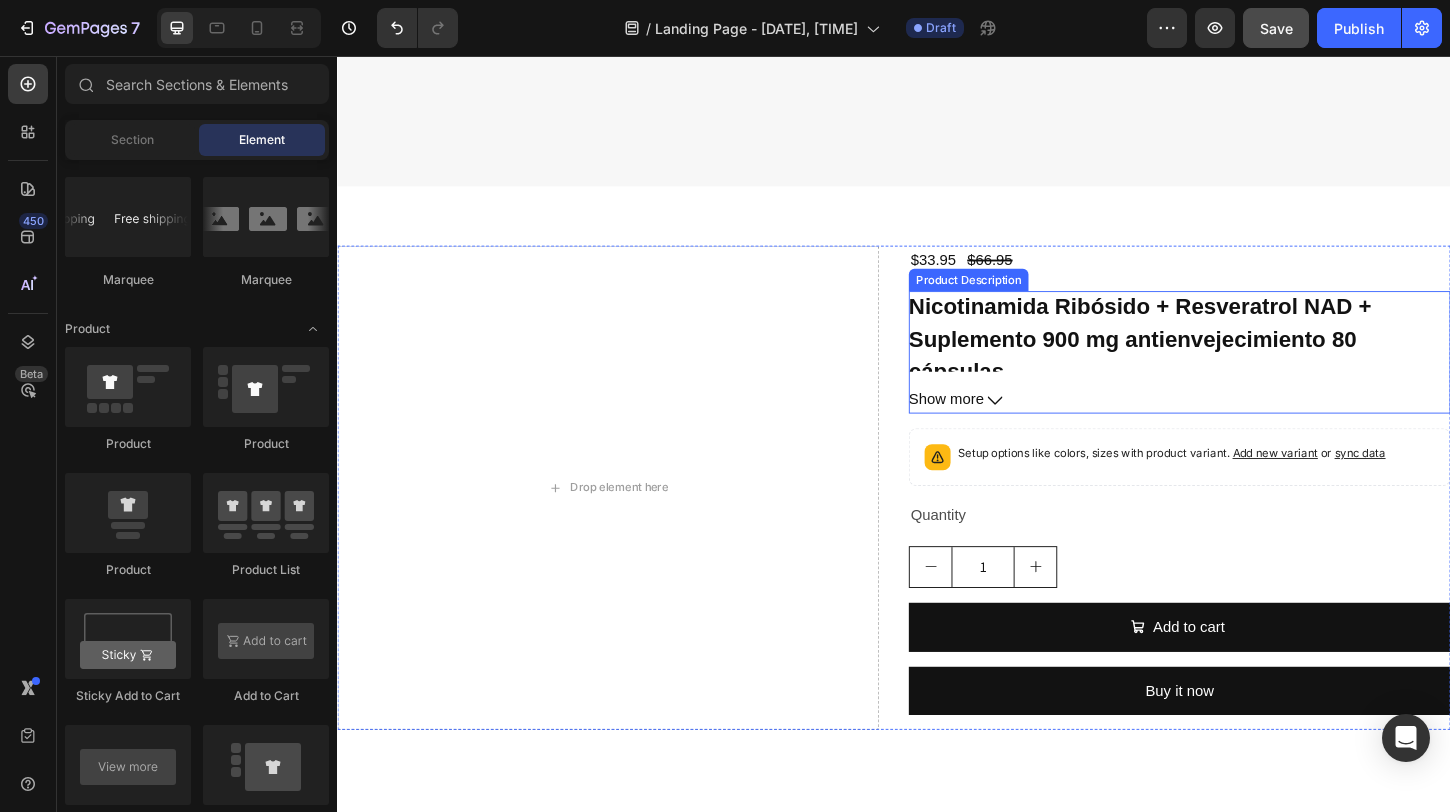 click on "Nicotinamida Ribósido + Resveratrol NAD + Suplemento 900 mg antienvejecimiento 80 cápsulas" at bounding box center [1202, 361] 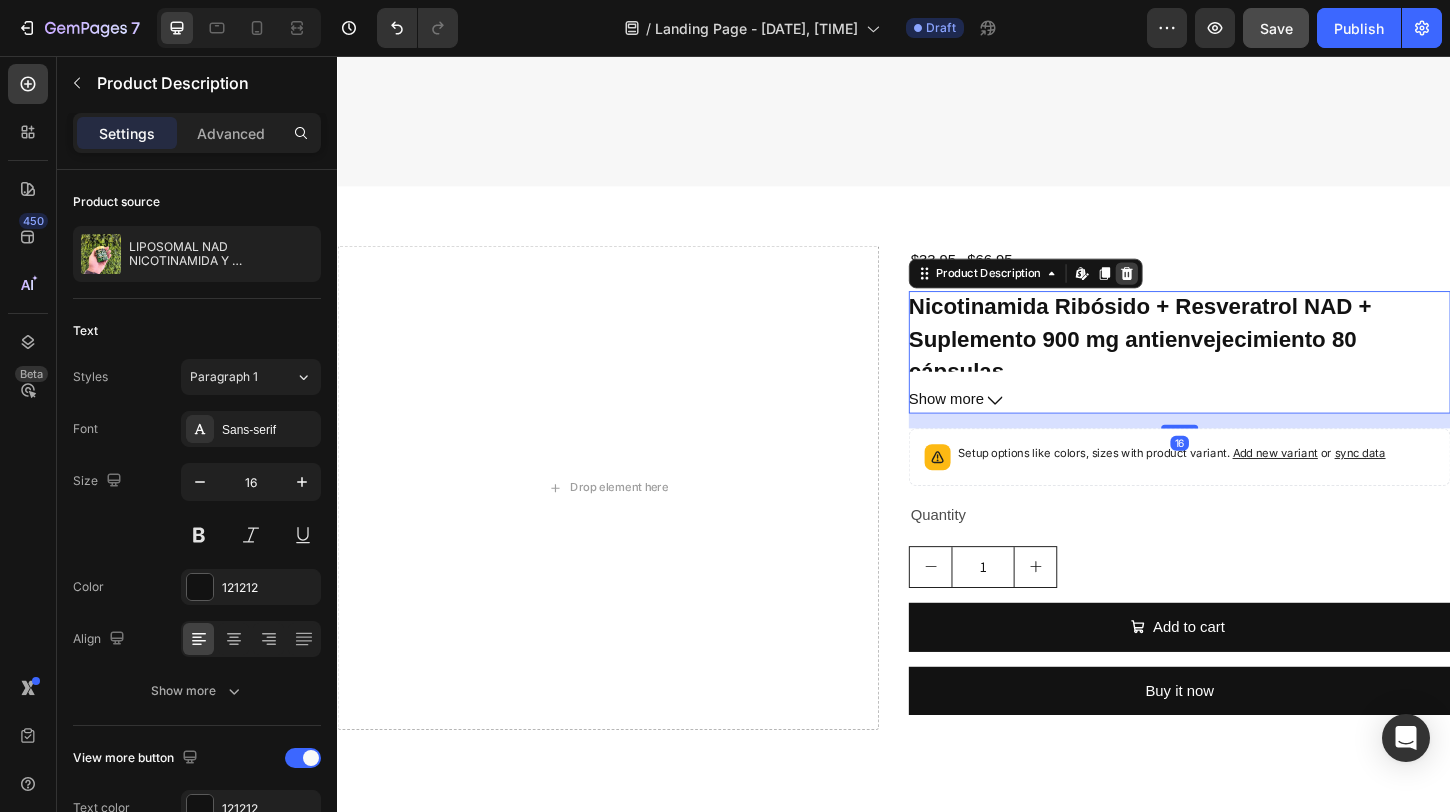 click 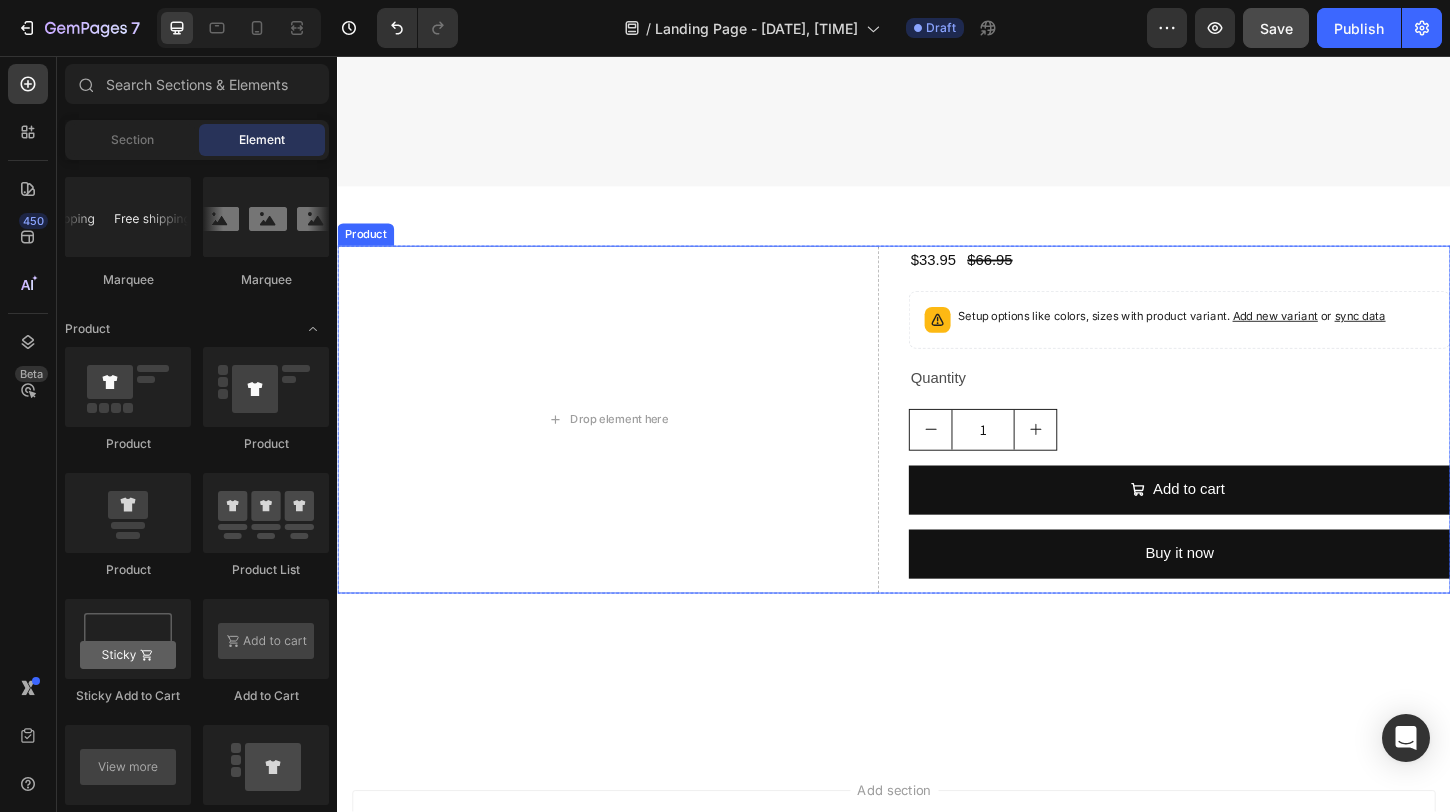click on "$66.95" at bounding box center [1040, 277] 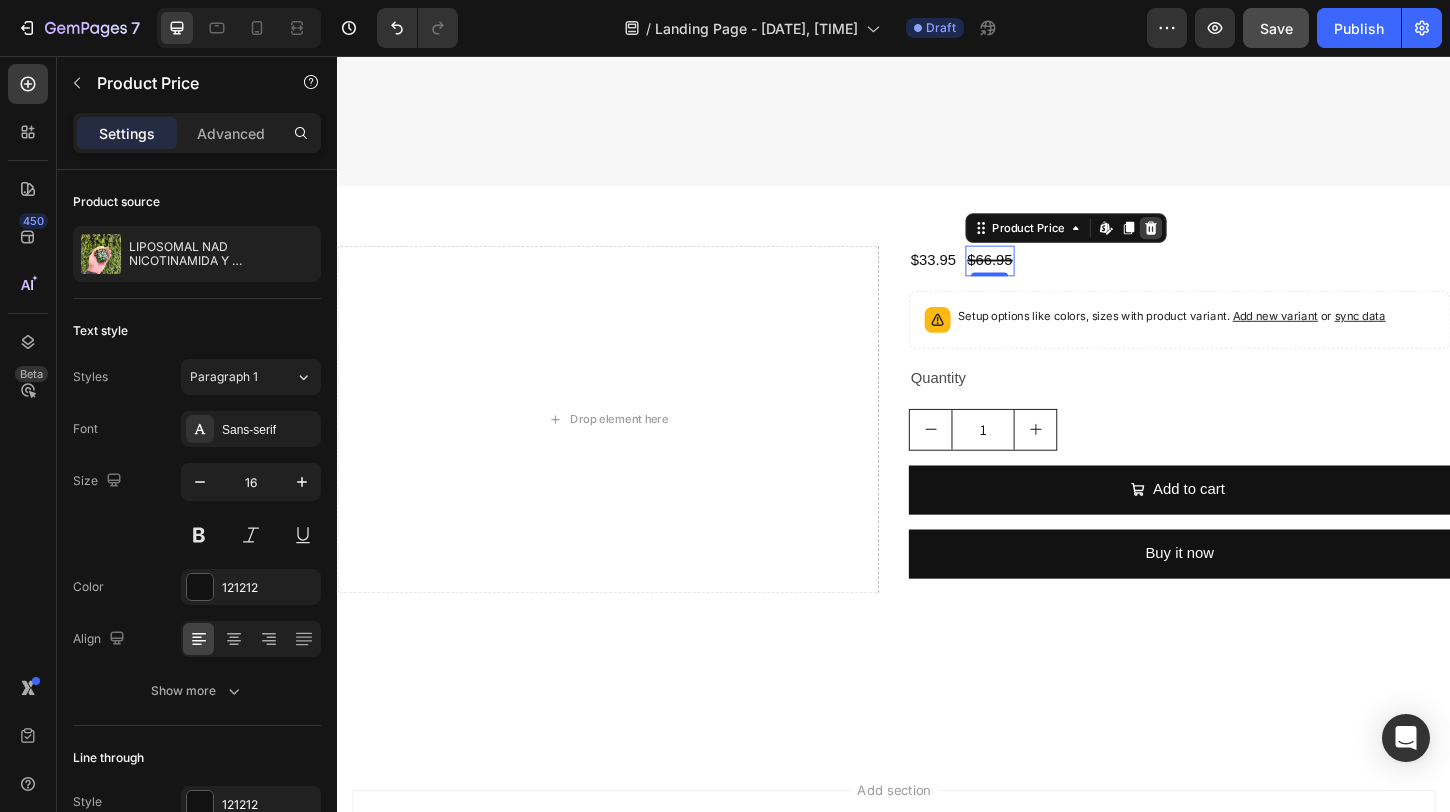 click 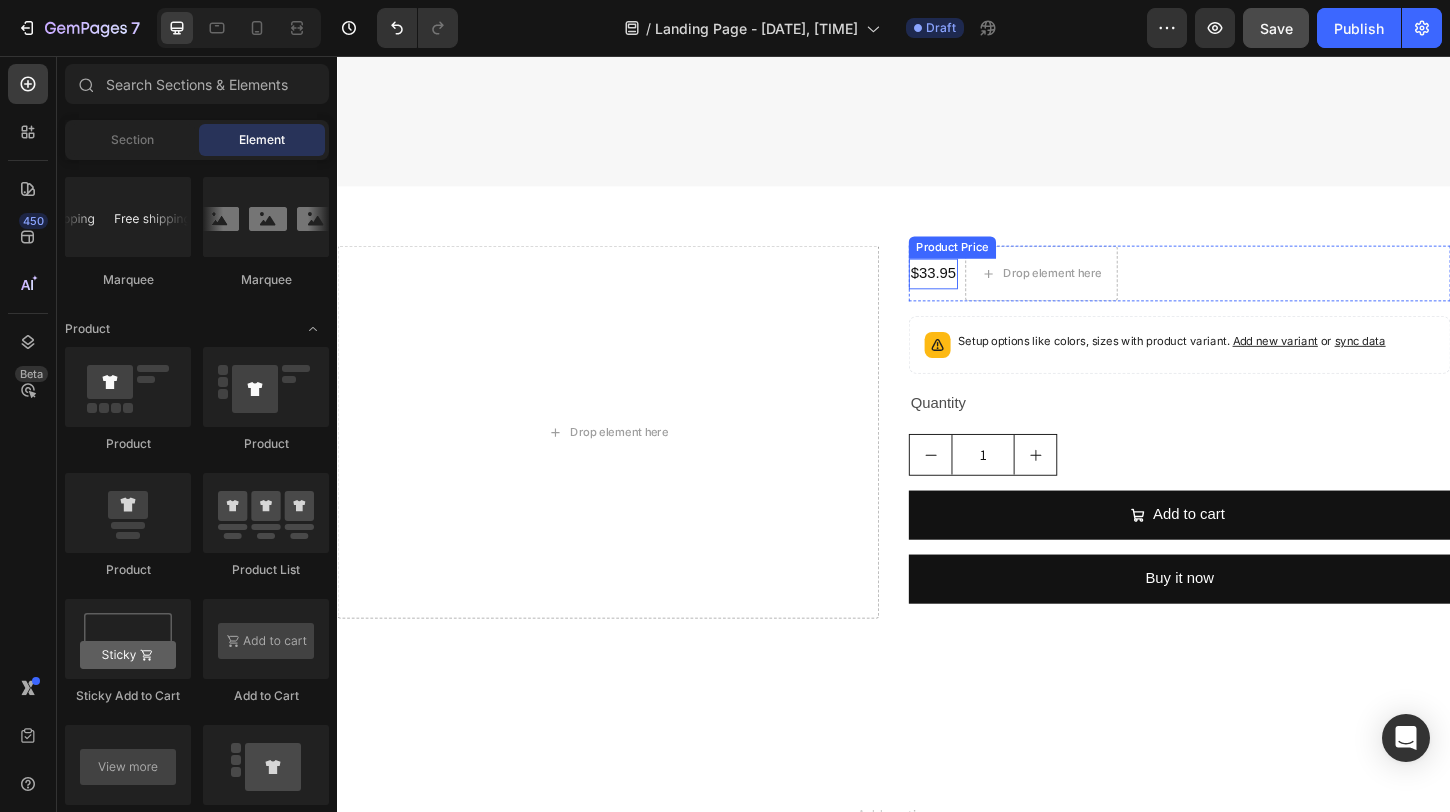 click on "$33.95" at bounding box center (979, 291) 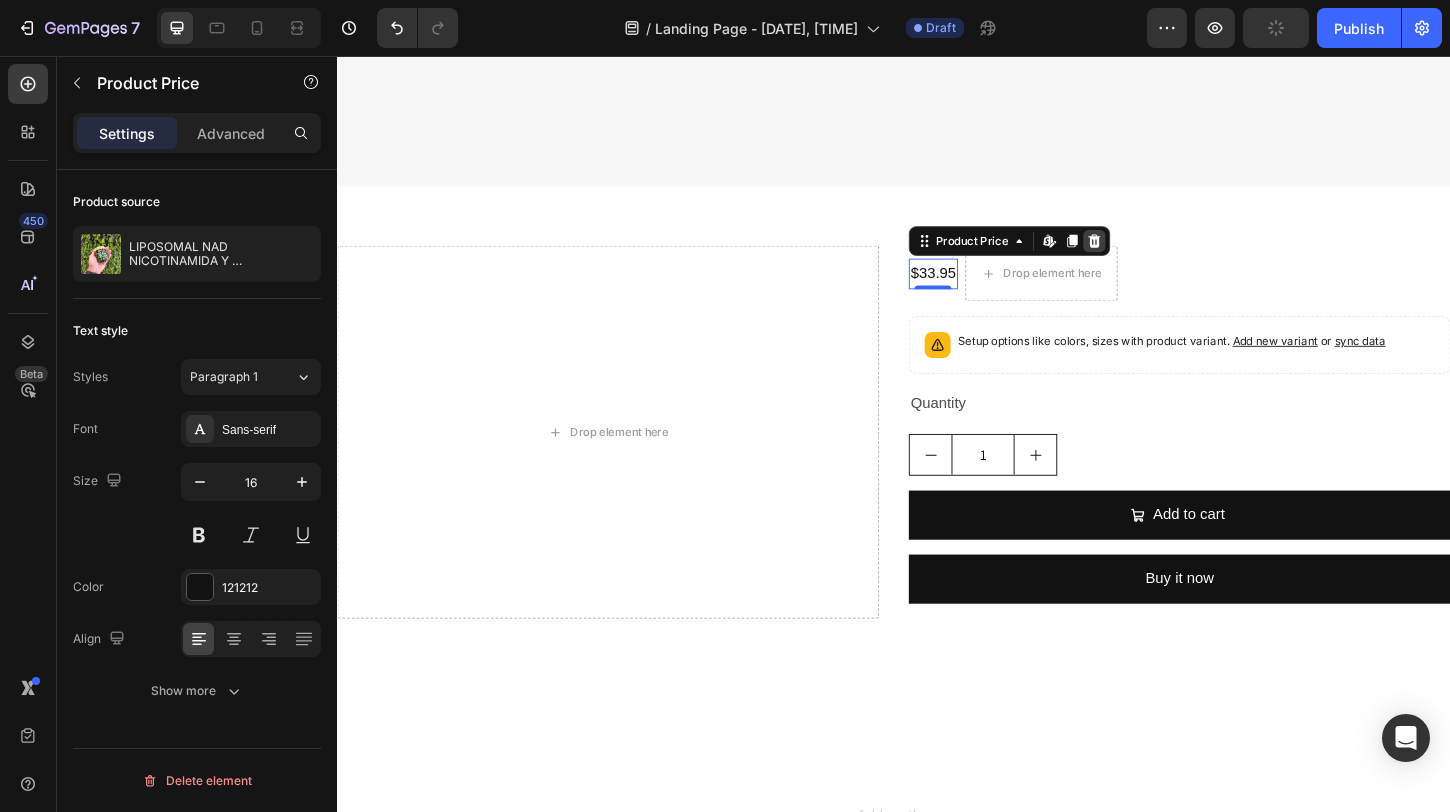 click 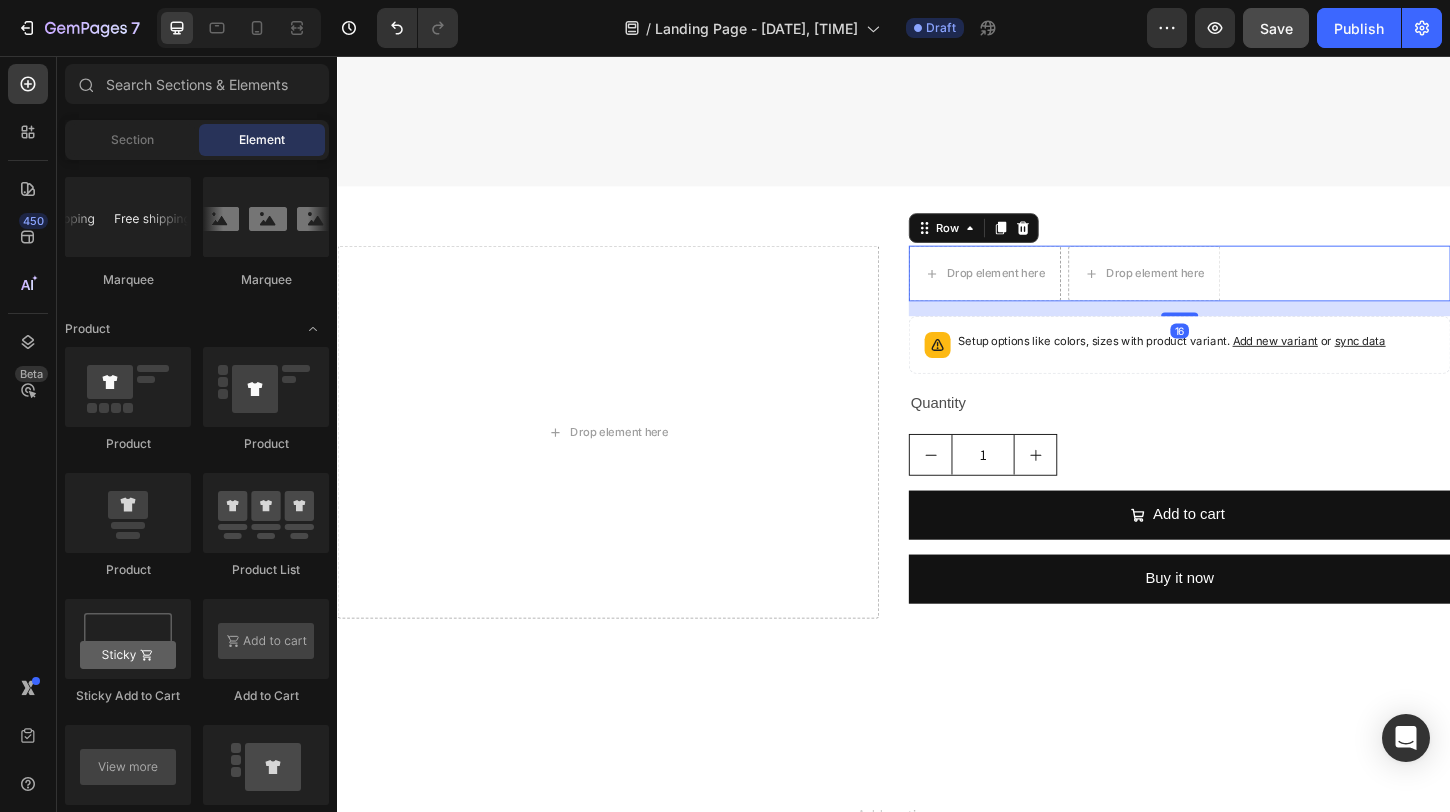 click on "Drop element here
Drop element here Row   16" at bounding box center [1245, 291] 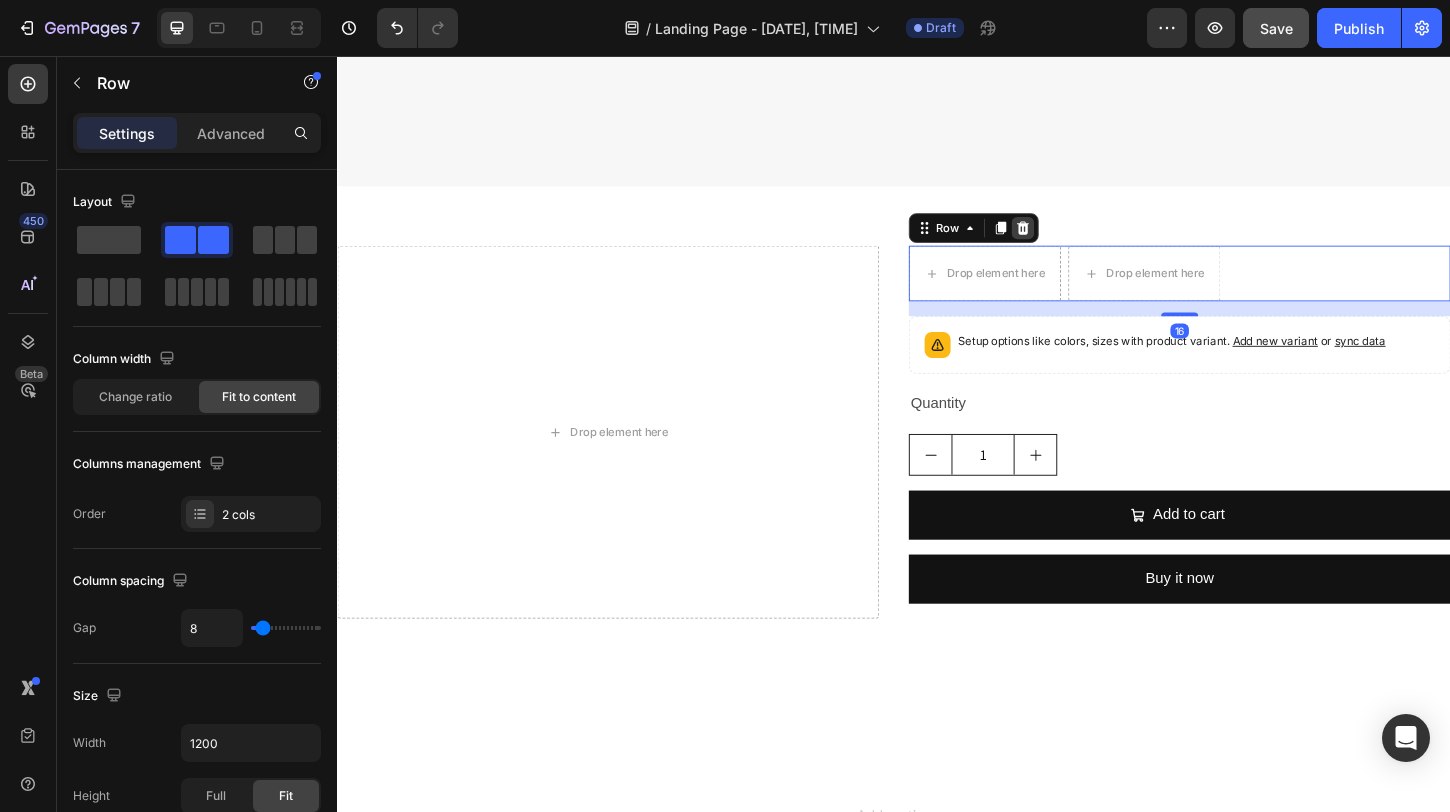 click 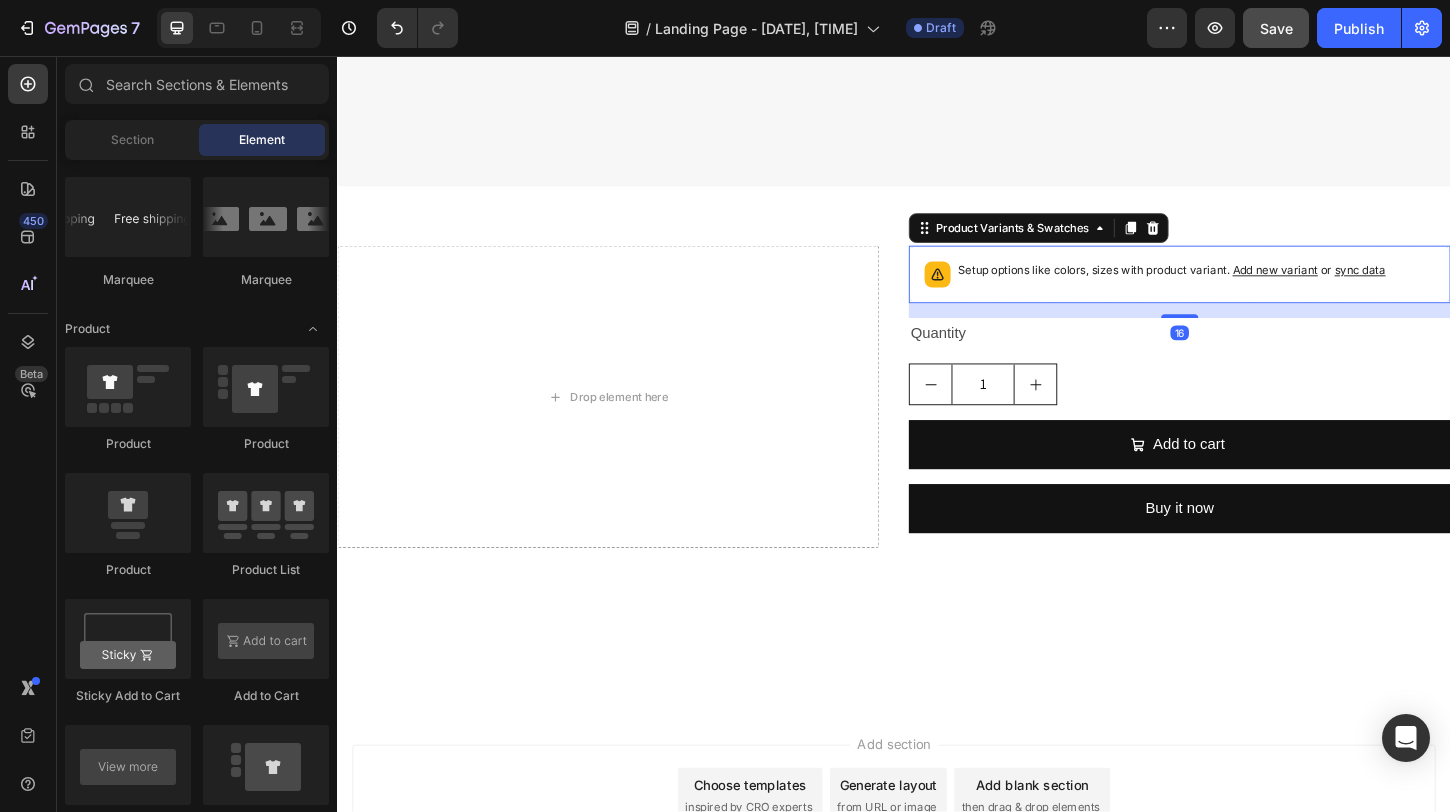 click on "Setup options like colors, sizes with product variant.       Add new variant   or   sync data" at bounding box center [1236, 288] 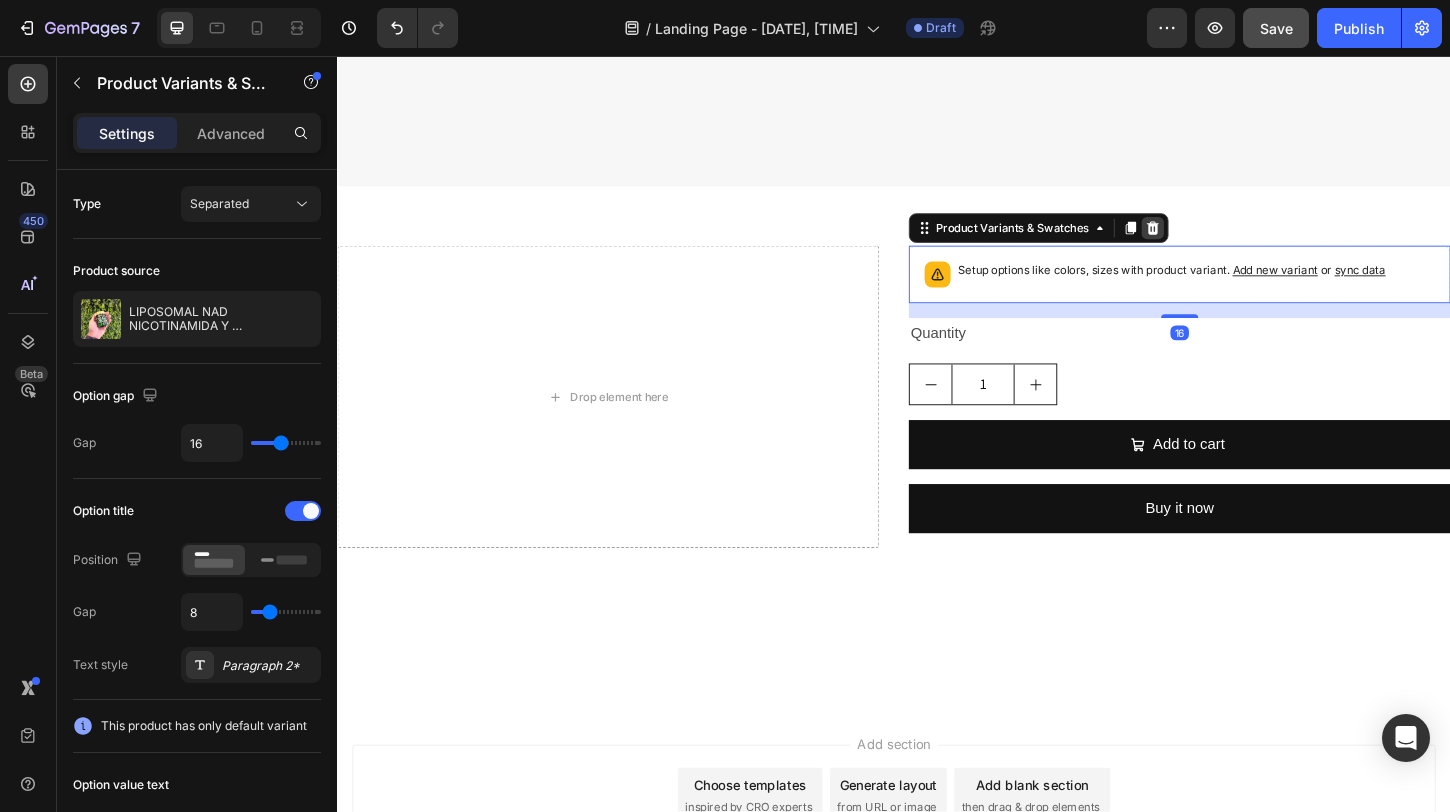 click 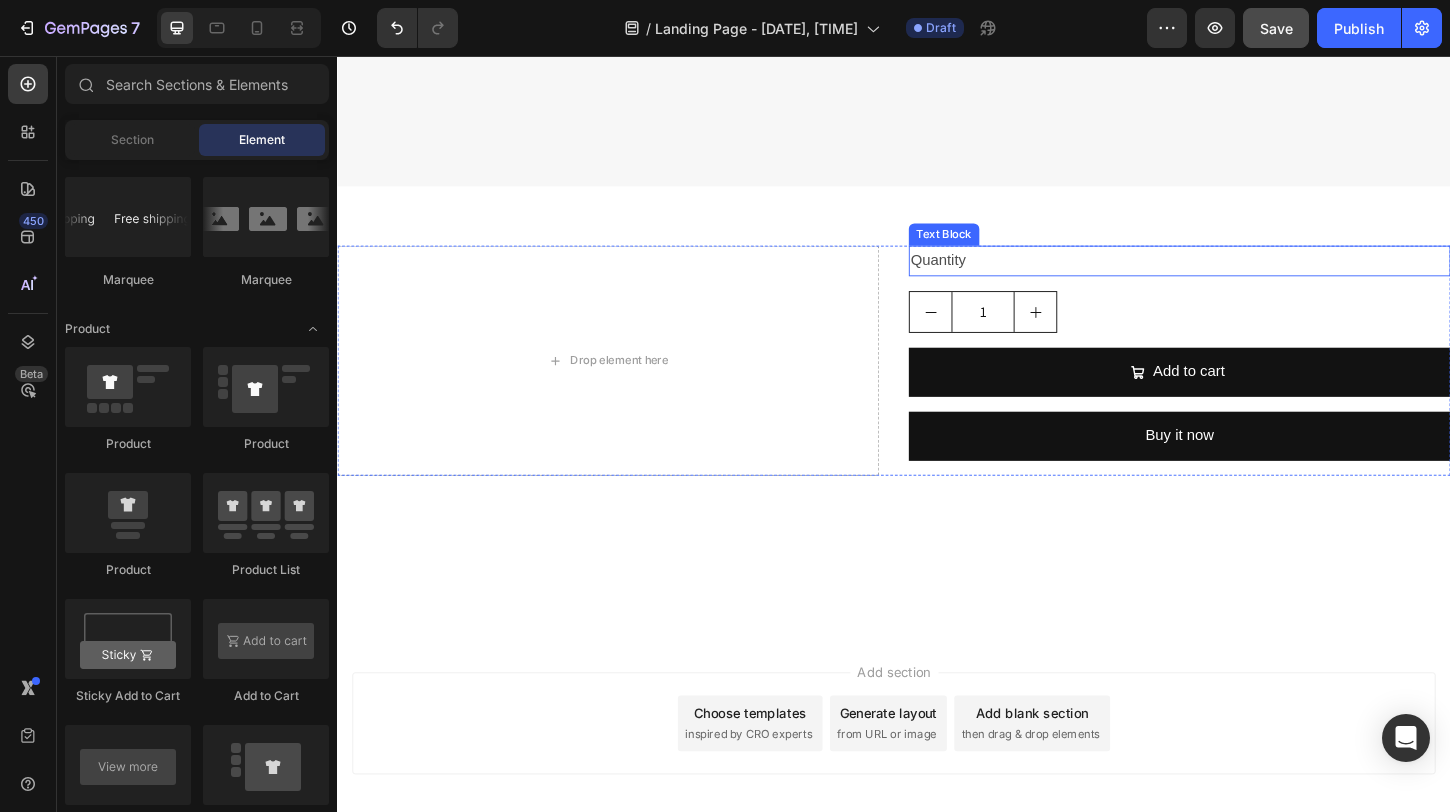 click on "Quantity" at bounding box center (1245, 277) 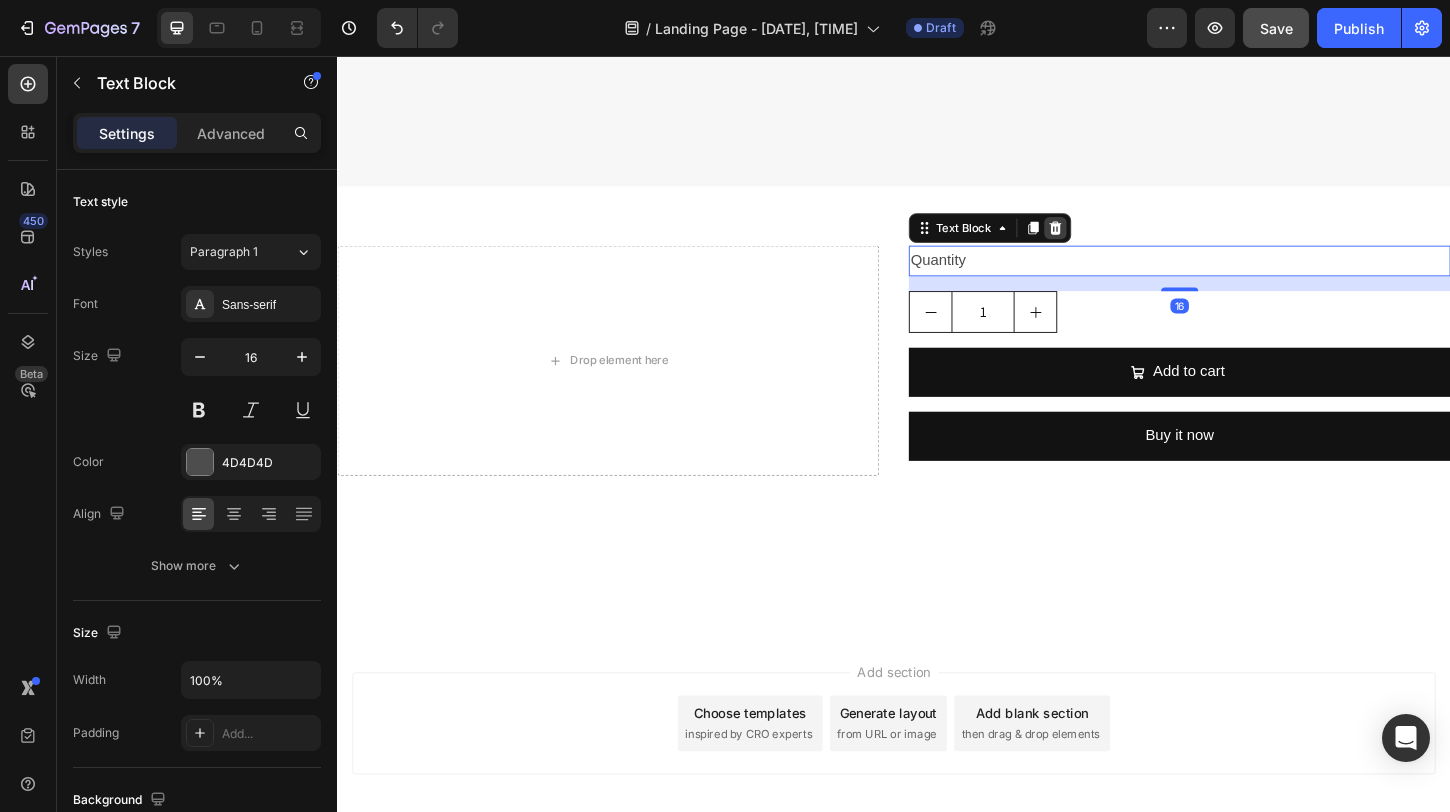 click 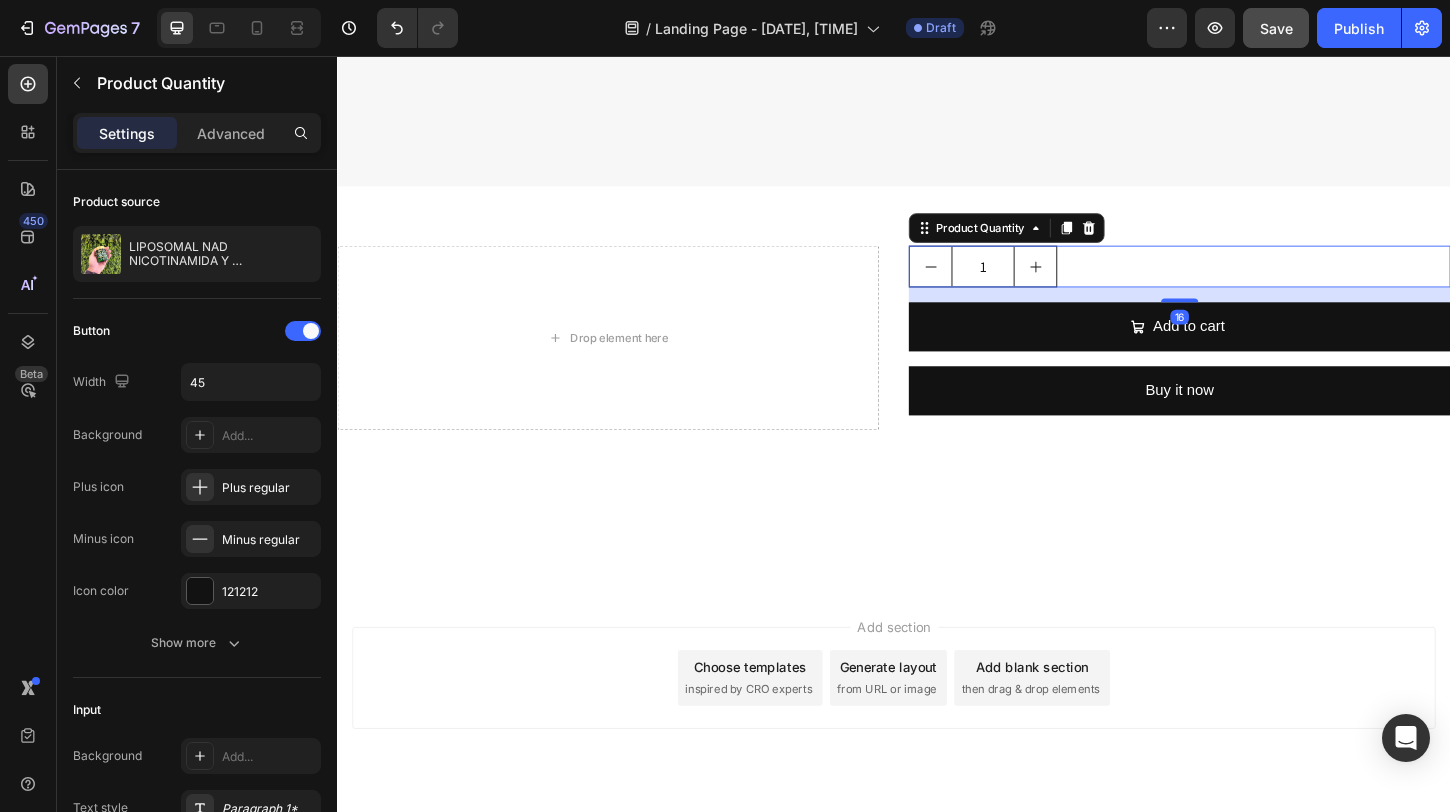 click at bounding box center [1089, 283] 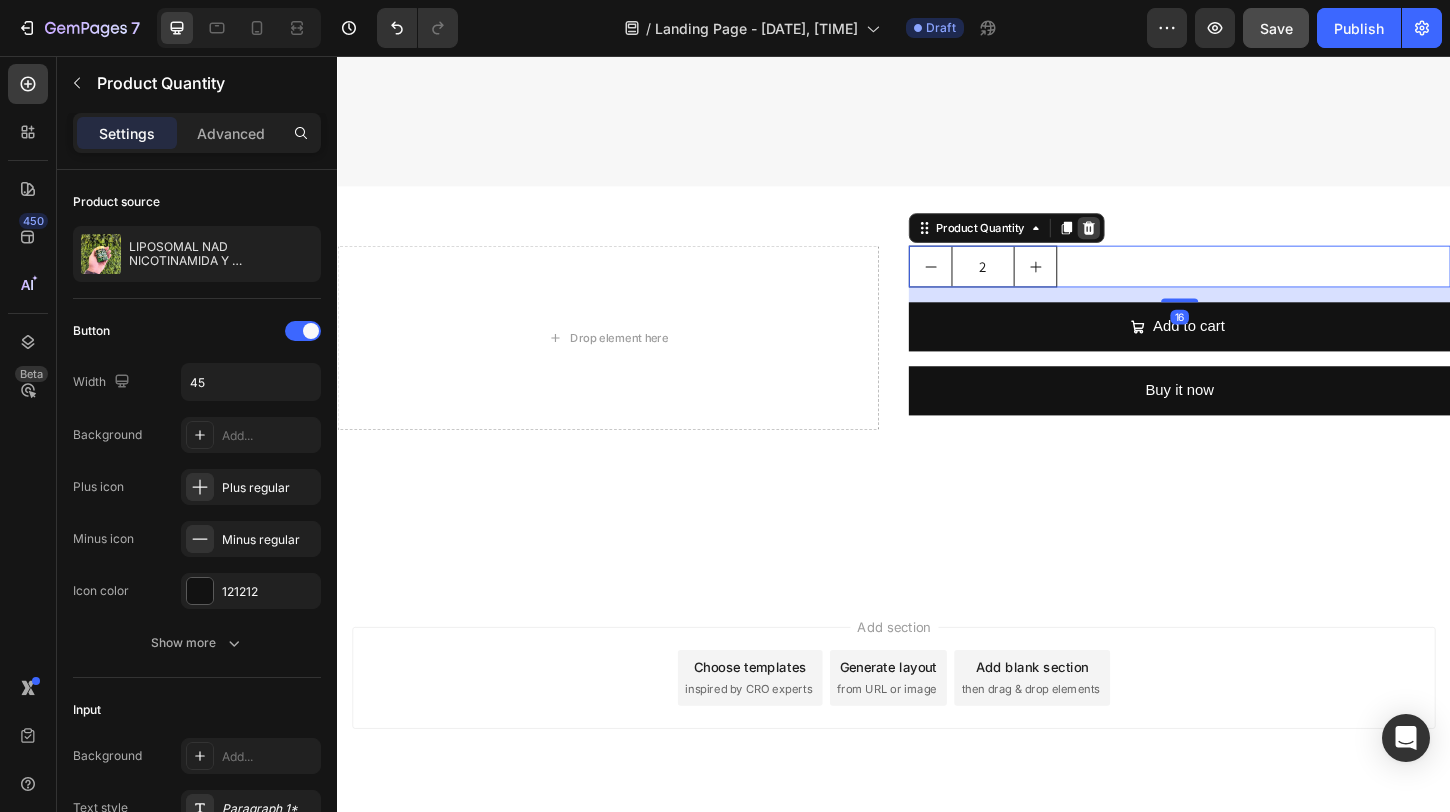 click 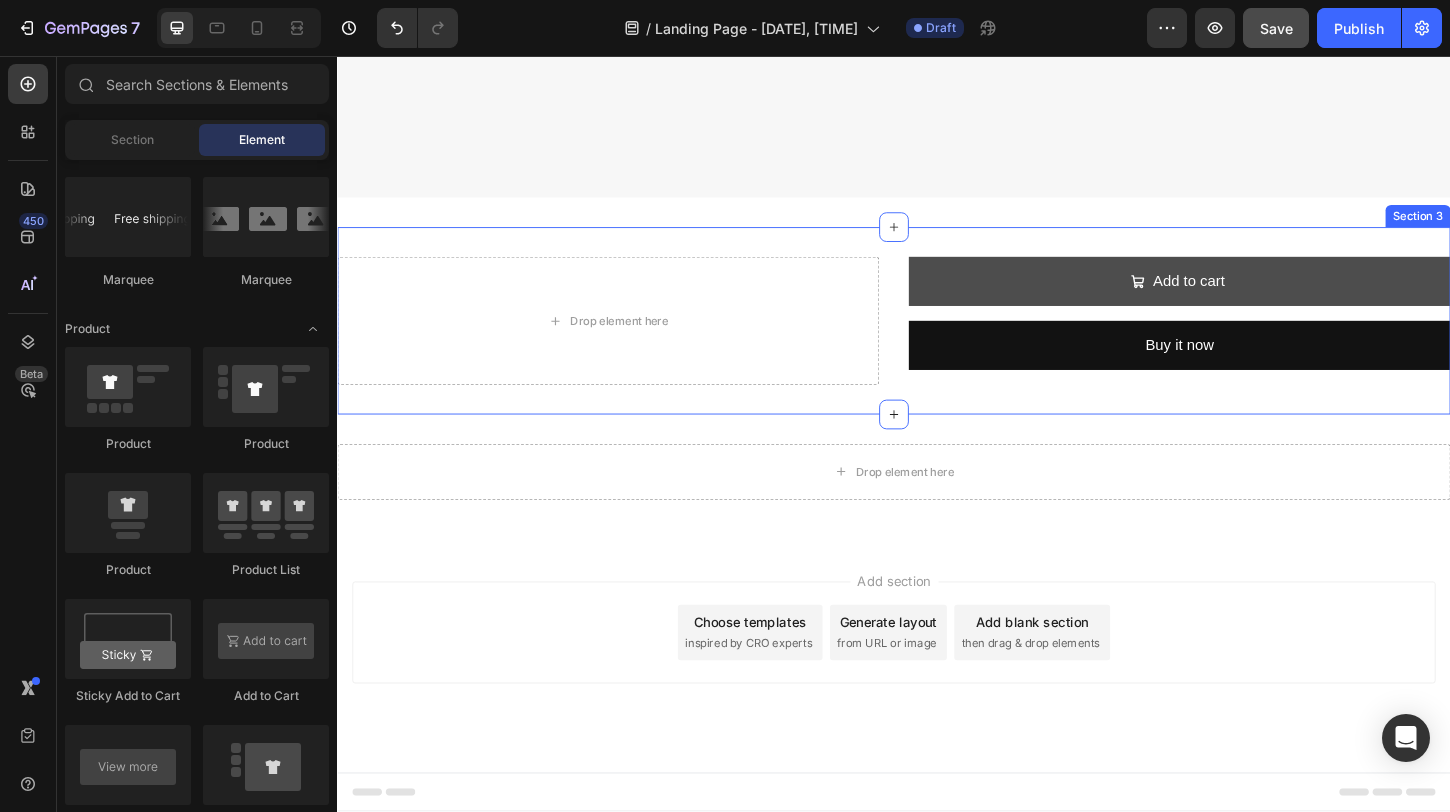 click on "Add to cart" at bounding box center (1245, 299) 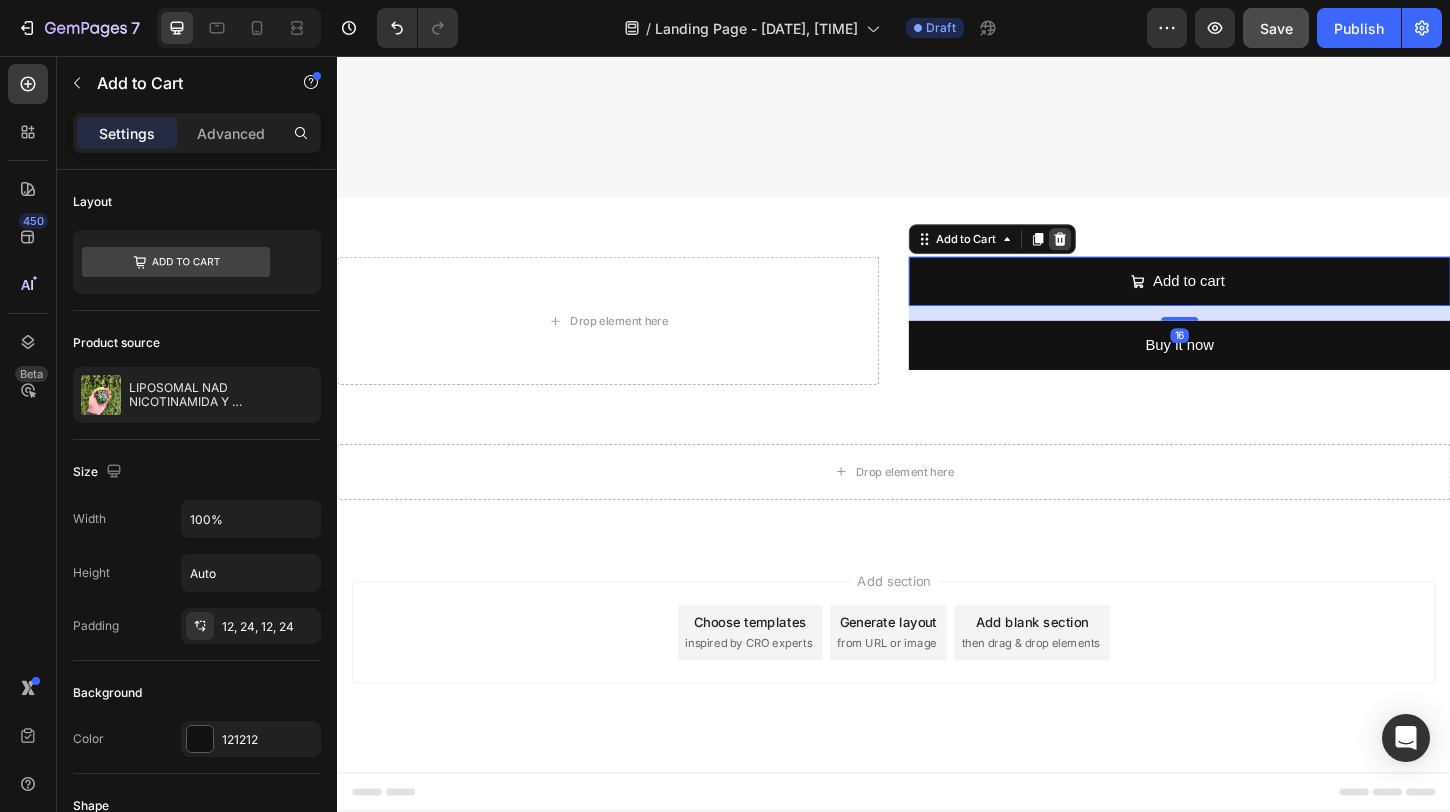 click 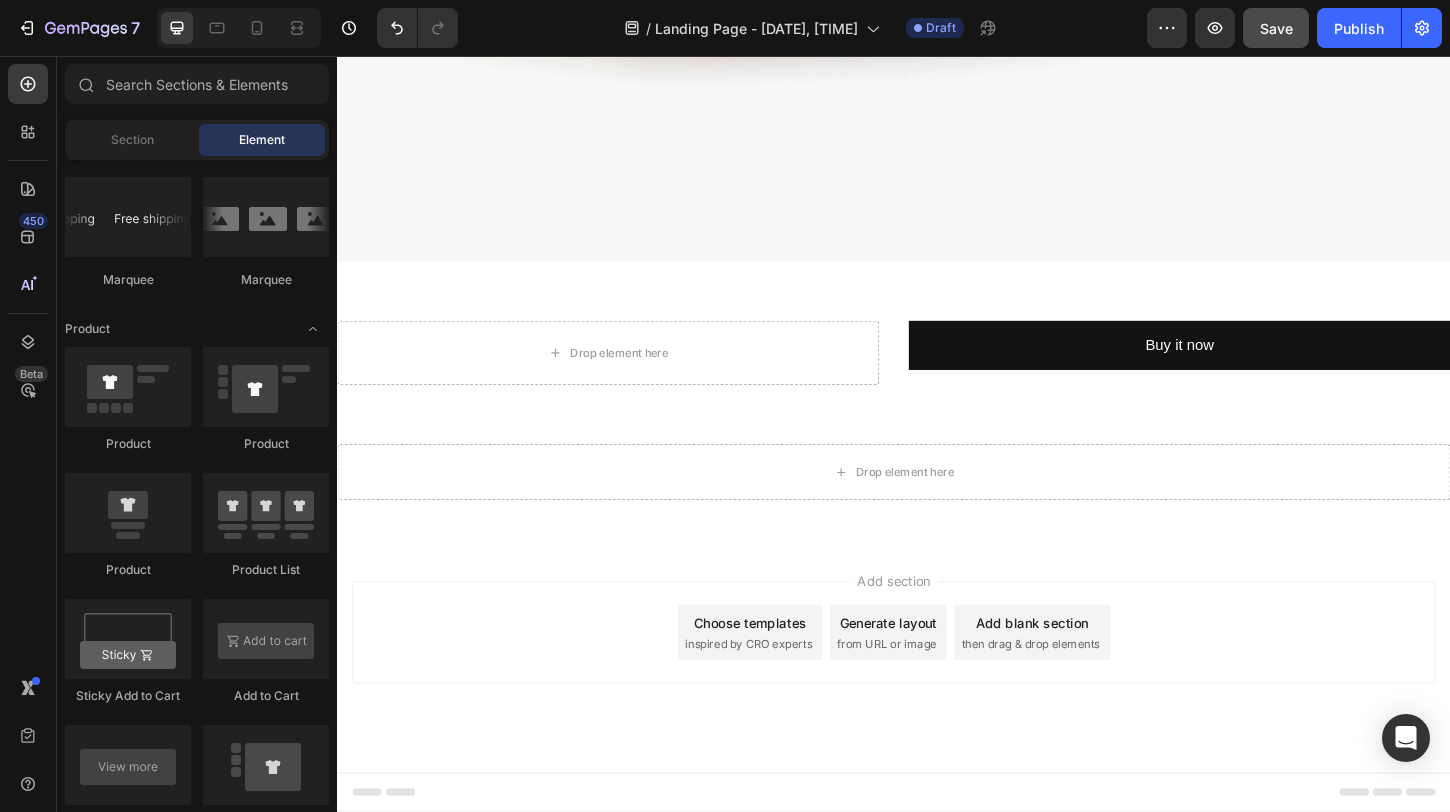 scroll, scrollTop: 4979, scrollLeft: 0, axis: vertical 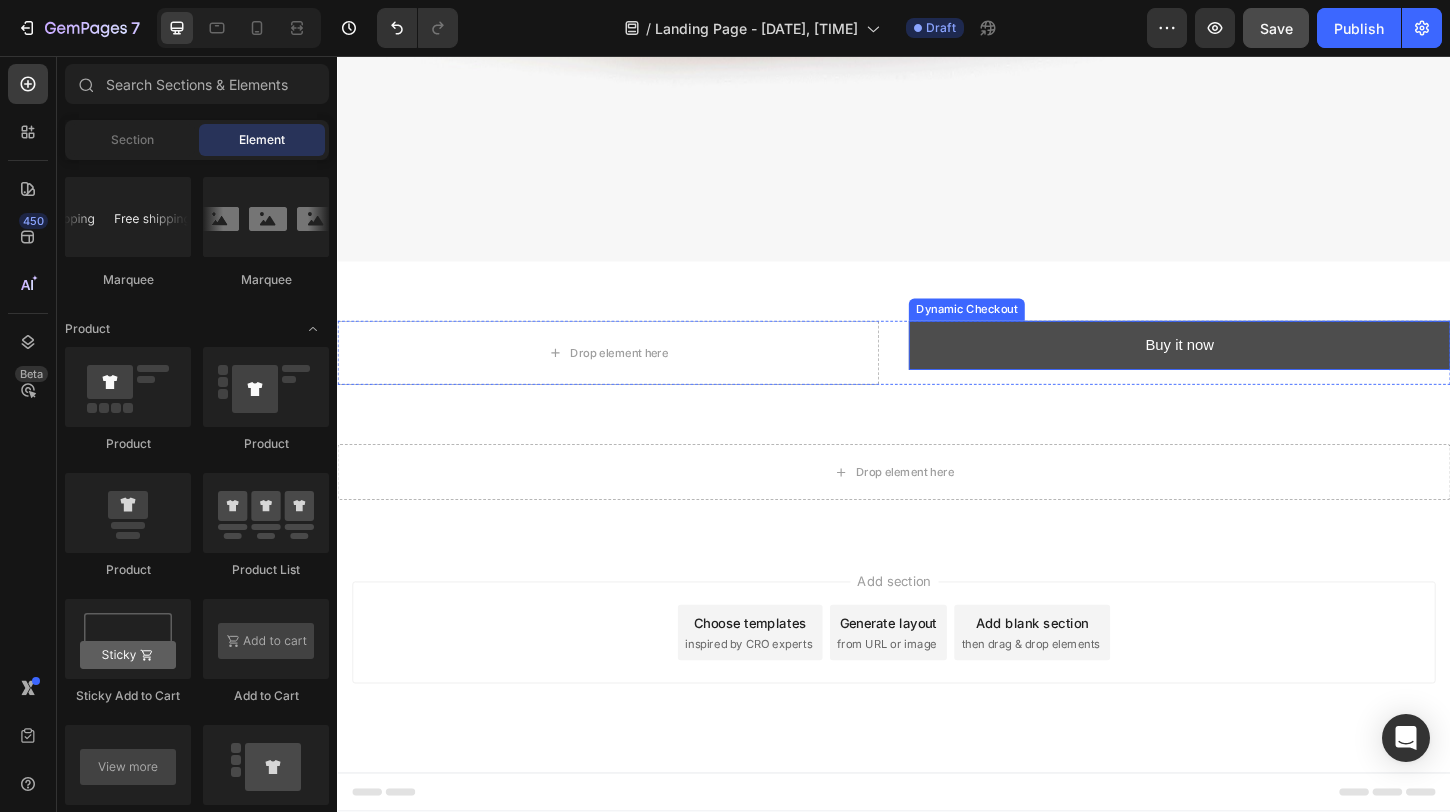 click on "Buy it now" at bounding box center [1245, 368] 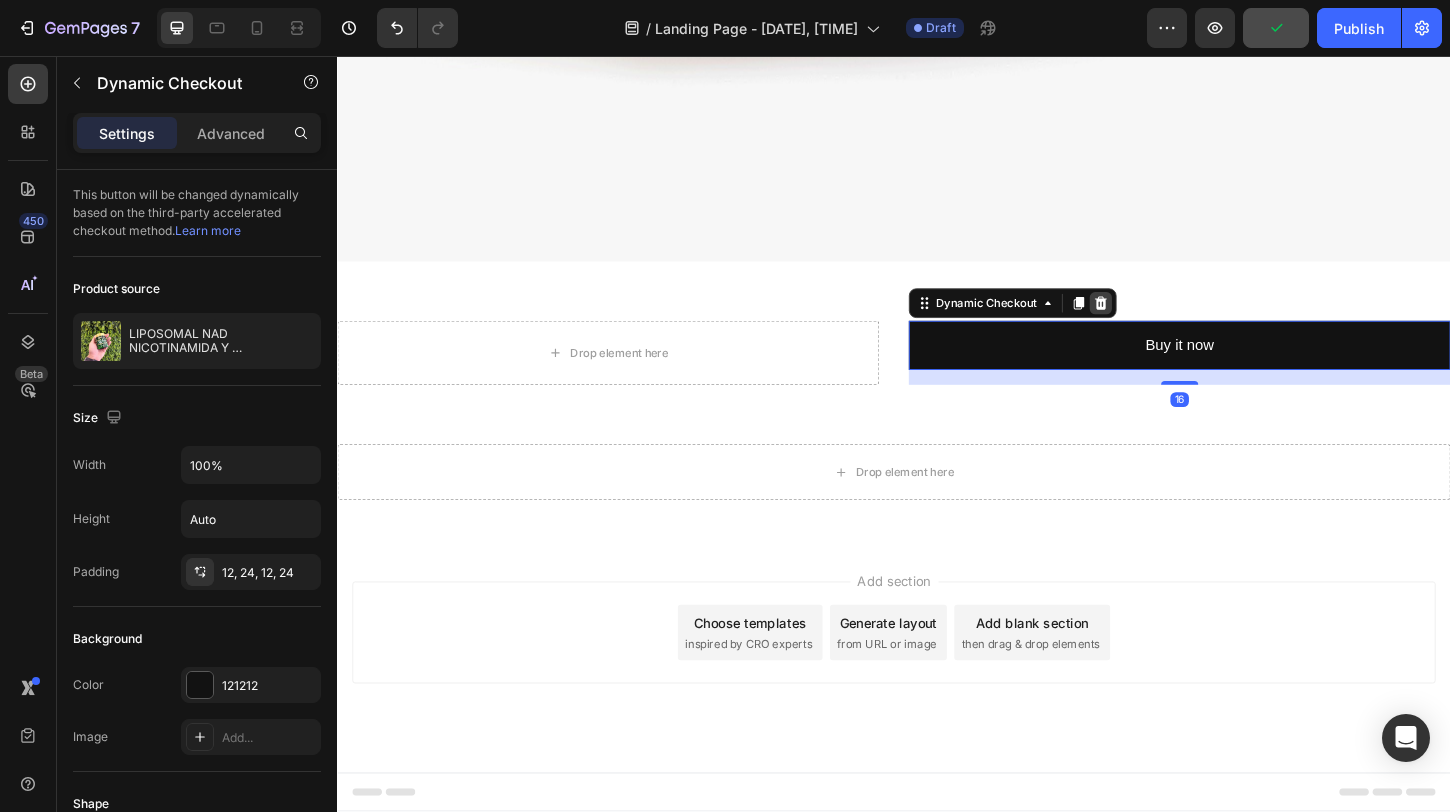 click 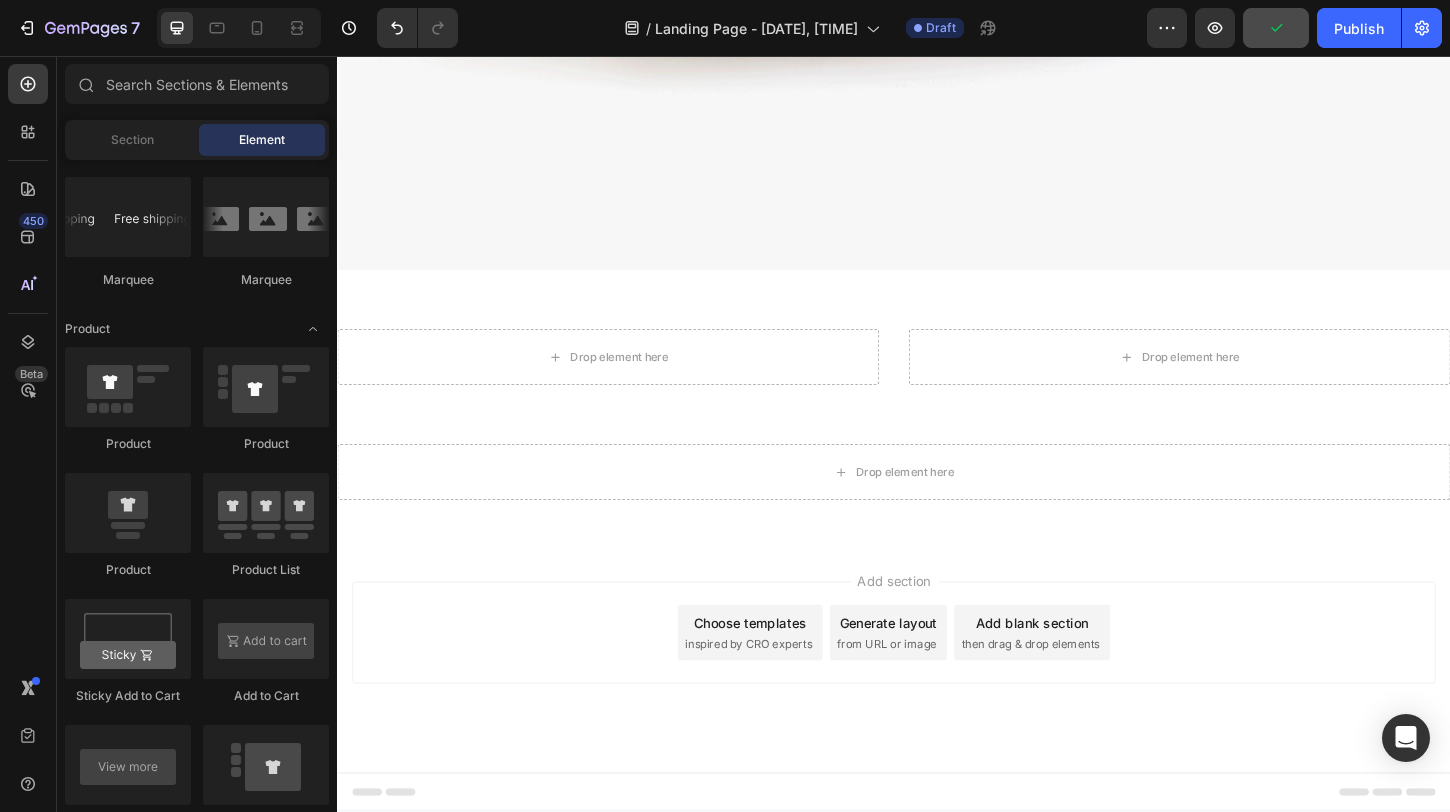 scroll, scrollTop: 4970, scrollLeft: 0, axis: vertical 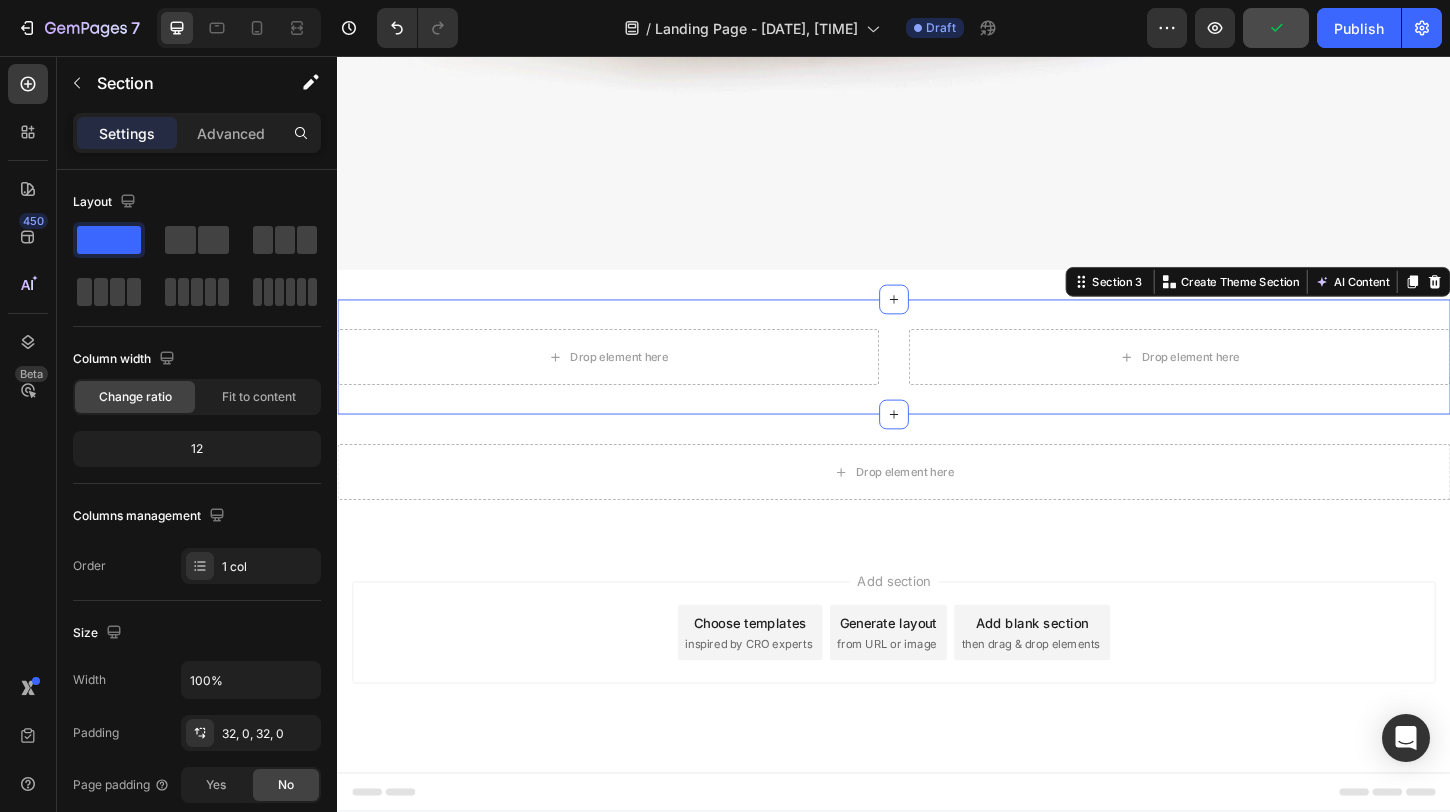 click on "Drop element here
Drop element here Product Row Section 3   You can create reusable sections Create Theme Section AI Content Write with GemAI What would you like to describe here? Tone and Voice Persuasive Product LIPOSOMAL NAD NICOTINAMIDA Y RESVERATROL Show more Generate" at bounding box center [937, 381] 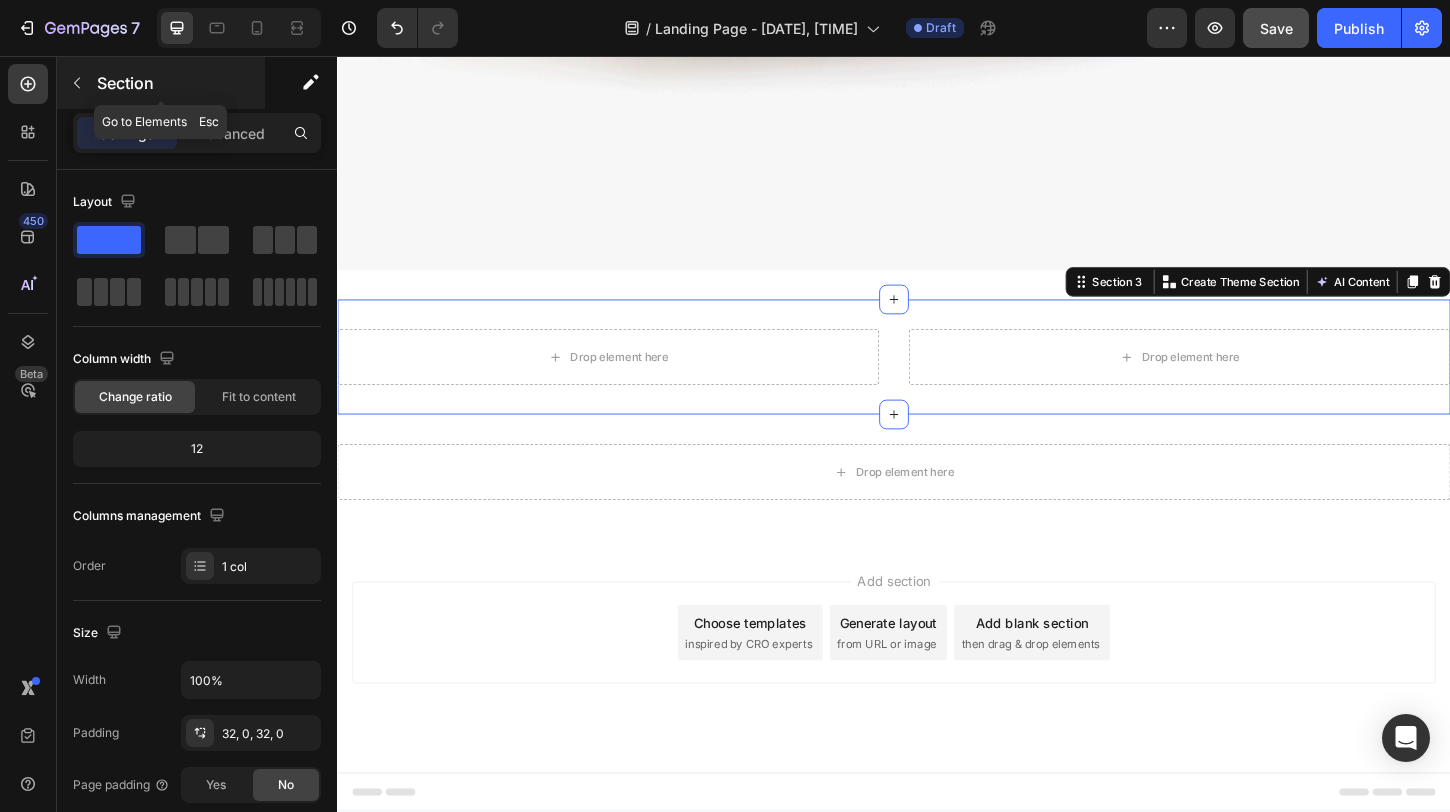 click at bounding box center [77, 83] 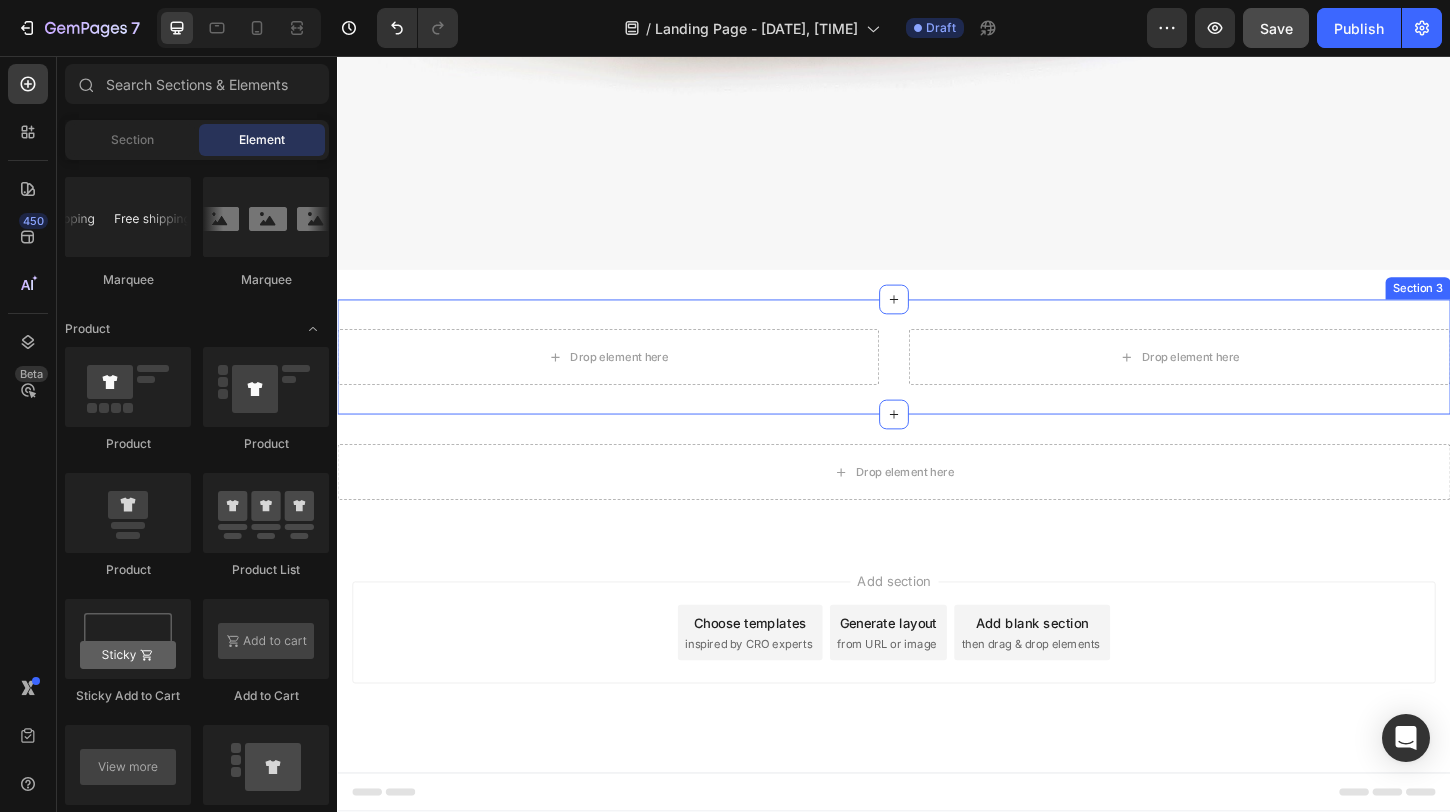 click on "Drop element here
Drop element here Product Row Section 3" at bounding box center [937, 381] 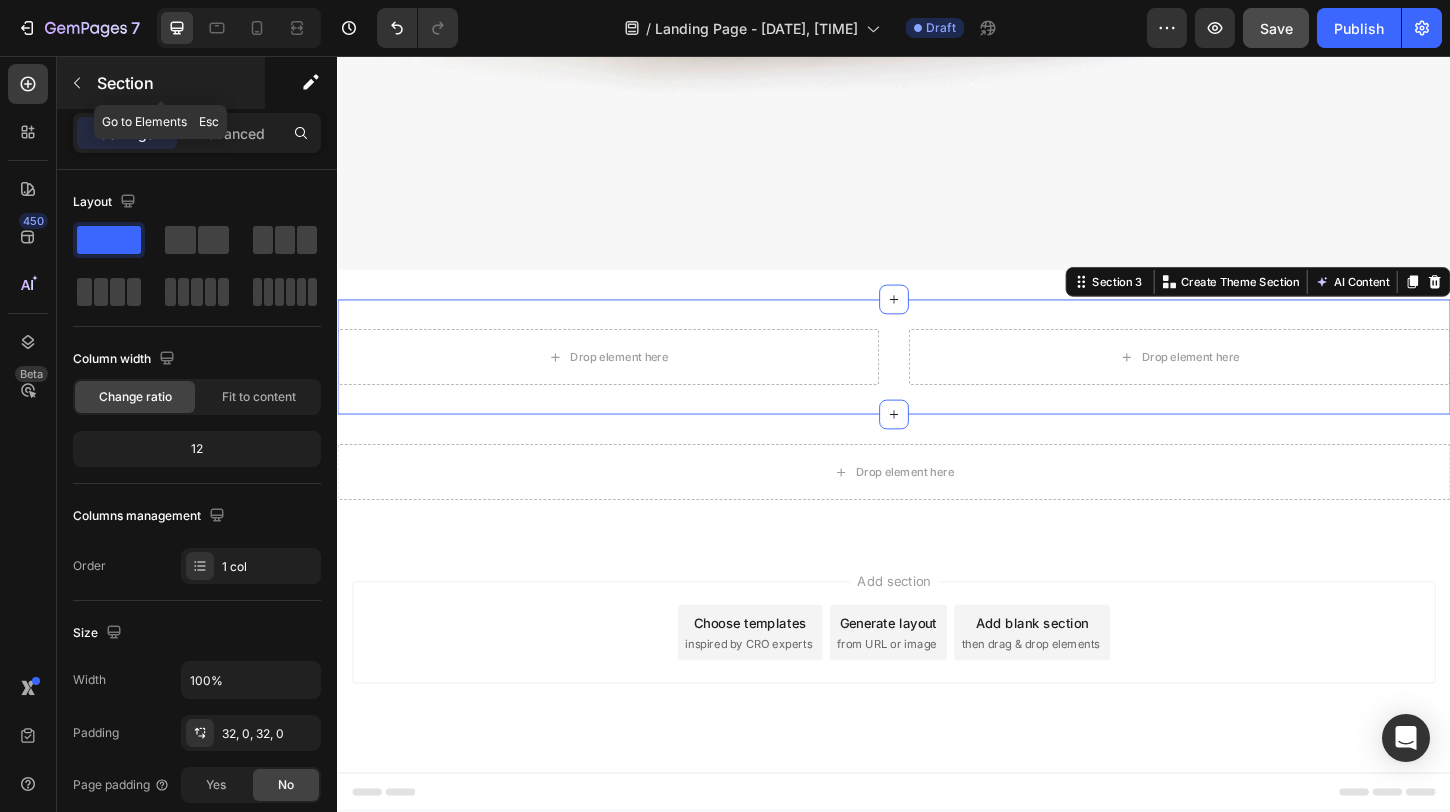 click 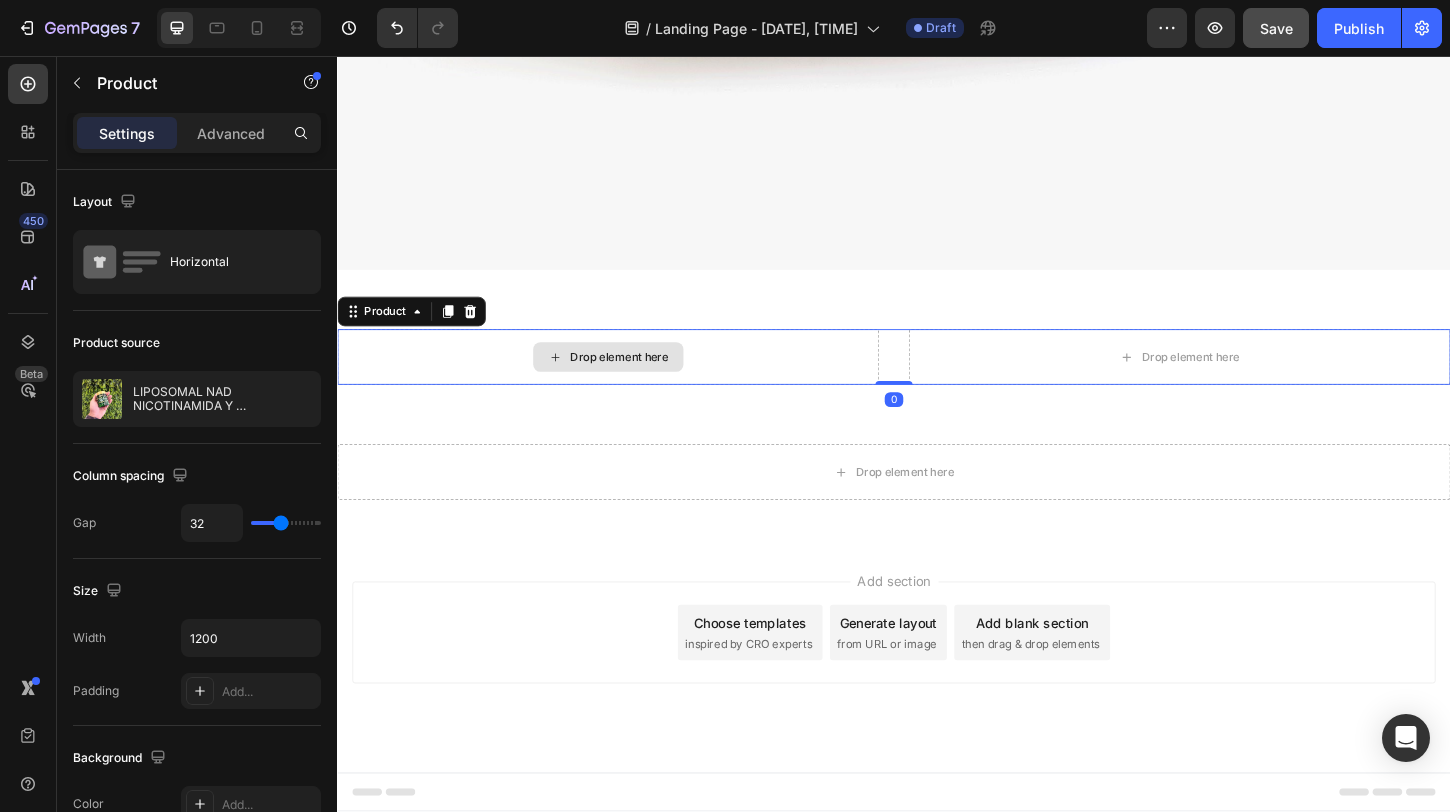 click on "Drop element here" at bounding box center [629, 381] 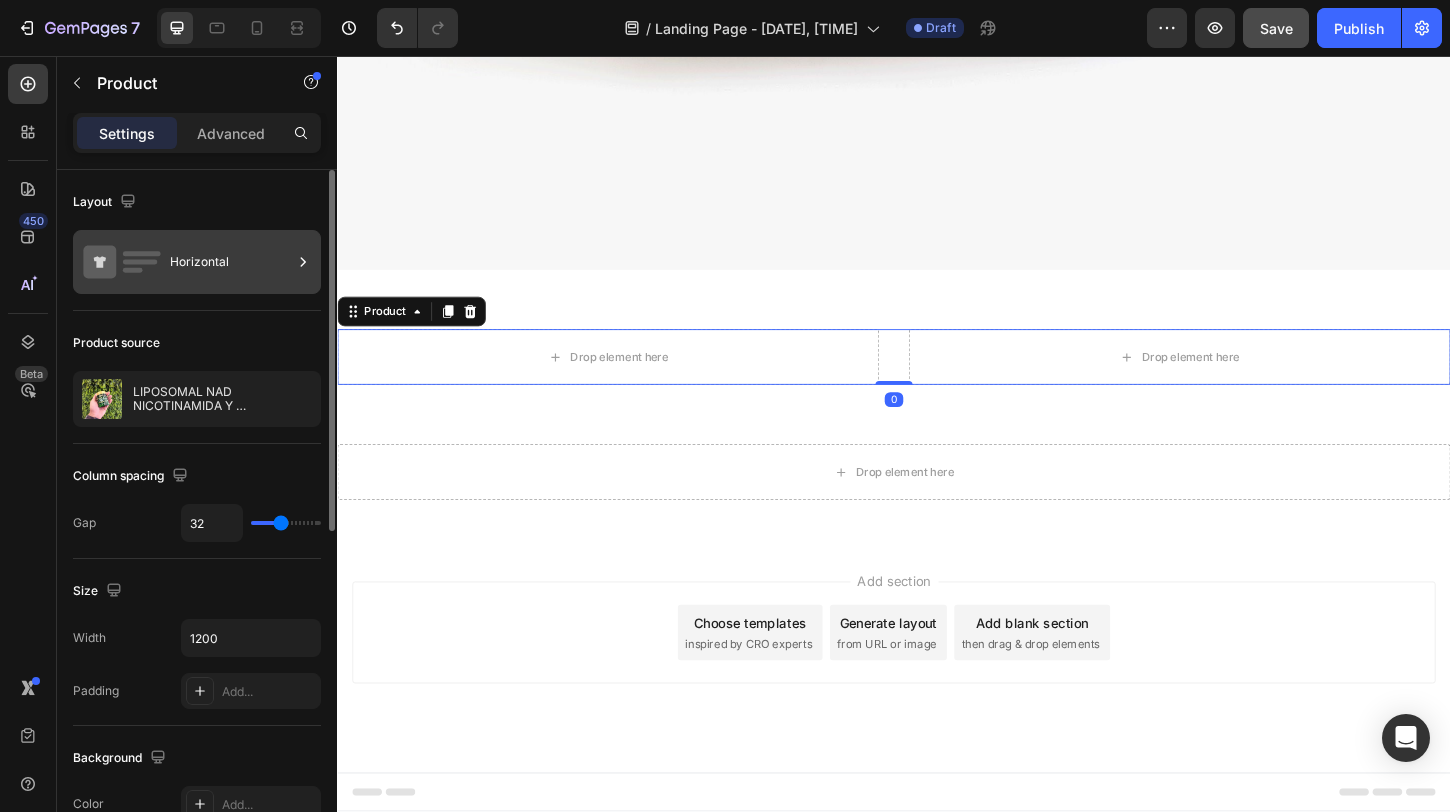 click 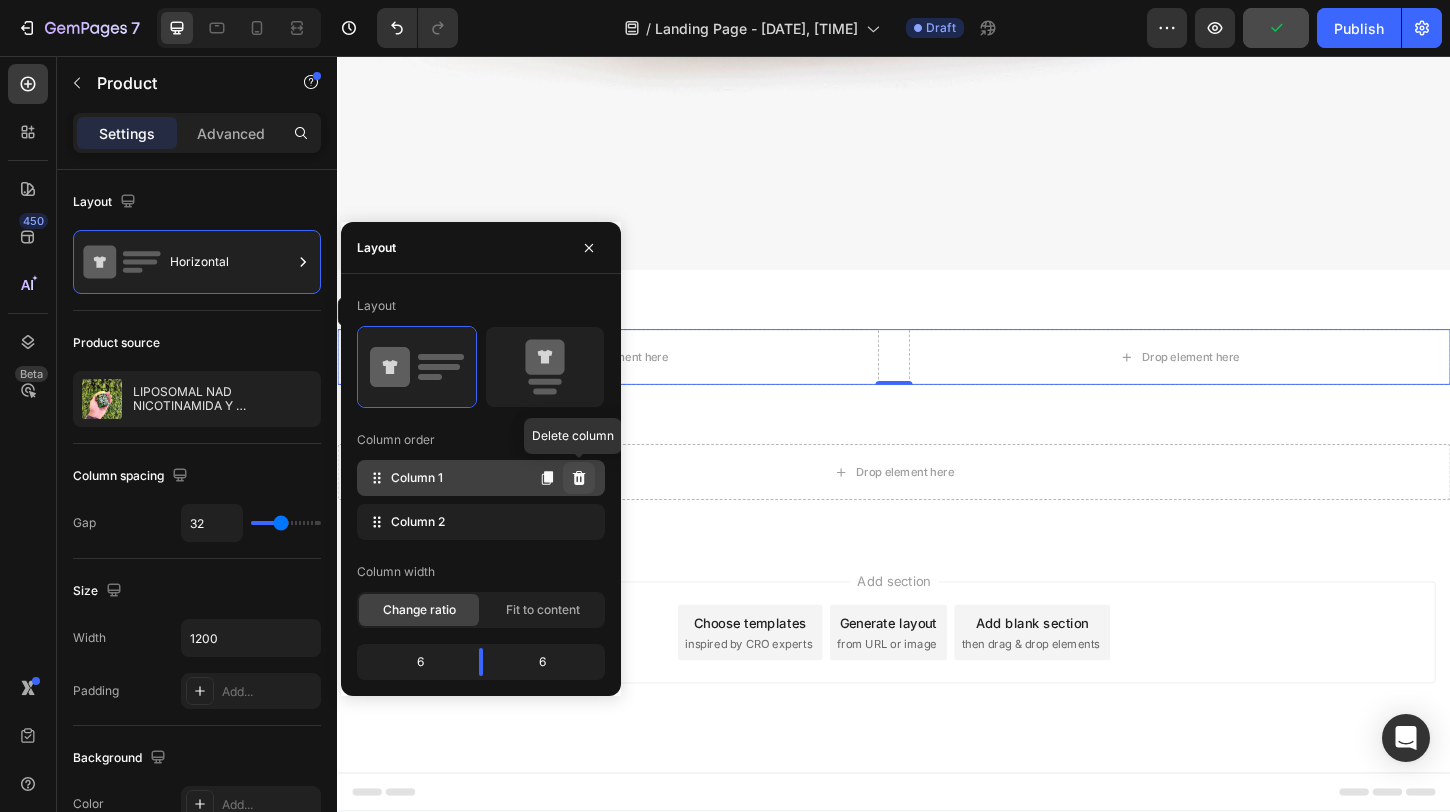 click 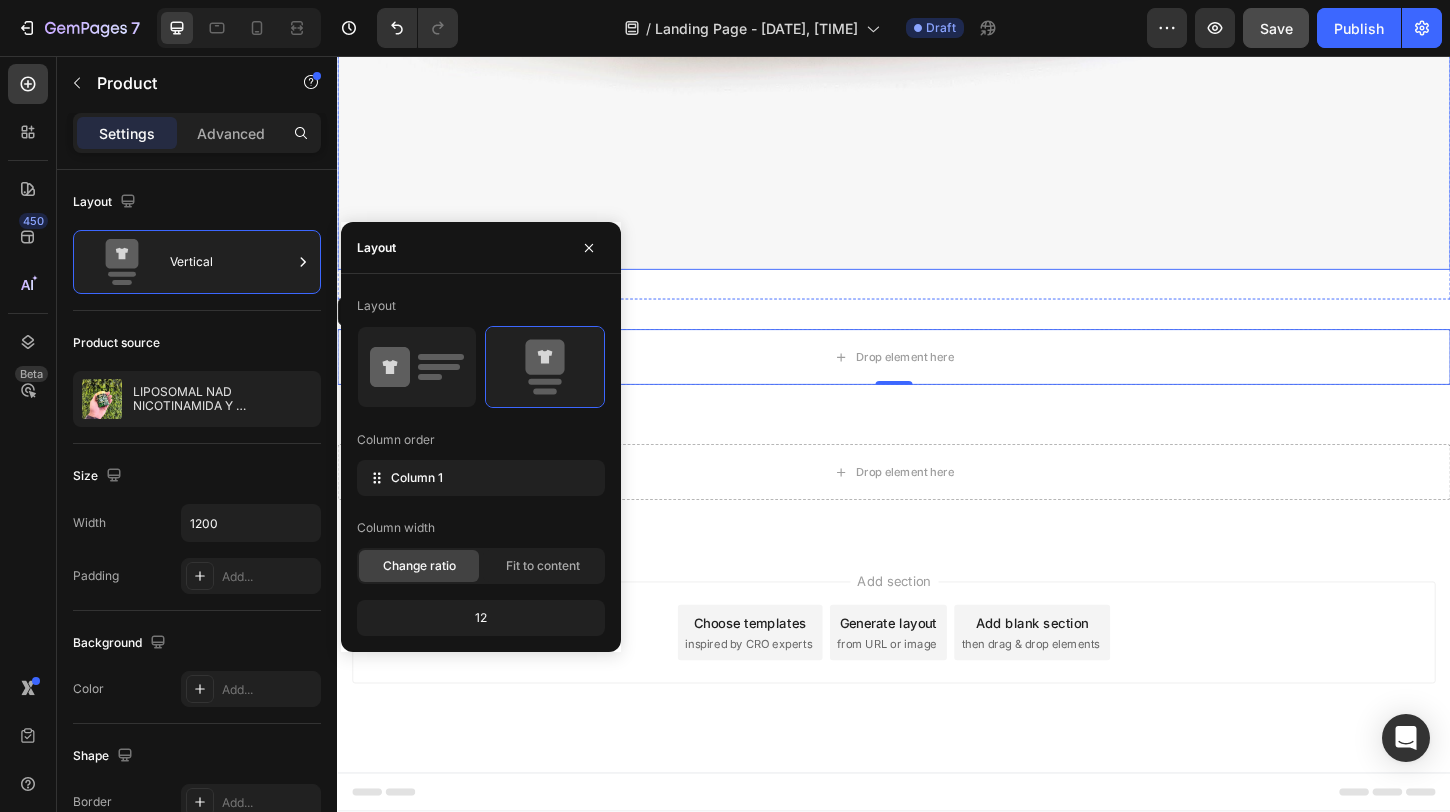 click at bounding box center [937, -163] 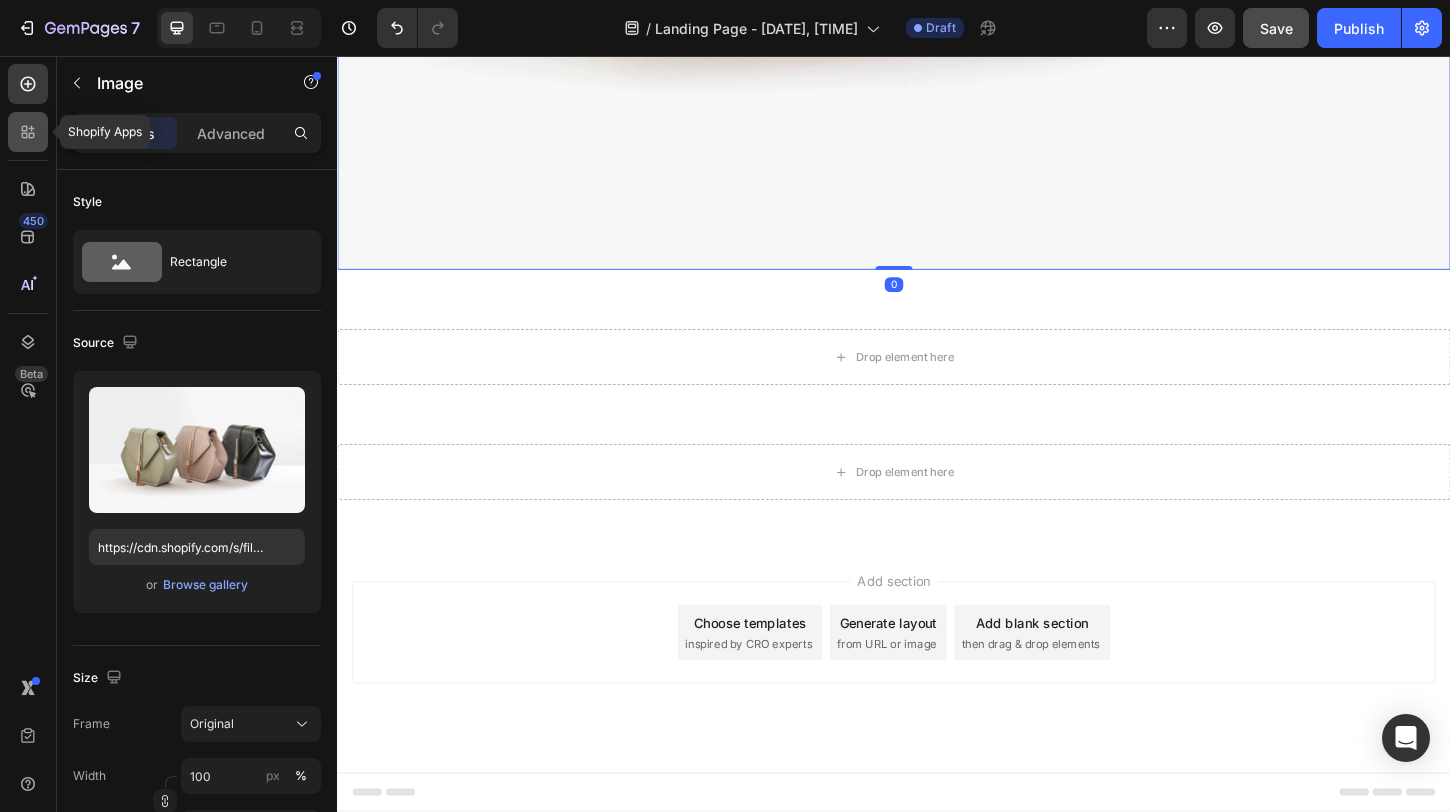 drag, startPoint x: 33, startPoint y: 131, endPoint x: 44, endPoint y: 131, distance: 11 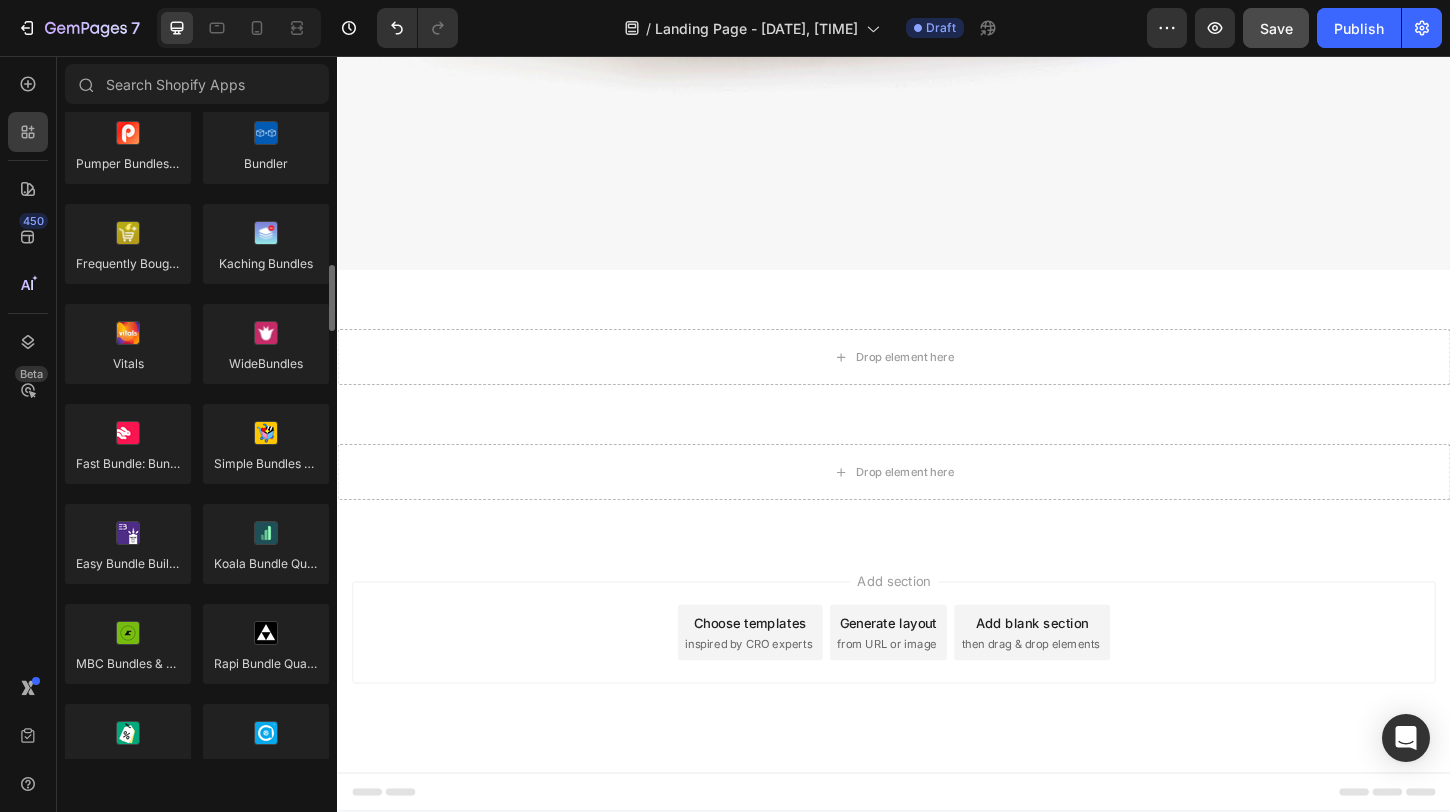 scroll, scrollTop: 780, scrollLeft: 0, axis: vertical 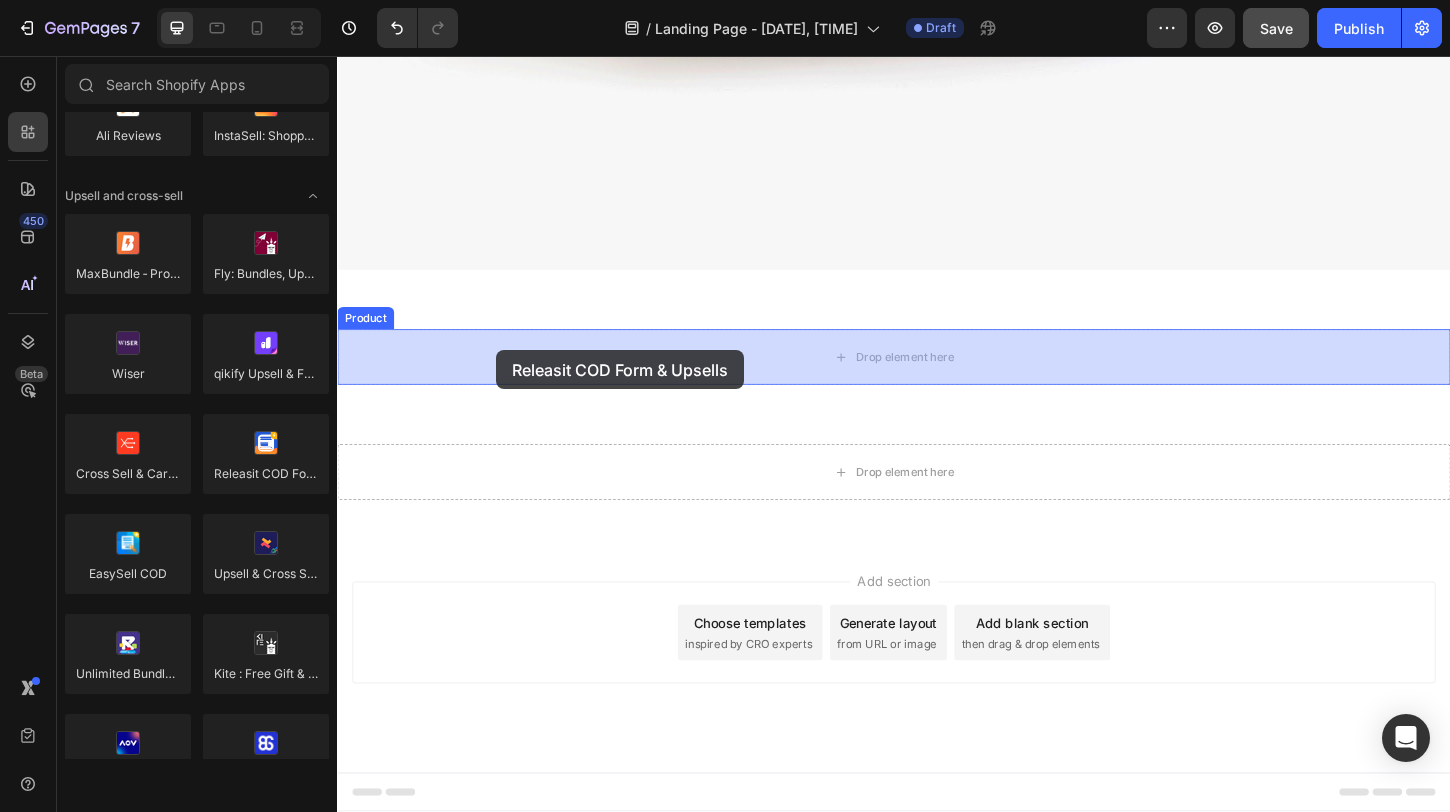 drag, startPoint x: 575, startPoint y: 519, endPoint x: 507, endPoint y: 372, distance: 161.96605 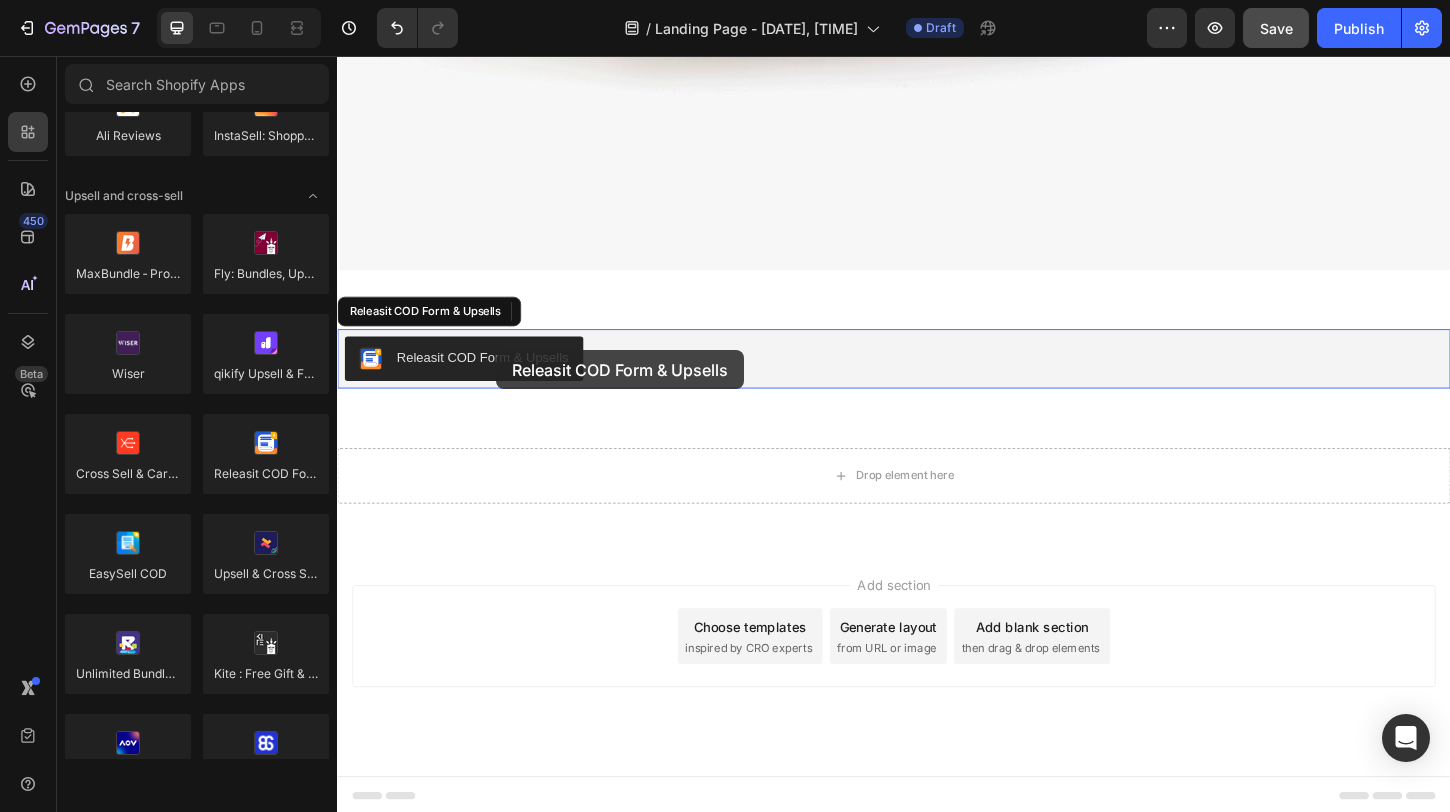 scroll, scrollTop: 4974, scrollLeft: 0, axis: vertical 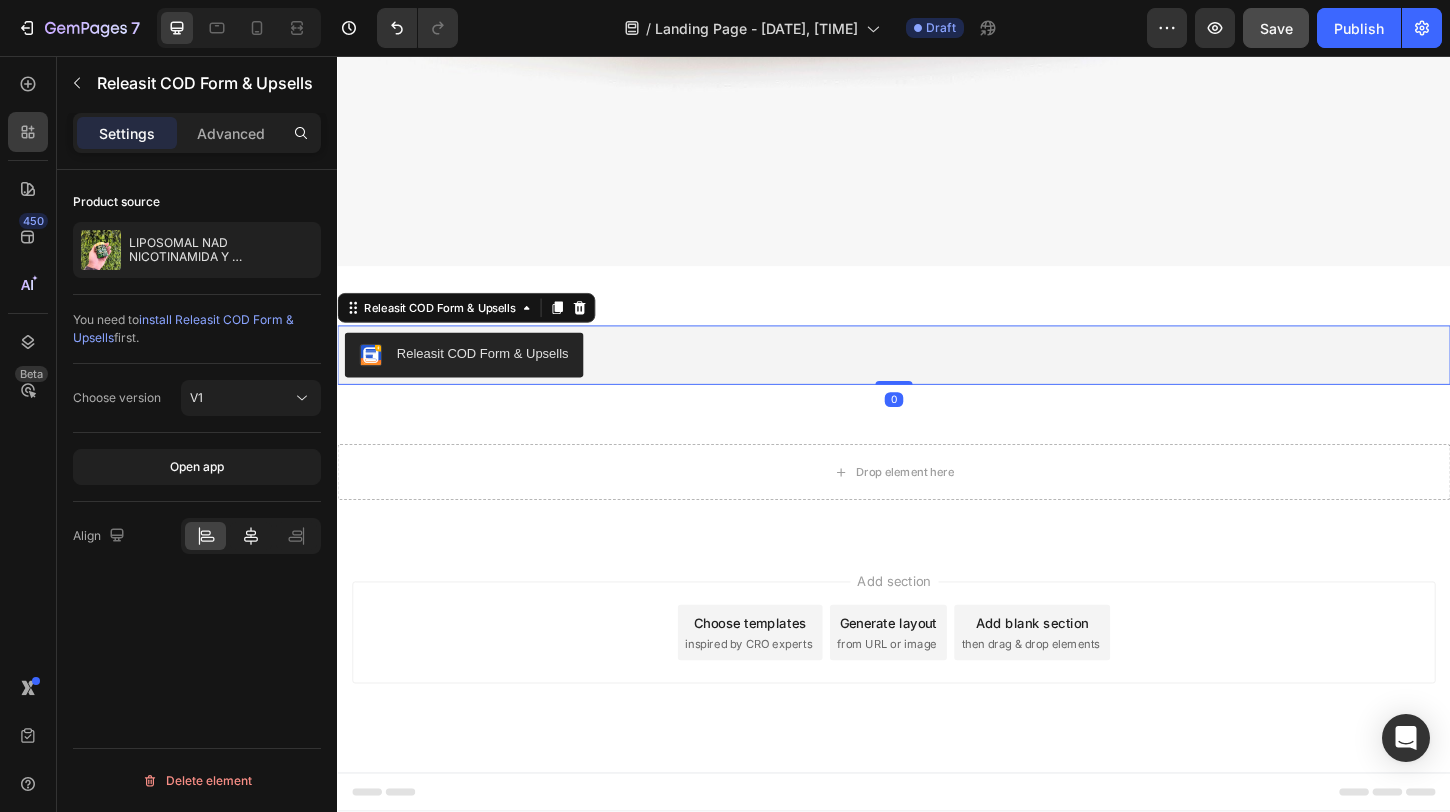 click 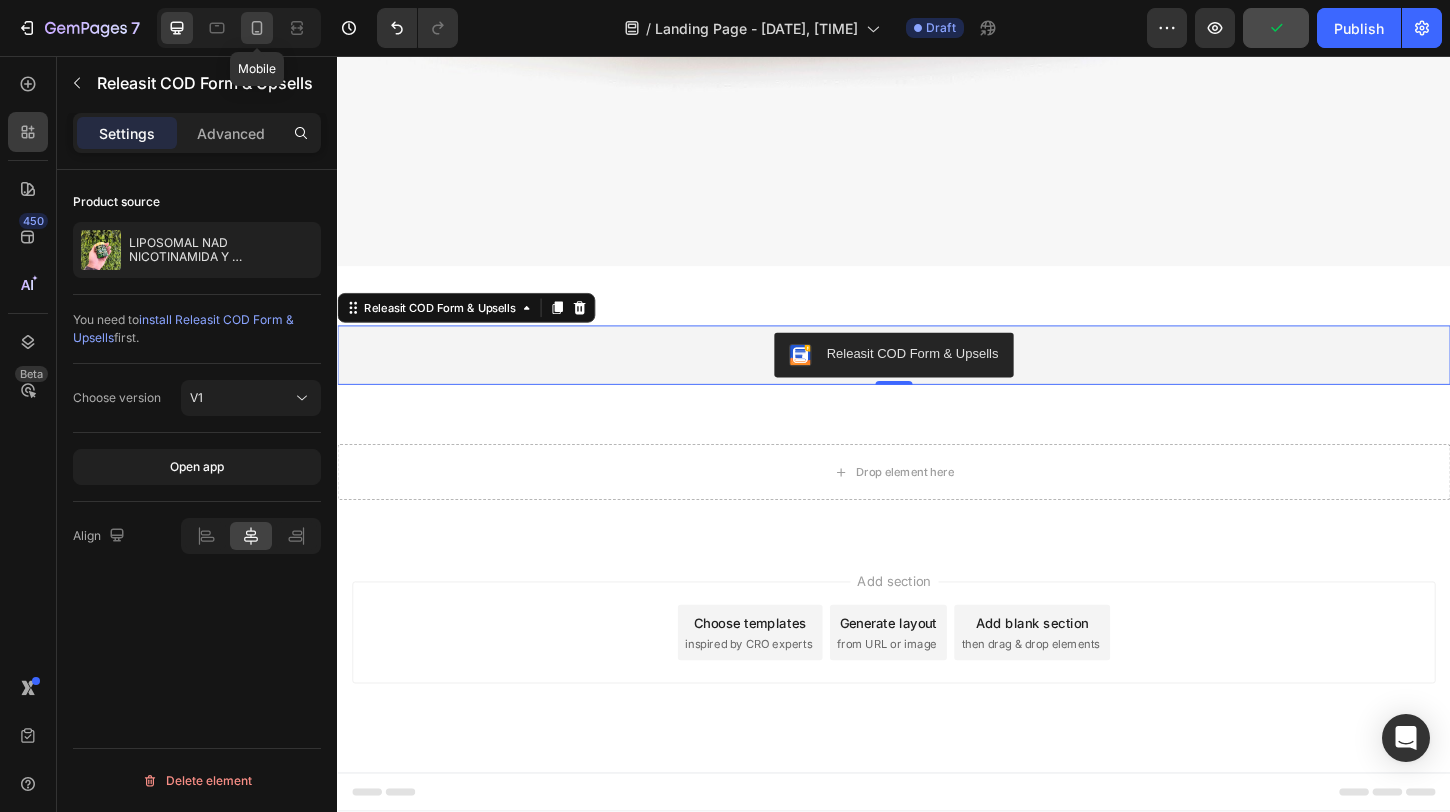 click 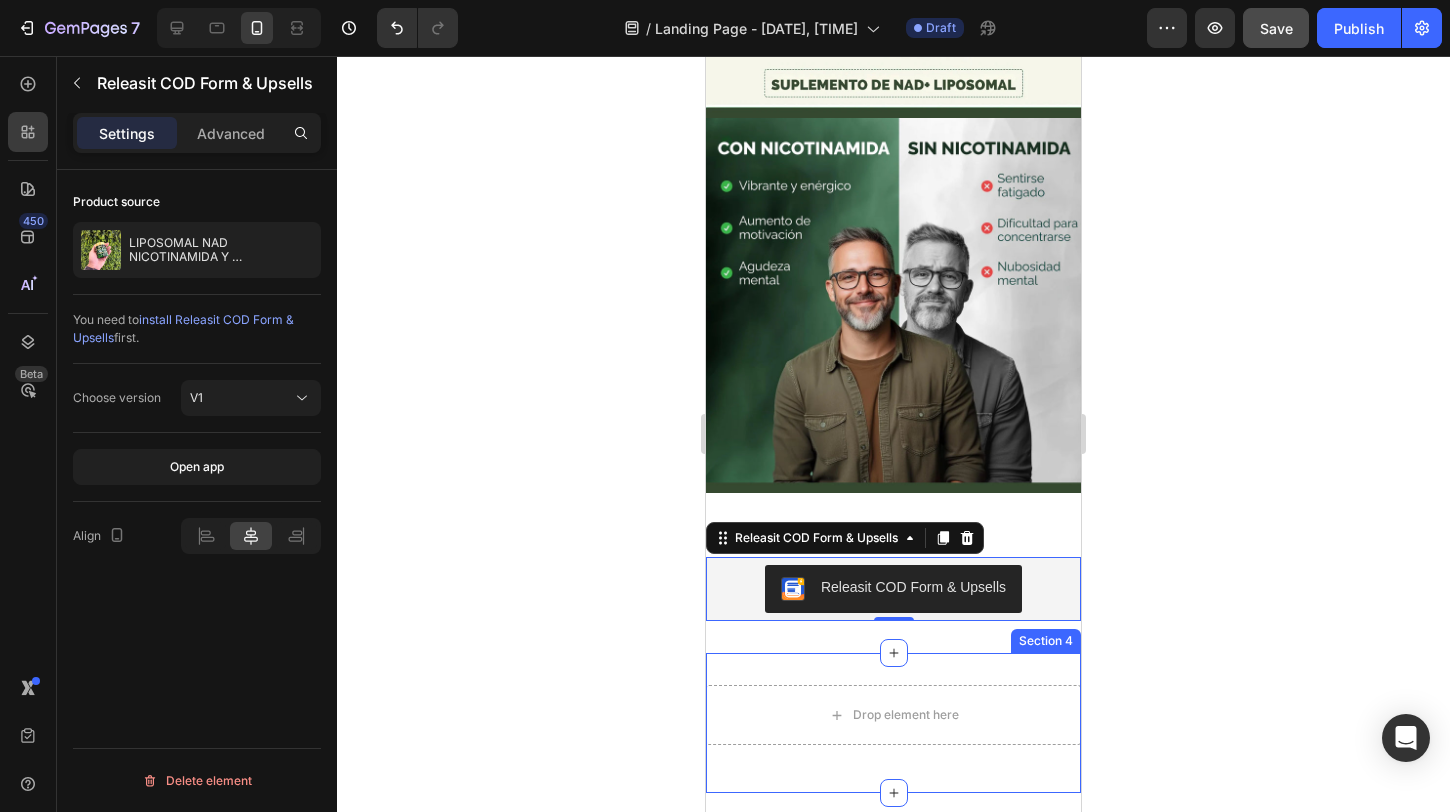 scroll, scrollTop: 2347, scrollLeft: 0, axis: vertical 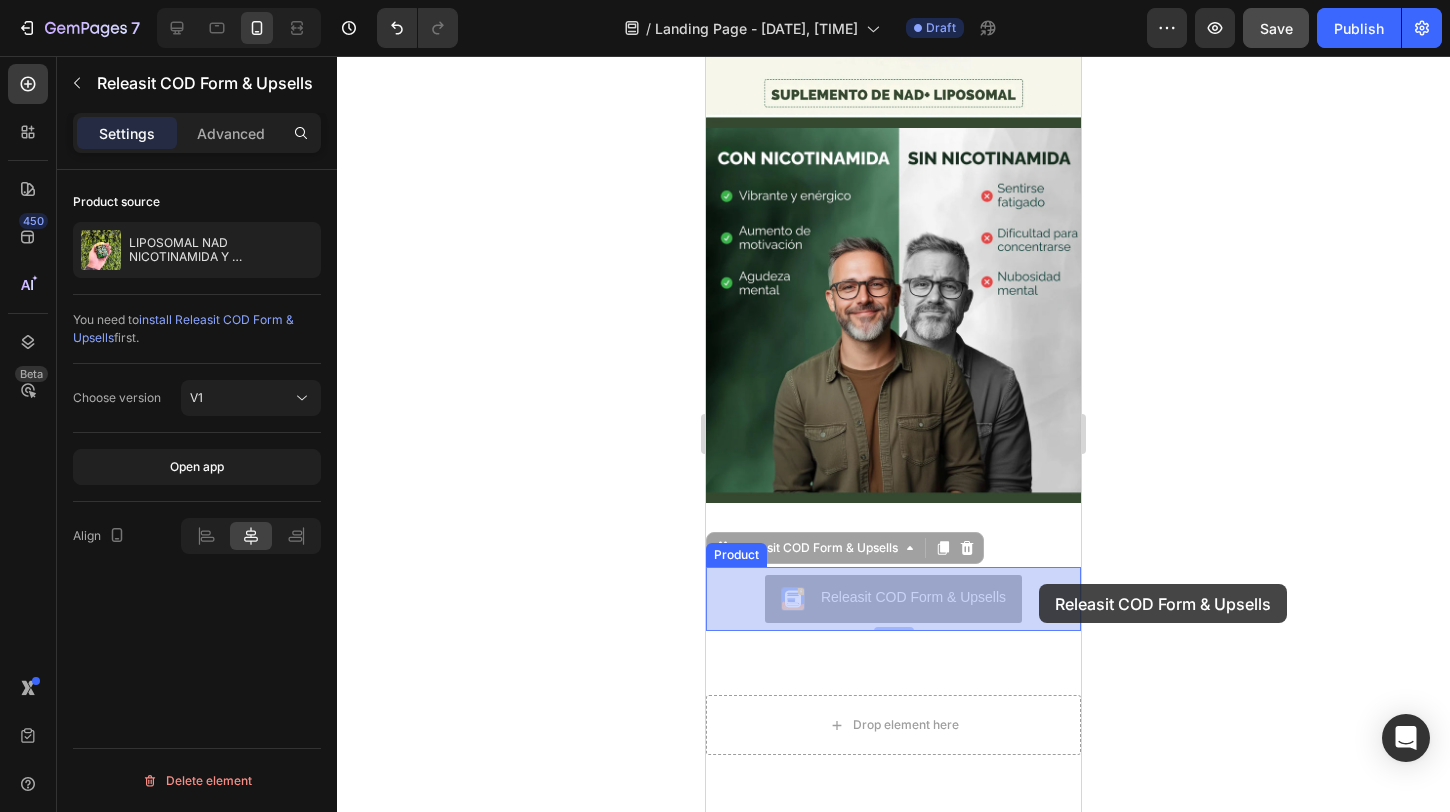 drag, startPoint x: 1038, startPoint y: 567, endPoint x: 1037, endPoint y: 584, distance: 17.029387 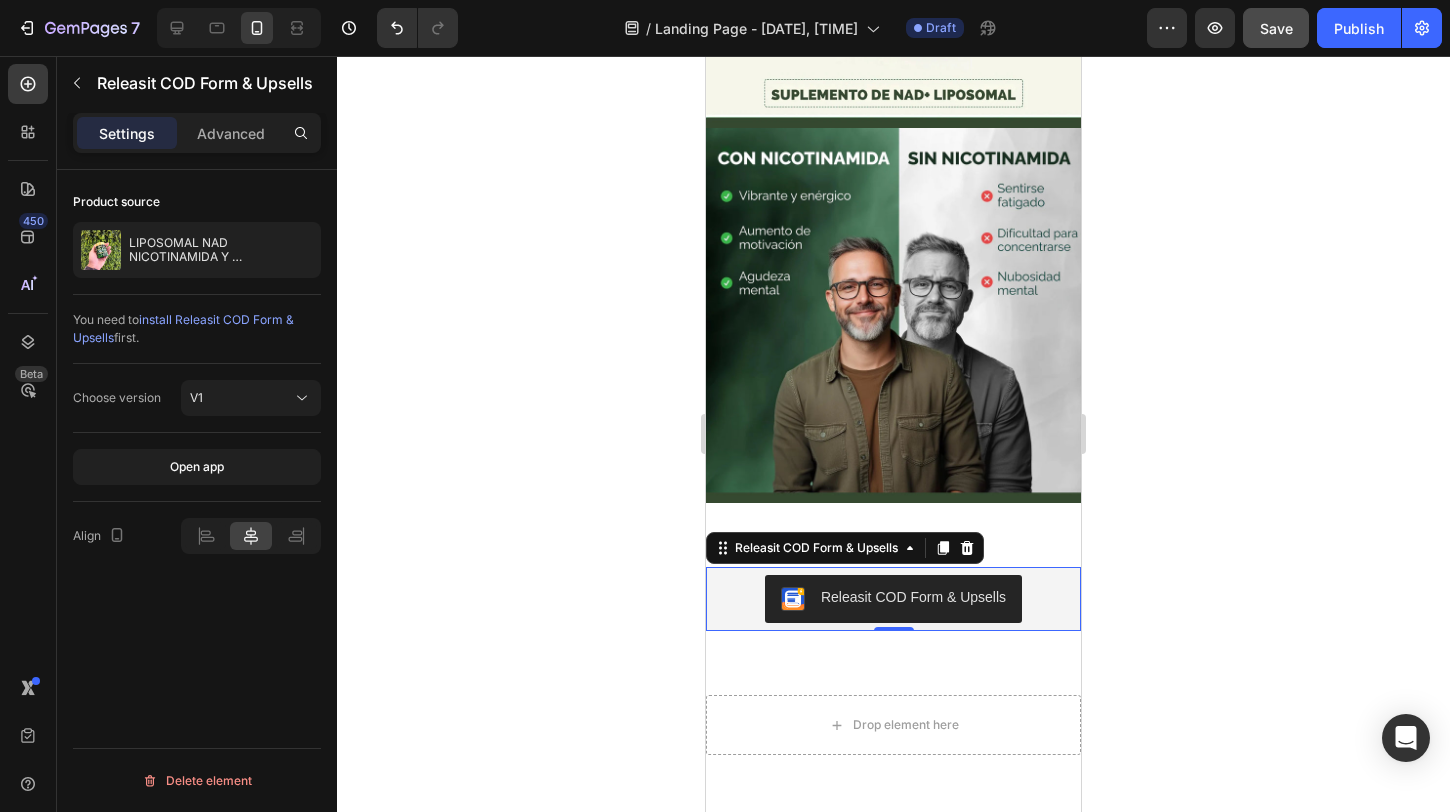 click 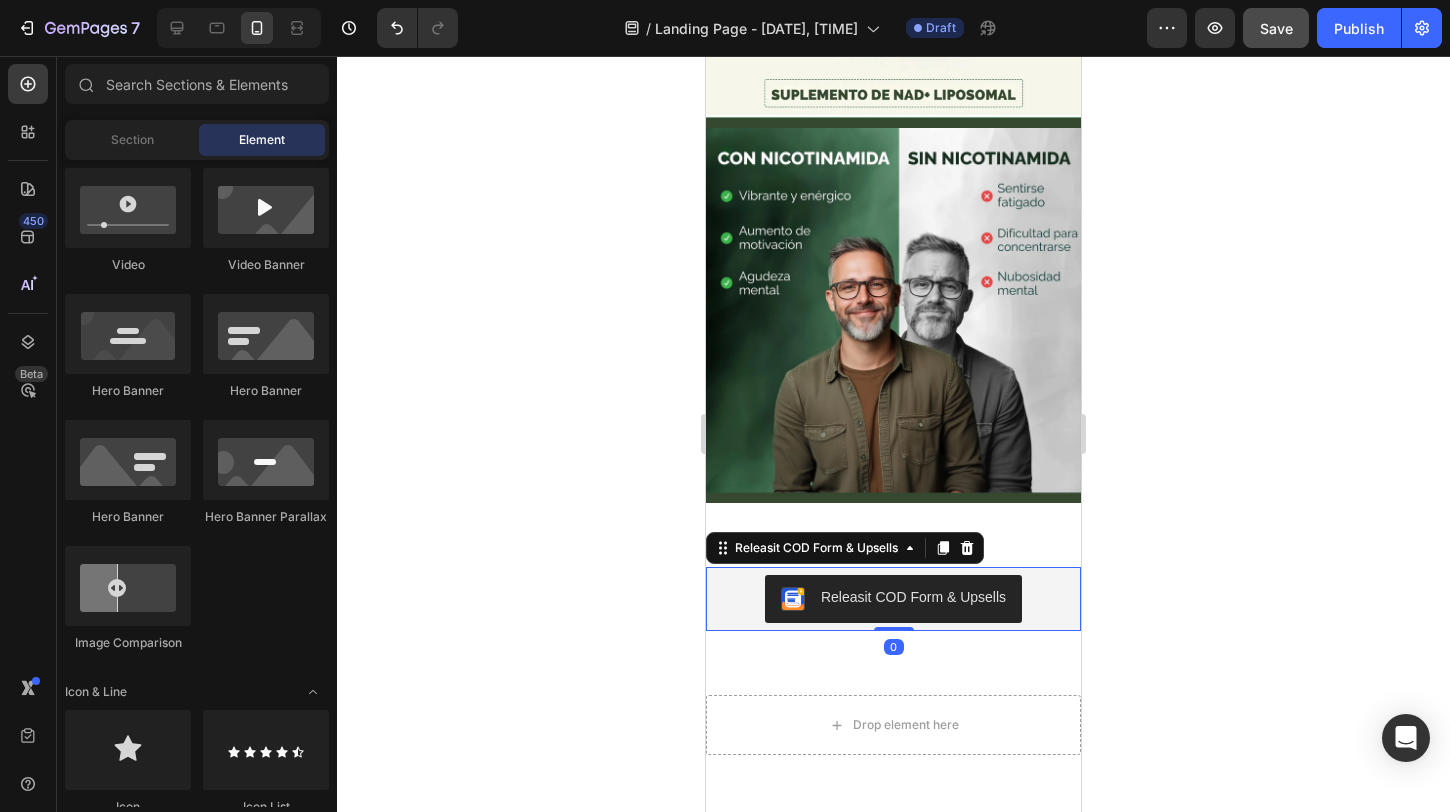 click on "Releasit COD Form & Upsells" at bounding box center [893, 599] 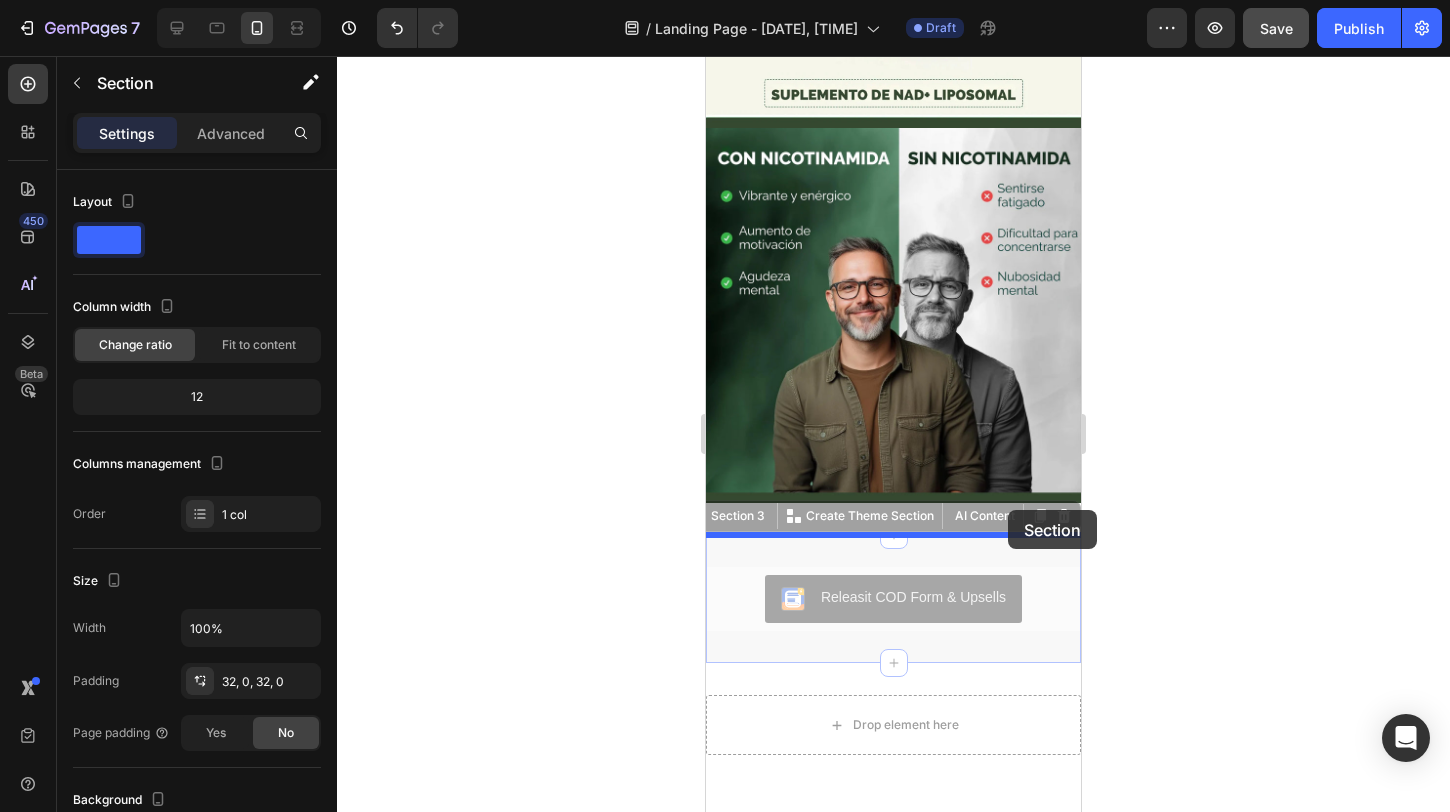 drag, startPoint x: 1052, startPoint y: 549, endPoint x: 1008, endPoint y: 510, distance: 58.796257 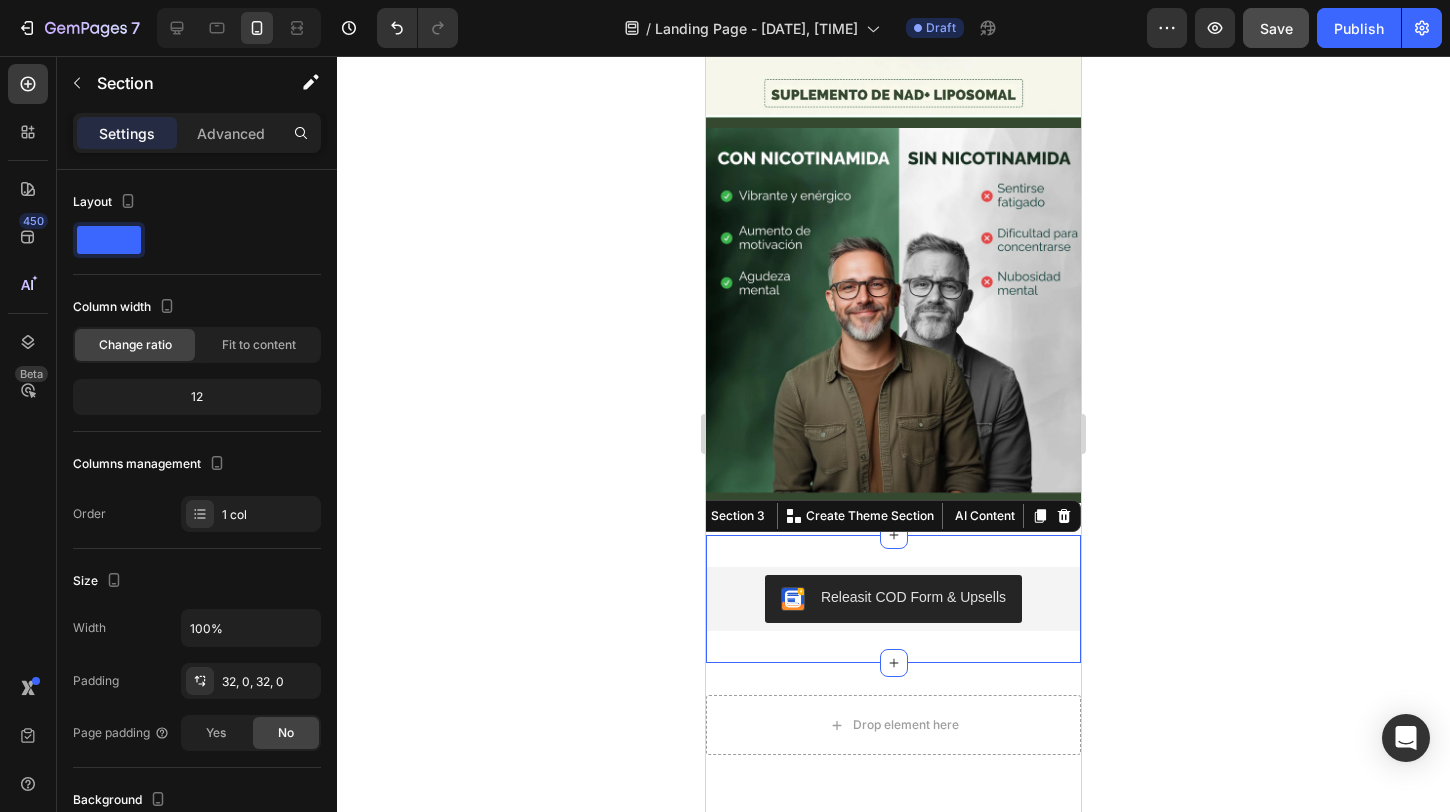 click 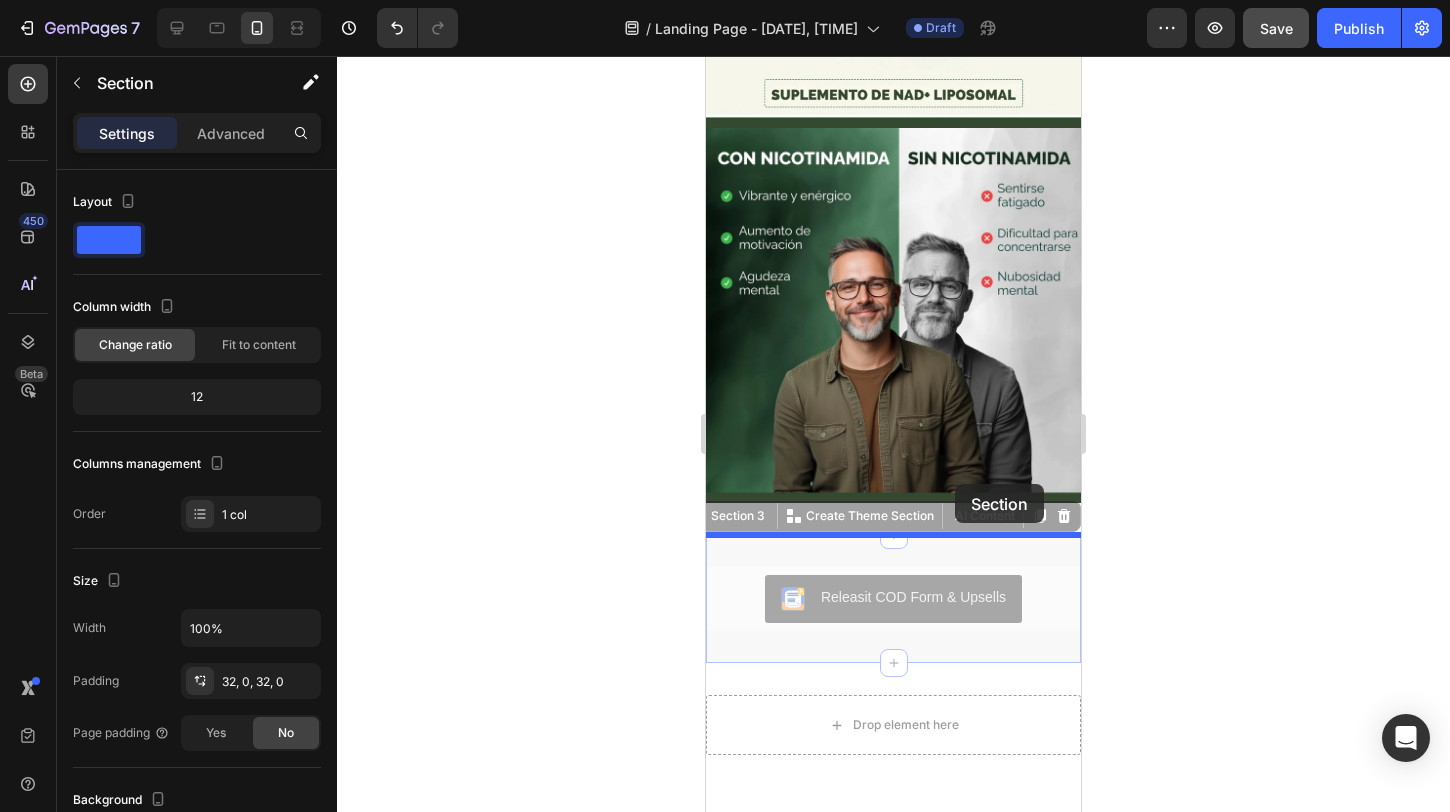 drag, startPoint x: 1008, startPoint y: 546, endPoint x: 955, endPoint y: 485, distance: 80.80842 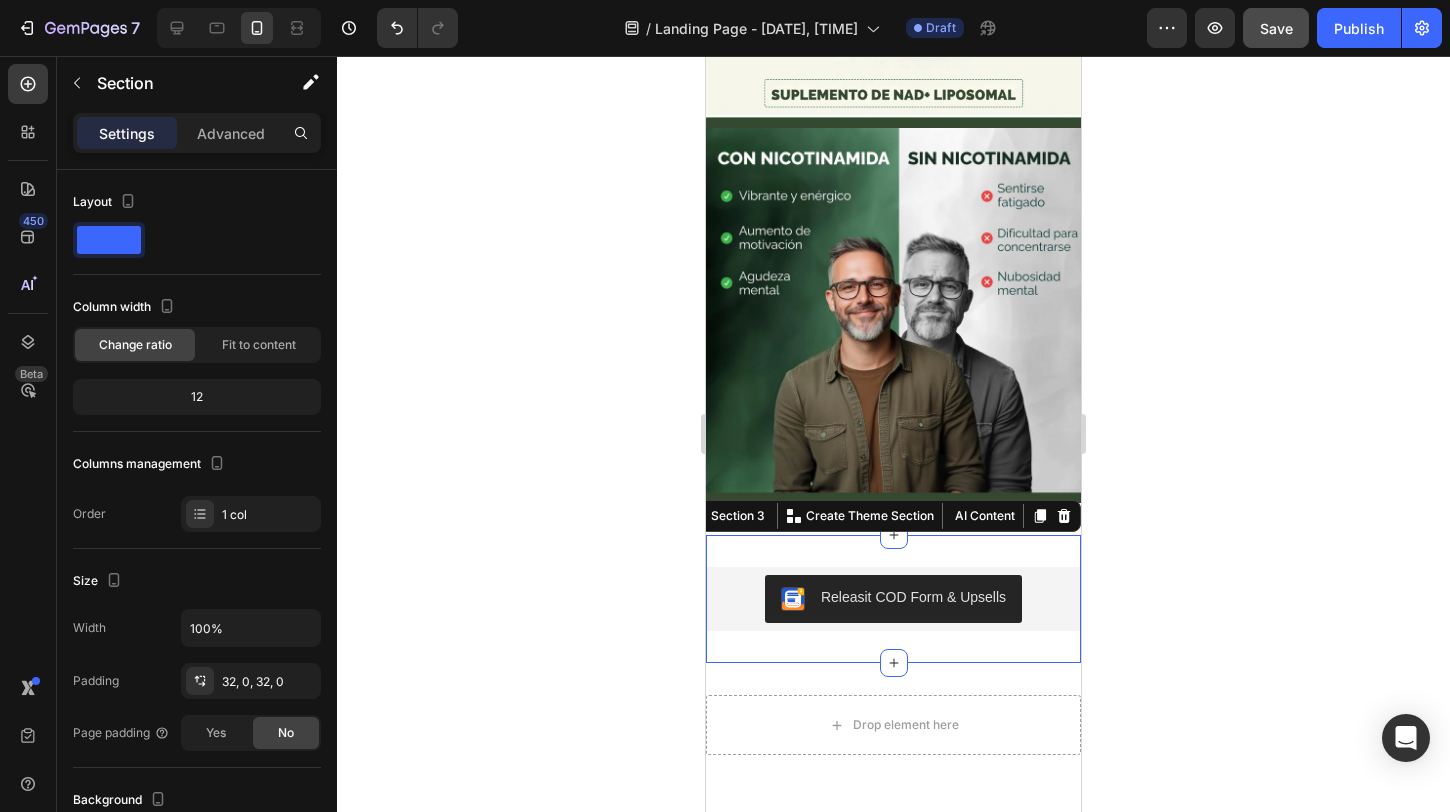 click 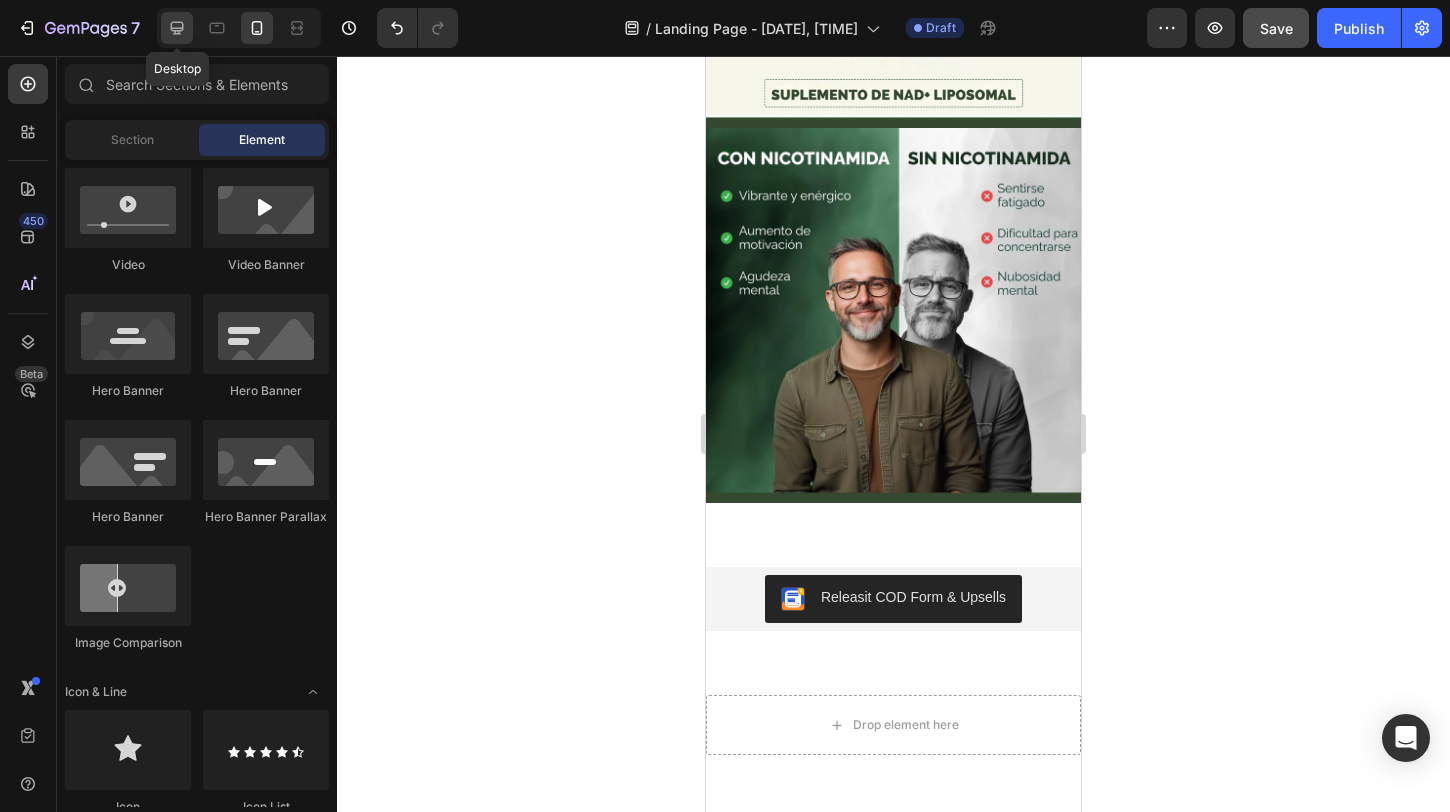 click 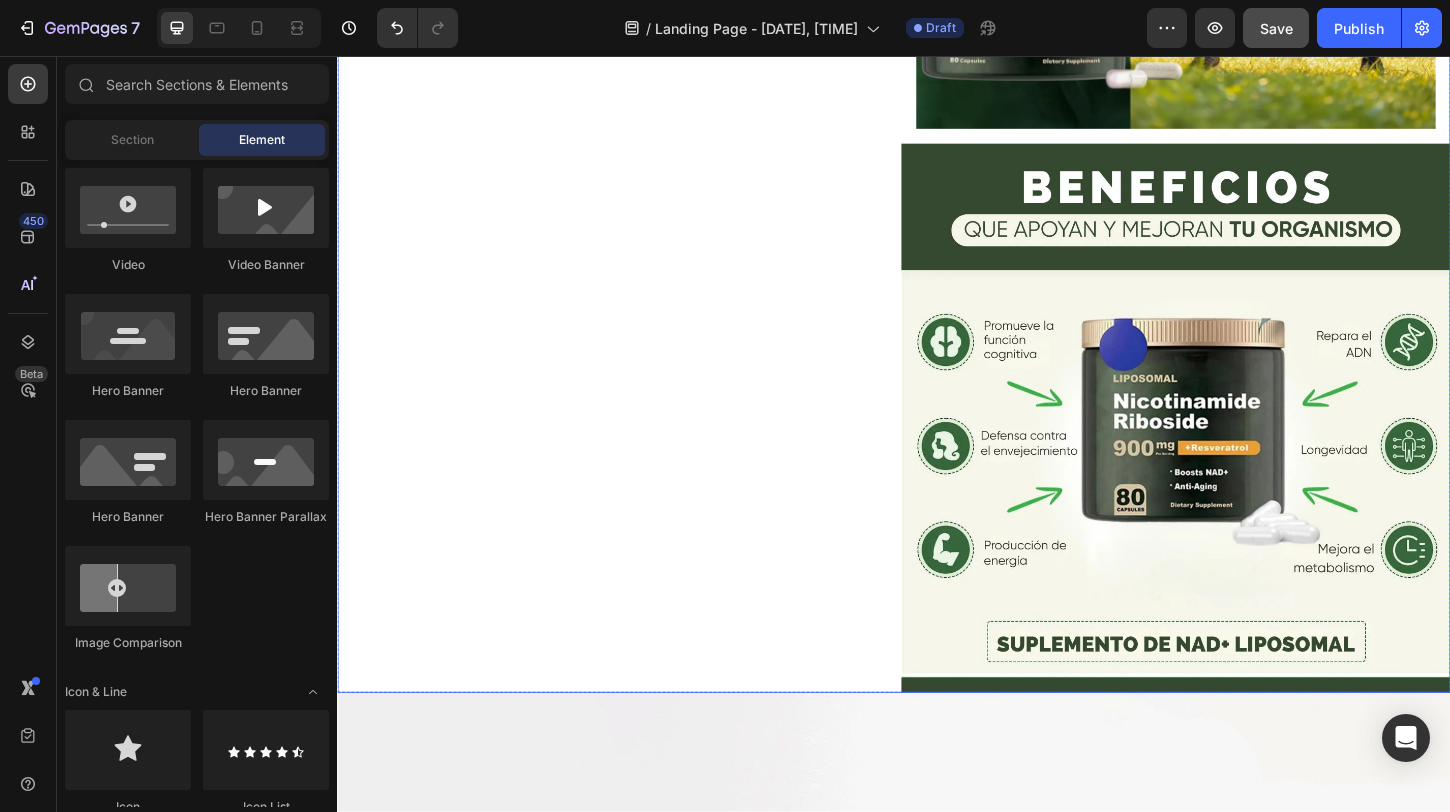 scroll, scrollTop: 3034, scrollLeft: 0, axis: vertical 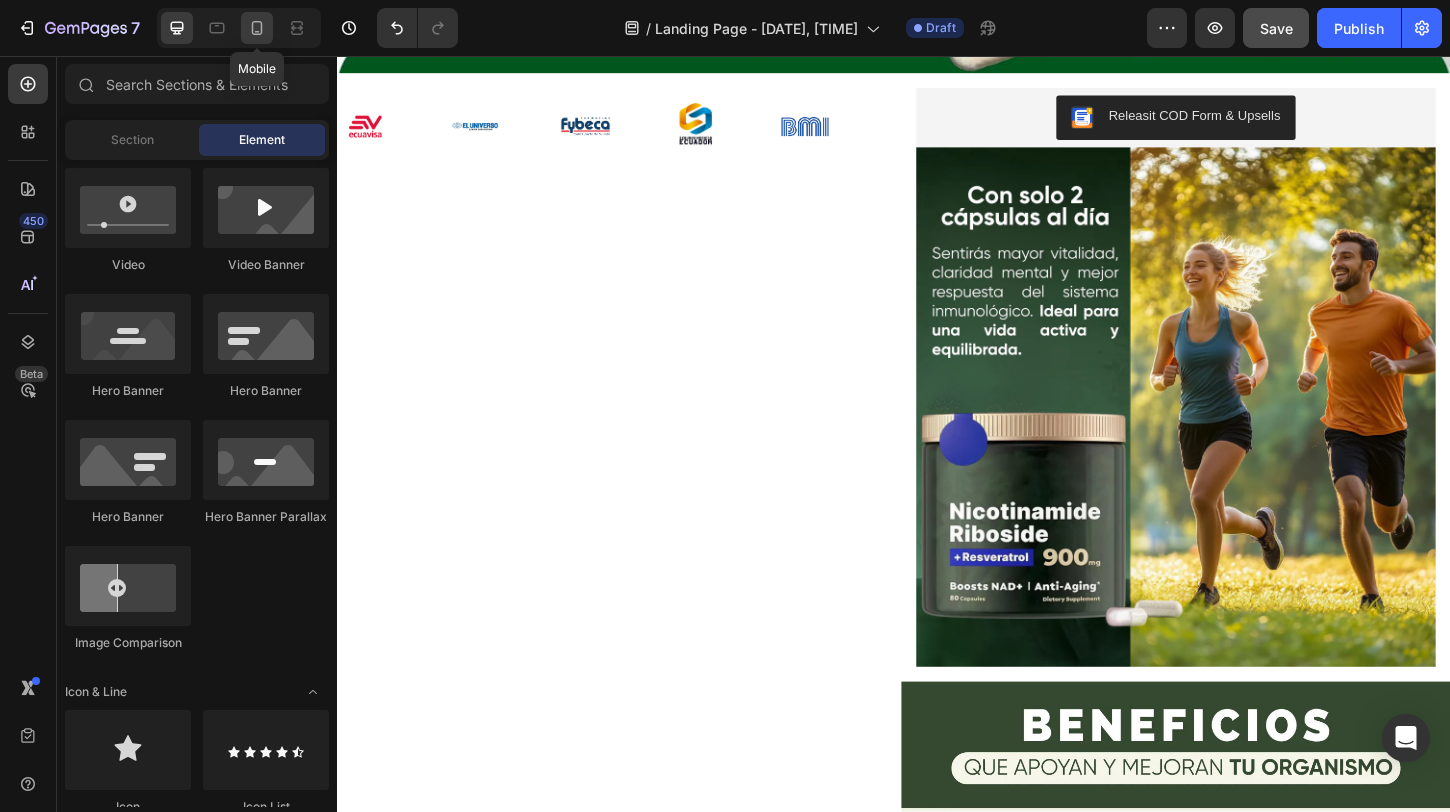 click 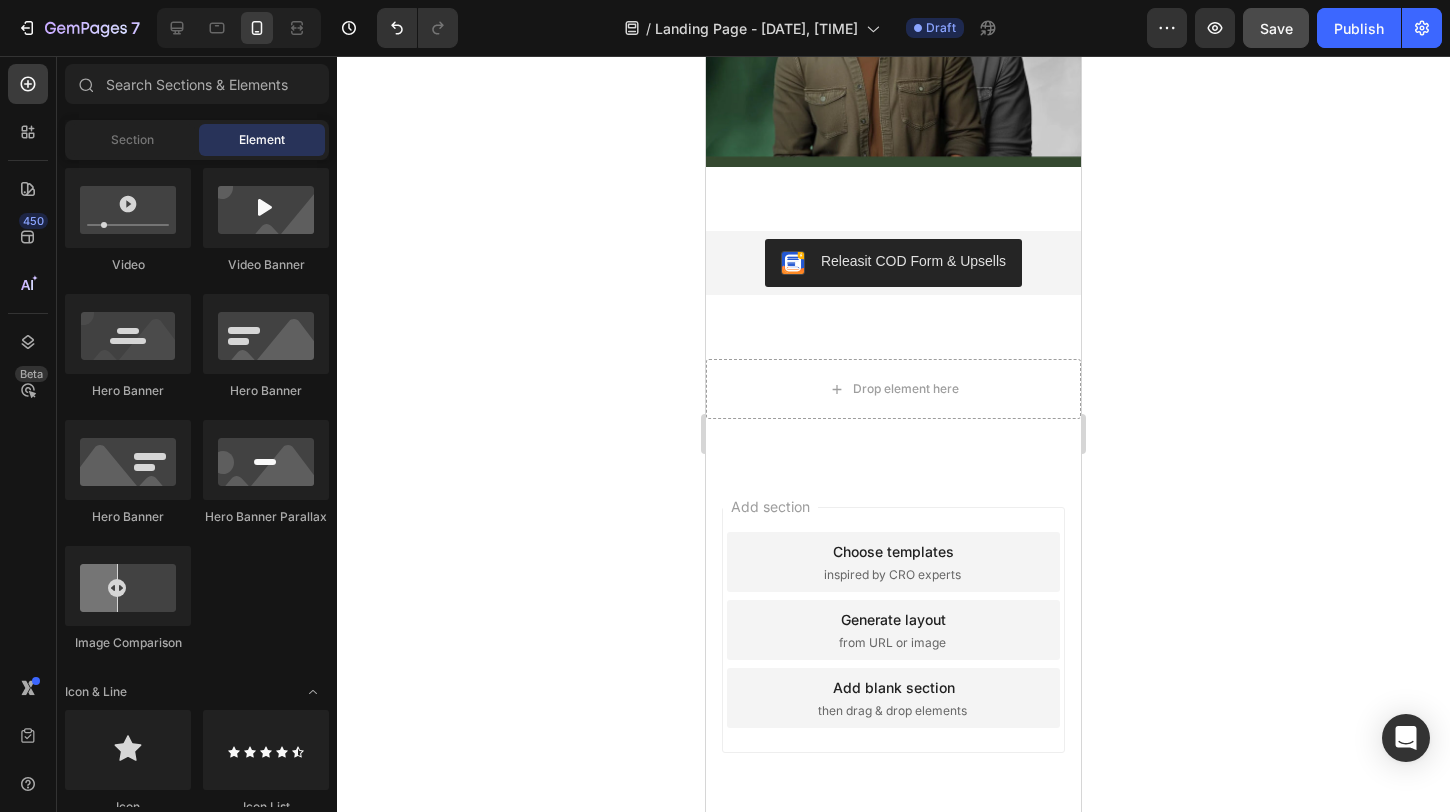scroll, scrollTop: 2694, scrollLeft: 0, axis: vertical 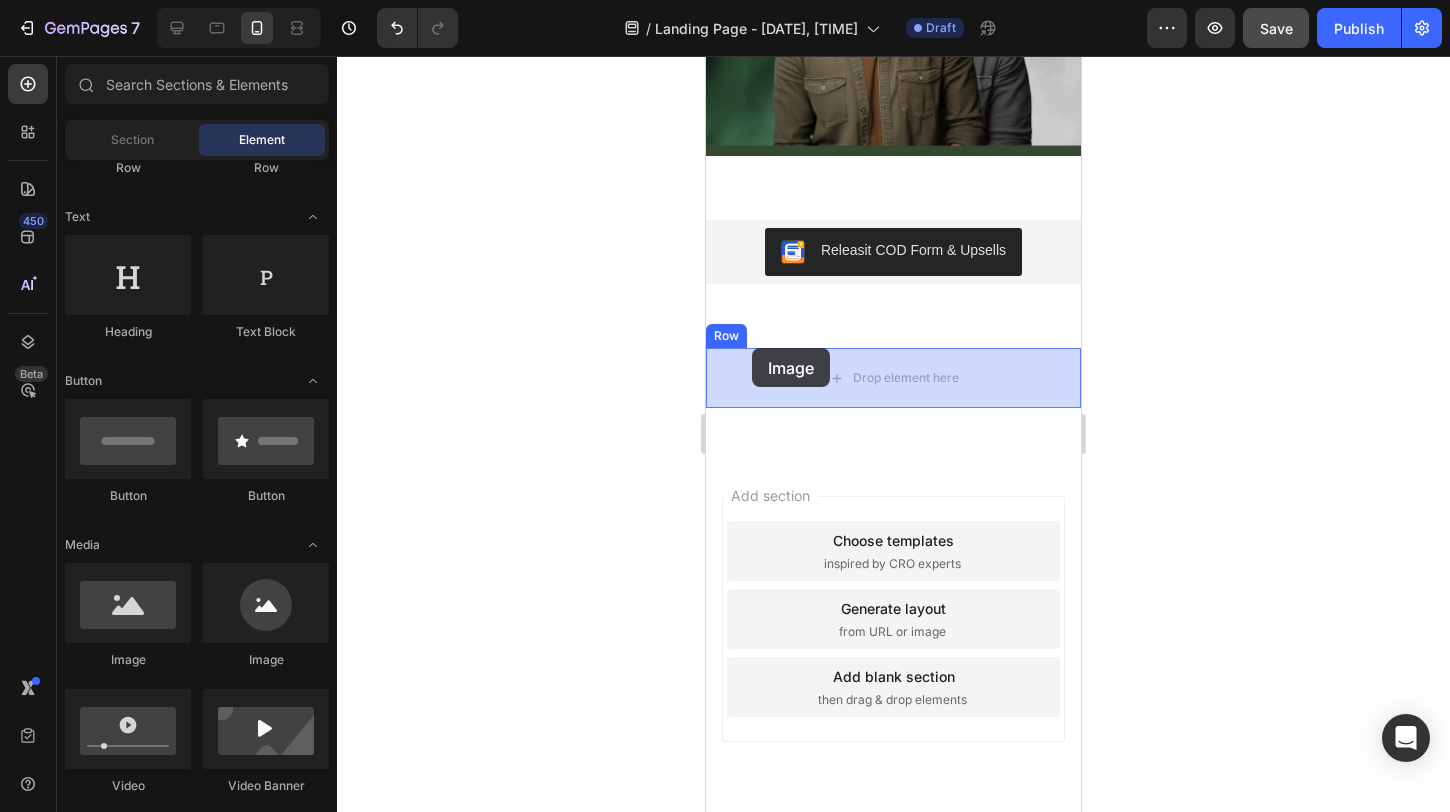 drag, startPoint x: 849, startPoint y: 701, endPoint x: 752, endPoint y: 348, distance: 366.0847 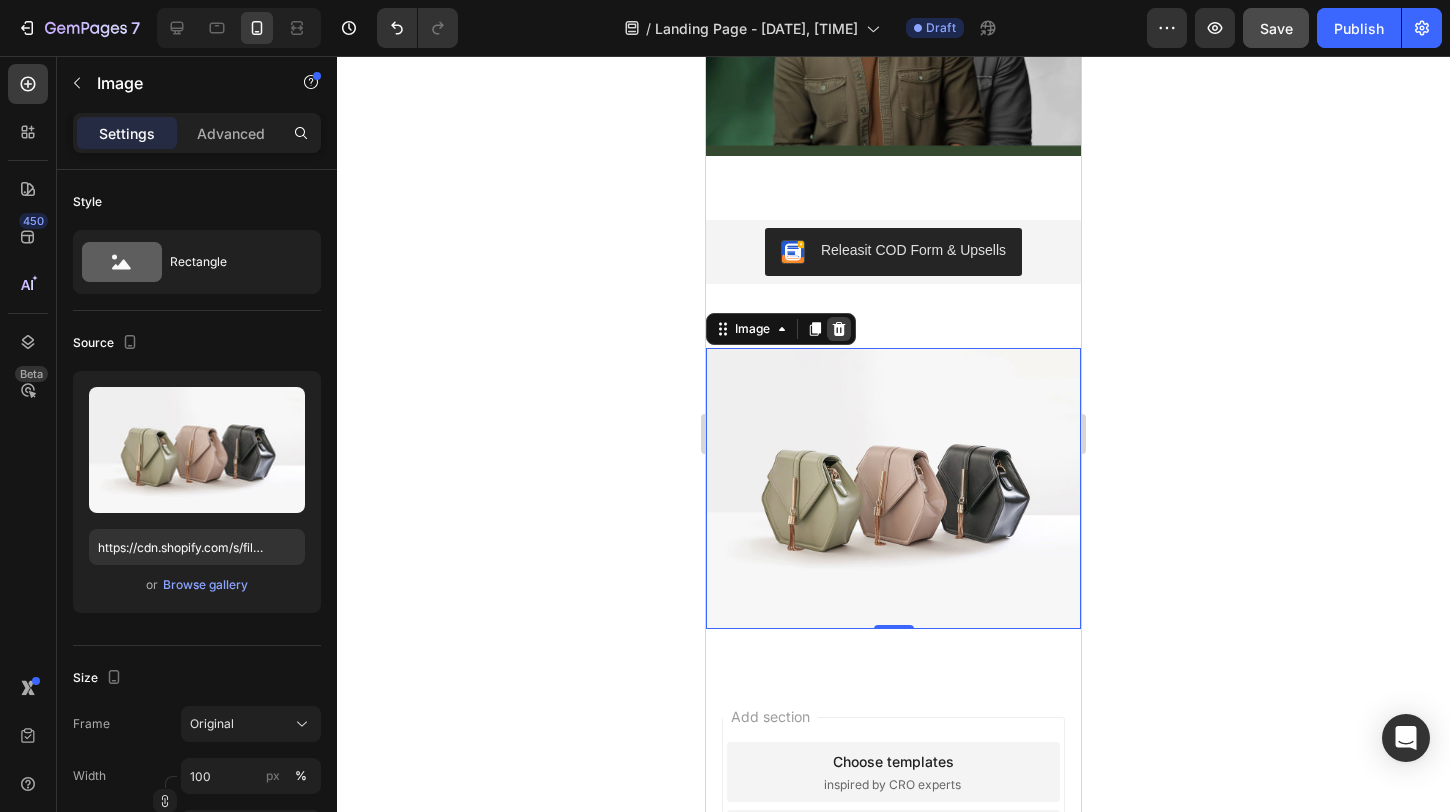 click 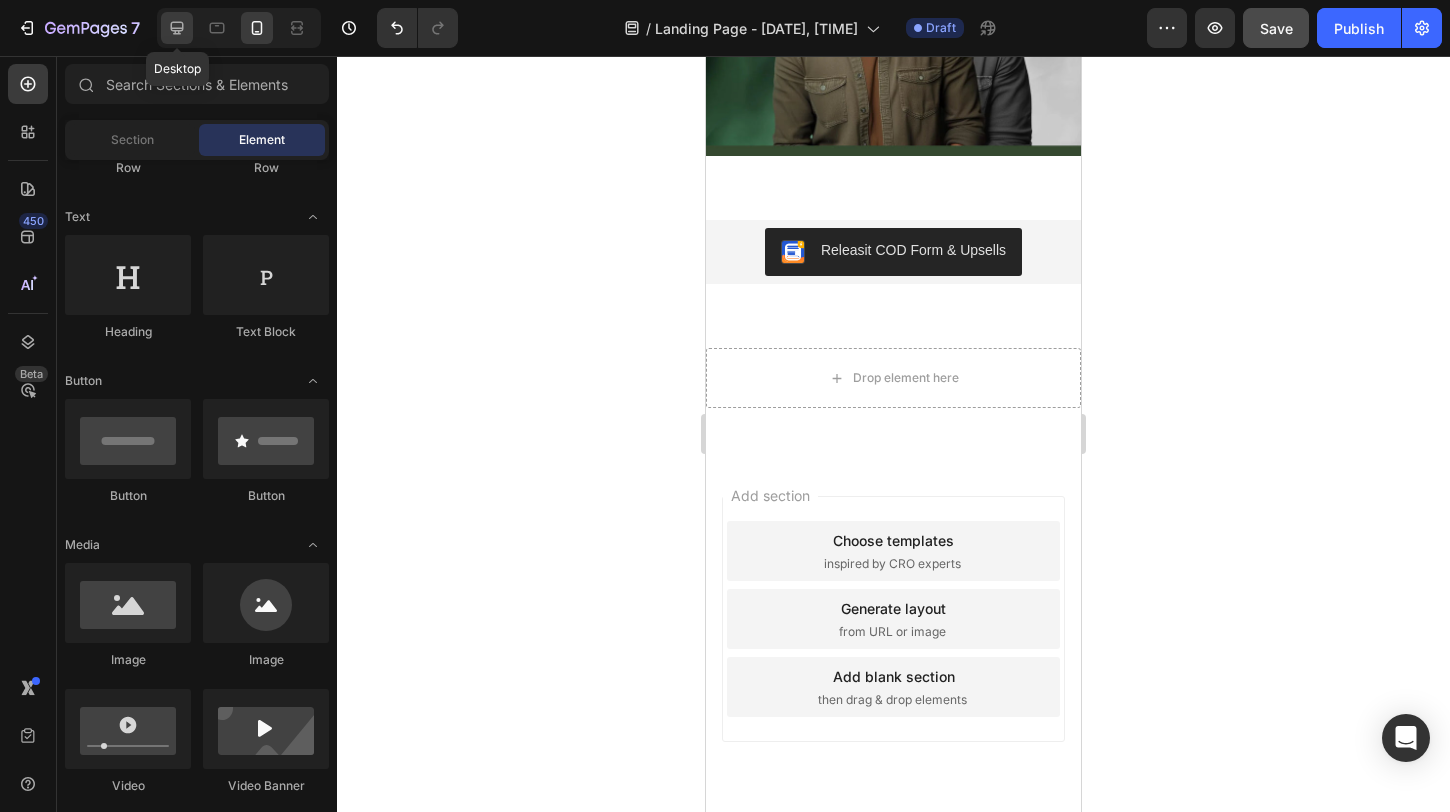click 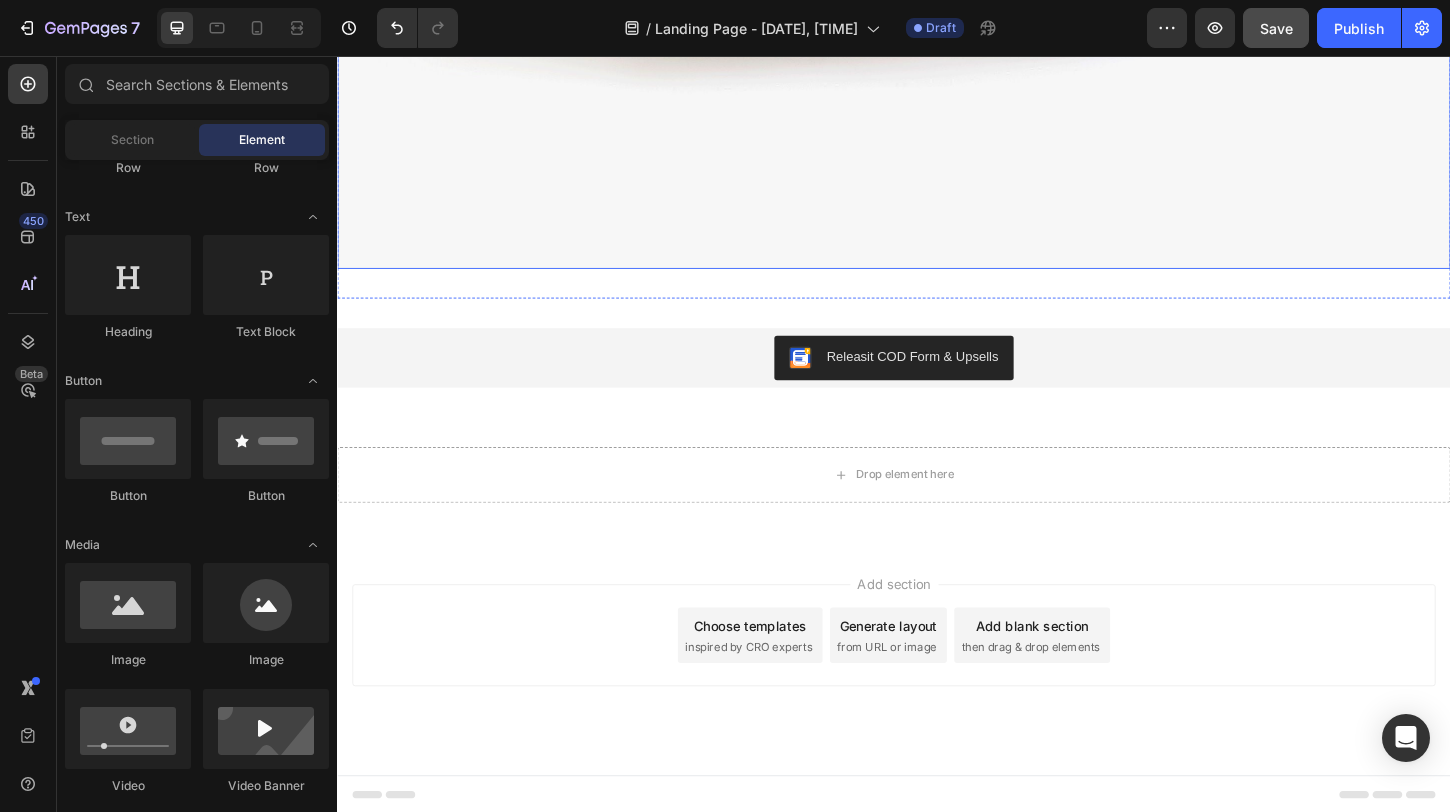 scroll, scrollTop: 4970, scrollLeft: 0, axis: vertical 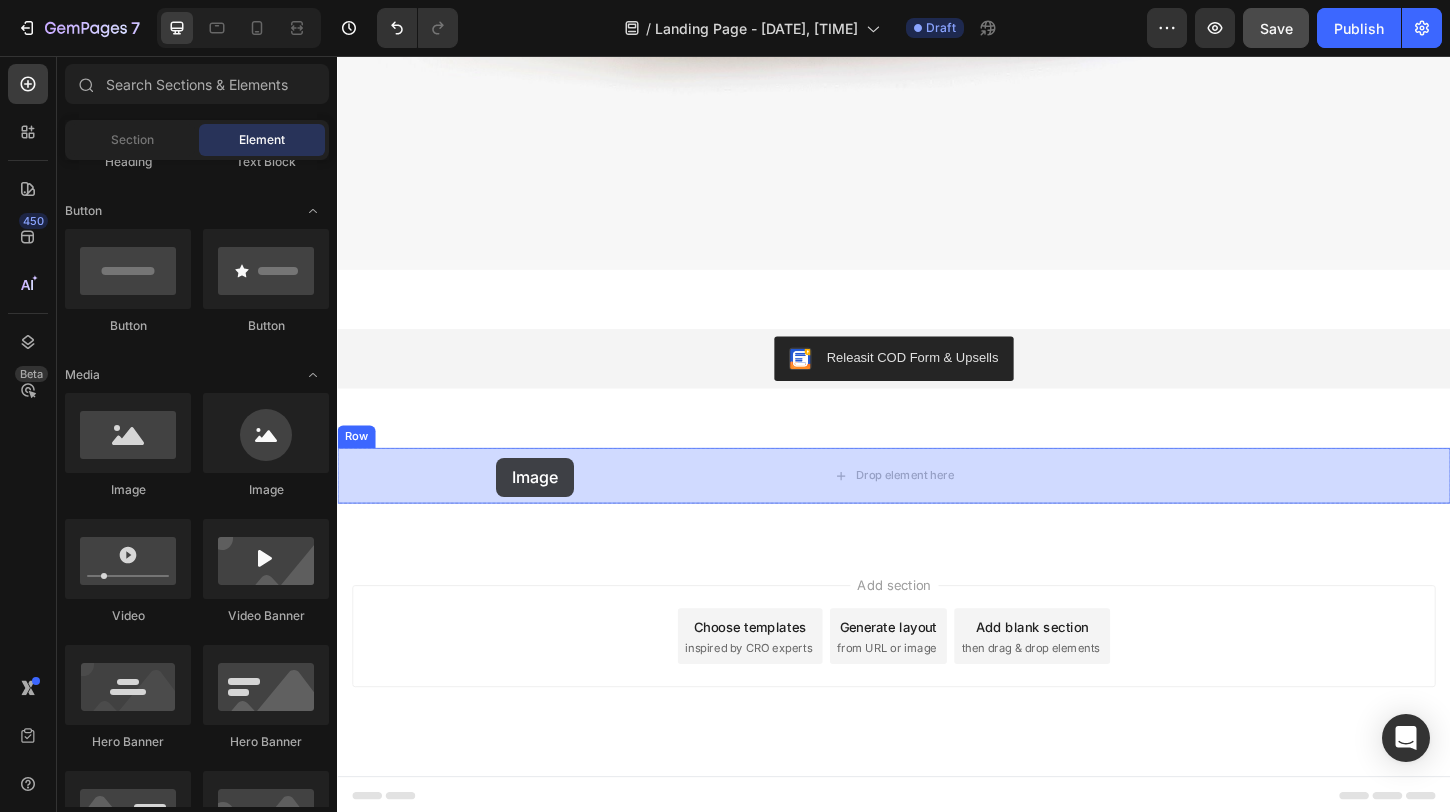drag, startPoint x: 465, startPoint y: 461, endPoint x: 508, endPoint y: 489, distance: 51.312767 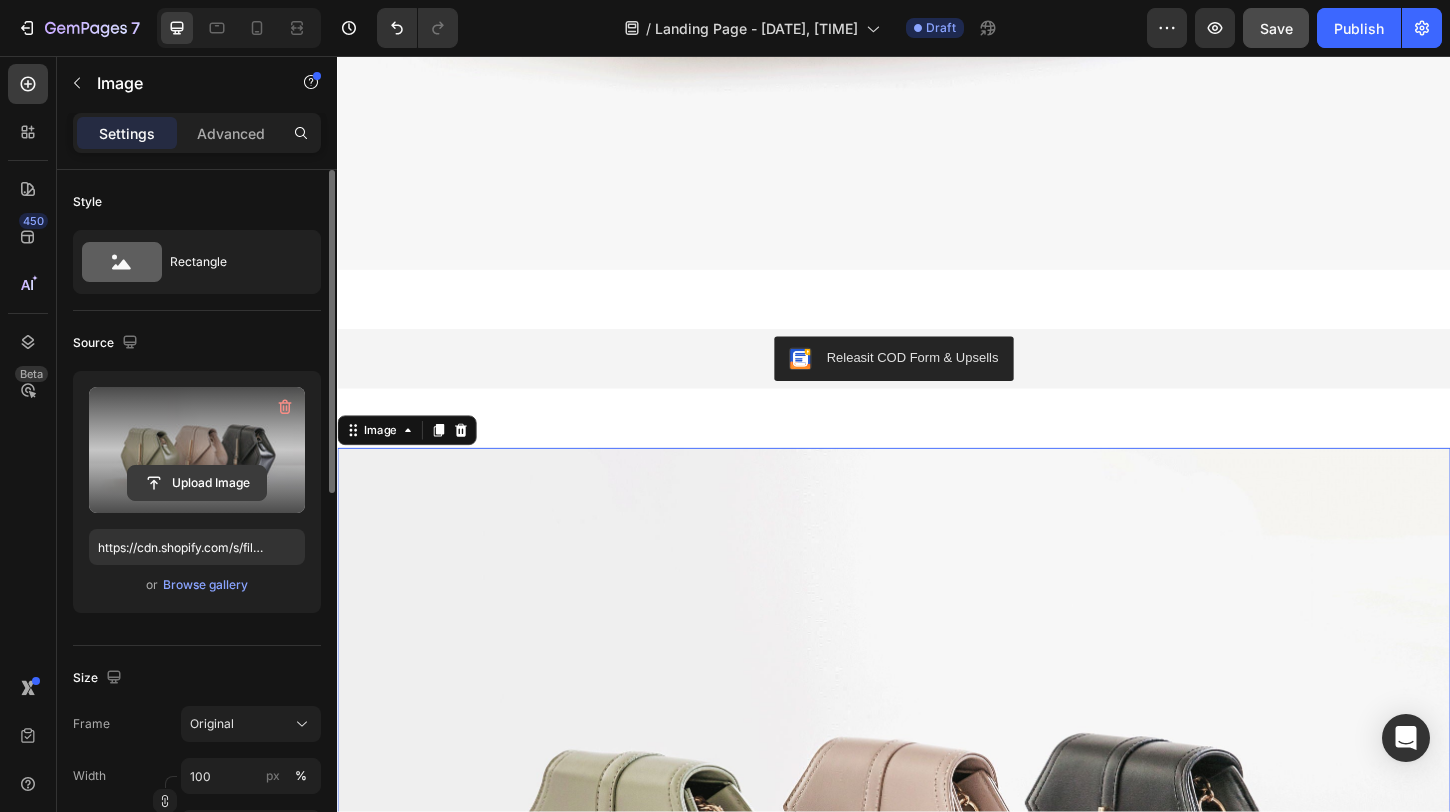 click 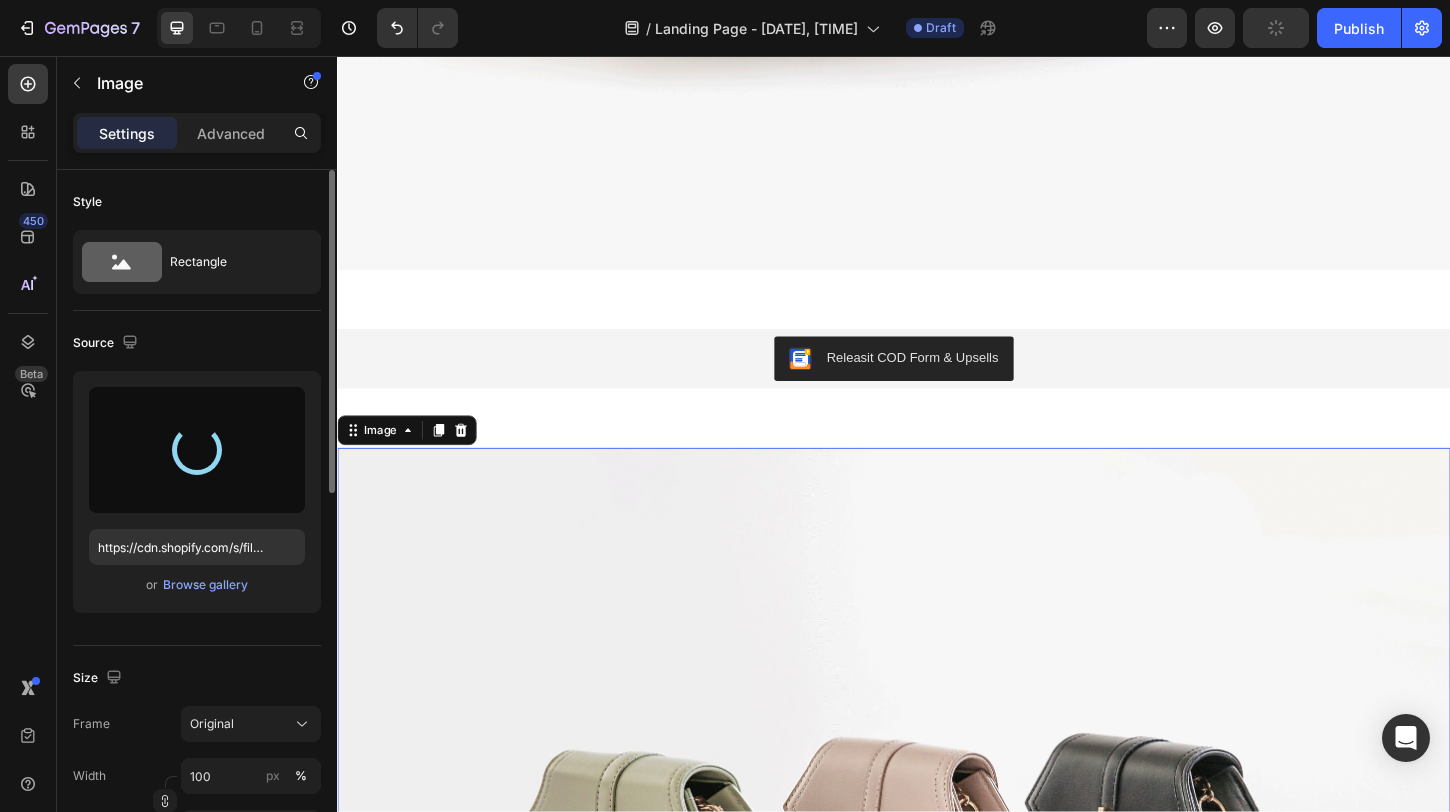 type on "https://cdn.shopify.com/s/files/1/0904/2254/2678/files/gempages_569451424715375637-fe08afbb-88ea-4e8c-8d23-672e37a9726a.webp" 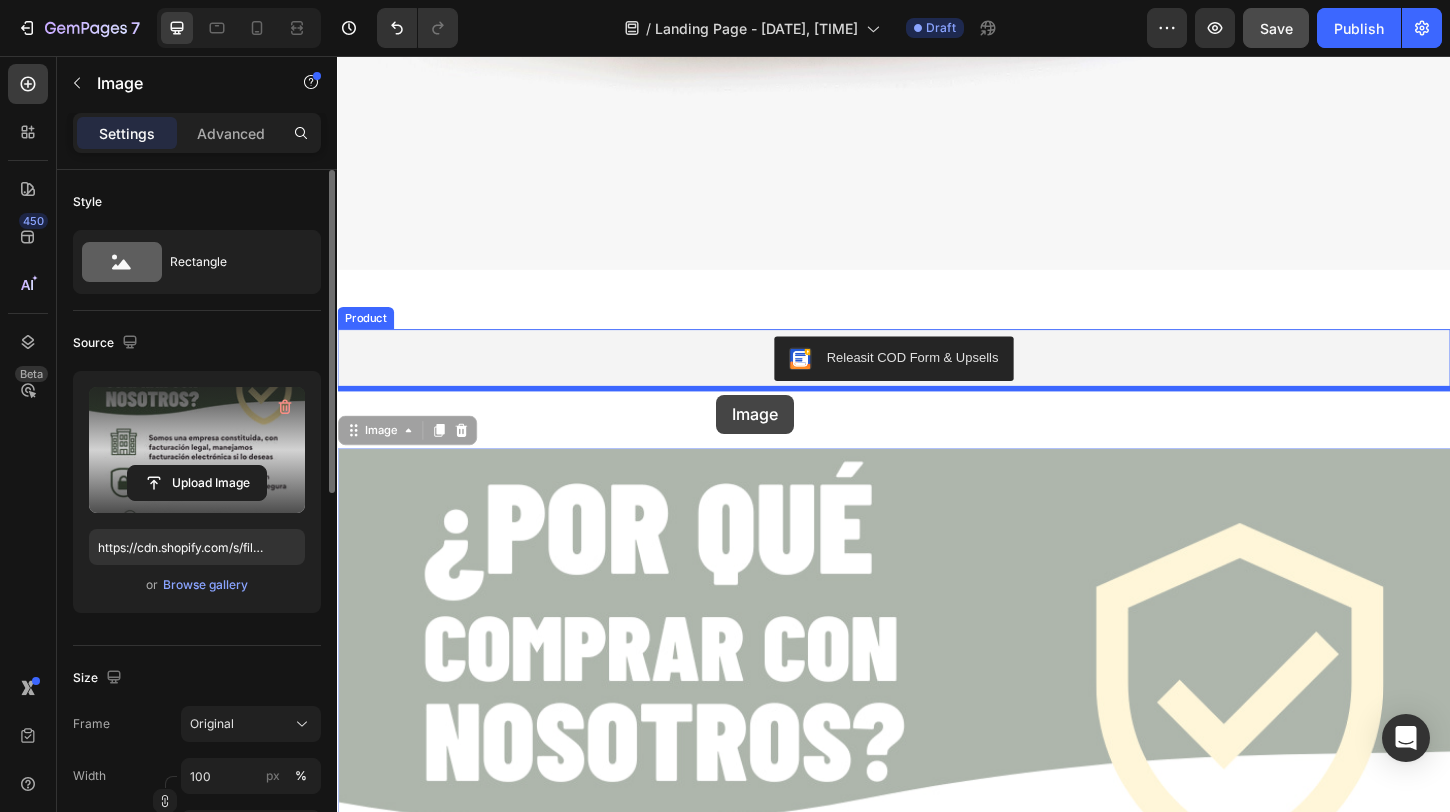 drag, startPoint x: 775, startPoint y: 563, endPoint x: 746, endPoint y: 421, distance: 144.93102 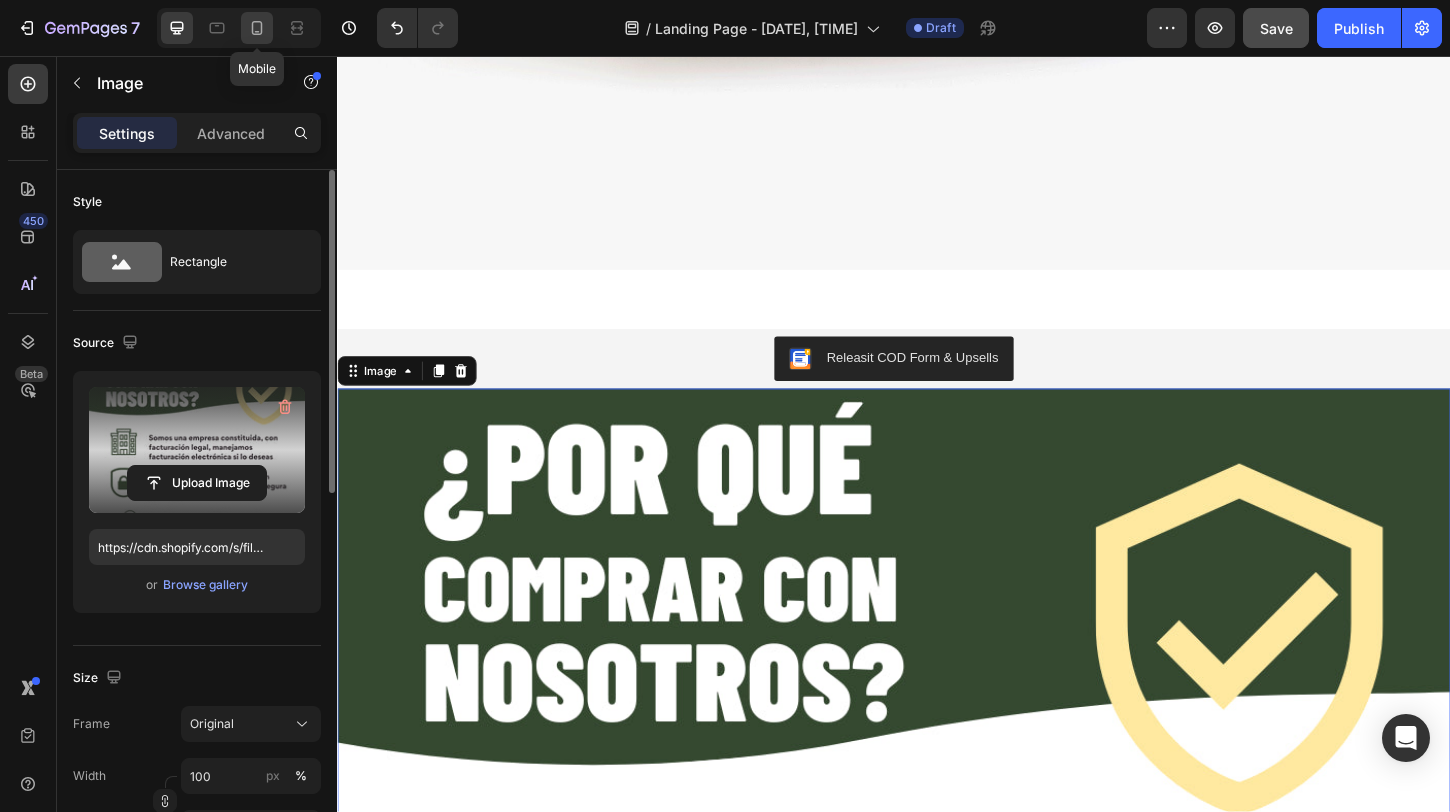click 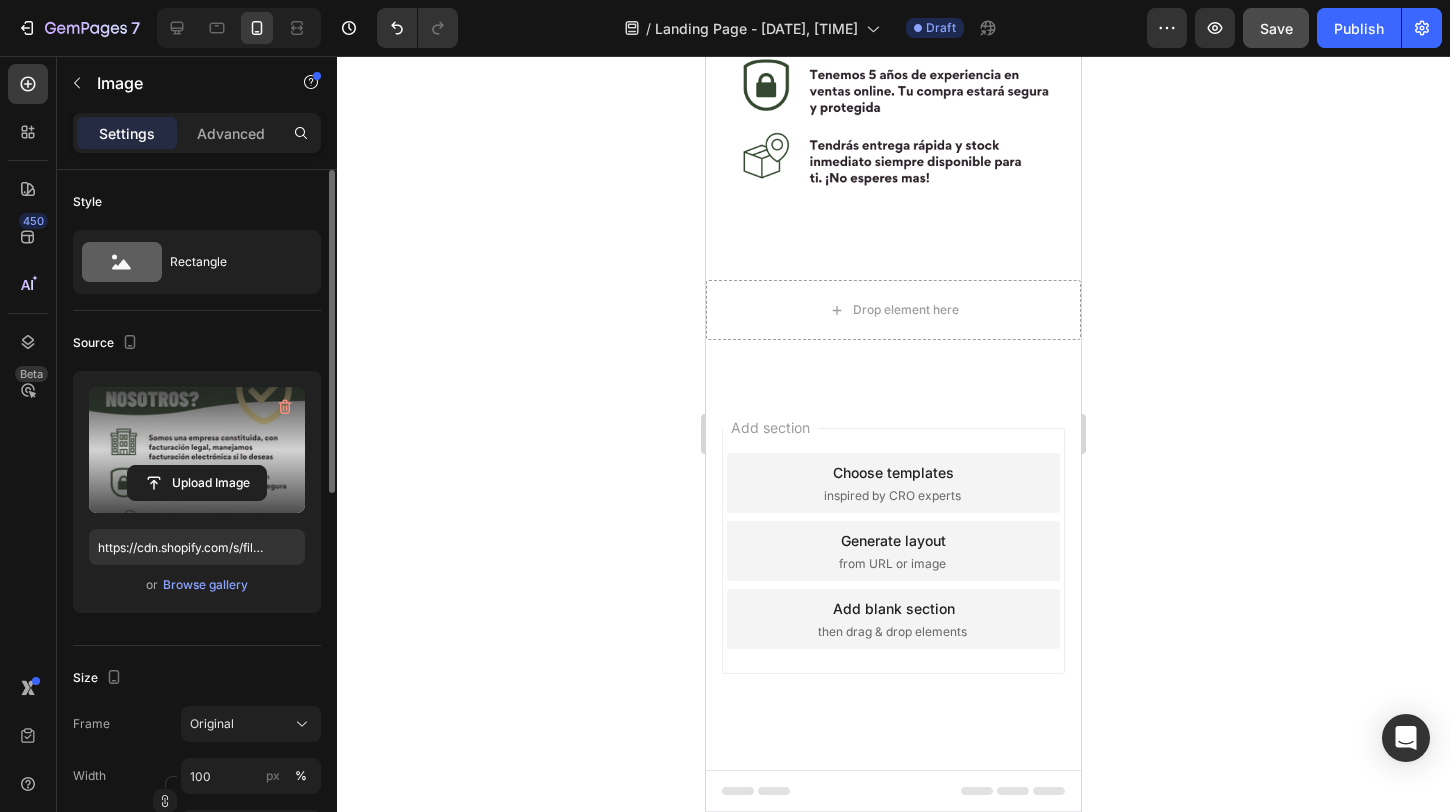 scroll, scrollTop: 3128, scrollLeft: 0, axis: vertical 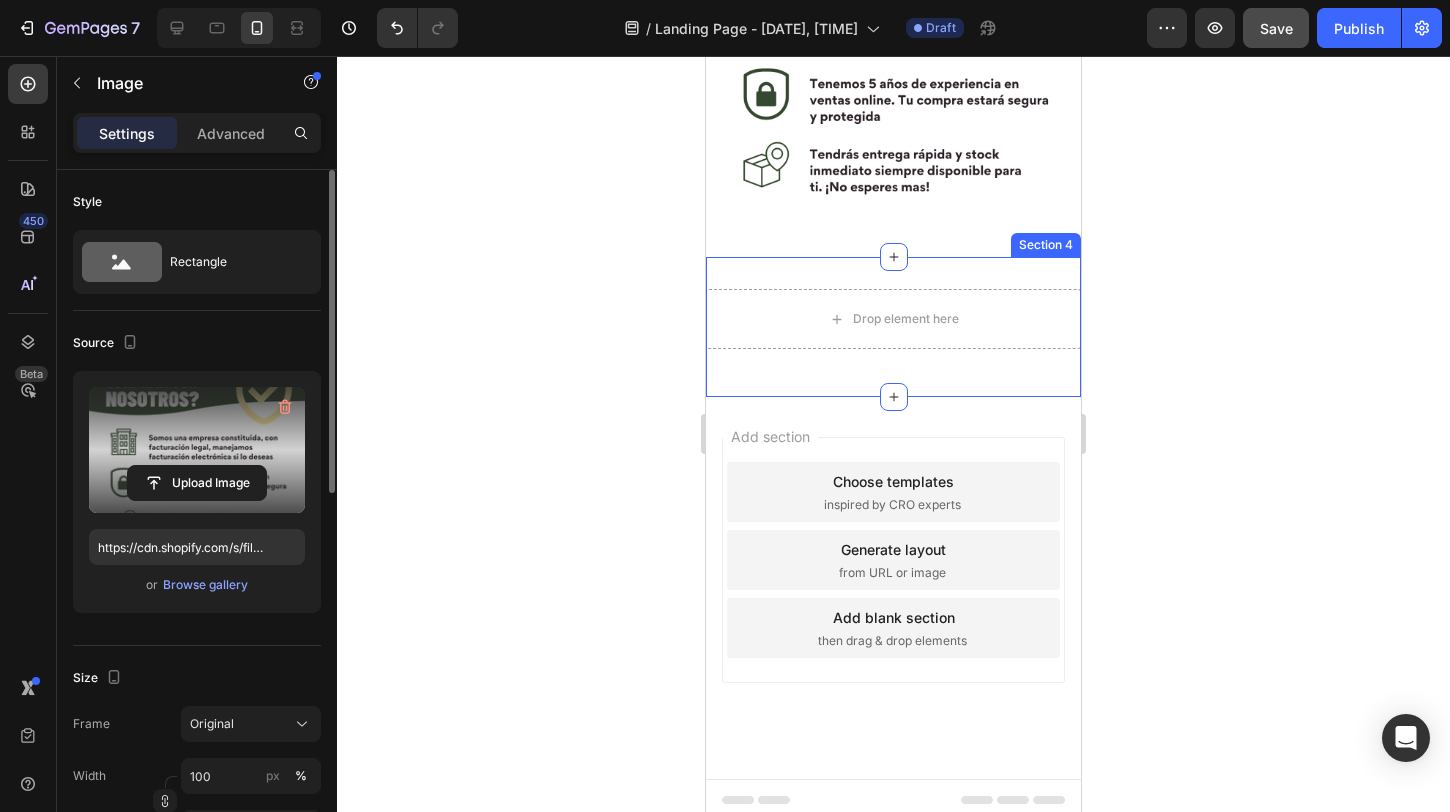 click on "Drop element here Row Section 4" at bounding box center (893, 327) 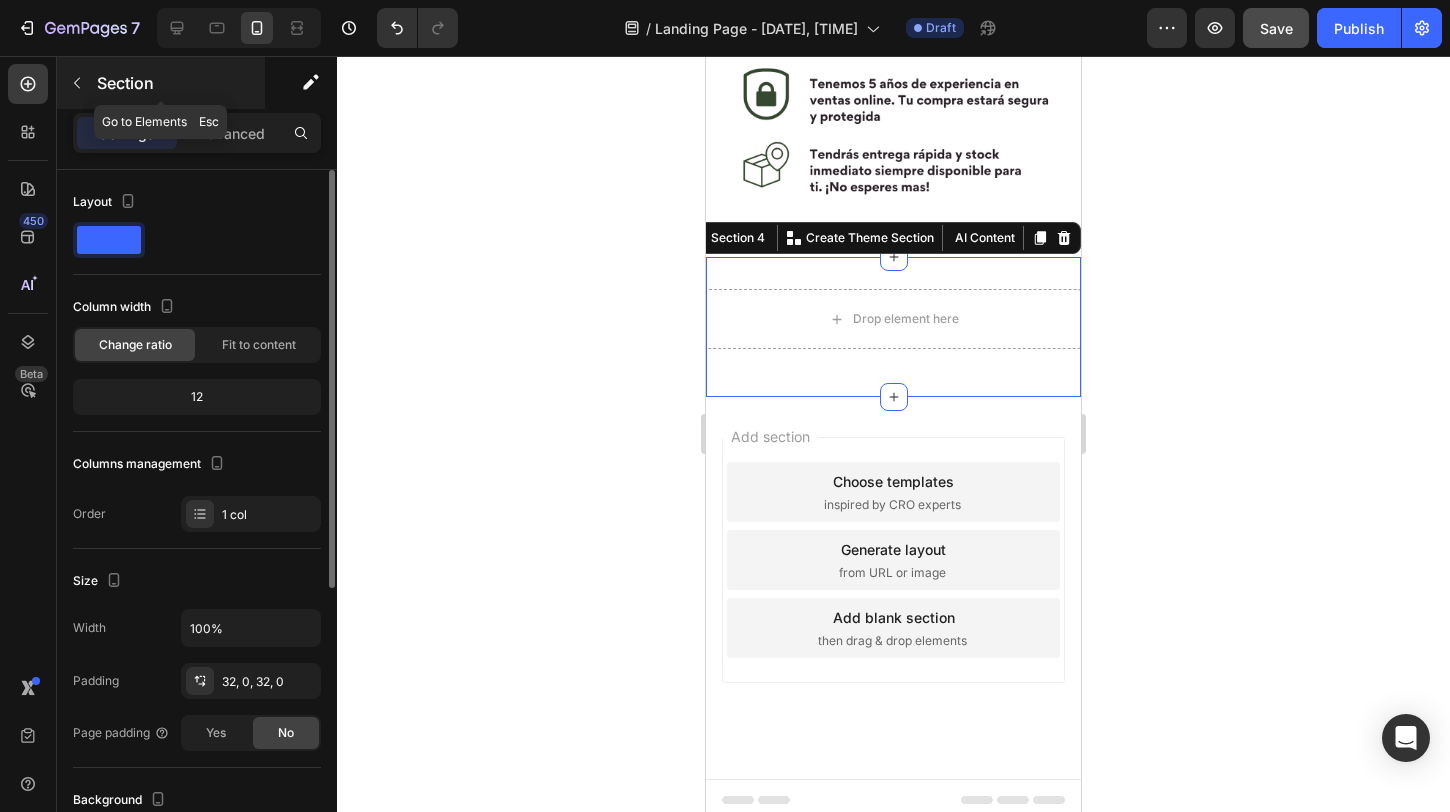 click at bounding box center (77, 83) 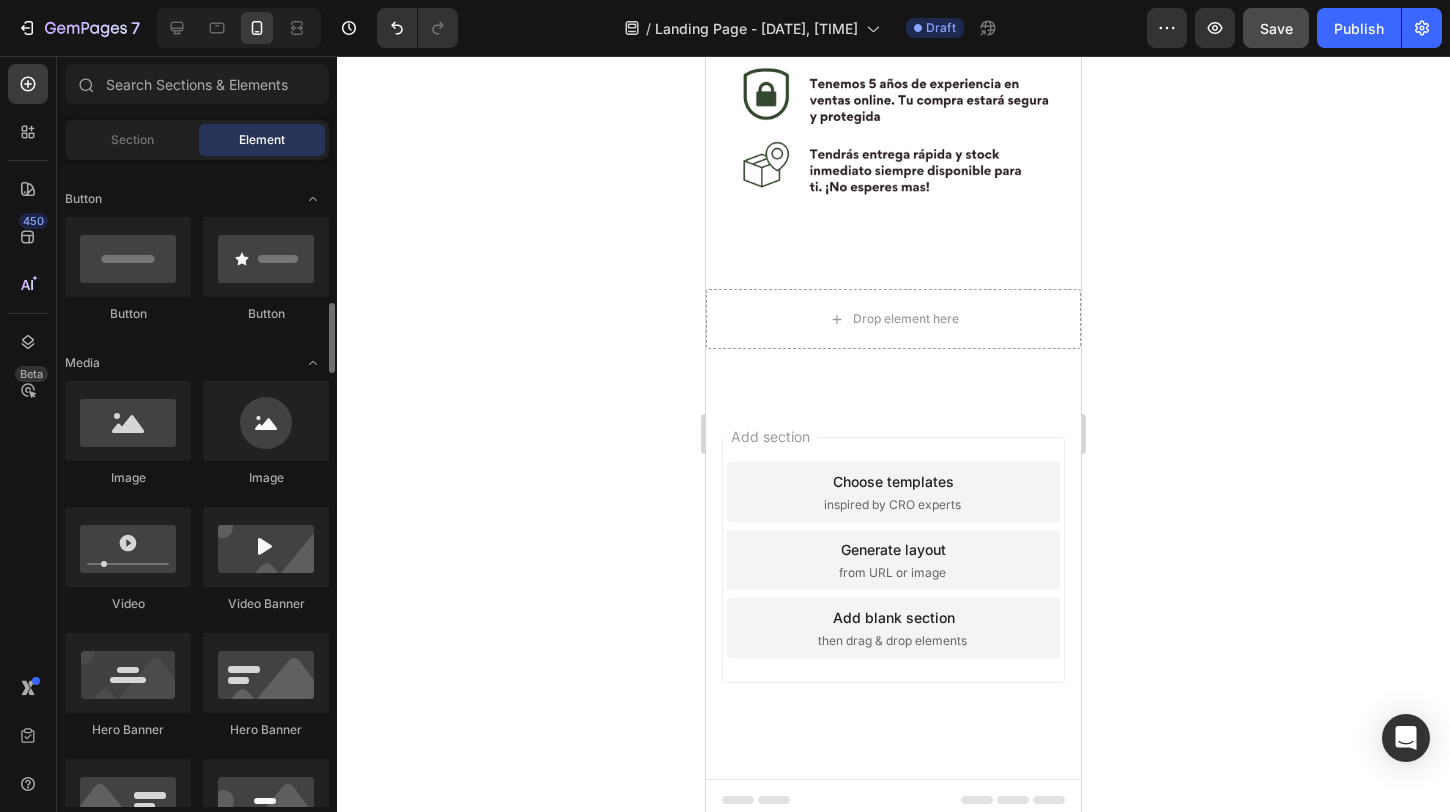 scroll, scrollTop: 0, scrollLeft: 0, axis: both 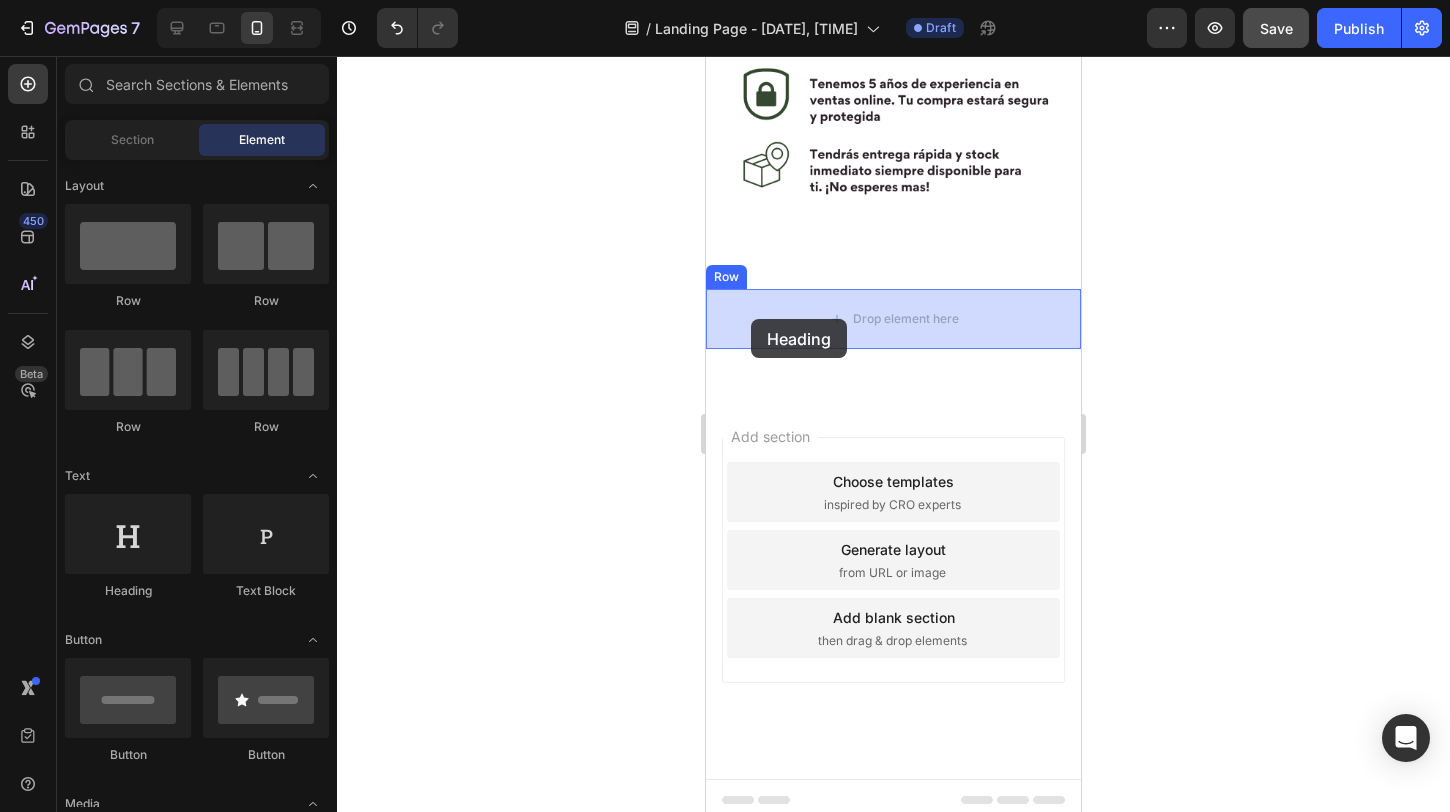 drag, startPoint x: 841, startPoint y: 586, endPoint x: 751, endPoint y: 319, distance: 281.76053 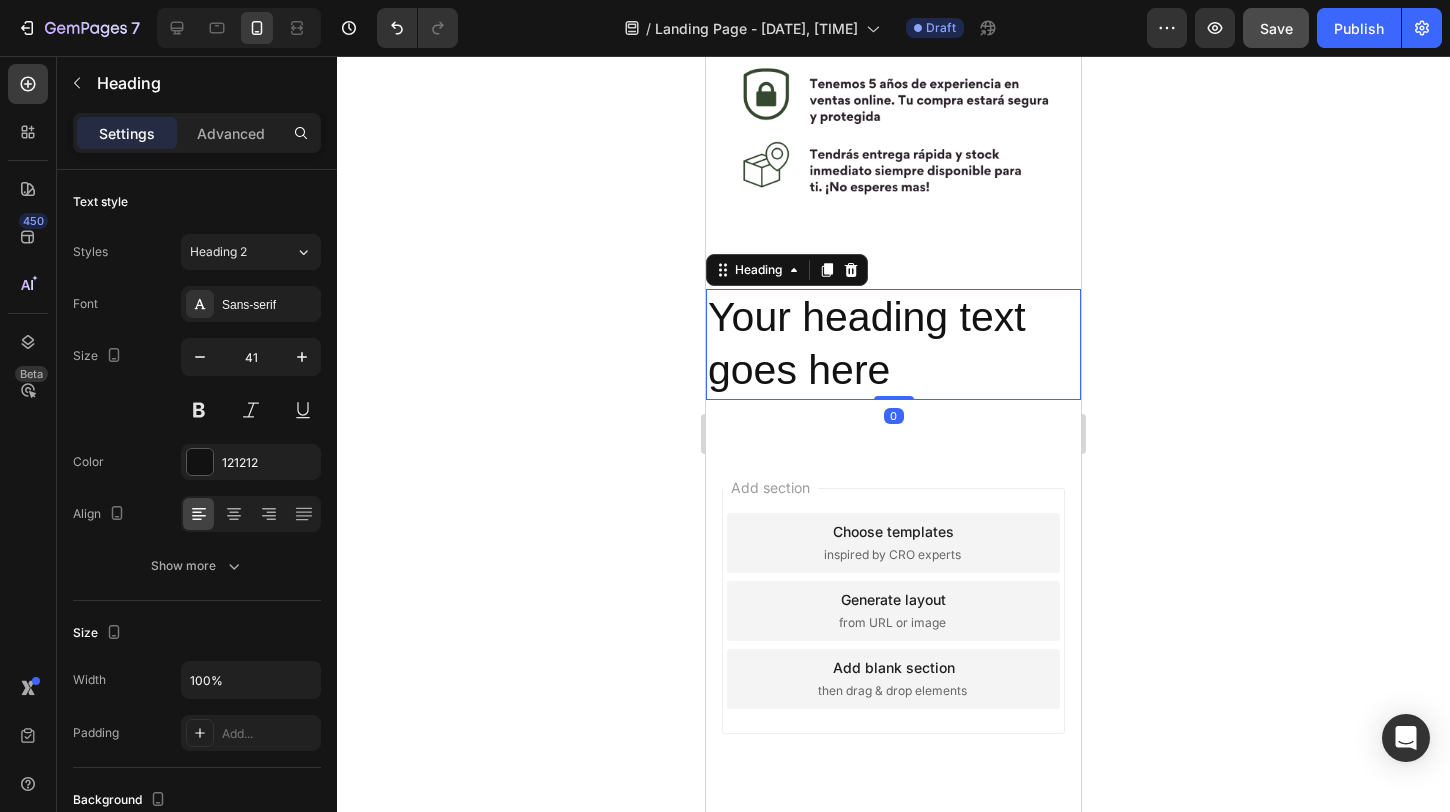 click on "Your heading text goes here" at bounding box center (893, 344) 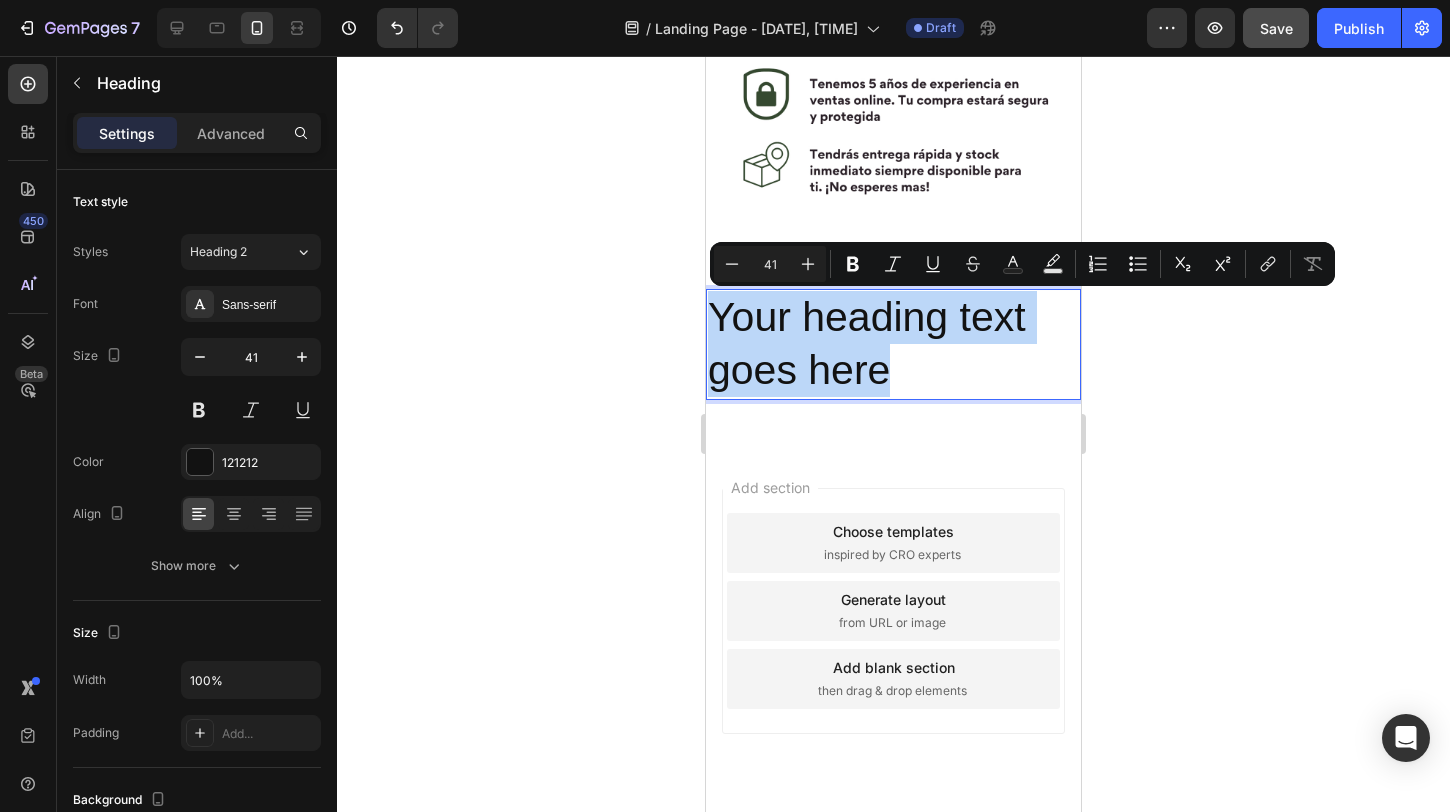 drag, startPoint x: 893, startPoint y: 370, endPoint x: 691, endPoint y: 343, distance: 203.79646 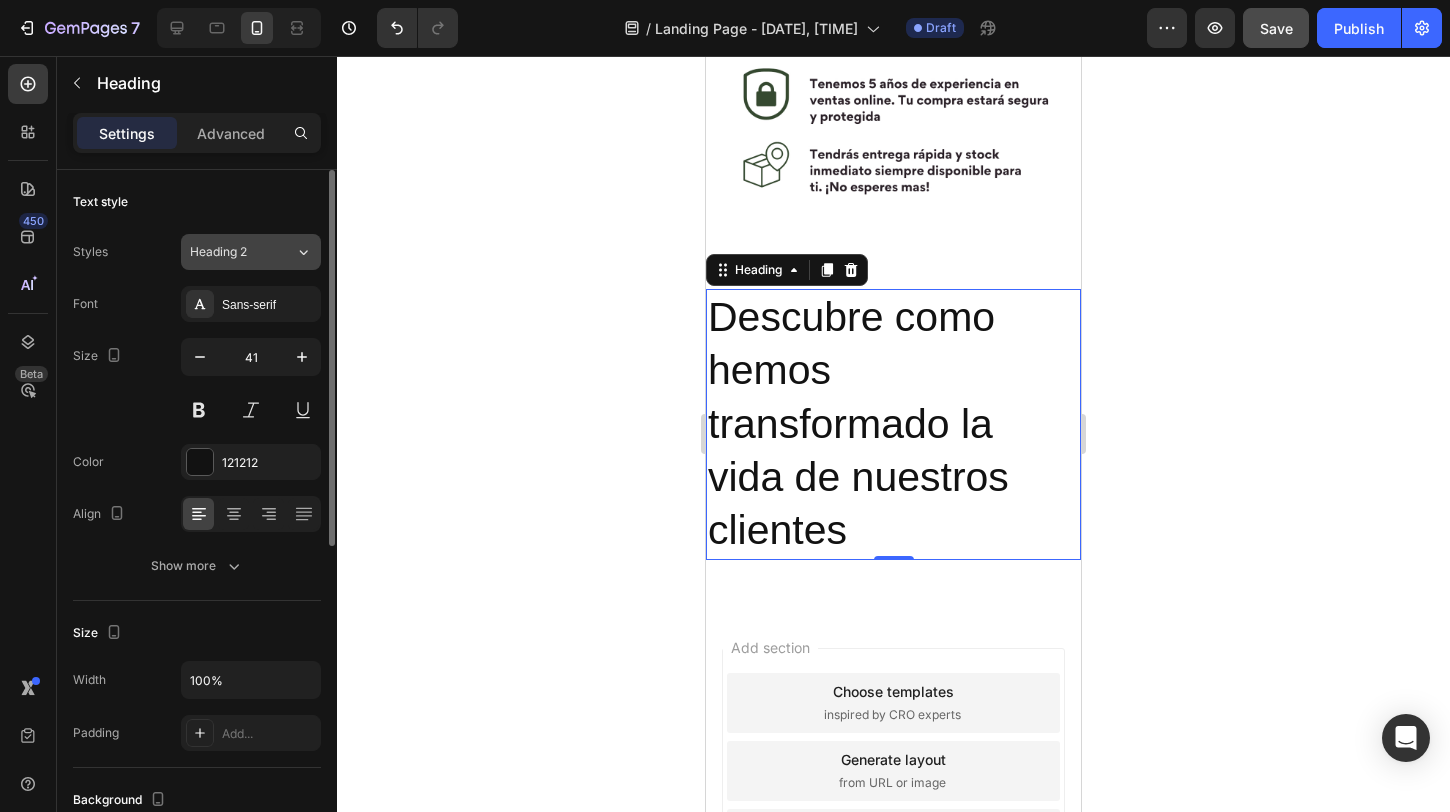 click on "Heading 2" 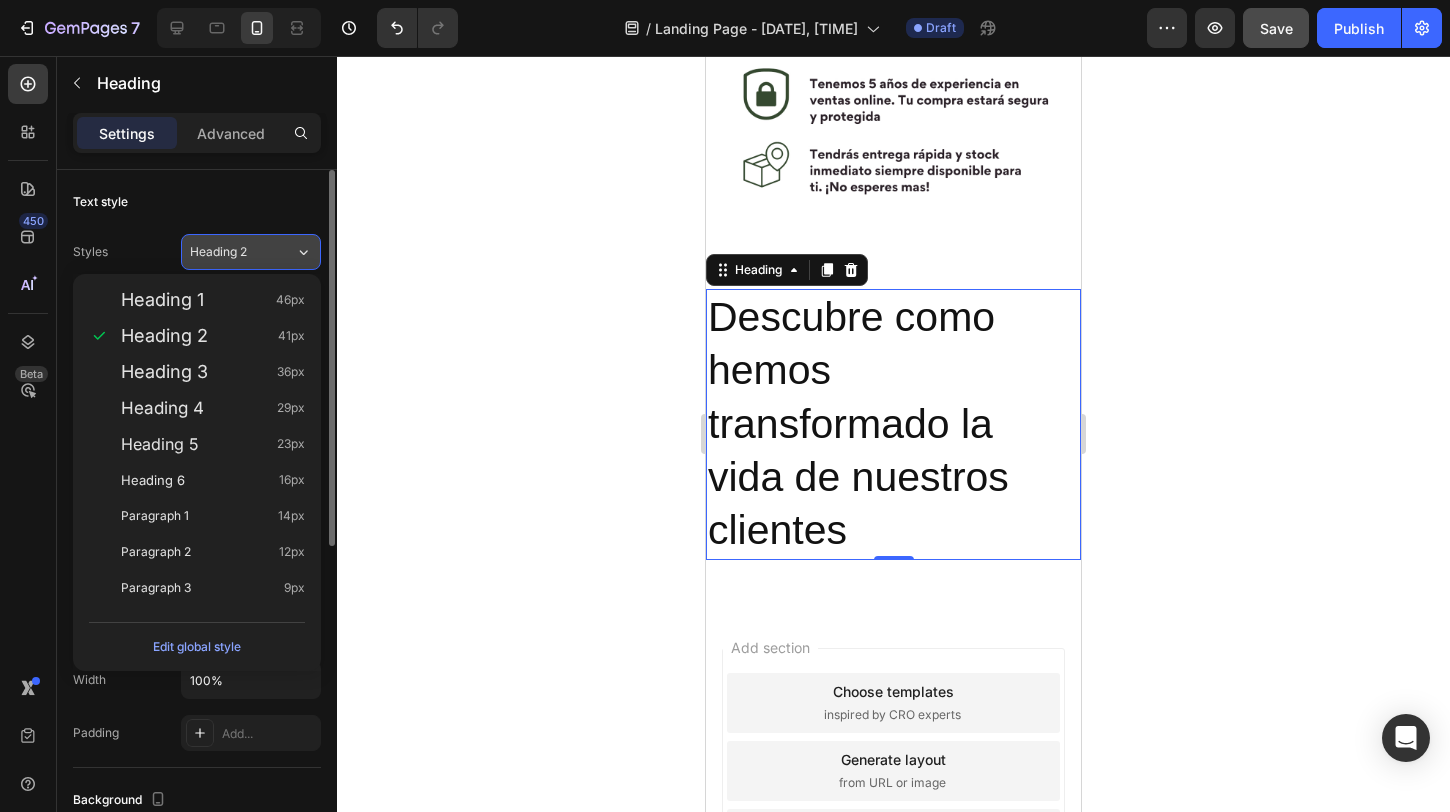 click on "Heading 2" 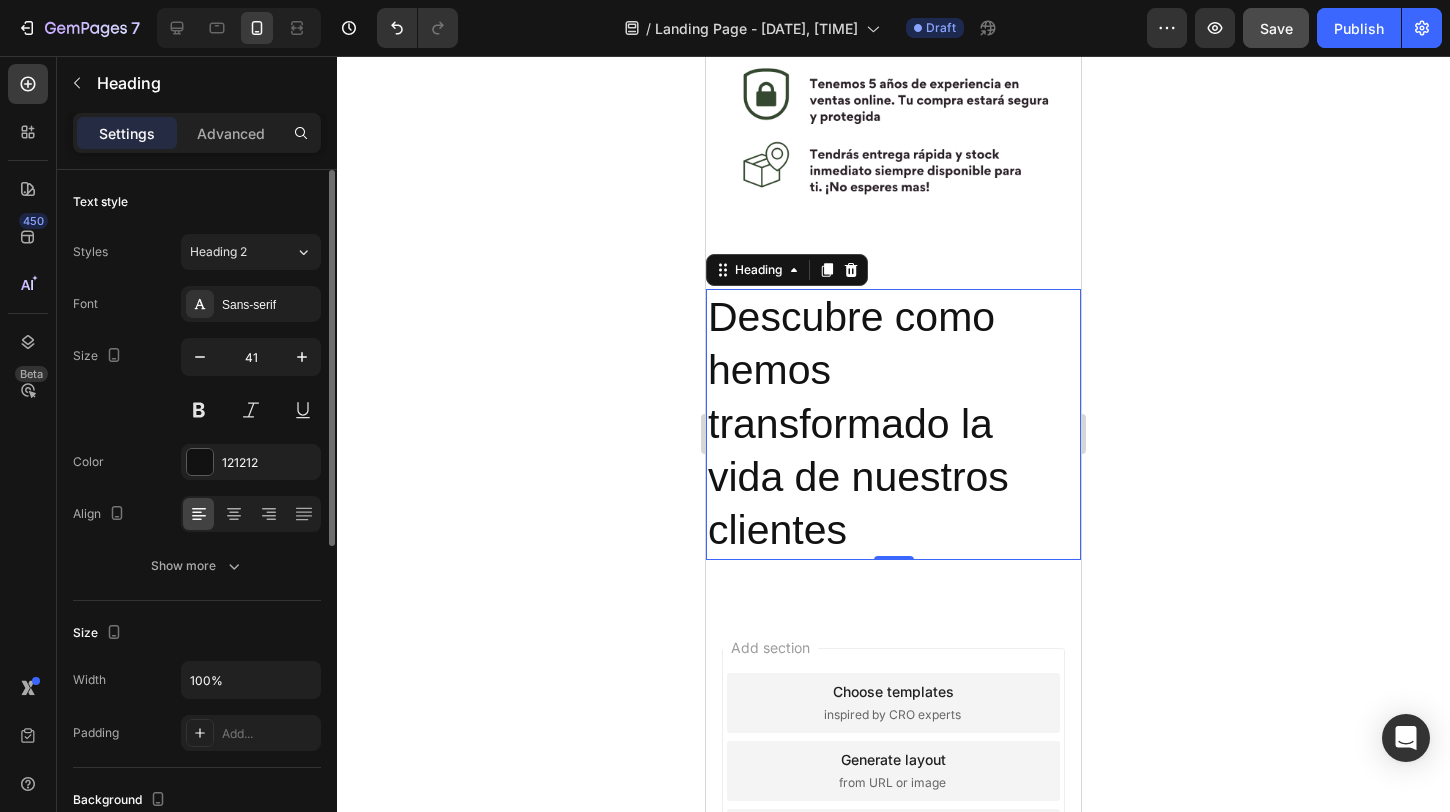 click on "Text style" at bounding box center (197, 202) 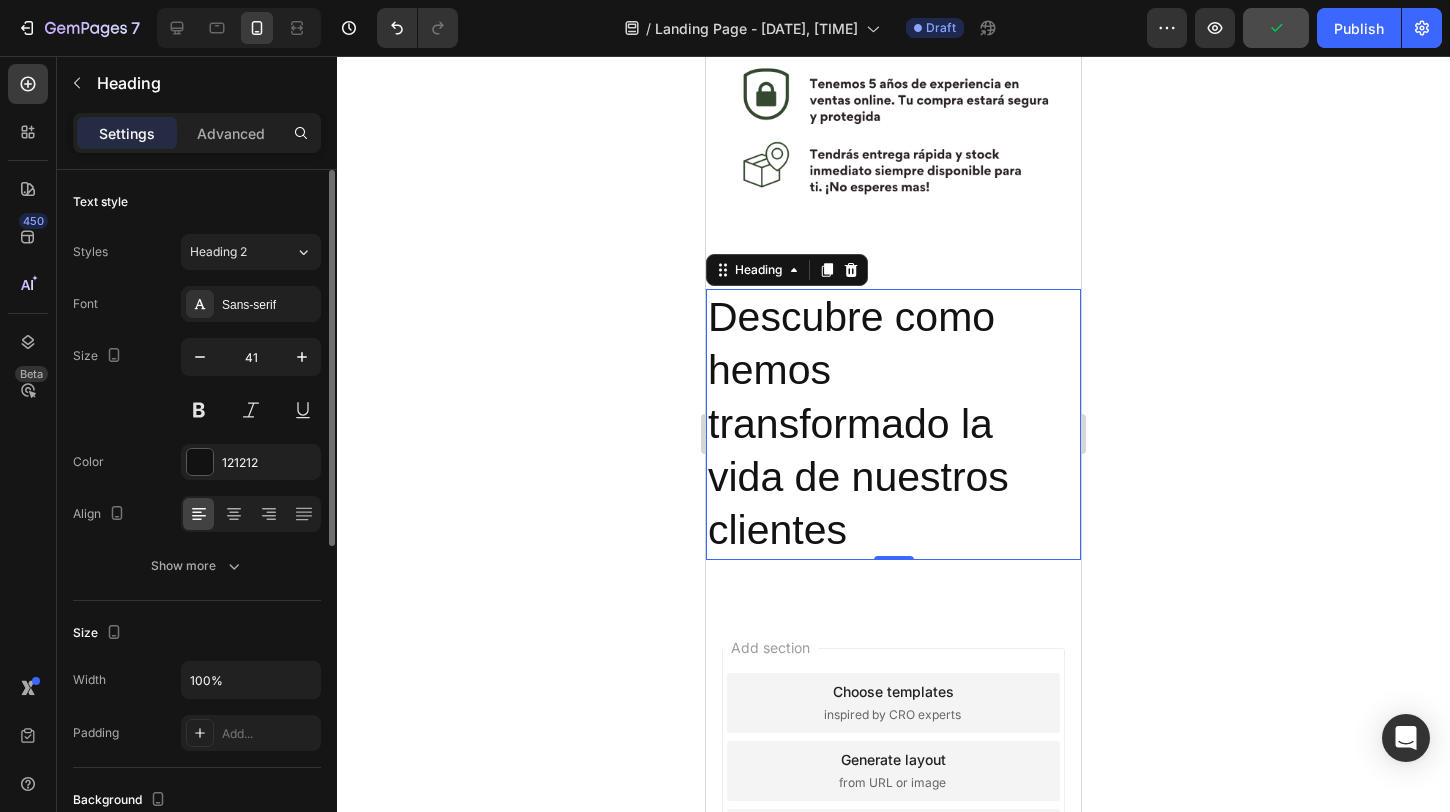 click on "Text style Styles Heading 2 Font Sans-serif Size 41 Color 121212 Align Show more" 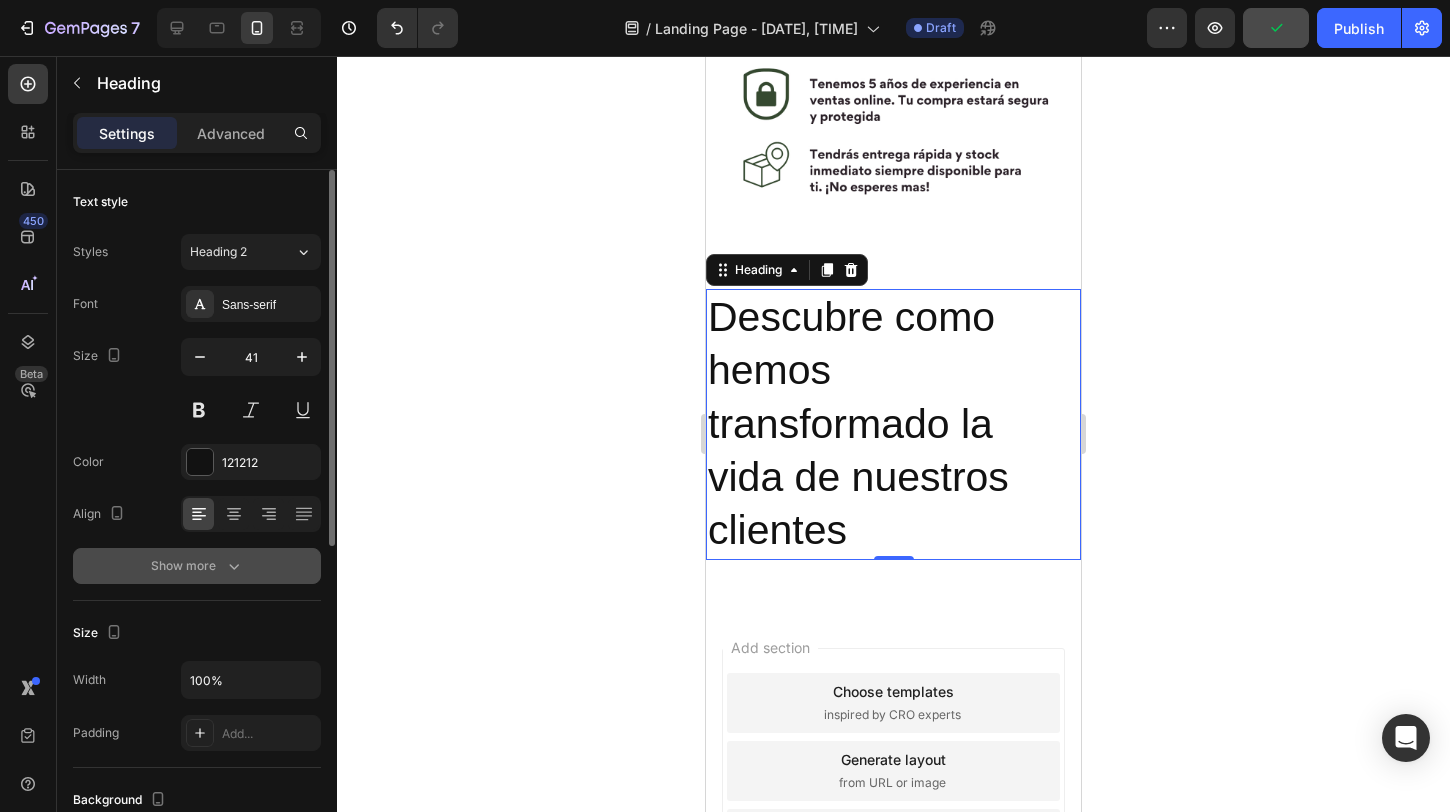 click on "Show more" at bounding box center [197, 566] 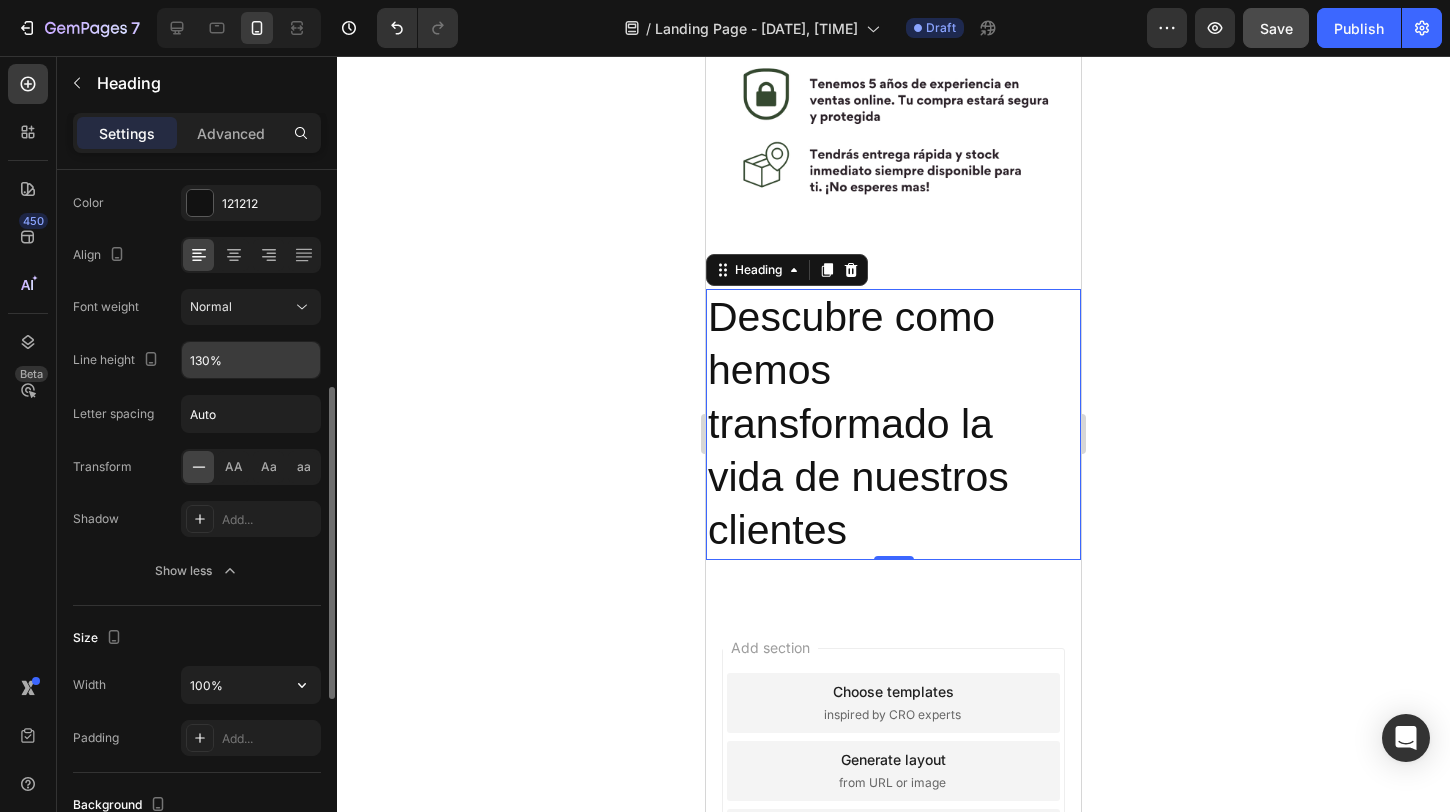 scroll, scrollTop: 329, scrollLeft: 0, axis: vertical 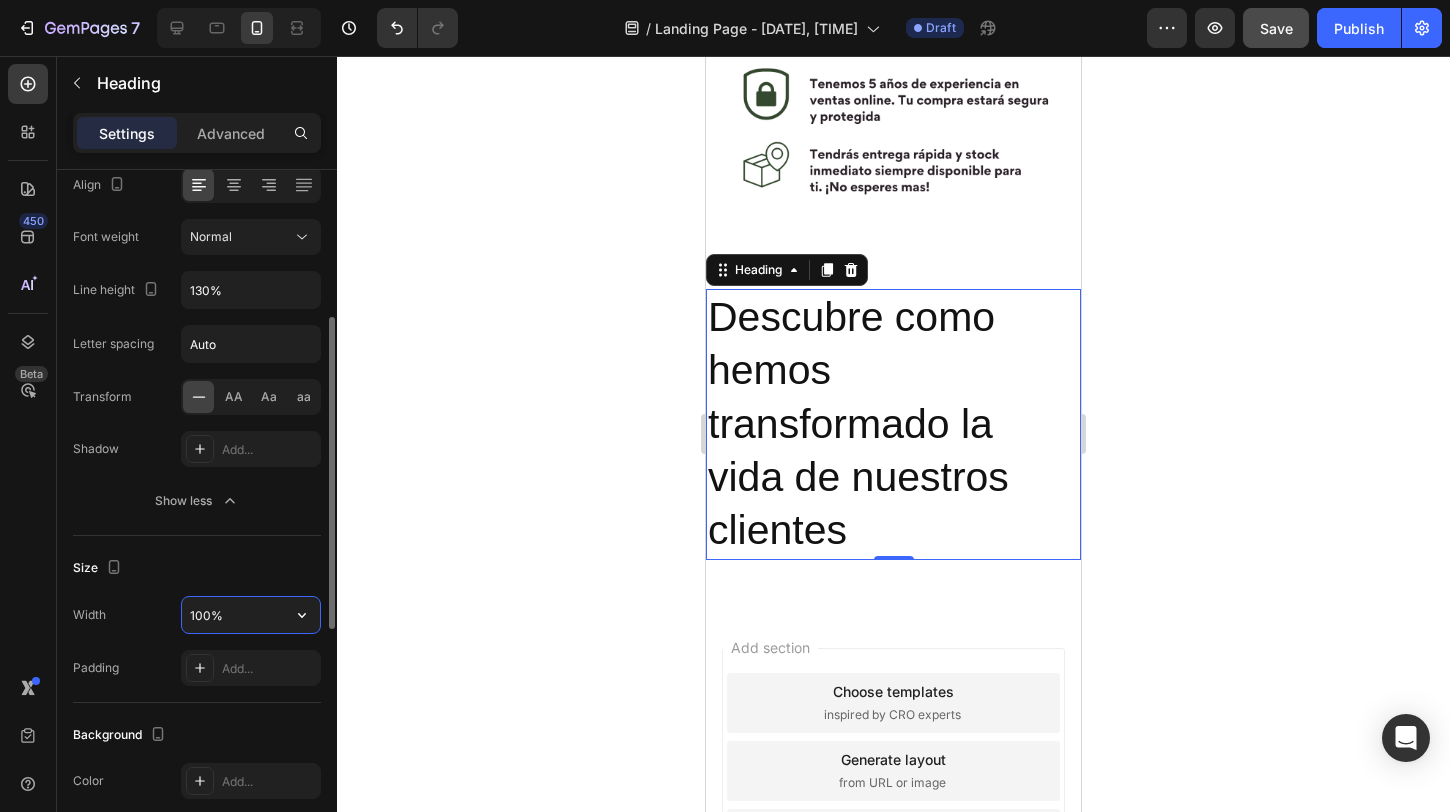 click on "100%" at bounding box center [251, 615] 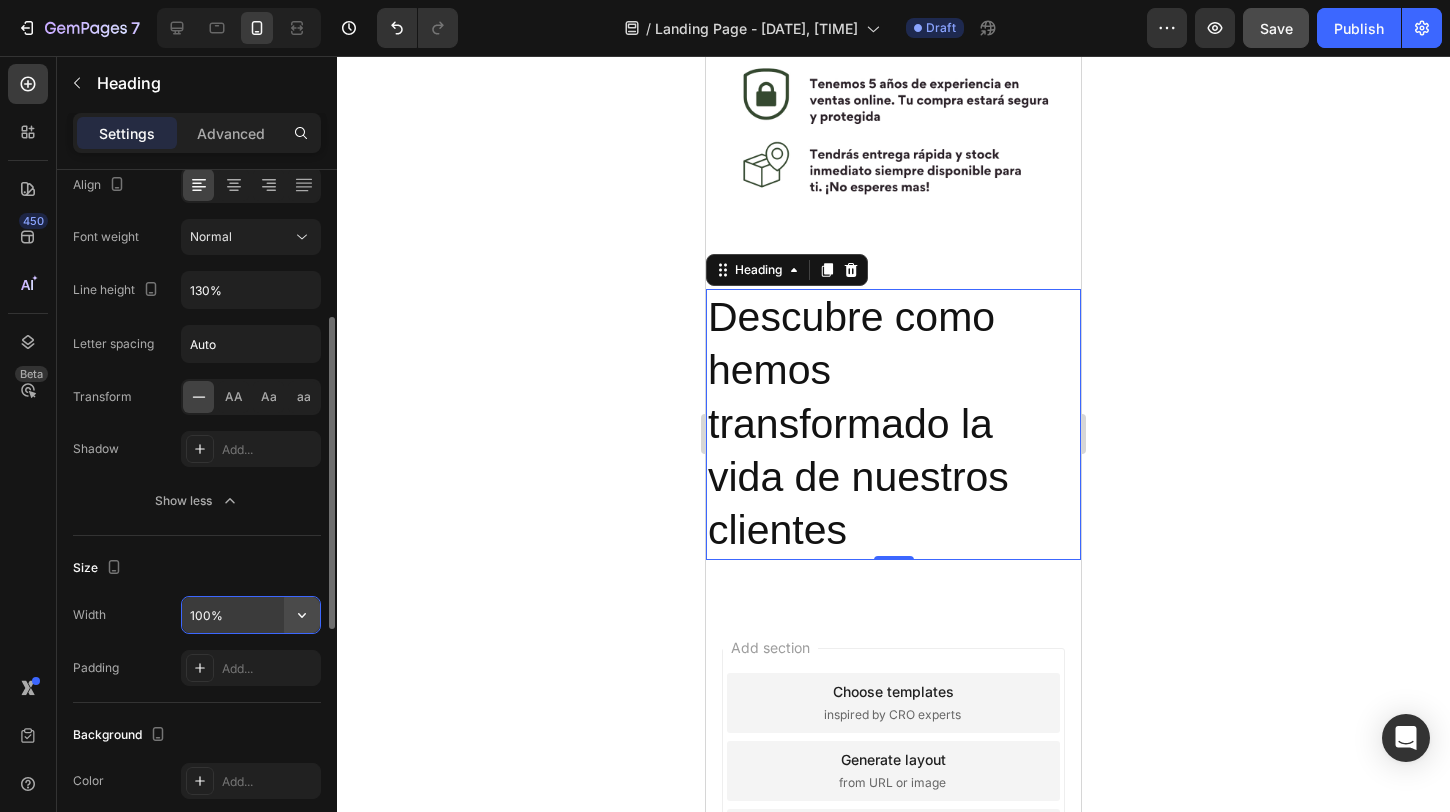 click 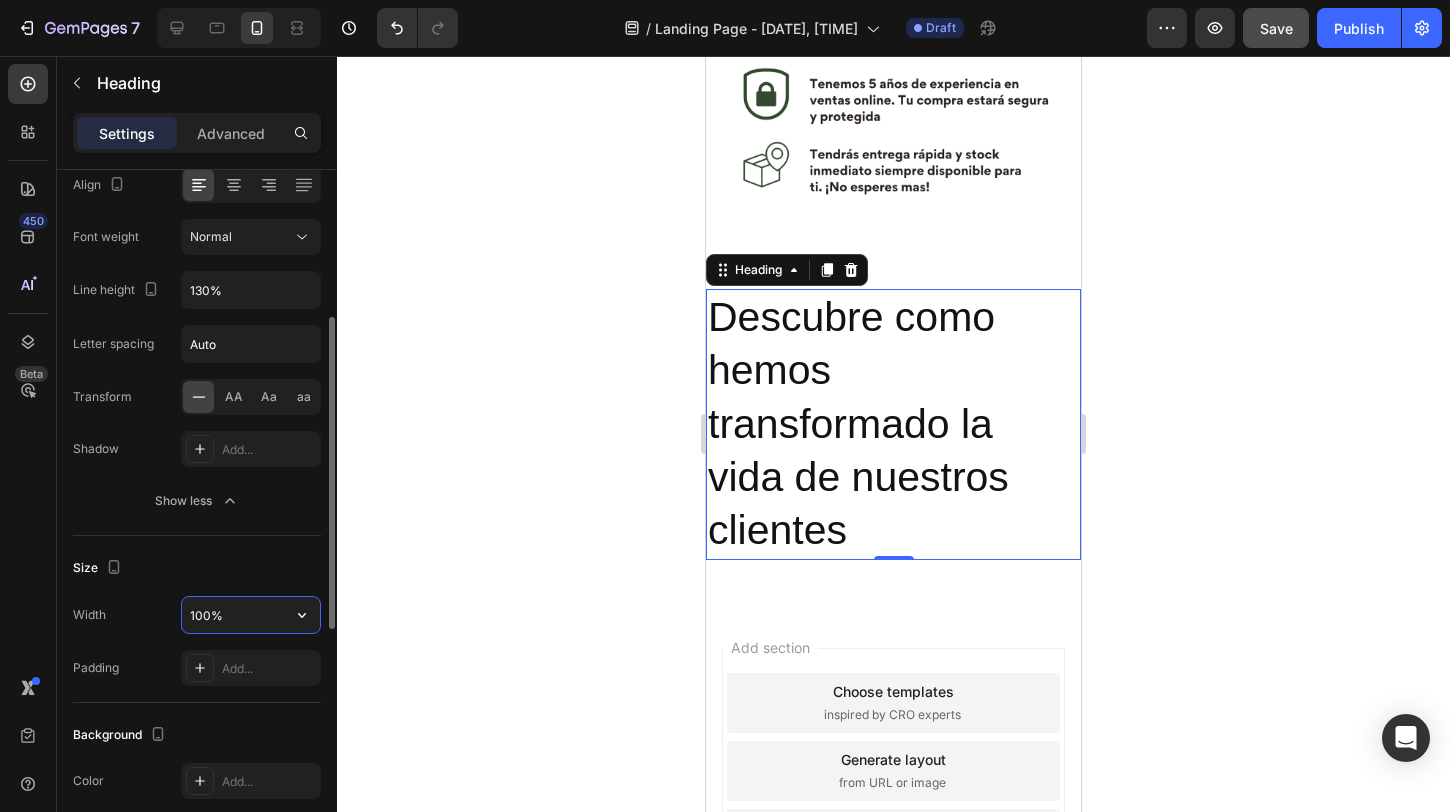 click on "100%" at bounding box center [251, 615] 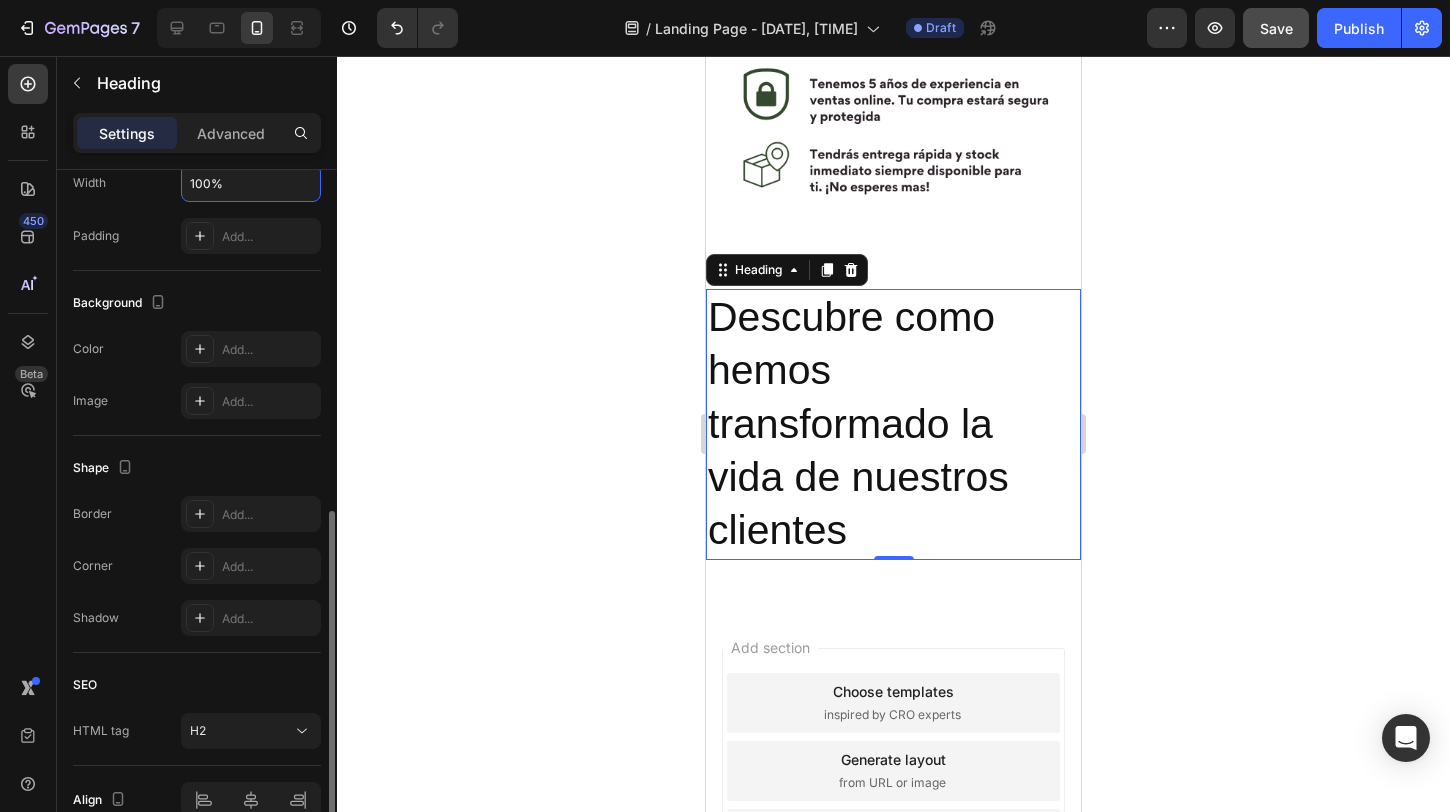 scroll, scrollTop: 863, scrollLeft: 0, axis: vertical 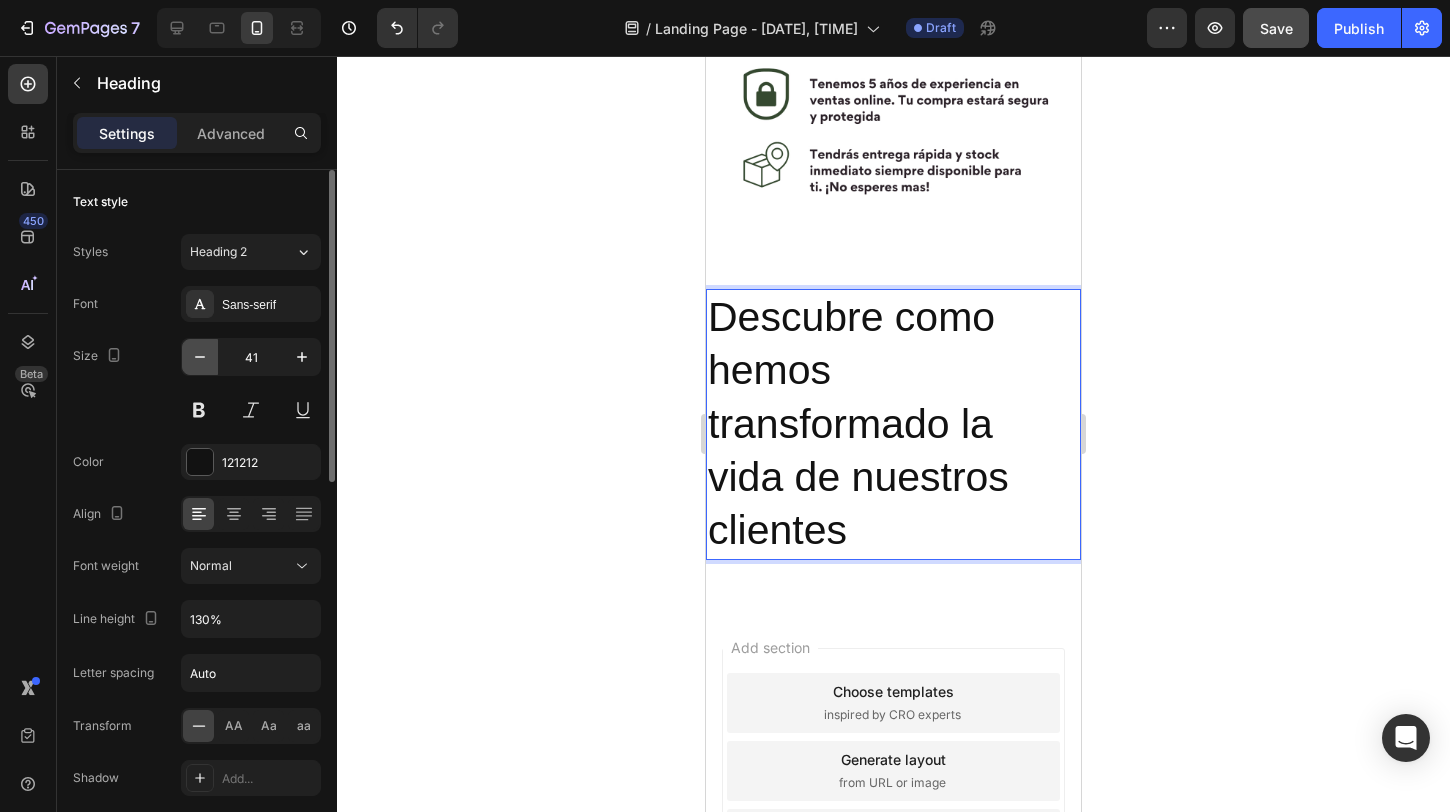 click at bounding box center [200, 357] 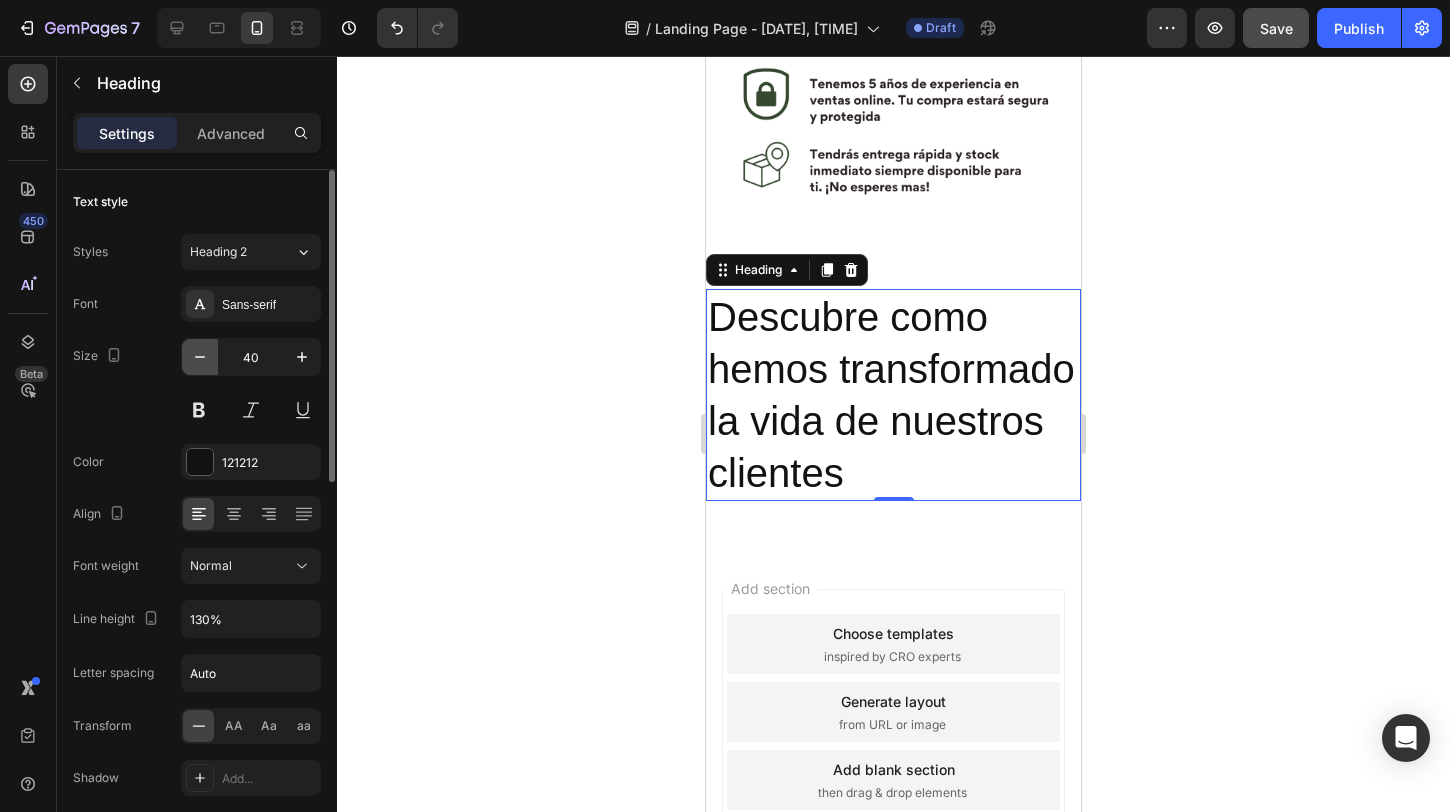 click at bounding box center [200, 357] 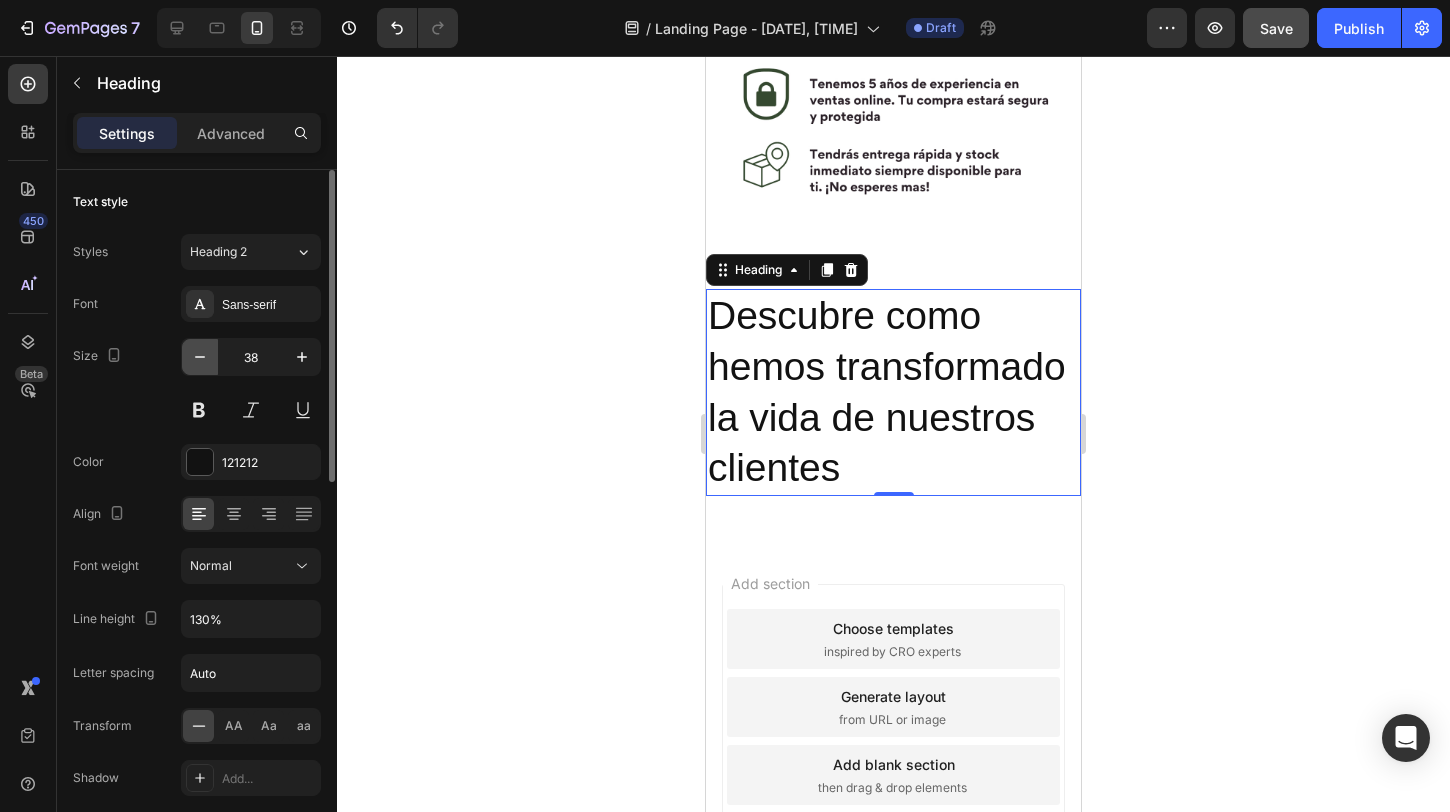 click at bounding box center [200, 357] 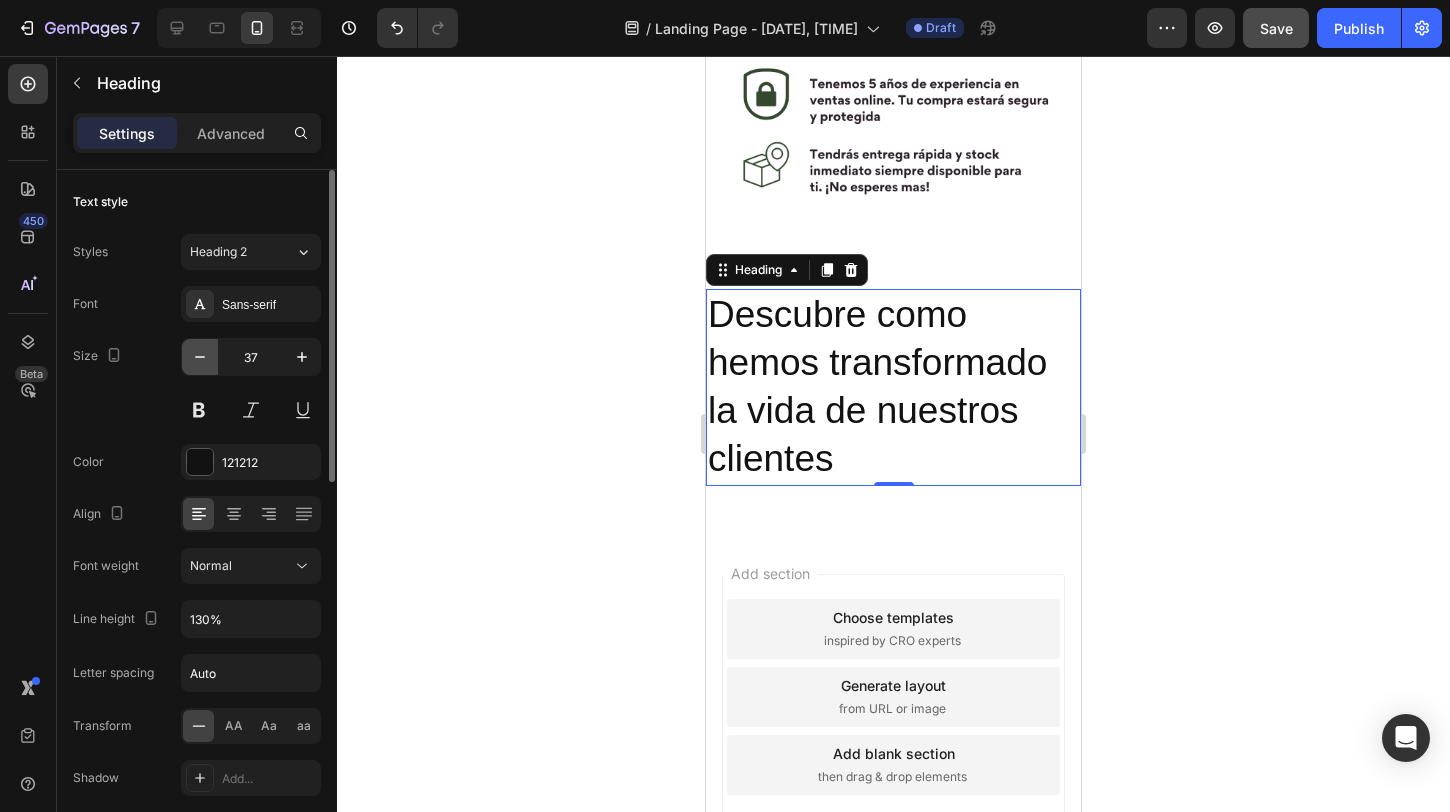 click at bounding box center [200, 357] 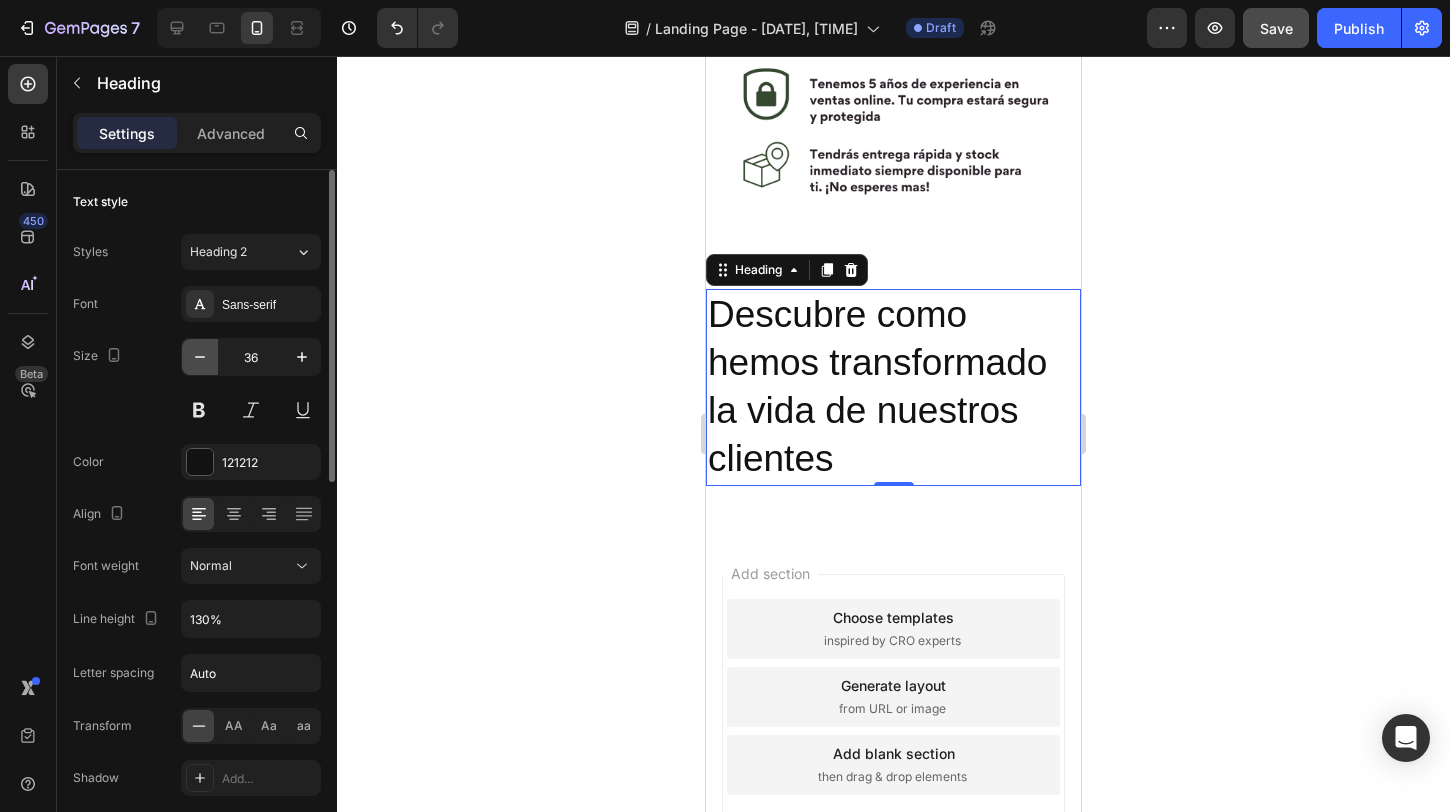 click at bounding box center [200, 357] 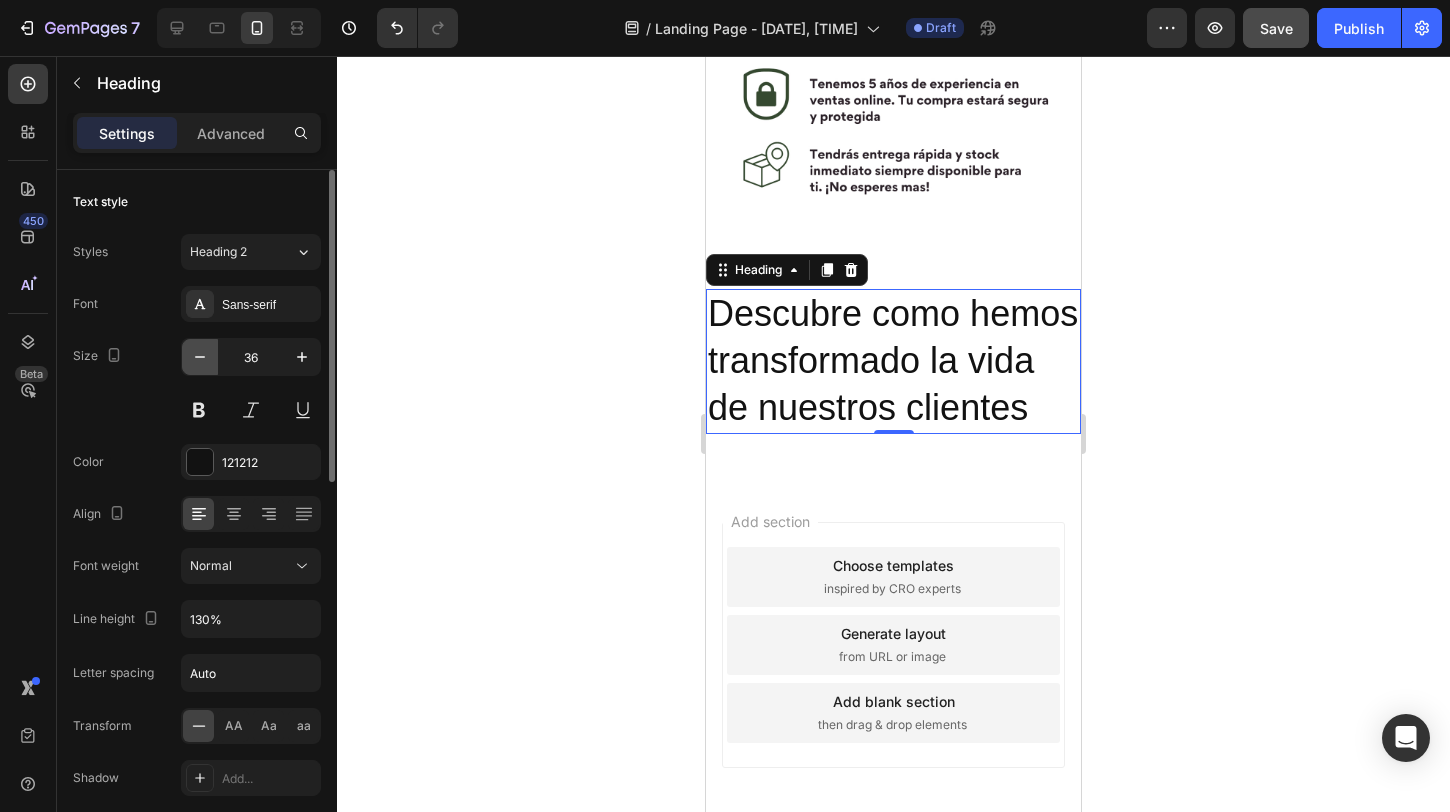click at bounding box center [200, 357] 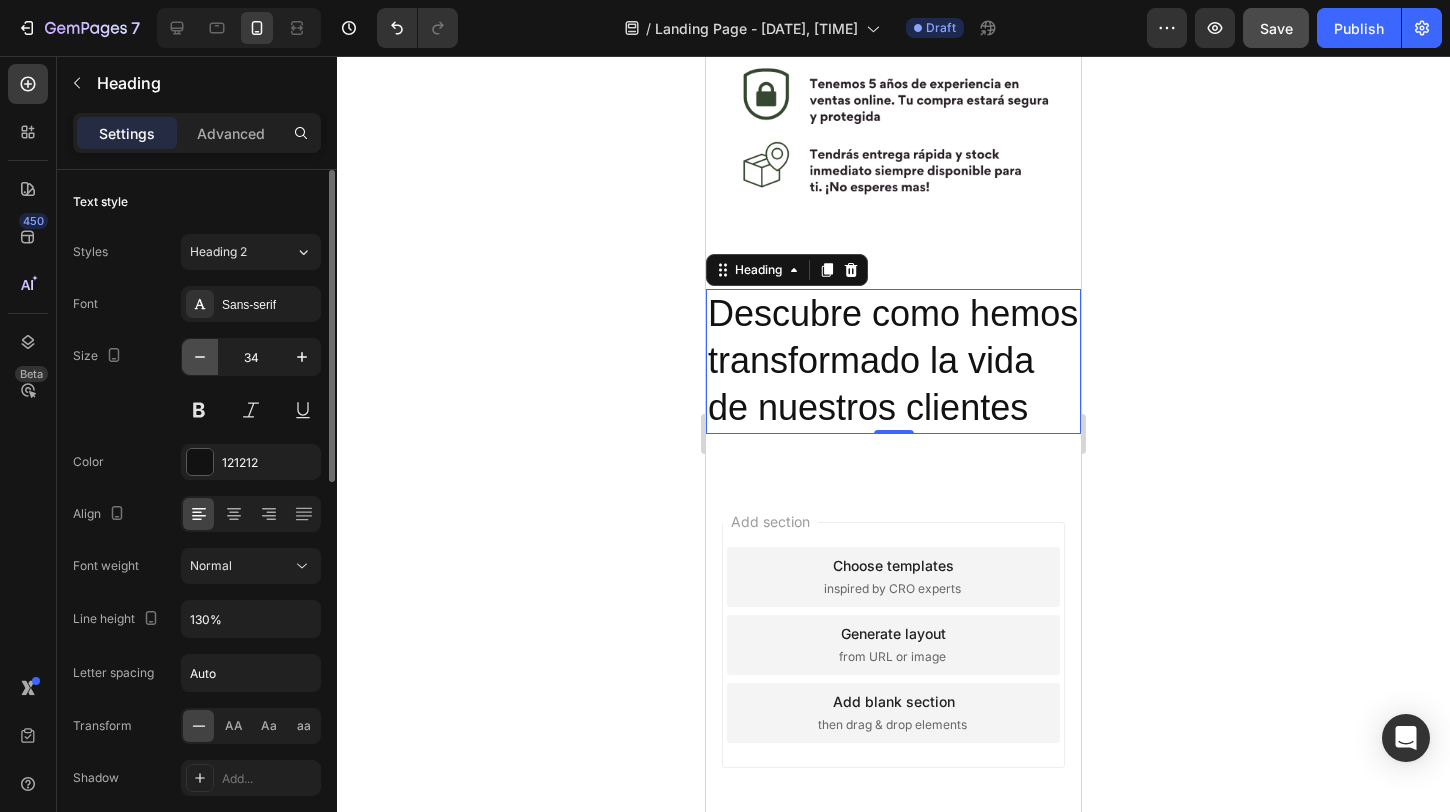 click at bounding box center (200, 357) 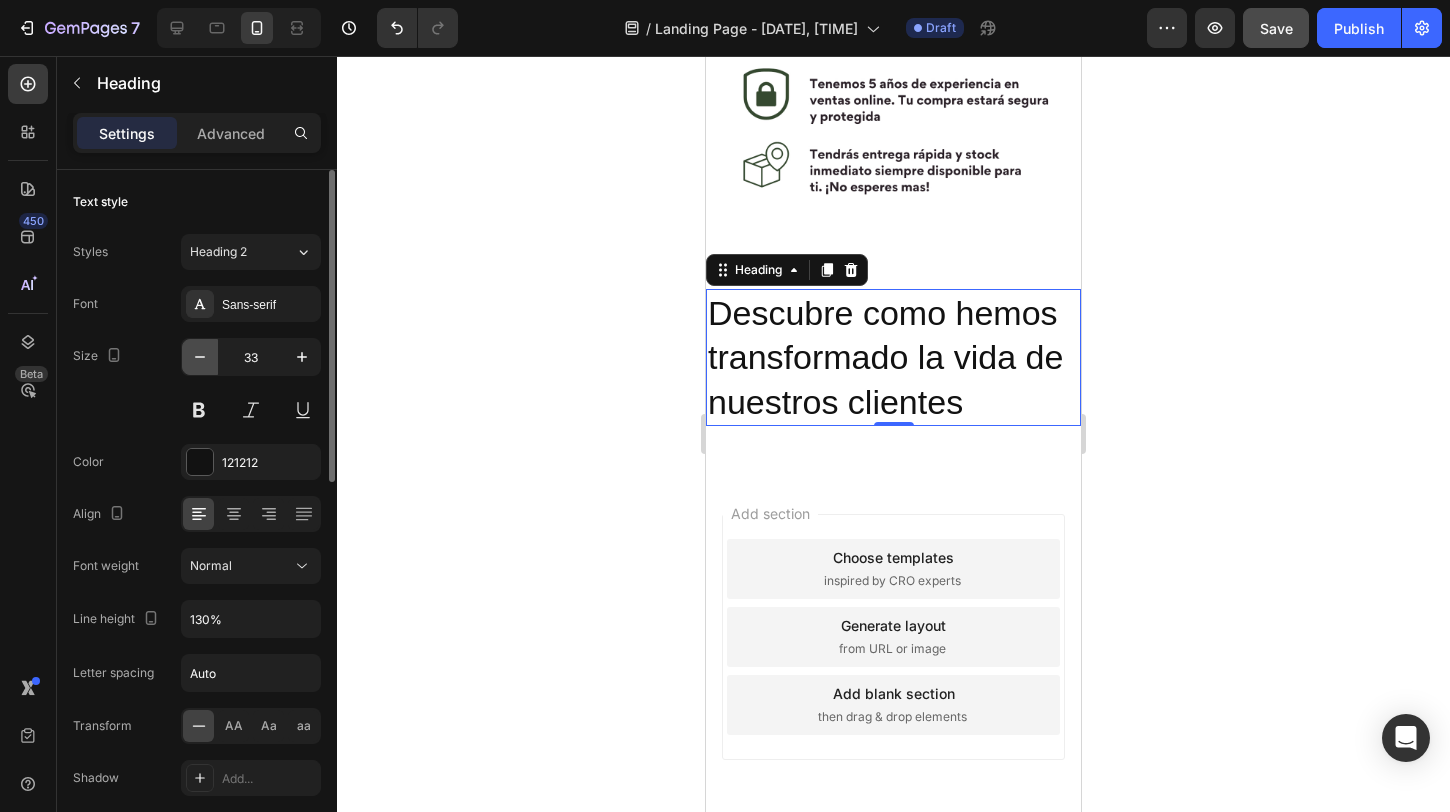click at bounding box center (200, 357) 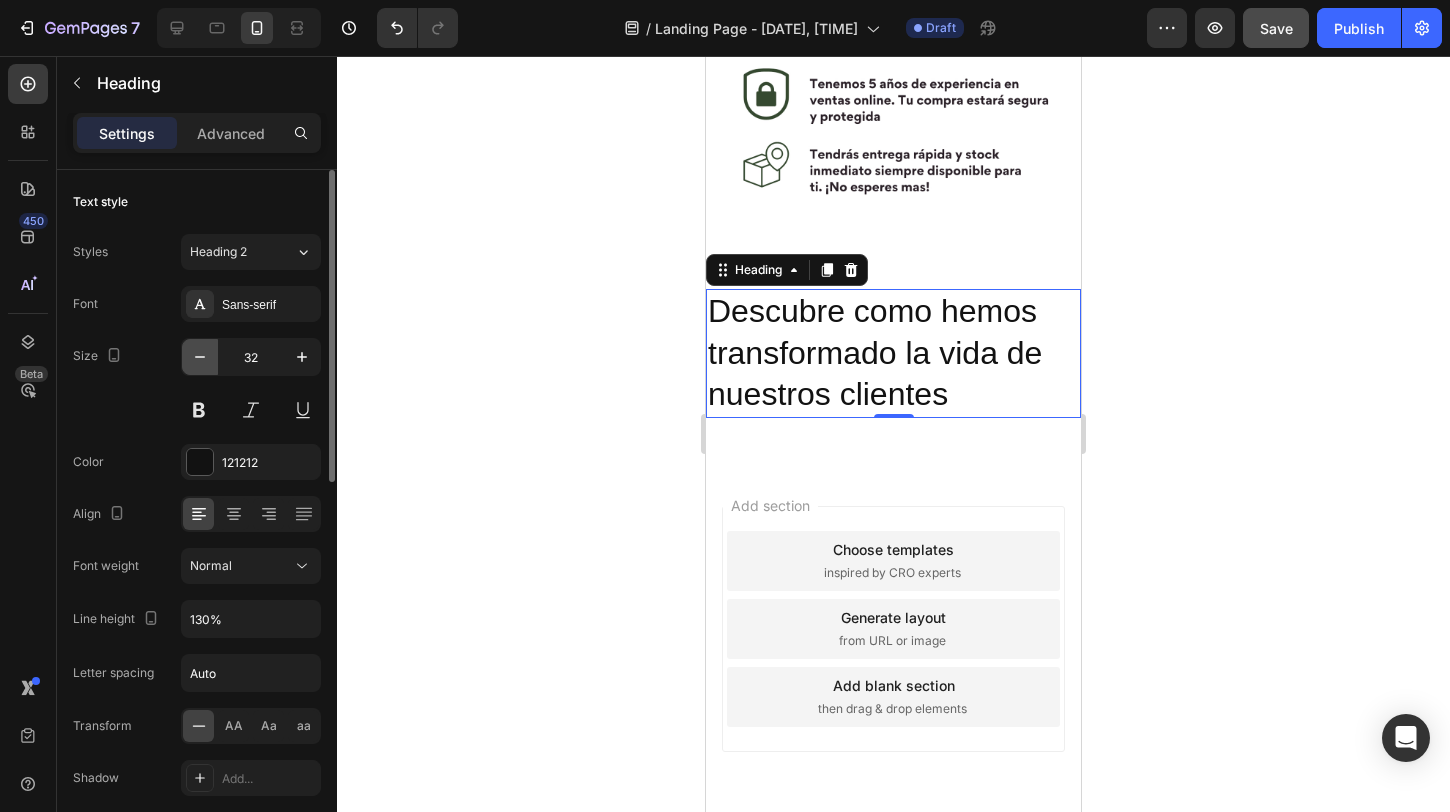 click at bounding box center [200, 357] 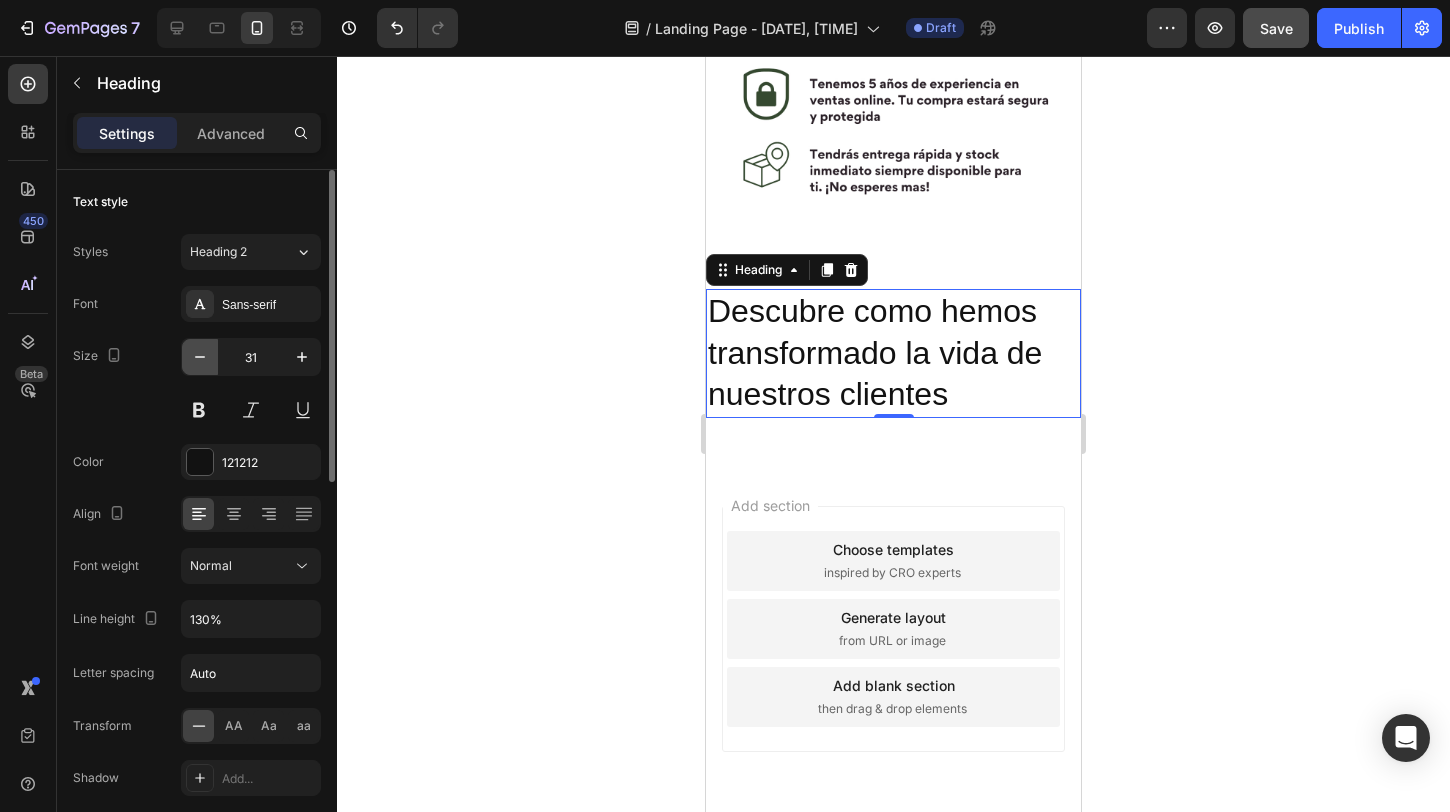click at bounding box center (200, 357) 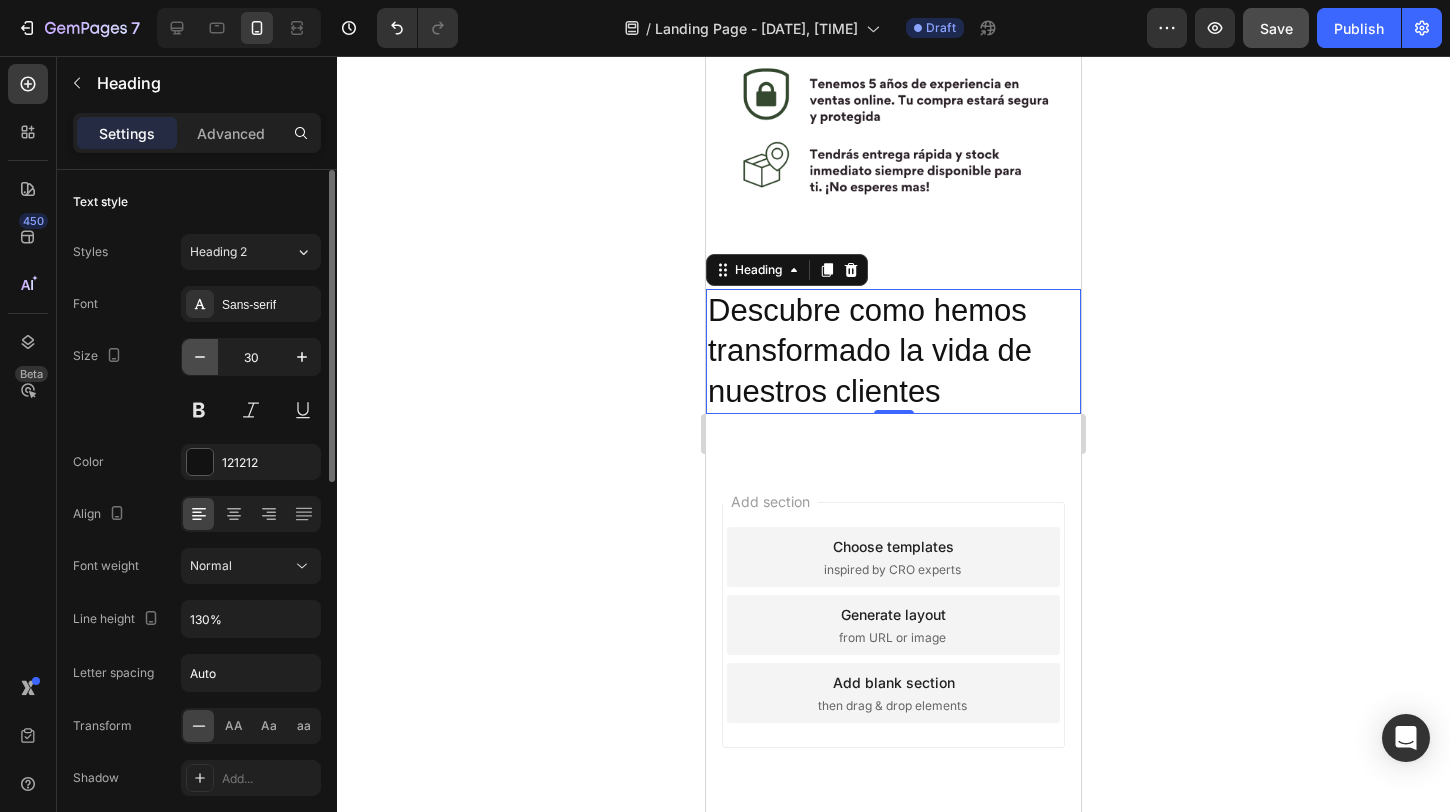 click at bounding box center [200, 357] 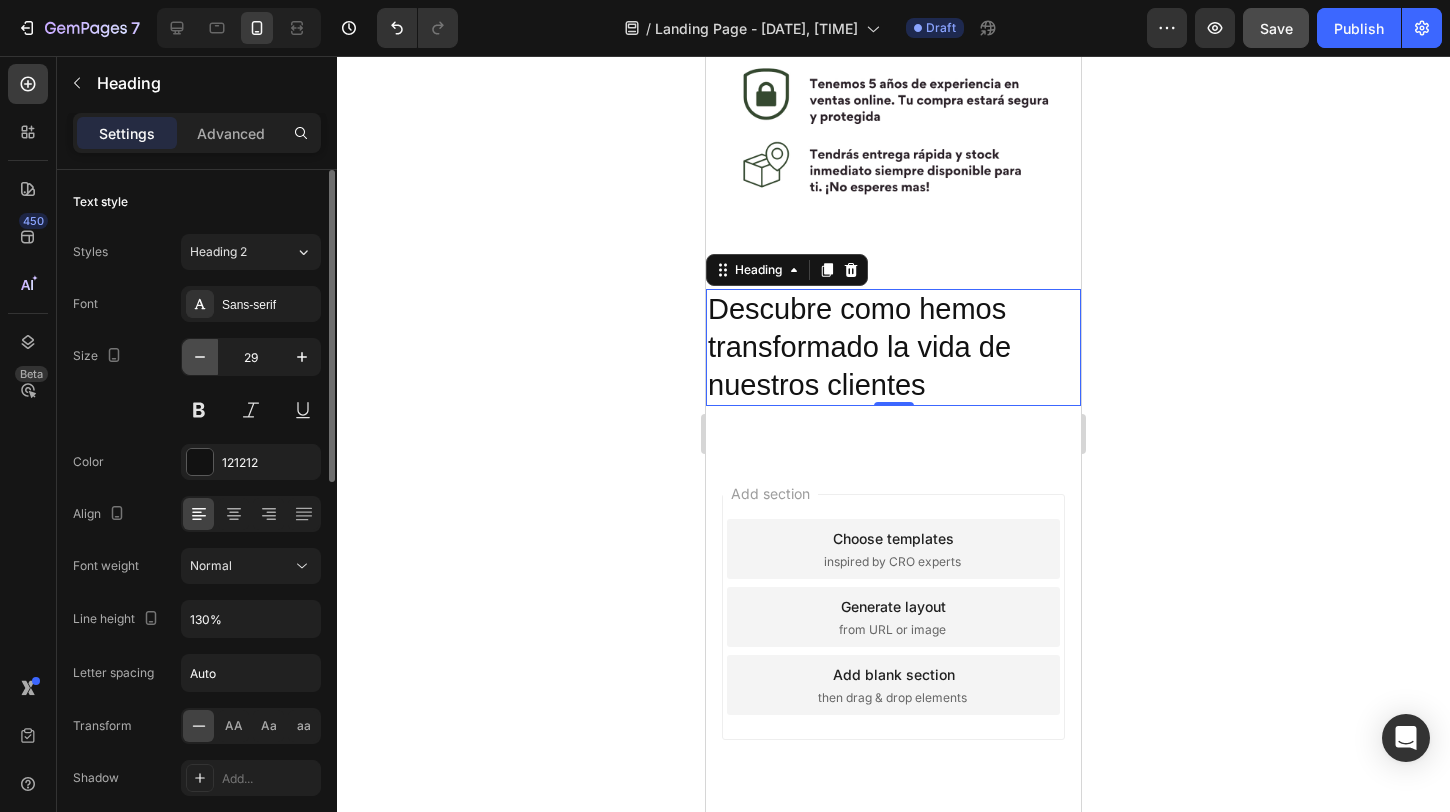 click at bounding box center [200, 357] 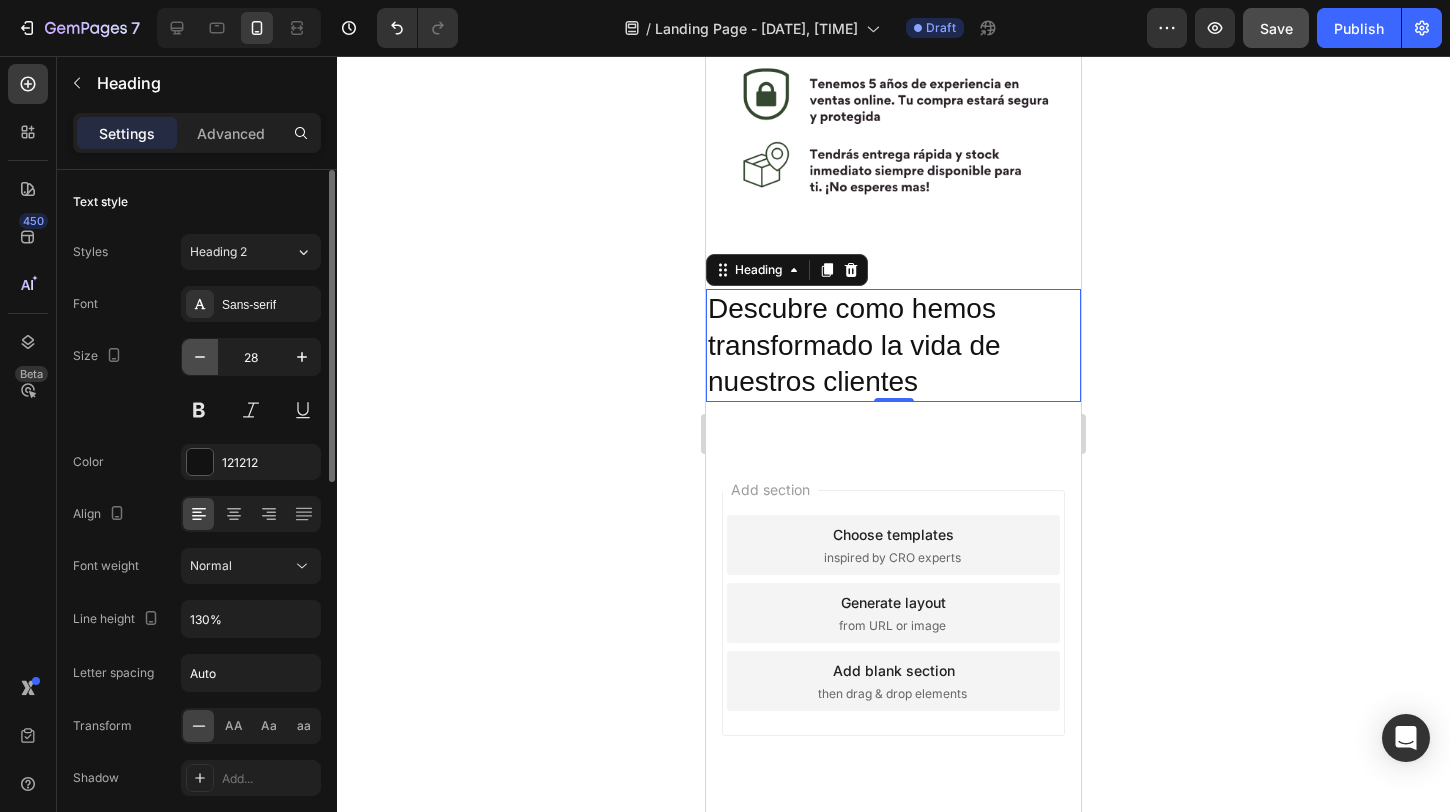 click at bounding box center (200, 357) 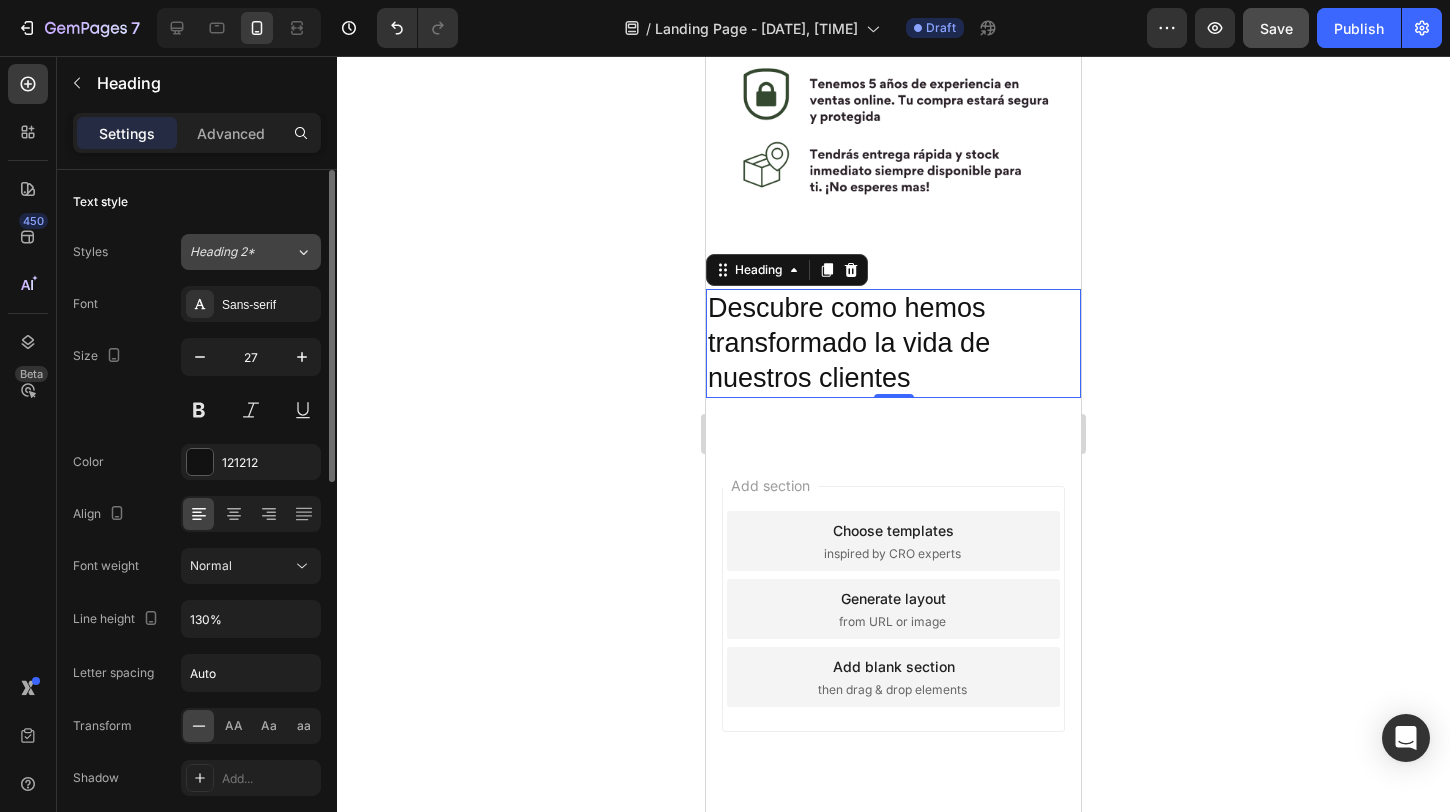 click on "Heading 2*" at bounding box center (230, 252) 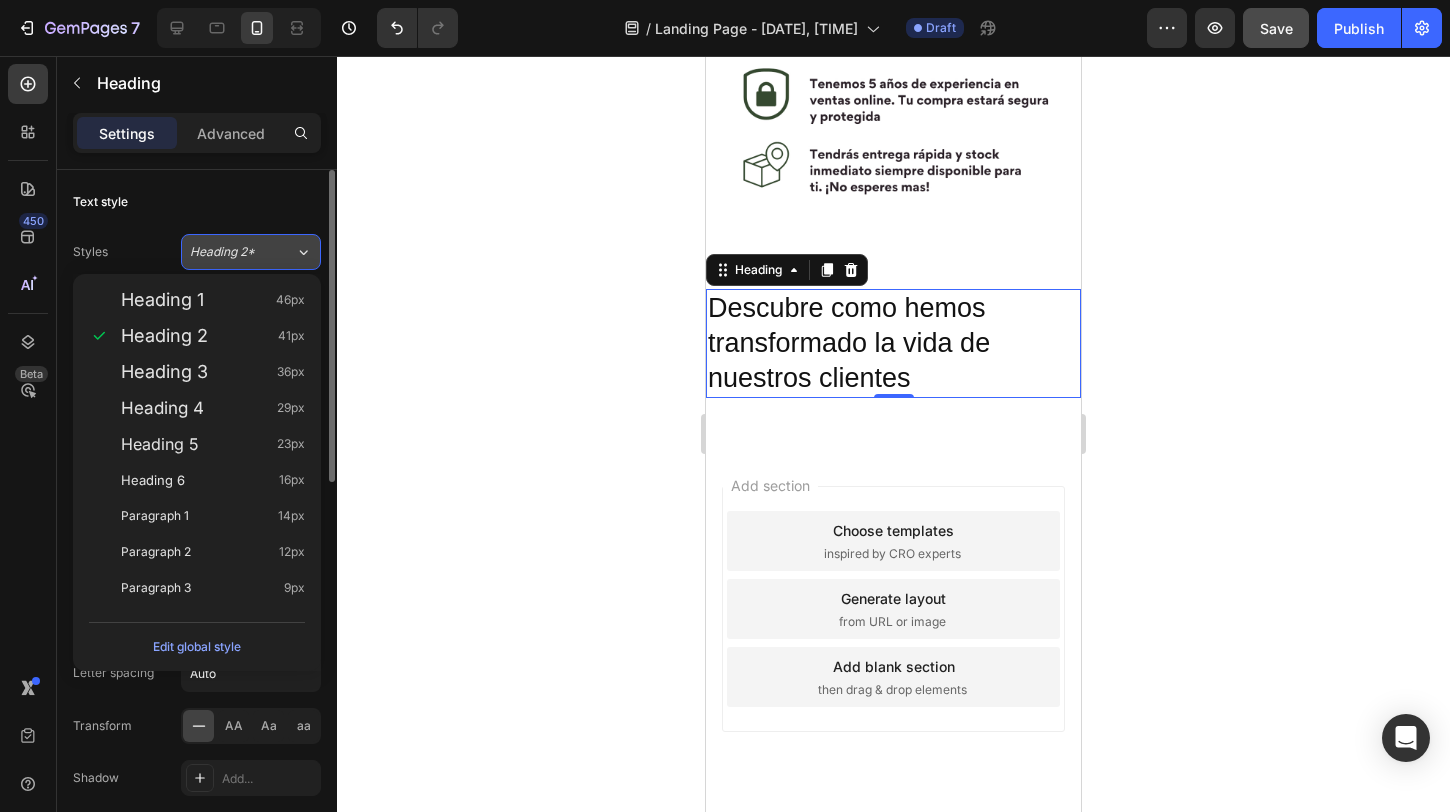 click on "Heading 2*" at bounding box center [242, 252] 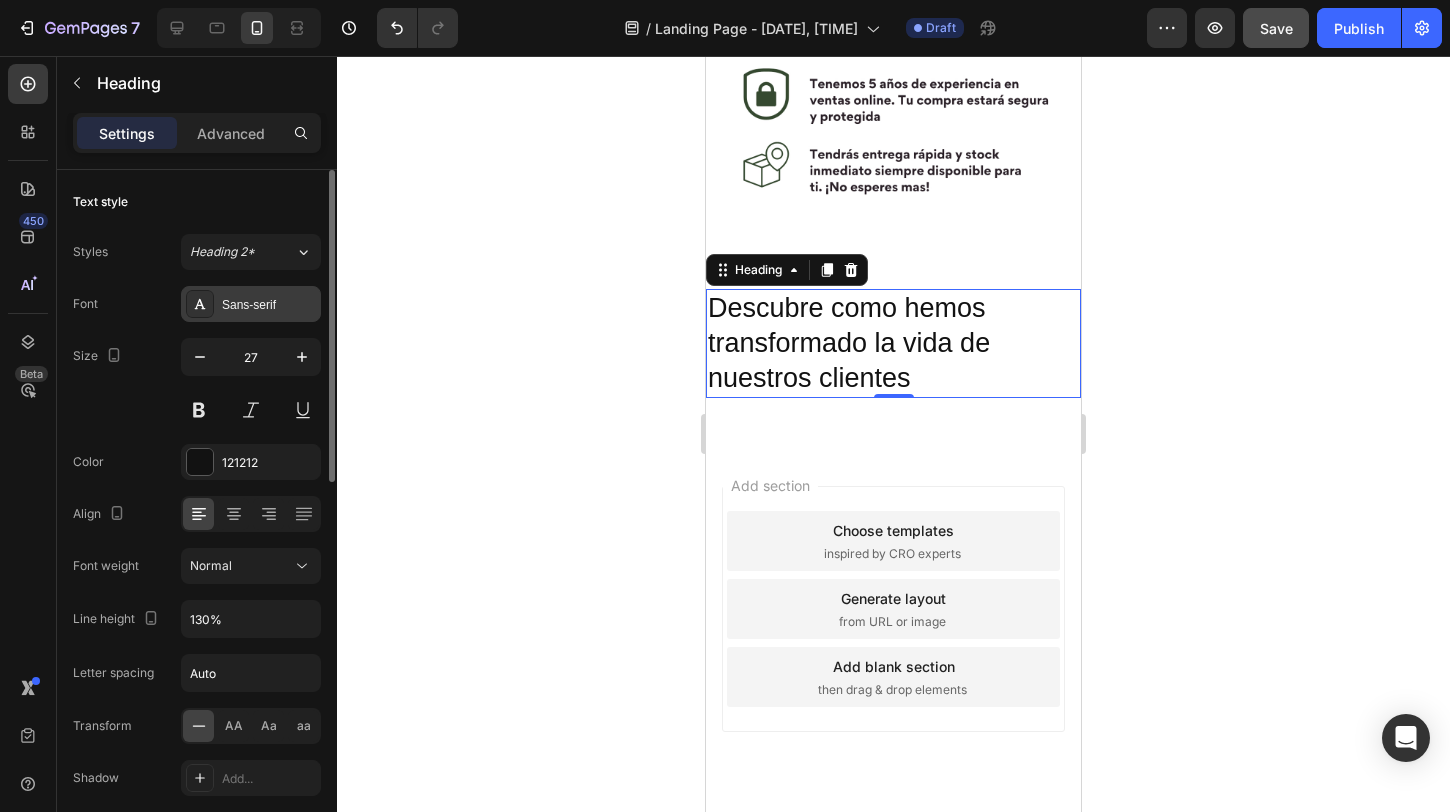 click on "Sans-serif" at bounding box center [251, 304] 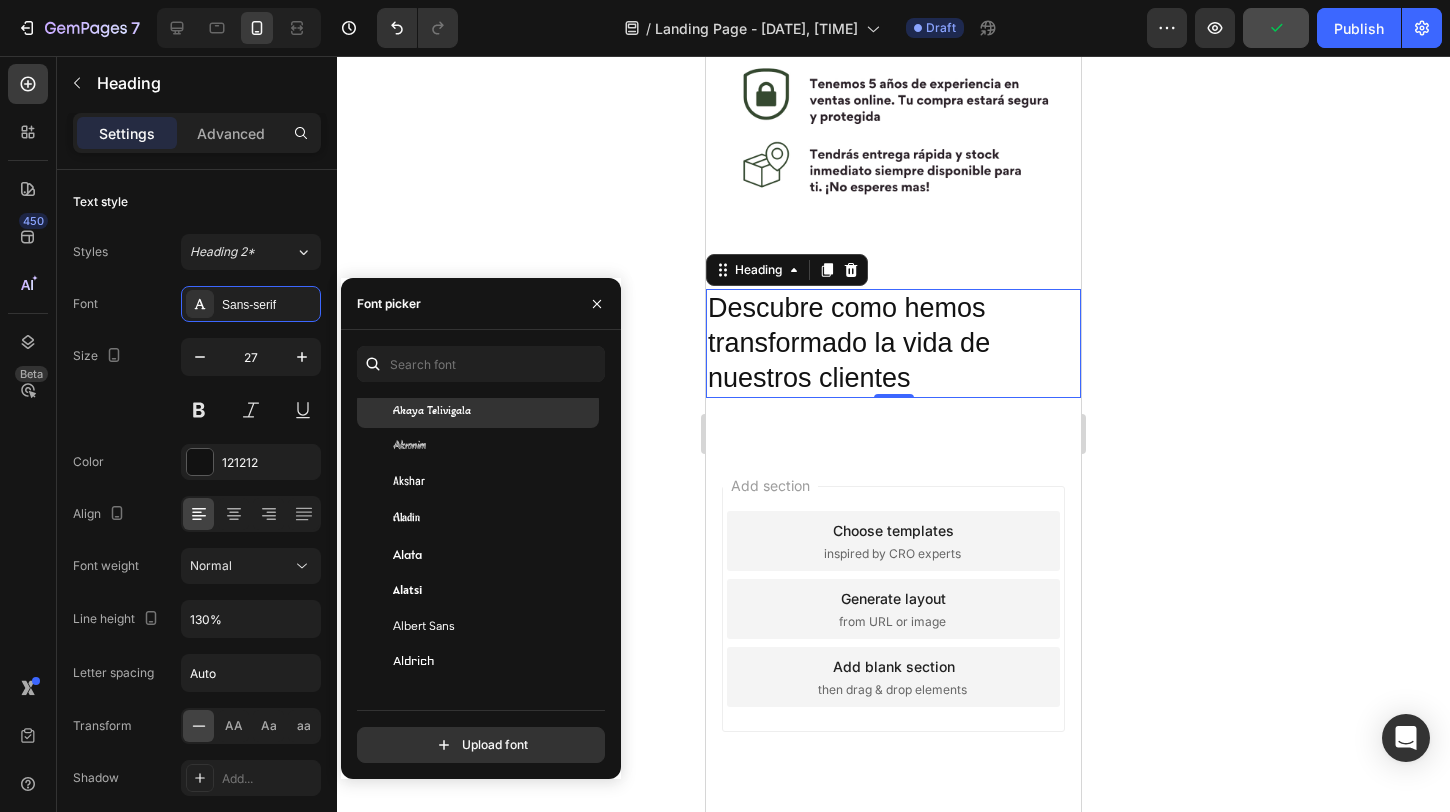 scroll, scrollTop: 839, scrollLeft: 0, axis: vertical 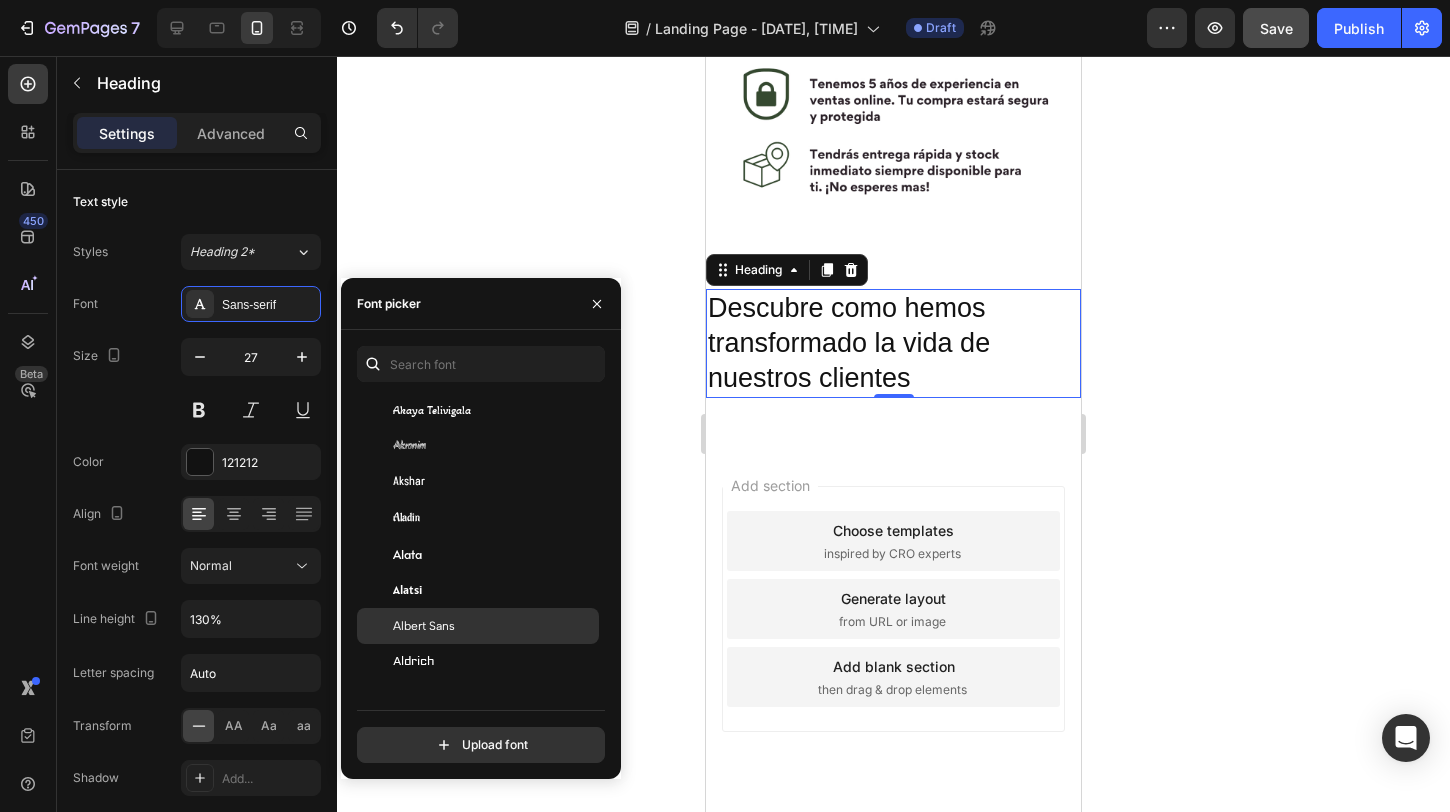 click on "Albert Sans" 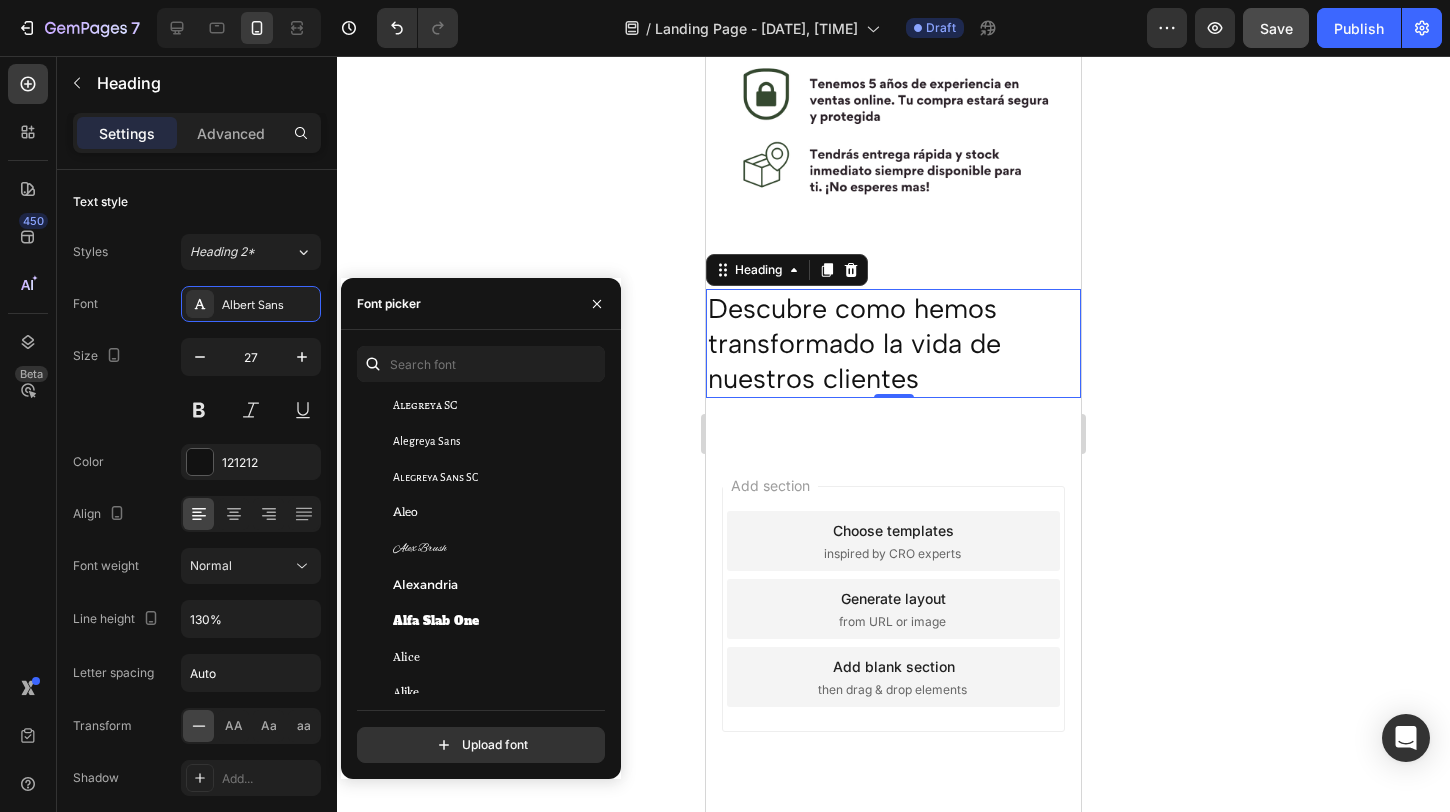scroll, scrollTop: 1275, scrollLeft: 0, axis: vertical 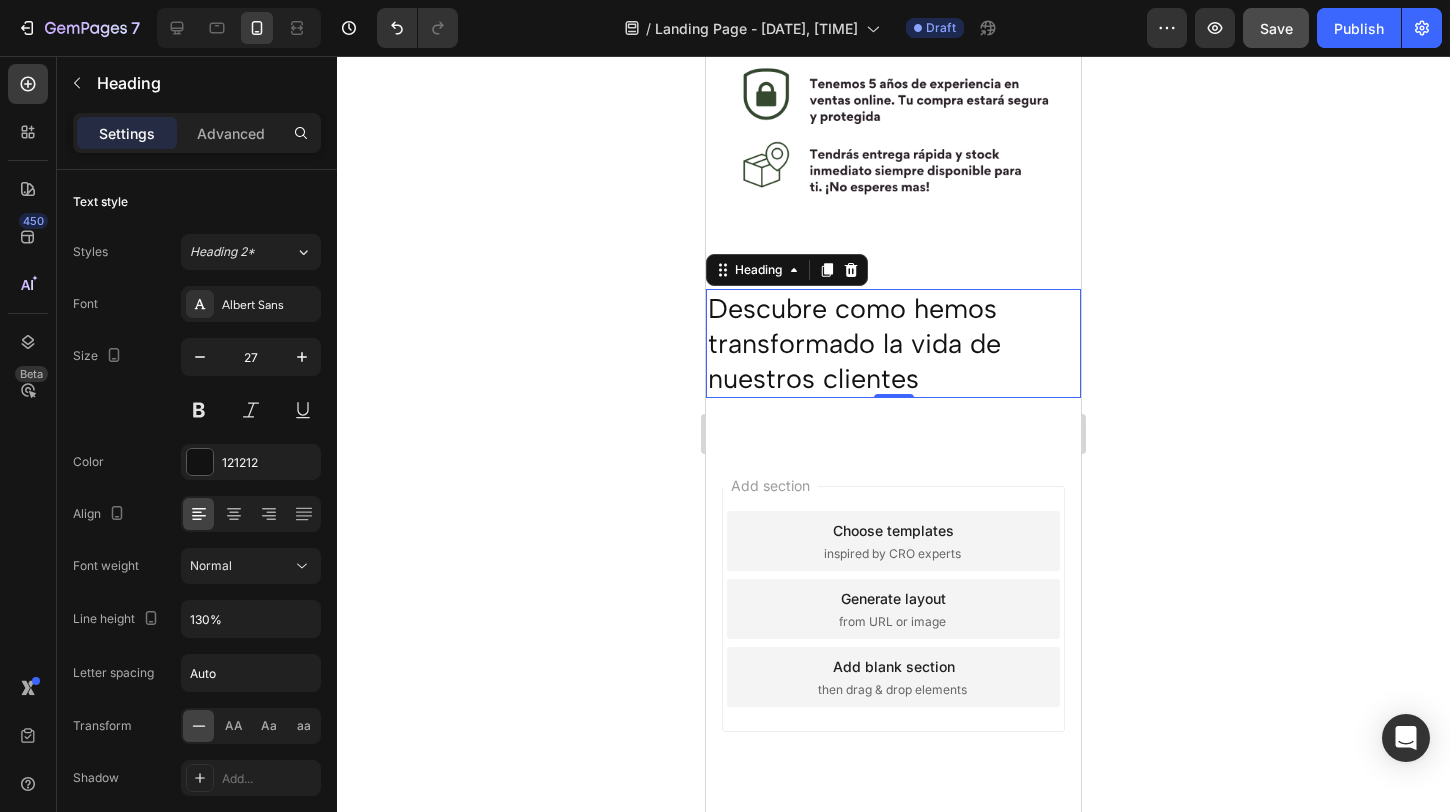 click 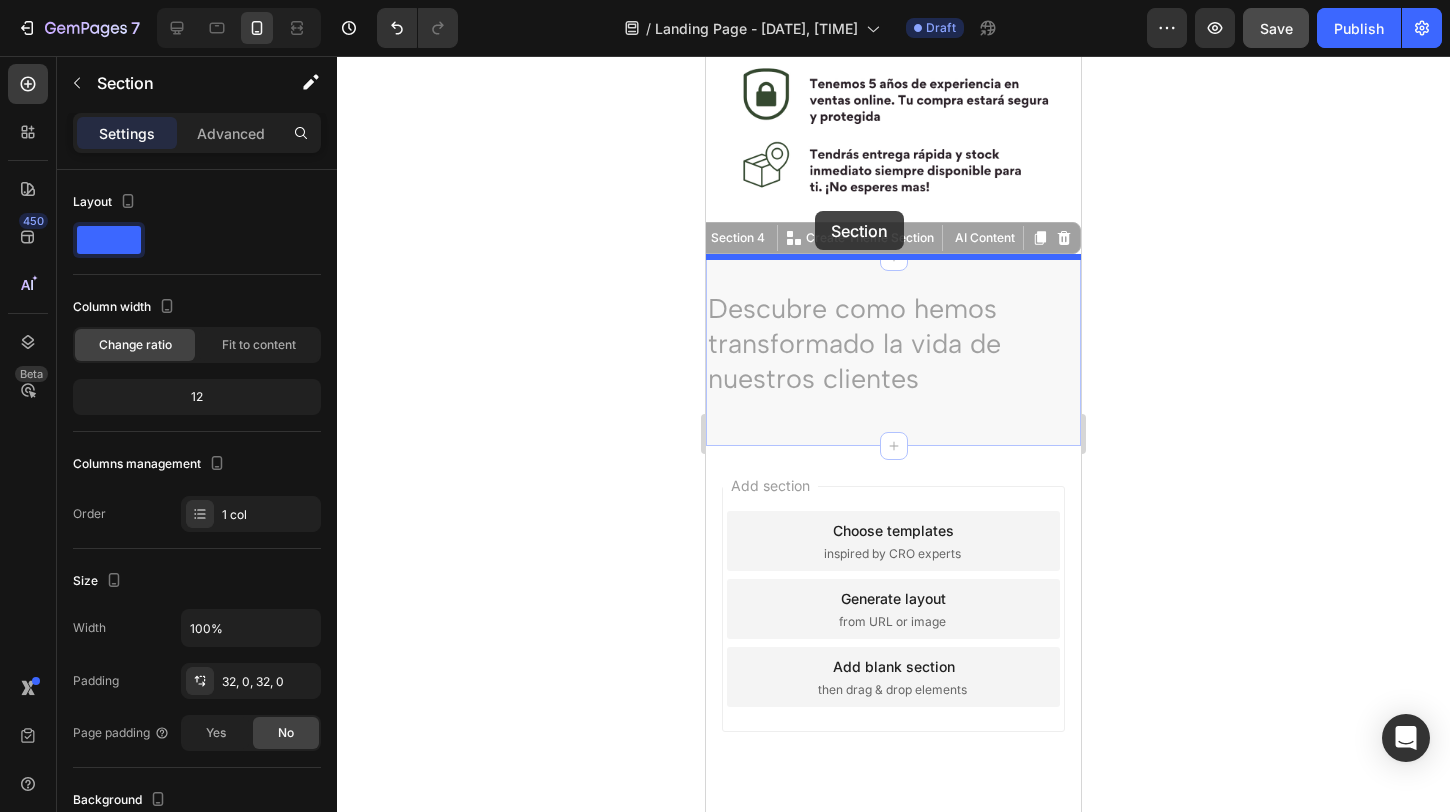 drag, startPoint x: 810, startPoint y: 279, endPoint x: 815, endPoint y: 211, distance: 68.18358 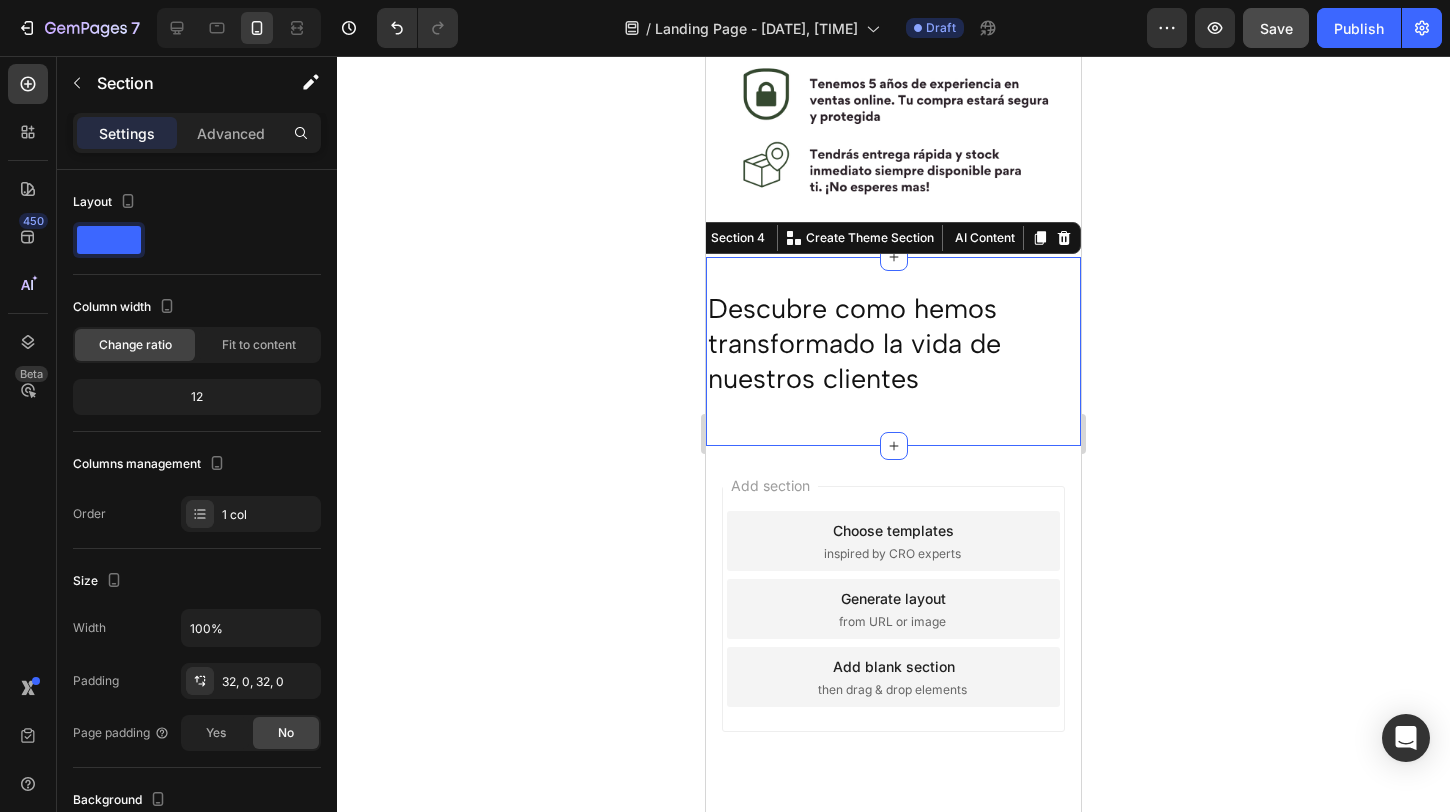 click 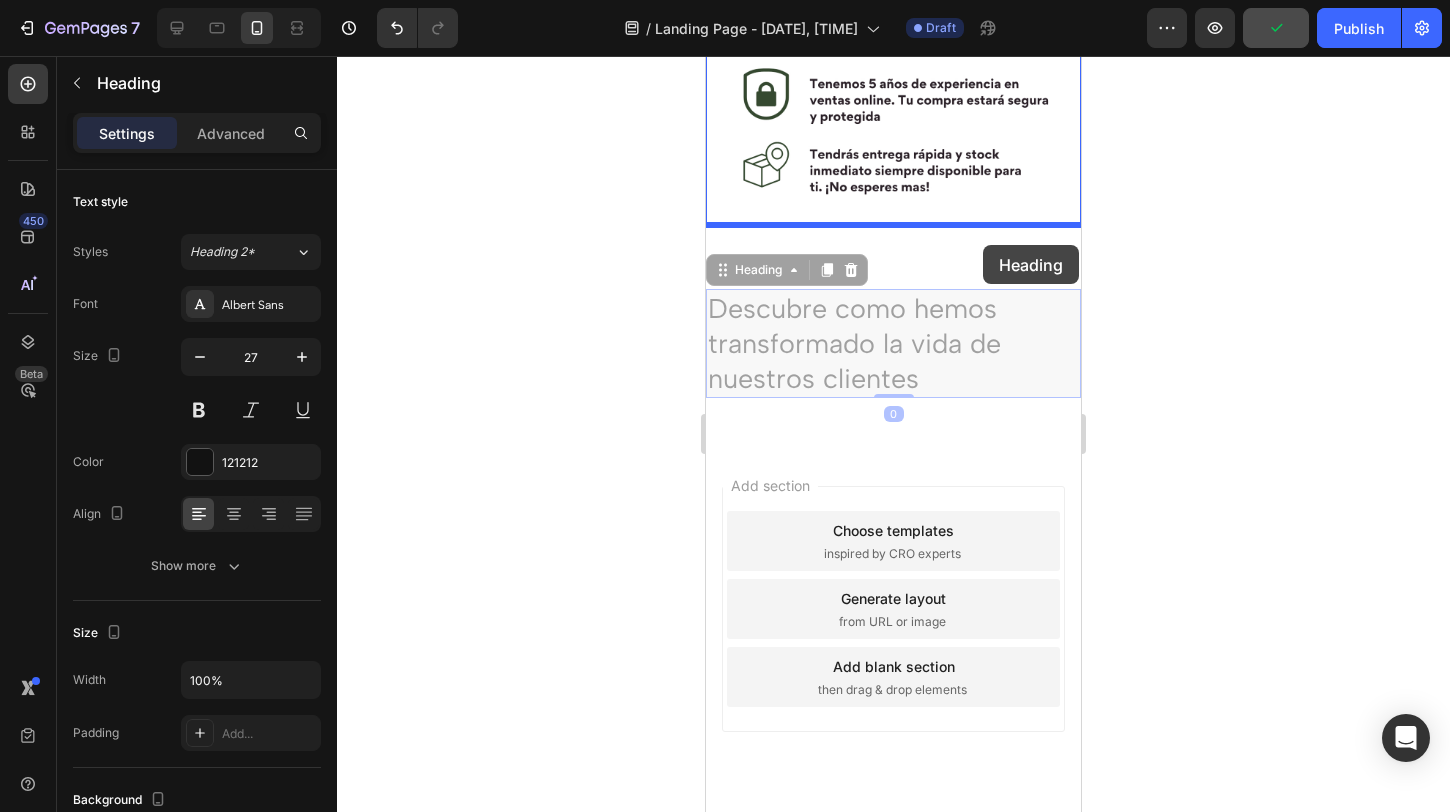 drag, startPoint x: 983, startPoint y: 306, endPoint x: 982, endPoint y: 244, distance: 62.008064 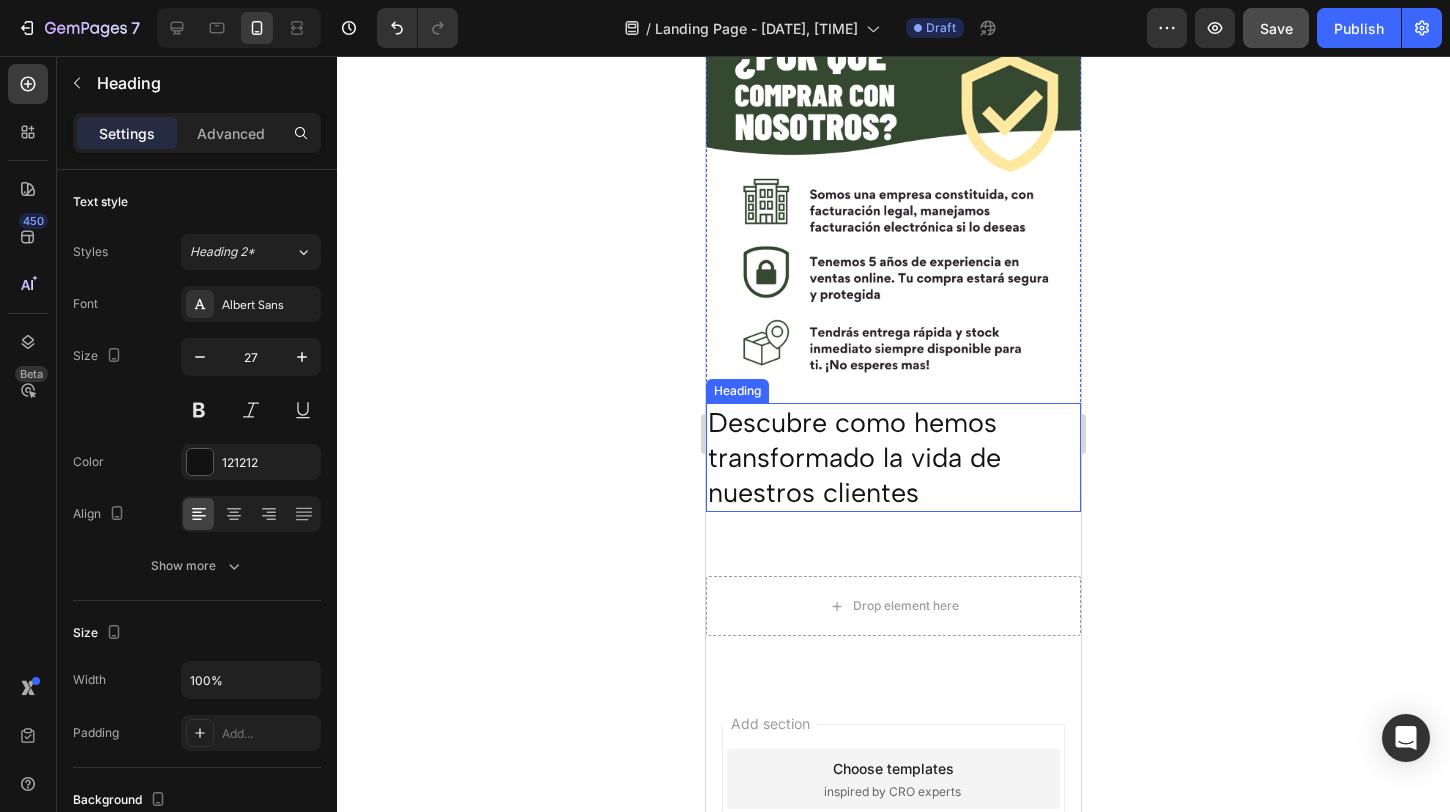 scroll, scrollTop: 2951, scrollLeft: 0, axis: vertical 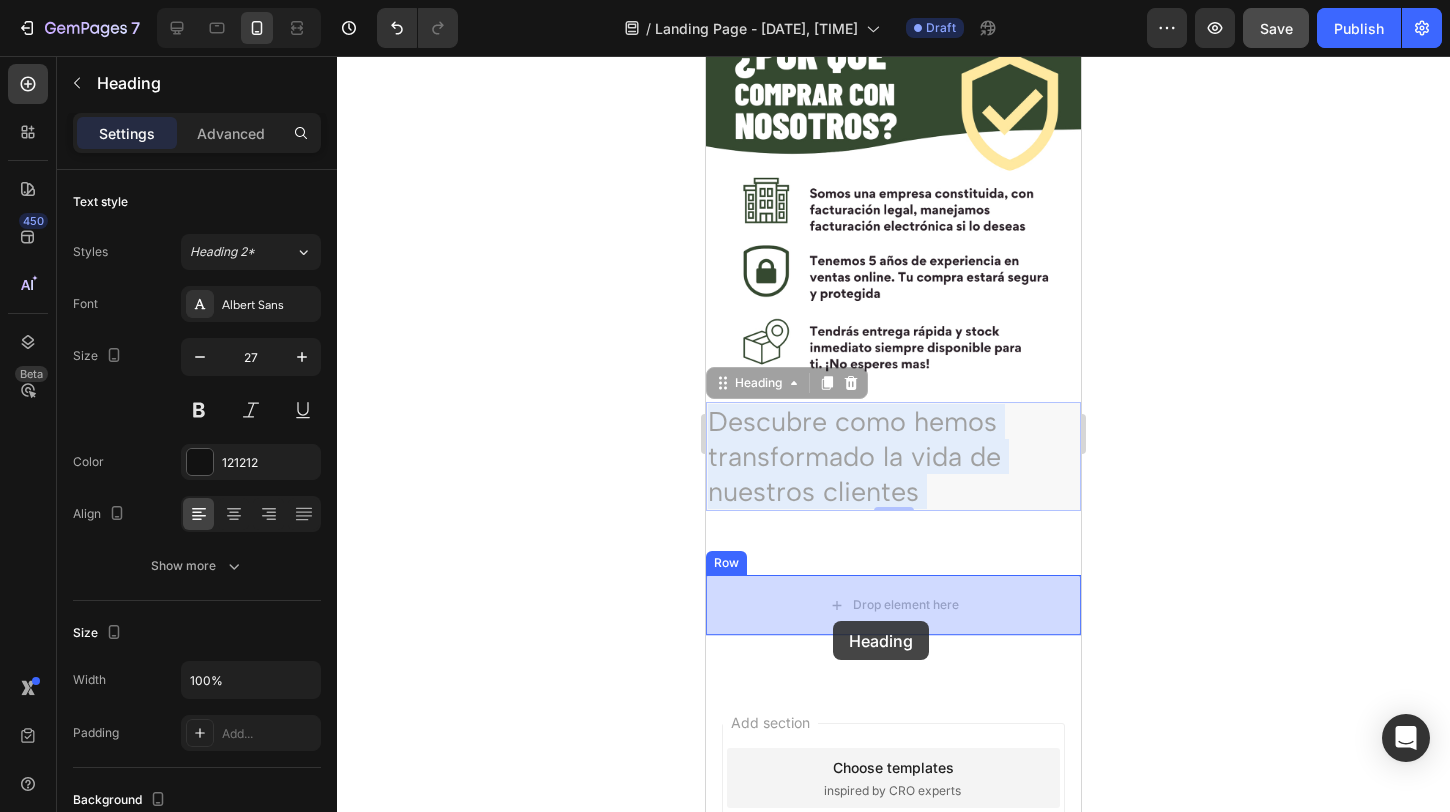 drag, startPoint x: 821, startPoint y: 422, endPoint x: 830, endPoint y: 621, distance: 199.20341 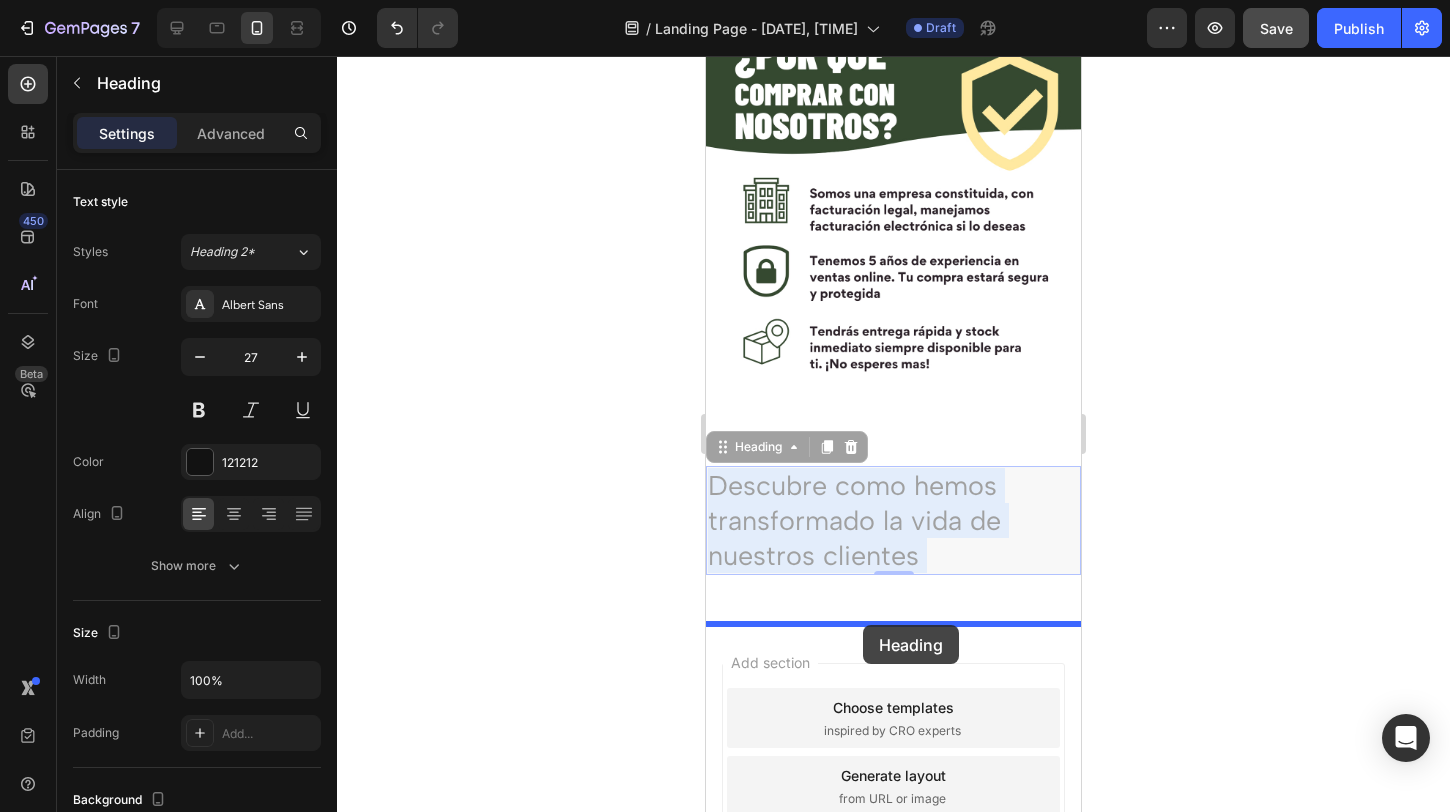 drag, startPoint x: 865, startPoint y: 486, endPoint x: 863, endPoint y: 625, distance: 139.01439 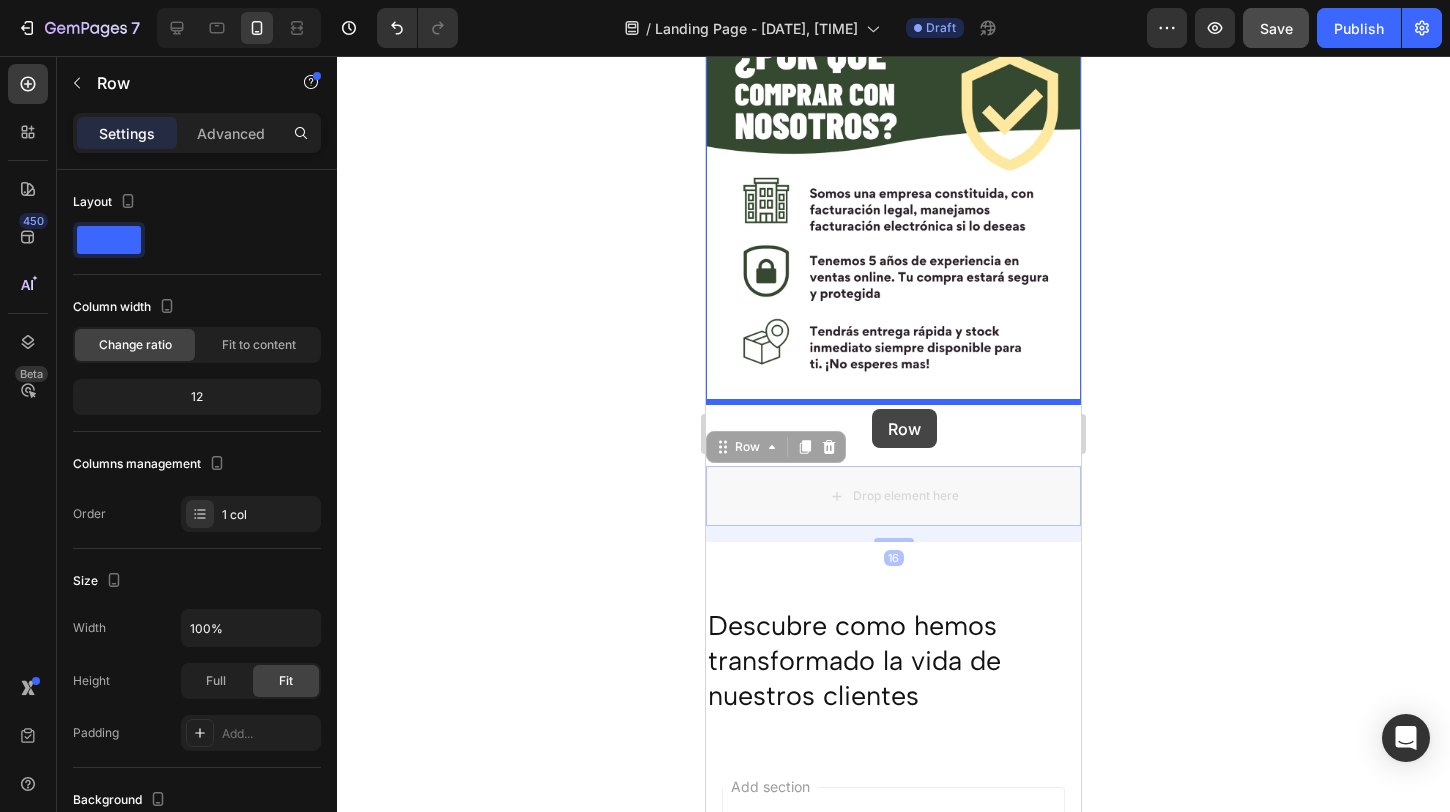 drag, startPoint x: 871, startPoint y: 474, endPoint x: 872, endPoint y: 409, distance: 65.00769 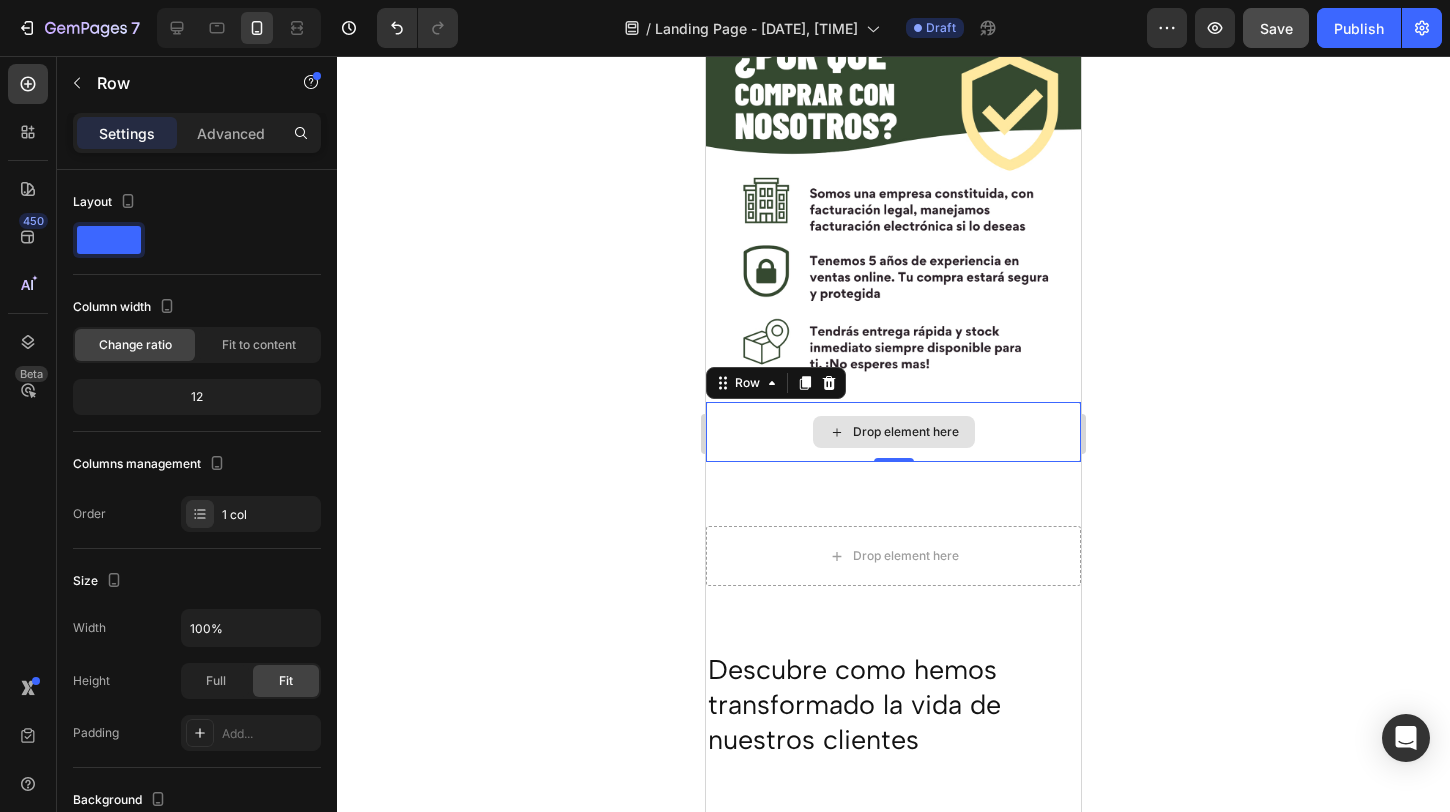 click on "Drop element here" at bounding box center (893, 432) 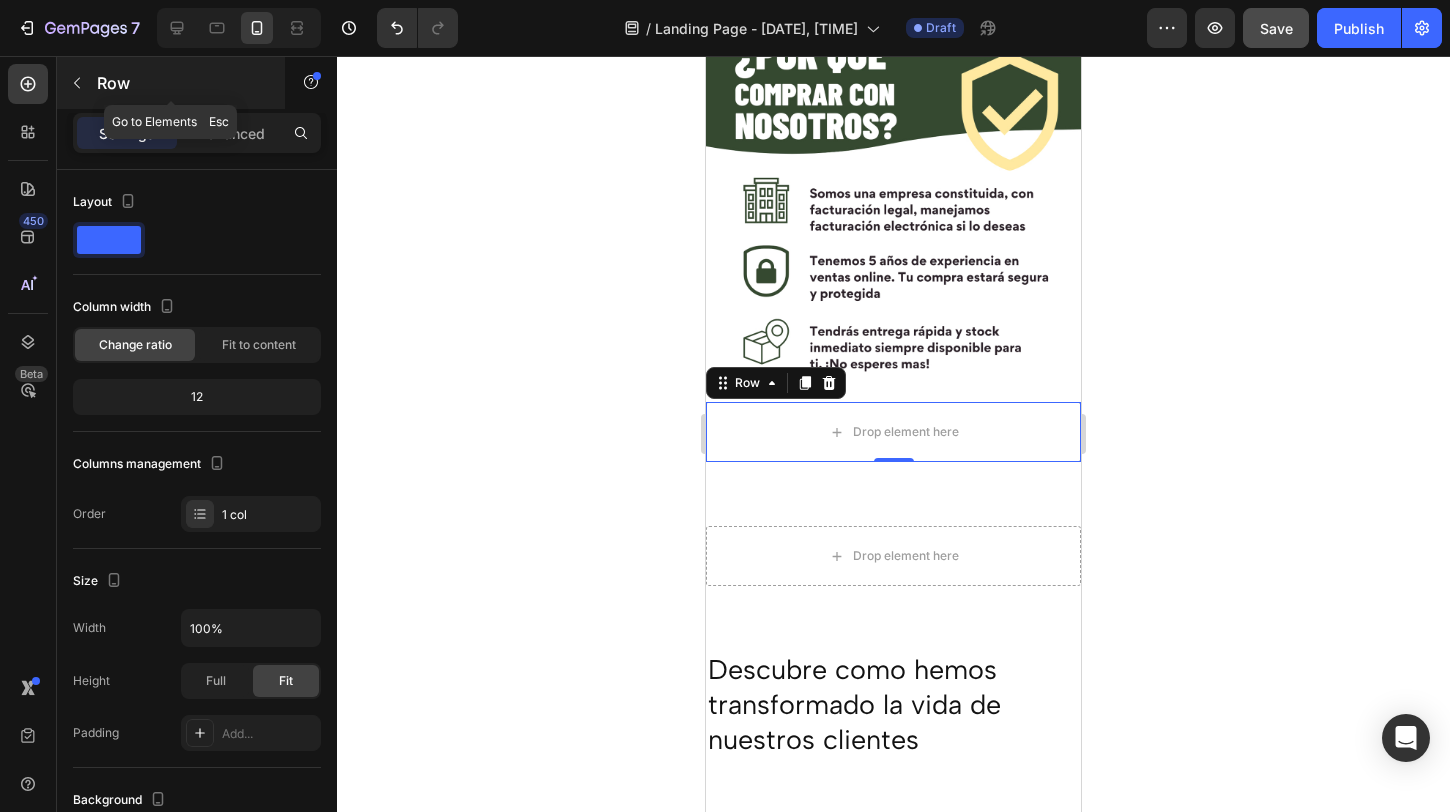 click at bounding box center (77, 83) 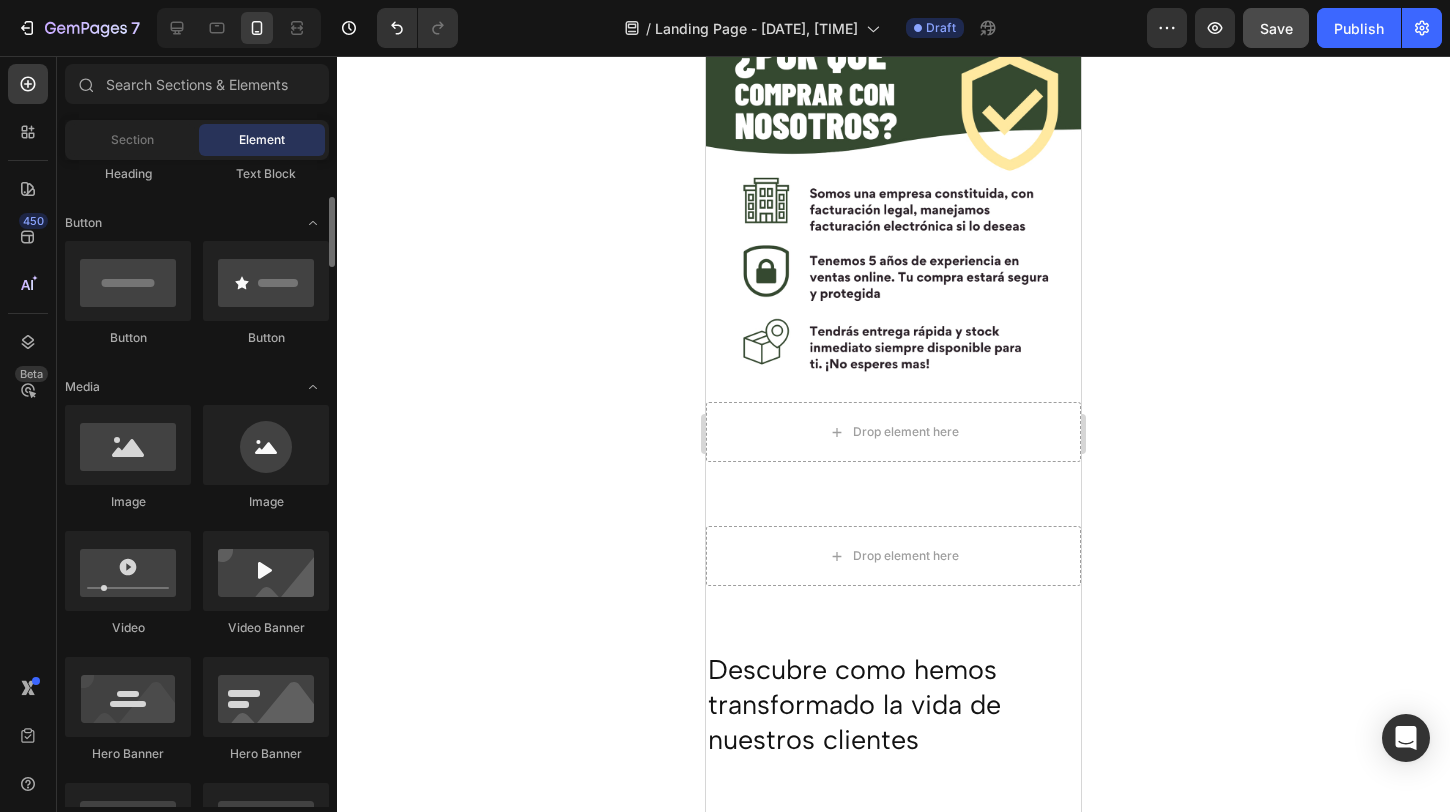 scroll, scrollTop: 418, scrollLeft: 0, axis: vertical 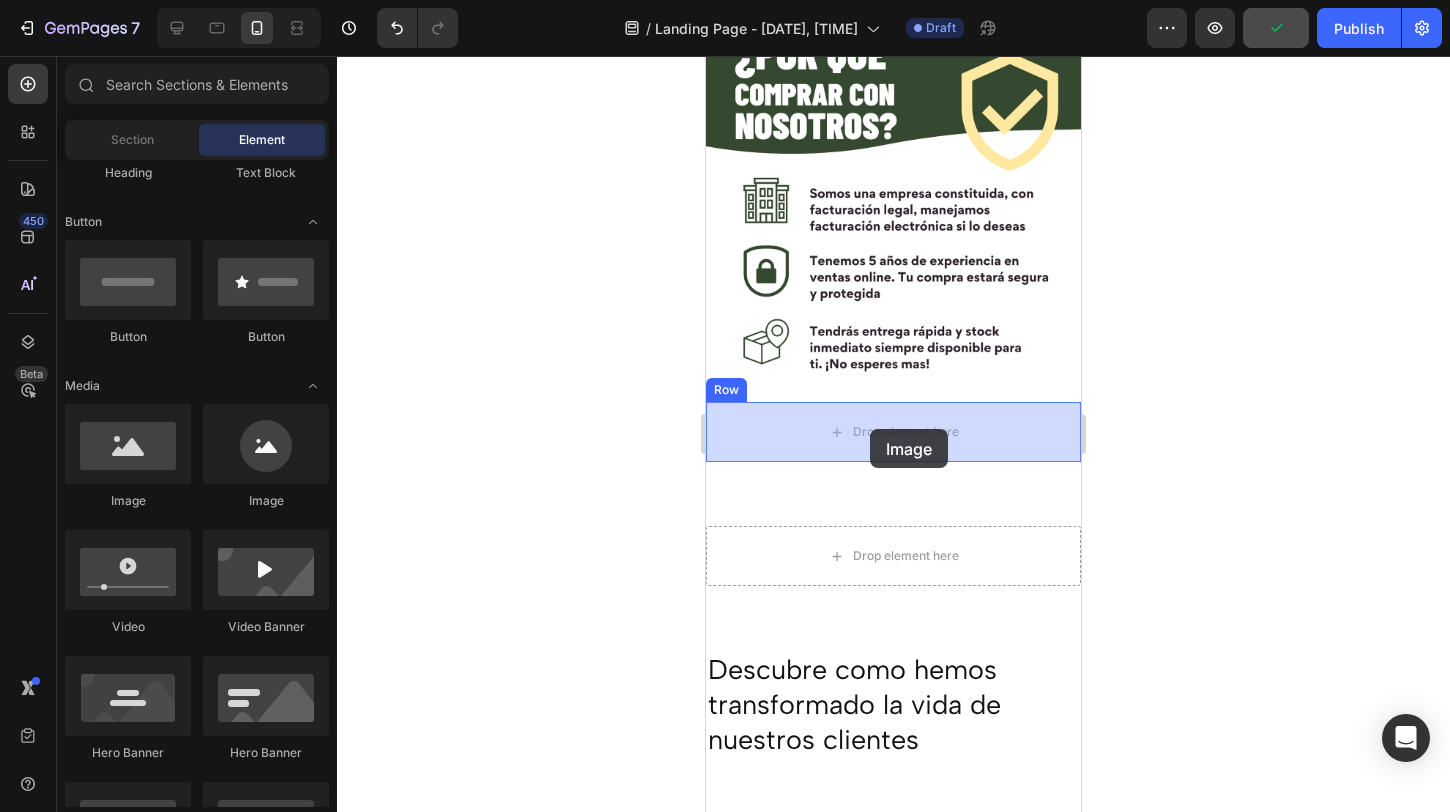 drag, startPoint x: 832, startPoint y: 477, endPoint x: 866, endPoint y: 432, distance: 56.400356 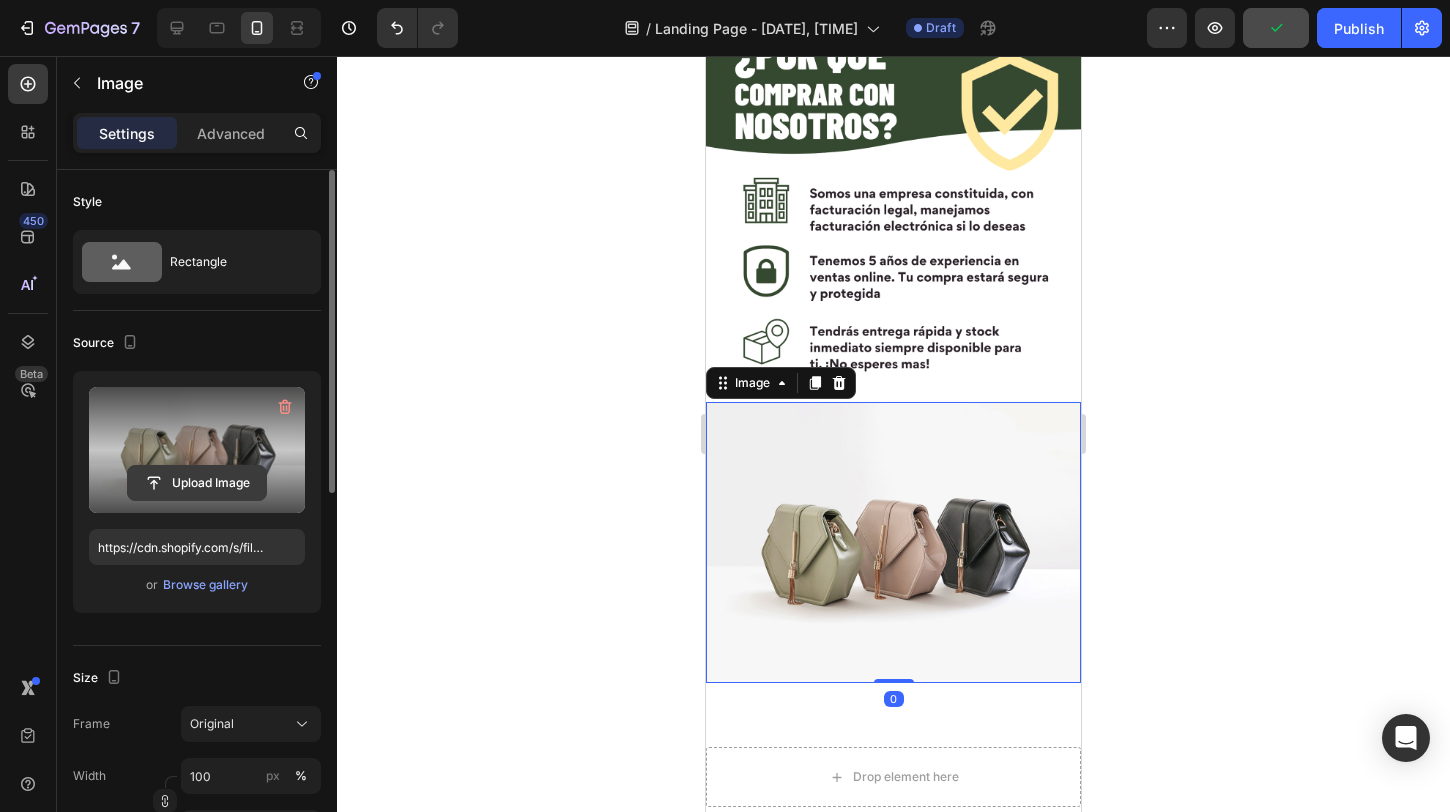 click 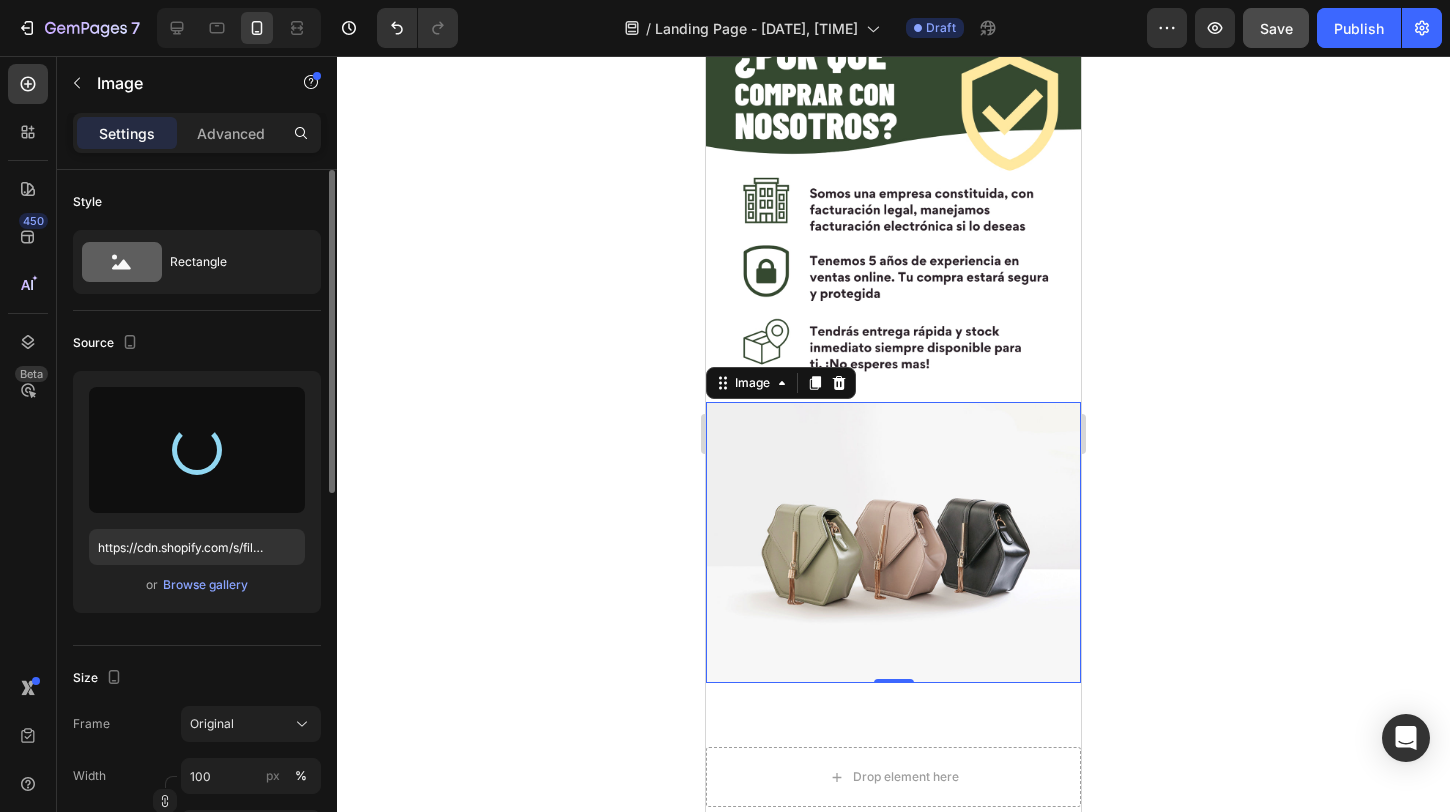type on "https://cdn.shopify.com/s/files/1/0904/2254/2678/files/gempages_569451424715375637-876e0b7f-ee09-44ec-9af7-143831bae42f.webp" 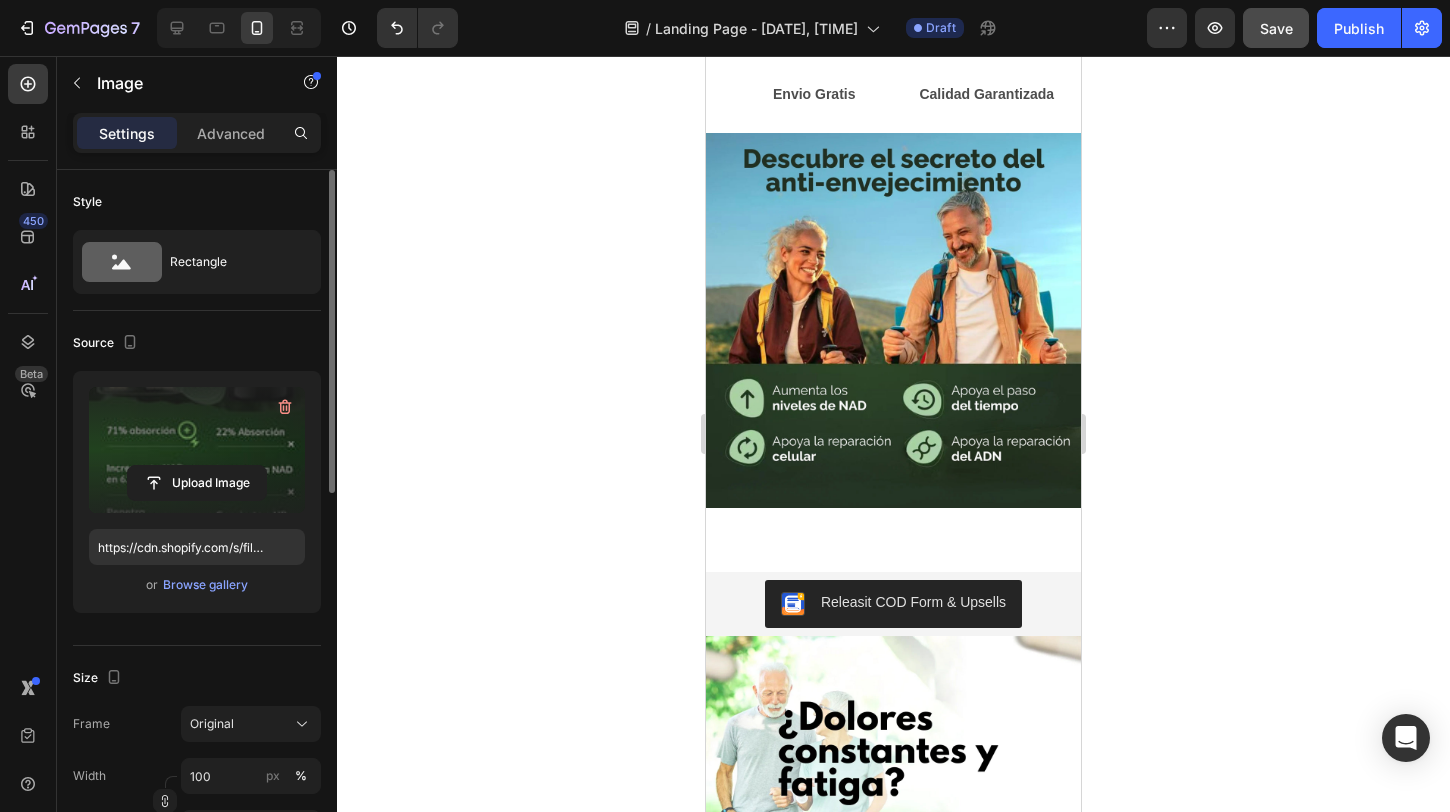 scroll, scrollTop: 0, scrollLeft: 0, axis: both 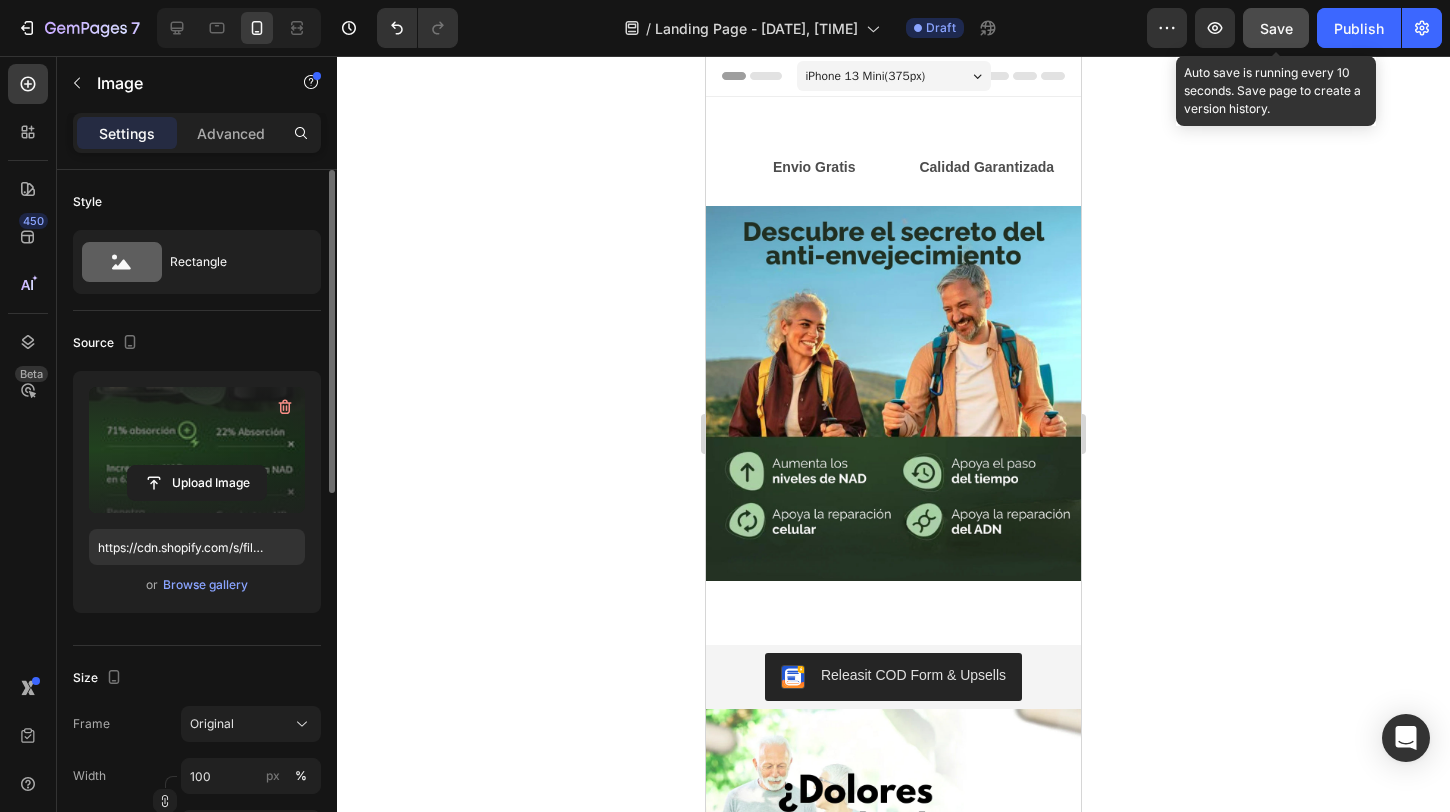 click on "Save" at bounding box center (1276, 28) 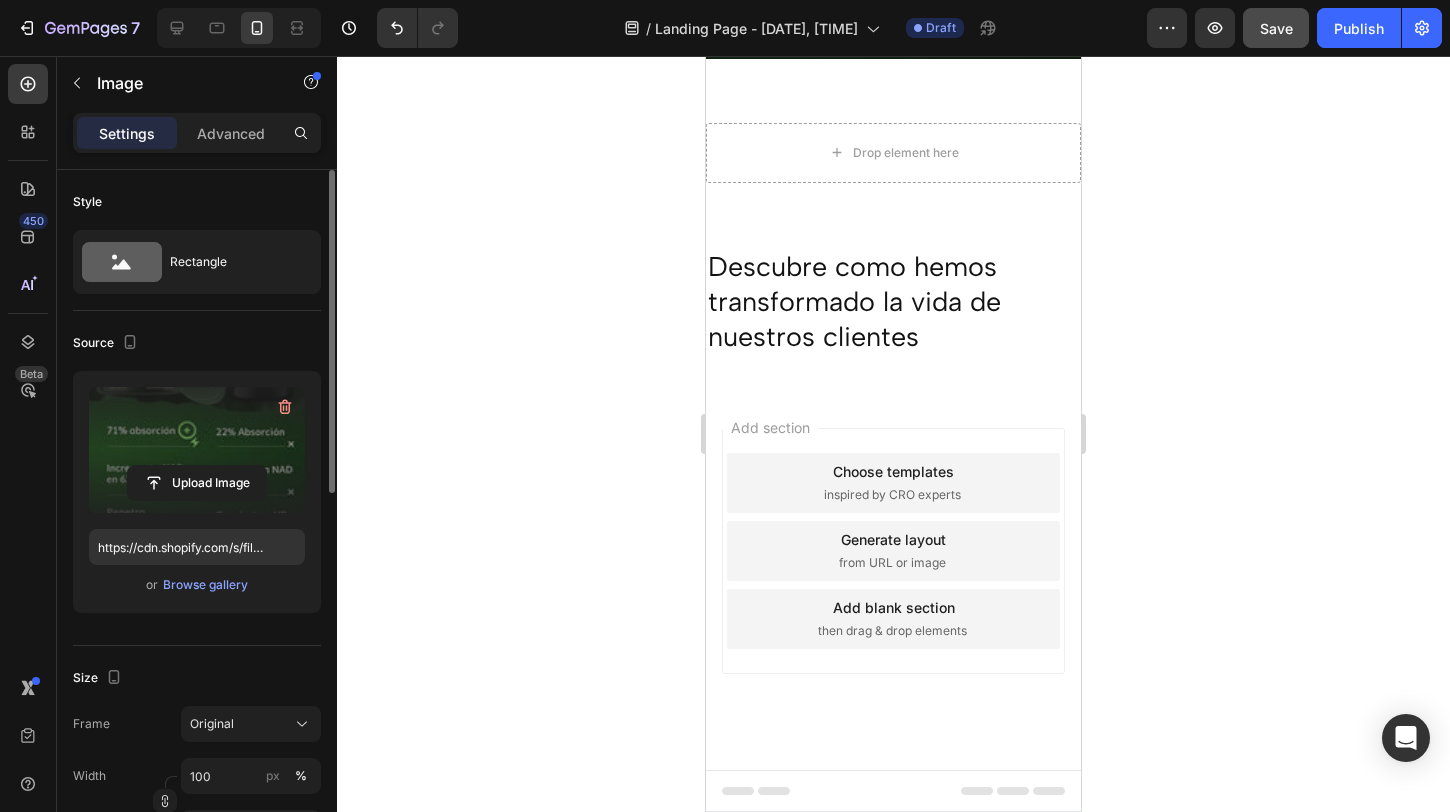 scroll, scrollTop: 3642, scrollLeft: 0, axis: vertical 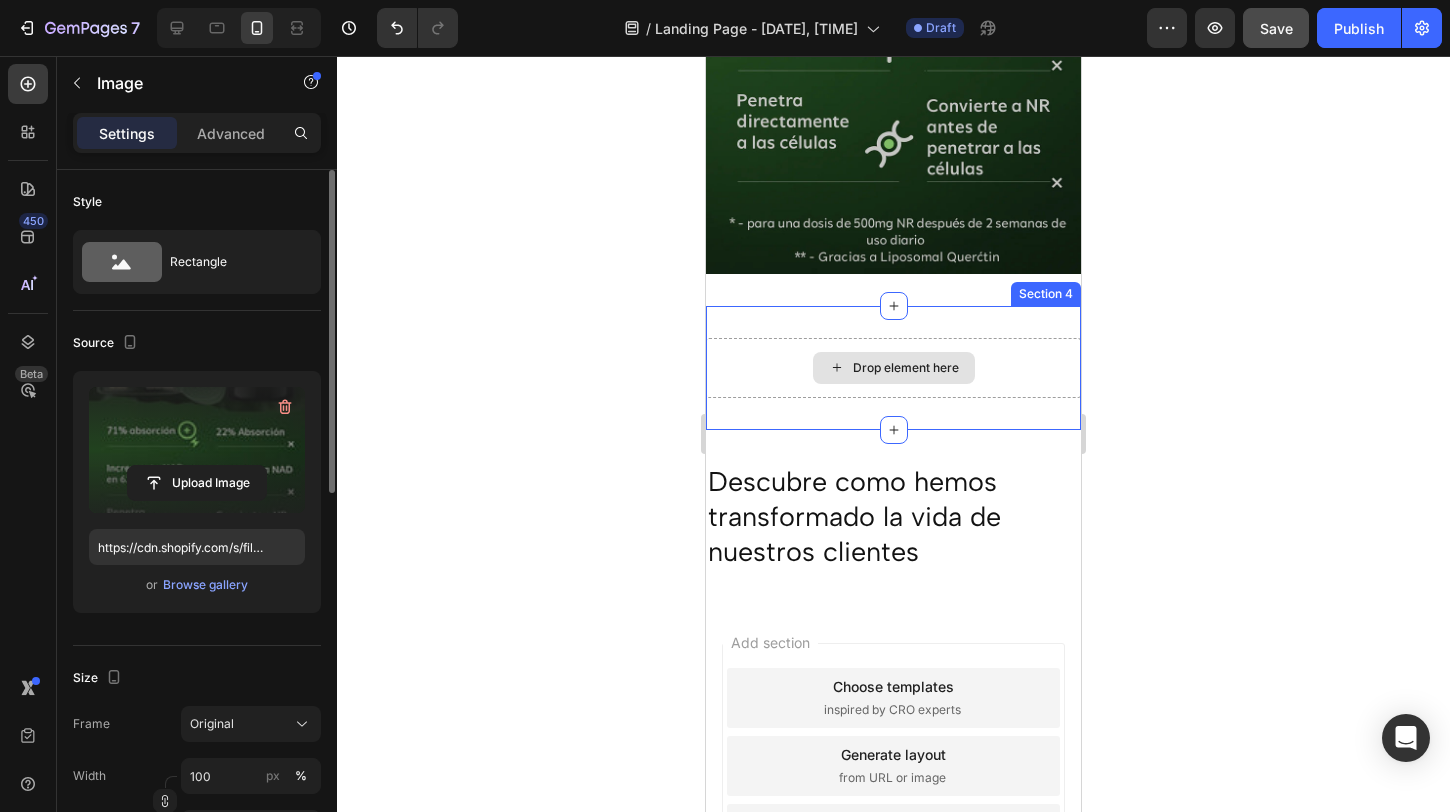 click on "Drop element here" at bounding box center (893, 368) 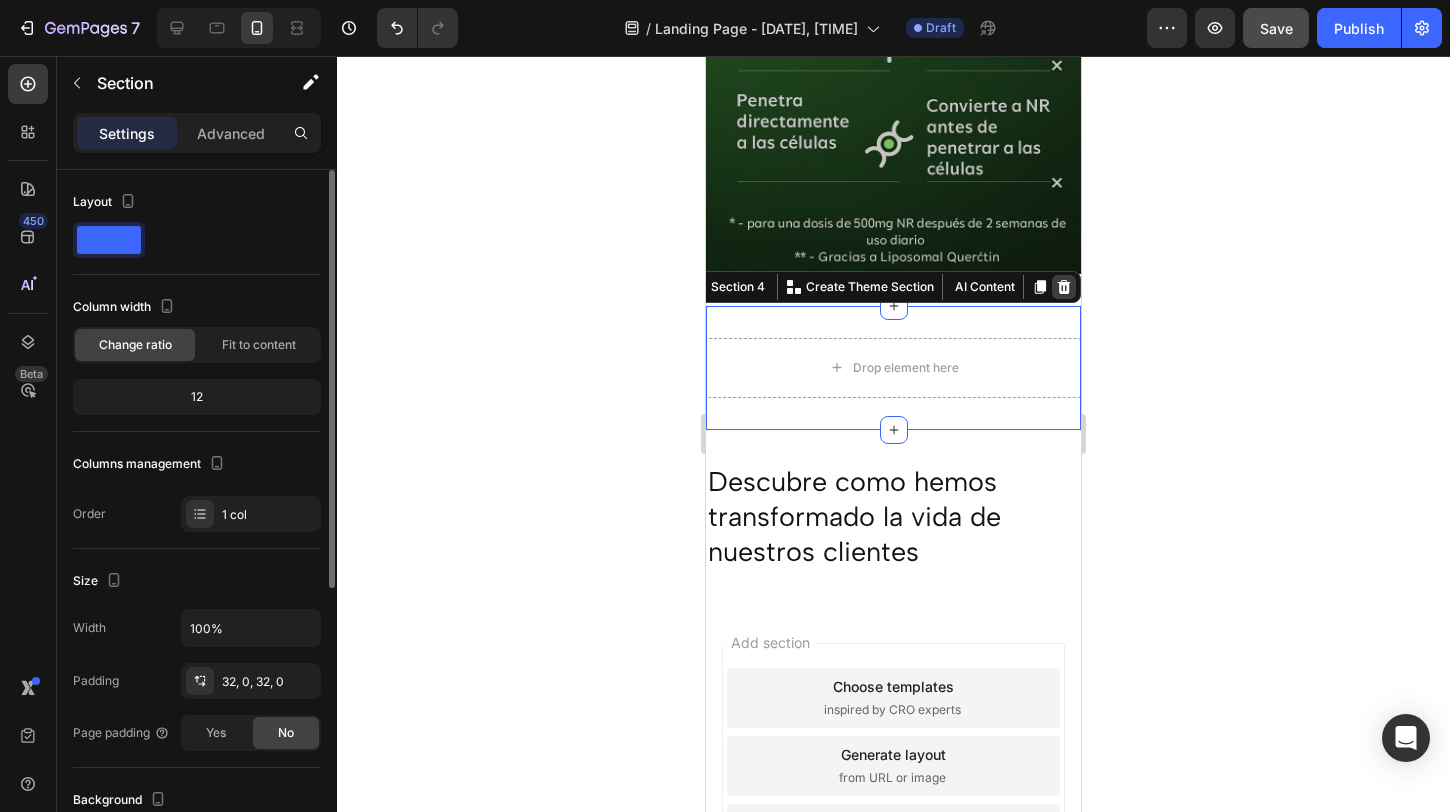 click 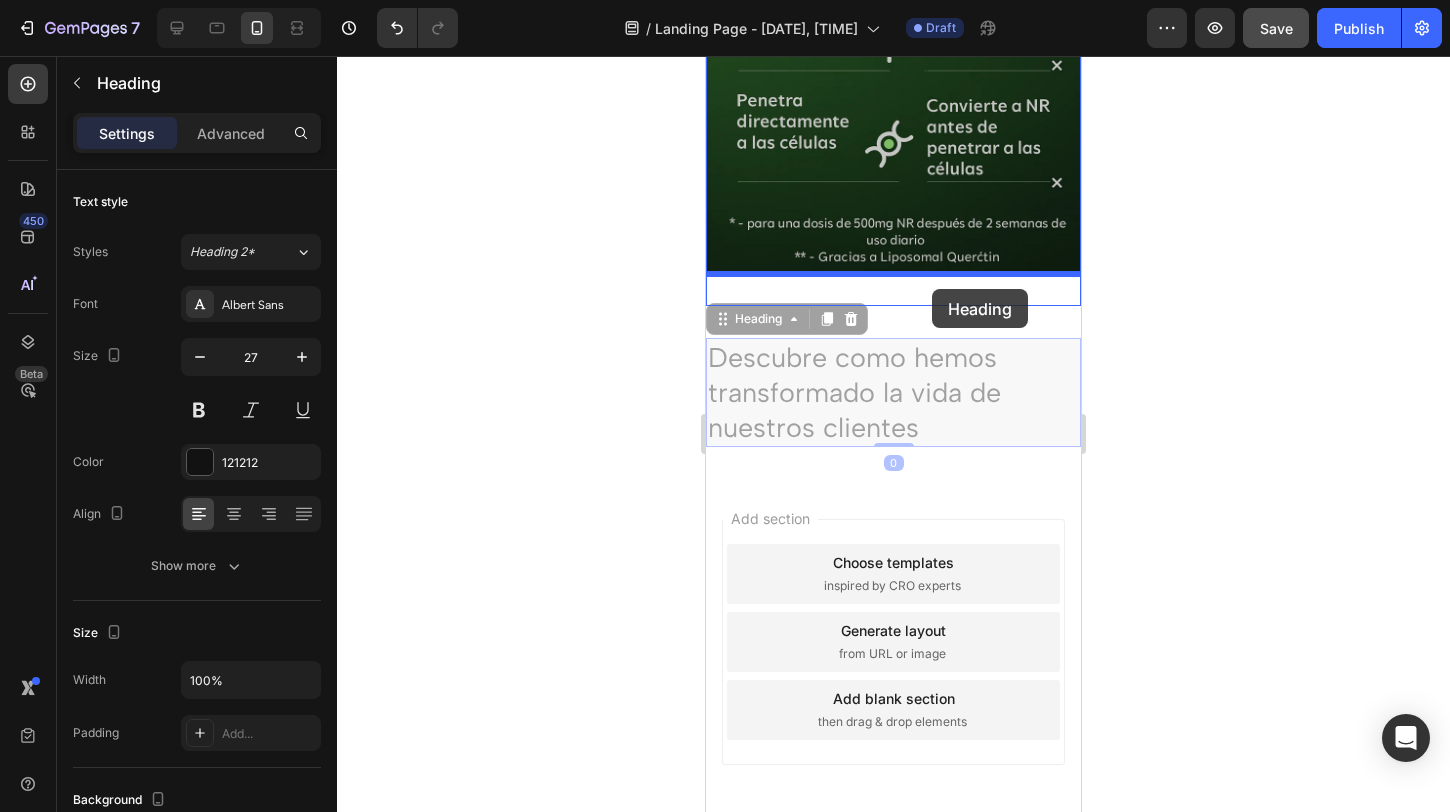 drag, startPoint x: 923, startPoint y: 350, endPoint x: 932, endPoint y: 289, distance: 61.66036 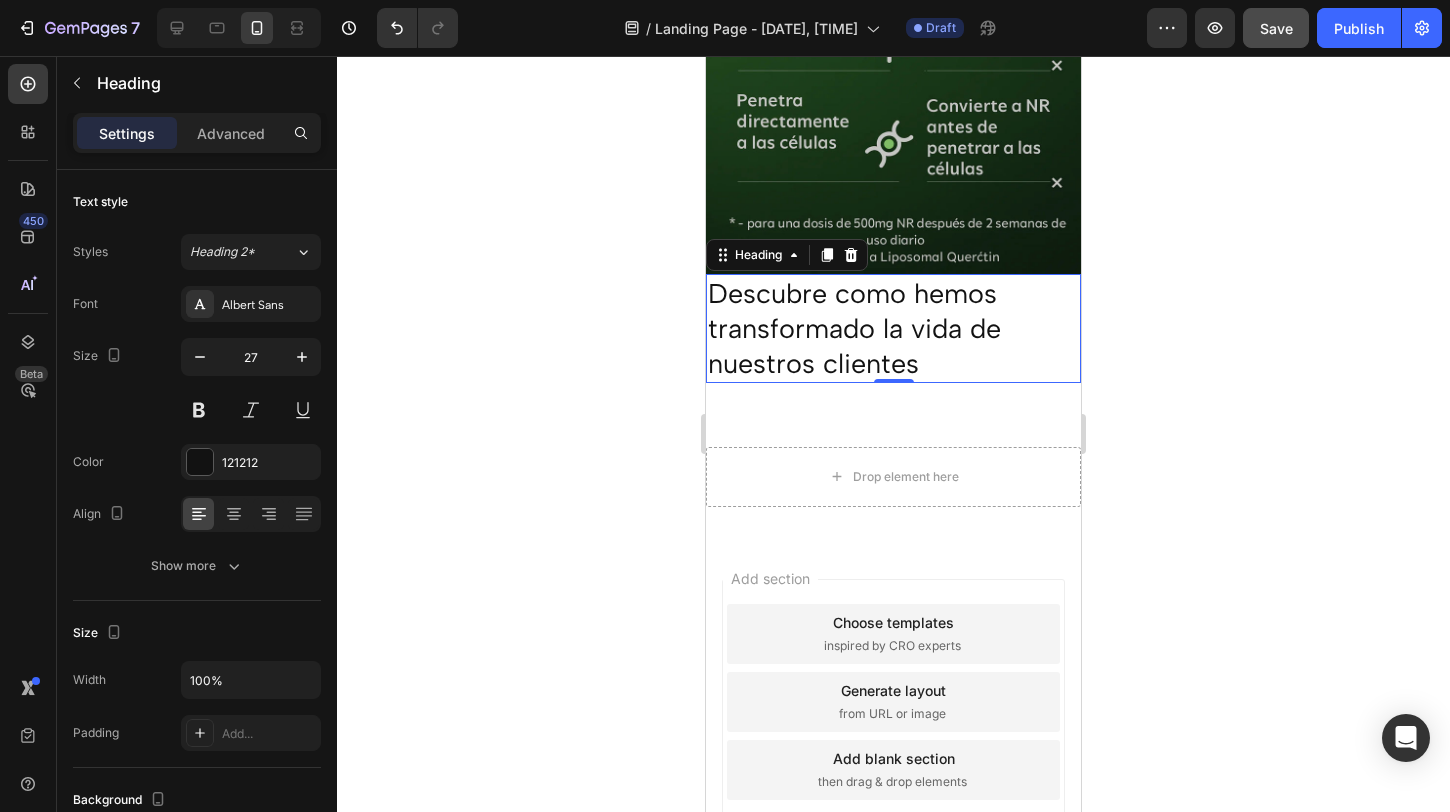 click 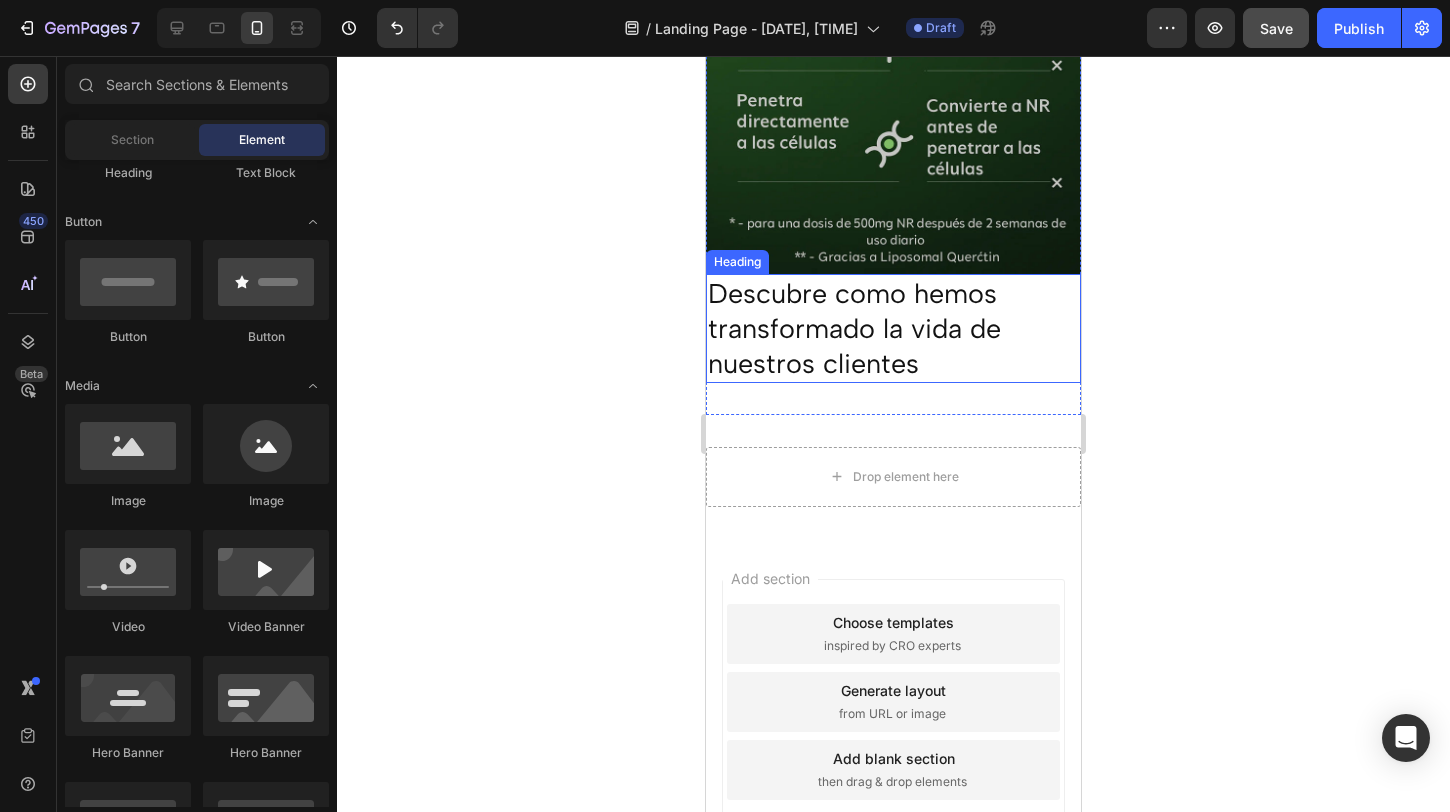 click on "Descubre como hemos transformado la vida de nuestros clientes" at bounding box center [893, 328] 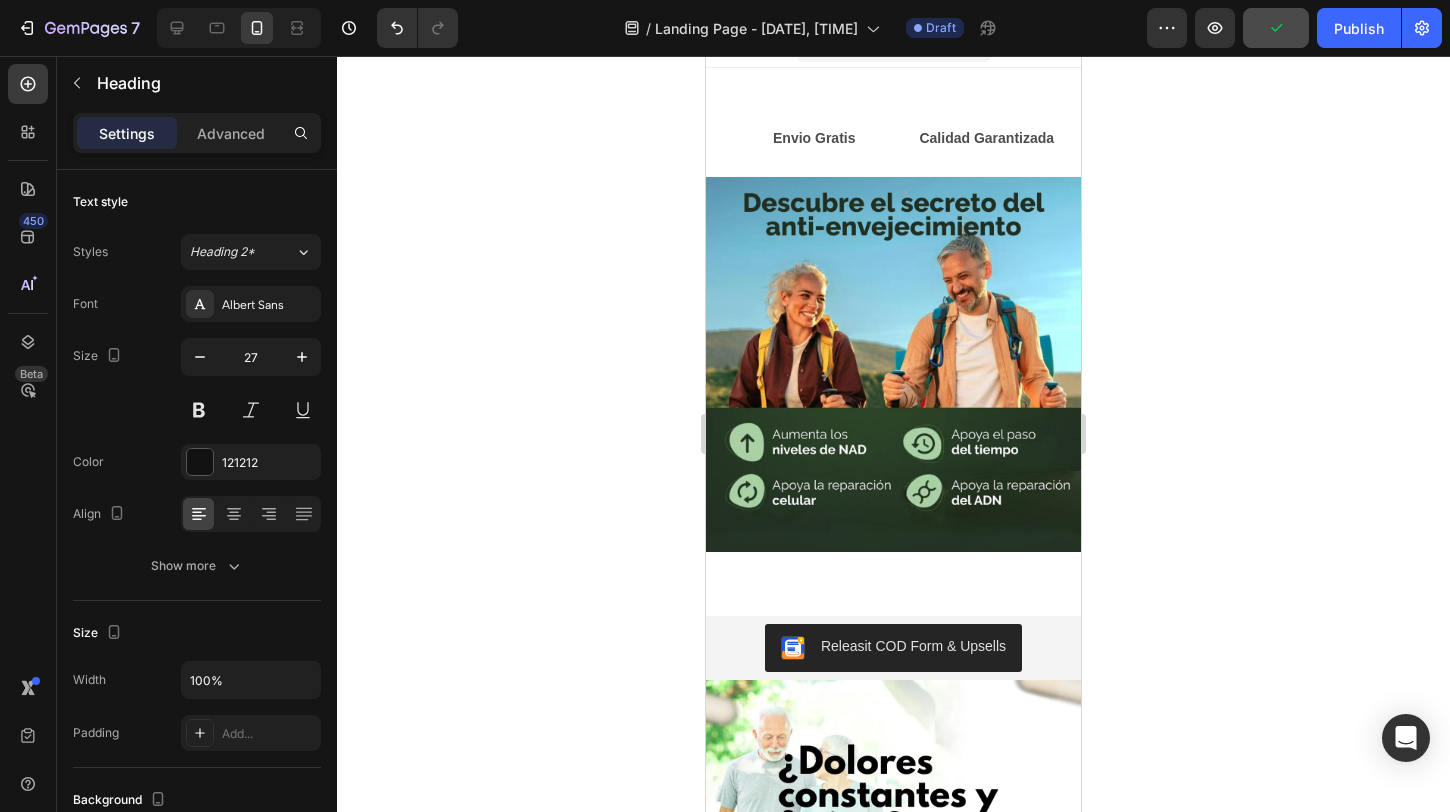 scroll, scrollTop: 0, scrollLeft: 0, axis: both 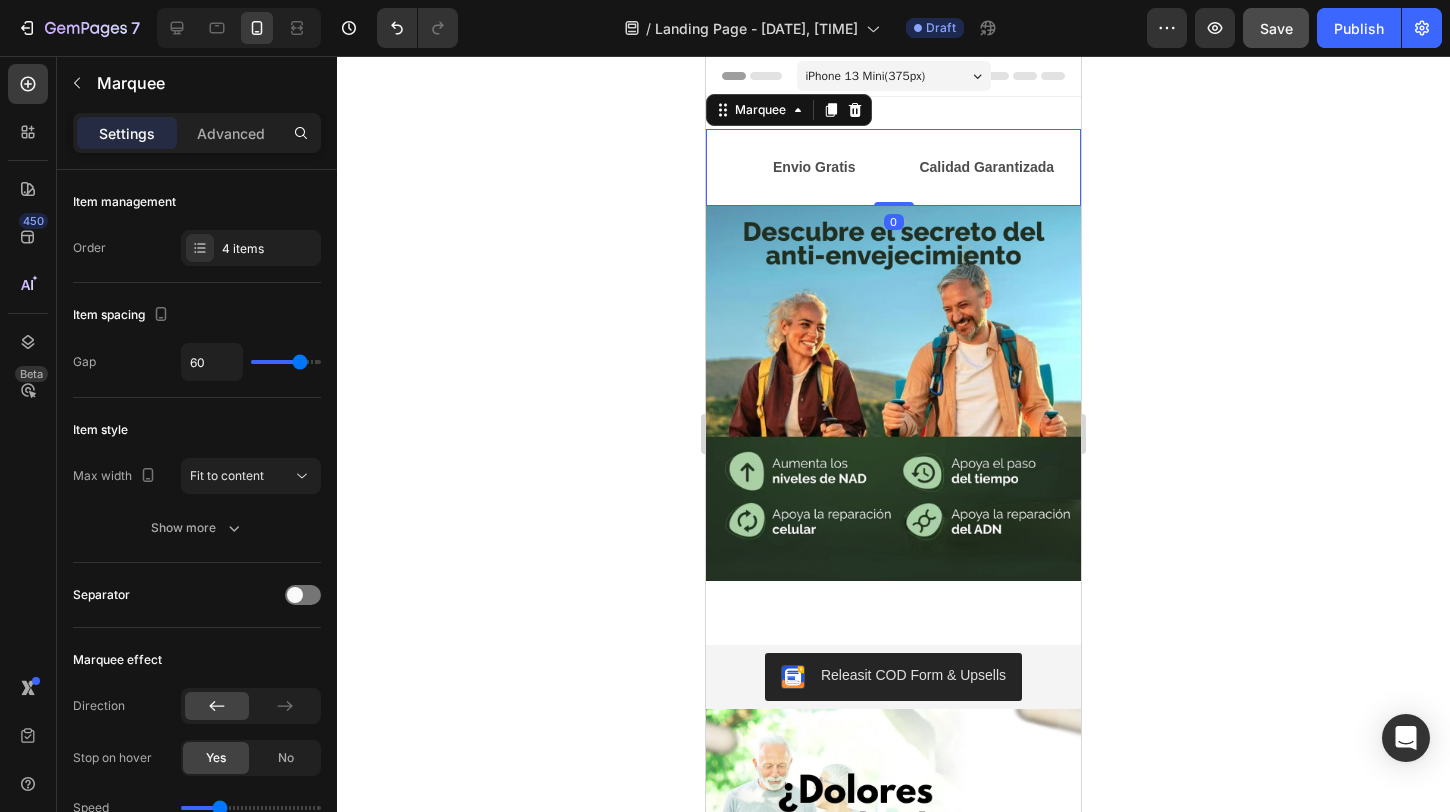 drag, startPoint x: 851, startPoint y: 137, endPoint x: 922, endPoint y: 106, distance: 77.47257 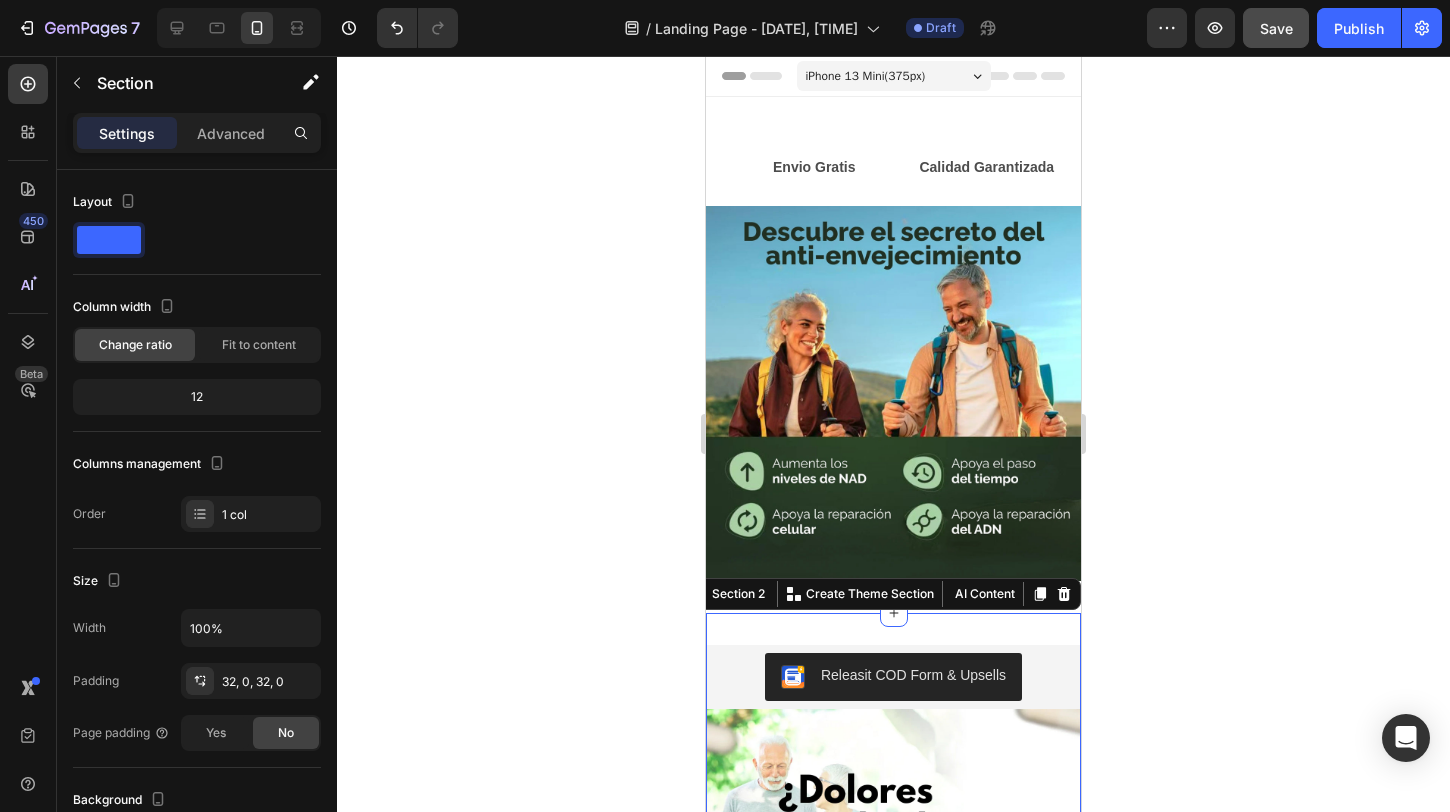 drag, startPoint x: 932, startPoint y: 632, endPoint x: 928, endPoint y: 652, distance: 20.396078 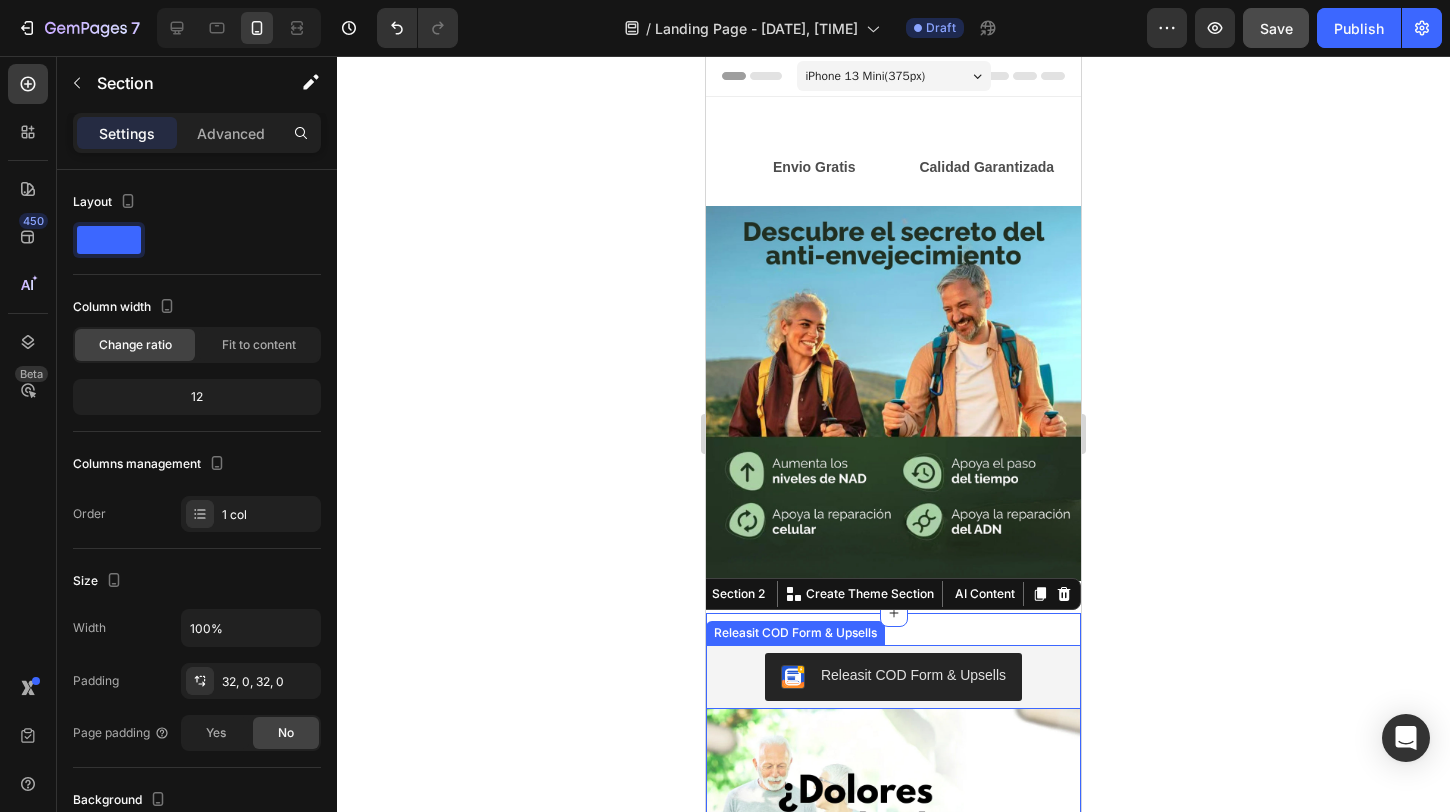 click on "Releasit COD Form & Upsells" at bounding box center (893, 677) 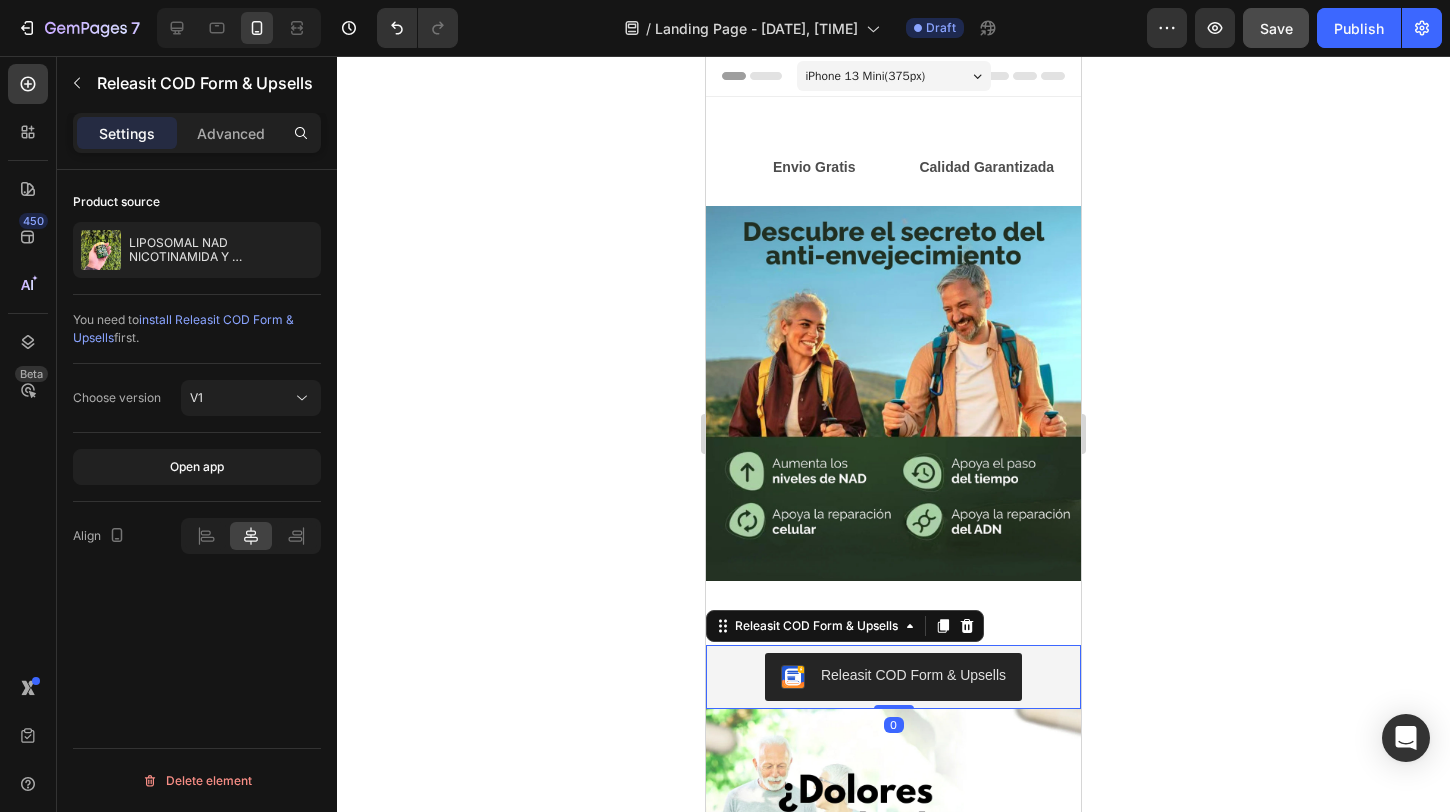 click 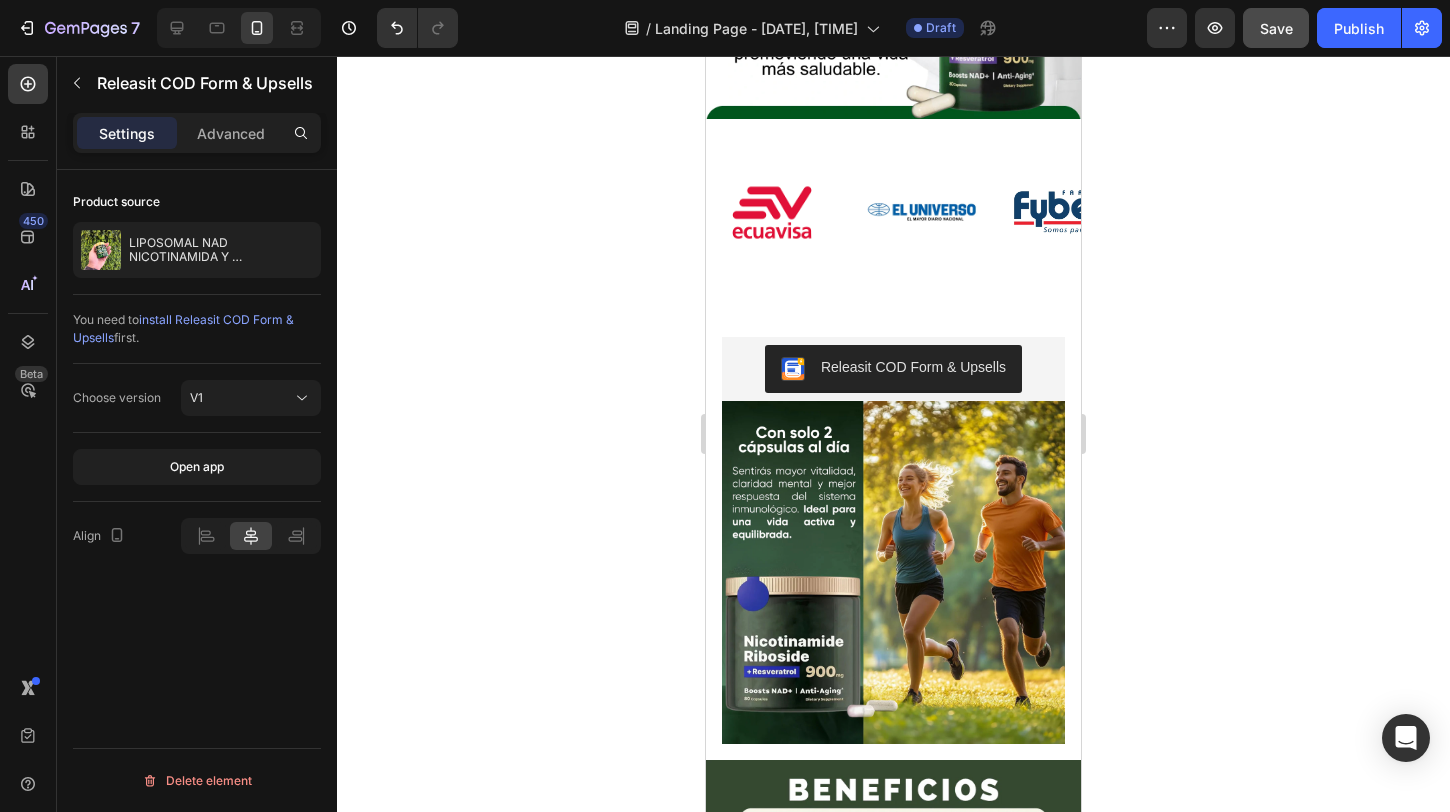 scroll, scrollTop: 1298, scrollLeft: 0, axis: vertical 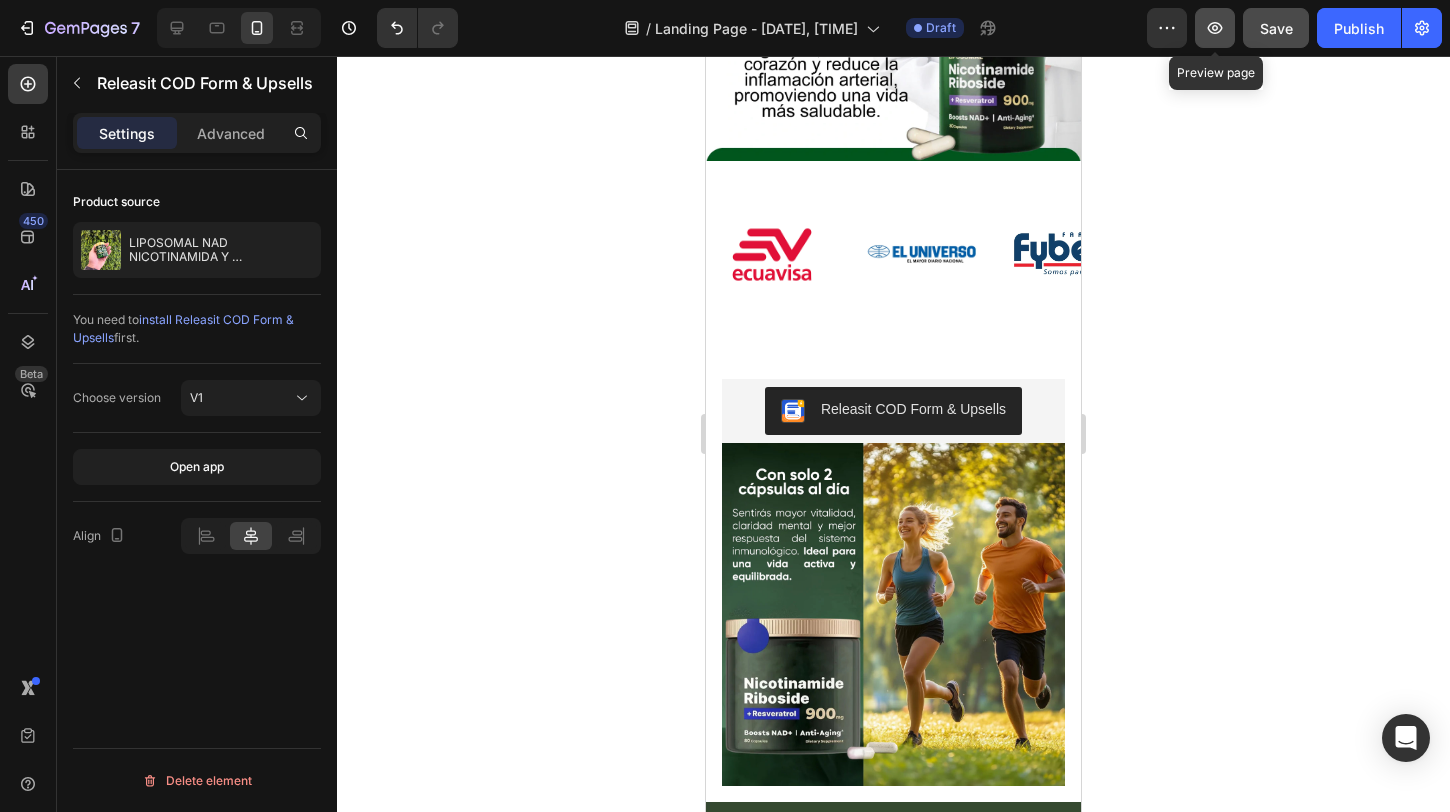 click 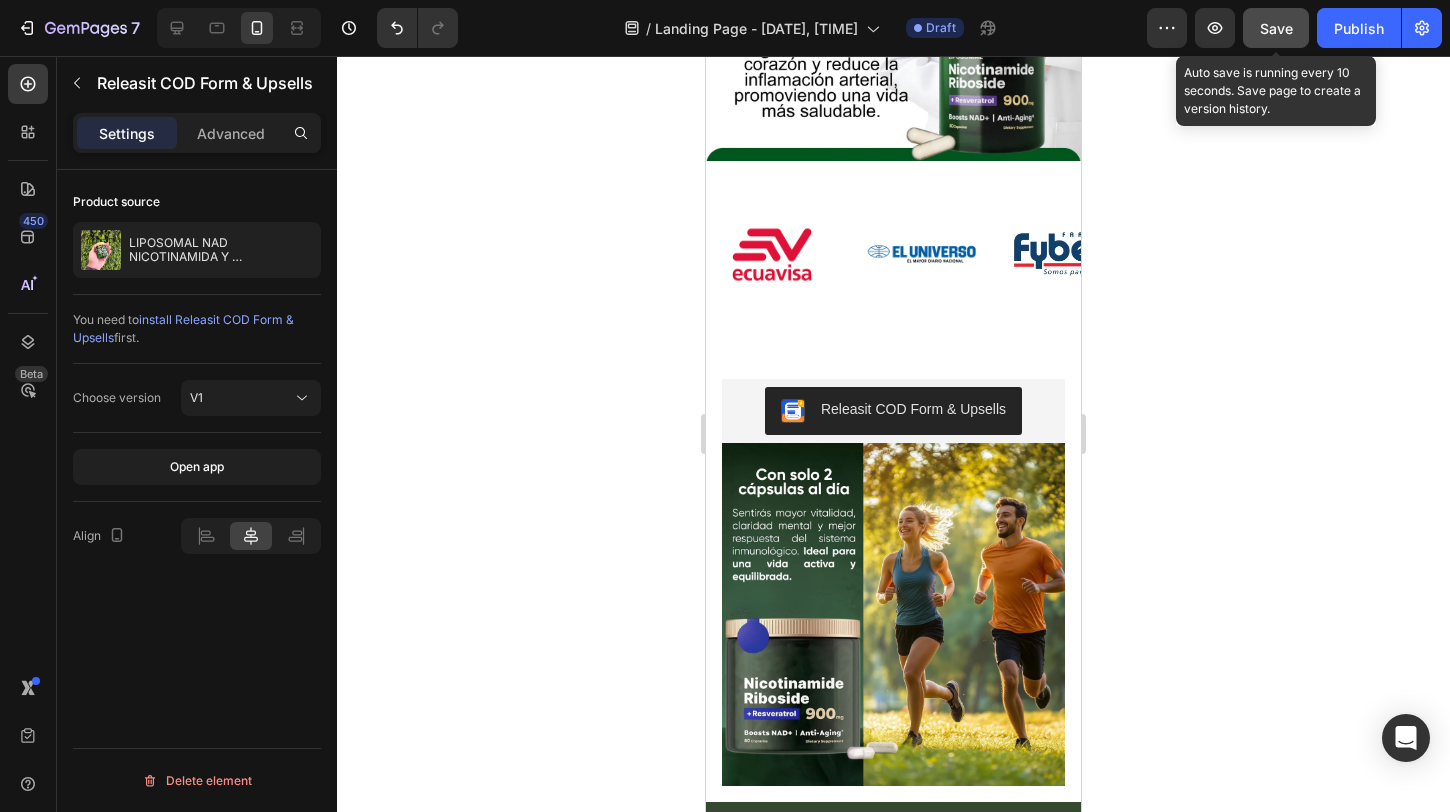 click on "Save" 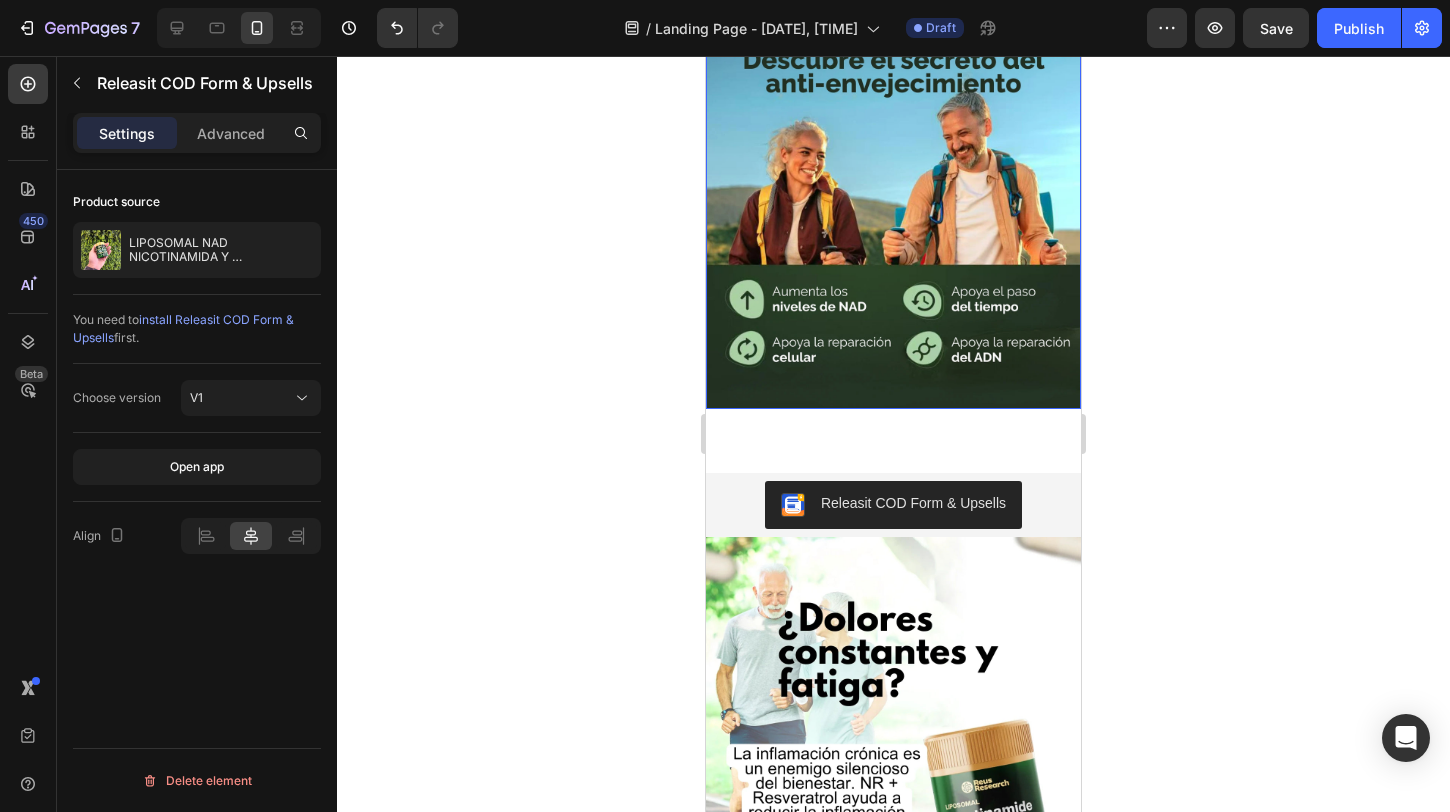 scroll, scrollTop: 289, scrollLeft: 0, axis: vertical 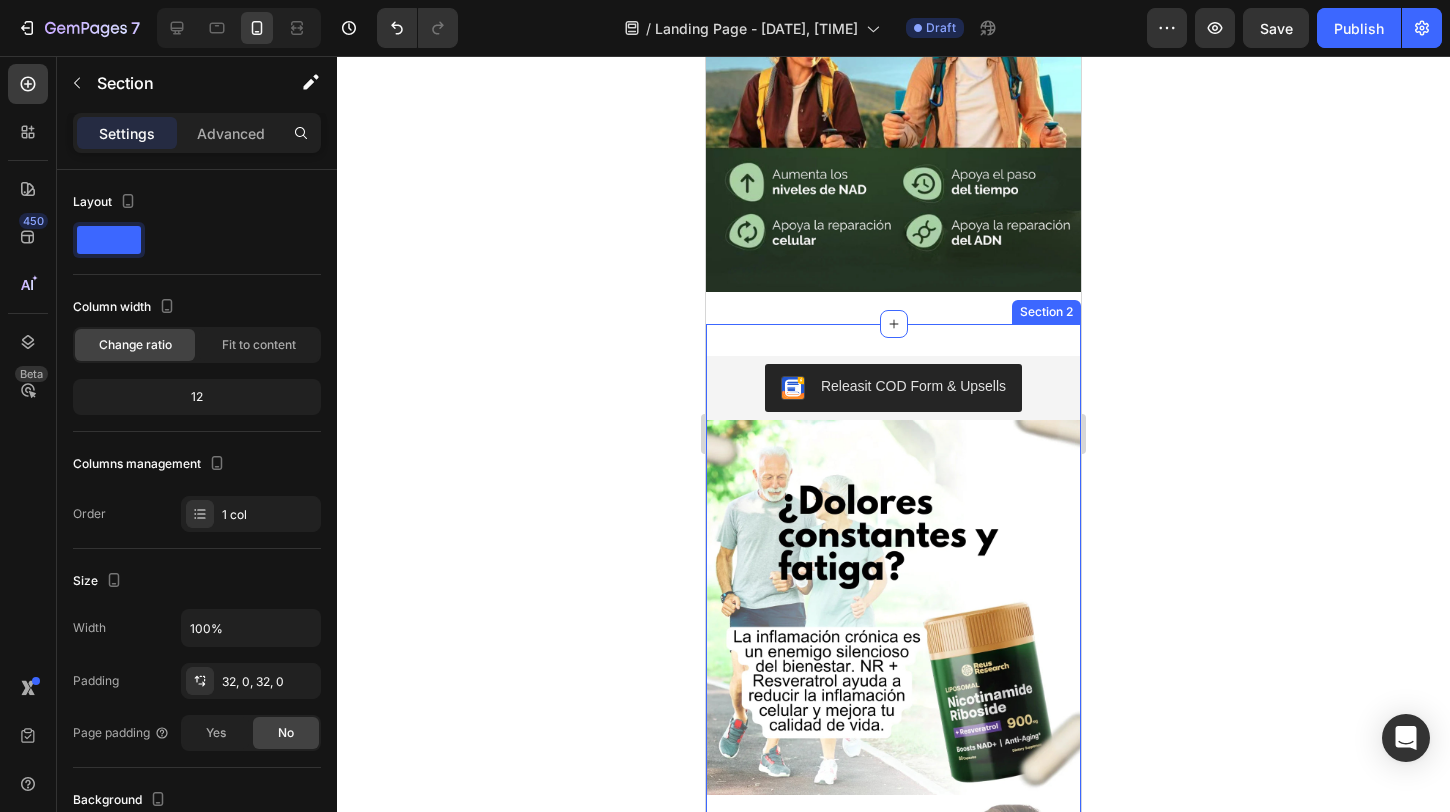 drag, startPoint x: 1409, startPoint y: 490, endPoint x: 859, endPoint y: 246, distance: 601.6943 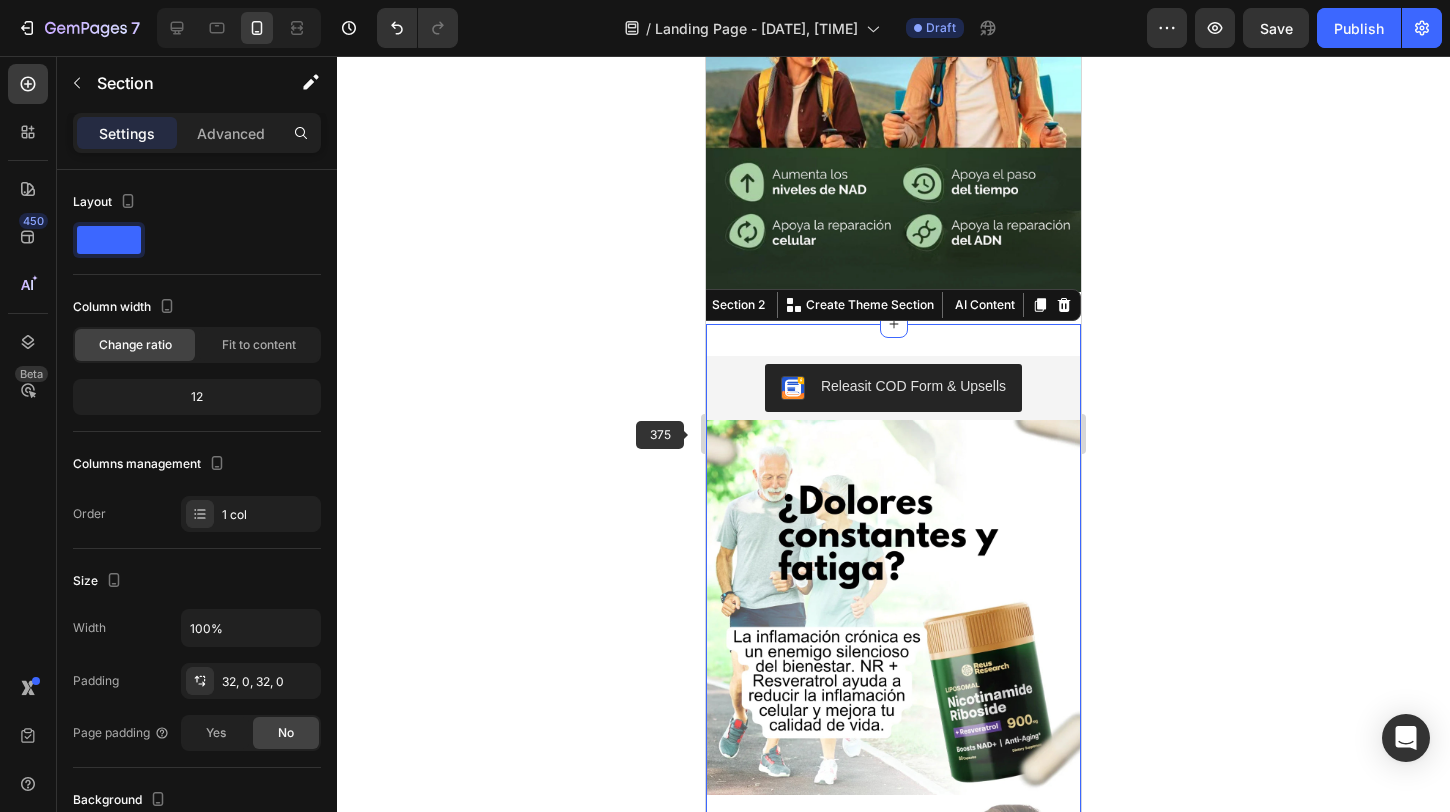 click at bounding box center [893, 607] 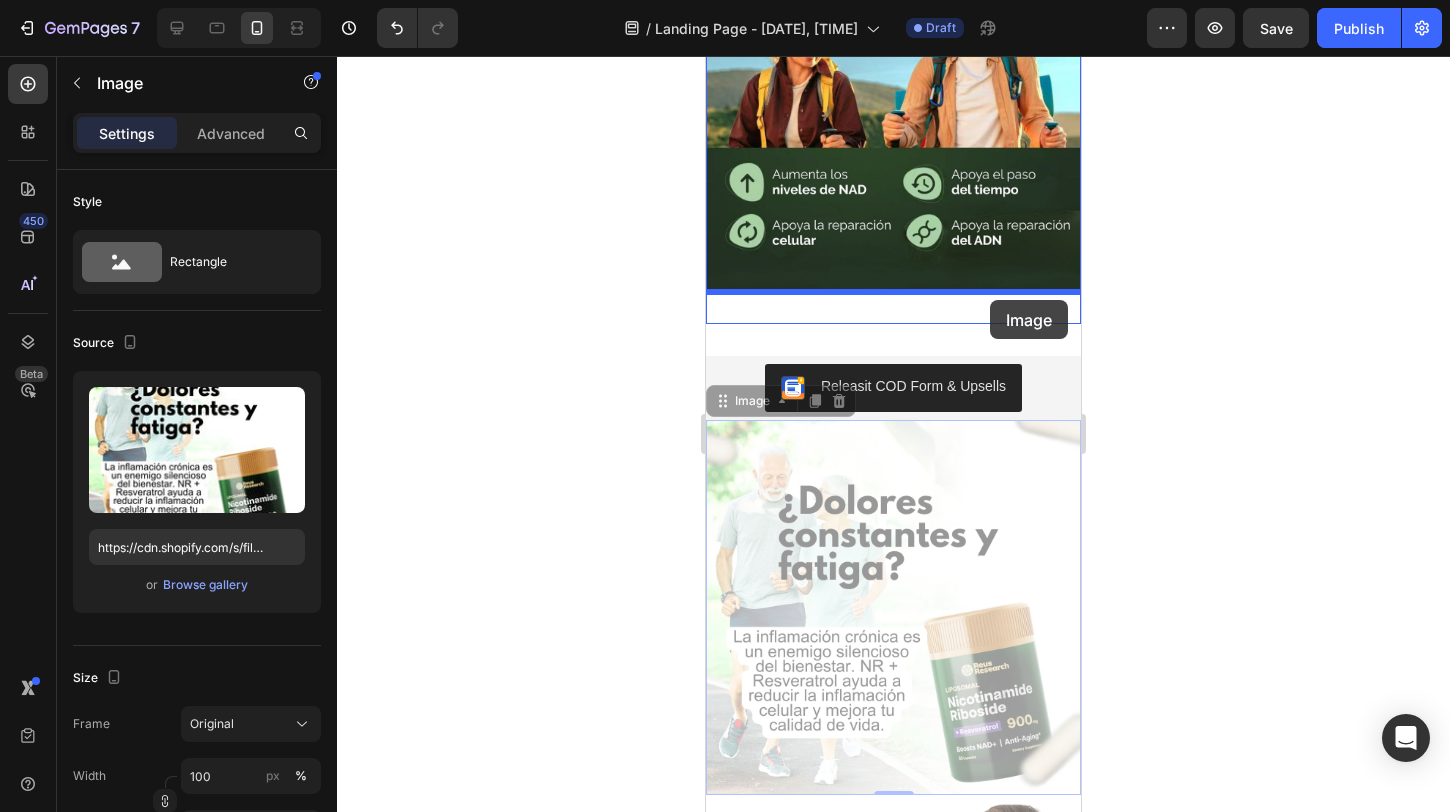 drag, startPoint x: 1013, startPoint y: 449, endPoint x: 990, endPoint y: 300, distance: 150.76472 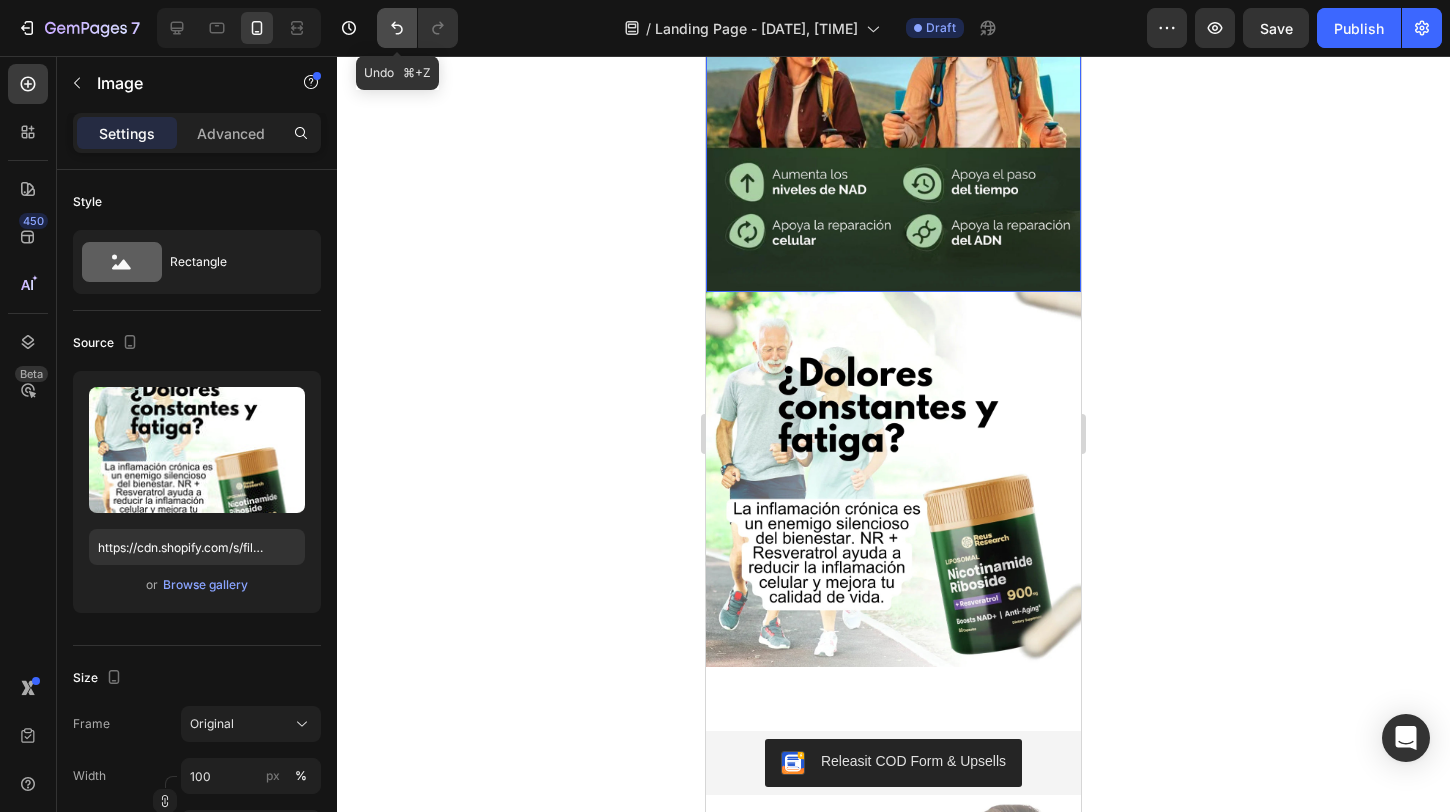 click 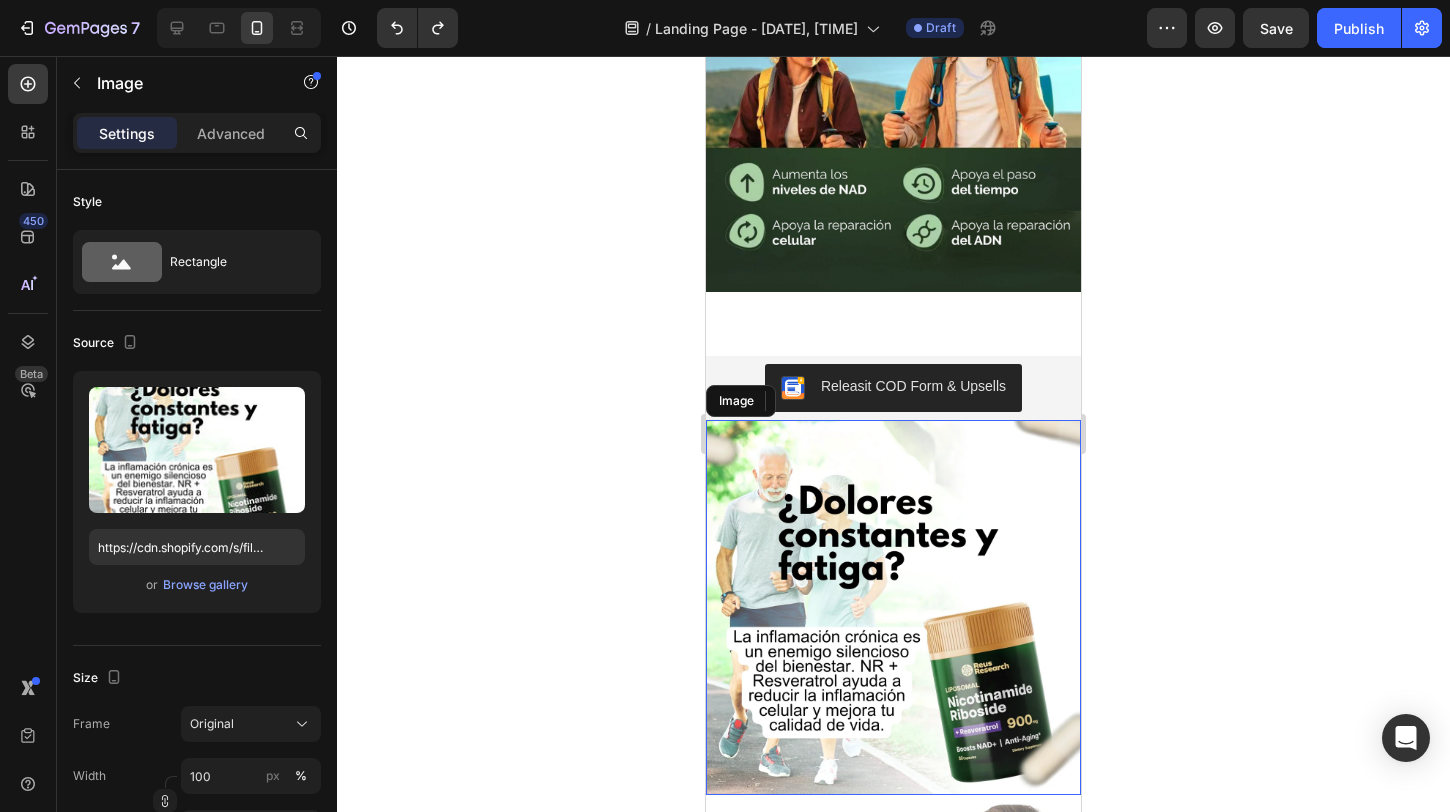 click at bounding box center (893, 607) 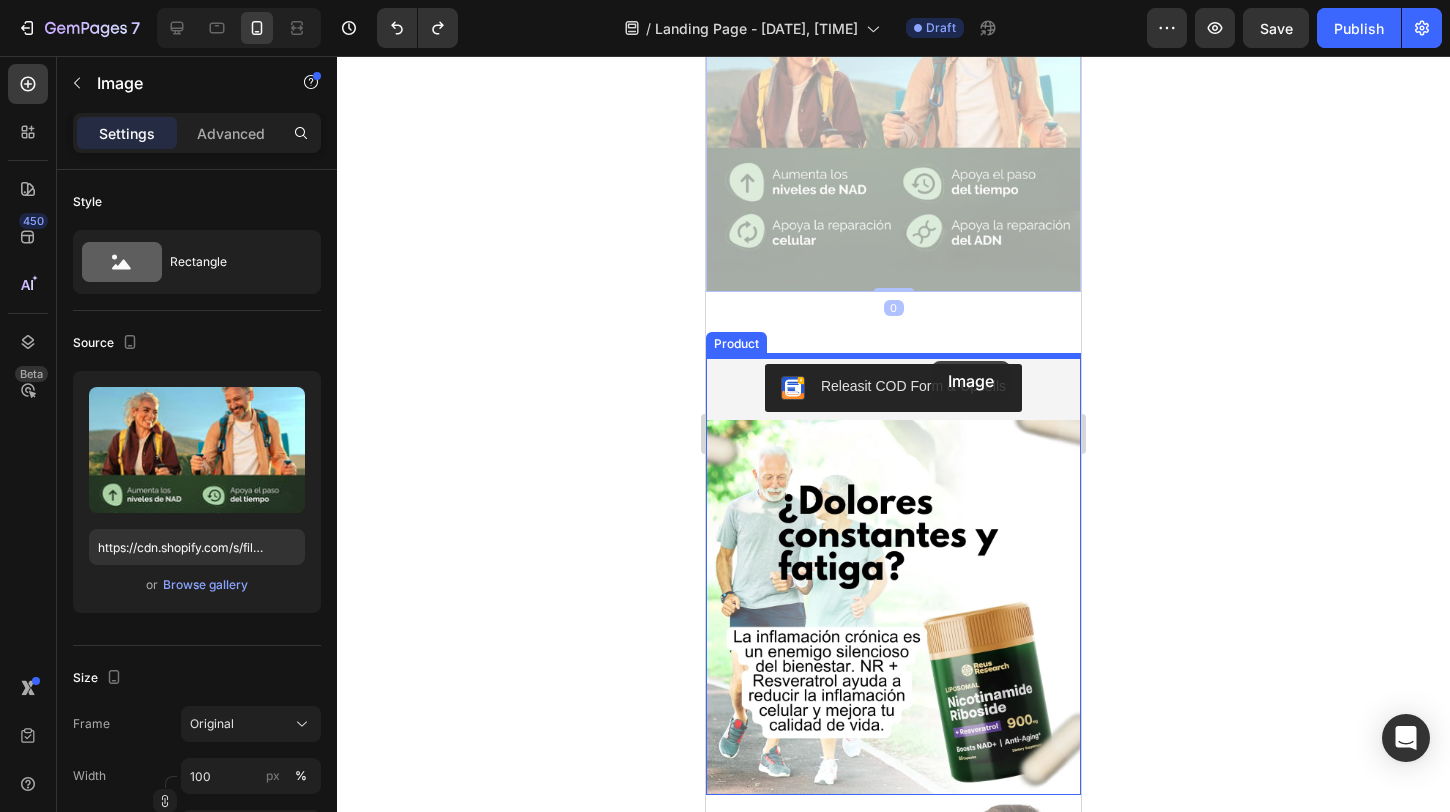 drag, startPoint x: 917, startPoint y: 205, endPoint x: 931, endPoint y: 361, distance: 156.62694 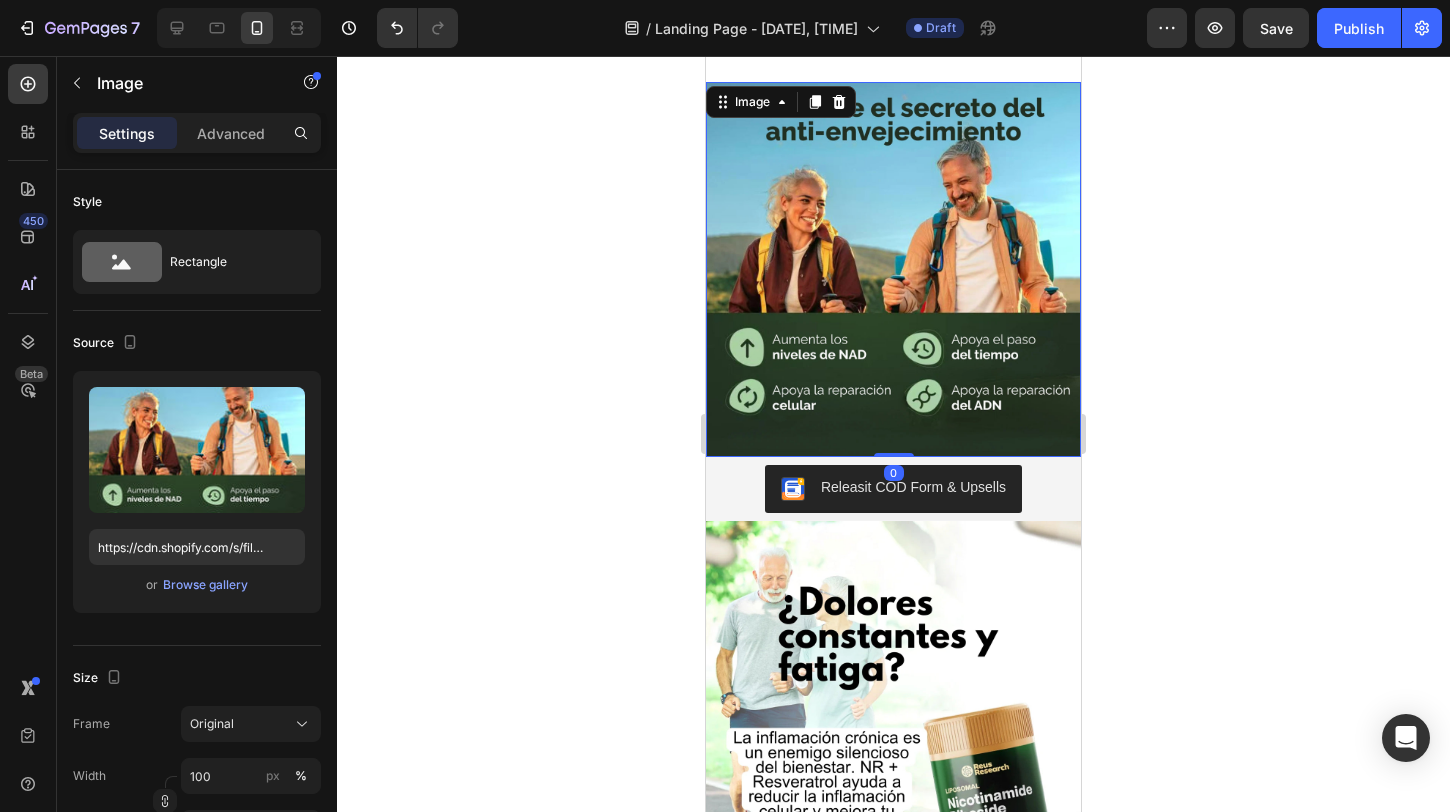 scroll, scrollTop: 0, scrollLeft: 0, axis: both 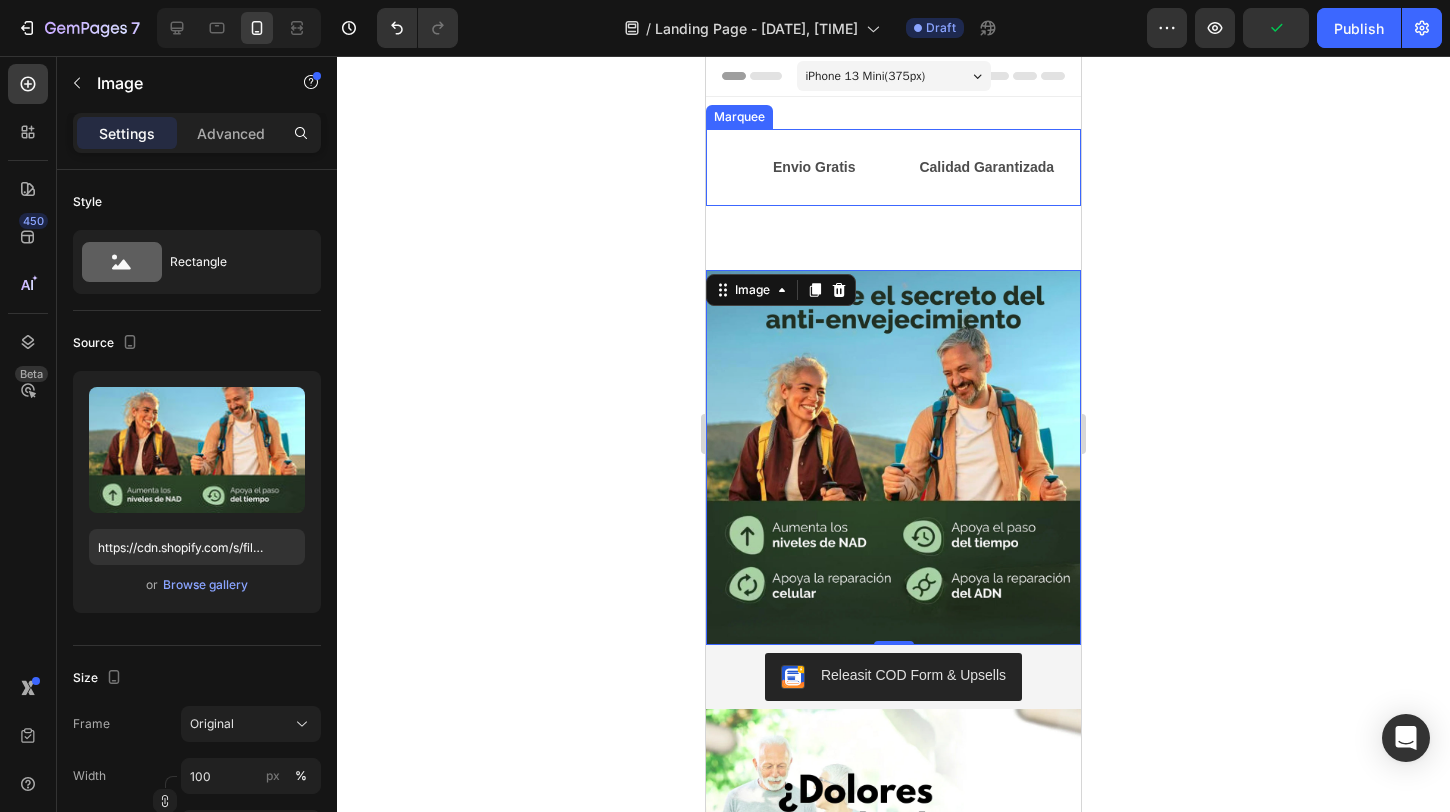 drag, startPoint x: 894, startPoint y: 141, endPoint x: 896, endPoint y: 272, distance: 131.01526 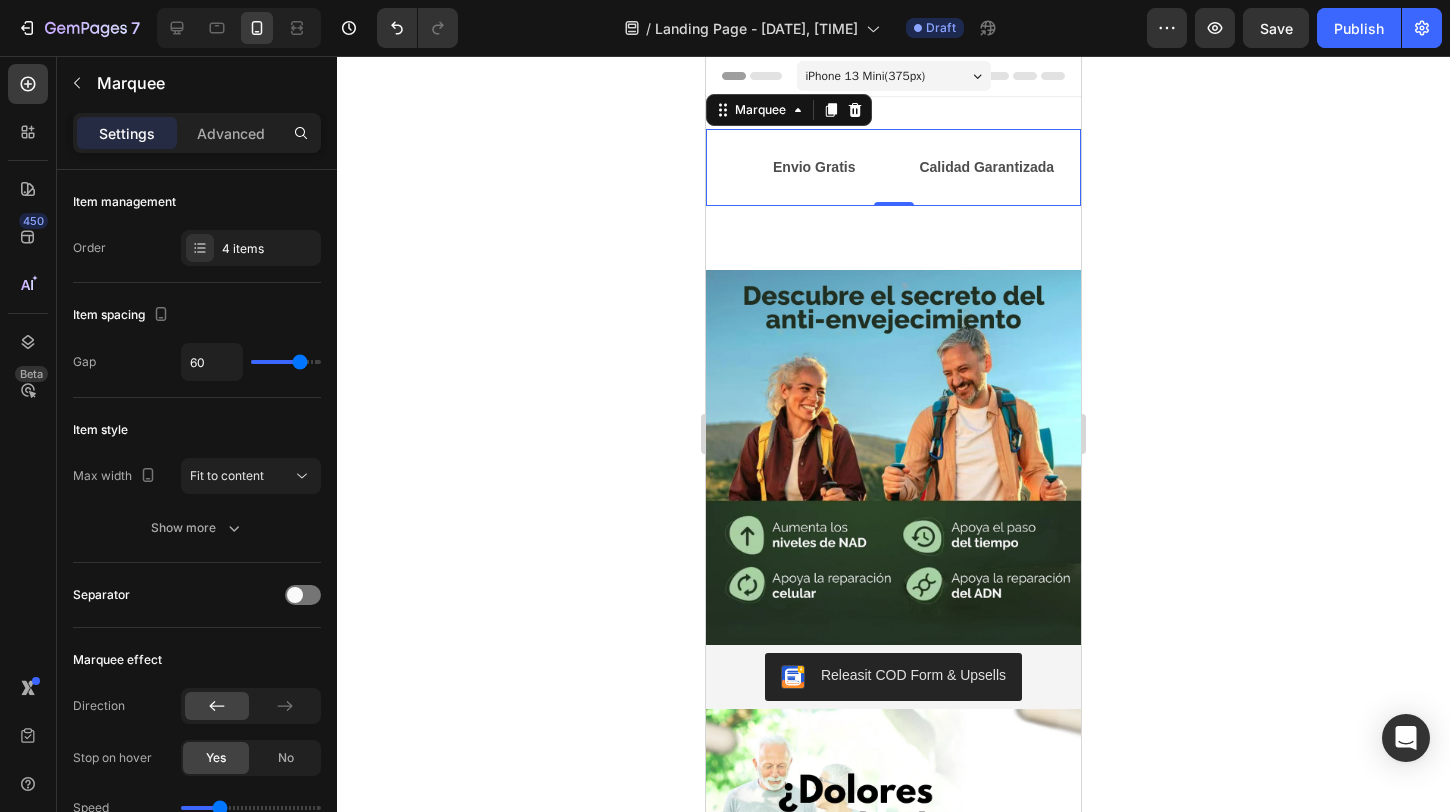 drag, startPoint x: 819, startPoint y: 199, endPoint x: 832, endPoint y: 230, distance: 33.61547 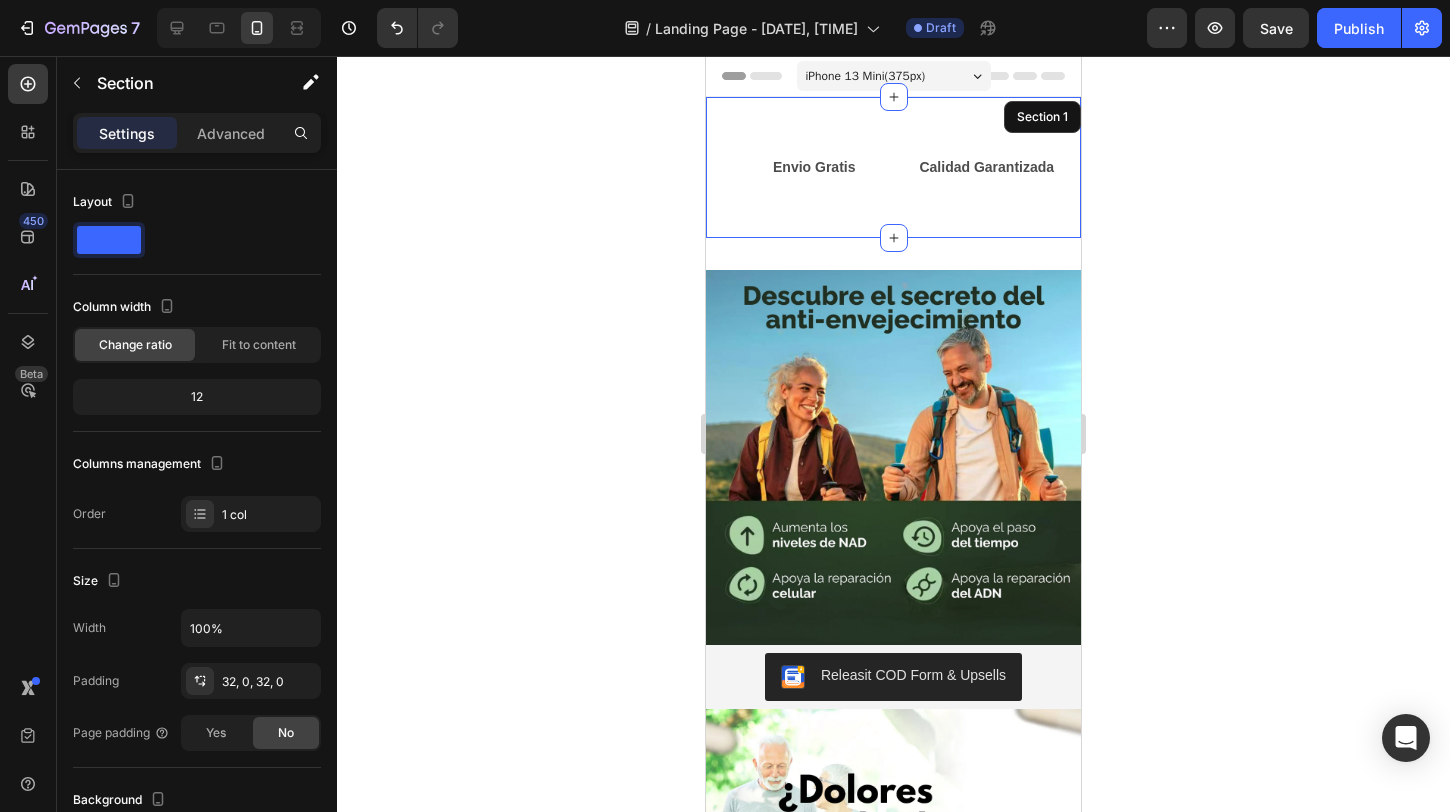 click on "Text Block Envio Gratis Text Block Calidad Garantizada Text Block LIFE TIME WARRANTY Text Block Text Block Envio Gratis Text Block Calidad Garantizada Text Block LIFE TIME WARRANTY Text Block Marquee   0 Row Section 1" at bounding box center (893, 167) 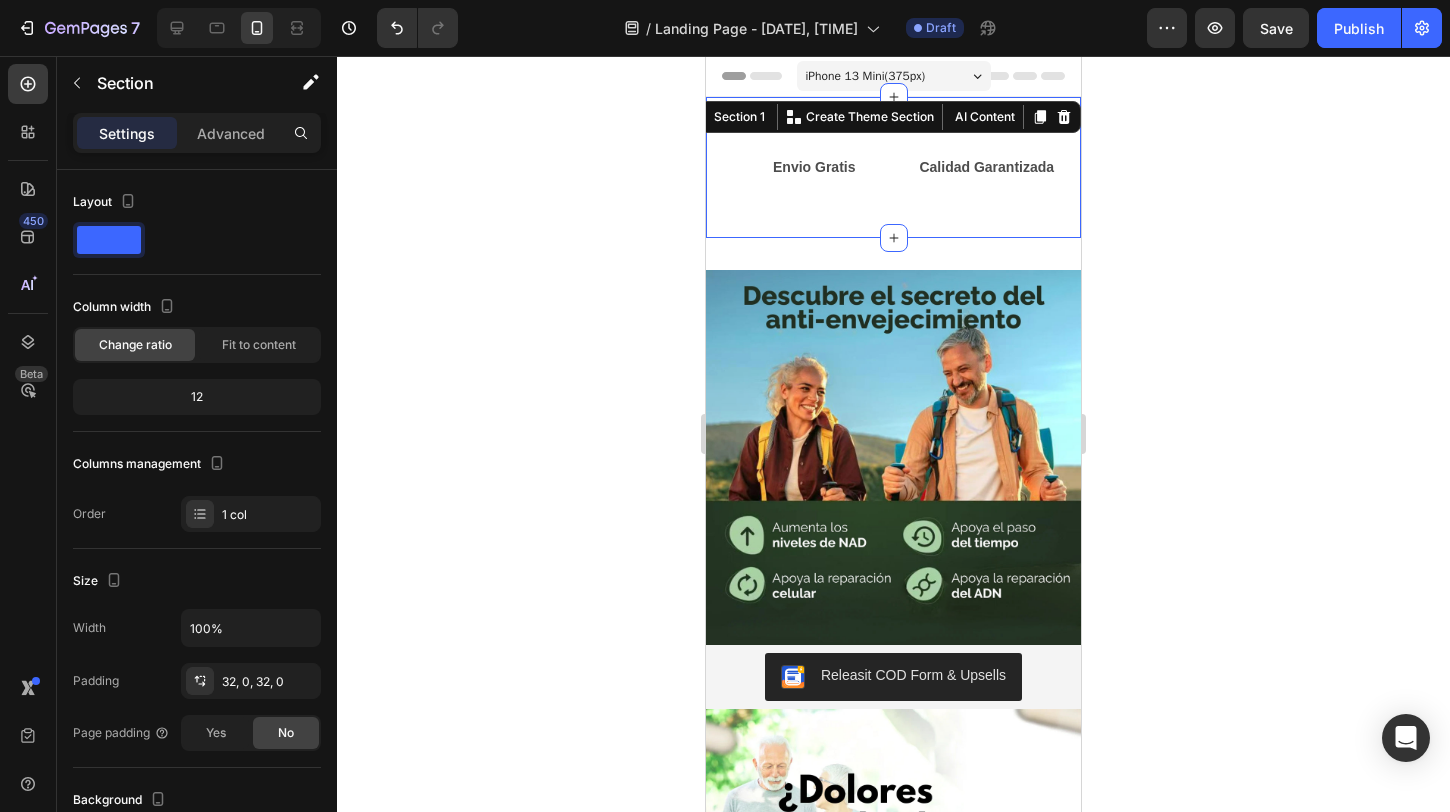 click on "Text Block Envio Gratis Text Block Calidad Garantizada Text Block LIFE TIME WARRANTY Text Block Text Block Envio Gratis Text Block Calidad Garantizada Text Block LIFE TIME WARRANTY Text Block Marquee Row Section 1   You can create reusable sections Create Theme Section AI Content Write with GemAI What would you like to describe here? Tone and Voice Persuasive Product LIPOSOMAL NAD NICOTINAMIDA Y RESVERATROL Show more Generate" at bounding box center (893, 167) 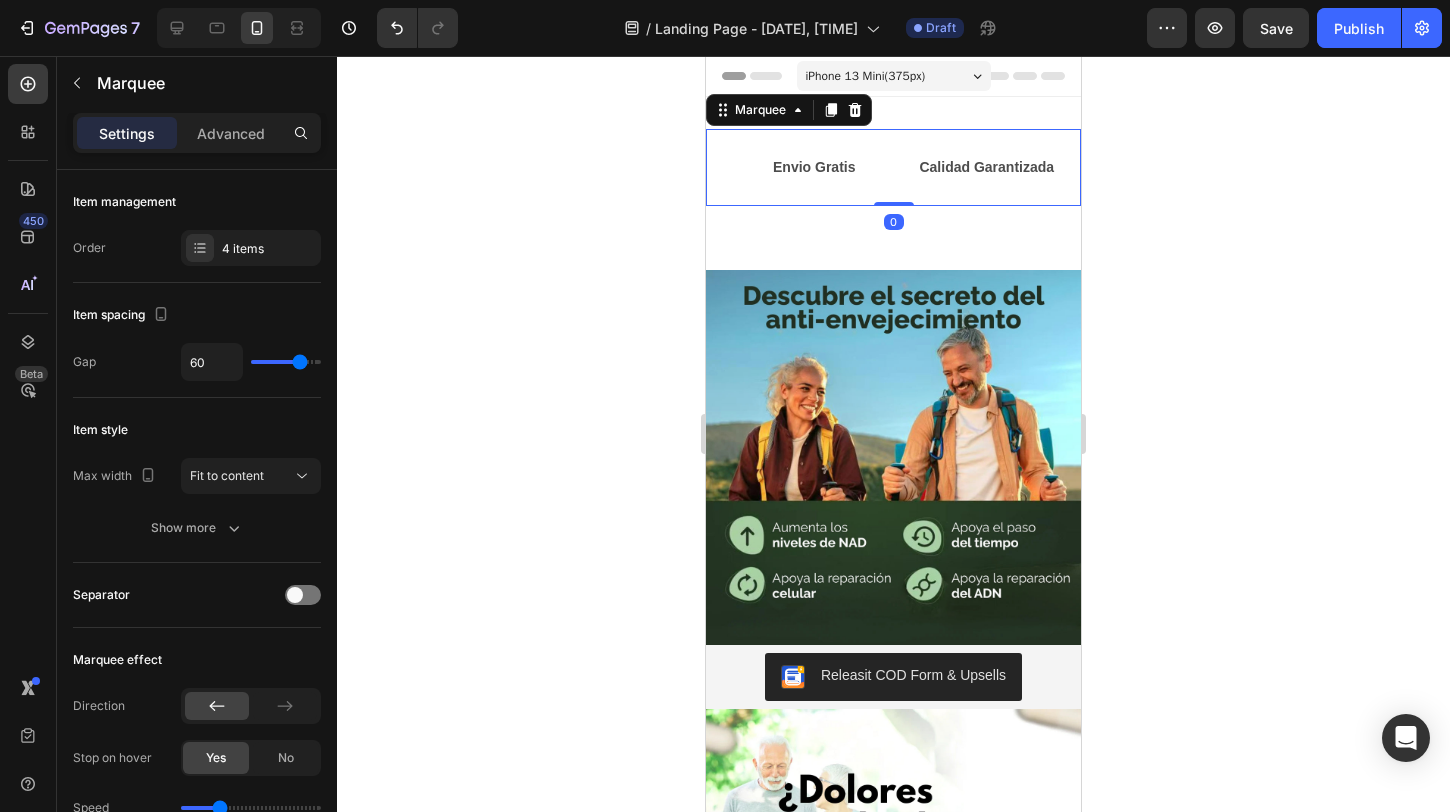 drag, startPoint x: 885, startPoint y: 204, endPoint x: 836, endPoint y: 176, distance: 56.435802 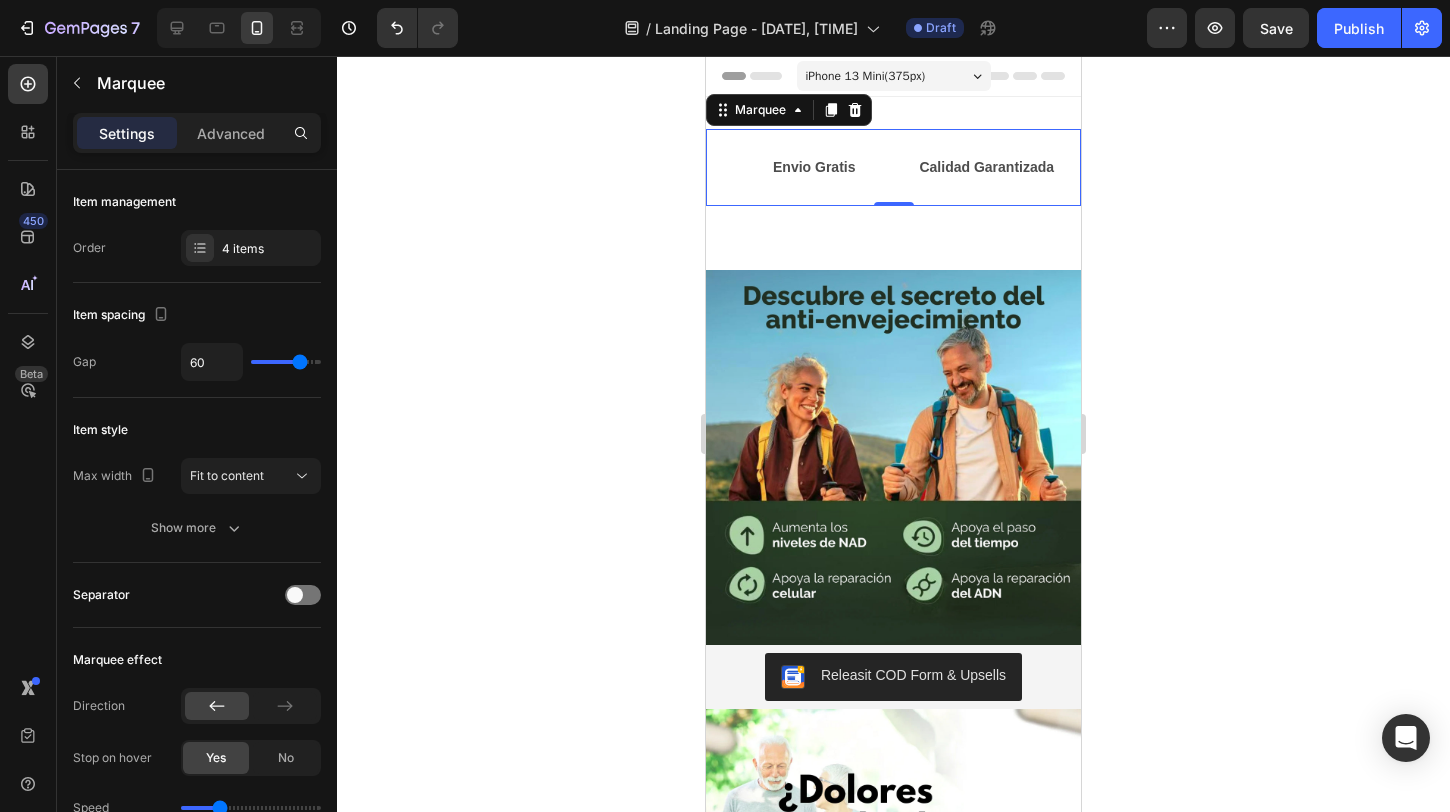 click 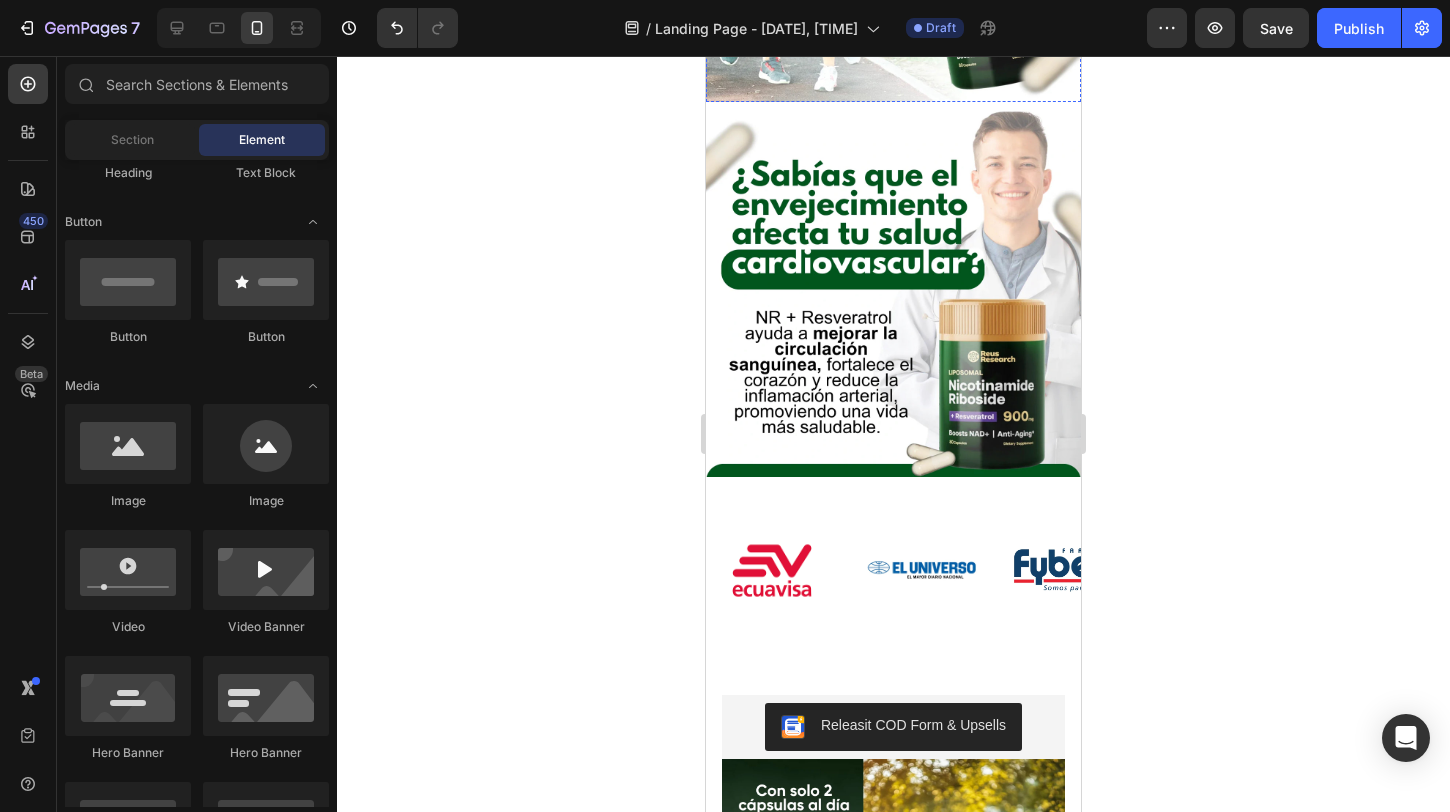 scroll, scrollTop: 1109, scrollLeft: 0, axis: vertical 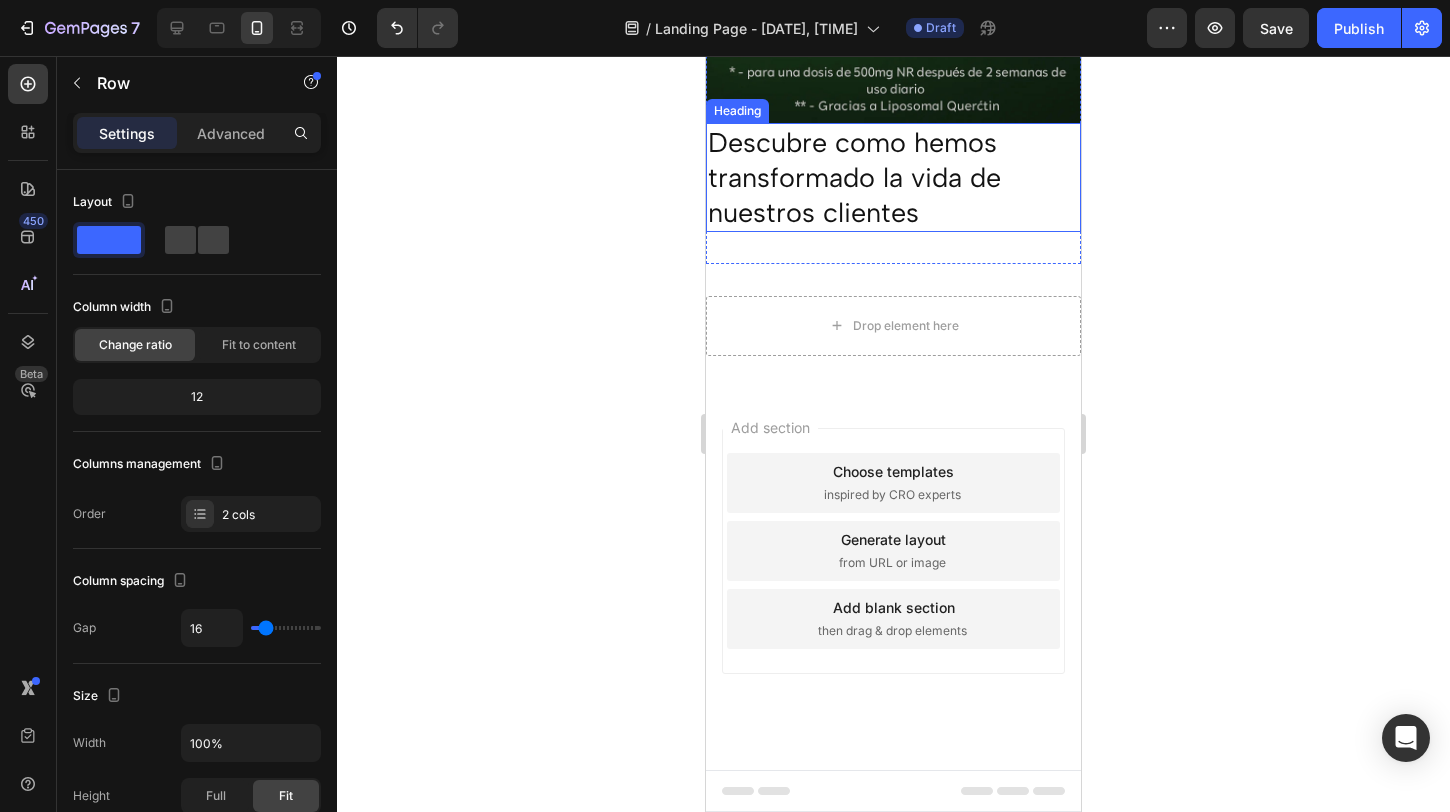 click on "Descubre como hemos transformado la vida de nuestros clientes" at bounding box center (893, 177) 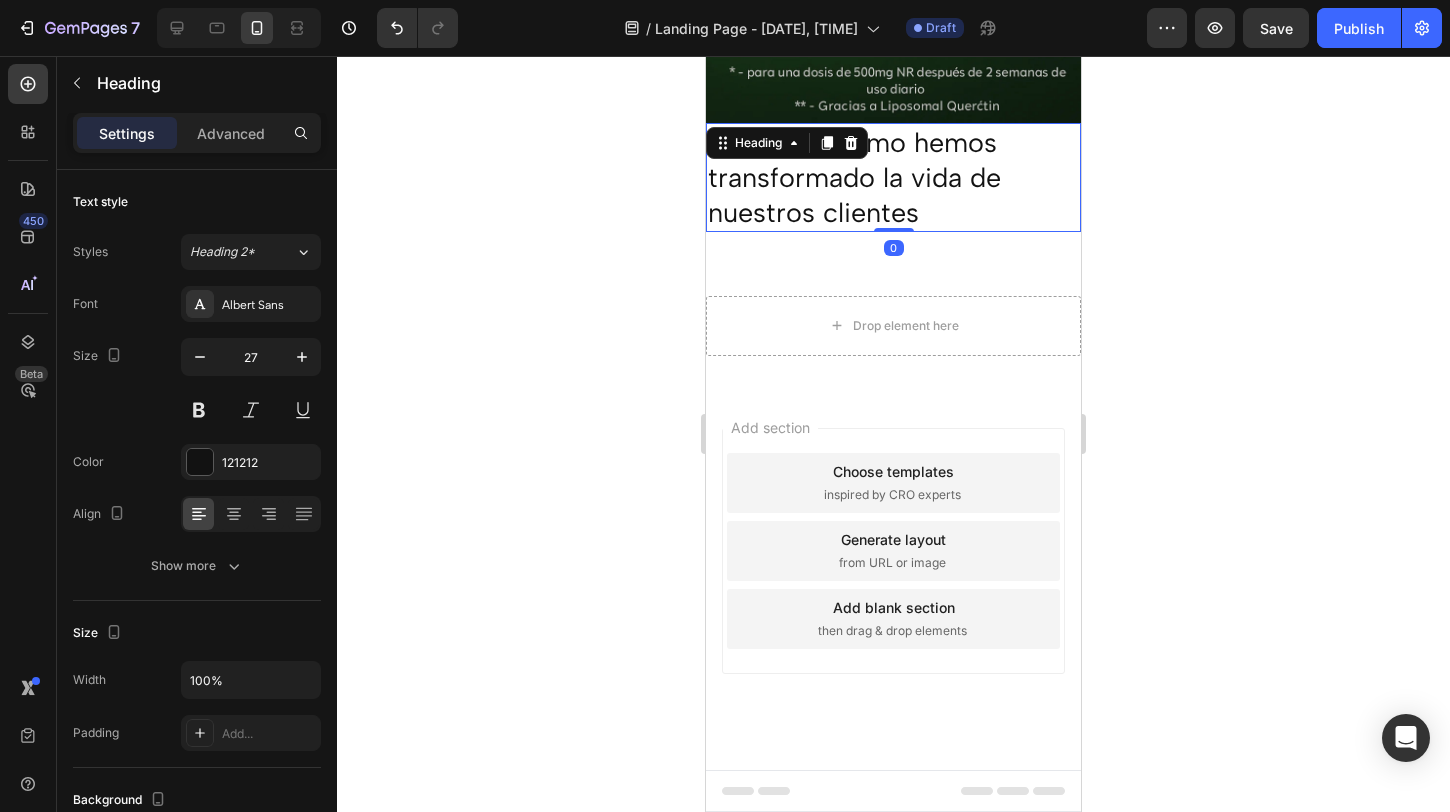 click on "Descubre como hemos transformado la vida de nuestros clientes" at bounding box center (893, 177) 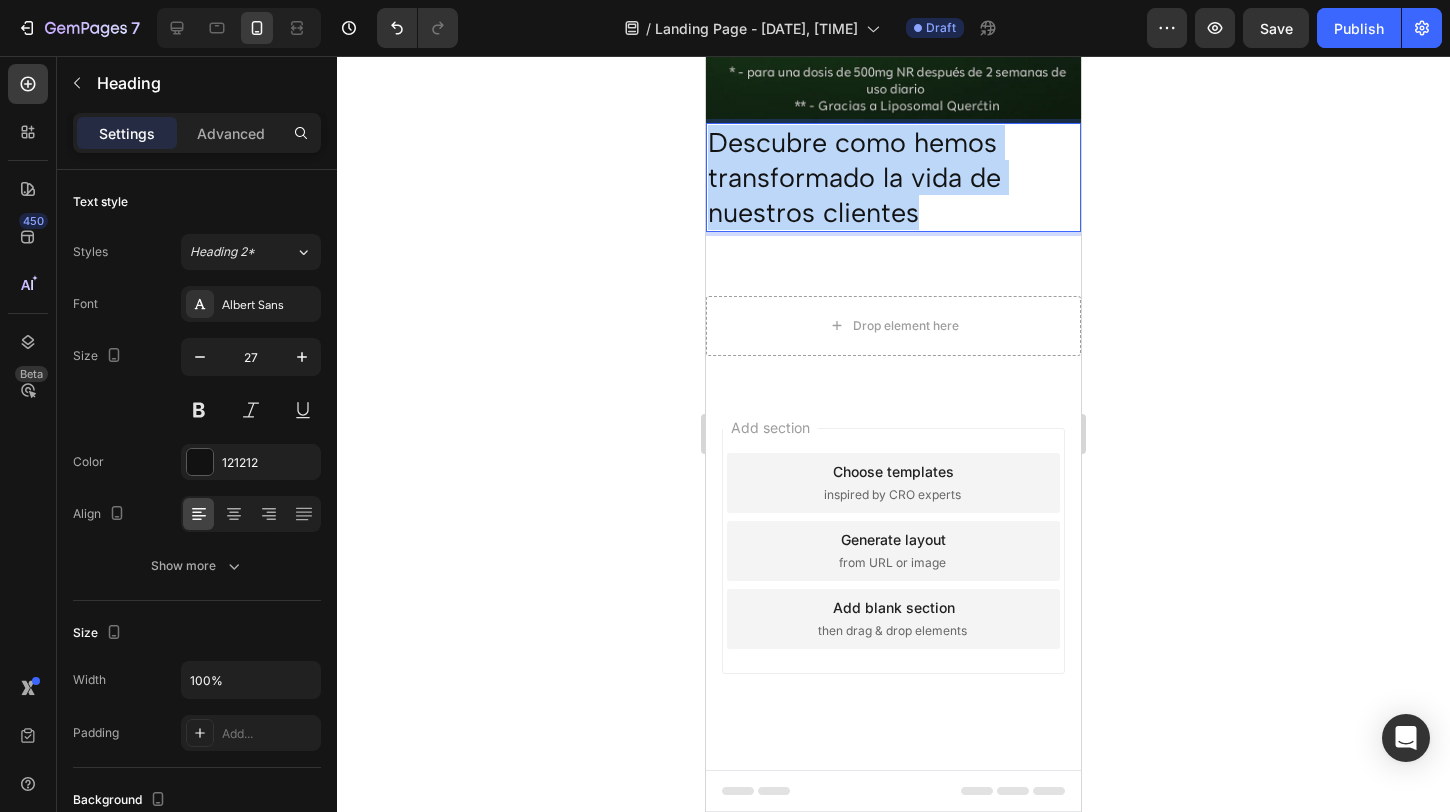 drag, startPoint x: 930, startPoint y: 205, endPoint x: 643, endPoint y: 127, distance: 297.4105 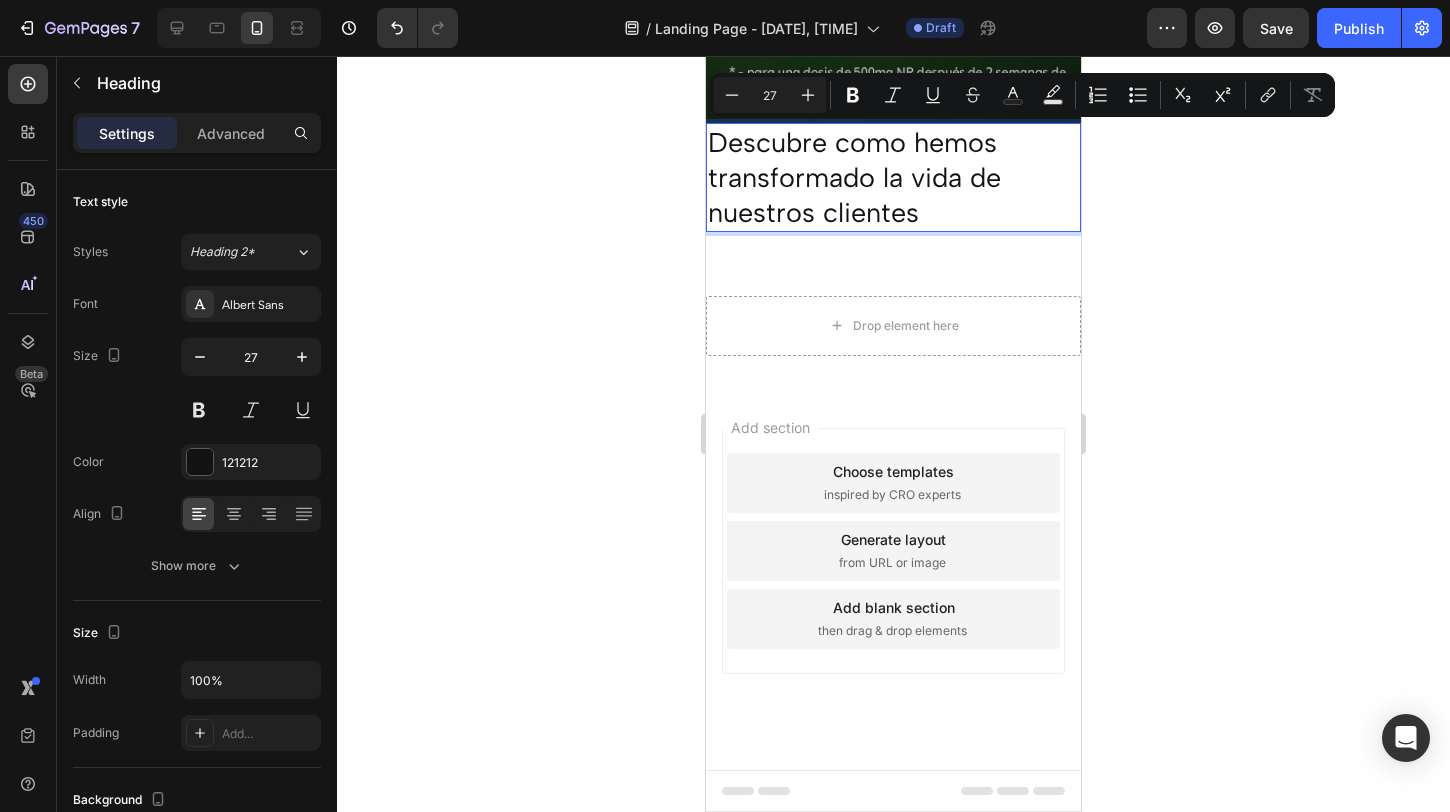 scroll, scrollTop: 3723, scrollLeft: 0, axis: vertical 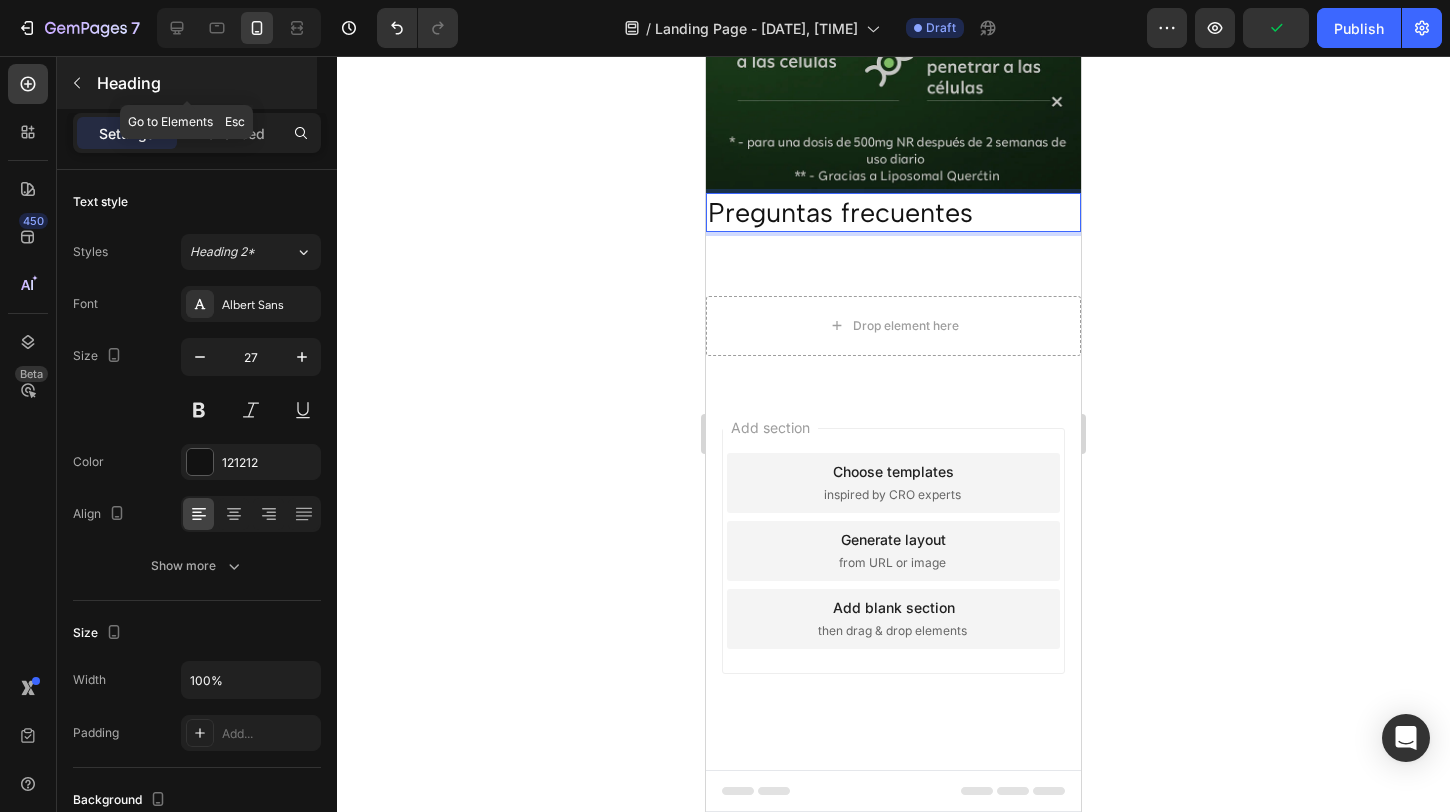 click at bounding box center (77, 83) 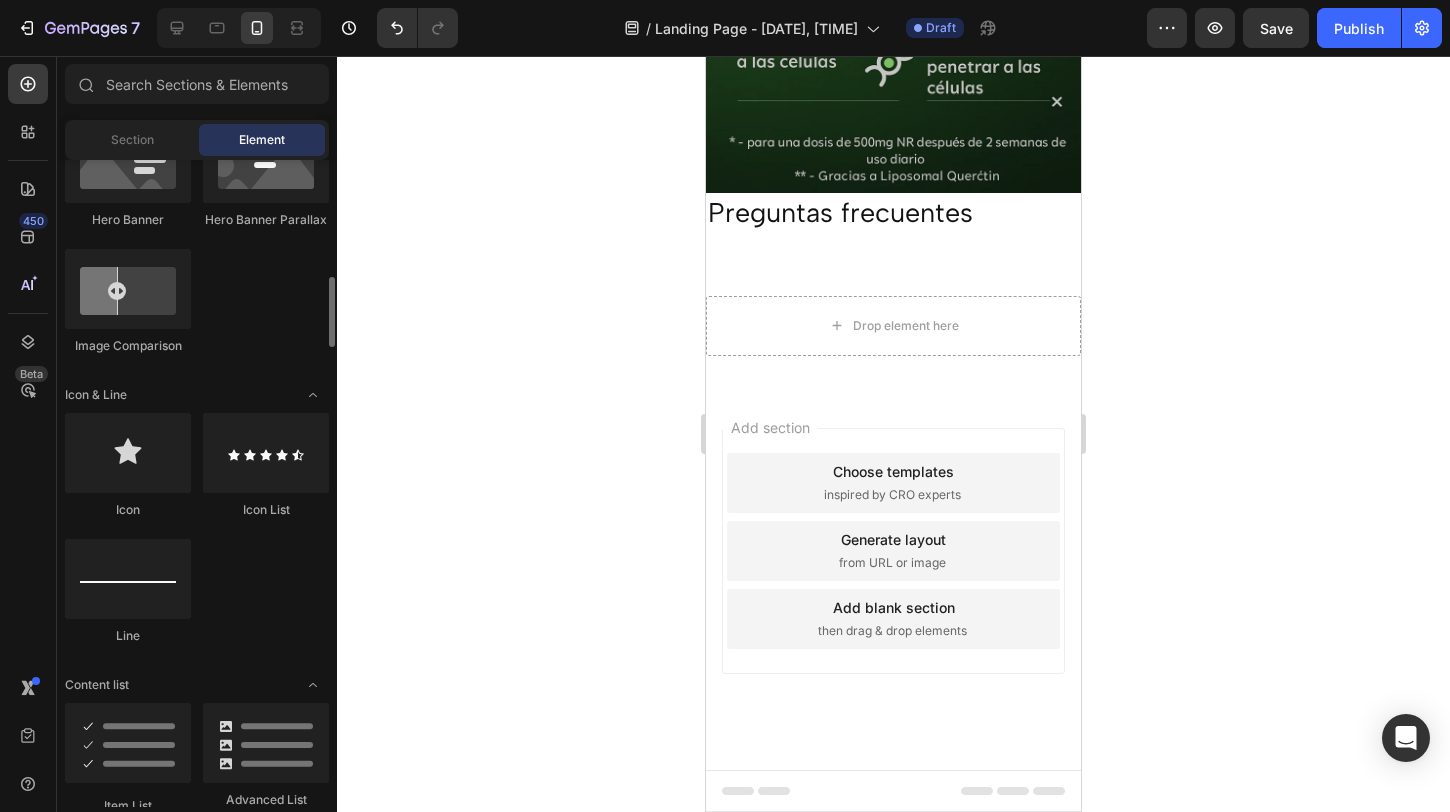 scroll, scrollTop: 1583, scrollLeft: 0, axis: vertical 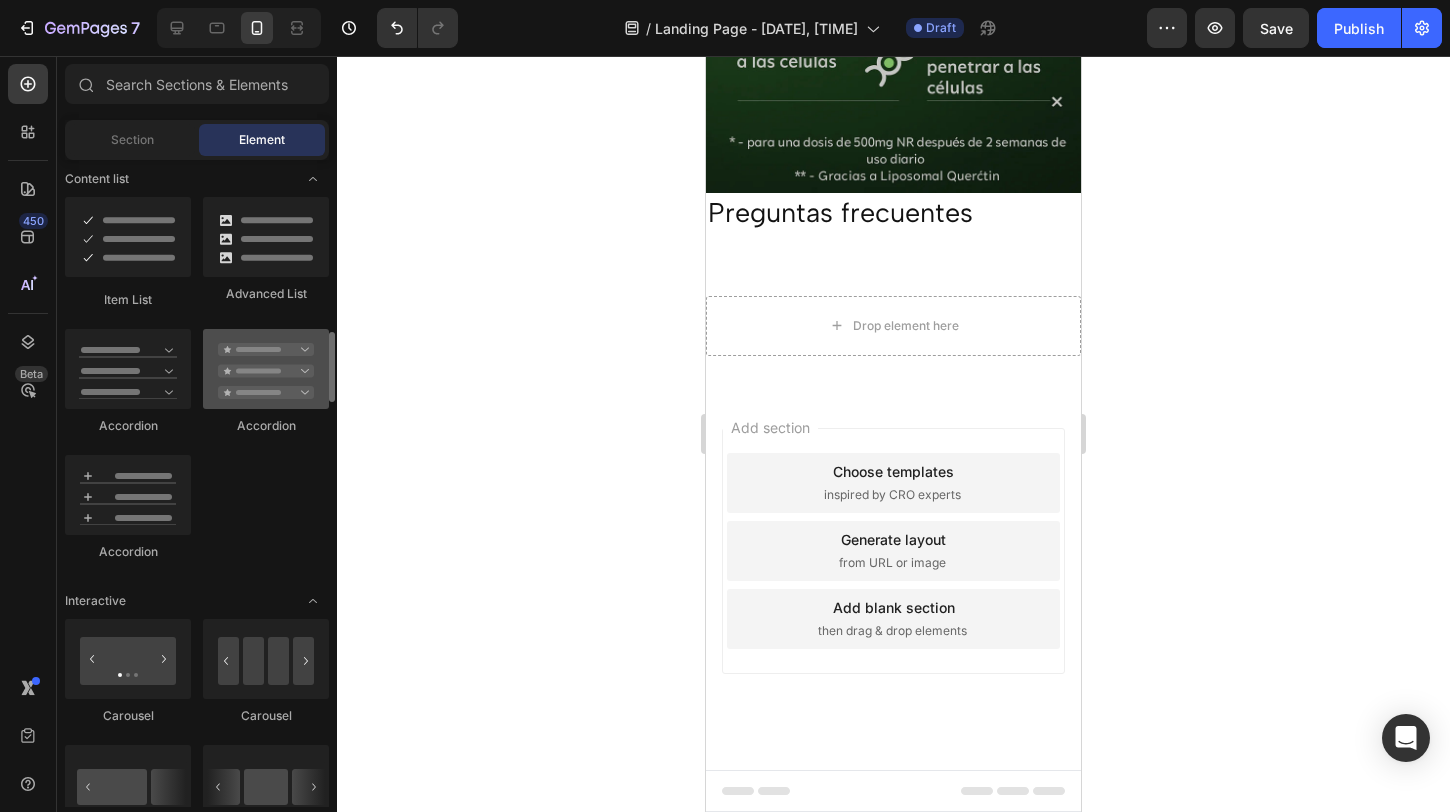 click at bounding box center [266, 369] 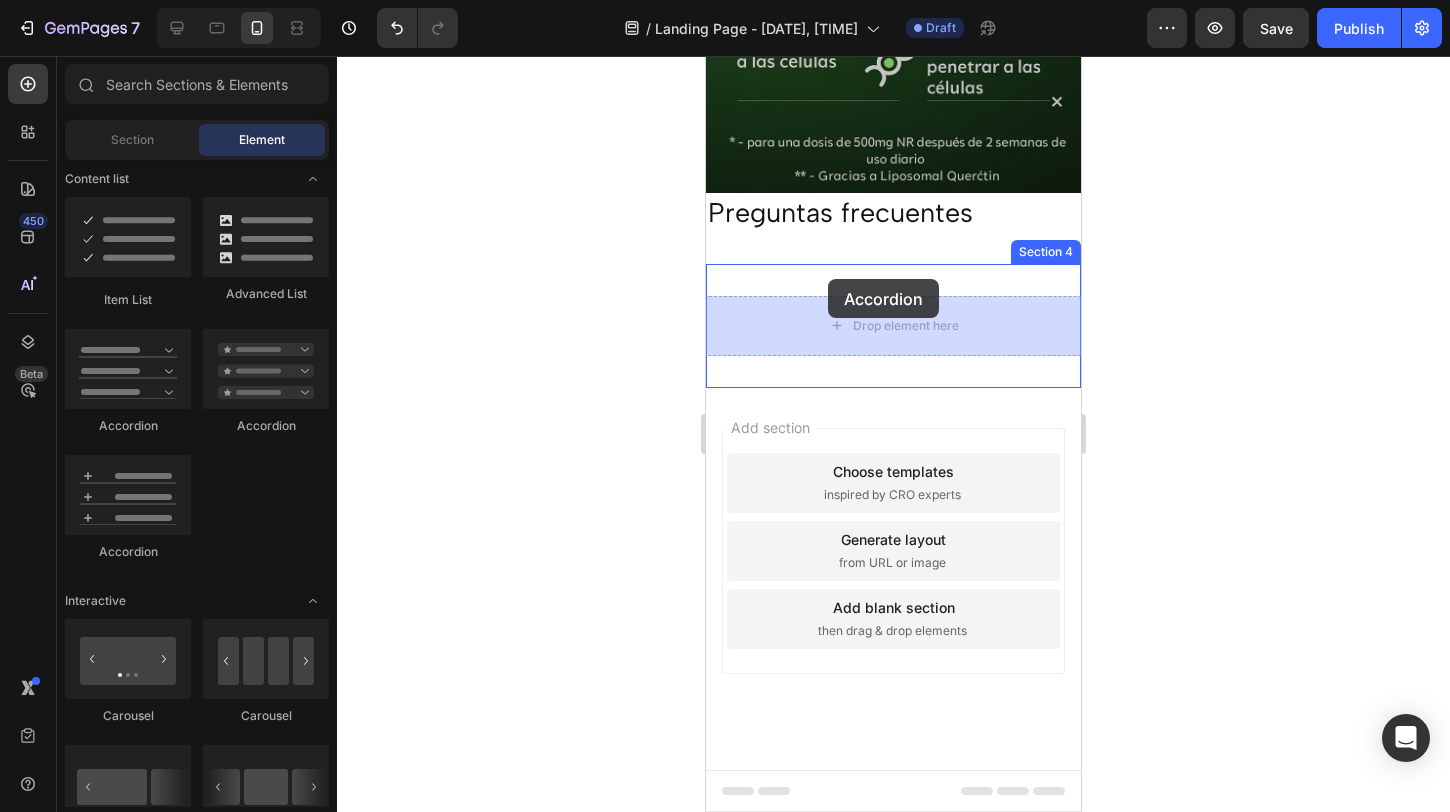 drag, startPoint x: 835, startPoint y: 445, endPoint x: 825, endPoint y: 278, distance: 167.29913 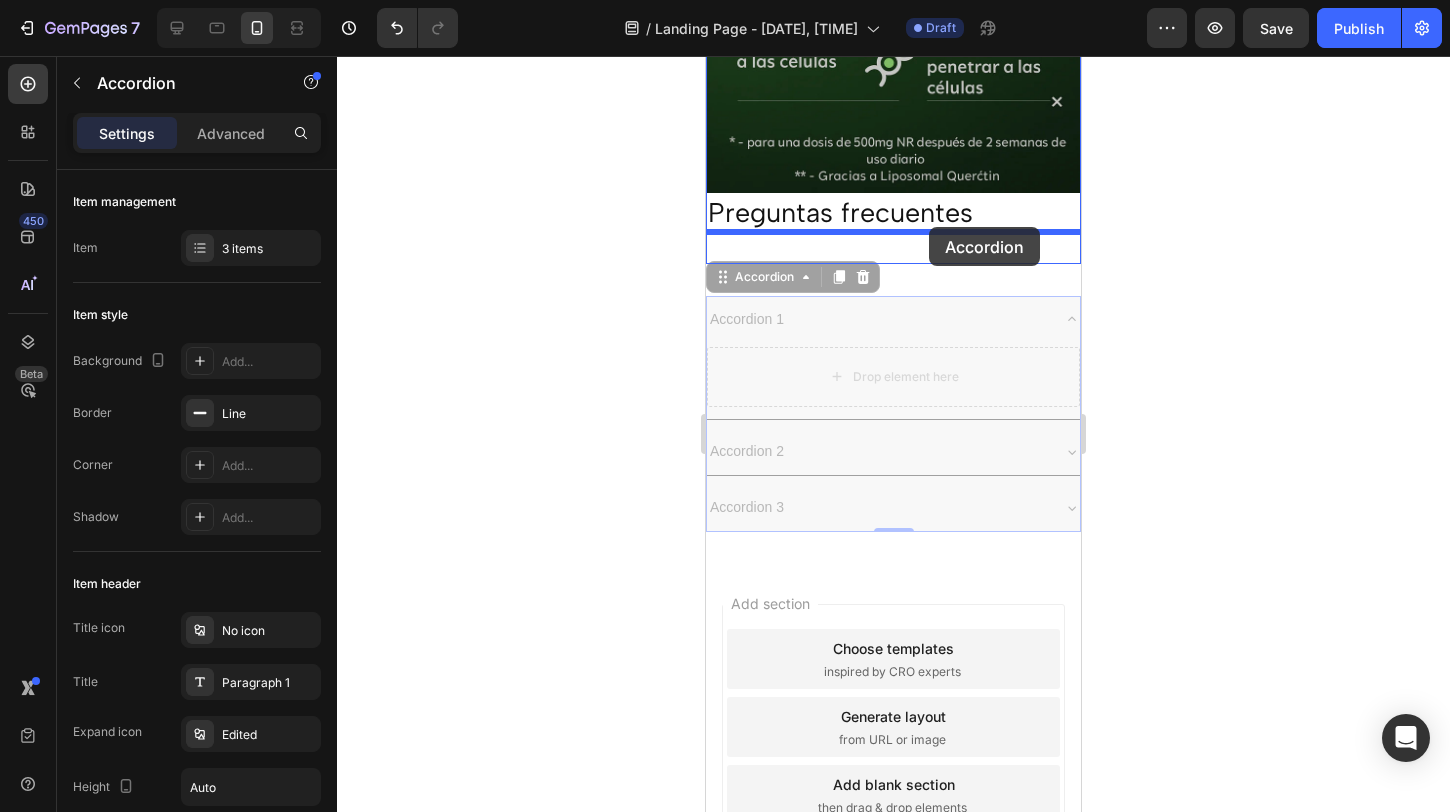 drag, startPoint x: 919, startPoint y: 306, endPoint x: 928, endPoint y: 227, distance: 79.51101 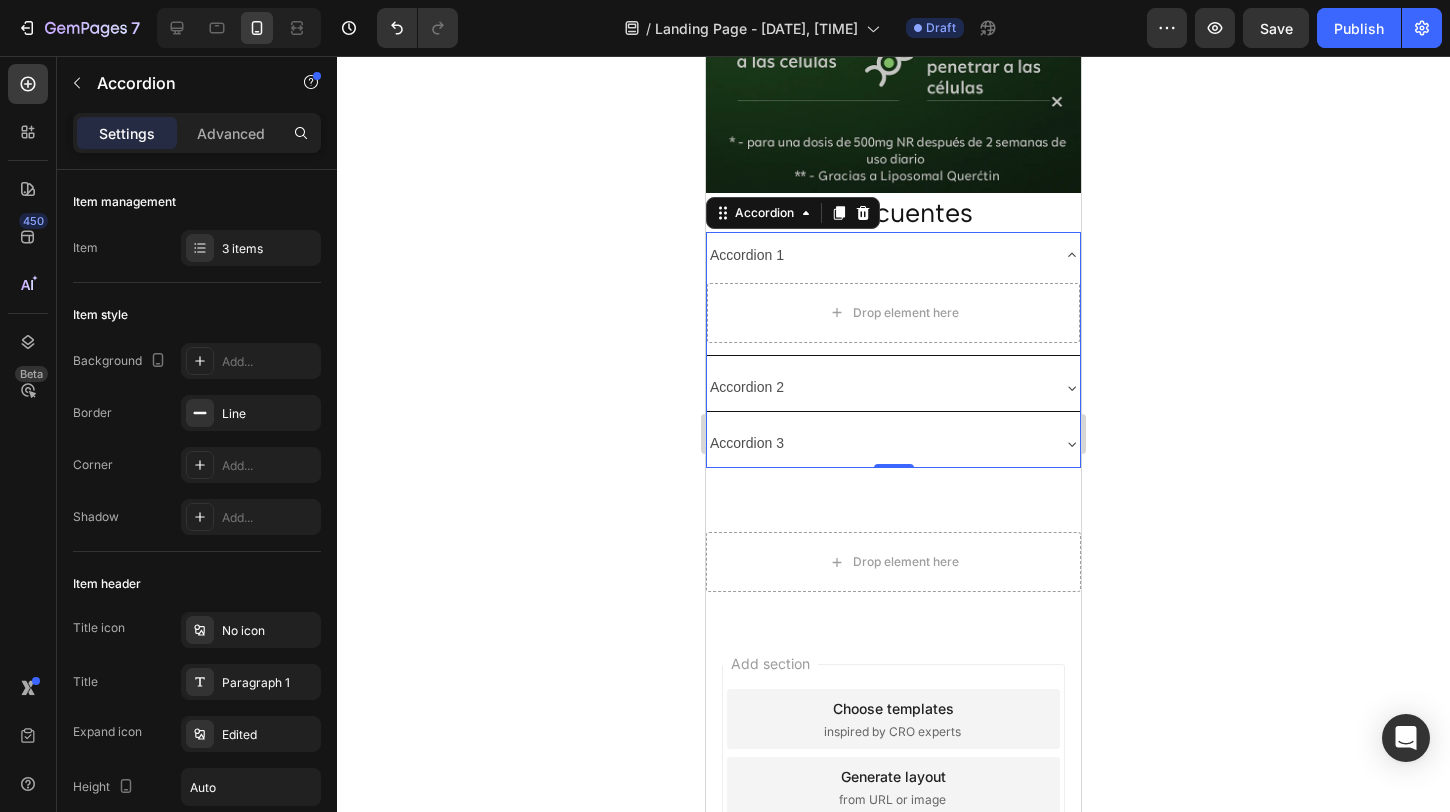 click on "Accordion 1" at bounding box center [877, 255] 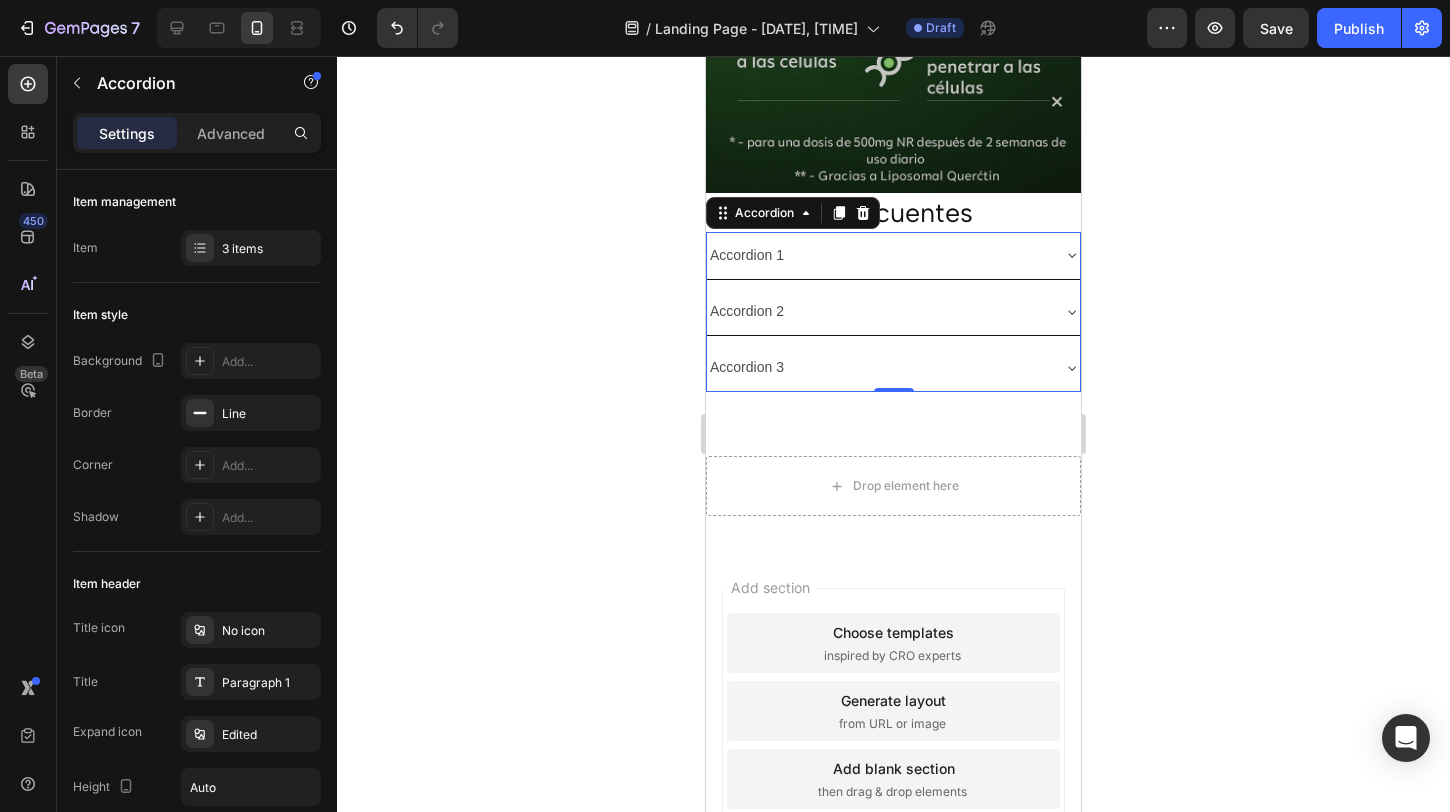 click on "Accordion 1" at bounding box center [747, 255] 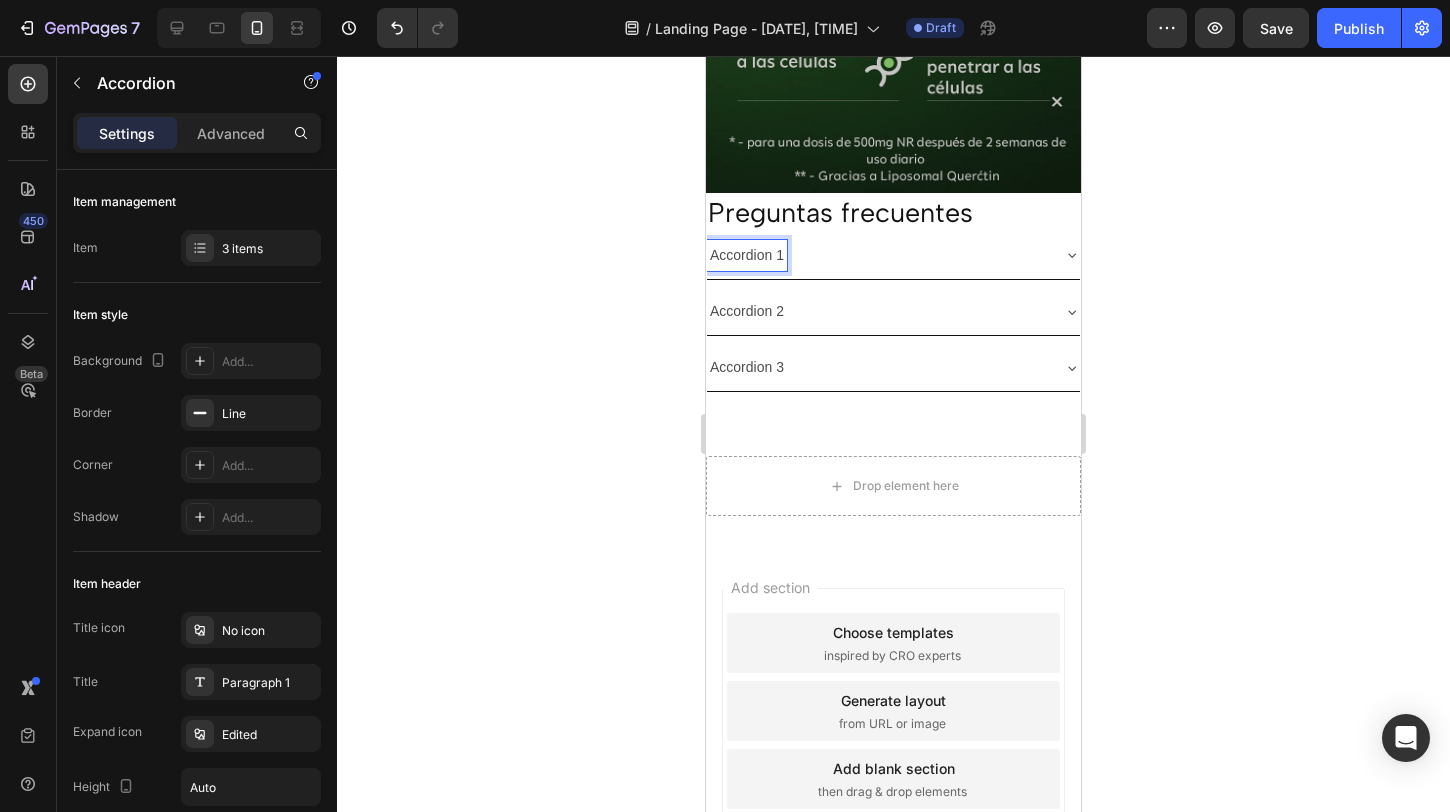 click on "Accordion 1" at bounding box center (747, 255) 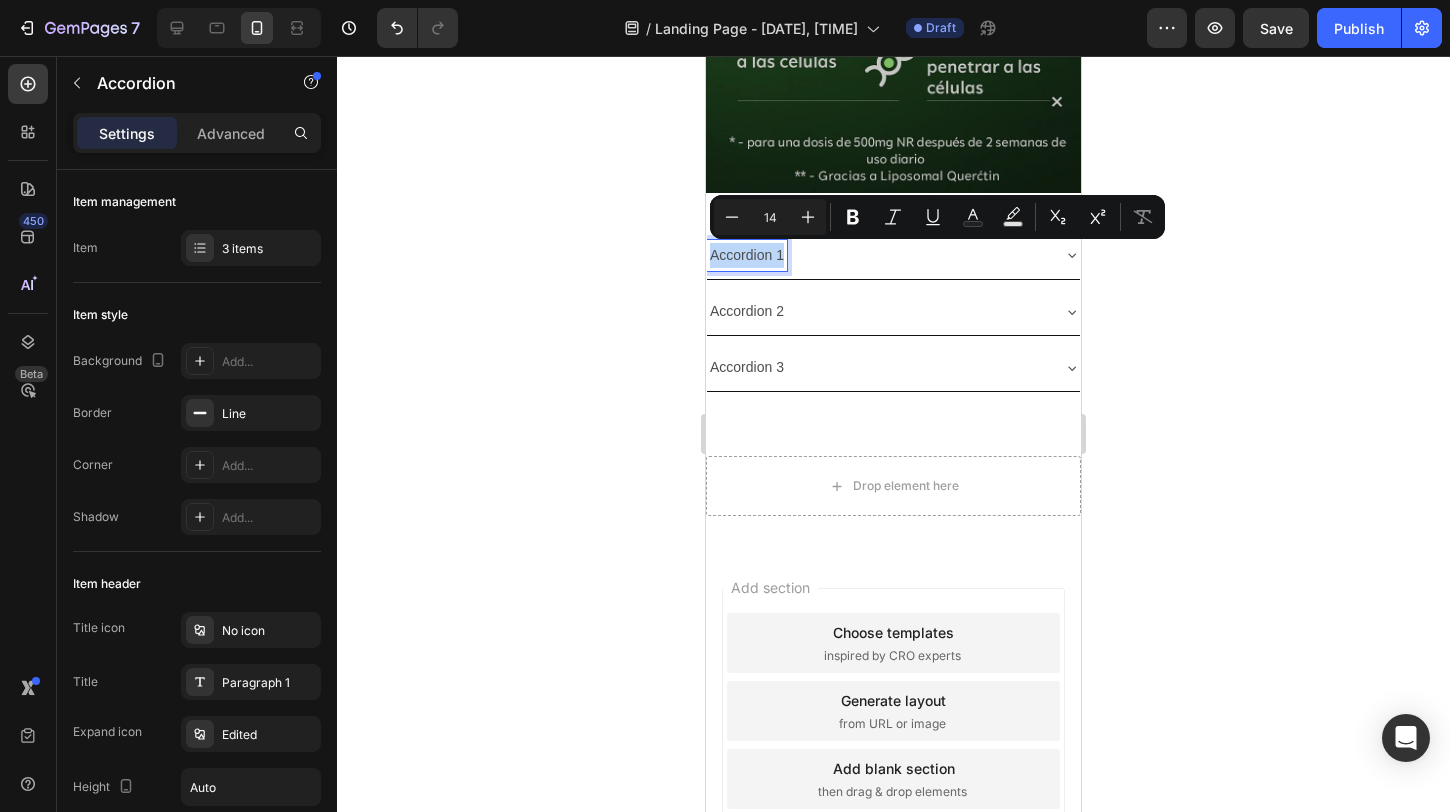 drag, startPoint x: 780, startPoint y: 256, endPoint x: 746, endPoint y: 256, distance: 34 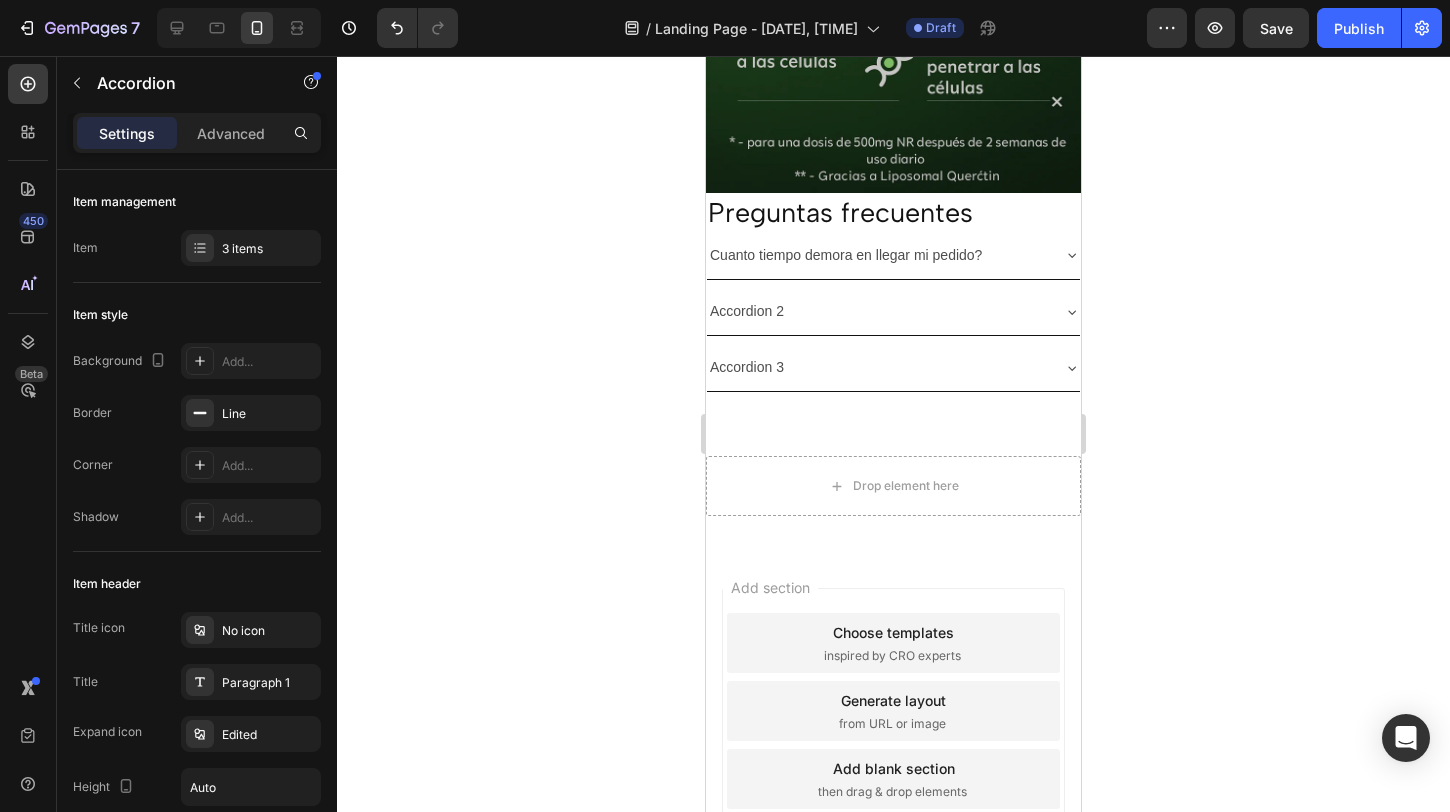 click 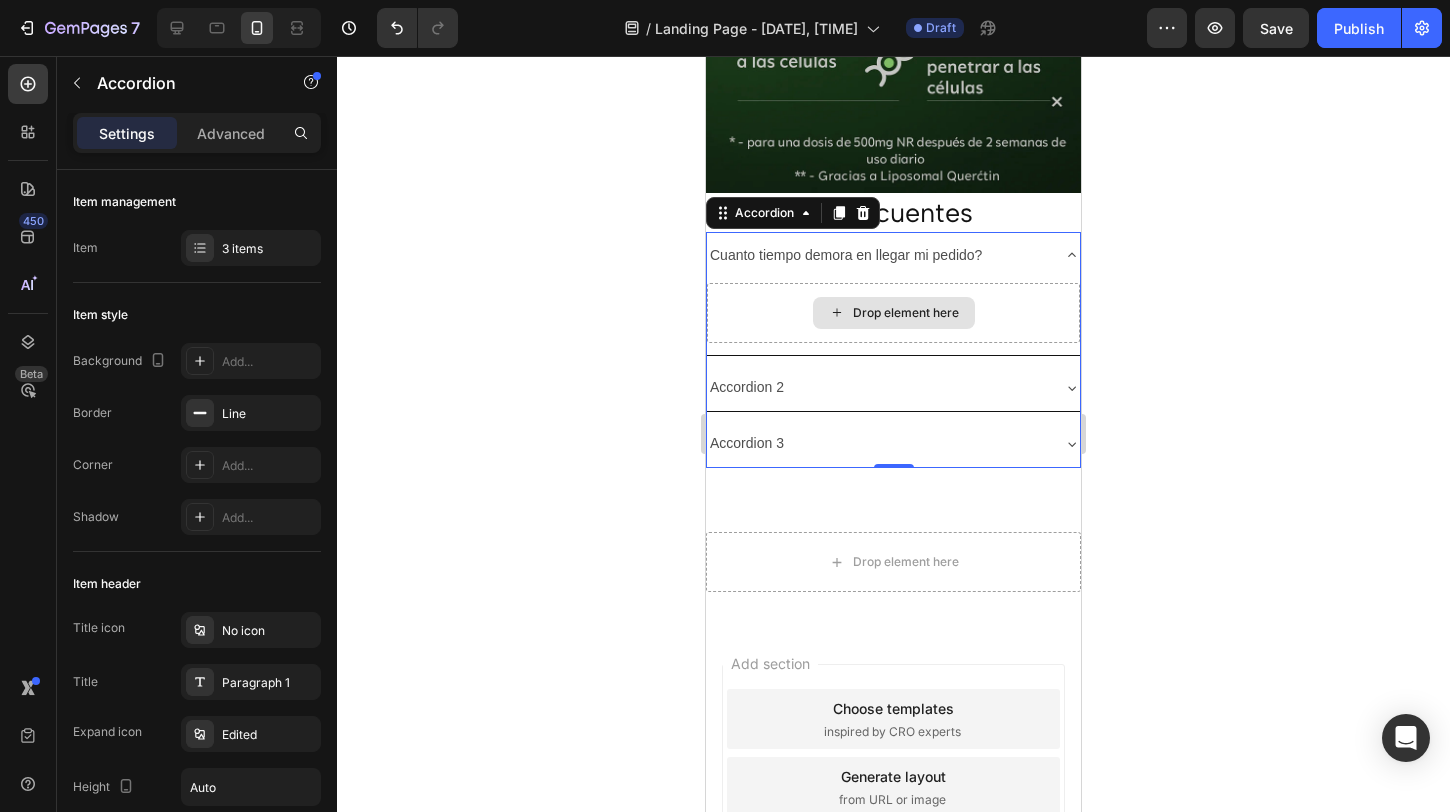 click on "Drop element here" at bounding box center [893, 313] 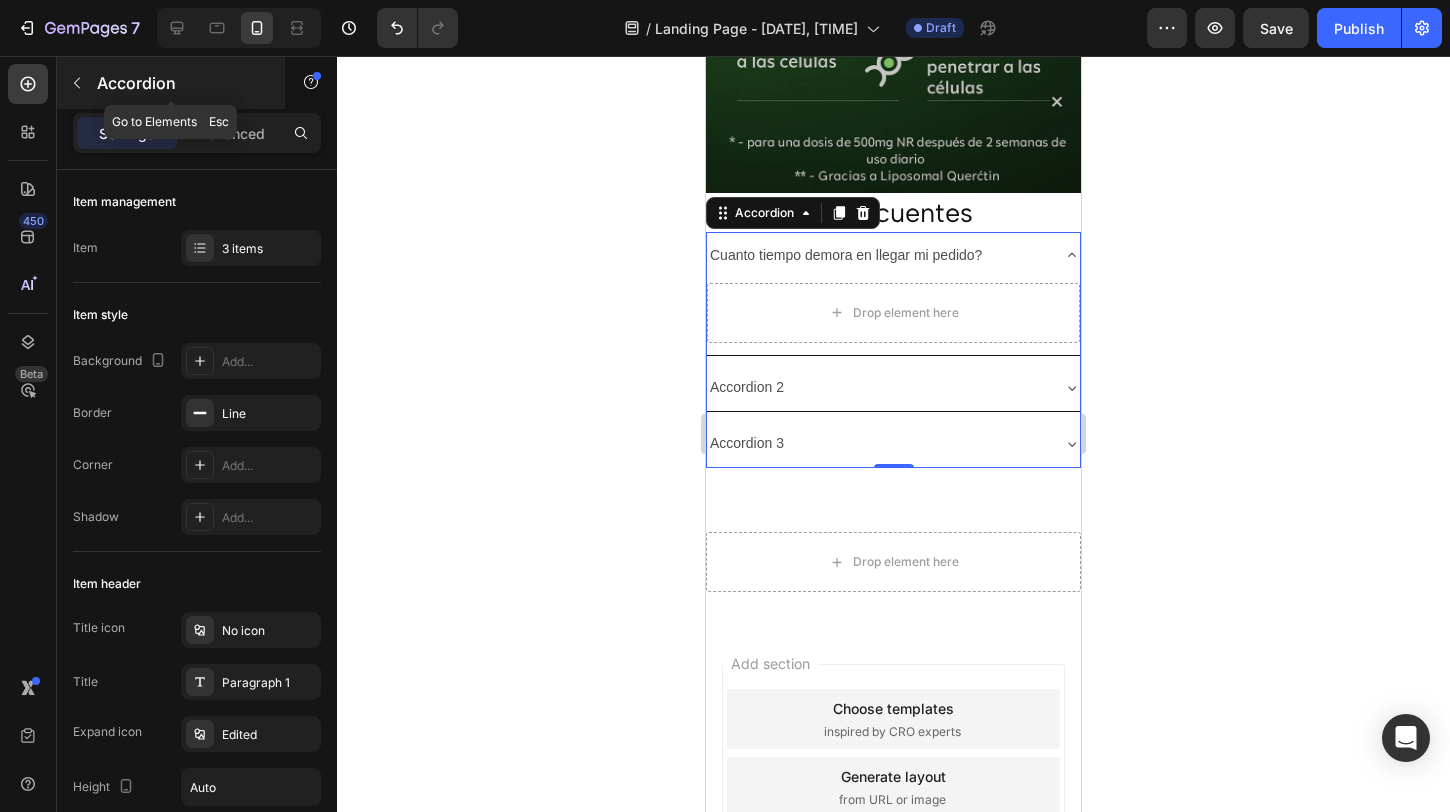 click at bounding box center [77, 83] 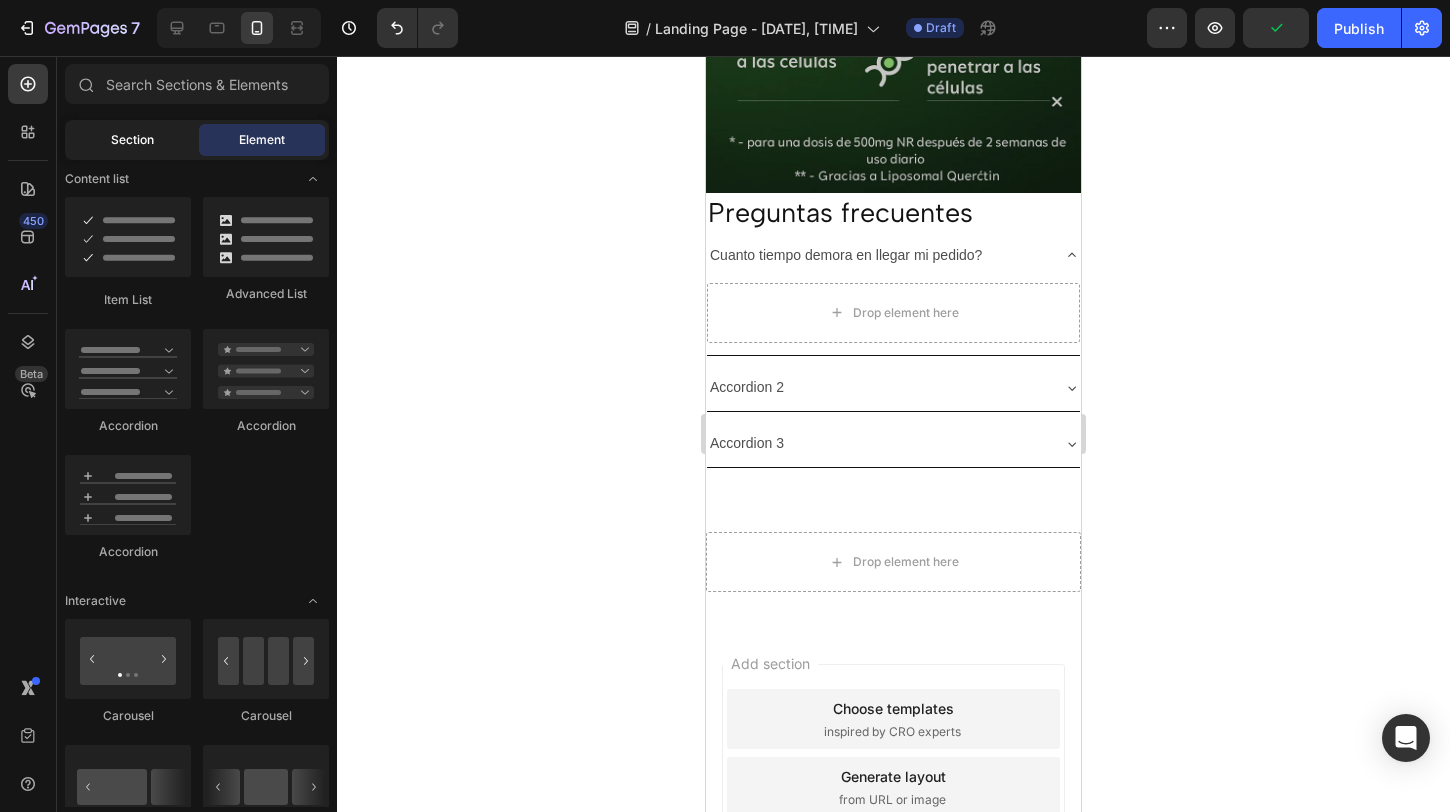 click on "Section" 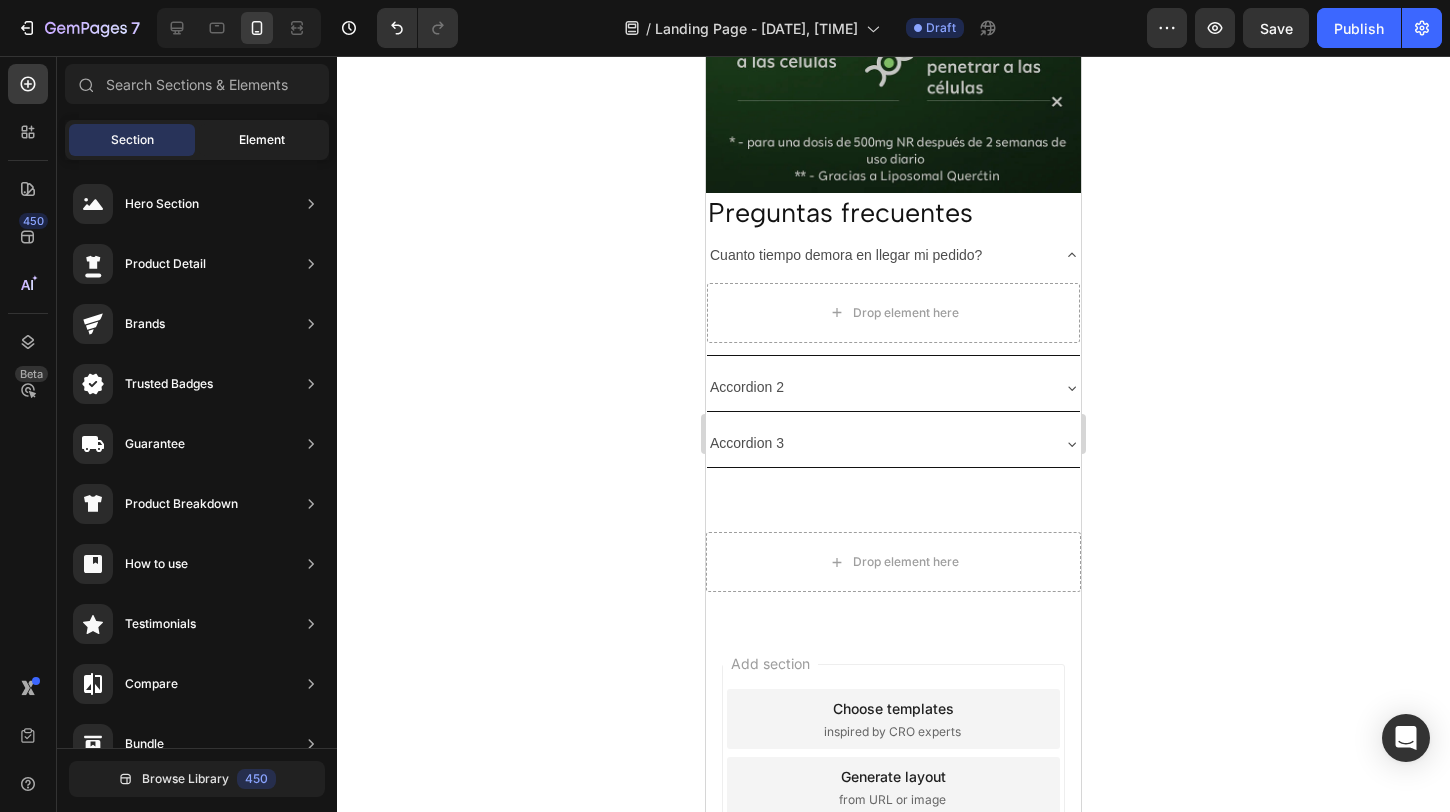 click on "Element" at bounding box center [262, 140] 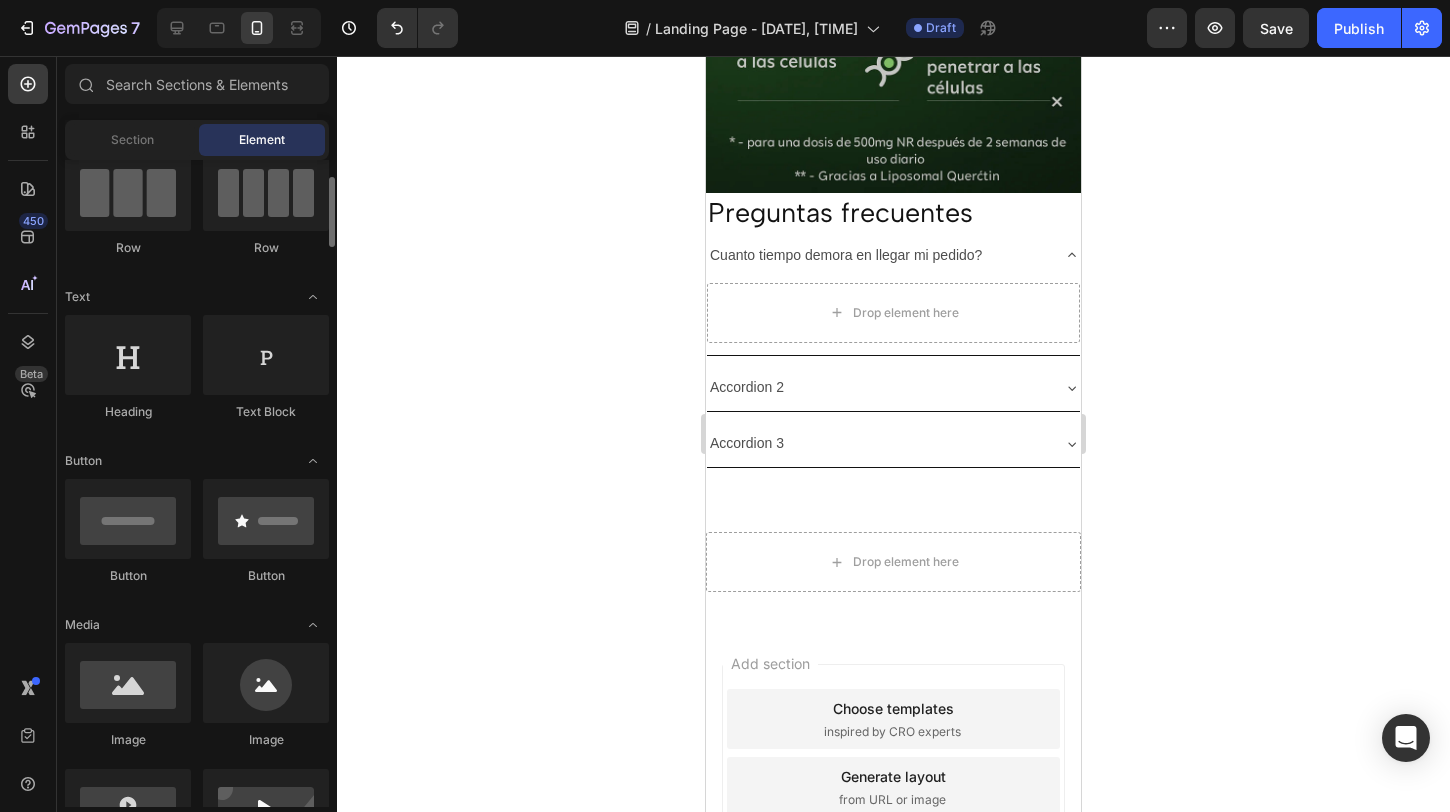 scroll, scrollTop: 181, scrollLeft: 0, axis: vertical 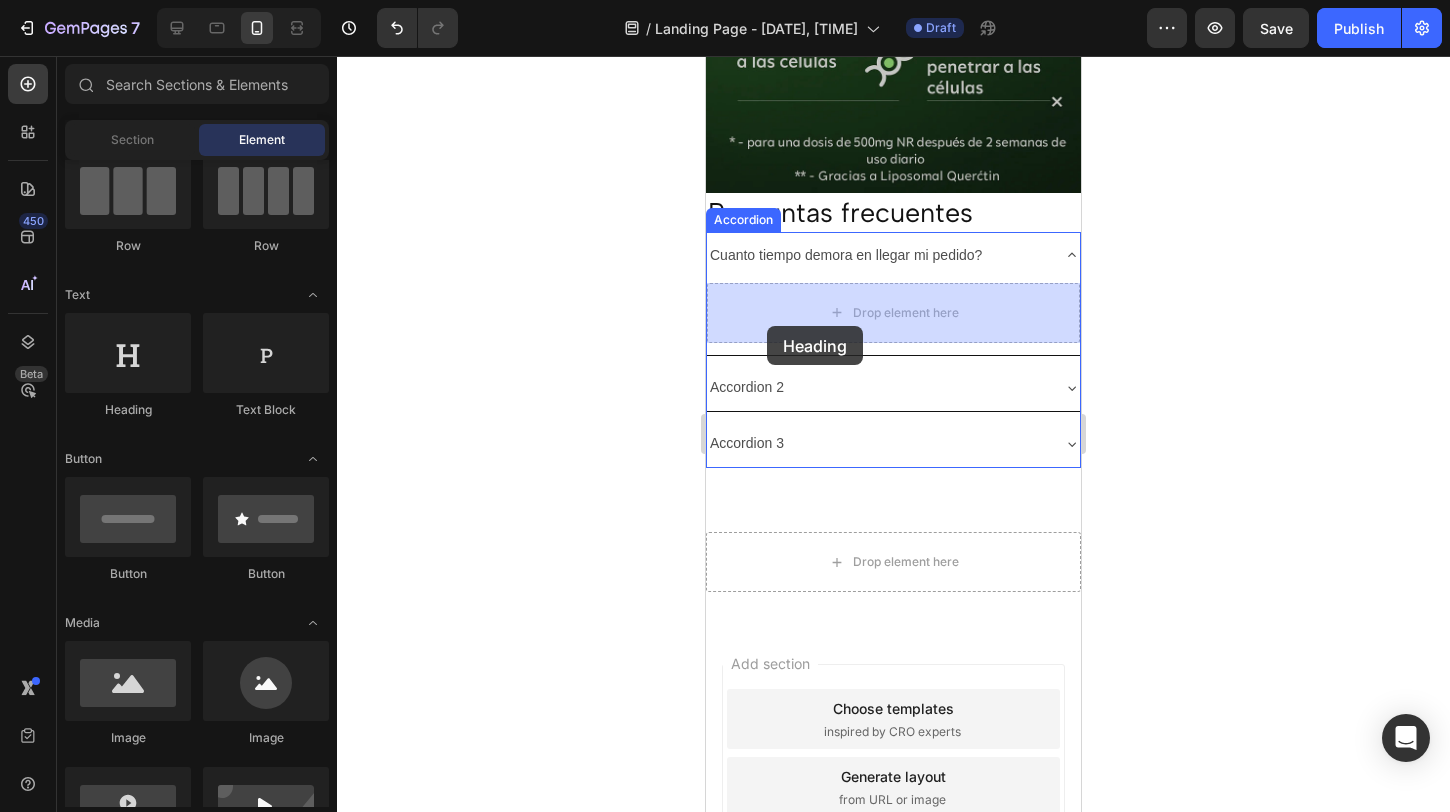 drag, startPoint x: 846, startPoint y: 388, endPoint x: 767, endPoint y: 326, distance: 100.4241 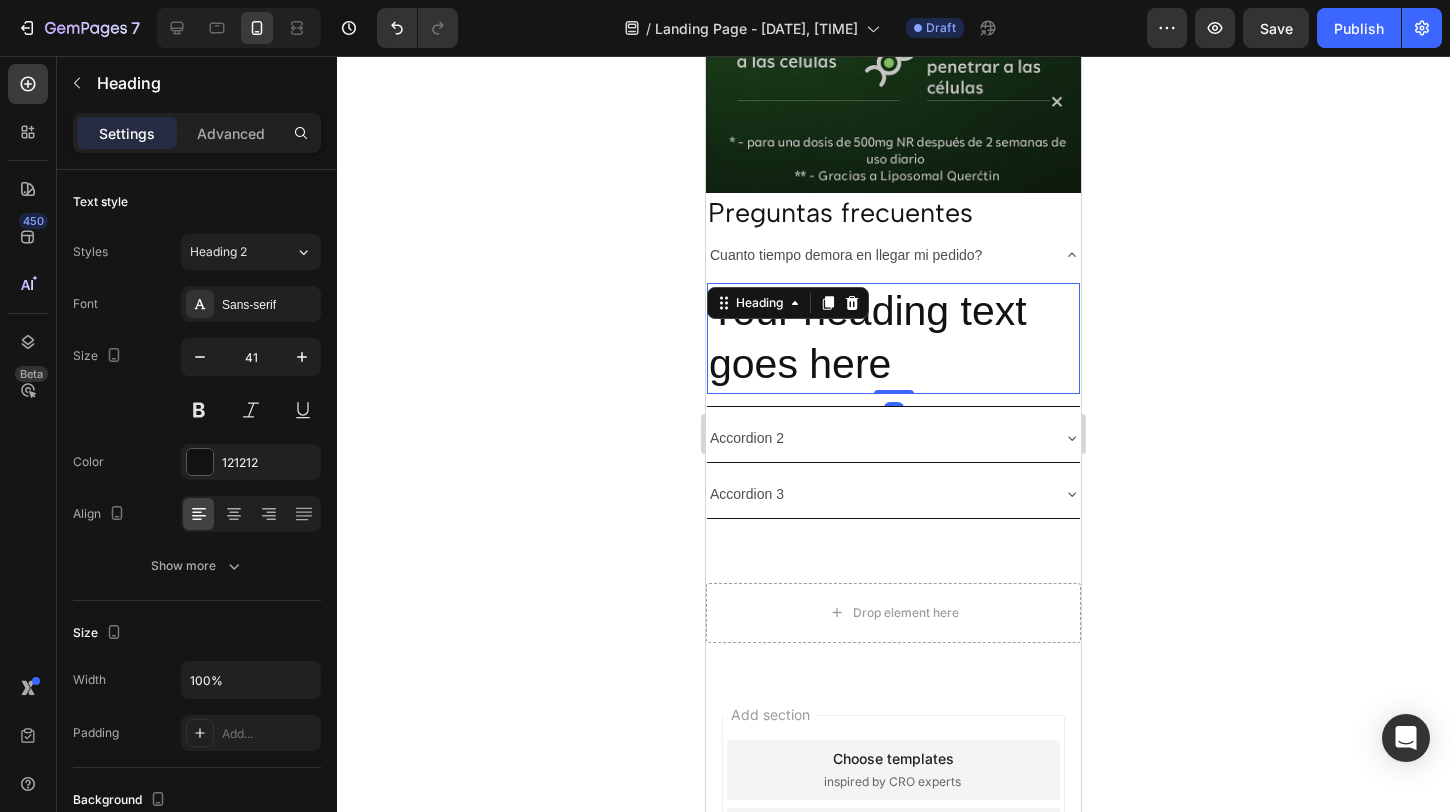click on "Your heading text goes here" at bounding box center (893, 338) 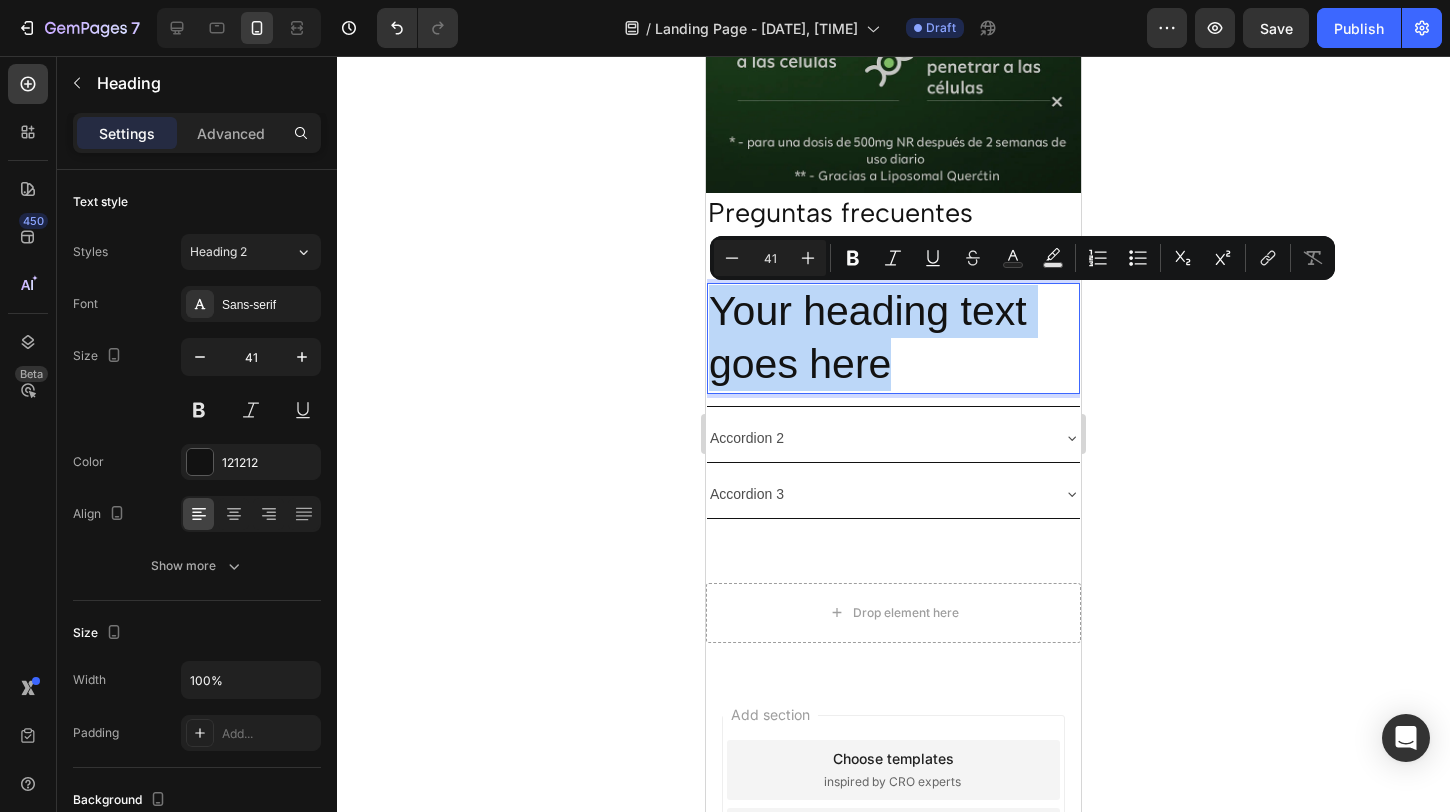 drag, startPoint x: 902, startPoint y: 370, endPoint x: 711, endPoint y: 307, distance: 201.12186 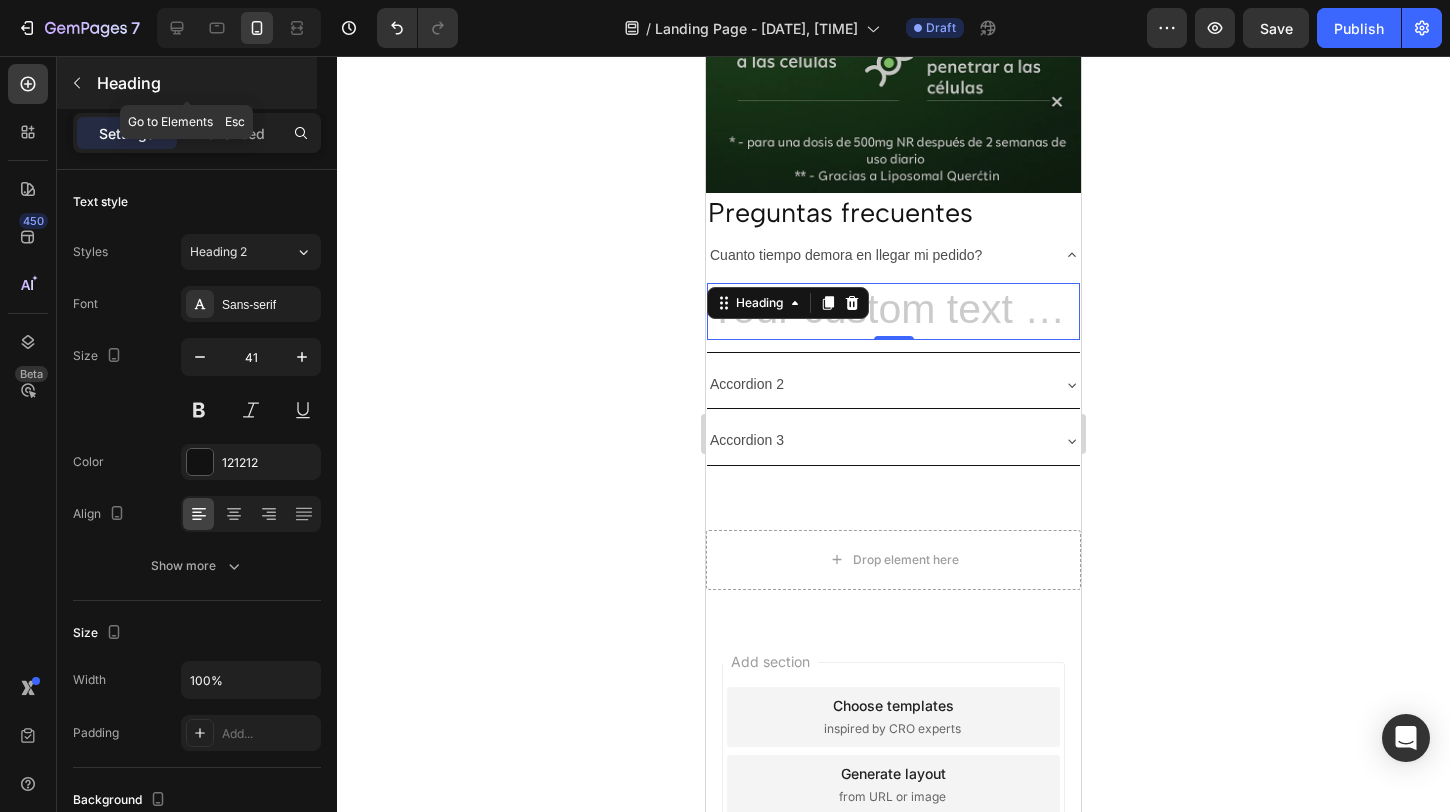 click 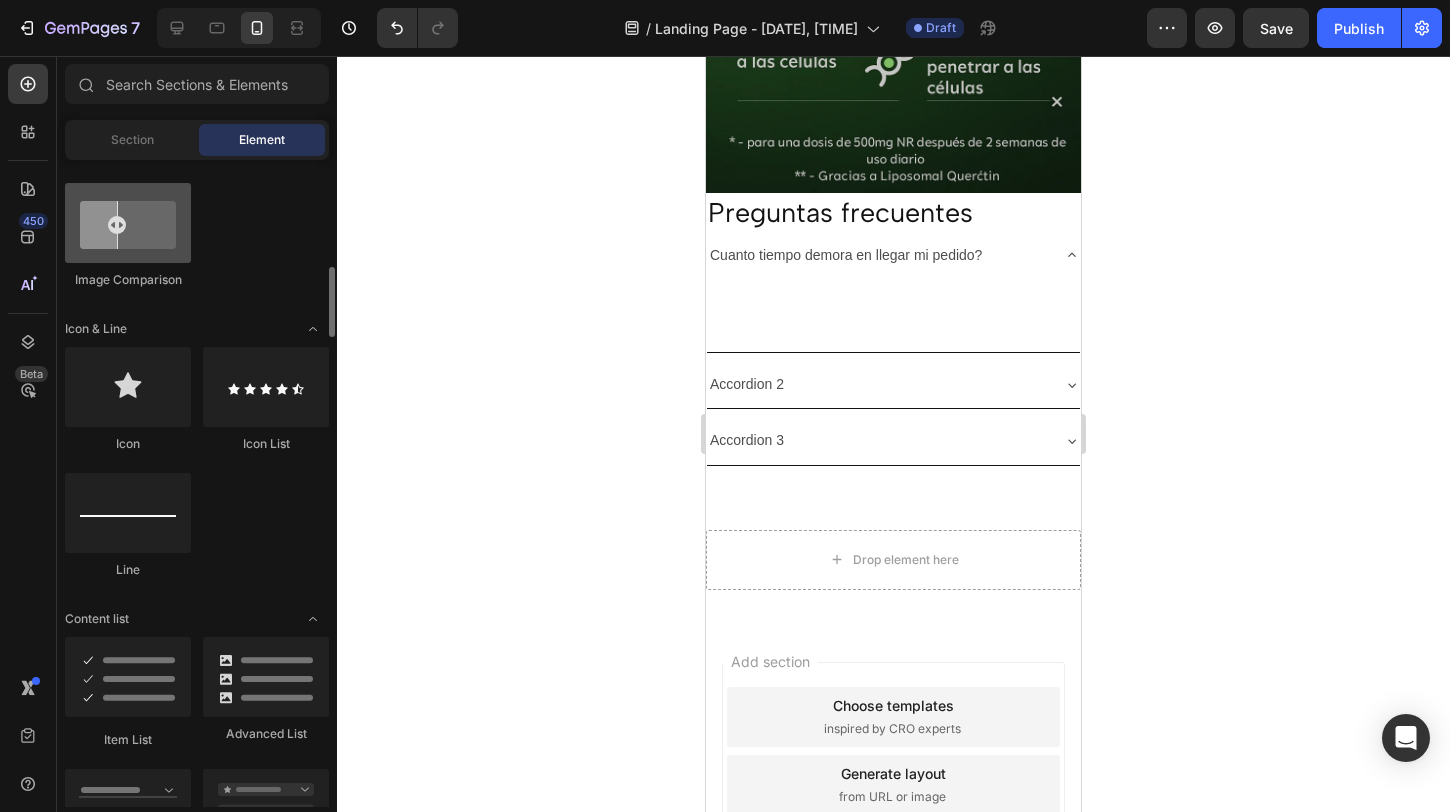 scroll, scrollTop: 1146, scrollLeft: 0, axis: vertical 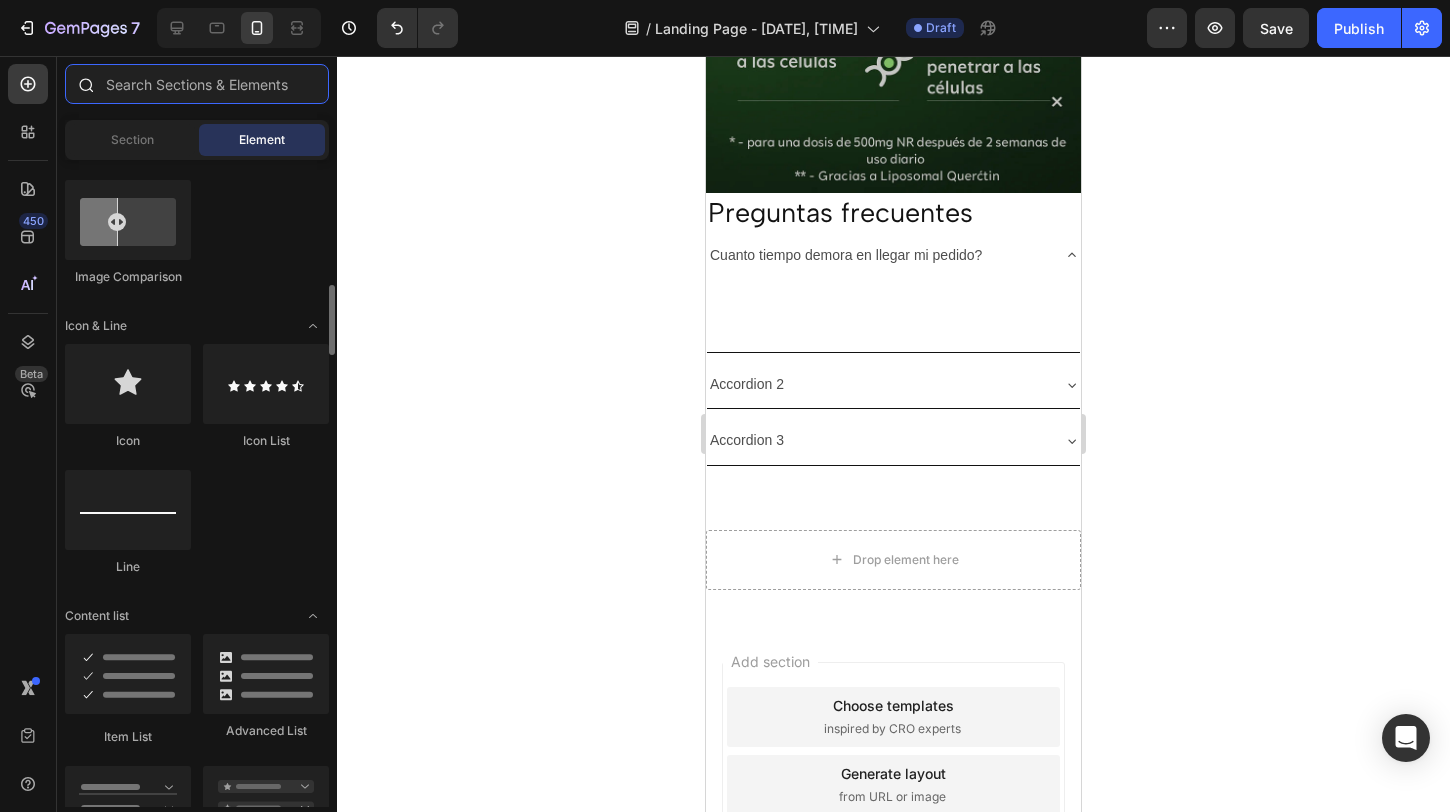 click at bounding box center (197, 84) 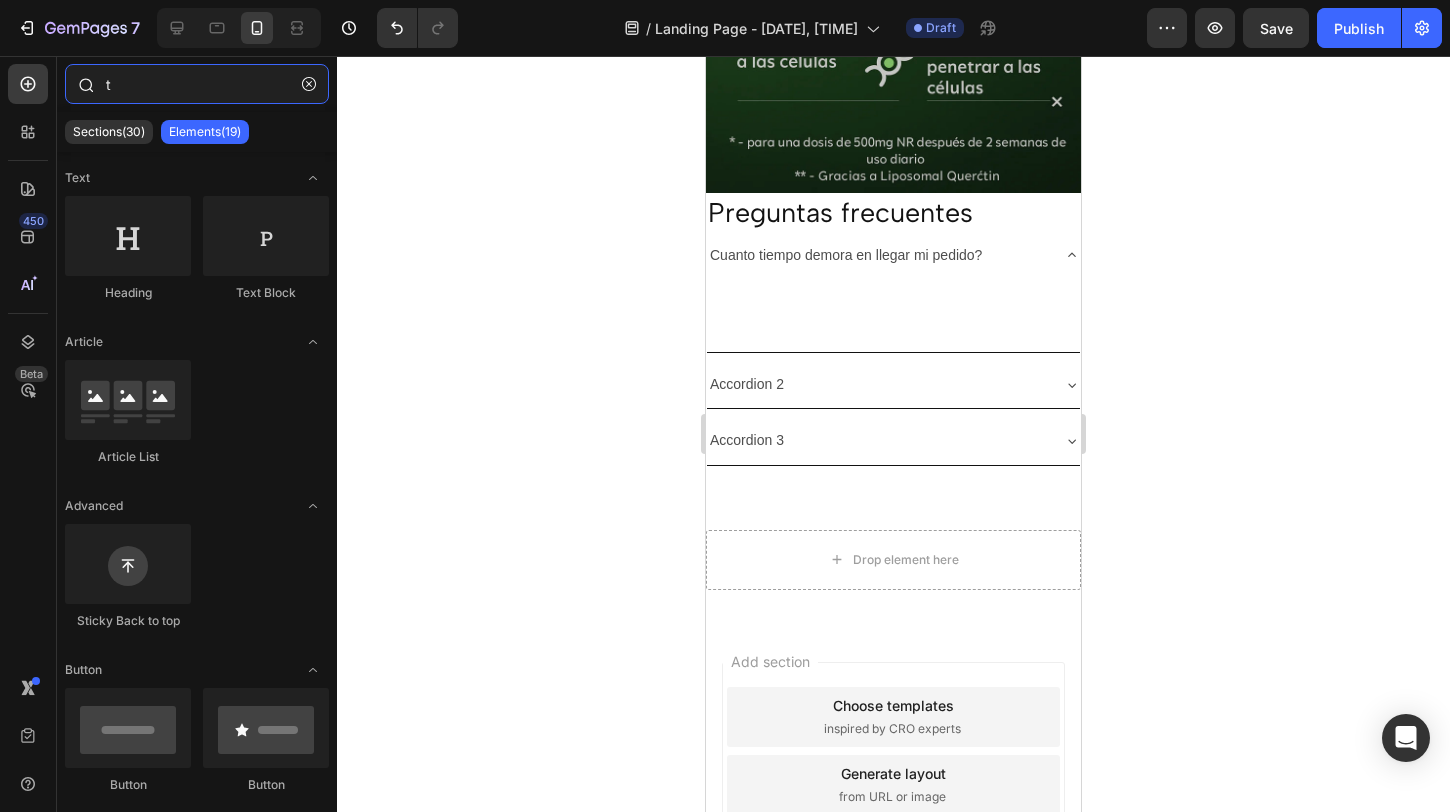 type on "te" 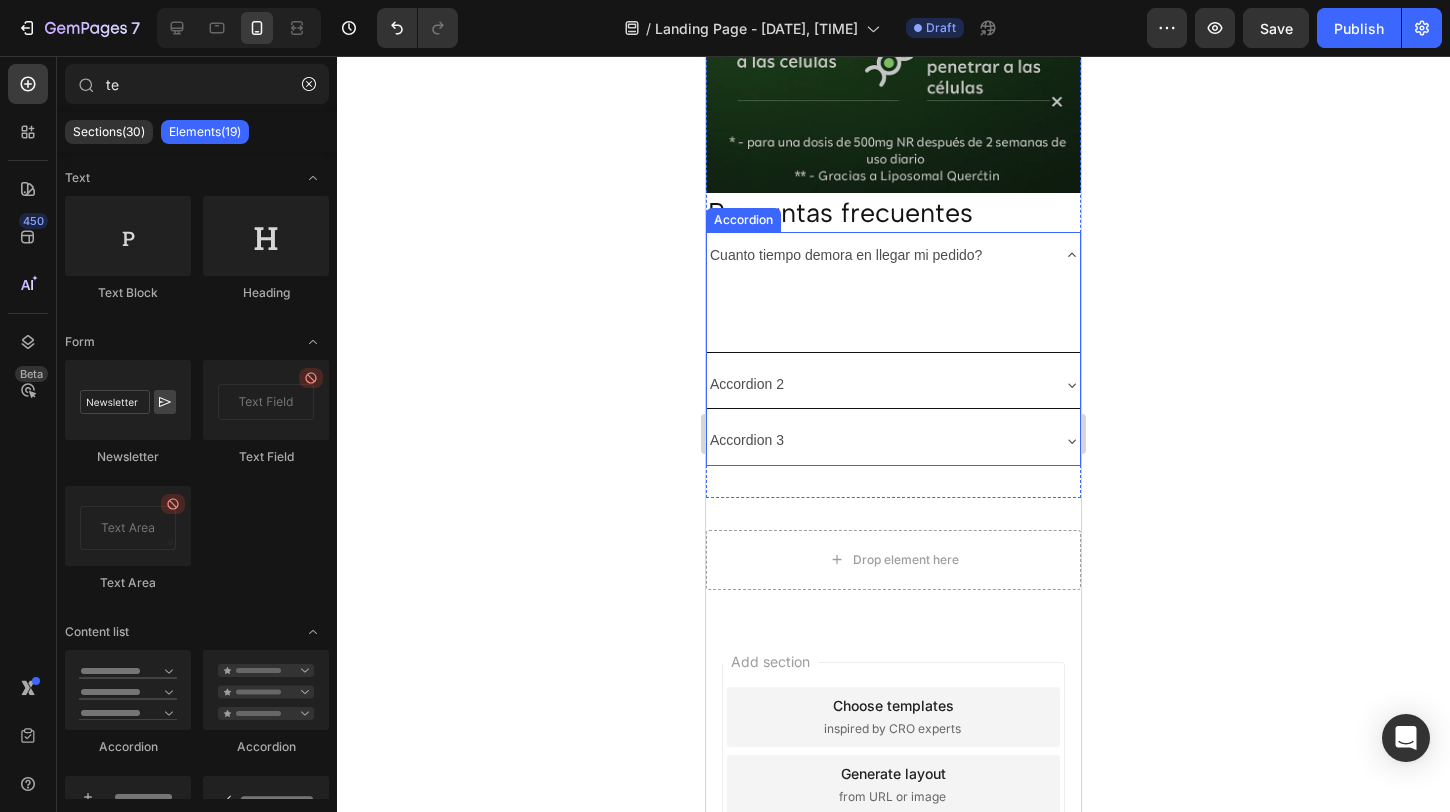 click on "Cuanto tiempo demora en llegar mi pedido?" at bounding box center [846, 255] 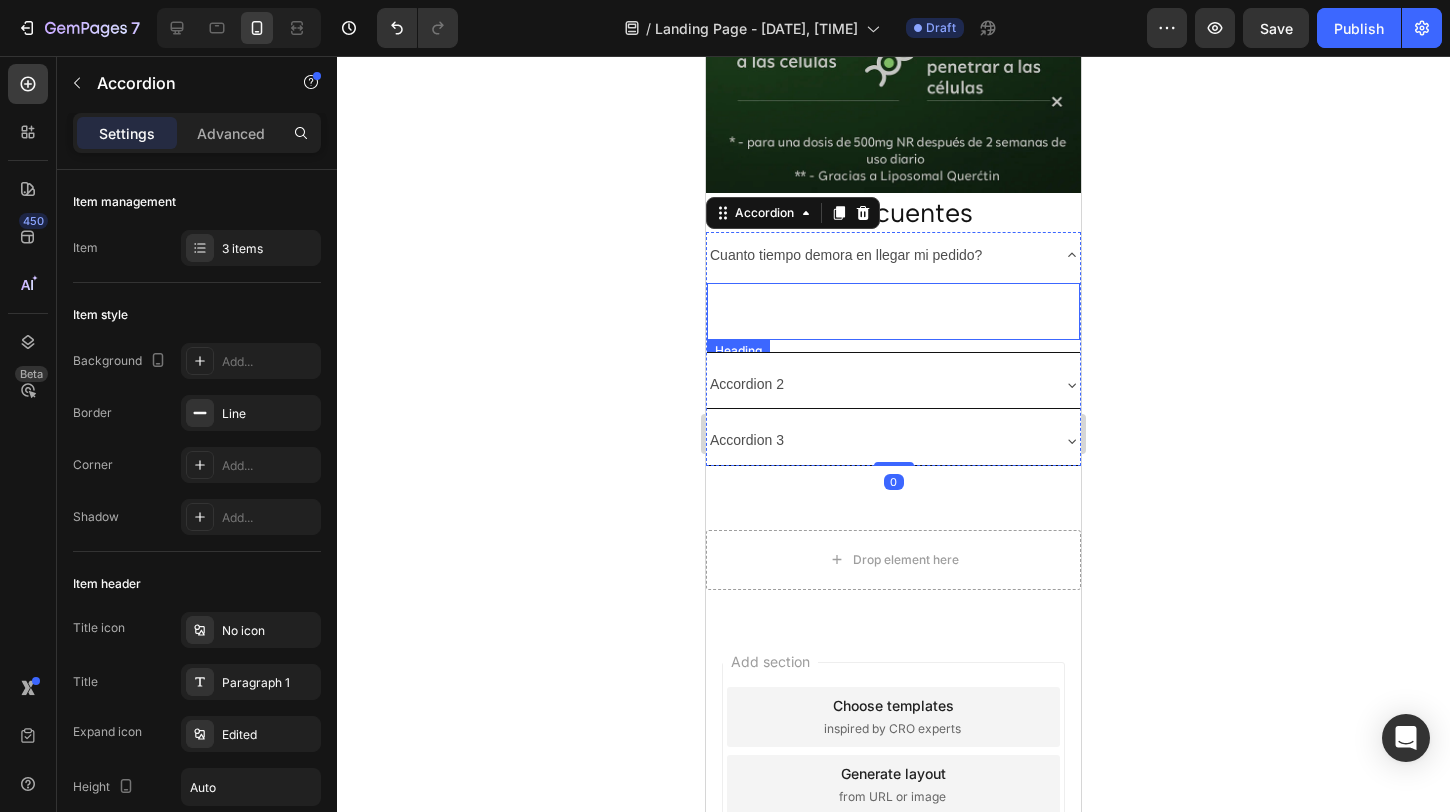 click at bounding box center [893, 311] 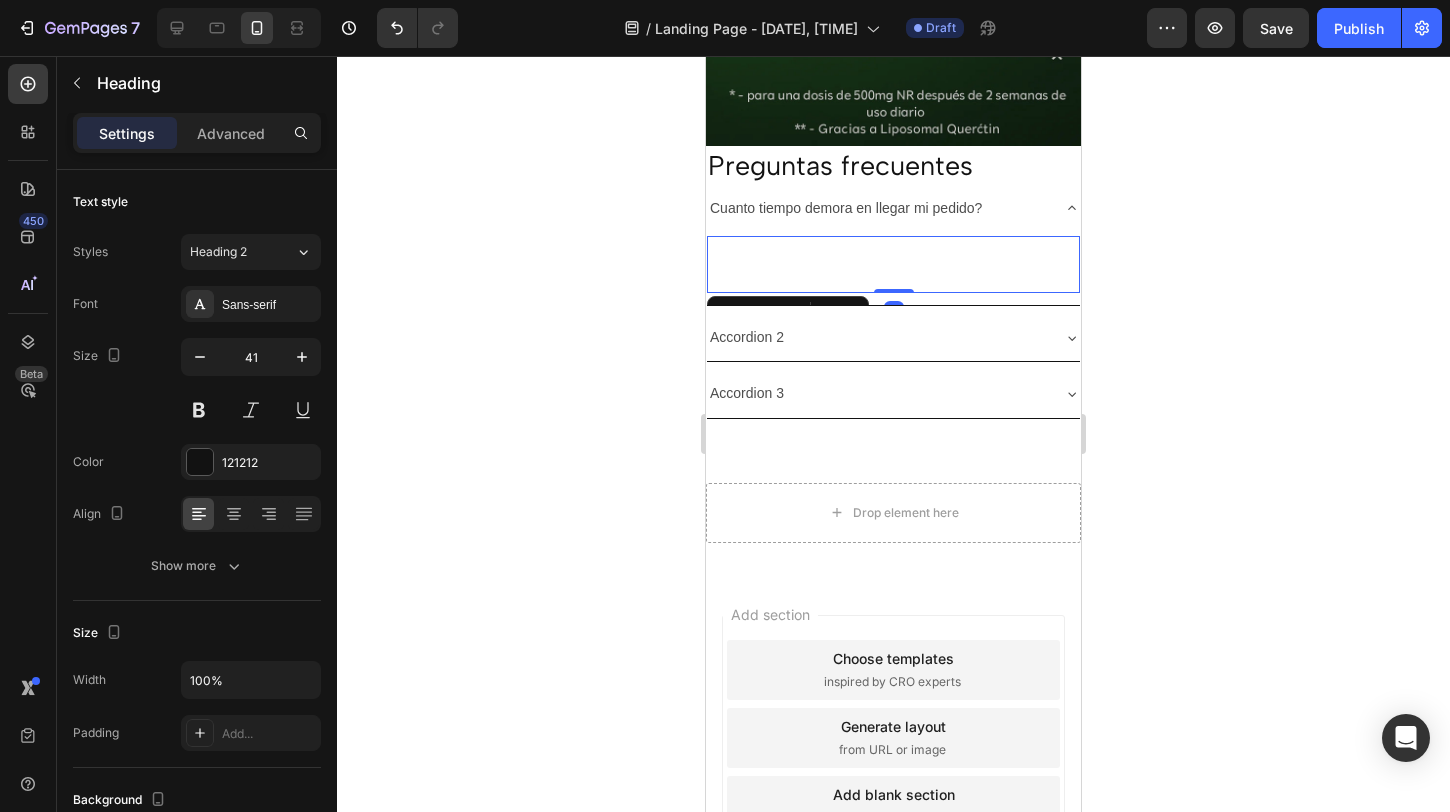scroll, scrollTop: 3776, scrollLeft: 0, axis: vertical 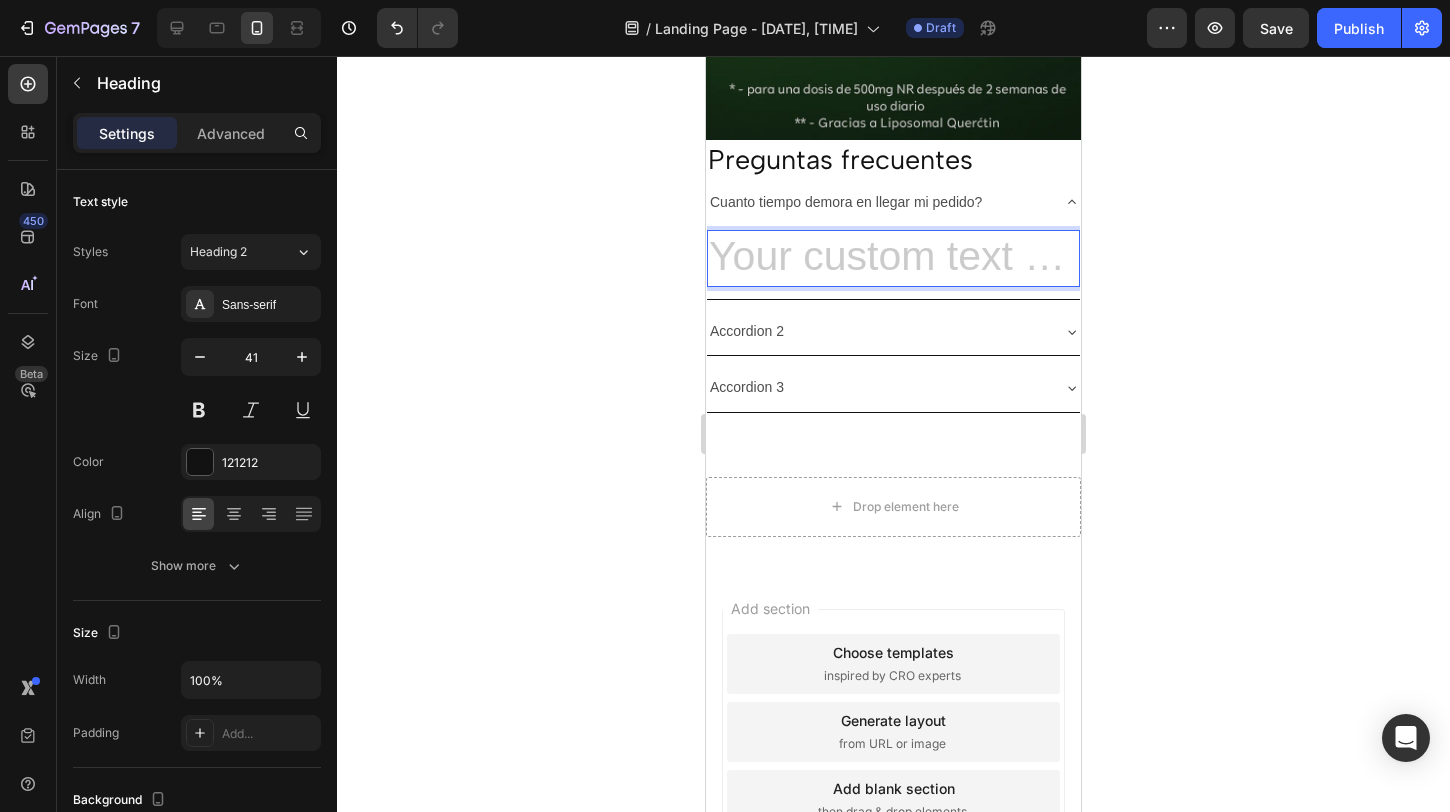 click at bounding box center (893, 258) 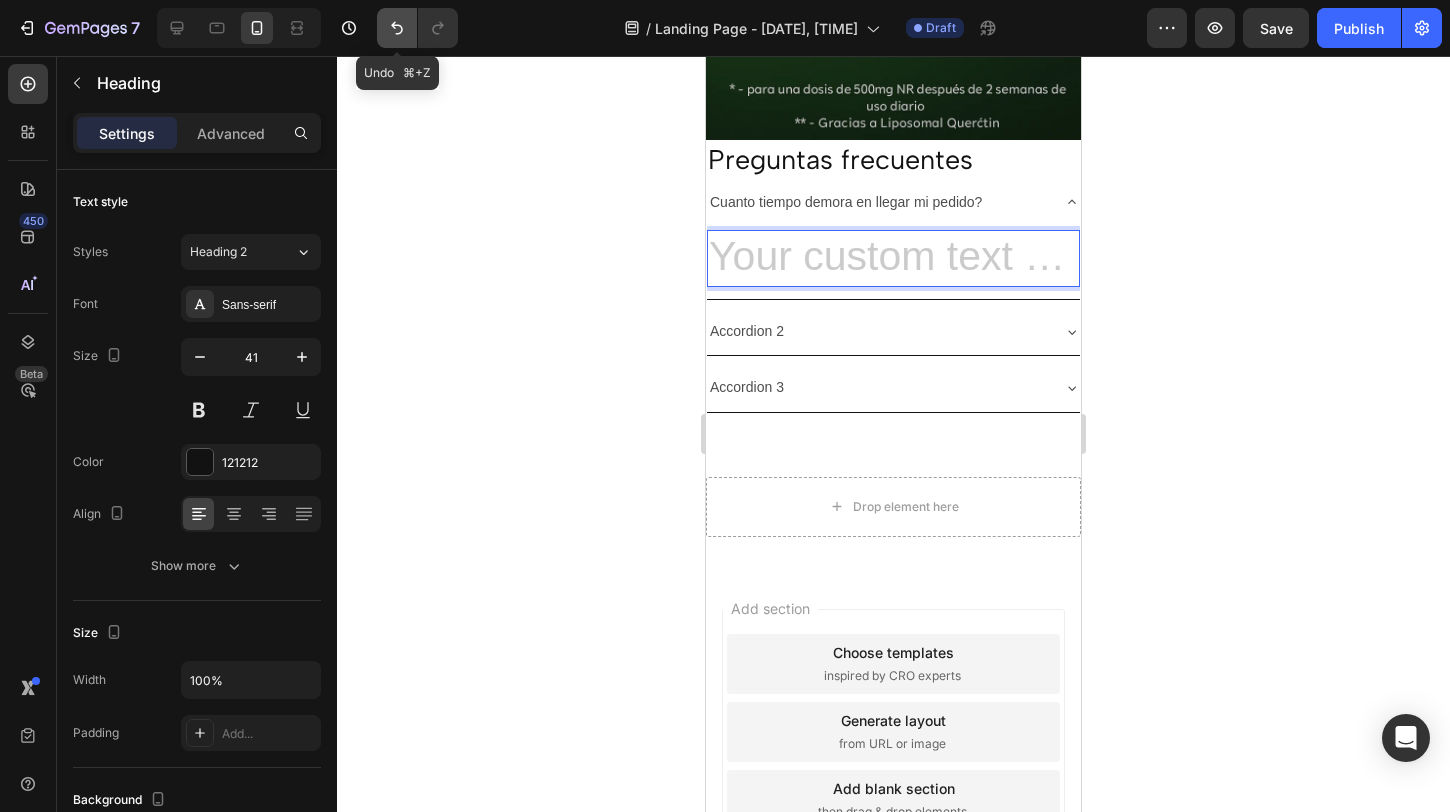 click 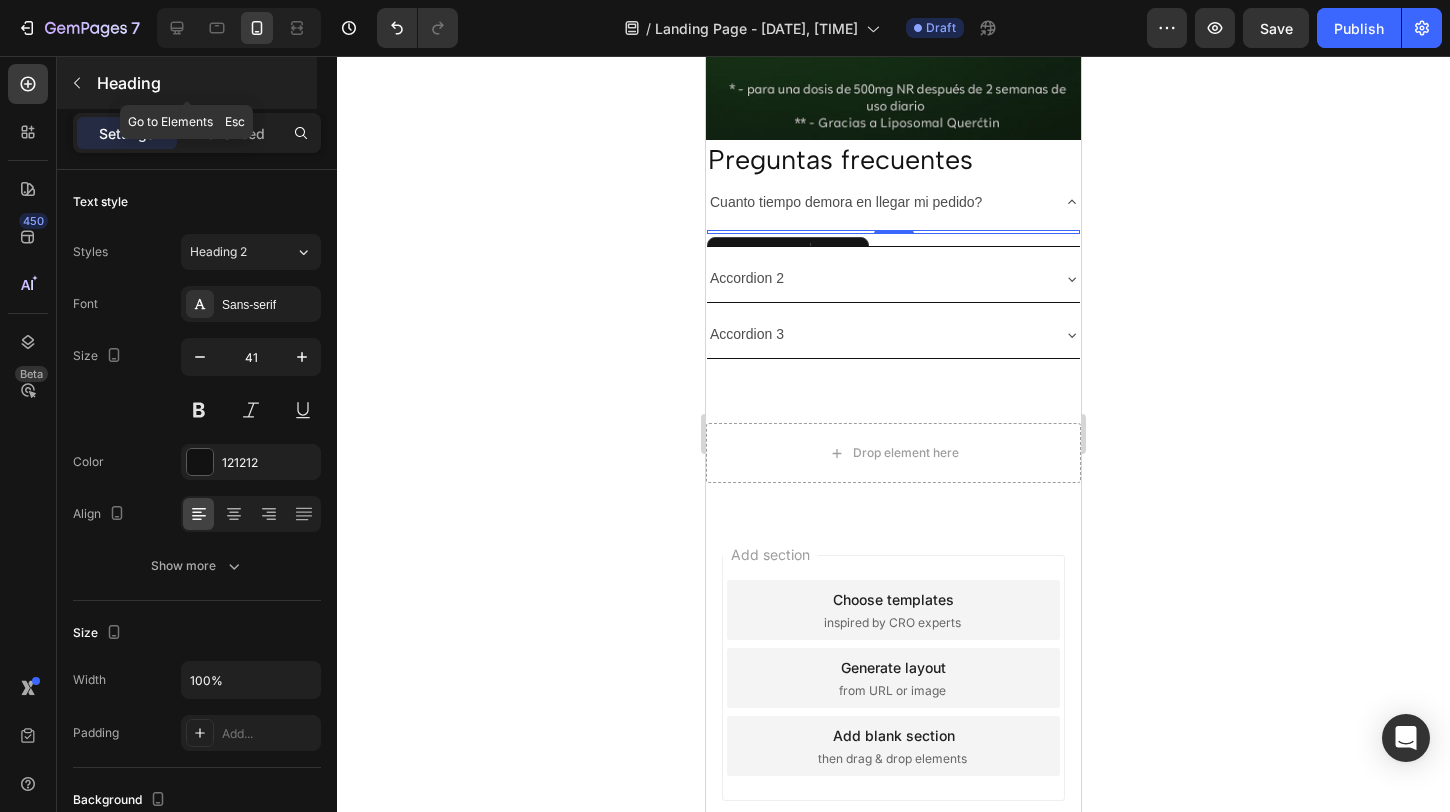 click at bounding box center [77, 83] 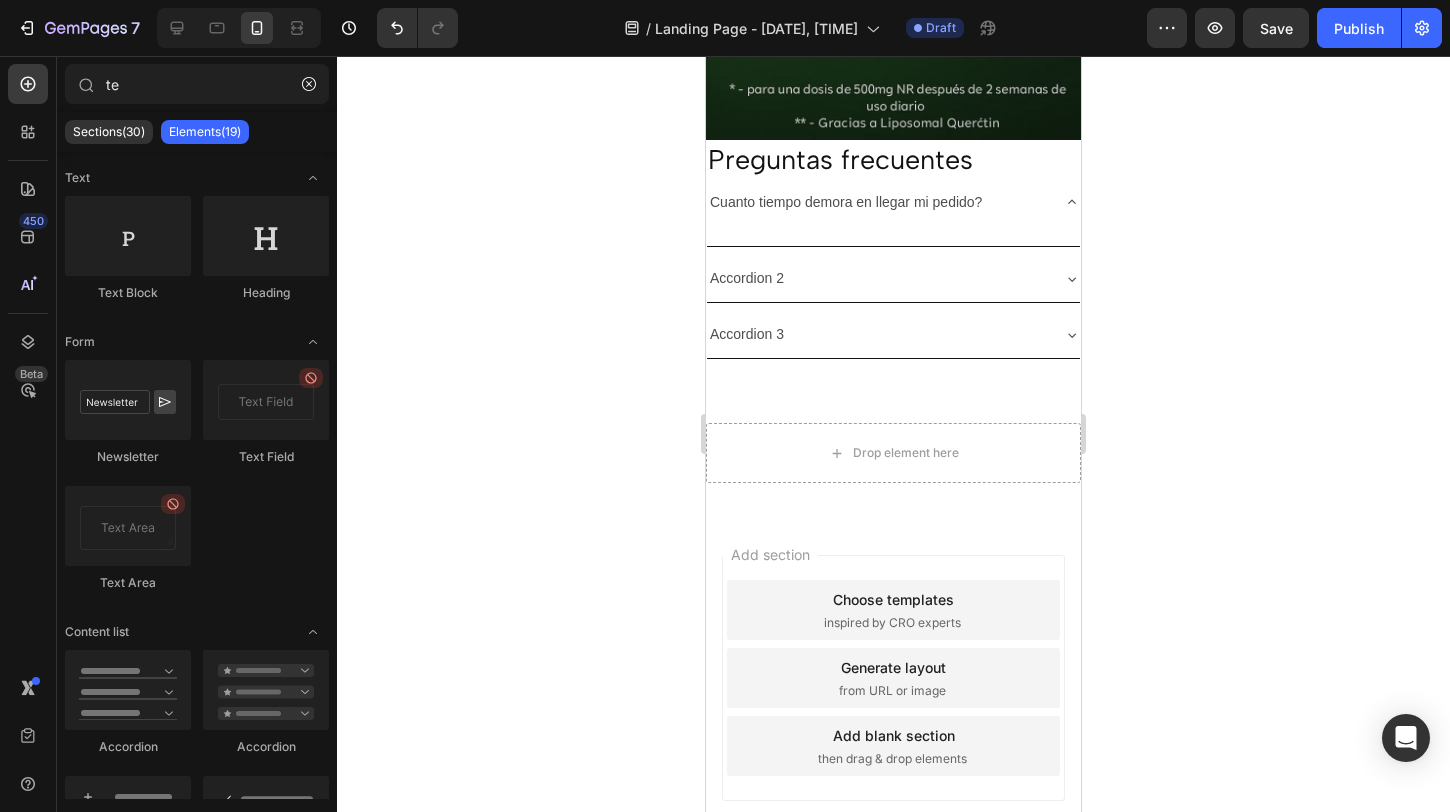 click on "te Sections(30) Elements(19) Text
Text Block
Heading Form
Newsletter
Text Field
Text Area Content list
Accordion
Accordion
Accordion
Item List Article
Article List
Article Date
Article Category
Product" at bounding box center [197, 434] 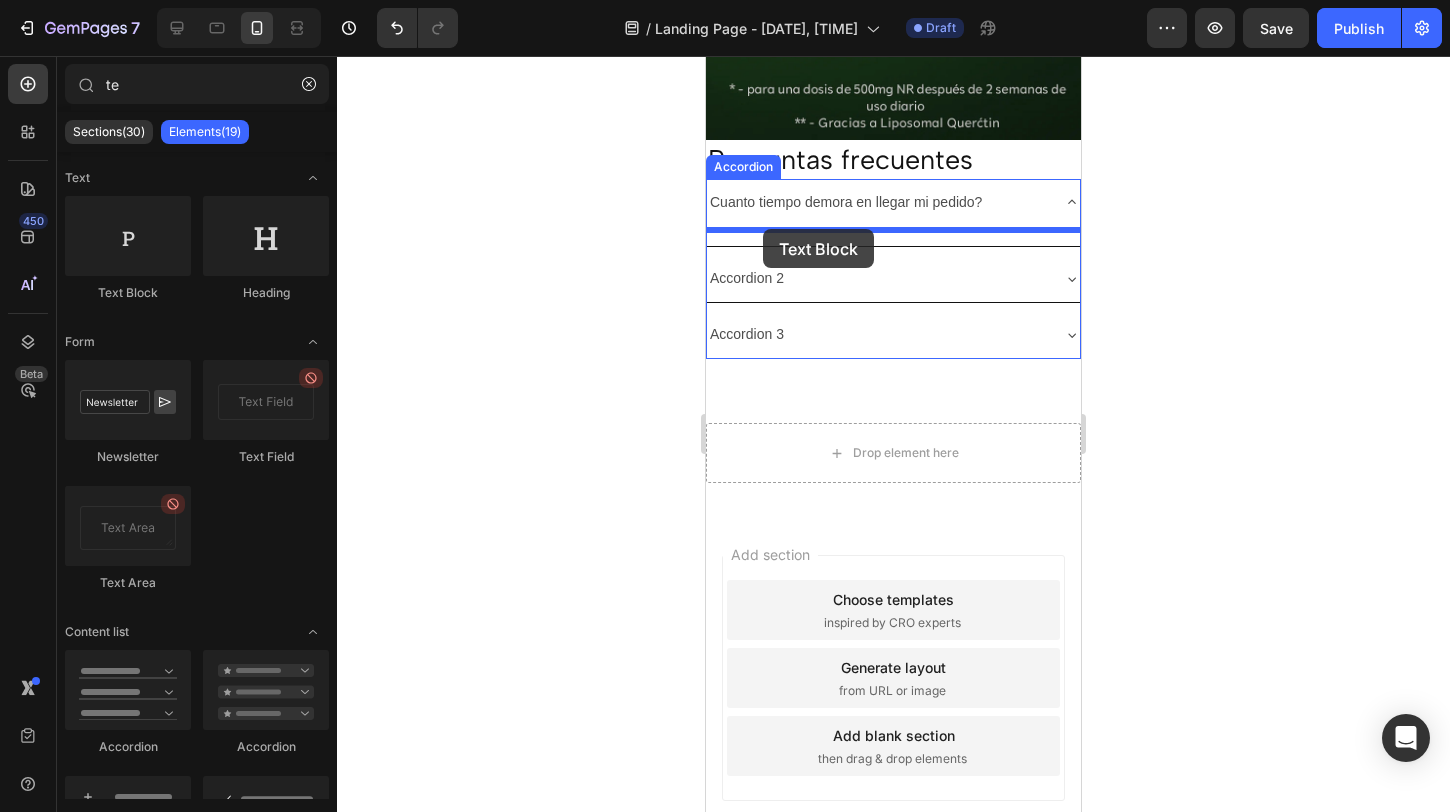 drag, startPoint x: 862, startPoint y: 283, endPoint x: 764, endPoint y: 229, distance: 111.89281 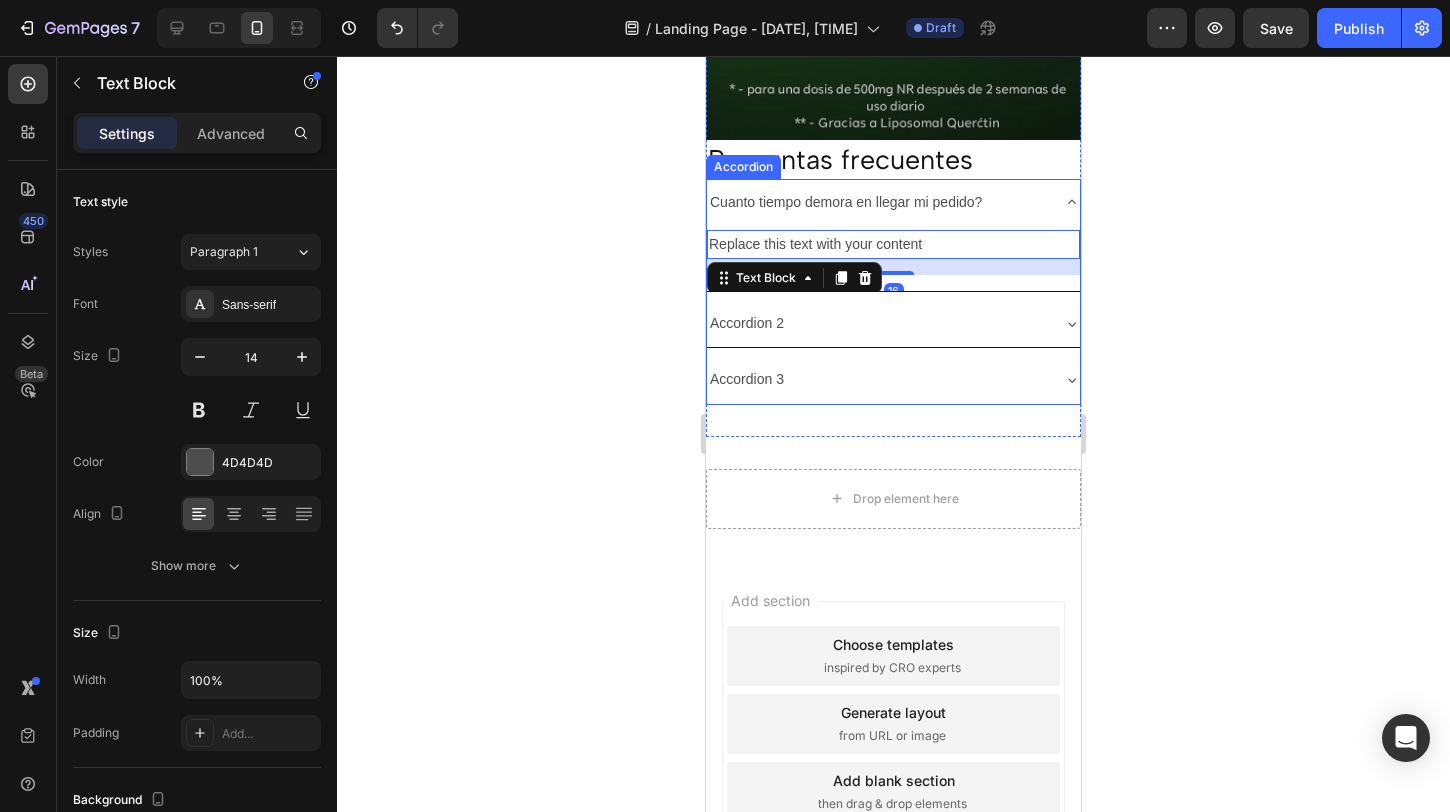 click on "Cuanto tiempo demora en llegar mi pedido?" at bounding box center [877, 202] 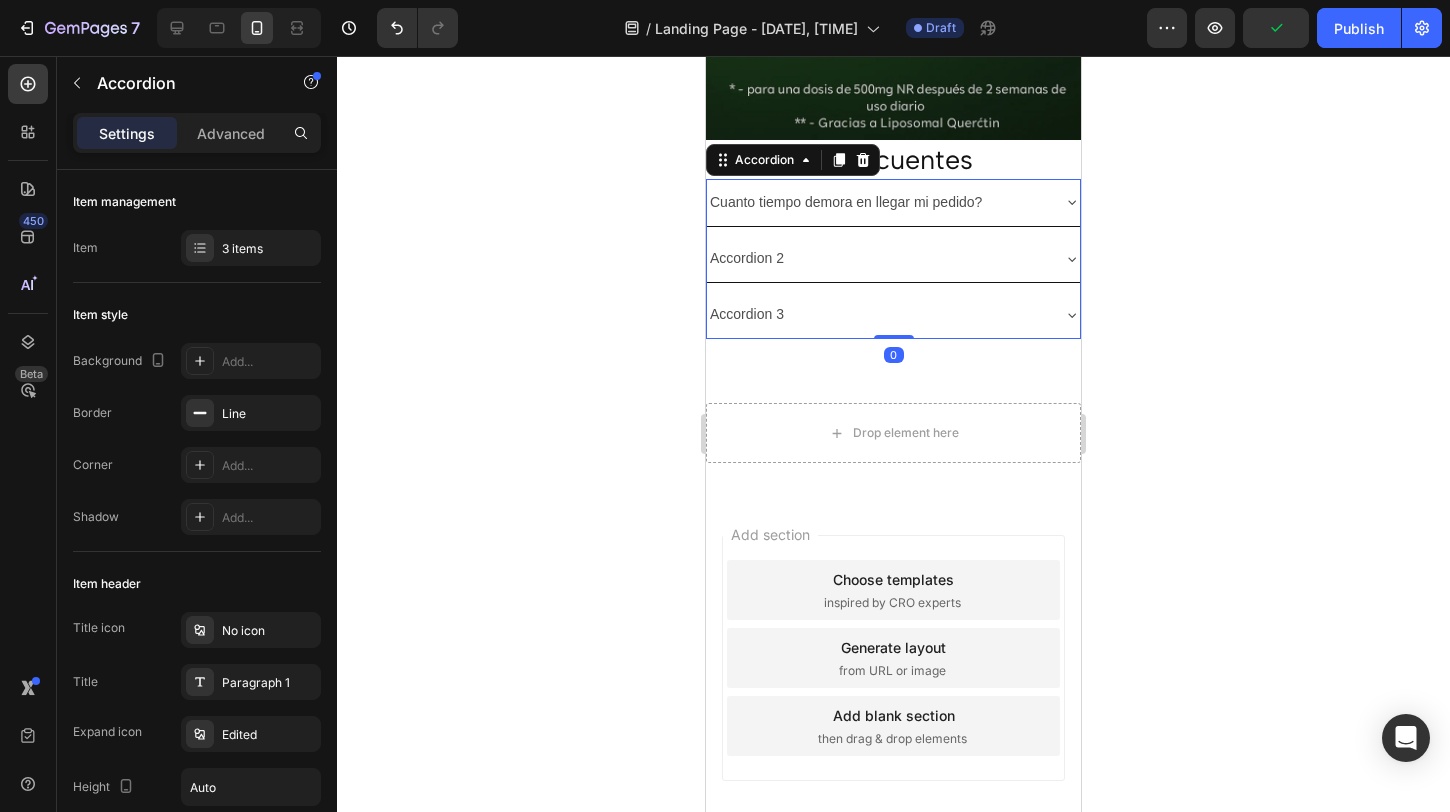 click on "Cuanto tiempo demora en llegar mi pedido?" at bounding box center [877, 202] 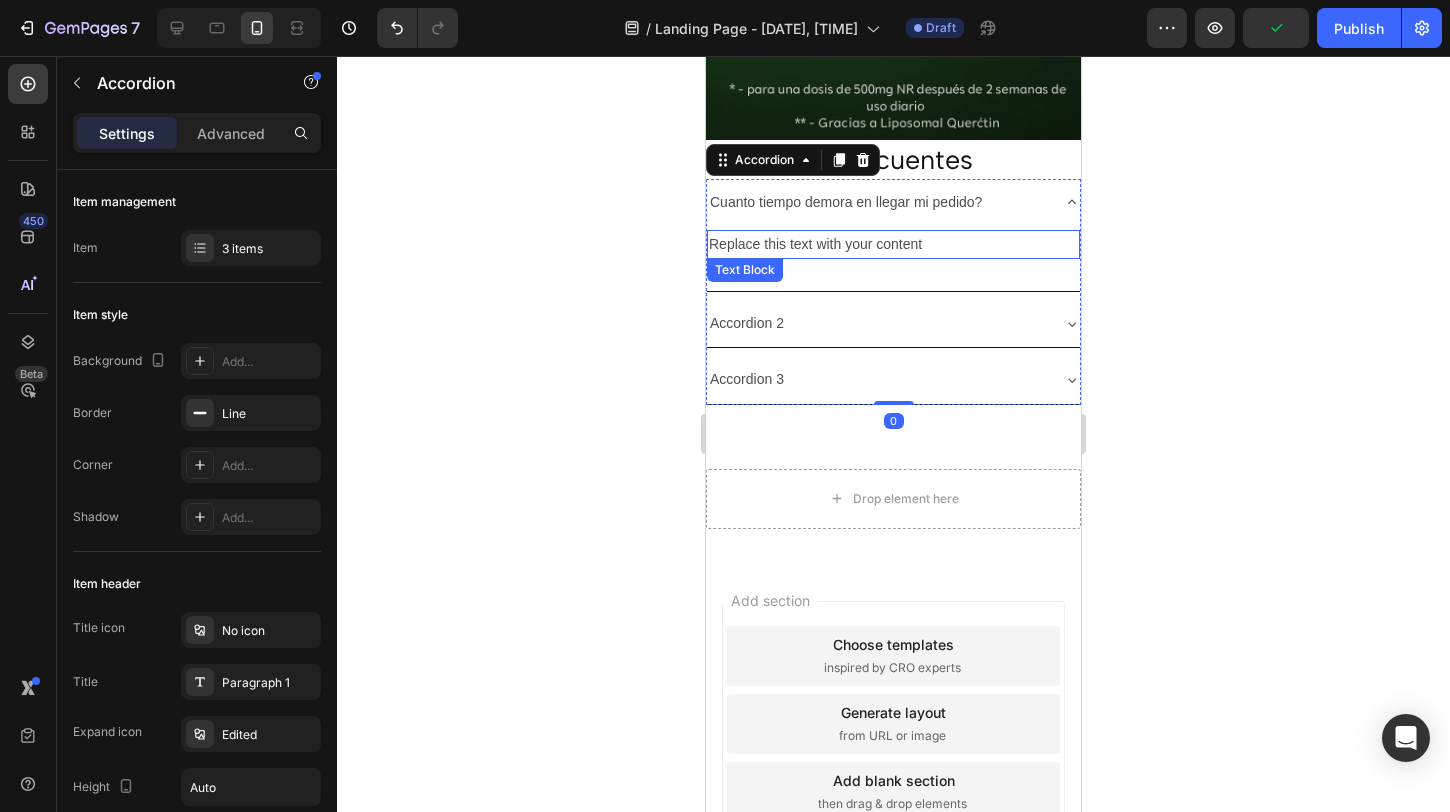 click on "Replace this text with your content" at bounding box center [893, 244] 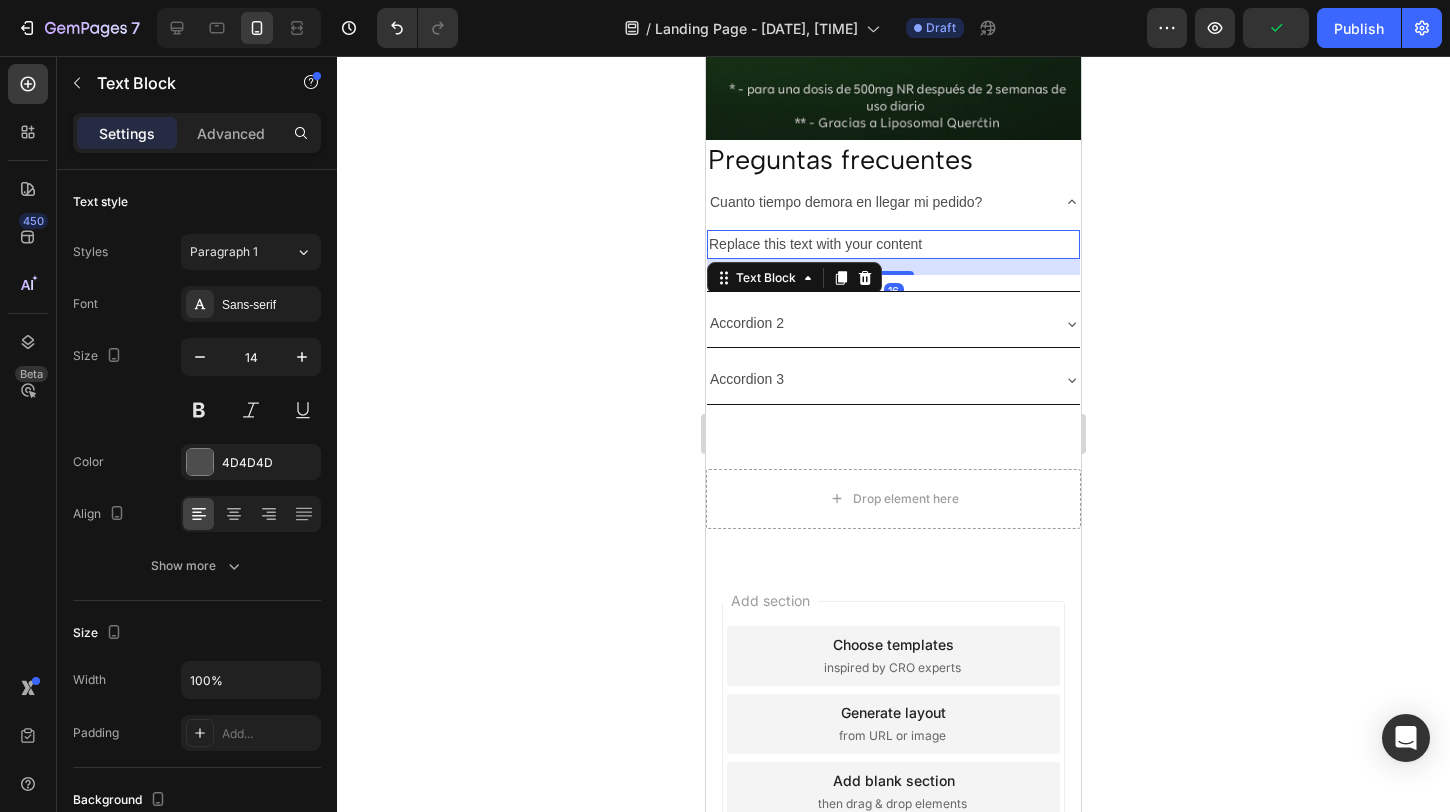 click on "Replace this text with your content" at bounding box center [893, 244] 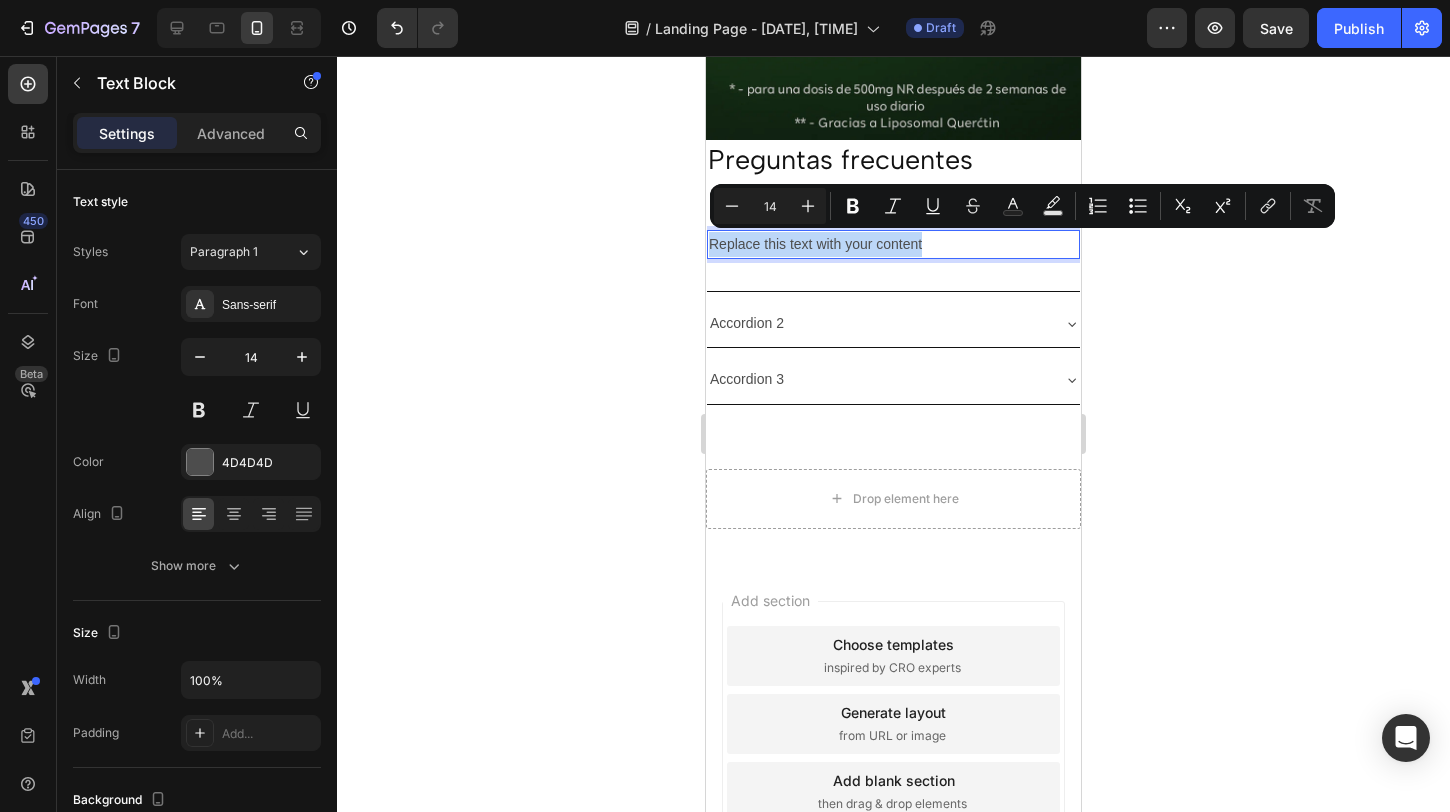 drag, startPoint x: 926, startPoint y: 240, endPoint x: 596, endPoint y: 230, distance: 330.1515 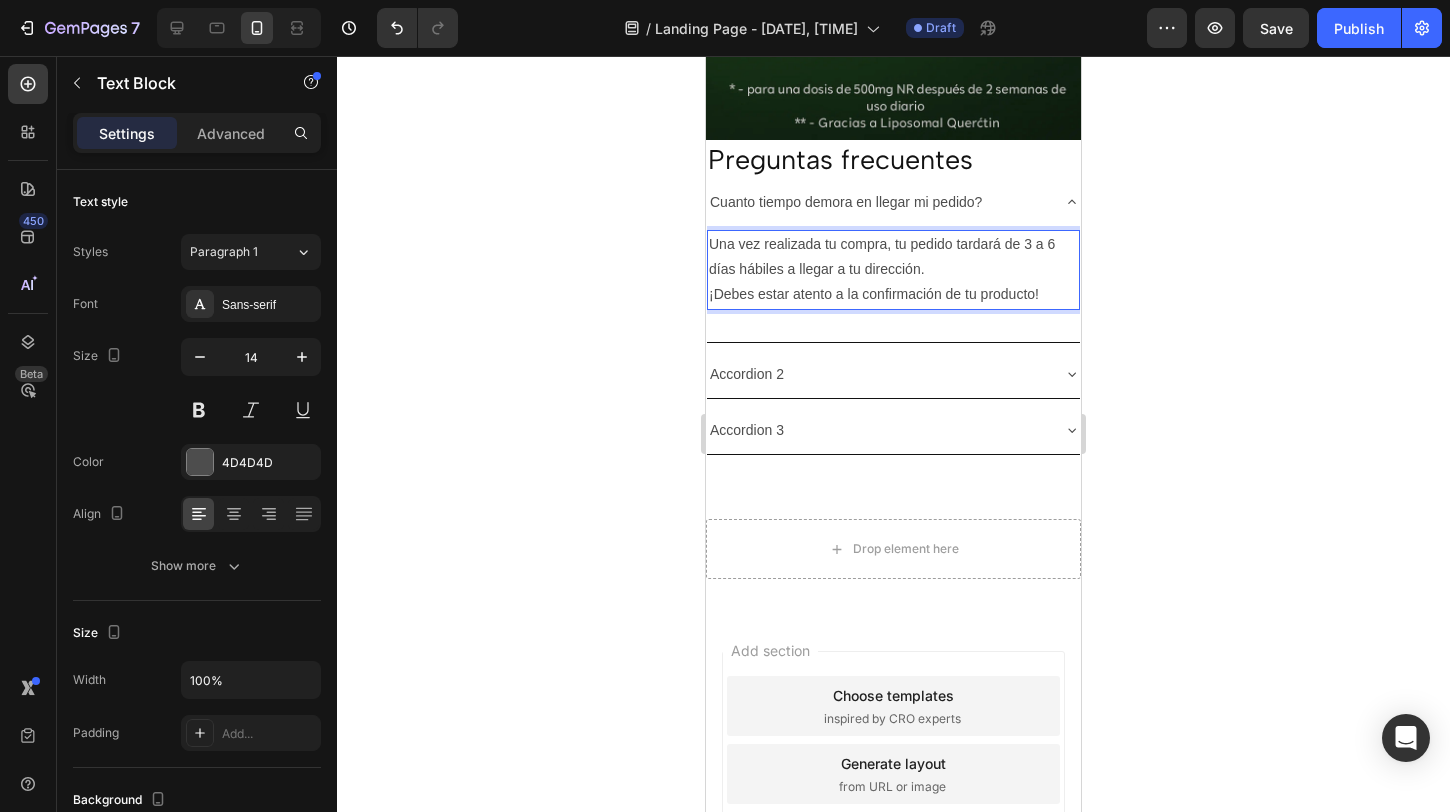 click 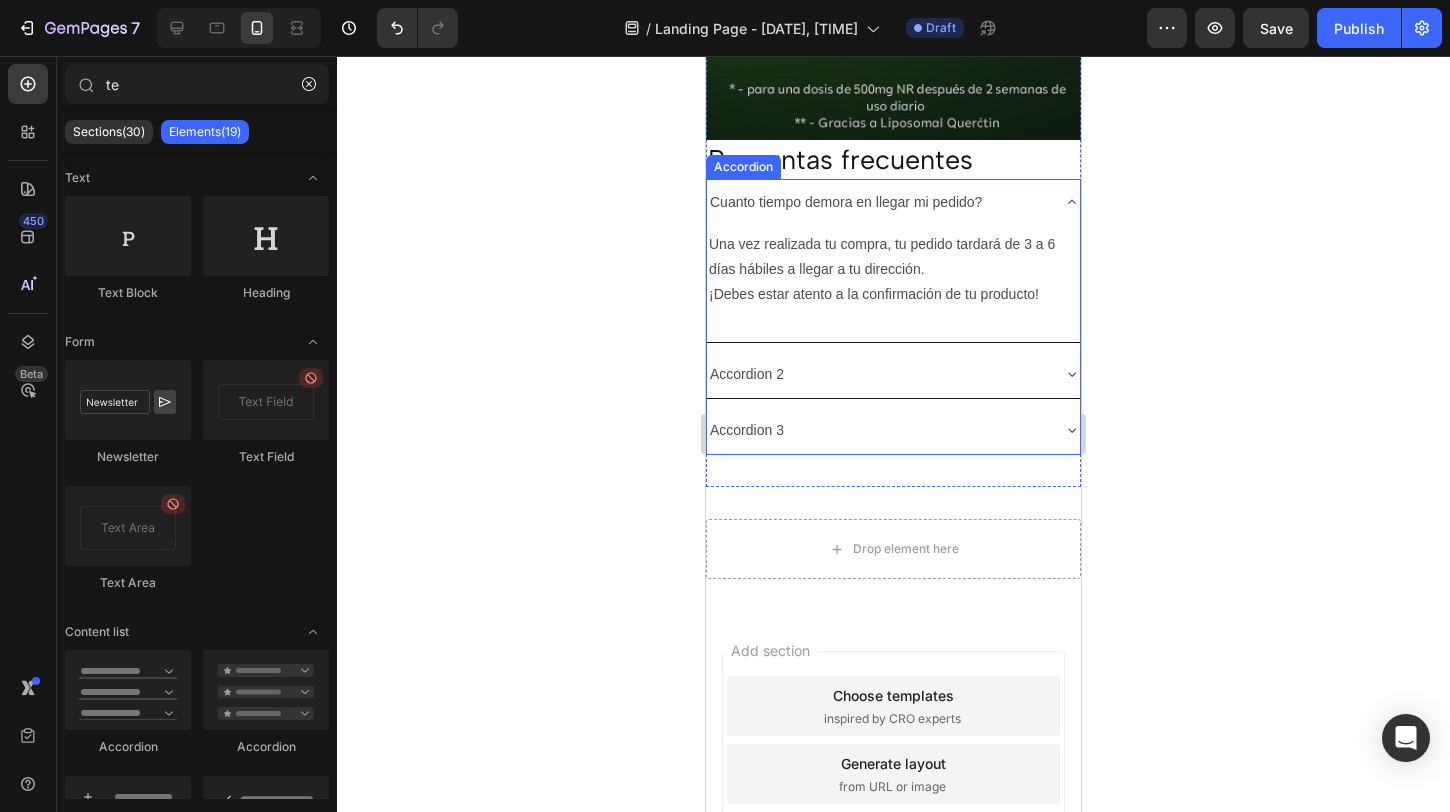 click on "Cuanto tiempo demora en llegar mi pedido?" at bounding box center (893, 202) 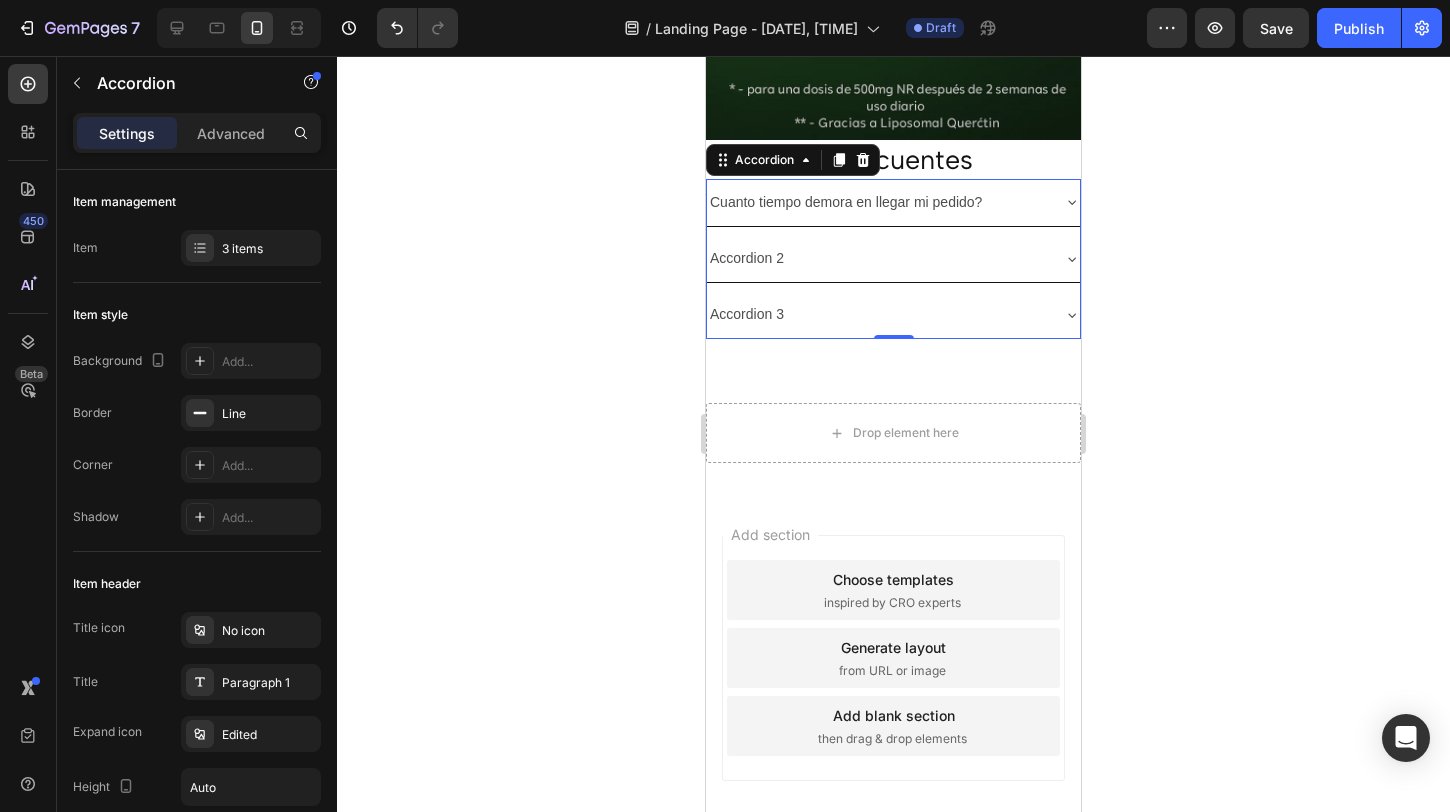 click on "Accordion 2" at bounding box center (877, 258) 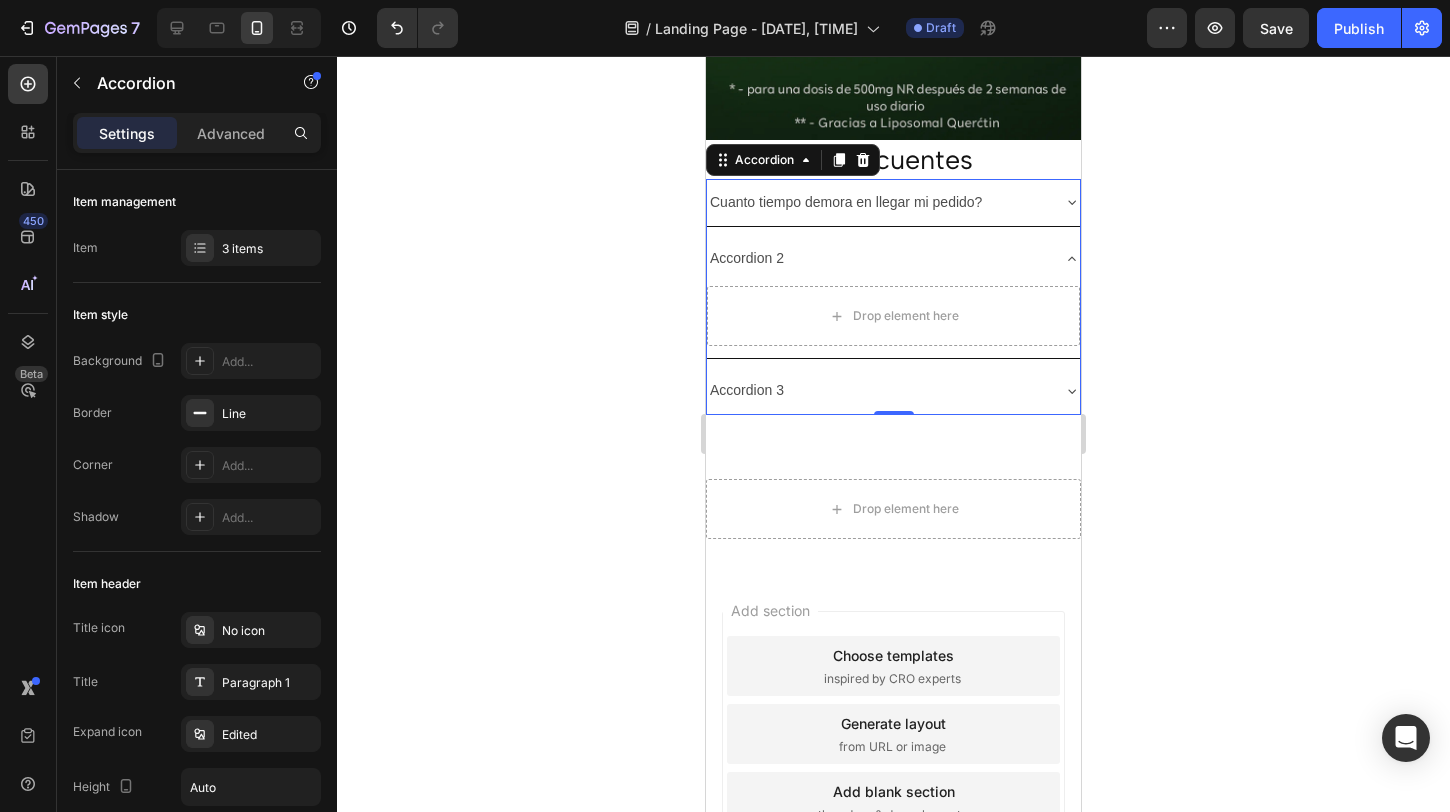 click on "Accordion 2" at bounding box center [877, 258] 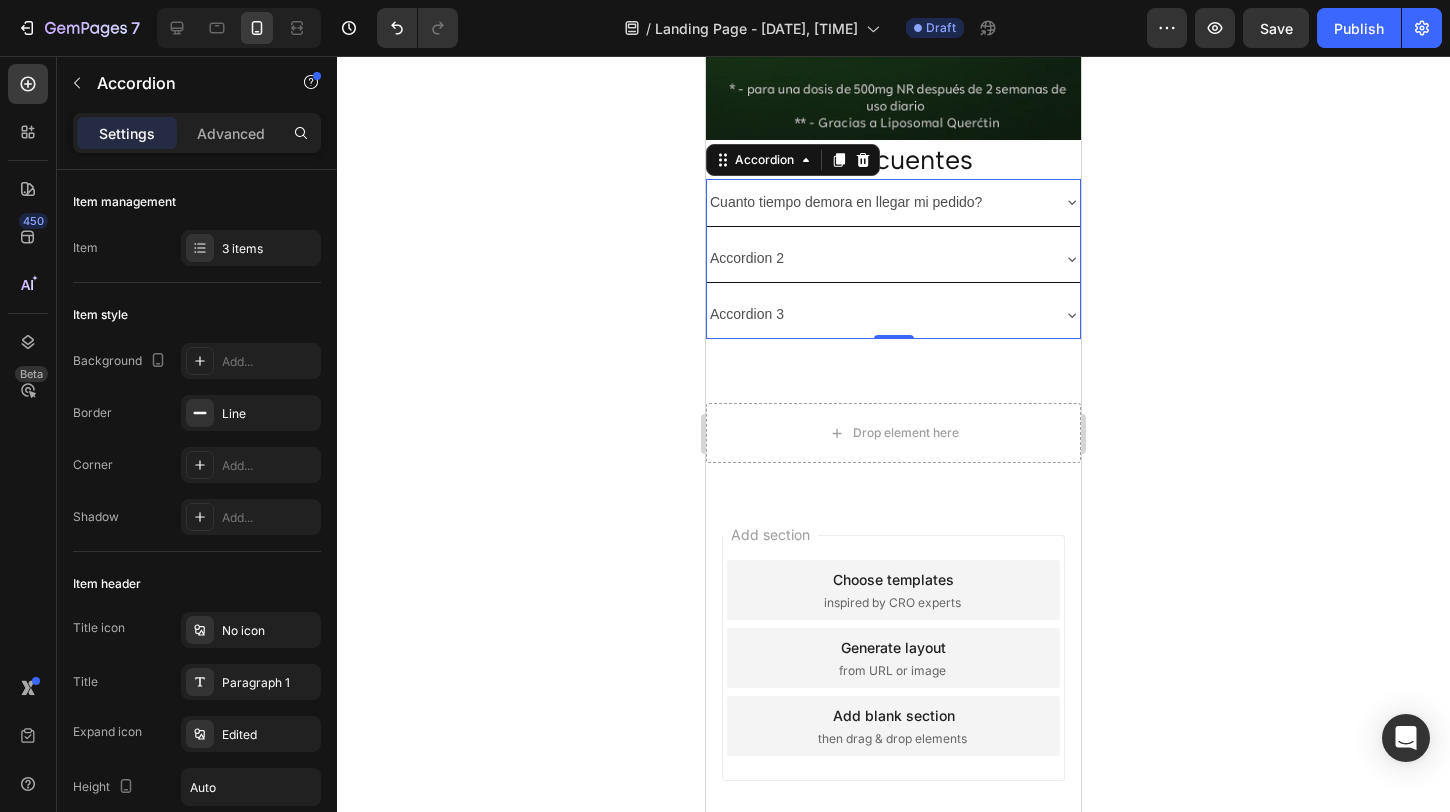 click on "Accordion 2" at bounding box center (877, 258) 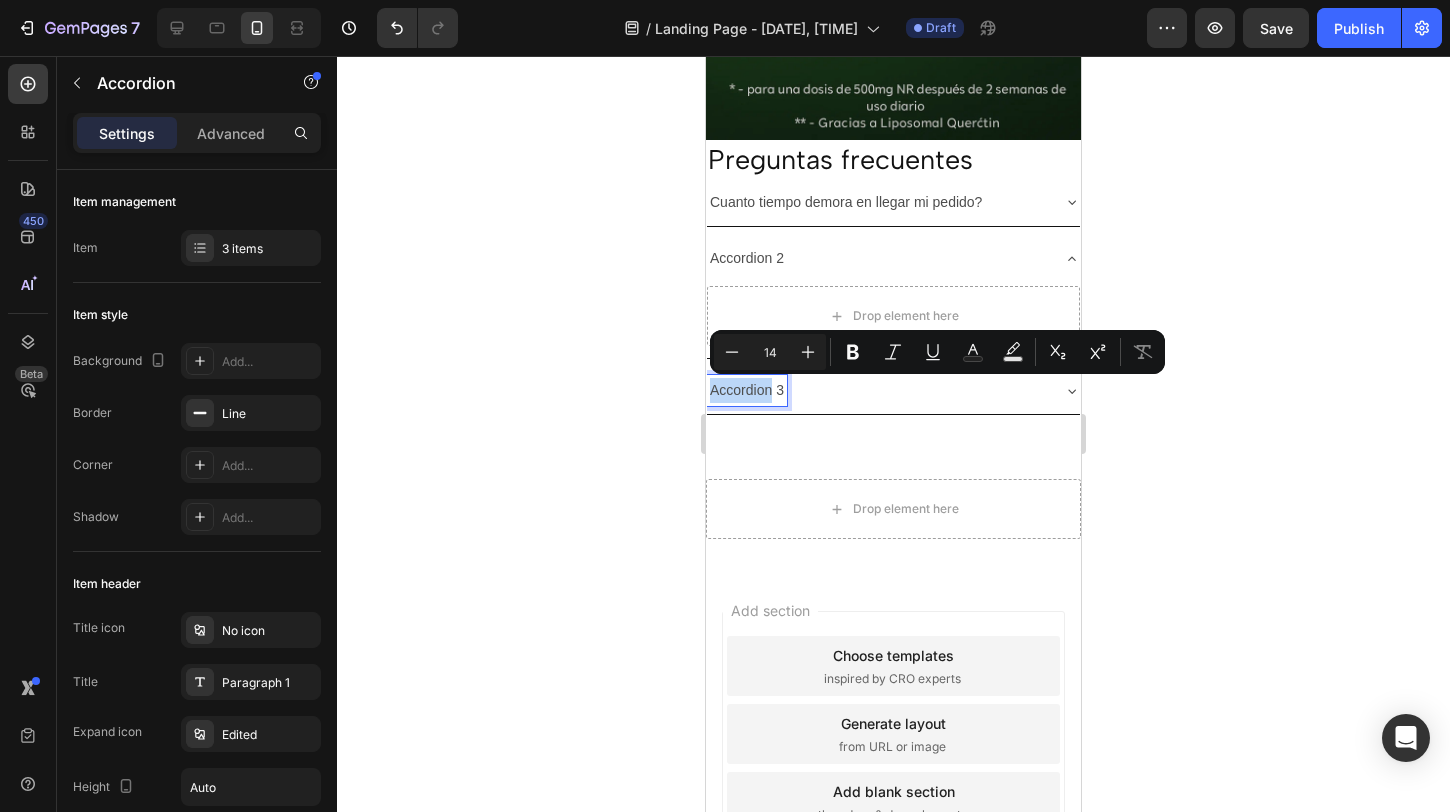drag, startPoint x: 782, startPoint y: 256, endPoint x: 705, endPoint y: 256, distance: 77 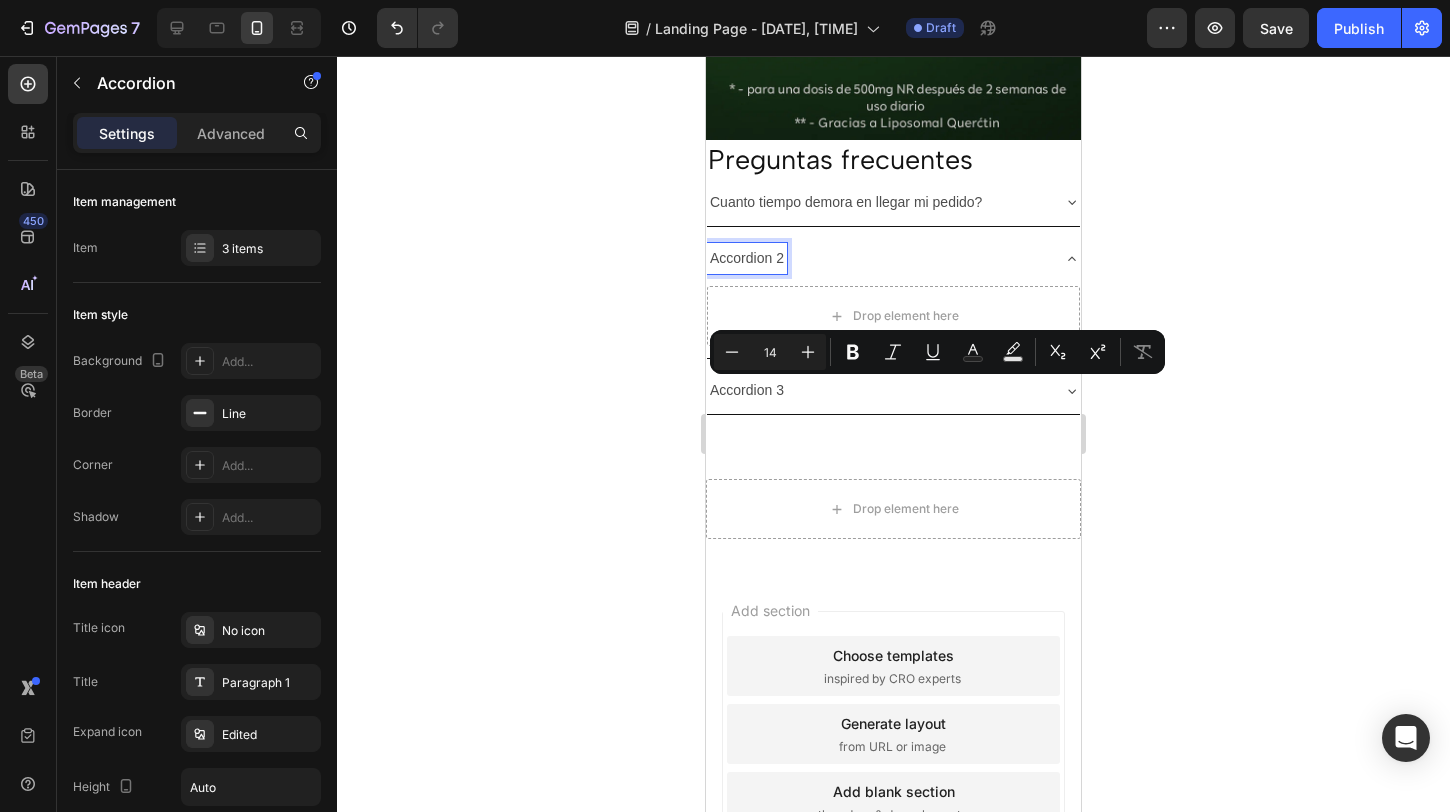 click on "Accordion 2" at bounding box center (747, 258) 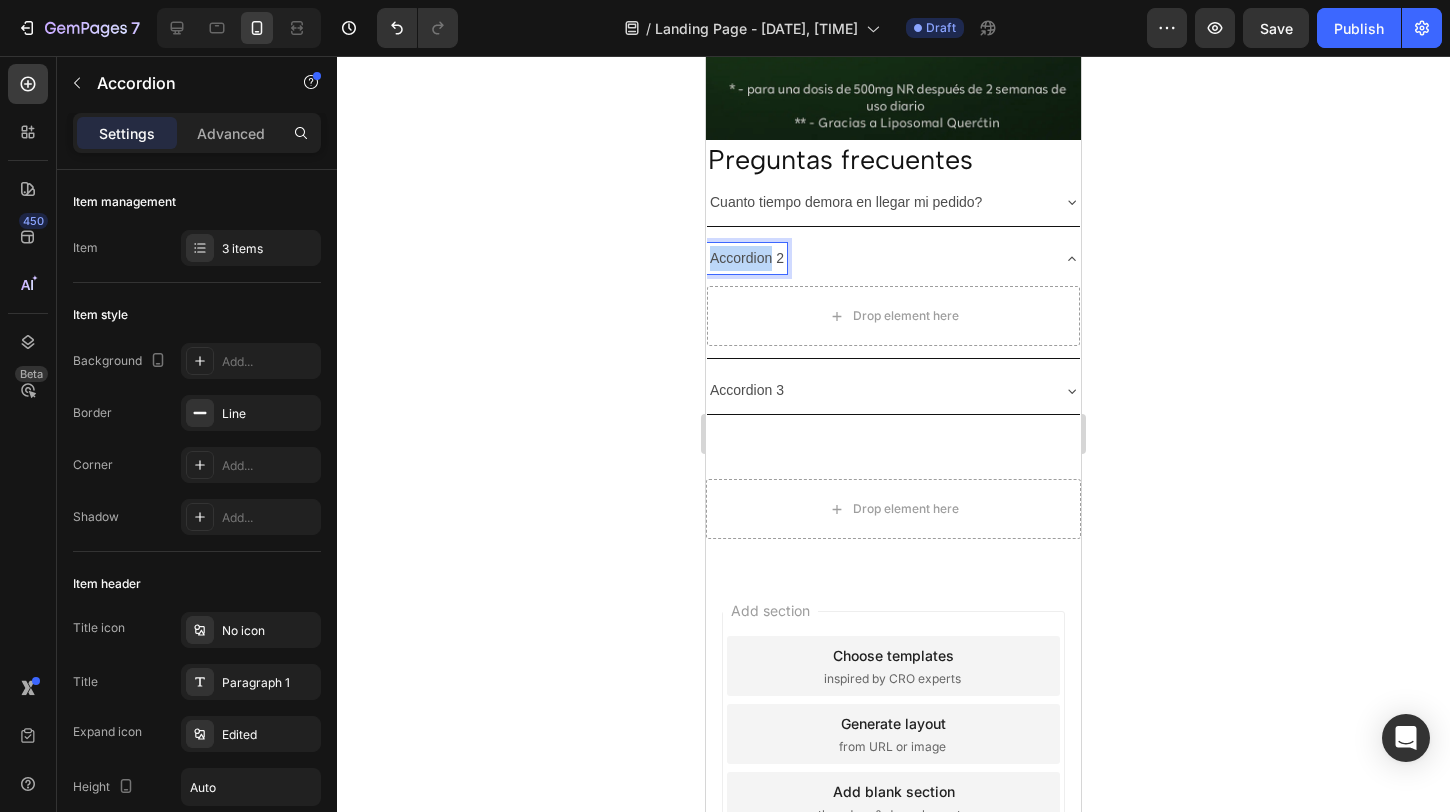 click on "Accordion 2" at bounding box center [747, 258] 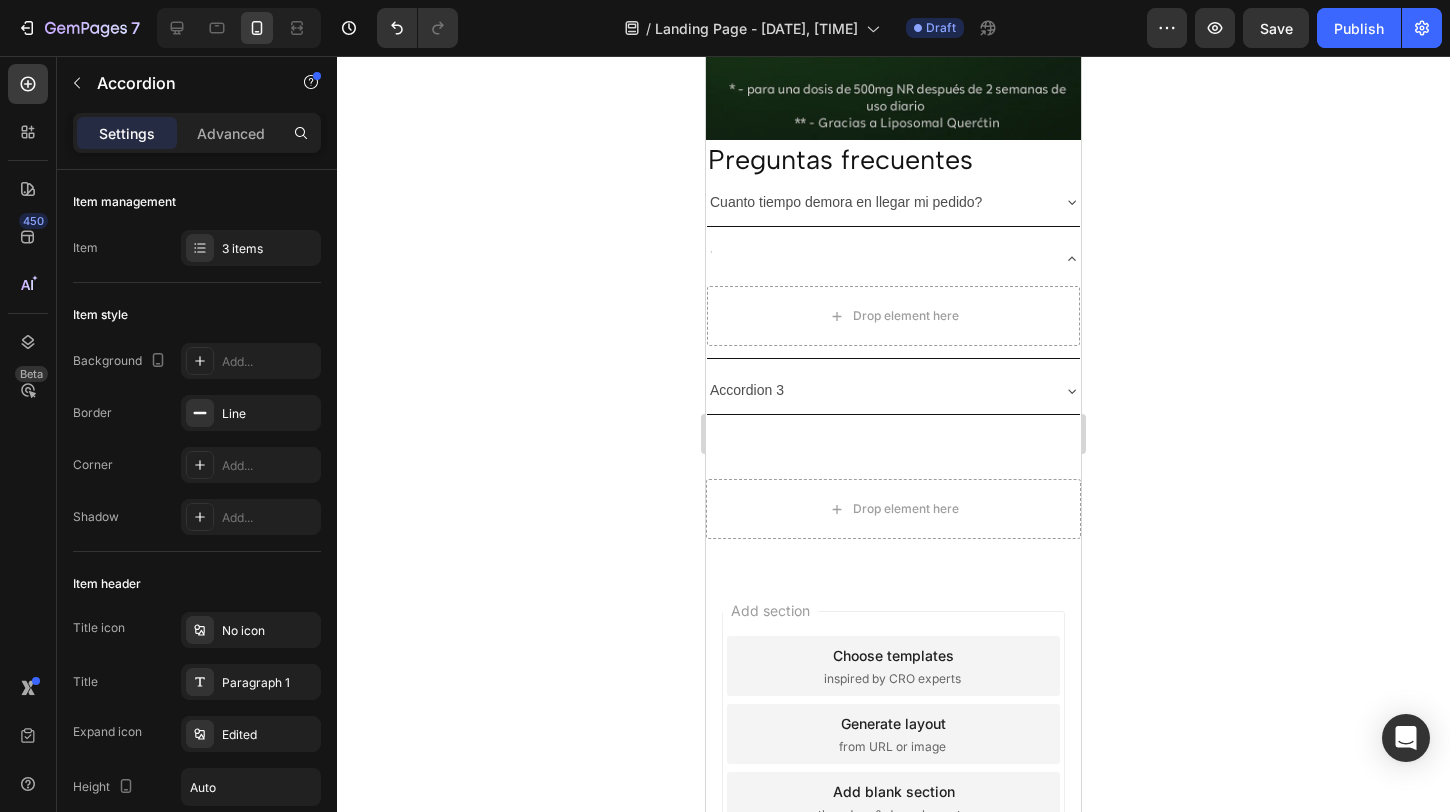 scroll, scrollTop: 3771, scrollLeft: 0, axis: vertical 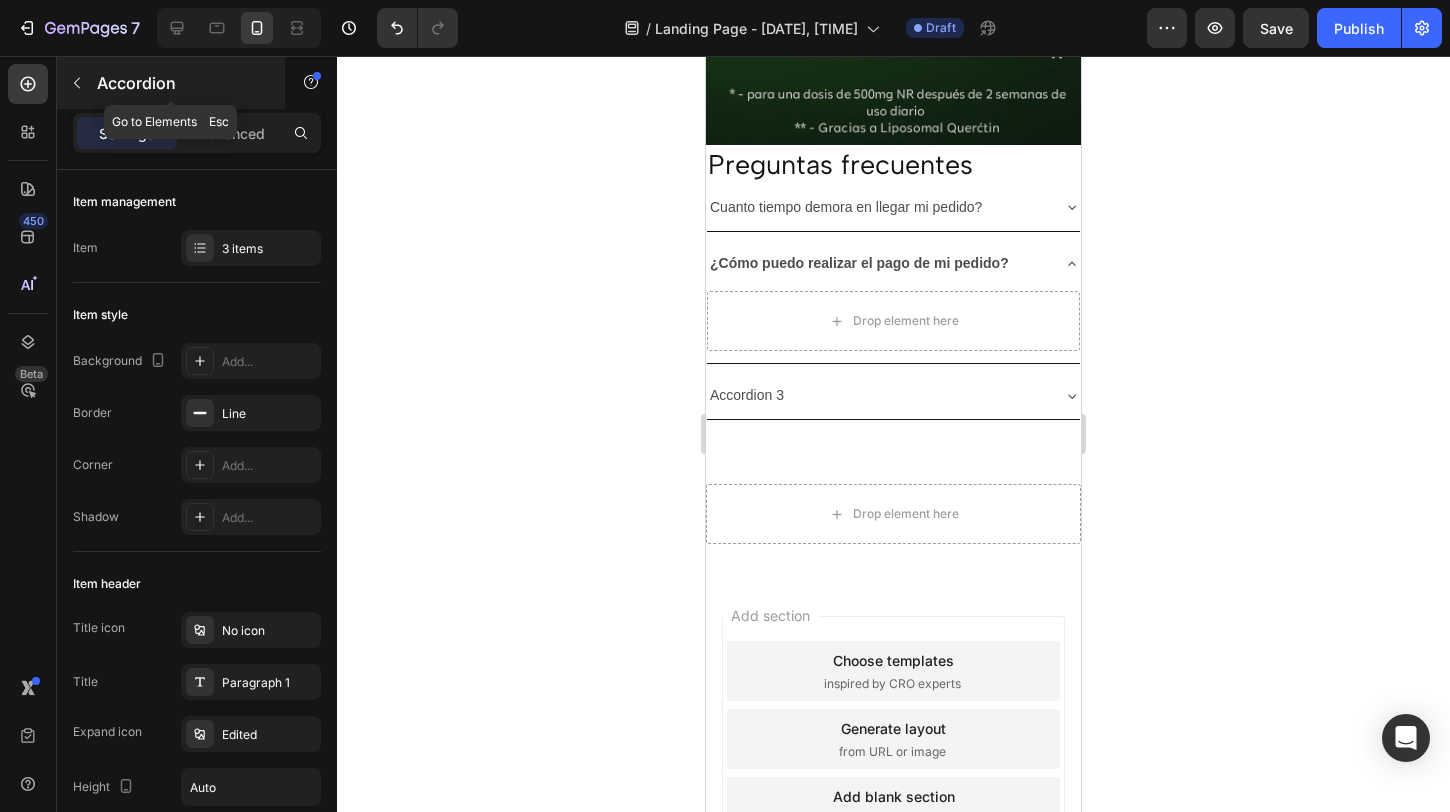 click 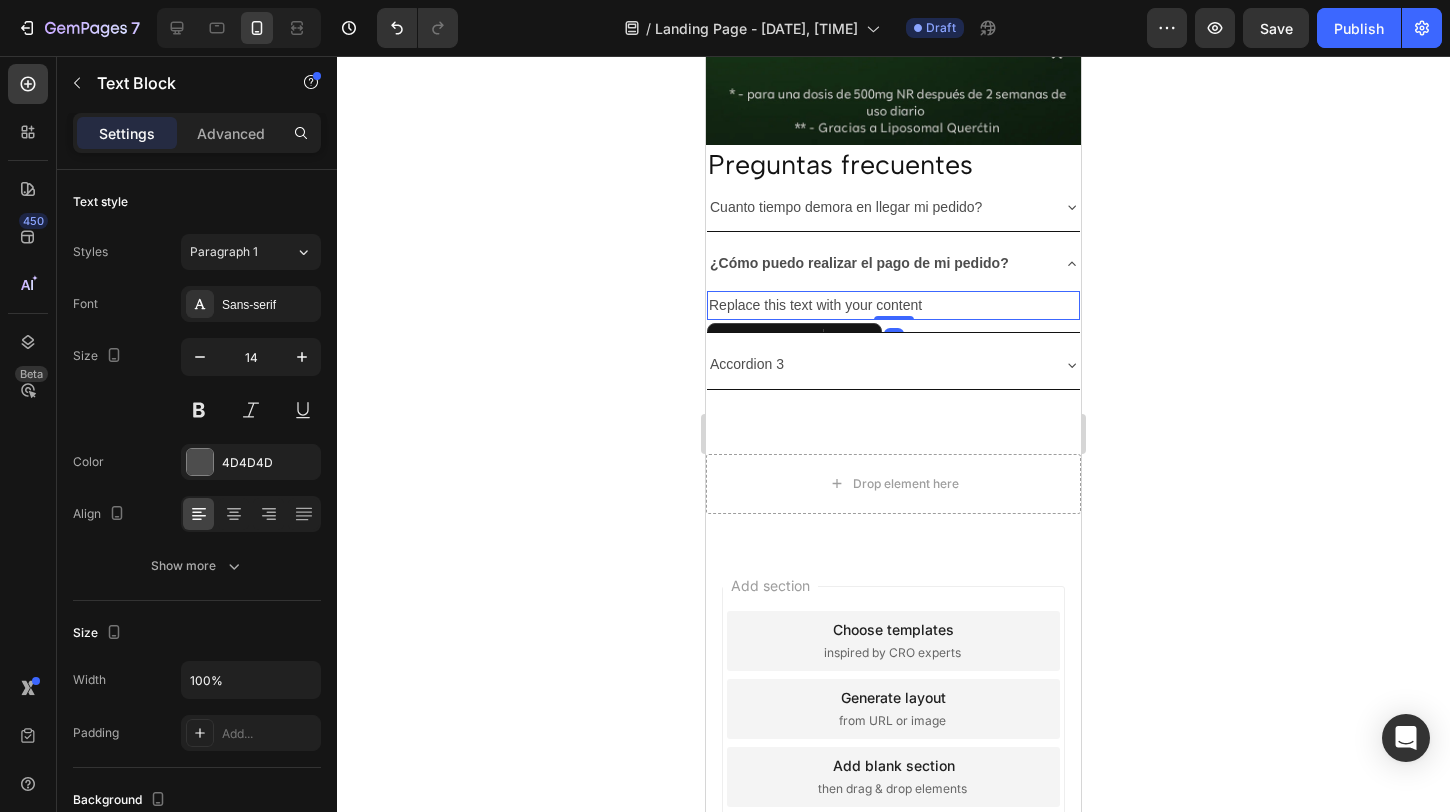 click on "Replace this text with your content" at bounding box center (893, 305) 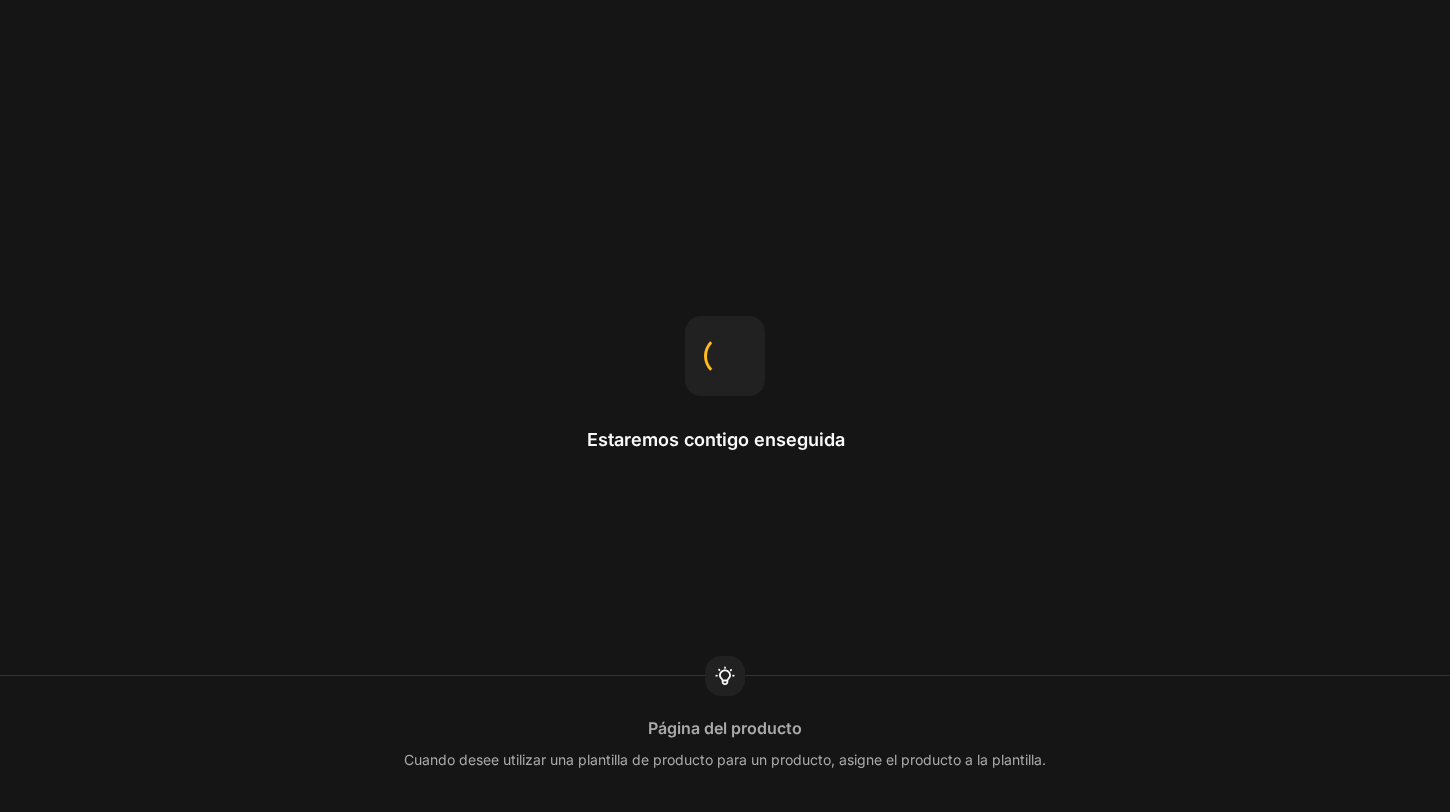 scroll, scrollTop: 0, scrollLeft: 0, axis: both 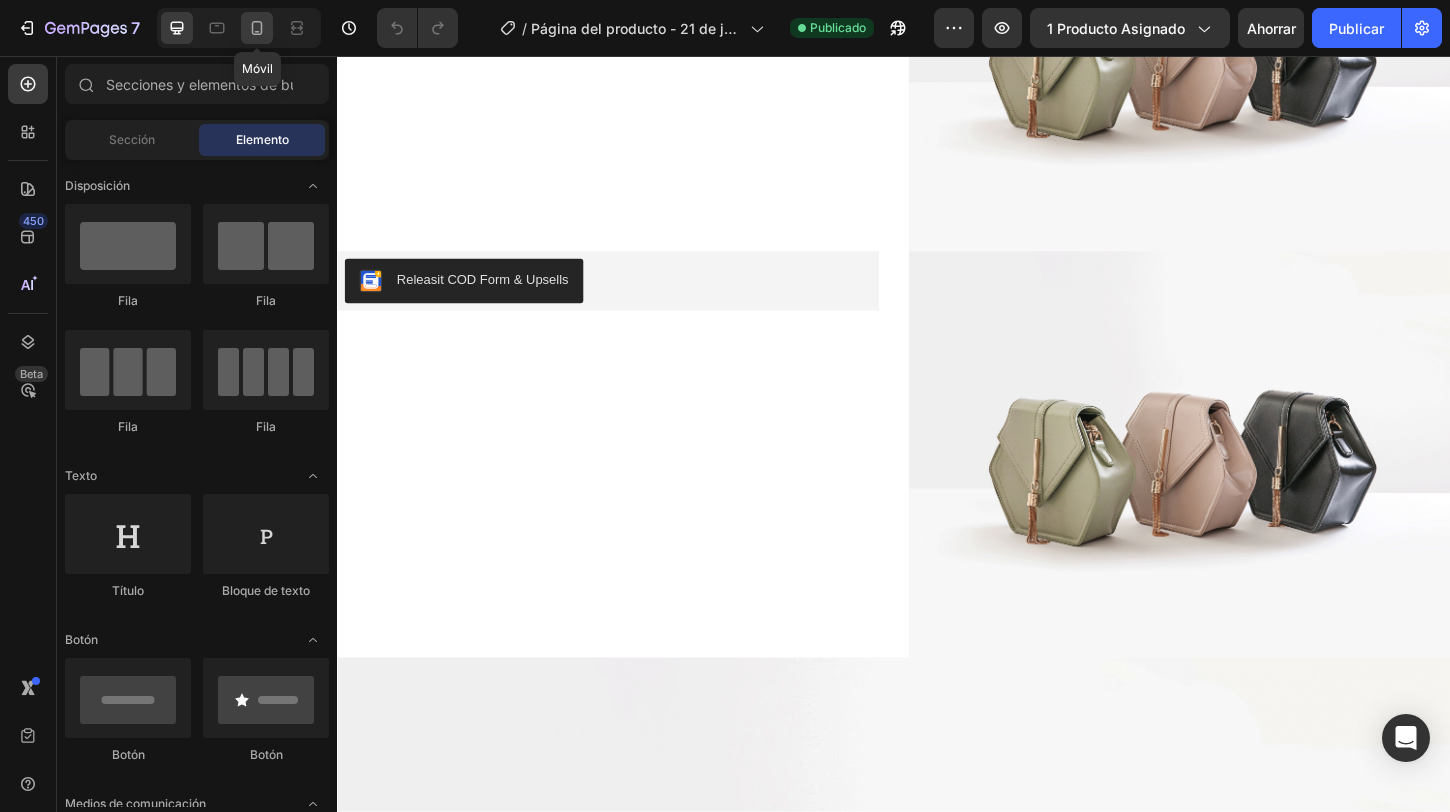 click 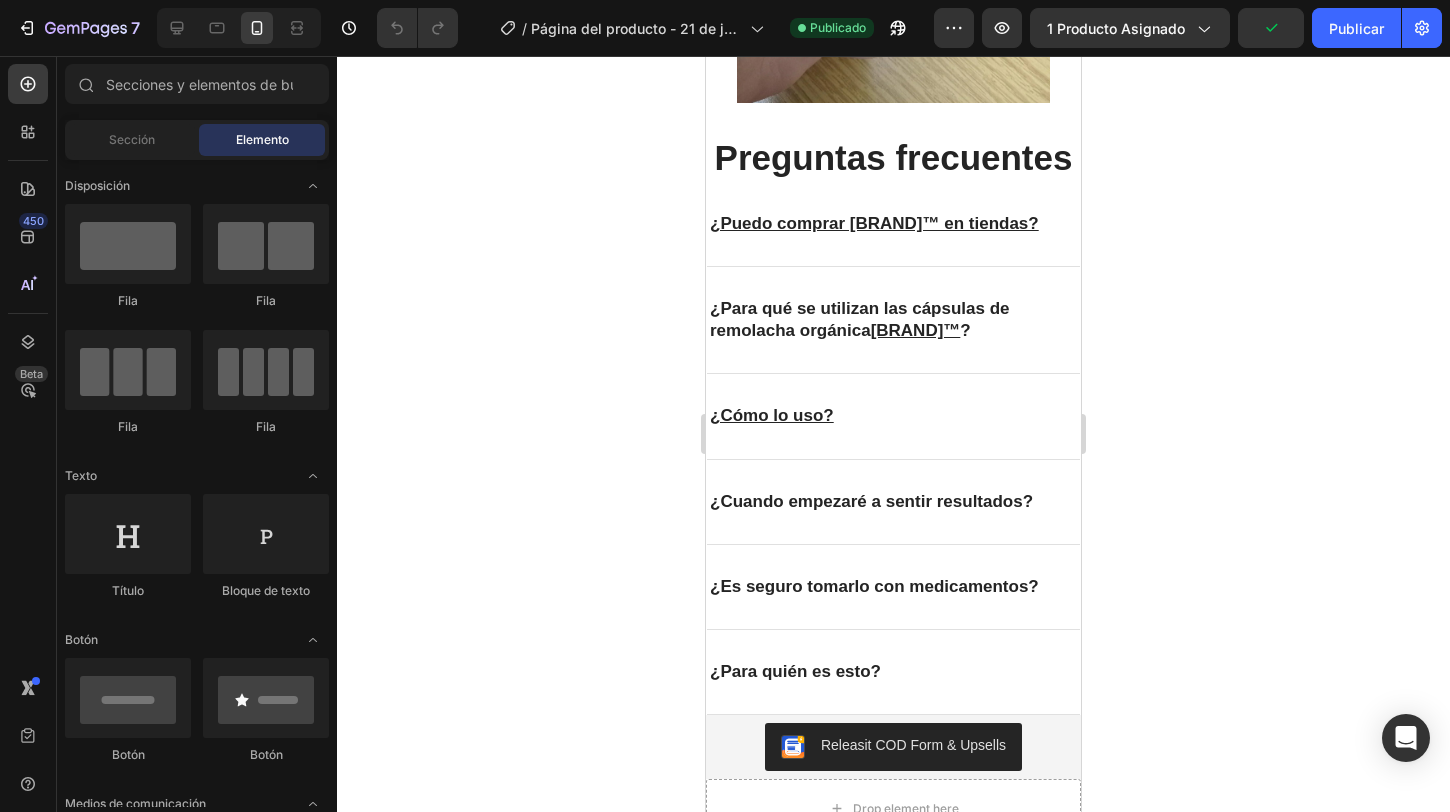 scroll, scrollTop: 5502, scrollLeft: 0, axis: vertical 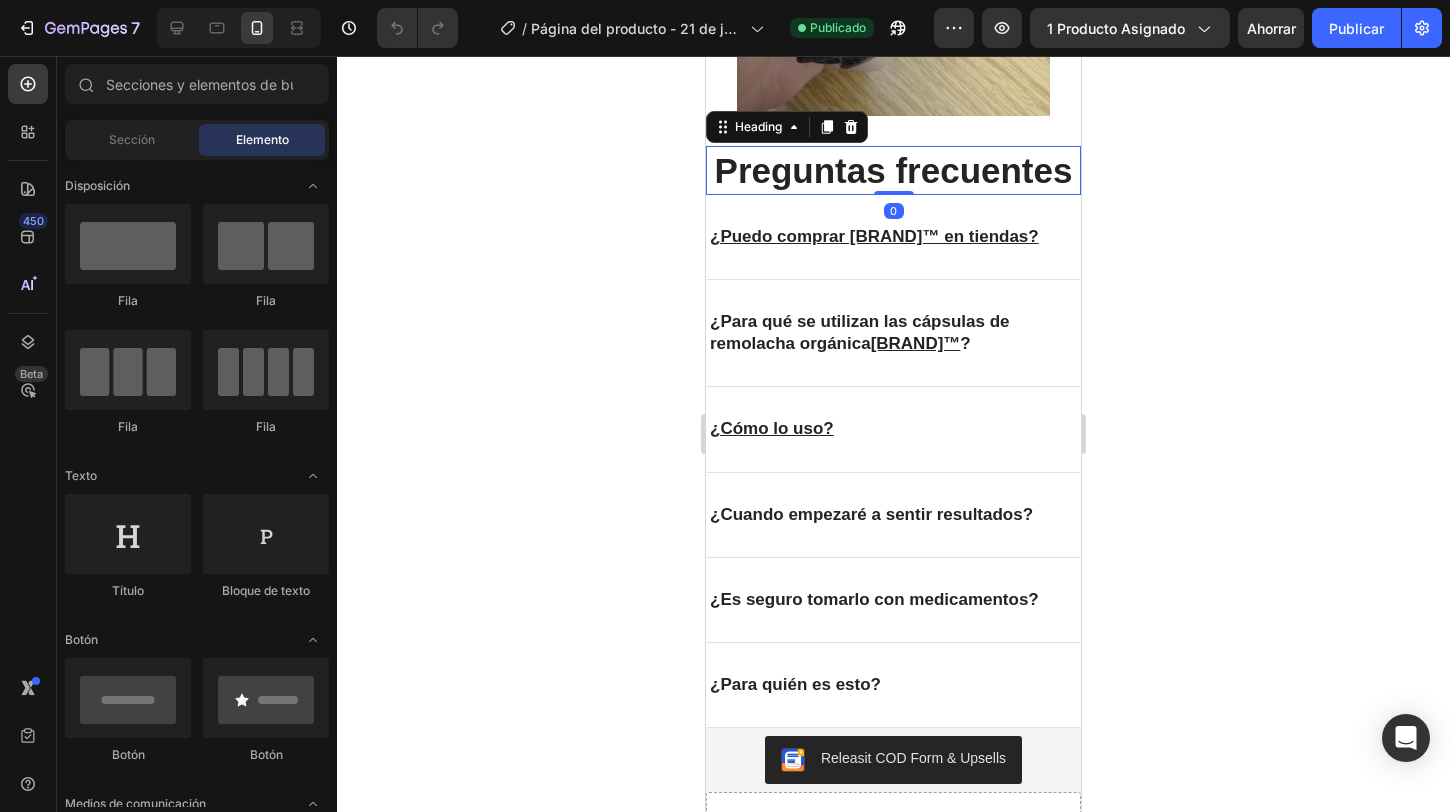 click on "Preguntas frecuentes" at bounding box center [893, 171] 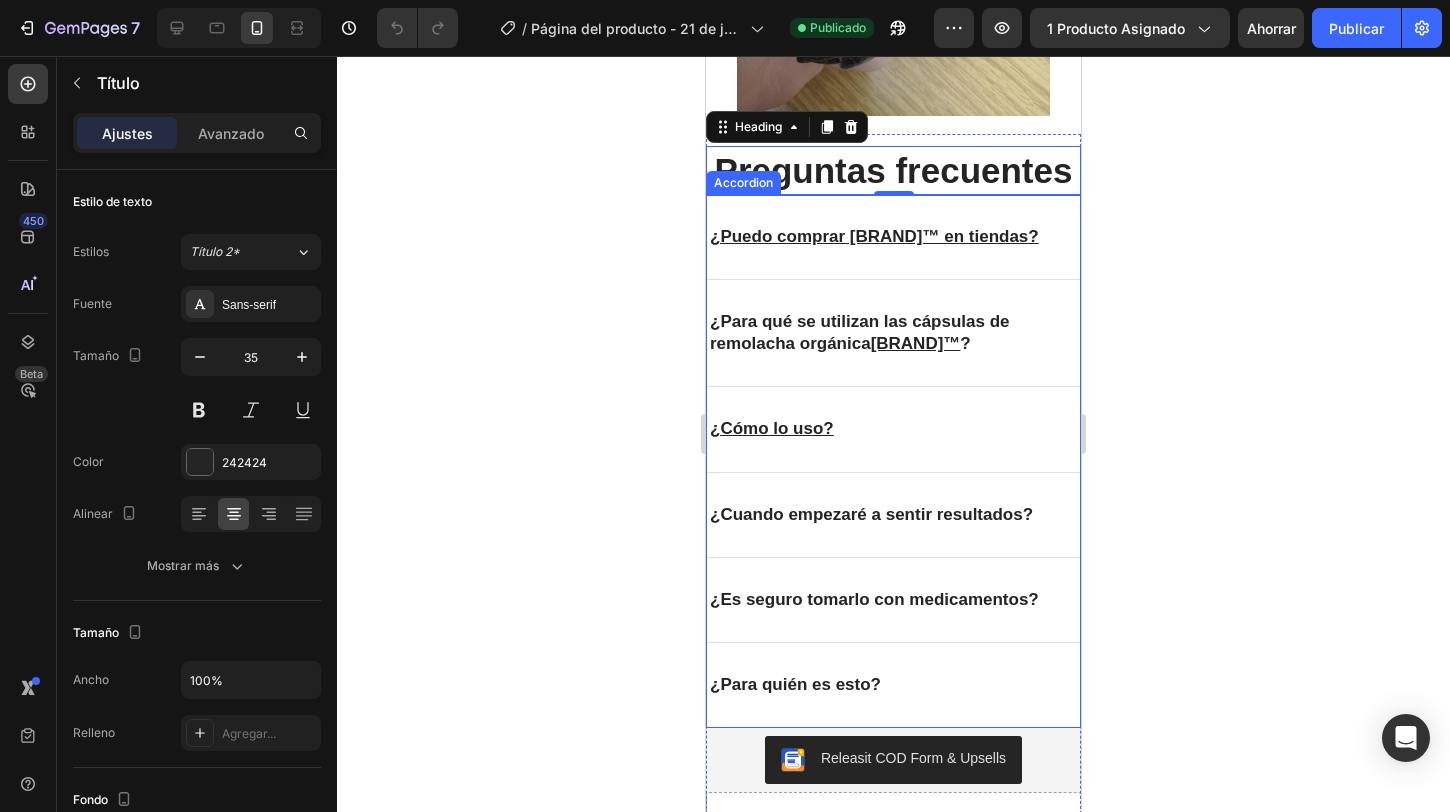 click on "¿Puedo comprar Rosabella™ en tiendas?" at bounding box center (893, 237) 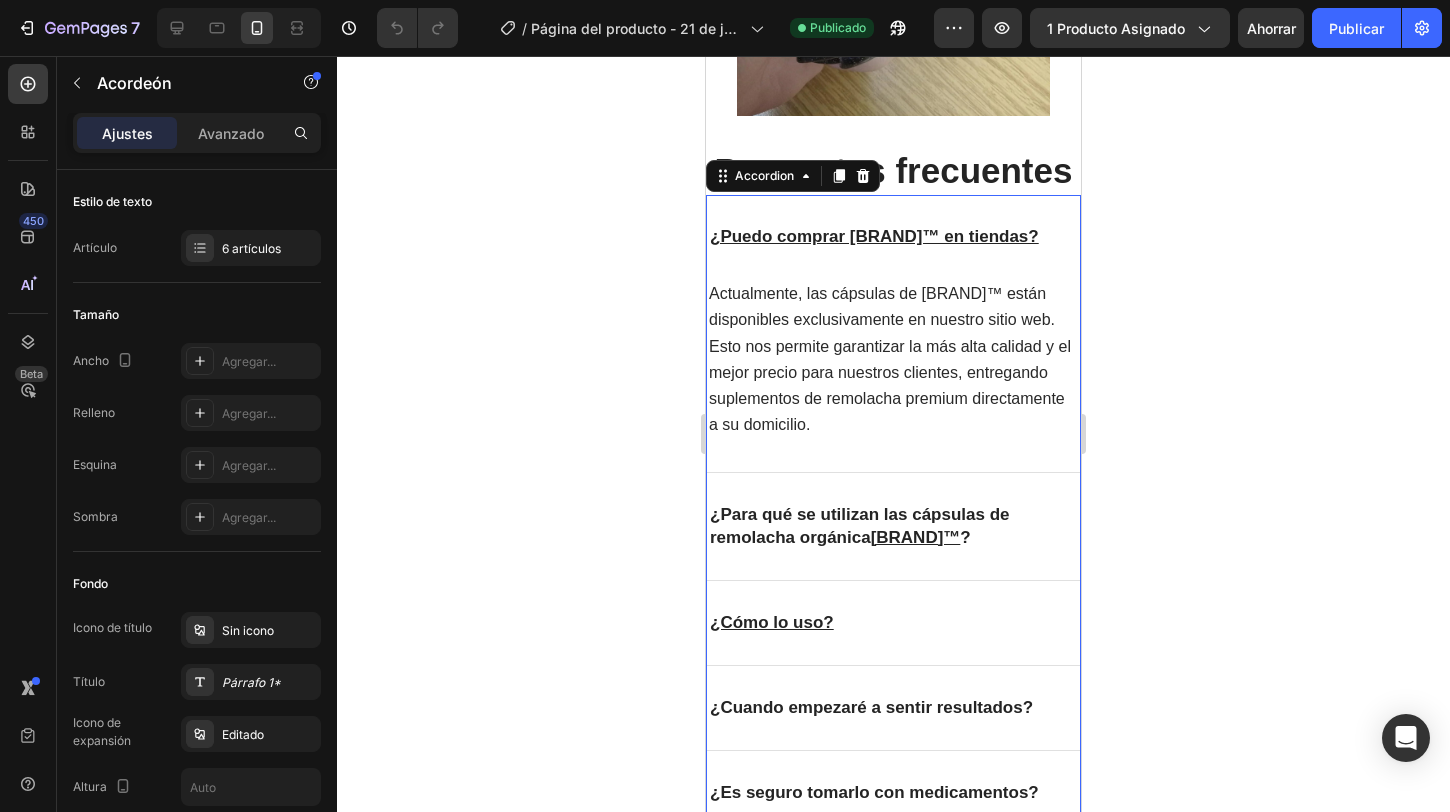 click on "¿Puedo comprar Rosabella™ en tiendas?" at bounding box center [893, 237] 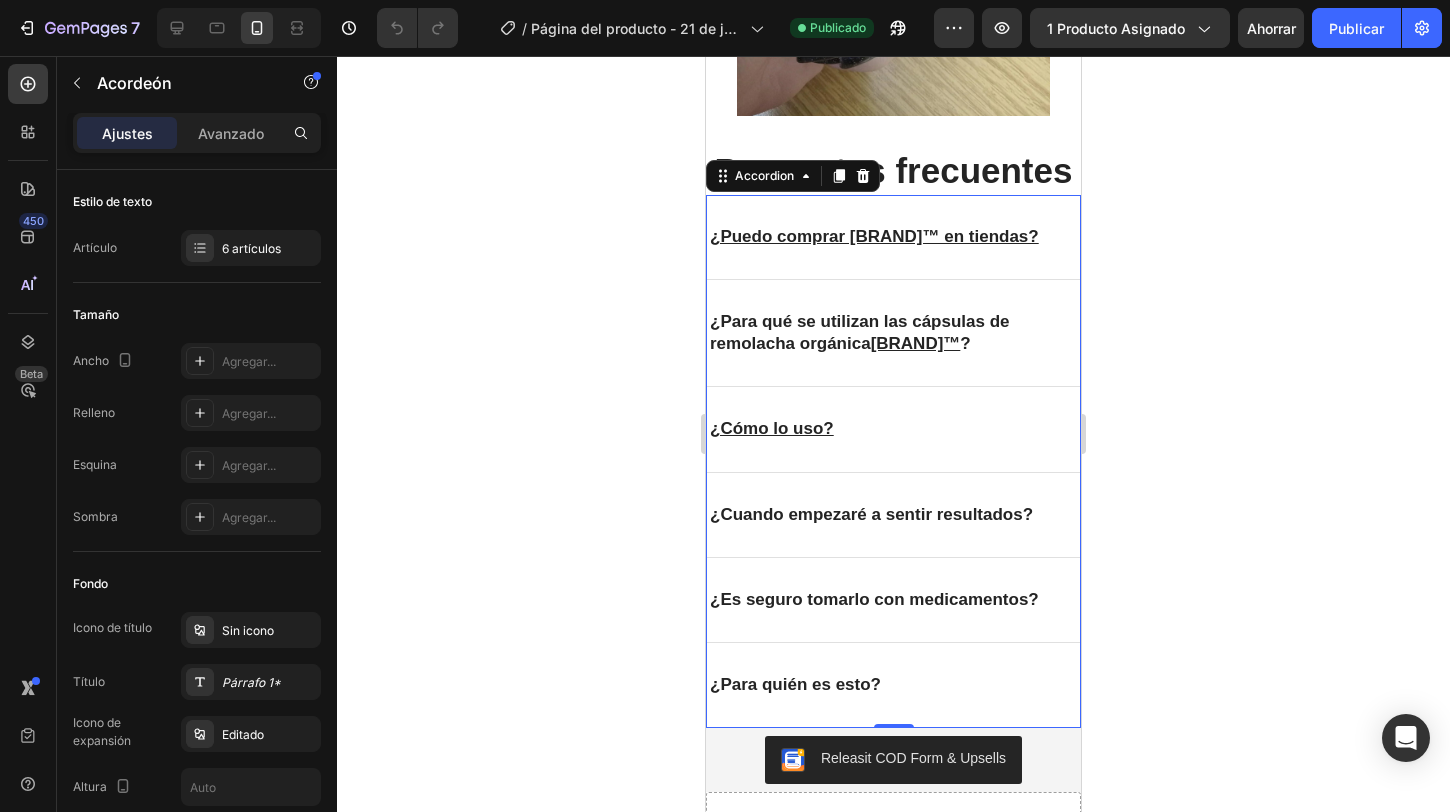 click on "¿Puedo comprar Rosabella™ en tiendas?" at bounding box center [893, 237] 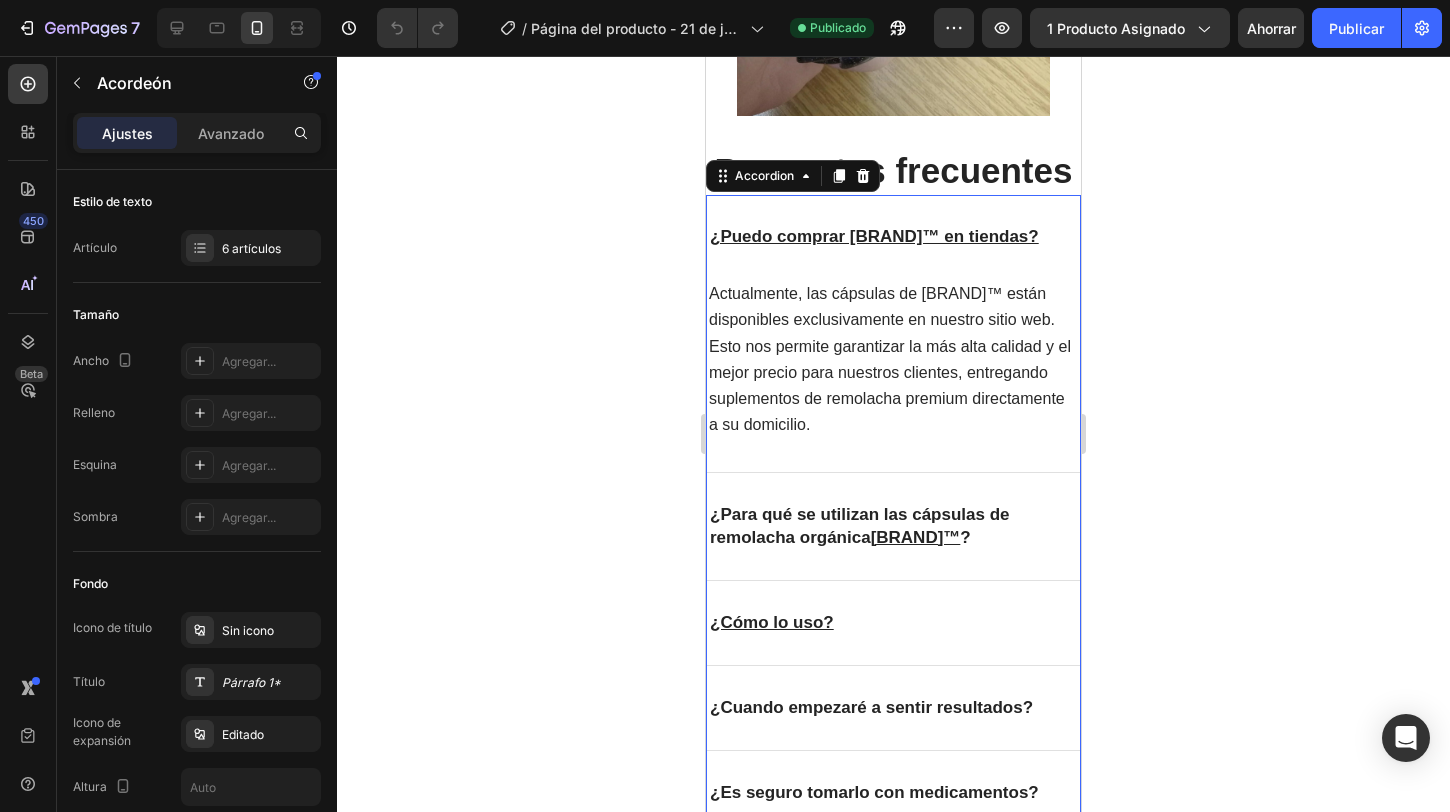 click on "¿Puedo comprar Rosabella™ en tiendas?" at bounding box center (893, 237) 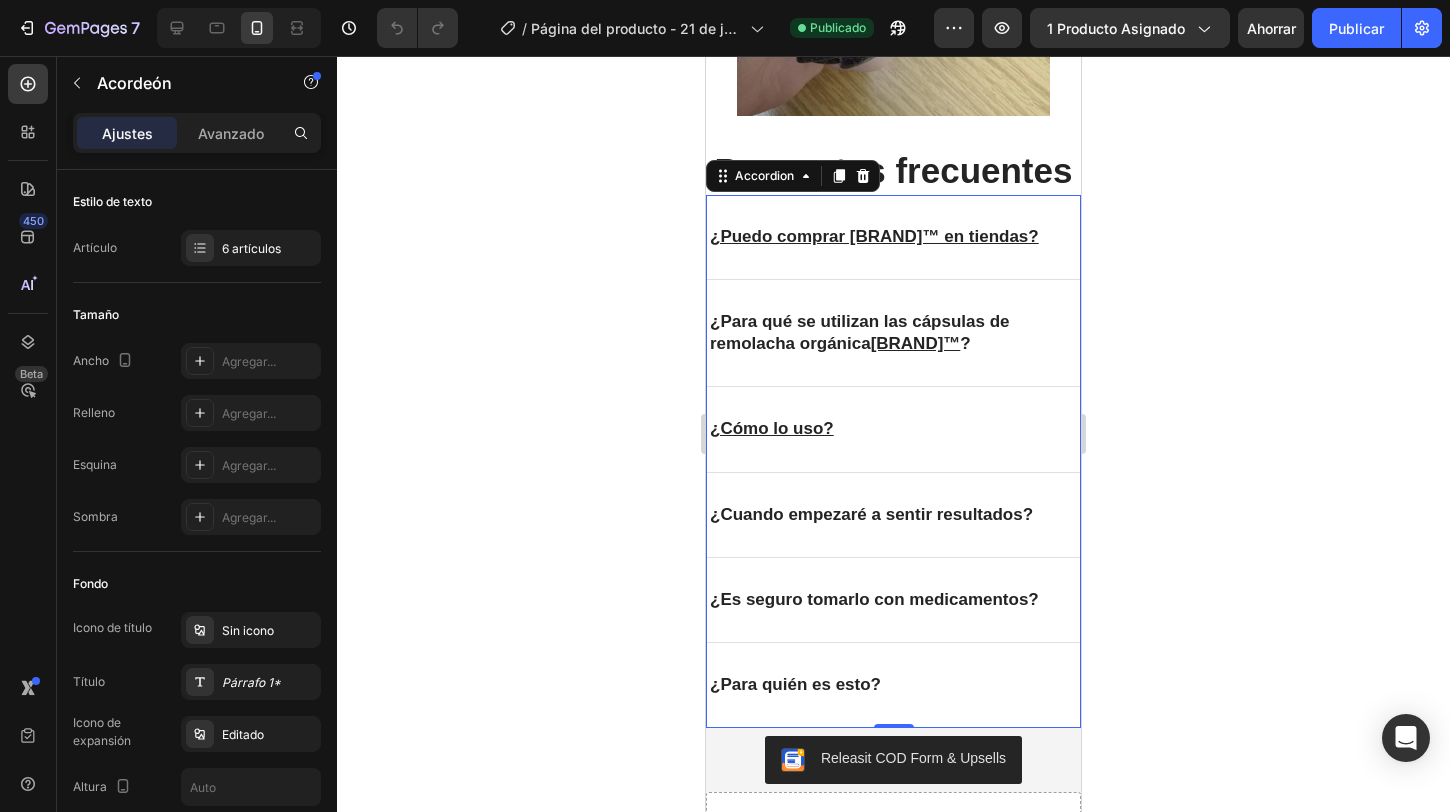 click on "¿Puedo comprar Rosabella™ en tiendas?" at bounding box center [893, 237] 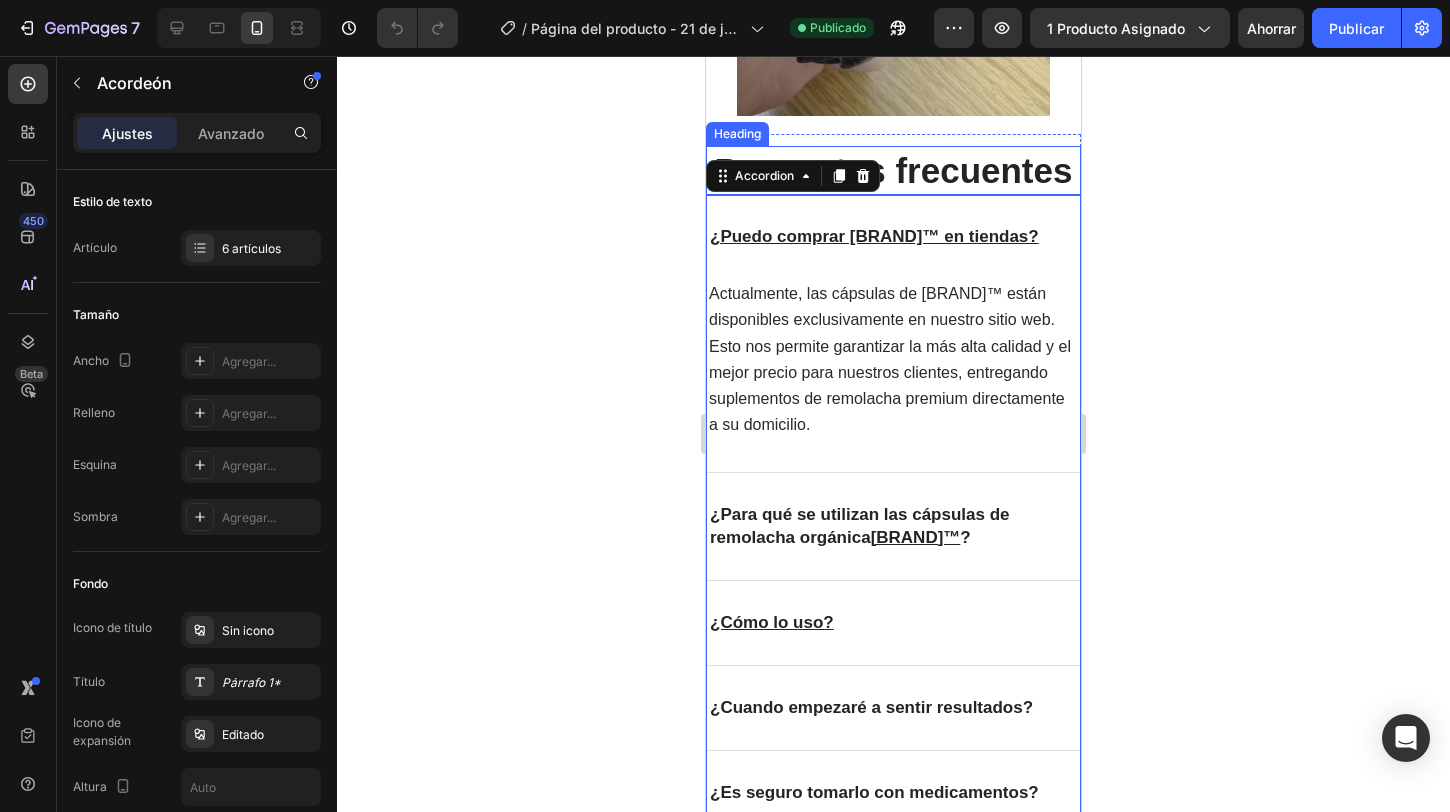 click on "Preguntas frecuentes" at bounding box center (893, 171) 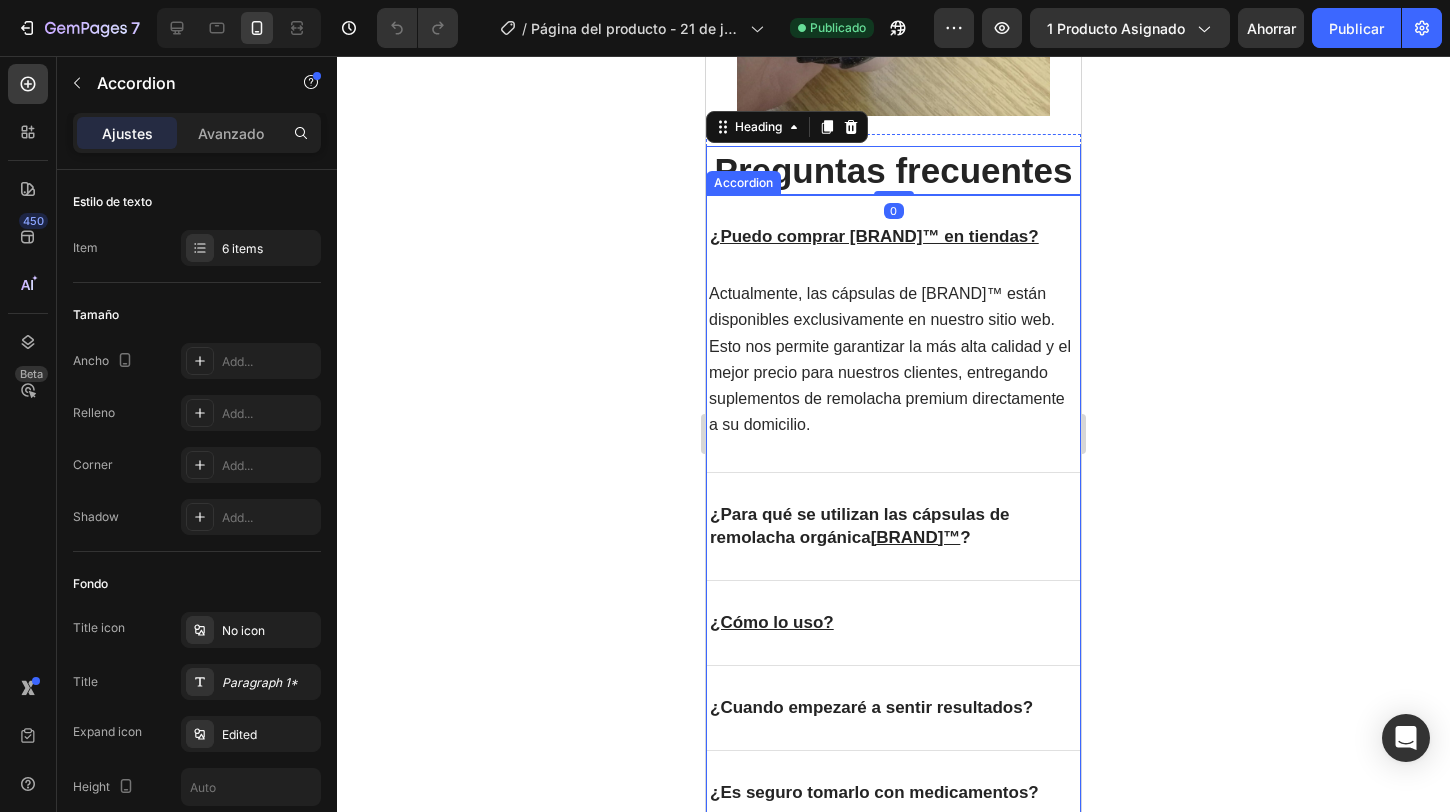 click on "¿Puedo comprar Rosabella™ en tiendas?" at bounding box center (893, 237) 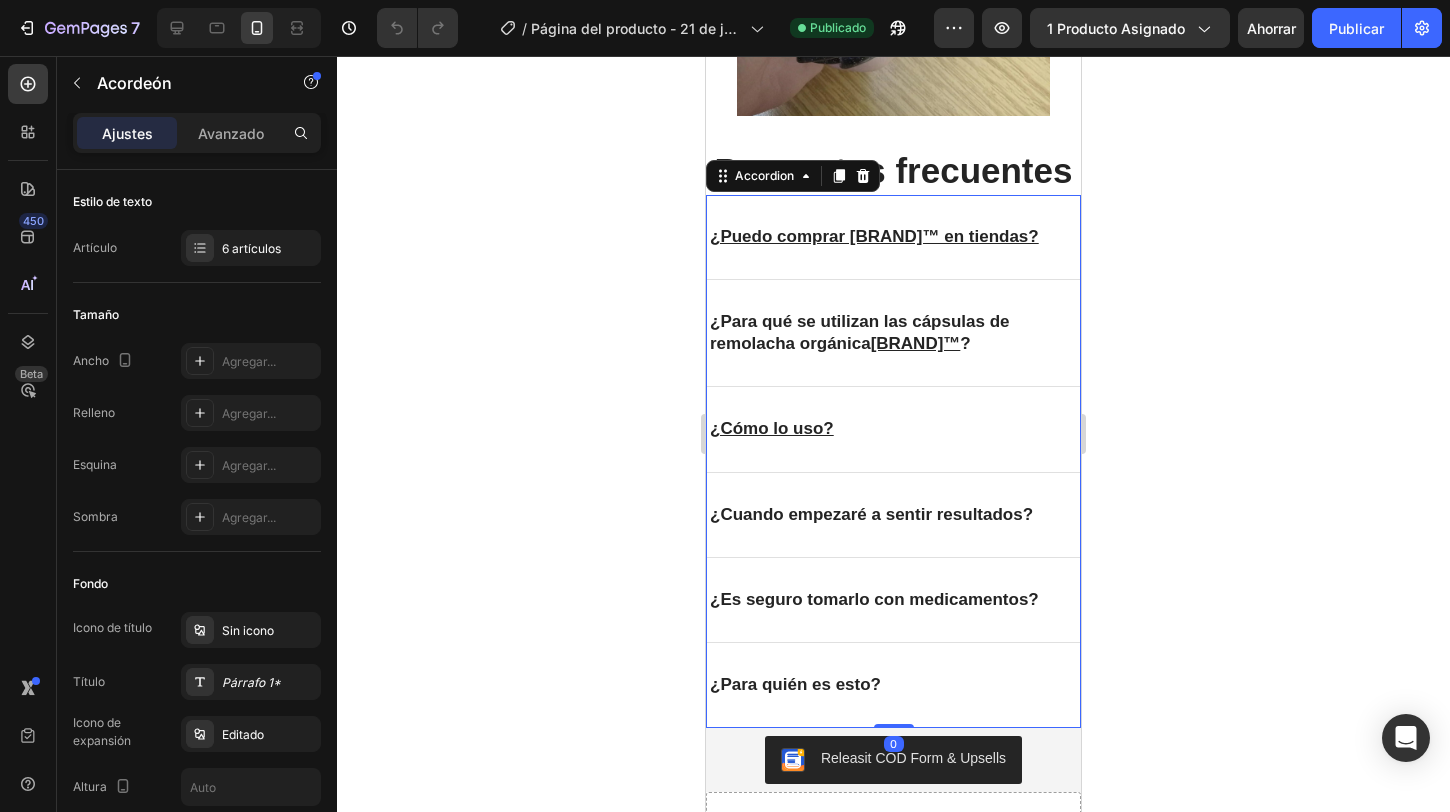 click on "¿Puedo comprar Rosabella™ en tiendas?" at bounding box center (893, 237) 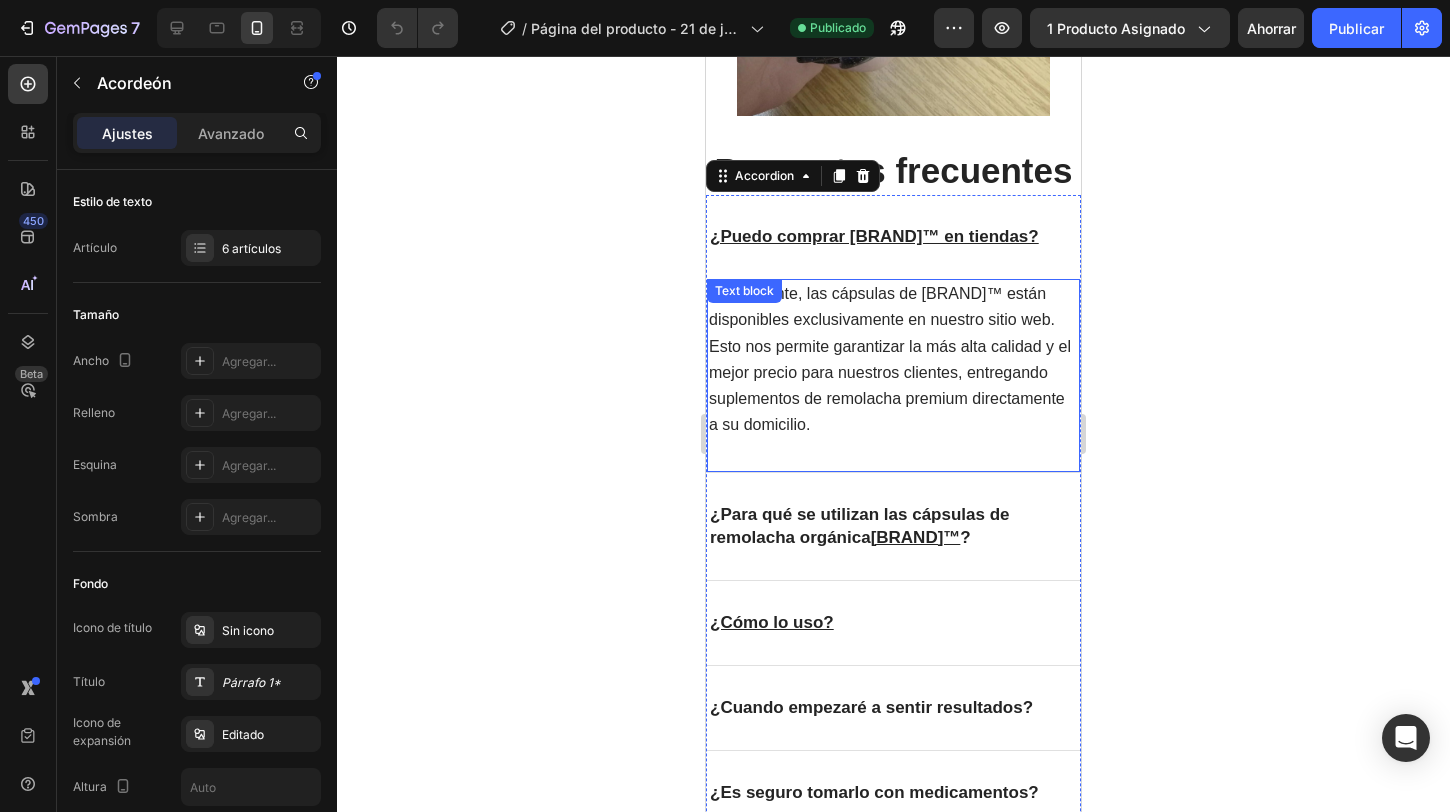 click on "Actualmente, las cápsulas de Rosabella™ están disponibles exclusivamente en nuestro sitio web. Esto nos permite garantizar la más alta calidad y el mejor precio para nuestros clientes, entregando suplementos de remolacha premium directamente a su domicilio." at bounding box center [890, 359] 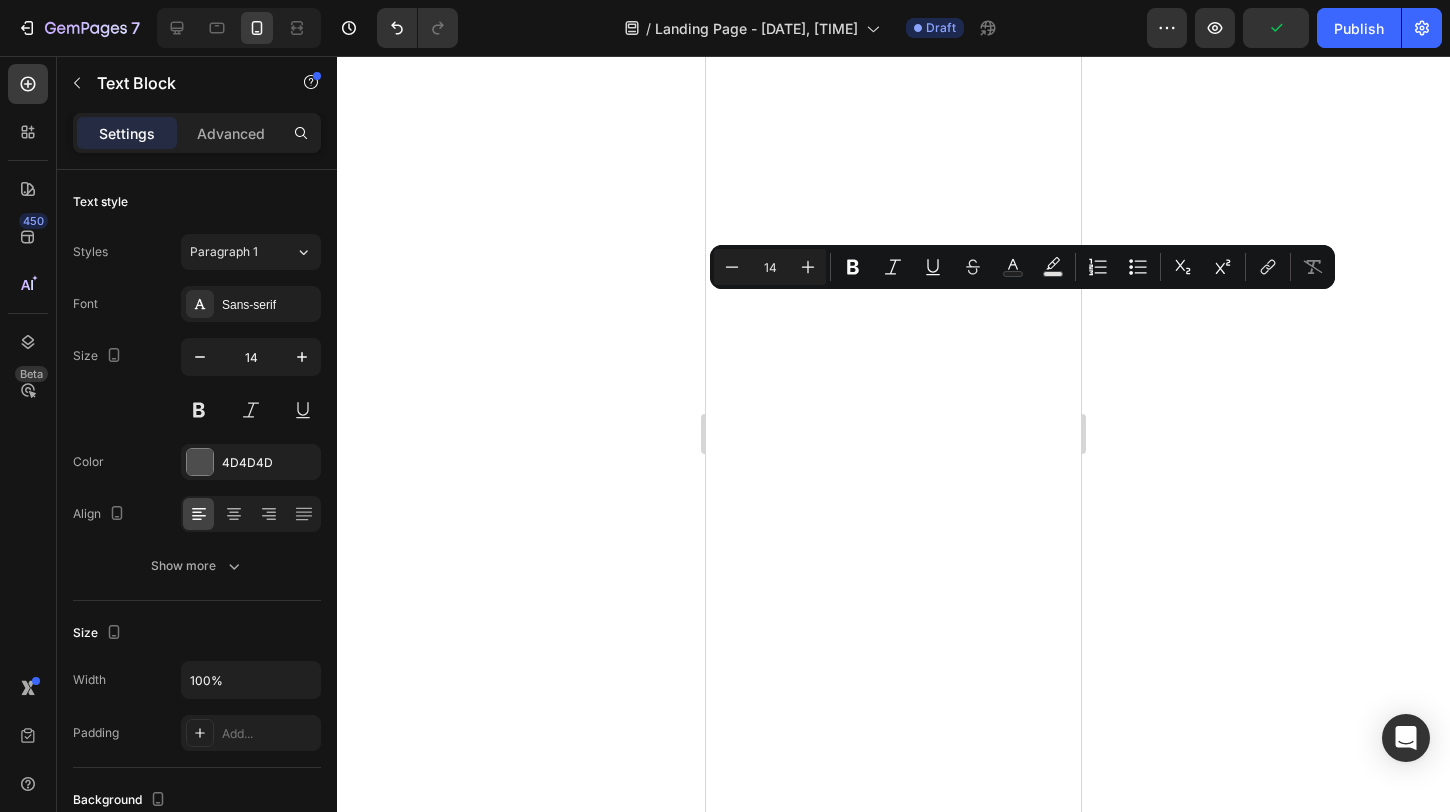 scroll, scrollTop: 0, scrollLeft: 0, axis: both 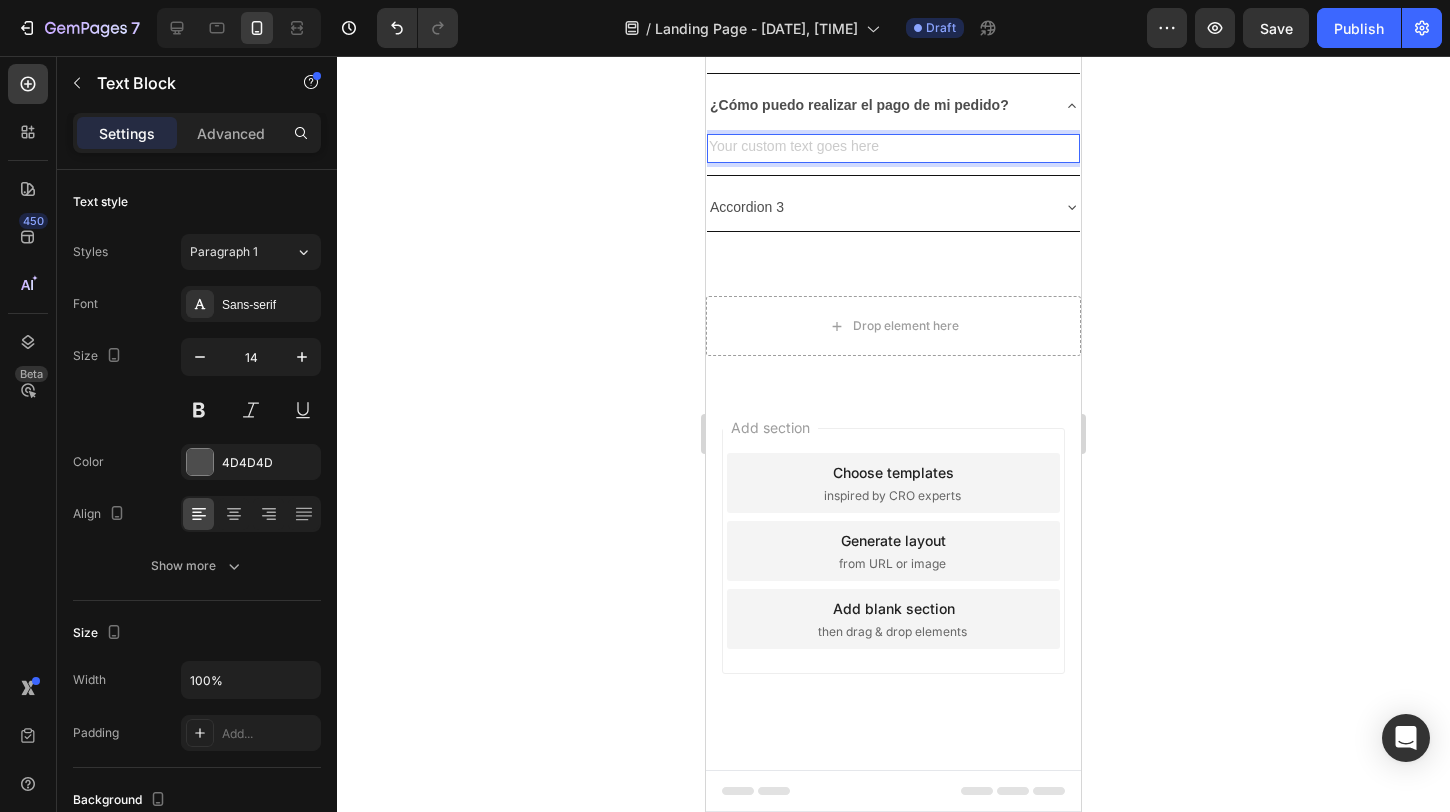 click at bounding box center (893, 148) 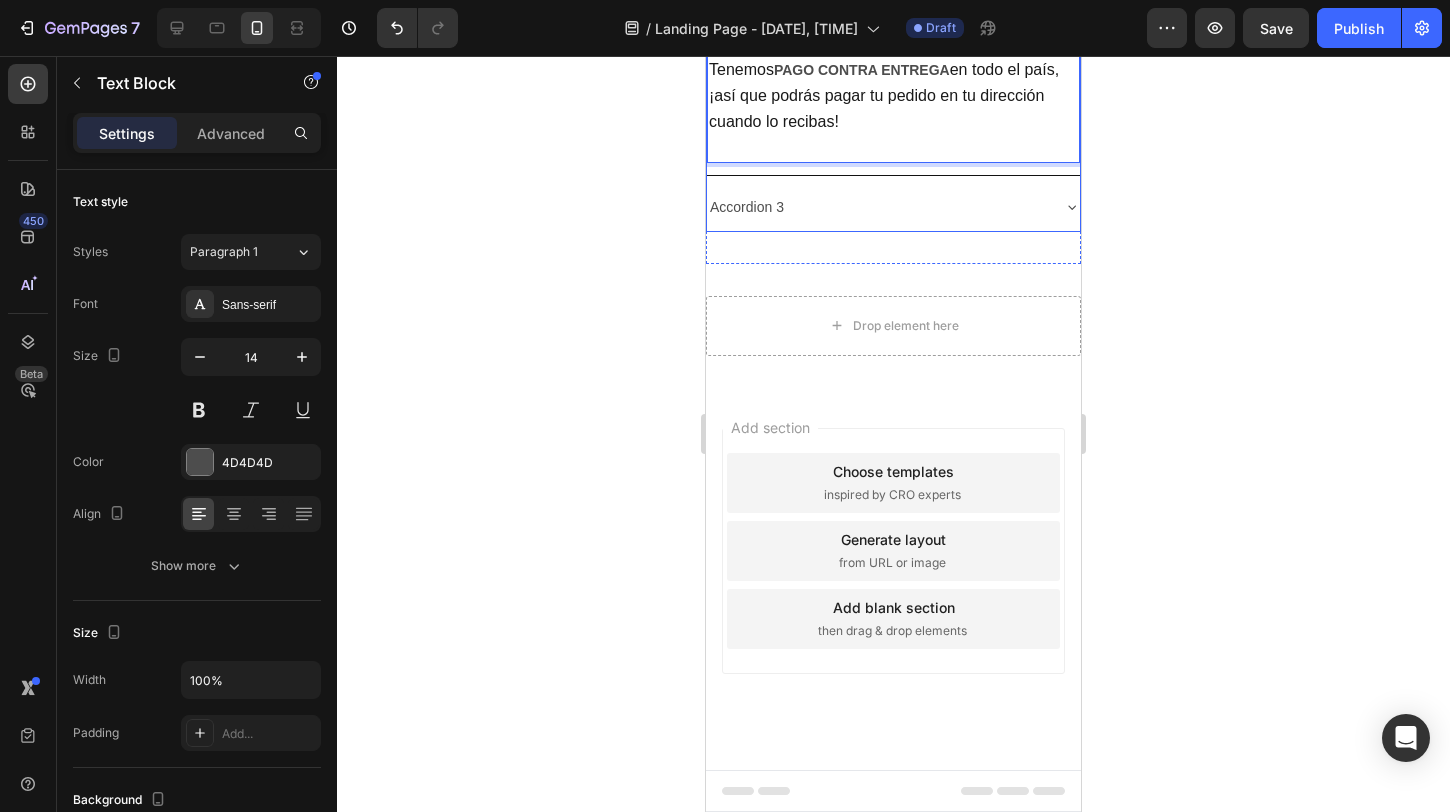 click on "¿Cómo puedo realizar el pago de mi pedido?" at bounding box center [893, 26] 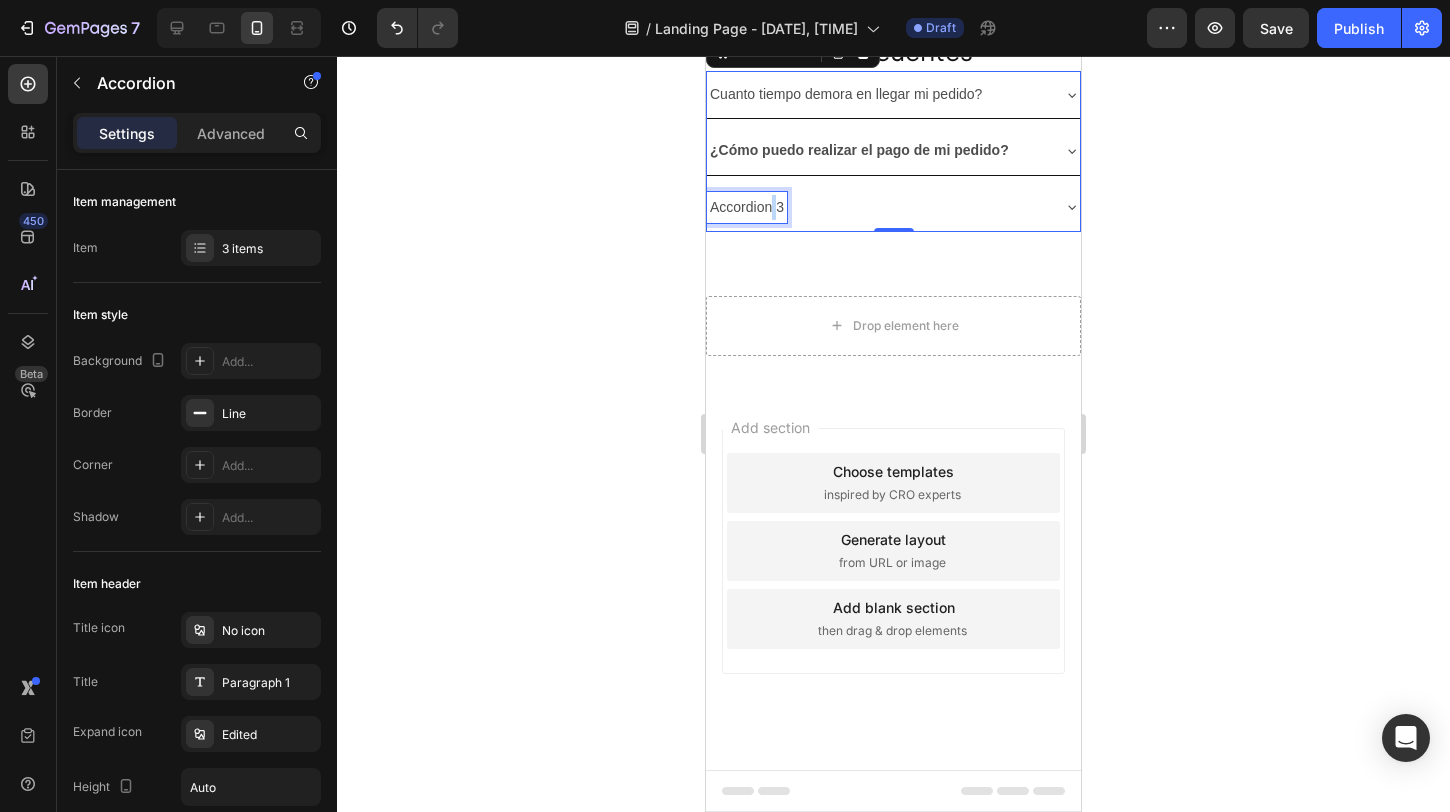 click on "Accordion 3" at bounding box center [747, 207] 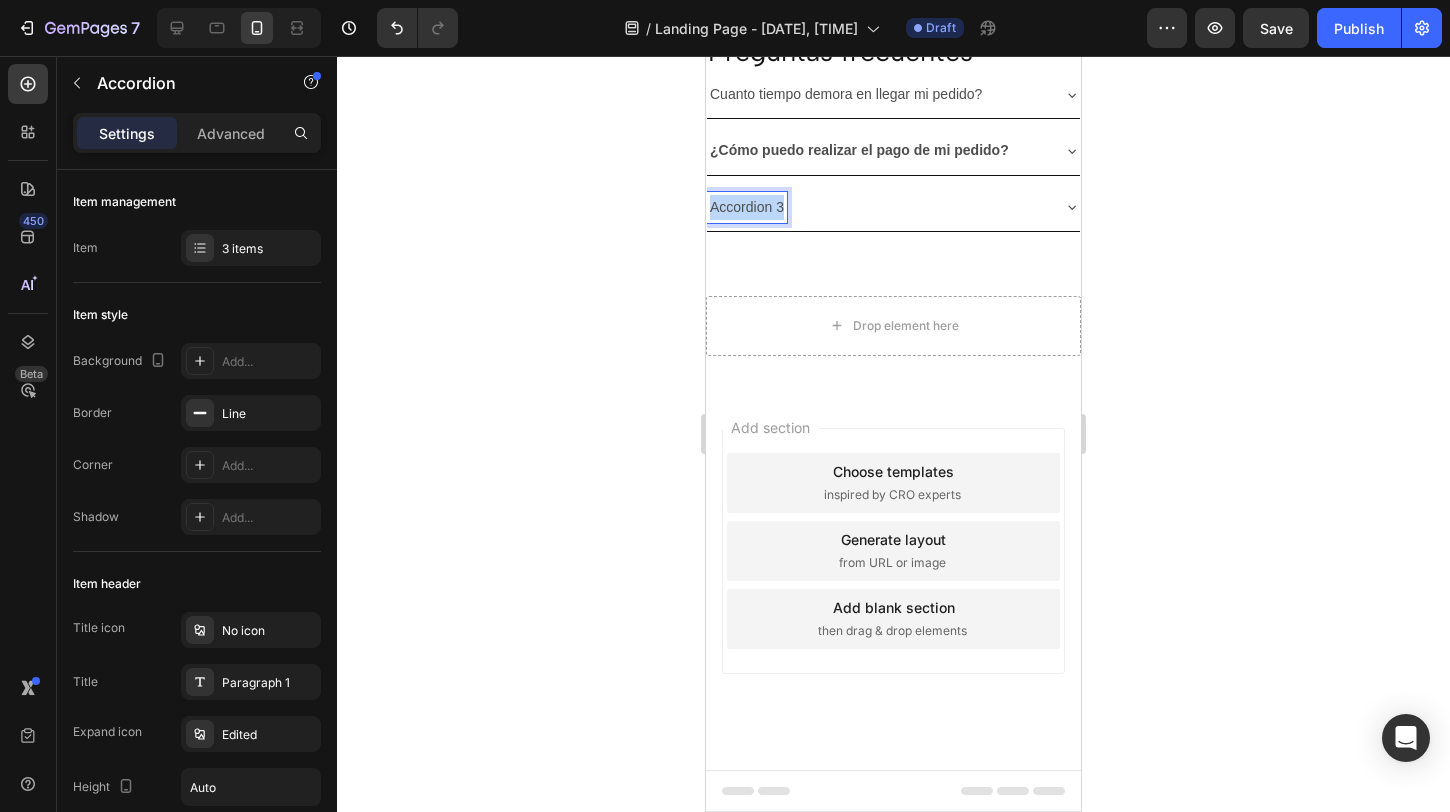 drag, startPoint x: 784, startPoint y: 322, endPoint x: 714, endPoint y: 329, distance: 70.34913 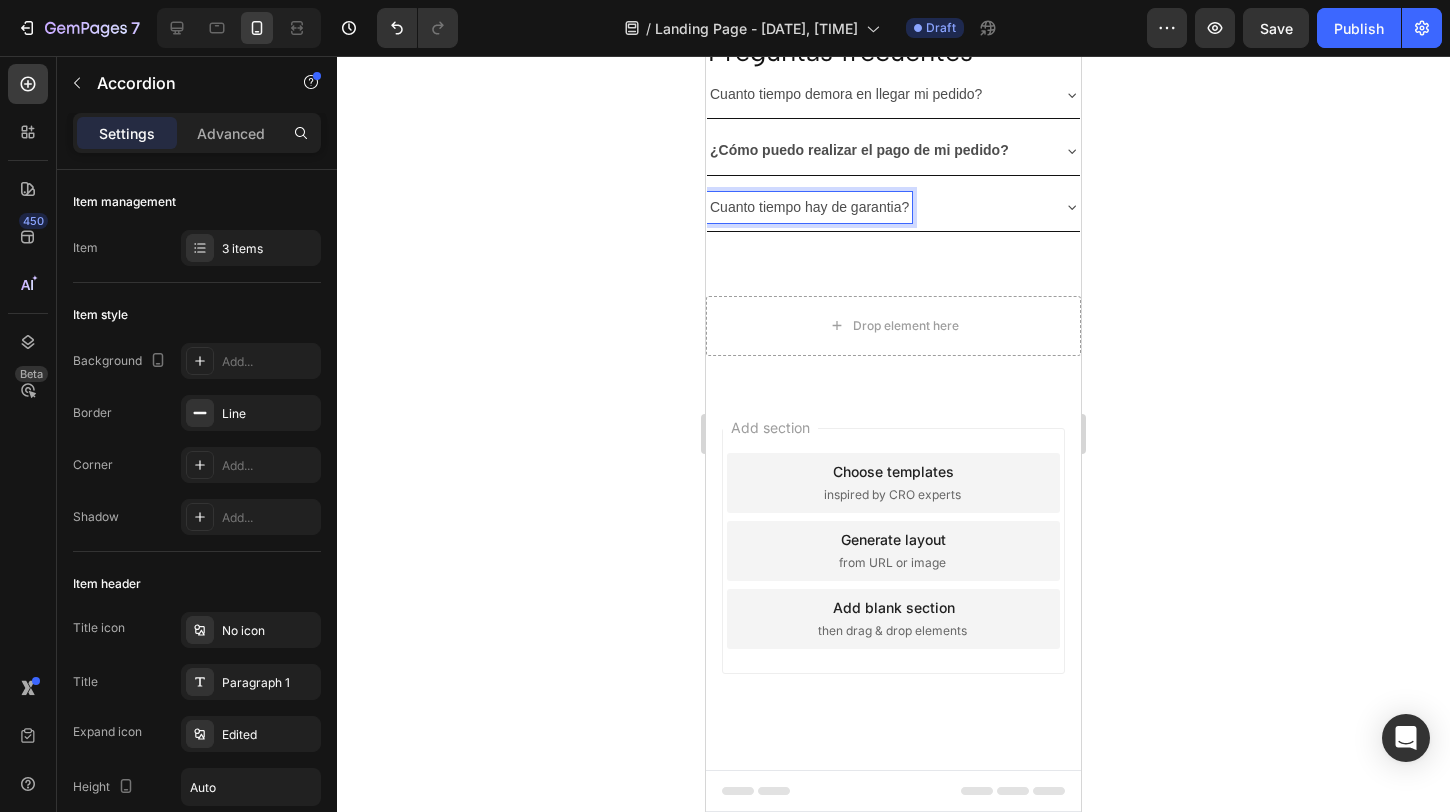 click on "Cuanto tiempo hay de garantia?" at bounding box center (809, 207) 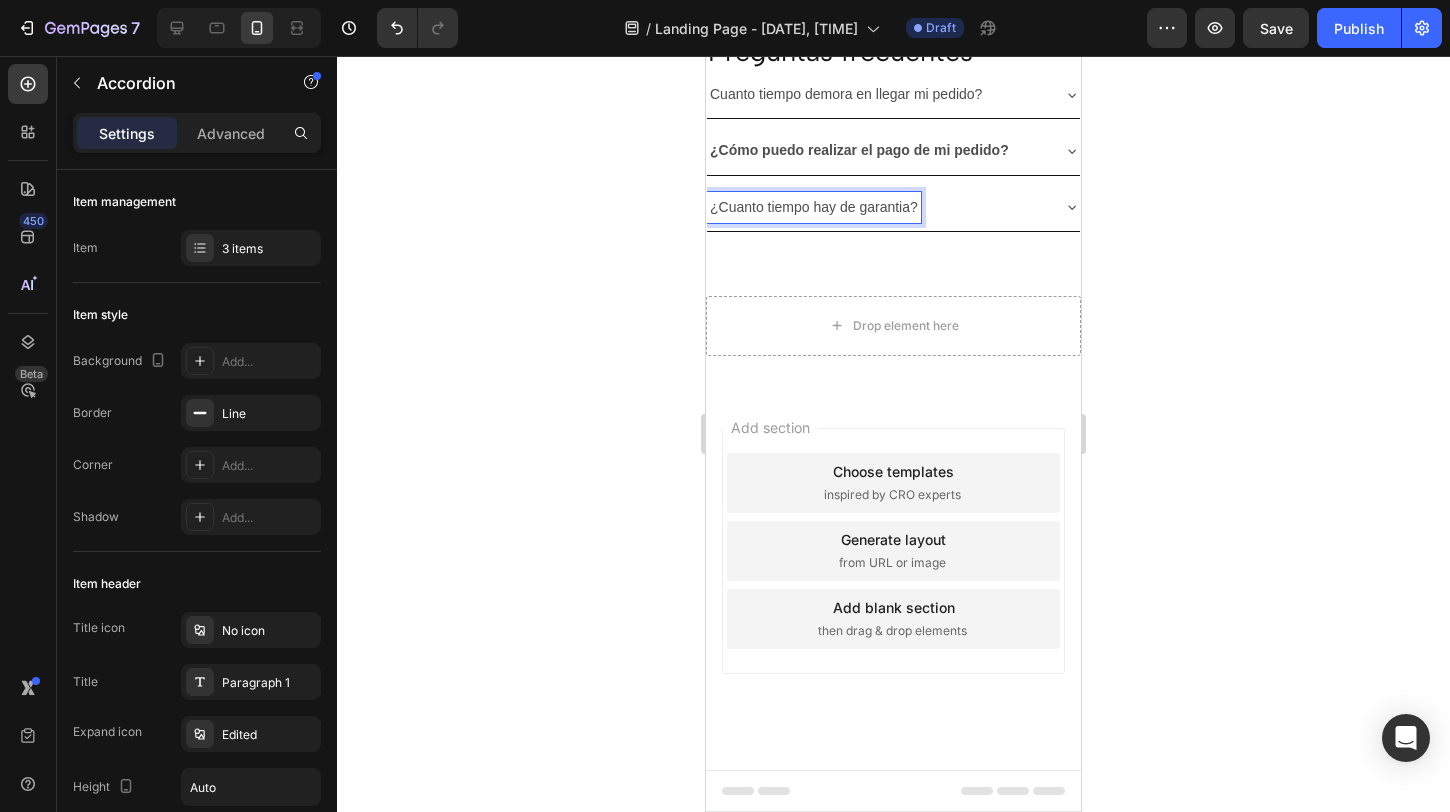 click on "Cuanto tiempo demora en llegar mi pedido?" at bounding box center [846, 94] 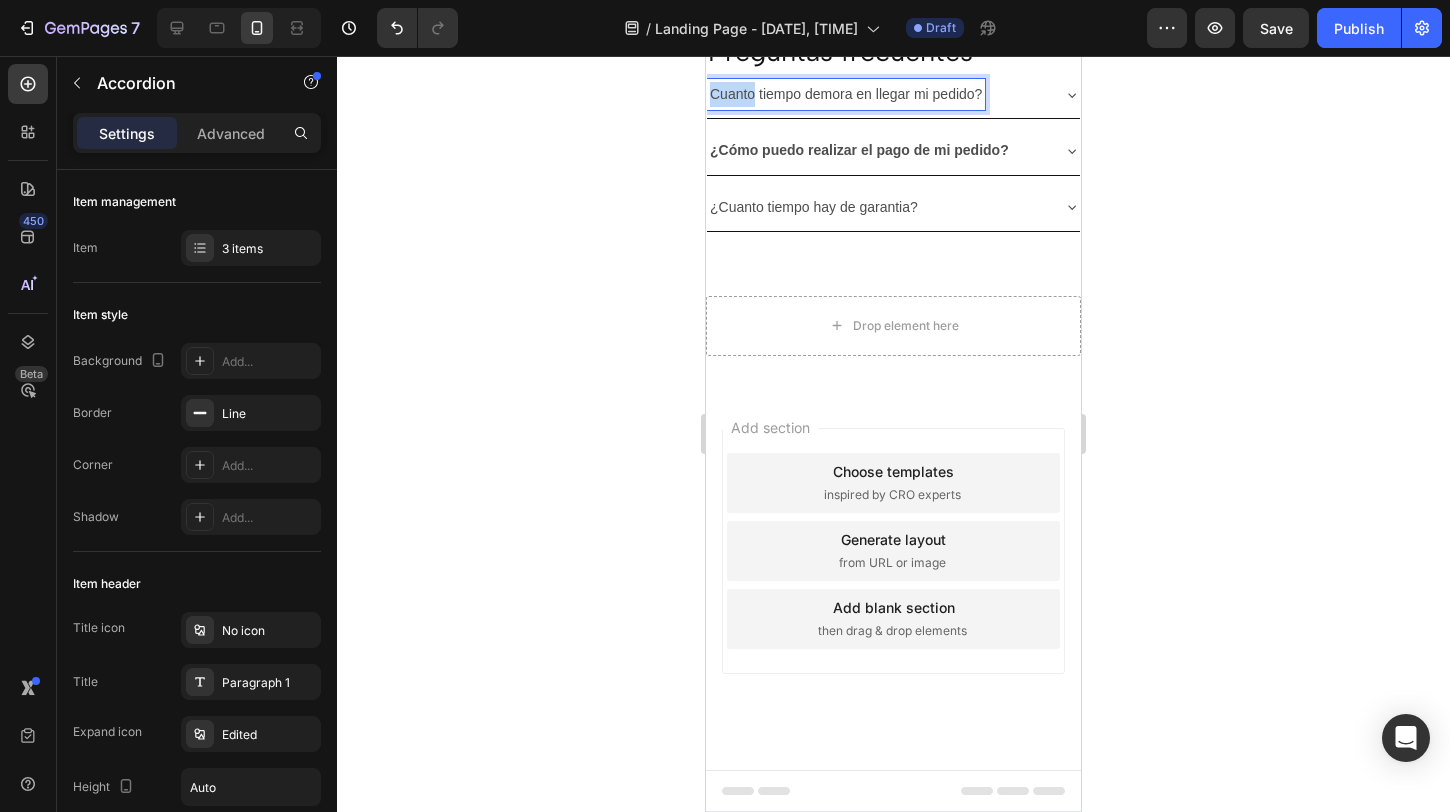 click on "Cuanto tiempo demora en llegar mi pedido?" at bounding box center (846, 94) 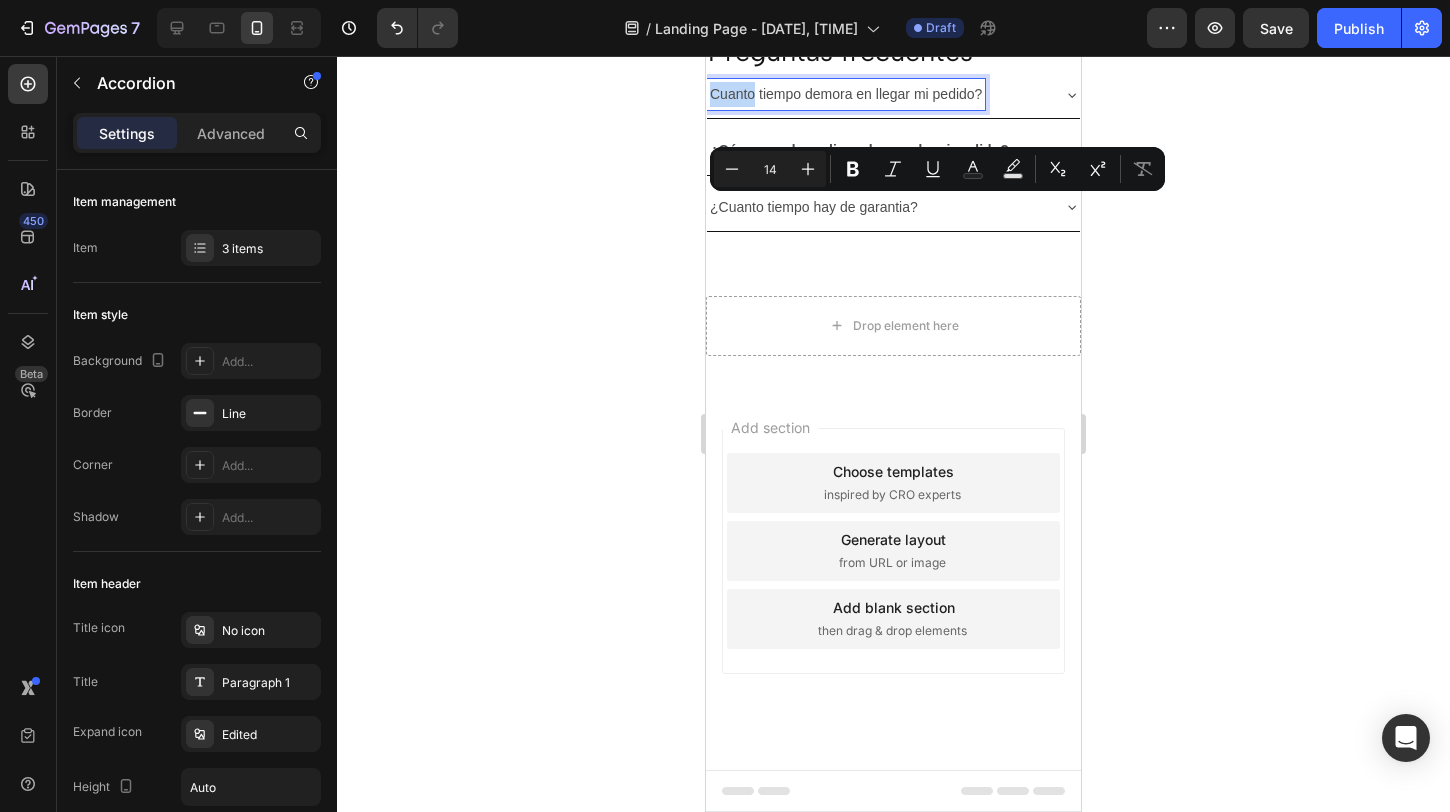 click on "Cuanto tiempo demora en llegar mi pedido?" at bounding box center [846, 94] 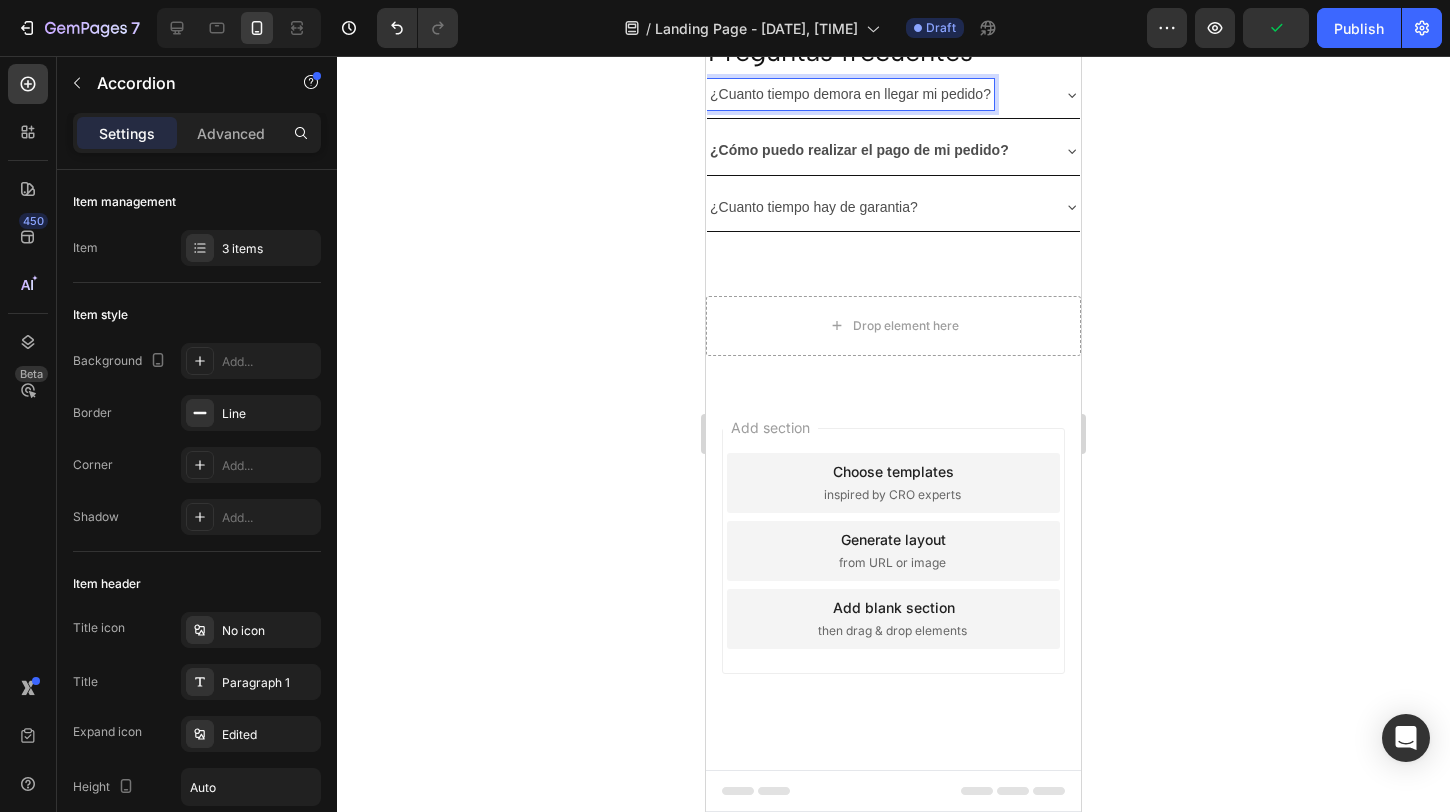 click on "¿Cuanto tiempo hay de garantia?" at bounding box center [877, 207] 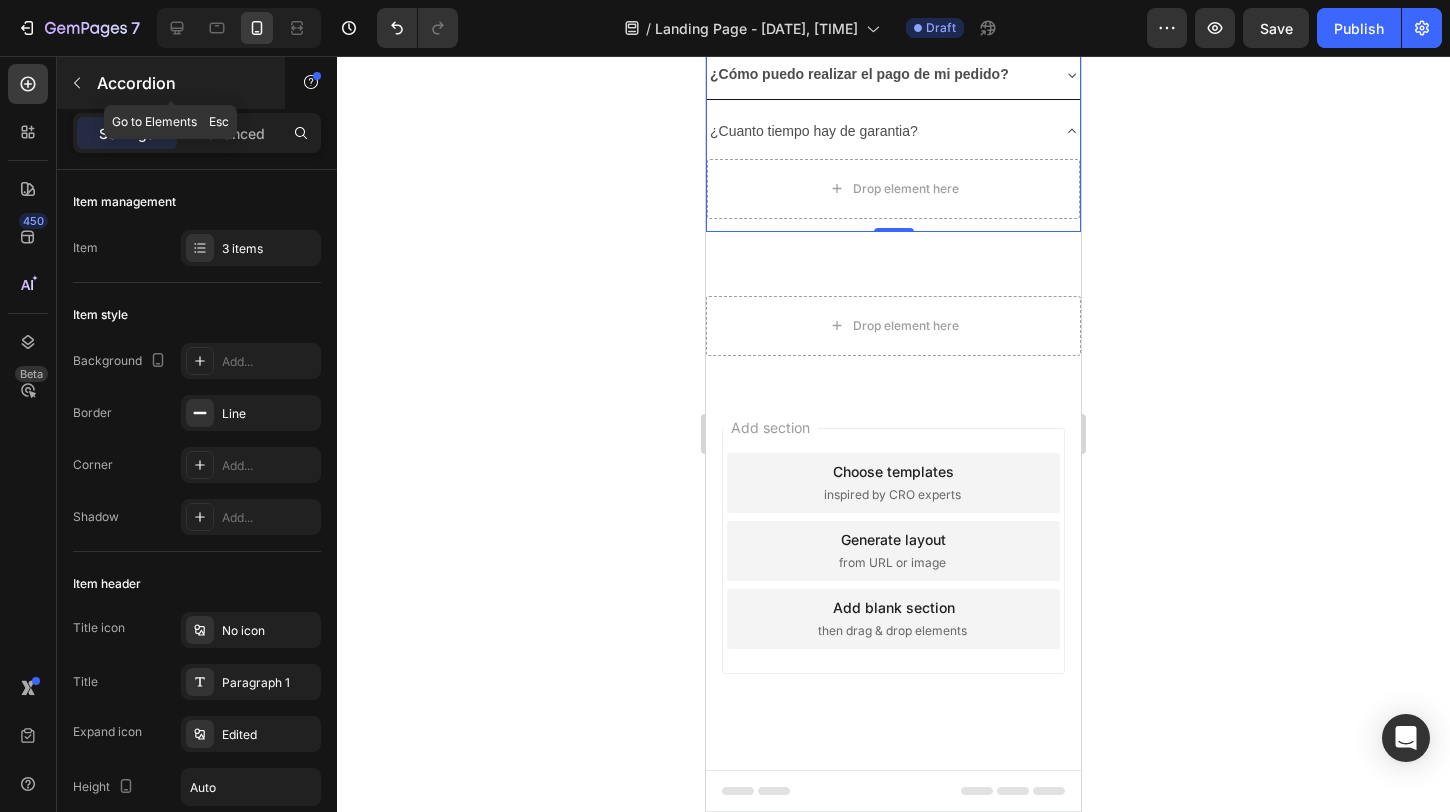 click 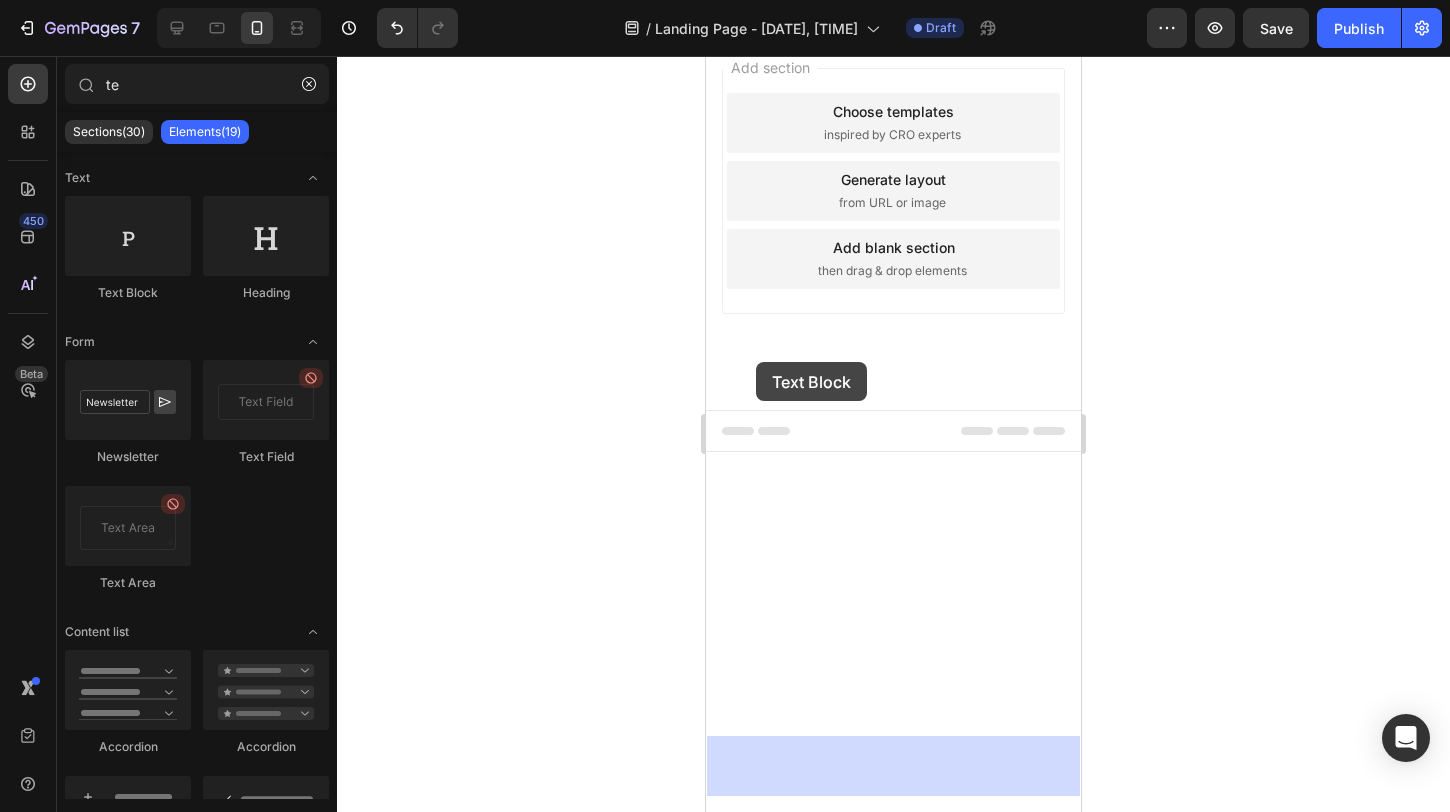 drag, startPoint x: 813, startPoint y: 309, endPoint x: 753, endPoint y: 362, distance: 80.05623 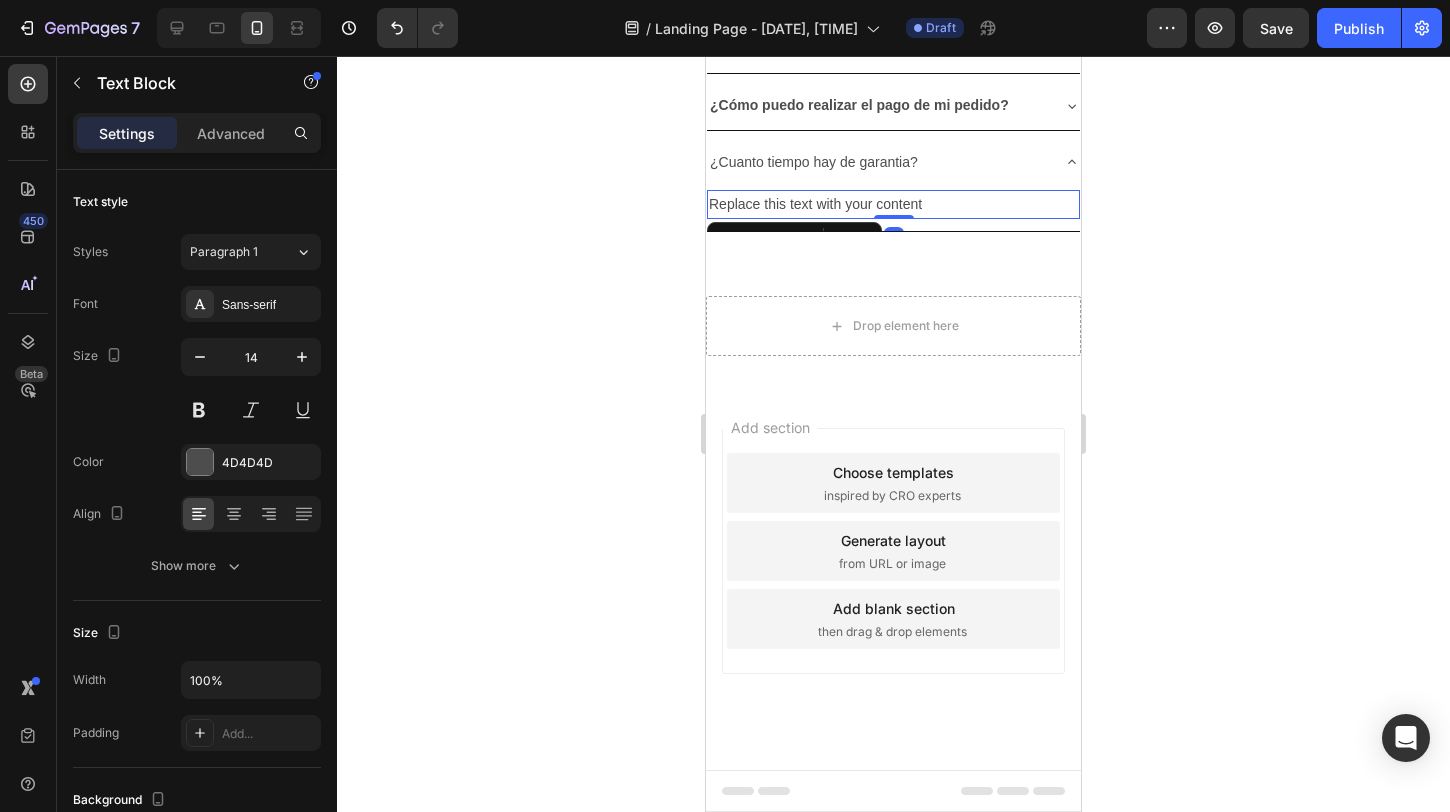 click on "Replace this text with your content" at bounding box center [893, 204] 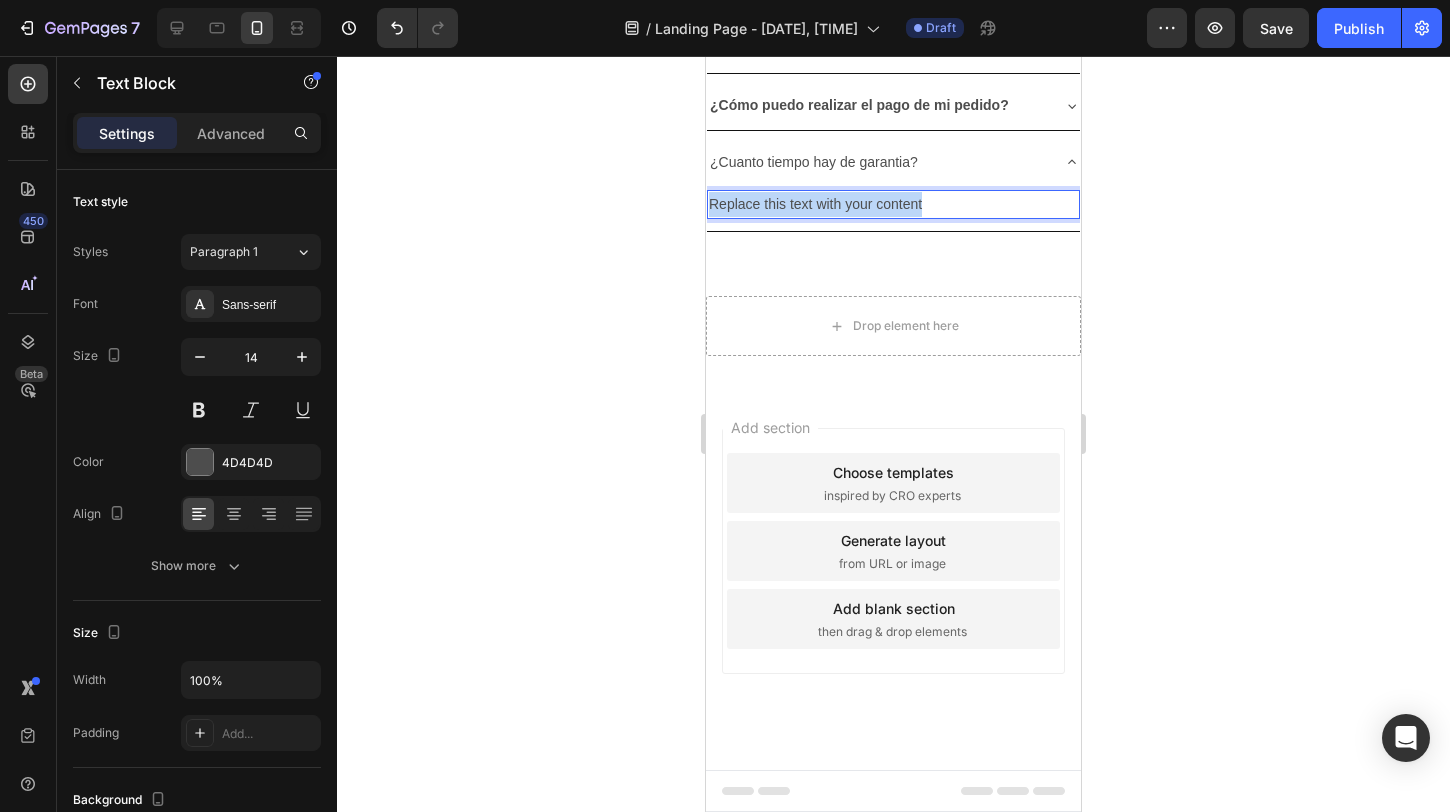 drag, startPoint x: 923, startPoint y: 361, endPoint x: 695, endPoint y: 345, distance: 228.56071 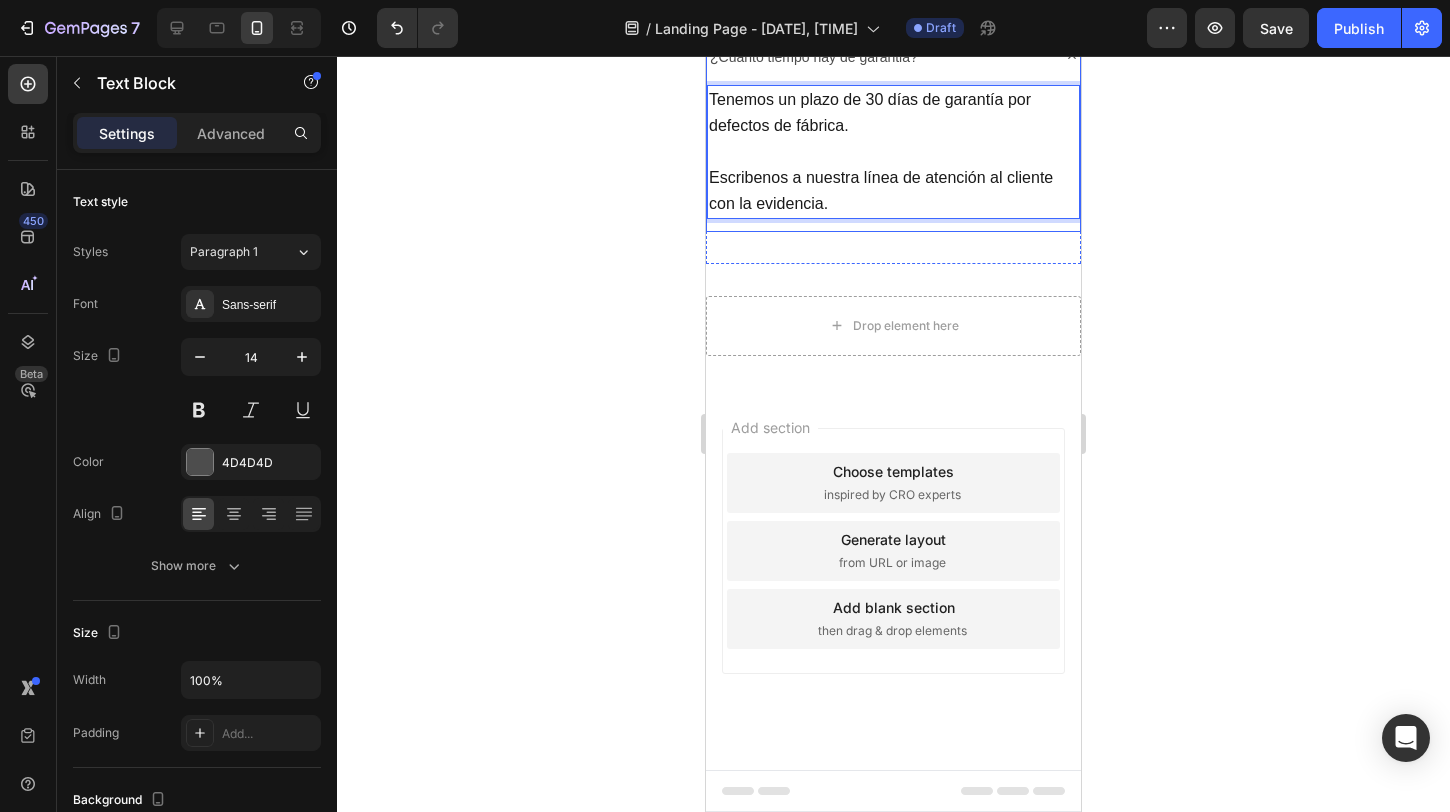 click on "¿Cómo puedo realizar el pago de mi pedido?" at bounding box center (859, 0) 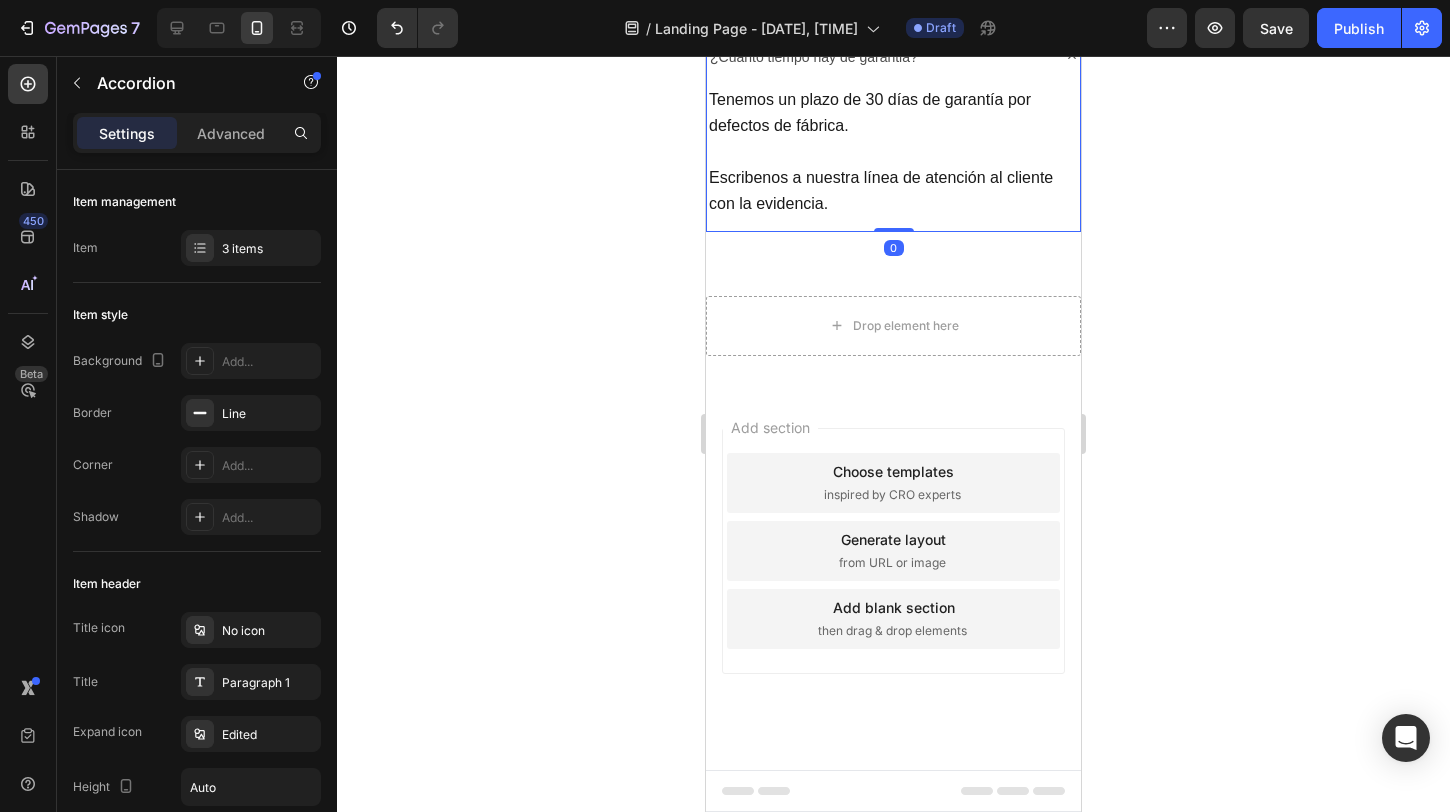 click on "¿Cuanto tiempo hay de garantia?" at bounding box center (893, 57) 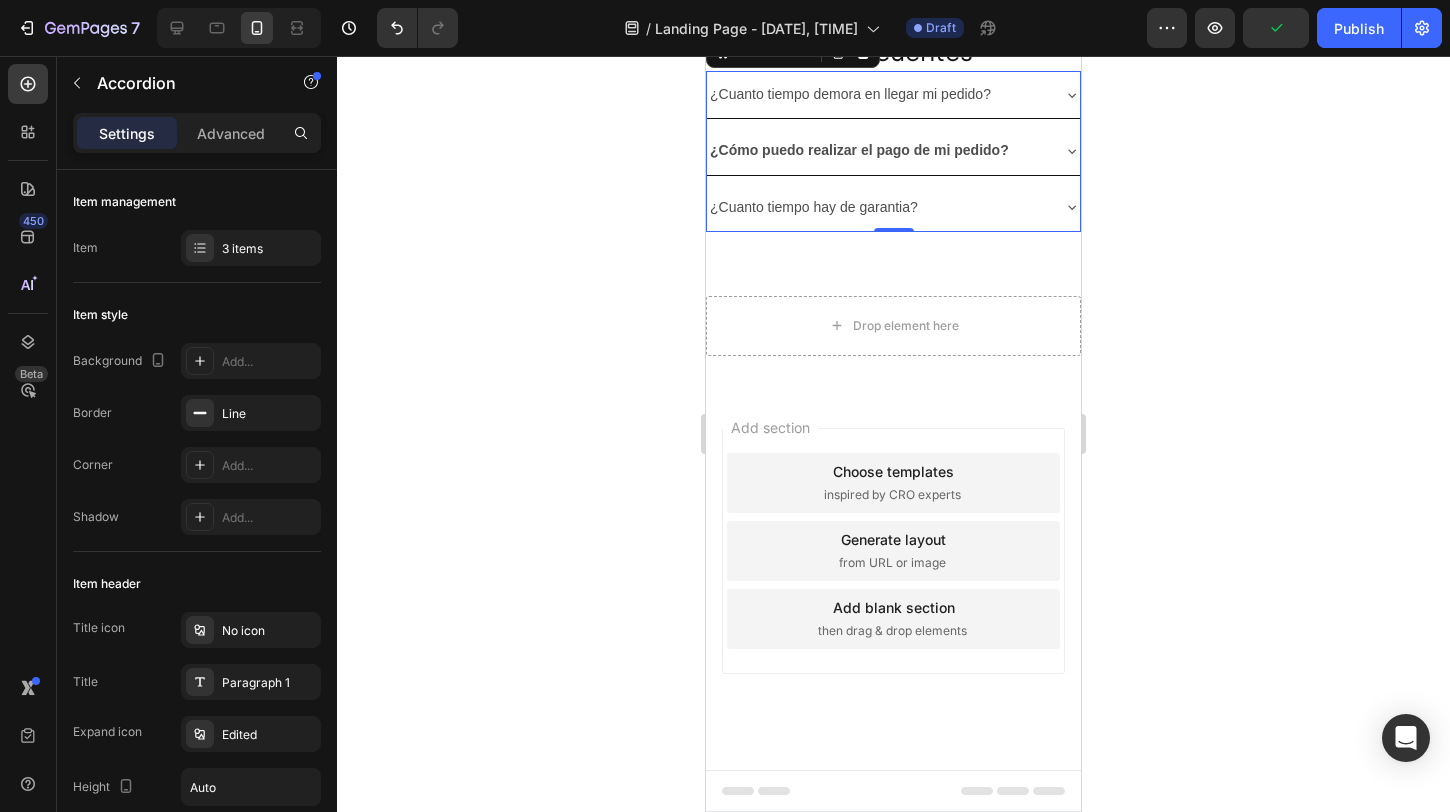 scroll, scrollTop: 3589, scrollLeft: 0, axis: vertical 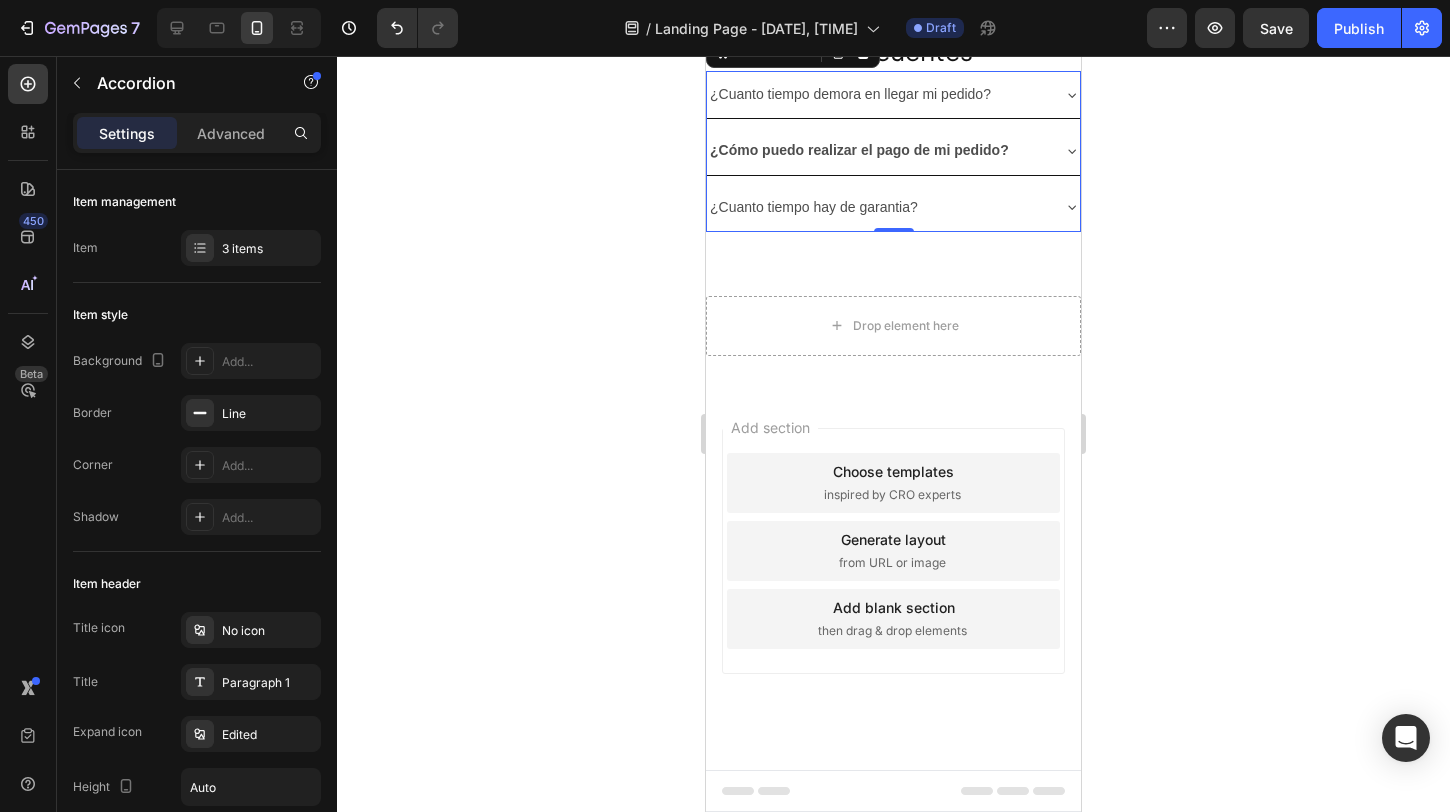 click on "¿Cuanto tiempo hay de garantia?" at bounding box center (877, 207) 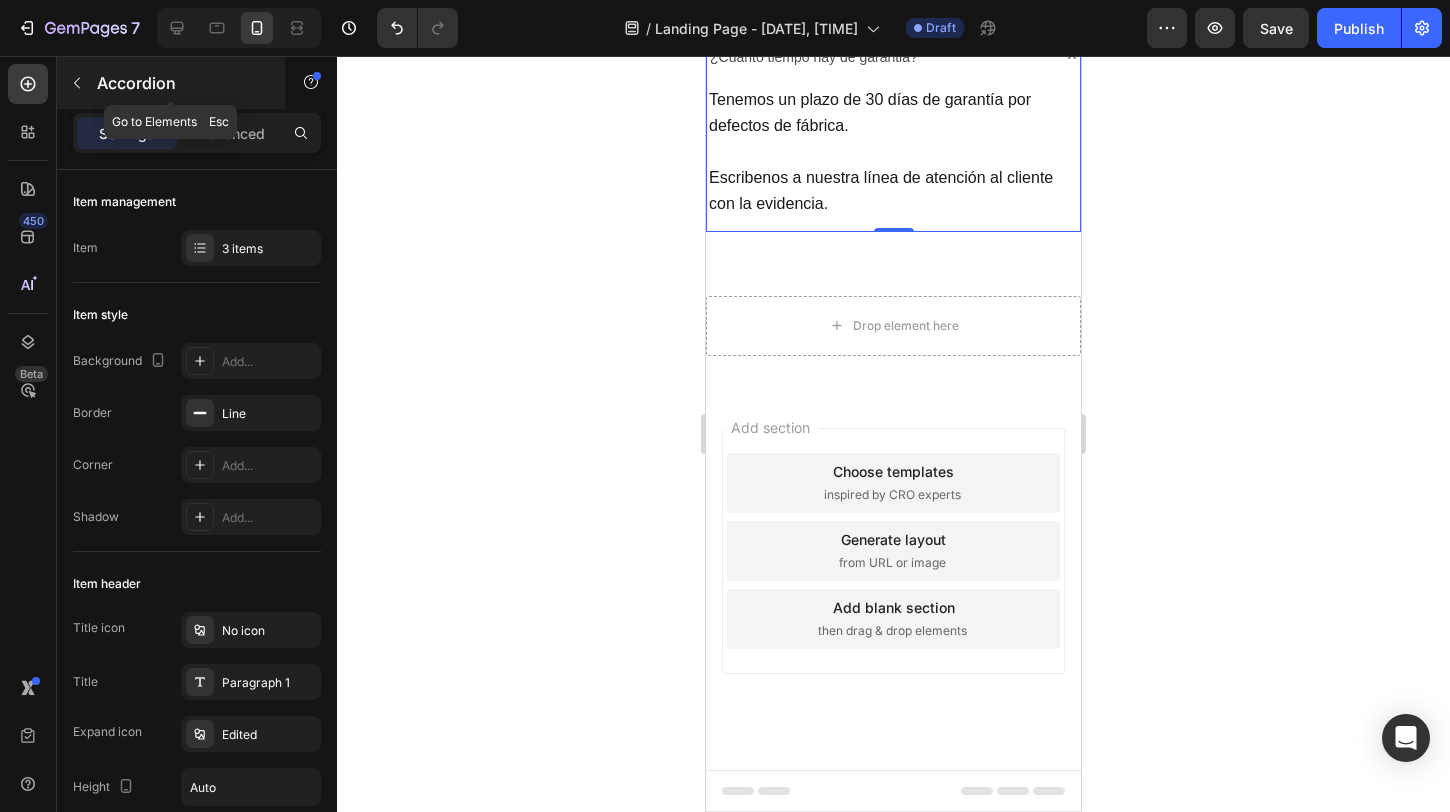 click 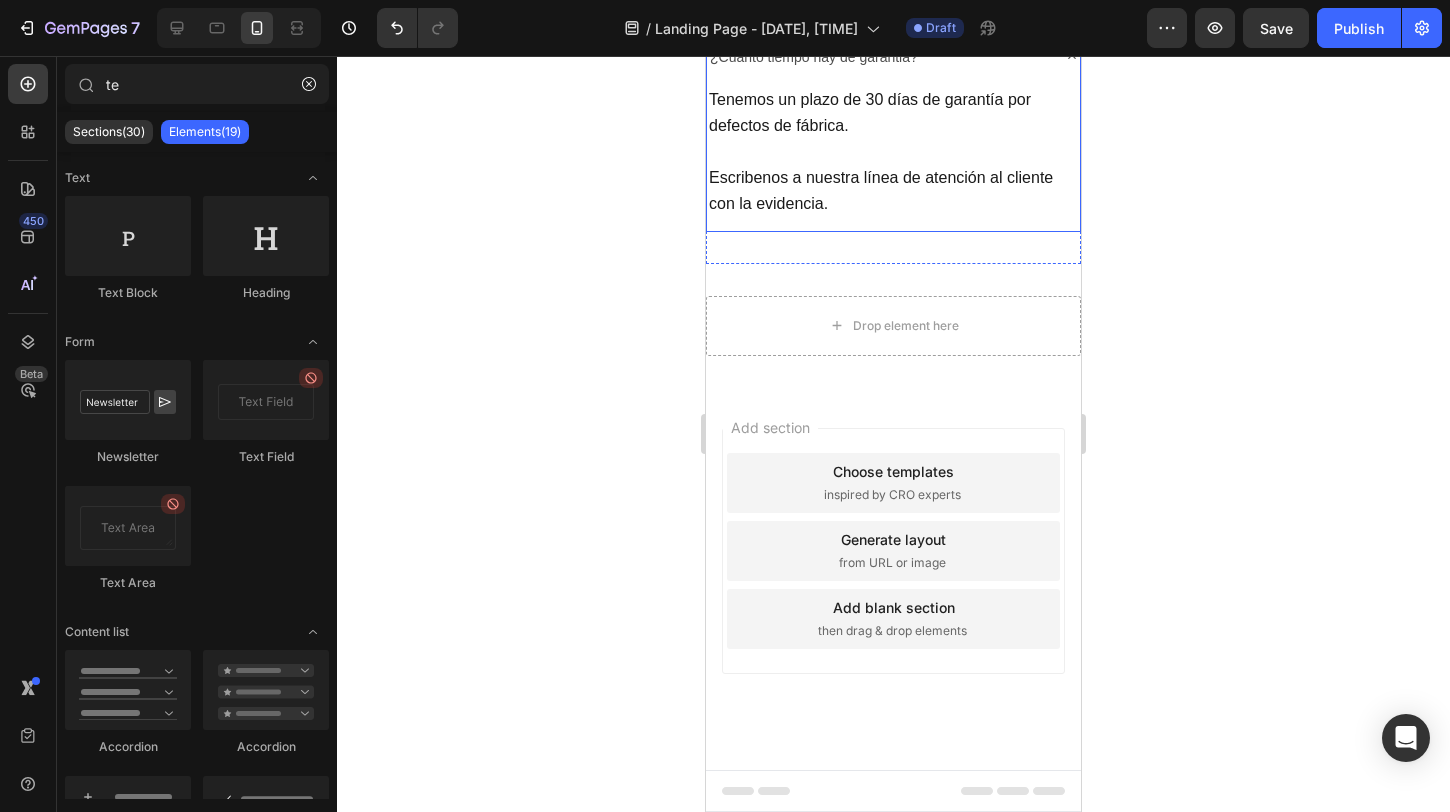 click on "¿Cuanto tiempo hay de garantia?" at bounding box center (877, 57) 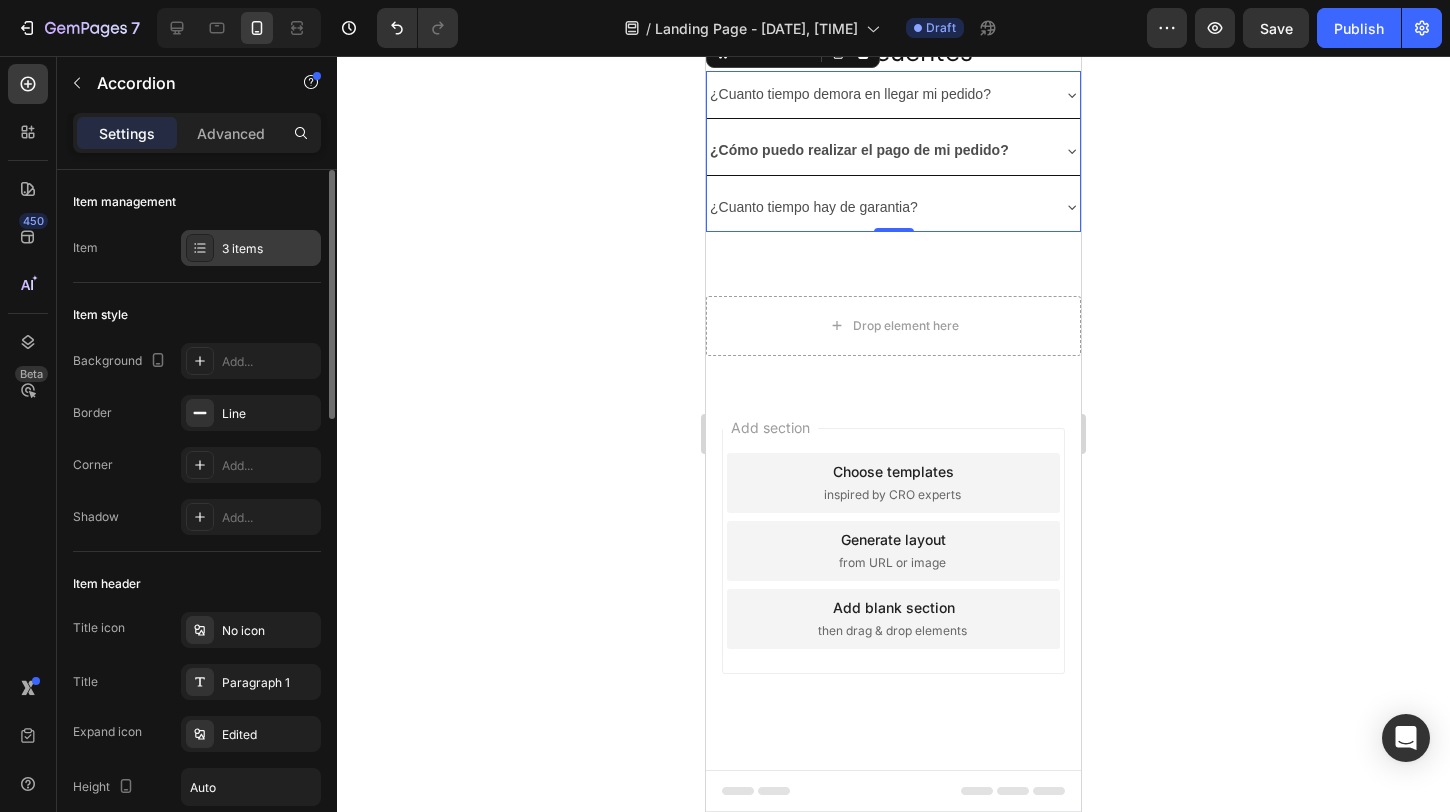 click on "3 items" at bounding box center (269, 249) 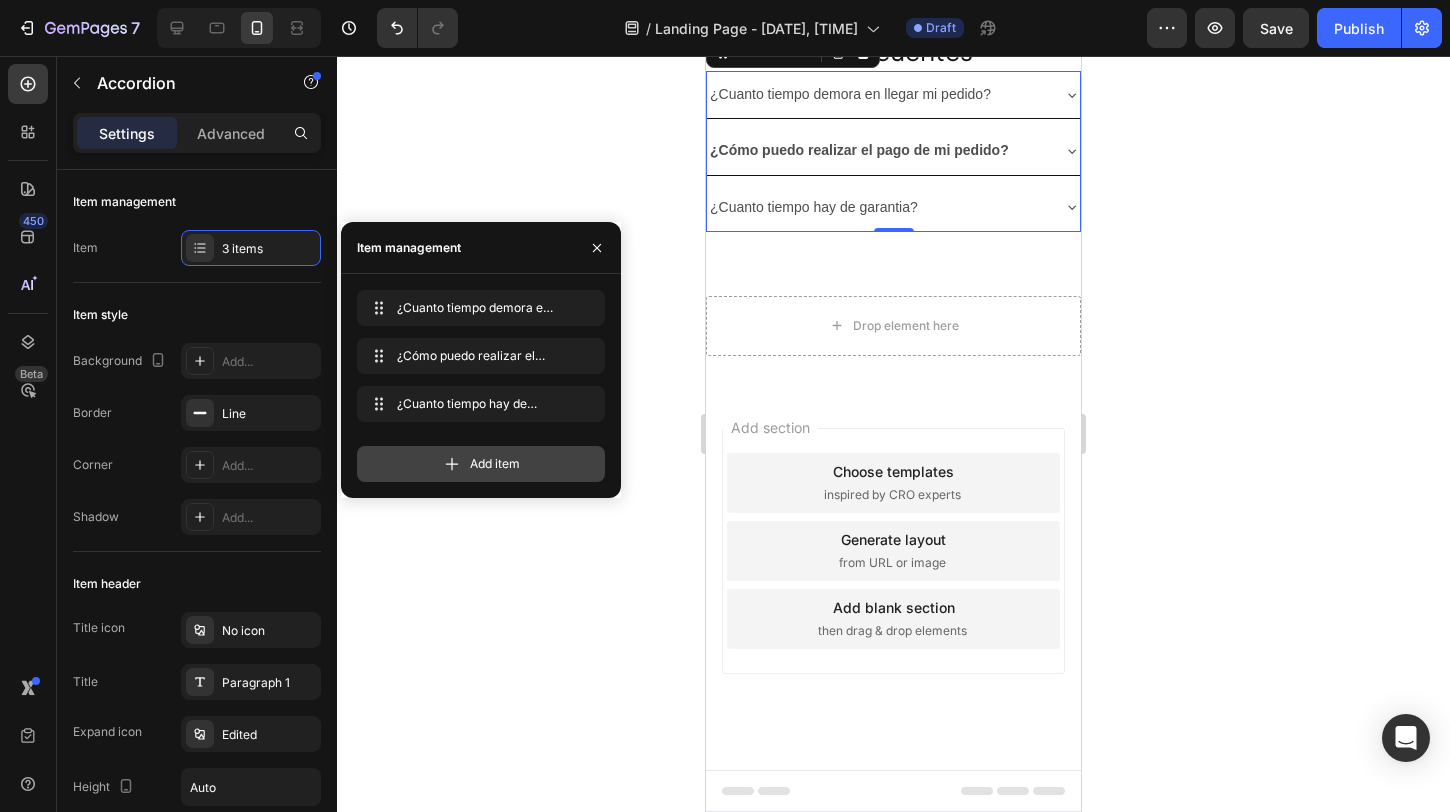 click on "Add item" at bounding box center (495, 464) 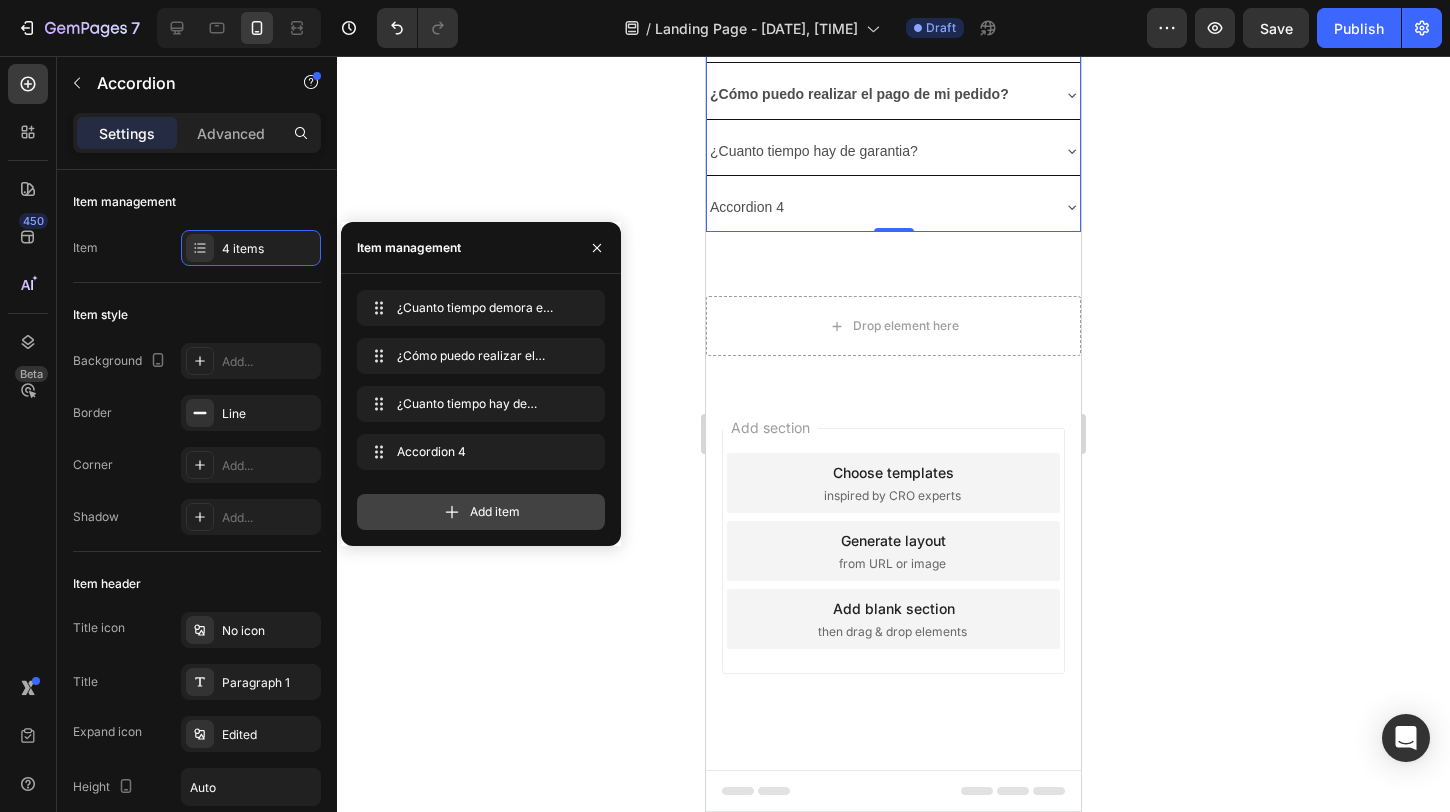 click on "Add item" at bounding box center [495, 512] 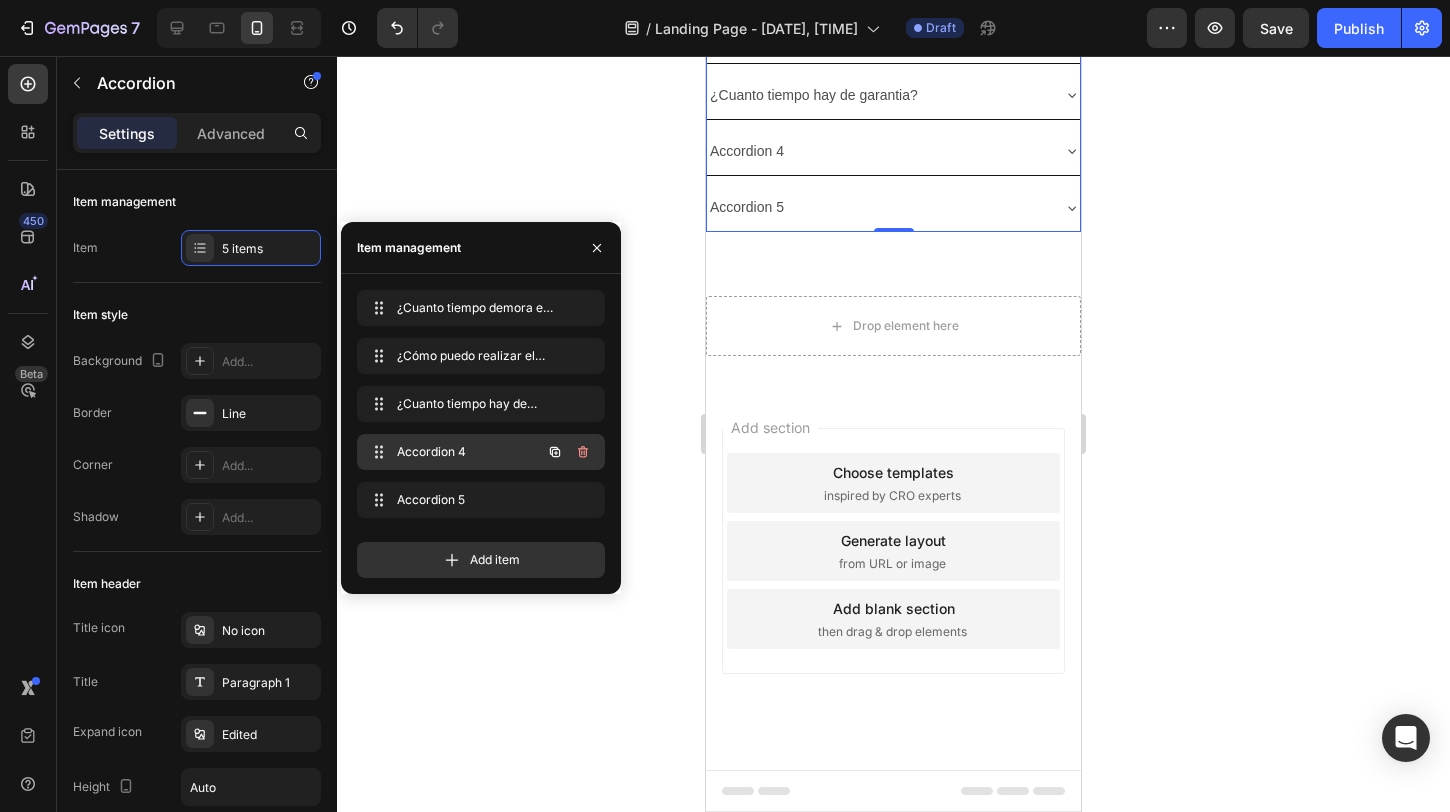 click on "Accordion 4" at bounding box center (453, 452) 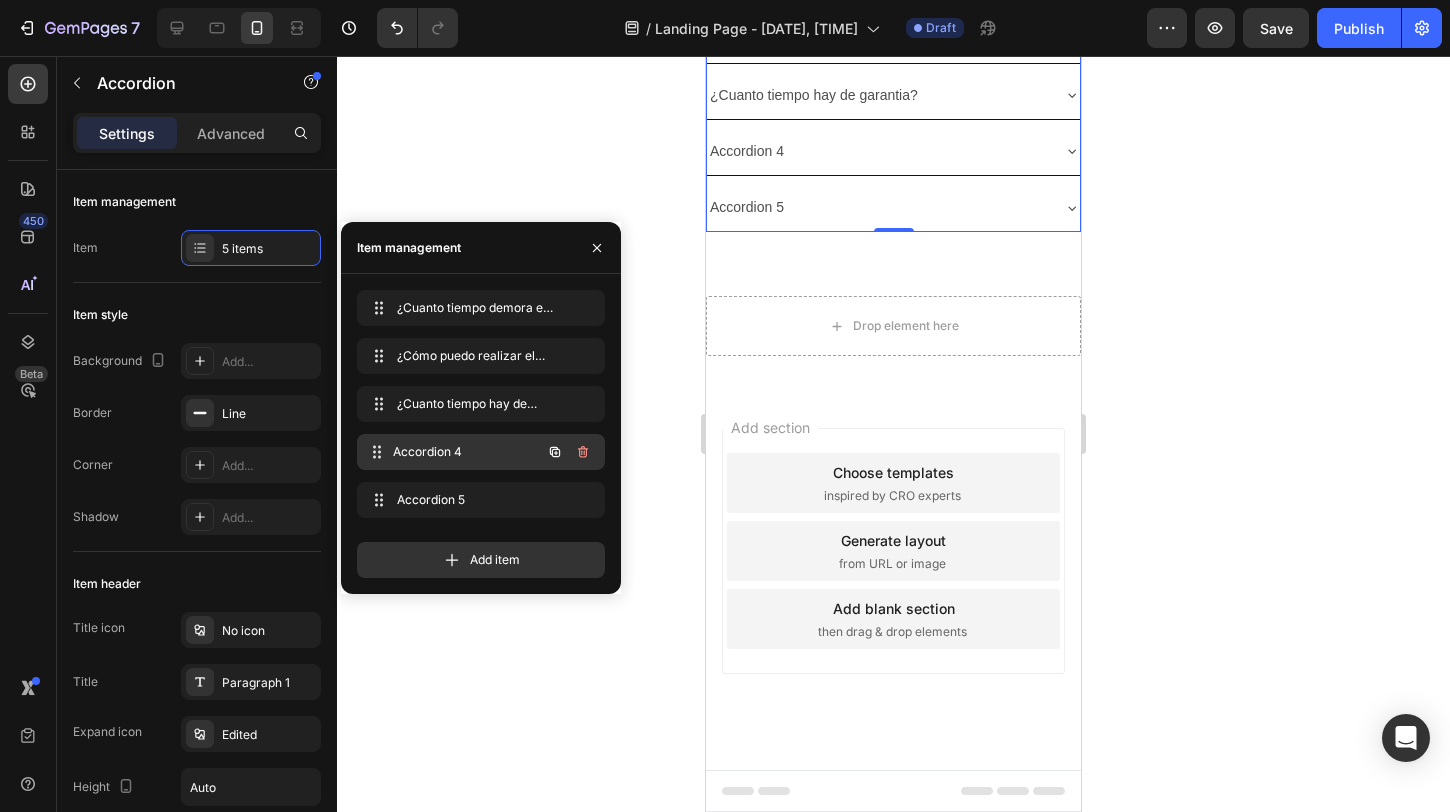 click on "Accordion 4" at bounding box center [467, 452] 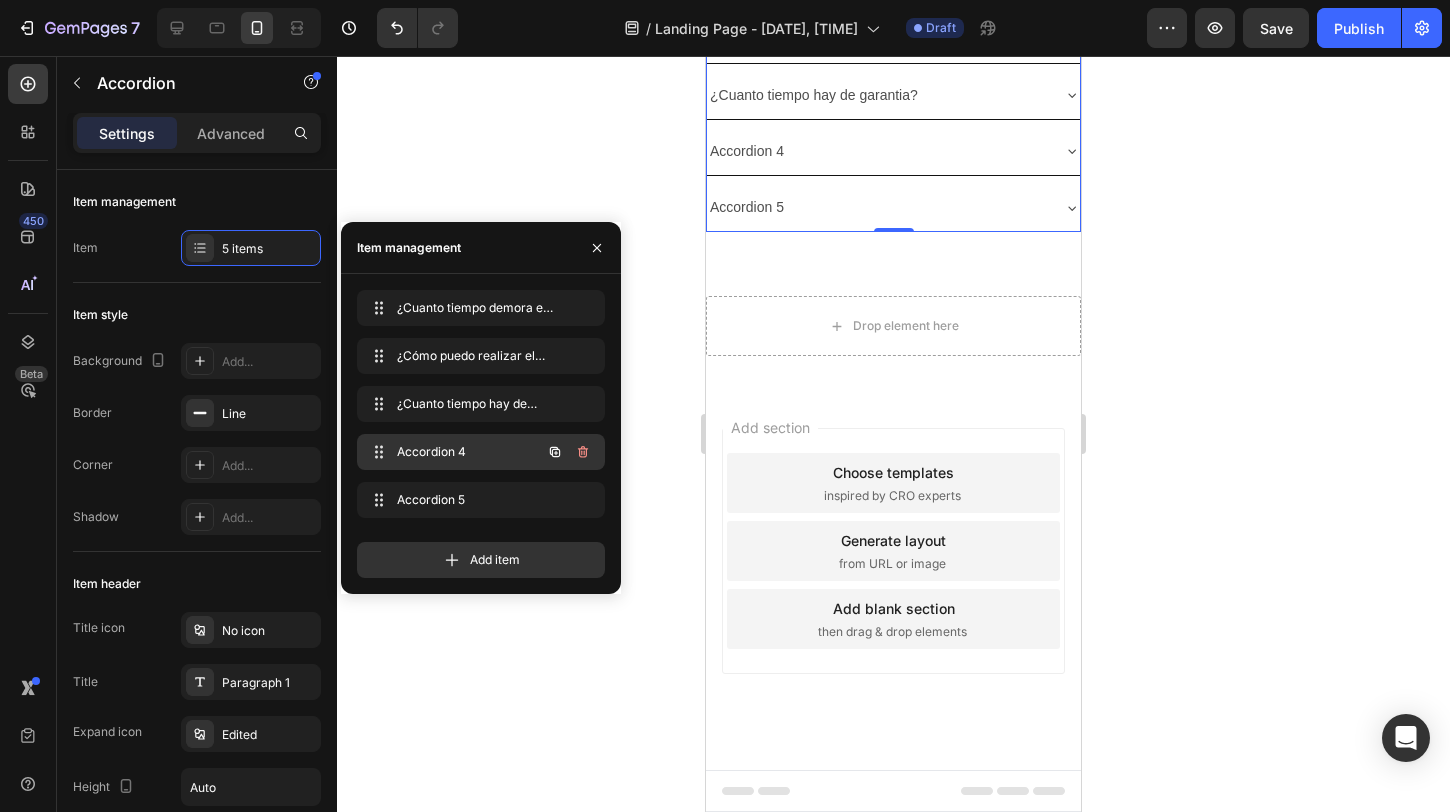 click on "Accordion 4" at bounding box center [453, 452] 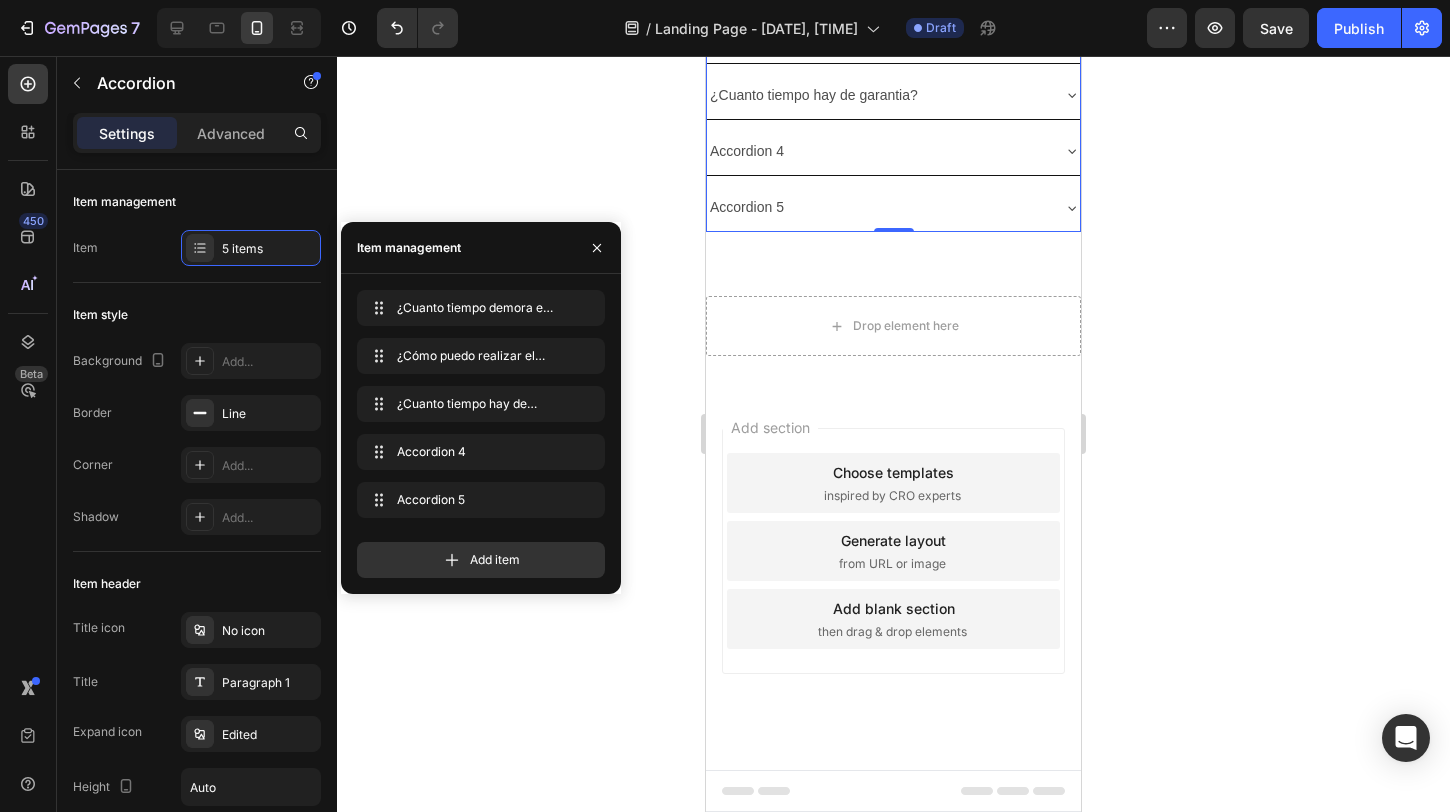 click on "Accordion 4" at bounding box center (747, 151) 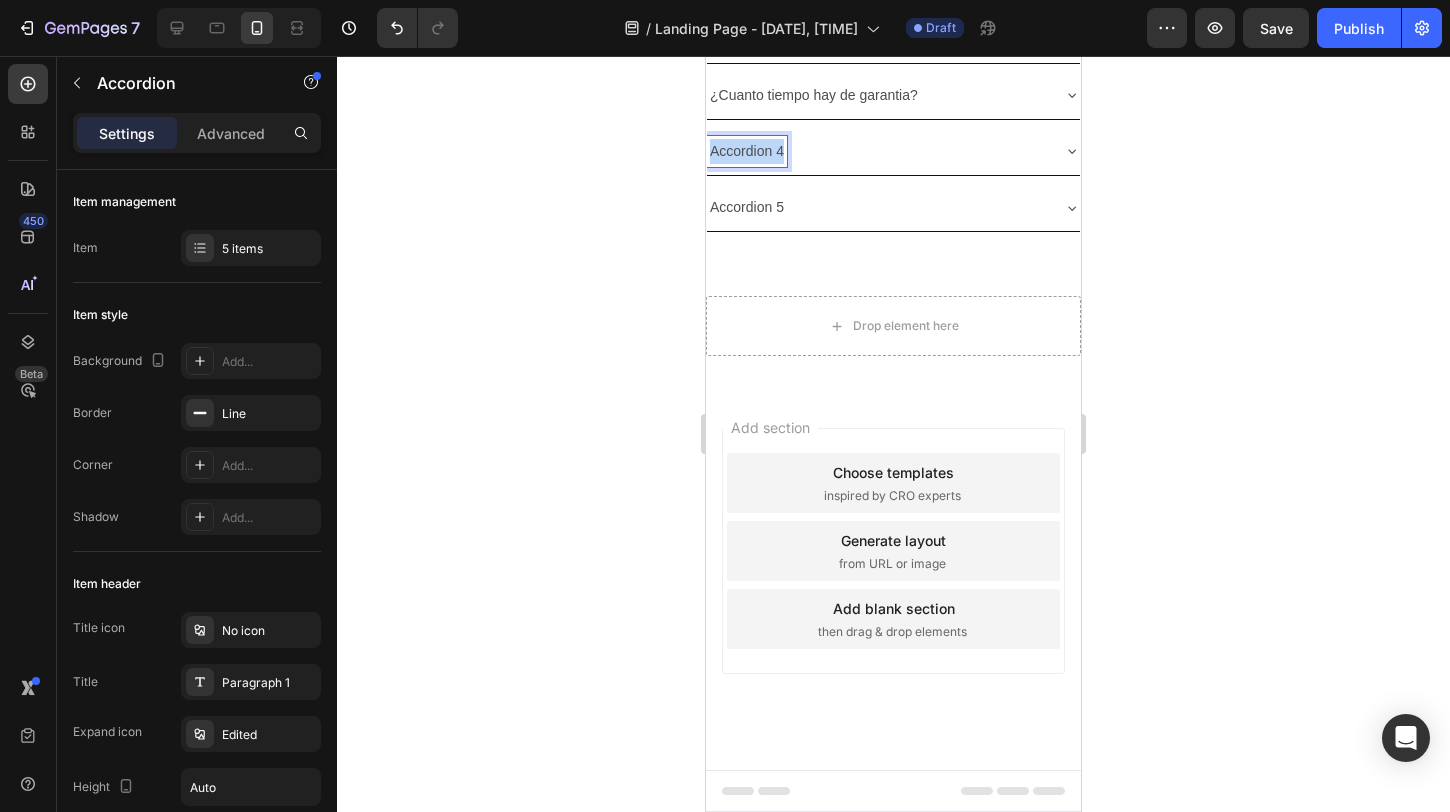 drag, startPoint x: 781, startPoint y: 559, endPoint x: 709, endPoint y: 565, distance: 72.249565 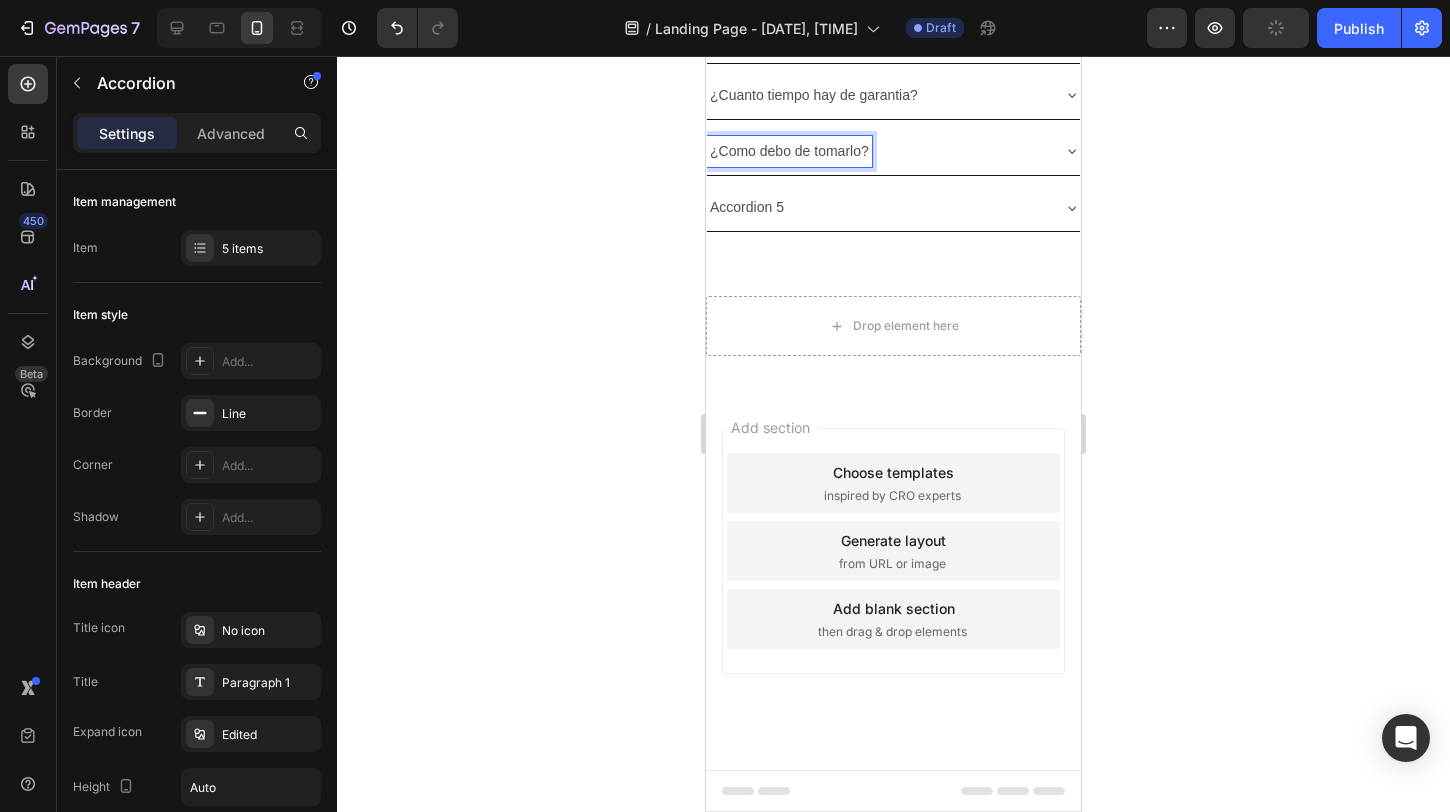 click on "¿Como debo de tomarlo?" at bounding box center [877, 151] 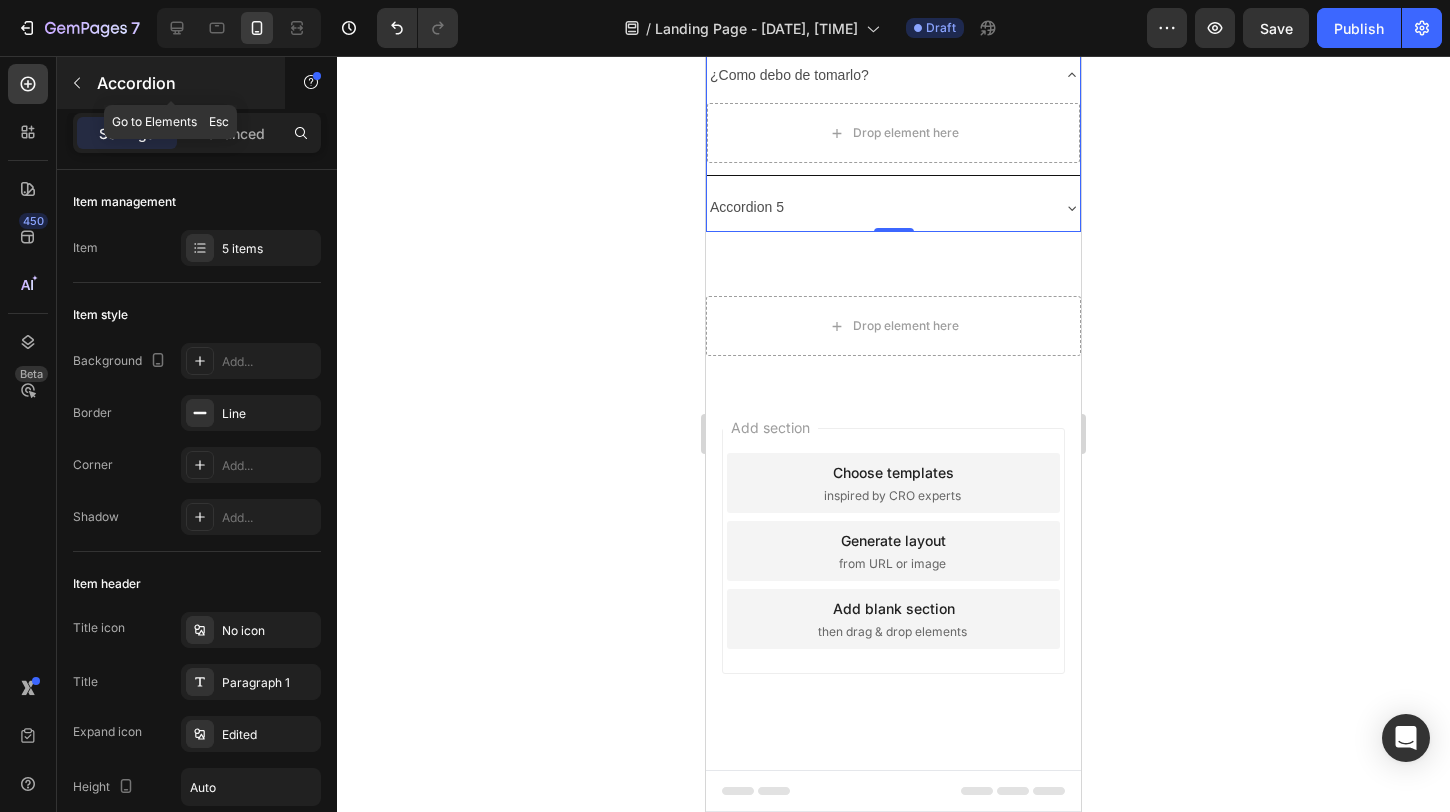 click at bounding box center [77, 83] 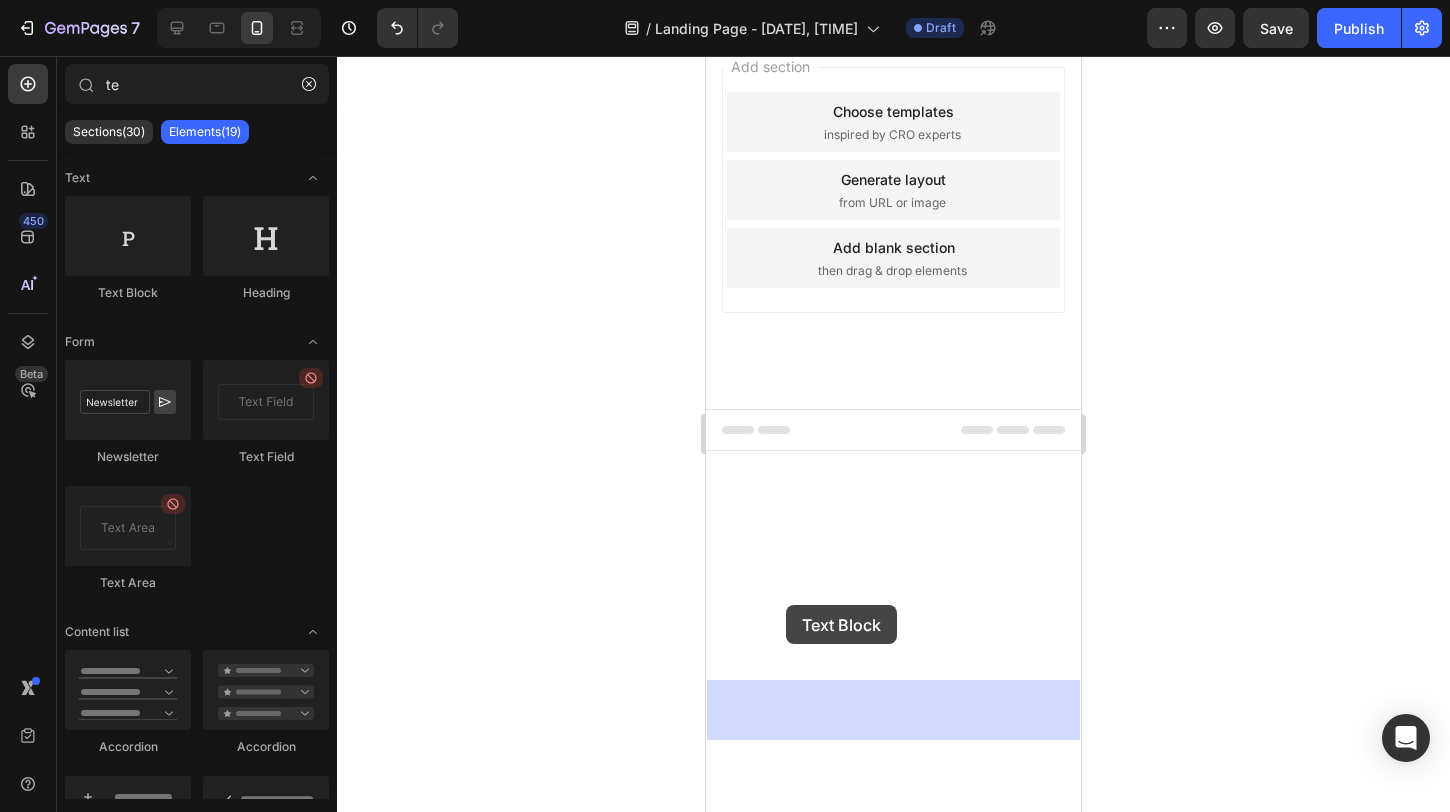 drag, startPoint x: 824, startPoint y: 309, endPoint x: 785, endPoint y: 607, distance: 300.54117 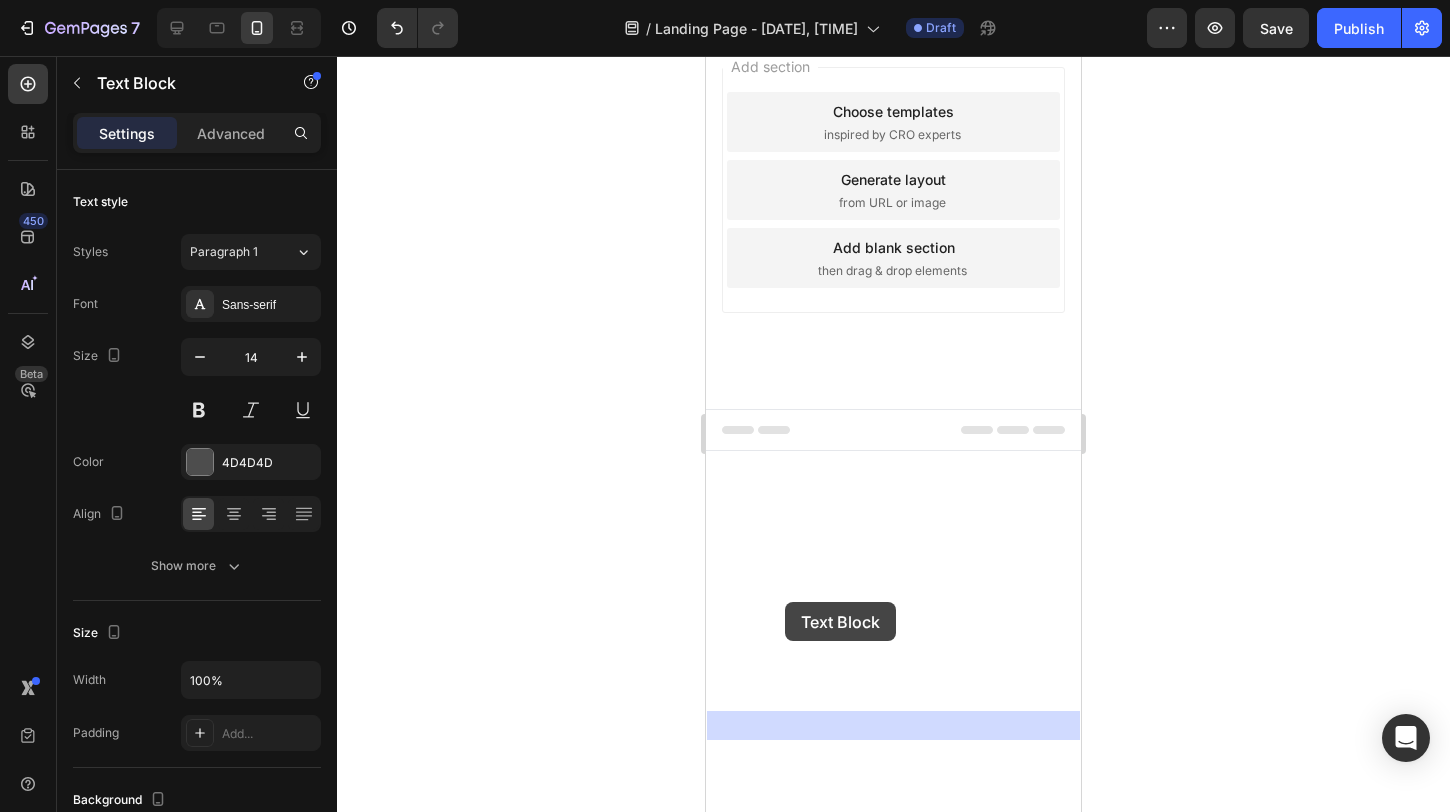 drag, startPoint x: 941, startPoint y: 597, endPoint x: 785, endPoint y: 602, distance: 156.08011 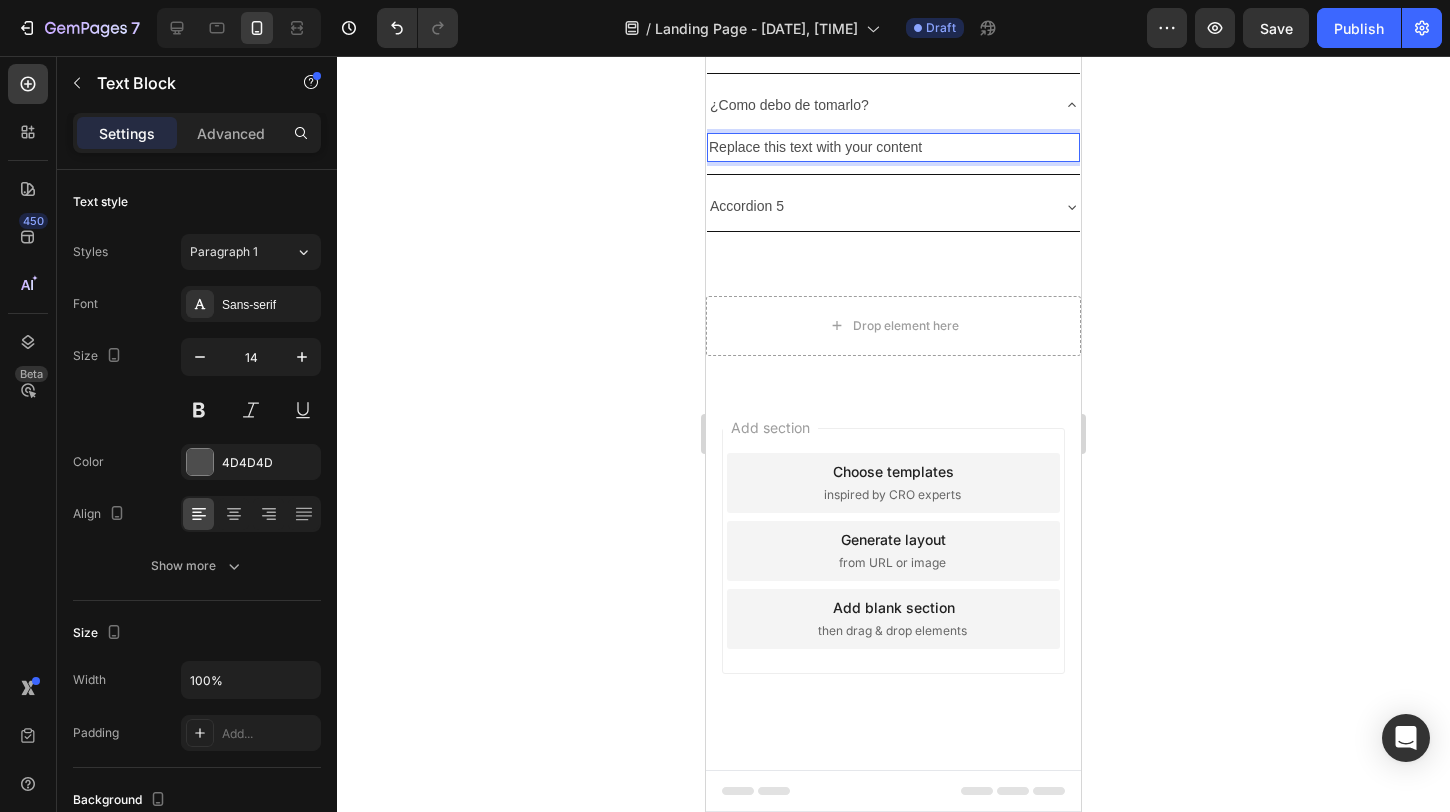 click on "Replace this text with your content" at bounding box center [893, 147] 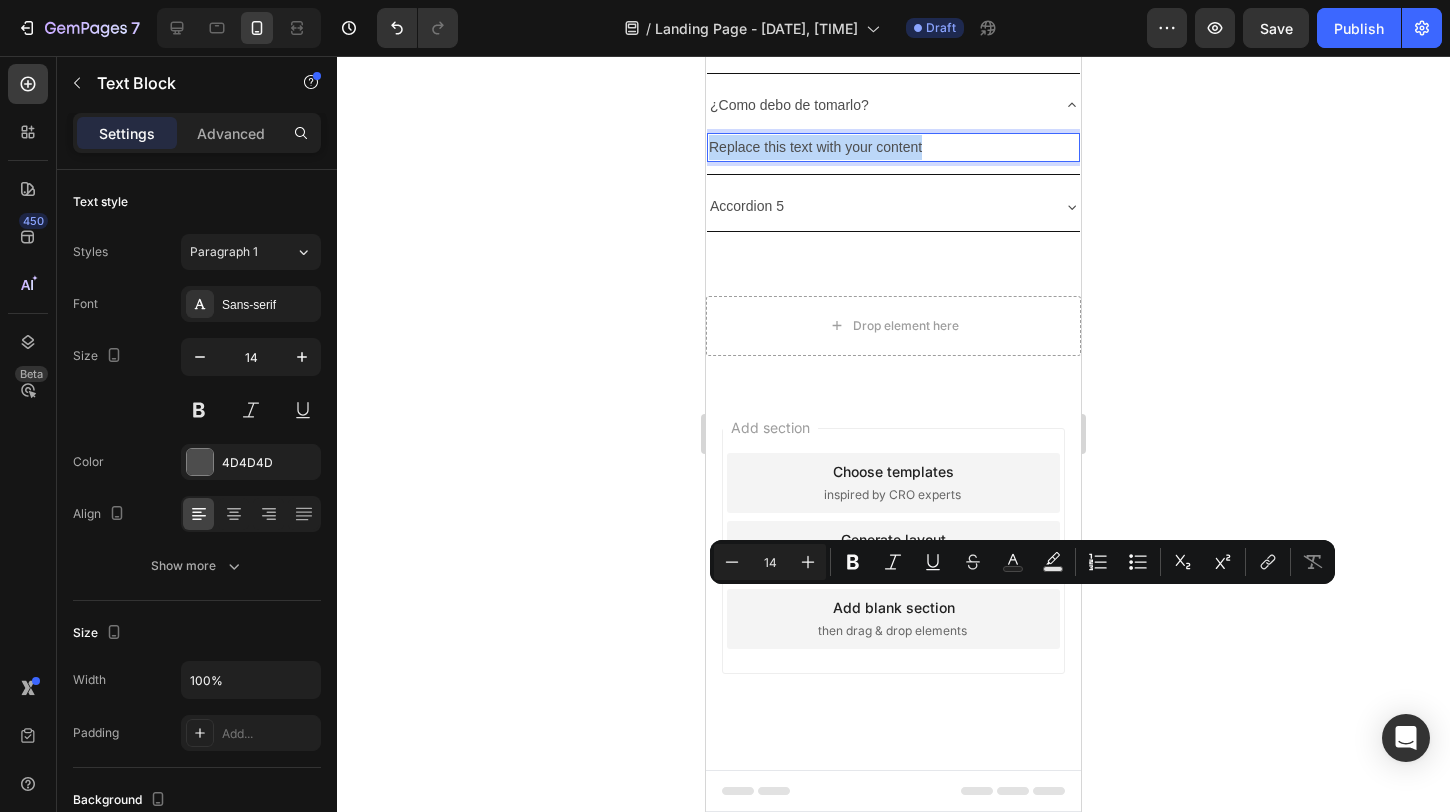 drag, startPoint x: 936, startPoint y: 600, endPoint x: 791, endPoint y: 596, distance: 145.05516 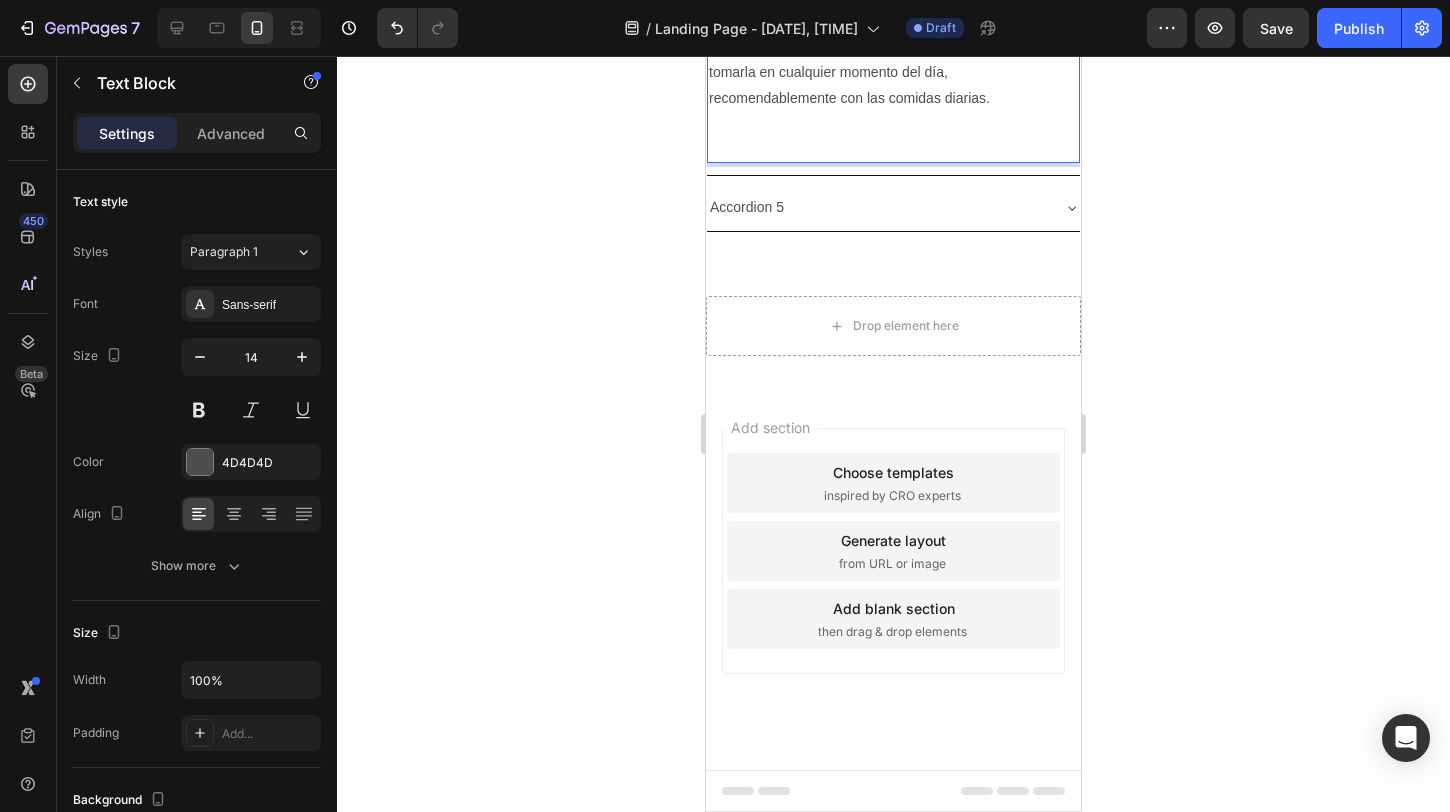 click on "olo toma 2 cápsulas al día con un vaso de agua. Puedes tomarla en cualquier momento del día, recomendablemente con las comidas diarias." at bounding box center [893, 73] 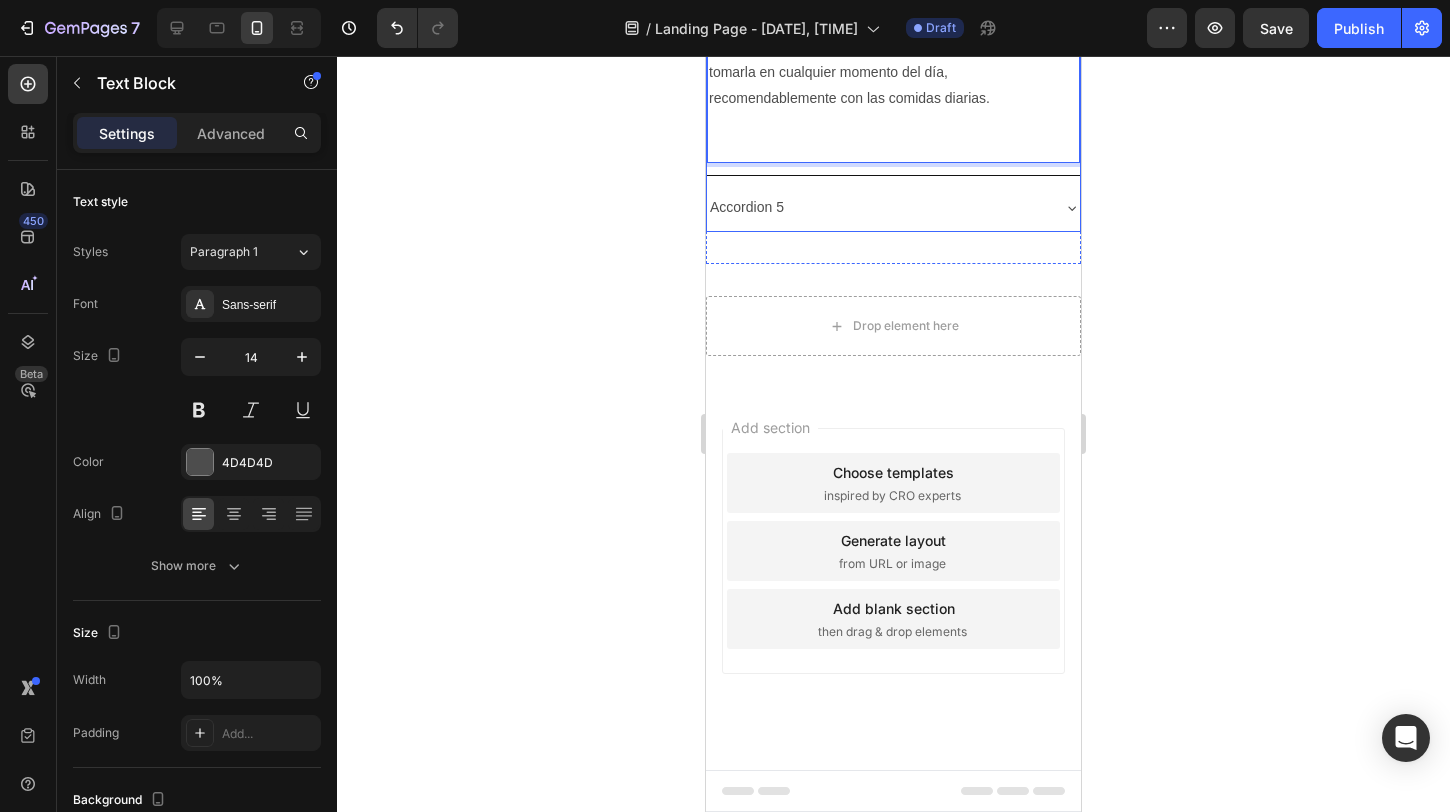 click on "¿Como debo de tomarlo?" at bounding box center (893, 5) 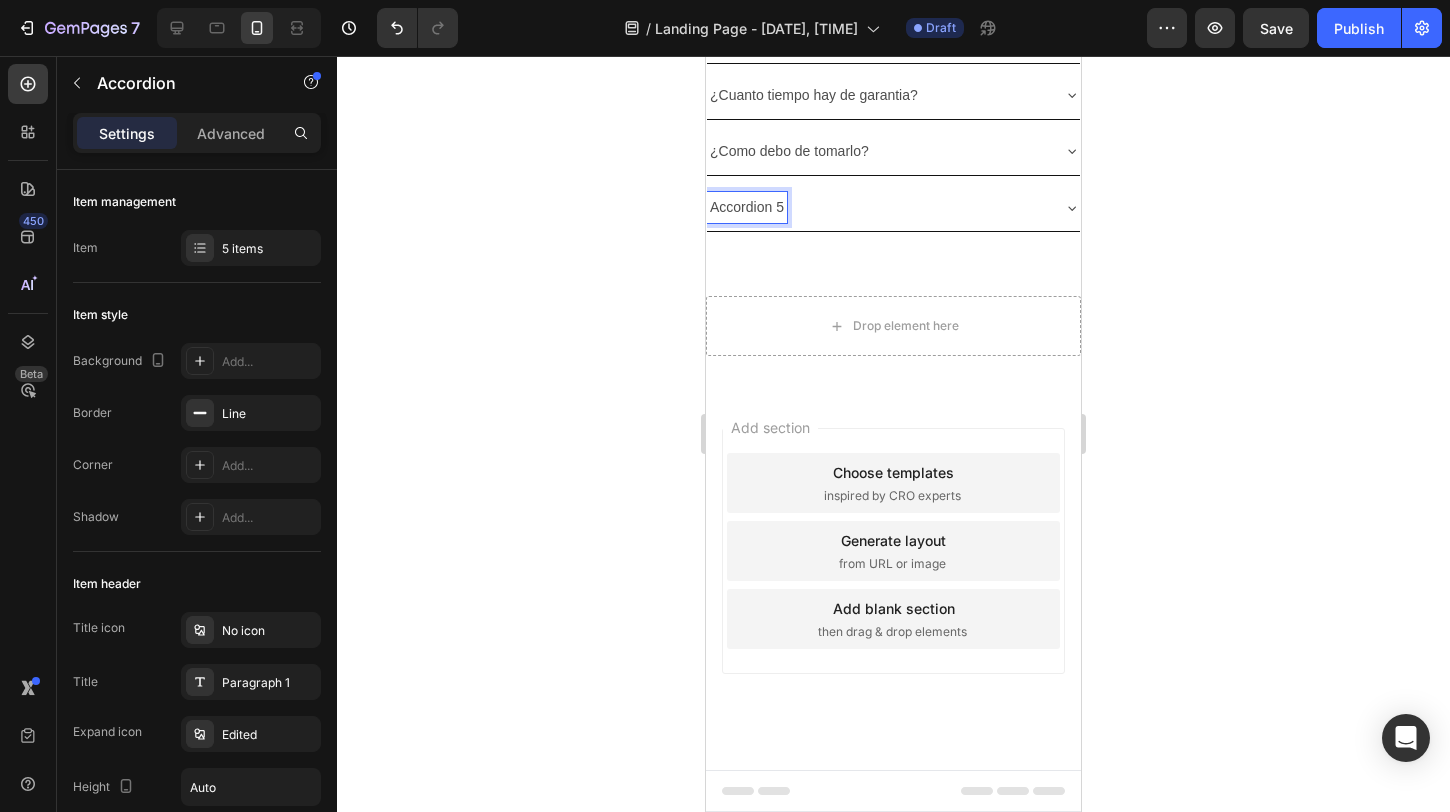 click on "Accordion 5" at bounding box center (747, 207) 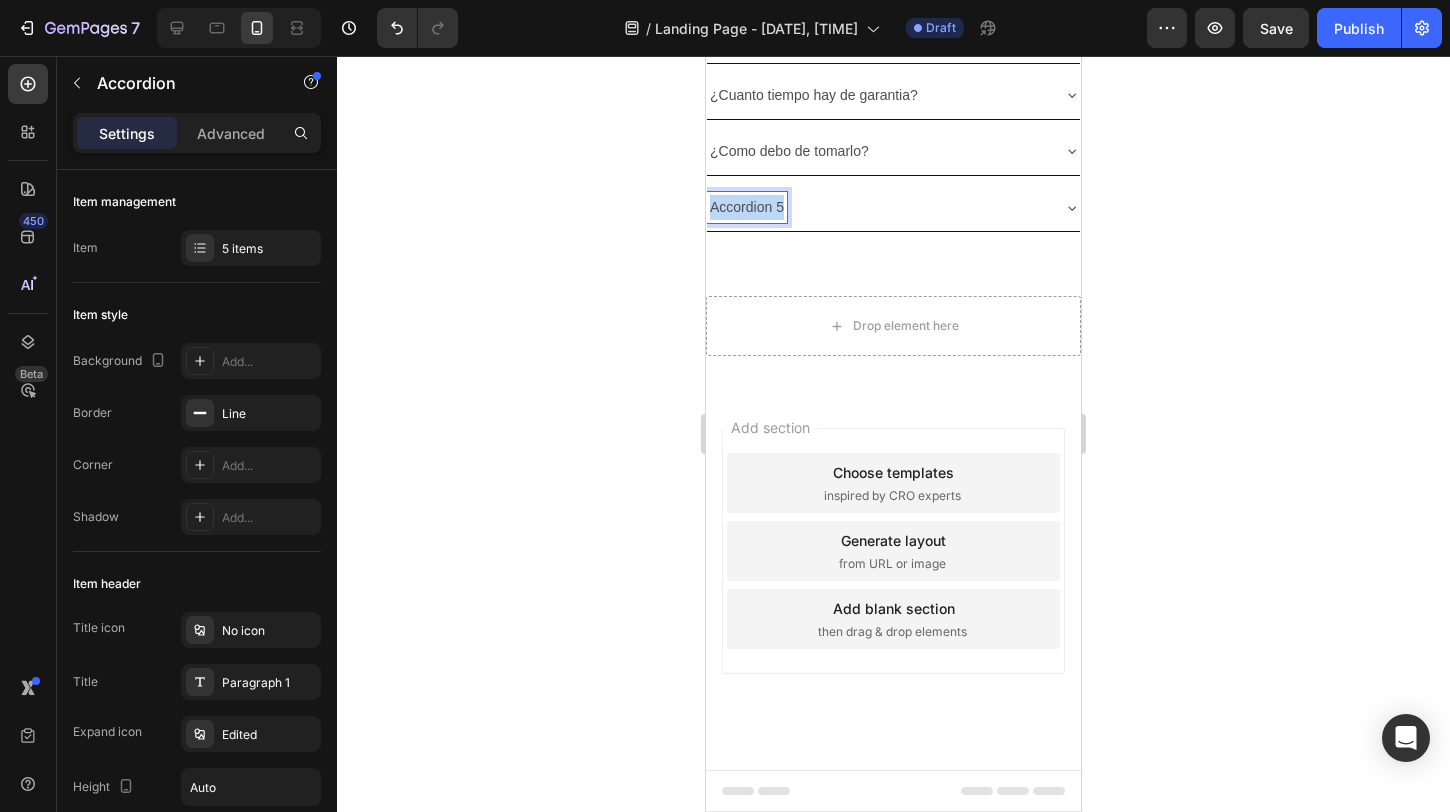 drag, startPoint x: 780, startPoint y: 614, endPoint x: 707, endPoint y: 613, distance: 73.00685 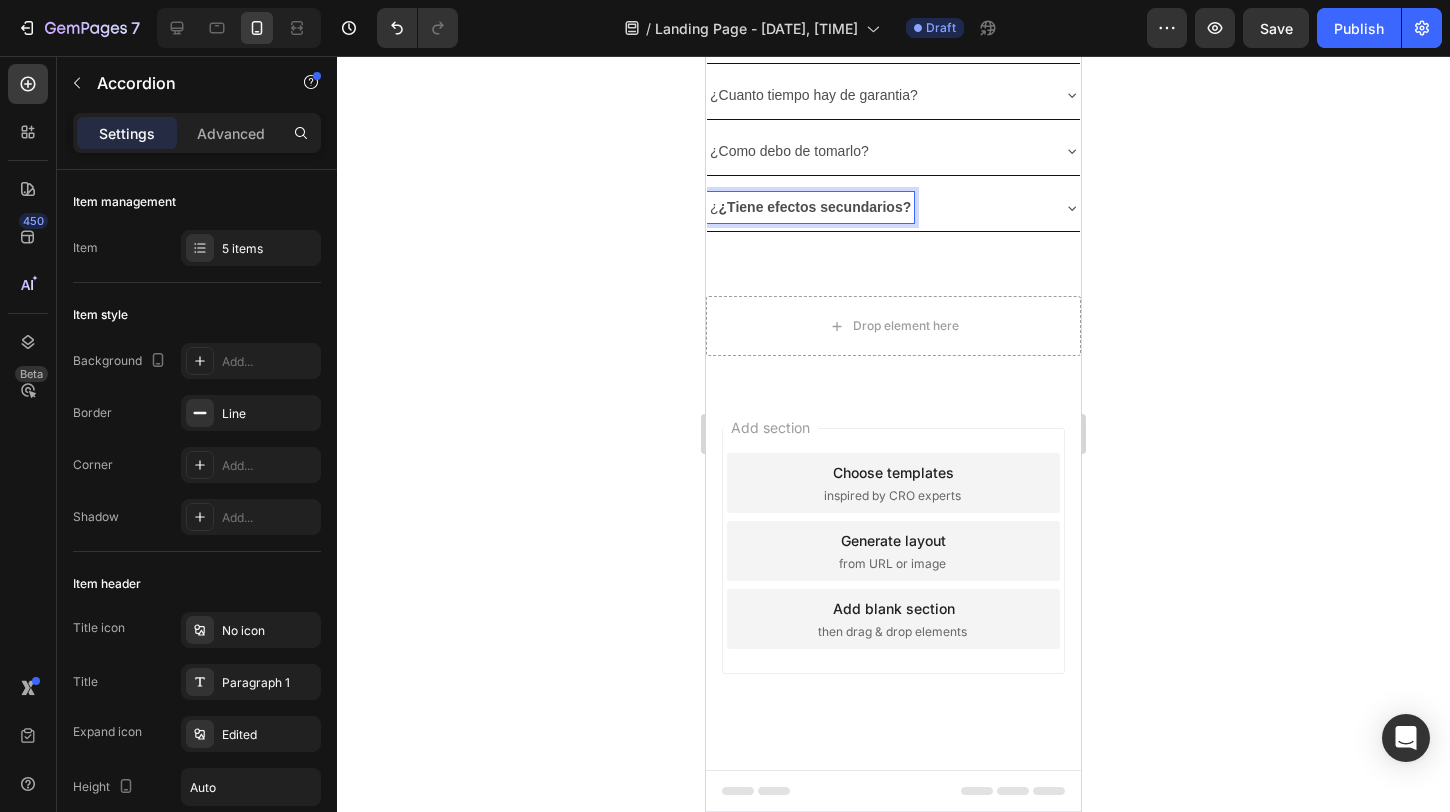 click on "¿ ¿Tiene efectos secundarios?" at bounding box center [810, 207] 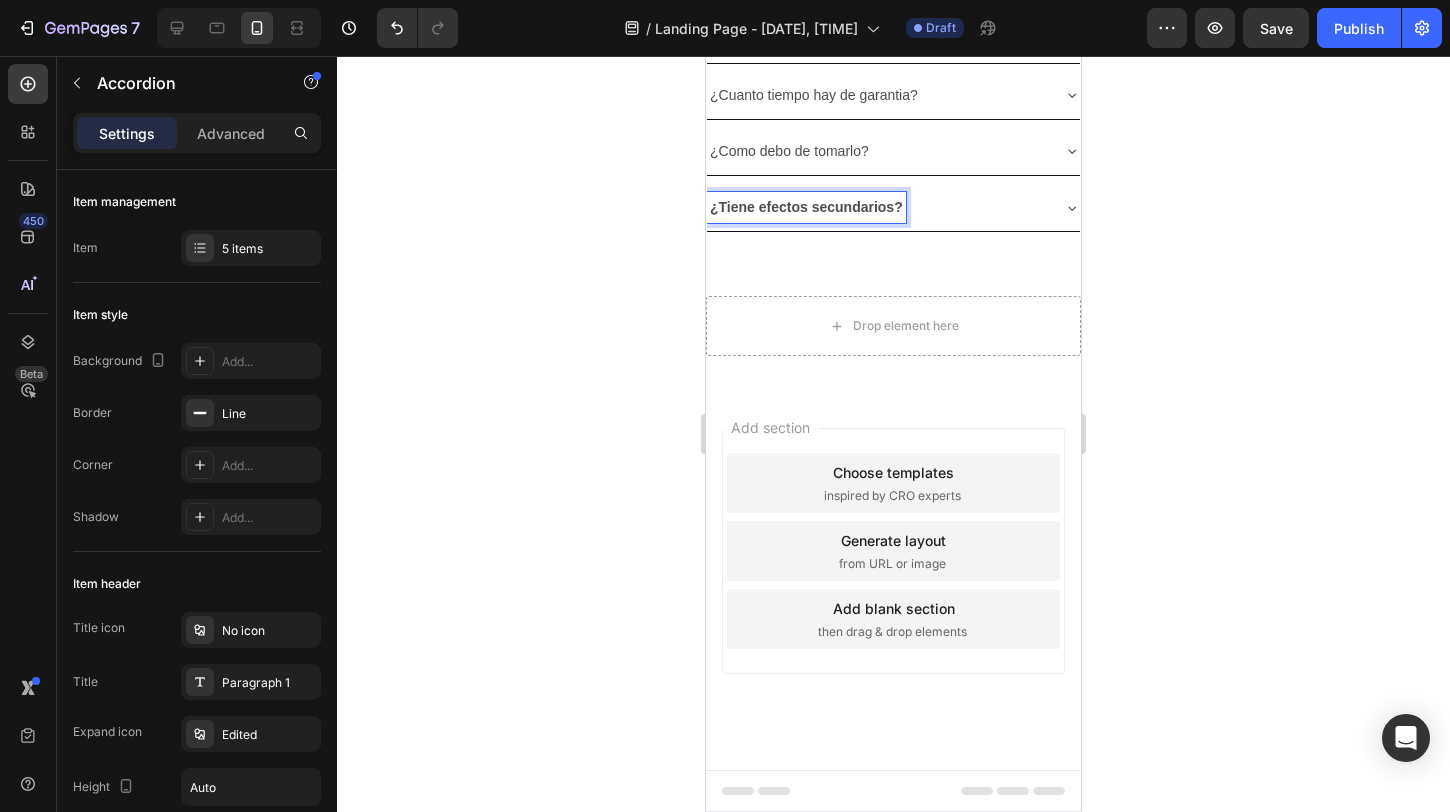 click on "¿Tiene efectos secundarios?" at bounding box center (877, 207) 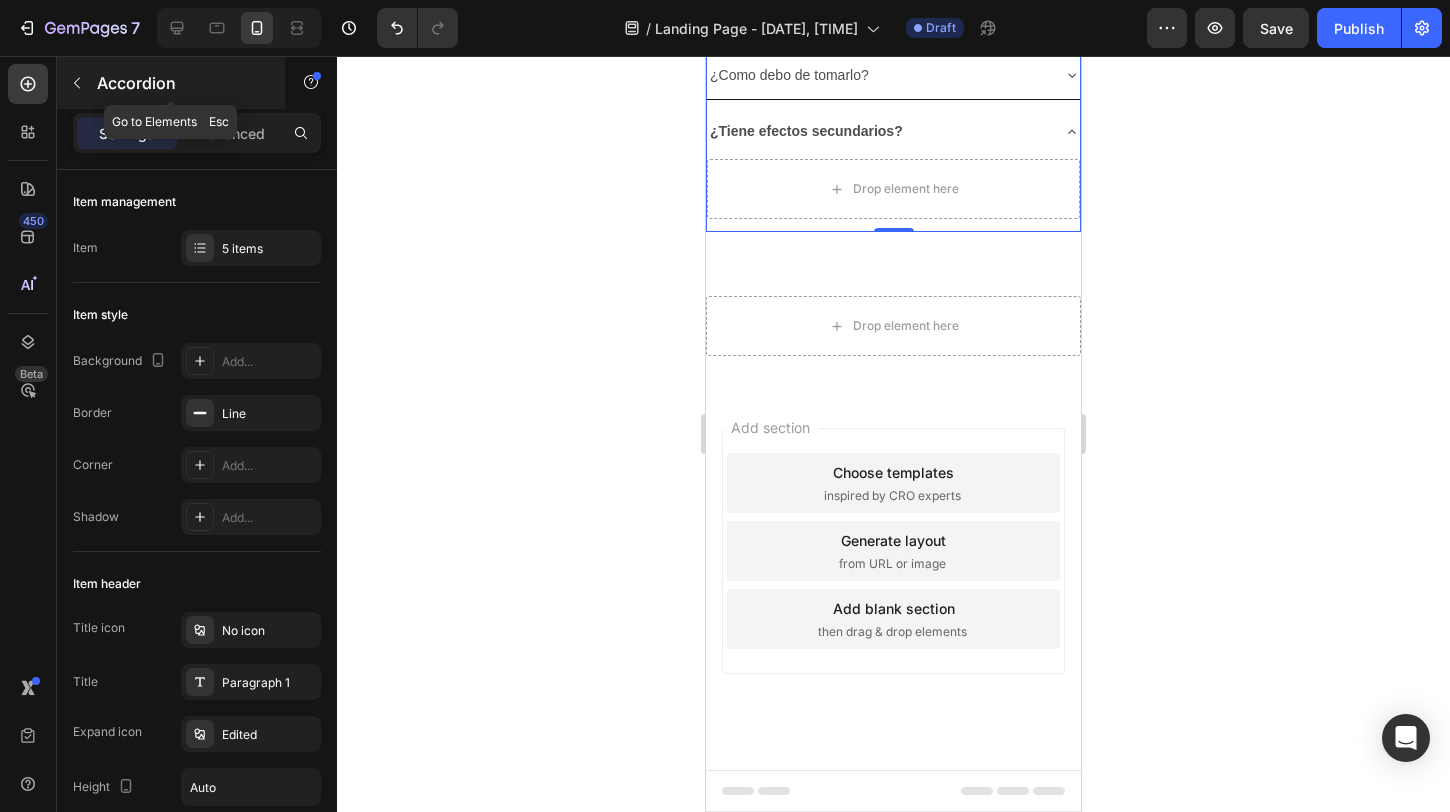 click at bounding box center [77, 83] 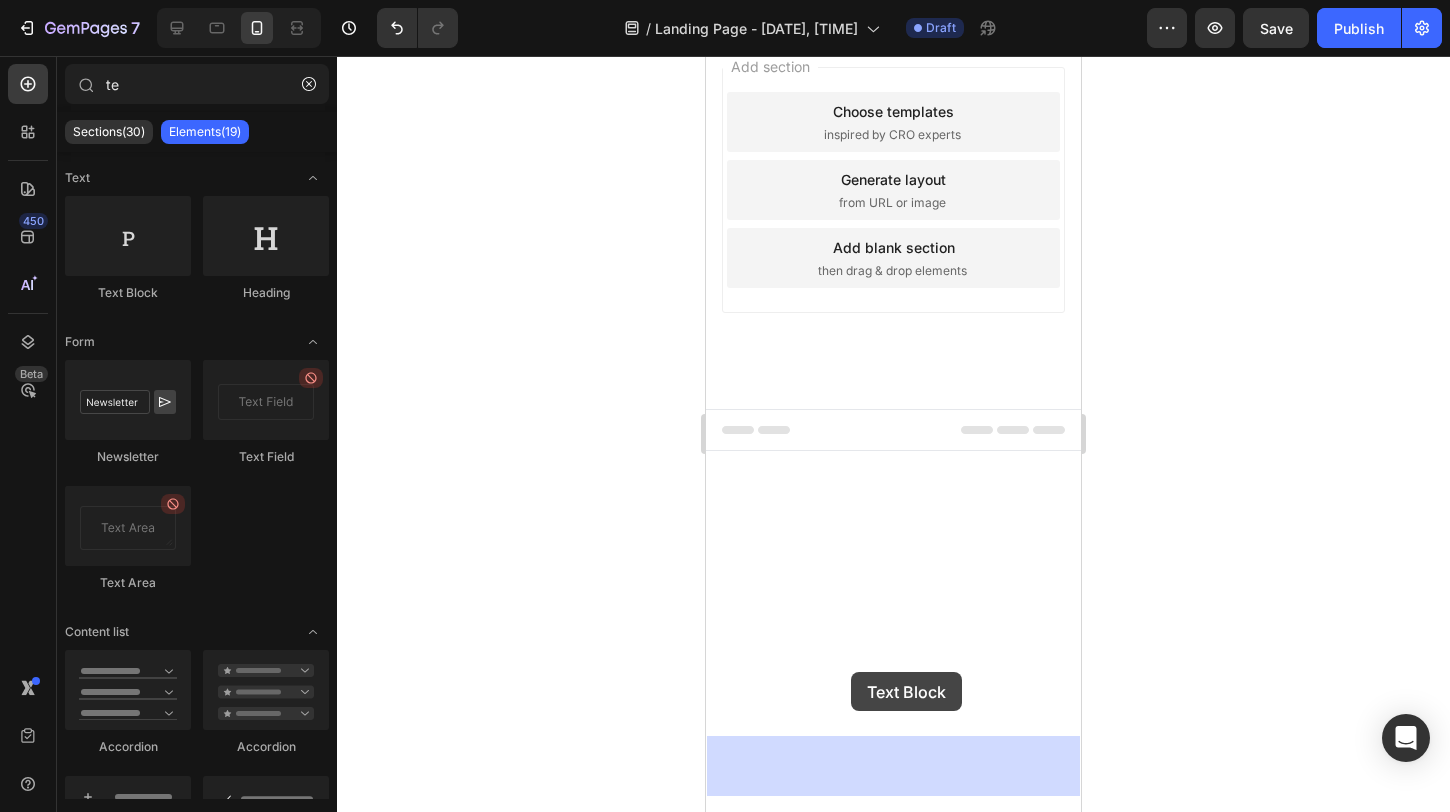 drag, startPoint x: 840, startPoint y: 296, endPoint x: 847, endPoint y: 669, distance: 373.06567 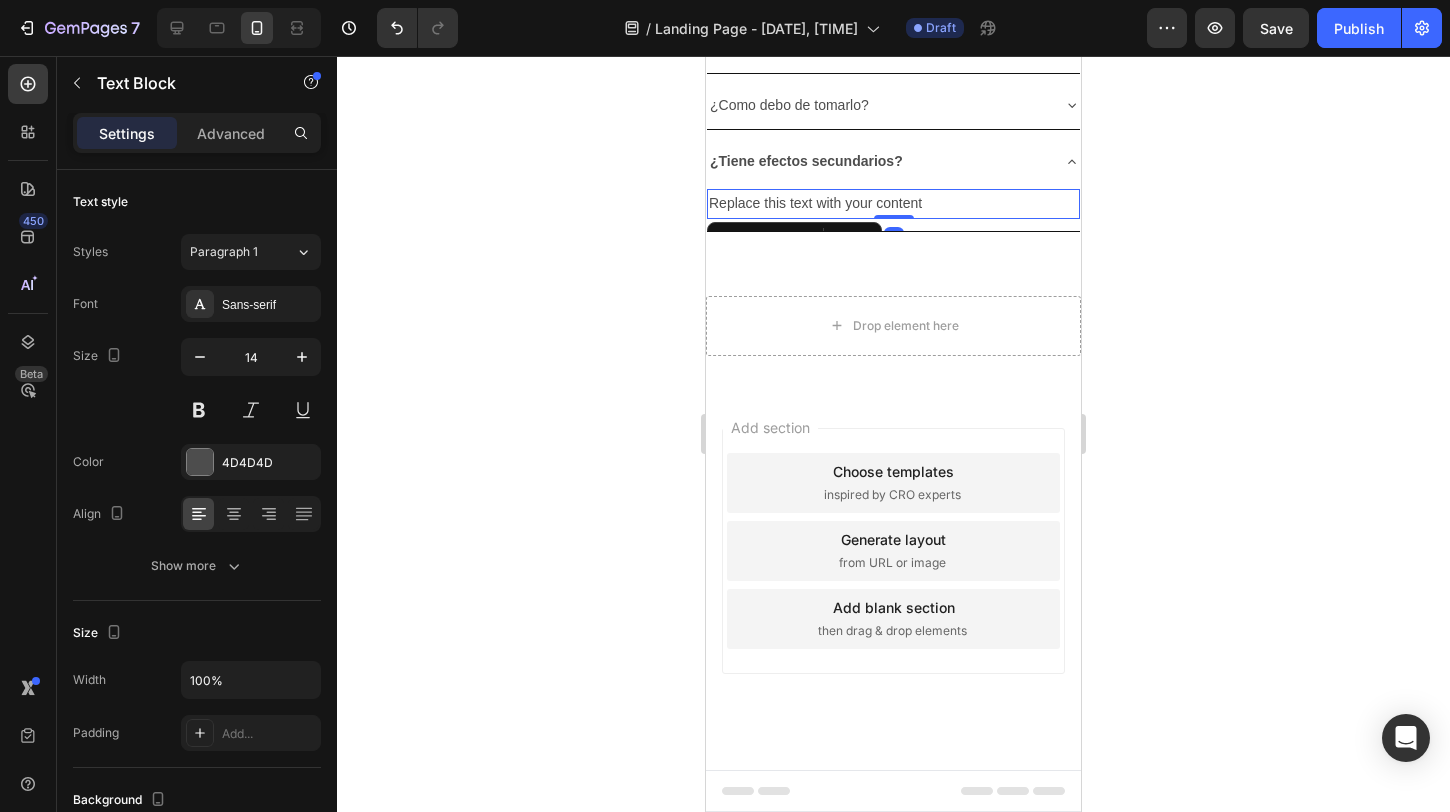 click on "Replace this text with your content" at bounding box center (893, 203) 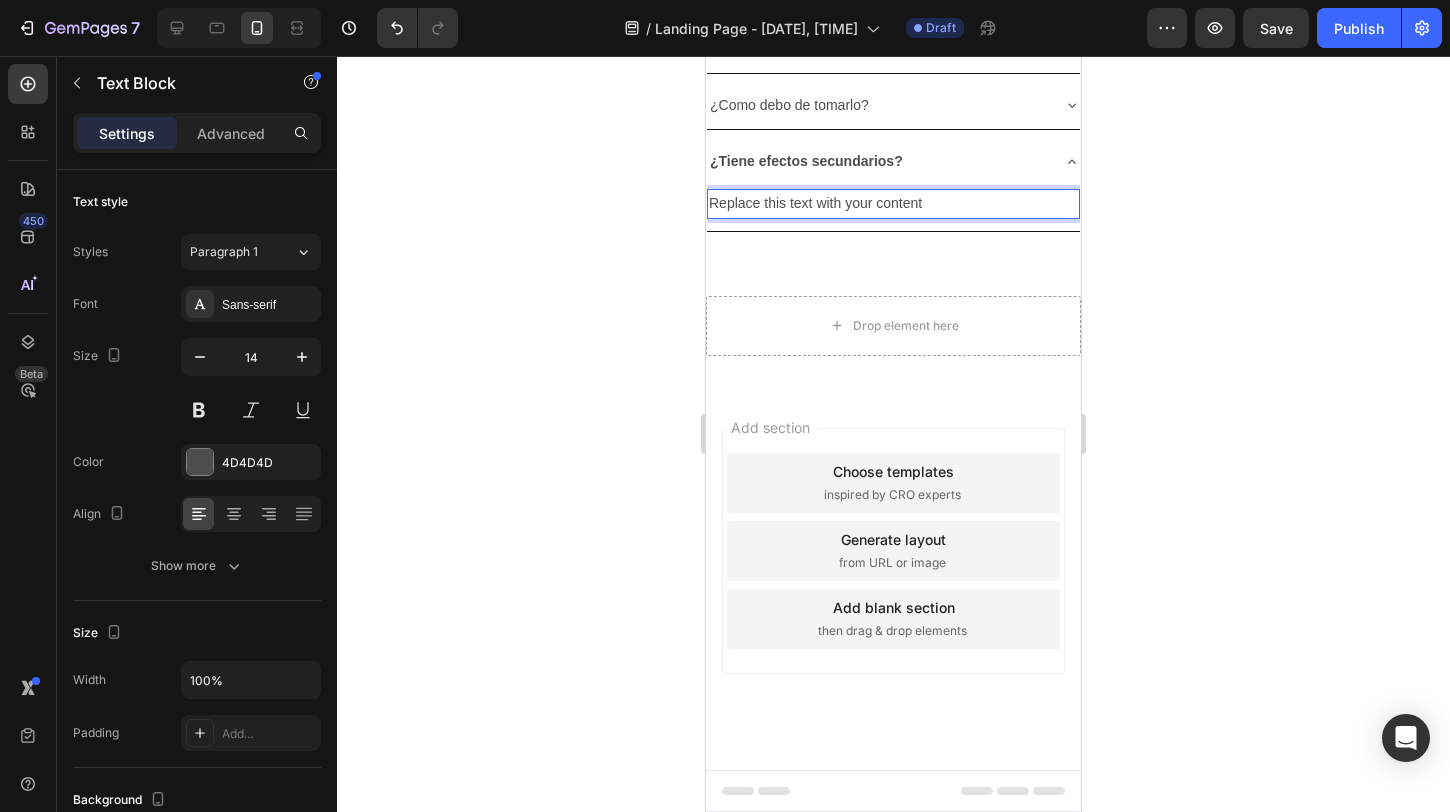 click on "Replace this text with your content" at bounding box center [893, 203] 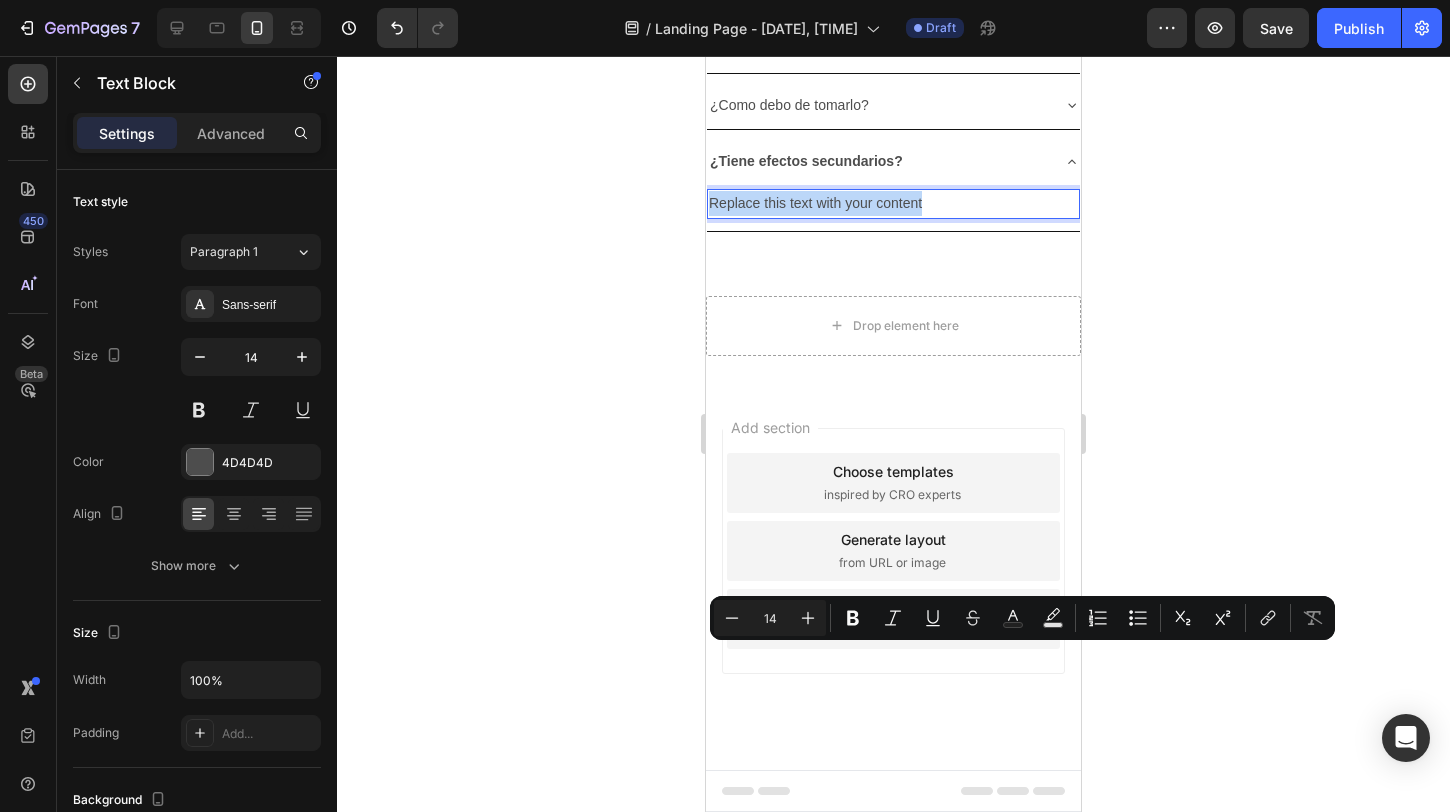 click on "Replace this text with your content" at bounding box center [893, 203] 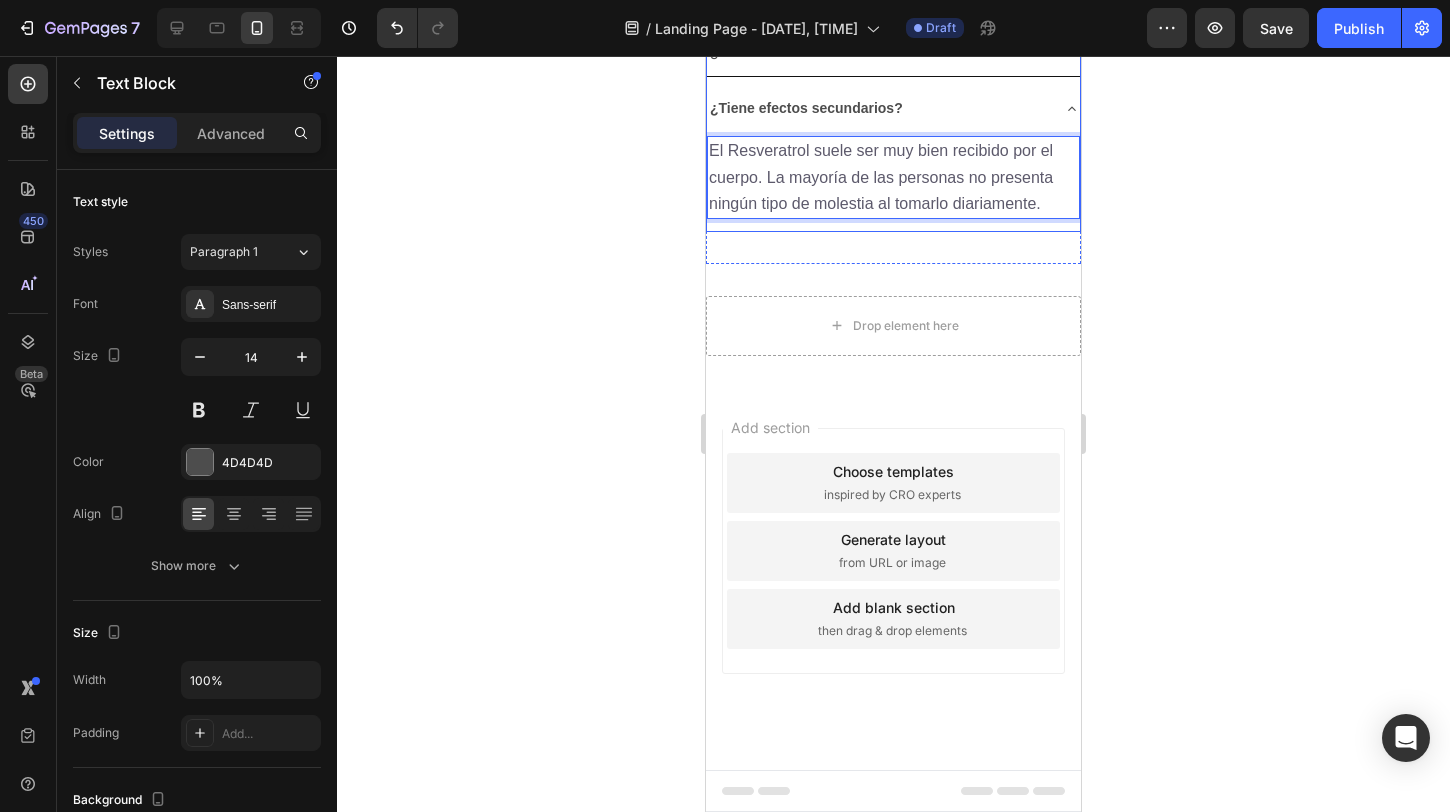click on "¿Tiene efectos secundarios?" at bounding box center [877, 108] 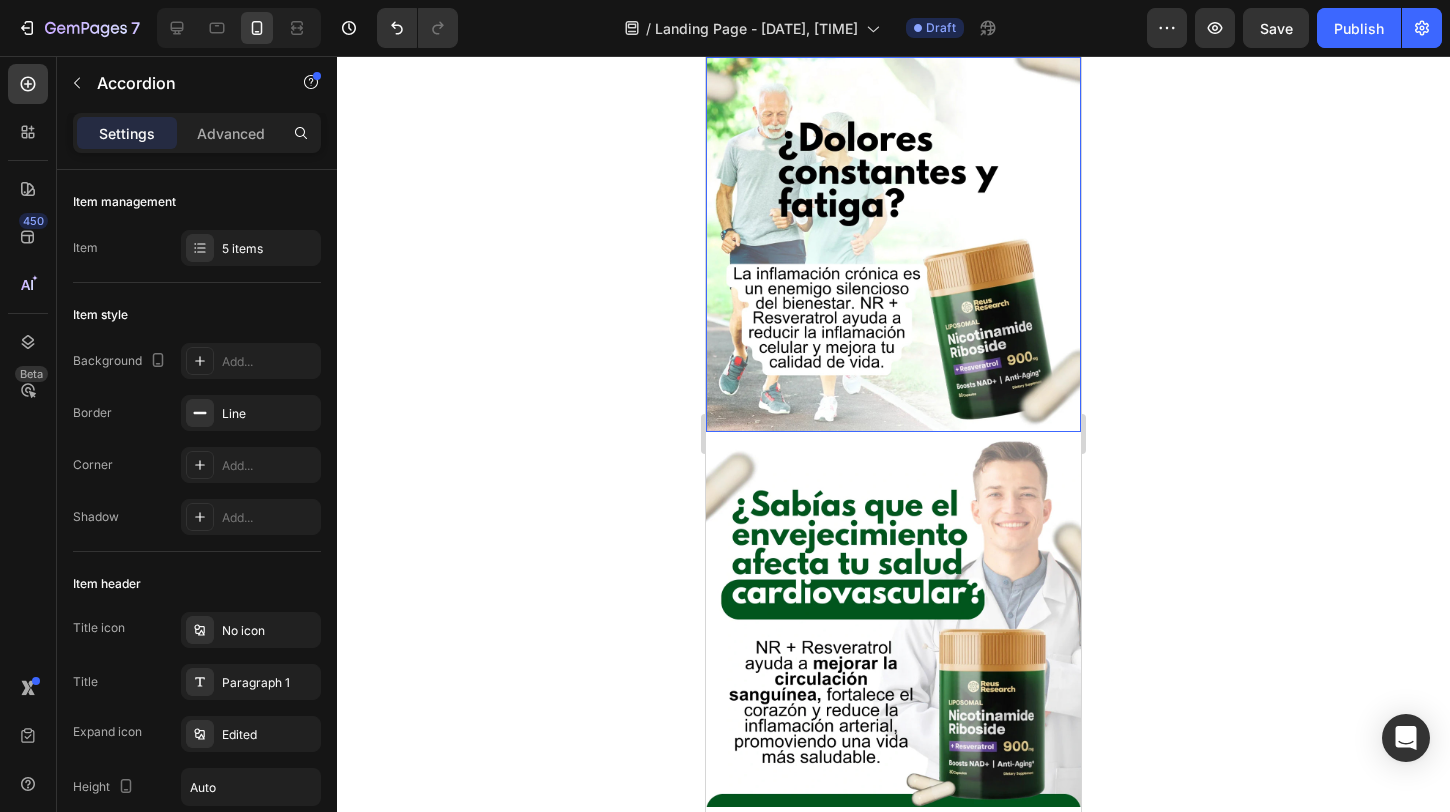scroll, scrollTop: 530, scrollLeft: 0, axis: vertical 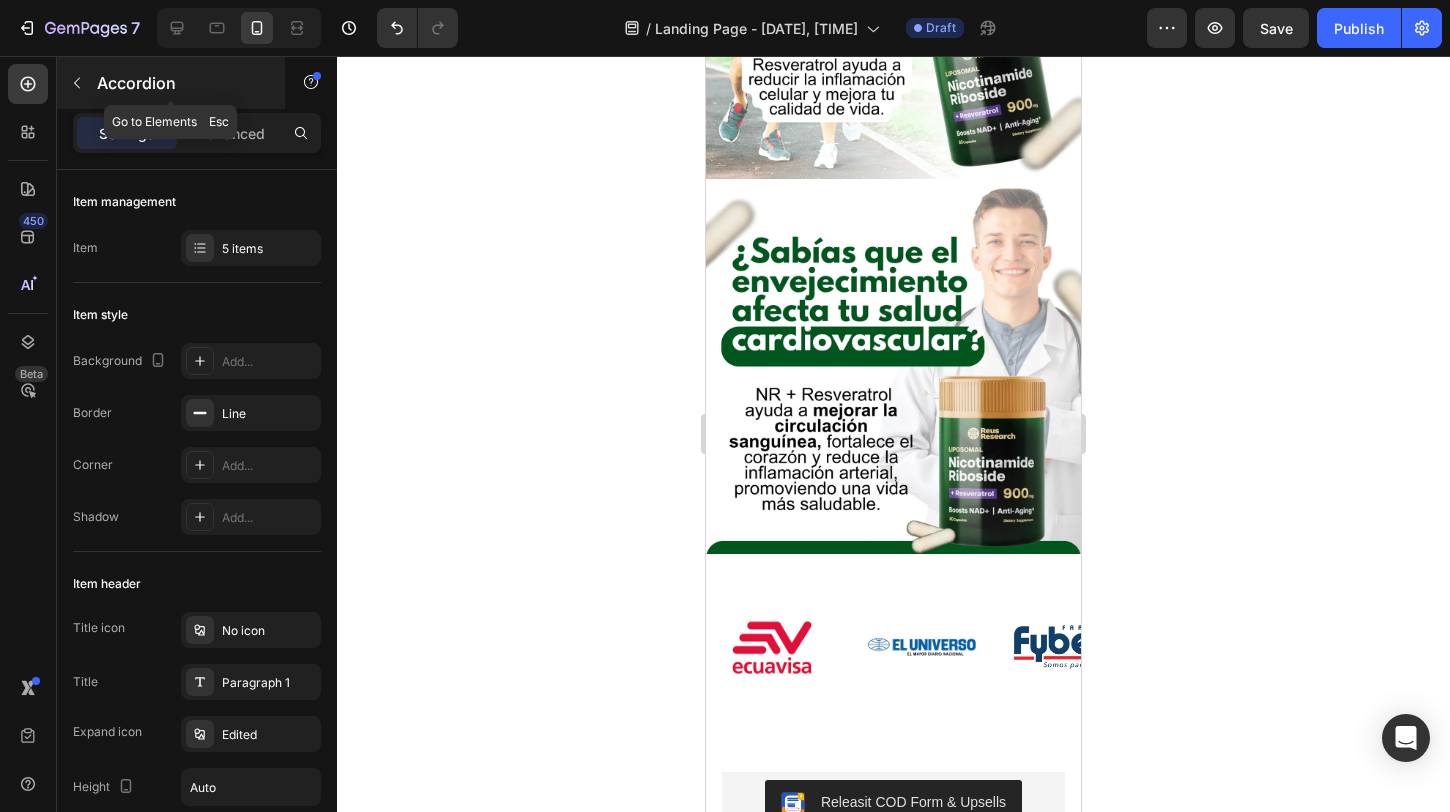click at bounding box center (77, 83) 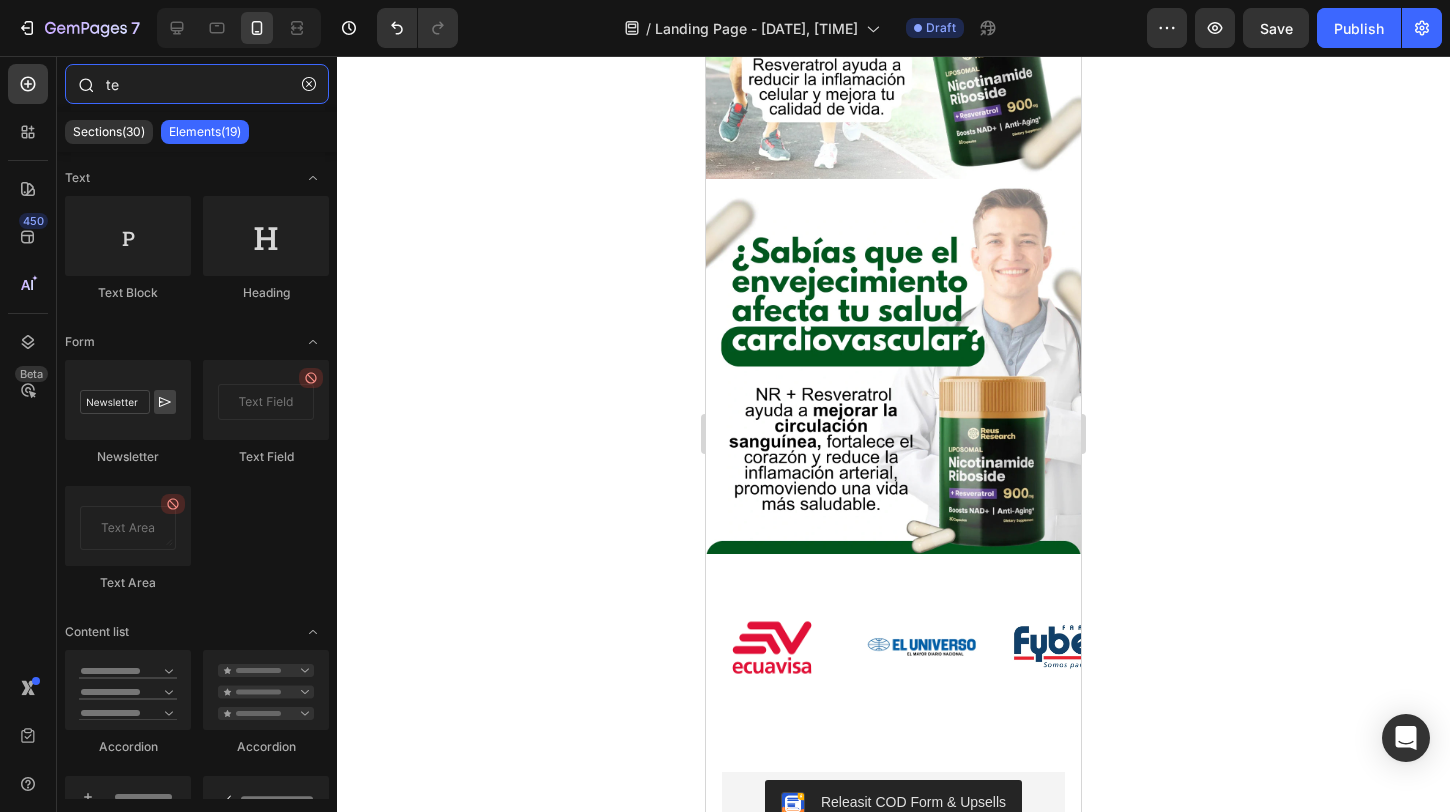 drag, startPoint x: 136, startPoint y: 97, endPoint x: 60, endPoint y: 86, distance: 76.79192 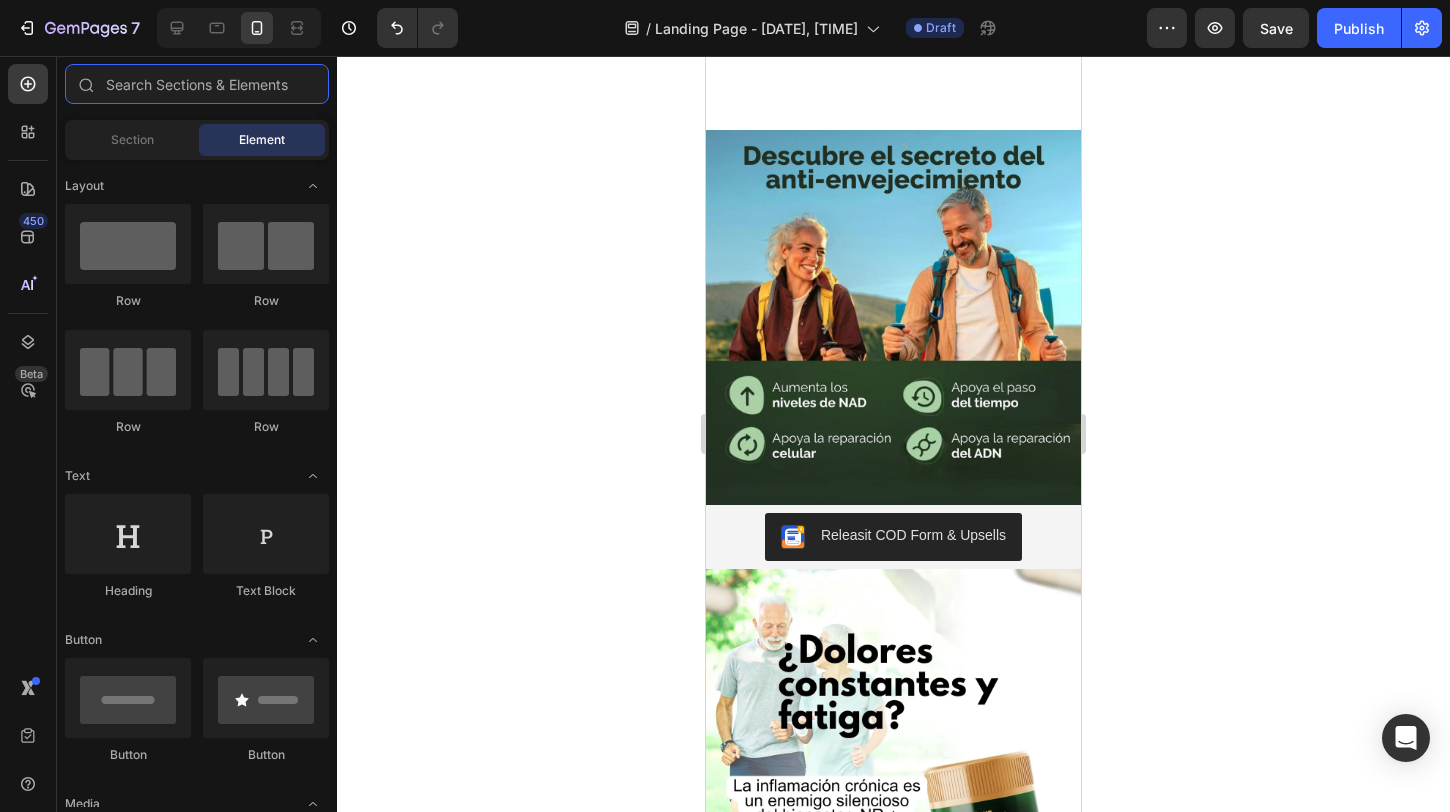 scroll, scrollTop: 0, scrollLeft: 0, axis: both 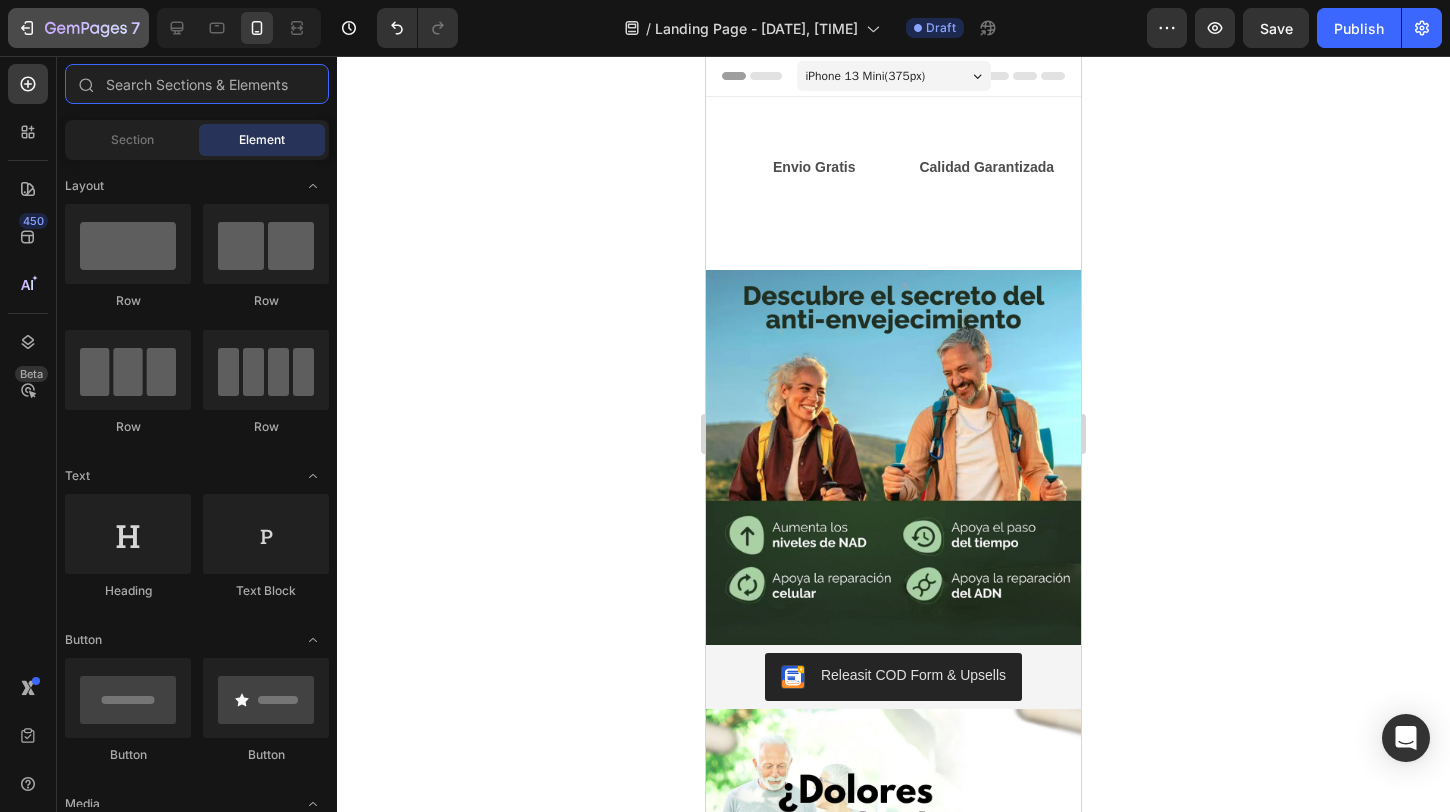 type 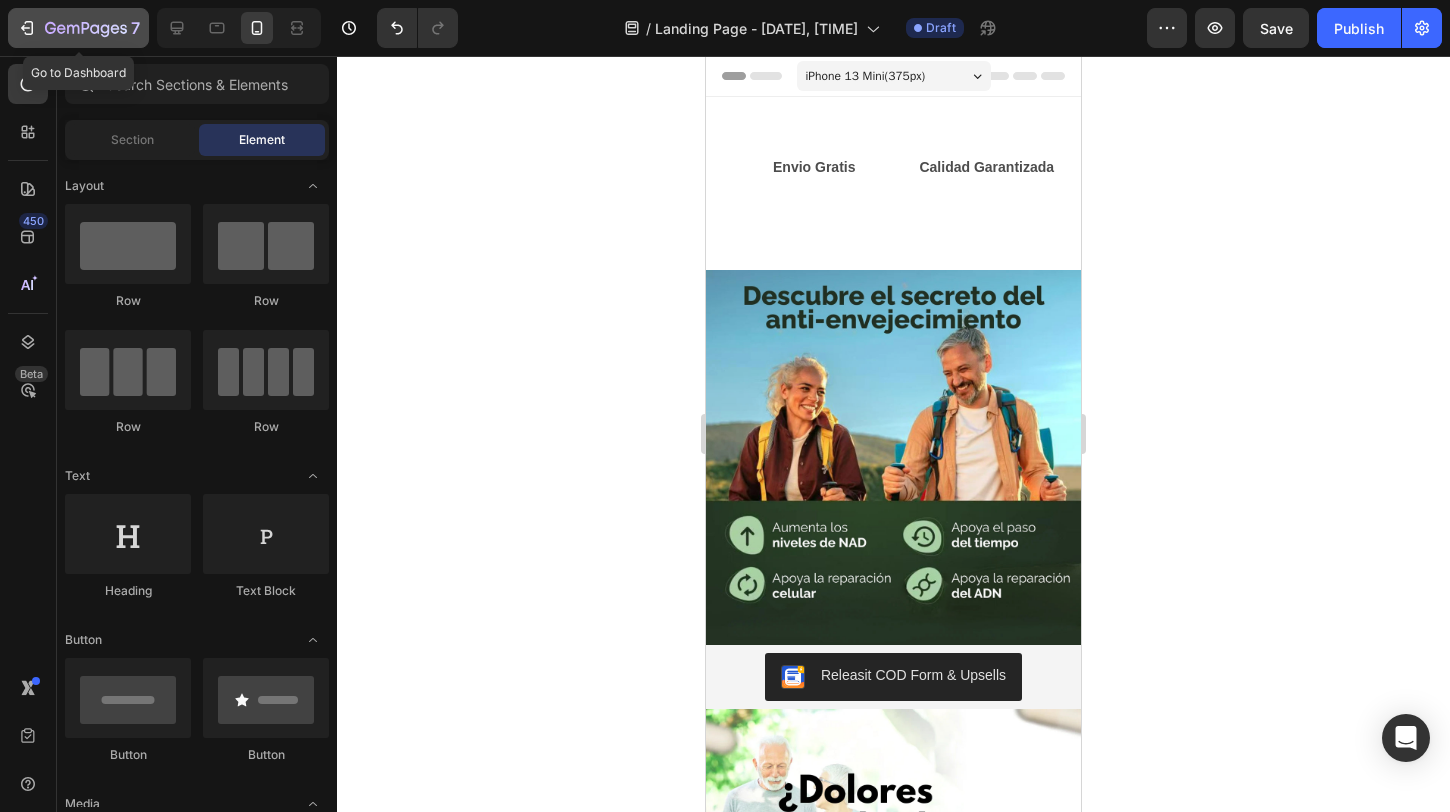 click 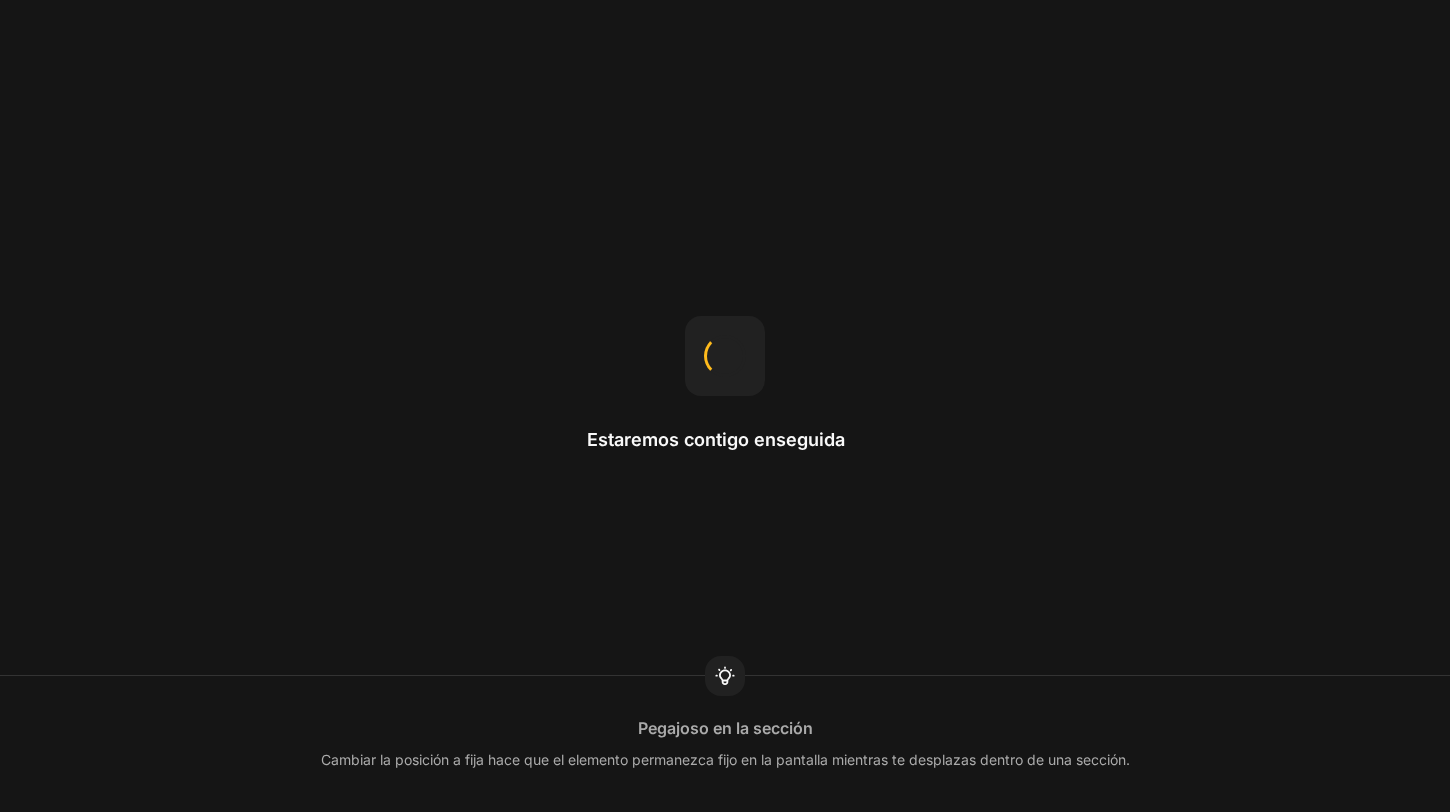 scroll, scrollTop: 0, scrollLeft: 0, axis: both 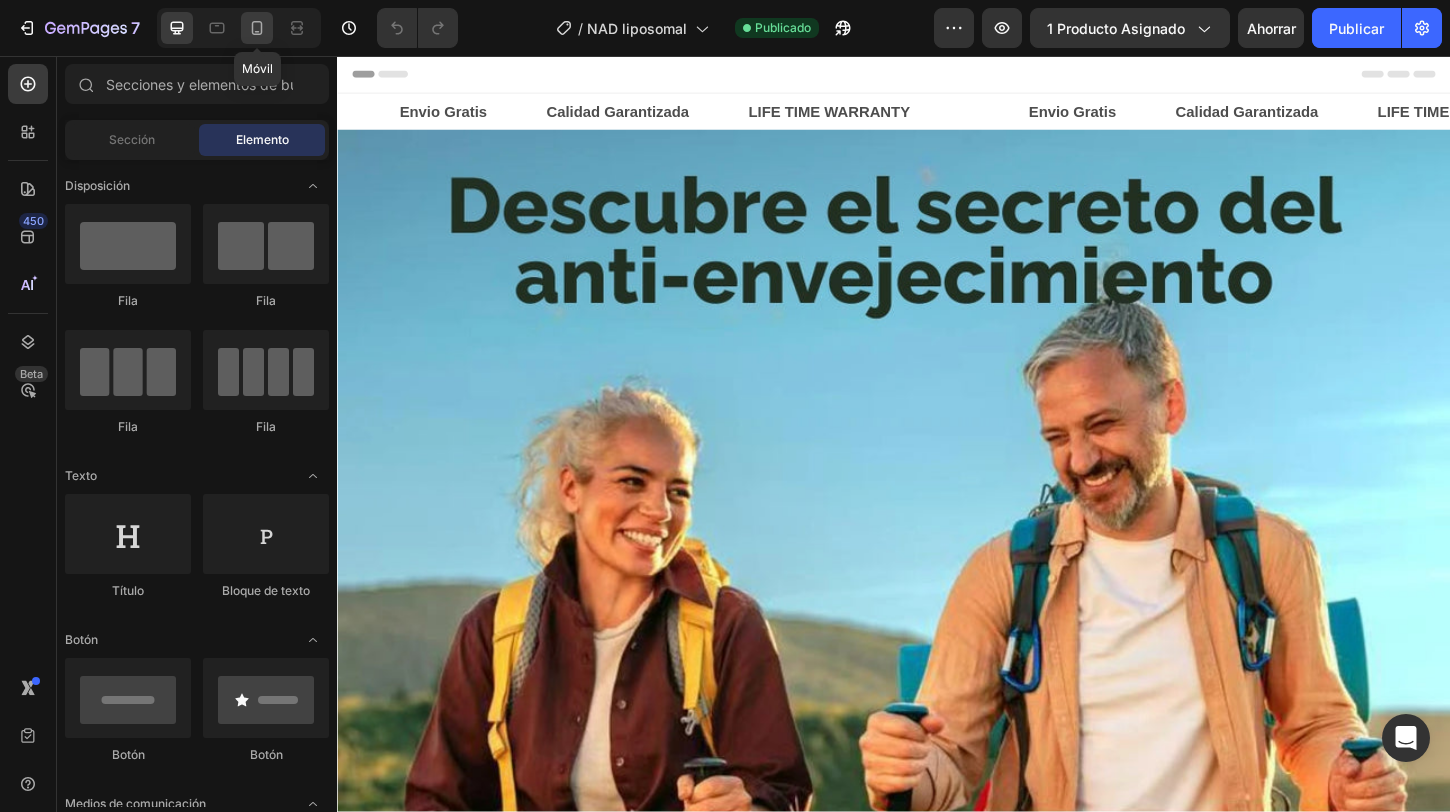 click 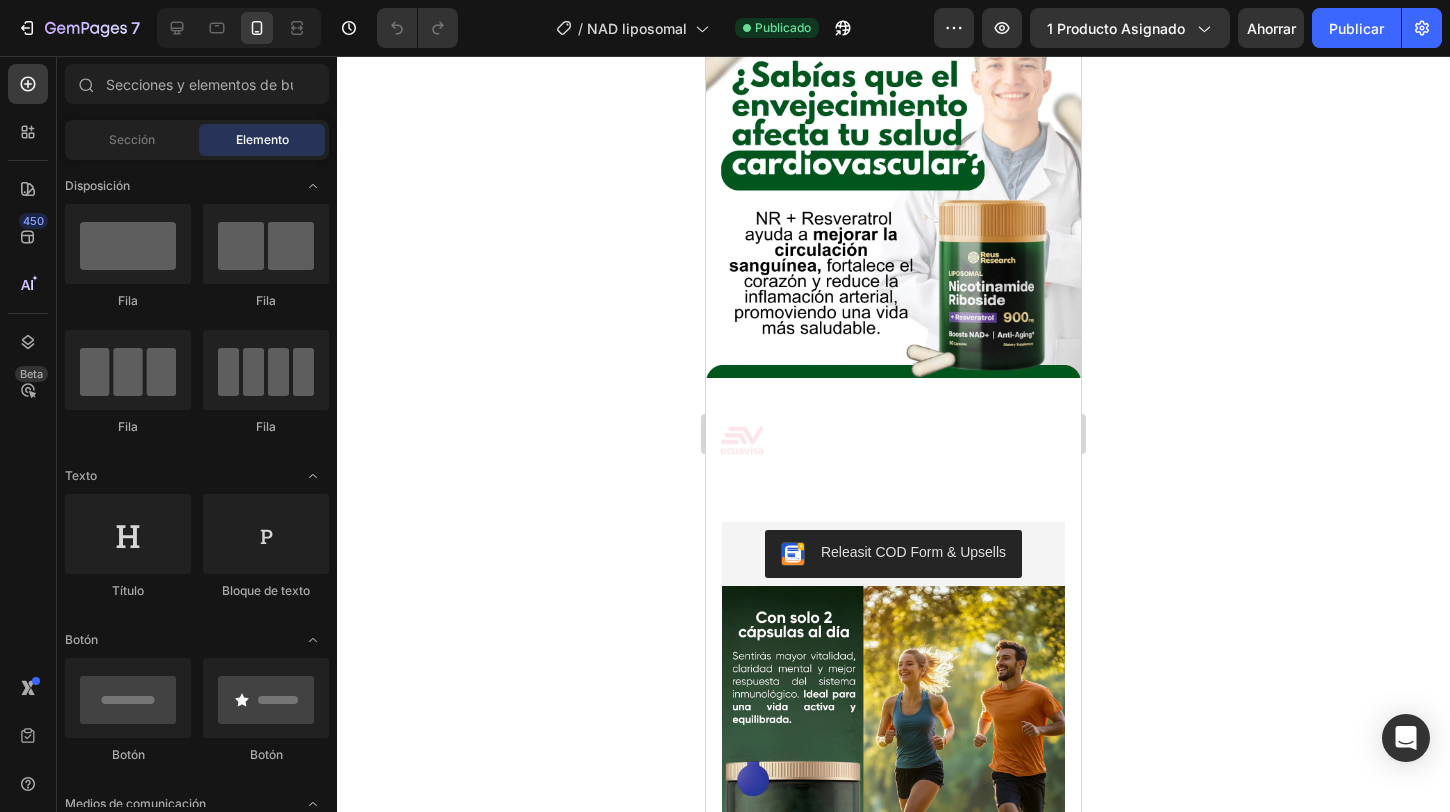 scroll, scrollTop: 942, scrollLeft: 0, axis: vertical 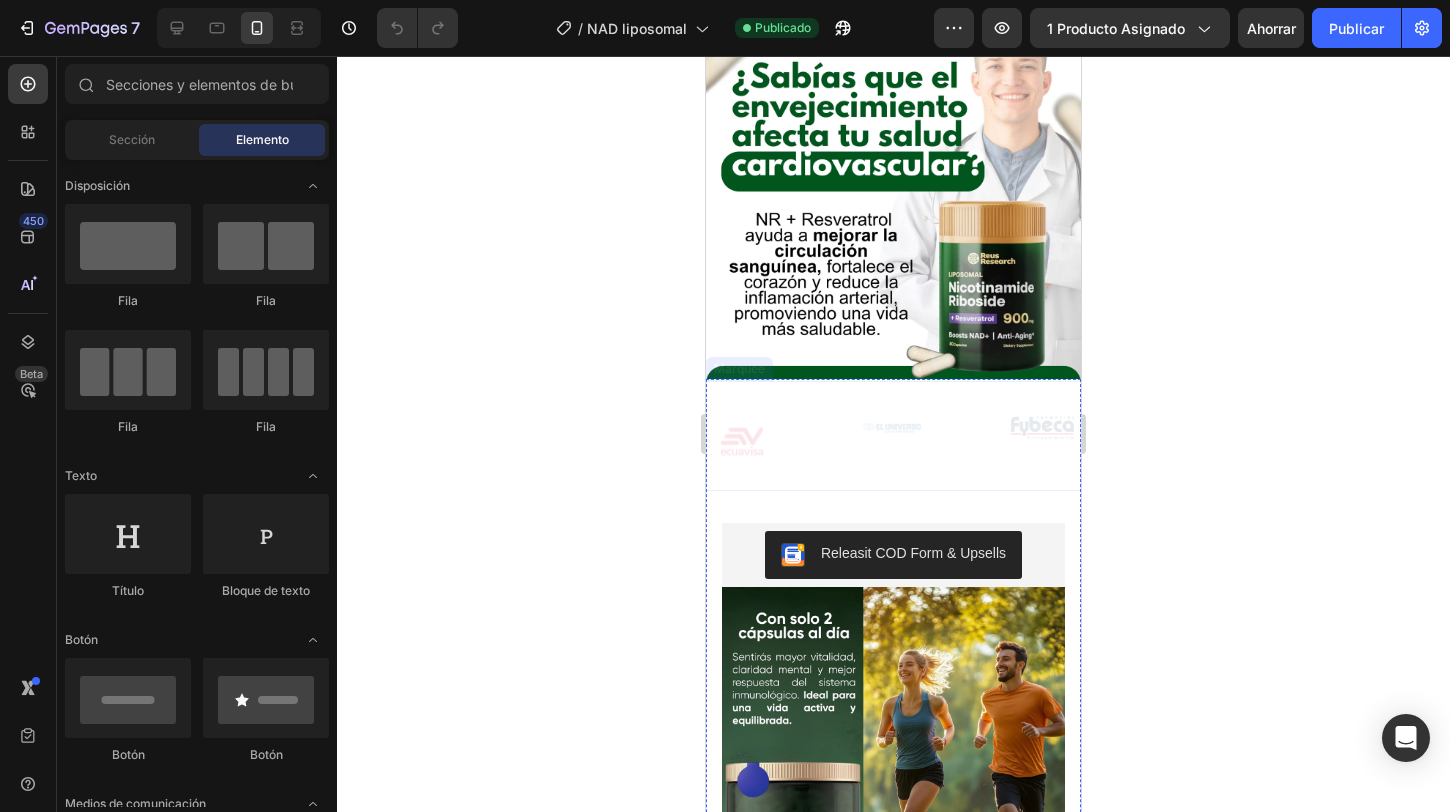 click on "Image" at bounding box center (782, 428) 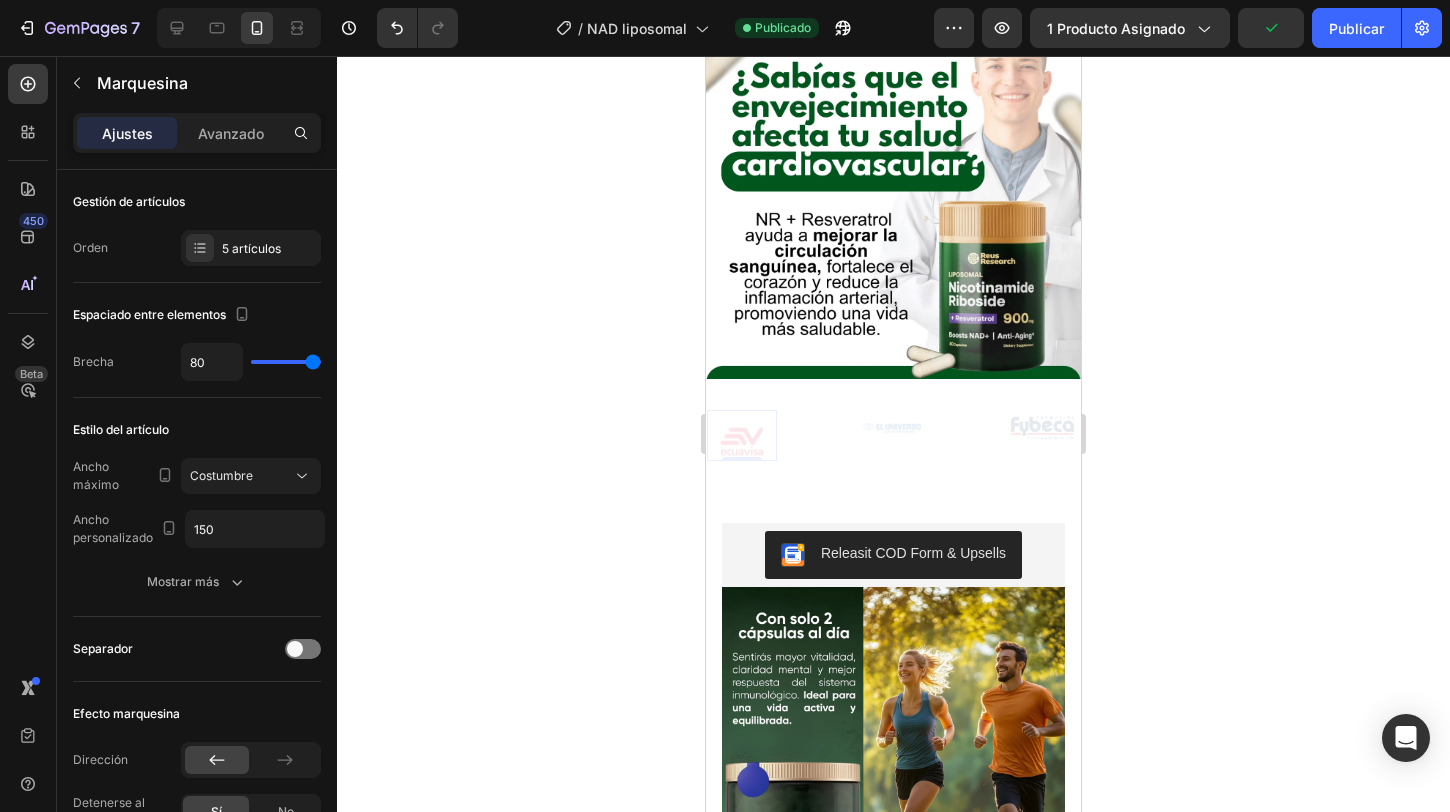 click on "Image   0" at bounding box center (742, 435) 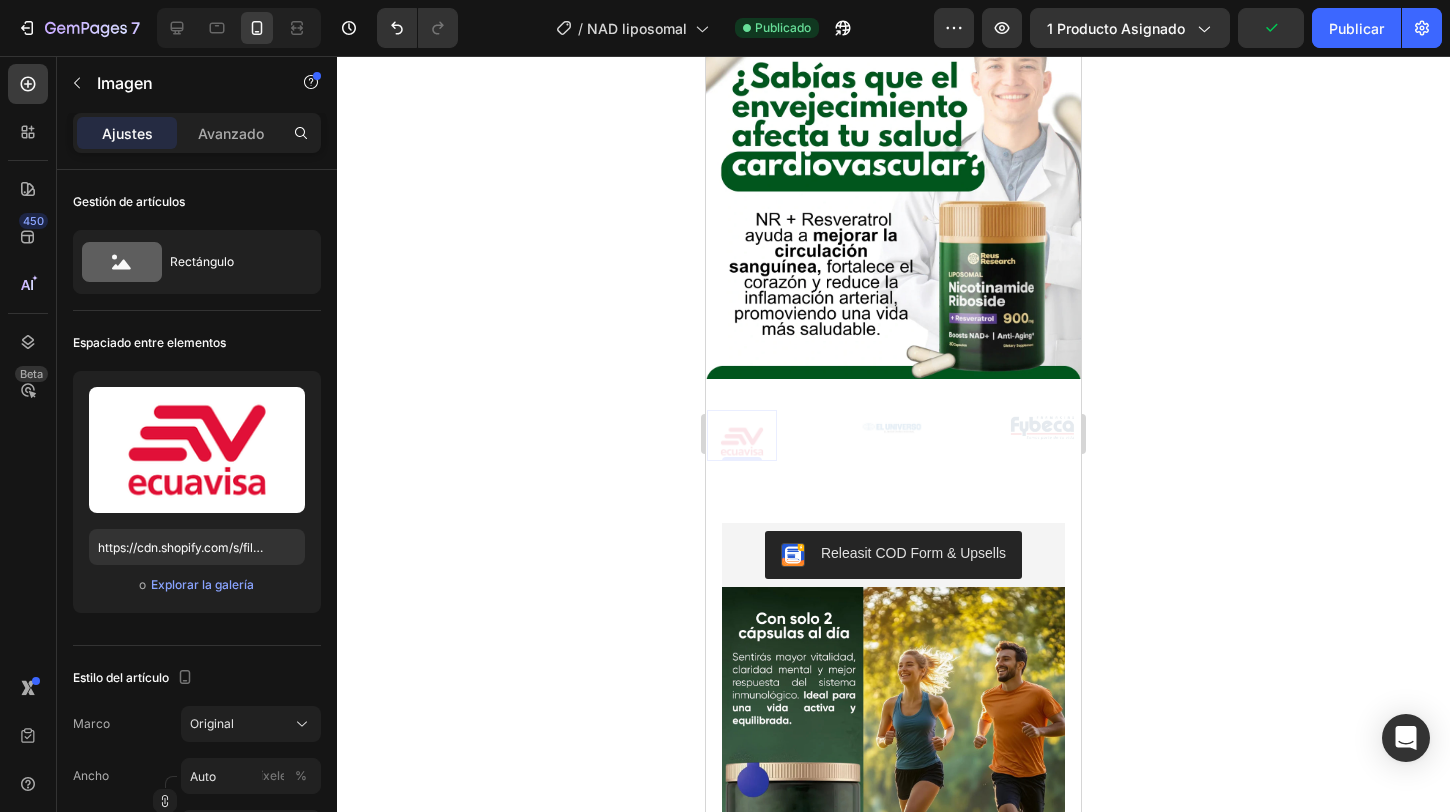 click at bounding box center [742, 441] 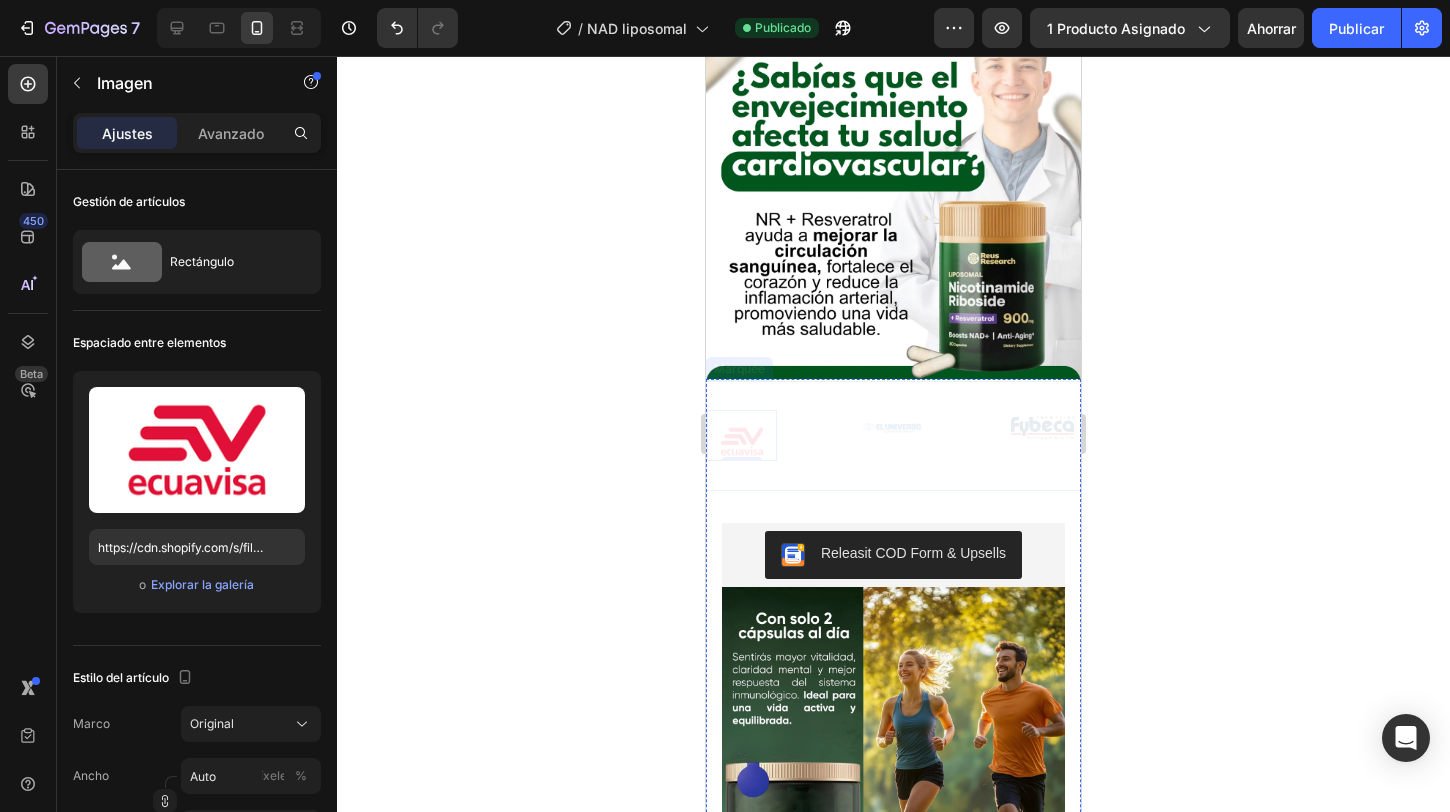 click on "Image   0" at bounding box center [782, 428] 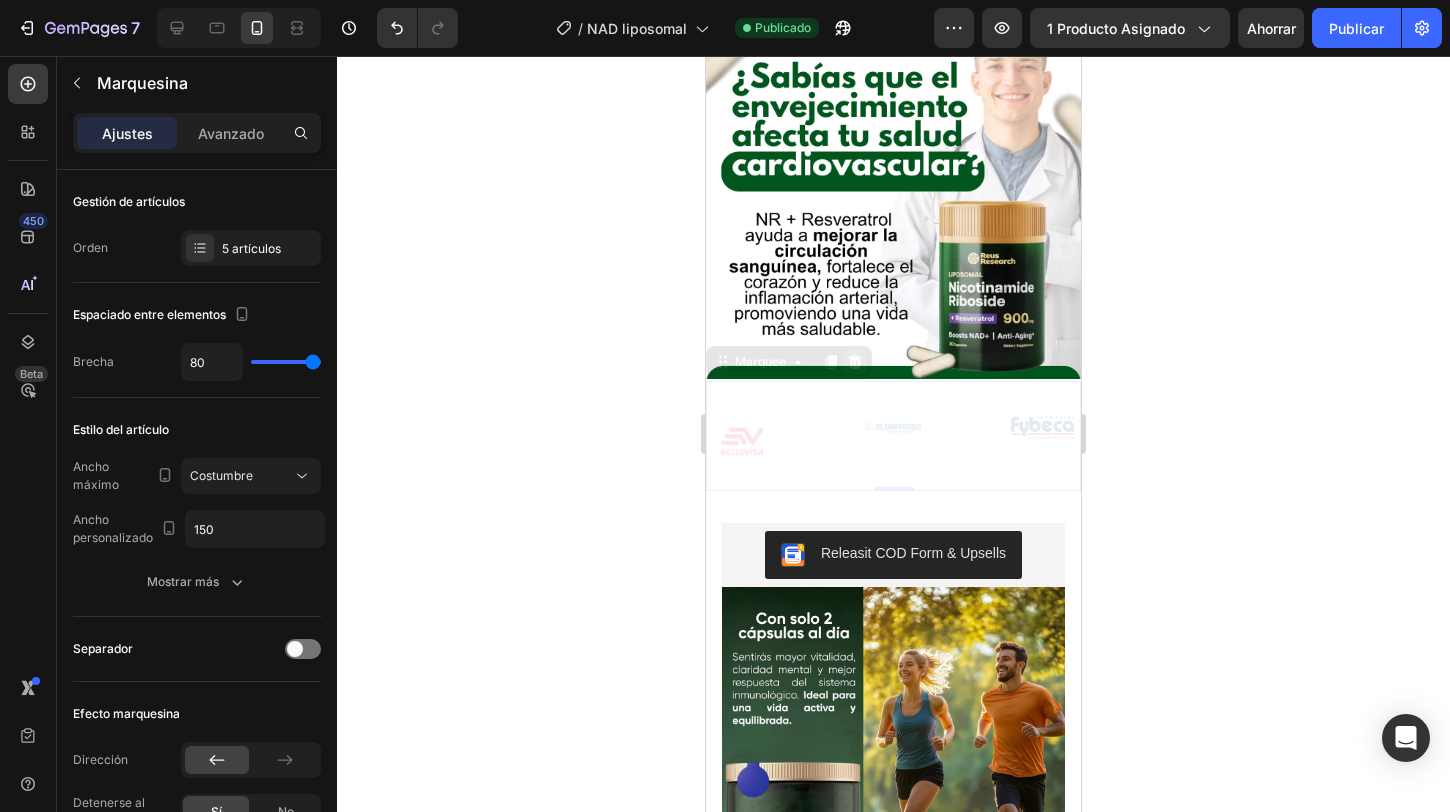 click 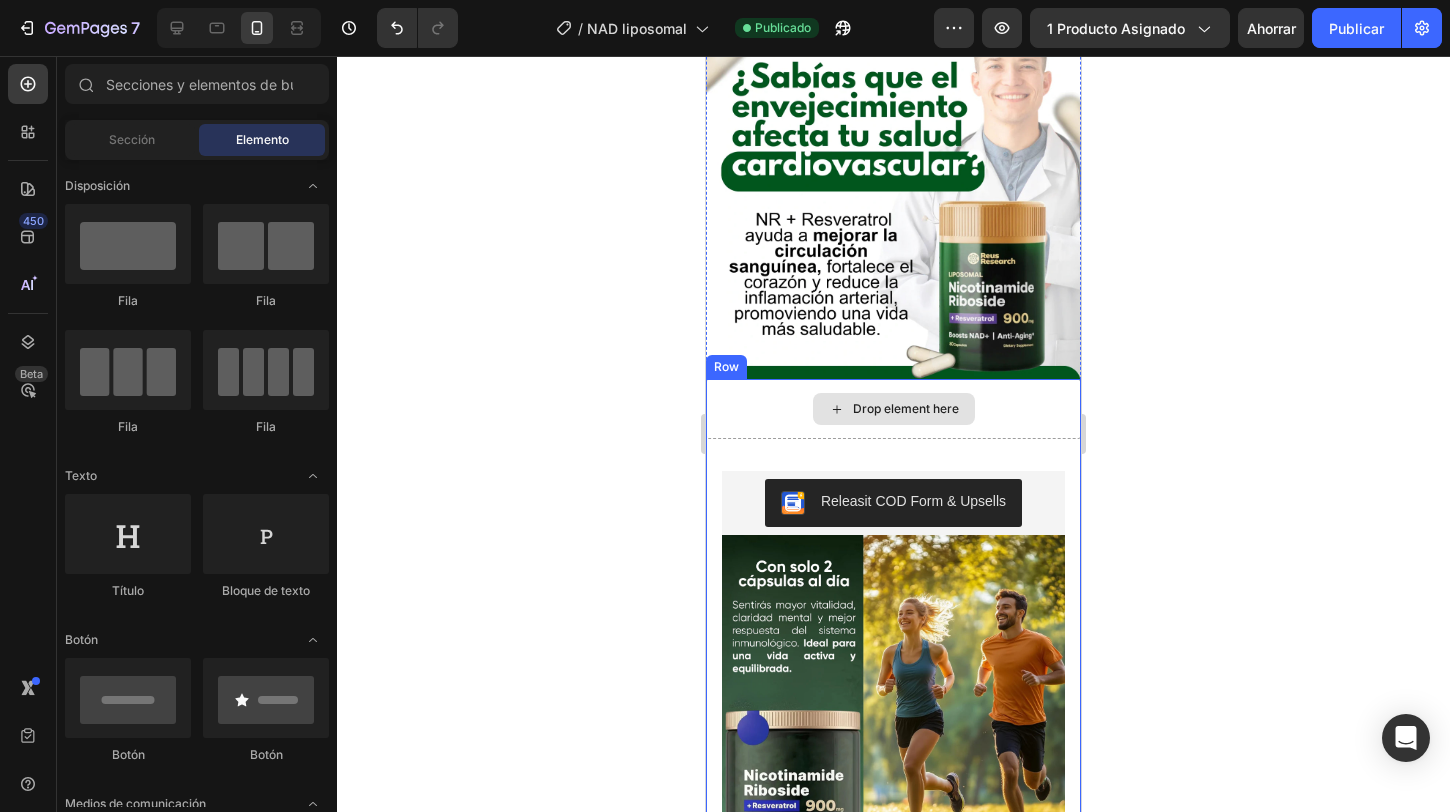 click on "Drop element here" at bounding box center [893, 409] 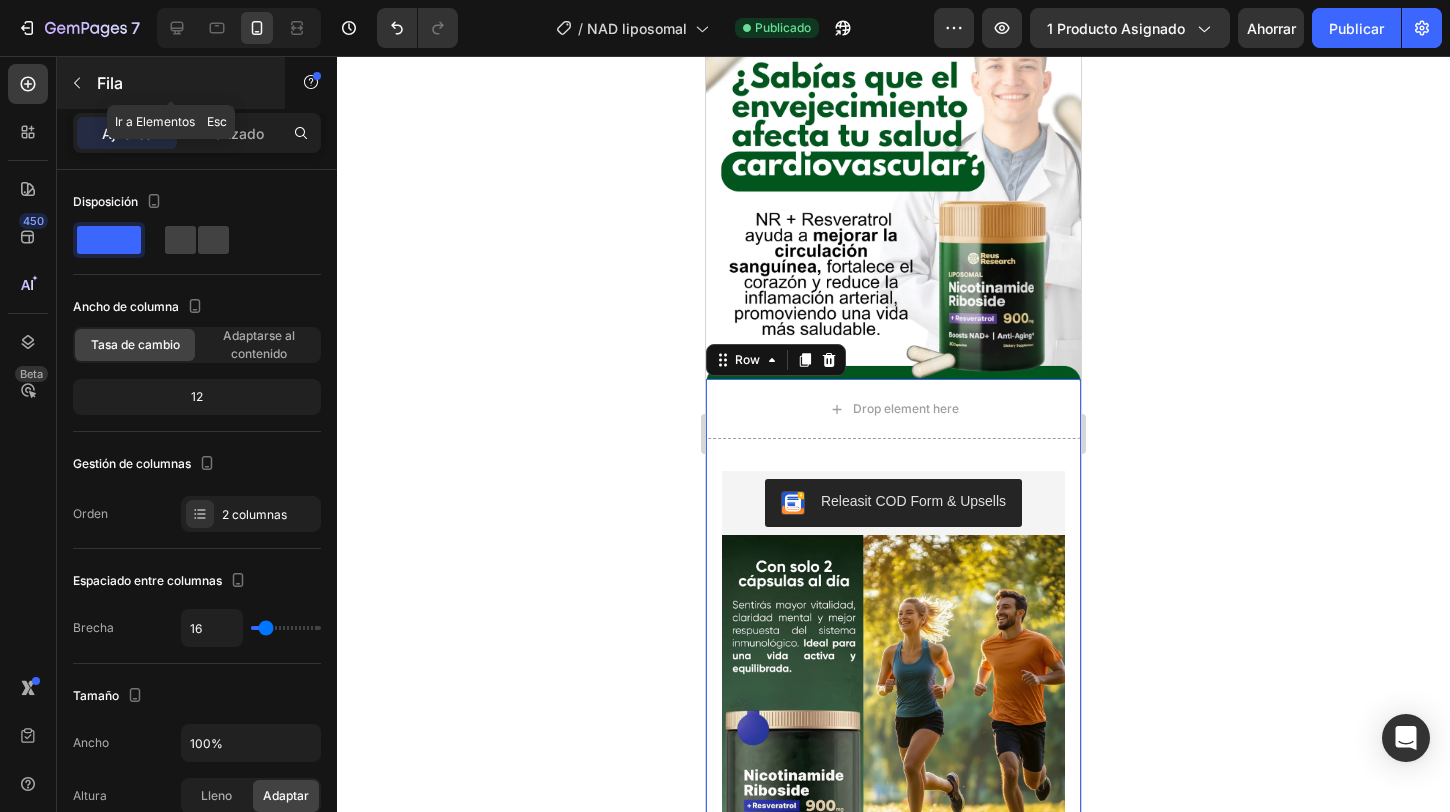 click 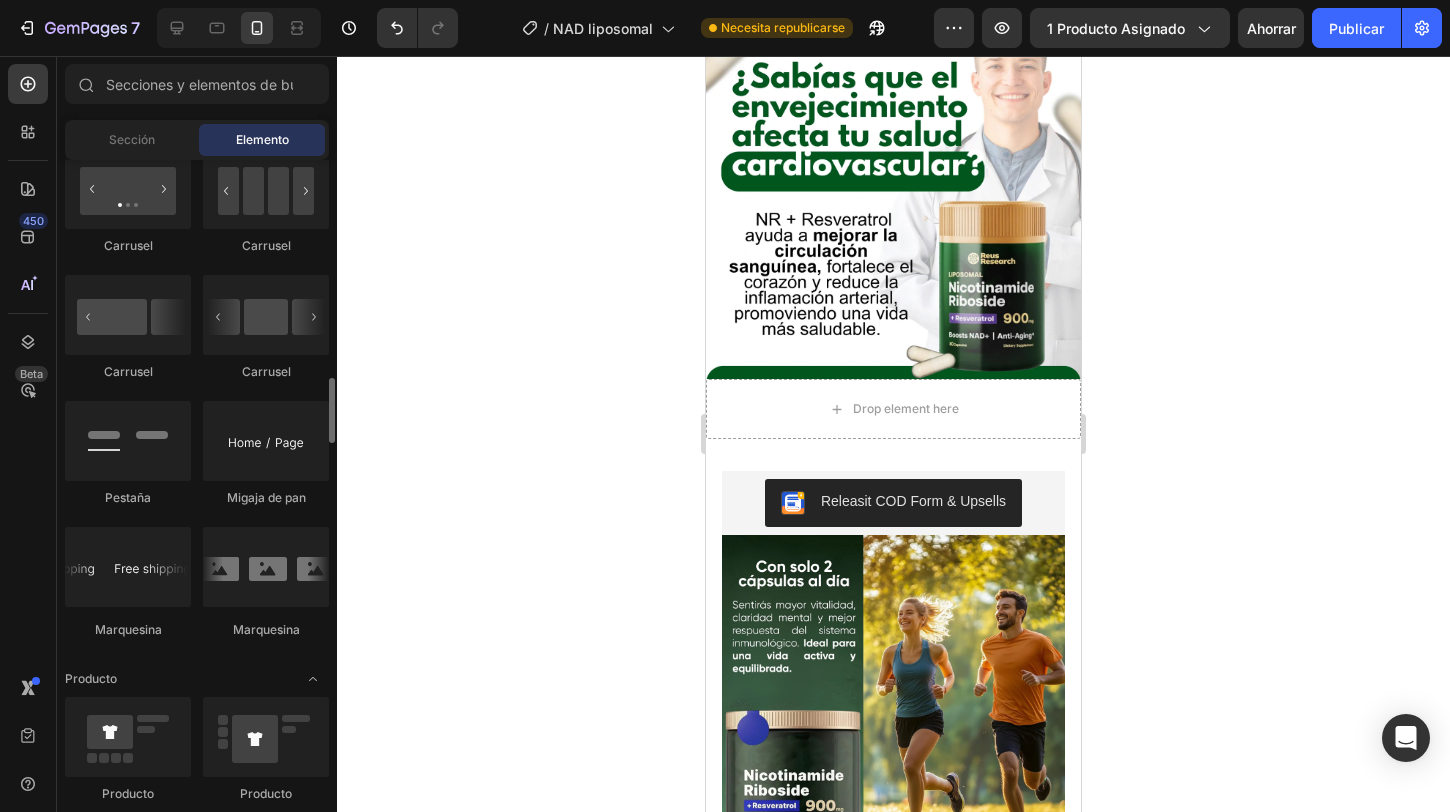 scroll, scrollTop: 2102, scrollLeft: 0, axis: vertical 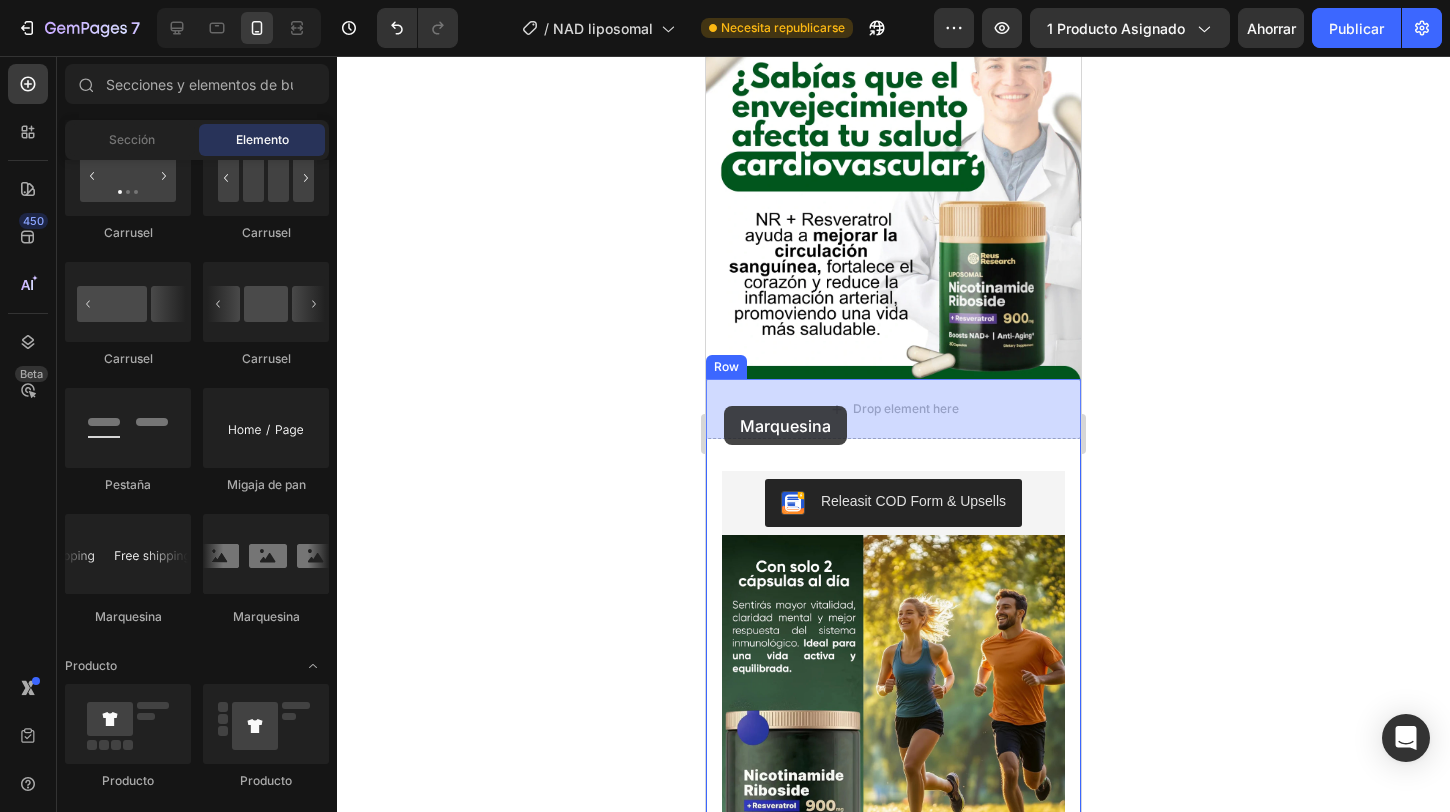 drag, startPoint x: 948, startPoint y: 611, endPoint x: 725, endPoint y: 408, distance: 301.5593 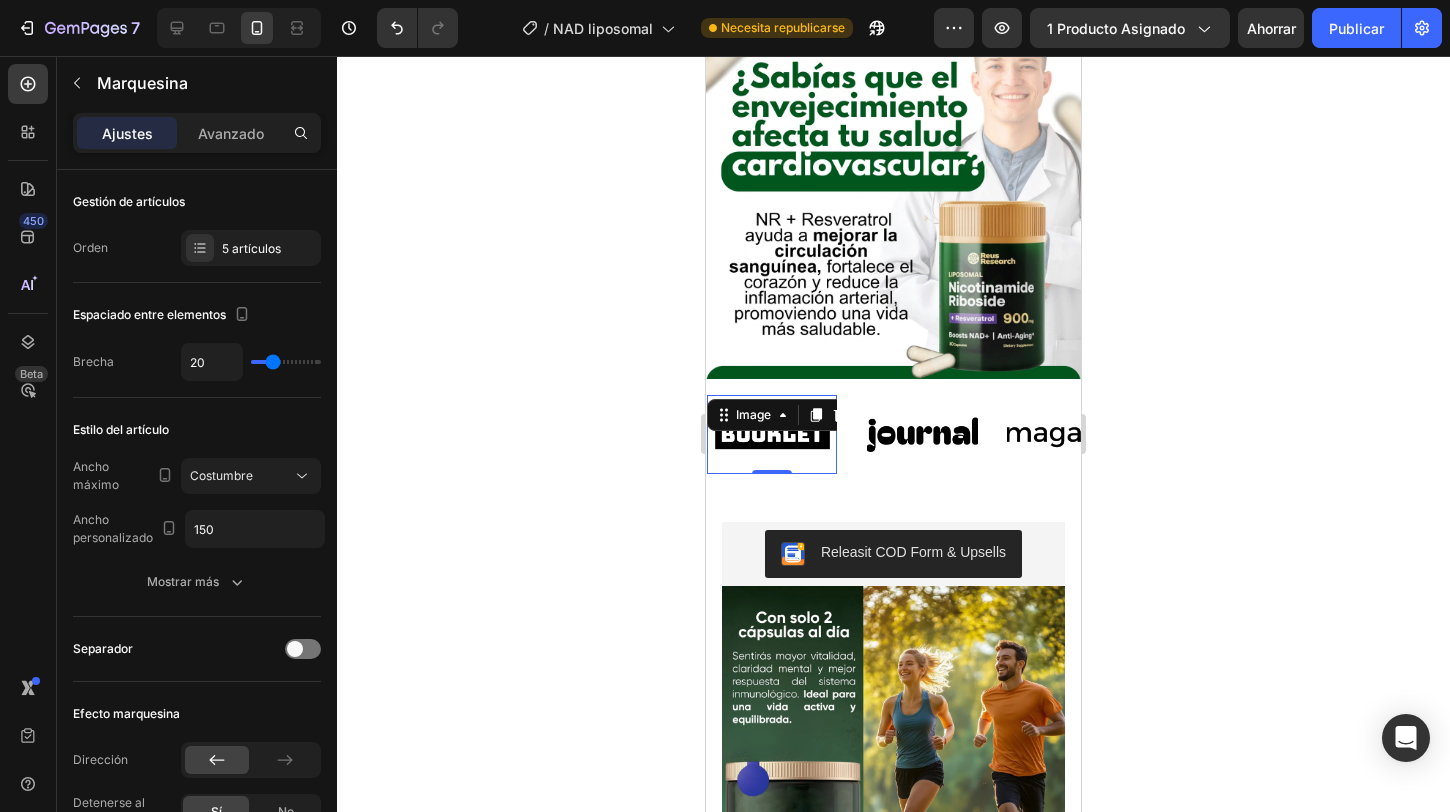 click on "Image   0" at bounding box center (772, 434) 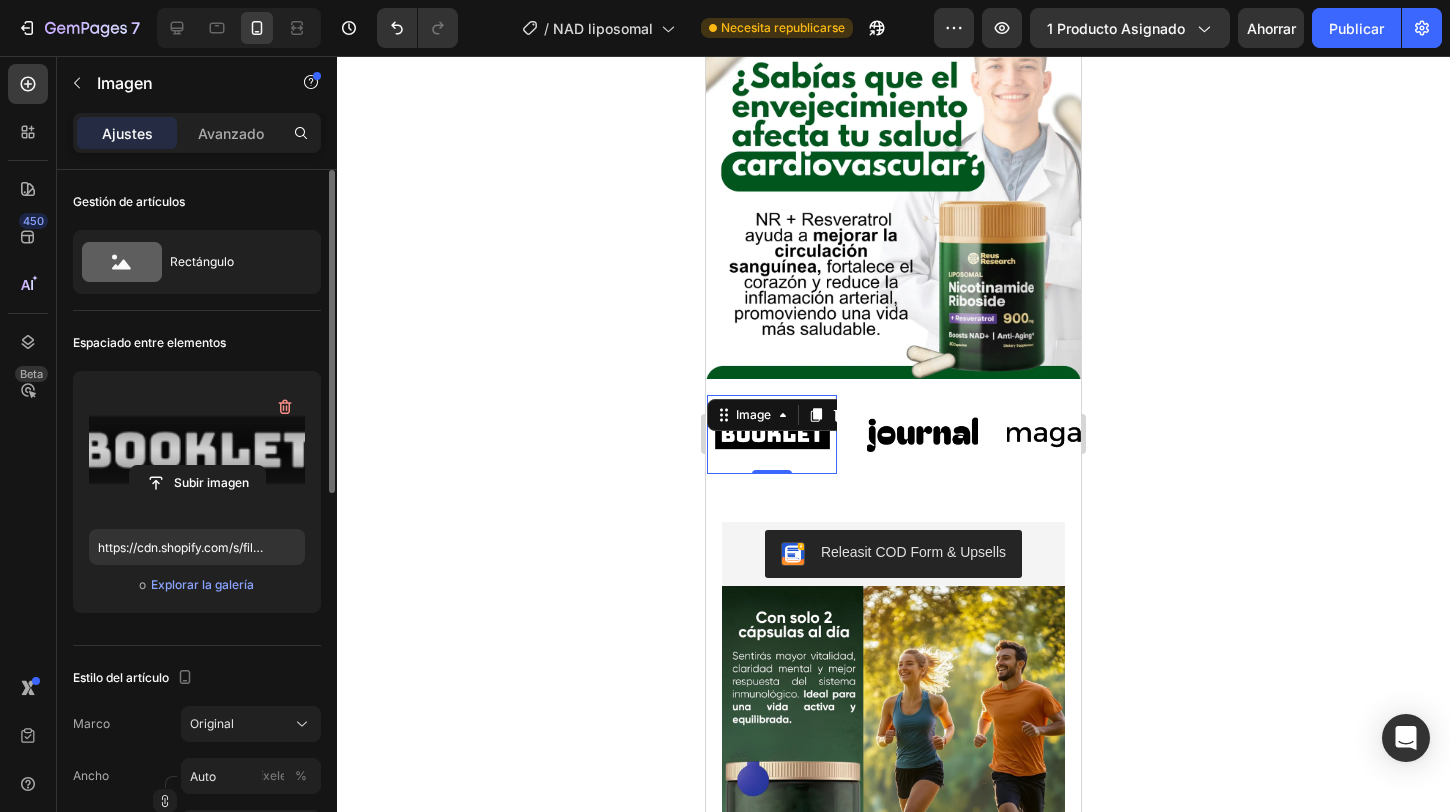 click at bounding box center [197, 450] 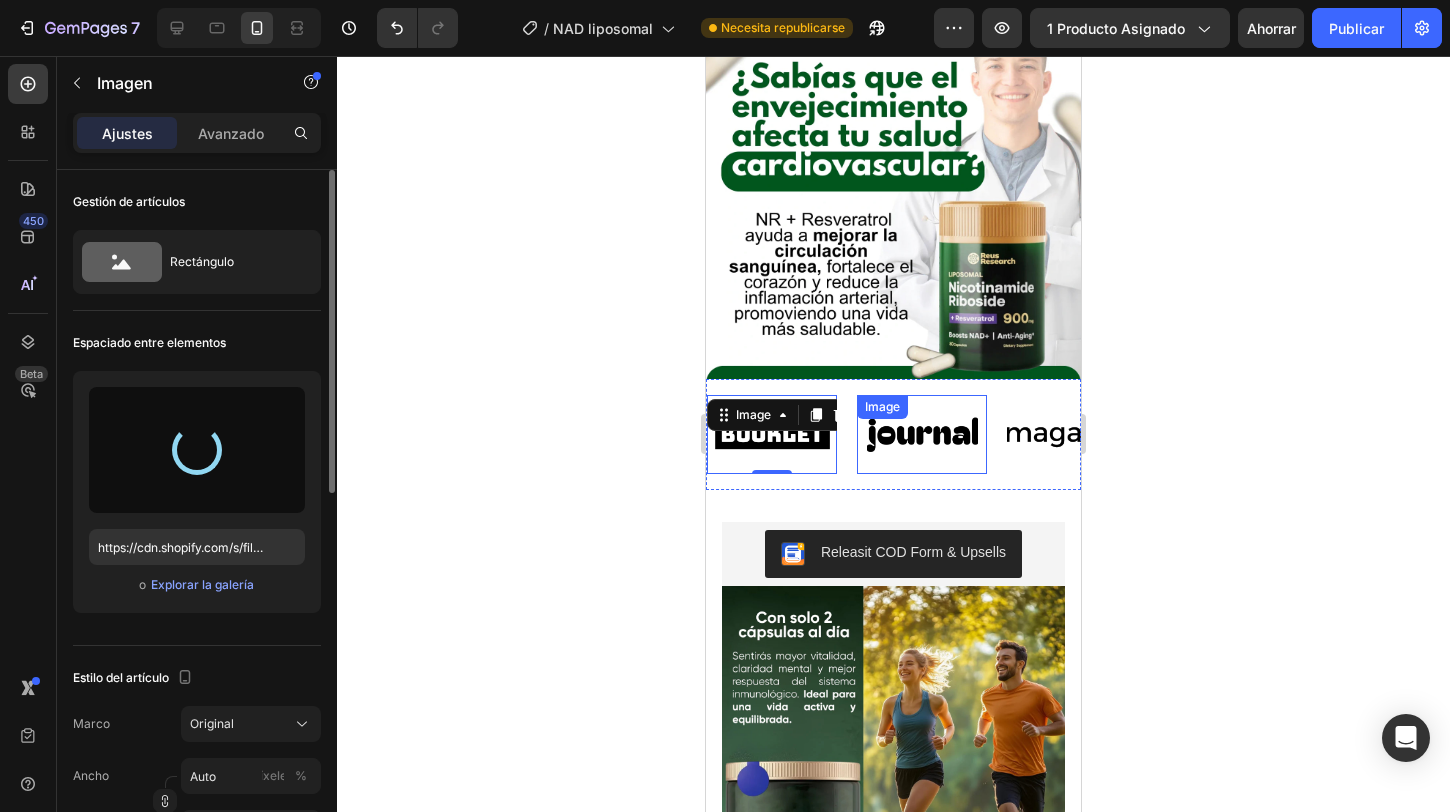 type on "https://cdn.shopify.com/s/files/1/0904/2254/2678/files/gempages_569451424715375637-5f98eb1f-5553-4aba-bf2a-78421b6a33b4.png" 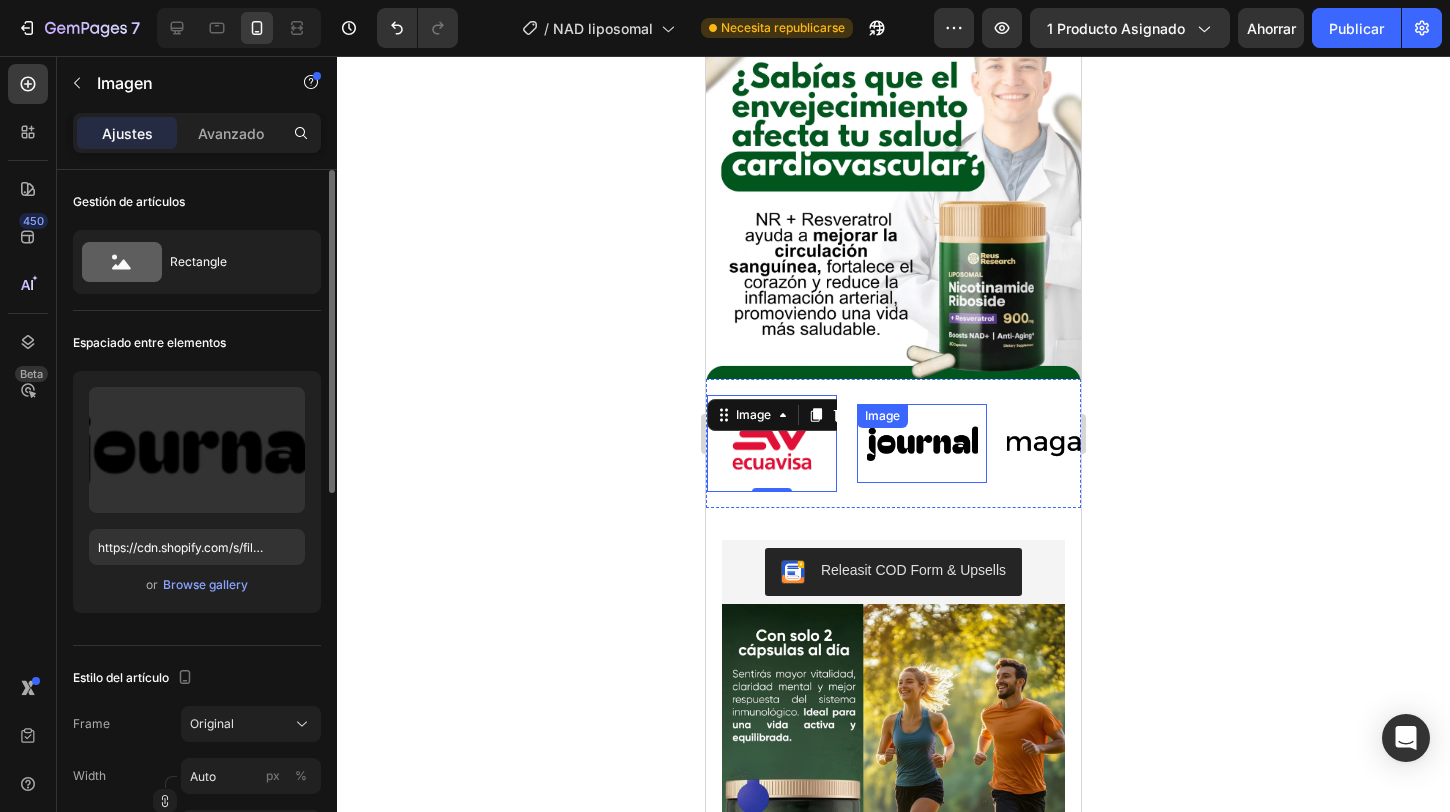 click at bounding box center [922, 443] 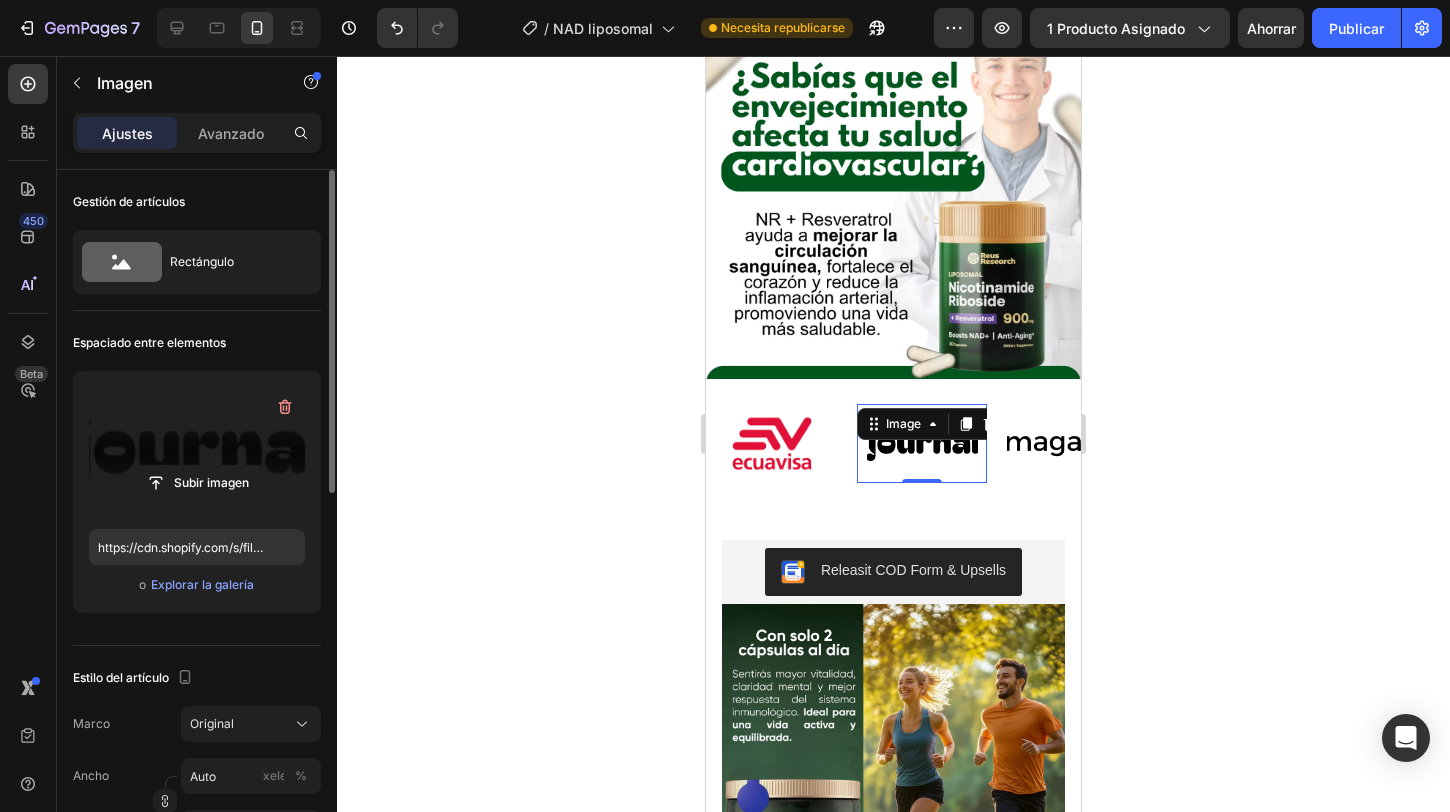 click at bounding box center [197, 450] 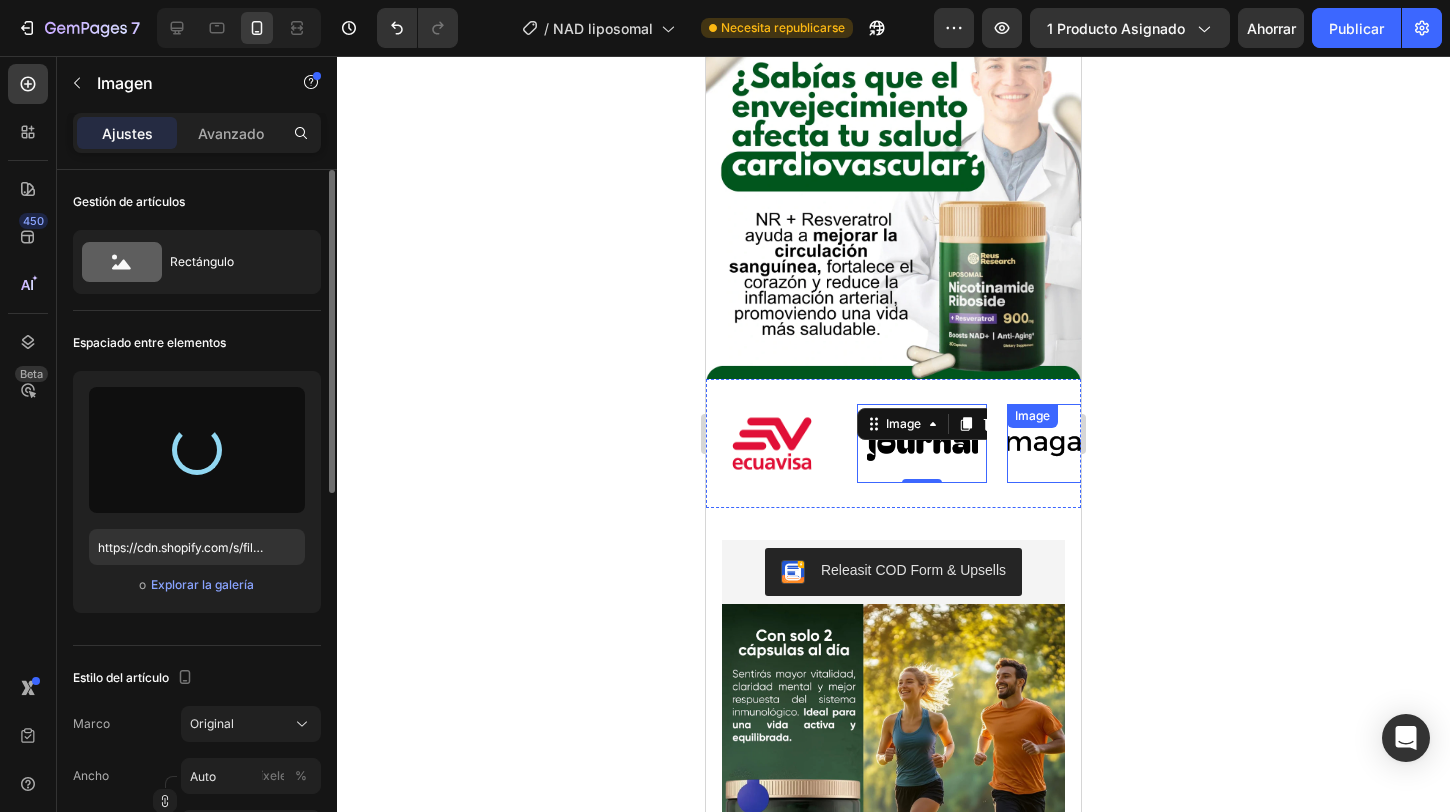 type on "https://cdn.shopify.com/s/files/1/0904/2254/2678/files/gempages_569451424715375637-71a748e7-4a09-48ac-8354-e8aae9514b7f.webp" 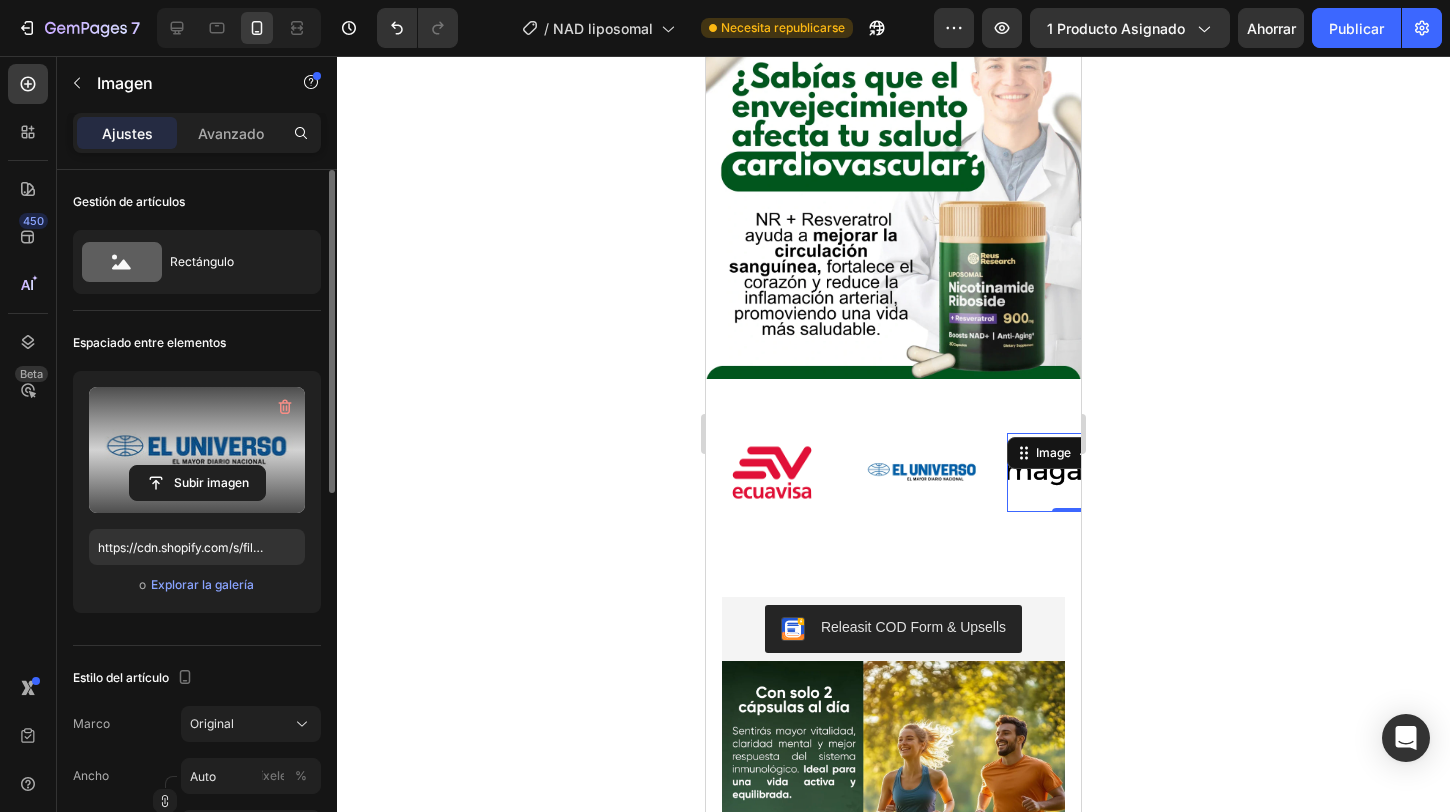 click at bounding box center (1072, 472) 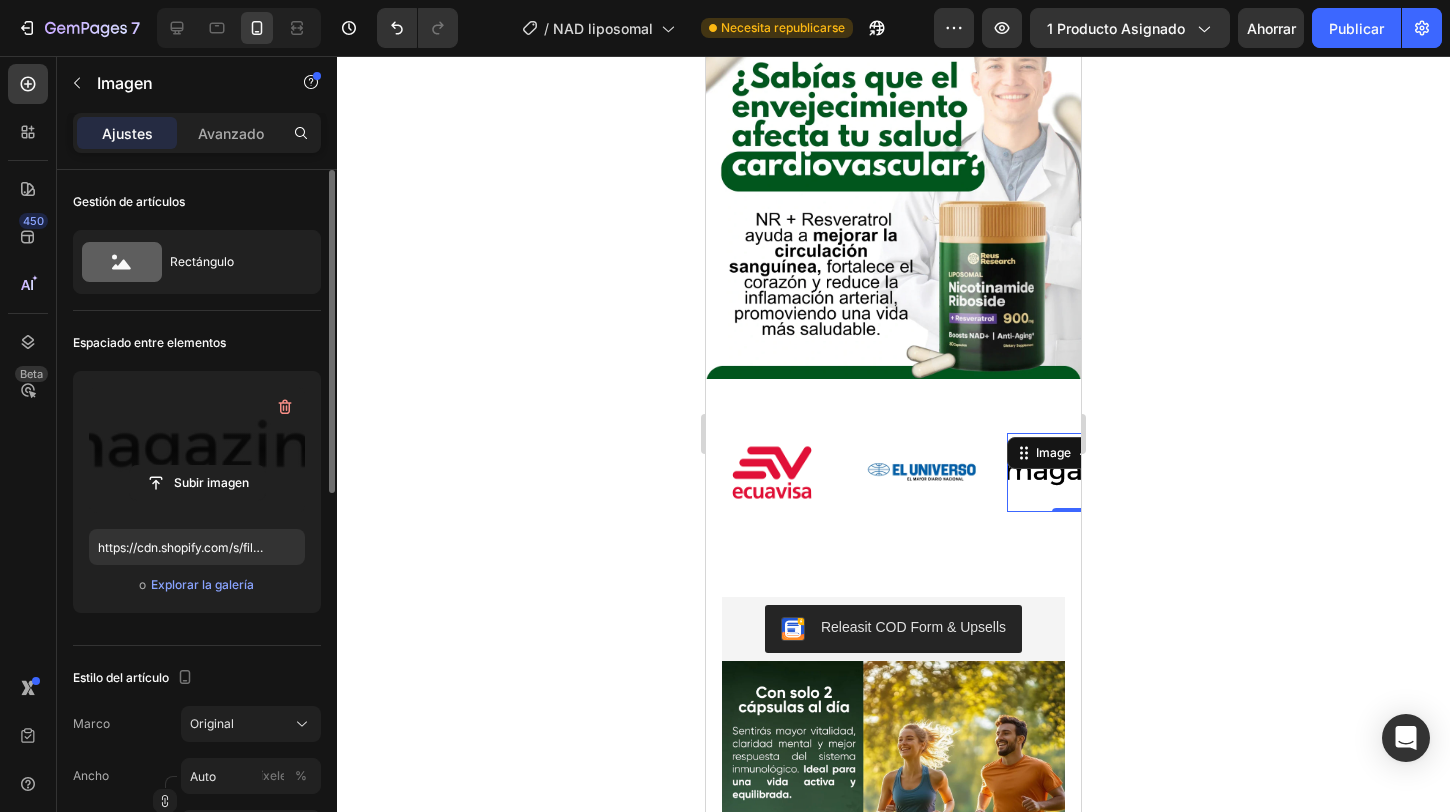click at bounding box center [197, 450] 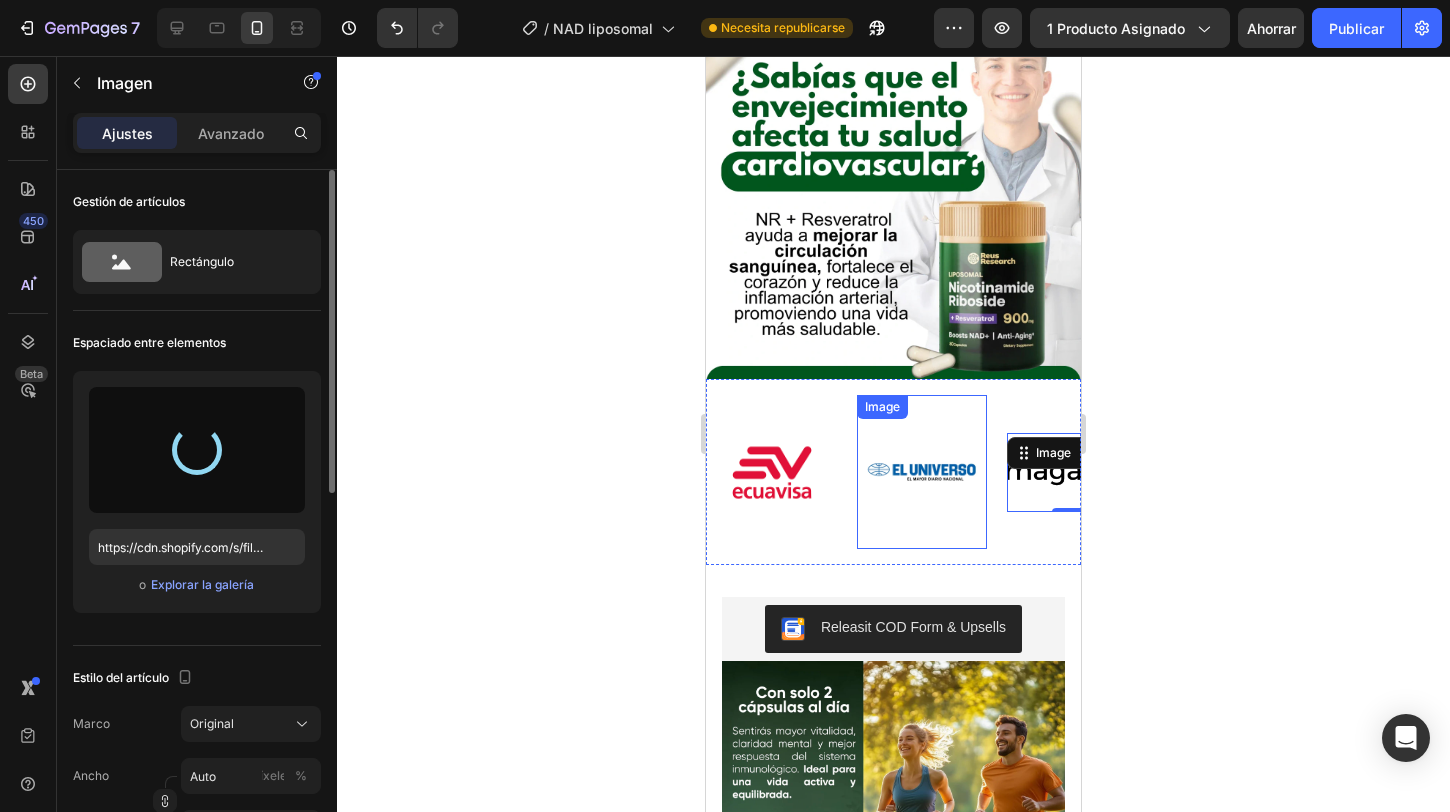 type on "https://cdn.shopify.com/s/files/1/0904/2254/2678/files/gempages_569451424715375637-899bb657-5e82-44a7-bc26-e5b7eac5187f.webp" 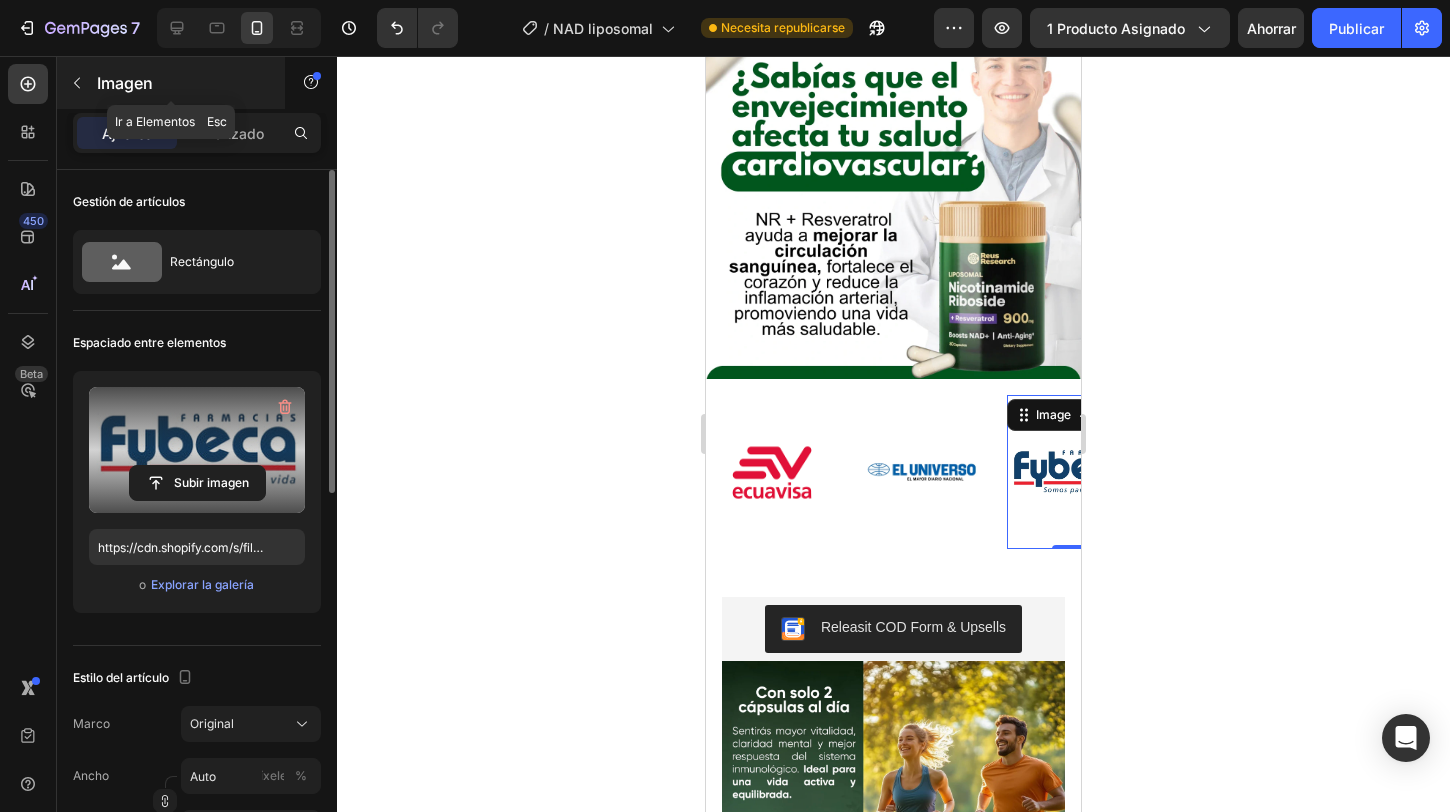 click at bounding box center (77, 83) 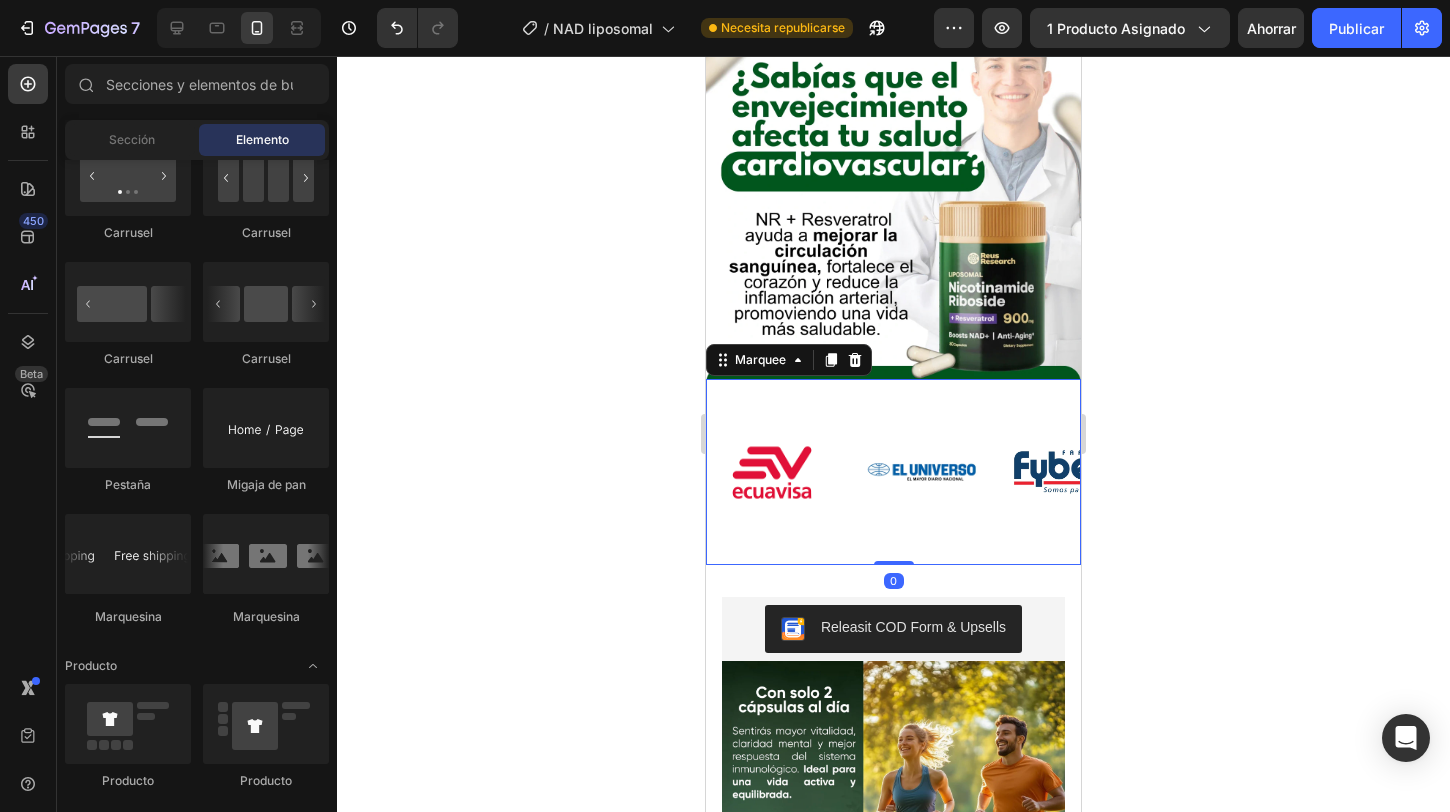 click on "Image" at bounding box center (782, 472) 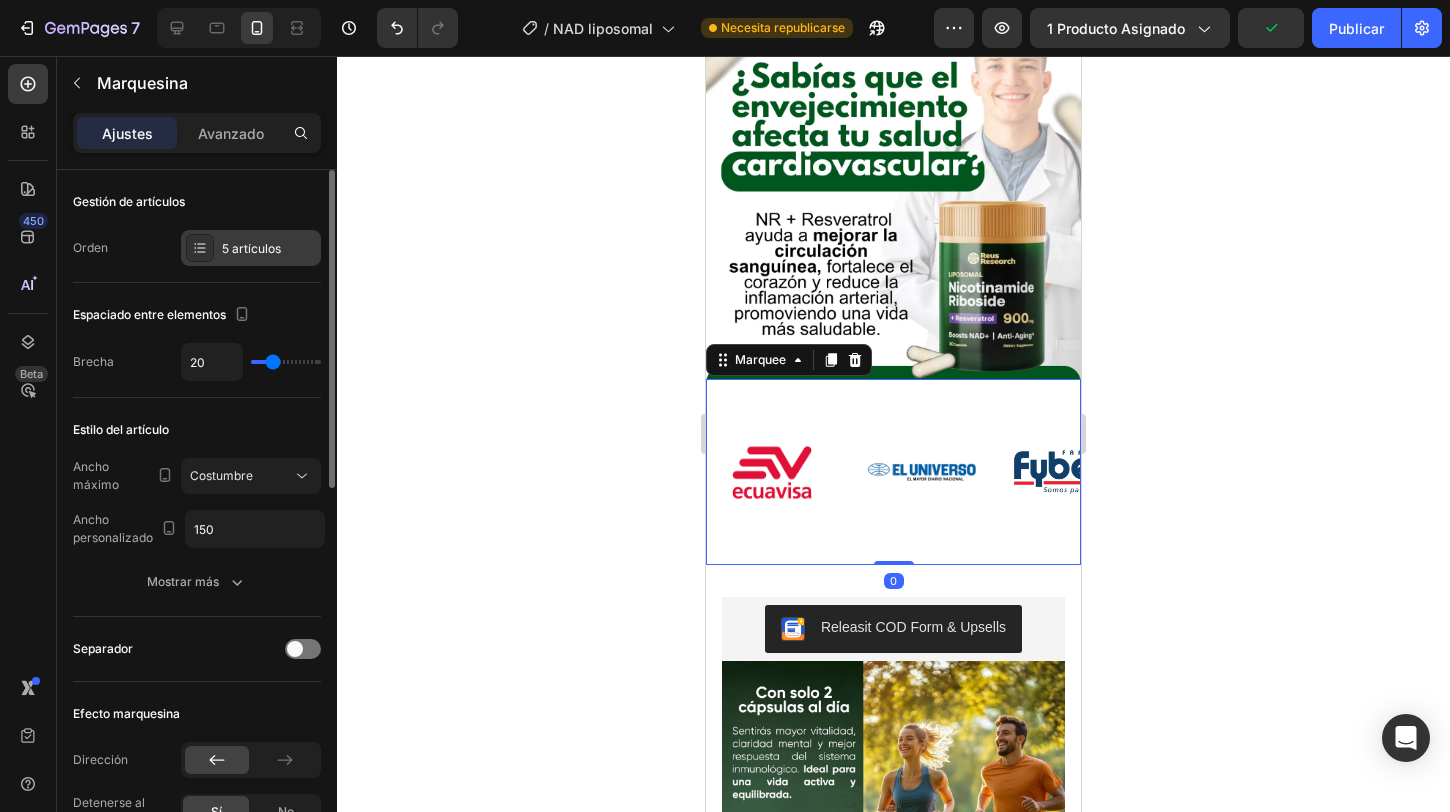 click on "5 artículos" at bounding box center [251, 248] 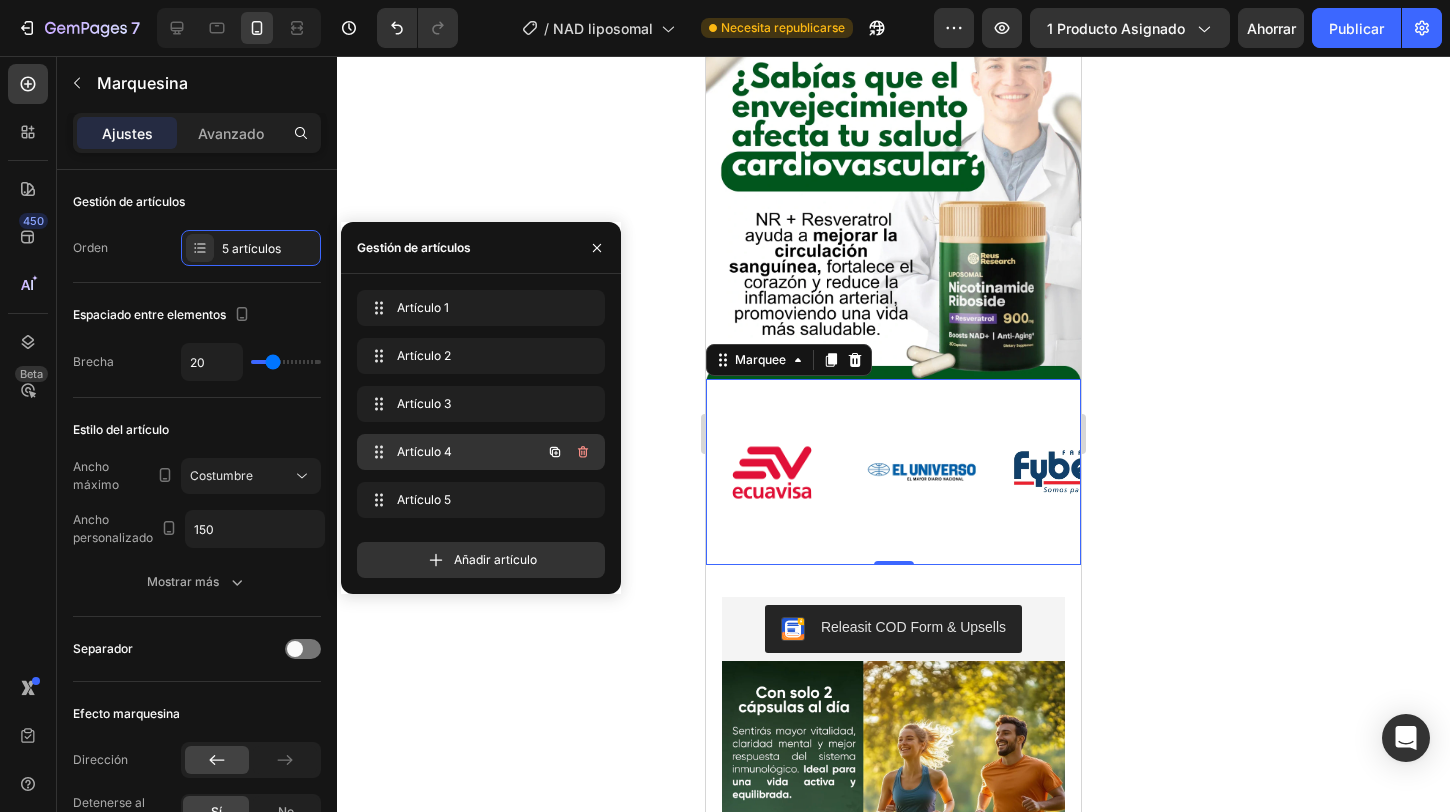 click on "Artículo 4 Item 4" at bounding box center (453, 452) 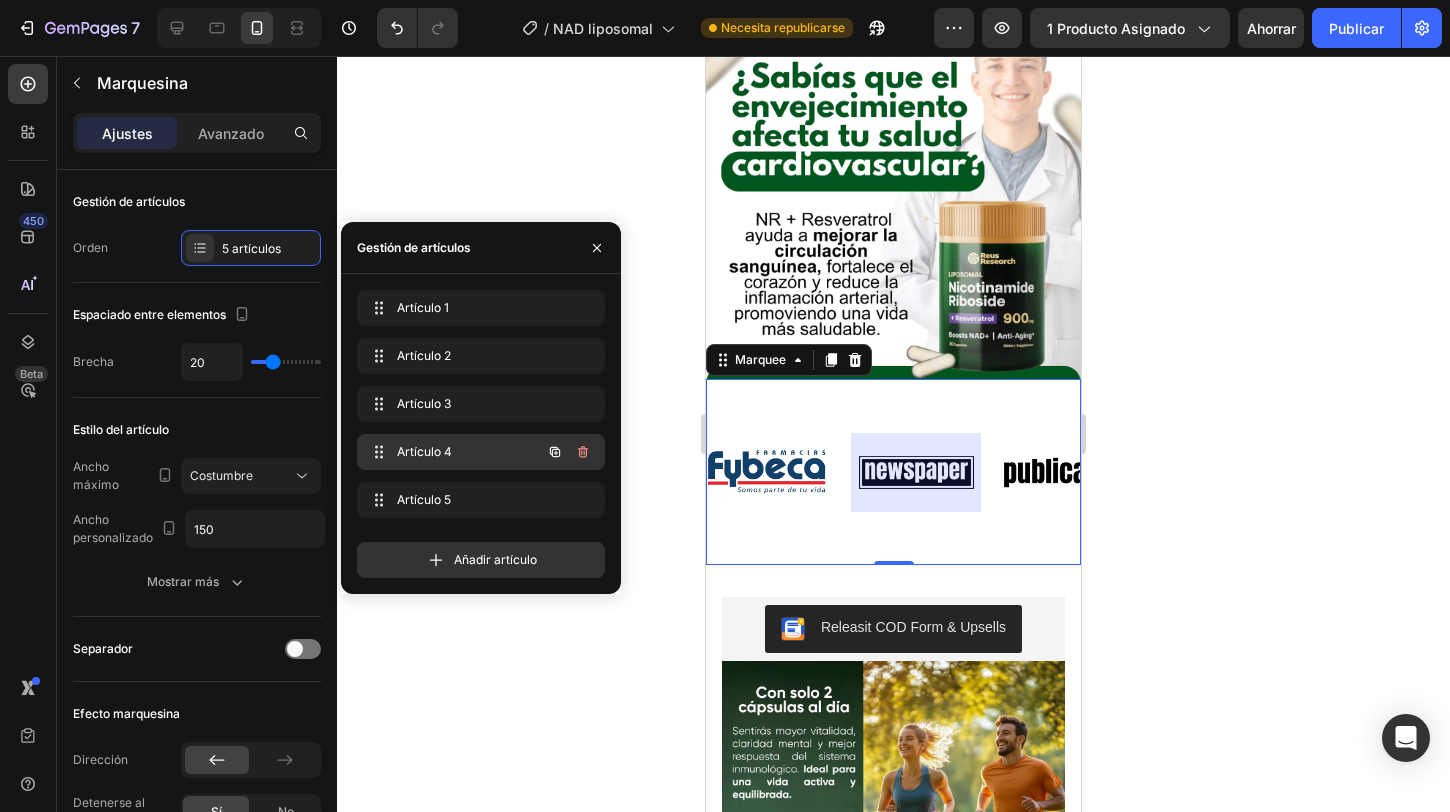 scroll, scrollTop: 0, scrollLeft: 328, axis: horizontal 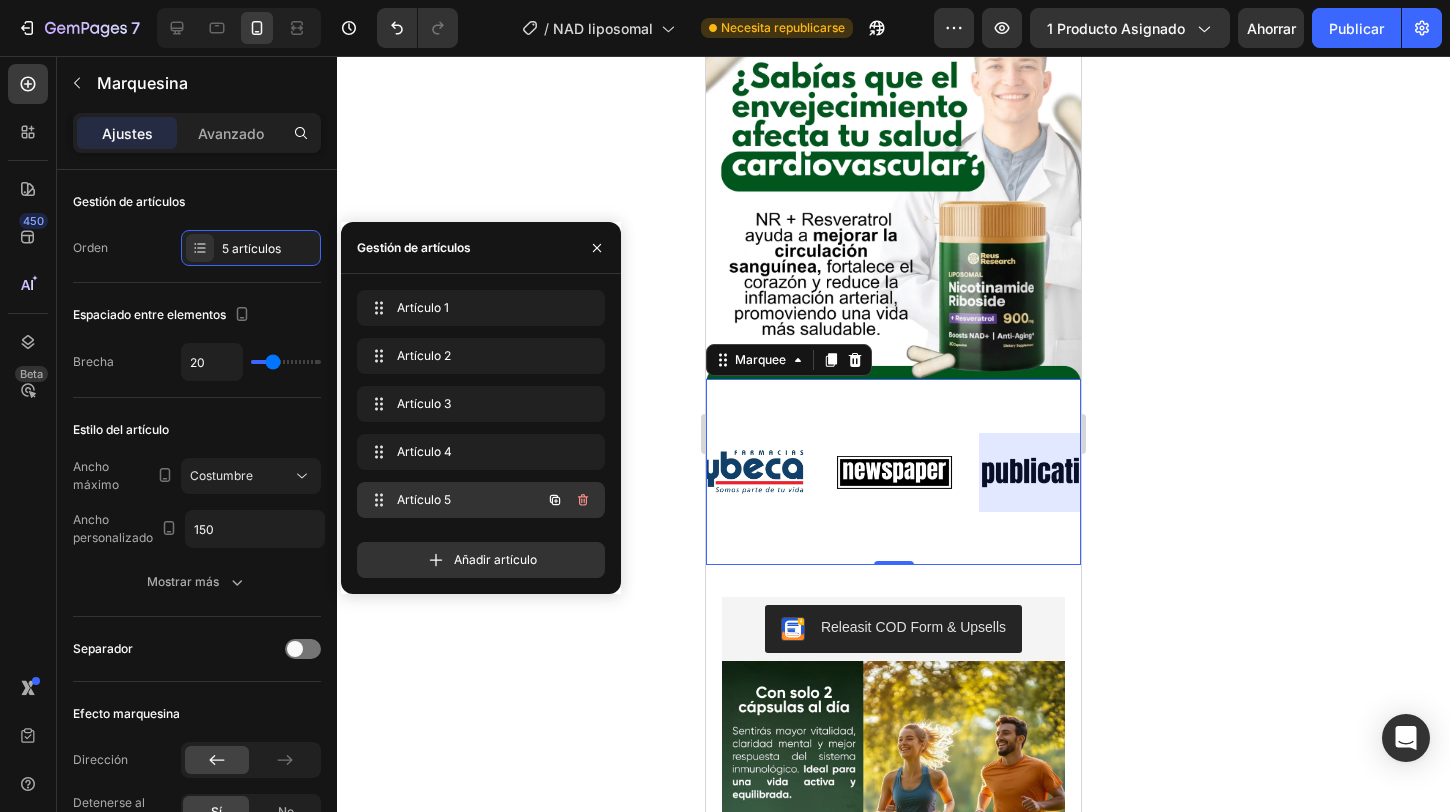 click on "Artículo 5" at bounding box center (453, 500) 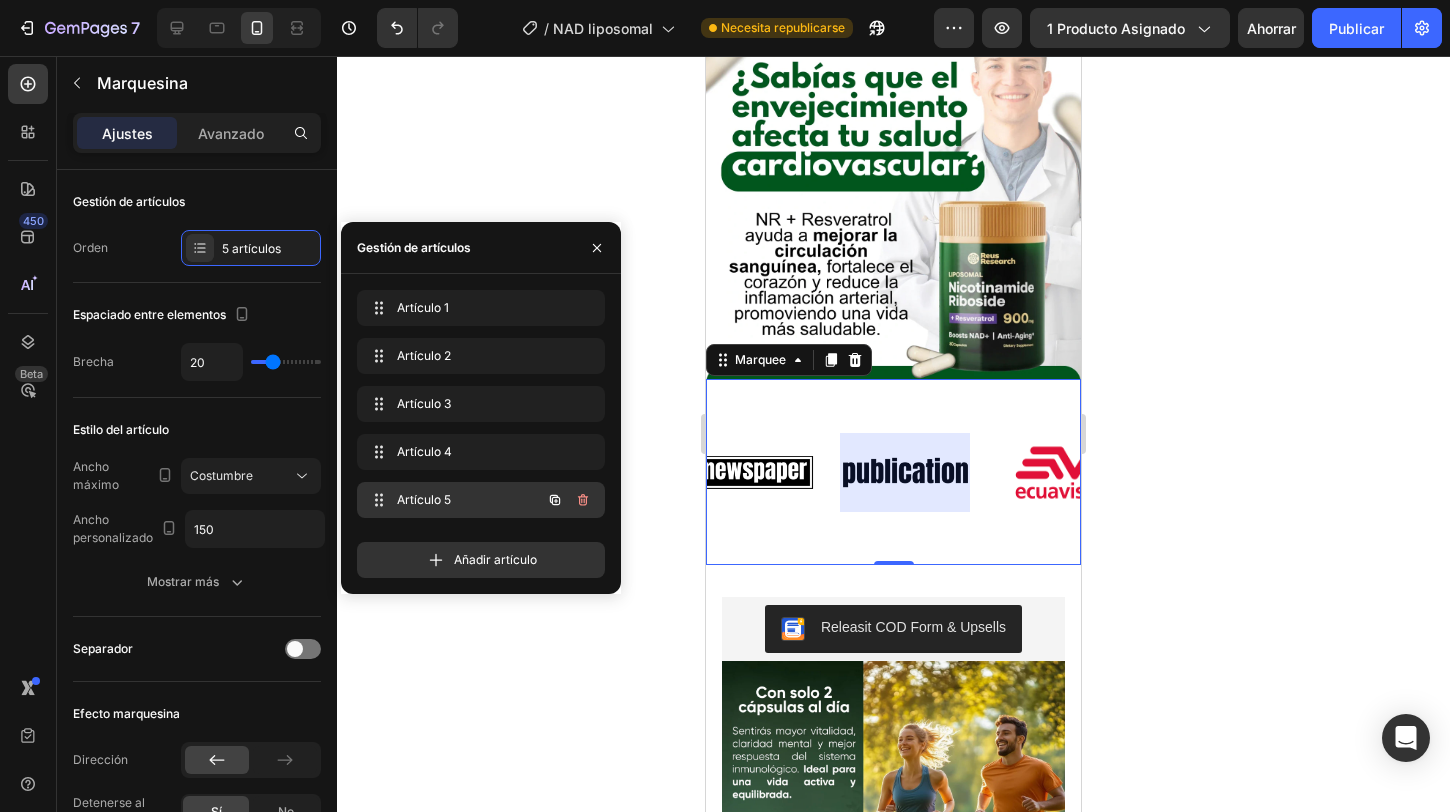 scroll, scrollTop: 0, scrollLeft: 478, axis: horizontal 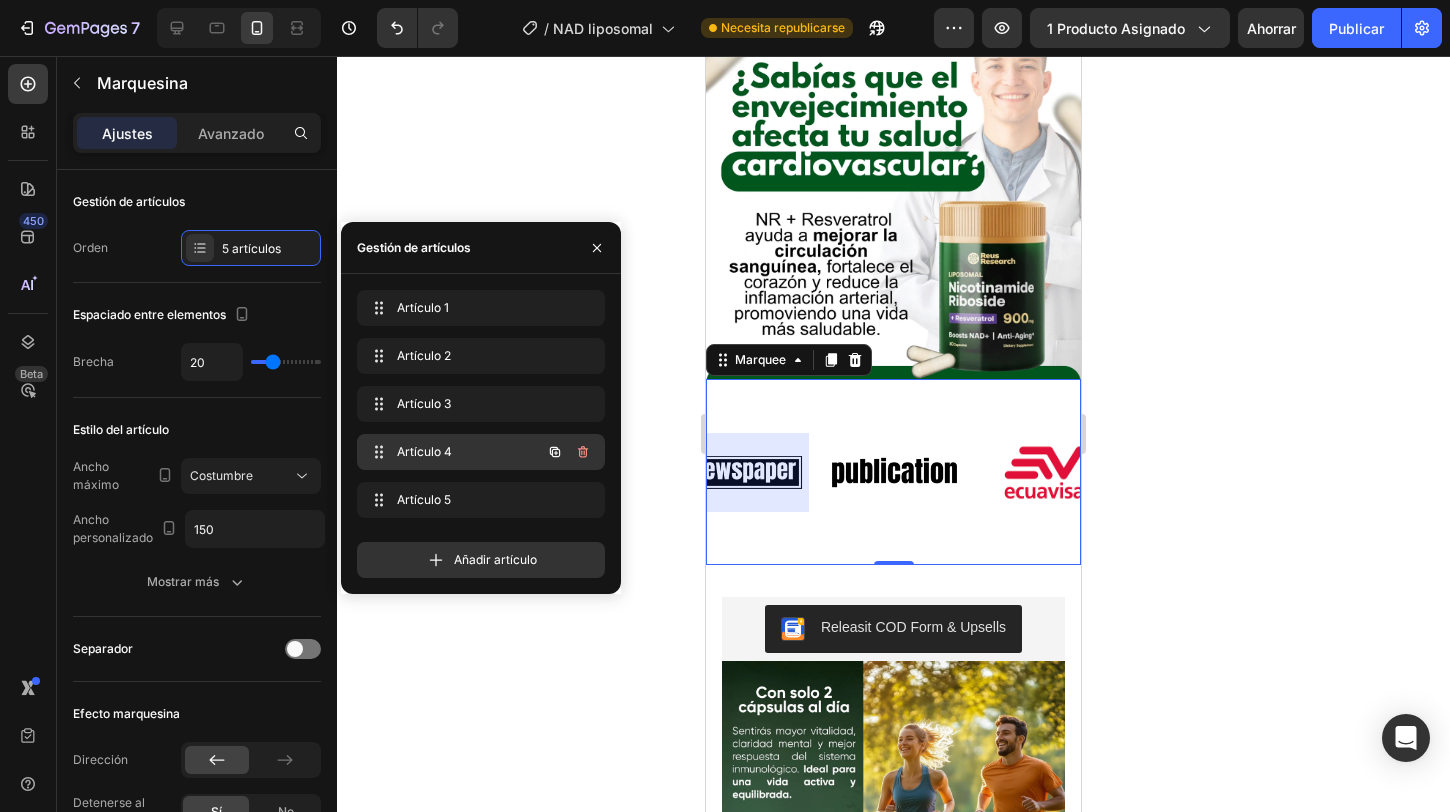 click on "Artículo 4" at bounding box center [424, 451] 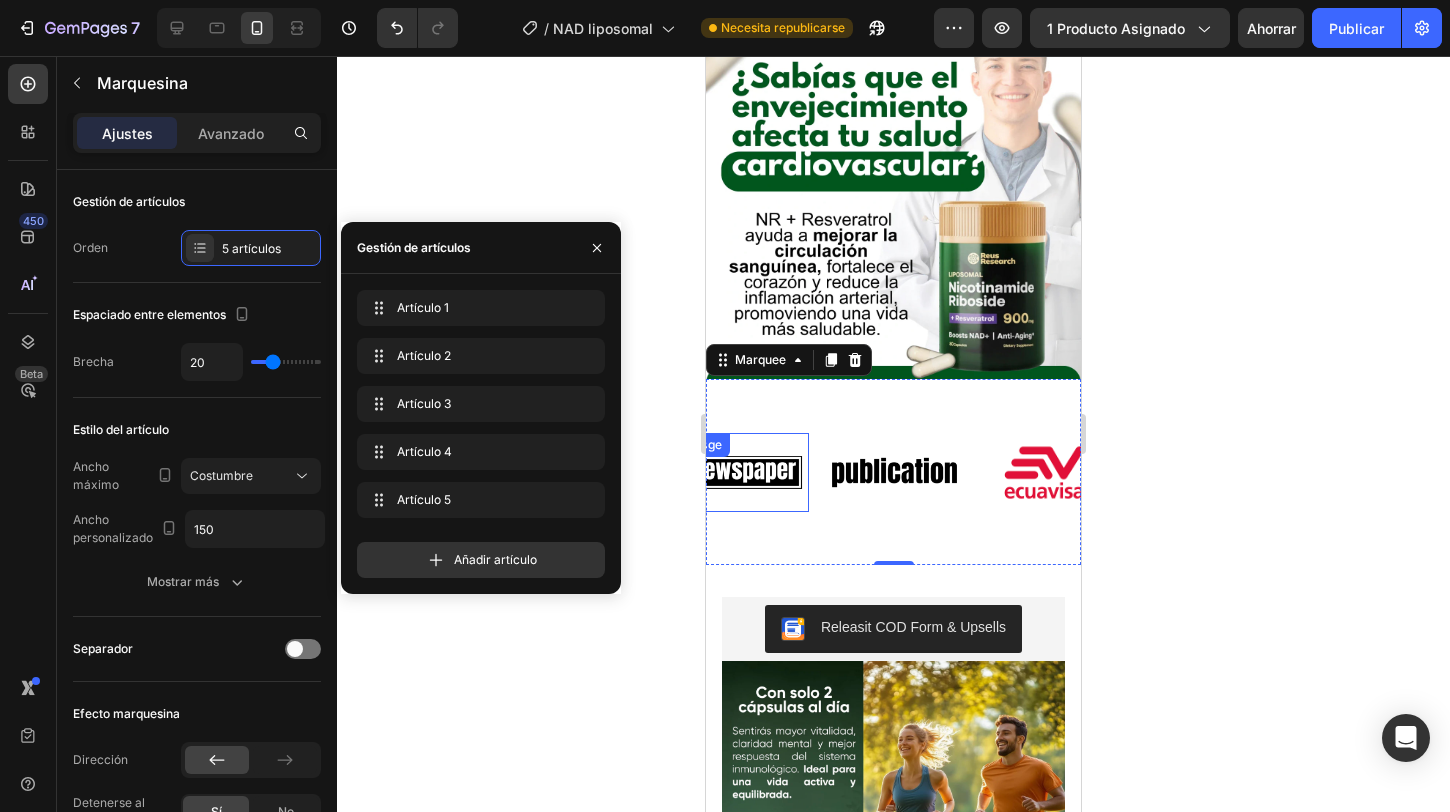 click at bounding box center (744, 472) 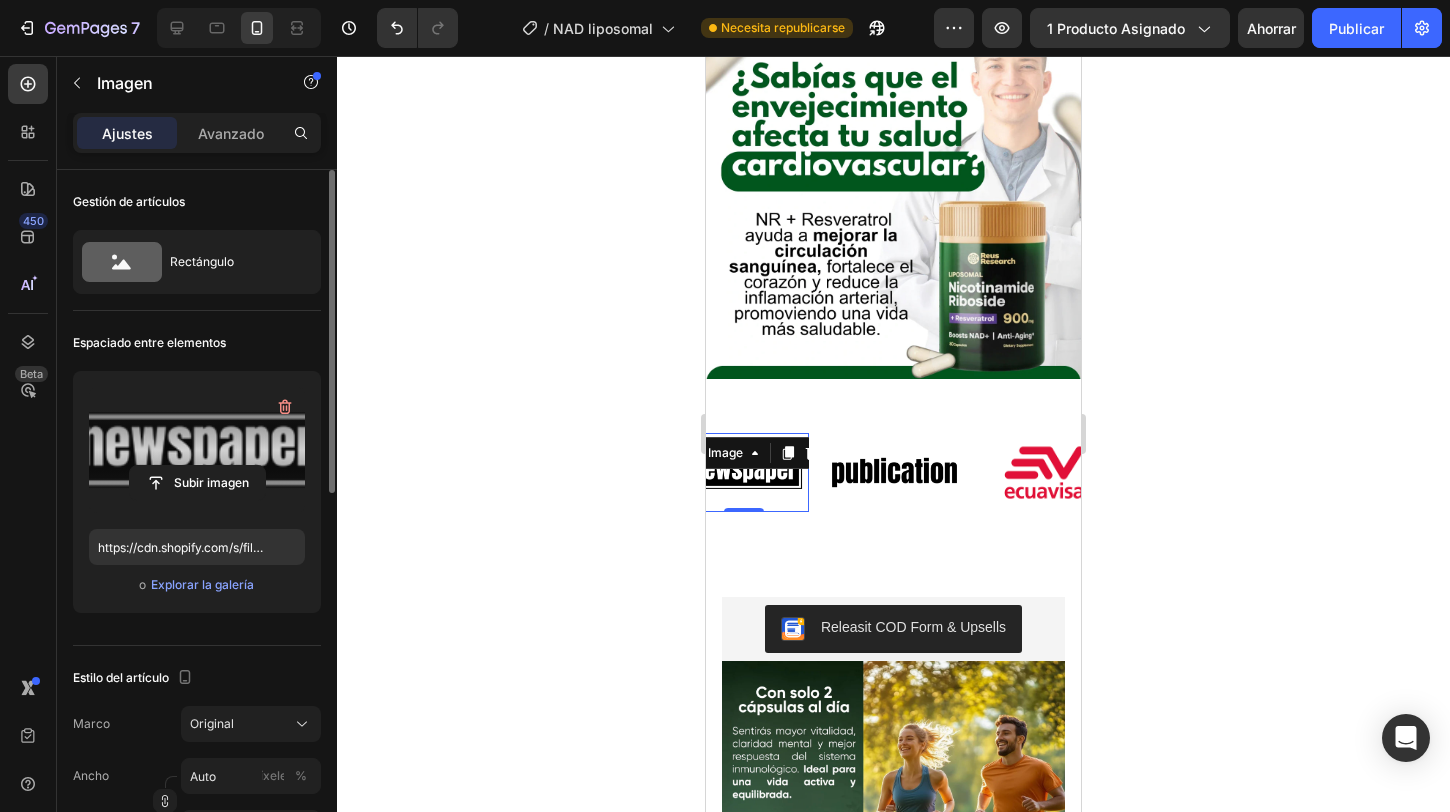 click at bounding box center [197, 450] 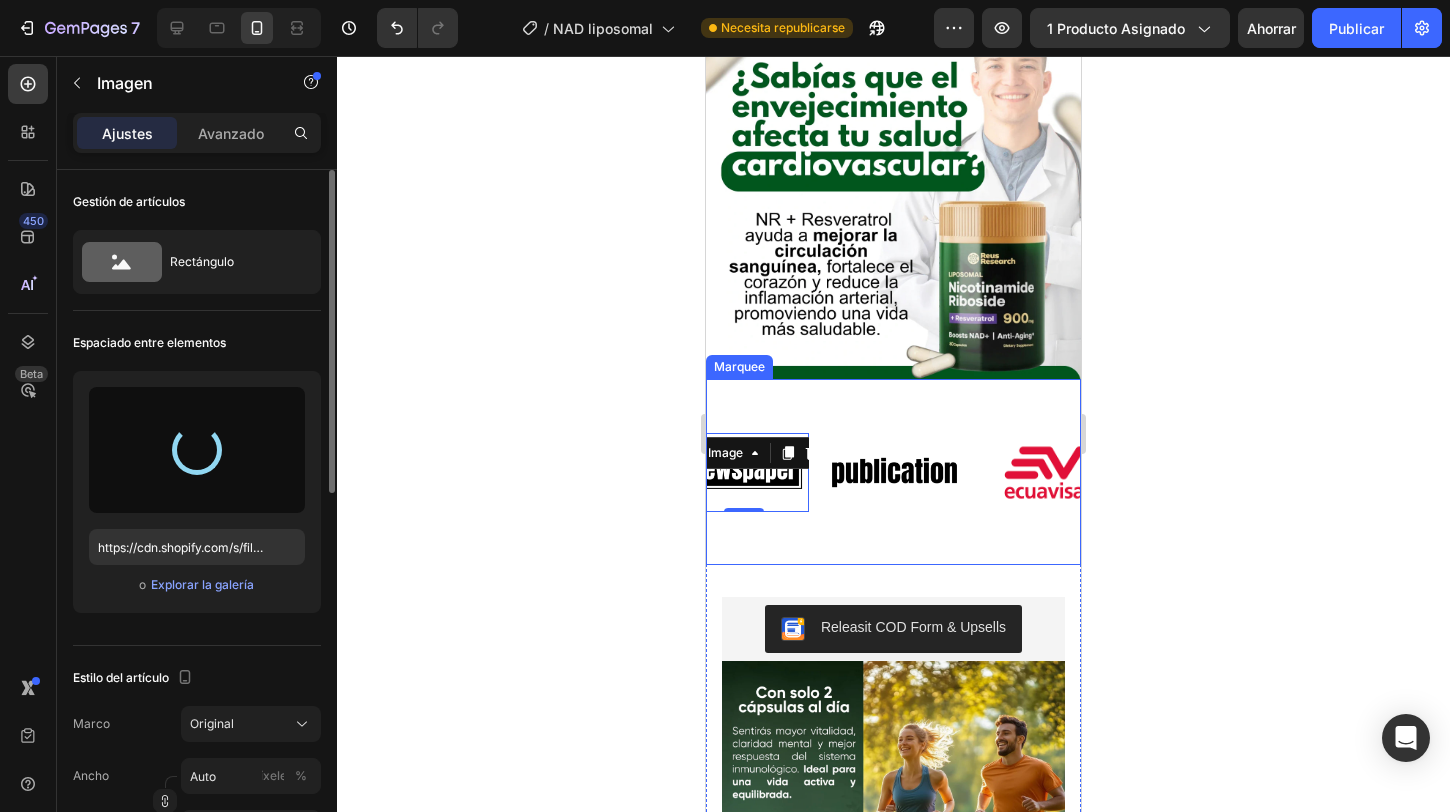 type on "https://cdn.shopify.com/s/files/1/0904/2254/2678/files/gempages_569451424715375637-0a8862fa-30a2-4ccd-ab07-3912816995fe.jpg" 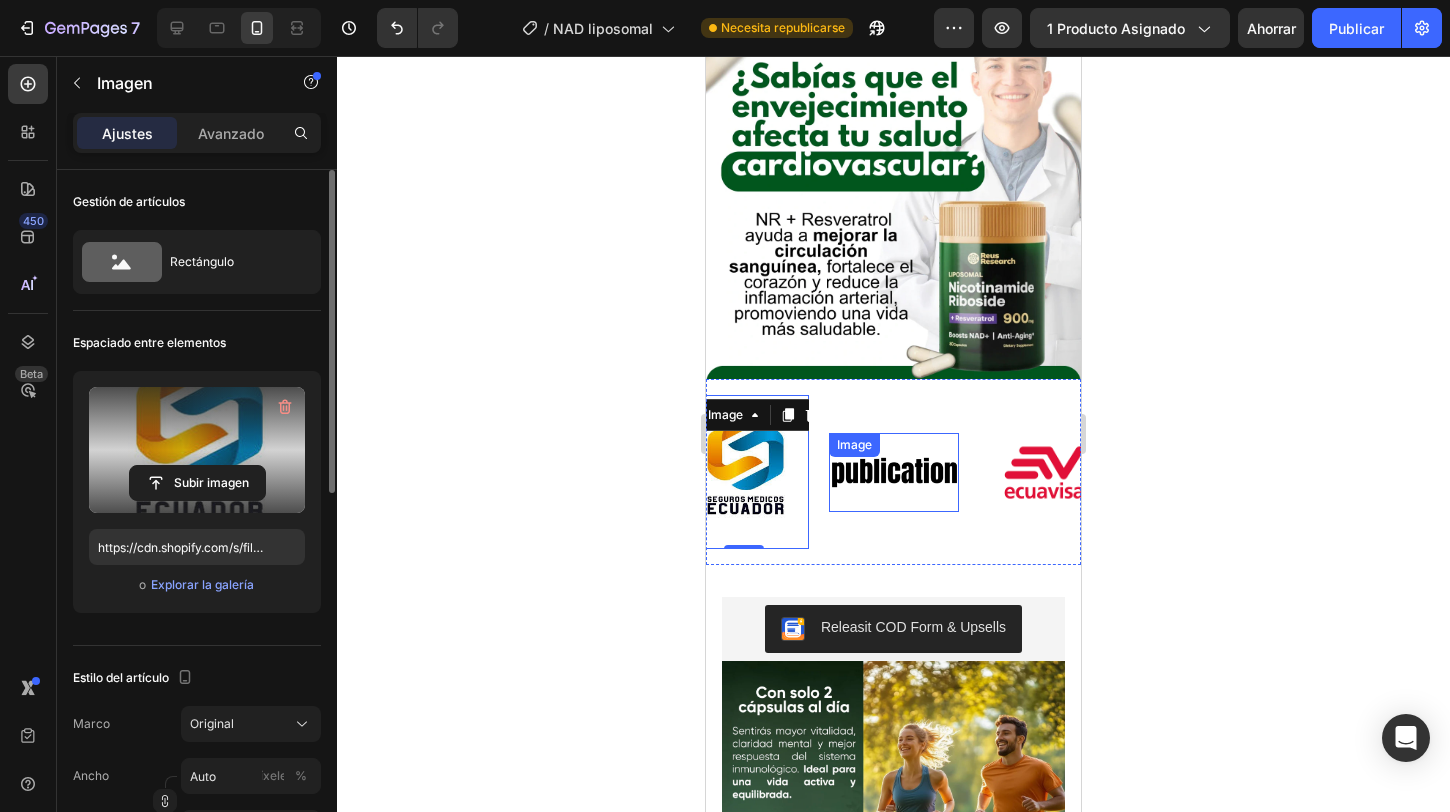 click at bounding box center [894, 472] 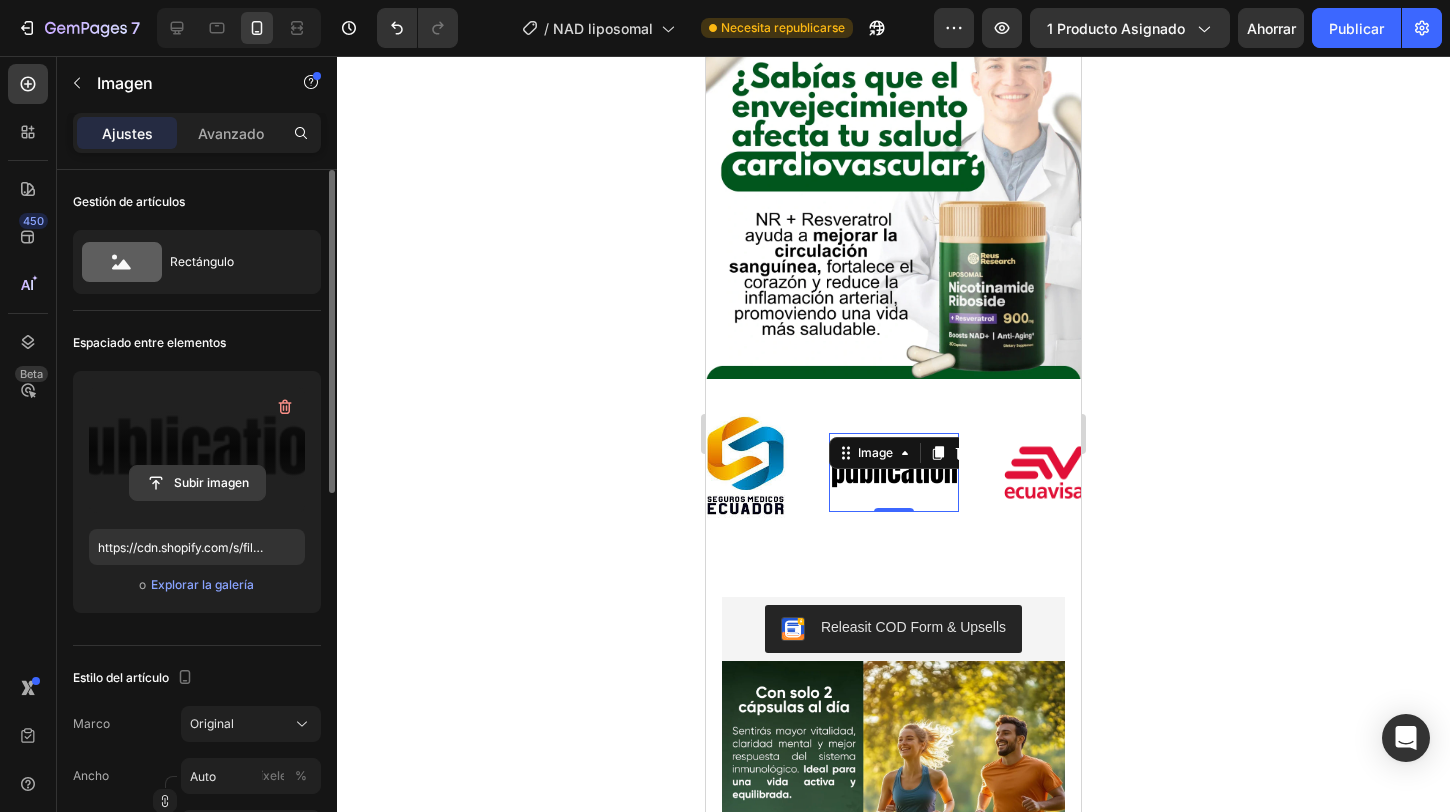click 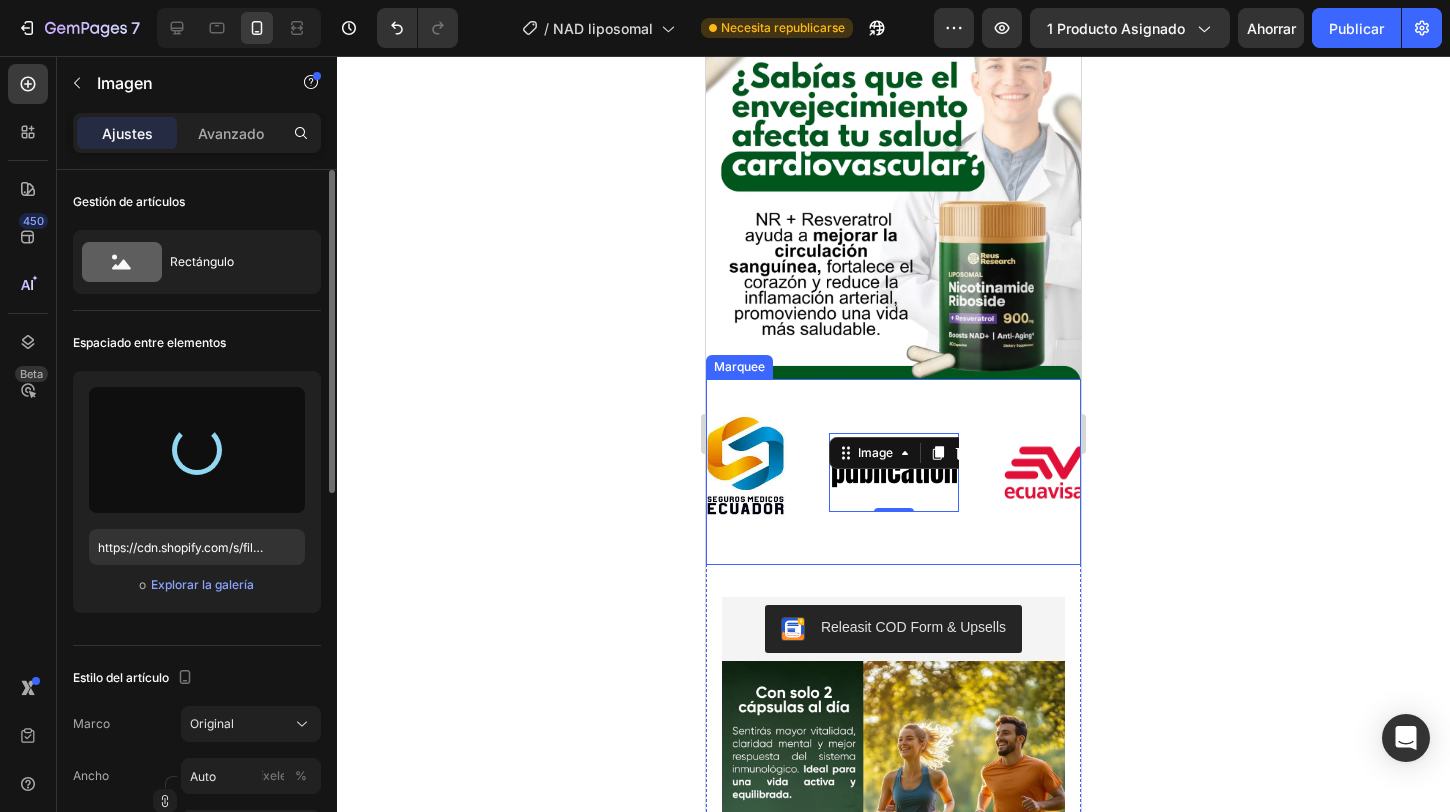 type on "https://cdn.shopify.com/s/files/1/0904/2254/2678/files/gempages_569451424715375637-408fbc33-0a5e-4213-b53a-3cdd6107d81b.png" 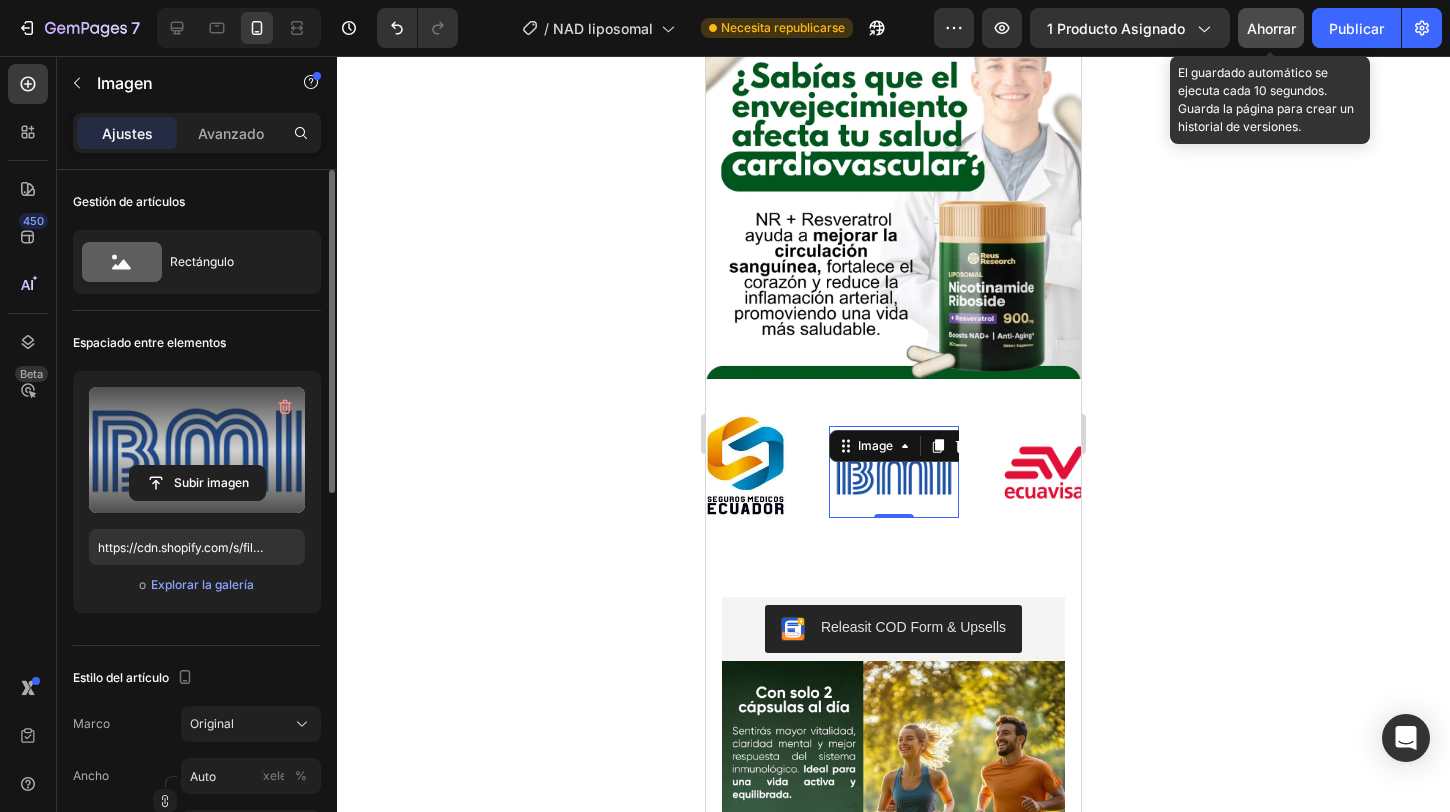 click on "Ahorrar" at bounding box center [1271, 28] 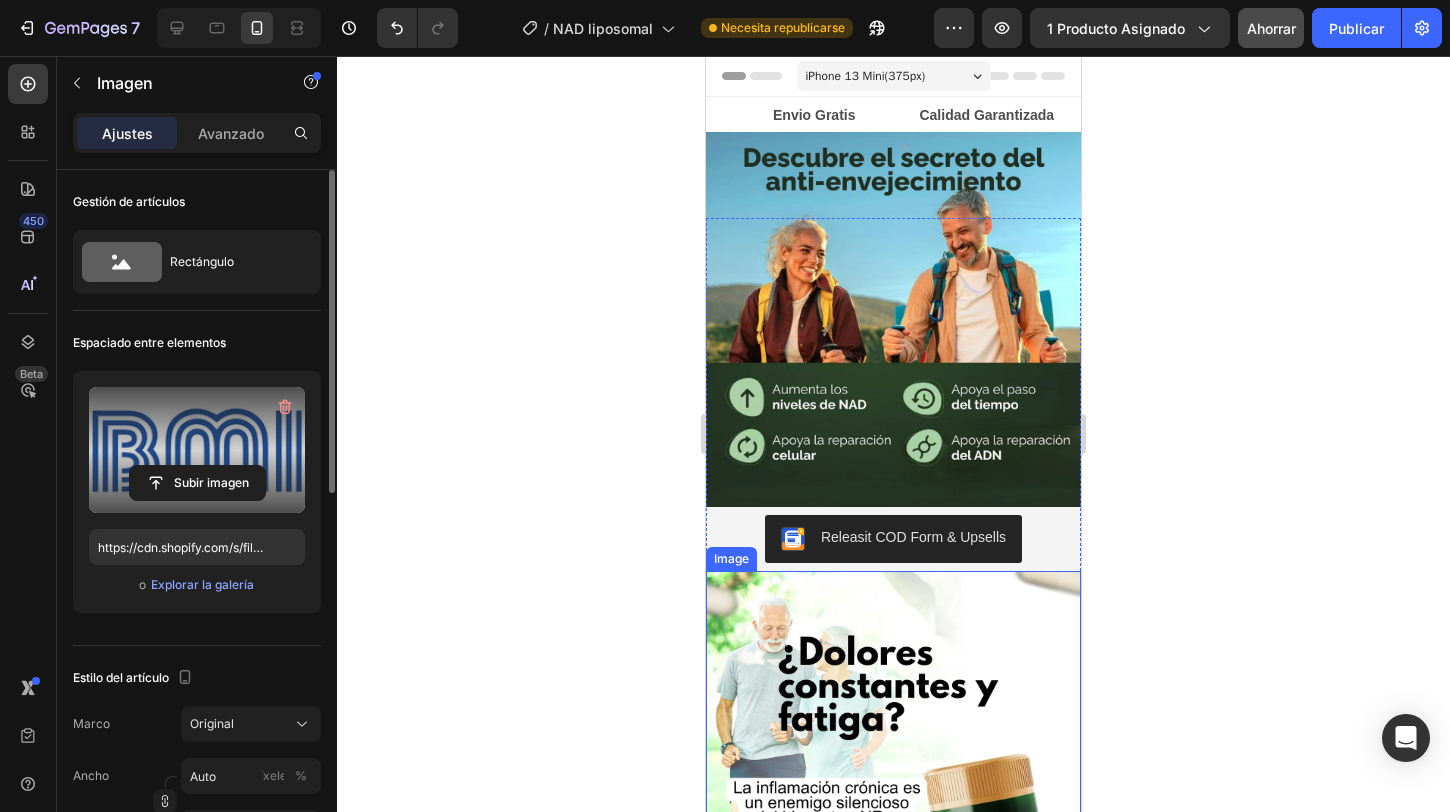 scroll, scrollTop: 109, scrollLeft: 0, axis: vertical 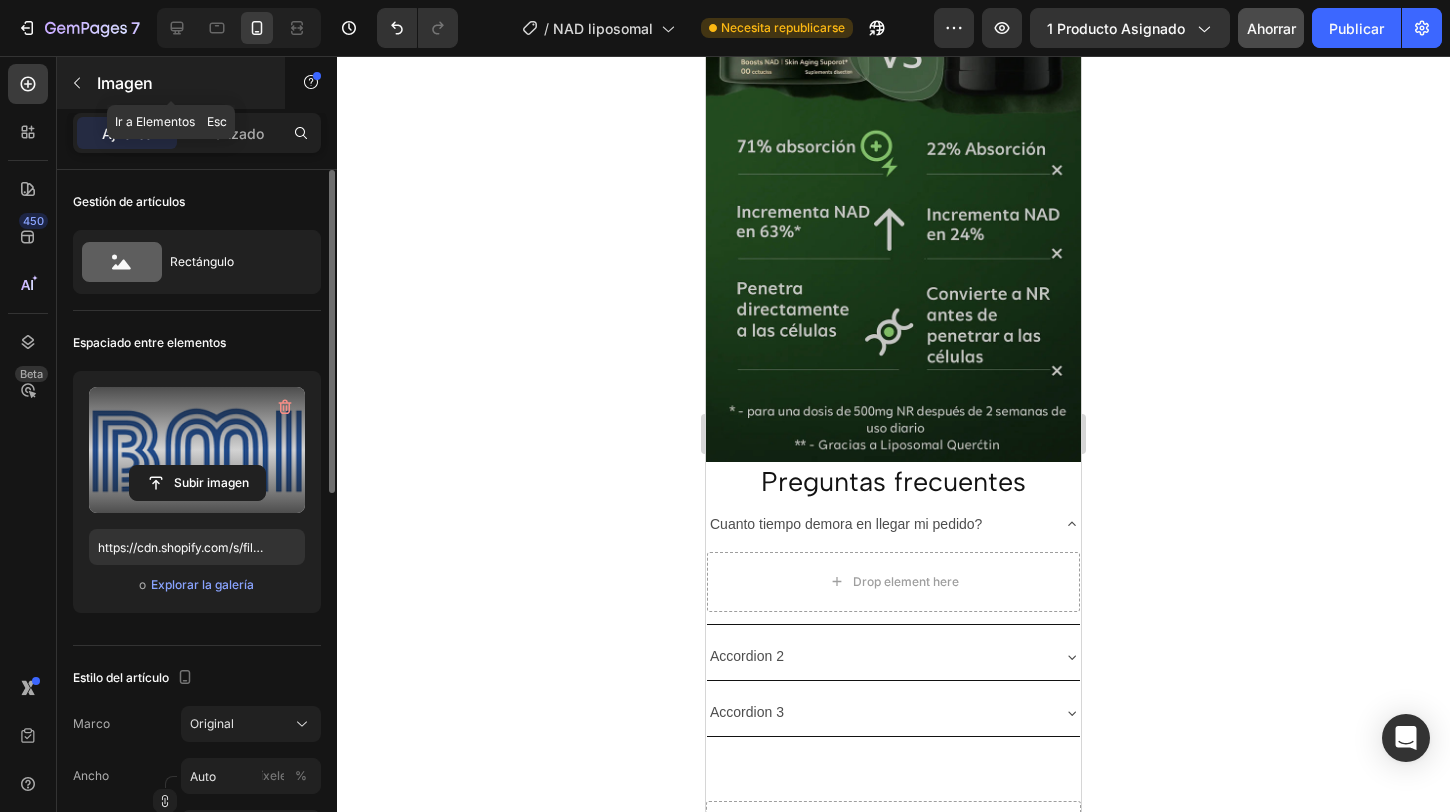 click 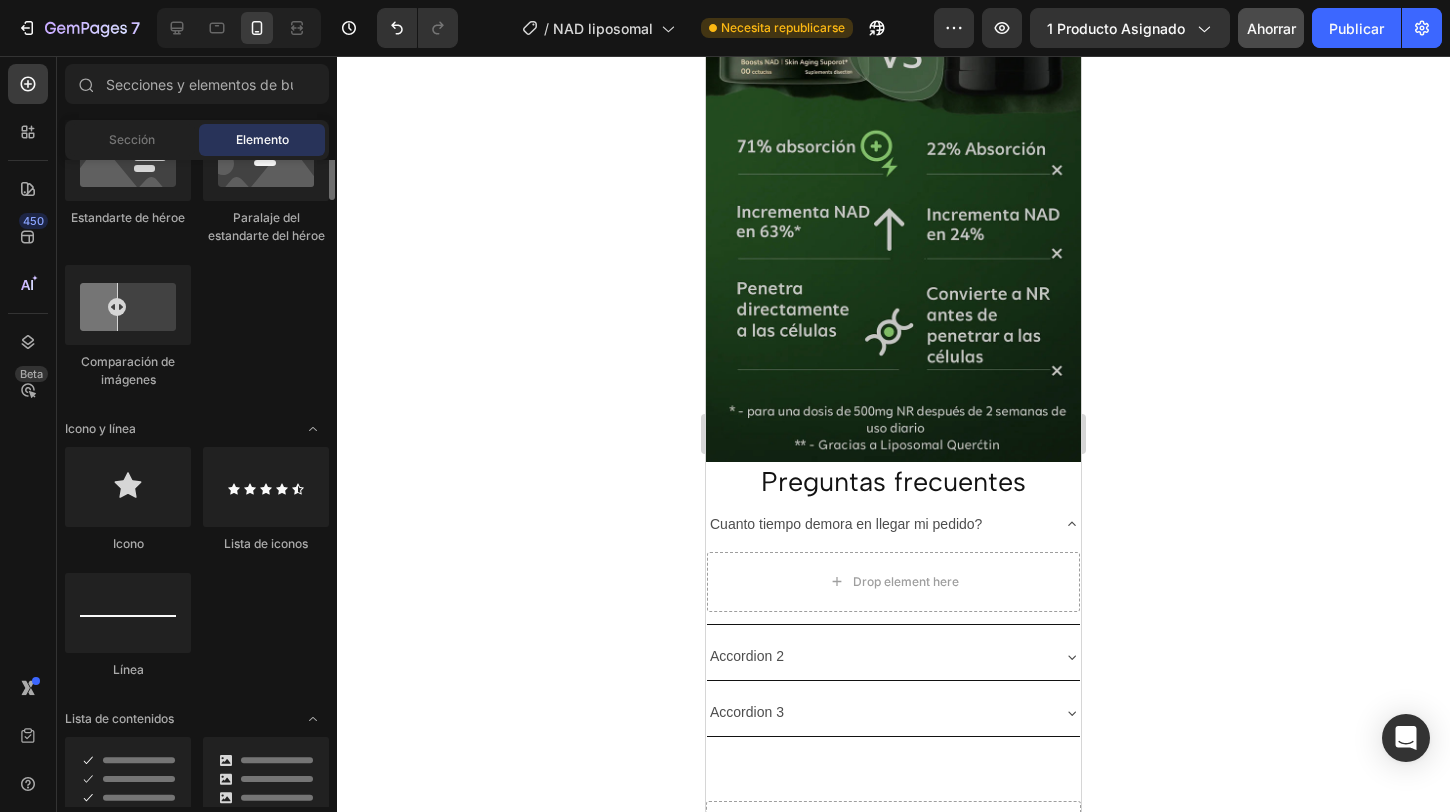 scroll, scrollTop: 0, scrollLeft: 0, axis: both 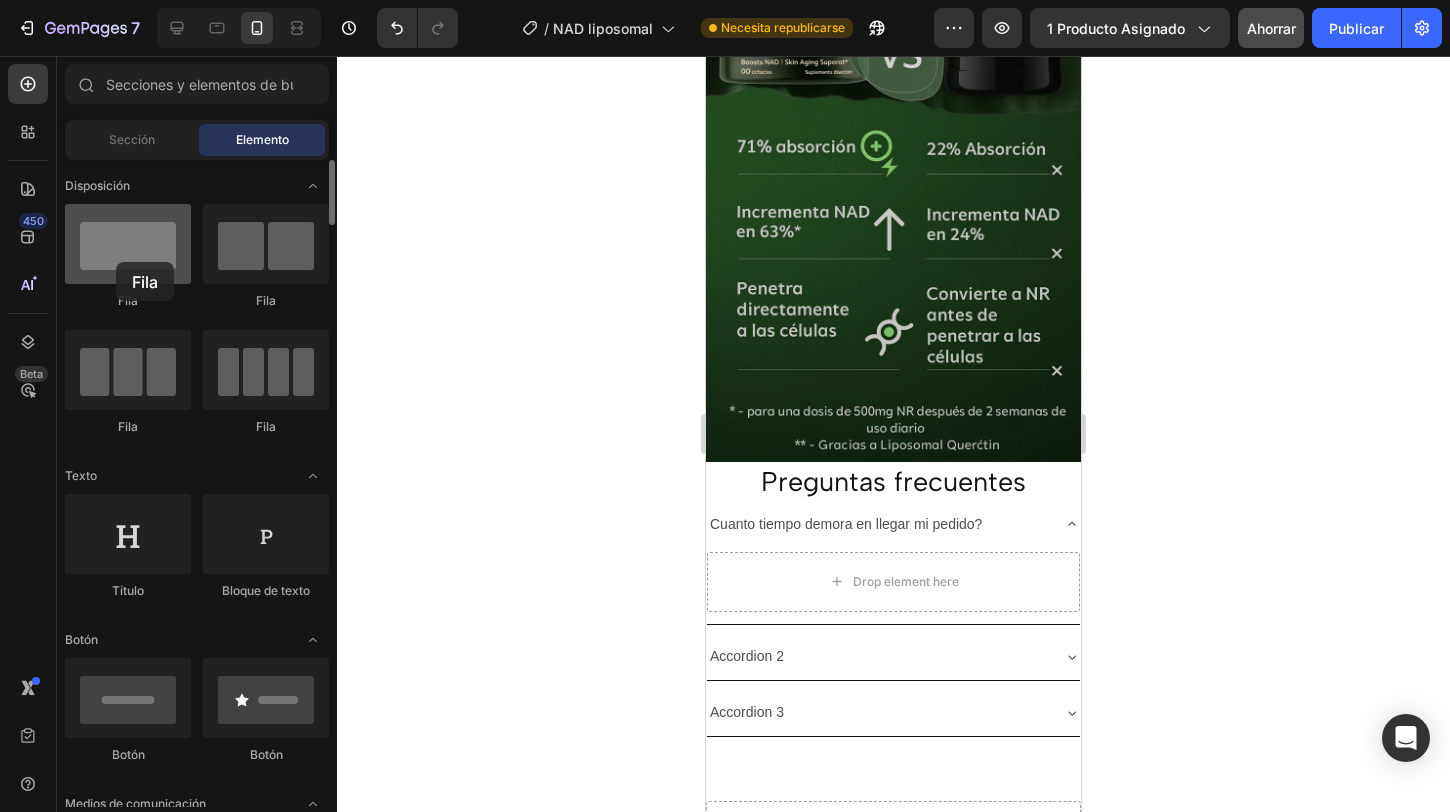click at bounding box center (128, 244) 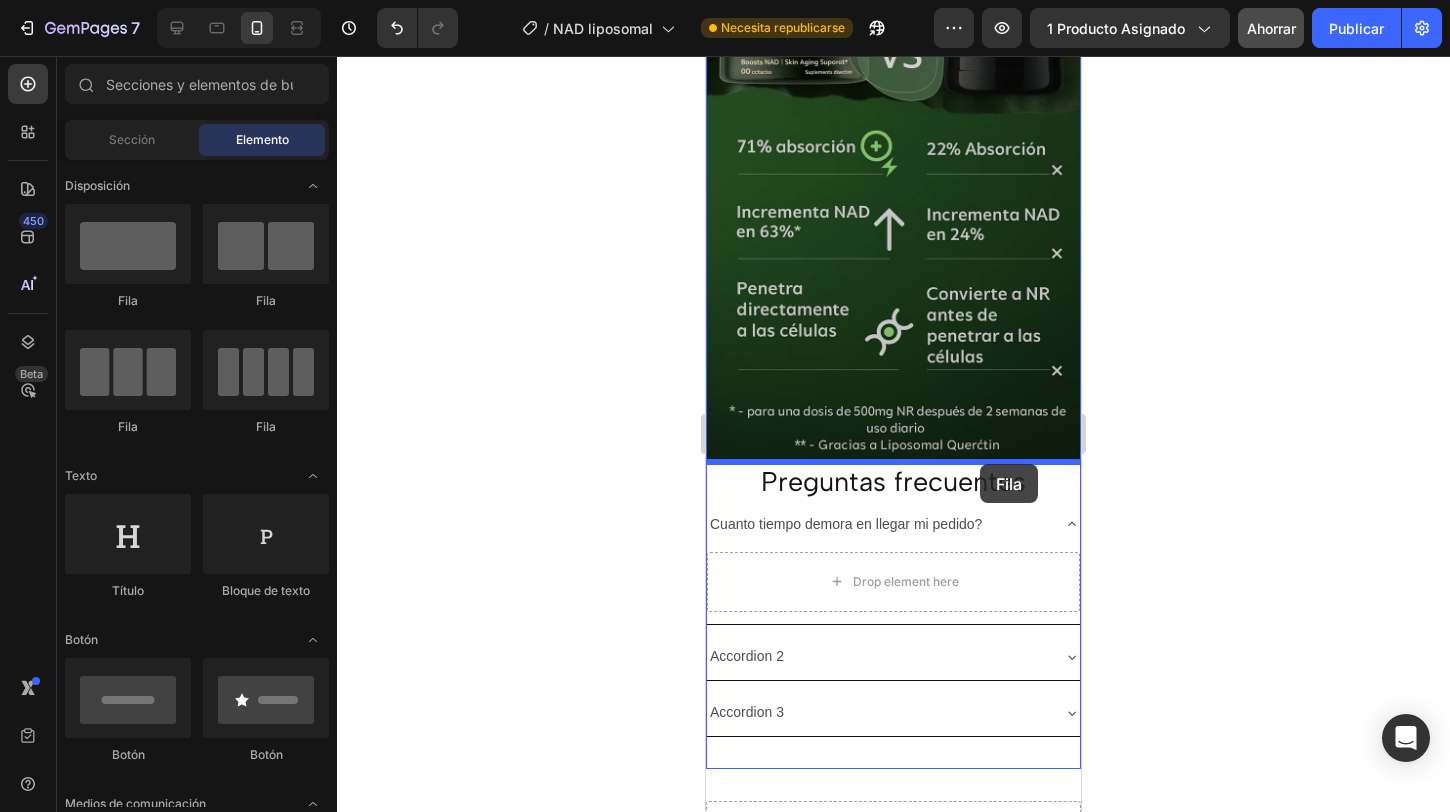 drag, startPoint x: 823, startPoint y: 318, endPoint x: 980, endPoint y: 464, distance: 214.3945 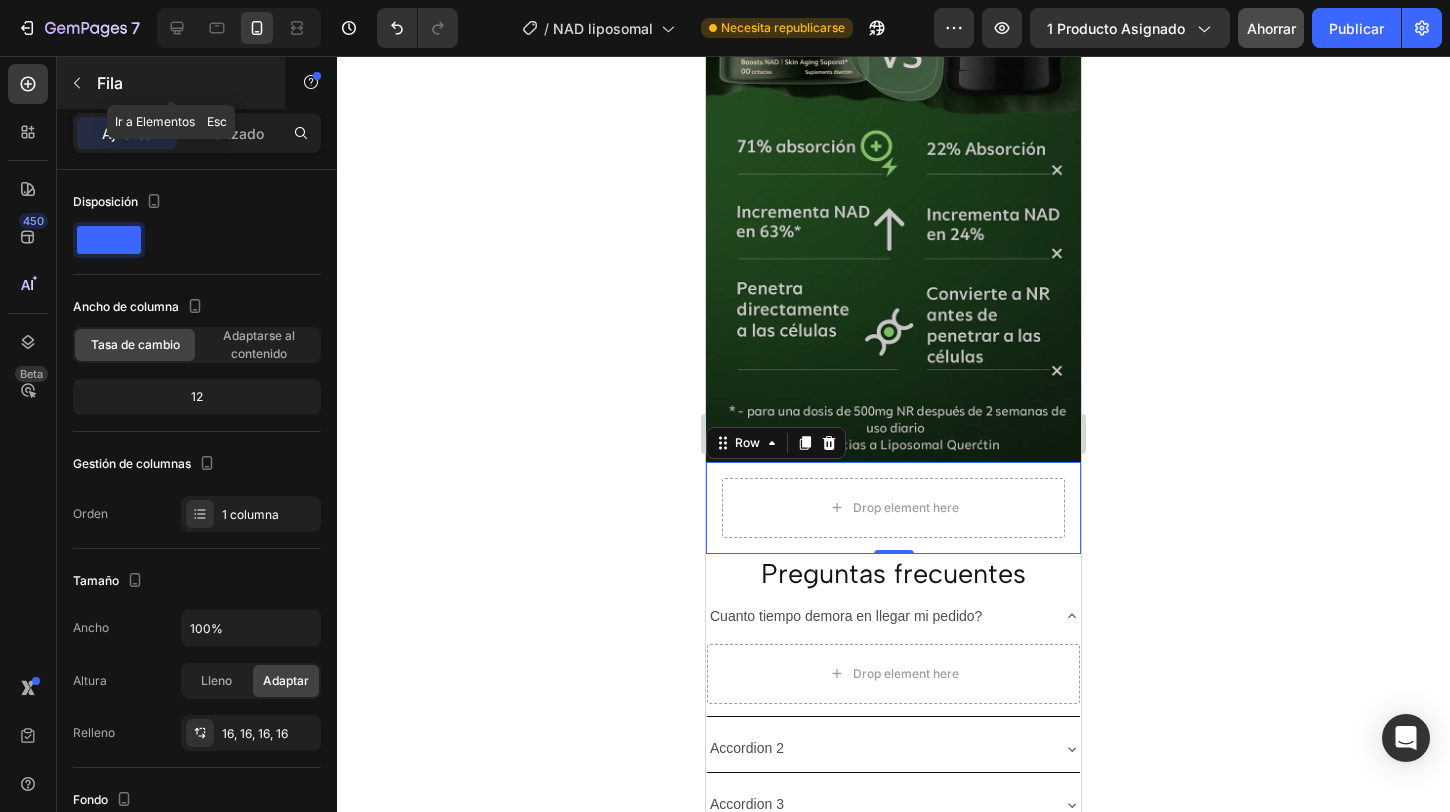 click 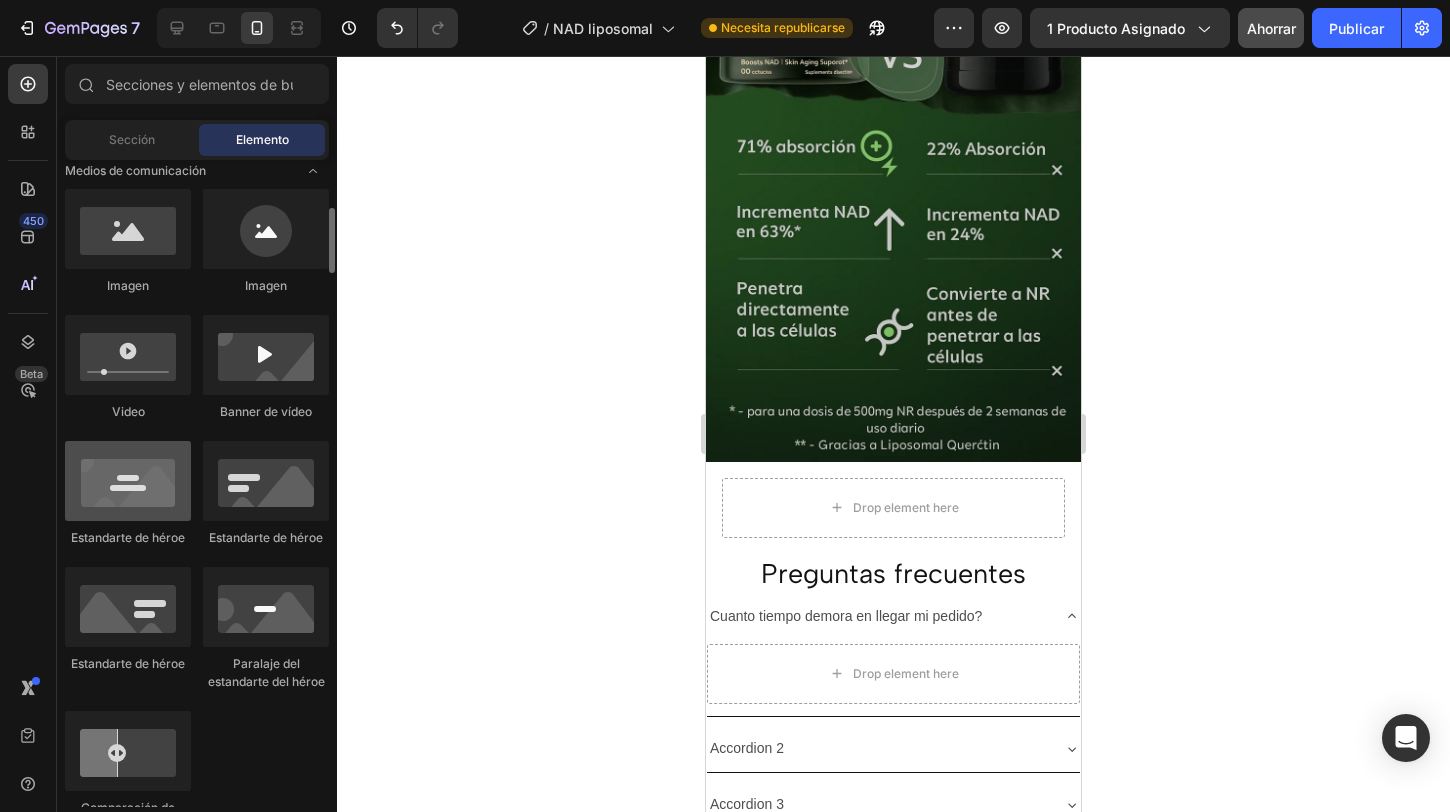 scroll, scrollTop: 616, scrollLeft: 0, axis: vertical 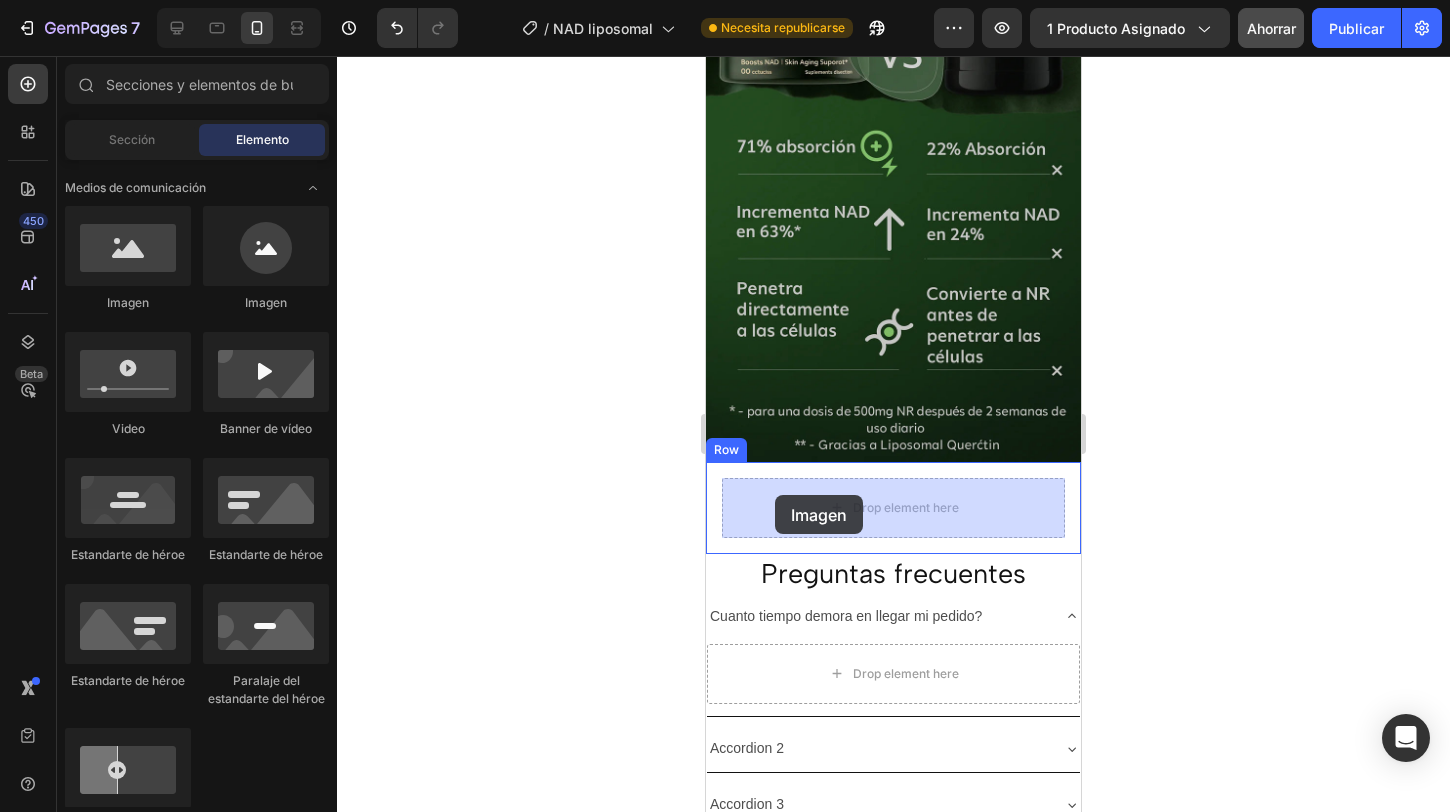 drag, startPoint x: 837, startPoint y: 310, endPoint x: 775, endPoint y: 495, distance: 195.1128 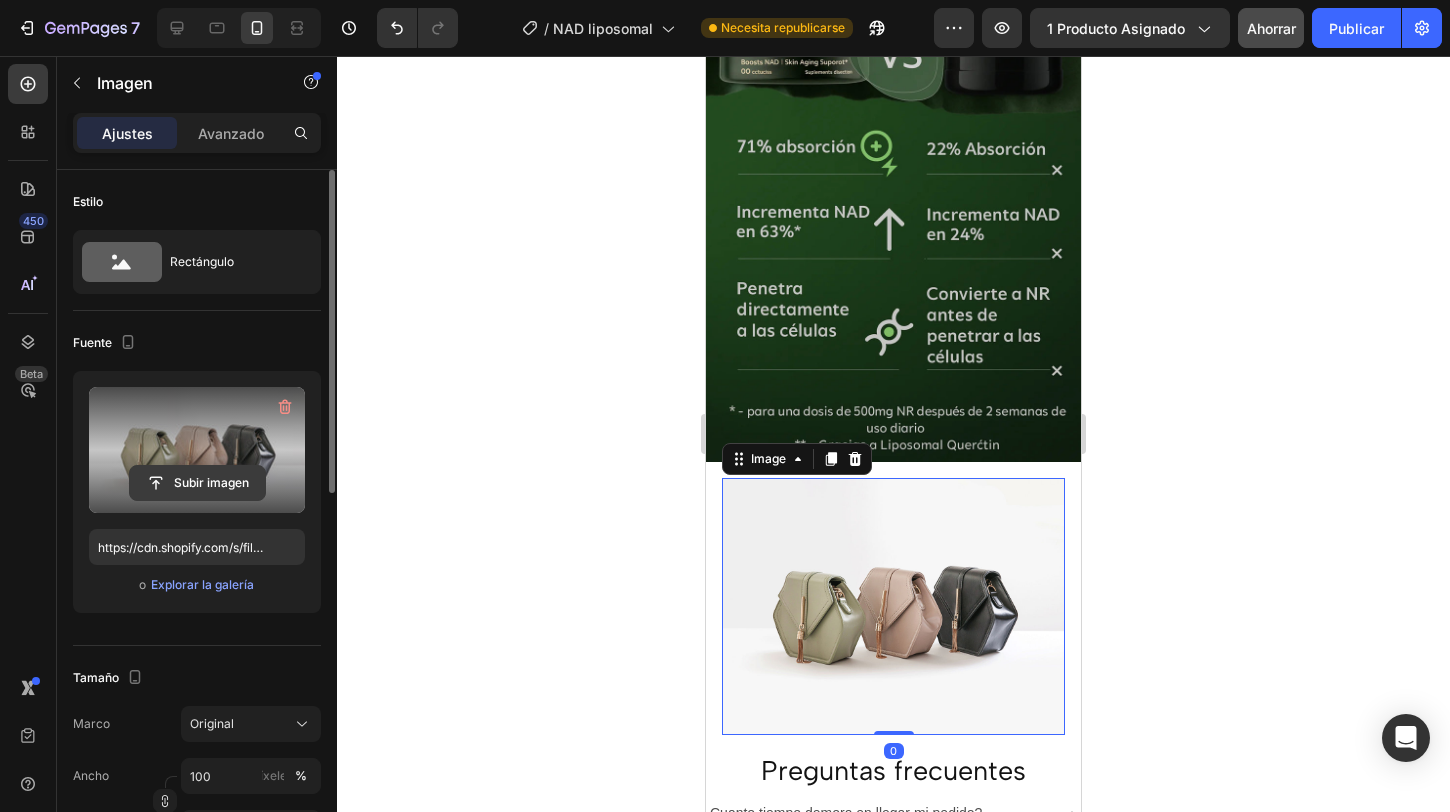 click on "Subir imagen" at bounding box center [197, 450] 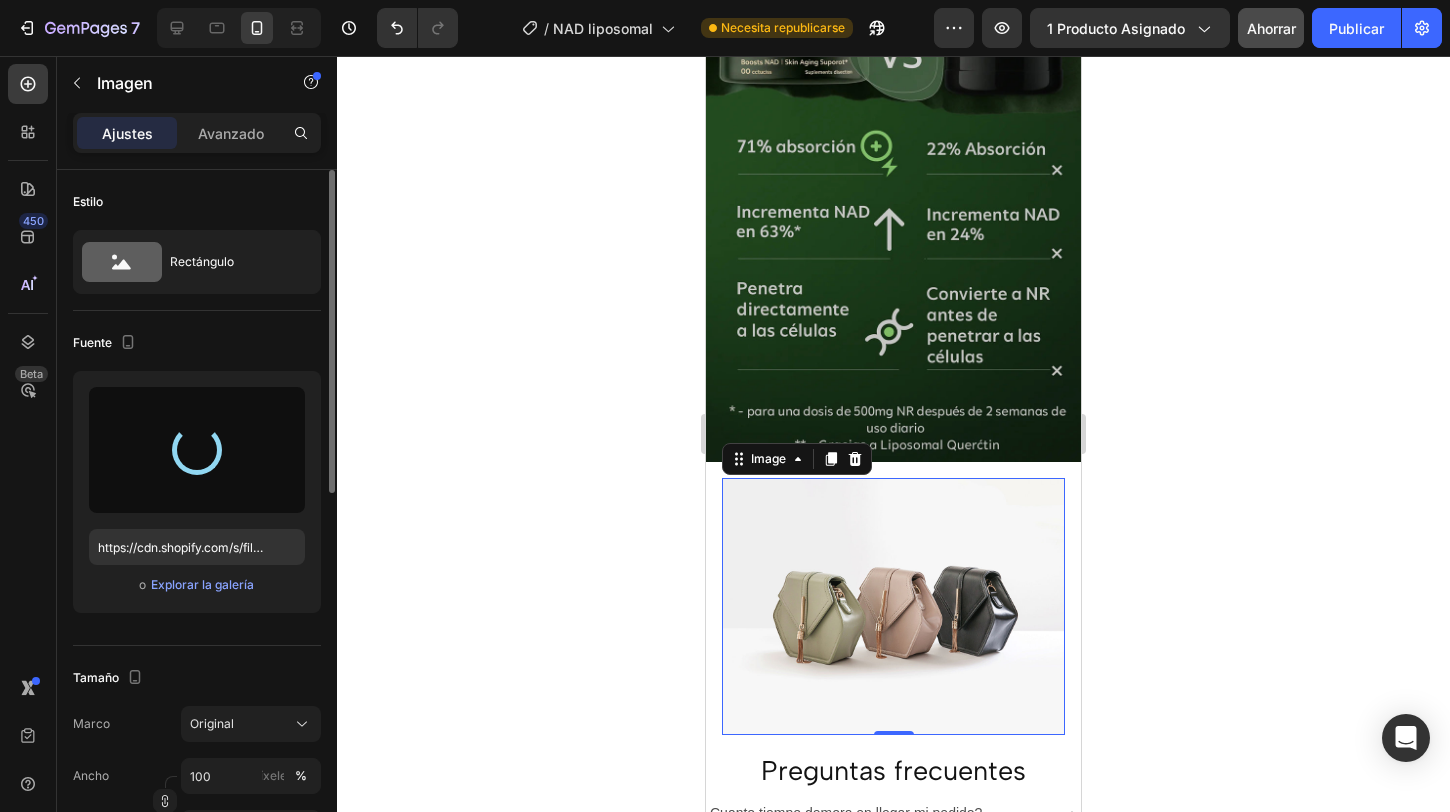 type on "https://cdn.shopify.com/s/files/1/0904/2254/2678/files/gempages_569451424715375637-eb94da73-27b8-462b-a61e-b7bf2fed7f7e.webp" 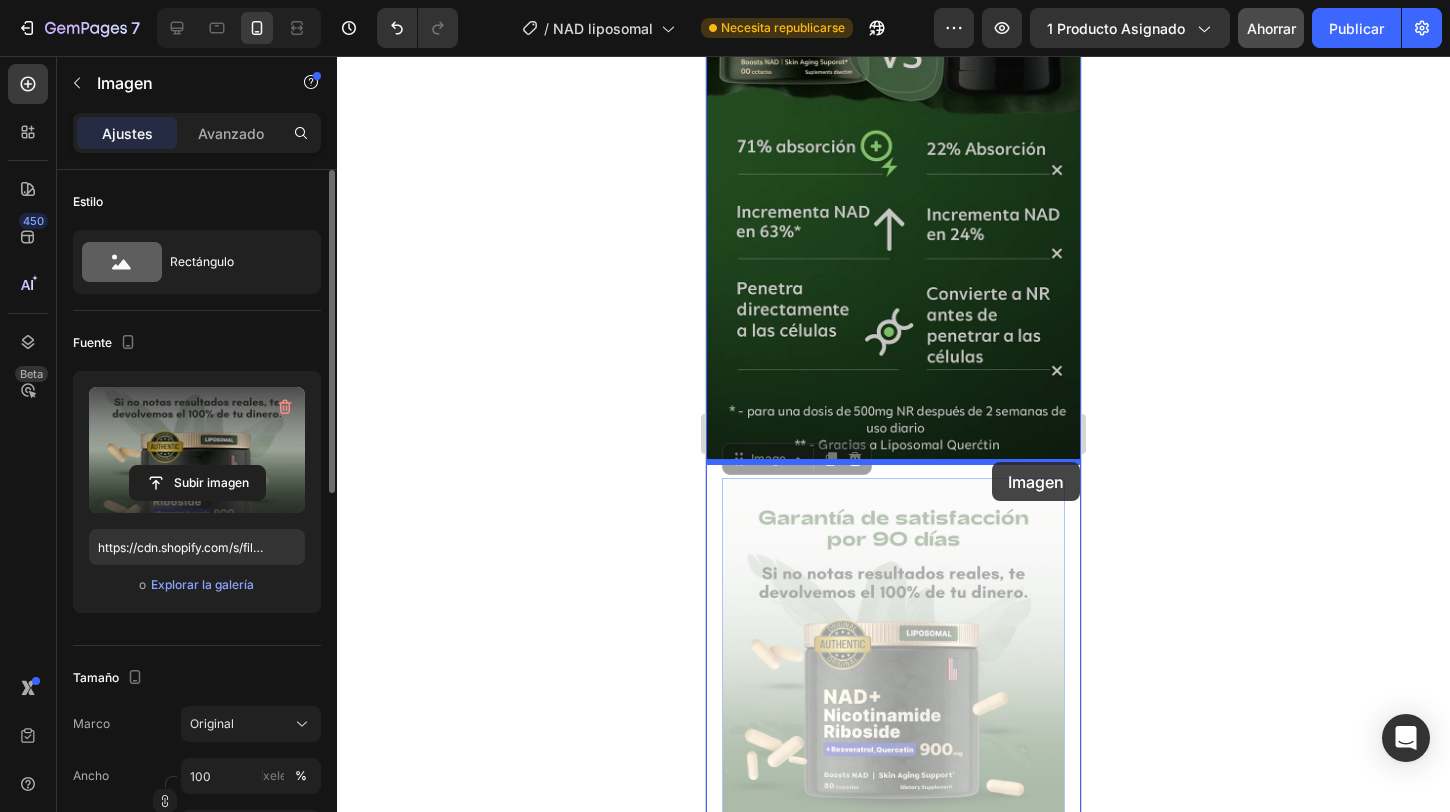 drag, startPoint x: 1005, startPoint y: 497, endPoint x: 992, endPoint y: 462, distance: 37.336308 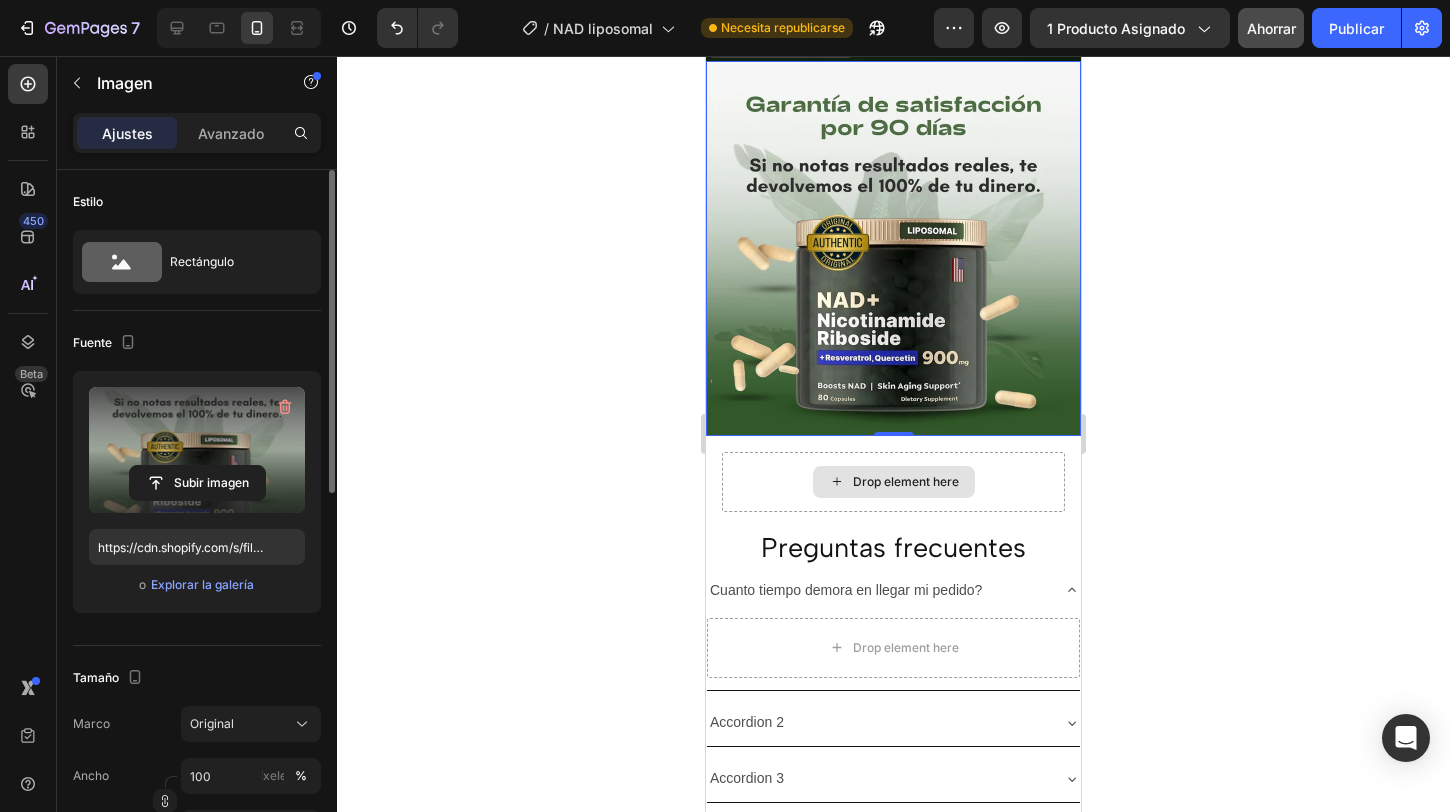 scroll, scrollTop: 3655, scrollLeft: 0, axis: vertical 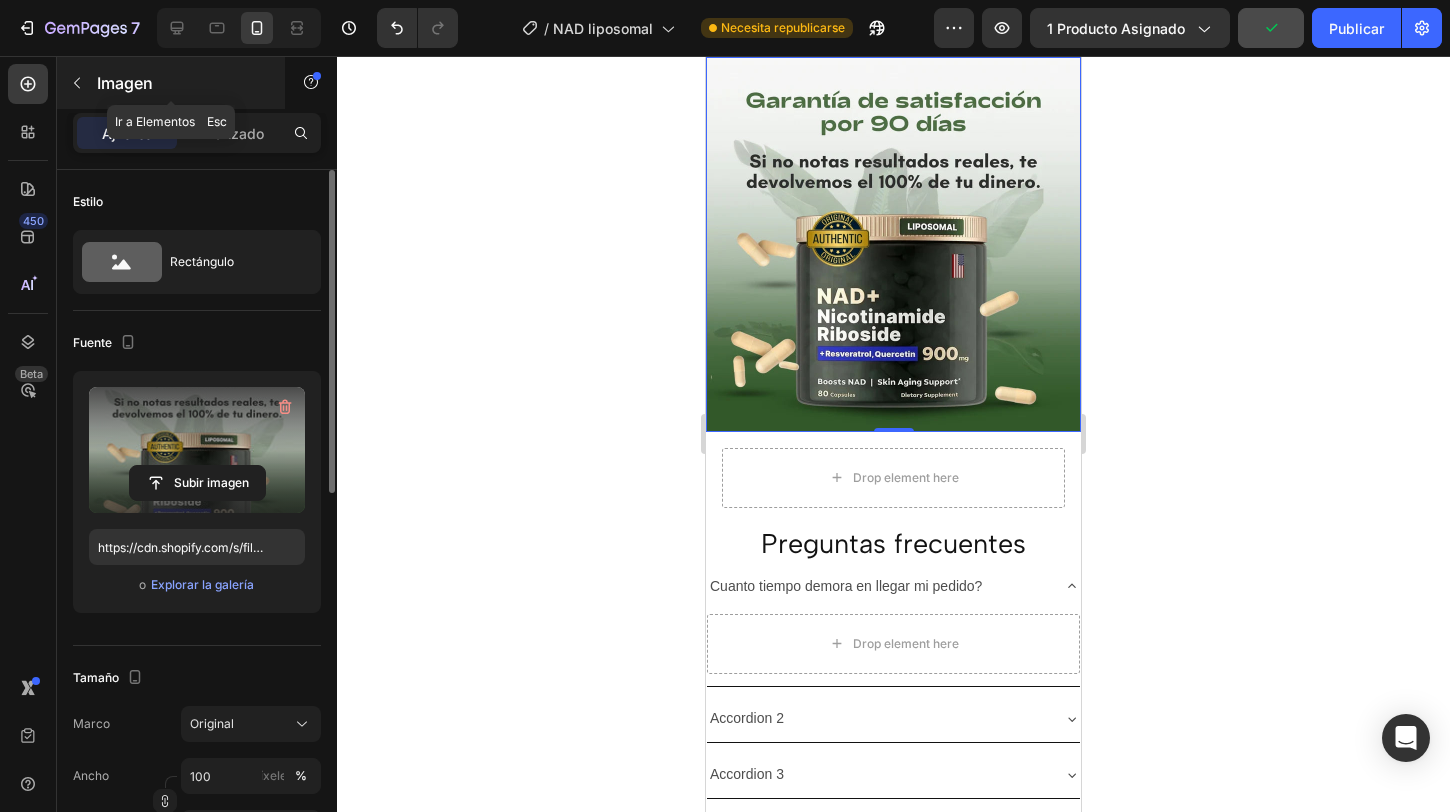 click at bounding box center [77, 83] 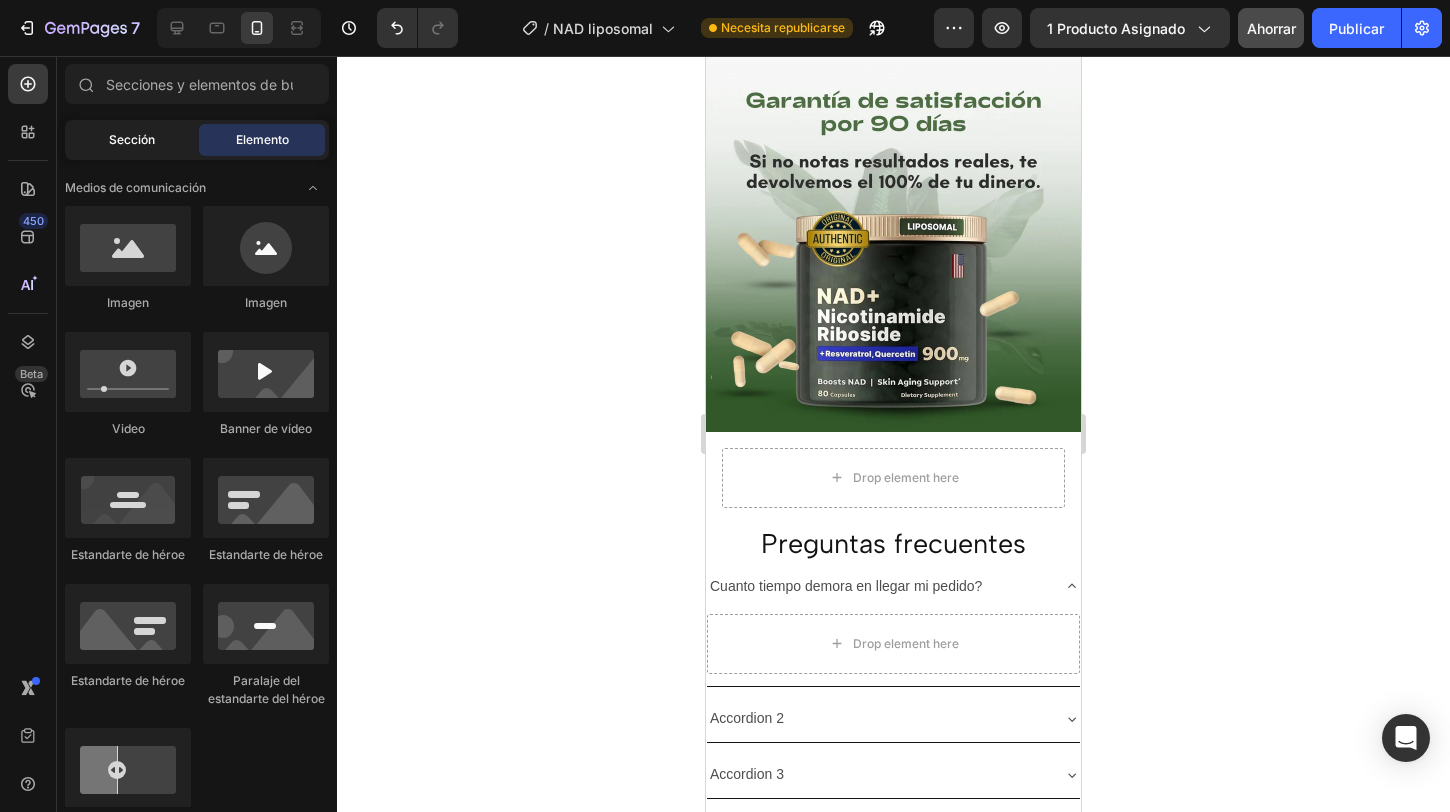 click on "Sección" at bounding box center [132, 139] 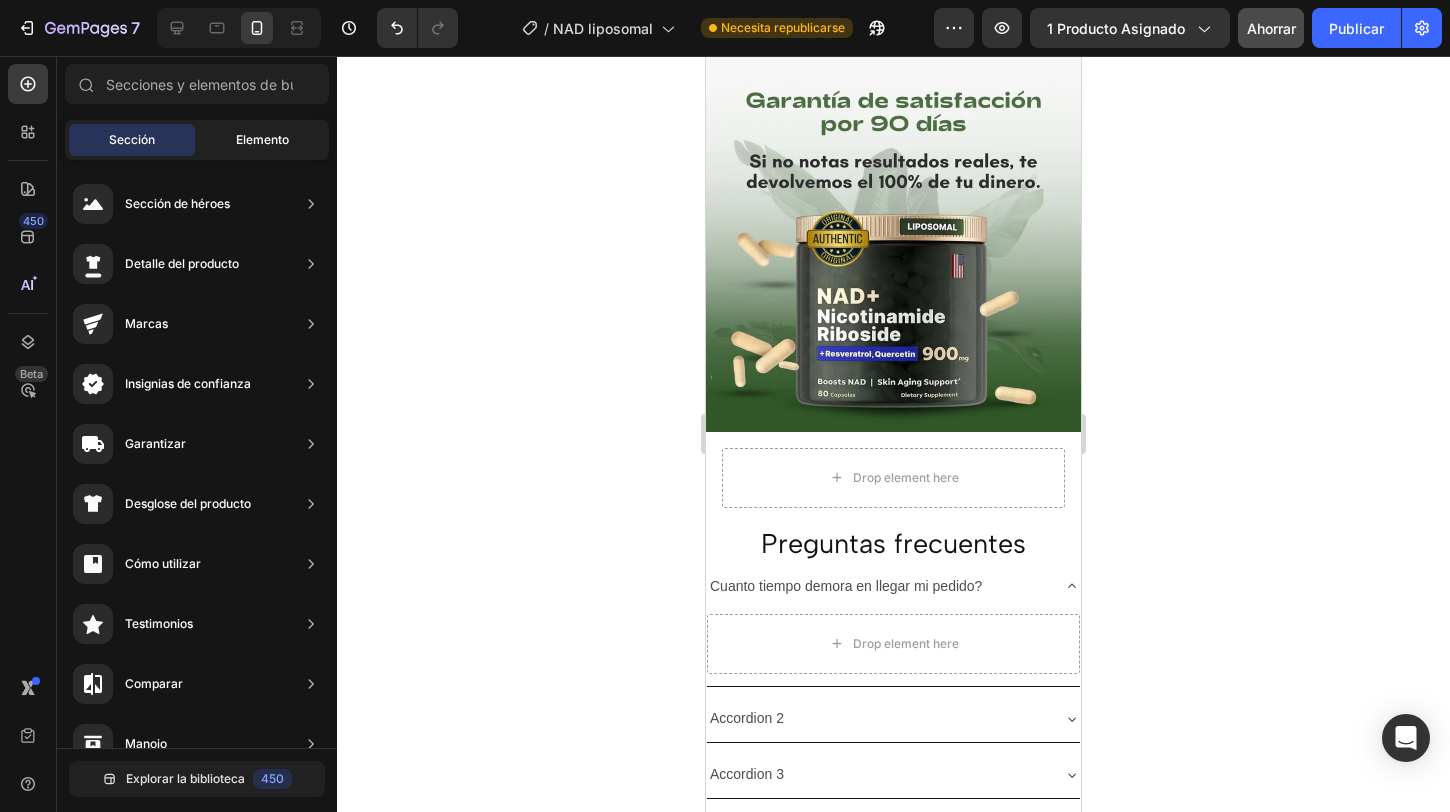 click on "Elemento" at bounding box center (262, 139) 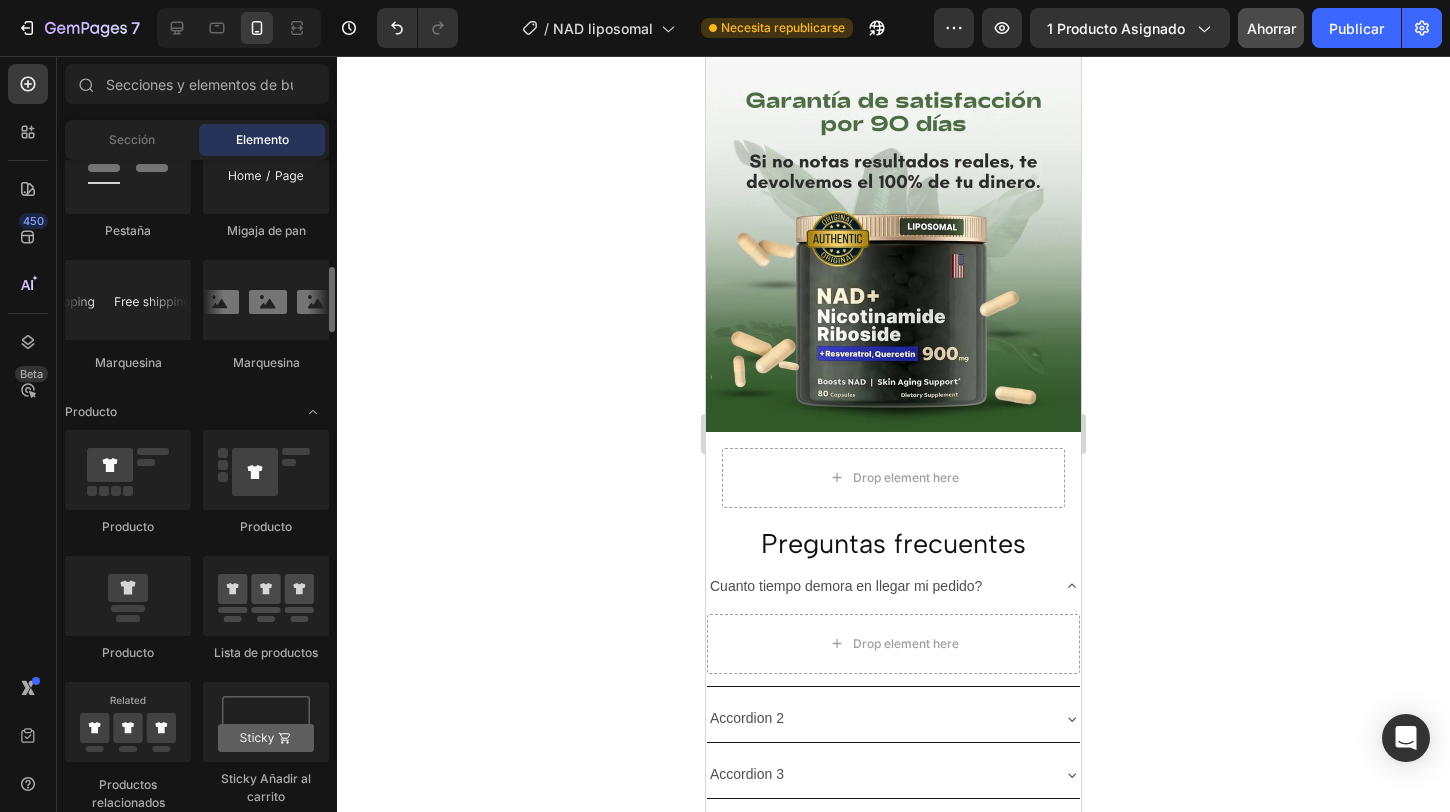 scroll, scrollTop: 2551, scrollLeft: 0, axis: vertical 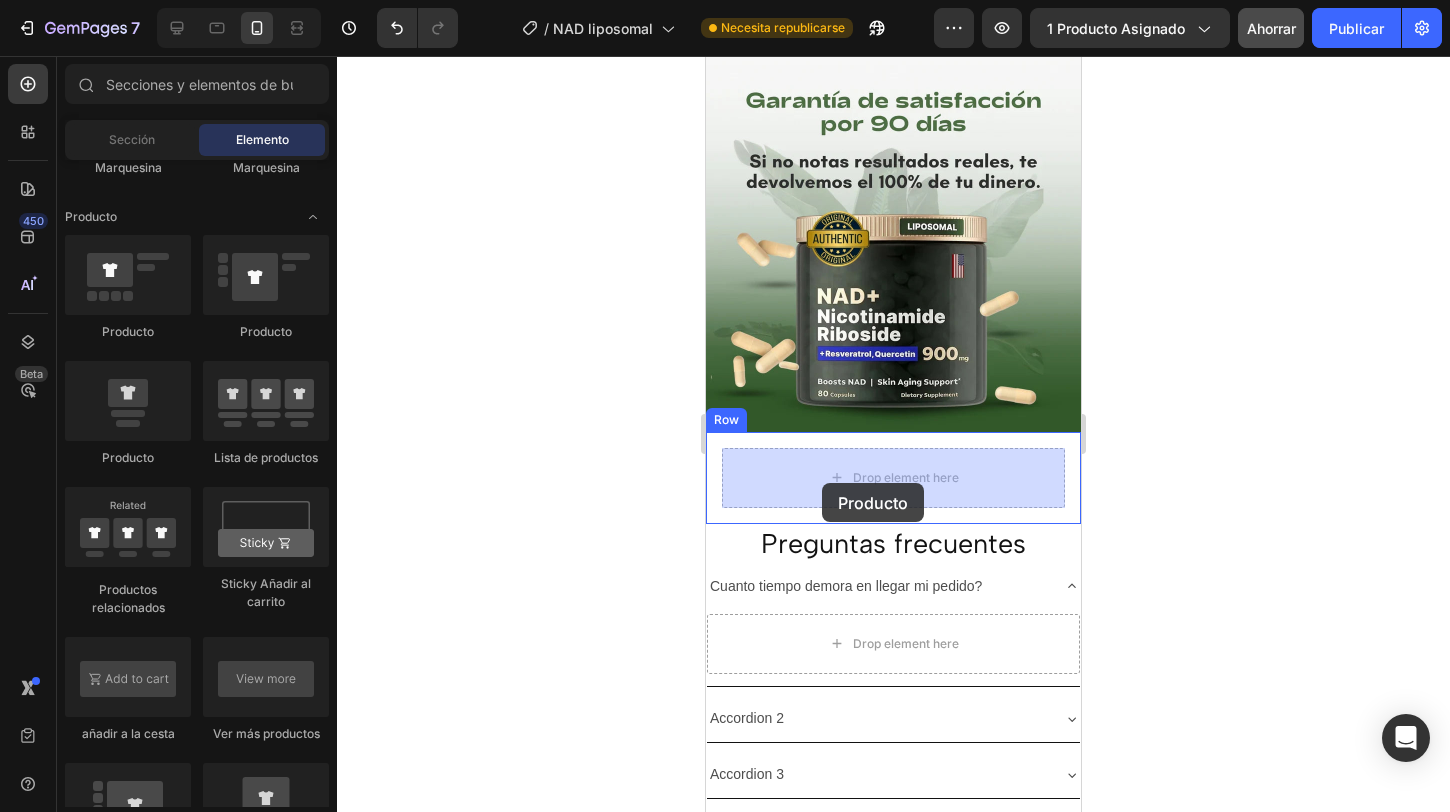 drag, startPoint x: 848, startPoint y: 376, endPoint x: 822, endPoint y: 483, distance: 110.11358 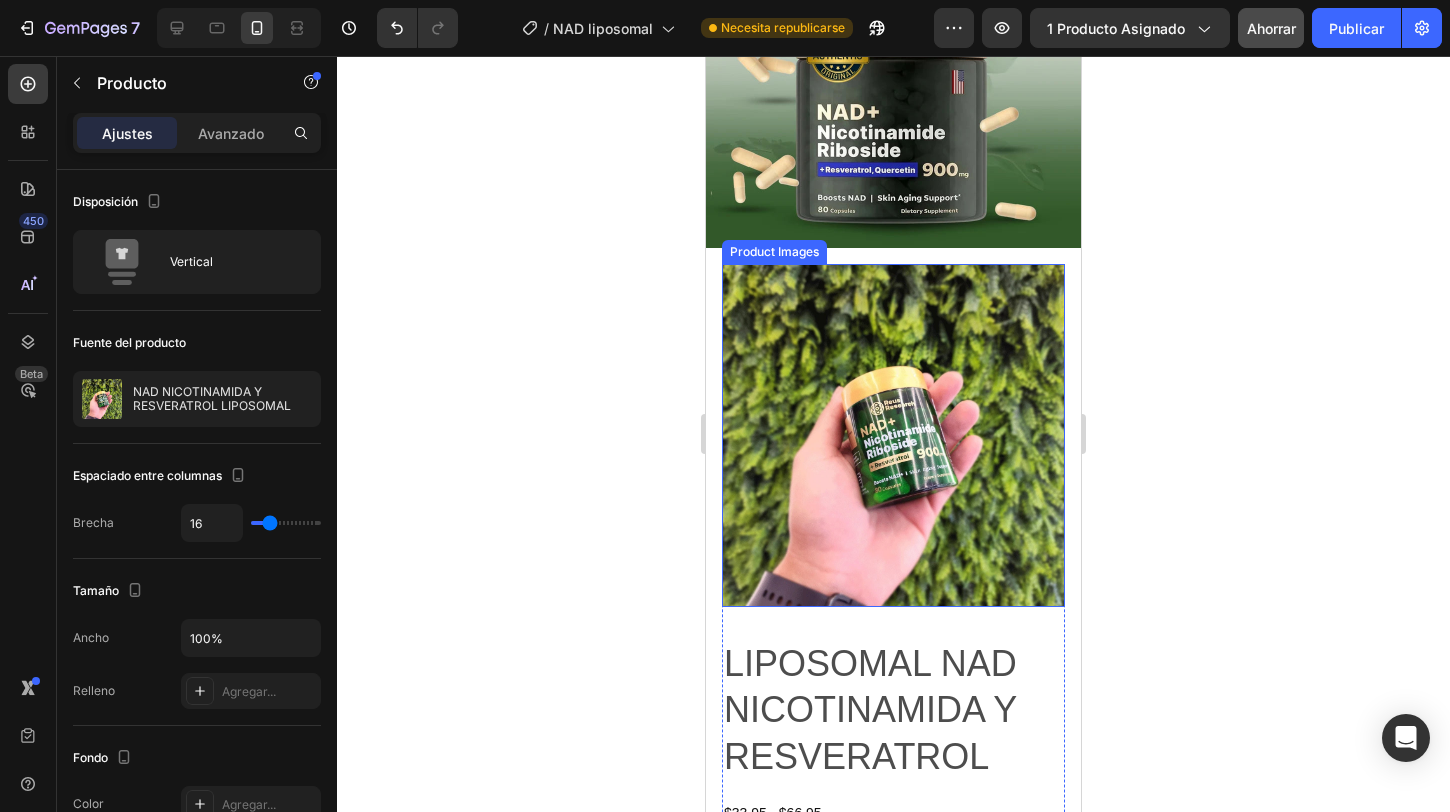 scroll, scrollTop: 3847, scrollLeft: 0, axis: vertical 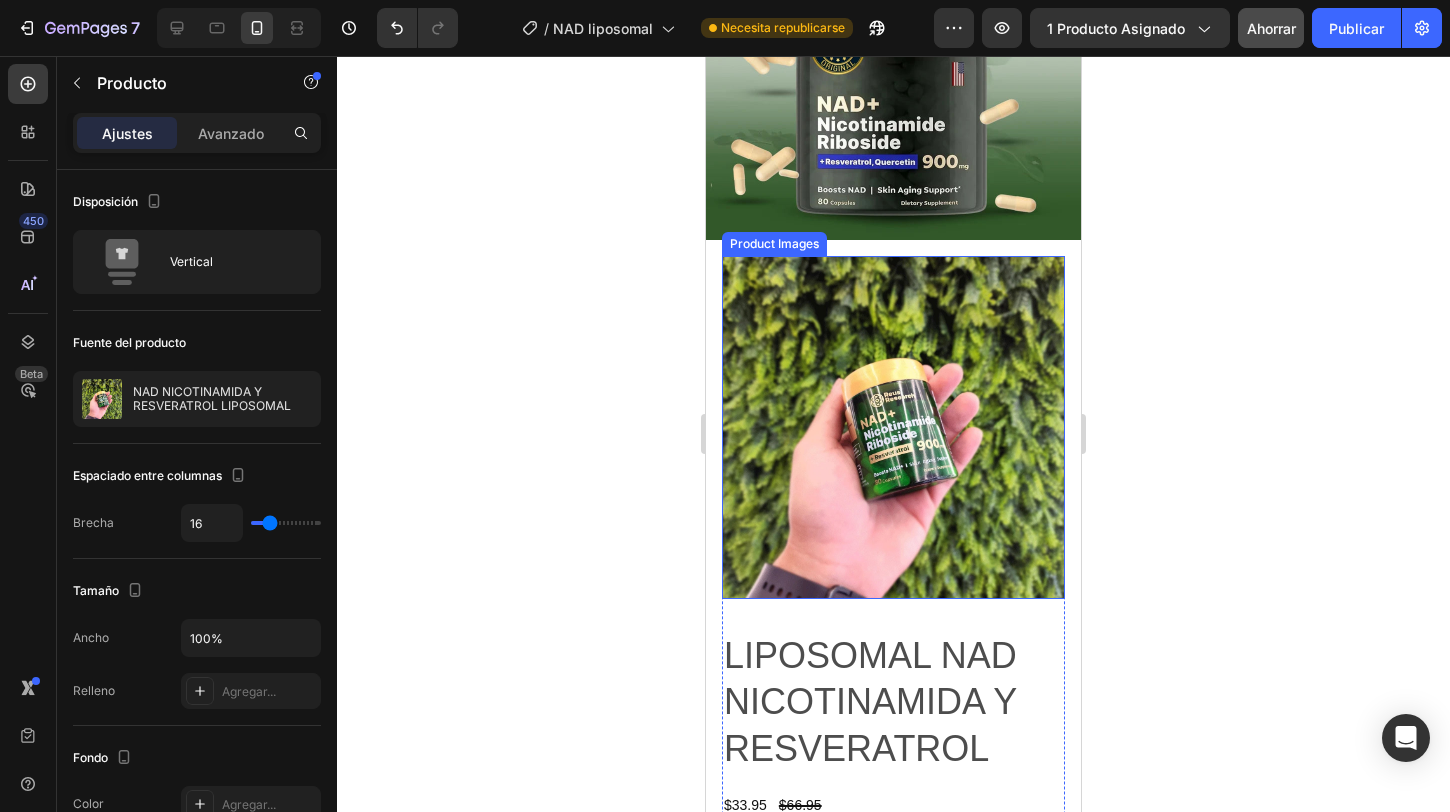 click at bounding box center (893, 427) 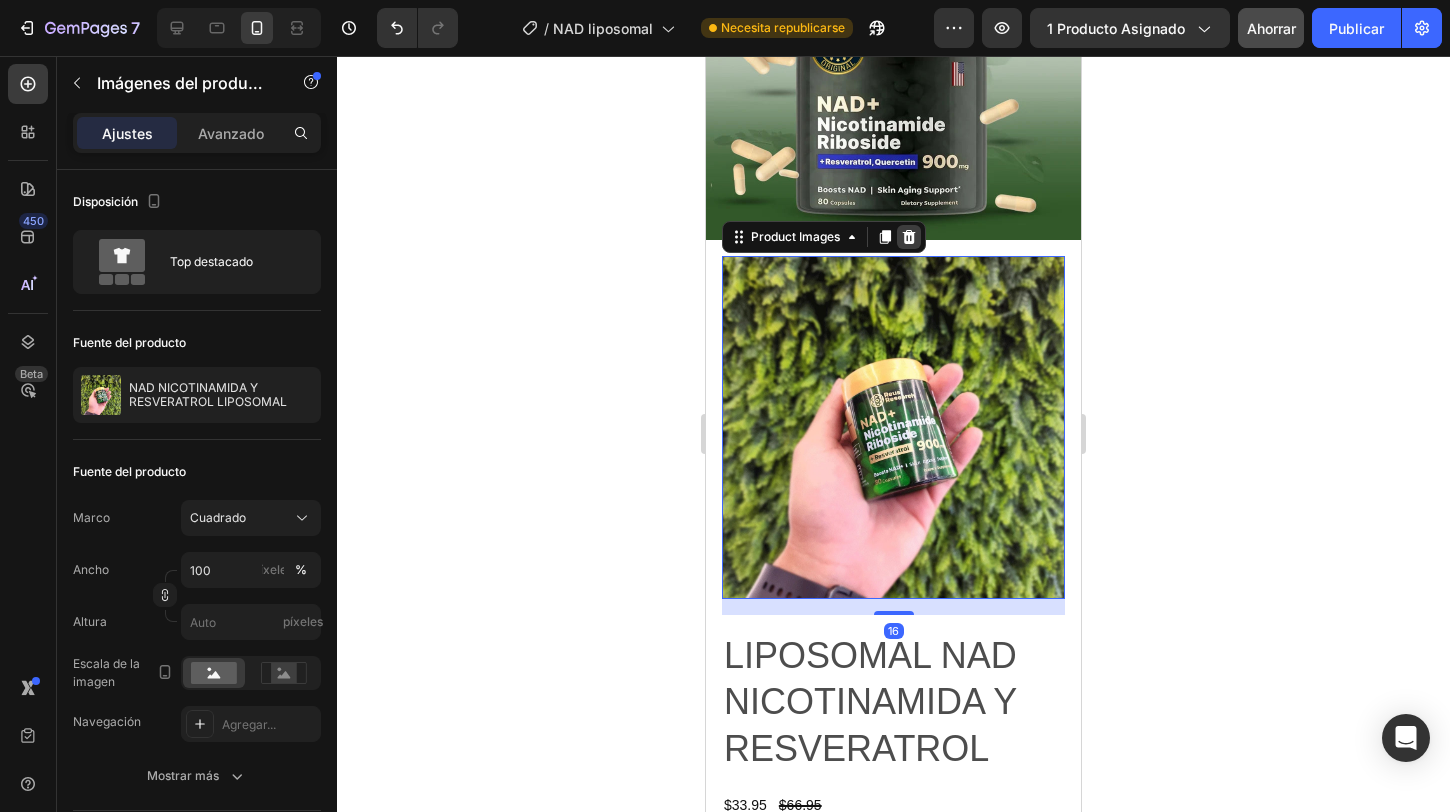 click 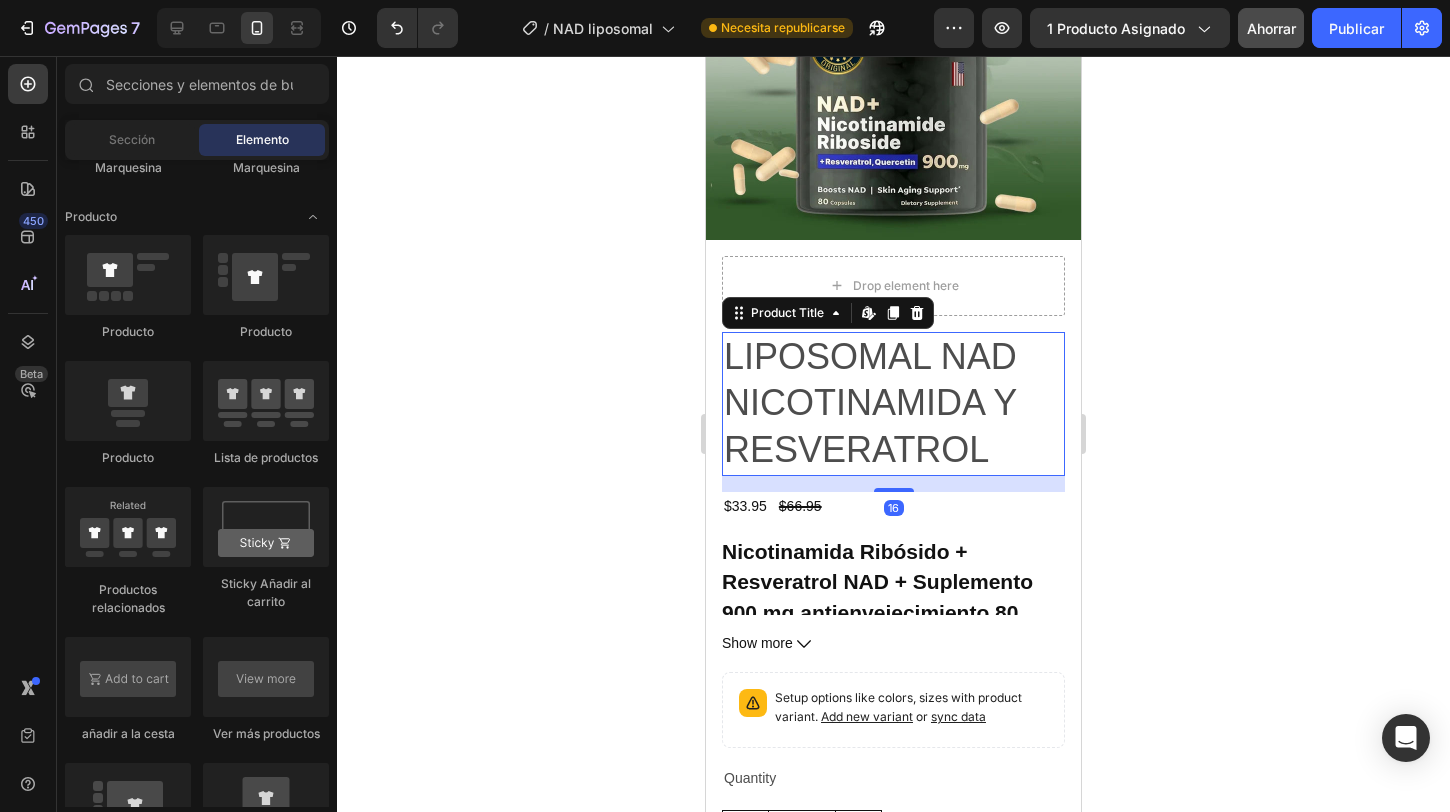 click on "LIPOSOMAL NAD NICOTINAMIDA Y RESVERATROL" at bounding box center [893, 404] 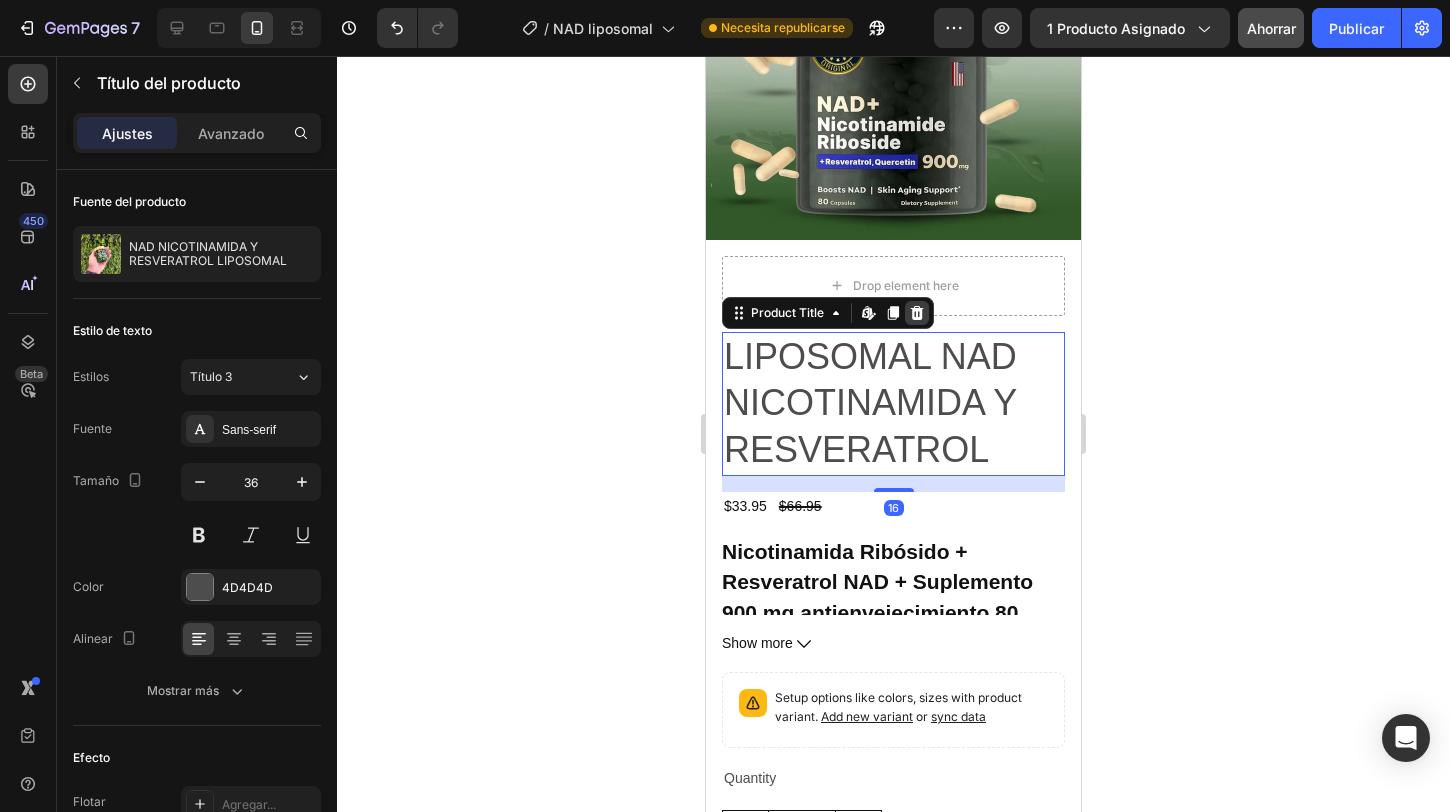 click 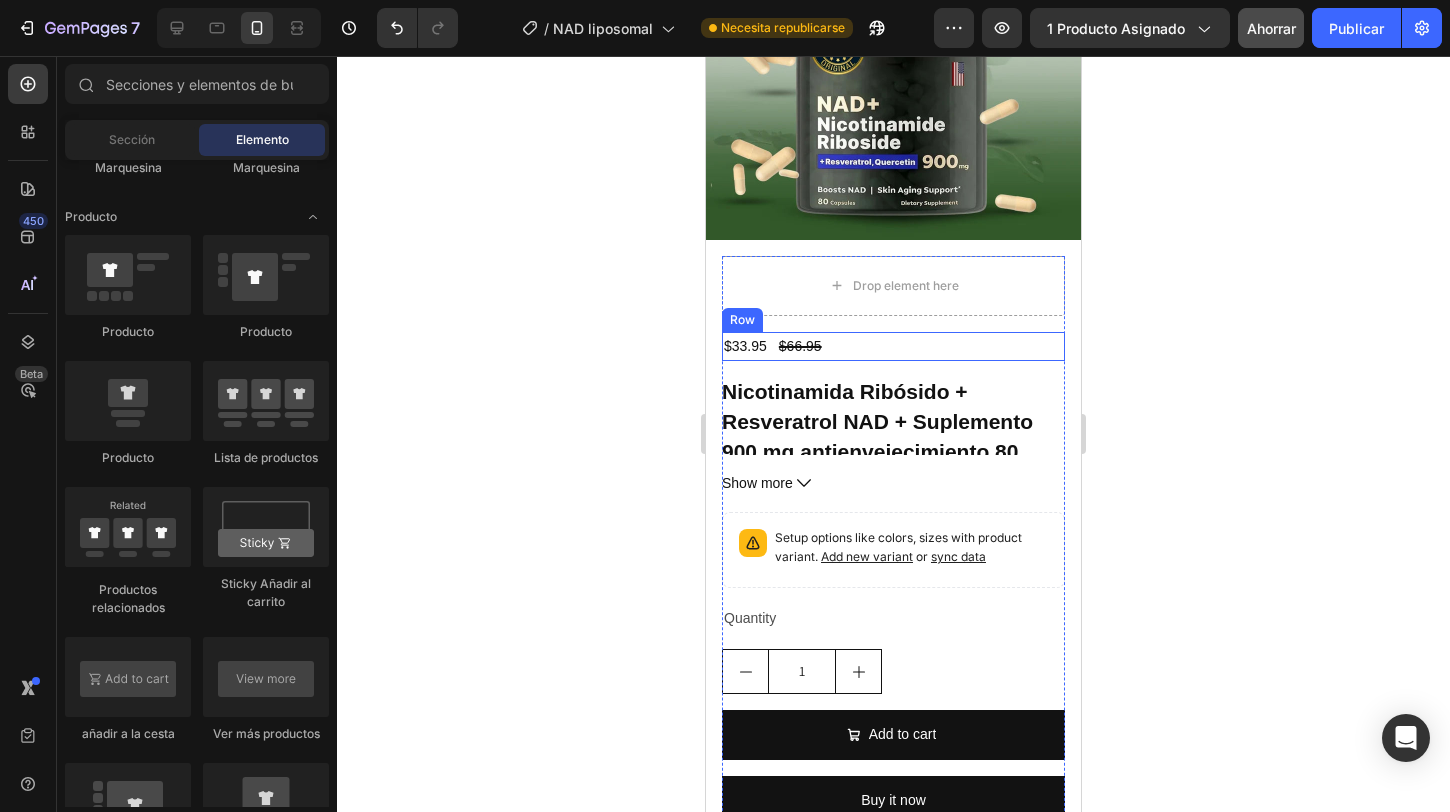 click on "$66.95" at bounding box center (800, 346) 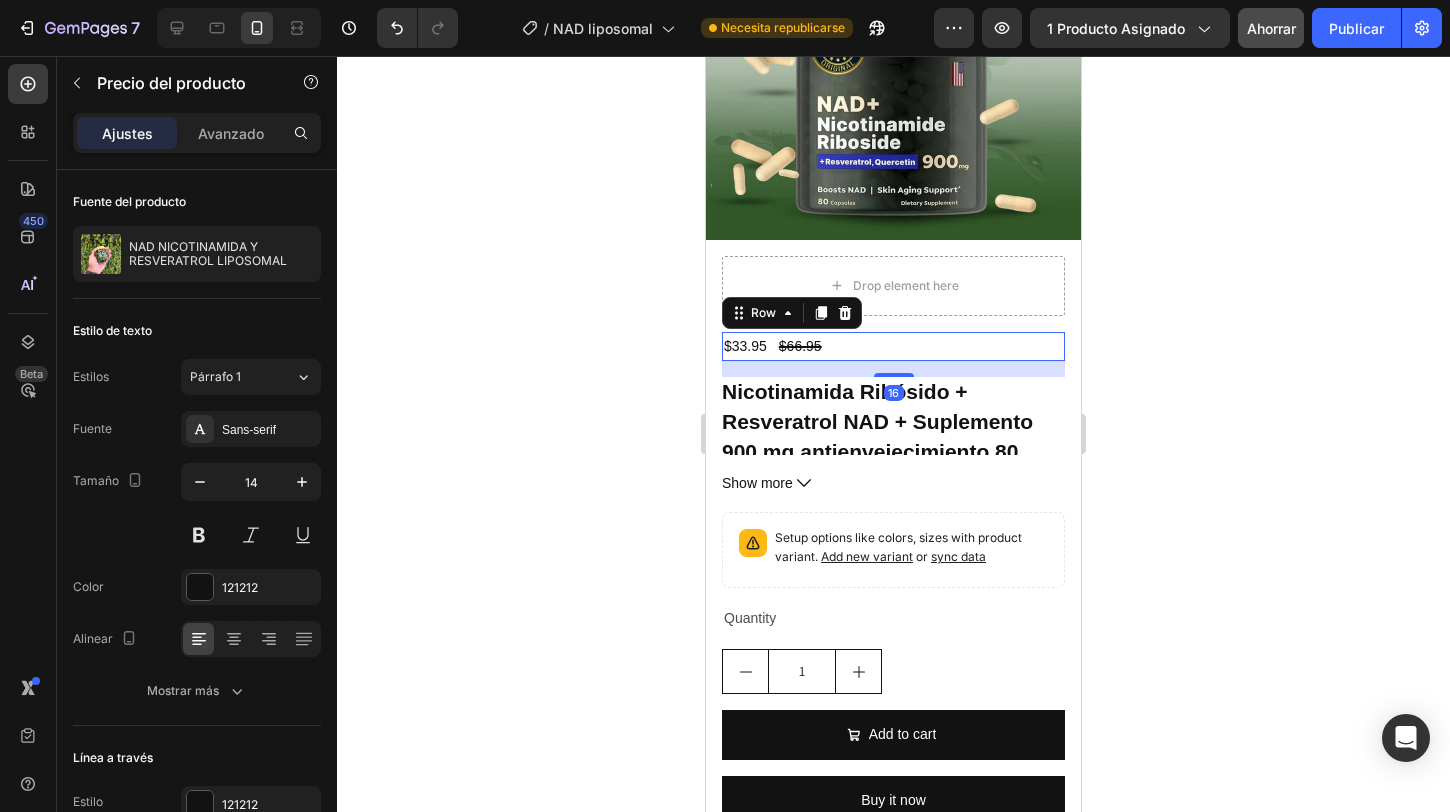 click on "$33.95 Product Price Product Price $66.95 Product Price Product Price Row   16" at bounding box center (893, 346) 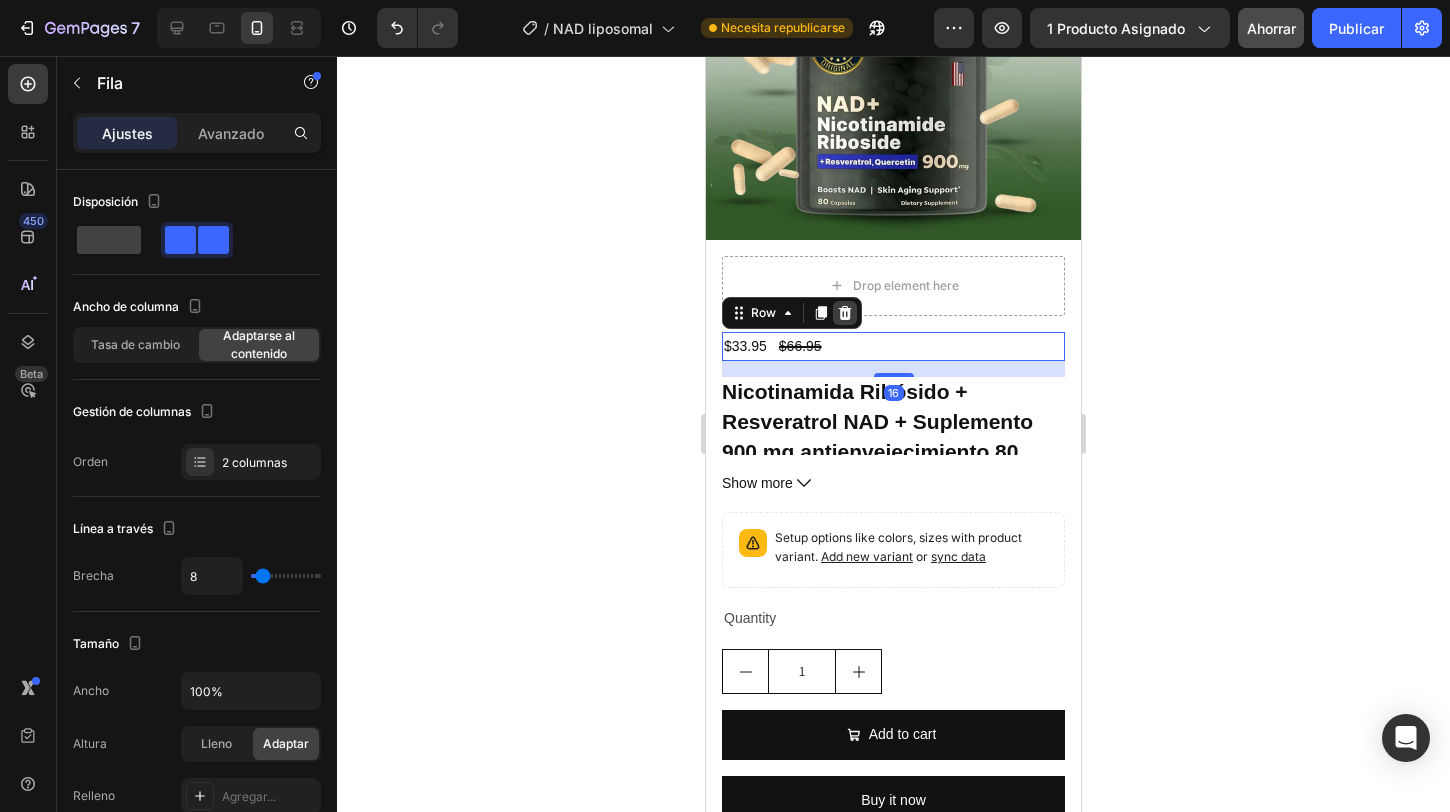 click 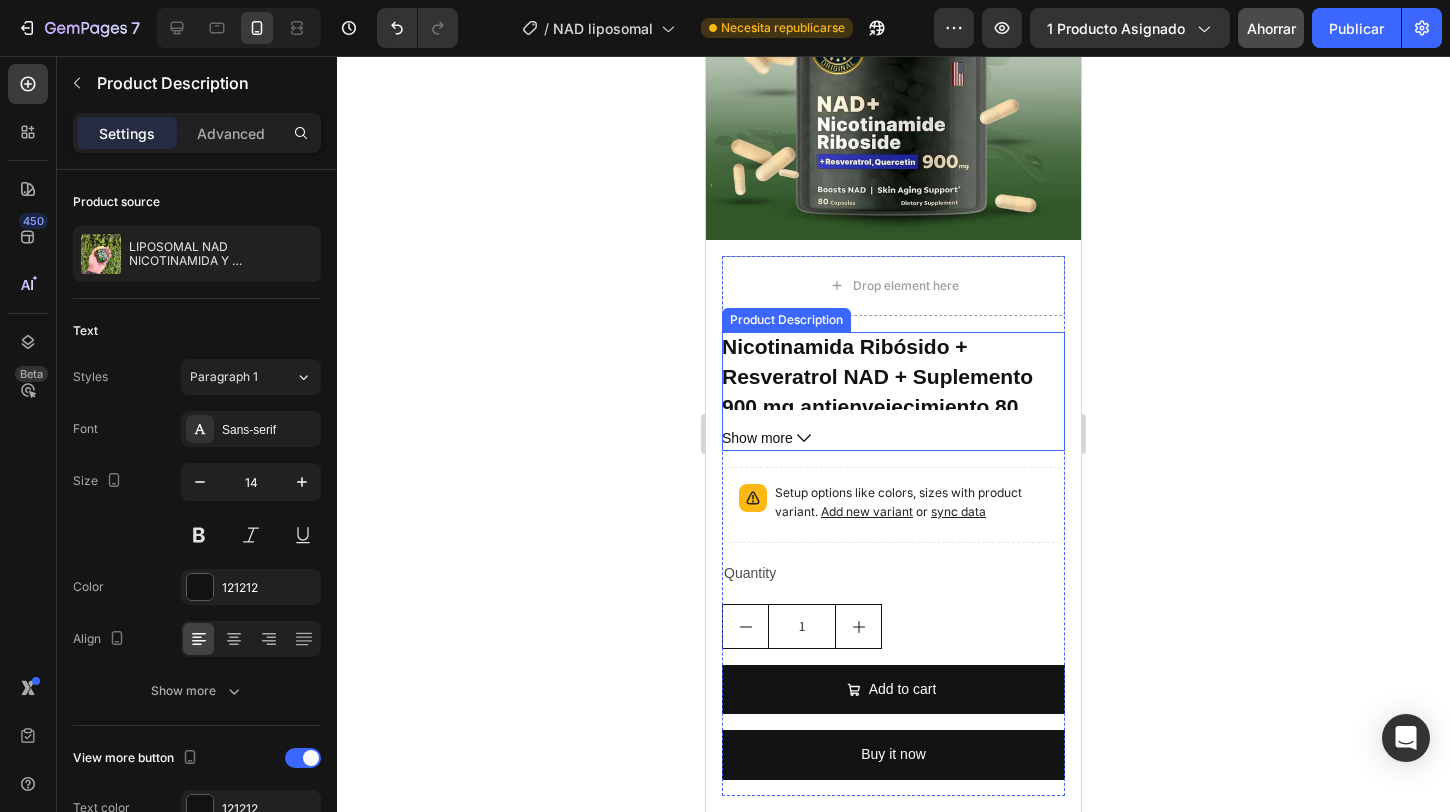 click on "Nicotinamida Ribósido + Resveratrol NAD + Suplemento 900 mg antienvejecimiento 80 cápsulas" at bounding box center (877, 392) 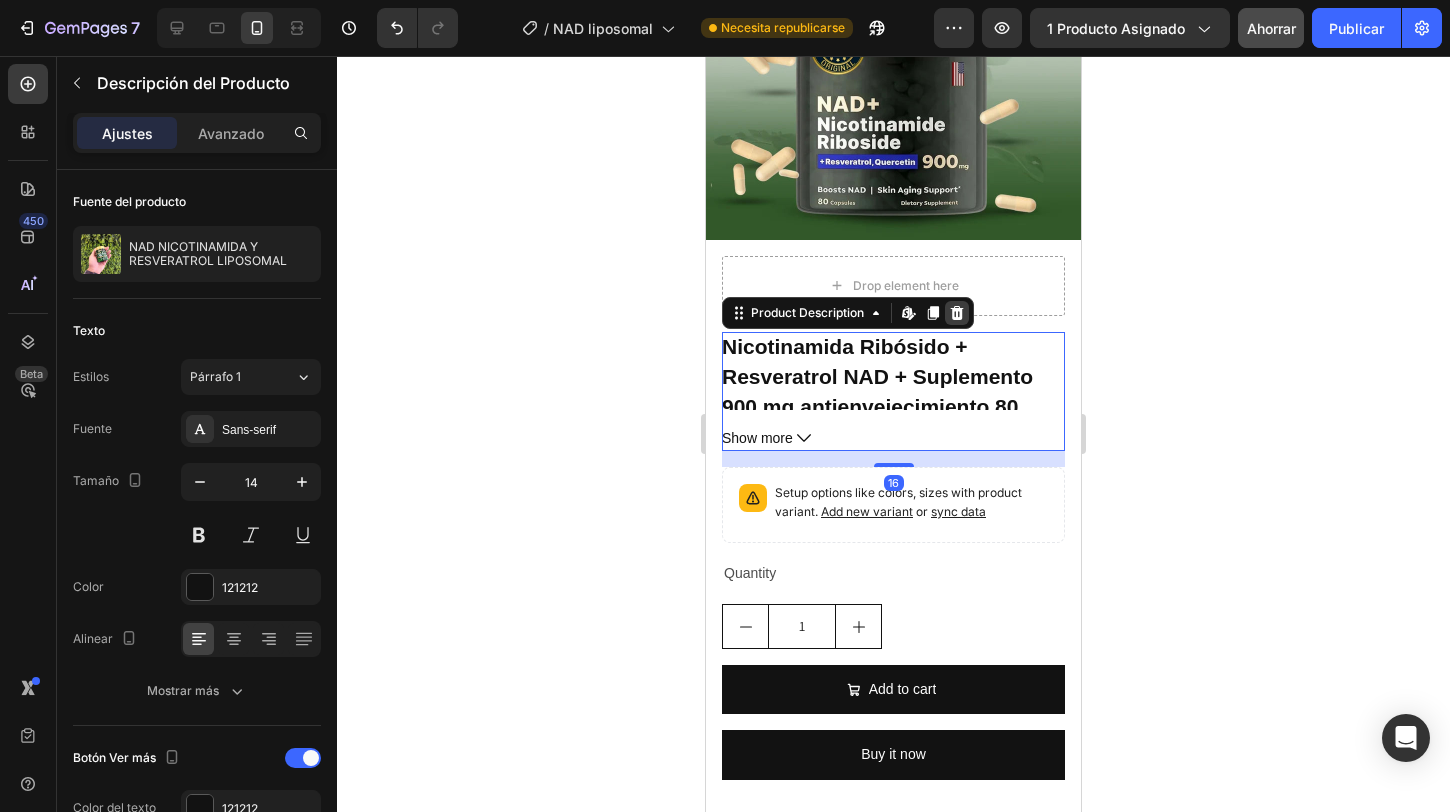 click 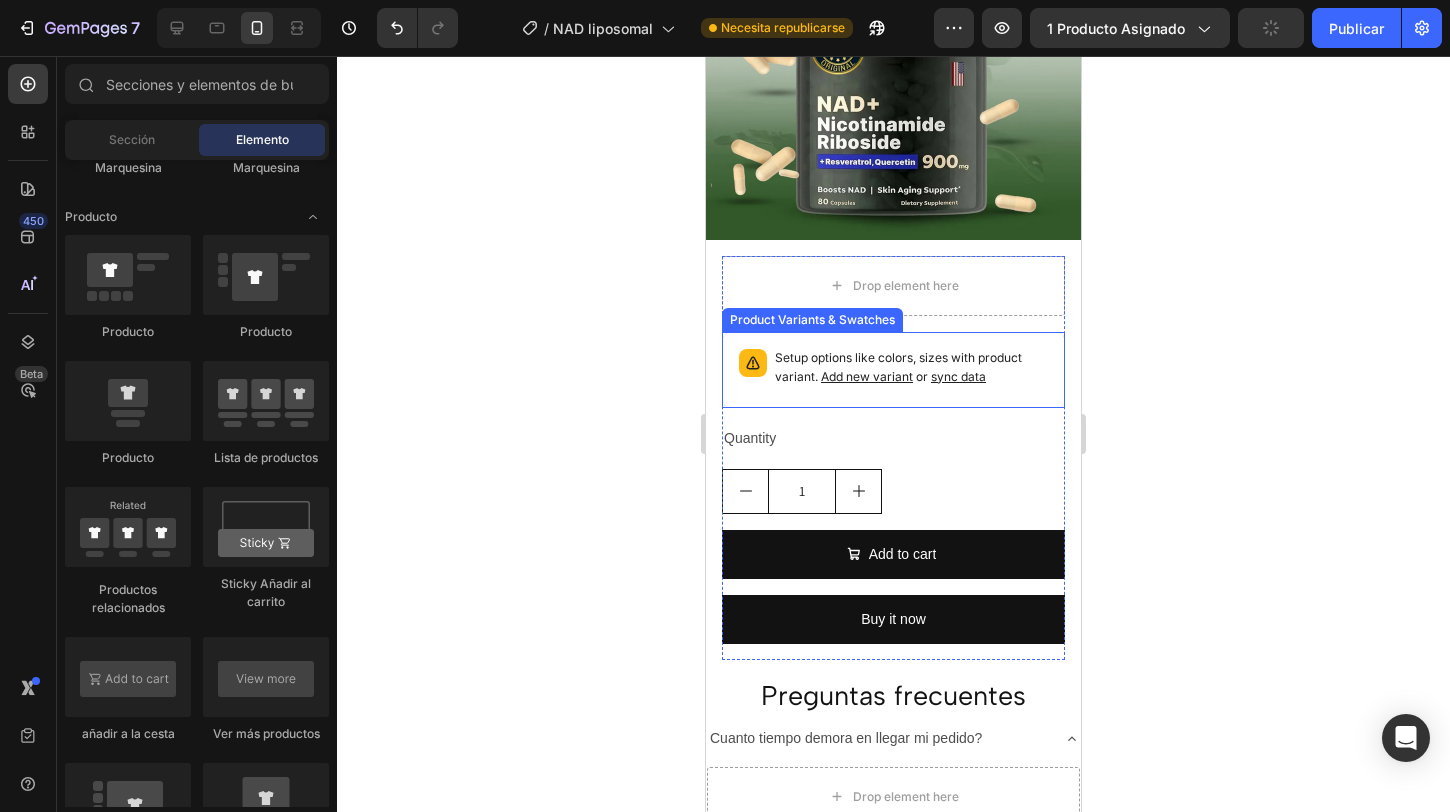 click on "Setup options like colors, sizes with product variant.       Add new variant   or   sync data" at bounding box center [911, 368] 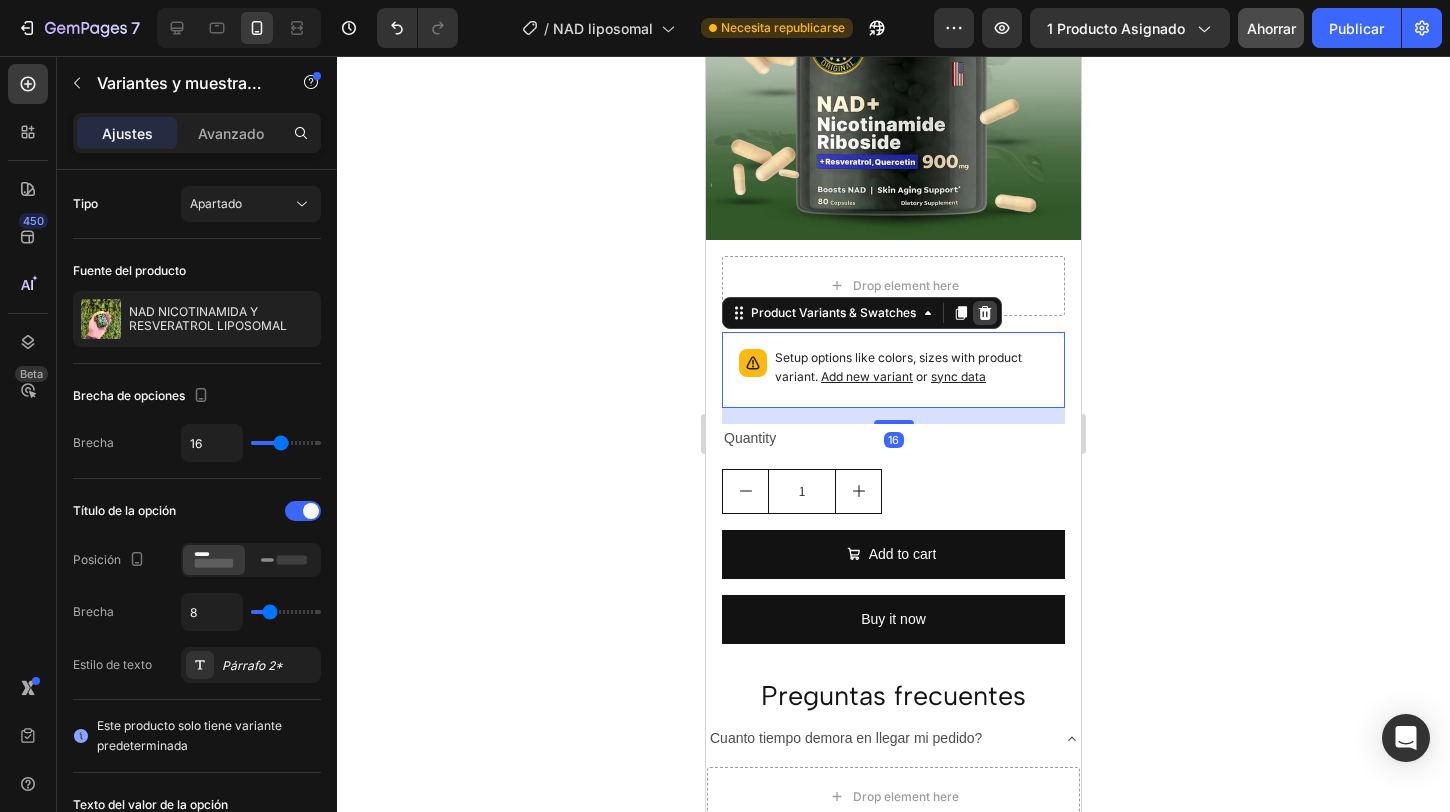 click 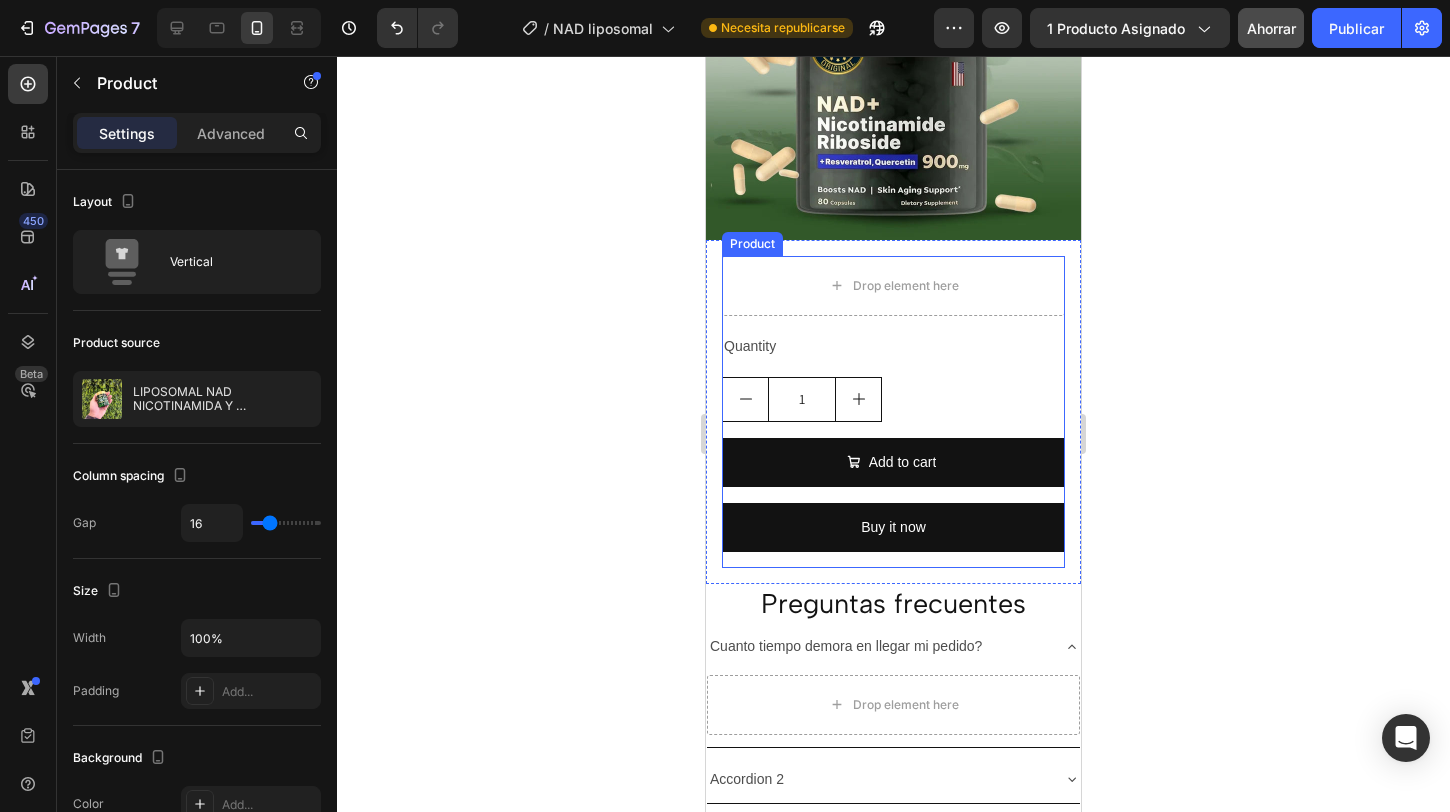 click on "Quantity Text Block
1
Product Quantity
Add to cart Add to Cart Buy it now Dynamic Checkout" at bounding box center (893, 450) 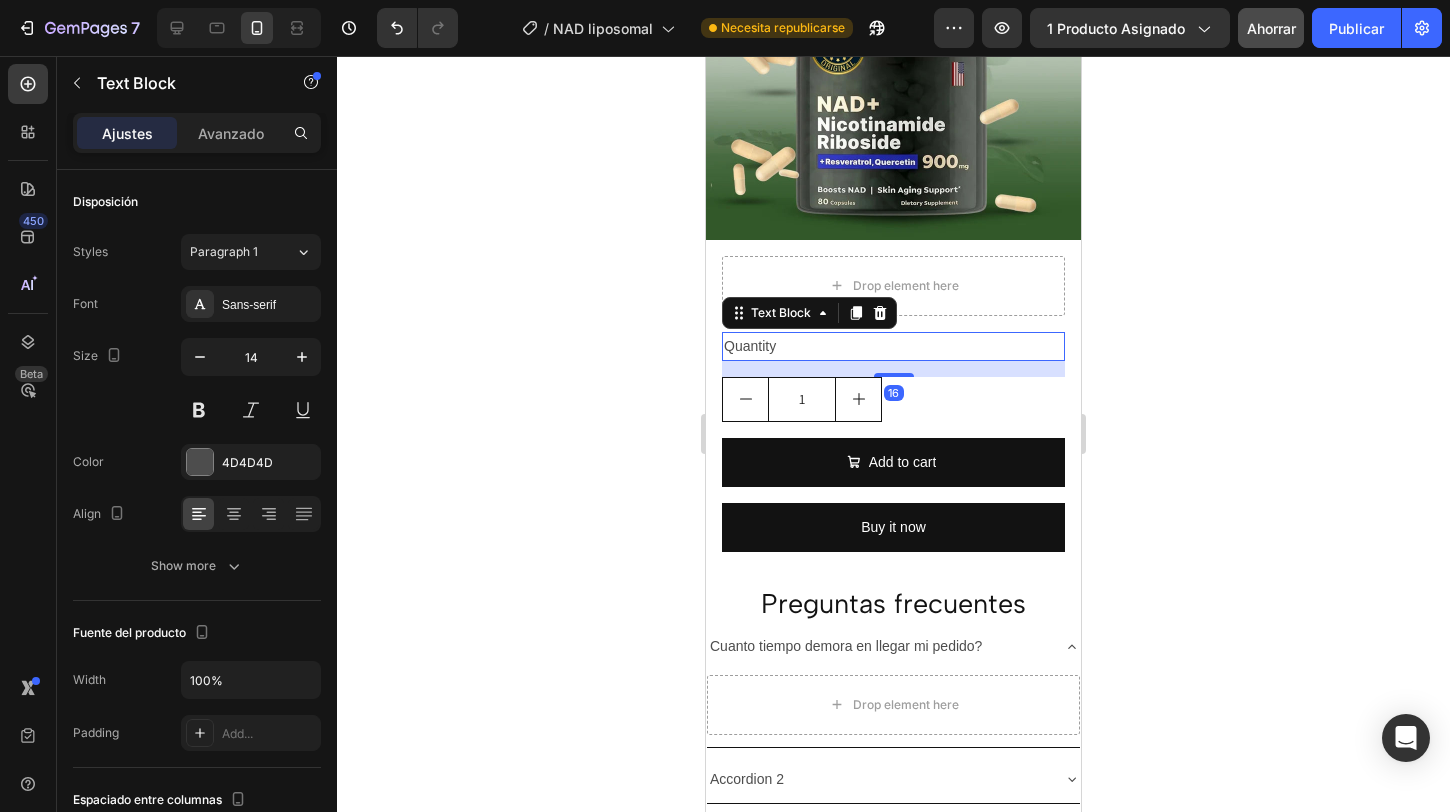 click on "Quantity" at bounding box center [893, 346] 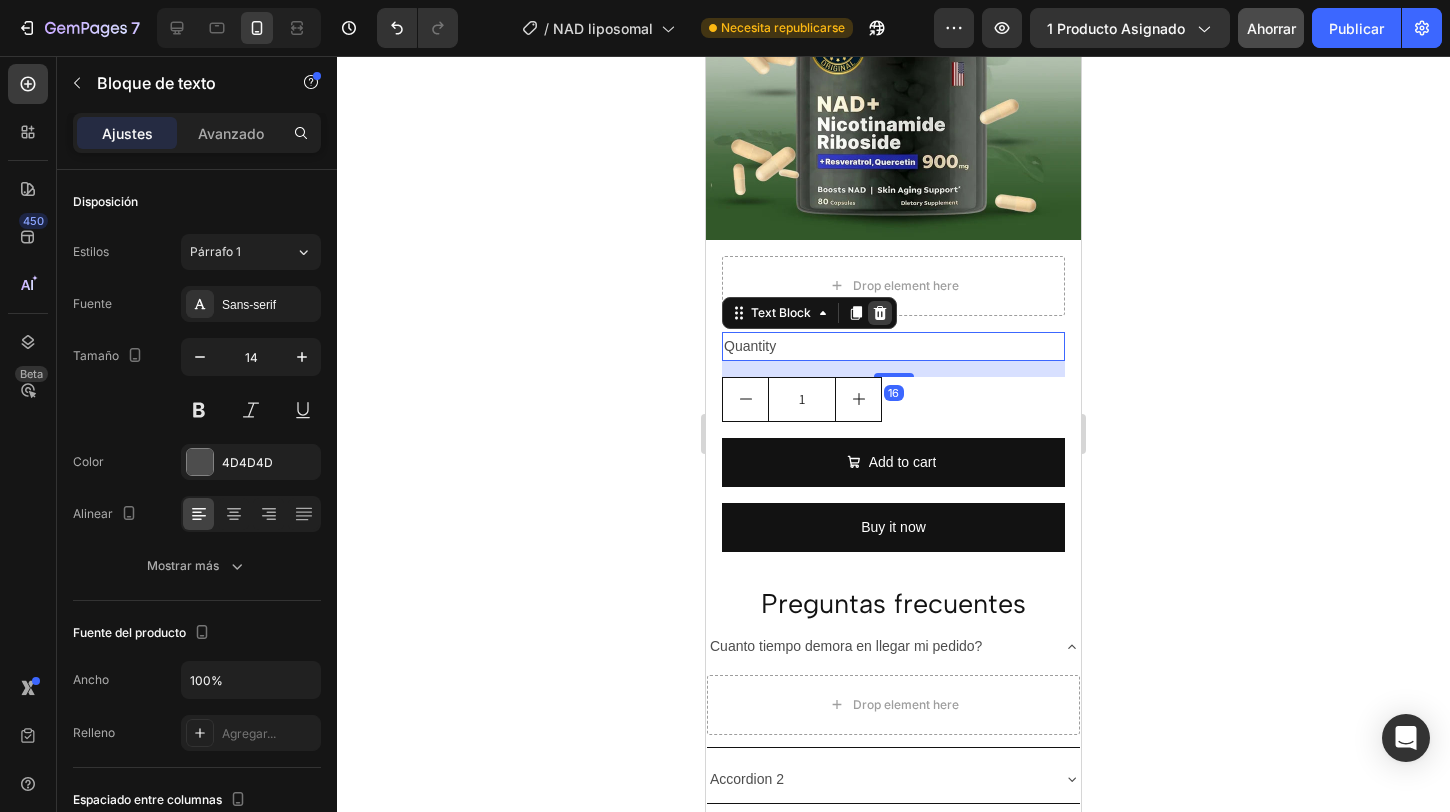 click 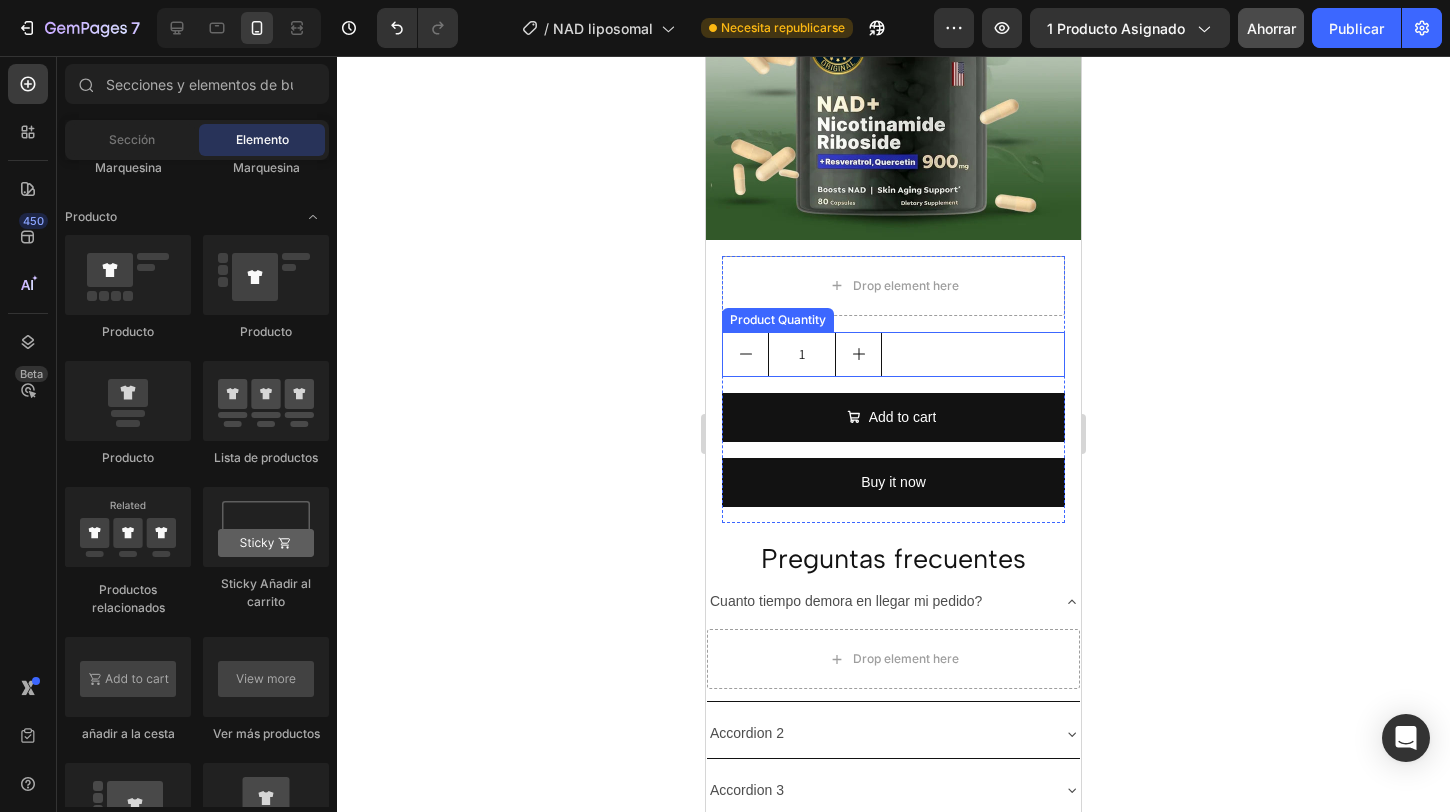 click at bounding box center (858, 354) 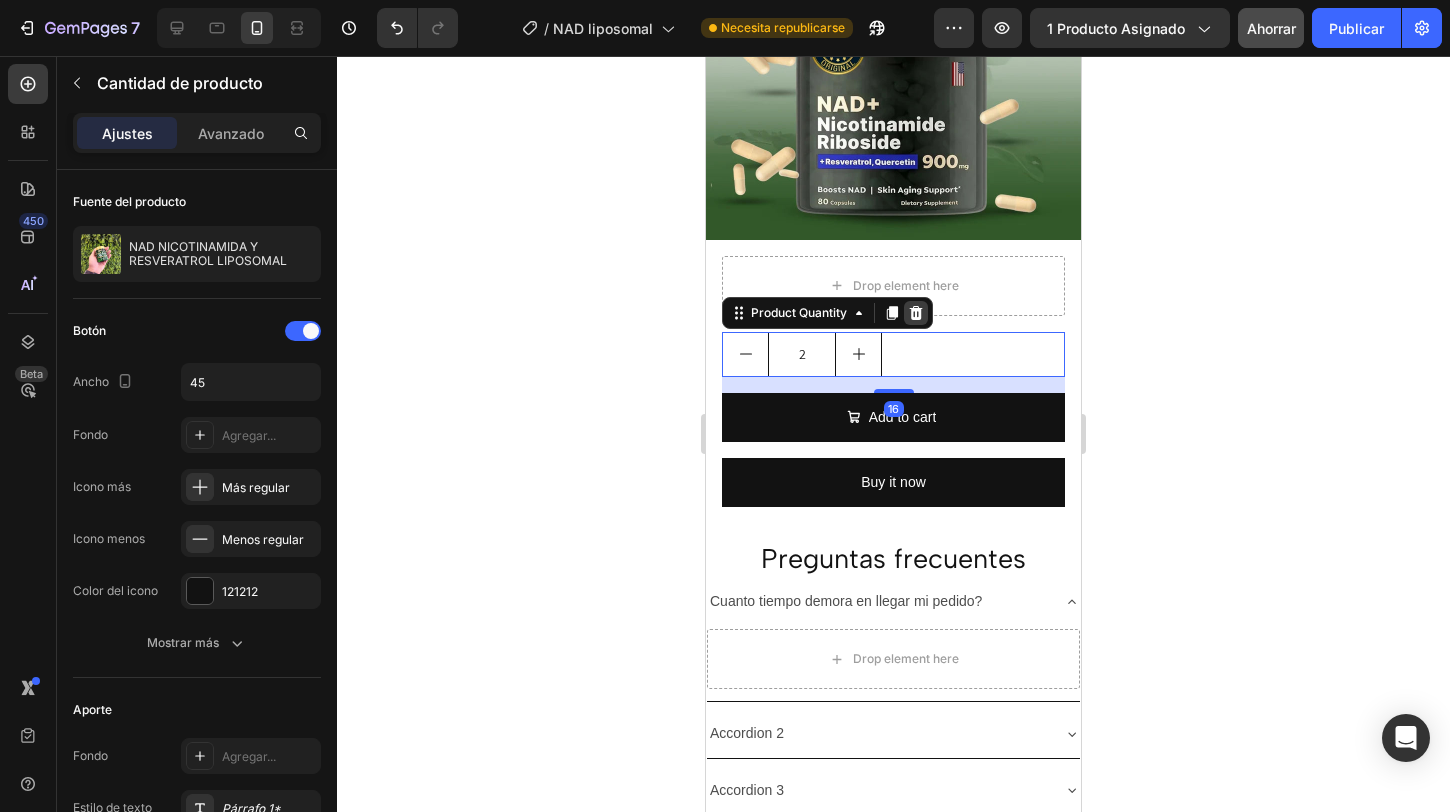 click 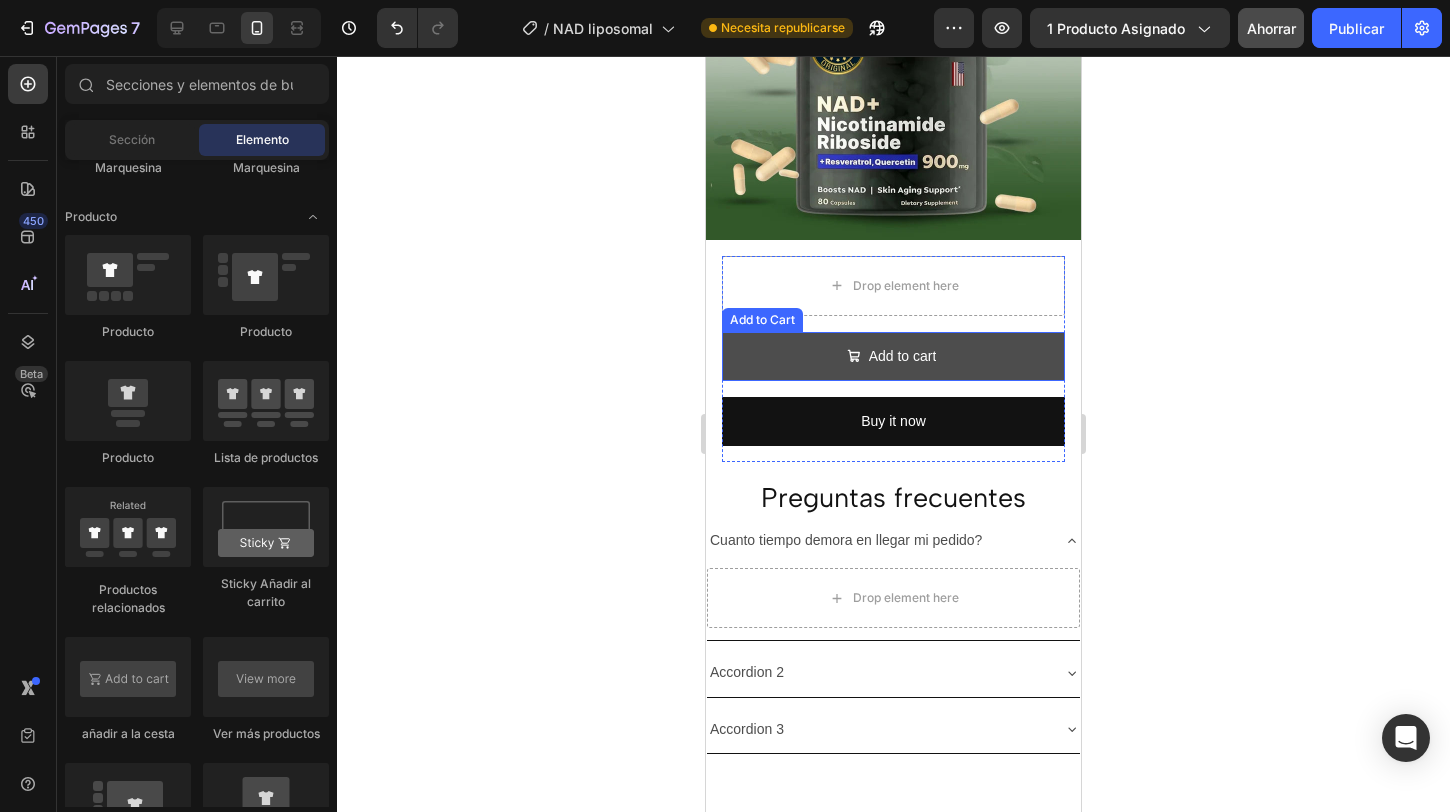 click on "Add to cart" at bounding box center [893, 356] 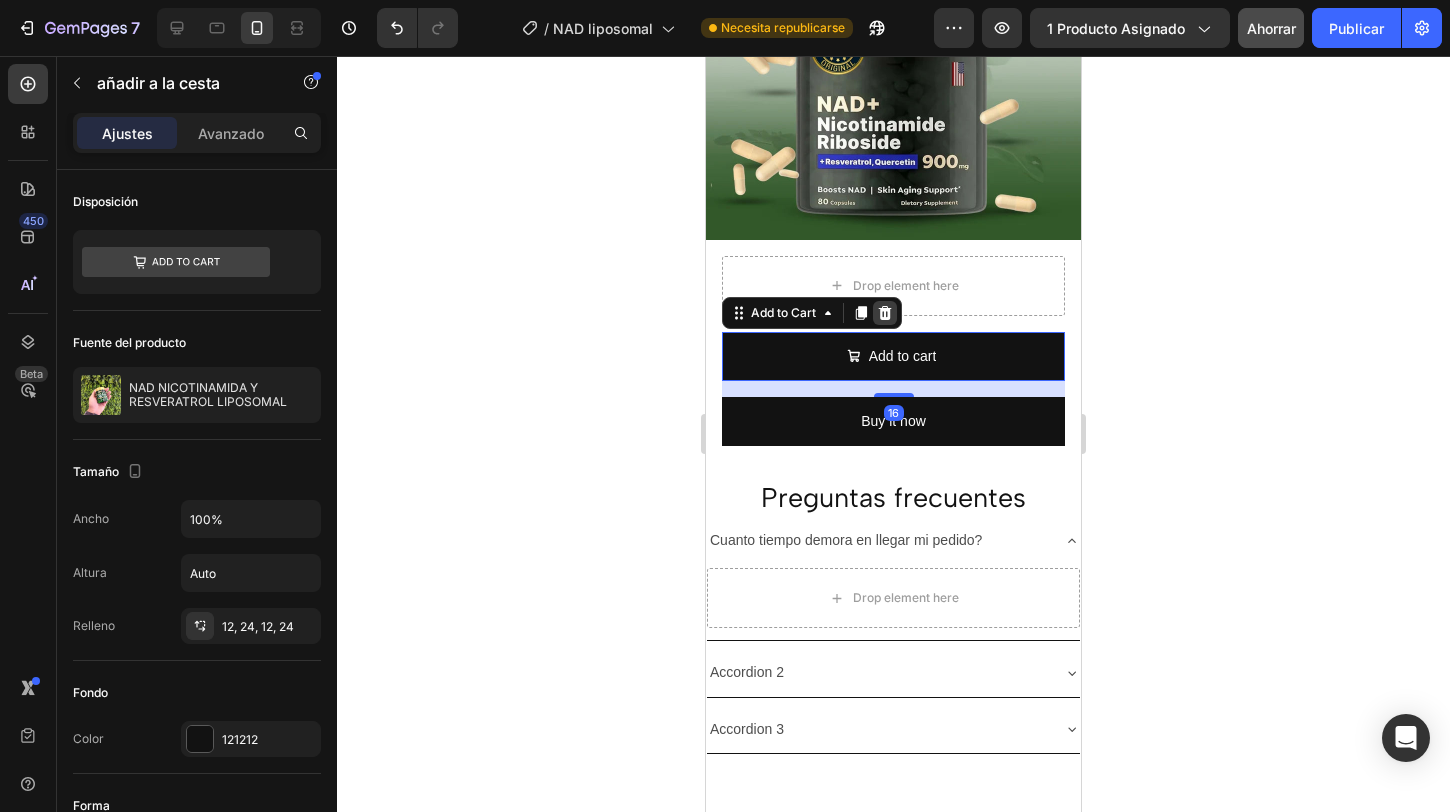 click at bounding box center (885, 313) 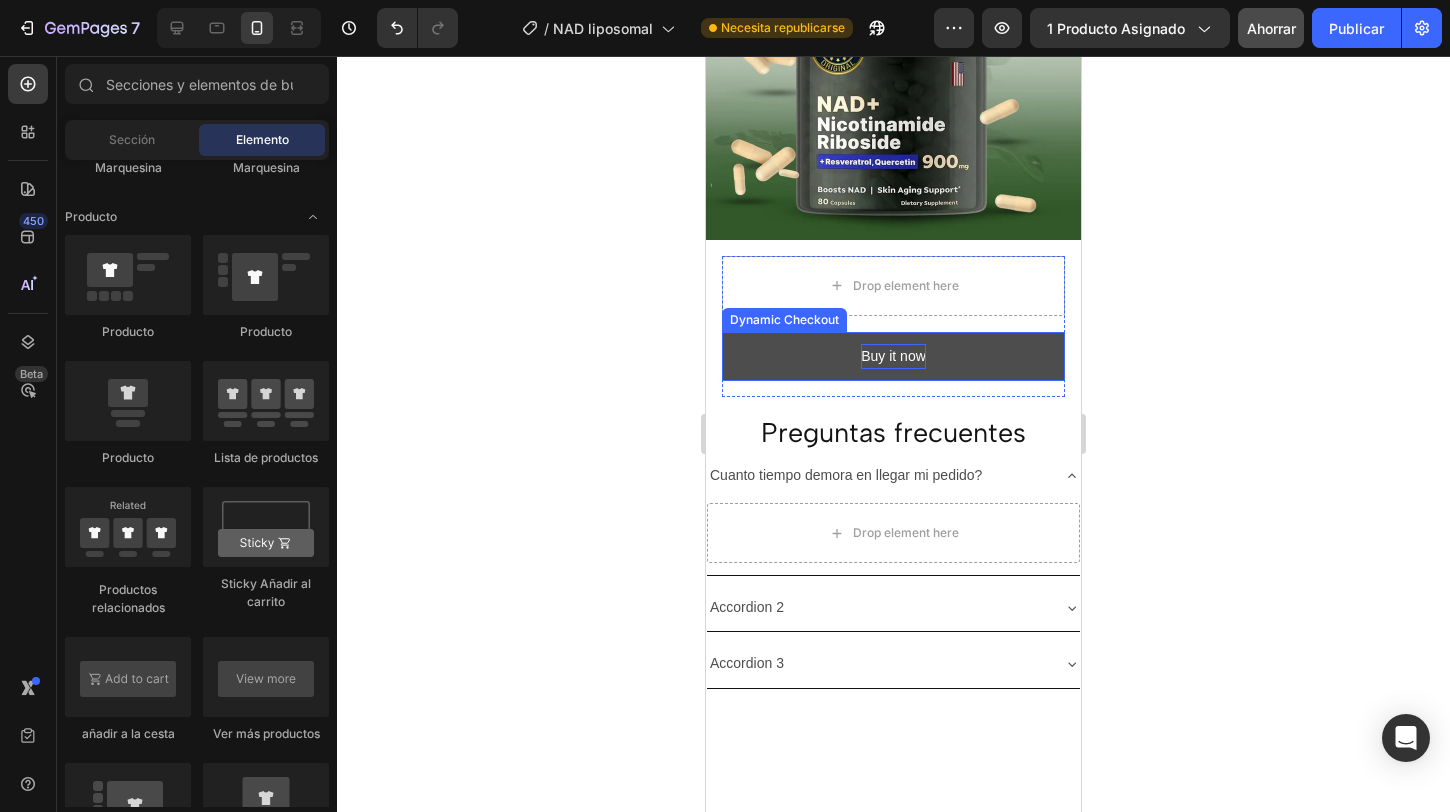 click on "Buy it now" at bounding box center [893, 356] 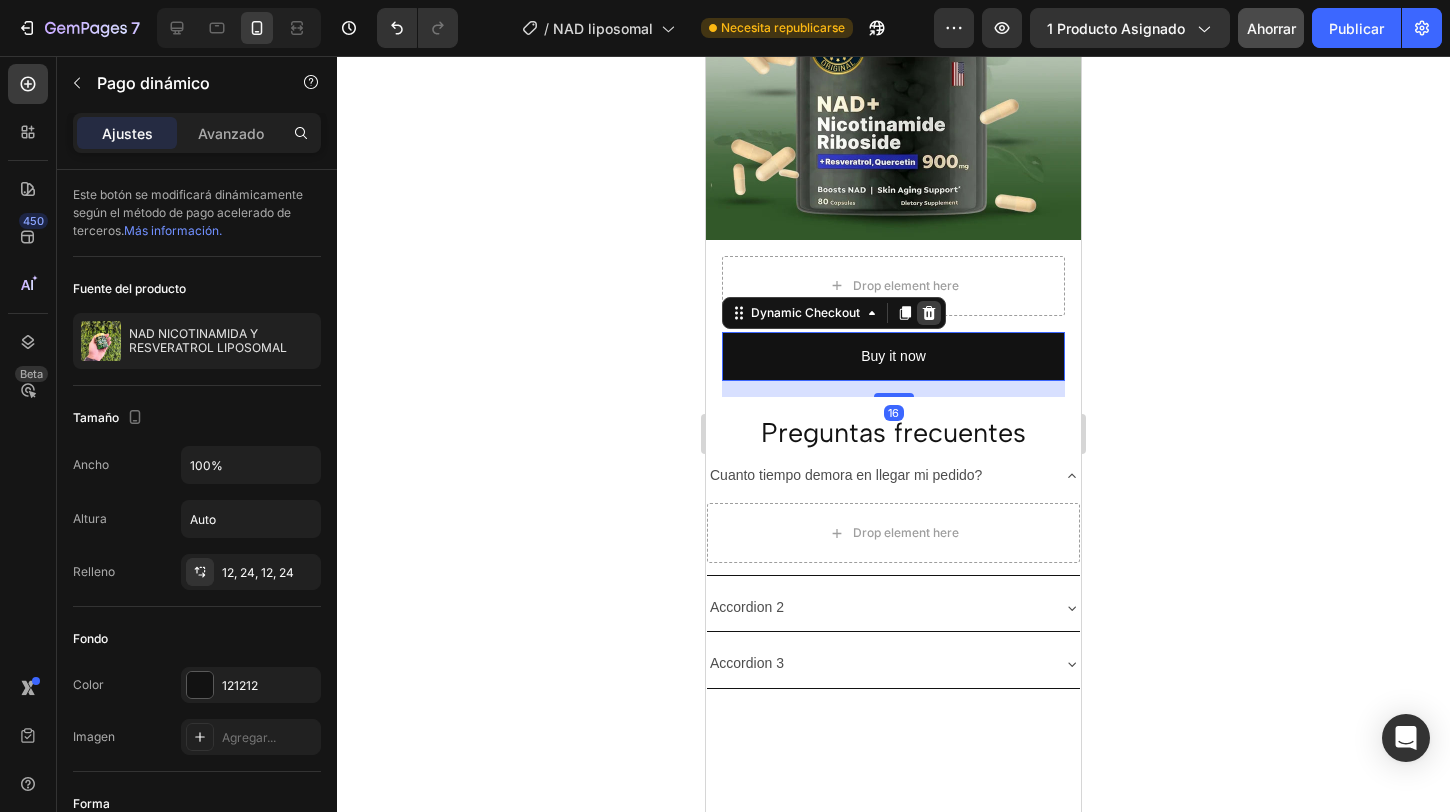 click 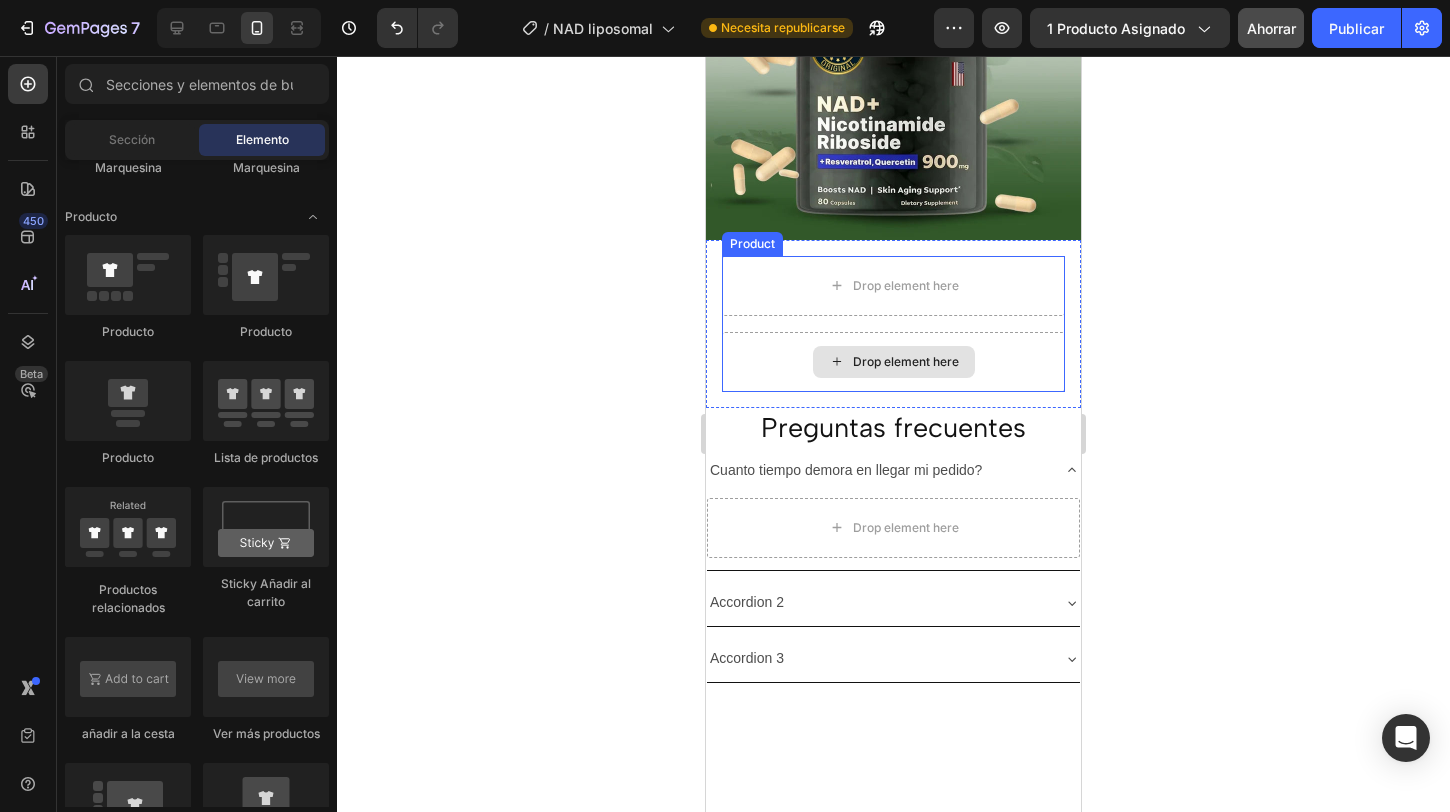 click on "Drop element here
Drop element here Product" at bounding box center (893, 324) 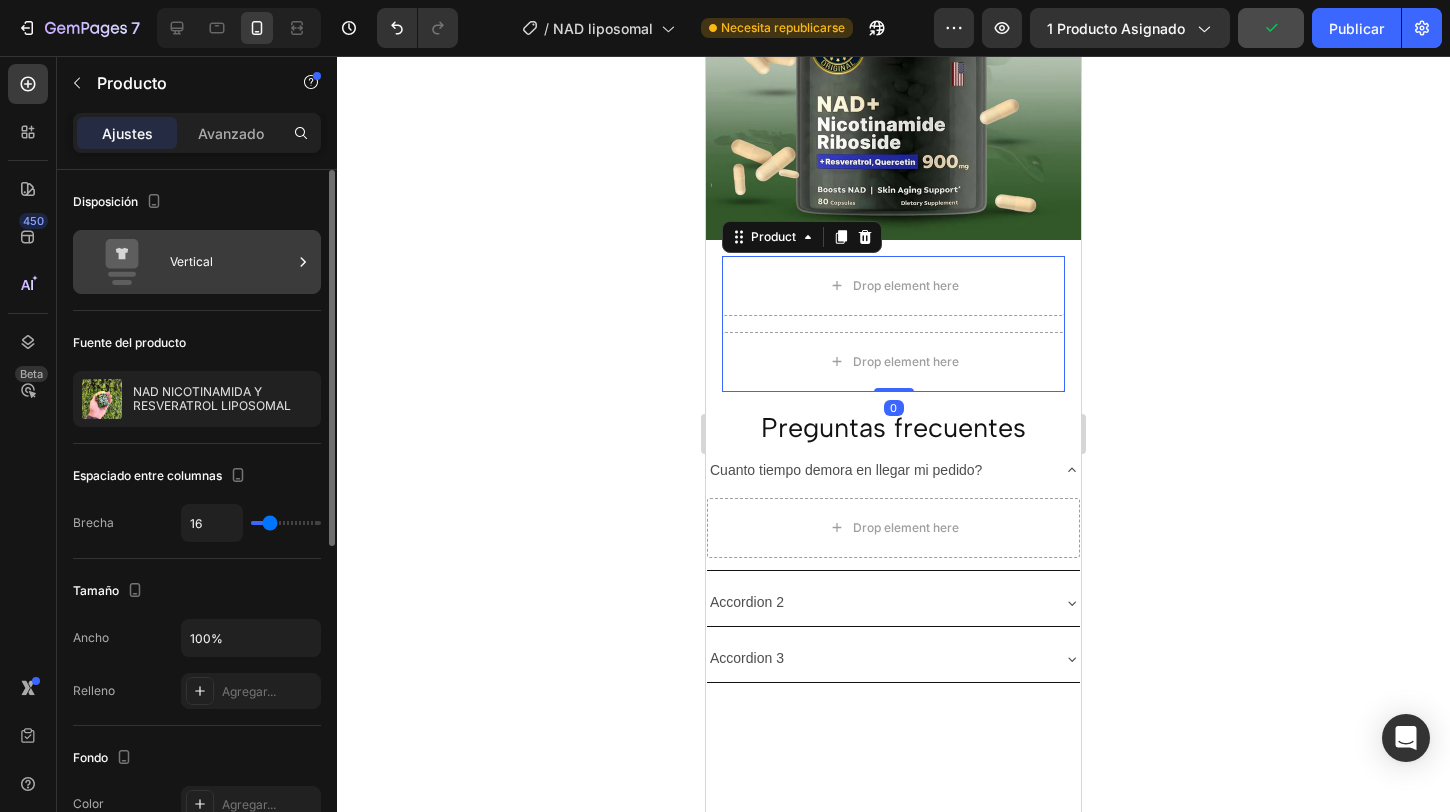 click on "Vertical" at bounding box center (231, 262) 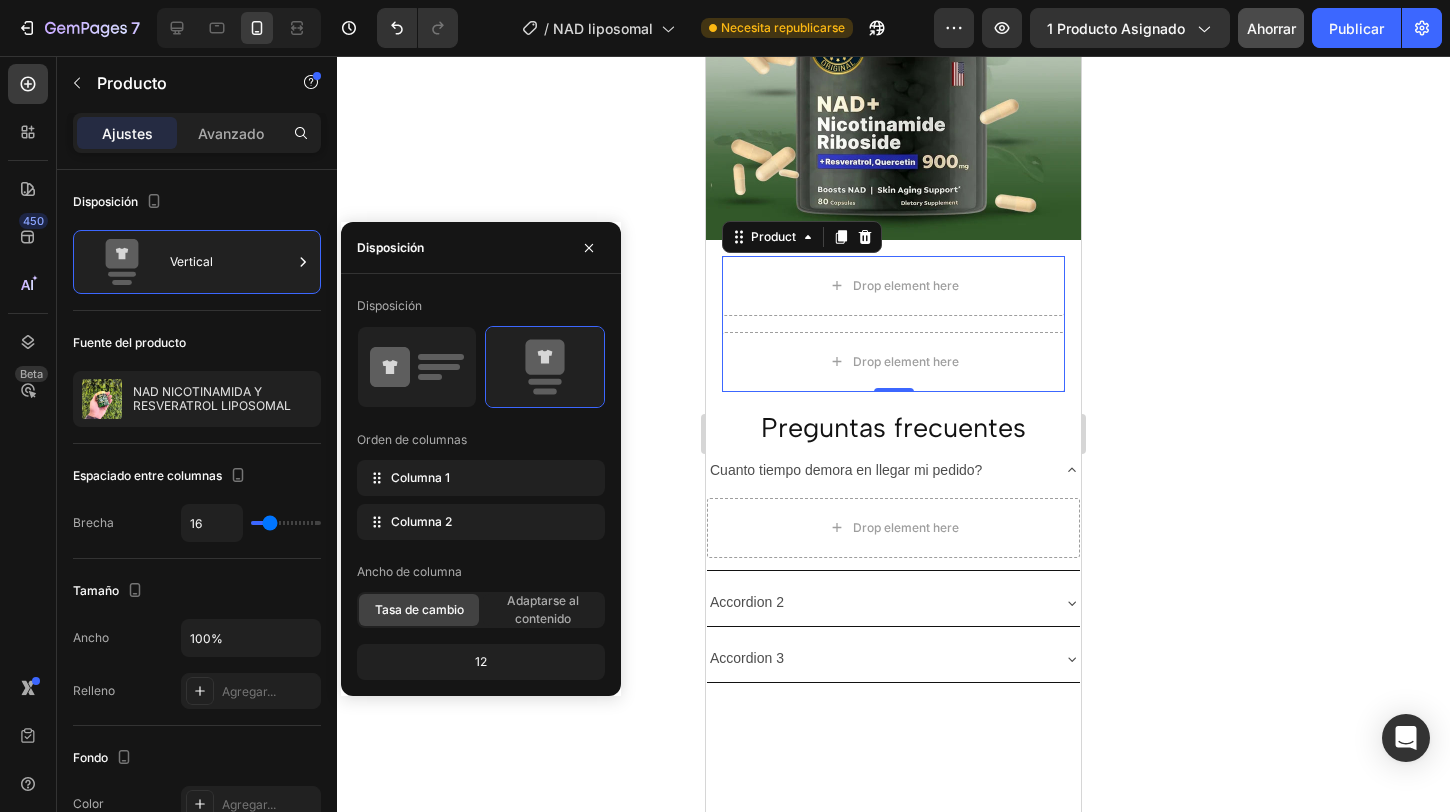 click 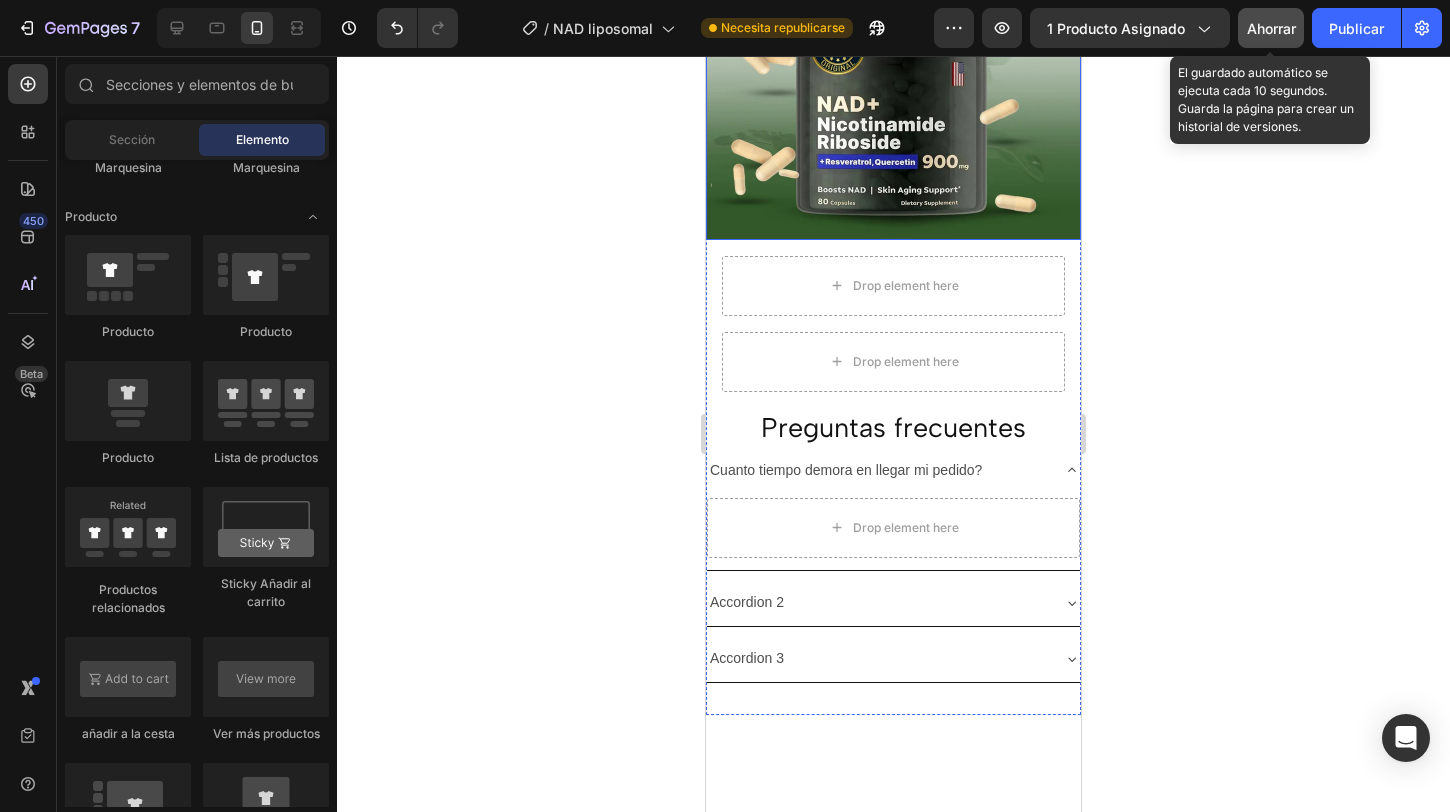 click on "Ahorrar" at bounding box center (1271, 28) 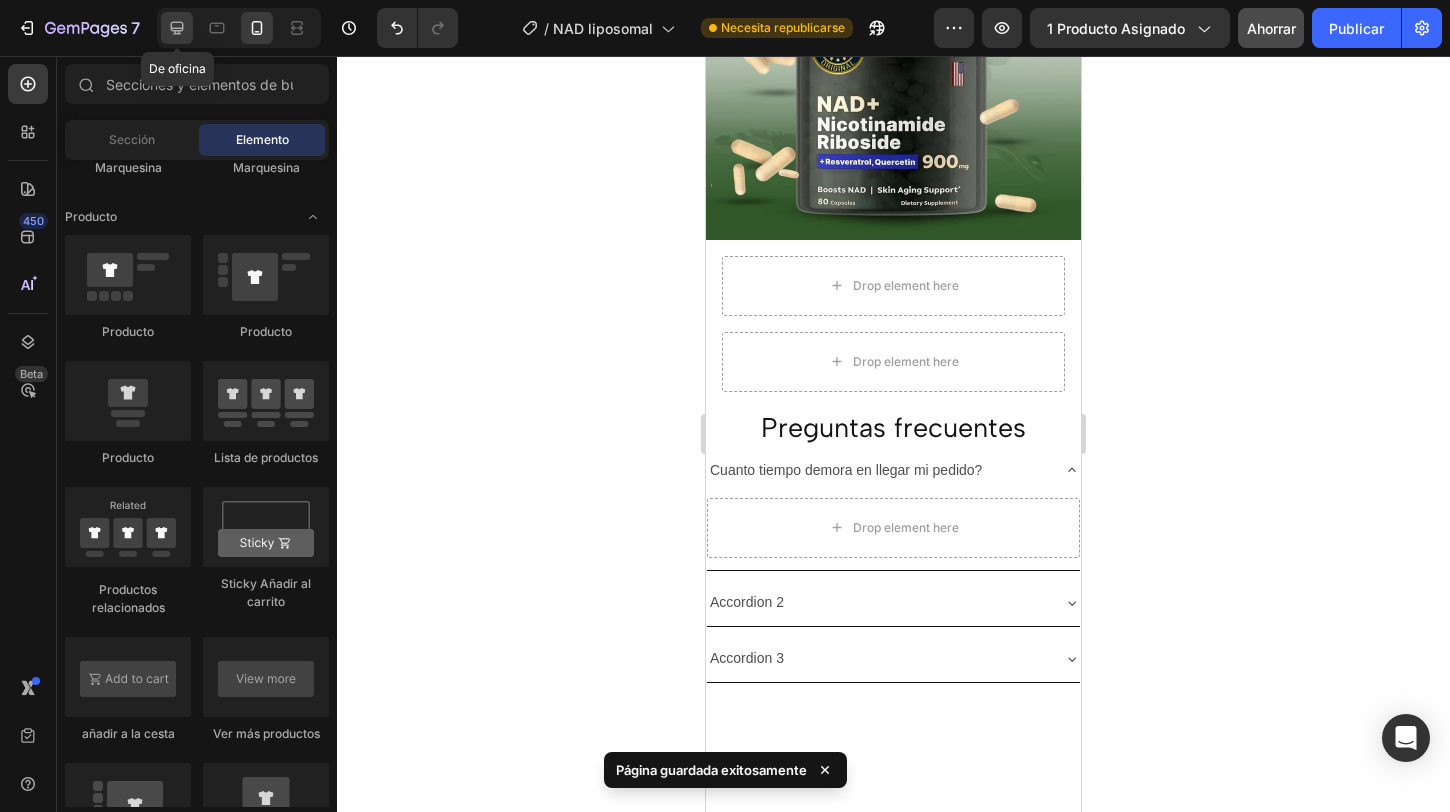 click 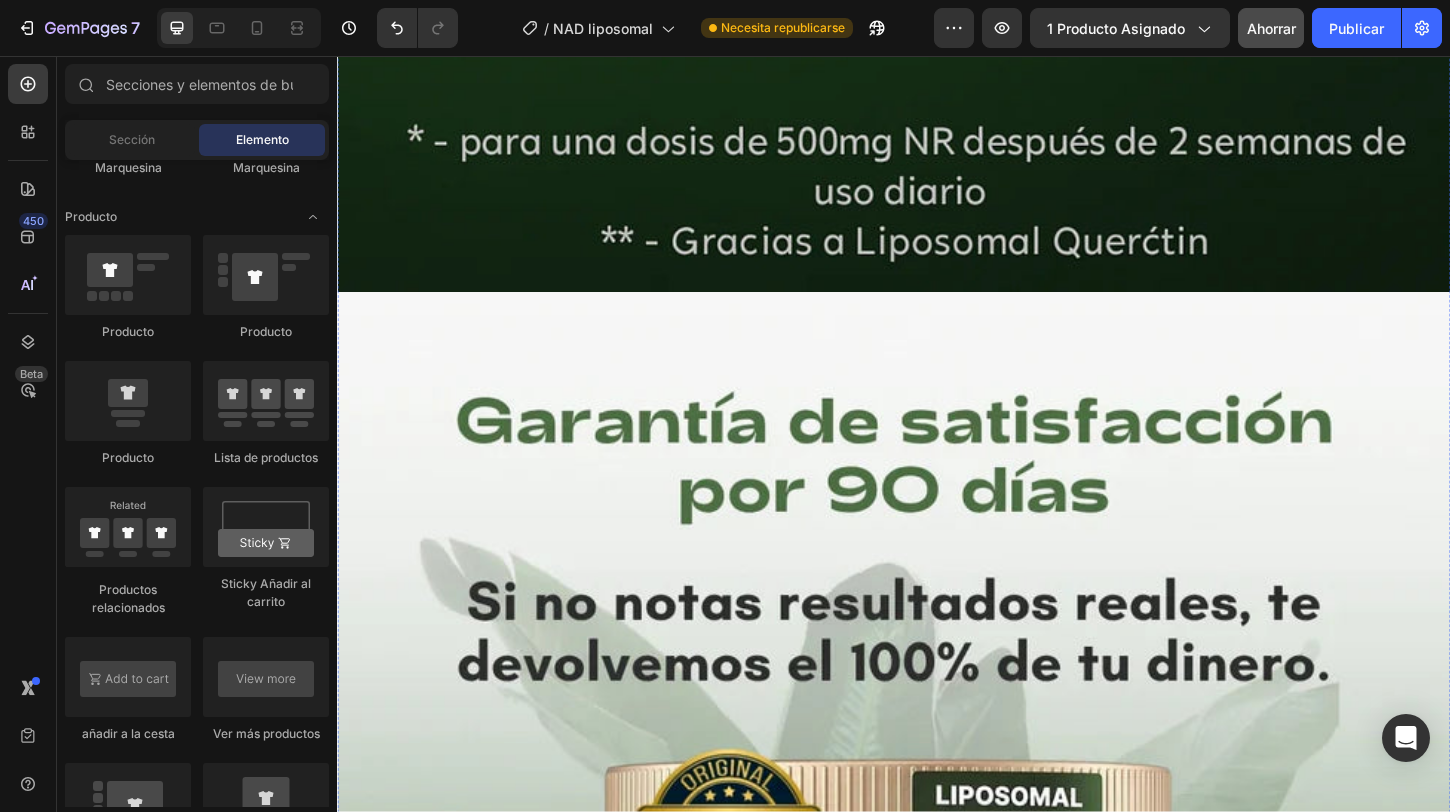 scroll, scrollTop: 7991, scrollLeft: 0, axis: vertical 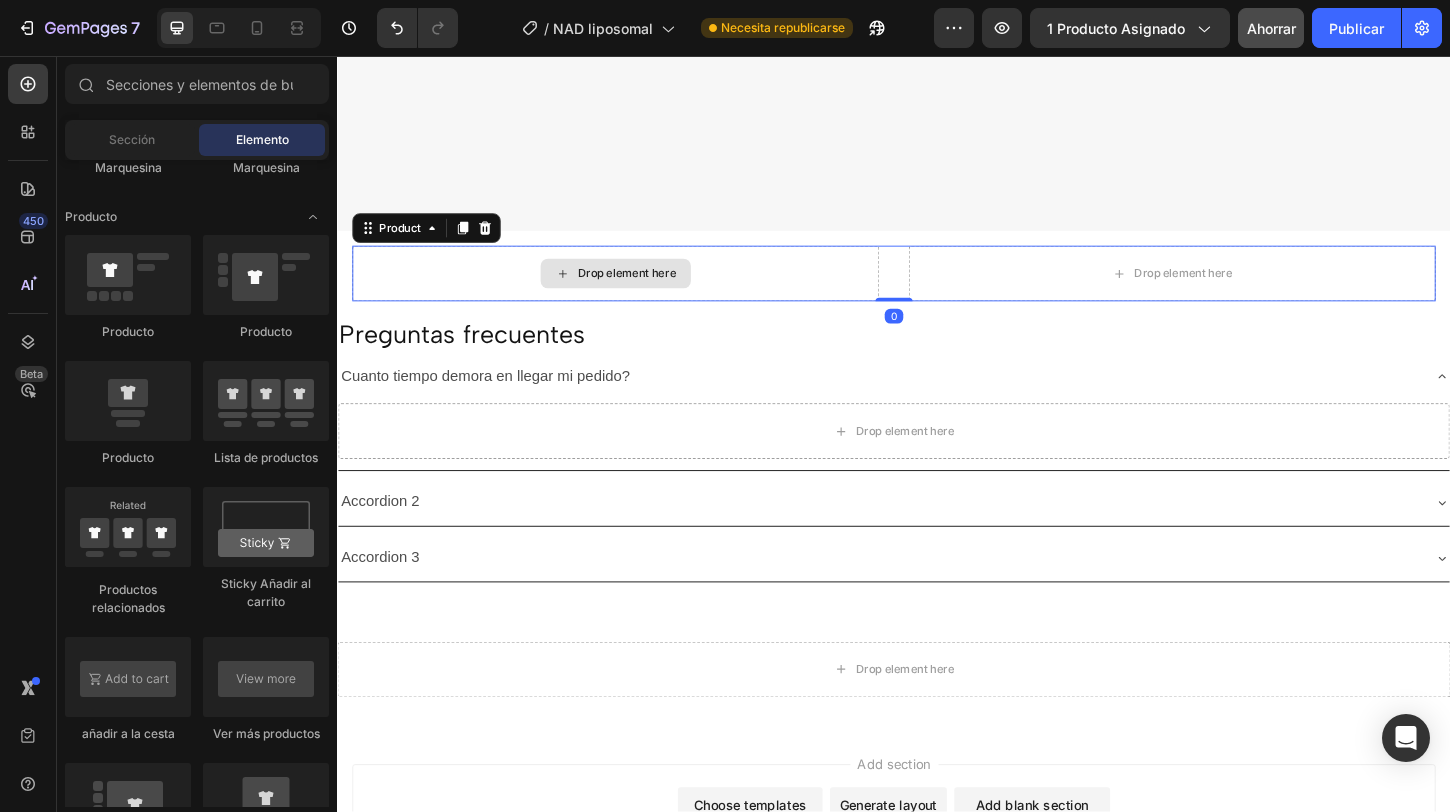 click on "Drop element here" at bounding box center (637, 291) 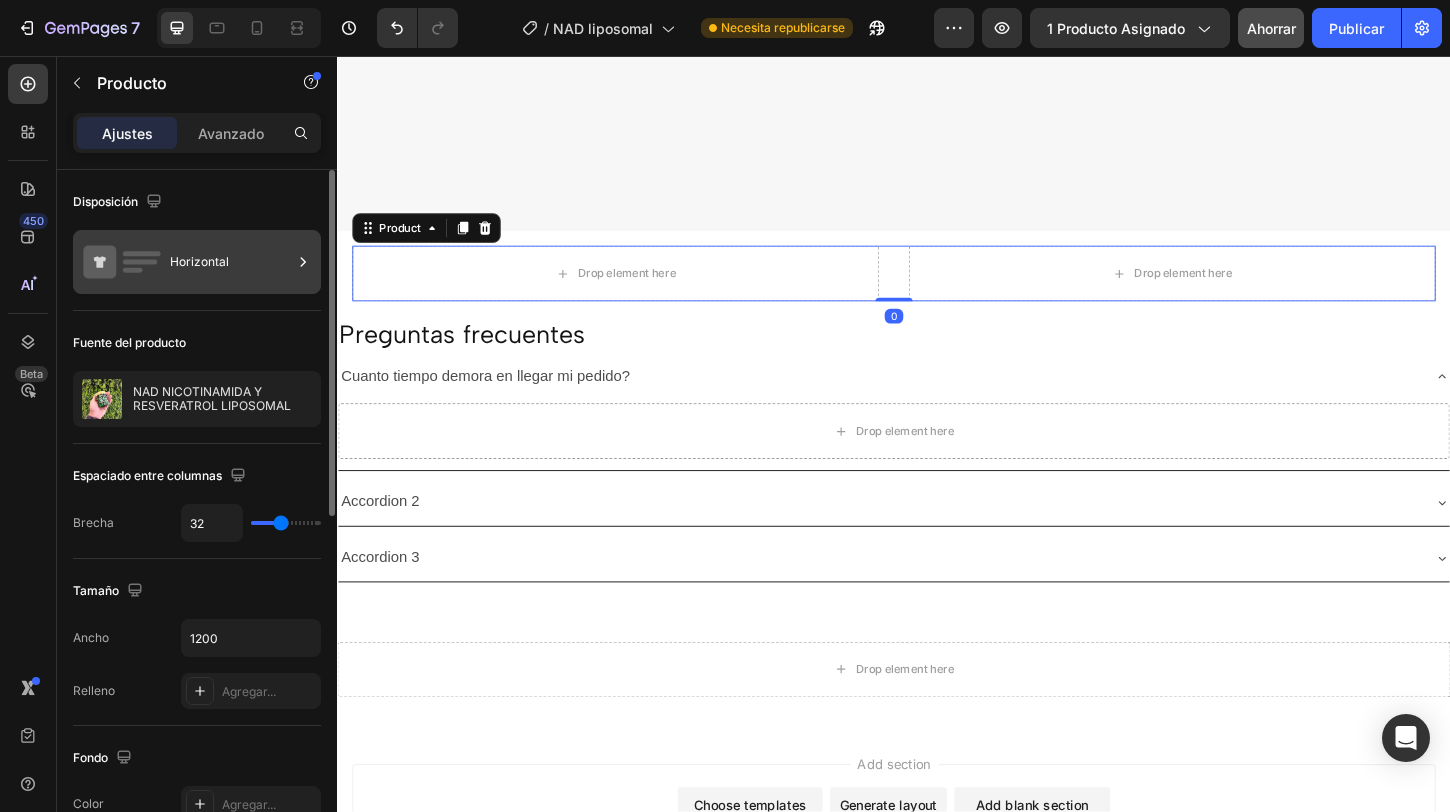 click on "Horizontal" at bounding box center [231, 262] 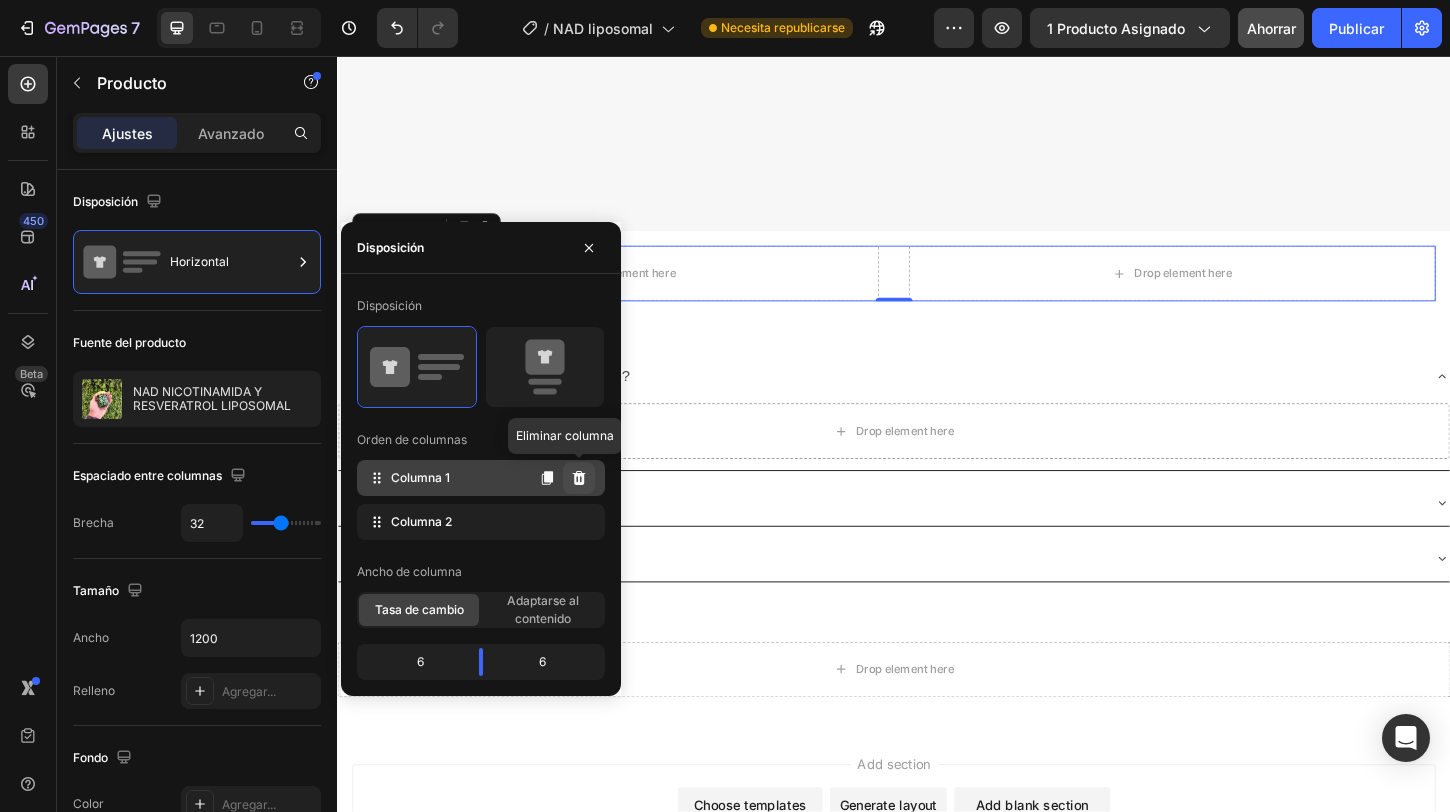click 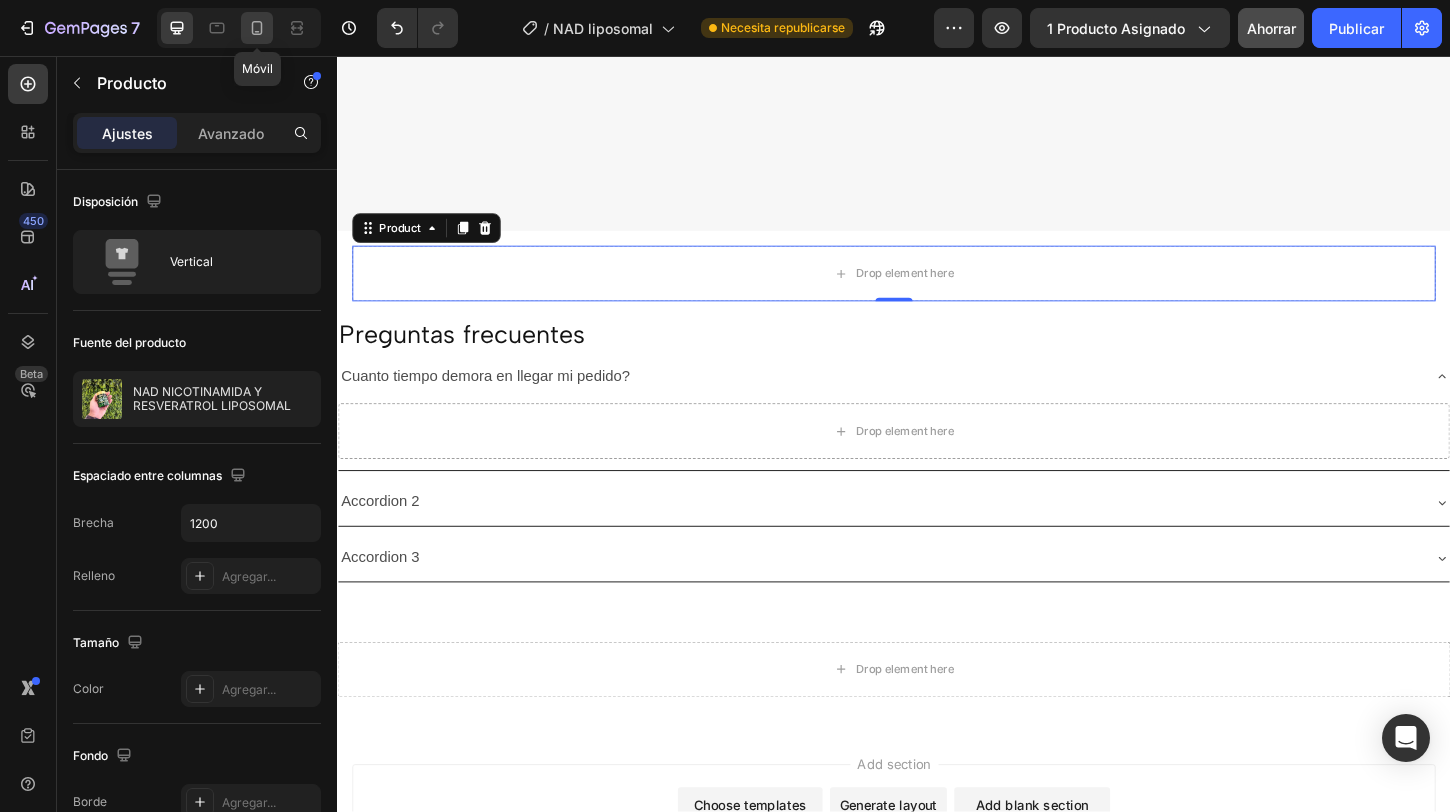 click 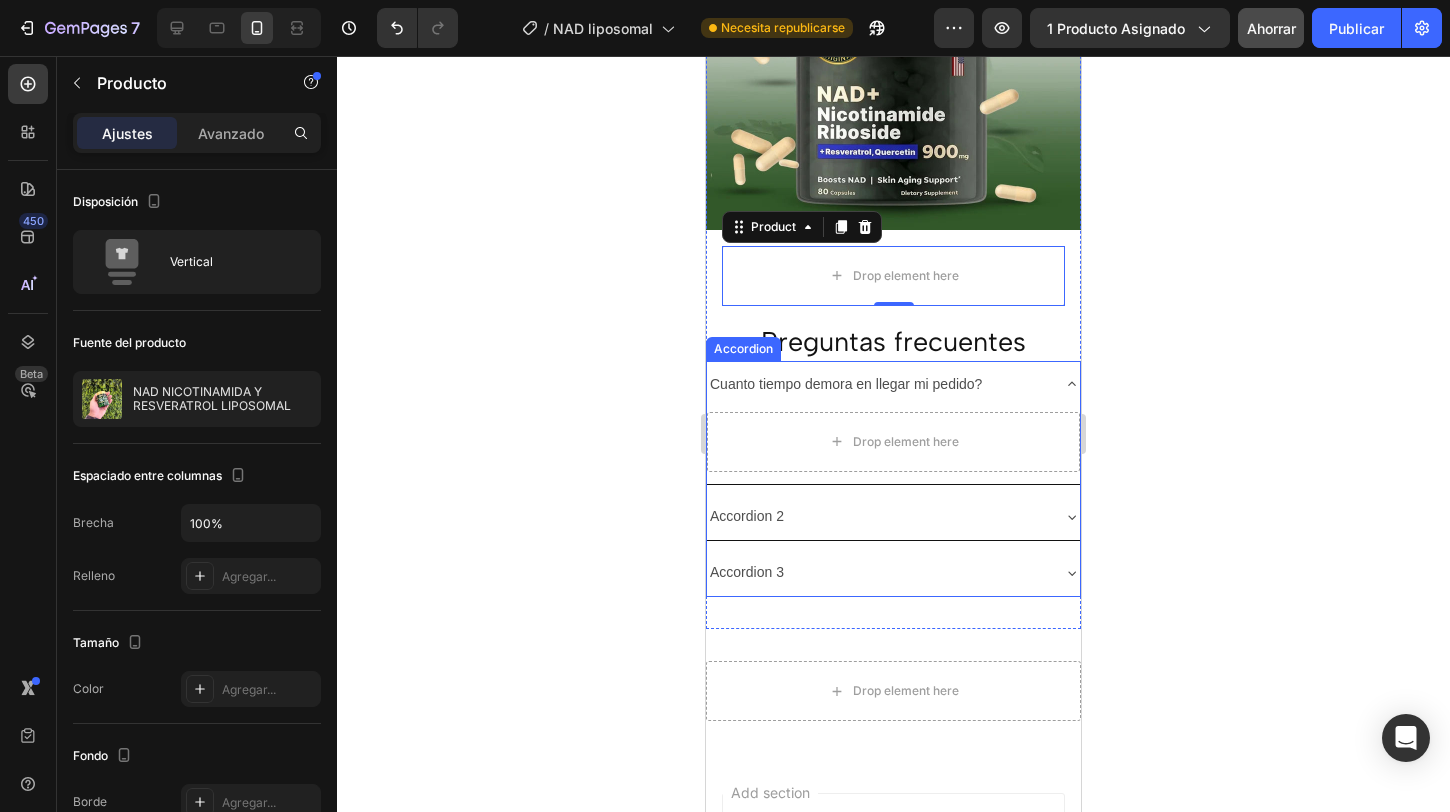 scroll, scrollTop: 3844, scrollLeft: 0, axis: vertical 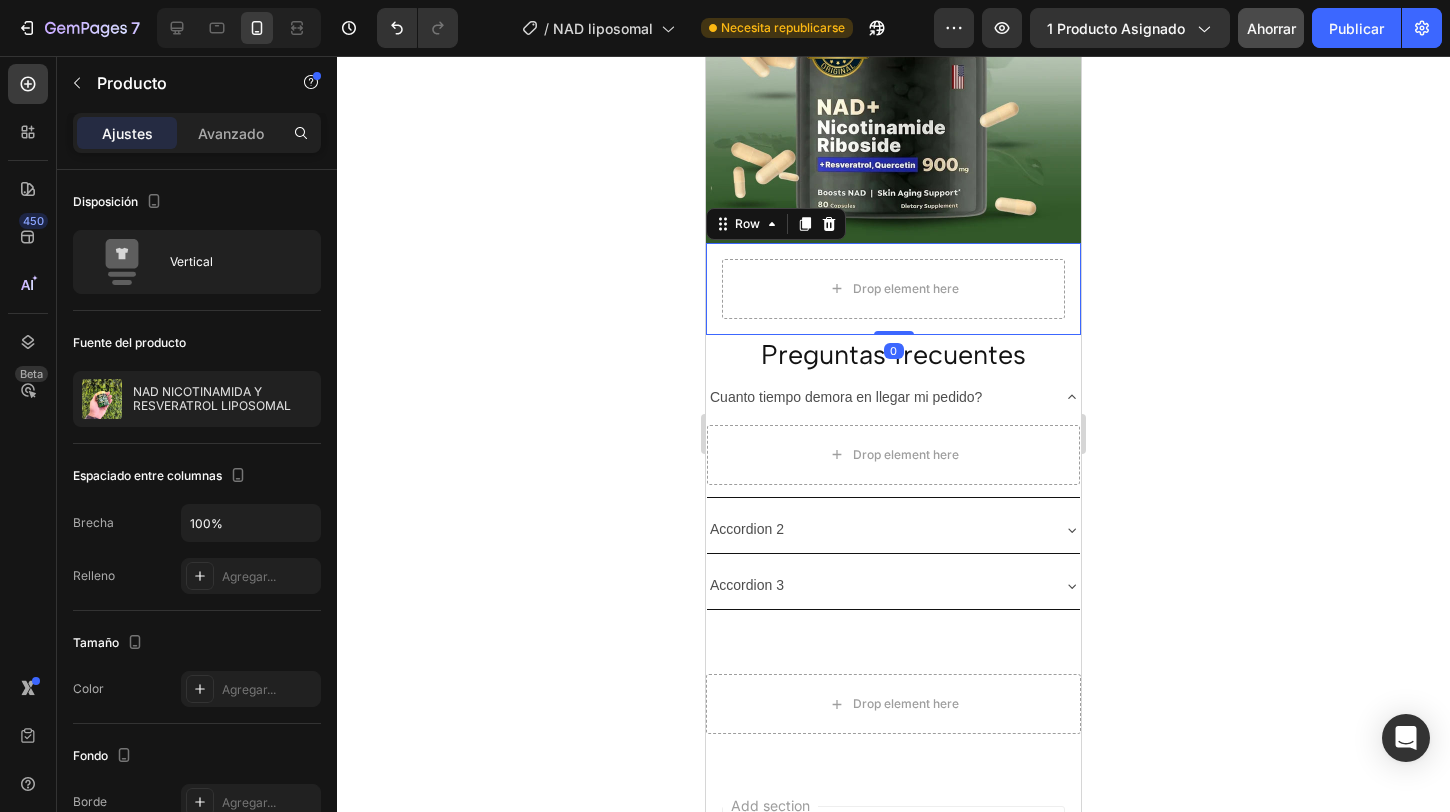 click on "Drop element here Product Row   0" at bounding box center (893, 289) 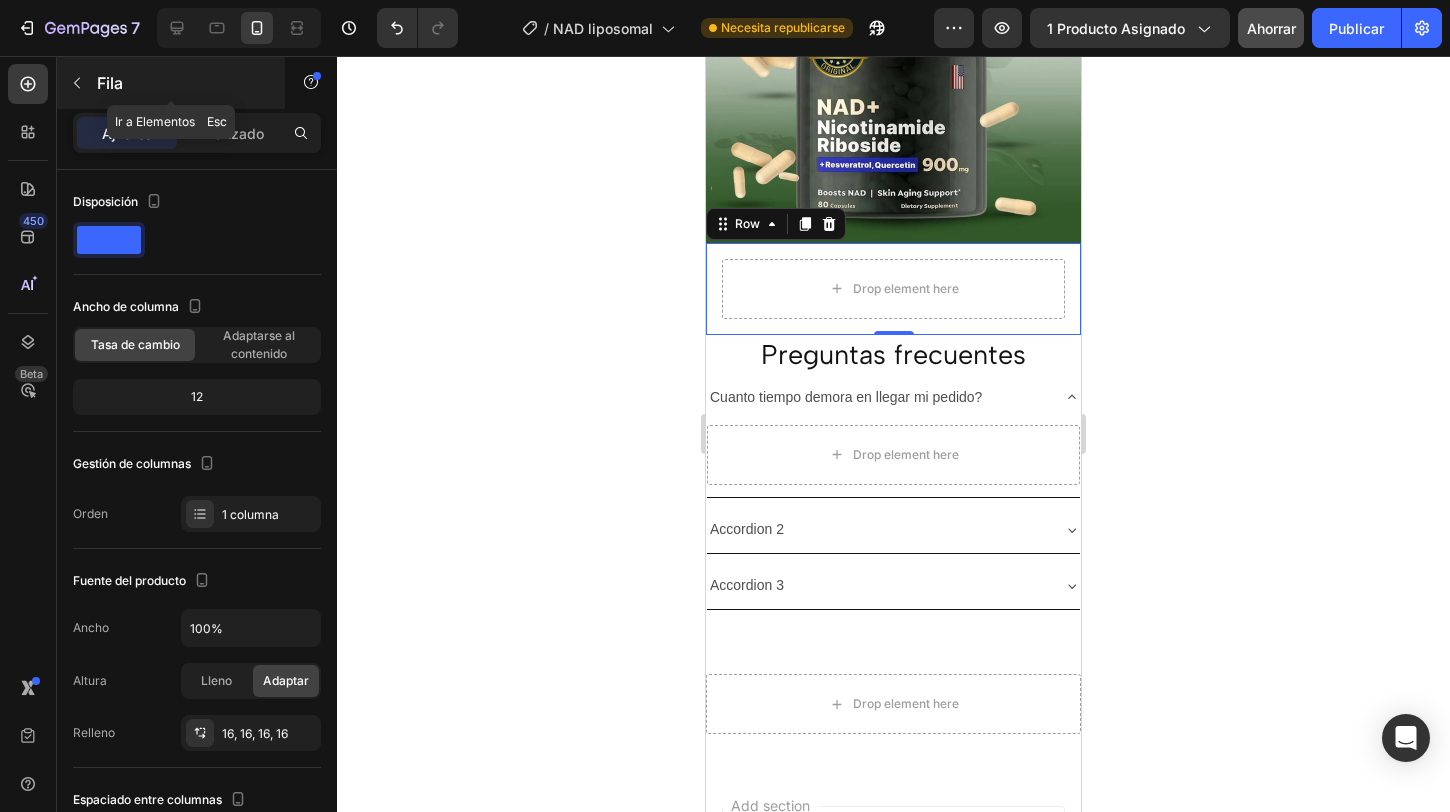 click 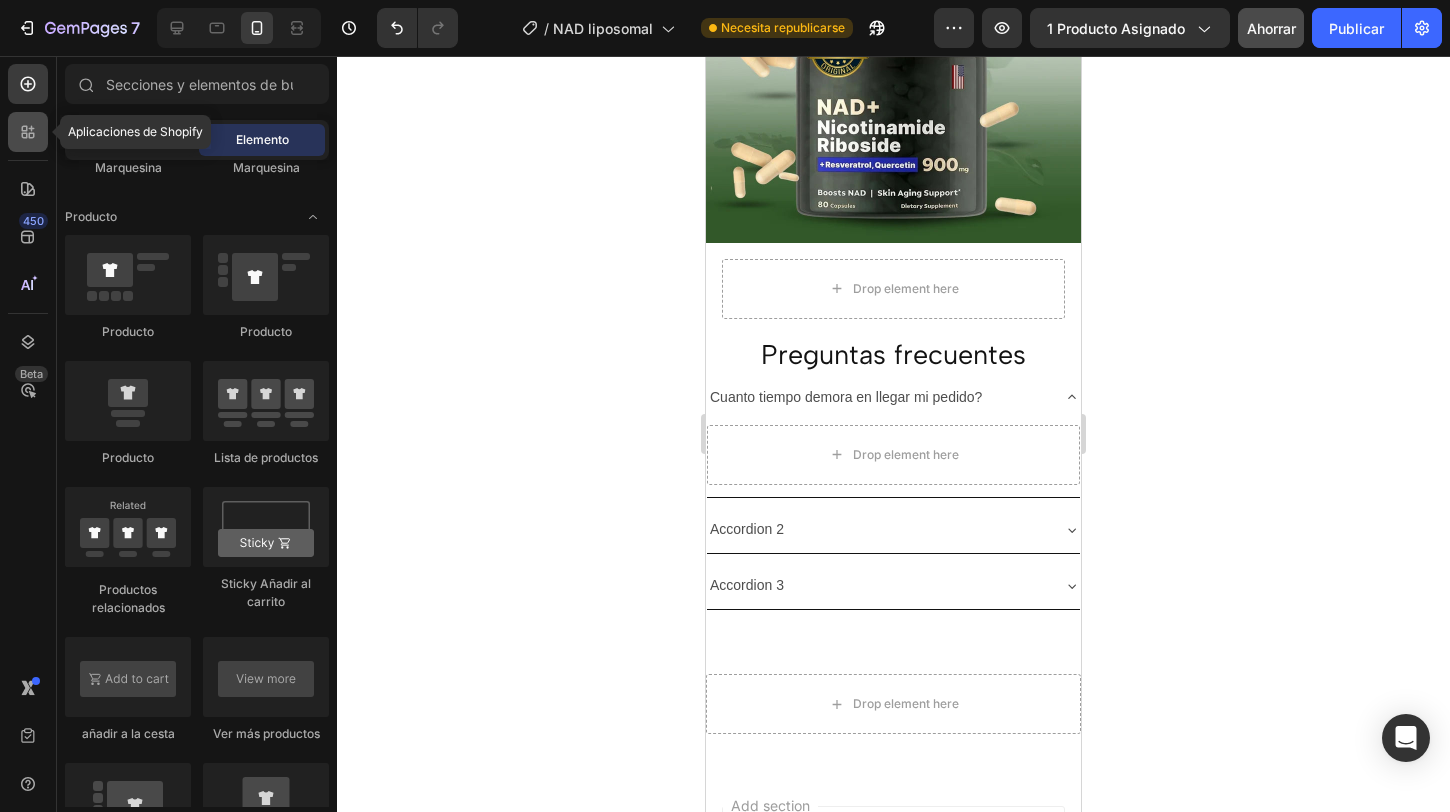 click 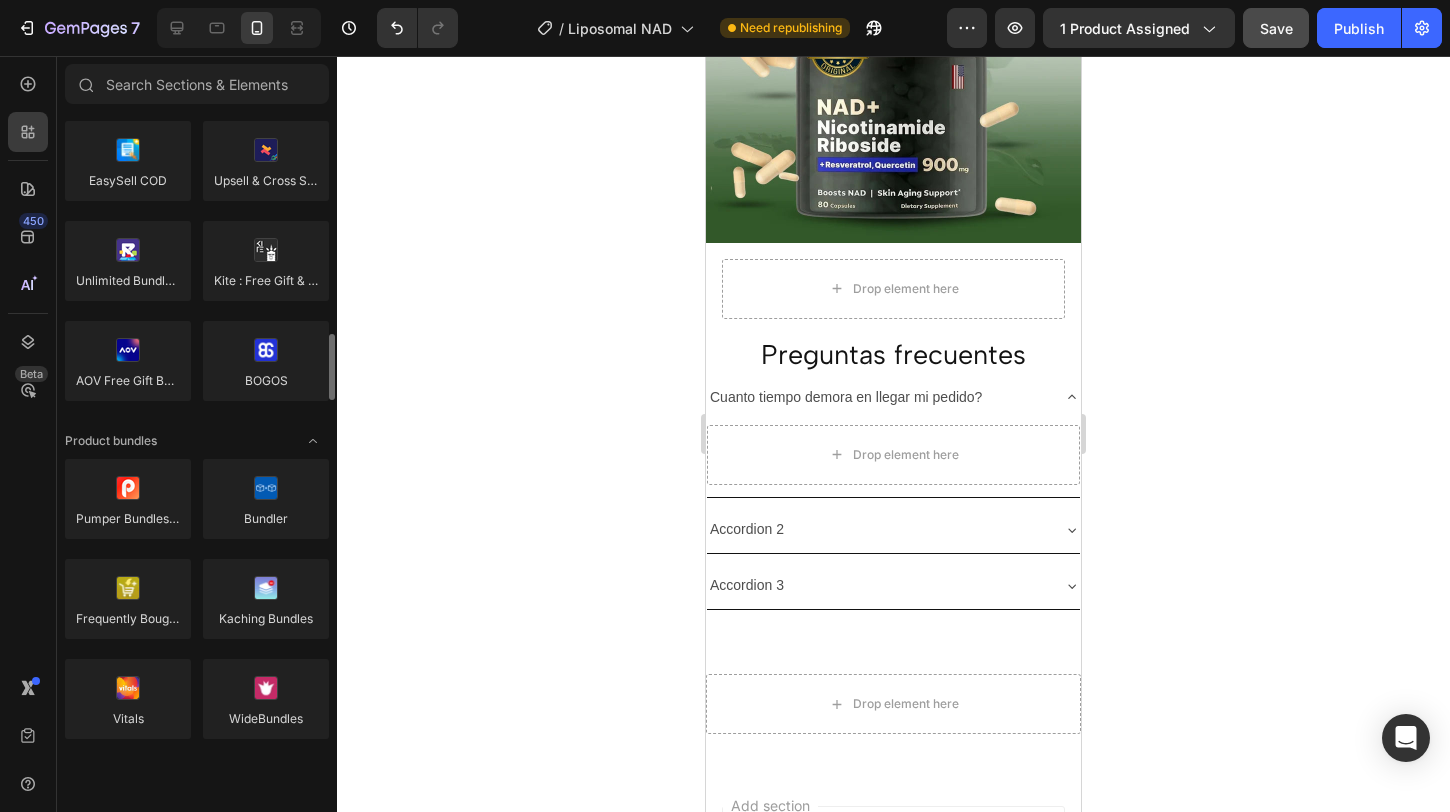 scroll, scrollTop: 1026, scrollLeft: 0, axis: vertical 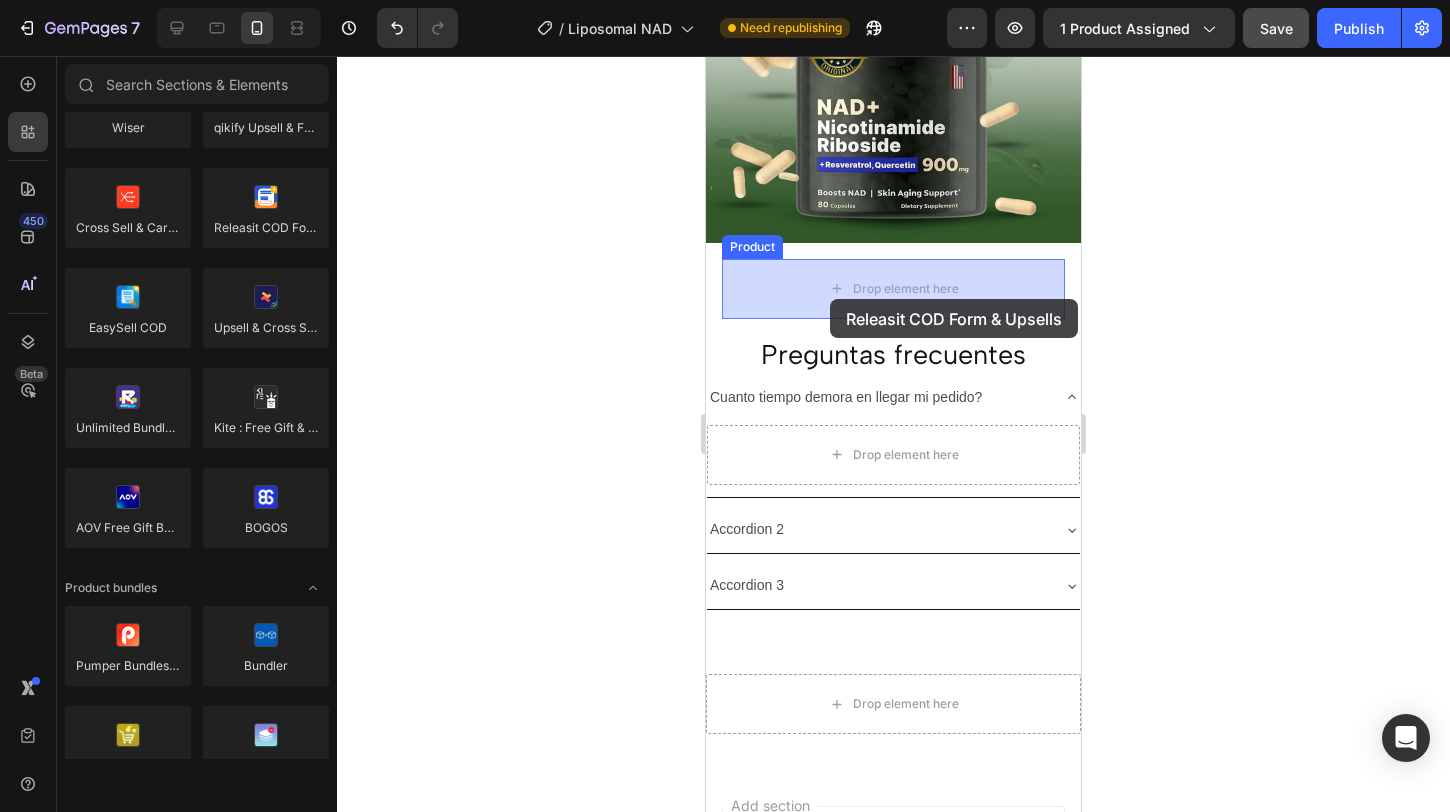 drag, startPoint x: 949, startPoint y: 260, endPoint x: 833, endPoint y: 297, distance: 121.75796 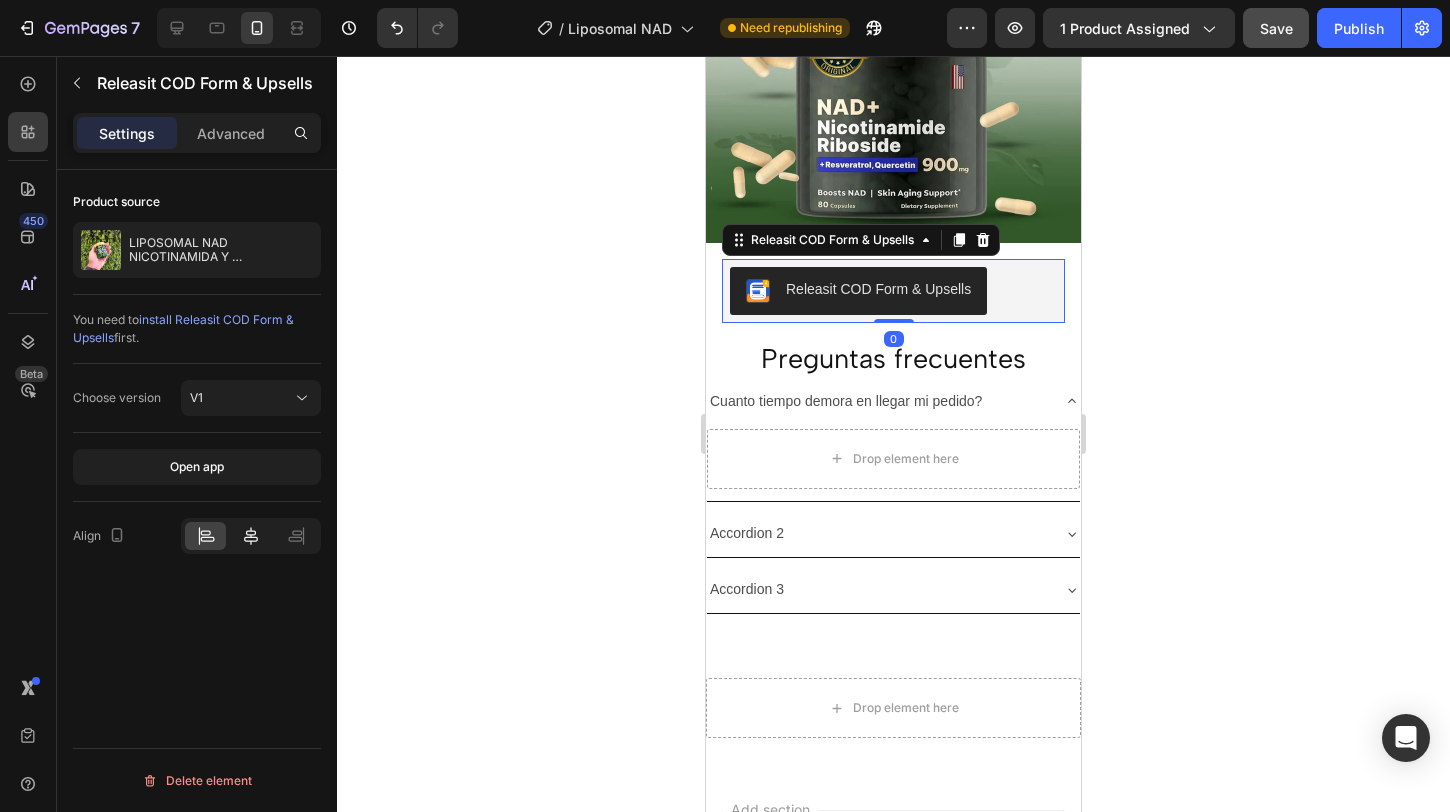 click 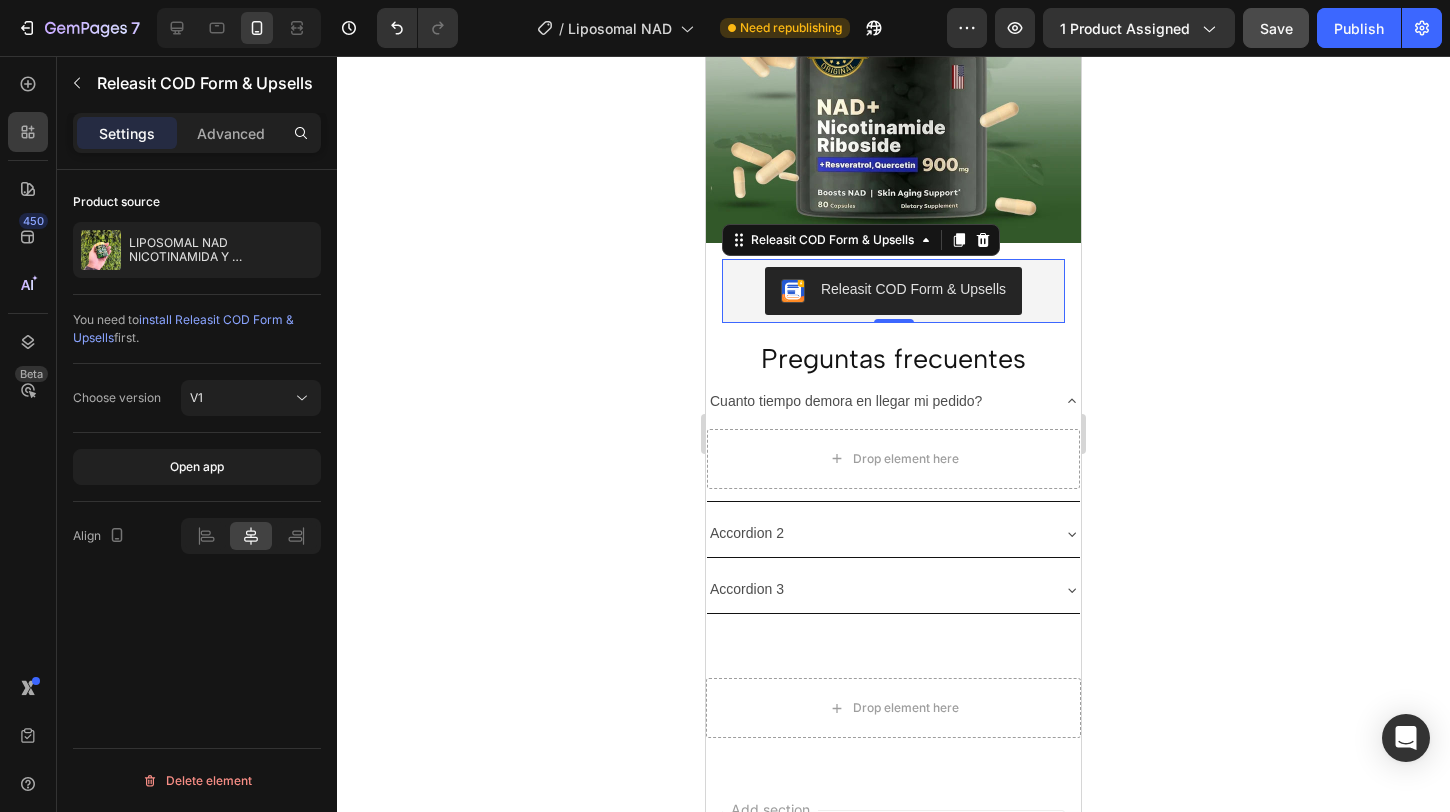 click 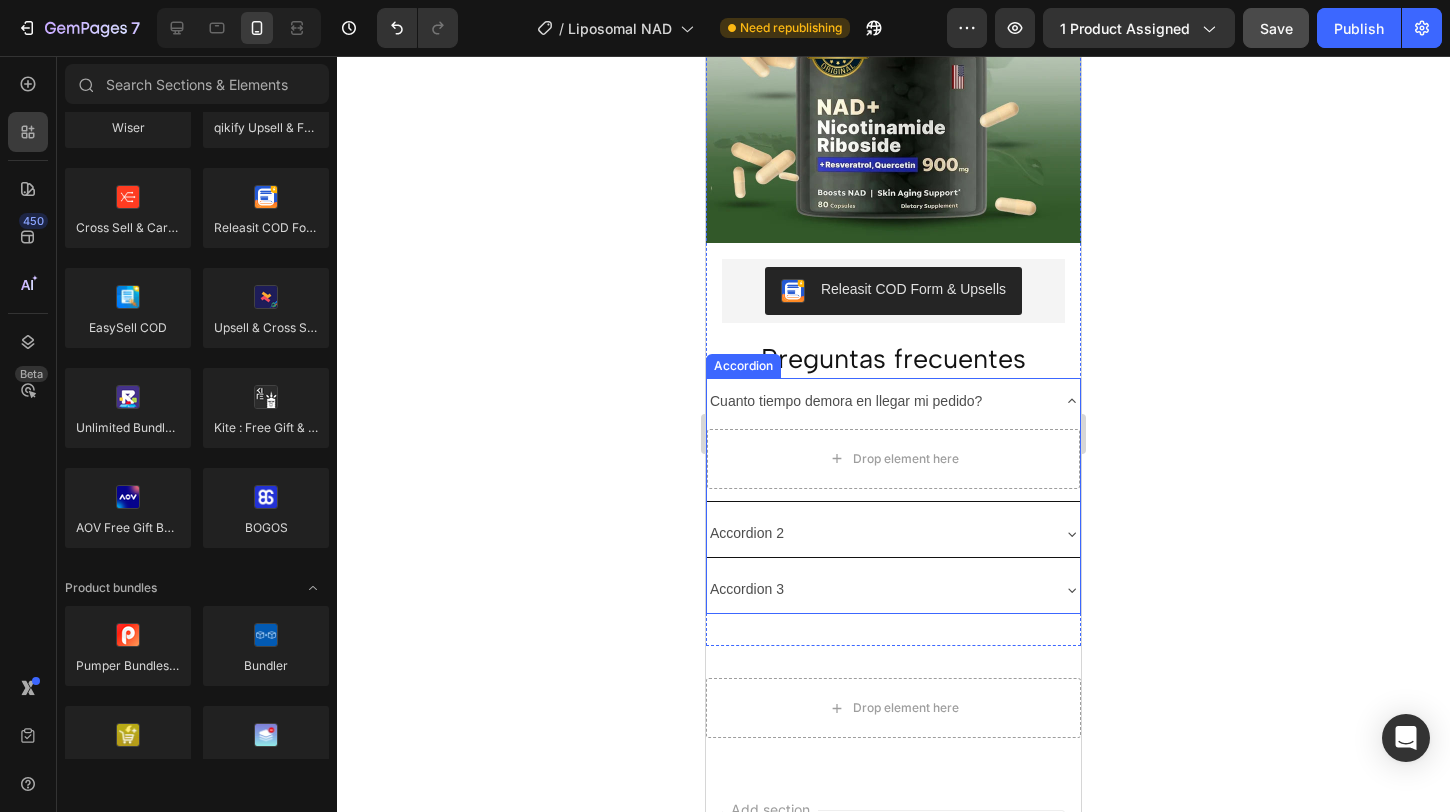 click on "Cuanto tiempo demora en llegar mi pedido?" at bounding box center [877, 401] 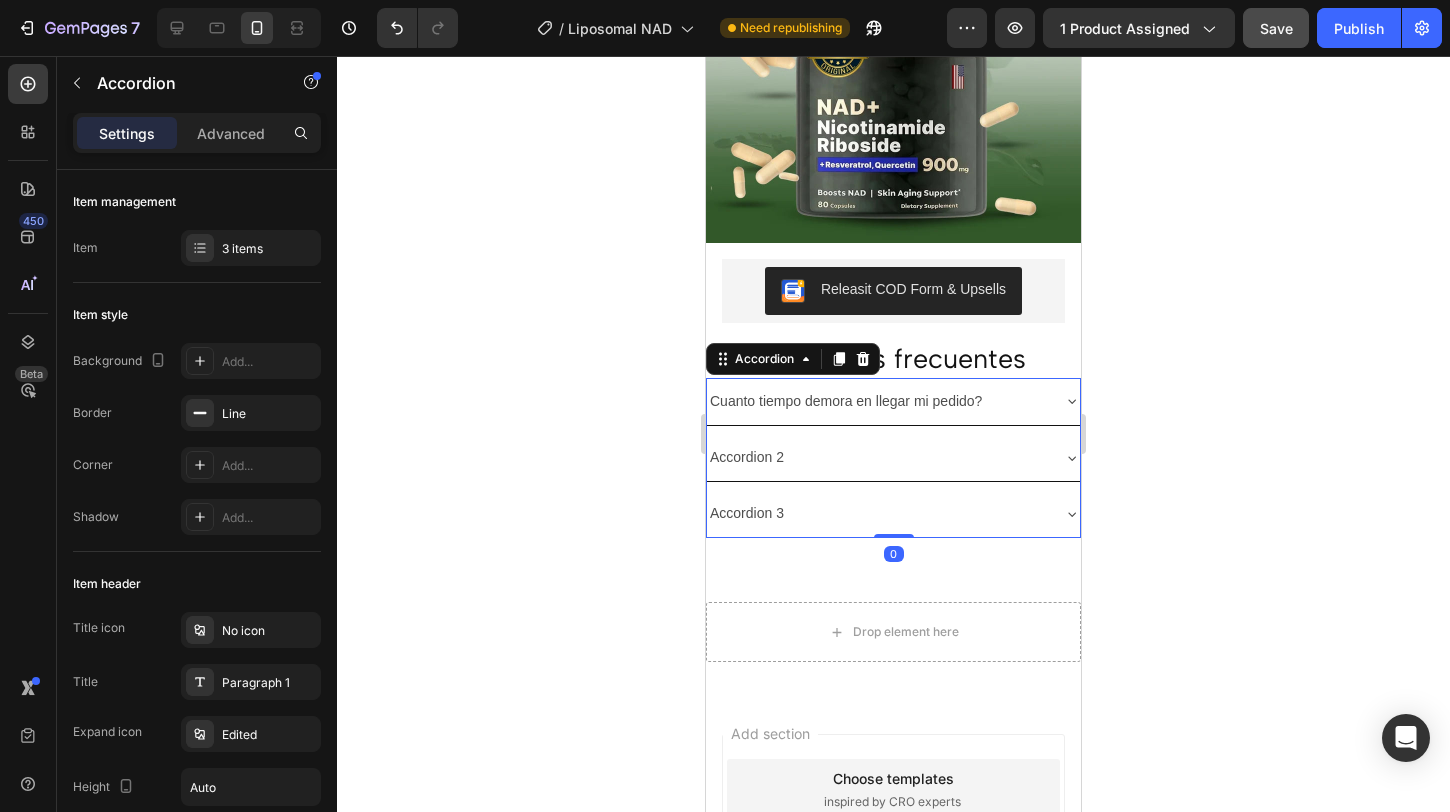 click on "Cuanto tiempo demora en llegar mi pedido?" at bounding box center [877, 401] 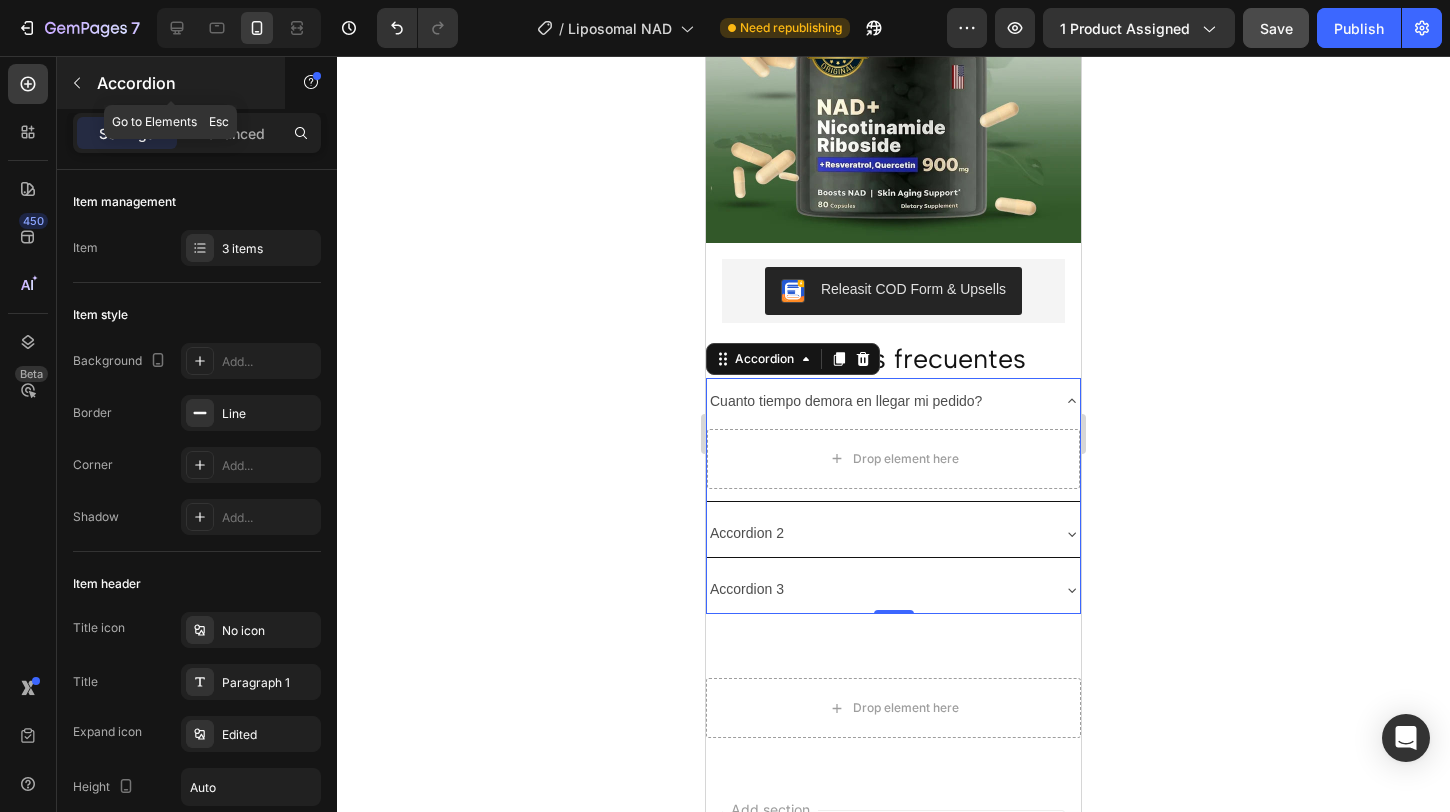 click at bounding box center [77, 83] 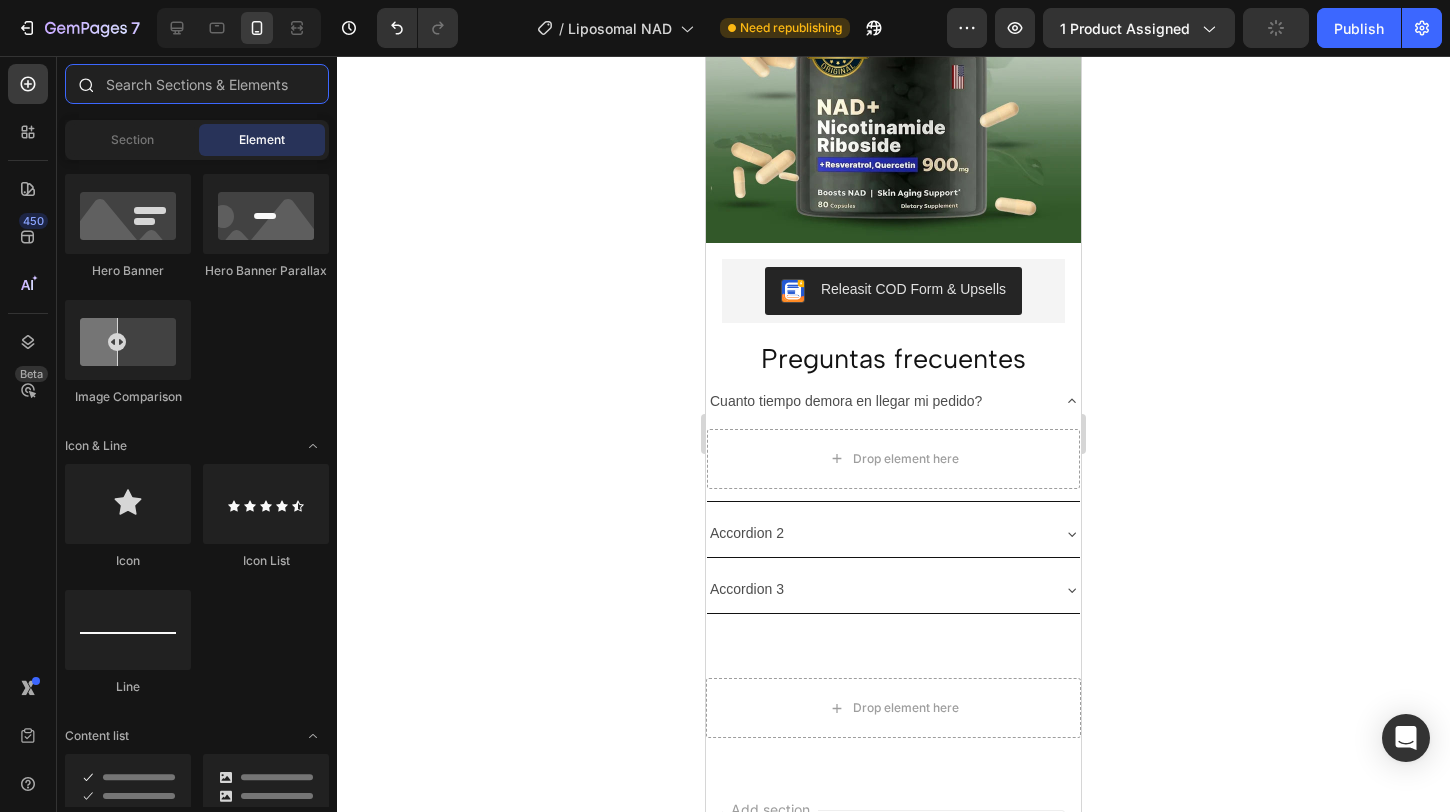 click at bounding box center (197, 84) 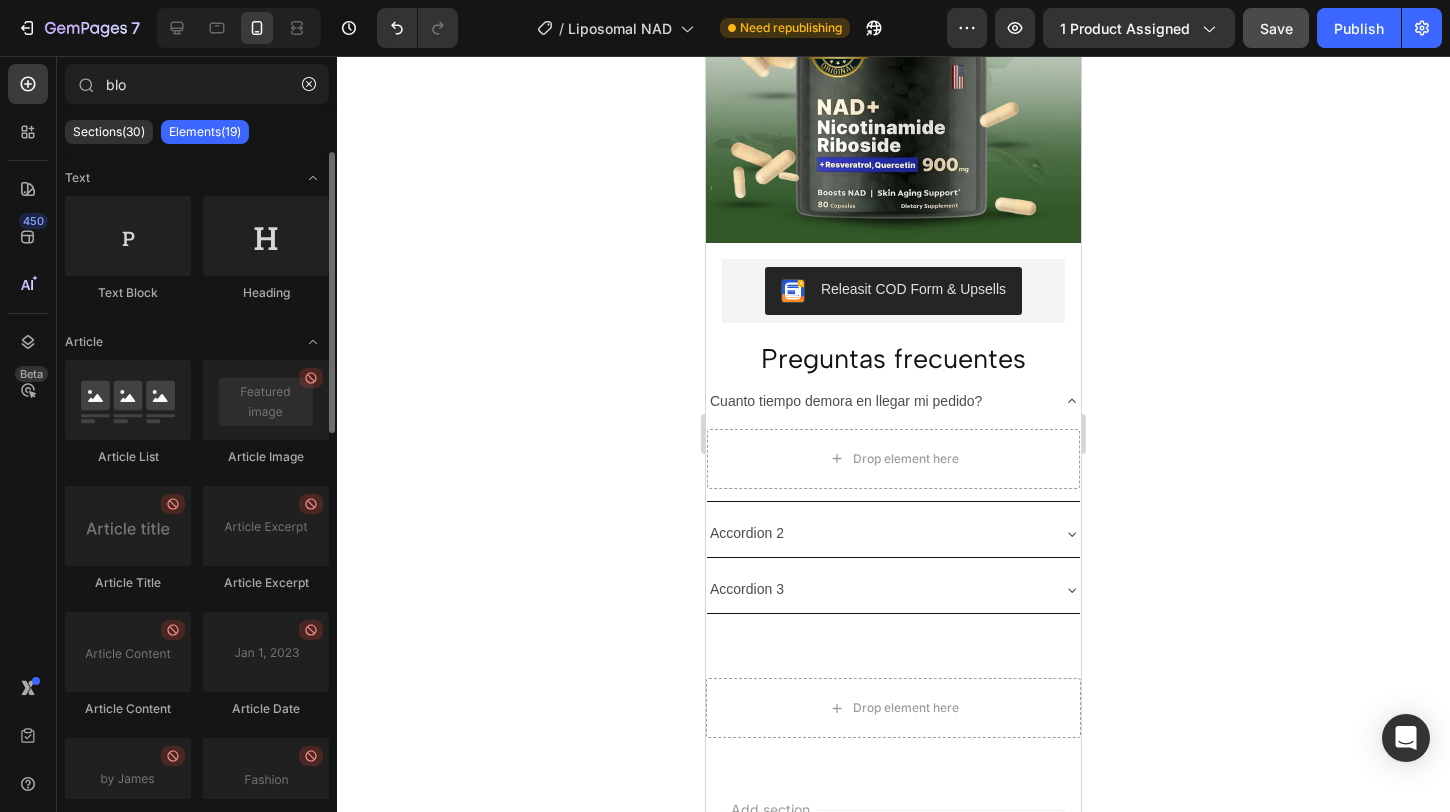 click on "Text Block" 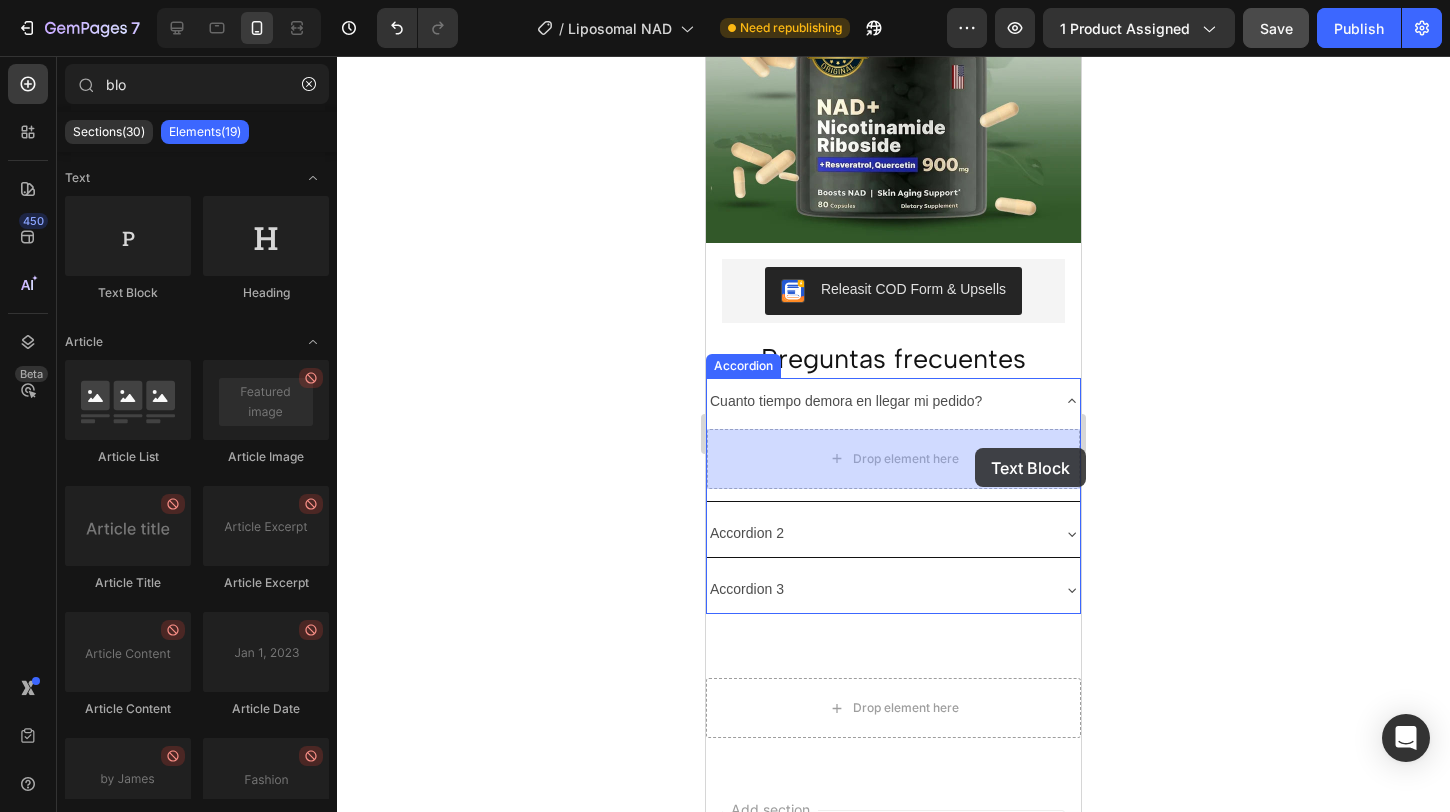 drag, startPoint x: 829, startPoint y: 308, endPoint x: 975, endPoint y: 448, distance: 202.27704 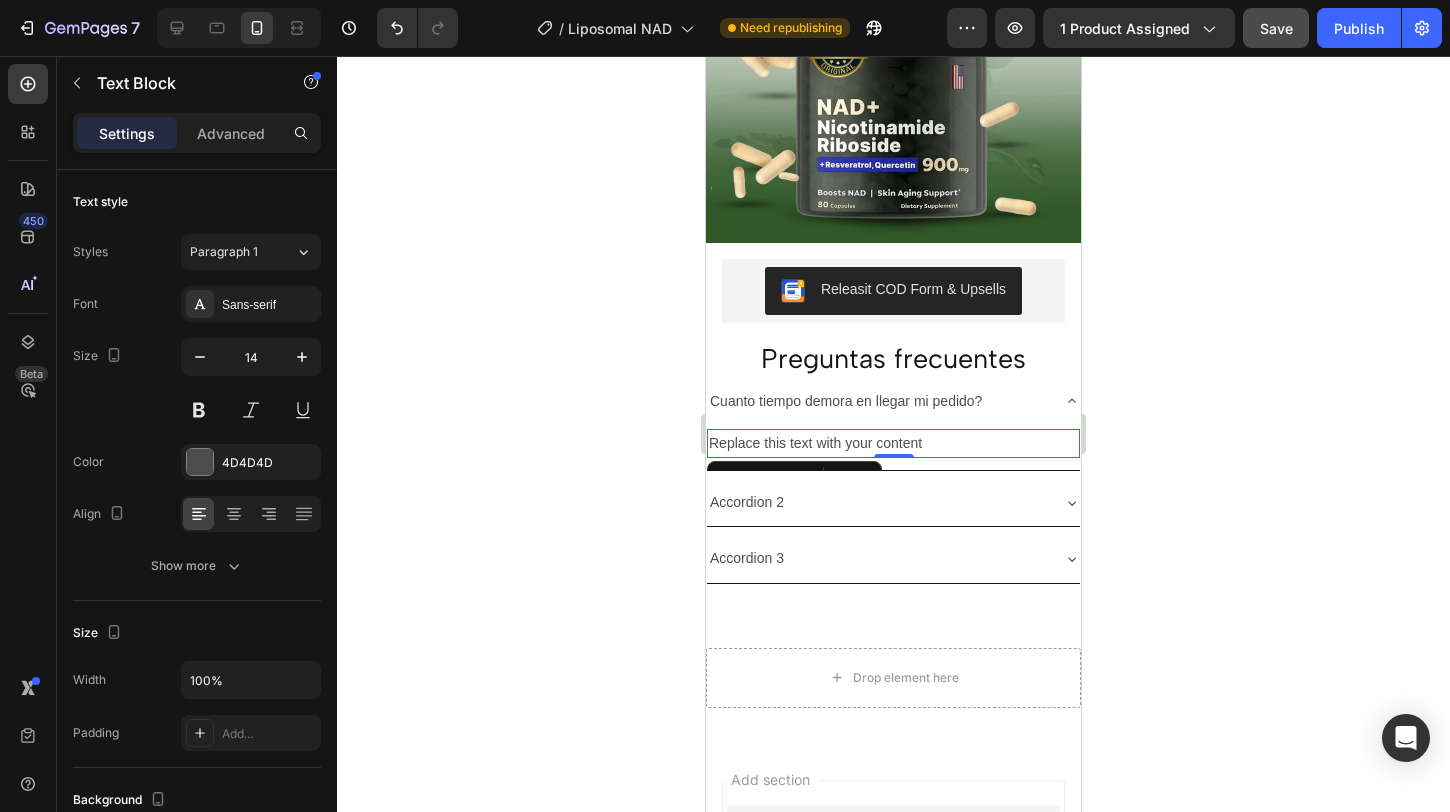 click on "Replace this text with your content" at bounding box center (893, 443) 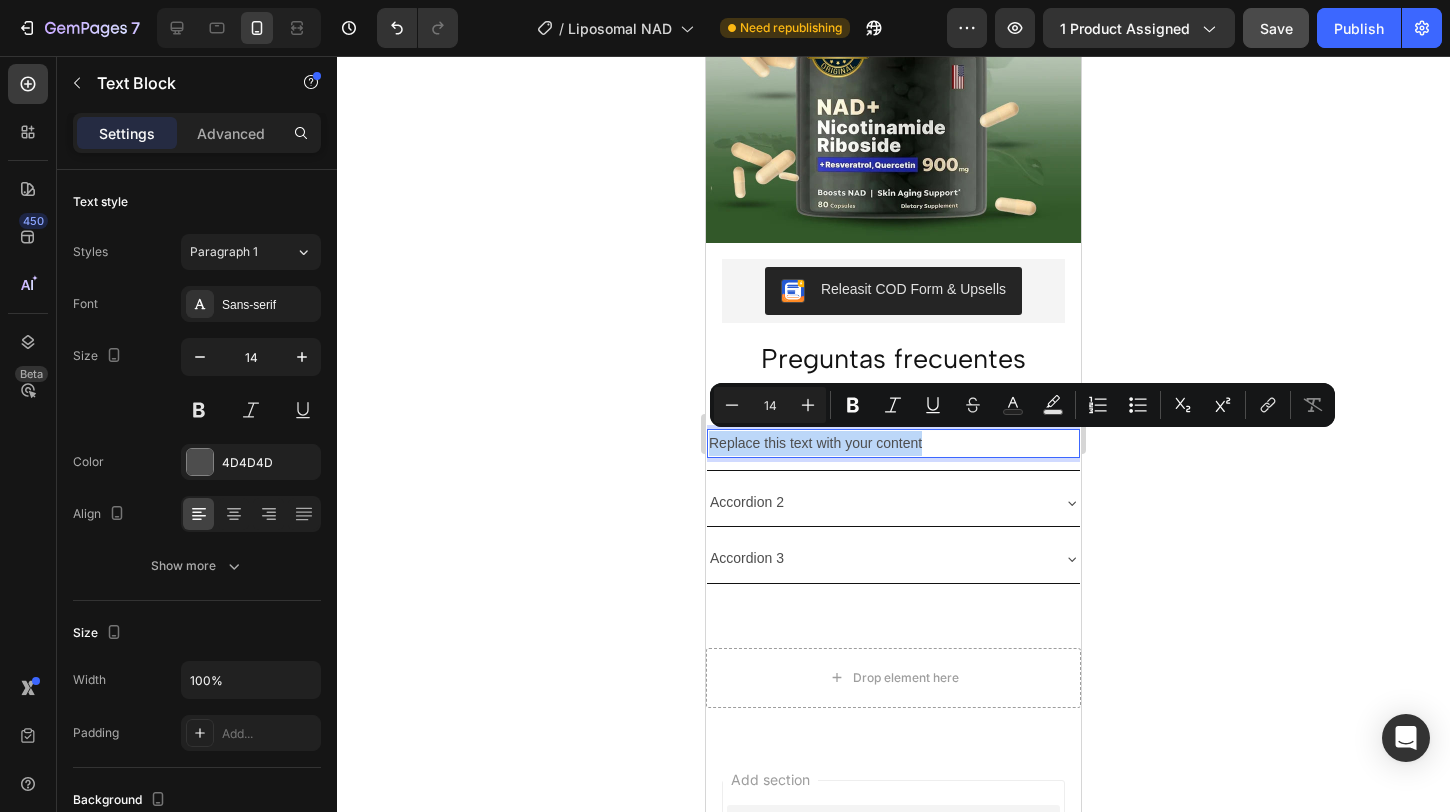 drag, startPoint x: 924, startPoint y: 444, endPoint x: 711, endPoint y: 451, distance: 213.11499 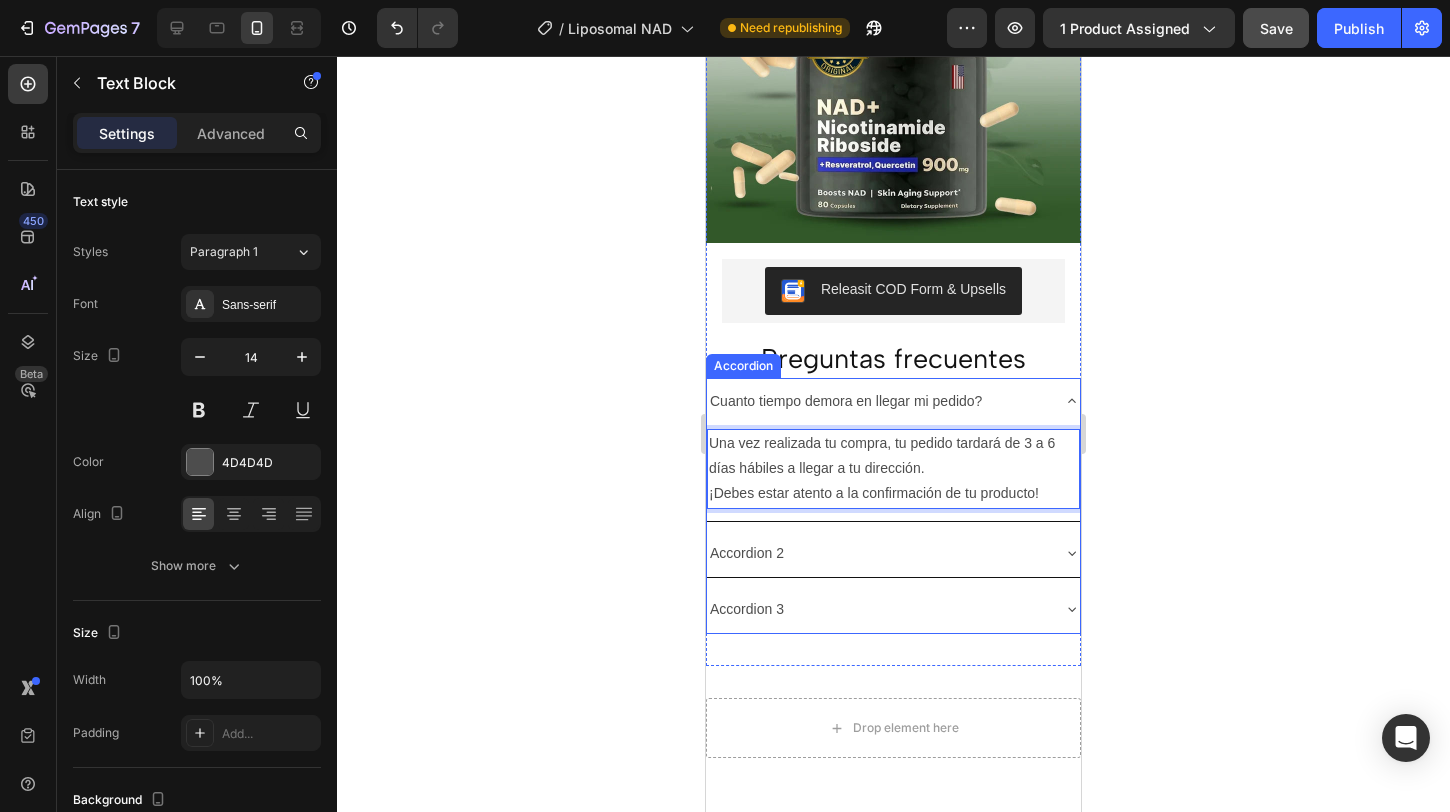 click on "Accordion 2" at bounding box center [877, 553] 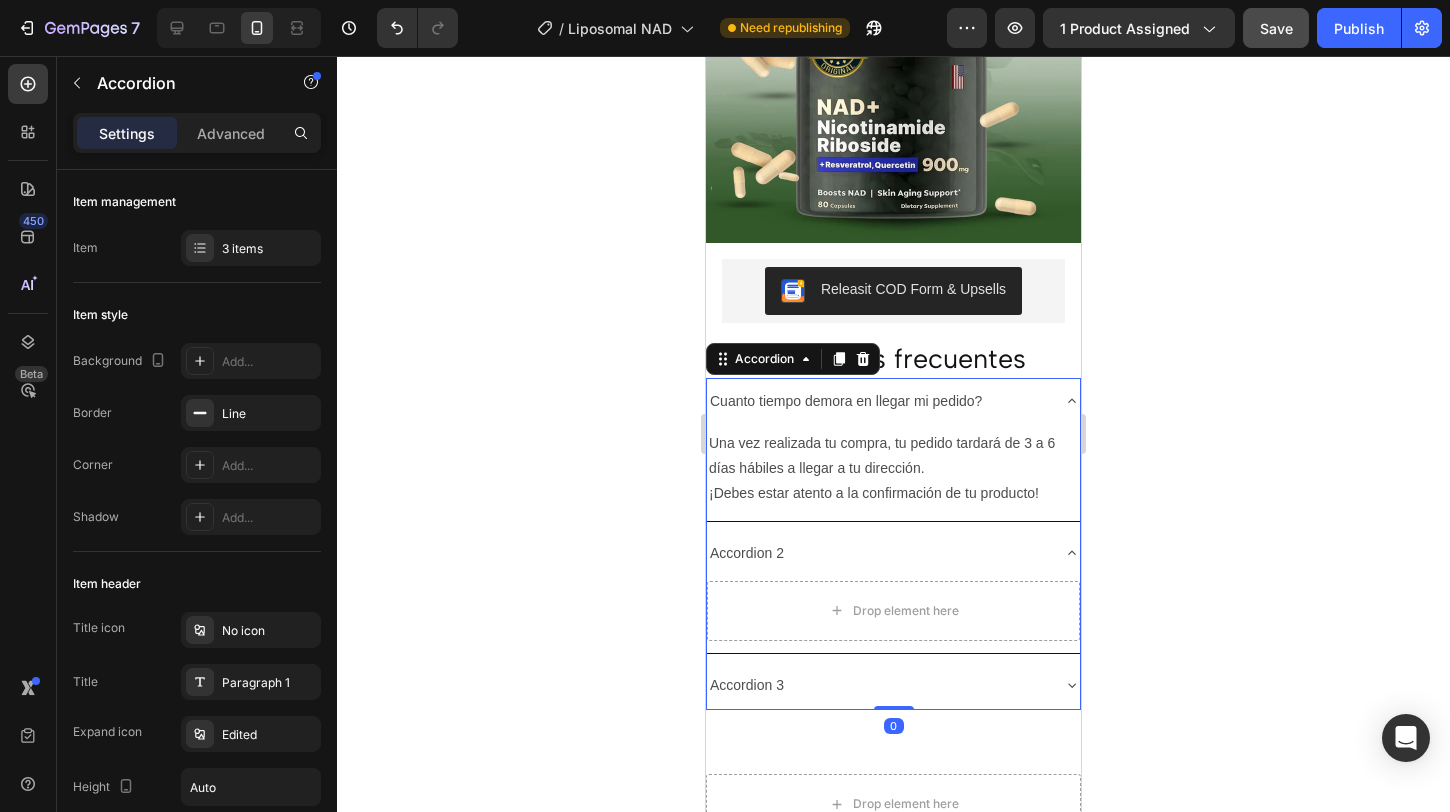 click on "Accordion 2" at bounding box center (747, 553) 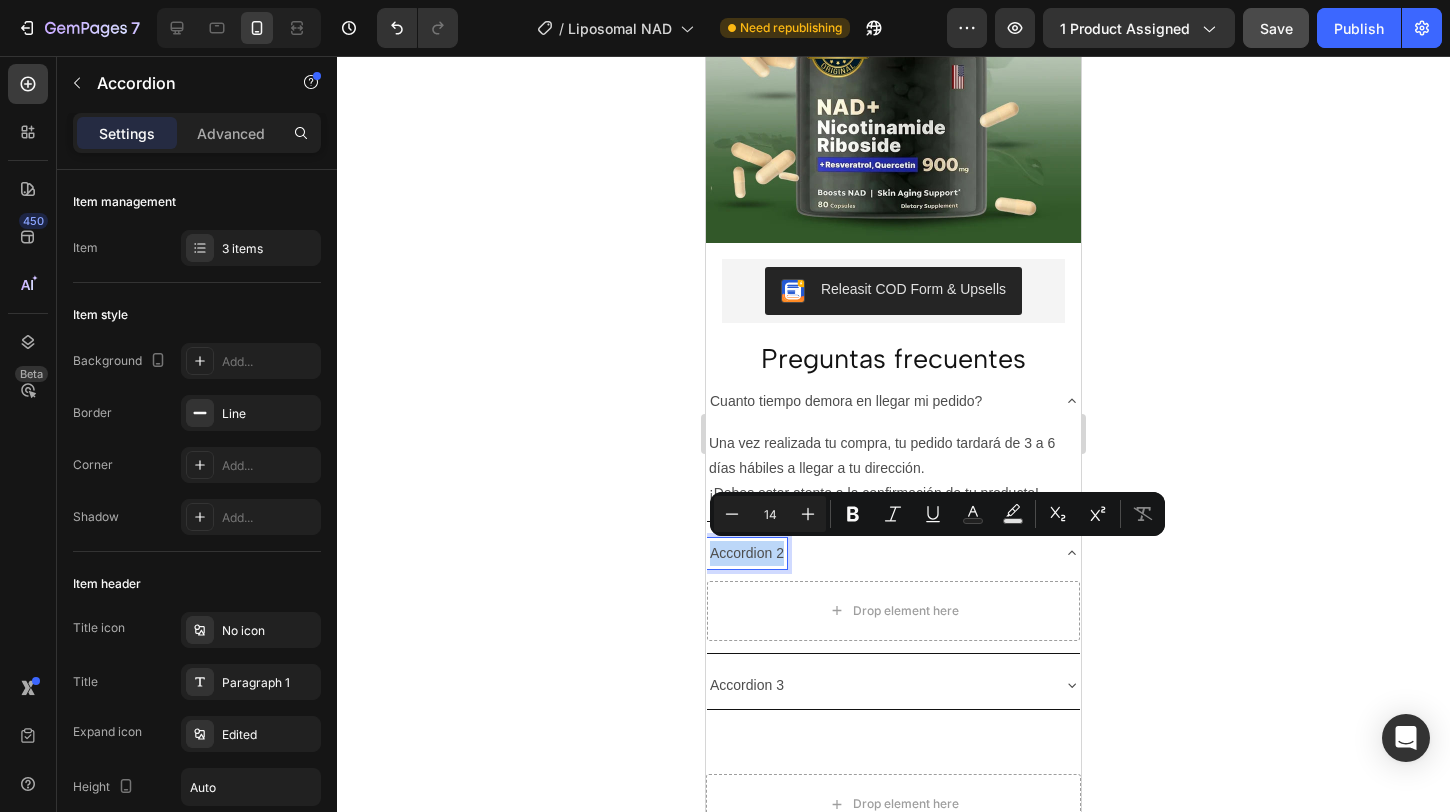 drag, startPoint x: 782, startPoint y: 545, endPoint x: 705, endPoint y: 559, distance: 78.26238 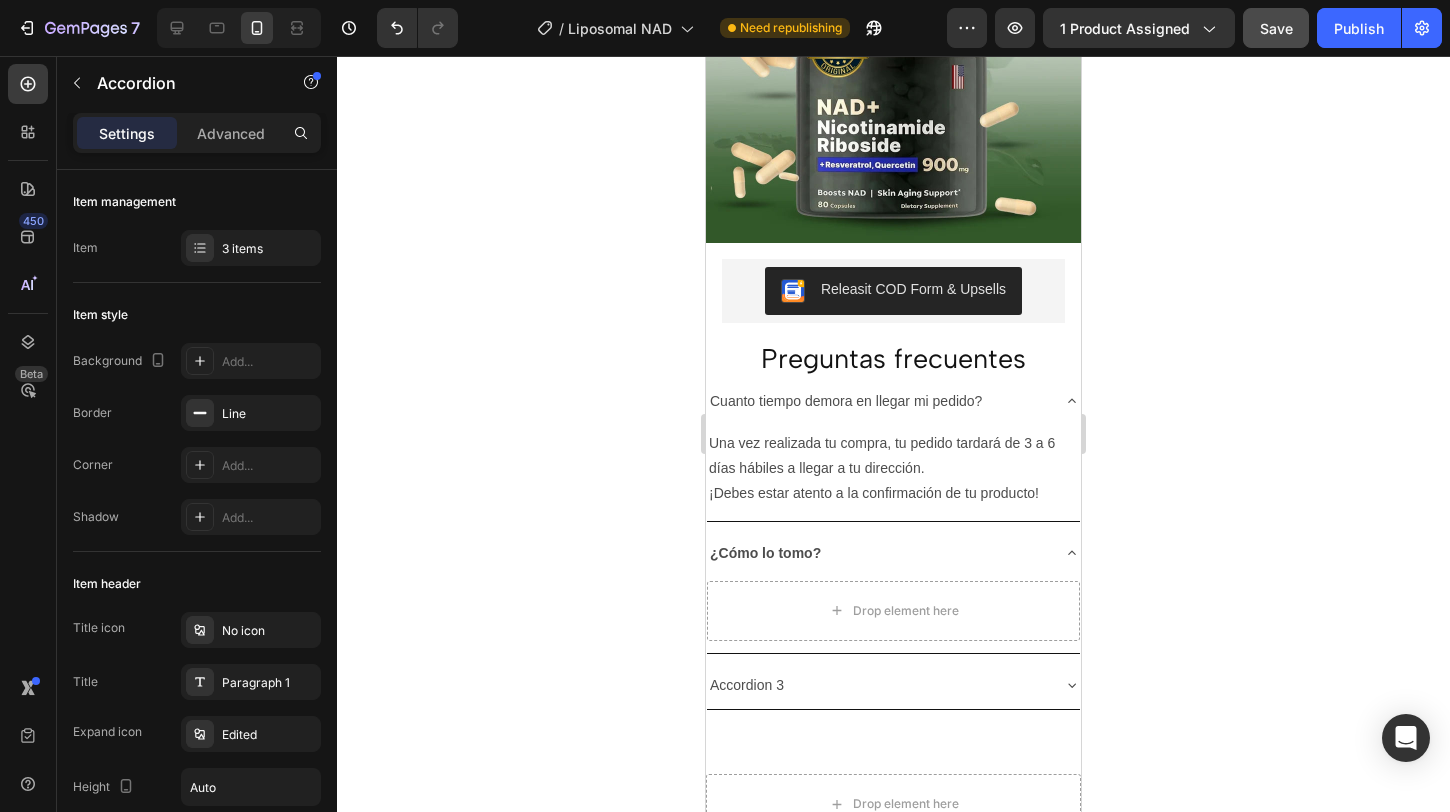 click on "¿Cómo lo tomo?" at bounding box center (877, 553) 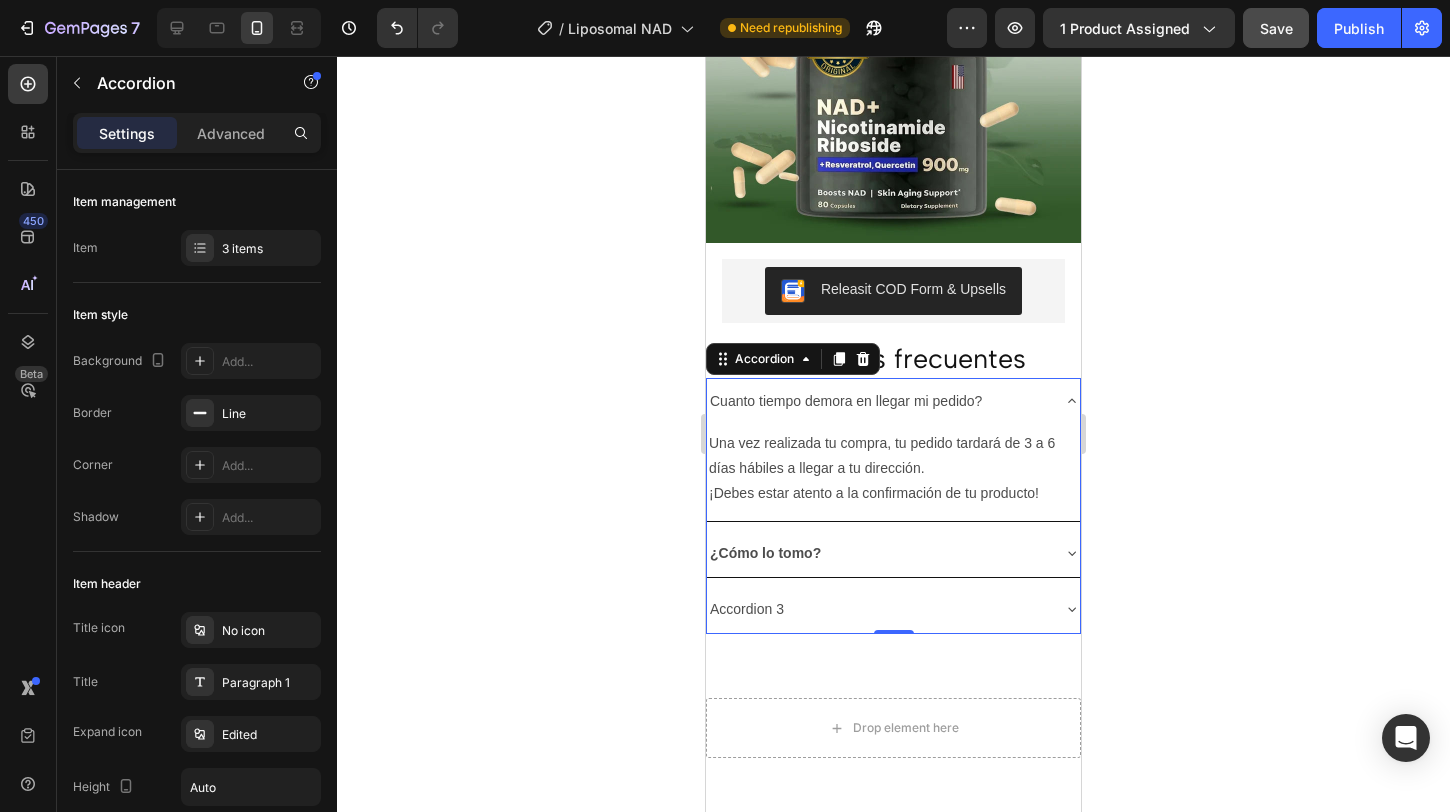 click on "¿Cómo lo tomo?" at bounding box center (877, 553) 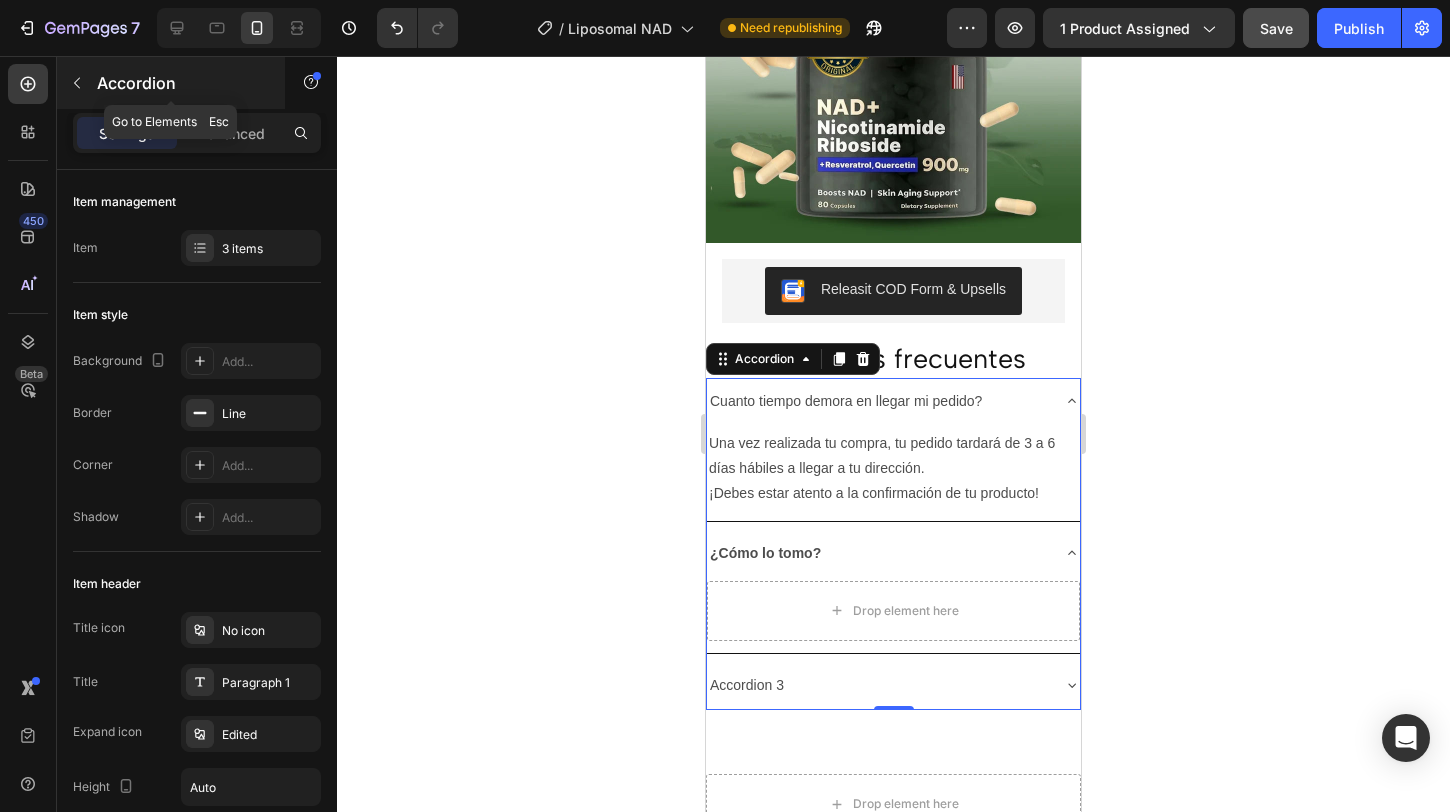 click at bounding box center (77, 83) 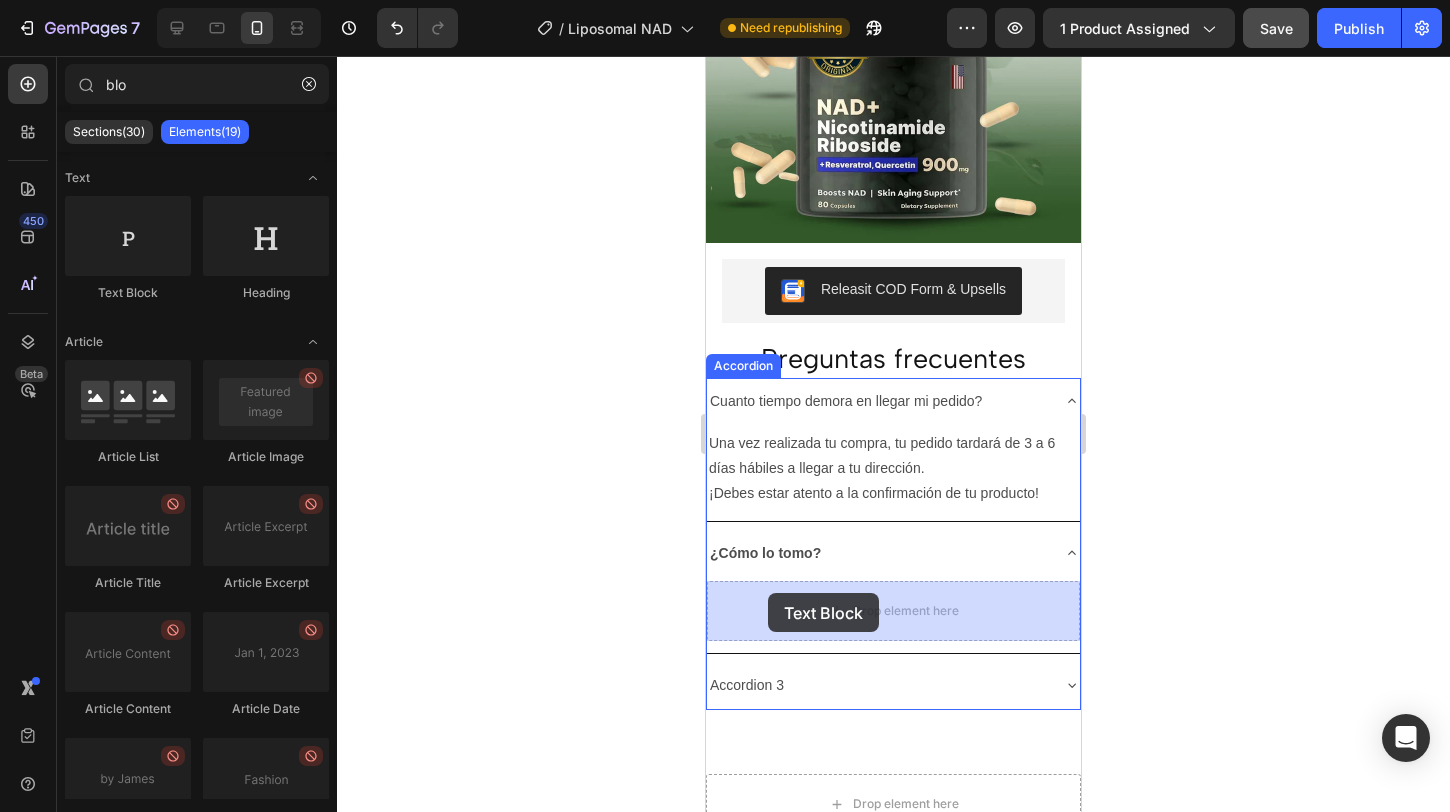 drag, startPoint x: 815, startPoint y: 324, endPoint x: 768, endPoint y: 594, distance: 274.0602 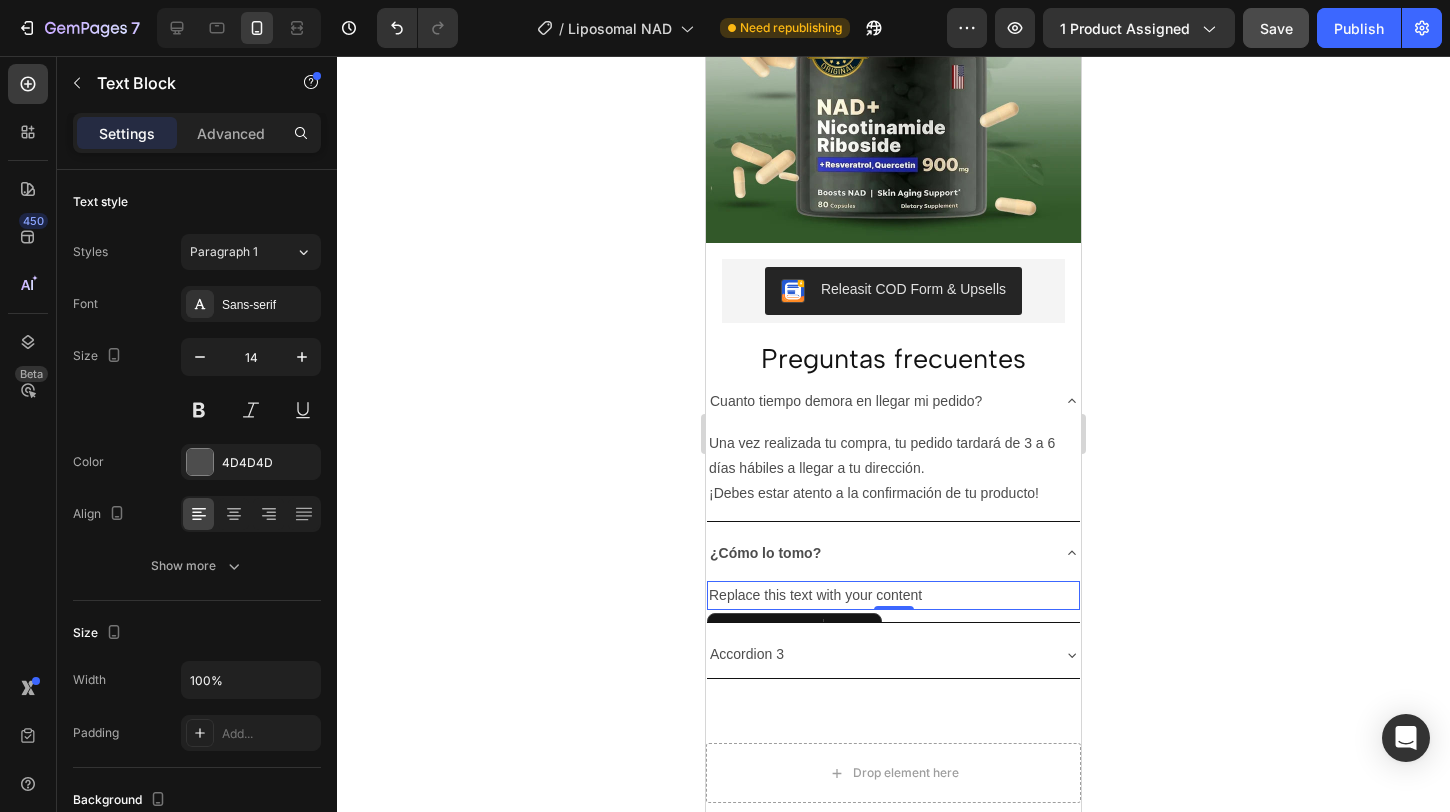 click on "Replace this text with your content Text Block   0" at bounding box center (893, 599) 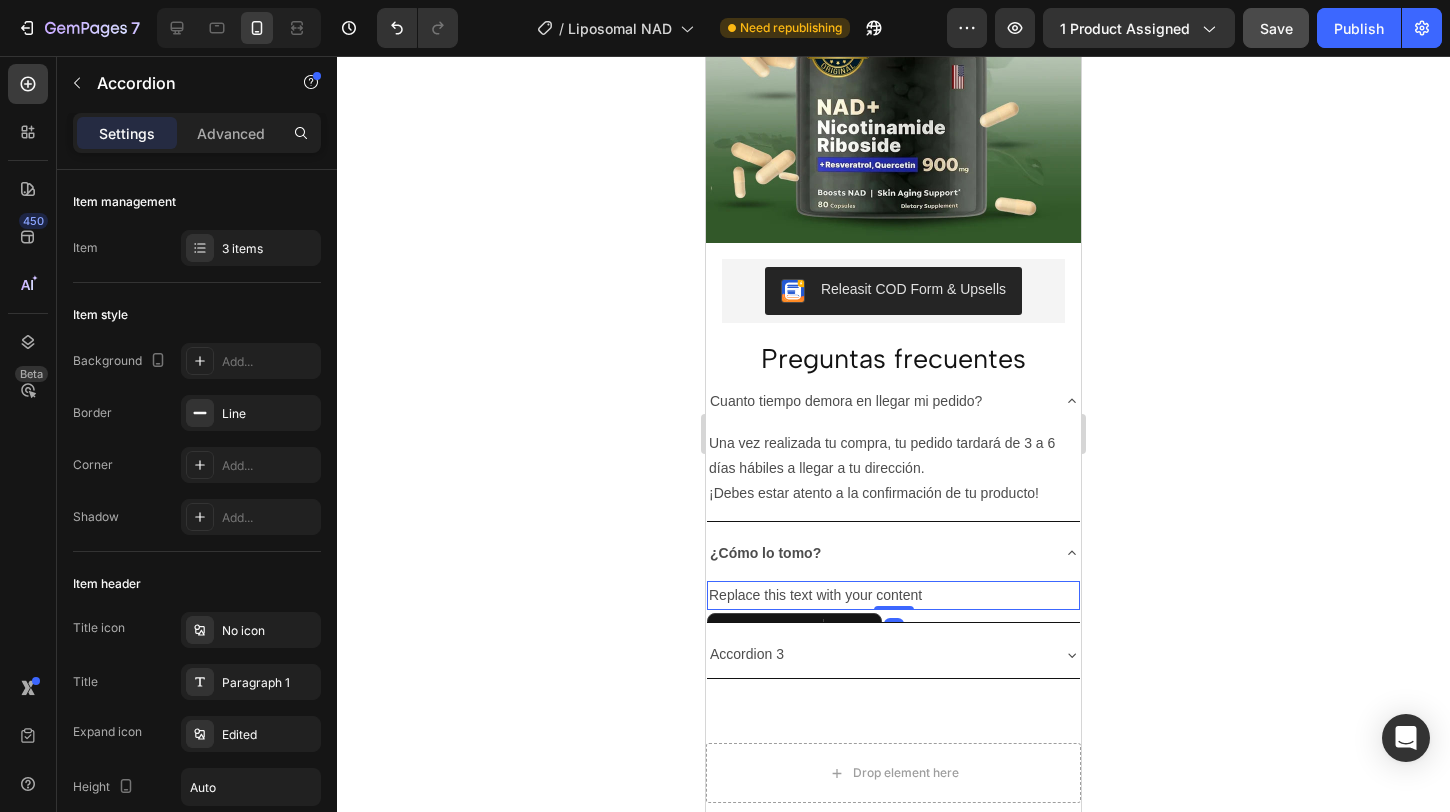 click on "Replace this text with your content" at bounding box center (893, 595) 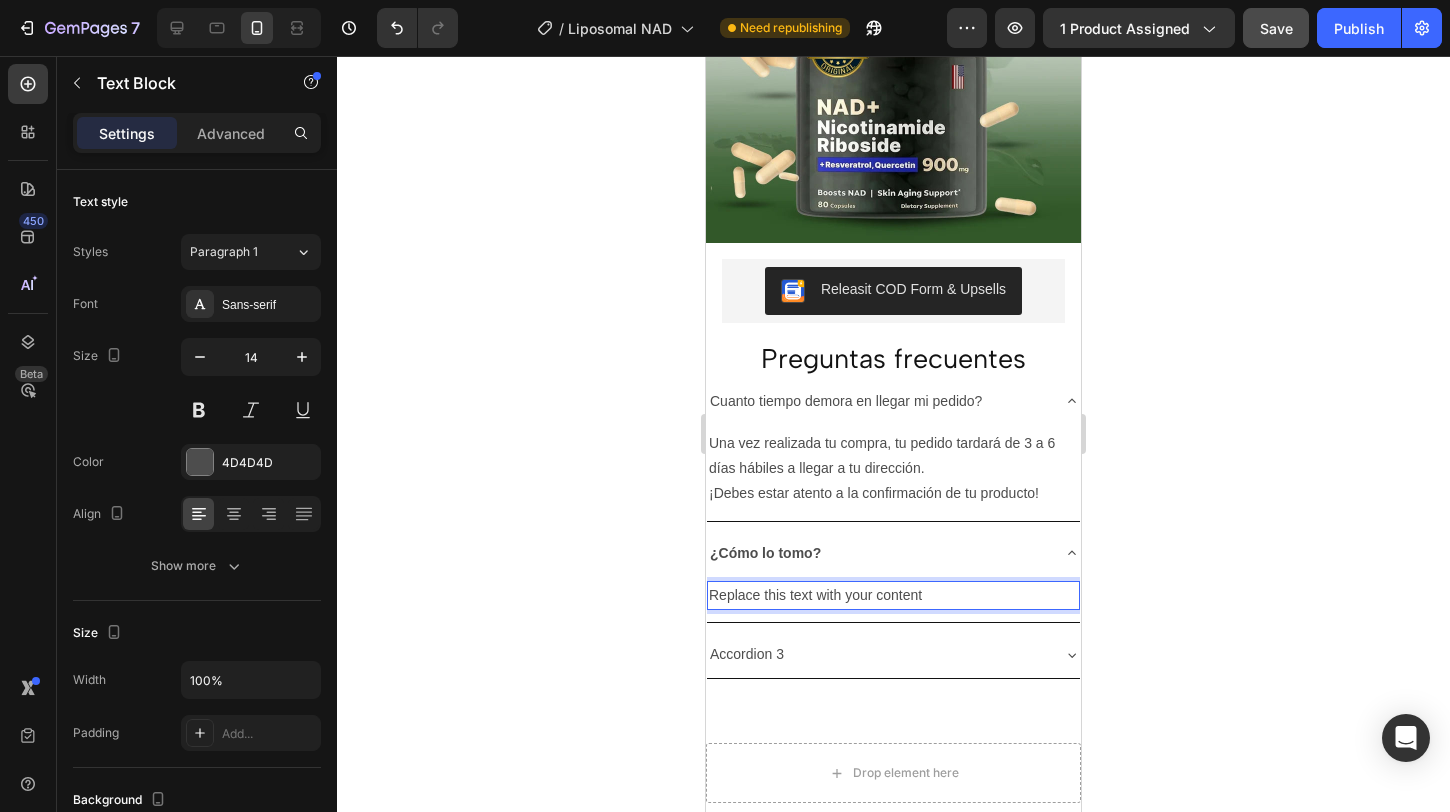 click on "Replace this text with your content" at bounding box center (893, 595) 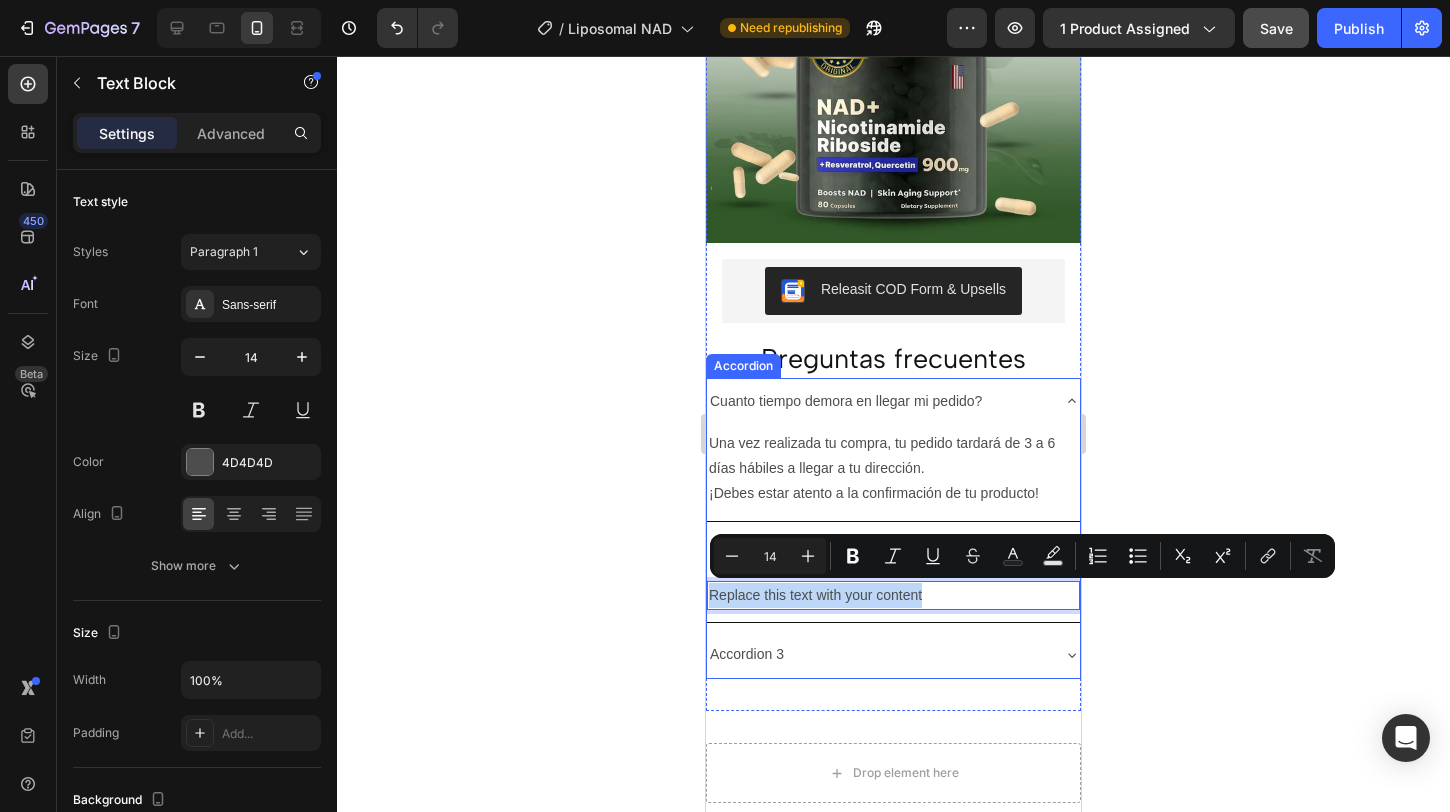 drag, startPoint x: 923, startPoint y: 602, endPoint x: 705, endPoint y: 600, distance: 218.00917 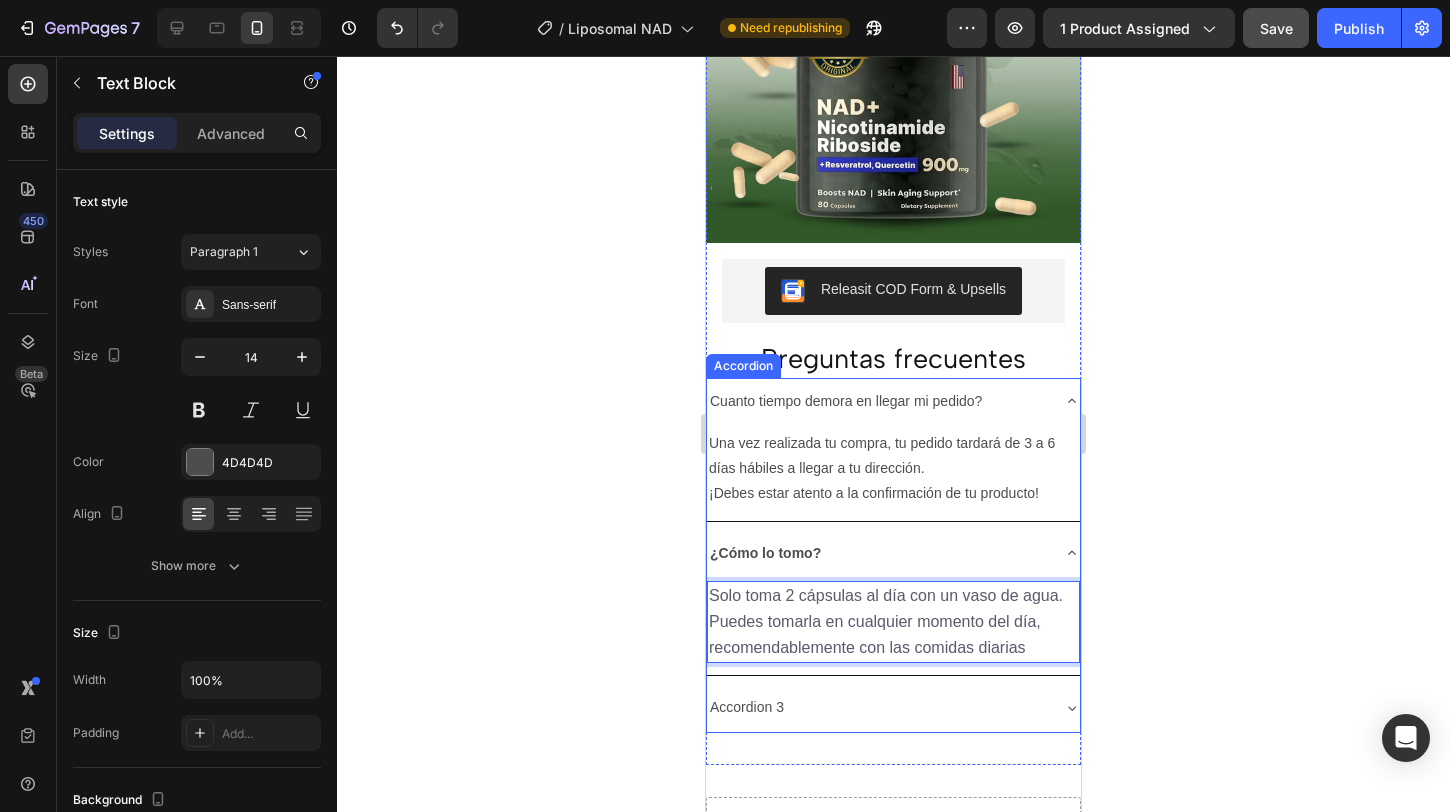 click on "¿Cómo lo tomo?" at bounding box center (877, 553) 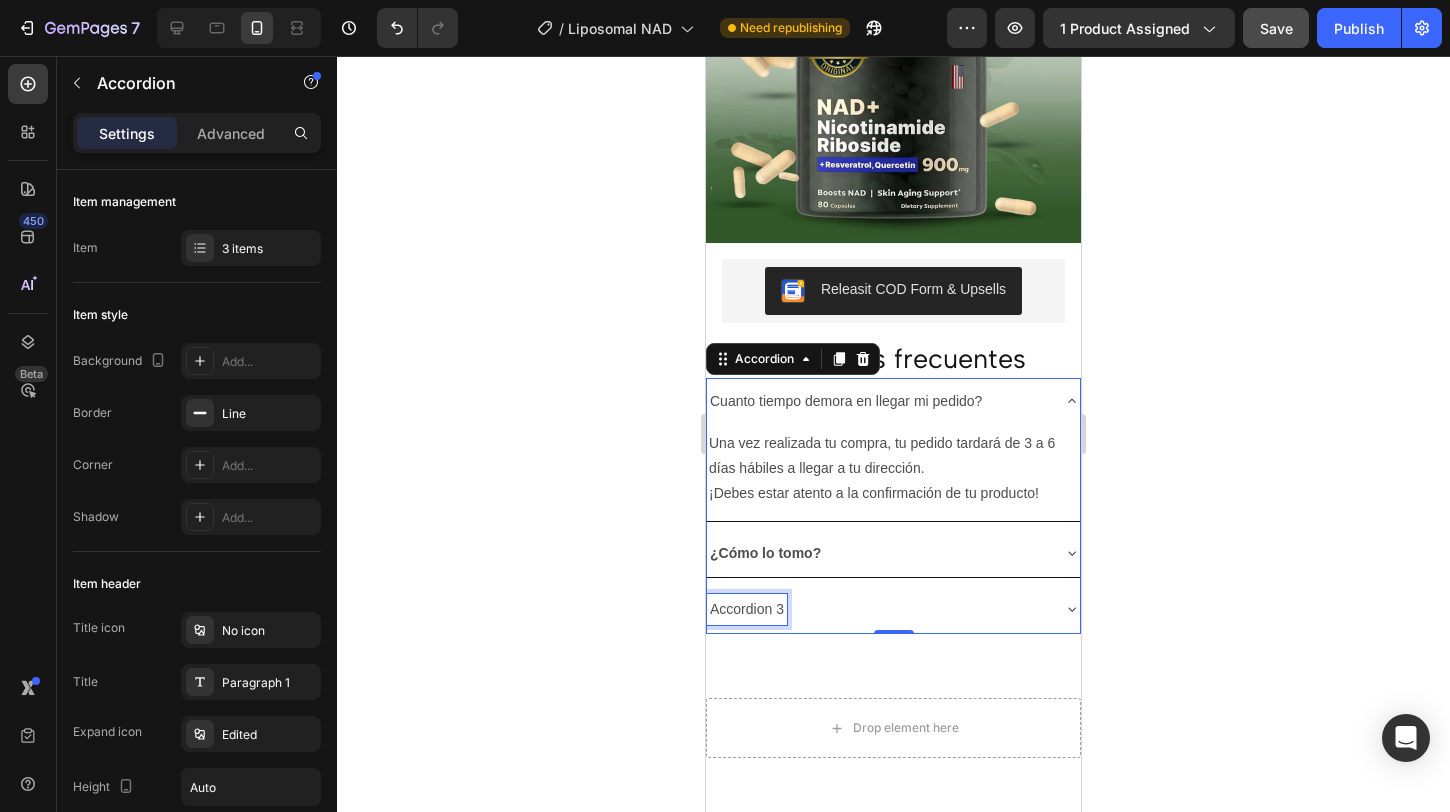 click on "Accordion 3" at bounding box center [747, 609] 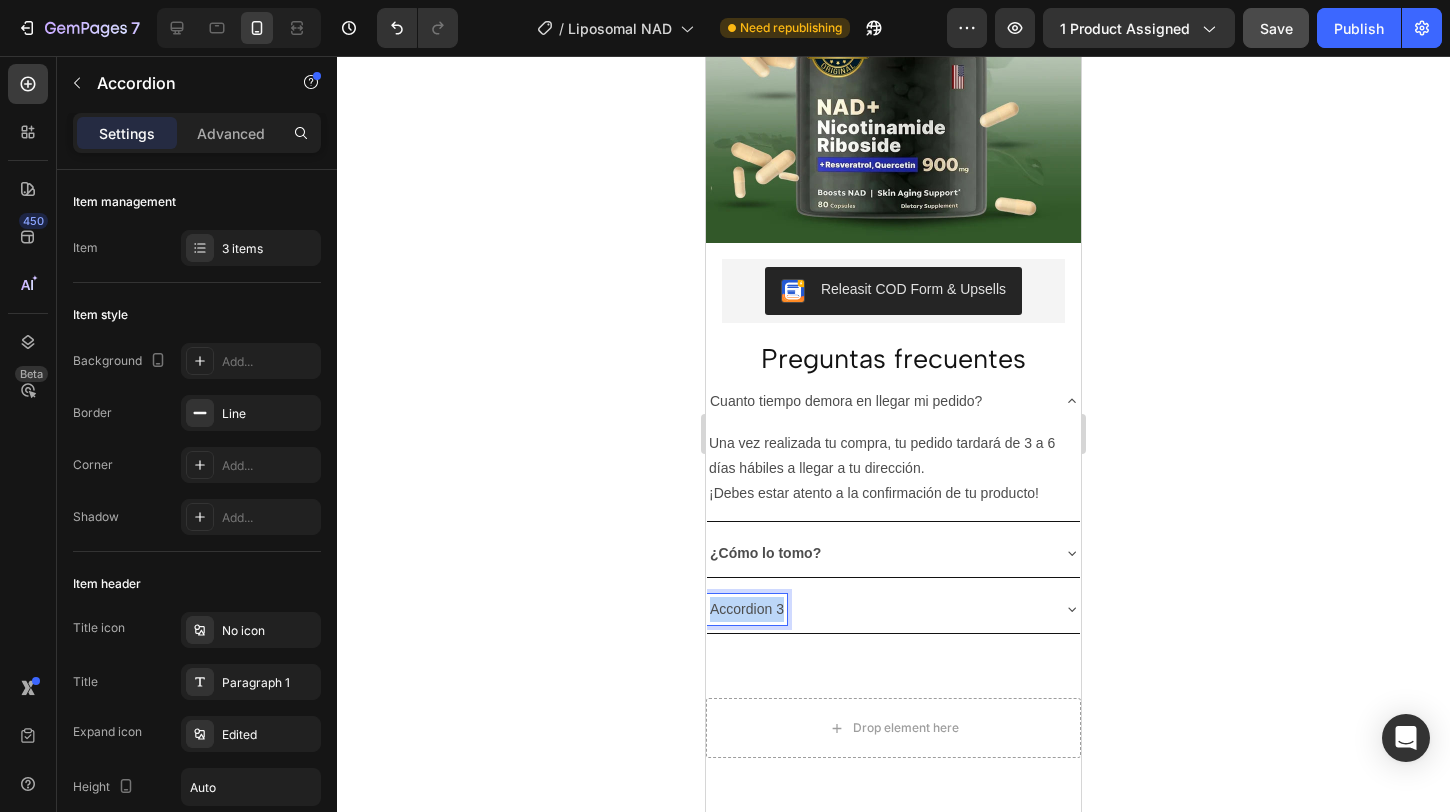 drag, startPoint x: 784, startPoint y: 615, endPoint x: 709, endPoint y: 605, distance: 75.66373 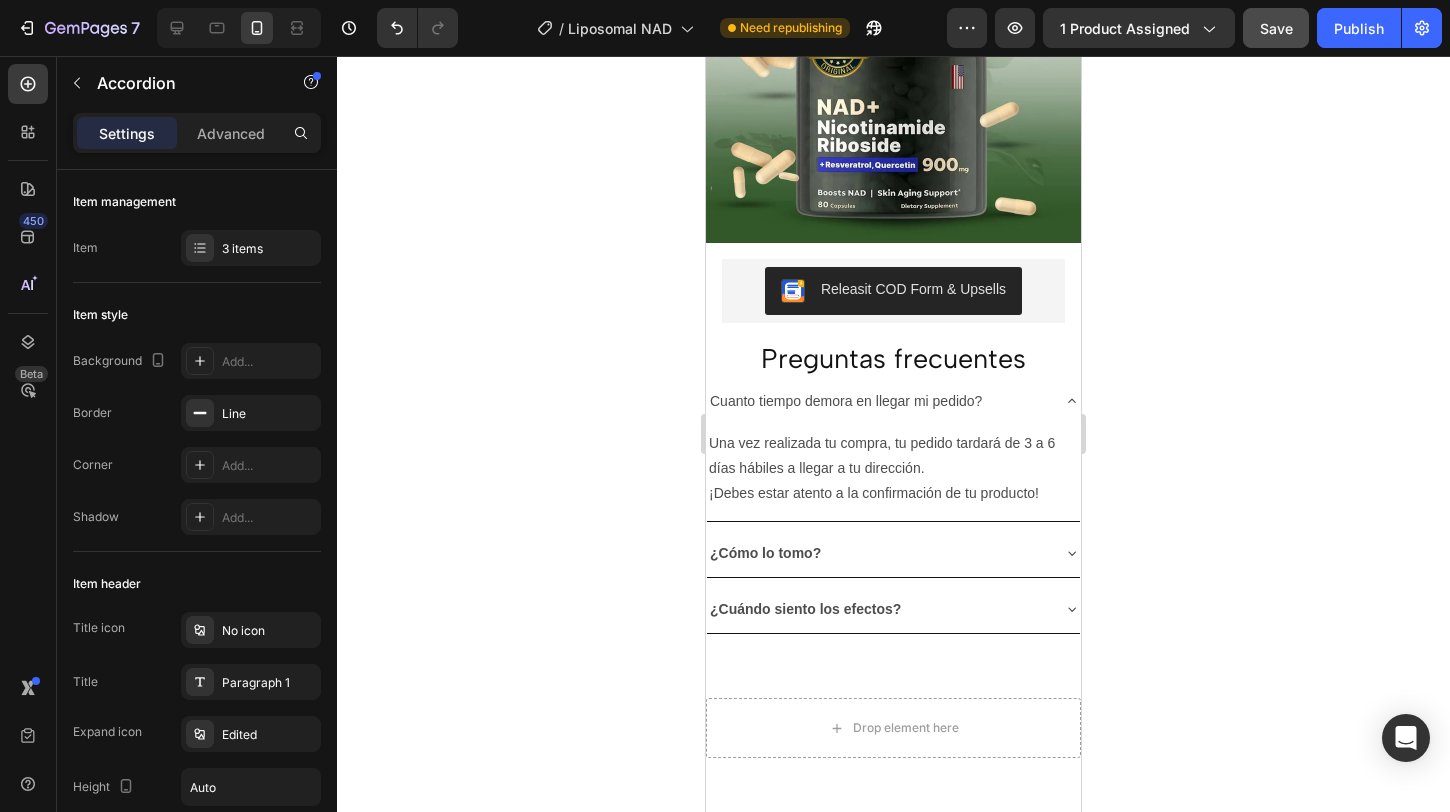 click 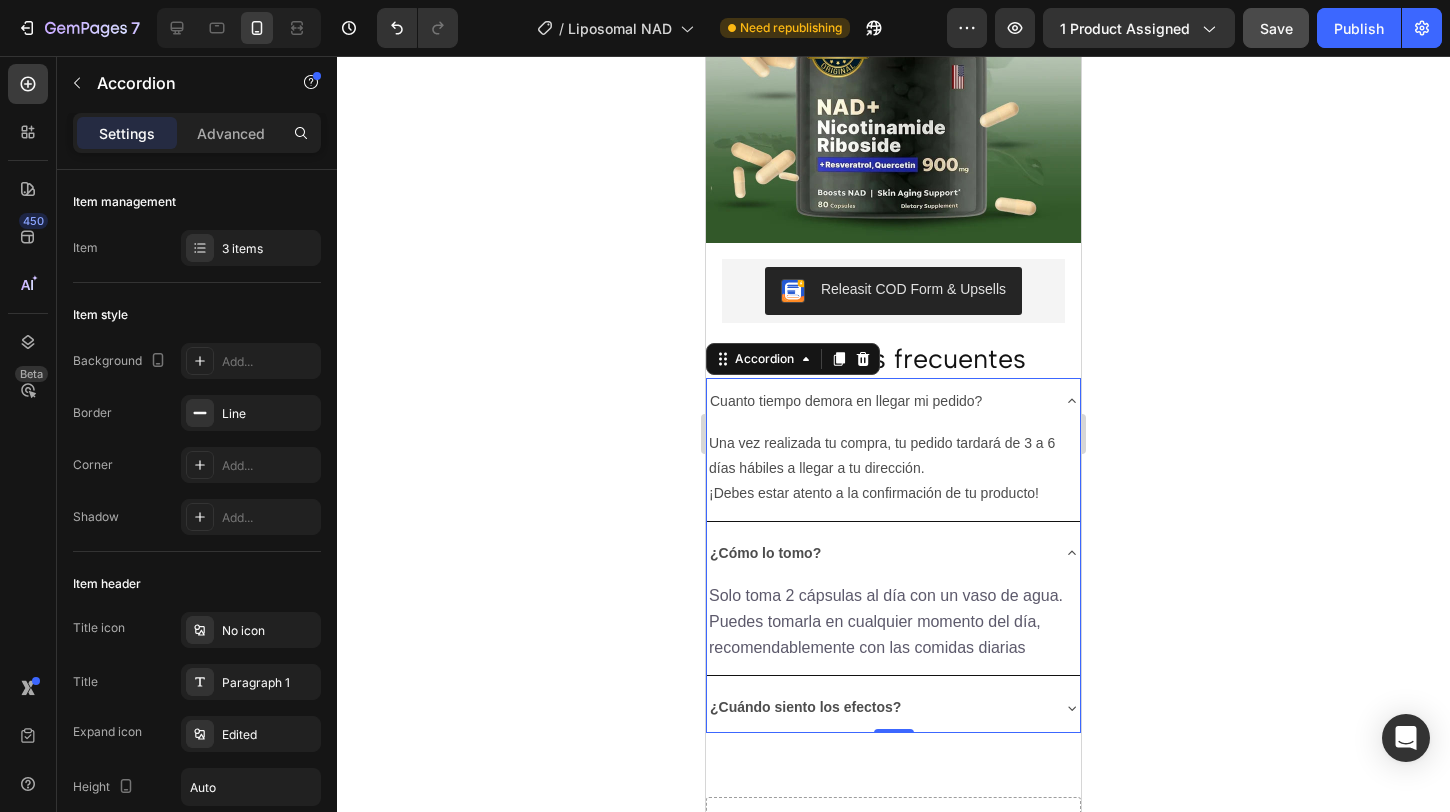 click 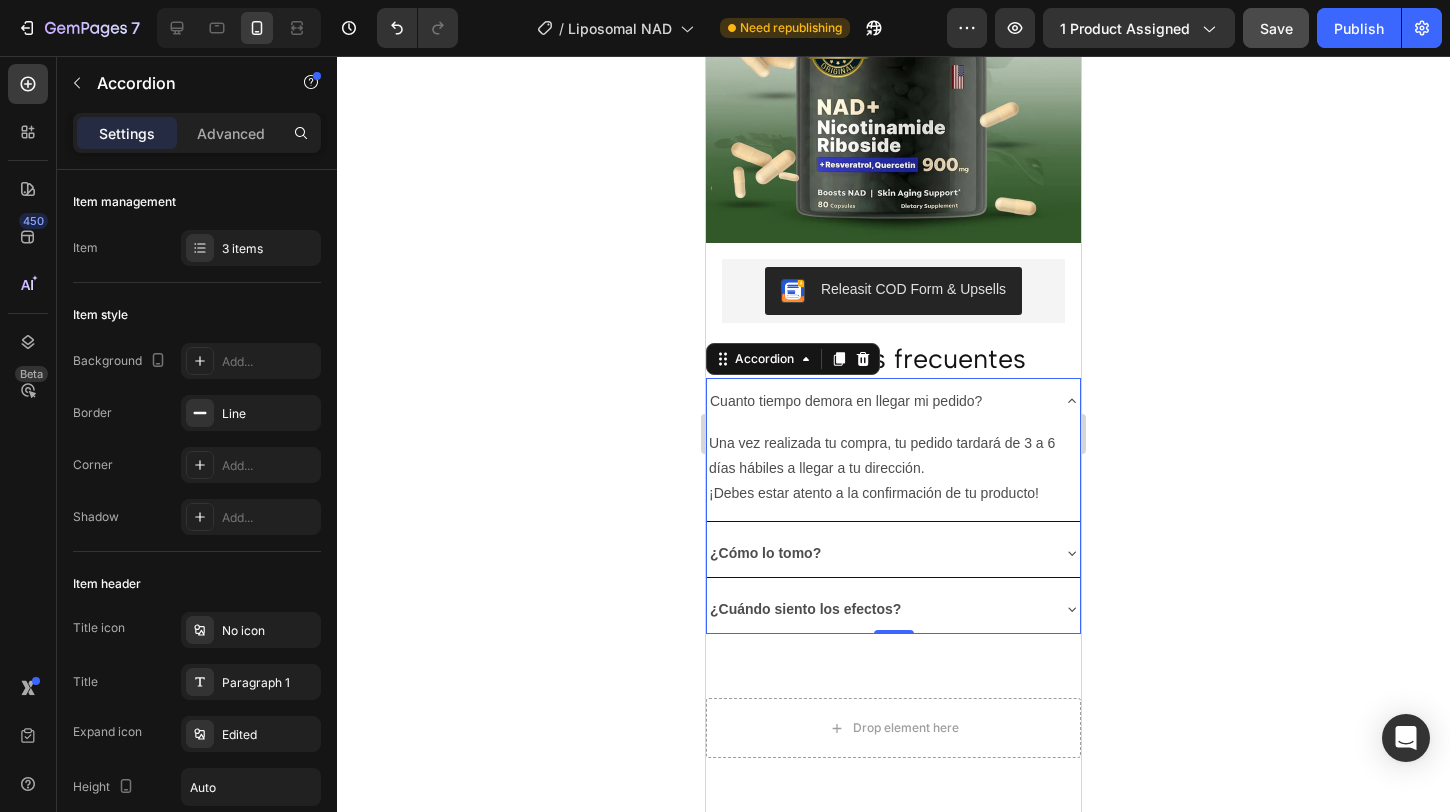 click on "¿Cuándo siento los efectos?" at bounding box center [877, 609] 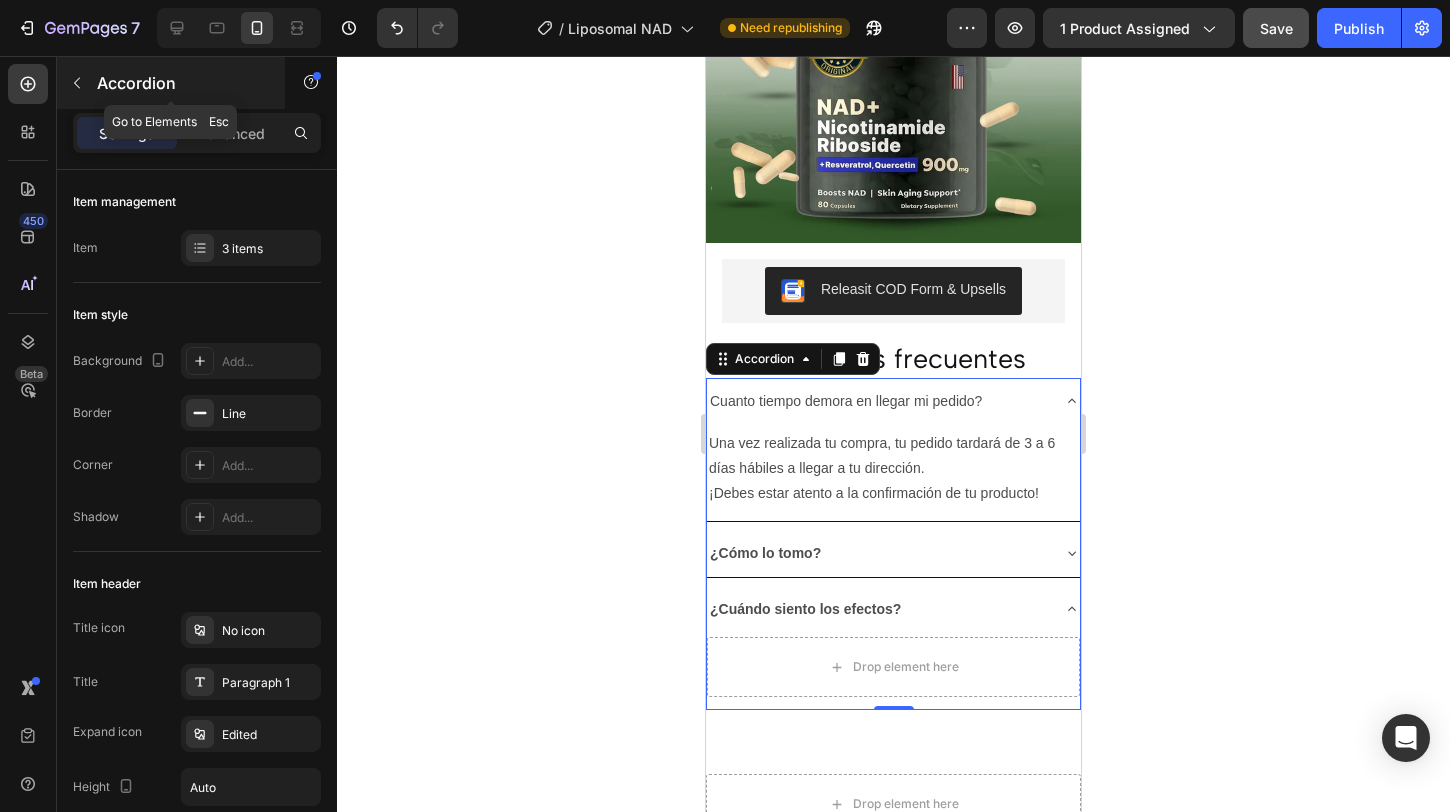 click at bounding box center [77, 83] 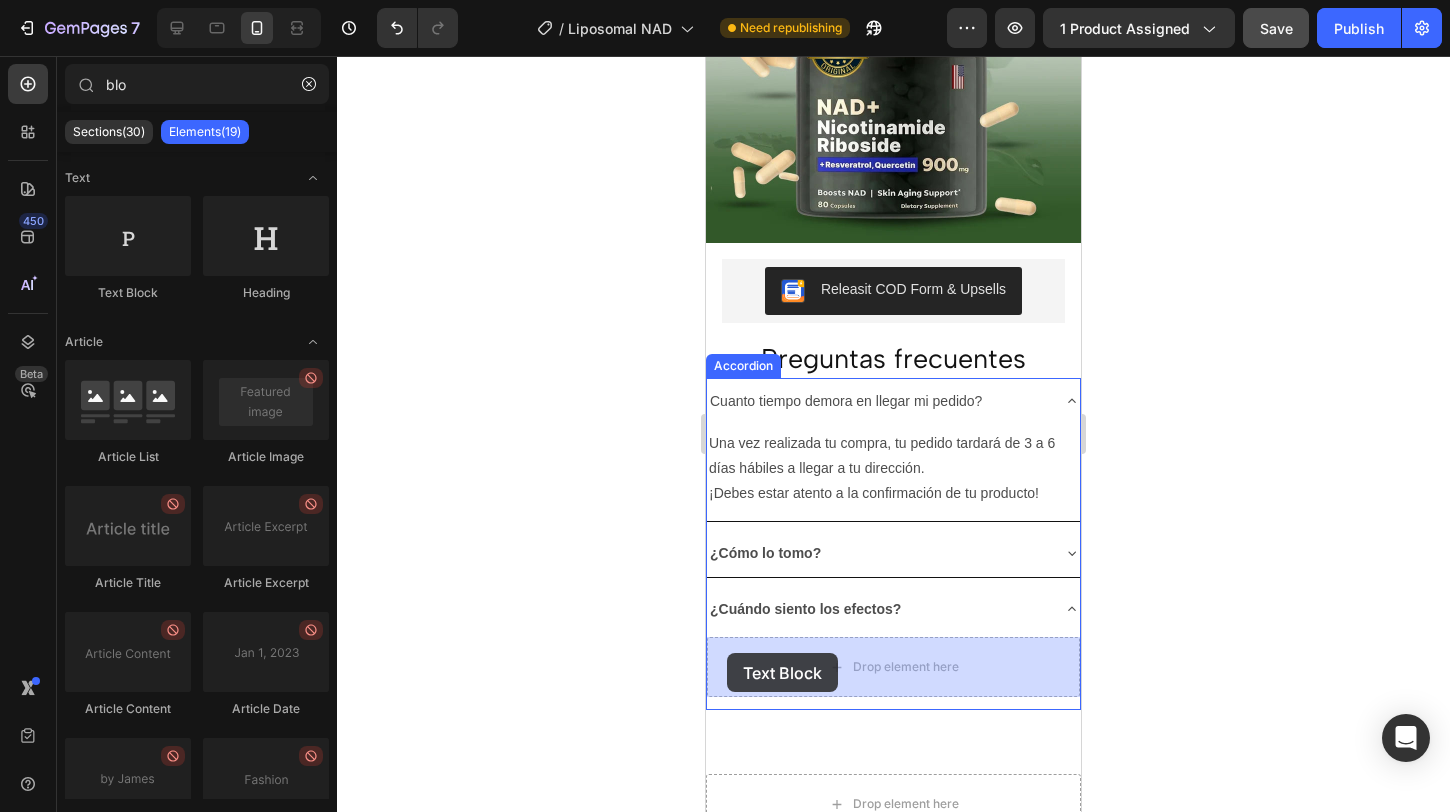 drag, startPoint x: 809, startPoint y: 294, endPoint x: 733, endPoint y: 653, distance: 366.9564 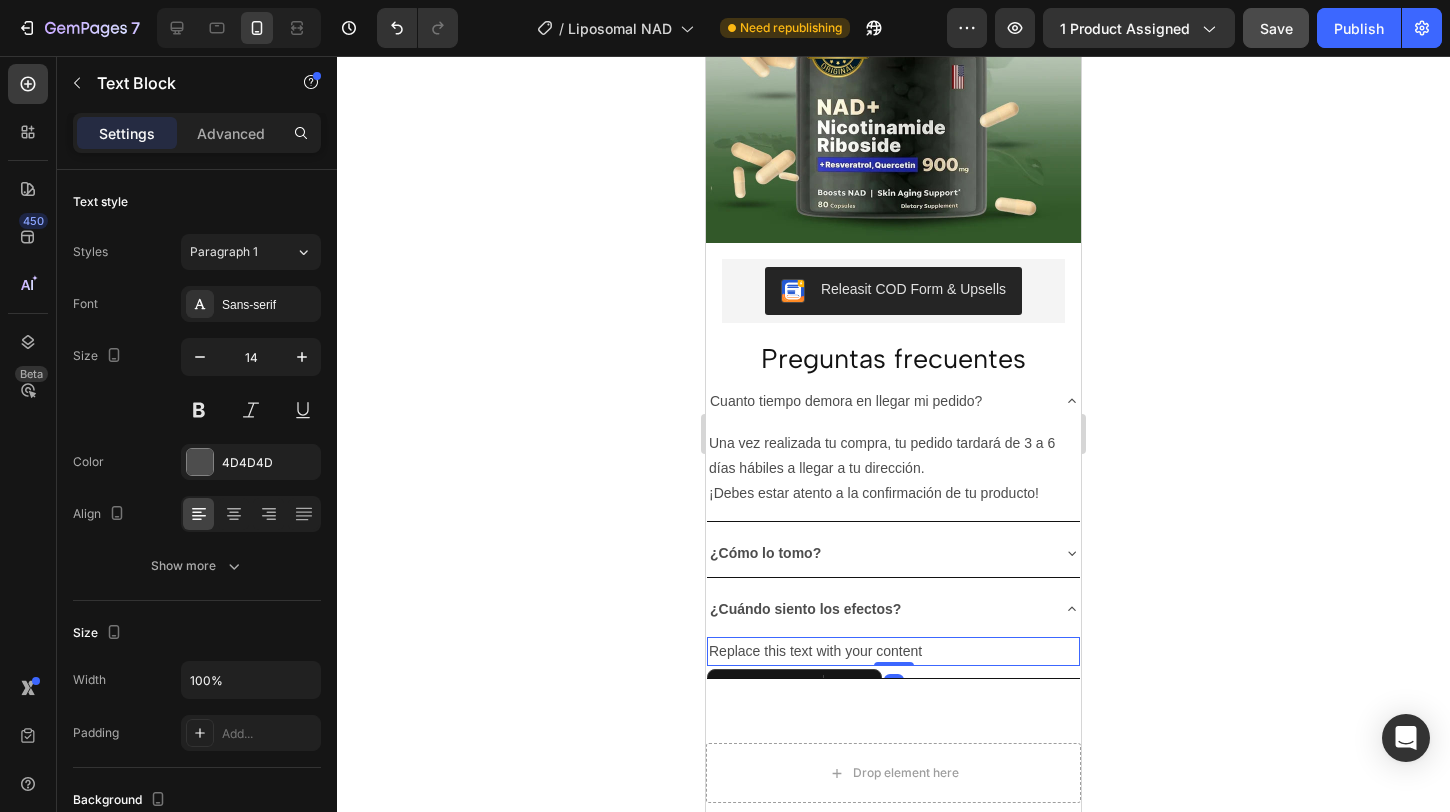 click on "Replace this text with your content" at bounding box center [893, 651] 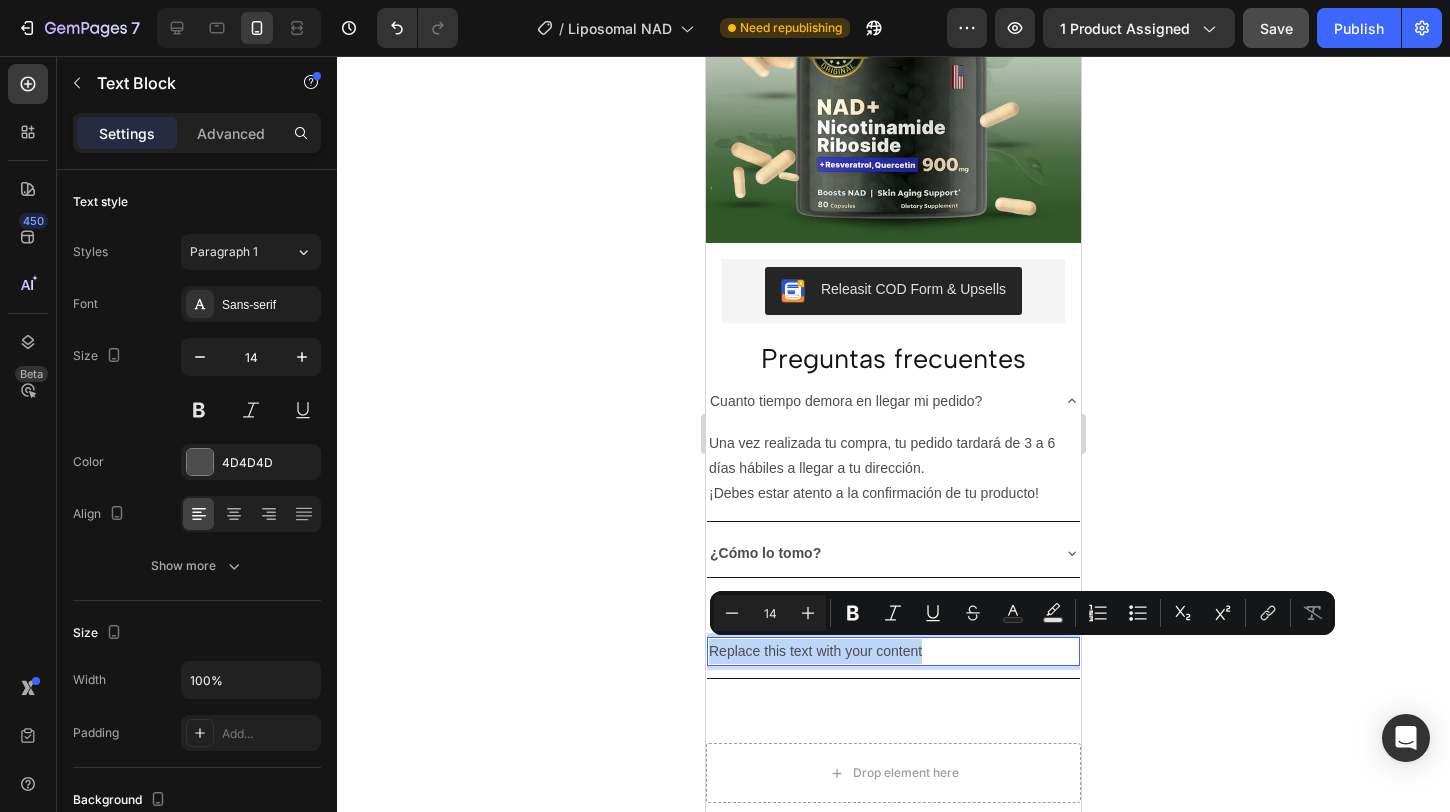 drag, startPoint x: 932, startPoint y: 652, endPoint x: 687, endPoint y: 651, distance: 245.00204 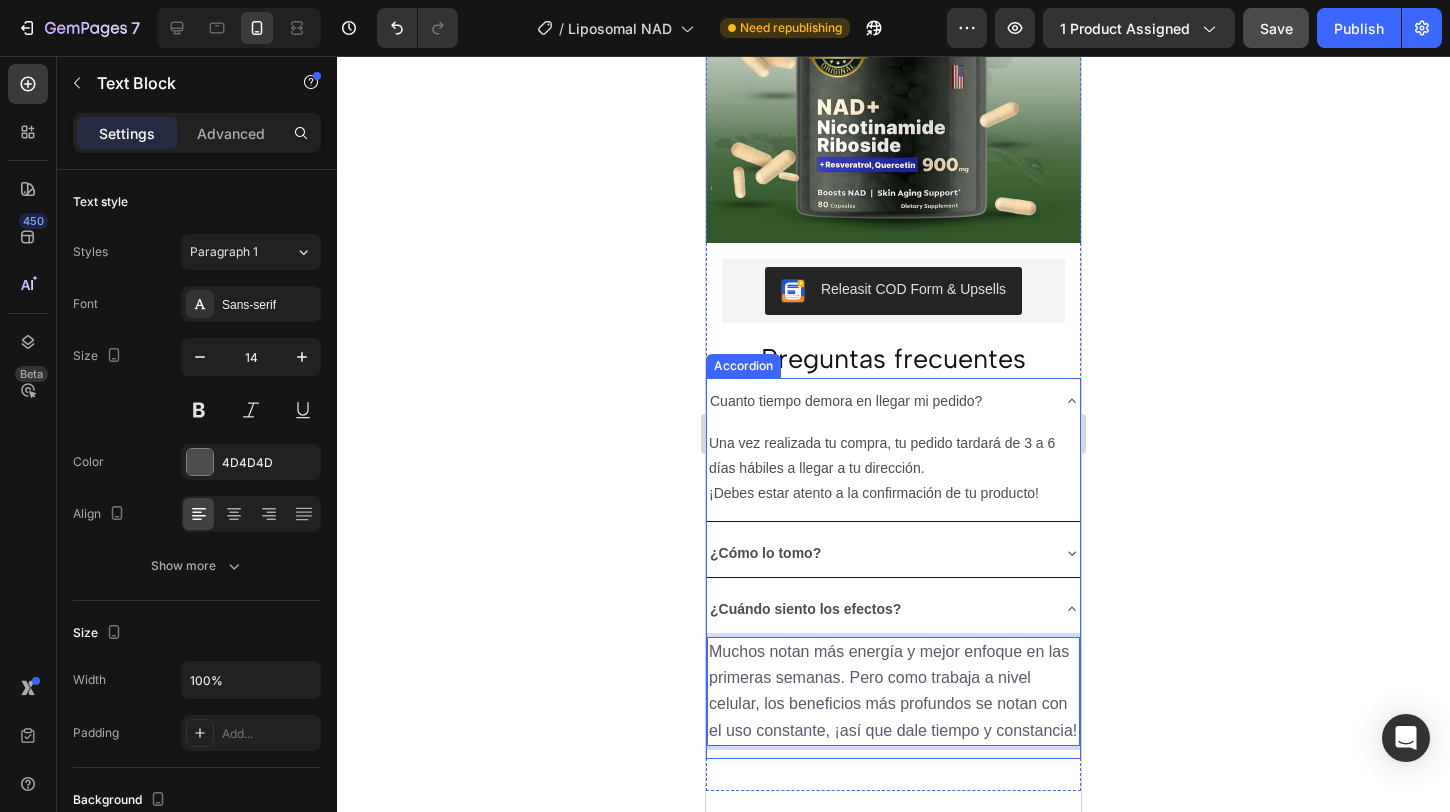 click on "¿Cuándo siento los efectos?" at bounding box center [877, 609] 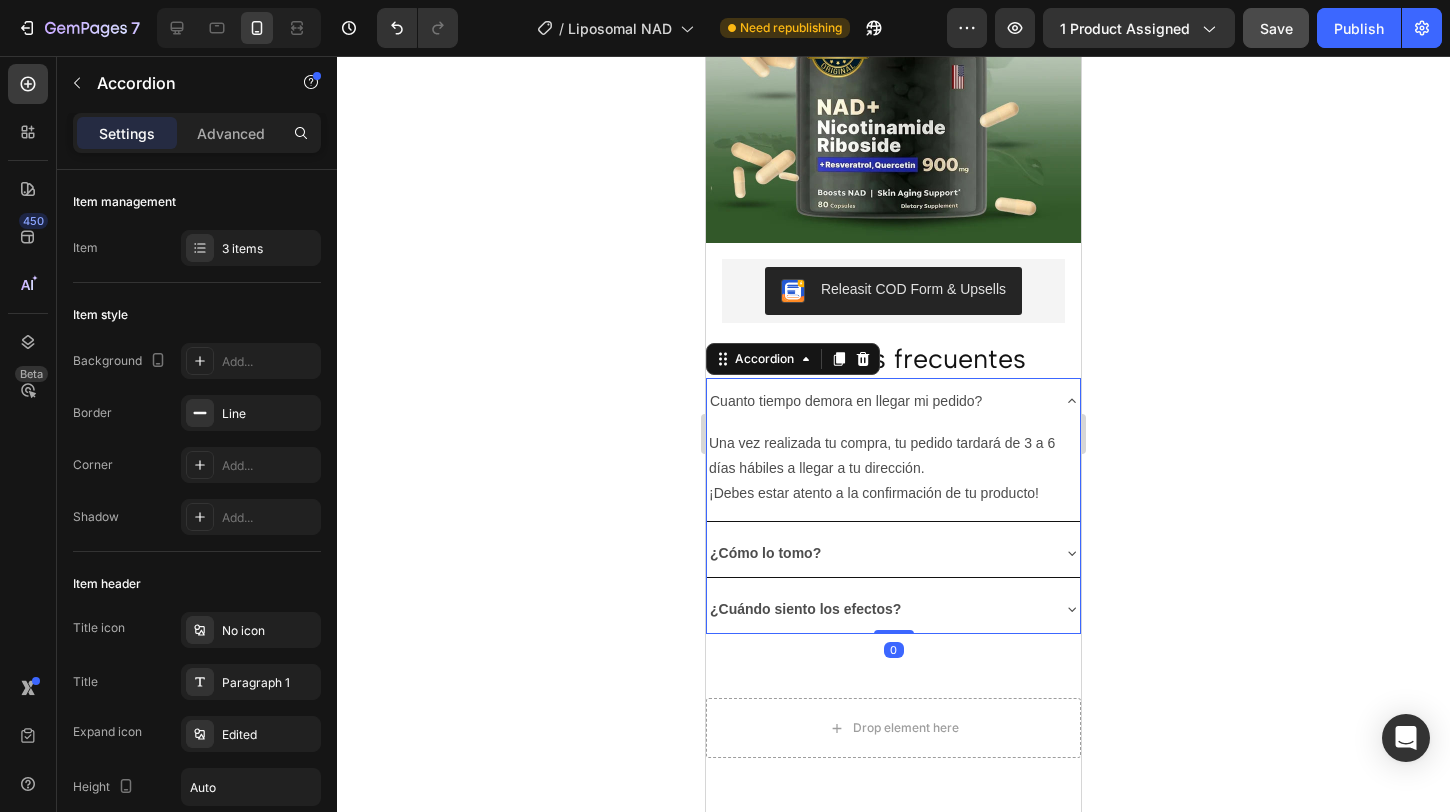click 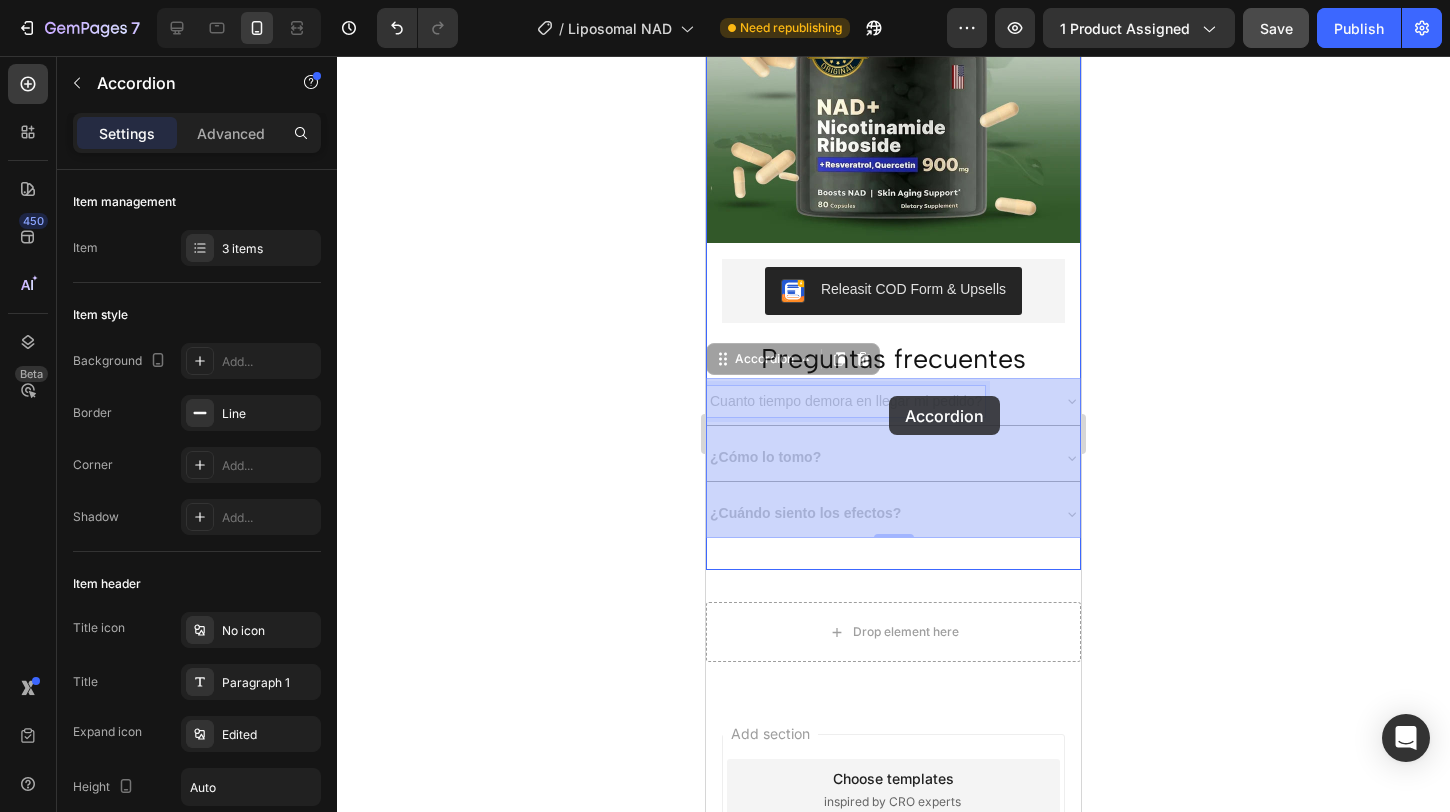 drag, startPoint x: 982, startPoint y: 400, endPoint x: 889, endPoint y: 396, distance: 93.08598 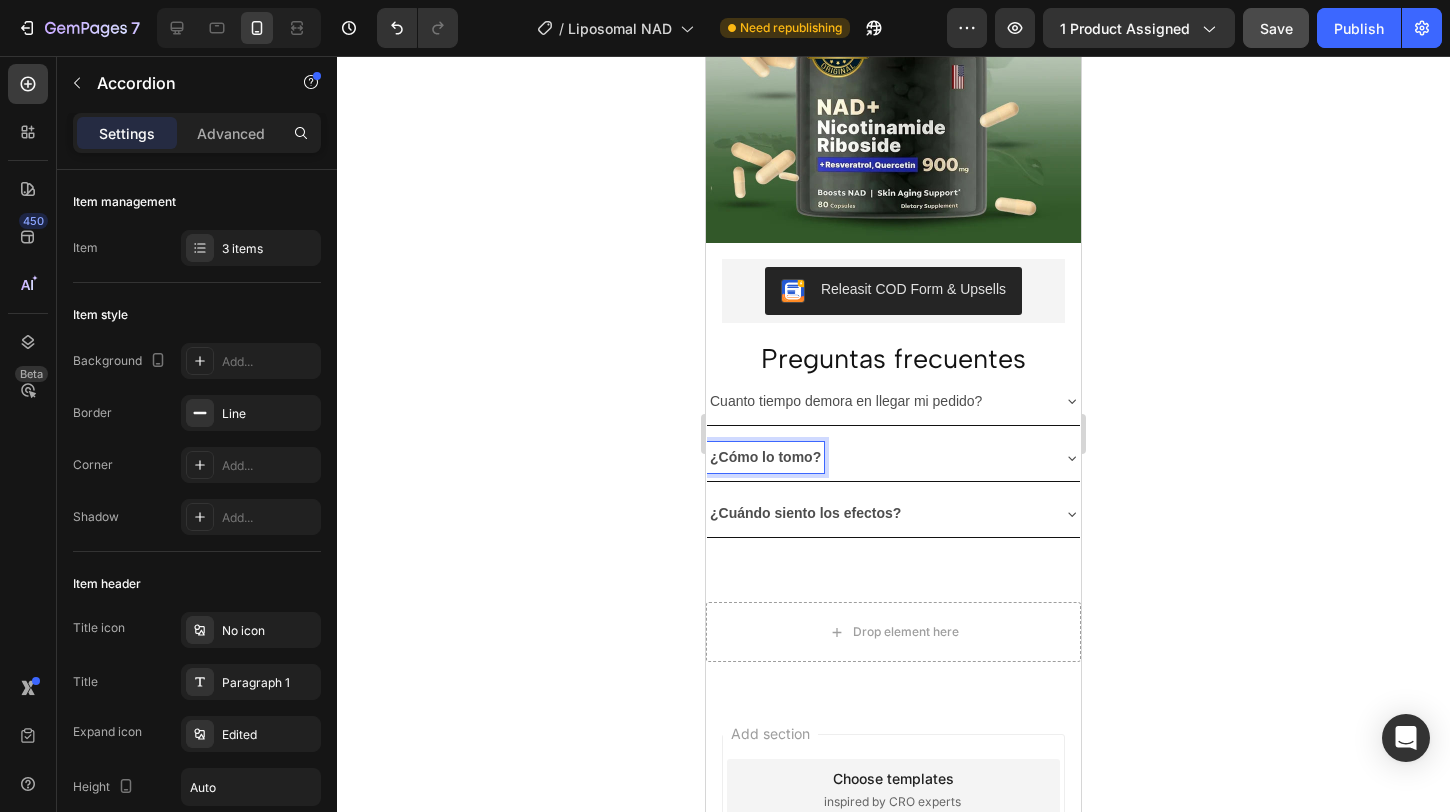 click on "¿Cómo lo tomo?" at bounding box center [765, 457] 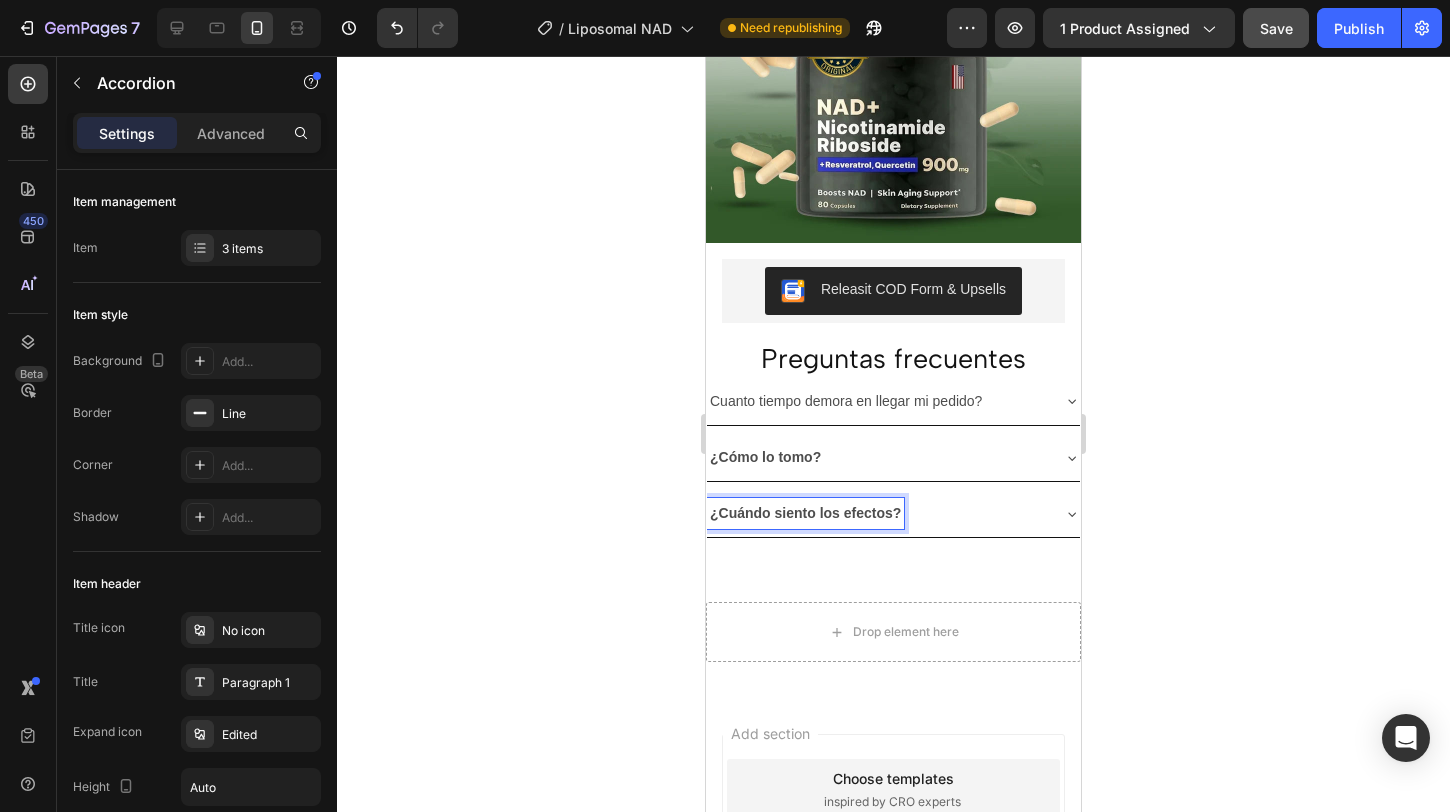 click on "¿Cuándo siento los efectos?" at bounding box center (805, 513) 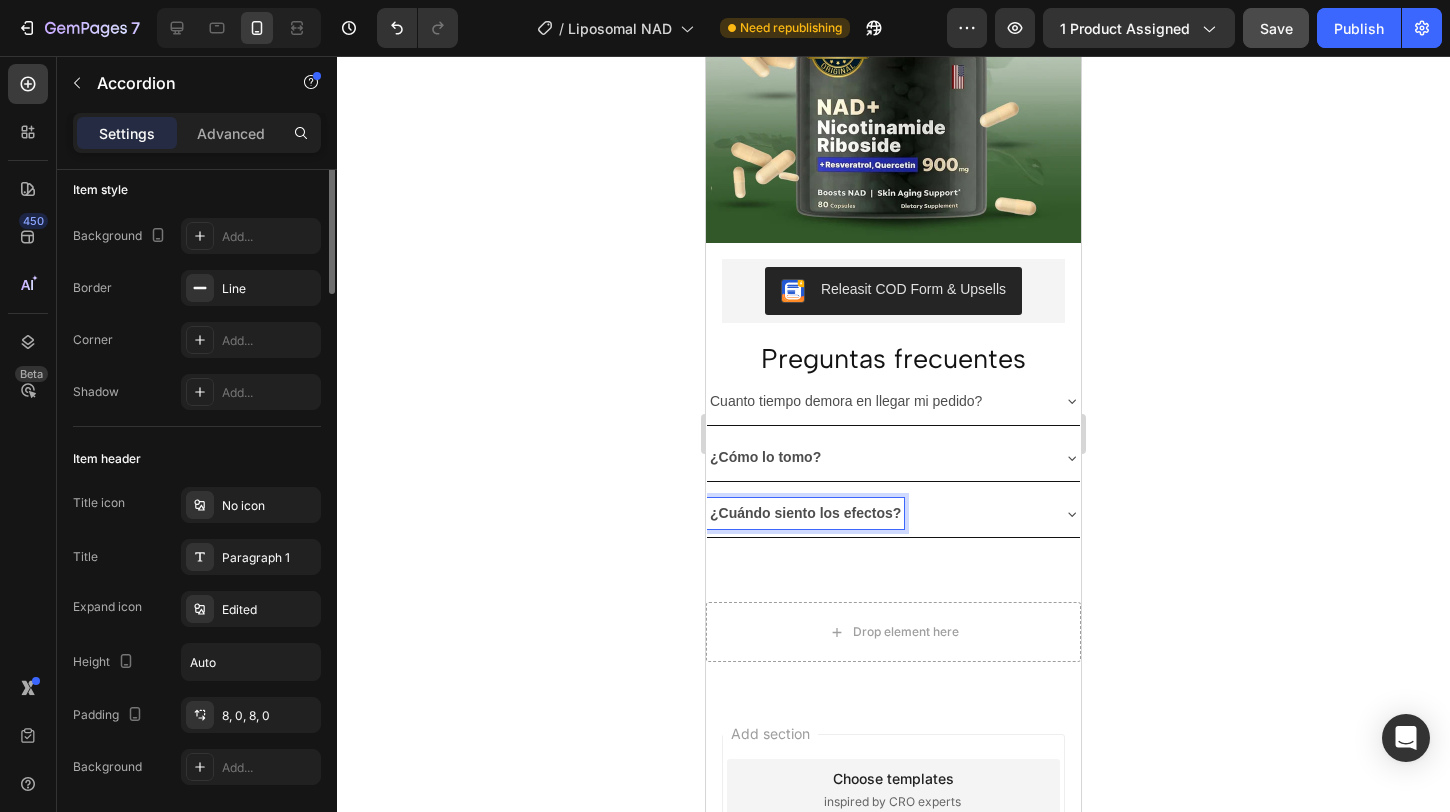 scroll, scrollTop: 0, scrollLeft: 0, axis: both 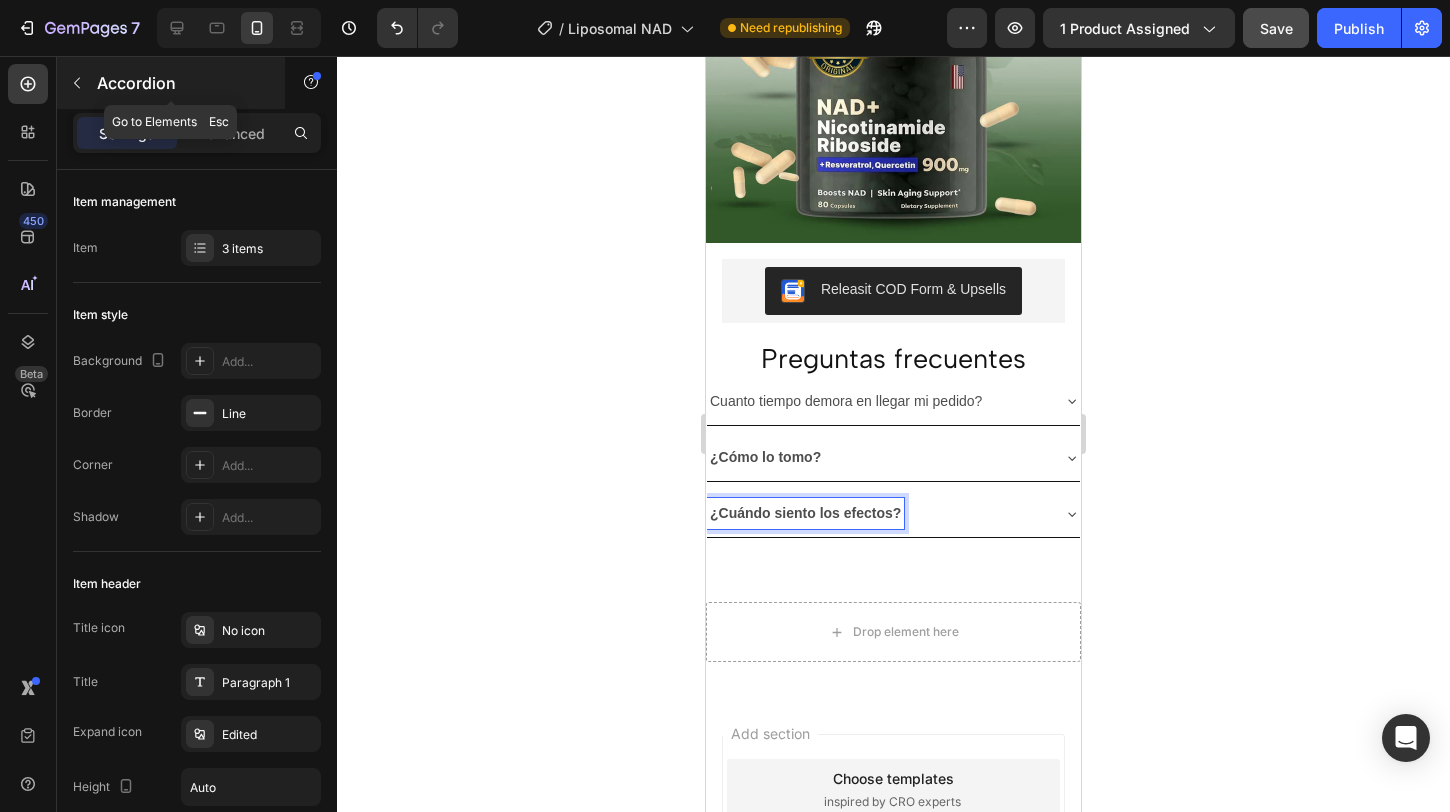 click at bounding box center (77, 83) 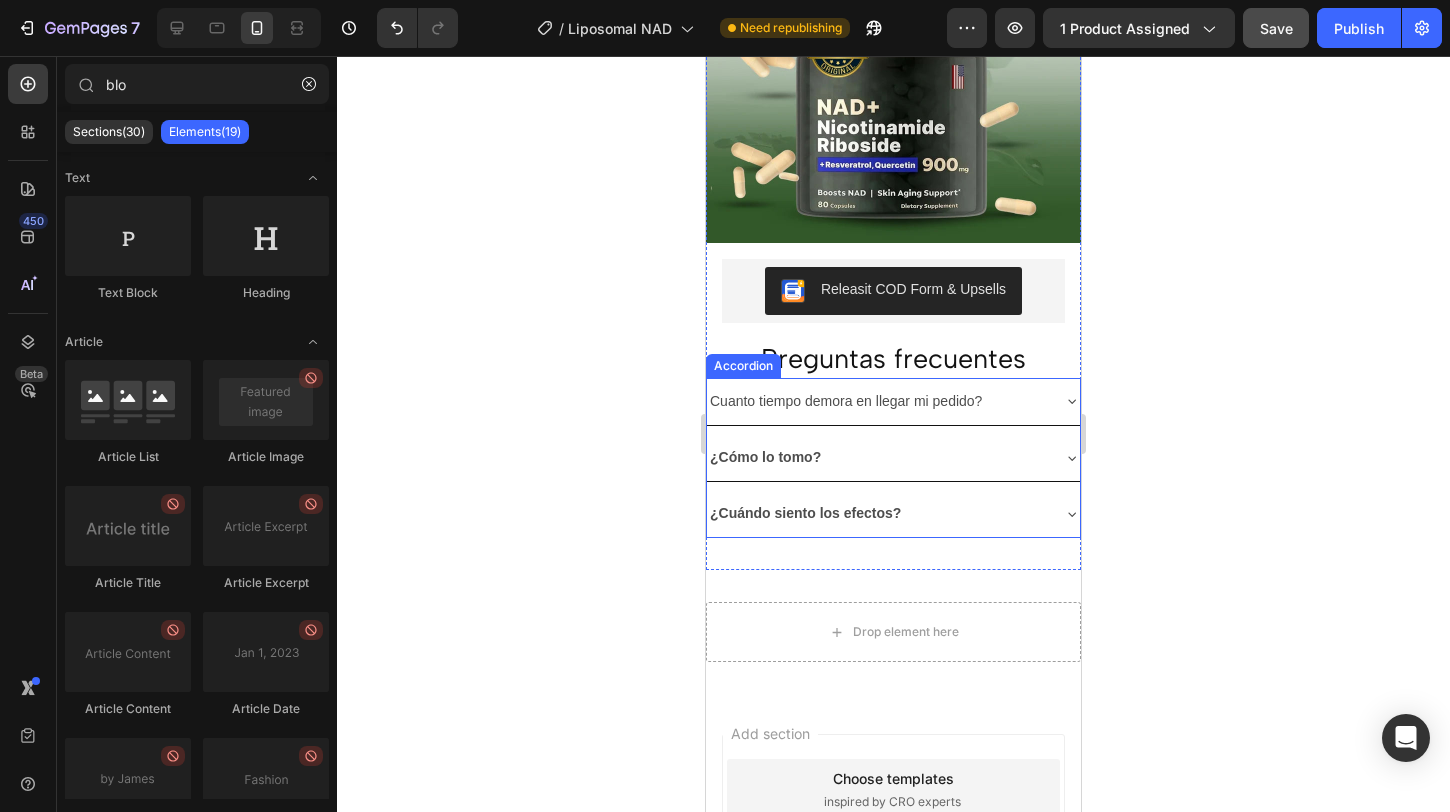click on "¿Cuándo siento los efectos?" at bounding box center (893, 513) 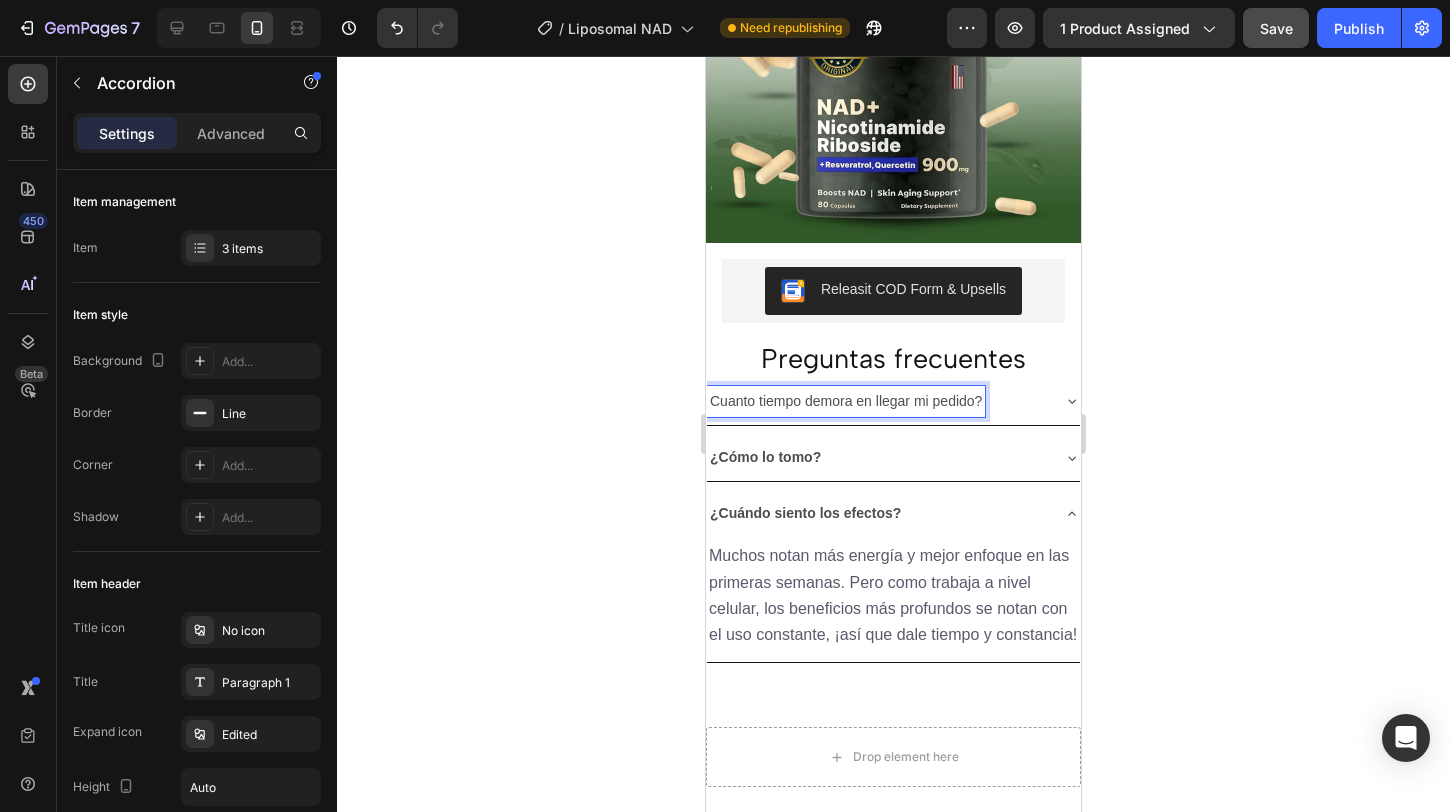 click on "Cuanto tiempo demora en llegar mi pedido?" at bounding box center (846, 401) 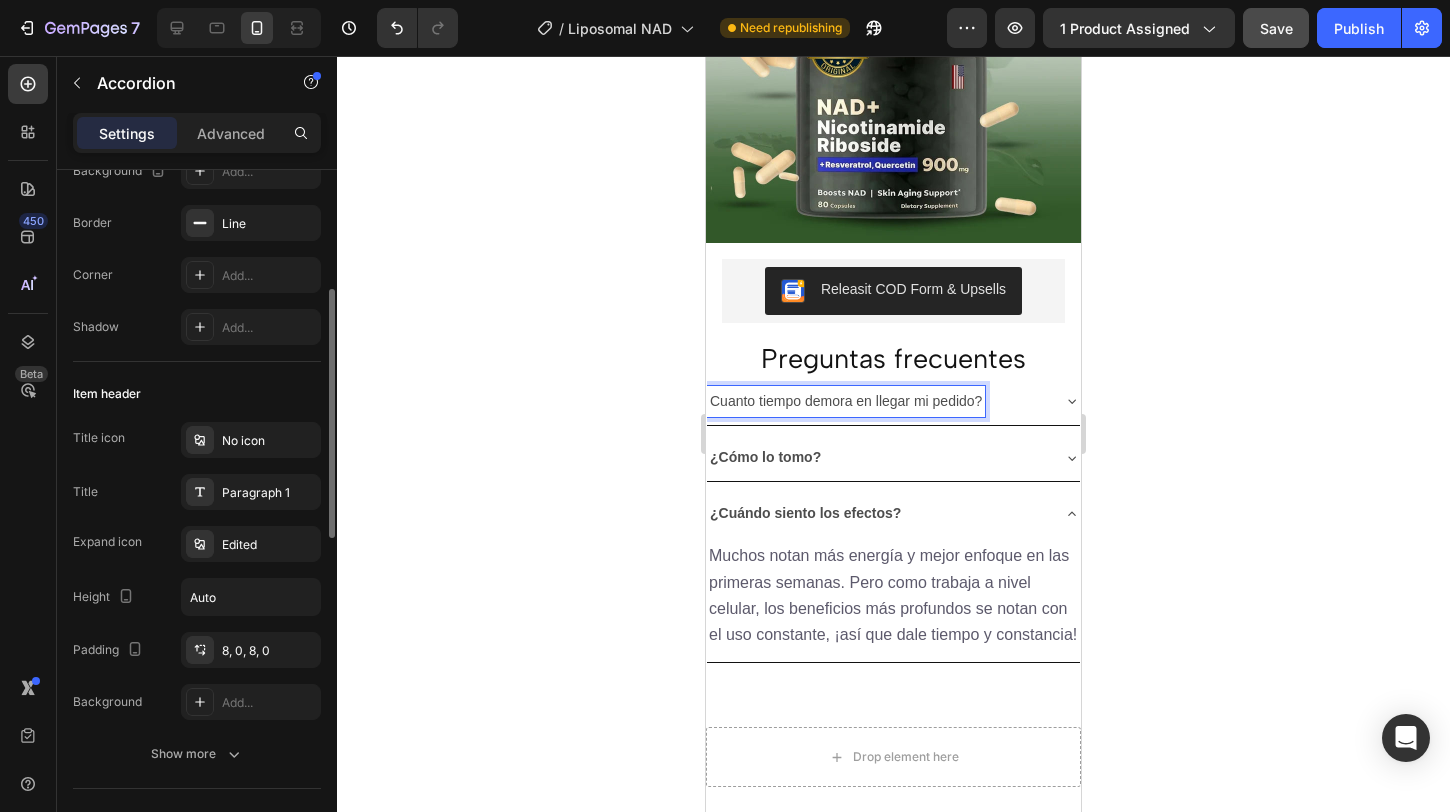 scroll, scrollTop: 229, scrollLeft: 0, axis: vertical 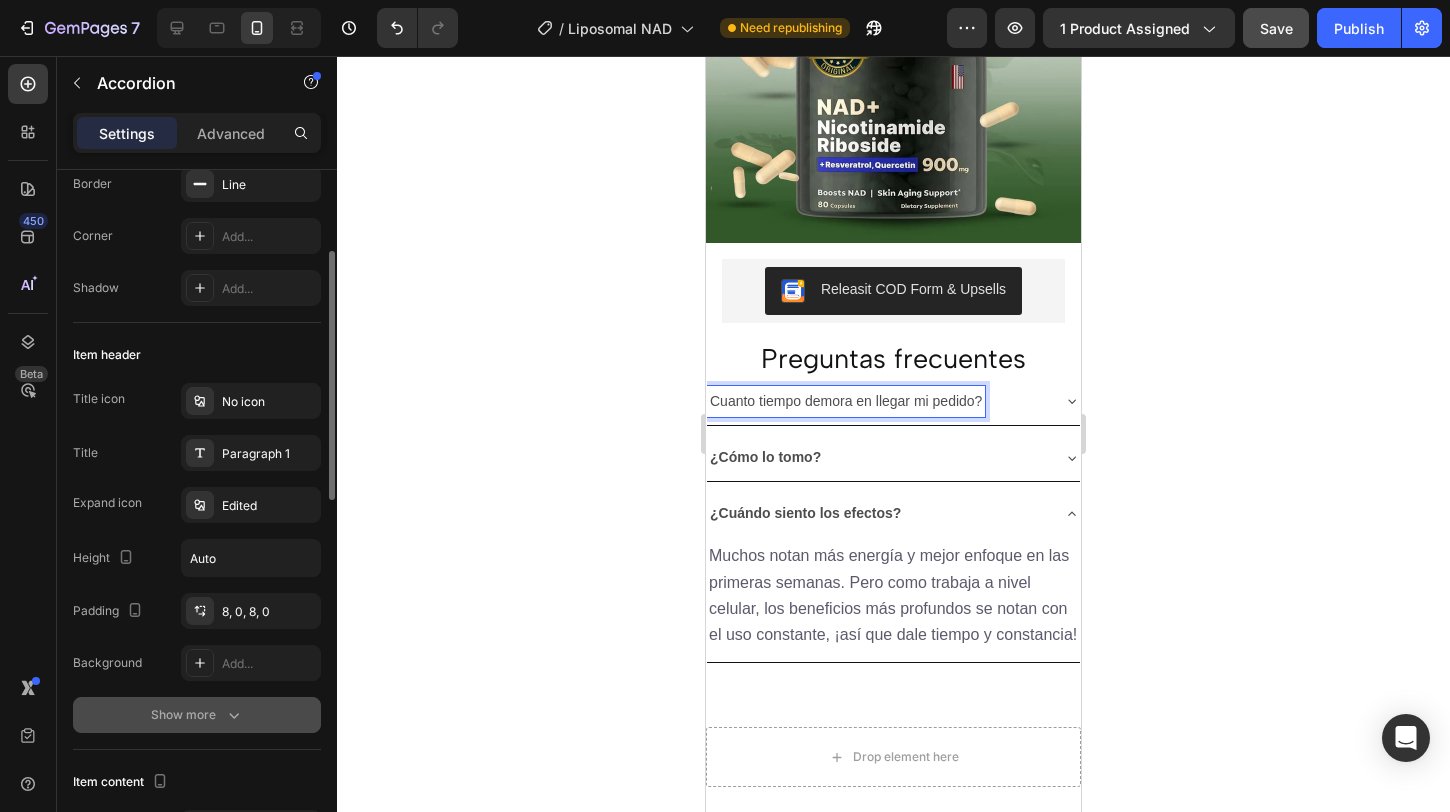 click on "Show more" at bounding box center (197, 715) 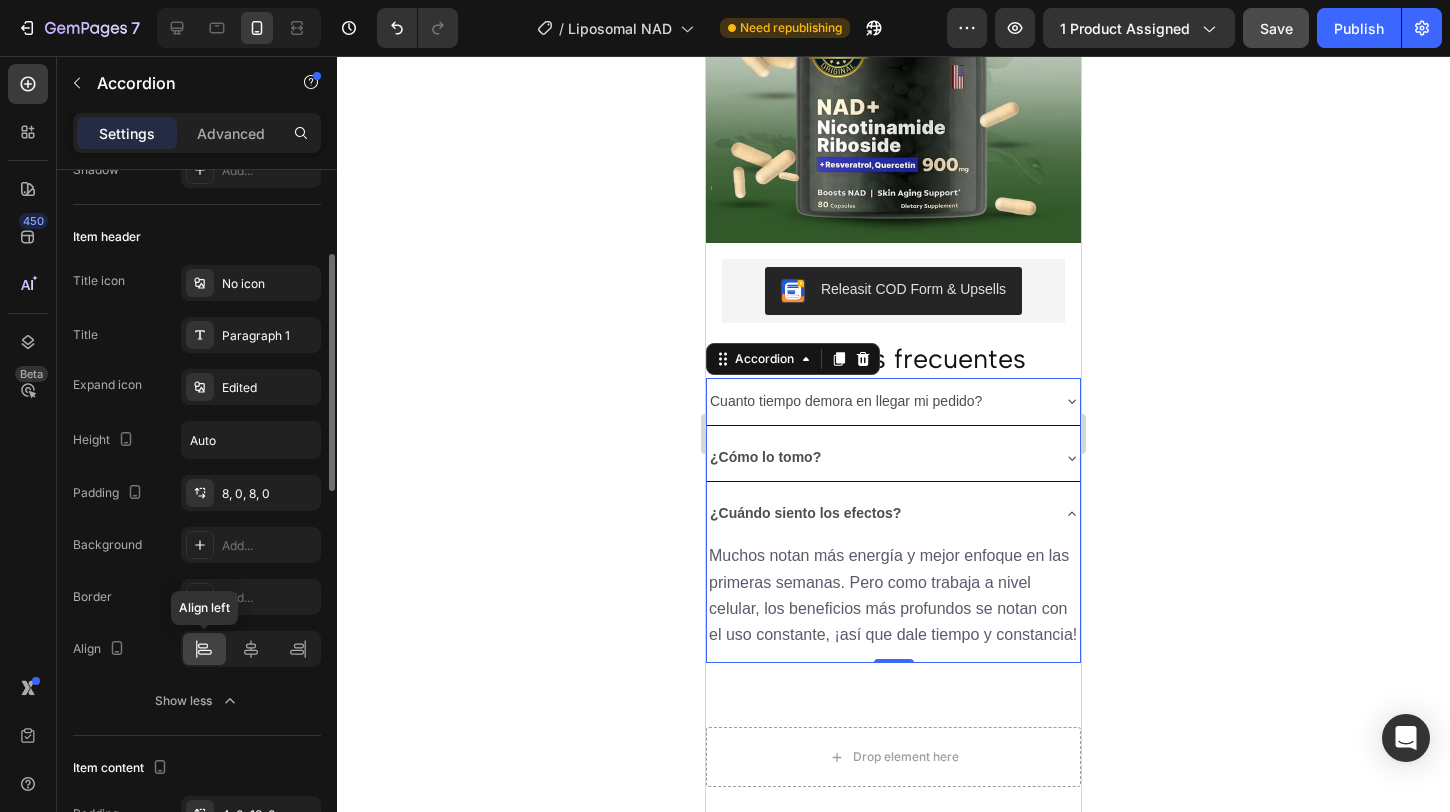 scroll, scrollTop: 304, scrollLeft: 0, axis: vertical 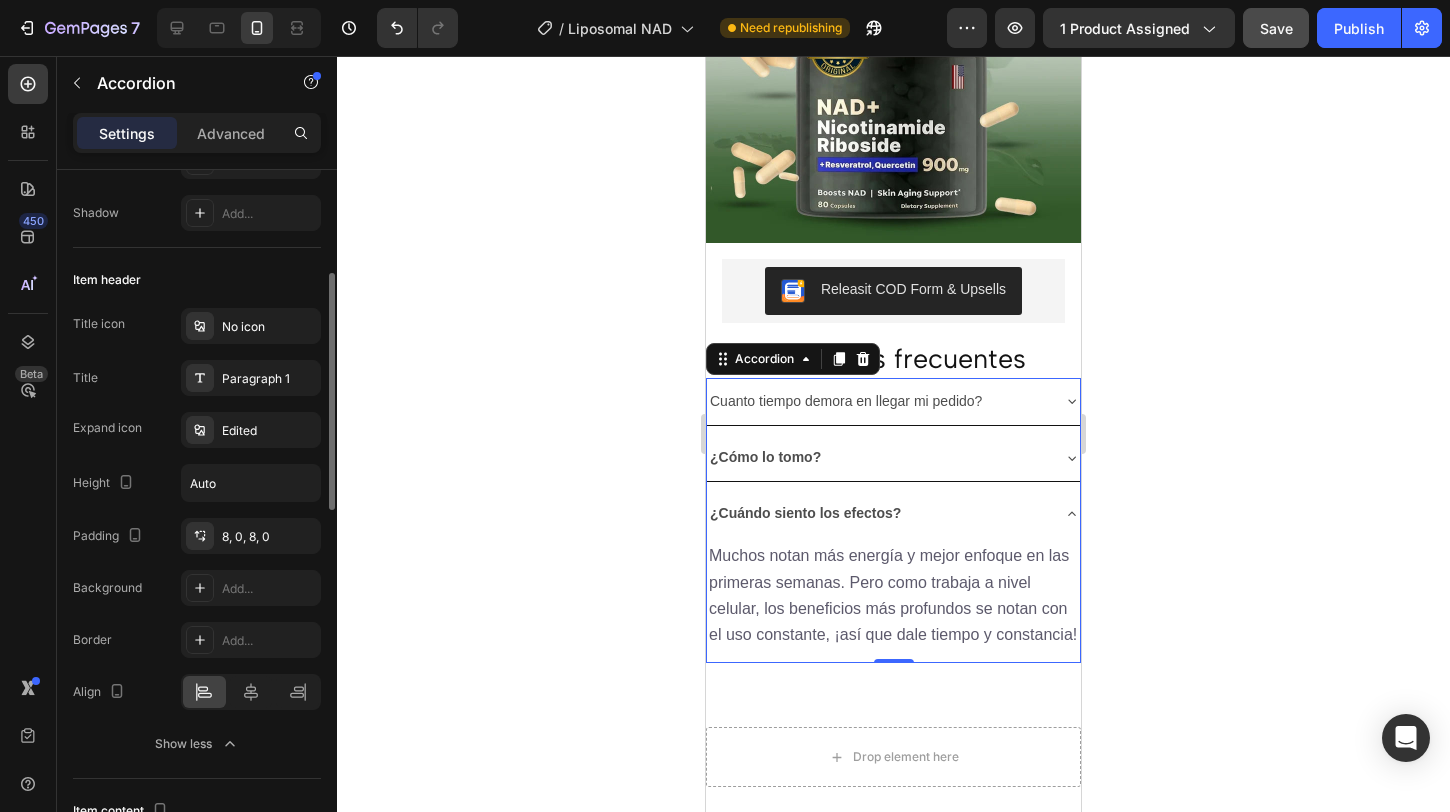 click on "Cuanto tiempo demora en llegar mi pedido?" at bounding box center (893, 401) 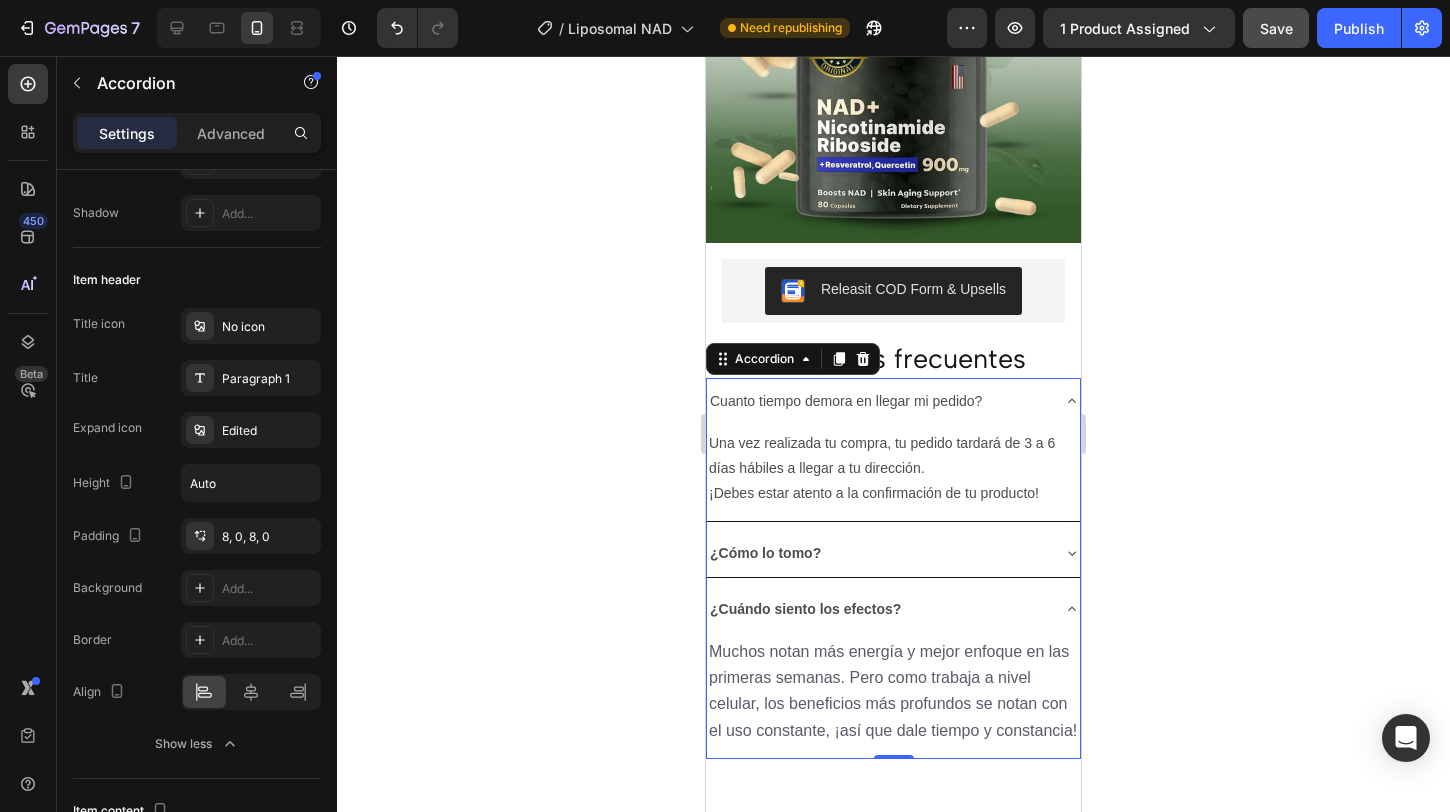 click on "Cuanto tiempo demora en llegar mi pedido?" at bounding box center [877, 401] 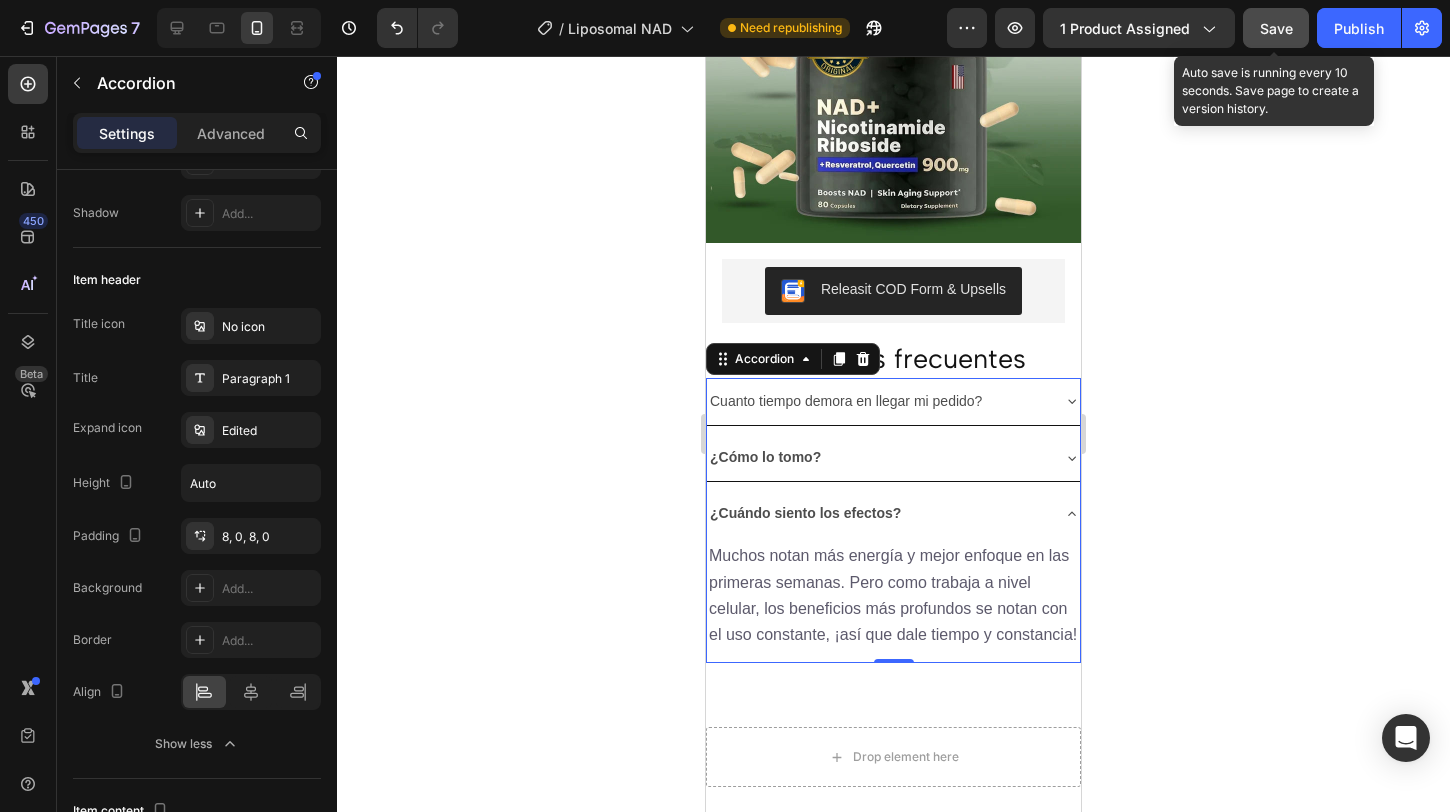click on "Save" at bounding box center [1276, 28] 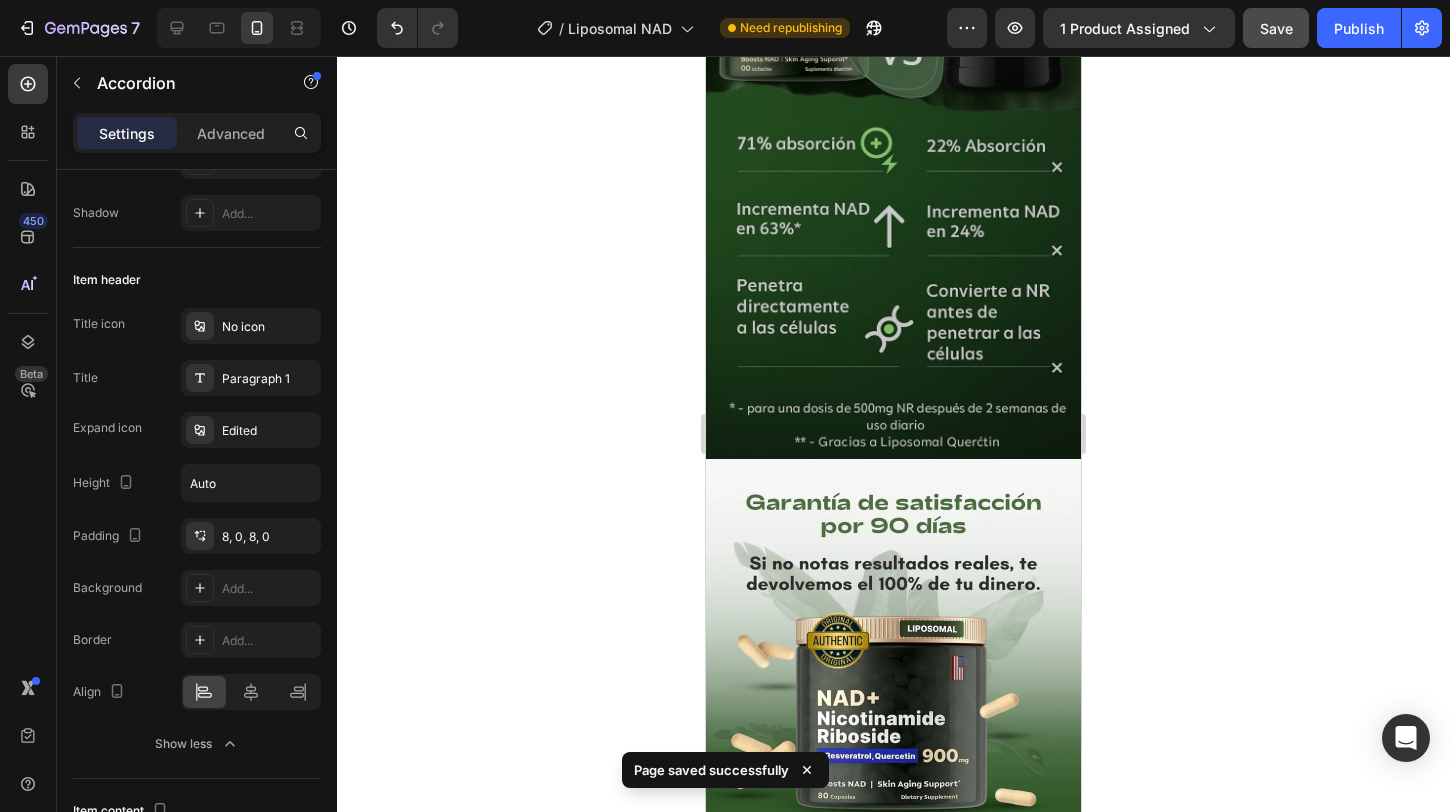 scroll, scrollTop: 3260, scrollLeft: 0, axis: vertical 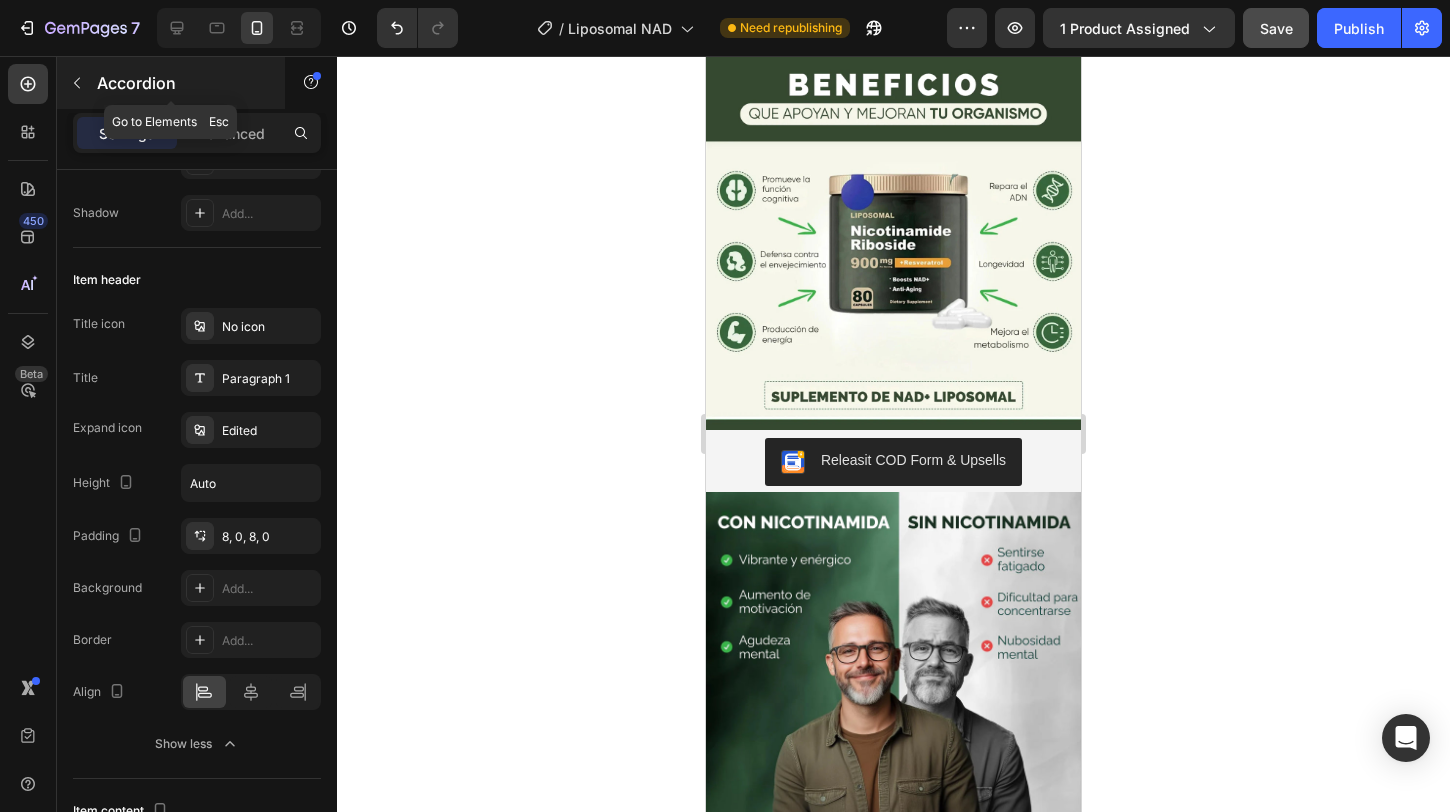 click at bounding box center (77, 83) 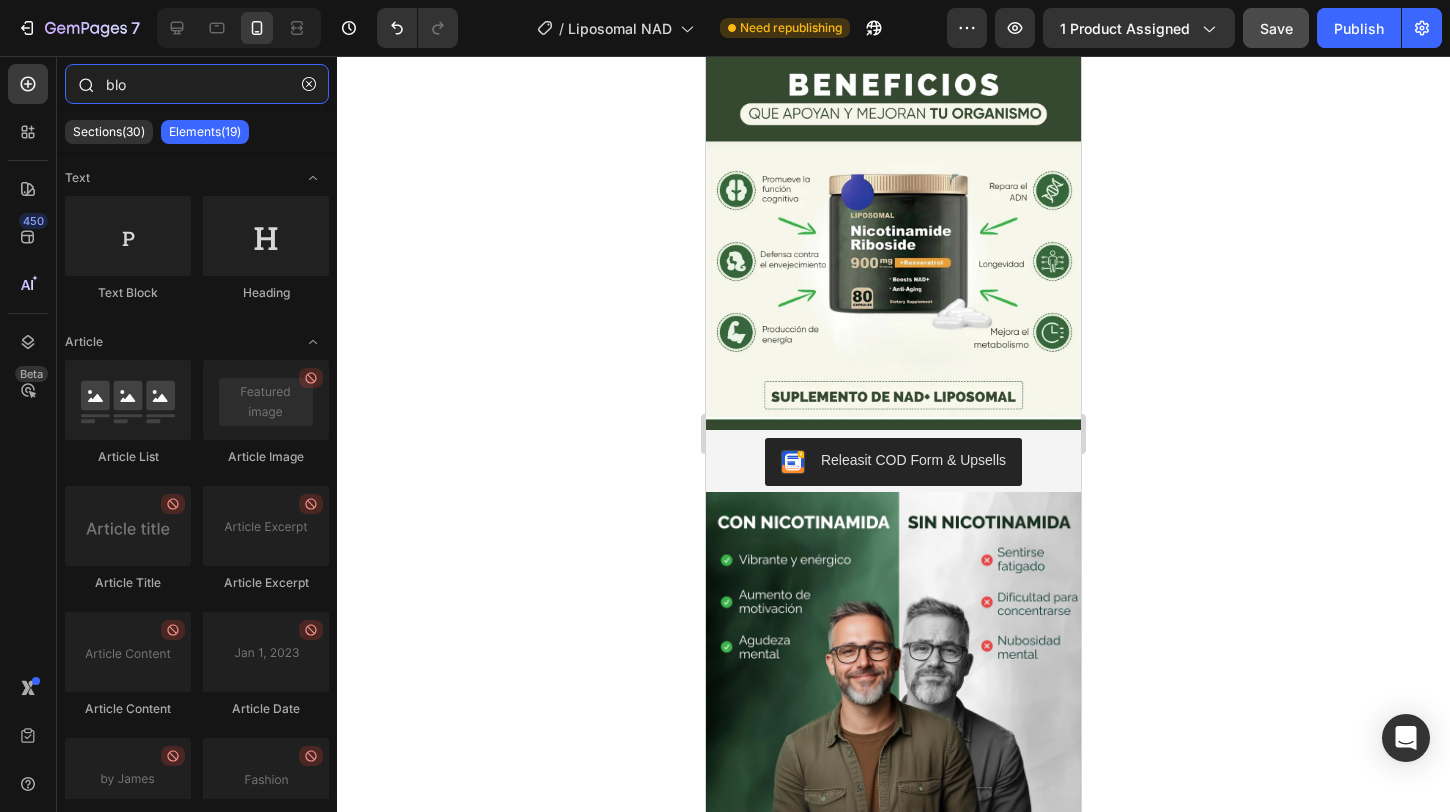click on "blo" at bounding box center [197, 84] 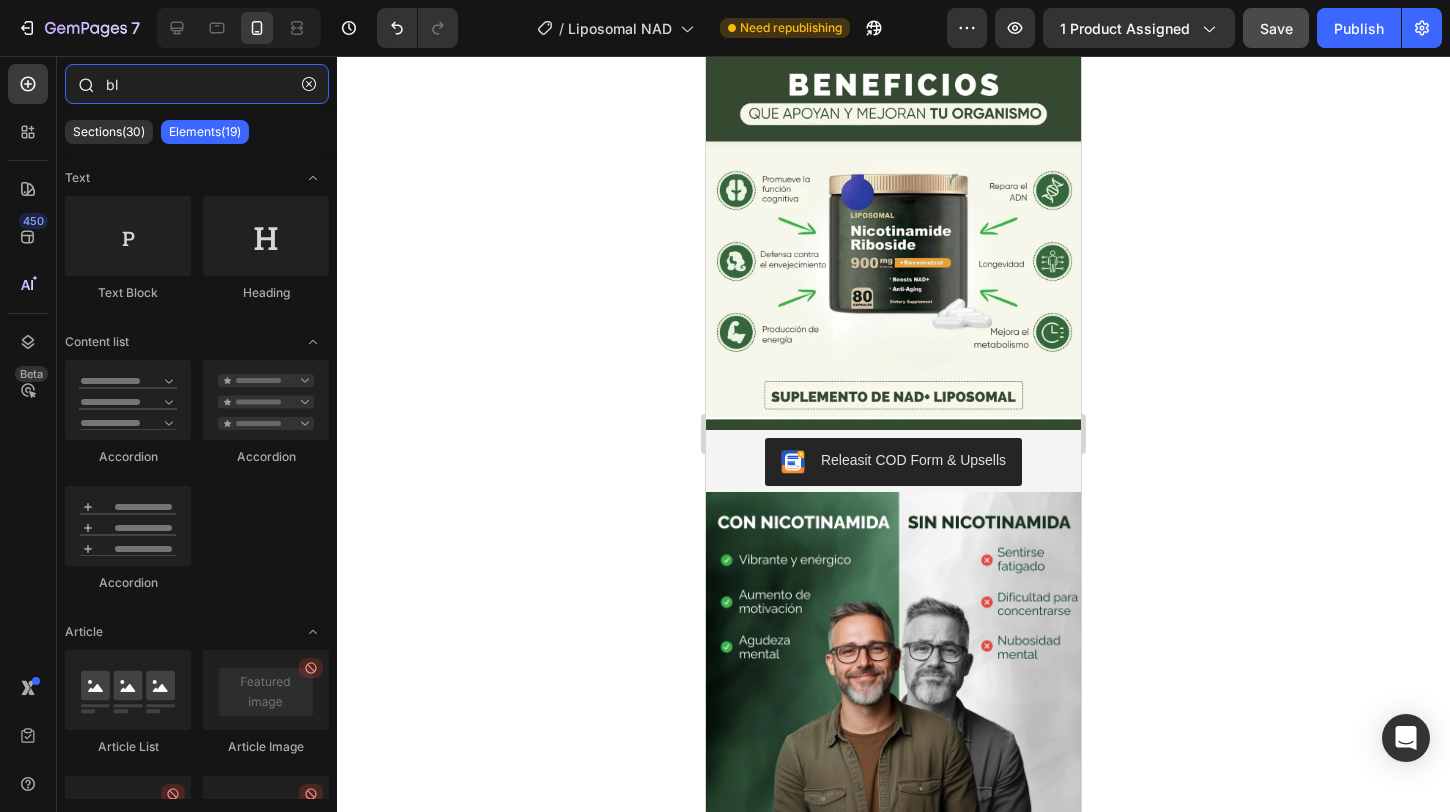 type on "b" 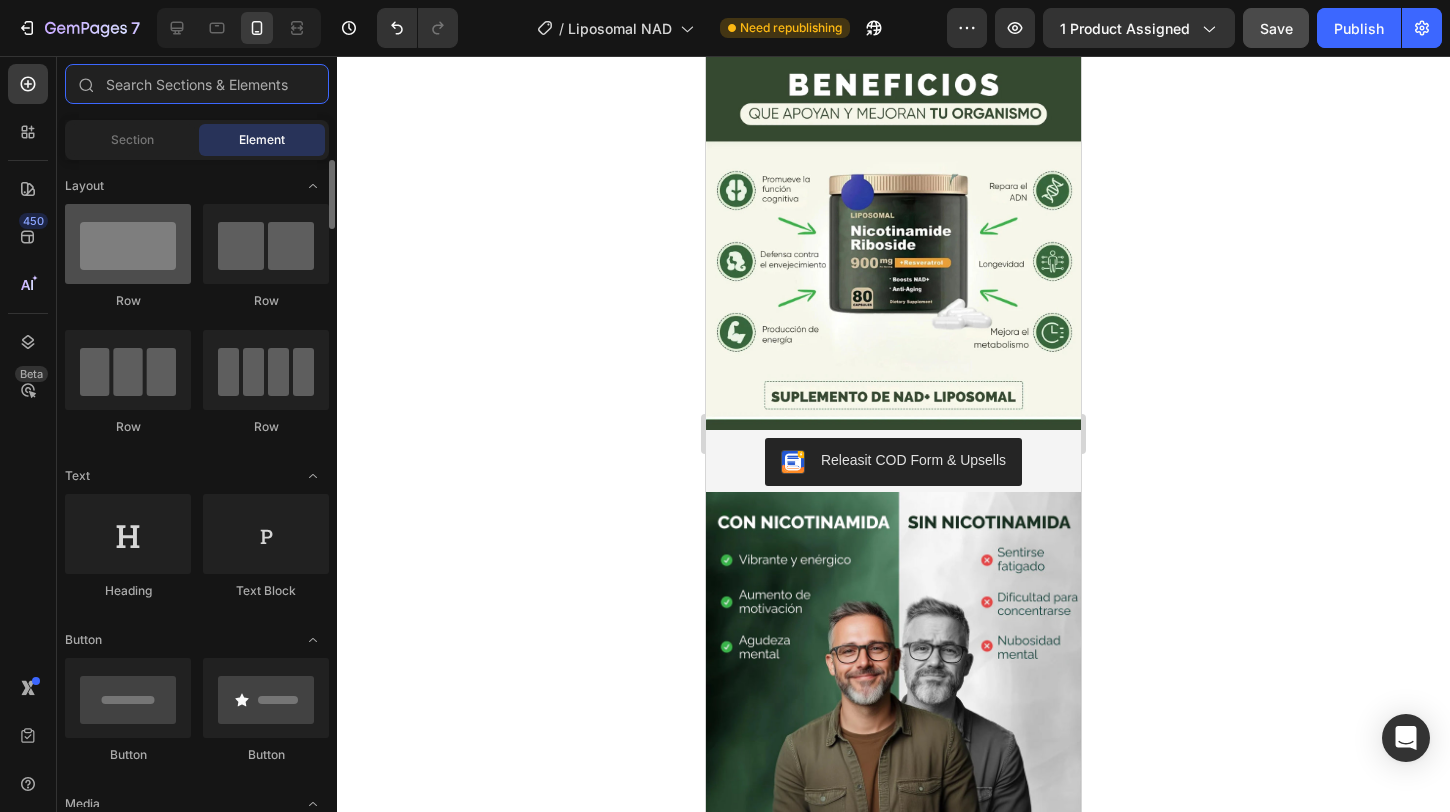 type 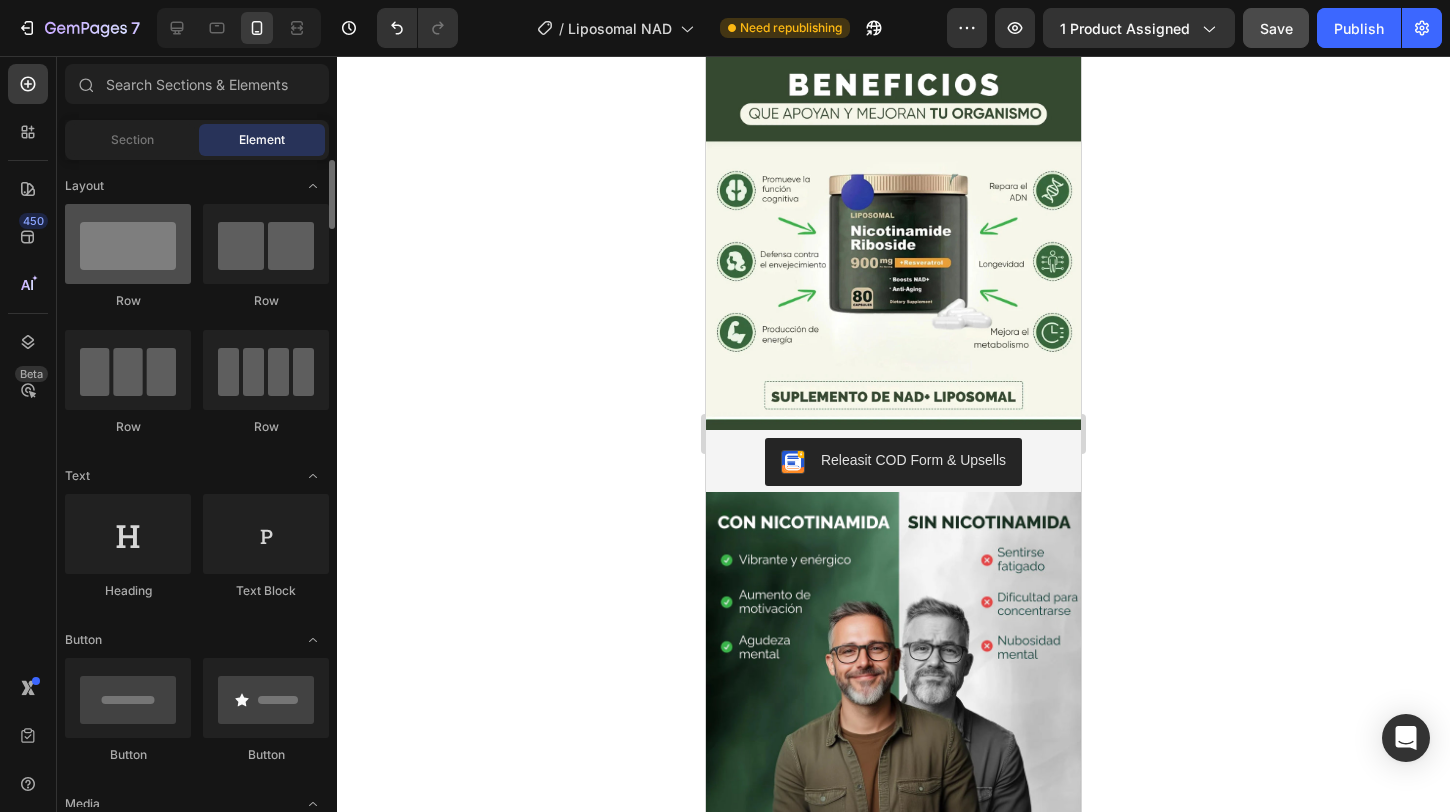 click at bounding box center [128, 244] 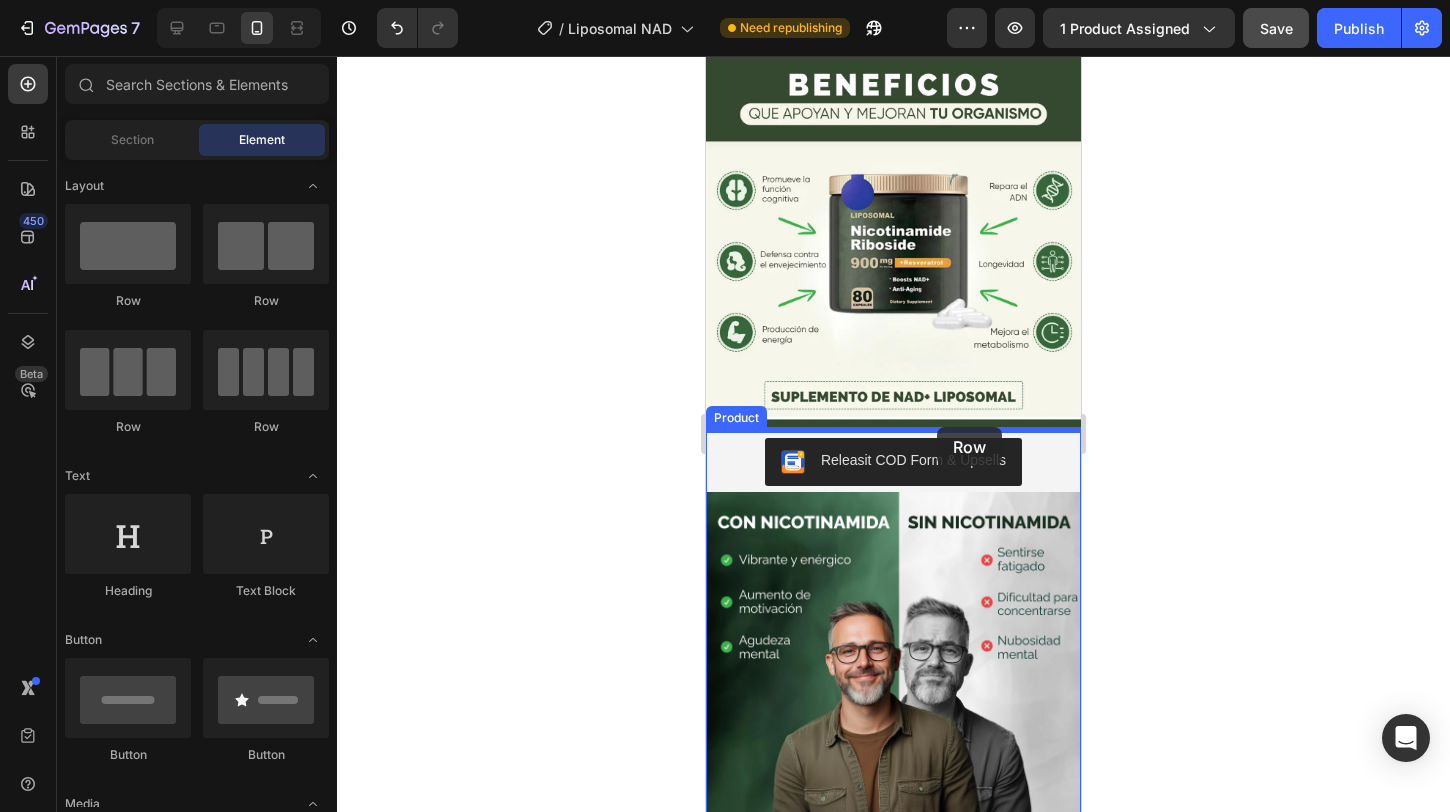 drag, startPoint x: 865, startPoint y: 300, endPoint x: 936, endPoint y: 423, distance: 142.02112 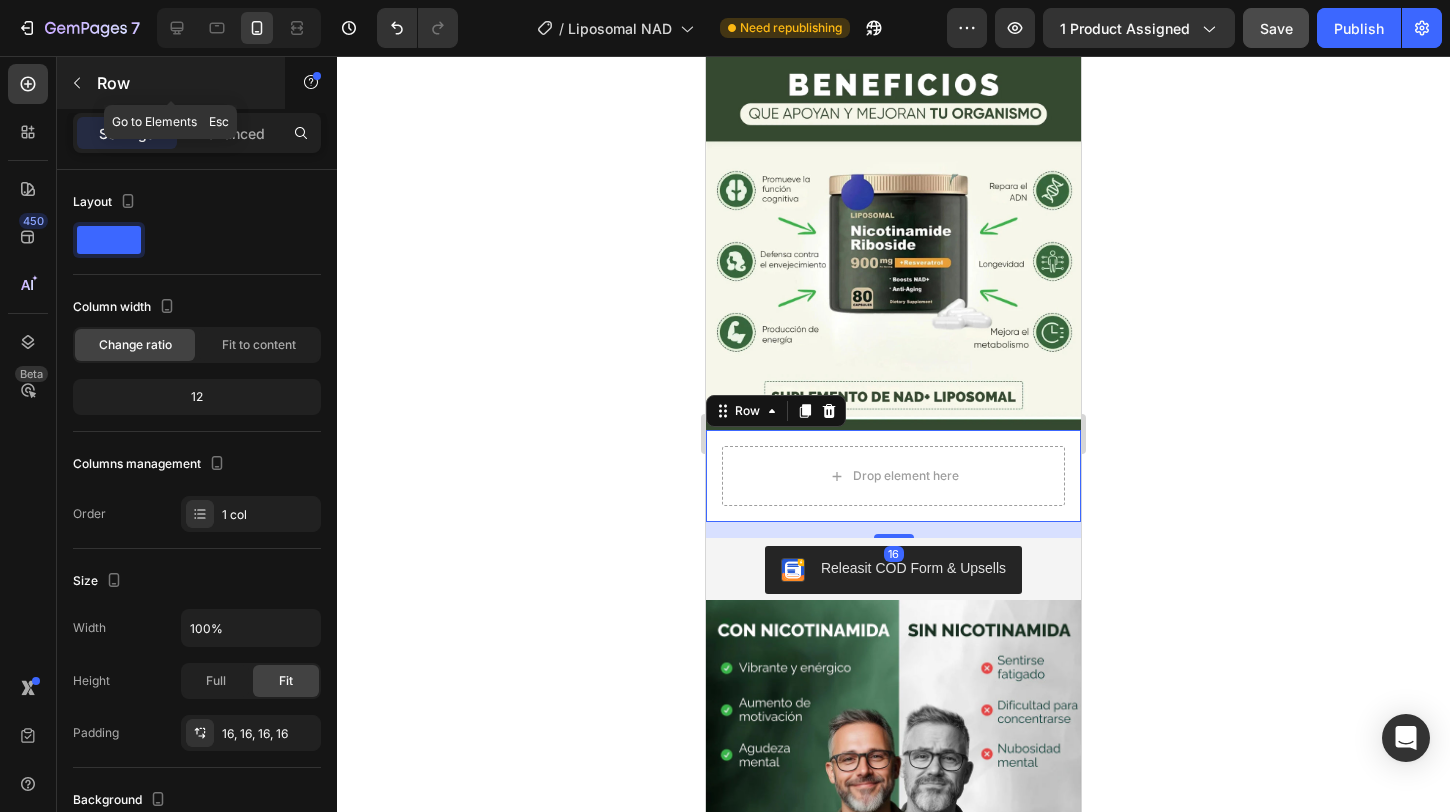 click 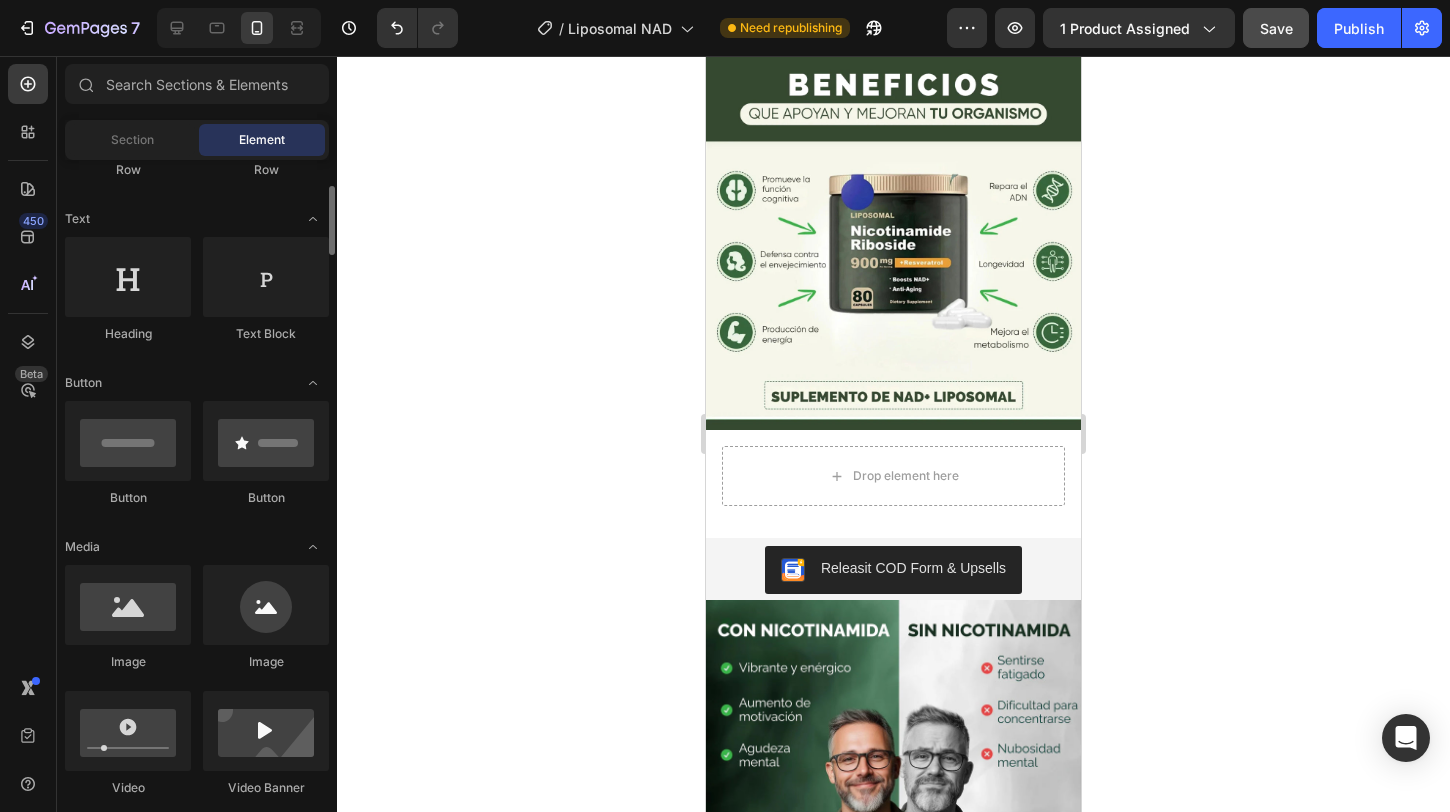 scroll, scrollTop: 257, scrollLeft: 0, axis: vertical 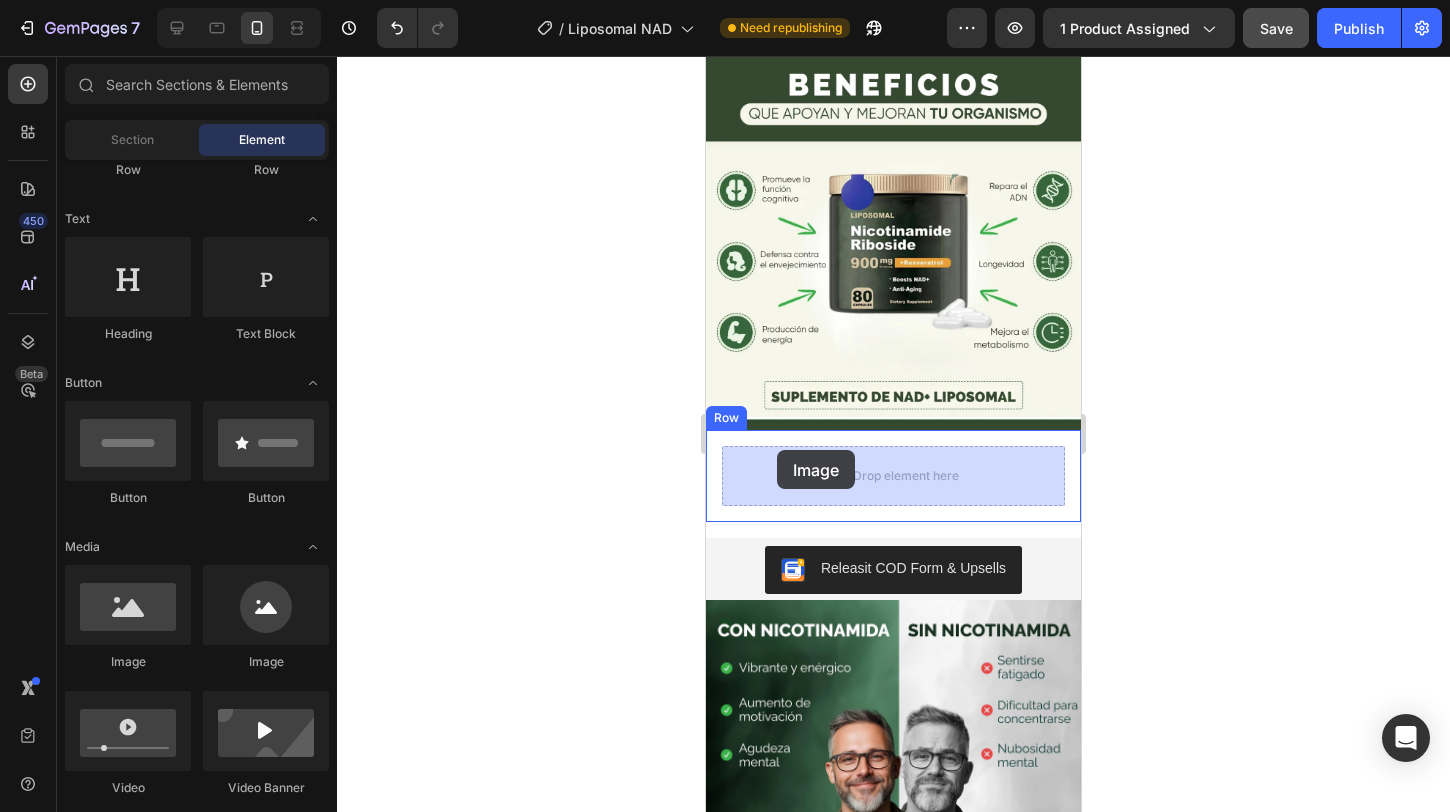 drag, startPoint x: 845, startPoint y: 635, endPoint x: 777, endPoint y: 452, distance: 195.22551 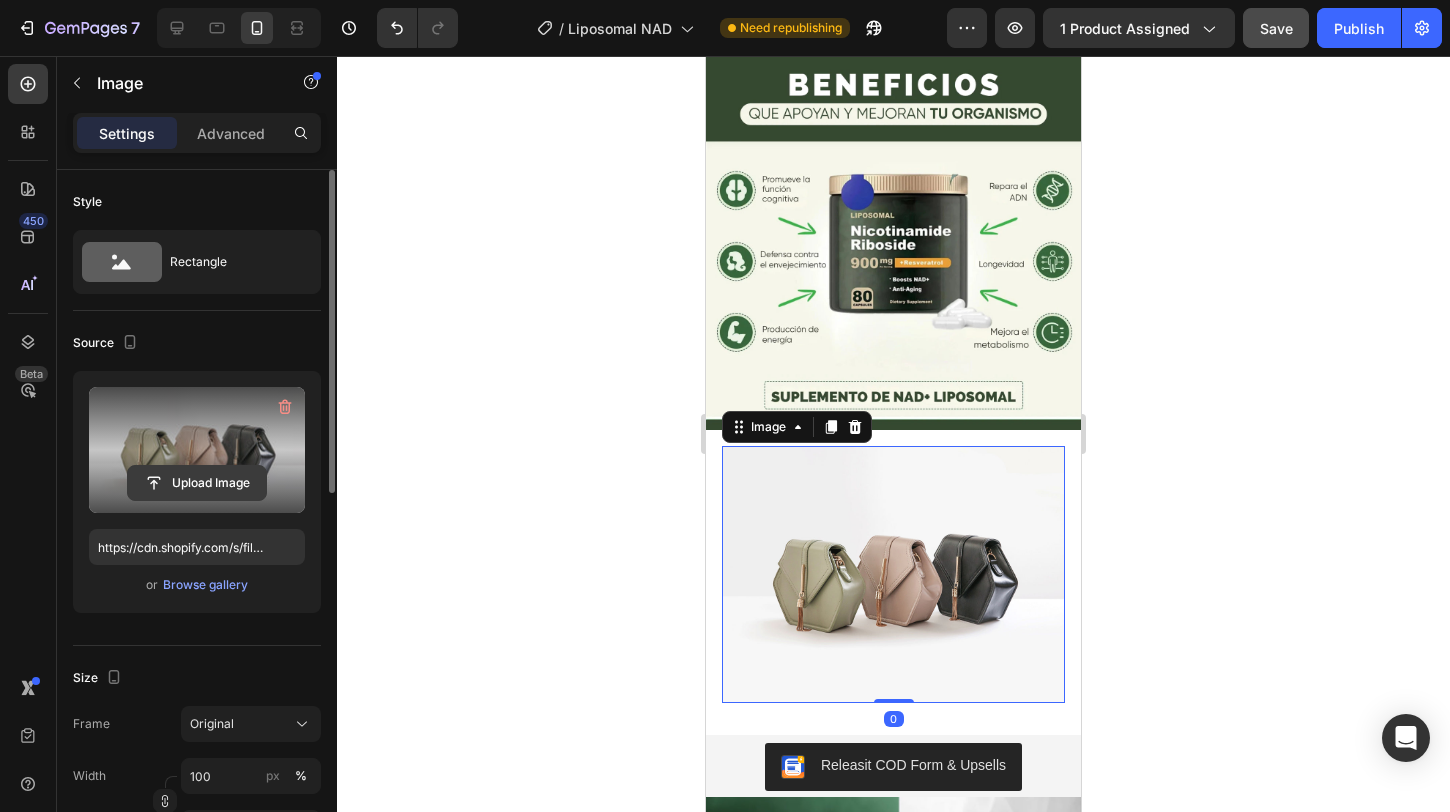 click 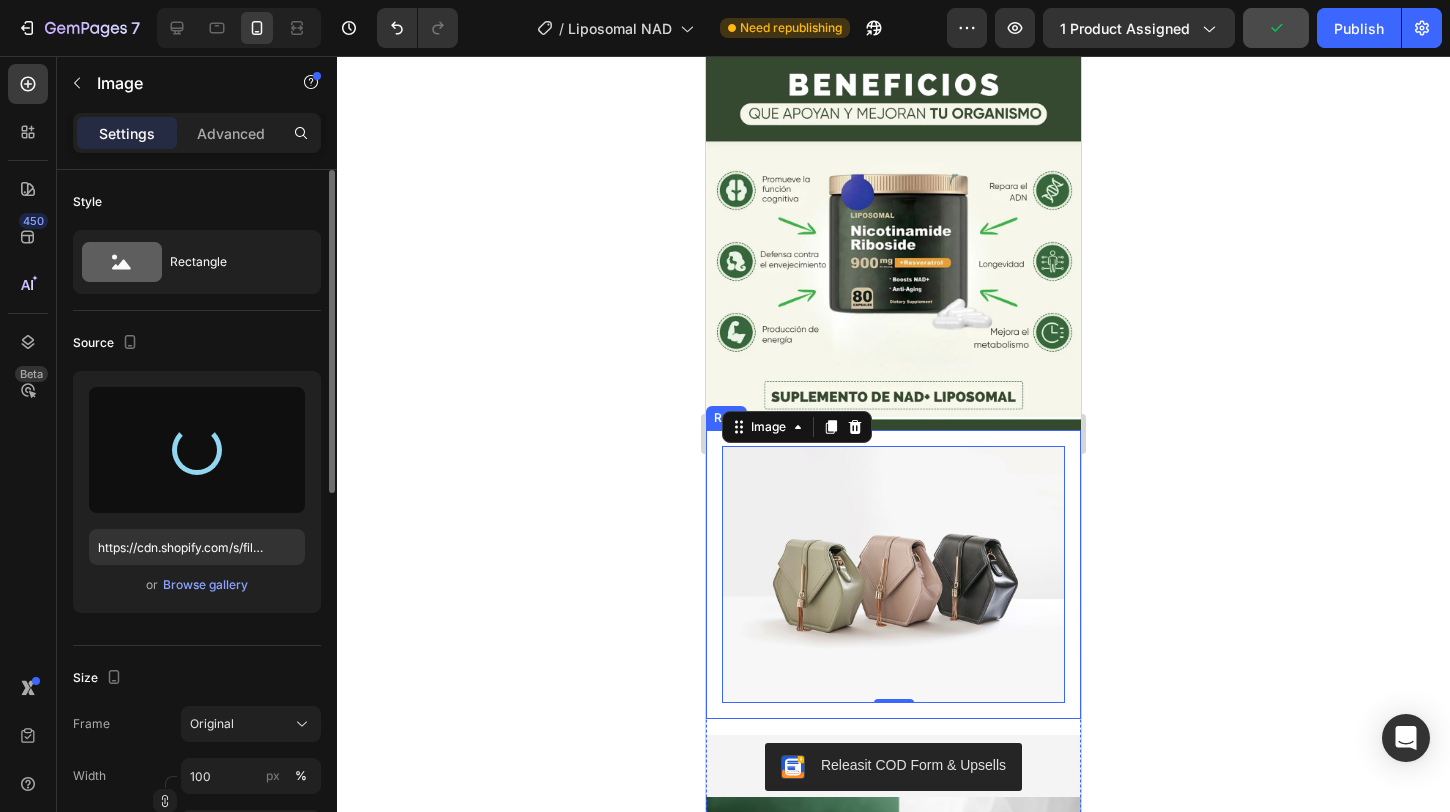 type on "https://cdn.shopify.com/s/files/1/0904/2254/2678/files/gempages_569451424715375637-73308b30-5c30-4b76-826a-354dcf7a3239.webp" 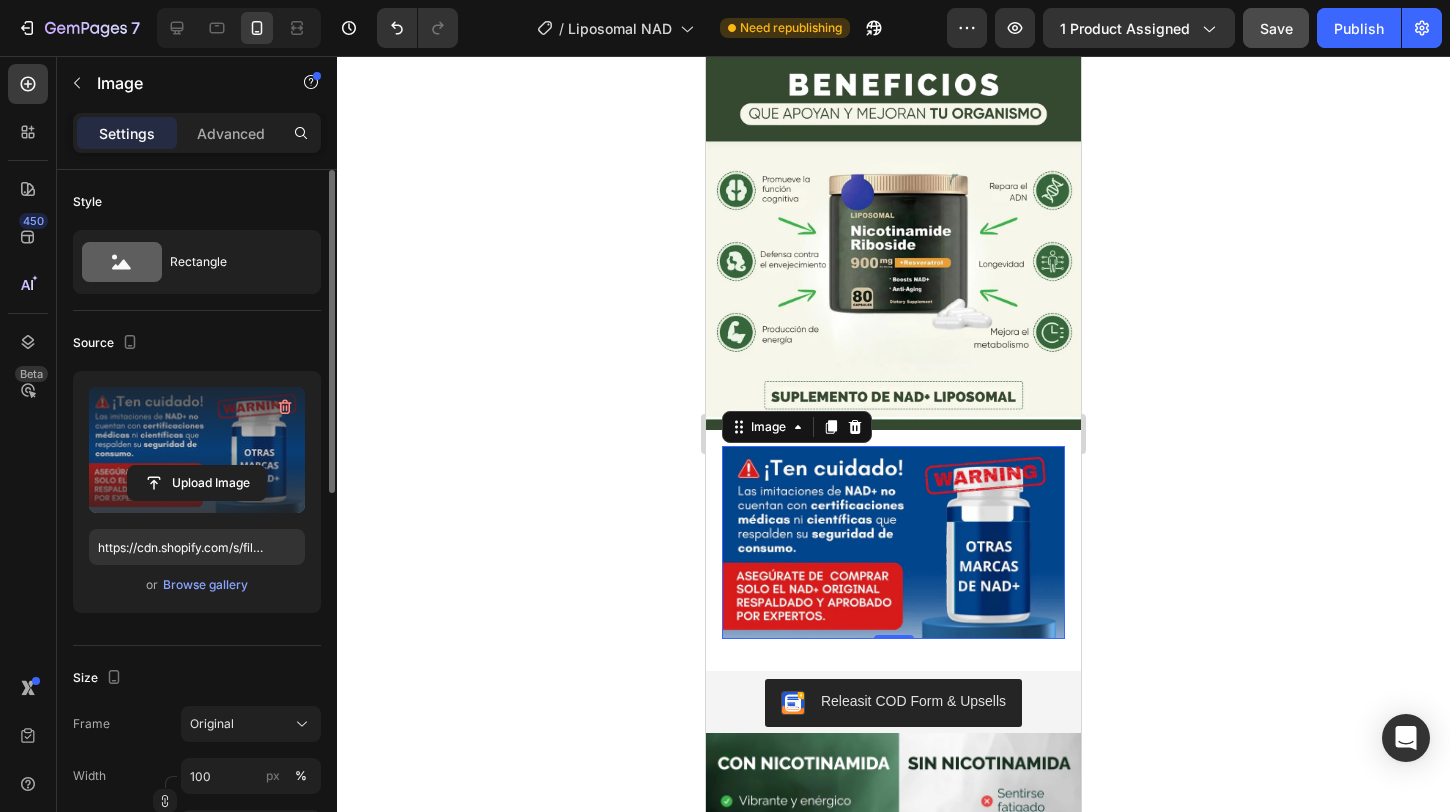 click 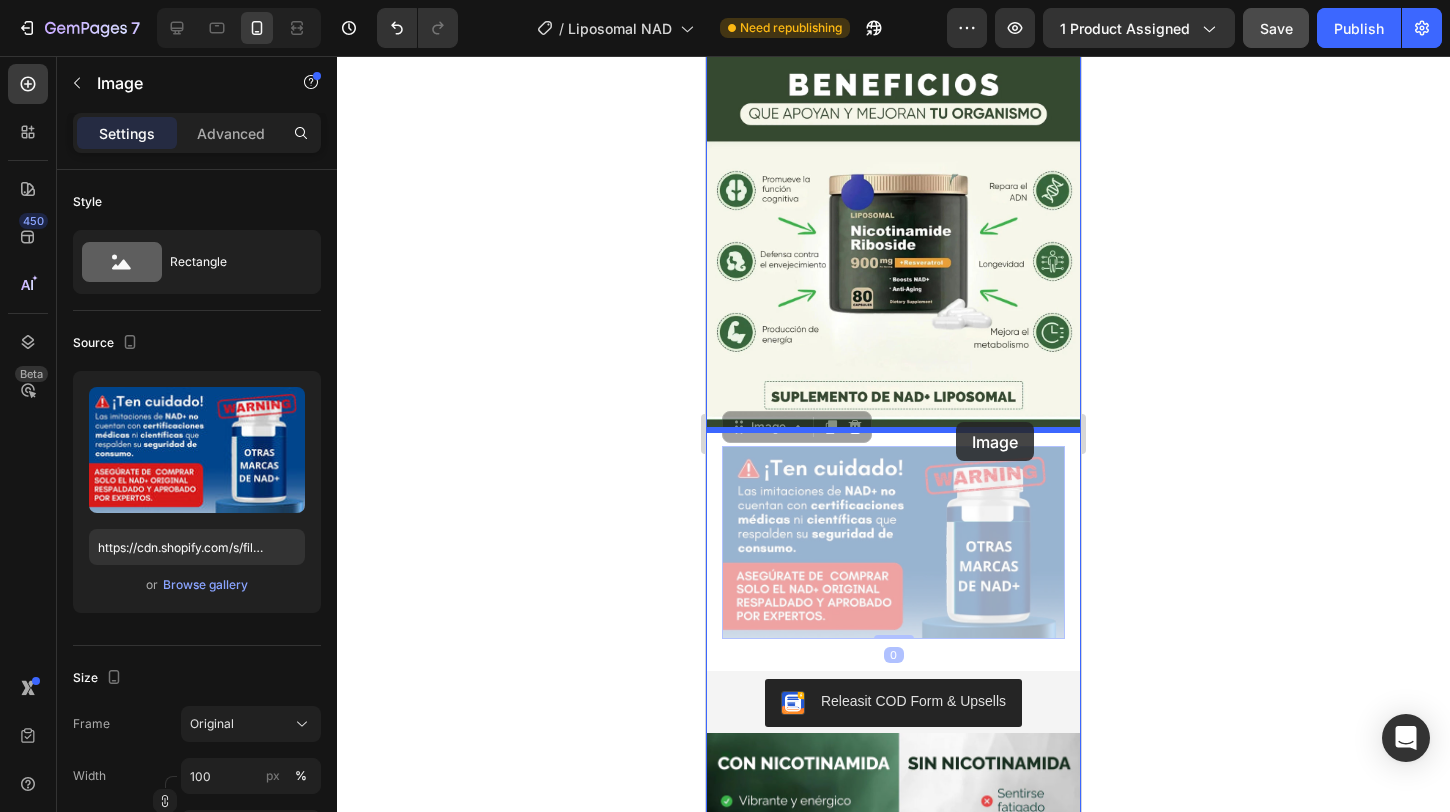 drag, startPoint x: 964, startPoint y: 495, endPoint x: 953, endPoint y: 423, distance: 72.835434 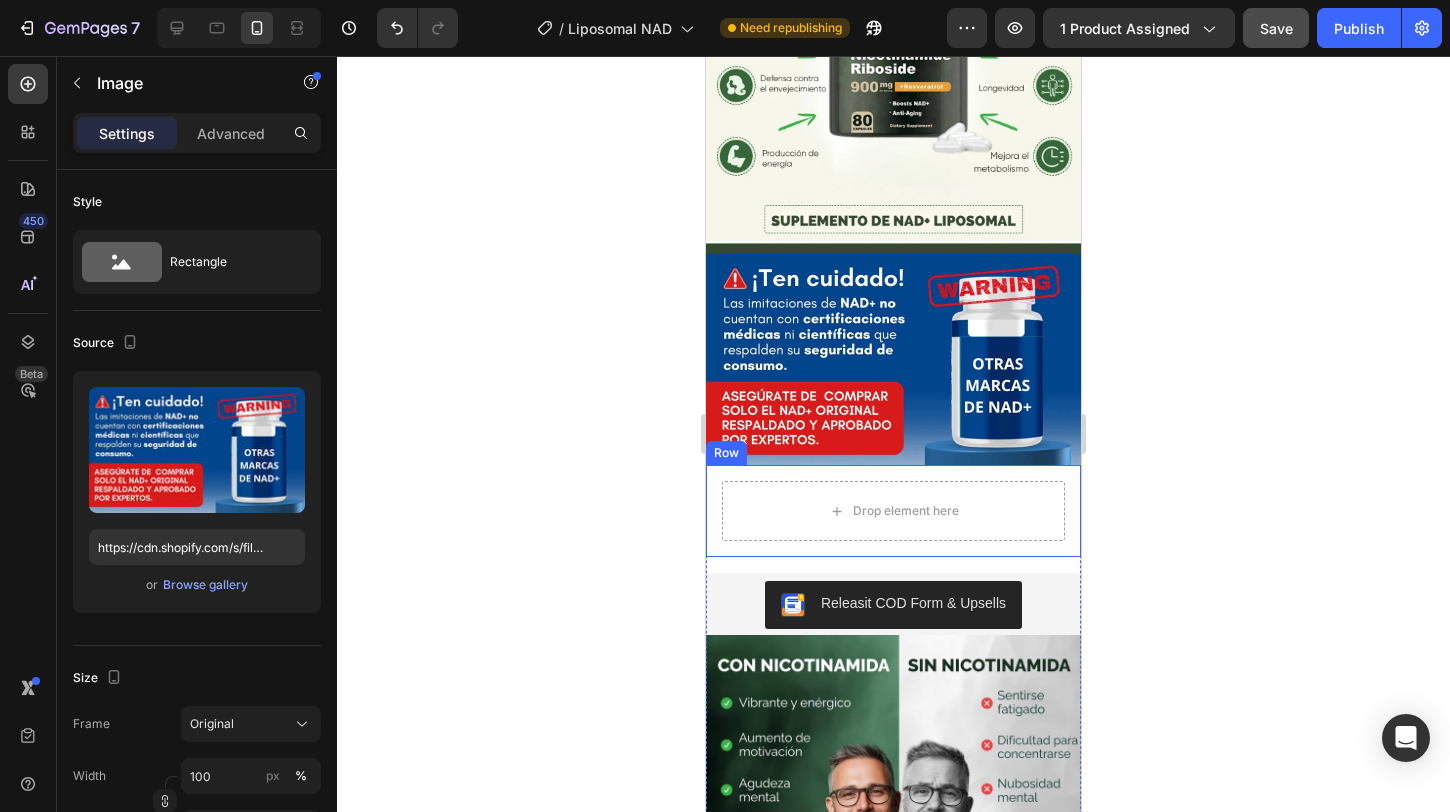 scroll, scrollTop: 2084, scrollLeft: 0, axis: vertical 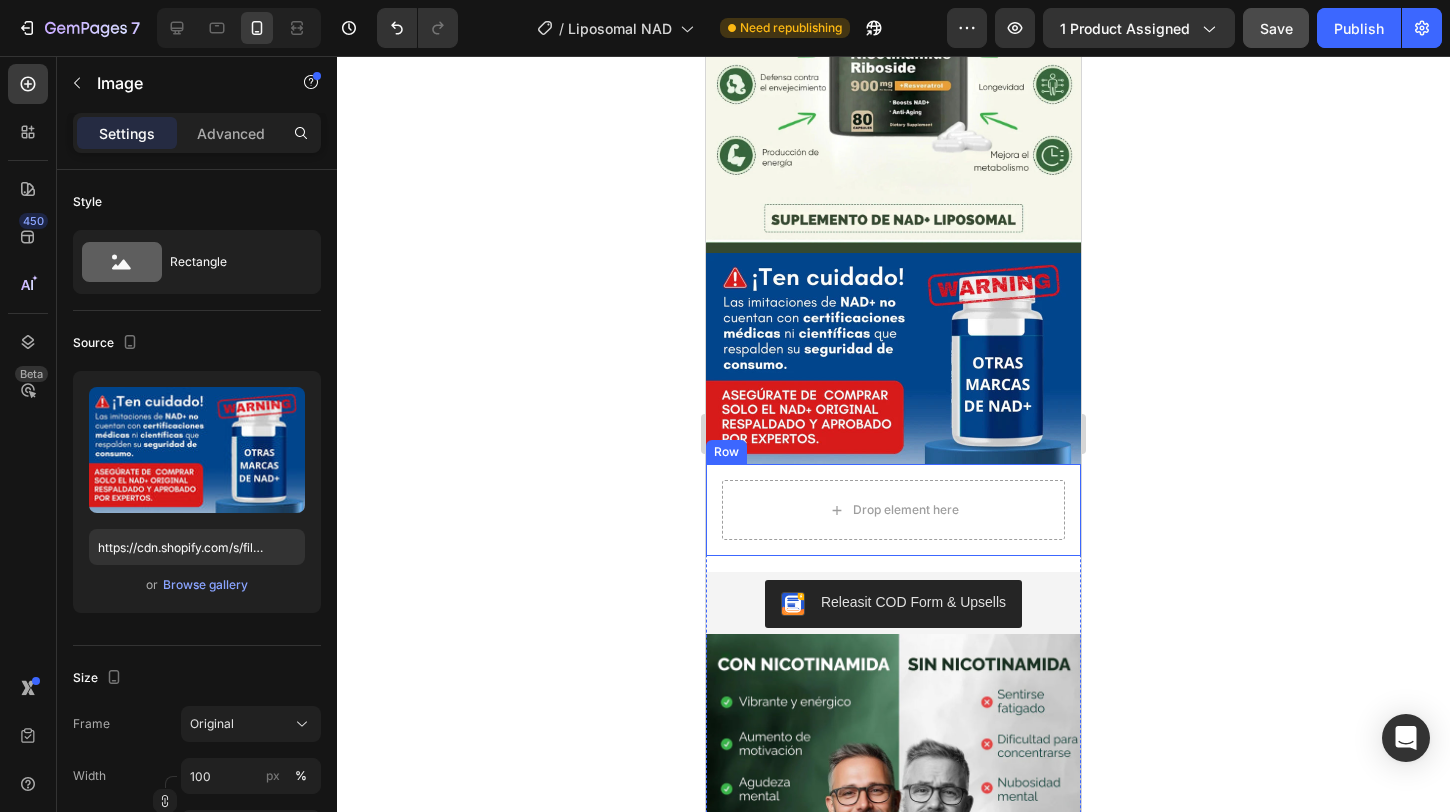 click on "Drop element here" at bounding box center (893, 510) 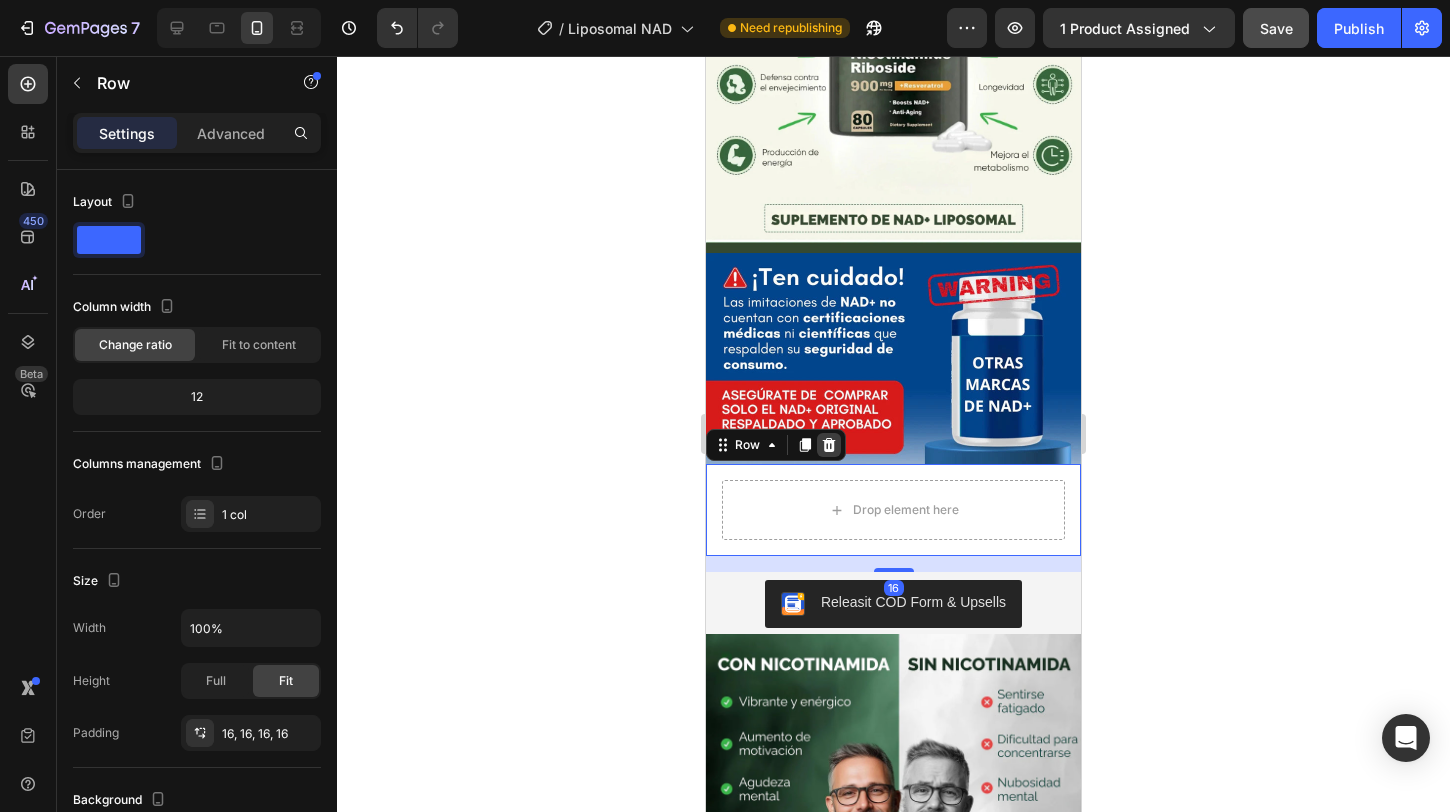 click 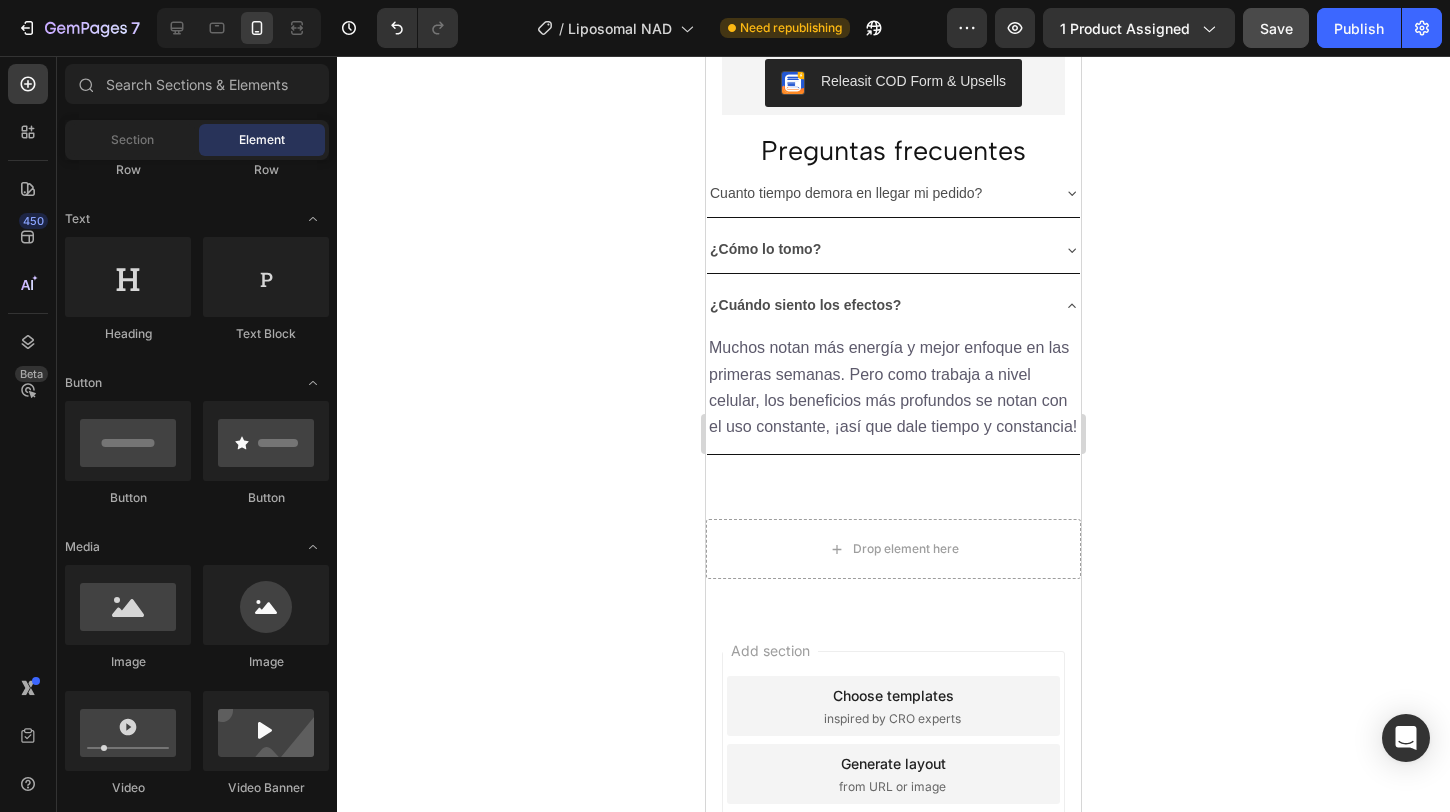 scroll, scrollTop: 4265, scrollLeft: 0, axis: vertical 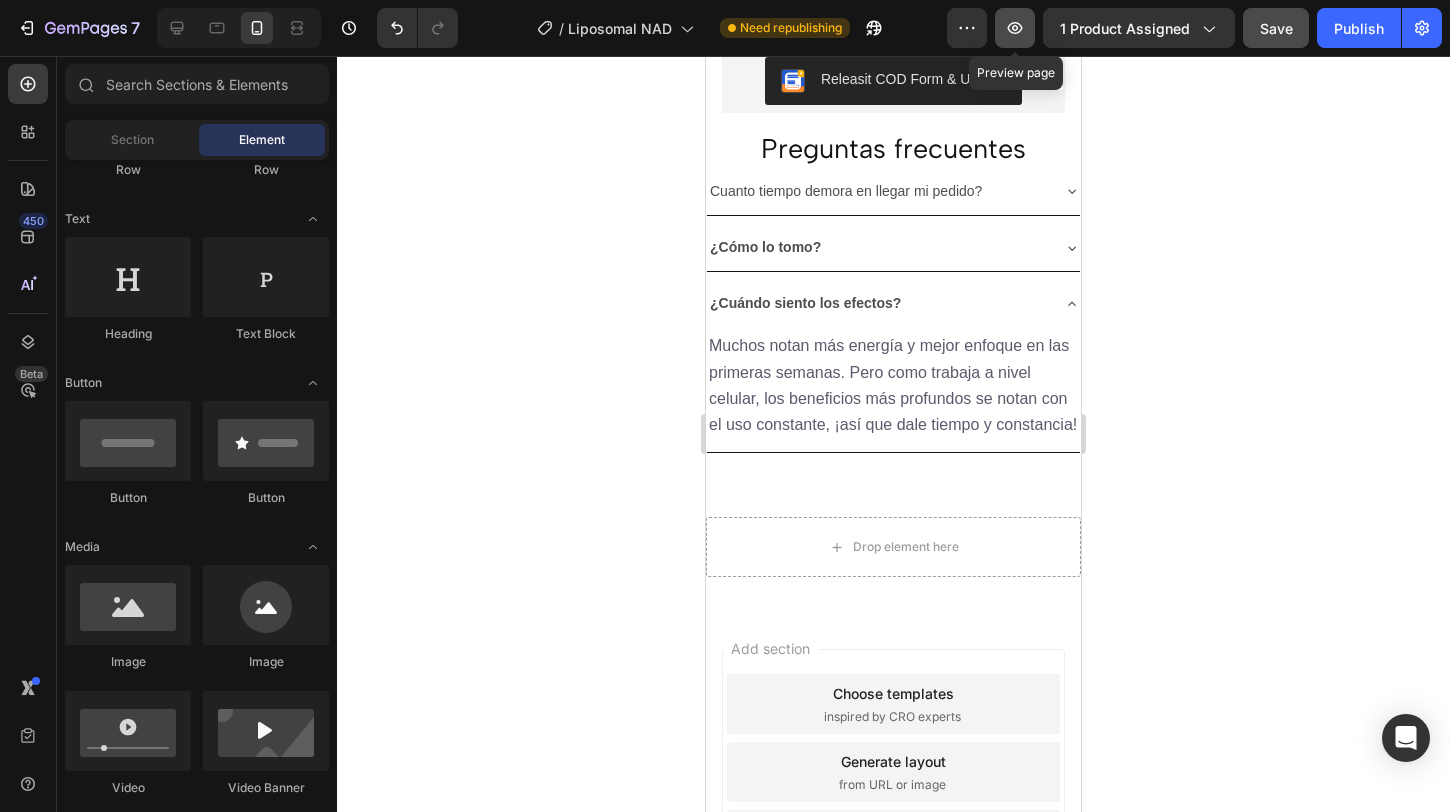 click 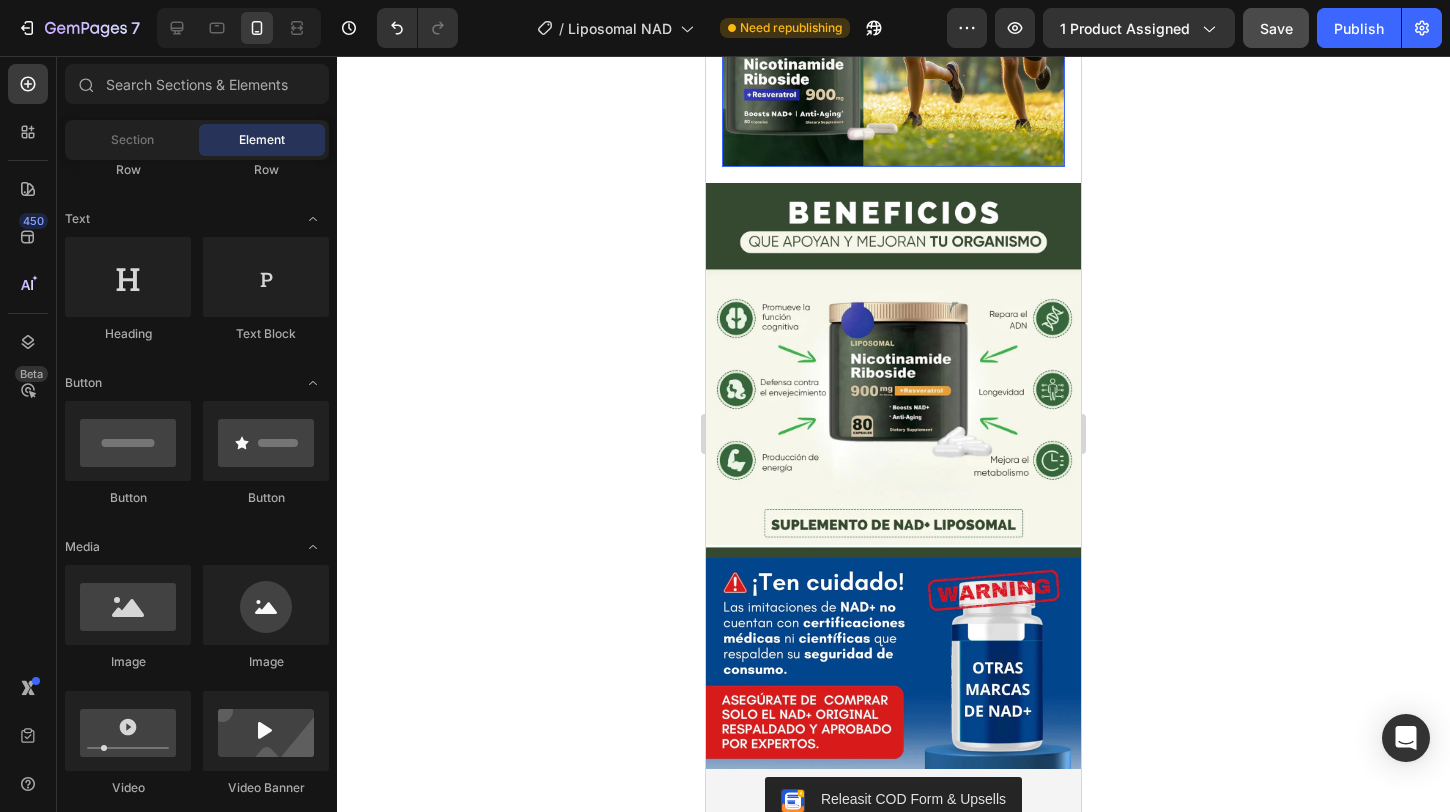 scroll, scrollTop: 1880, scrollLeft: 0, axis: vertical 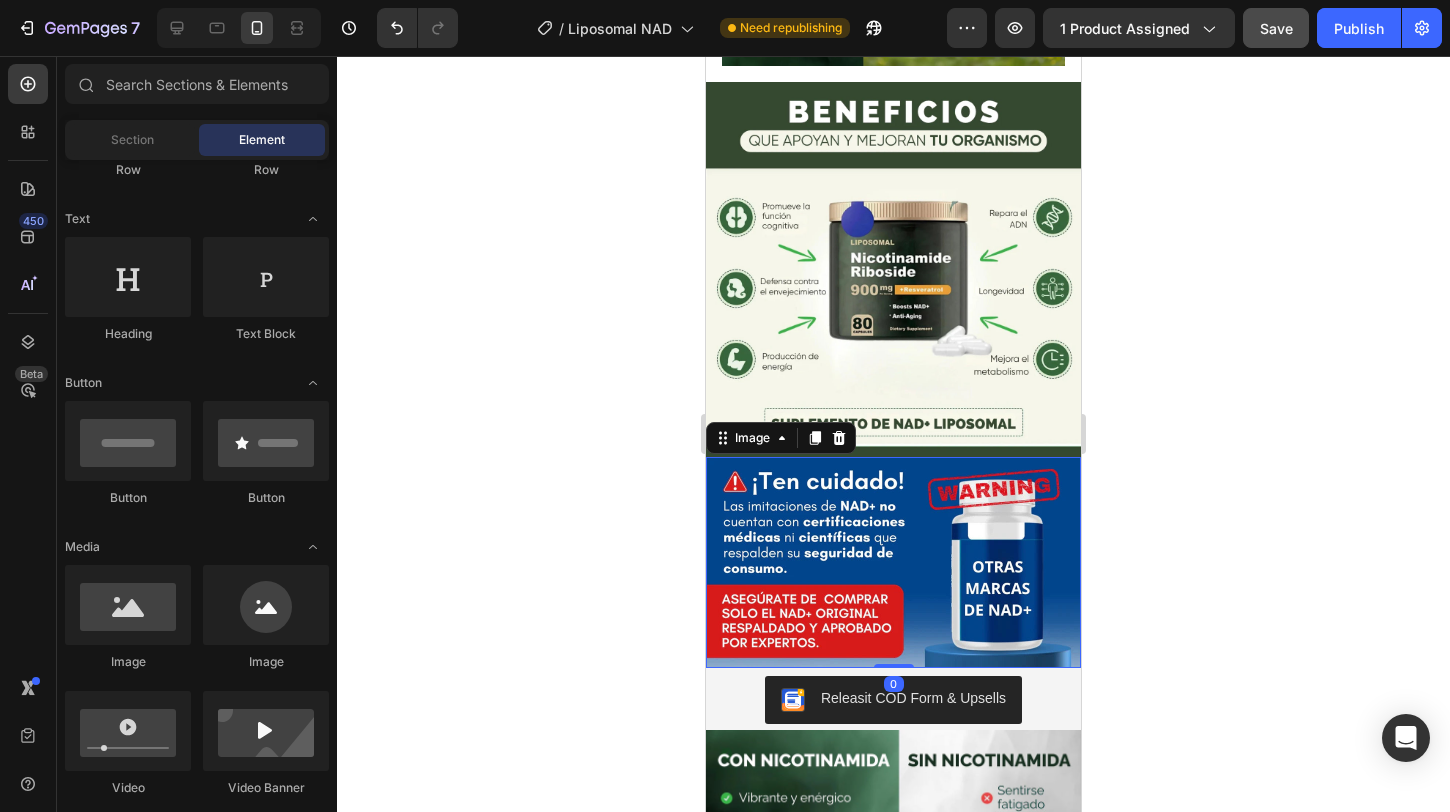 click at bounding box center [893, 562] 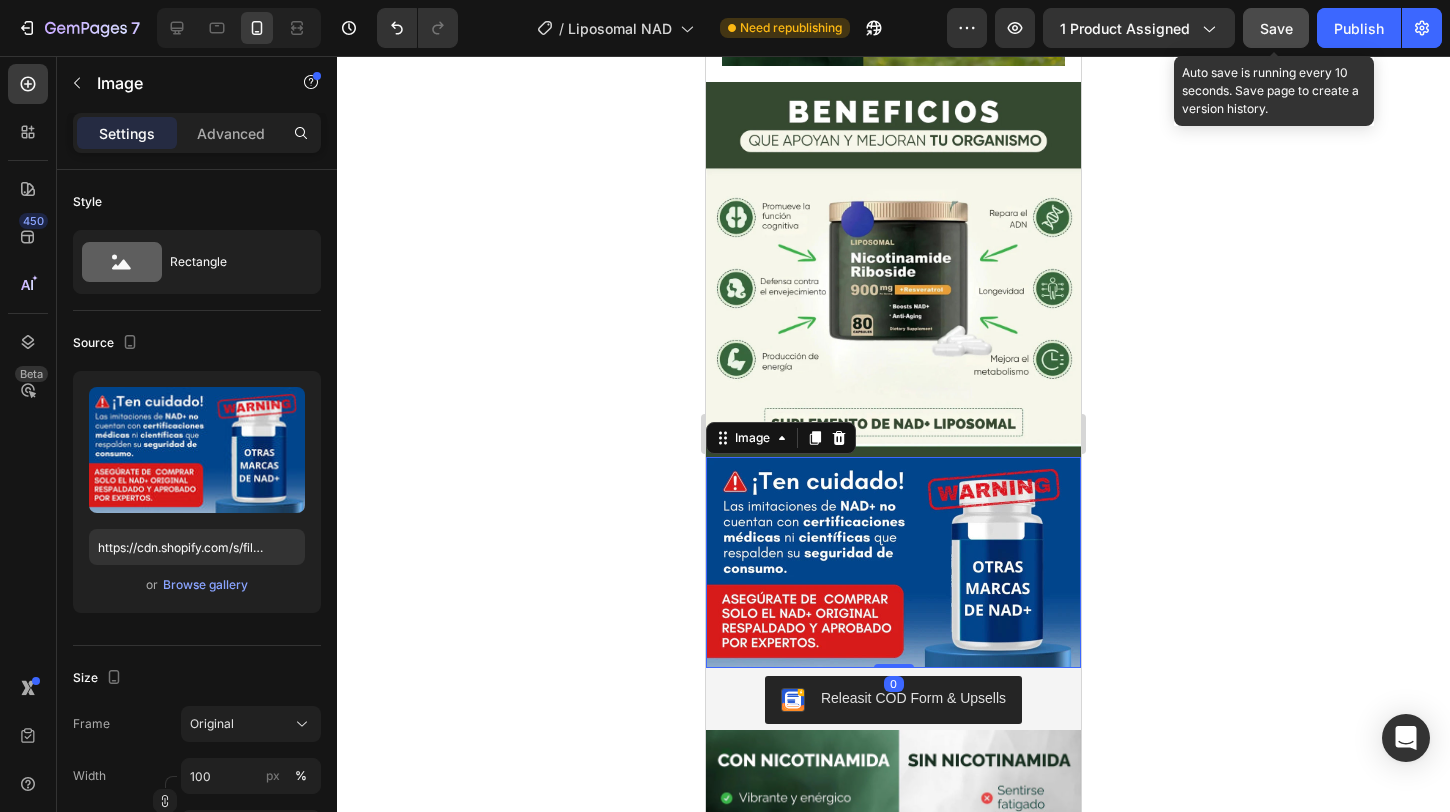 click on "Save" 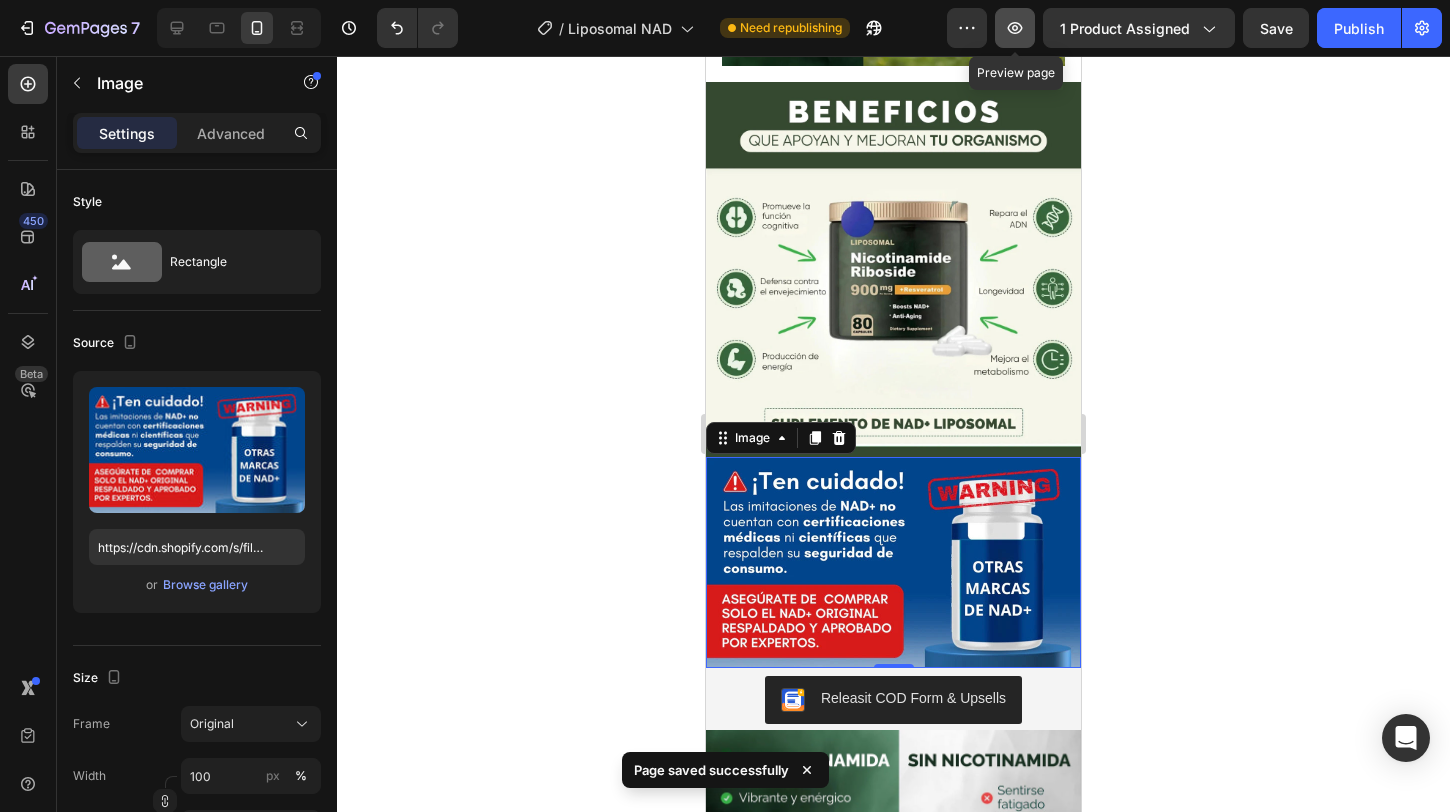 click 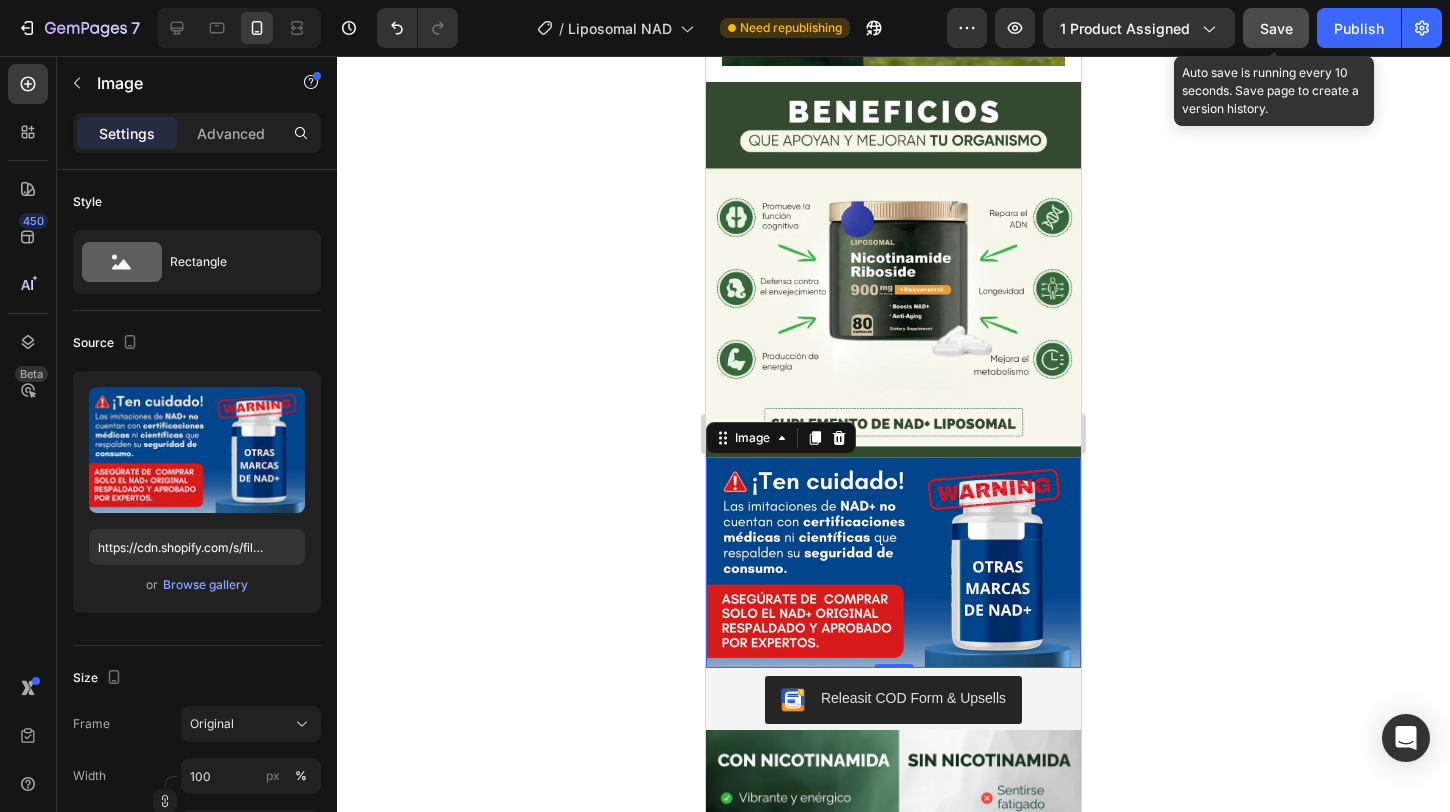 click on "Save" 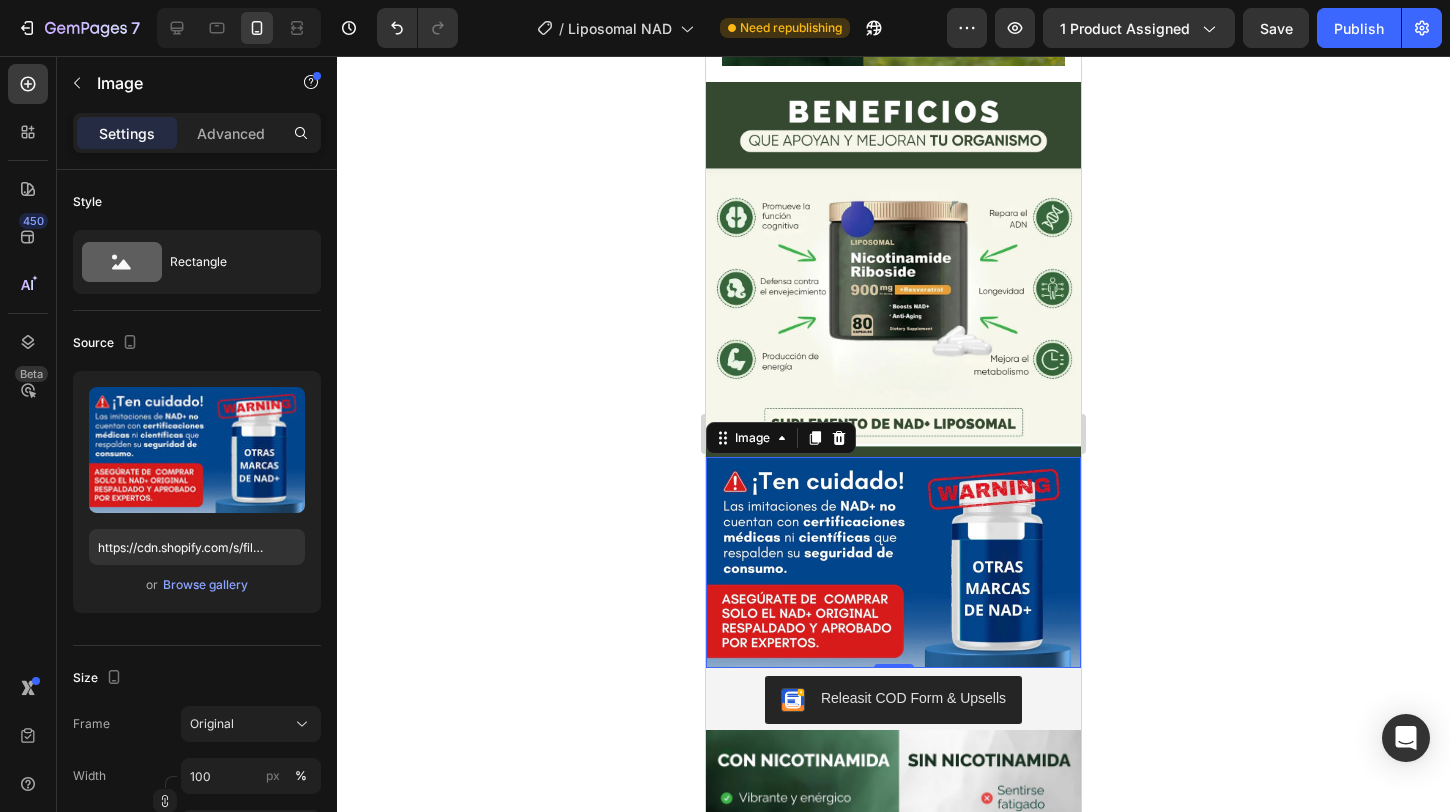 click at bounding box center (893, 269) 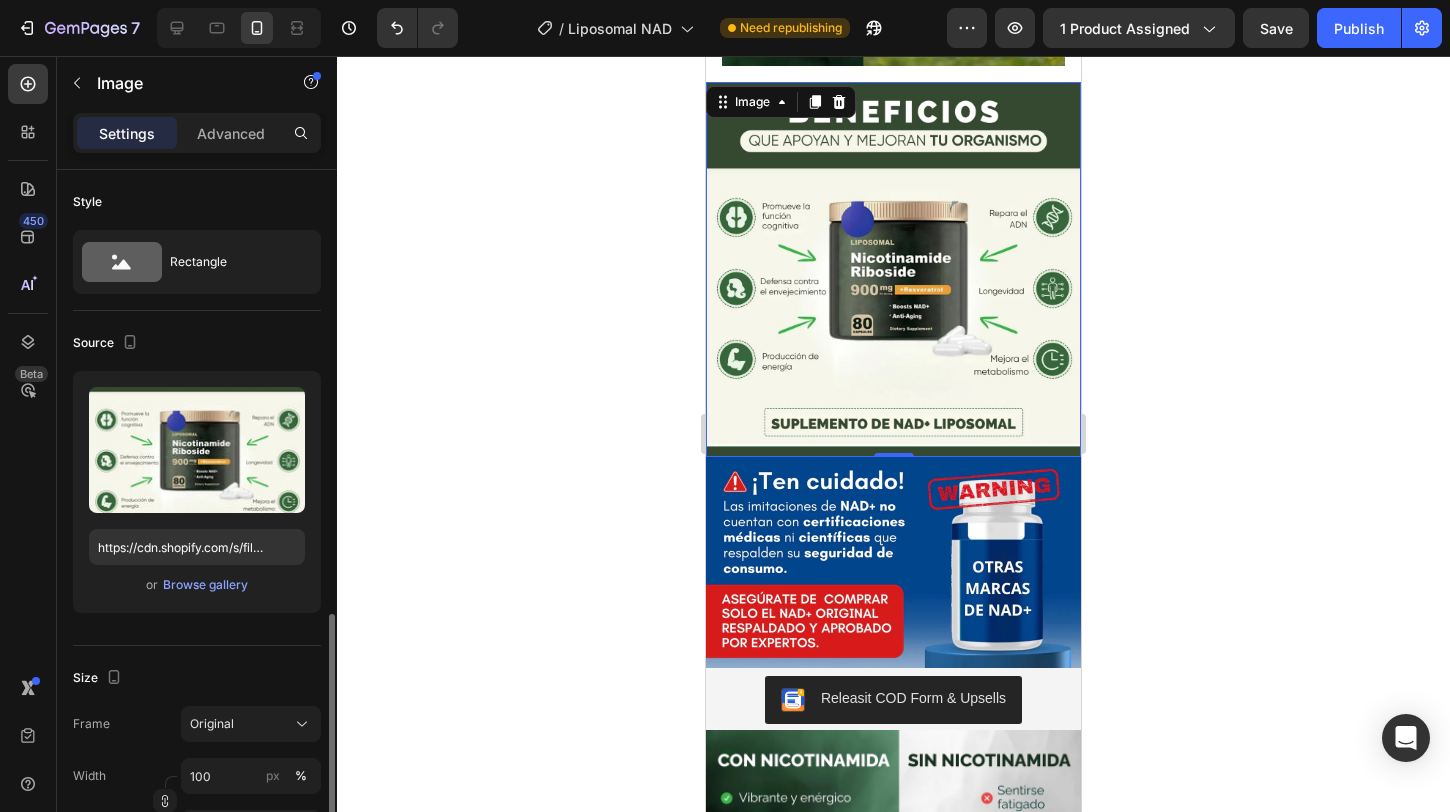 scroll, scrollTop: 304, scrollLeft: 0, axis: vertical 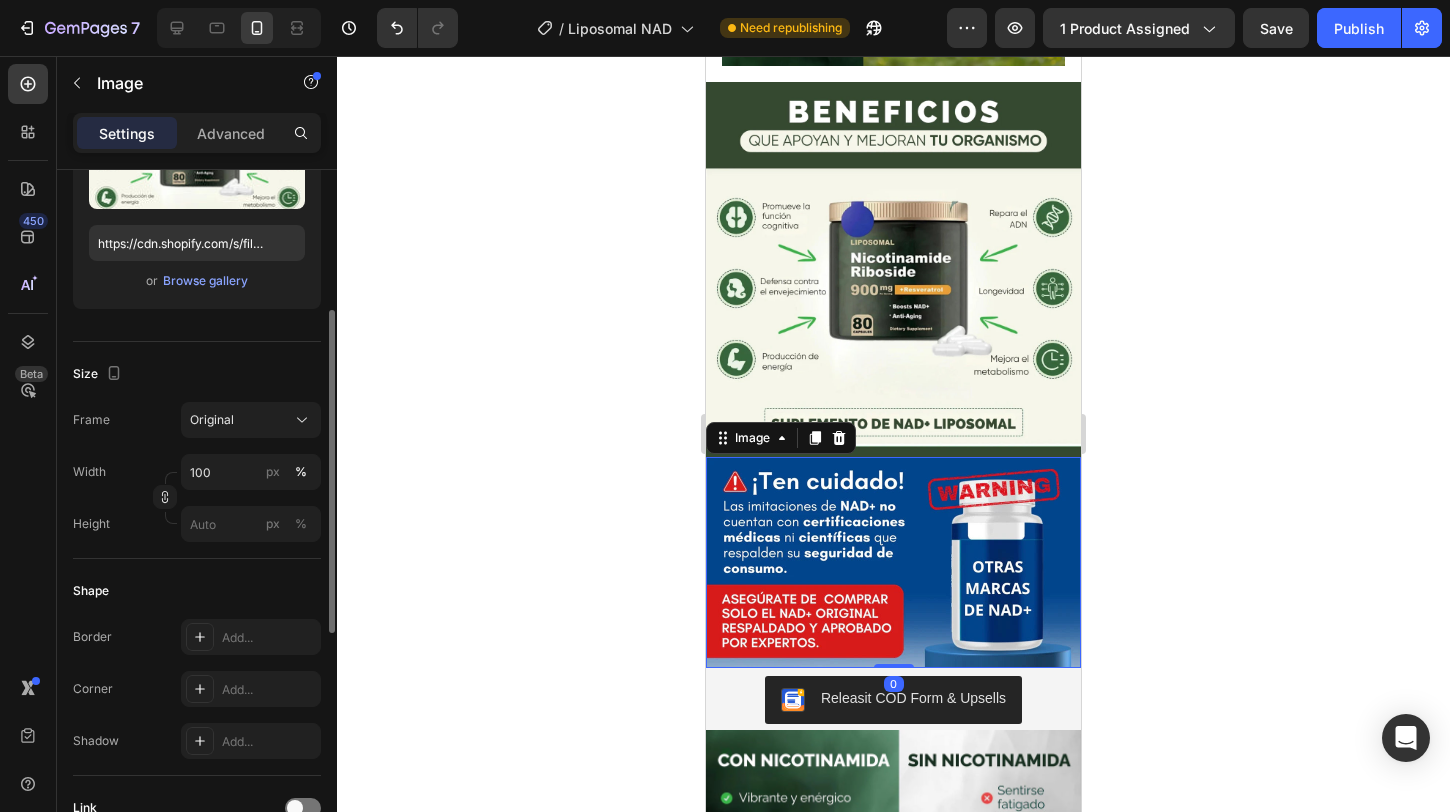 click at bounding box center [893, 562] 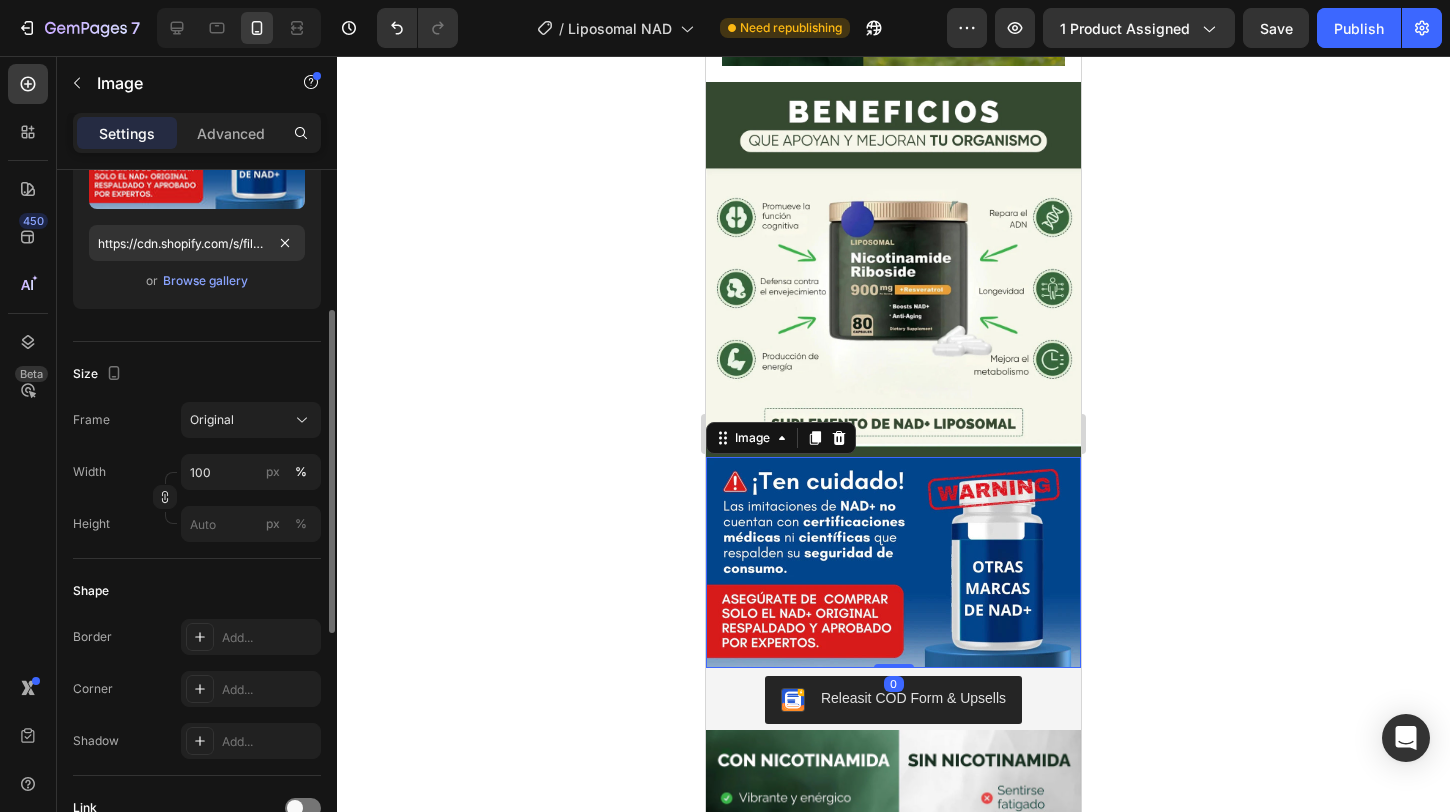 click on "Upload Image https://cdn.shopify.com/s/files/1/0904/2254/2678/files/gempages_569451424715375637-73308b30-5c30-4b76-826a-354dcf7a3239.webp or Browse gallery" at bounding box center [197, 188] 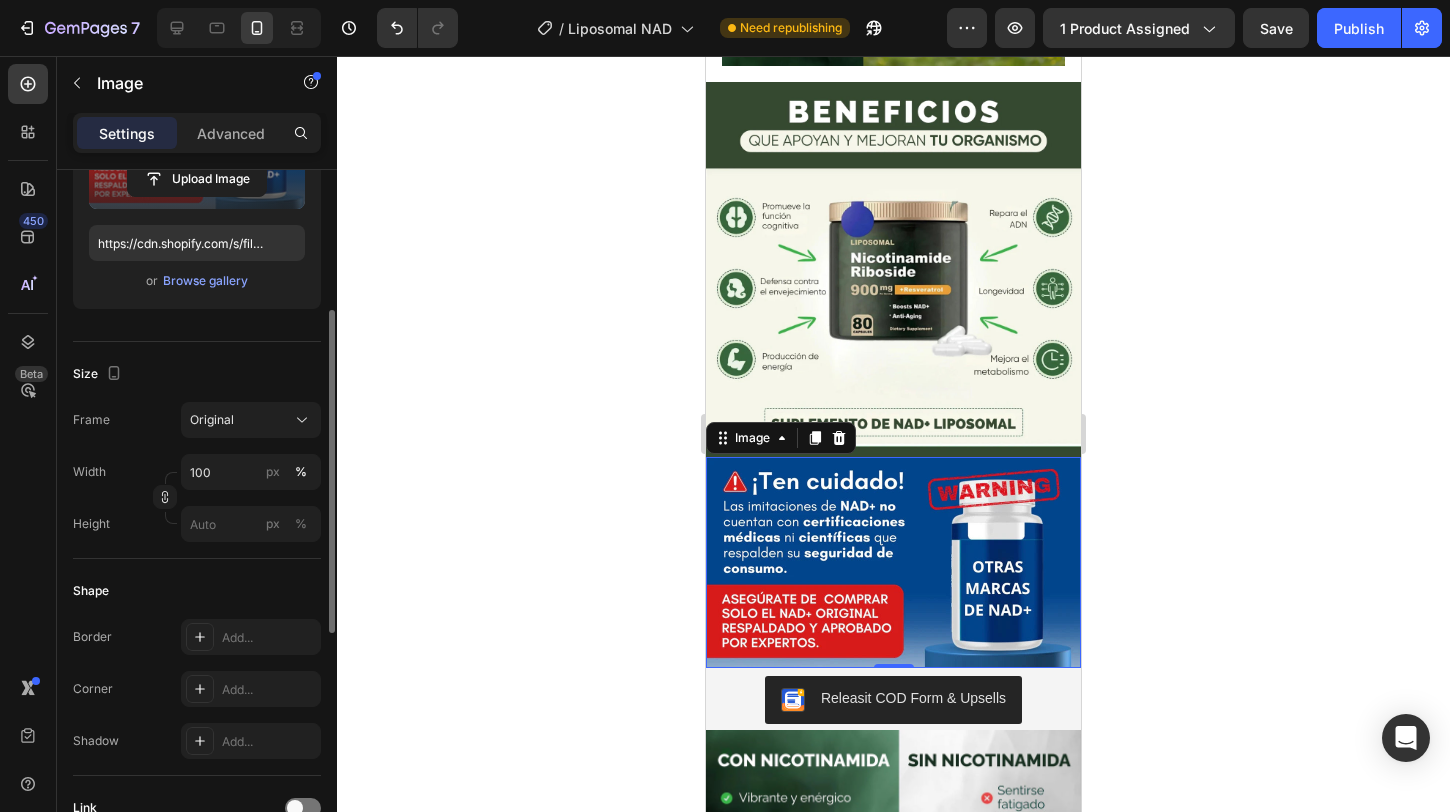 click at bounding box center (197, 146) 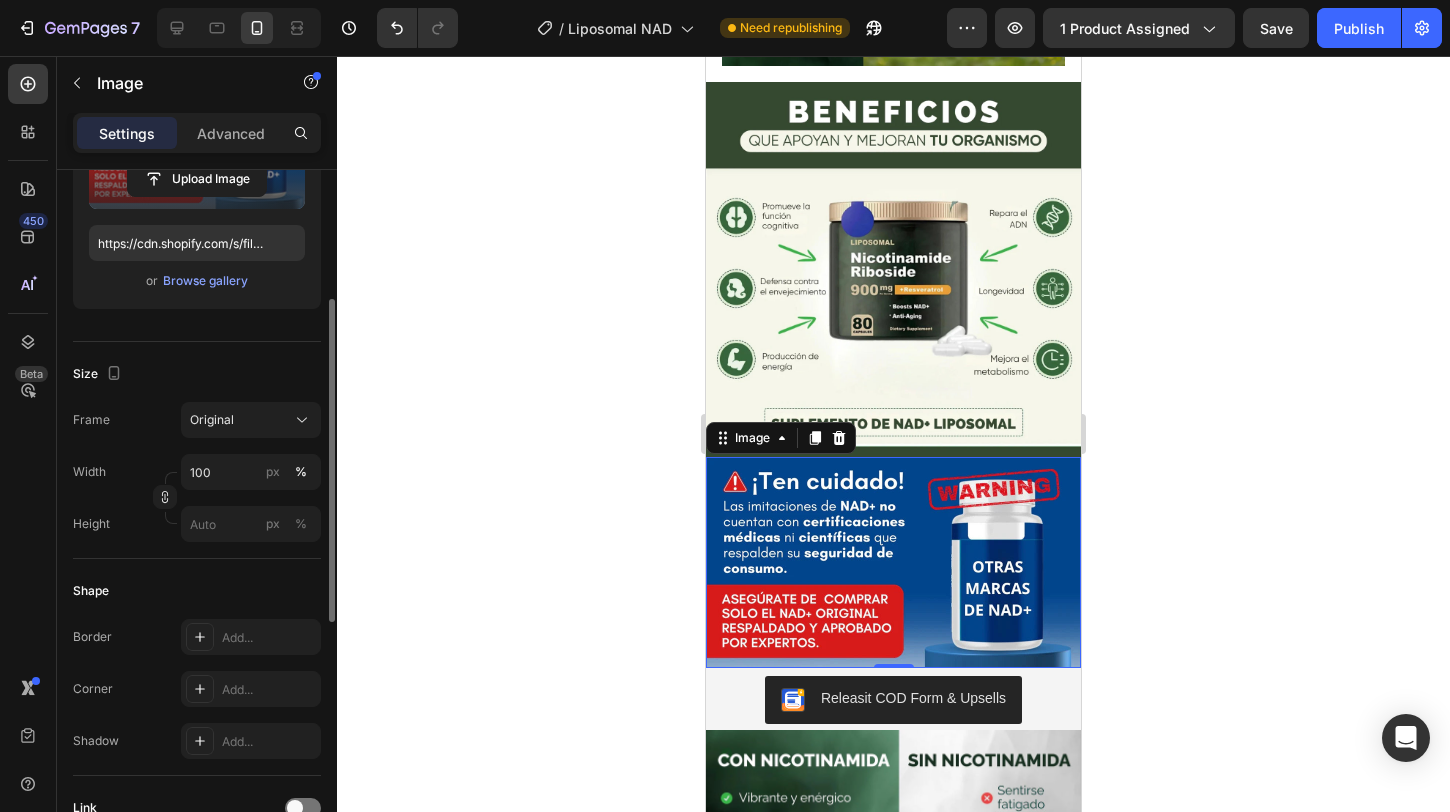scroll, scrollTop: 296, scrollLeft: 0, axis: vertical 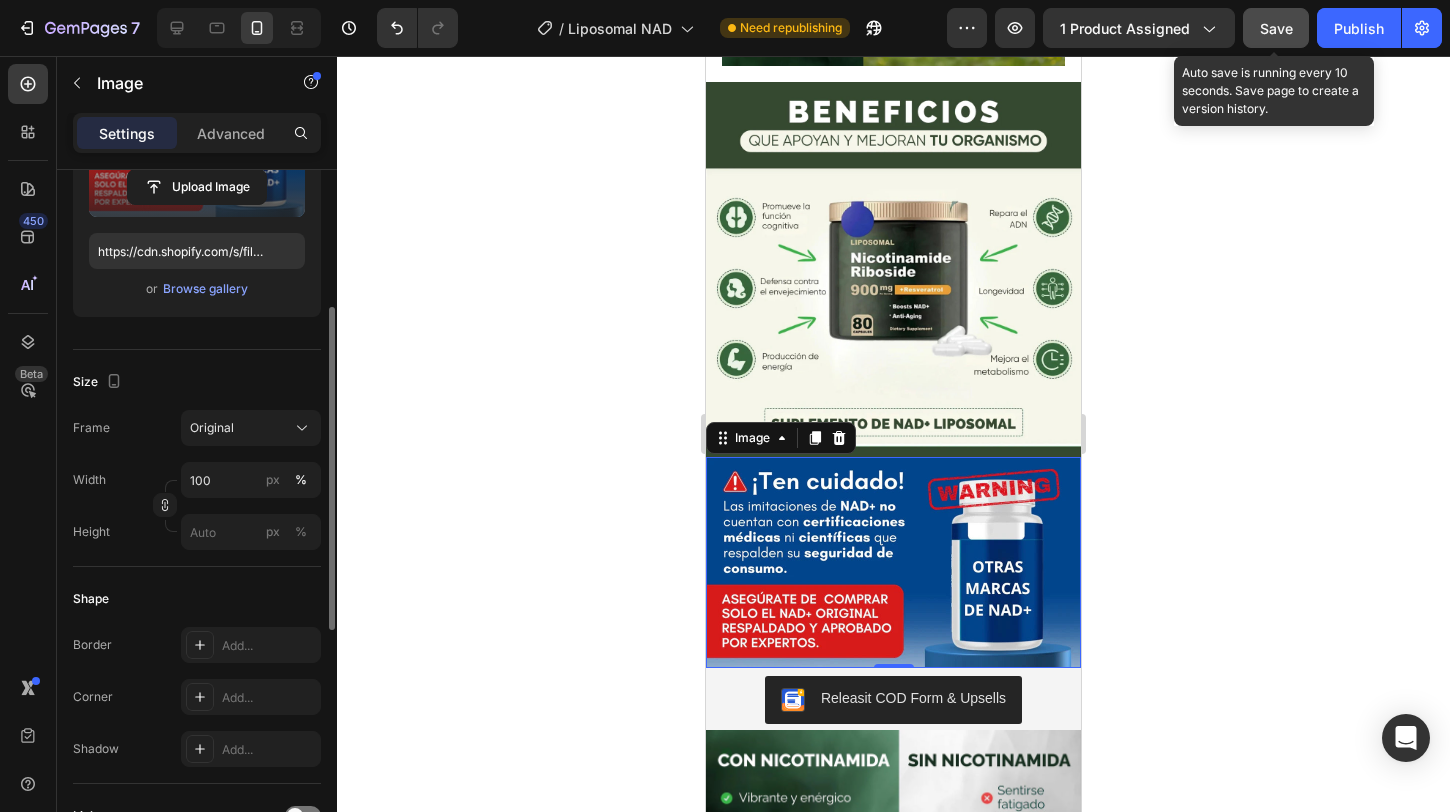 click on "Save" 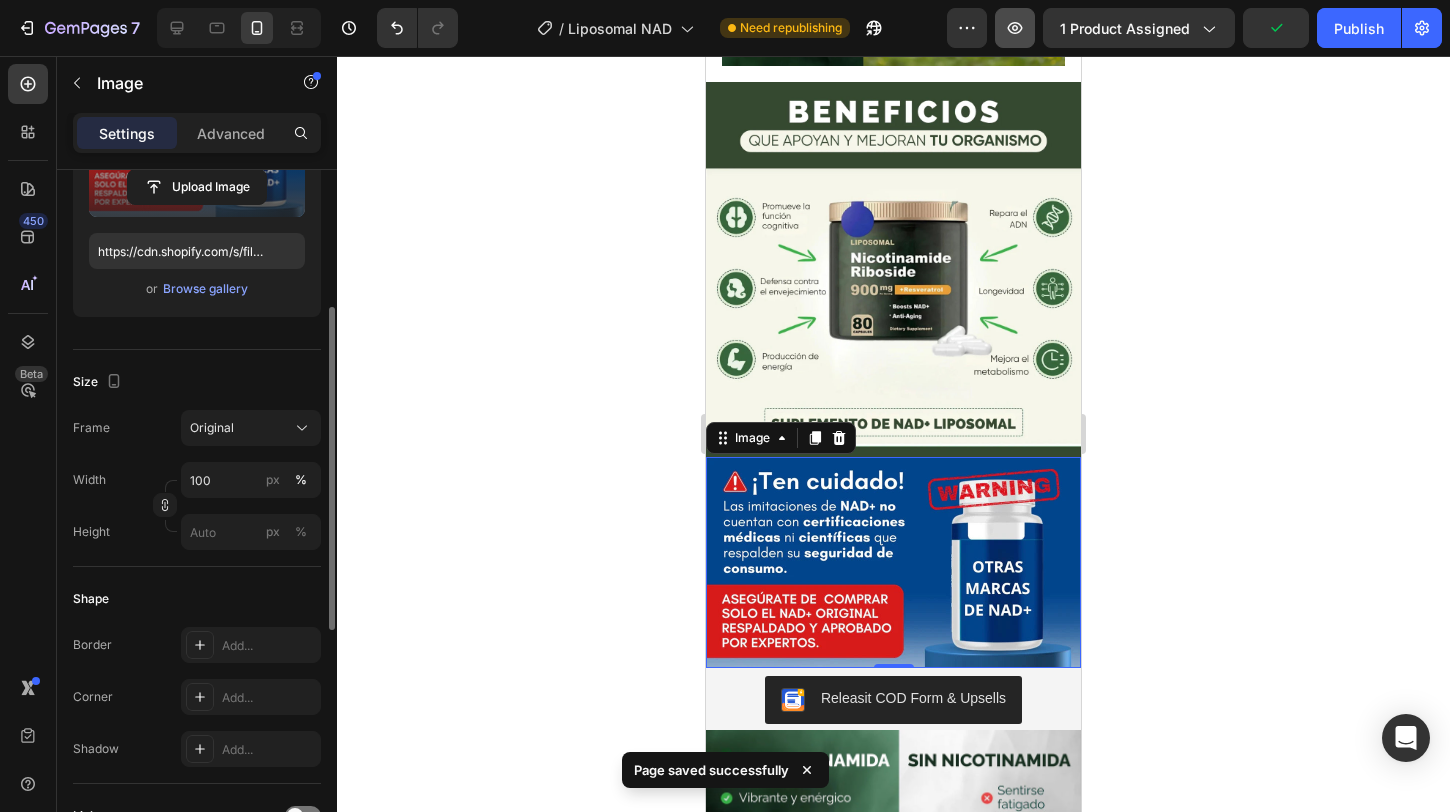 click 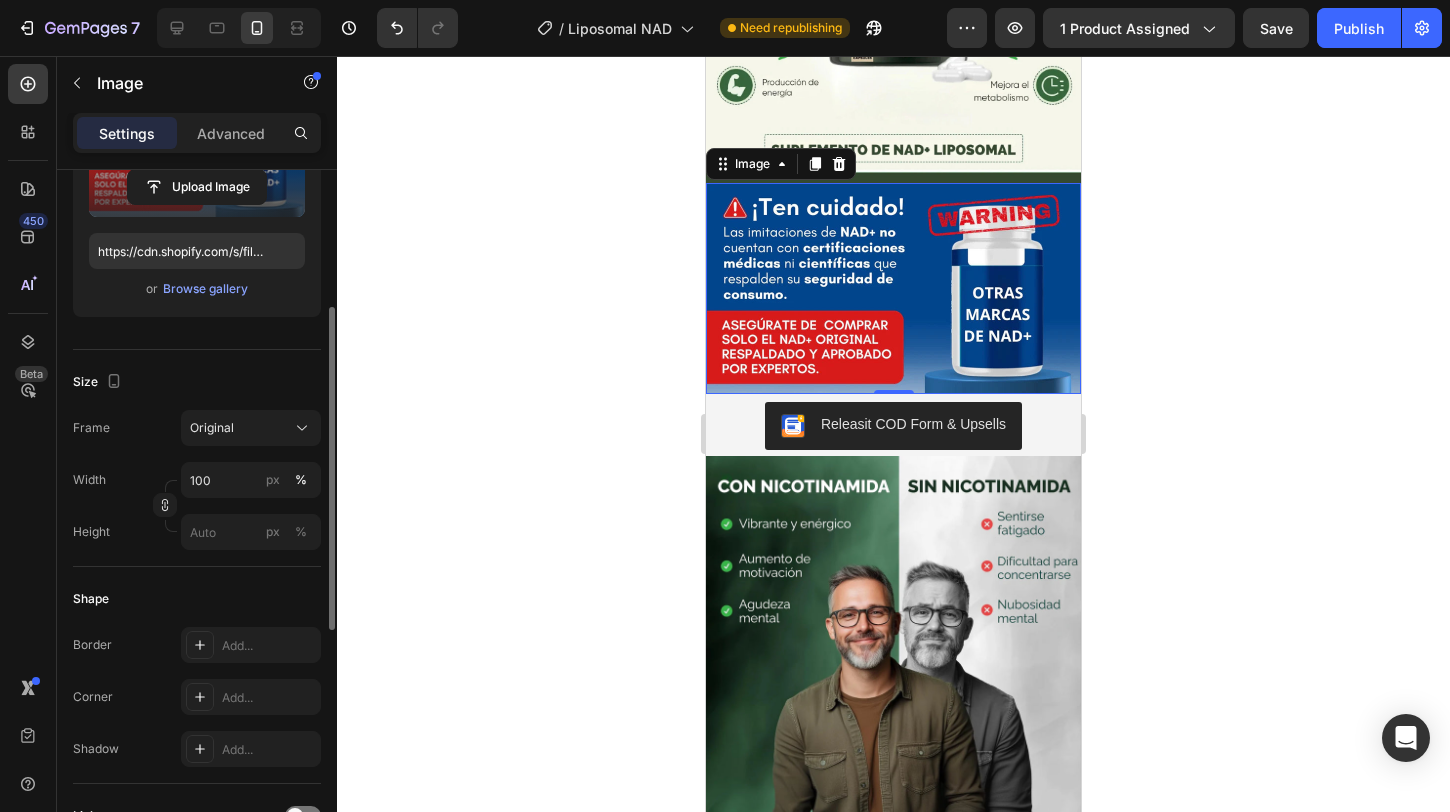 scroll, scrollTop: 2149, scrollLeft: 0, axis: vertical 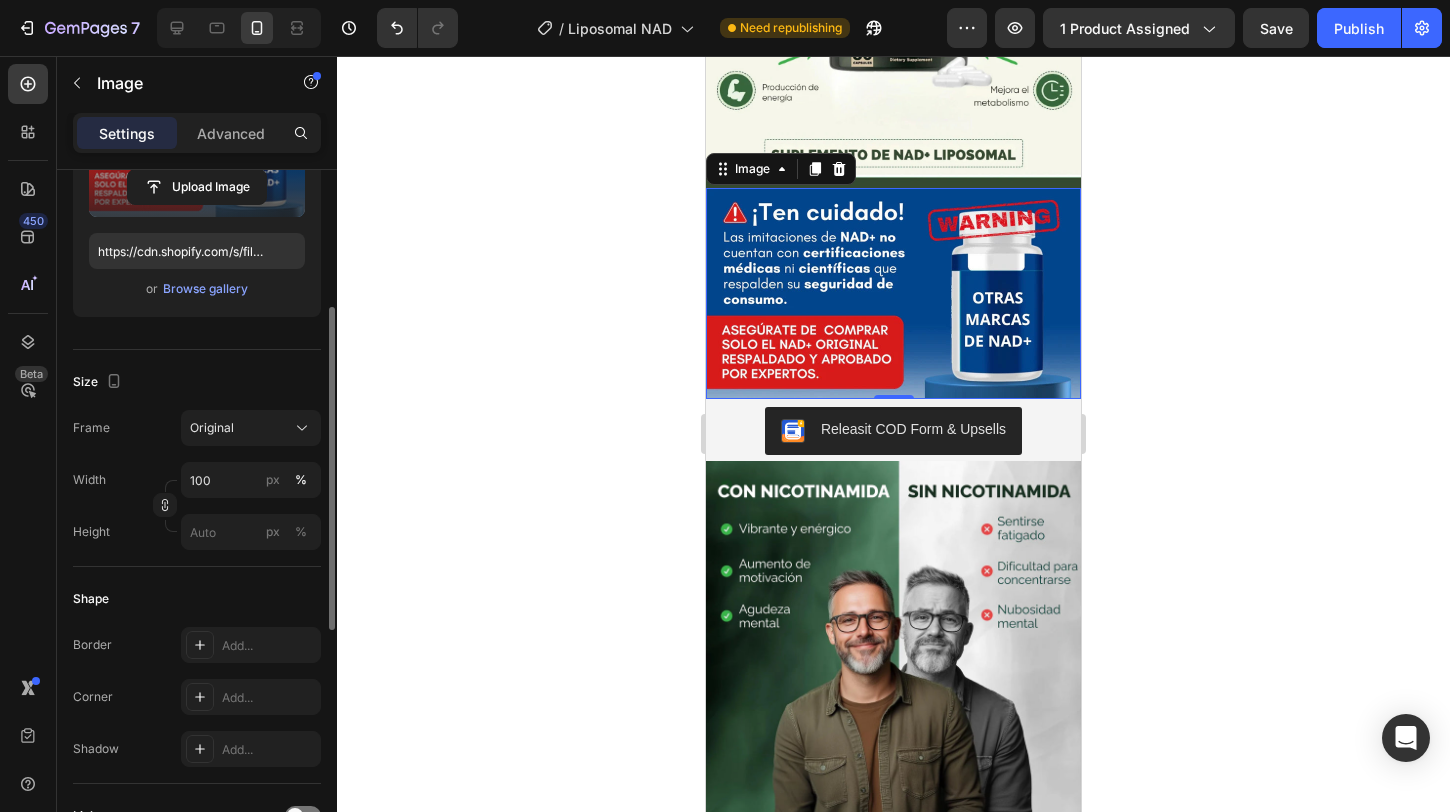 click at bounding box center (893, 293) 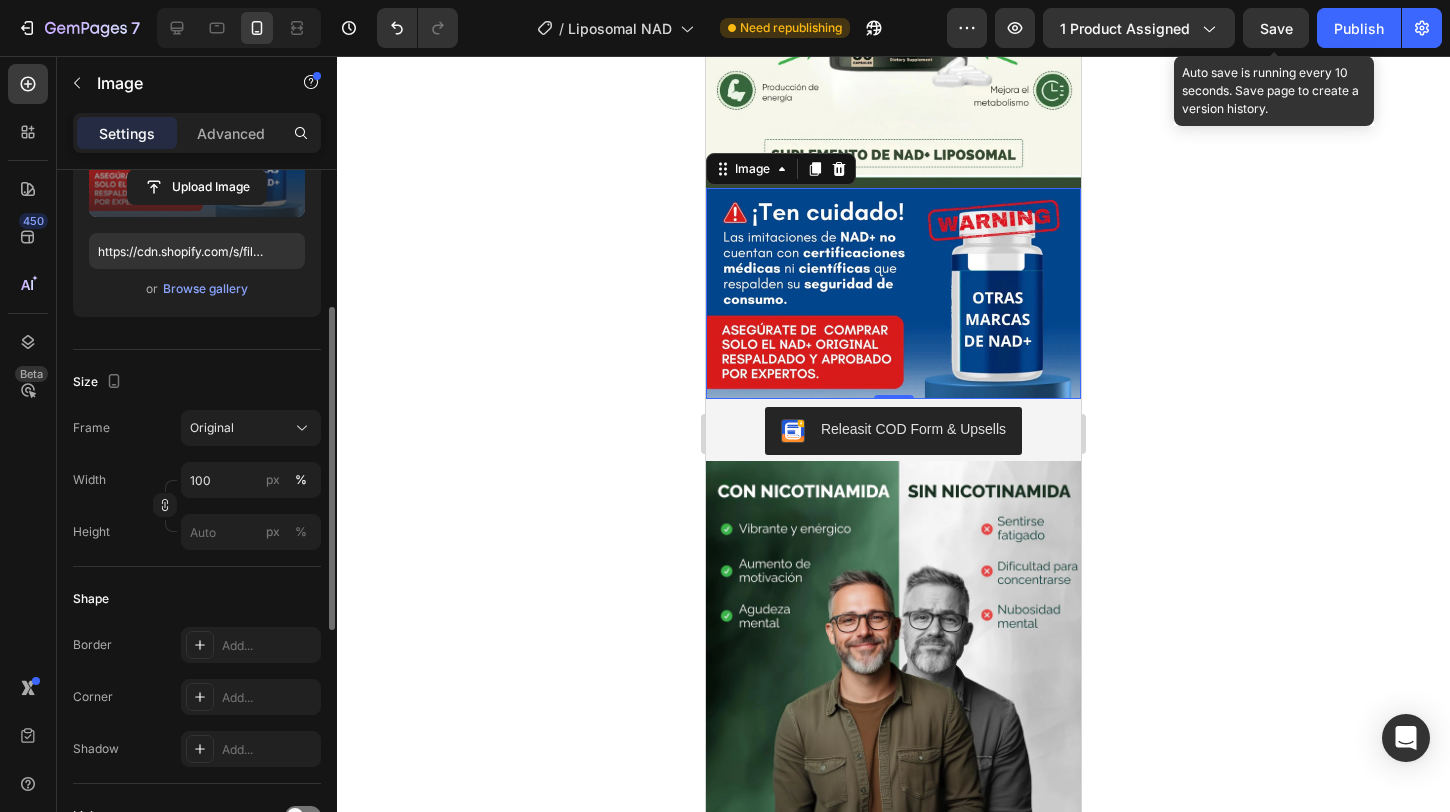 click on "Save" at bounding box center (1276, 28) 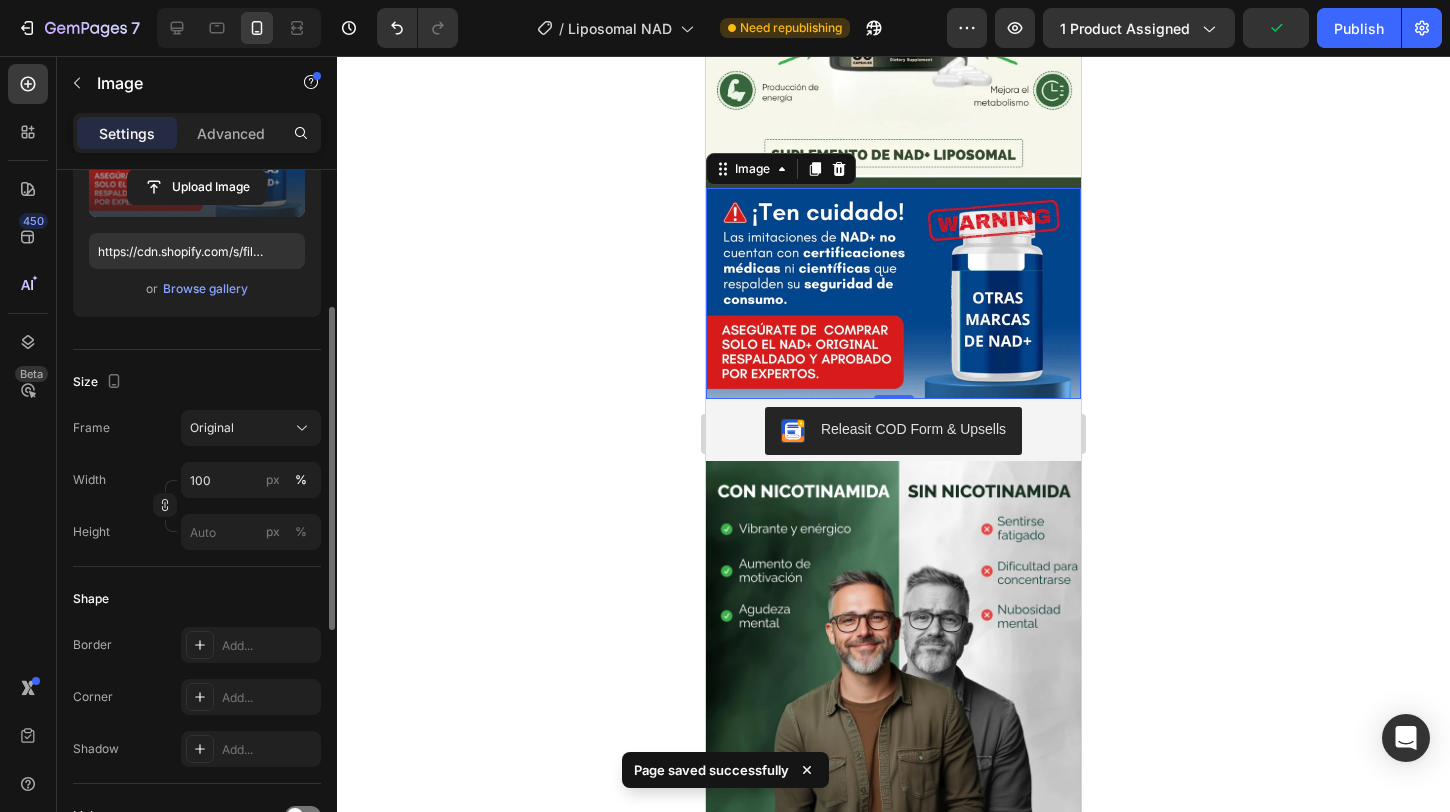 click at bounding box center (893, 293) 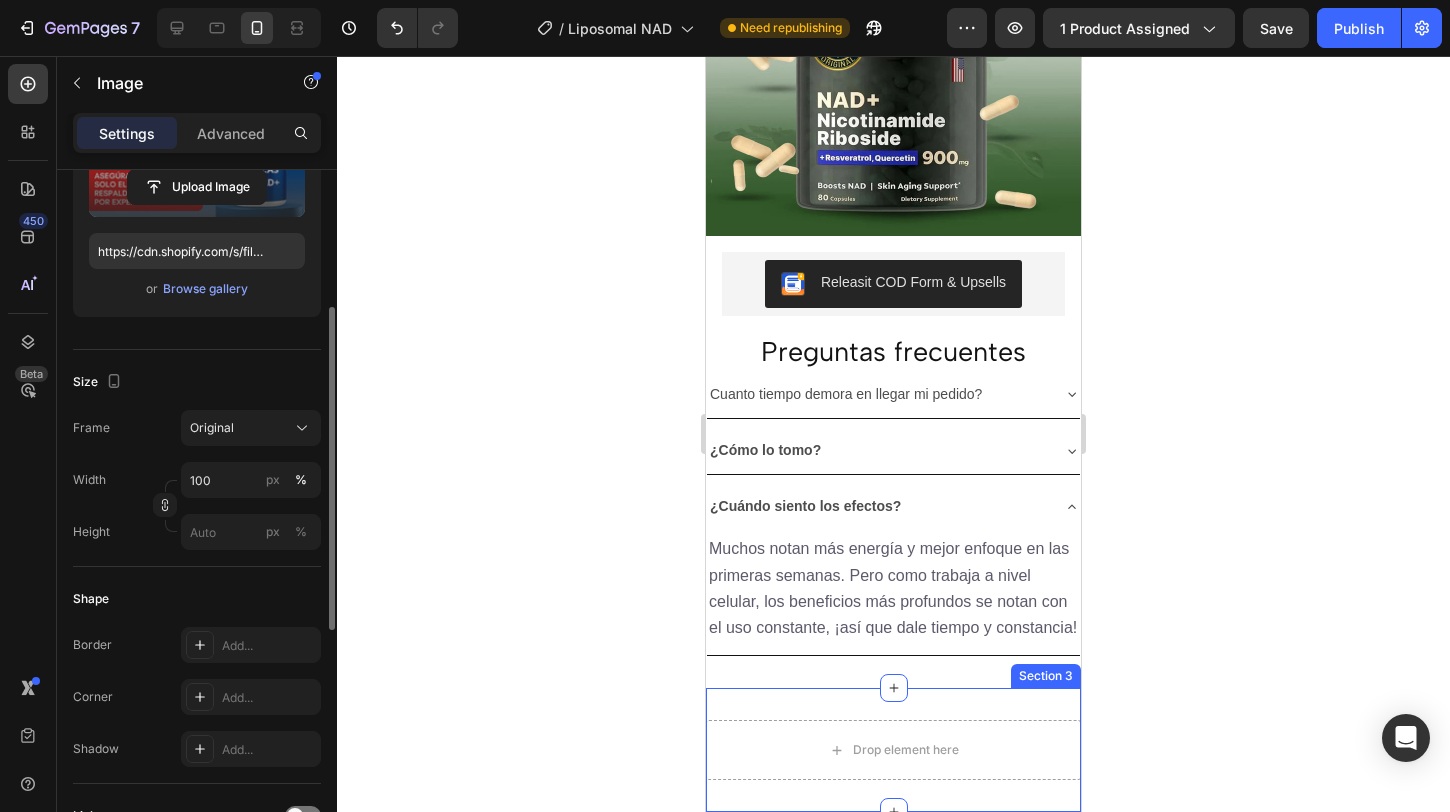 scroll, scrollTop: 4072, scrollLeft: 0, axis: vertical 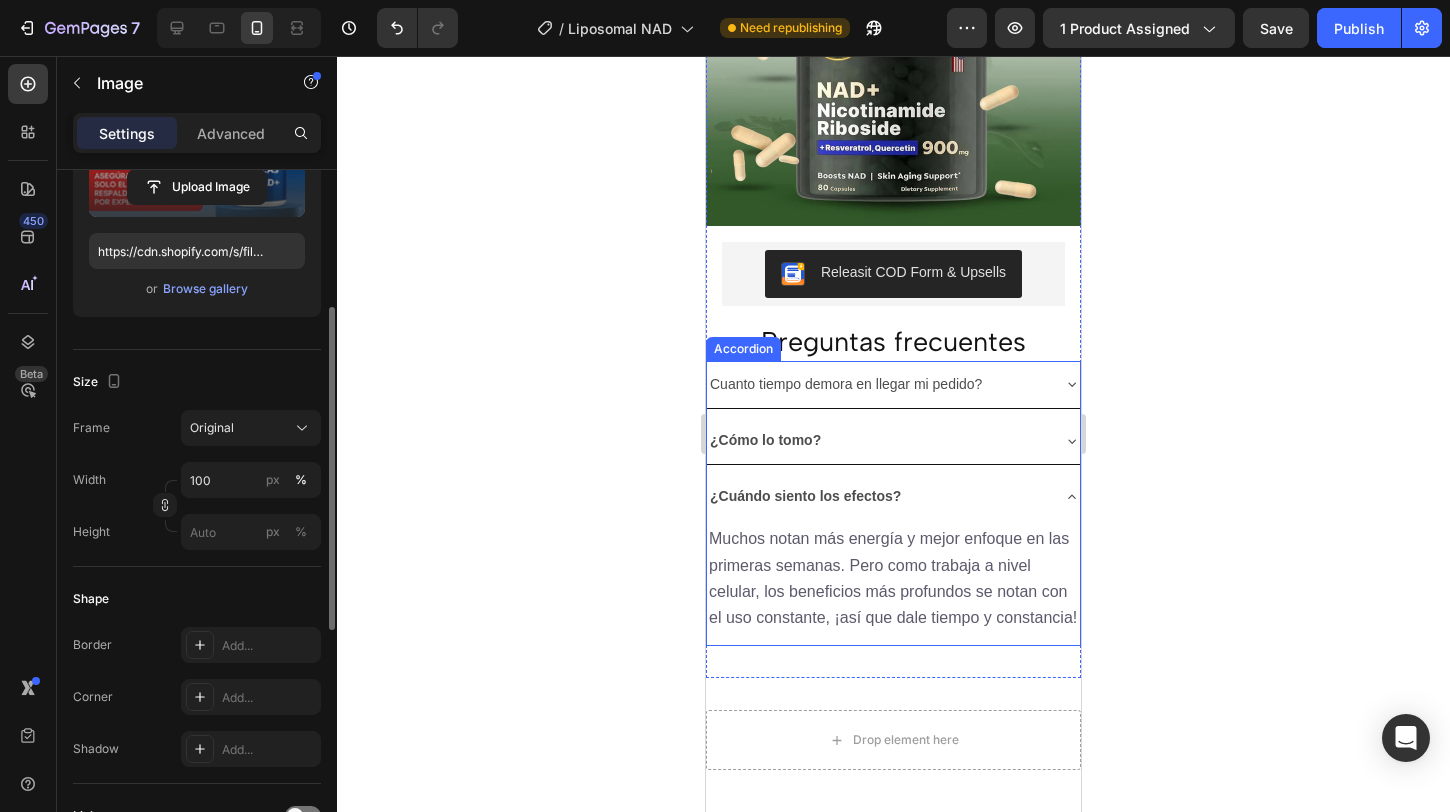 click on "¿Cuándo siento los efectos?" at bounding box center (877, 496) 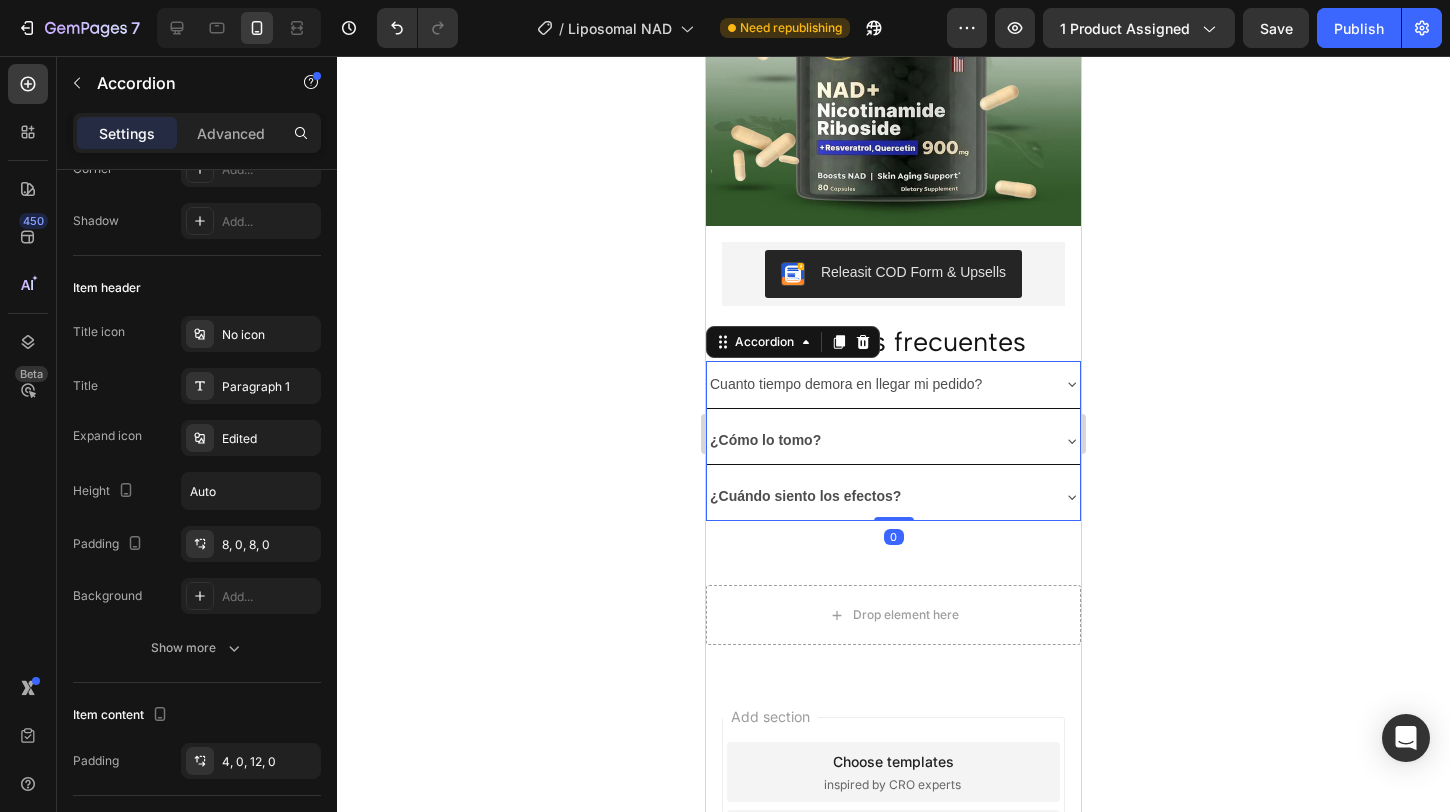 scroll, scrollTop: 0, scrollLeft: 0, axis: both 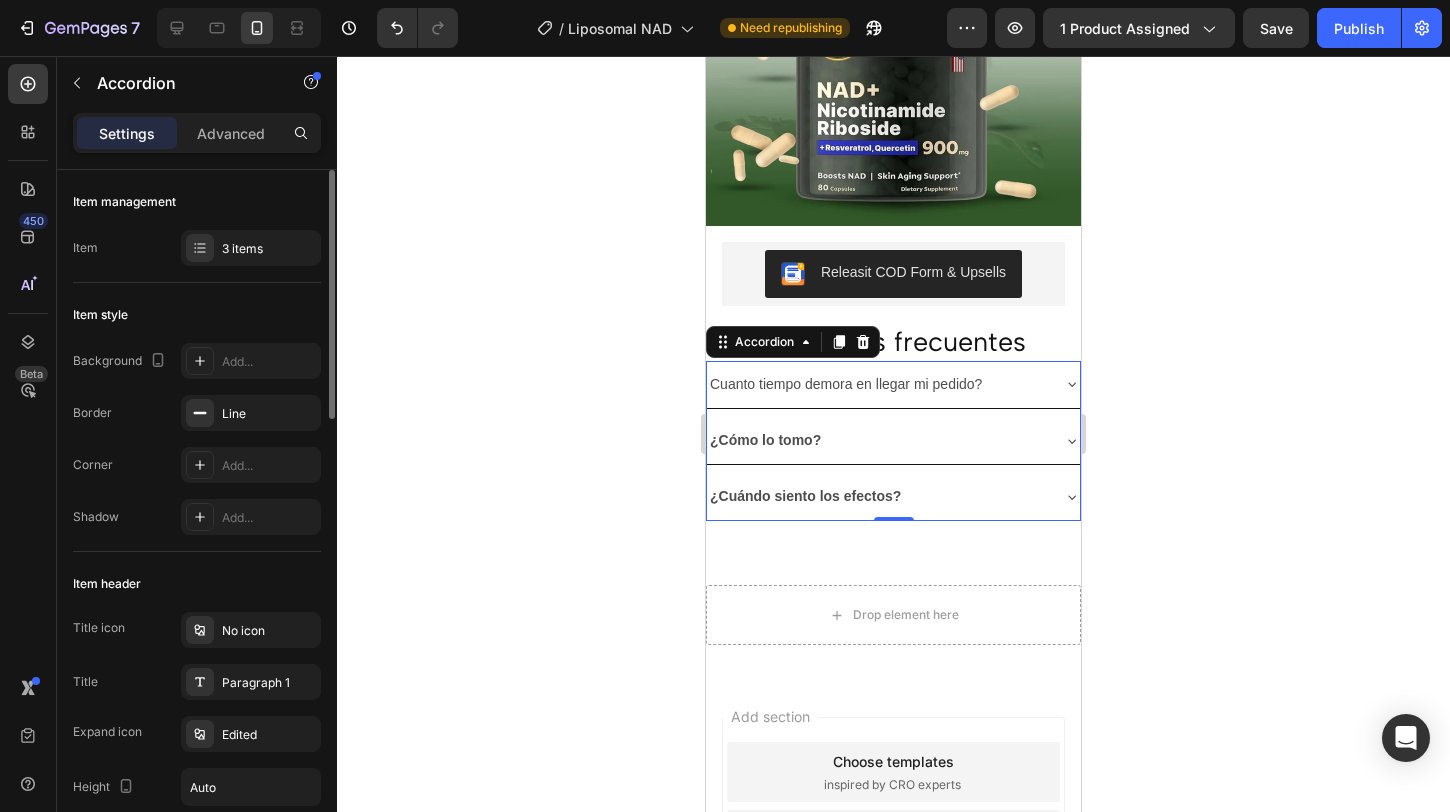 click on "¿Cuándo siento los efectos?" at bounding box center (877, 496) 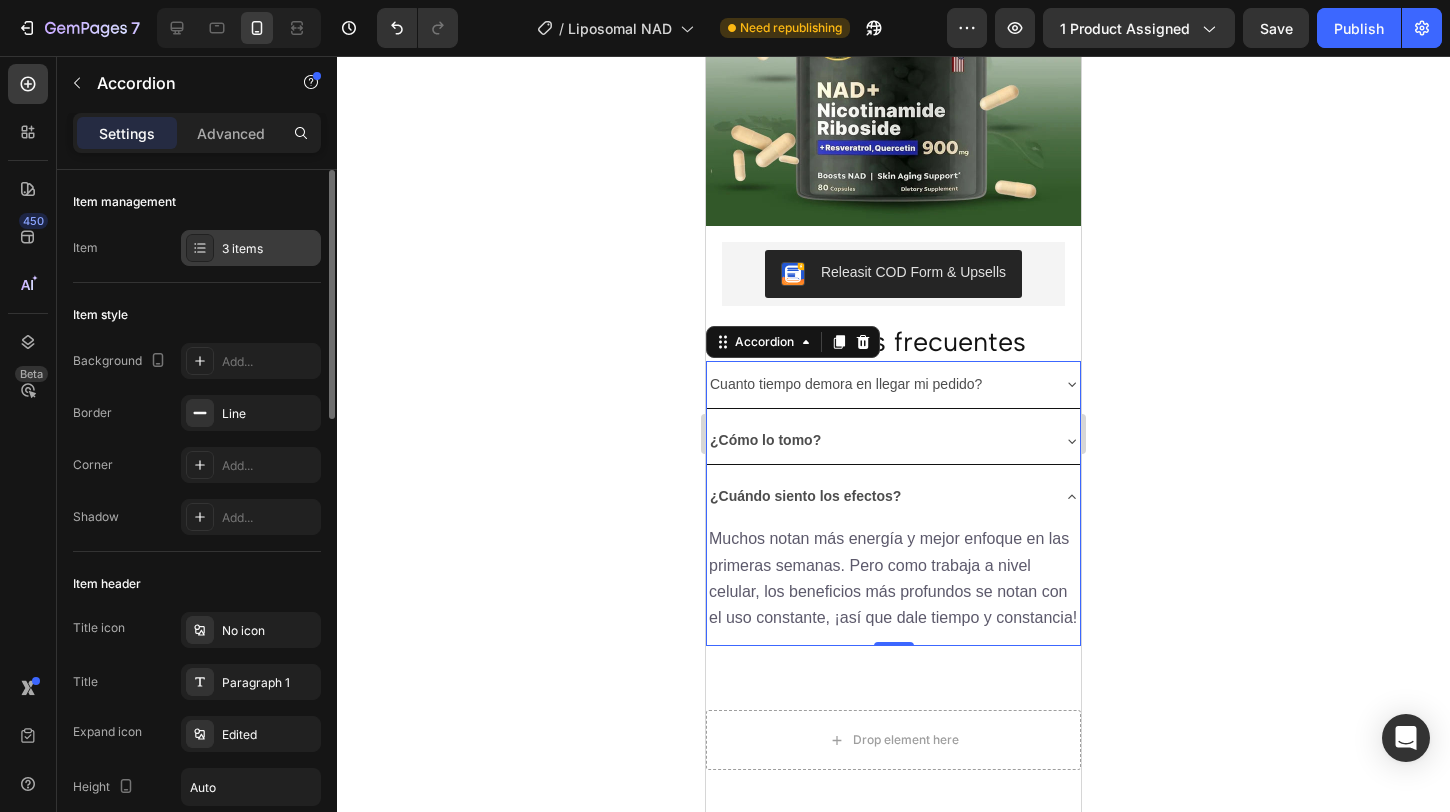 click 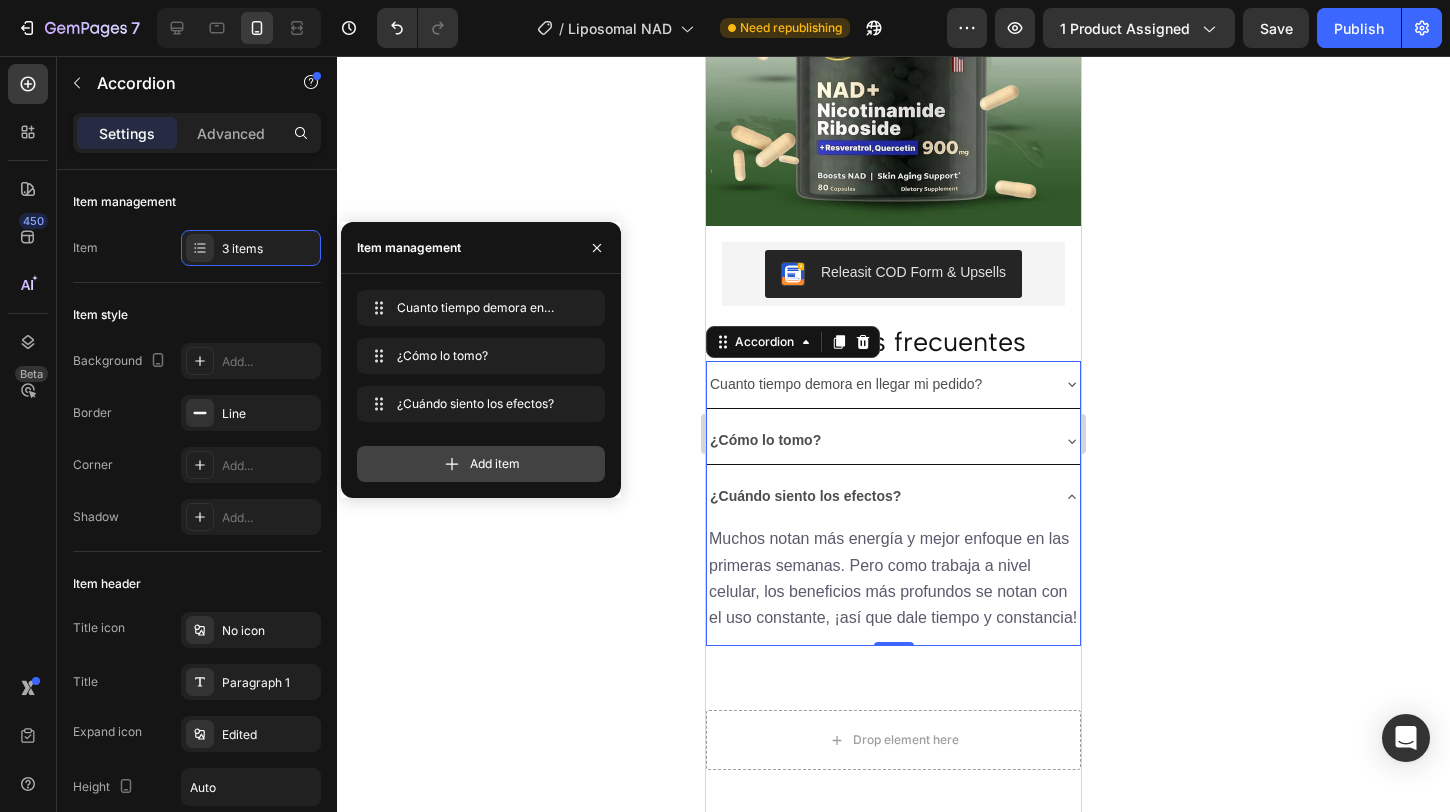 click on "Add item" at bounding box center (481, 464) 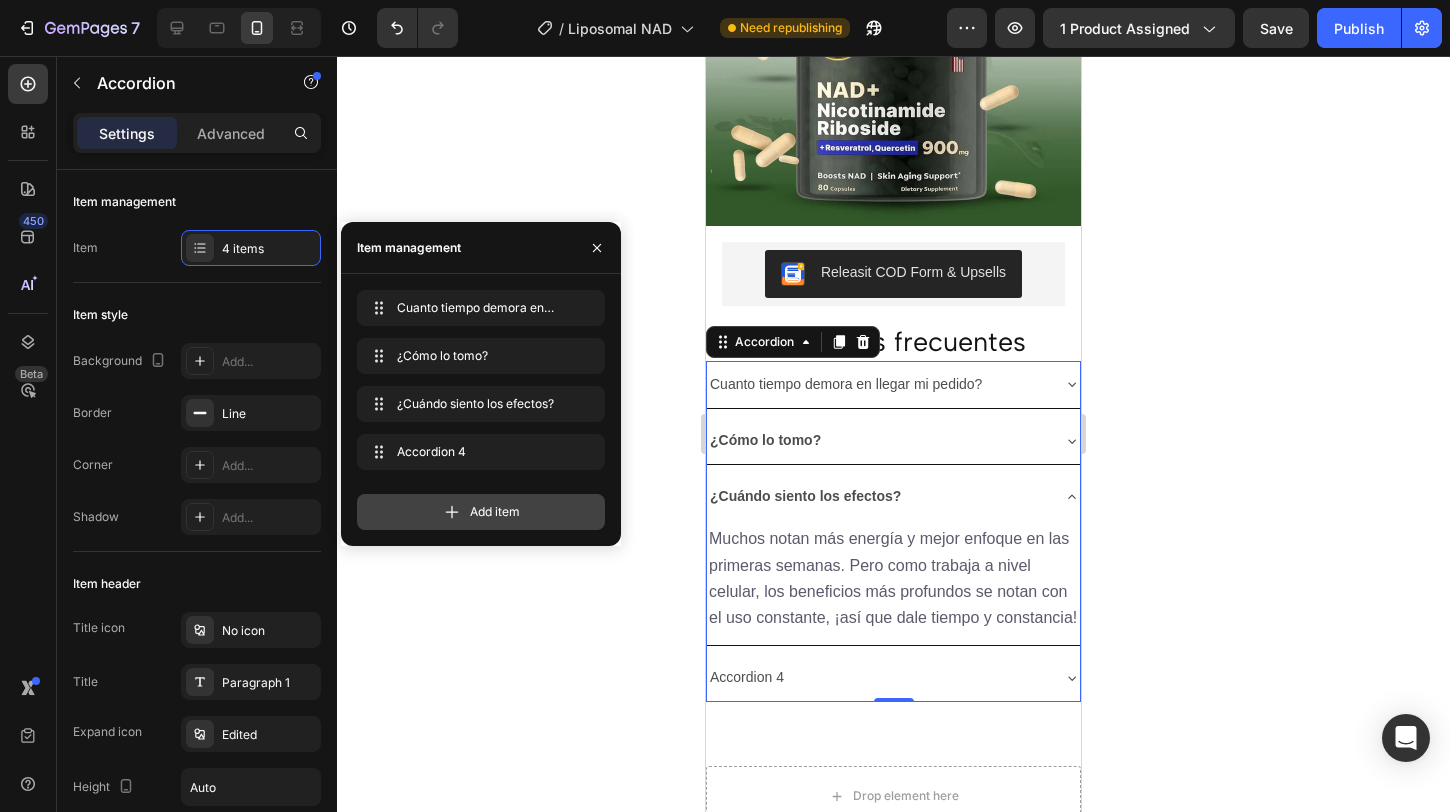 click 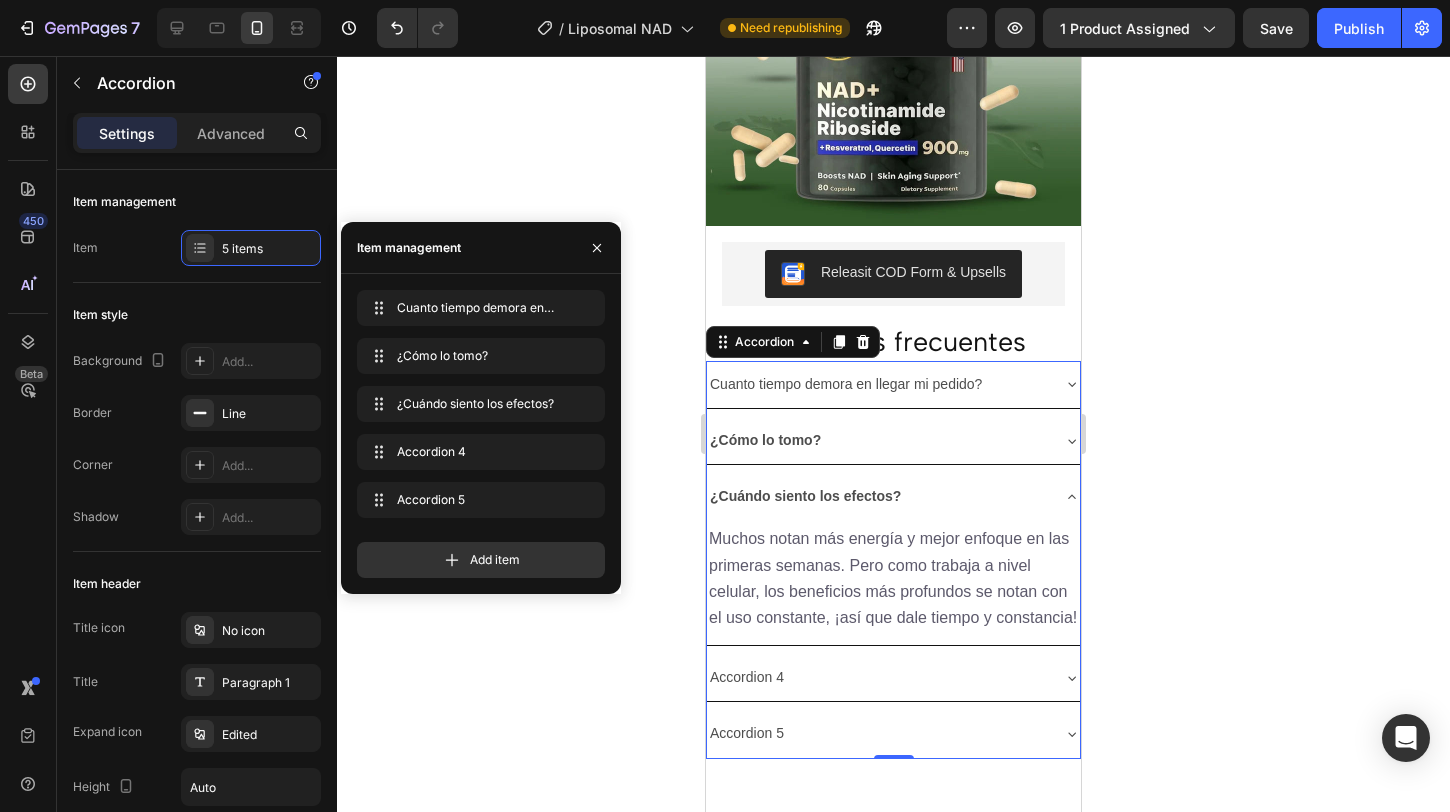 scroll, scrollTop: 4084, scrollLeft: 0, axis: vertical 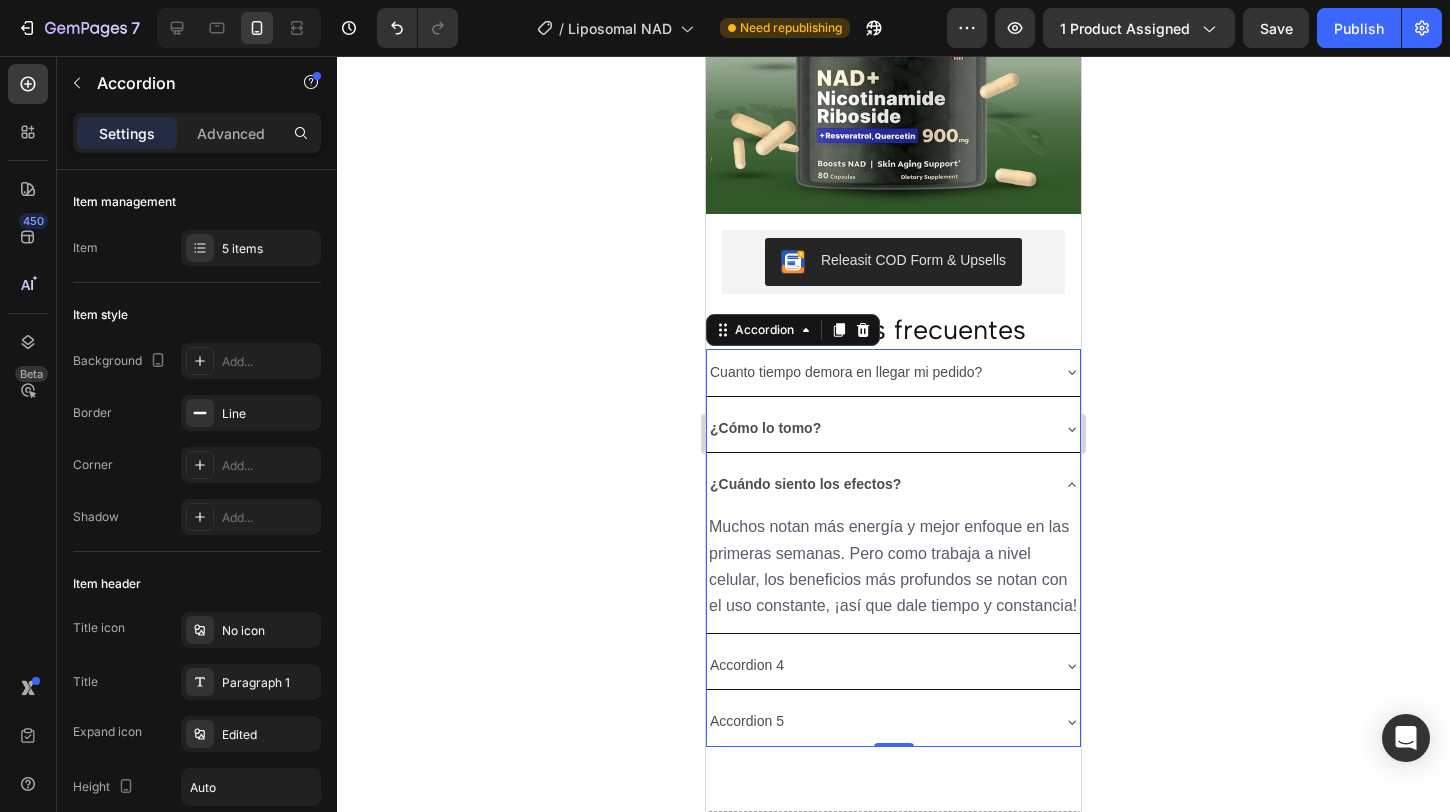 click on "Accordion 4" at bounding box center (747, 665) 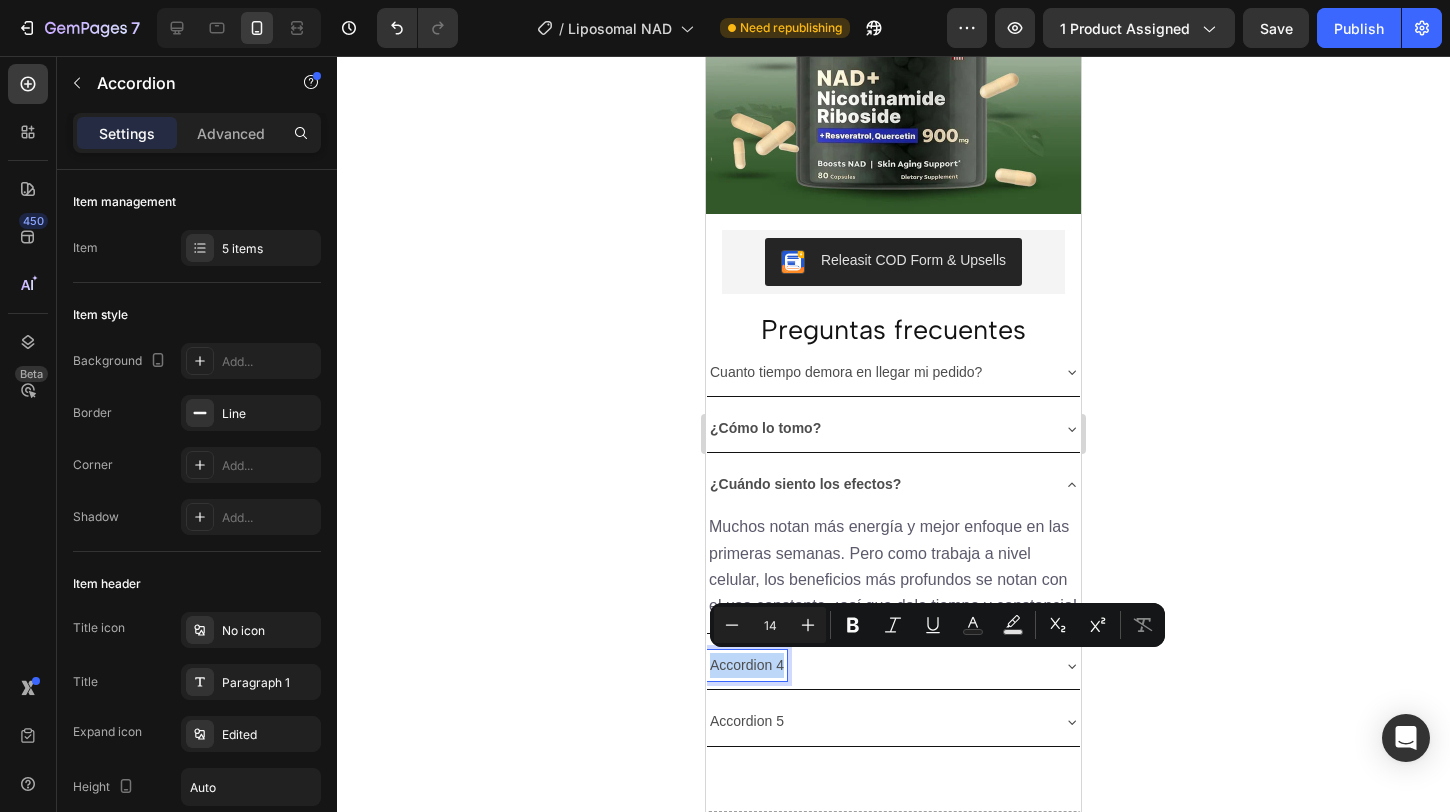drag, startPoint x: 781, startPoint y: 664, endPoint x: 695, endPoint y: 660, distance: 86.09297 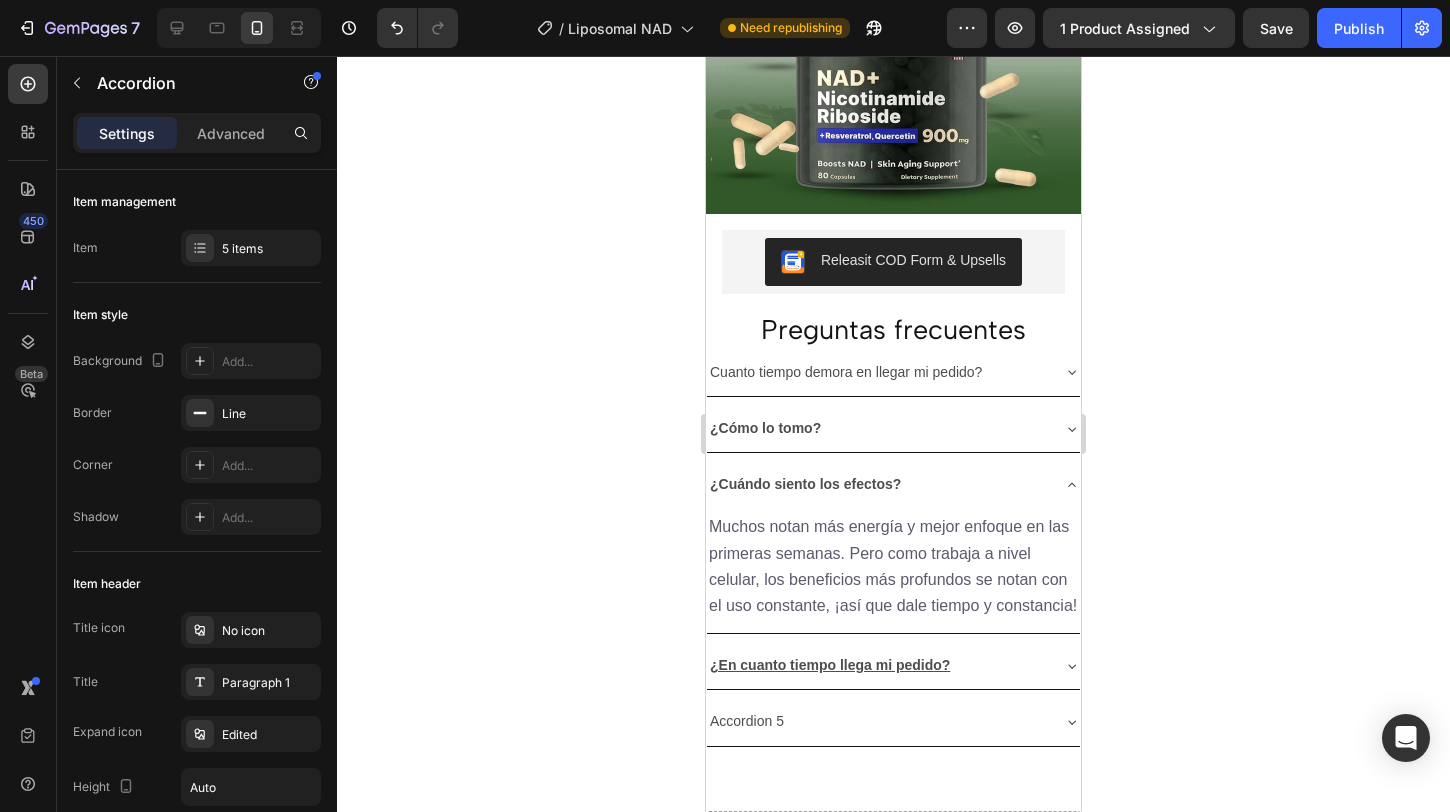 click on "¿En cuanto tiempo llega mi pedido?" at bounding box center (893, 665) 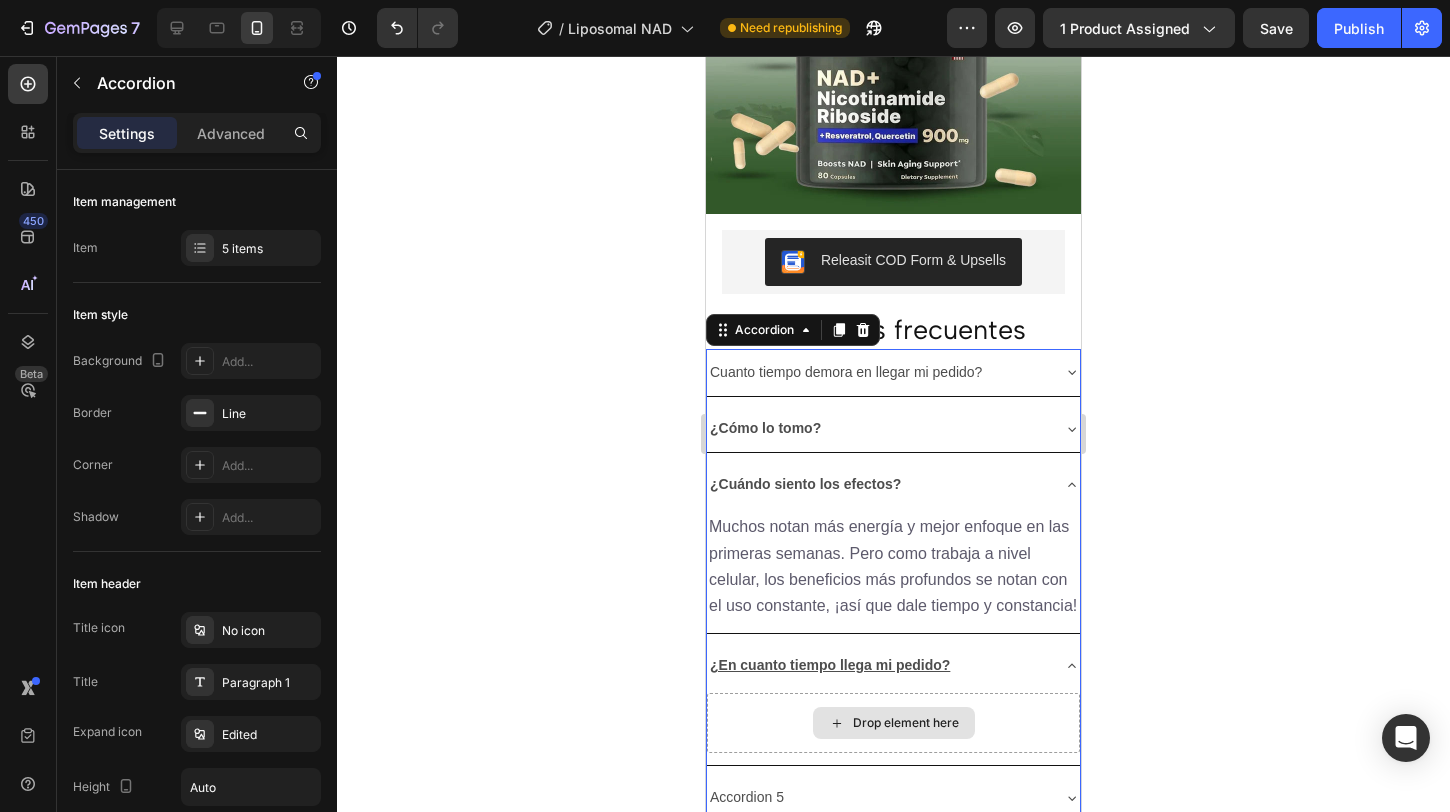click on "Drop element here" at bounding box center [893, 723] 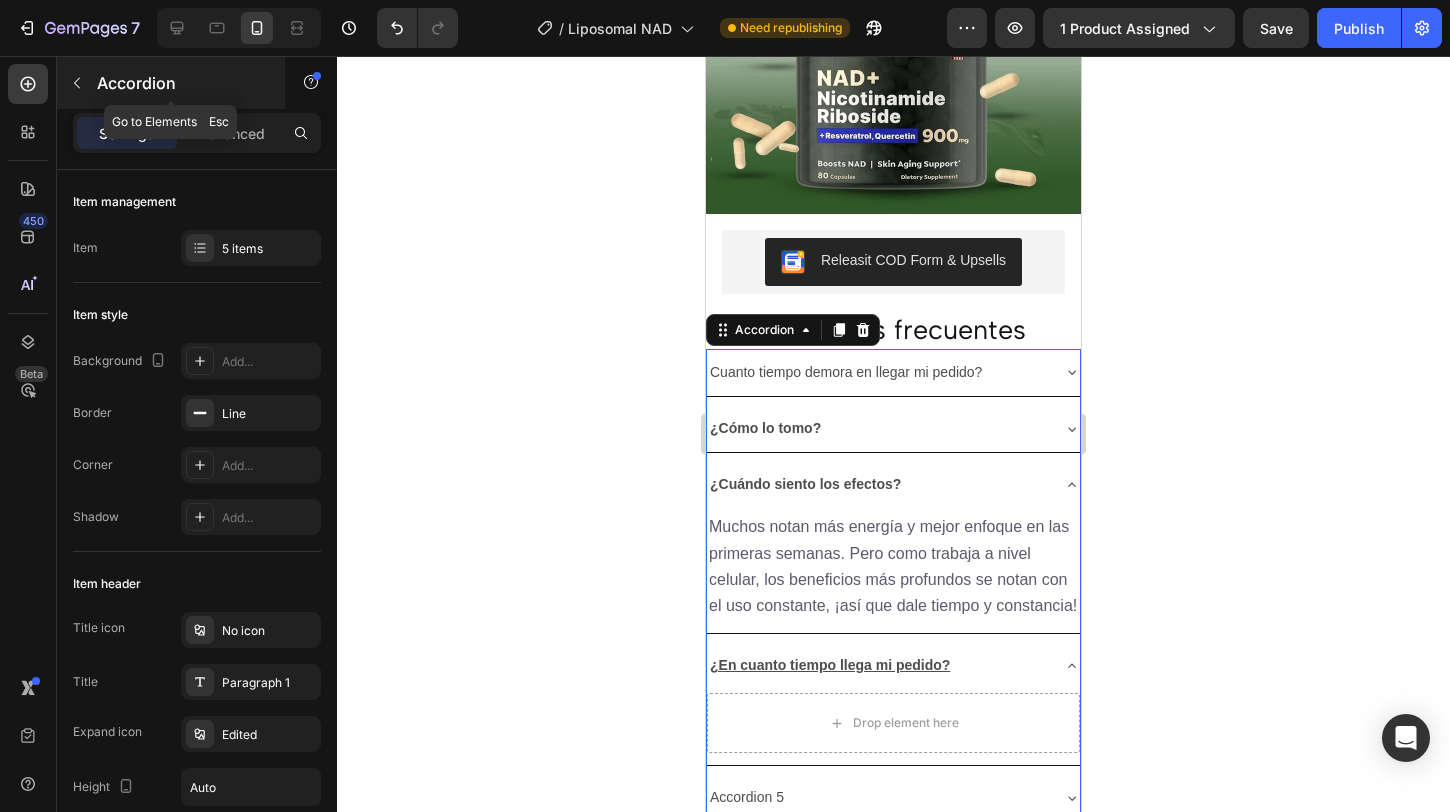 click 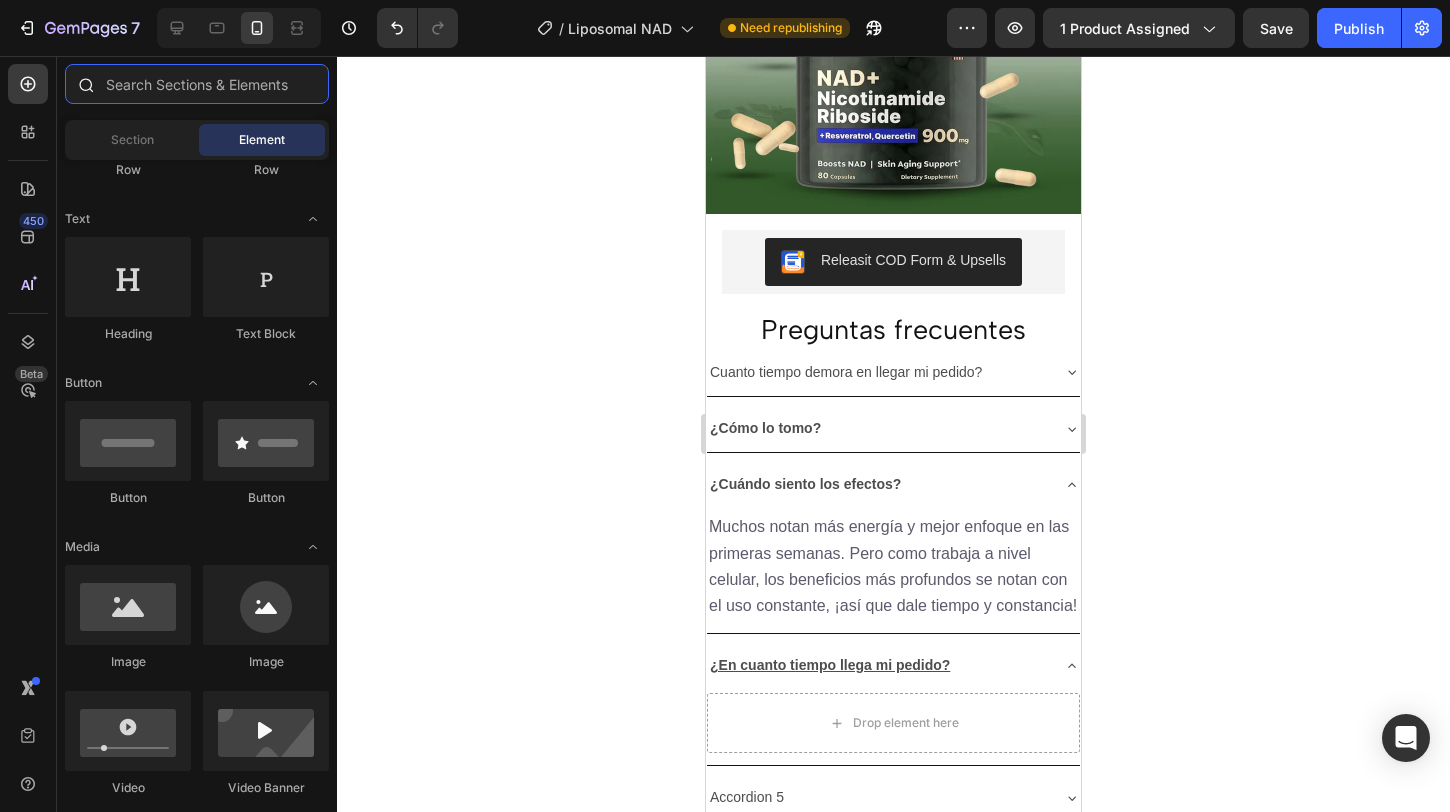 click at bounding box center [197, 84] 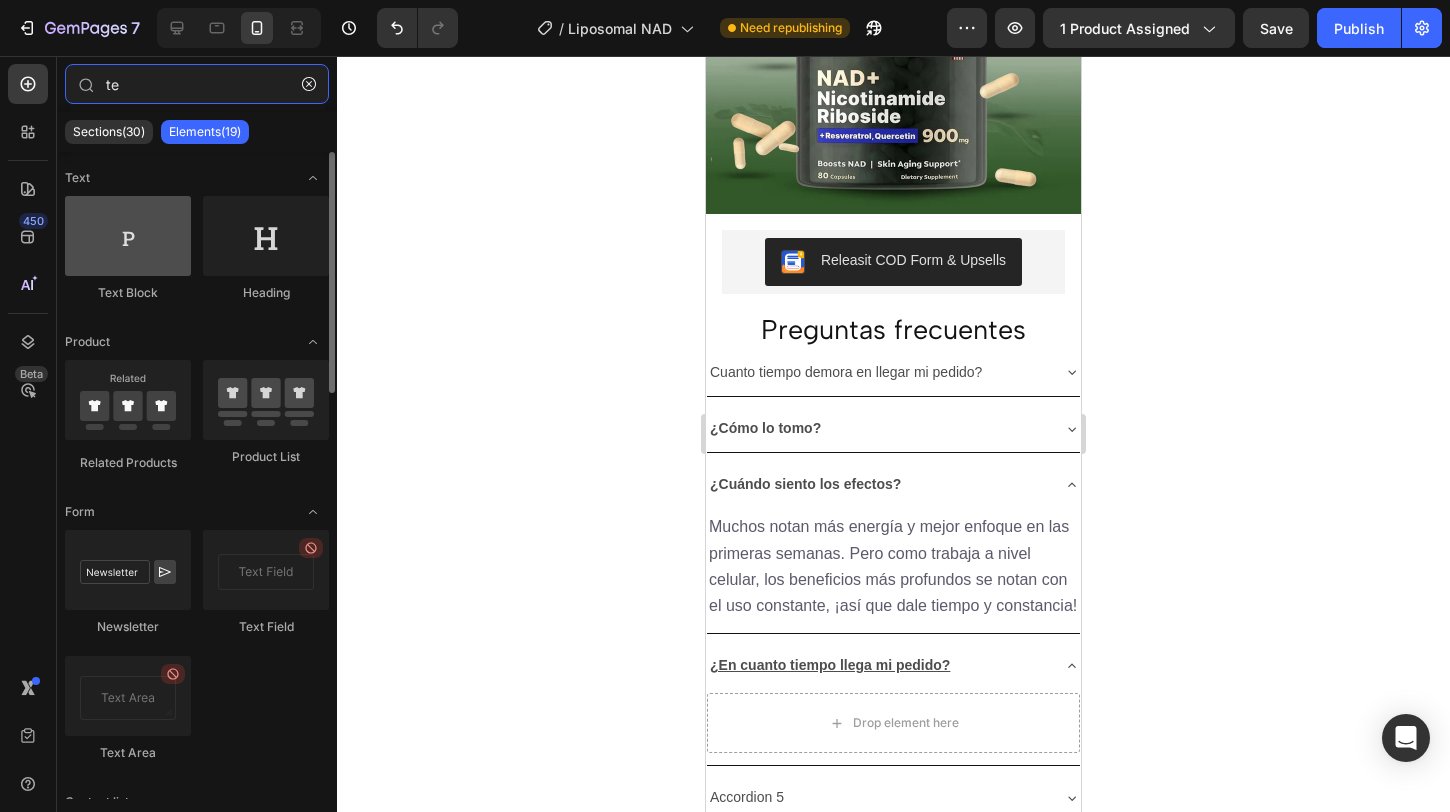 type on "te" 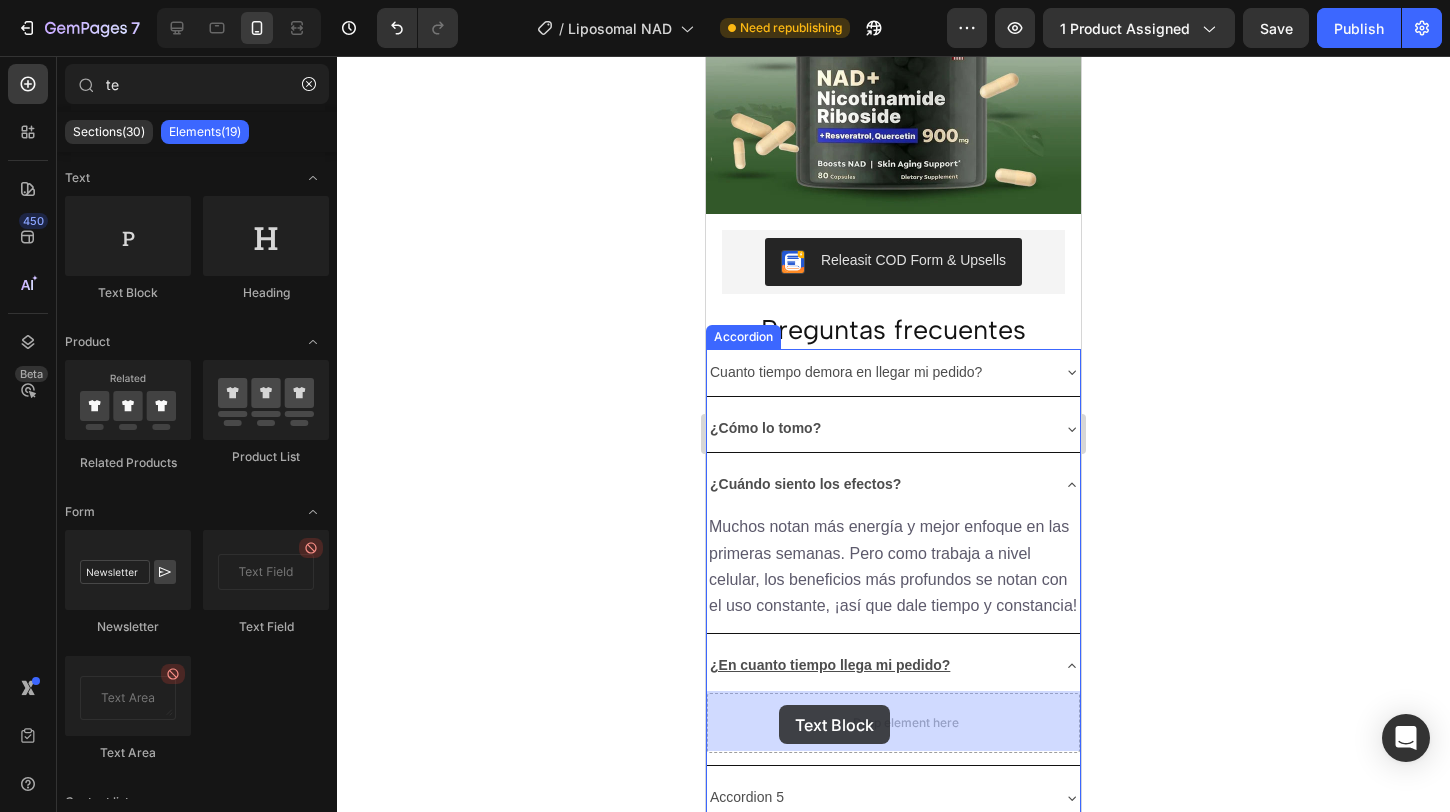 drag, startPoint x: 858, startPoint y: 294, endPoint x: 779, endPoint y: 705, distance: 418.5236 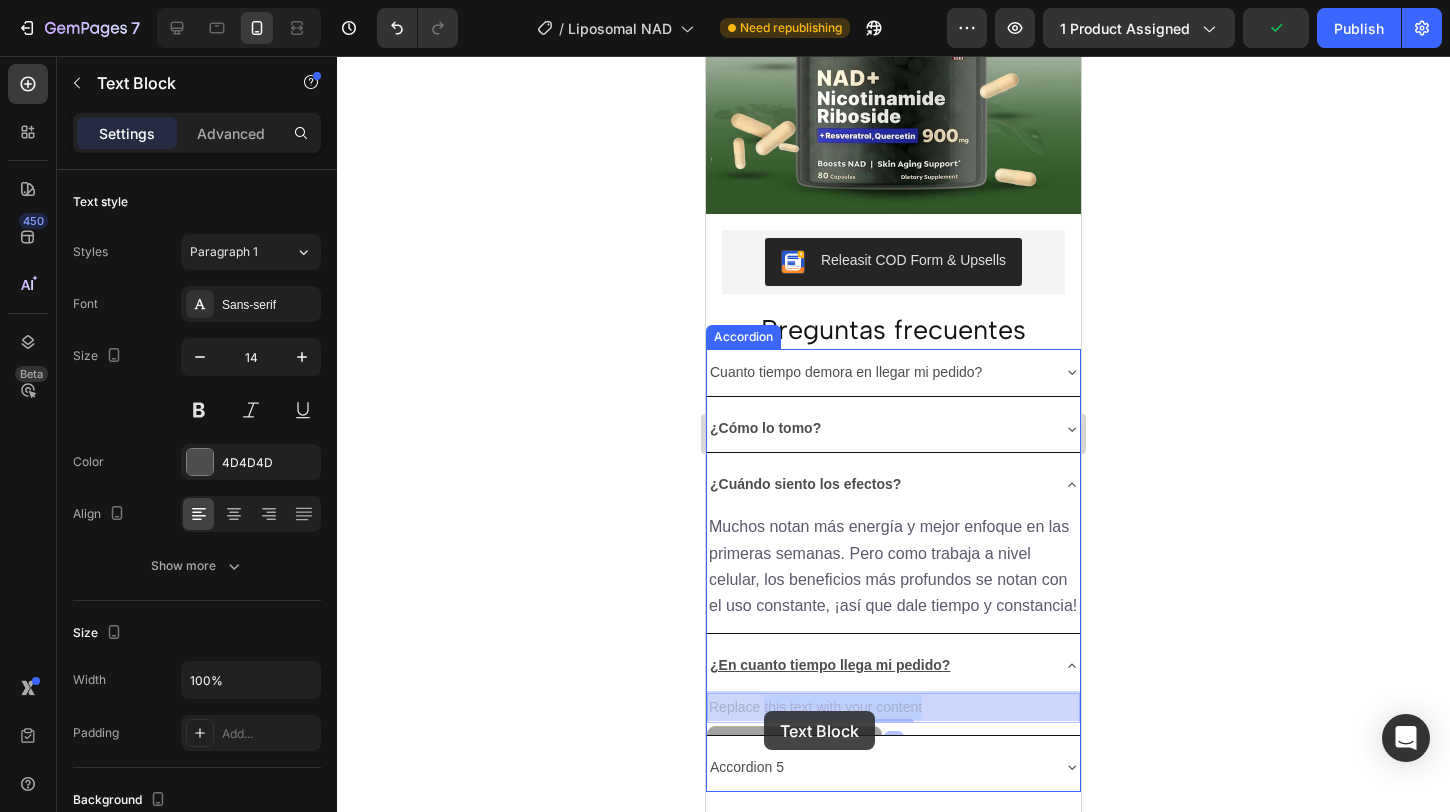 drag, startPoint x: 926, startPoint y: 699, endPoint x: 763, endPoint y: 711, distance: 163.44112 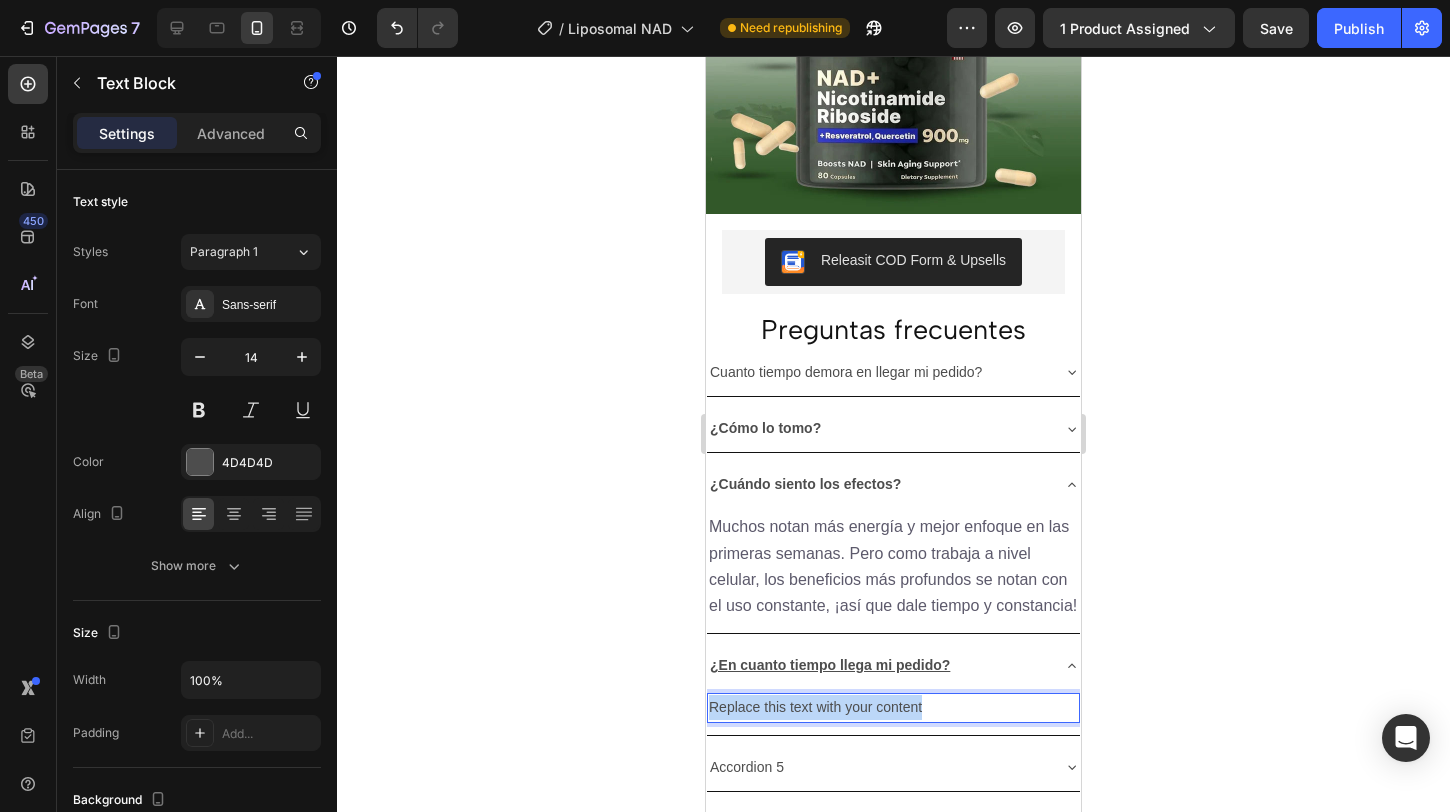 drag, startPoint x: 943, startPoint y: 708, endPoint x: 709, endPoint y: 707, distance: 234.00214 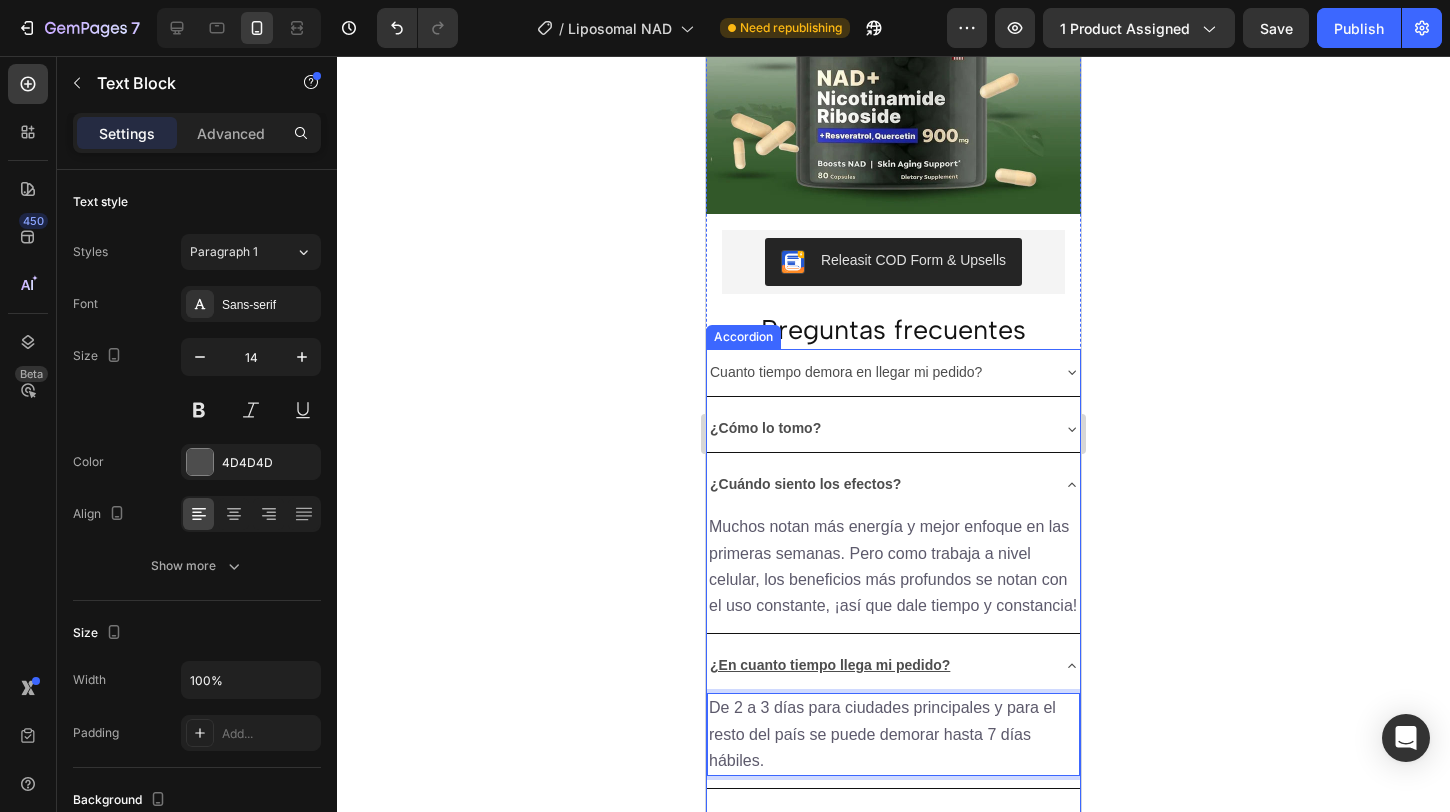 click on "¿En cuanto tiempo llega mi pedido?" at bounding box center [877, 665] 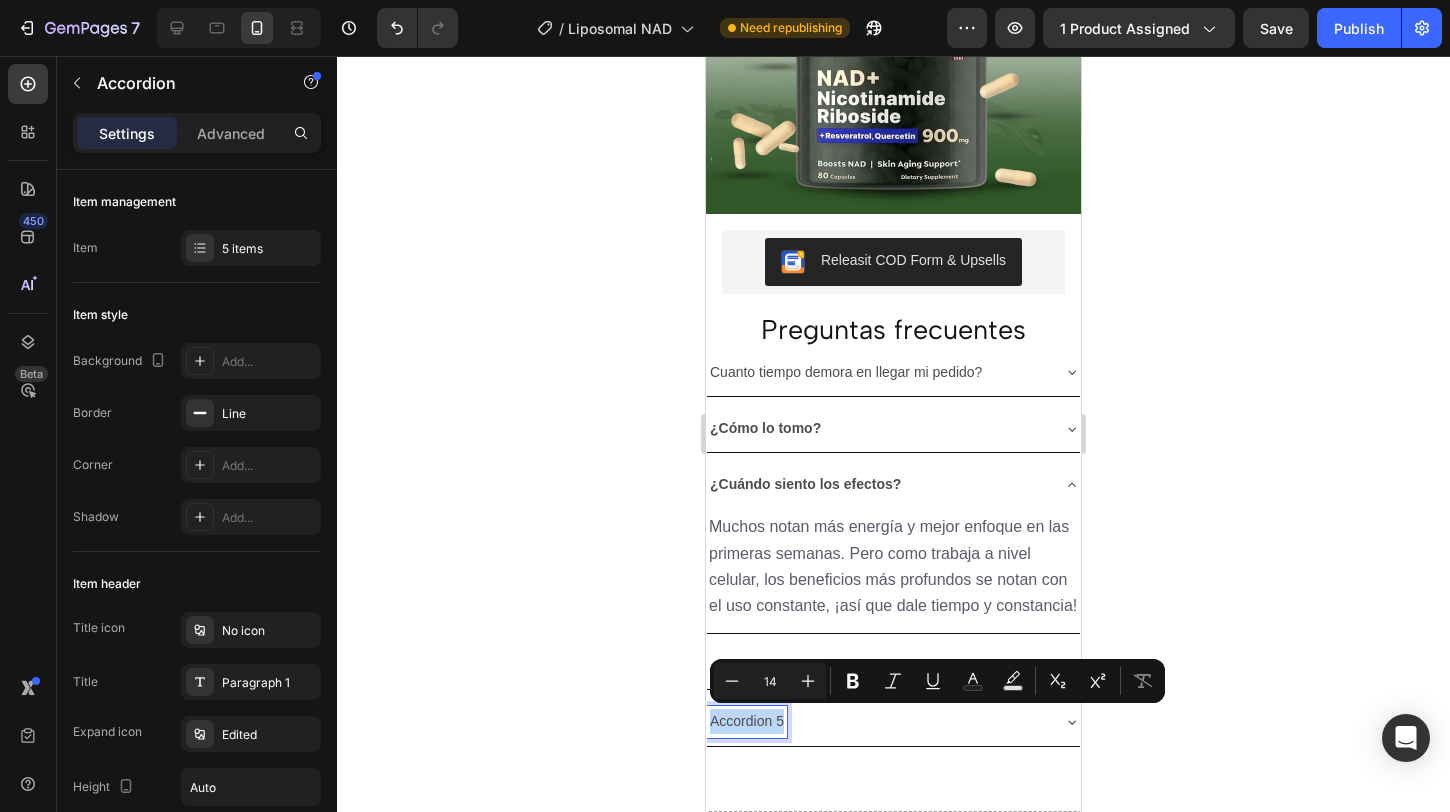 drag, startPoint x: 783, startPoint y: 715, endPoint x: 707, endPoint y: 720, distance: 76.1643 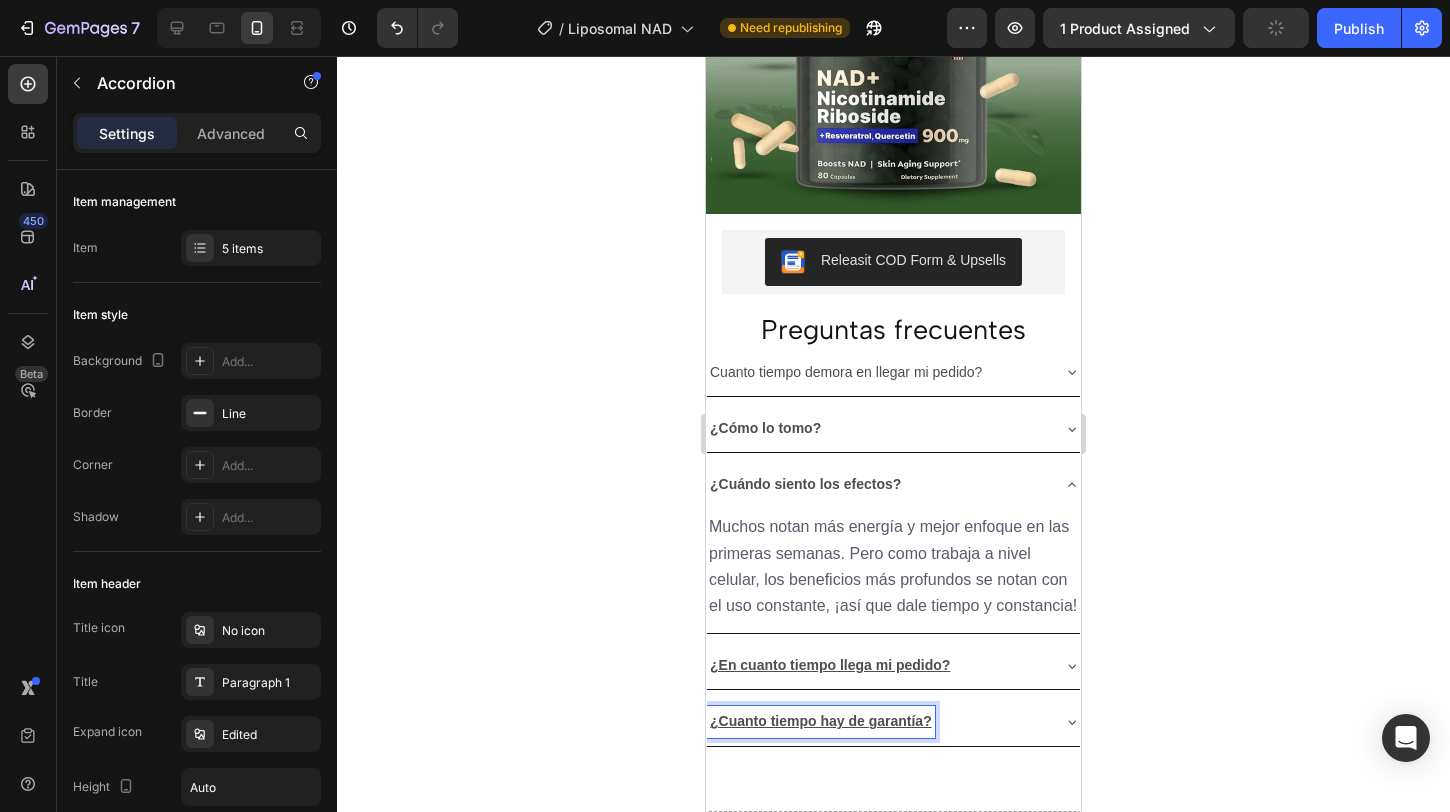 click on "¿Cuanto tiempo hay de garantía?" at bounding box center (877, 721) 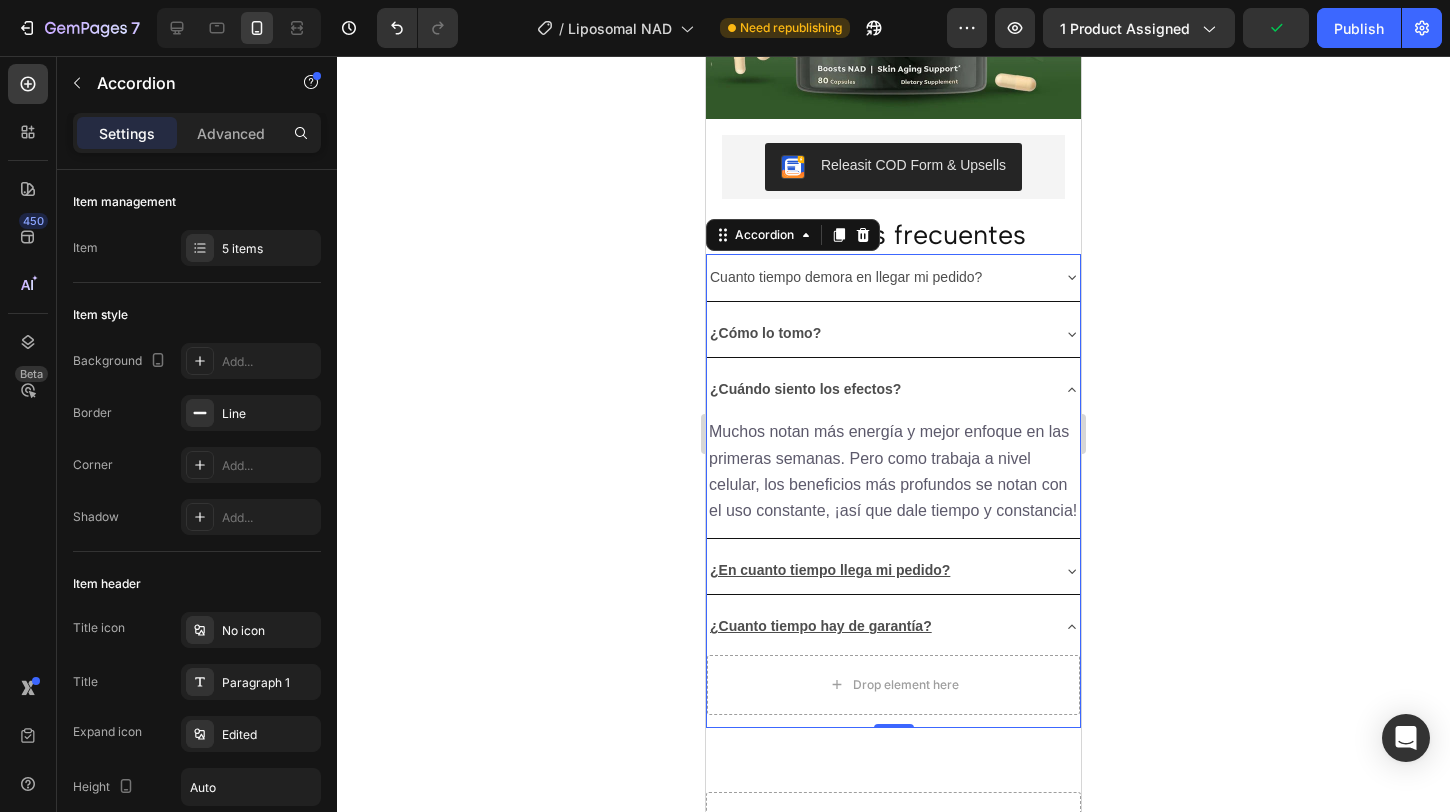 scroll, scrollTop: 4213, scrollLeft: 0, axis: vertical 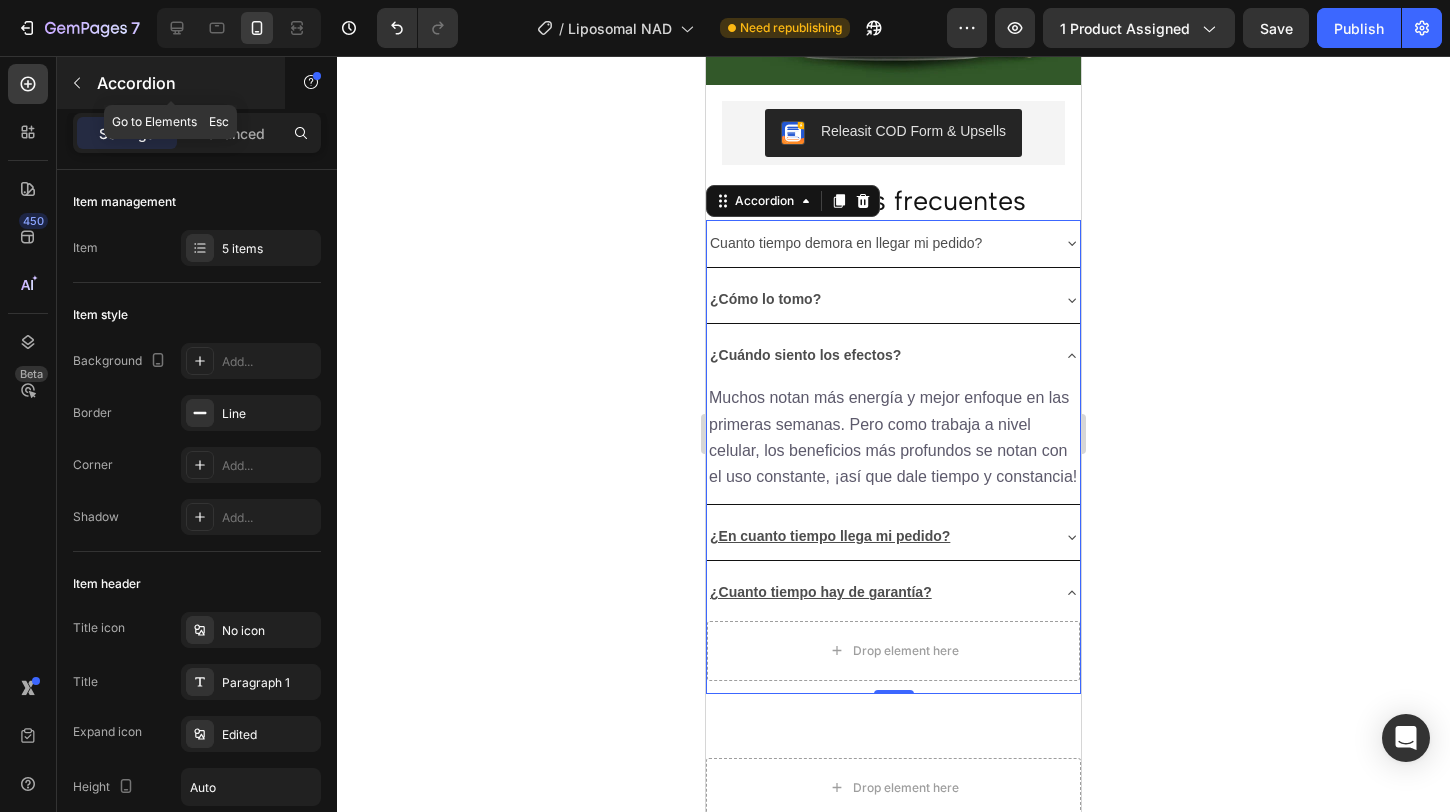 click 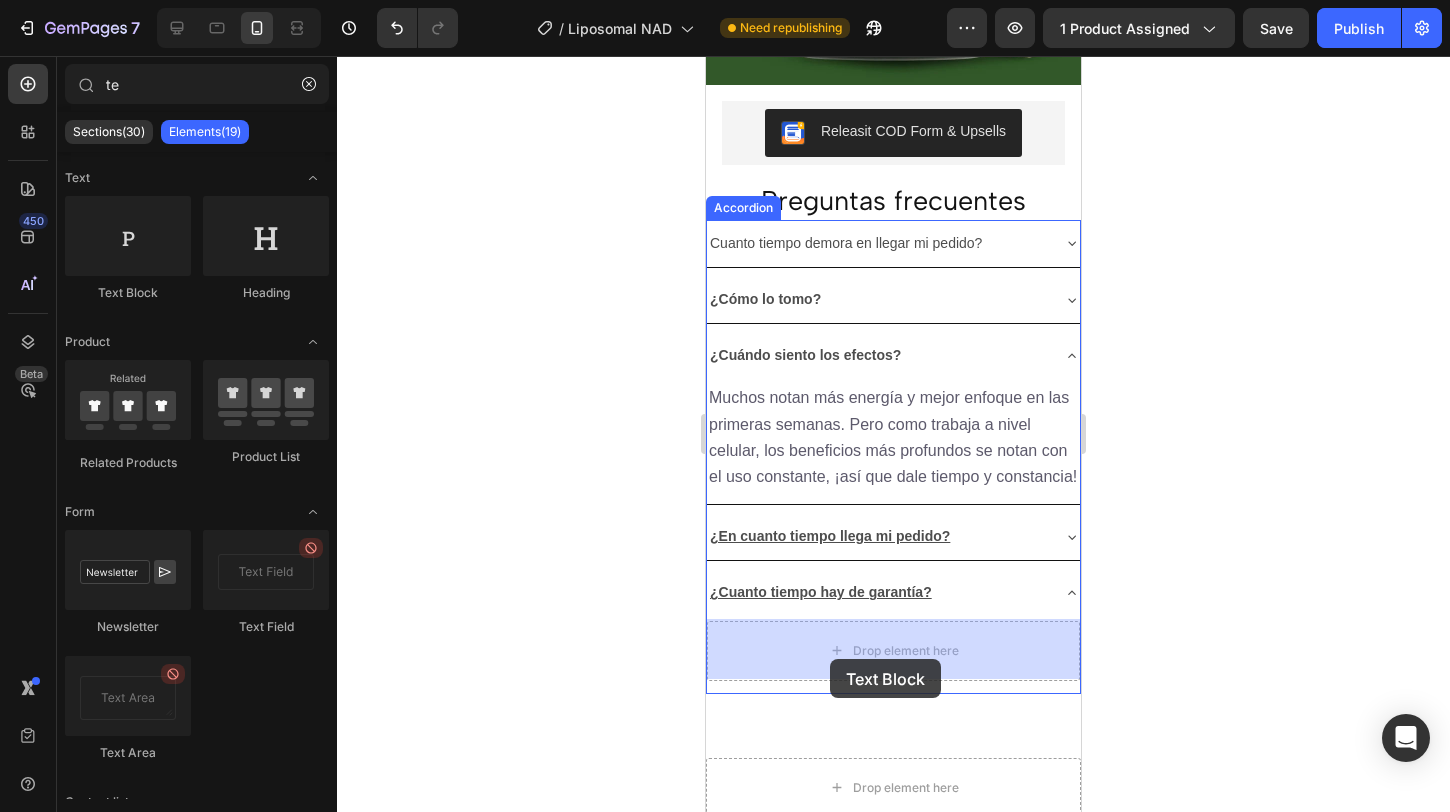 drag, startPoint x: 831, startPoint y: 268, endPoint x: 824, endPoint y: 657, distance: 389.063 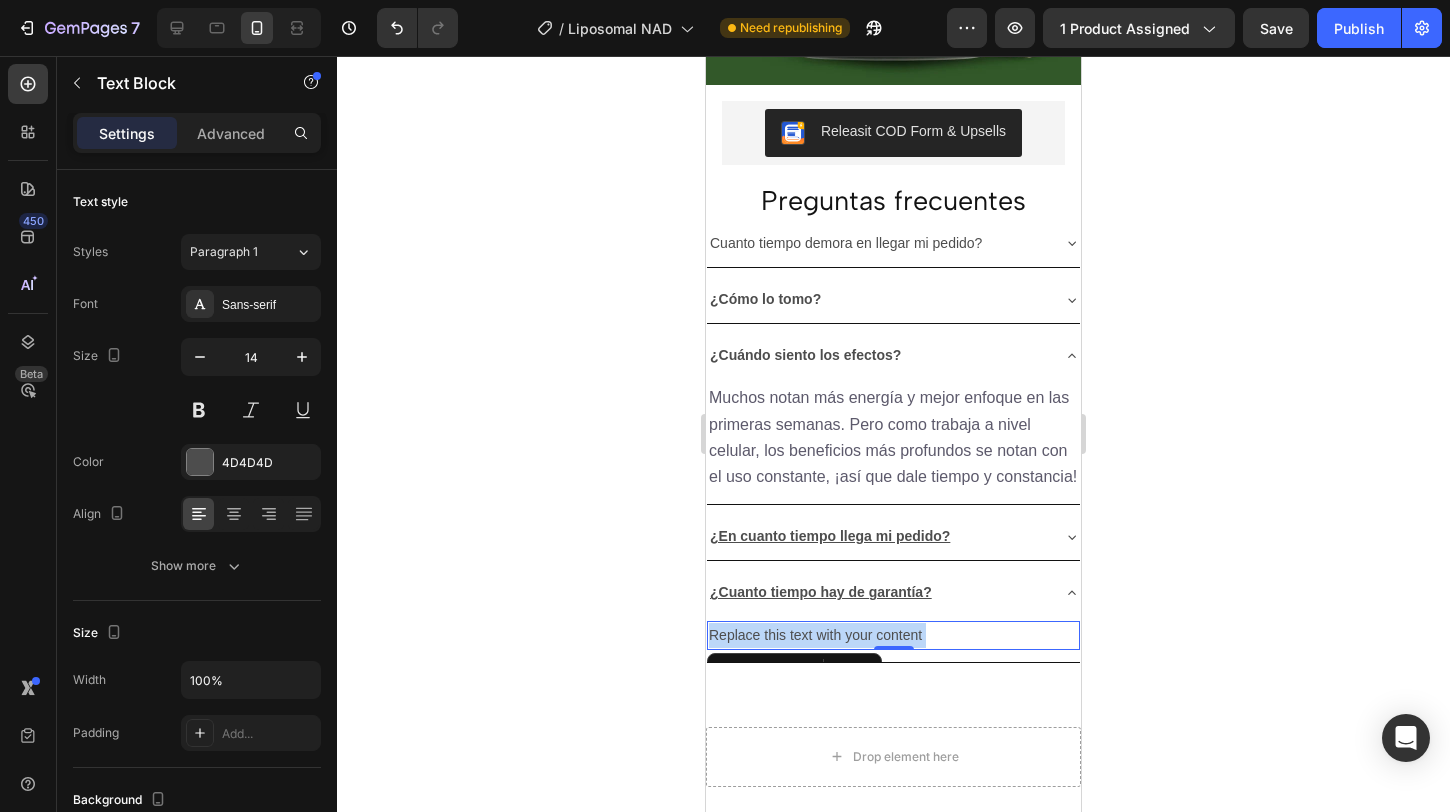 drag, startPoint x: 924, startPoint y: 638, endPoint x: 722, endPoint y: 623, distance: 202.55617 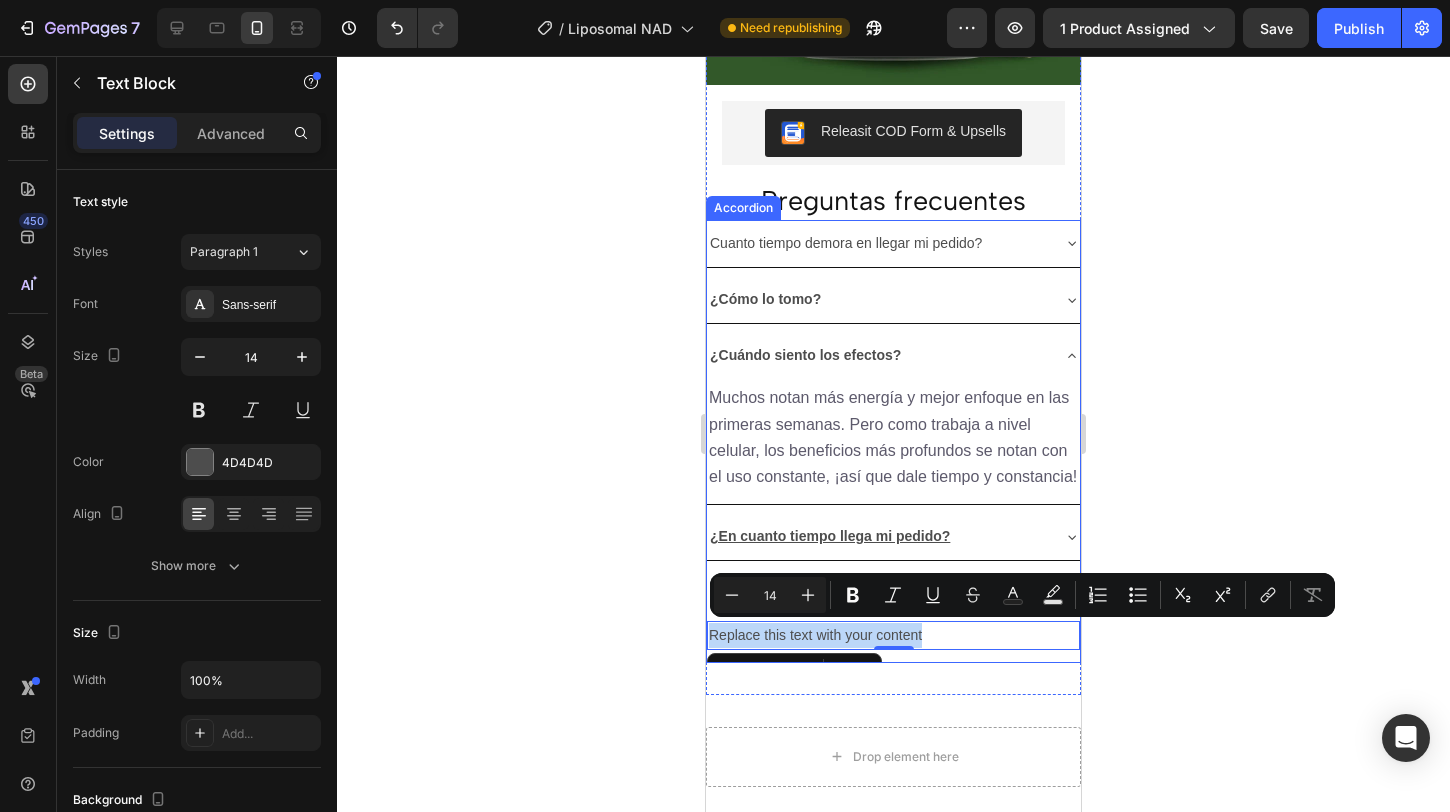 drag, startPoint x: 931, startPoint y: 627, endPoint x: 713, endPoint y: 613, distance: 218.44908 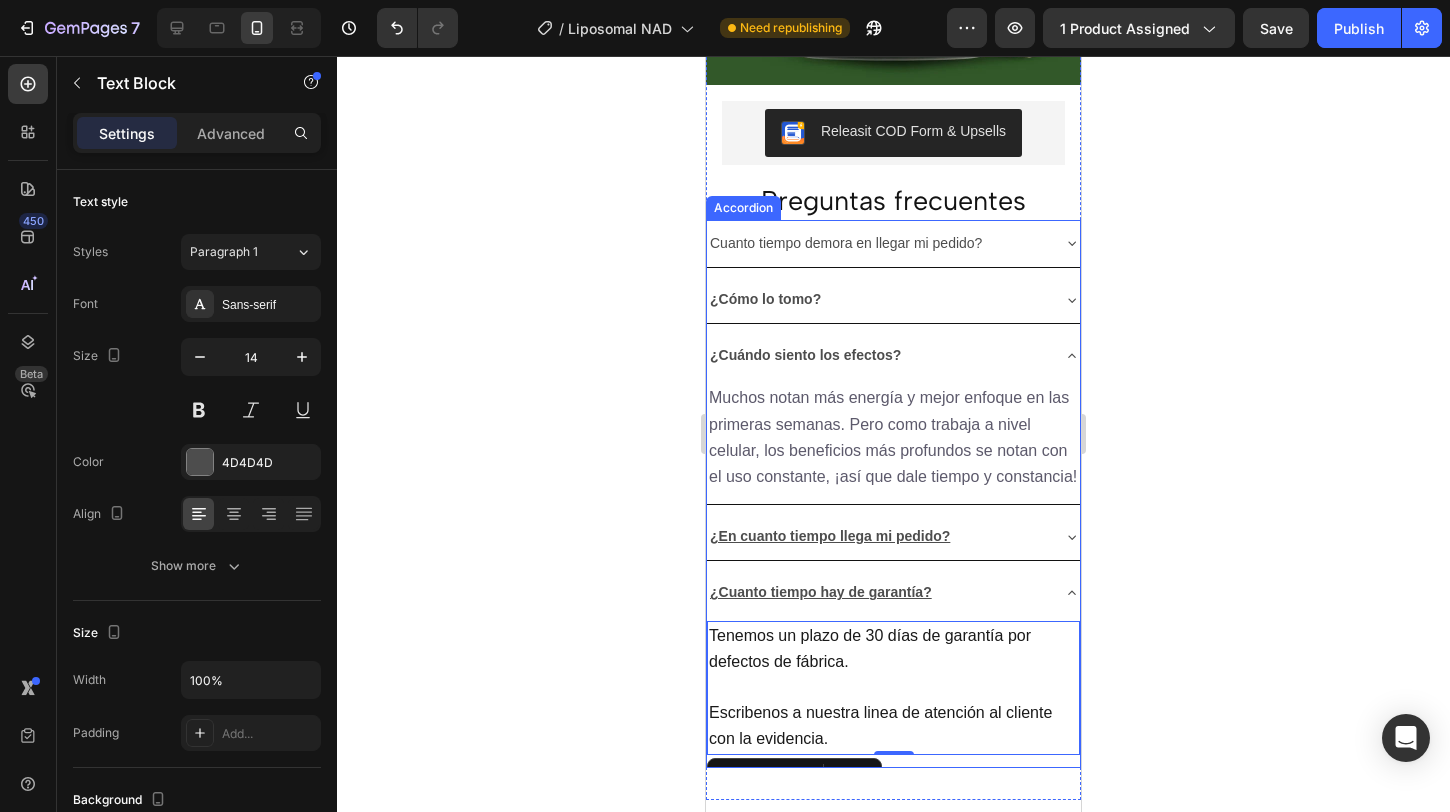 click on "¿Cuanto tiempo hay de garantía?" at bounding box center (877, 592) 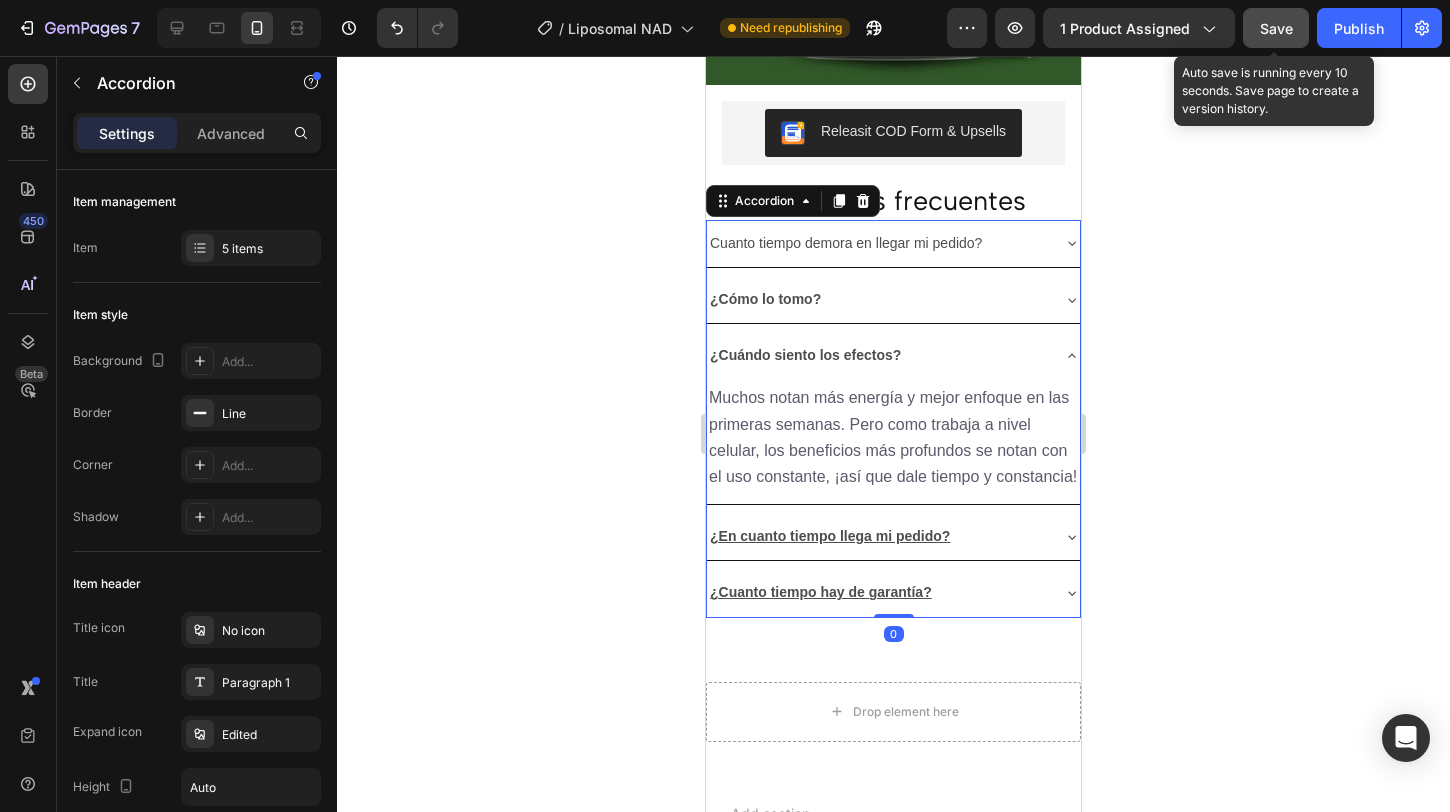 click on "Save" 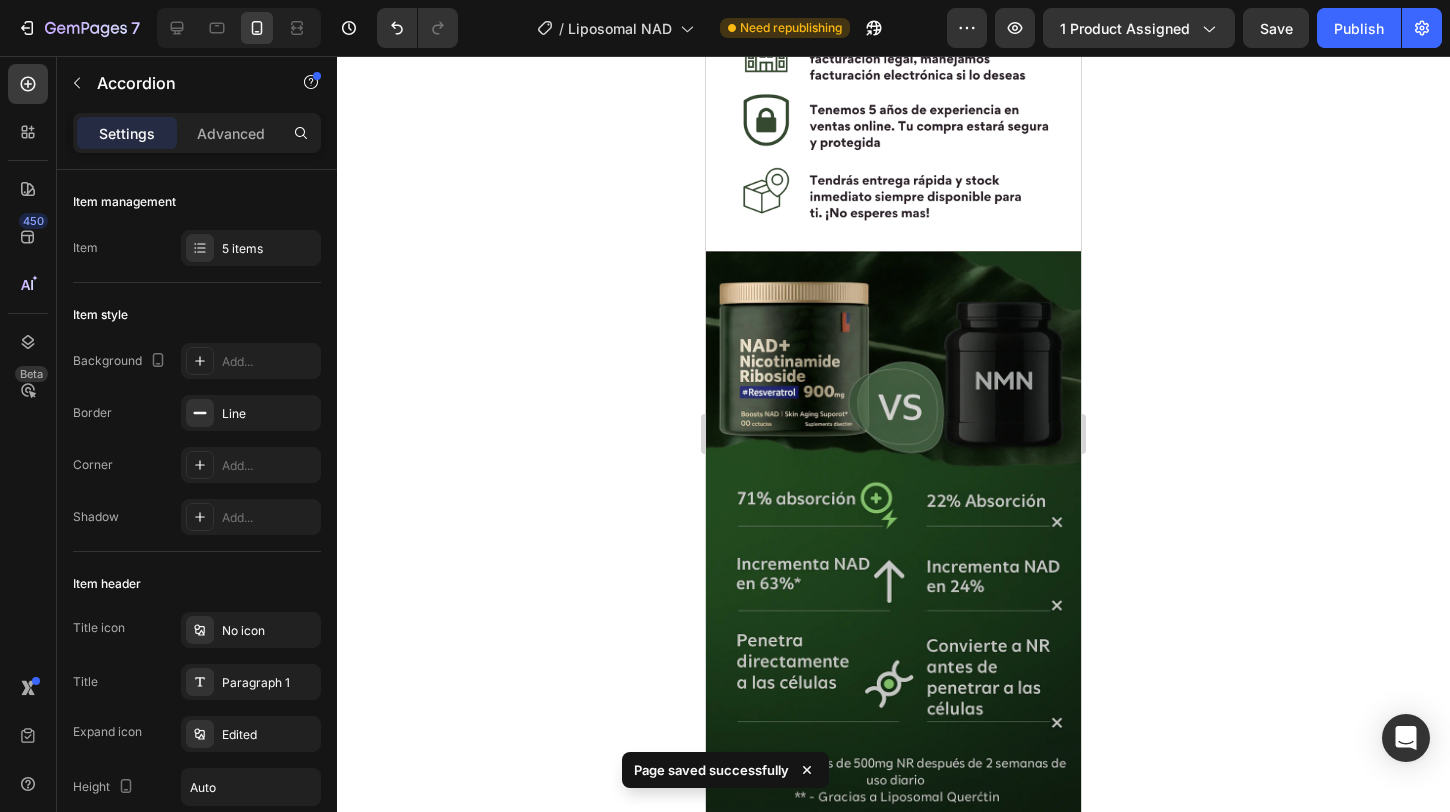 scroll, scrollTop: 3099, scrollLeft: 0, axis: vertical 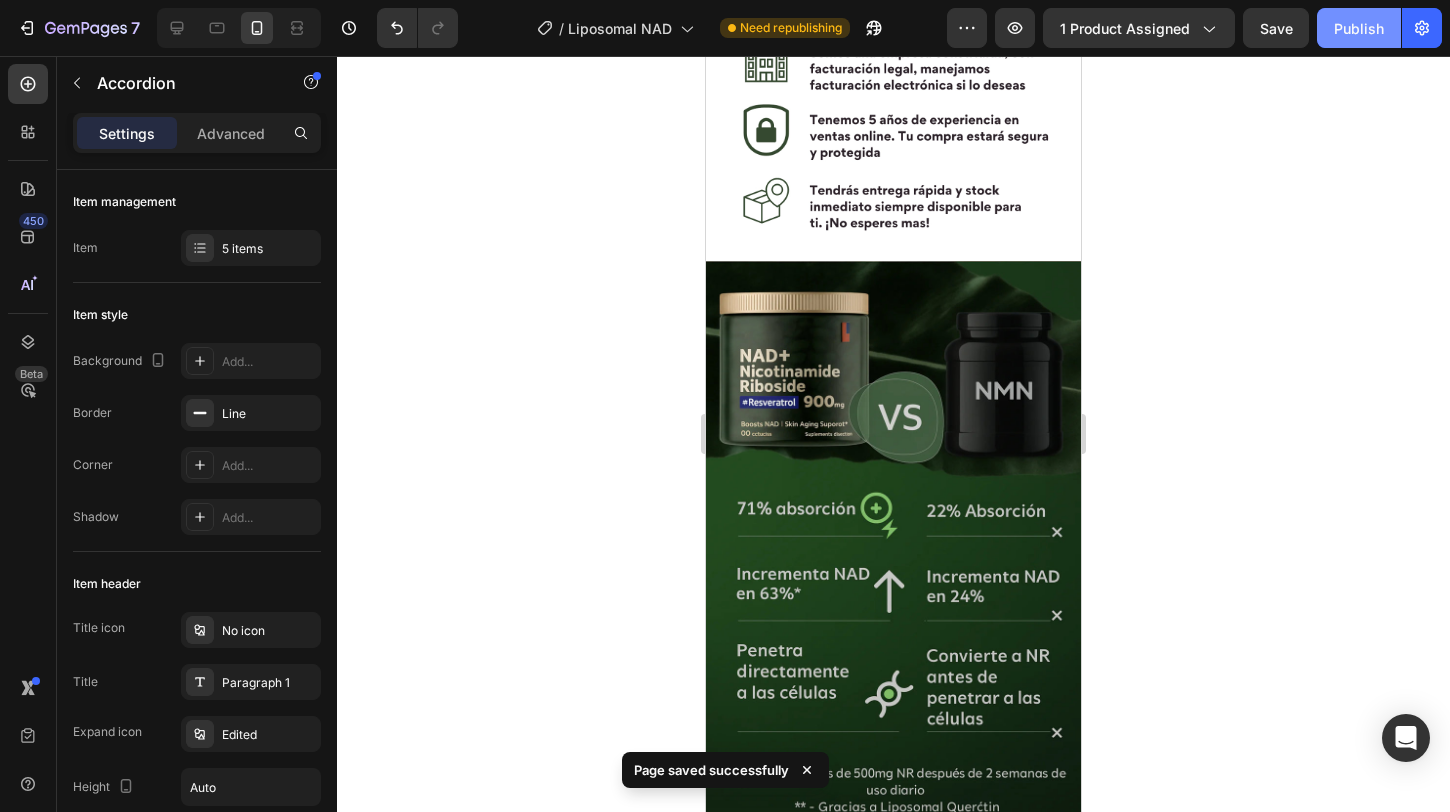 click on "Publish" at bounding box center (1359, 28) 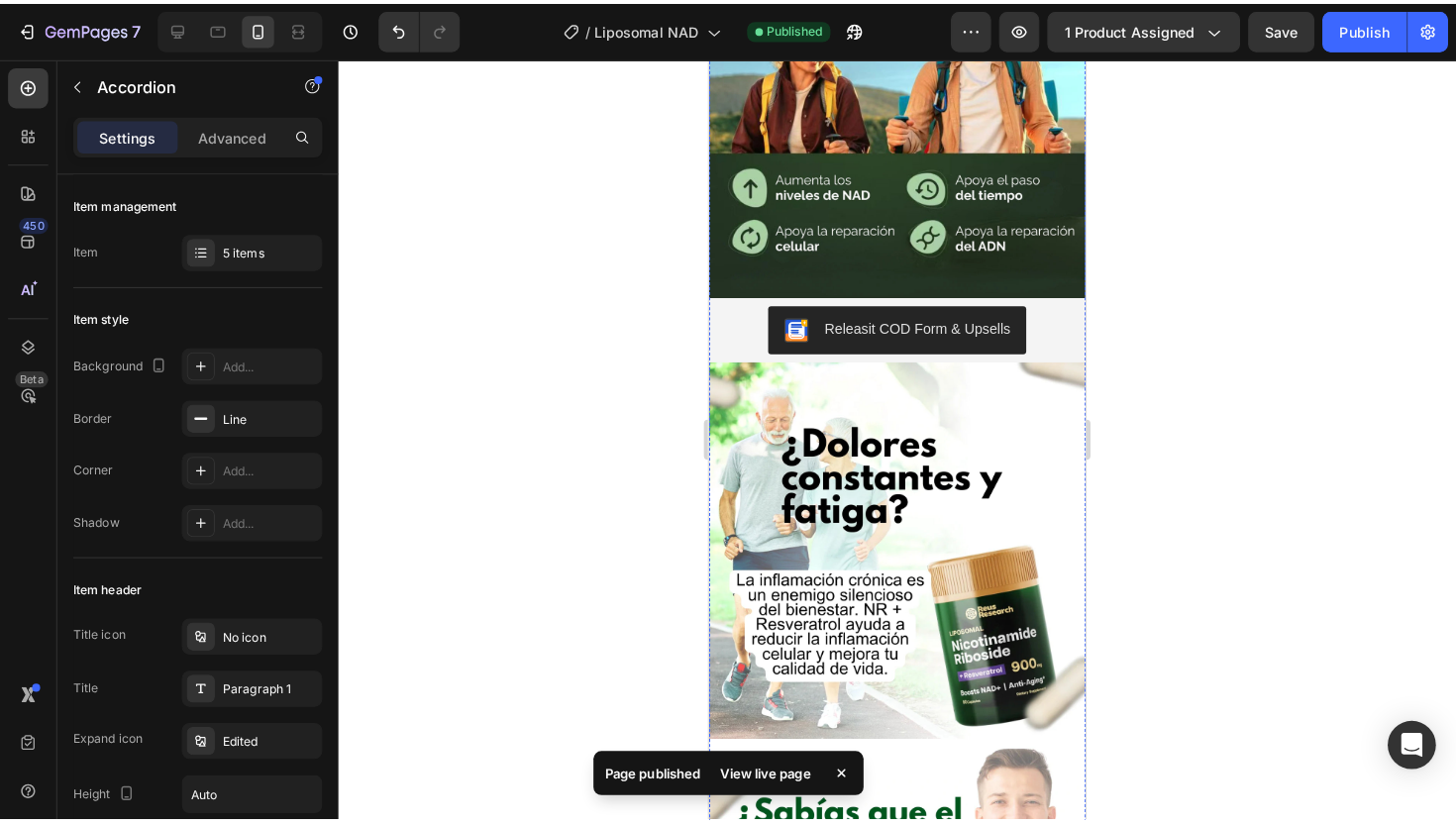 scroll, scrollTop: 0, scrollLeft: 0, axis: both 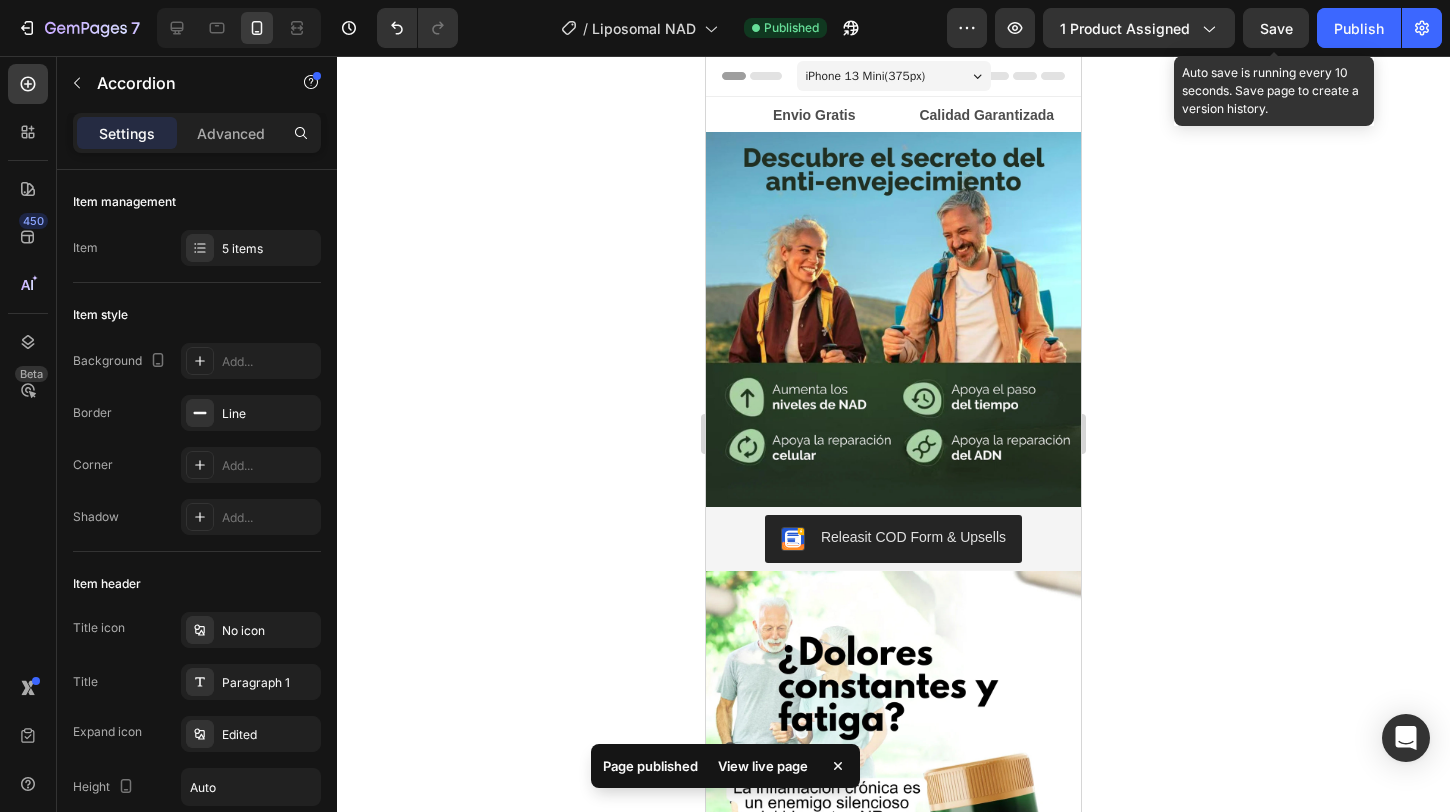 click on "Save" at bounding box center (1276, 28) 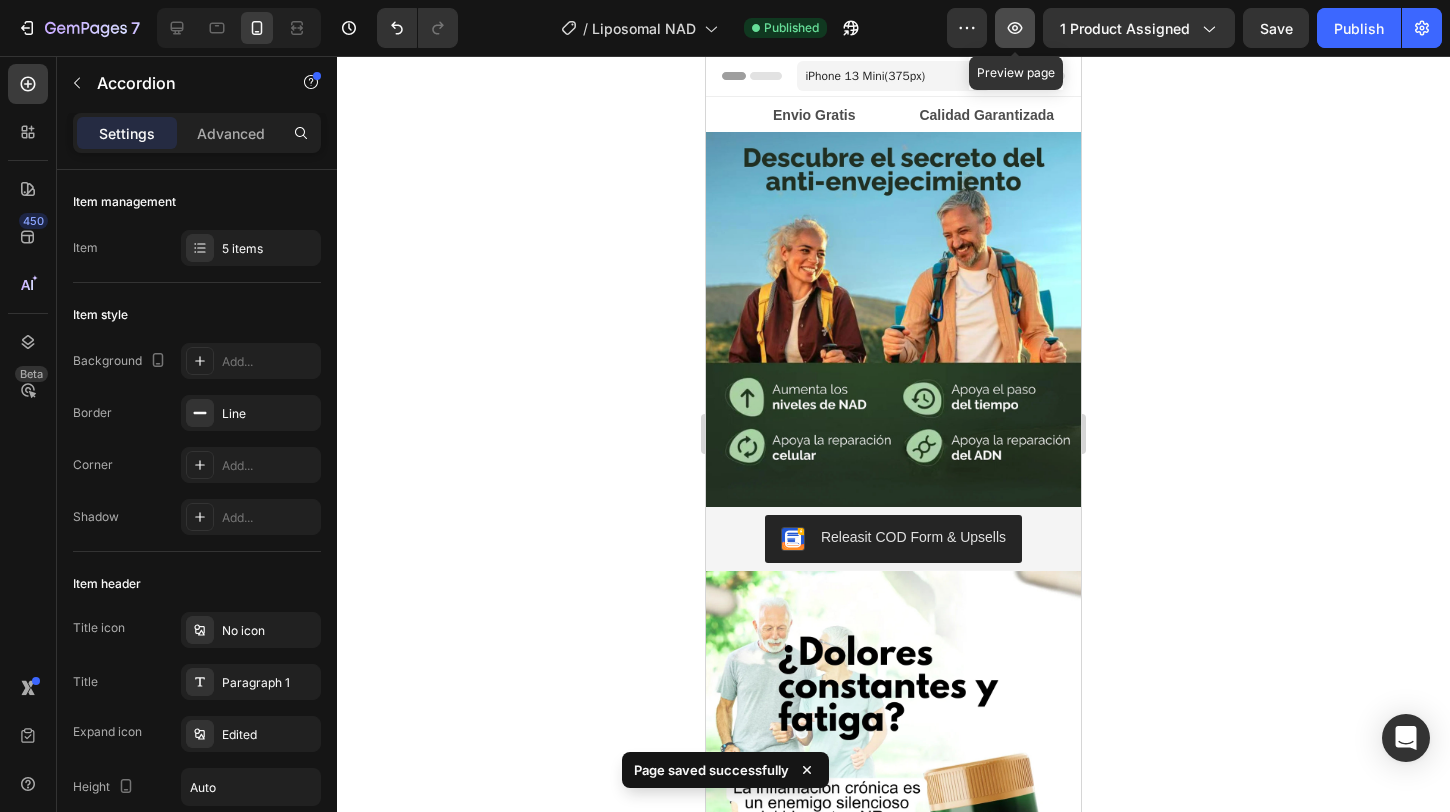 click 